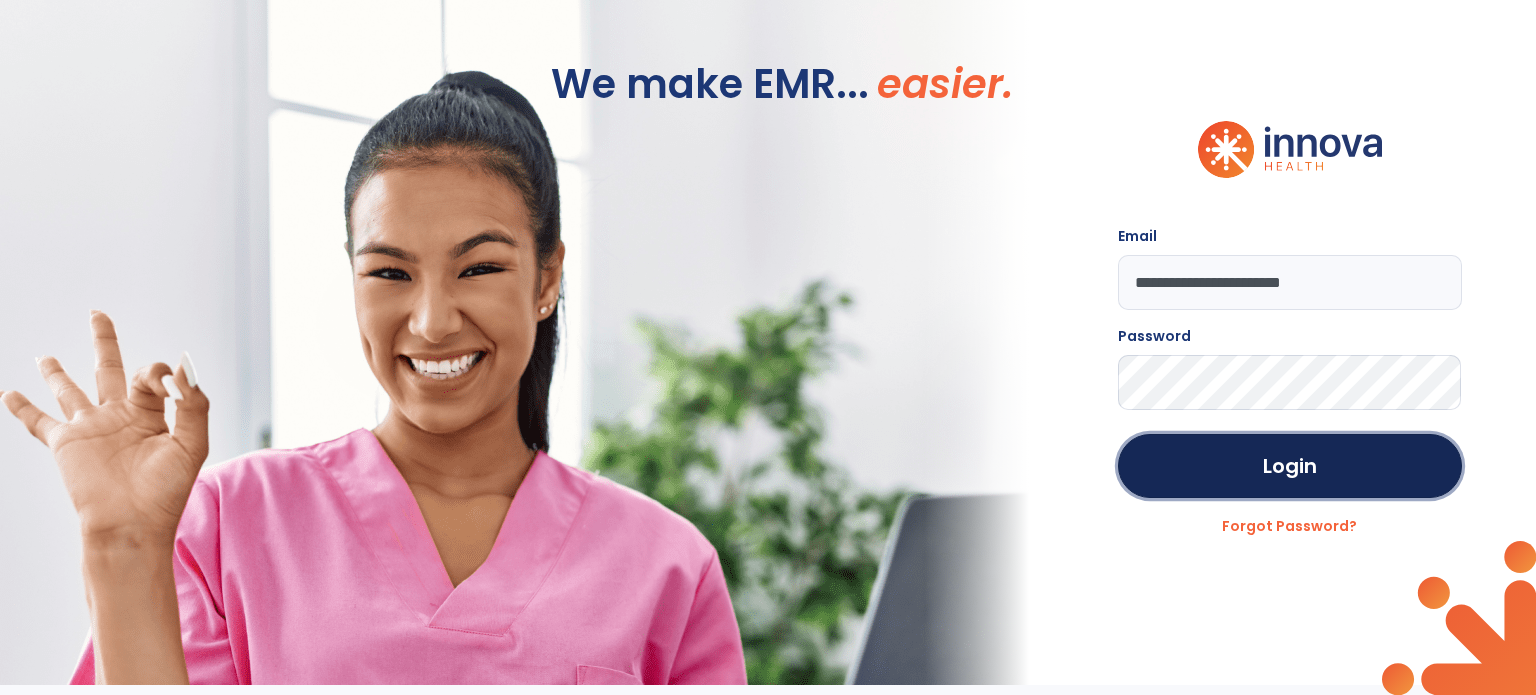 scroll, scrollTop: 0, scrollLeft: 0, axis: both 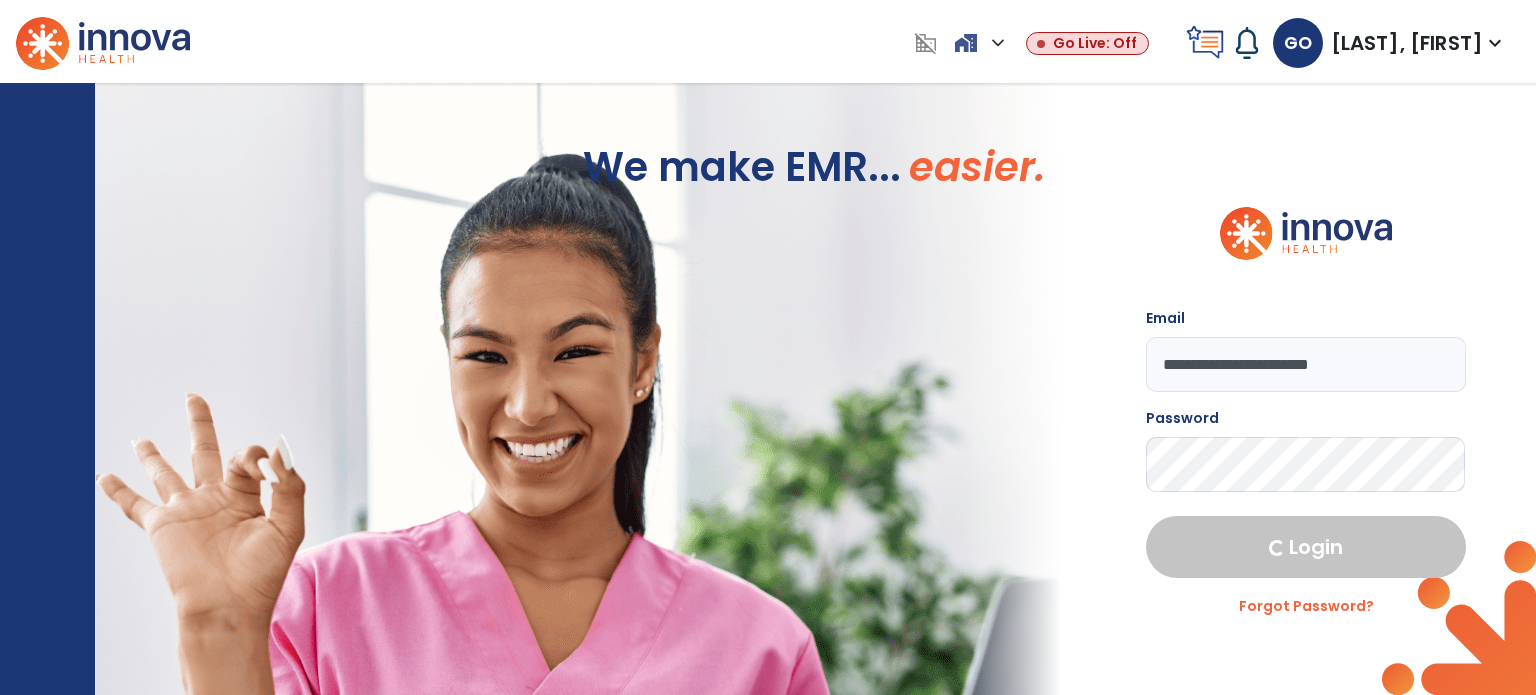 select on "***" 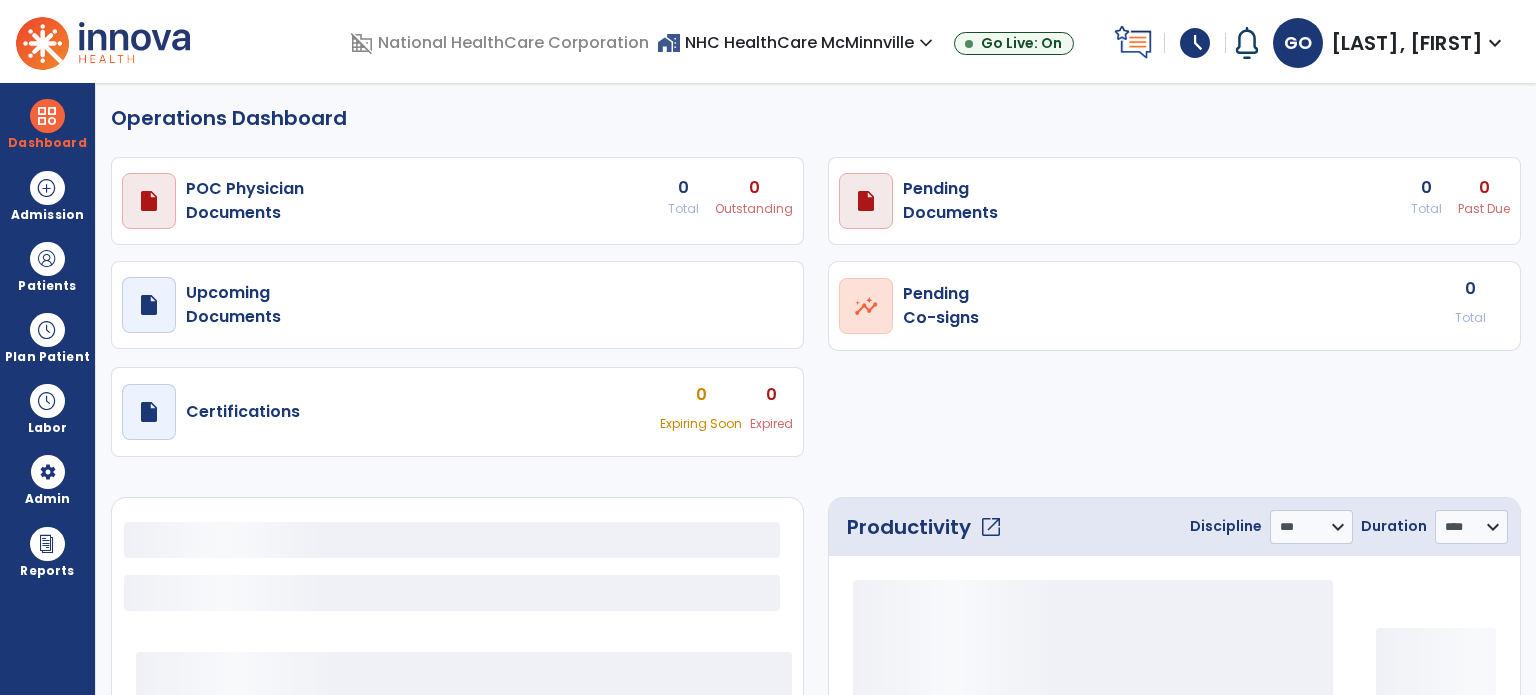 select on "***" 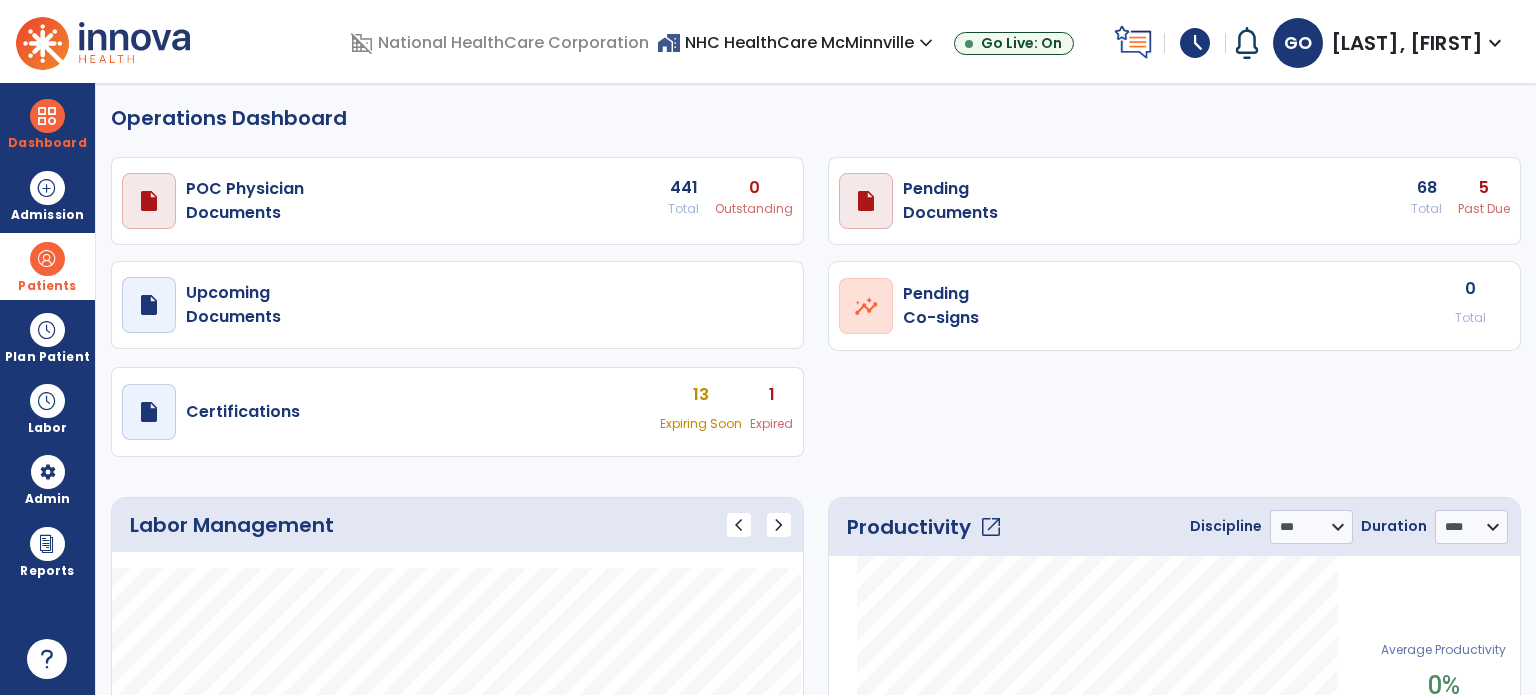 click on "Patients" at bounding box center [47, 286] 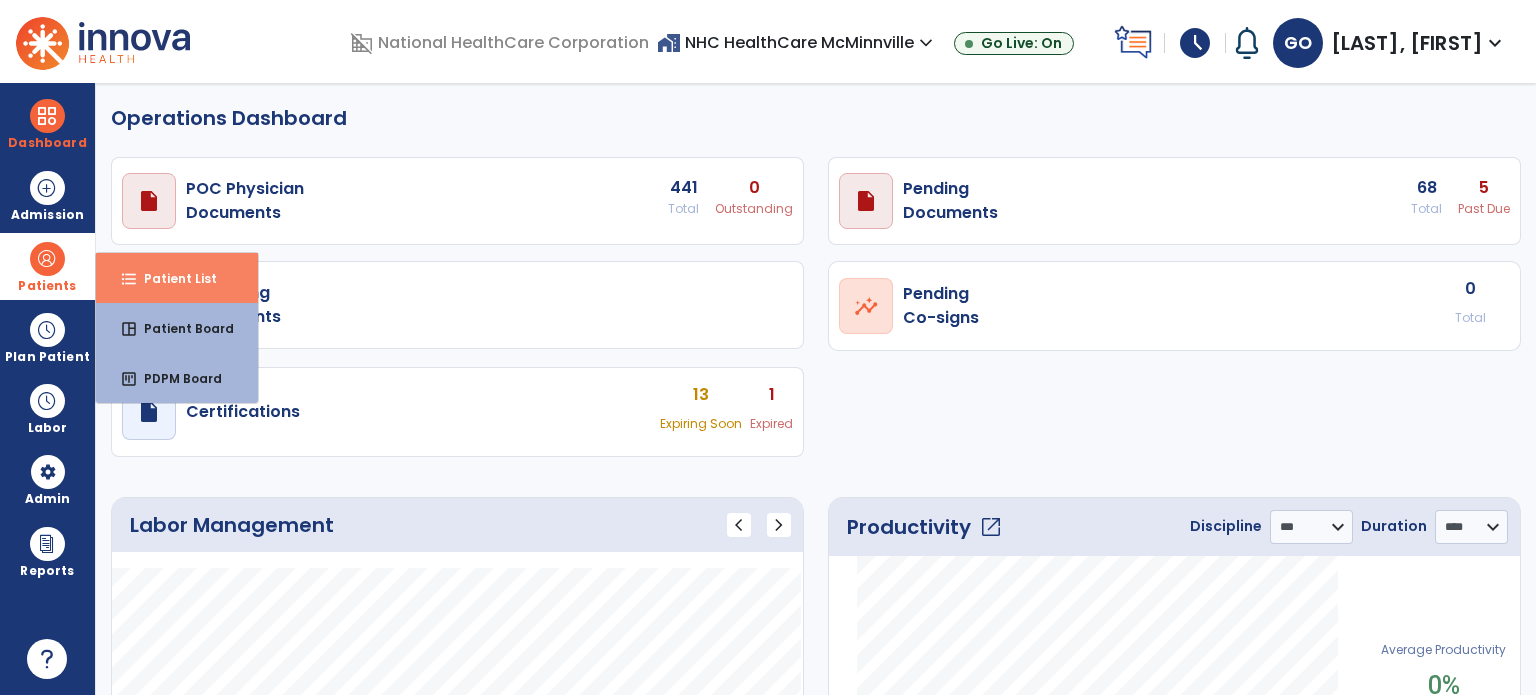 click on "format_list_bulleted  Patient List" at bounding box center [177, 278] 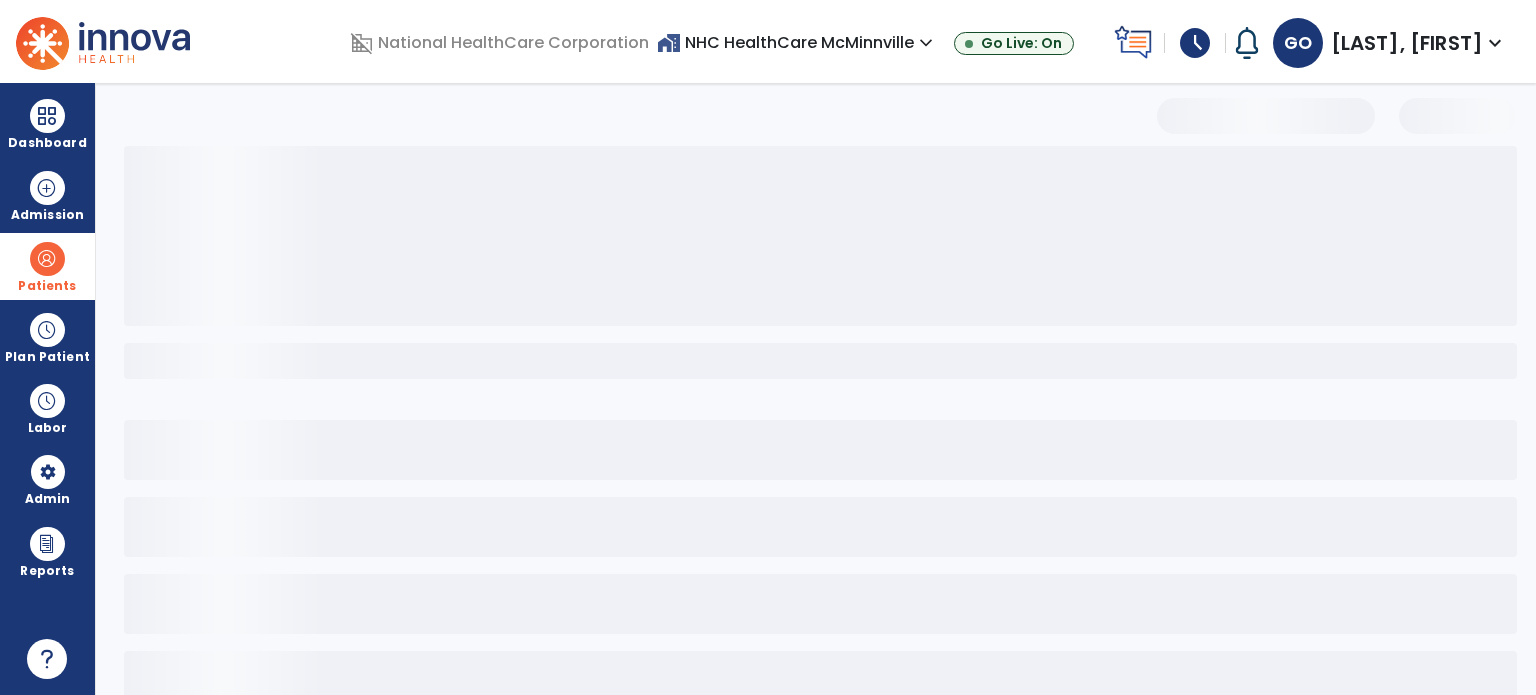 select on "***" 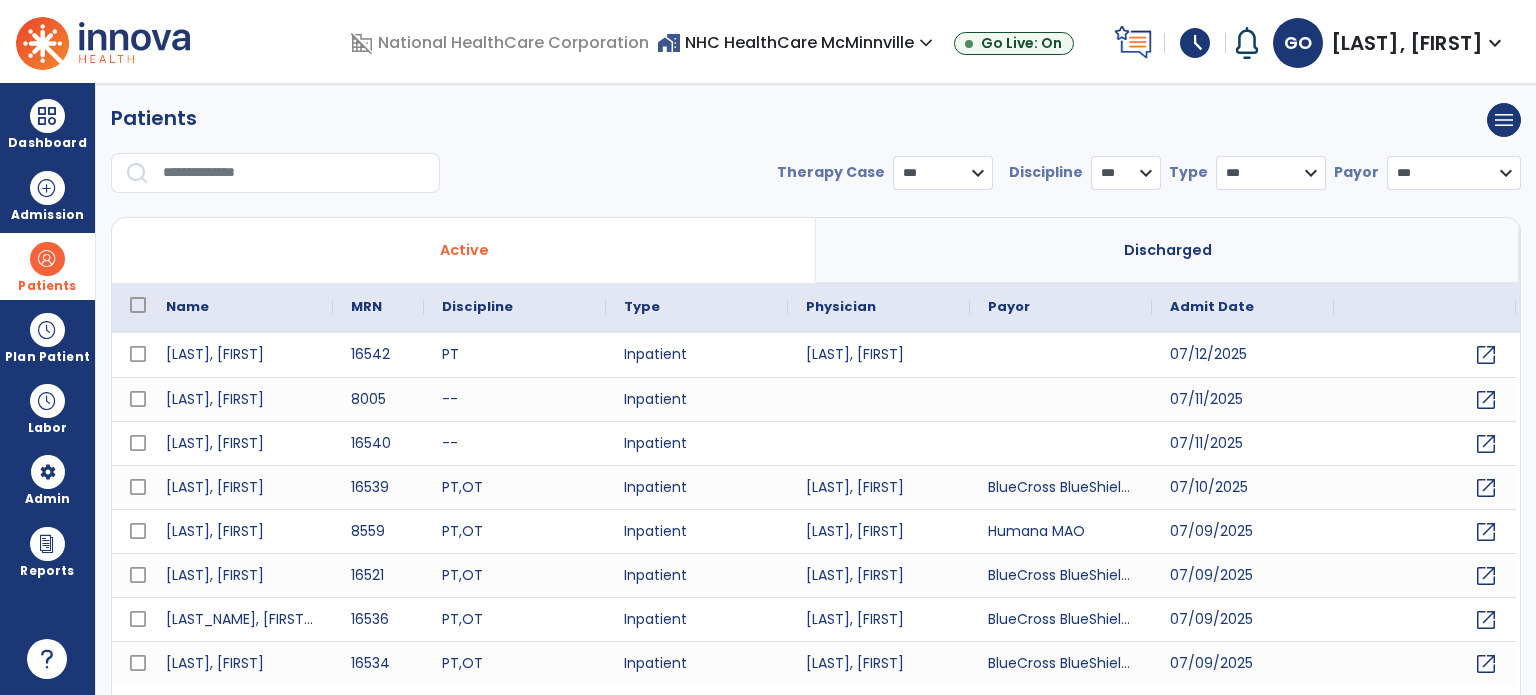 click at bounding box center (294, 173) 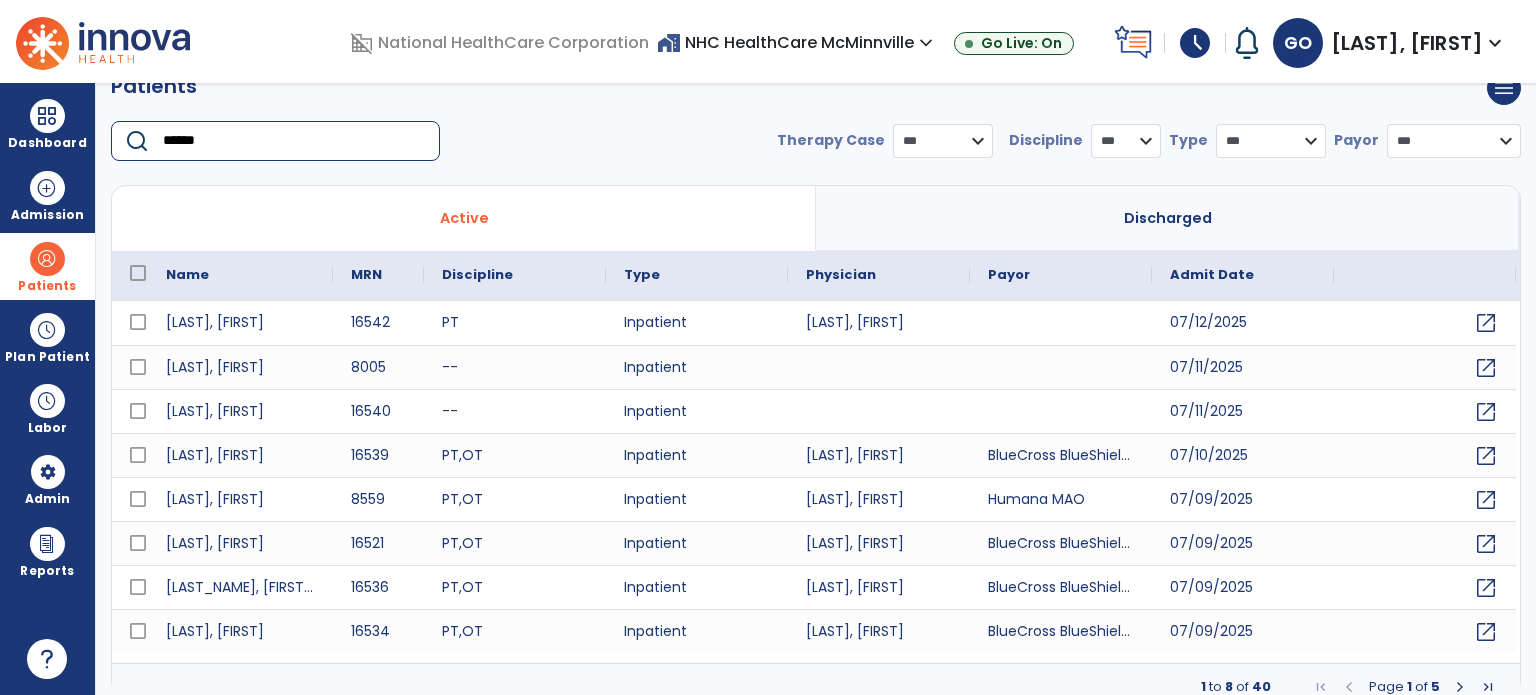 scroll, scrollTop: 35, scrollLeft: 0, axis: vertical 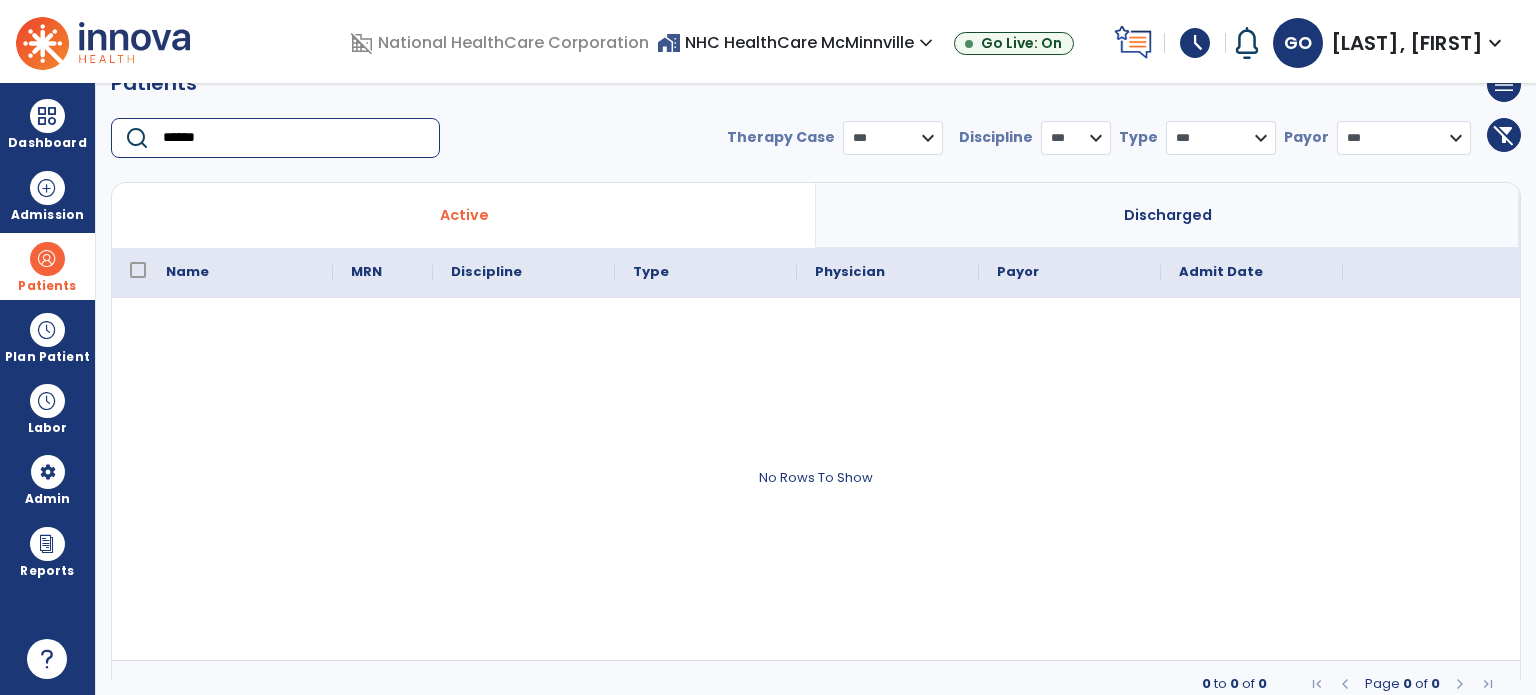 type on "******" 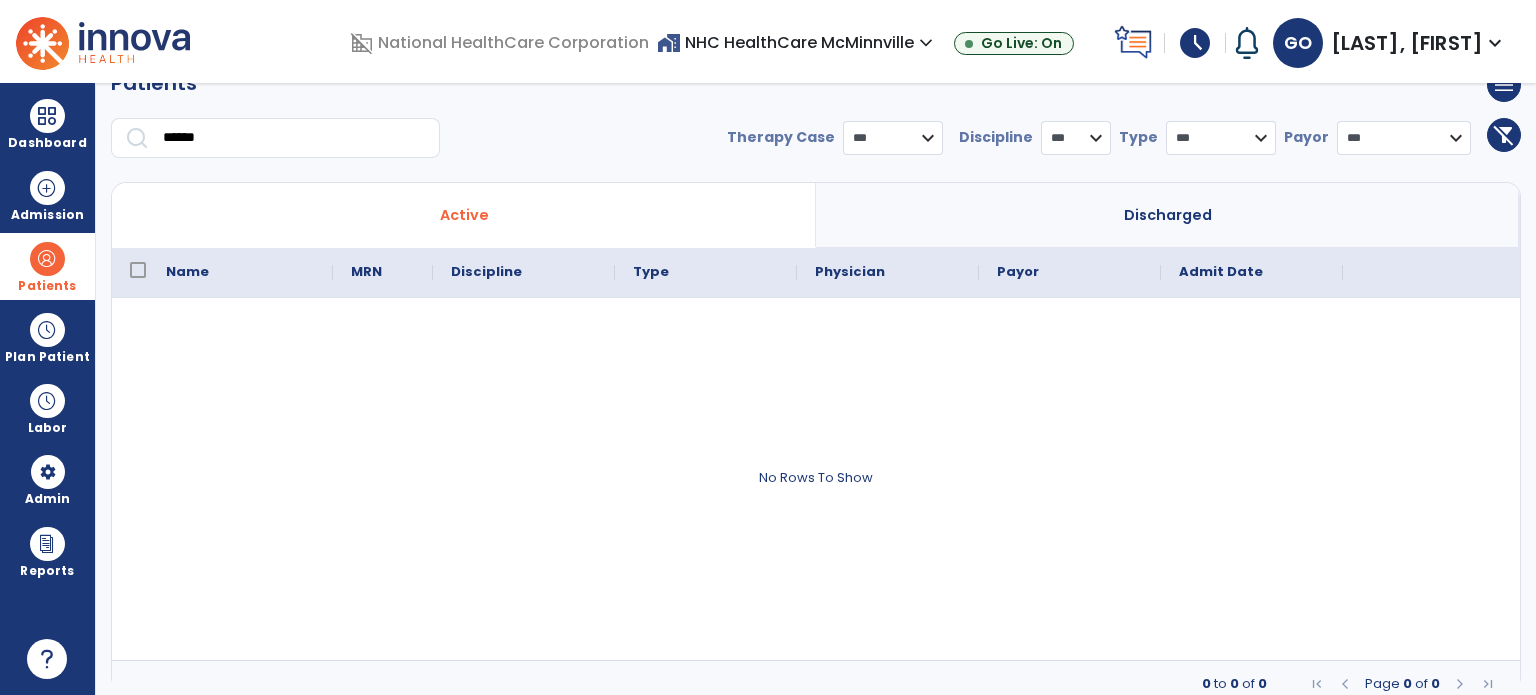 click on "Discharged" at bounding box center (1168, 215) 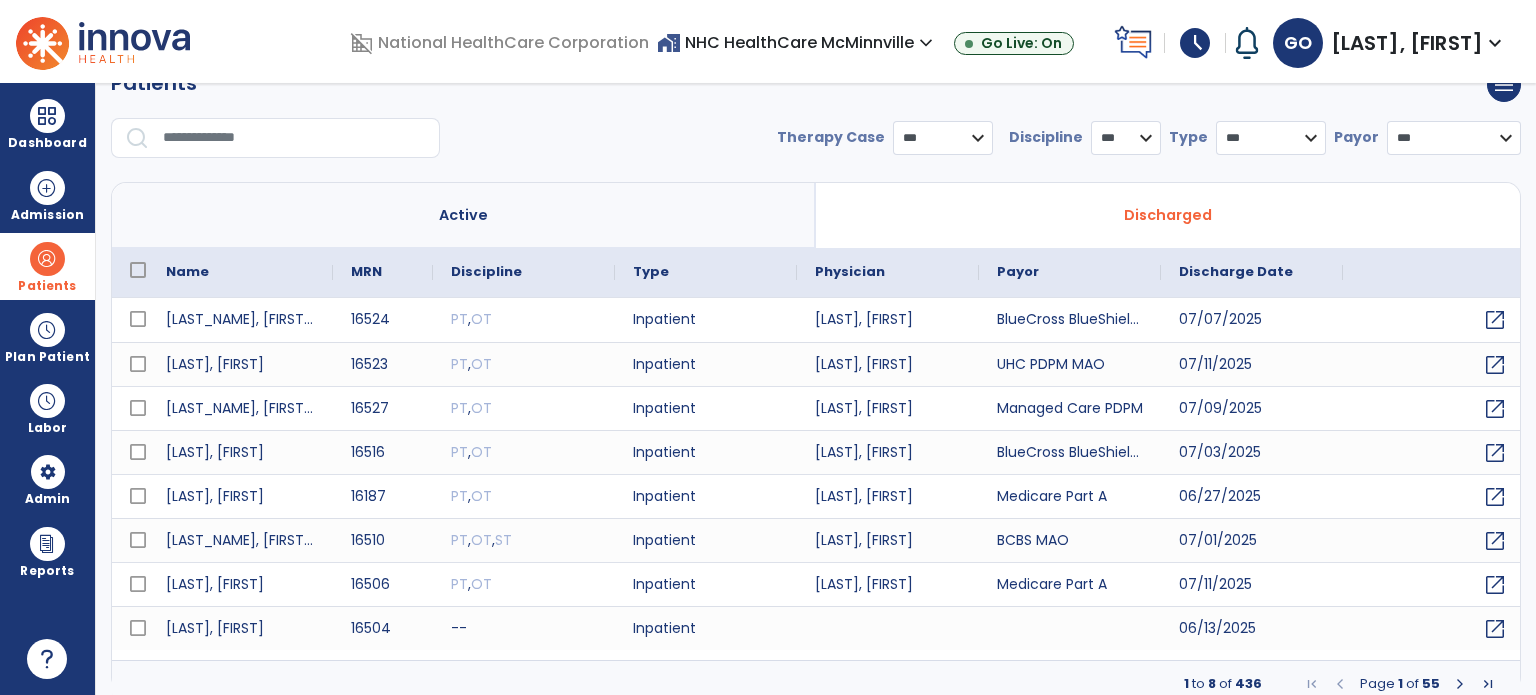 click at bounding box center (275, 138) 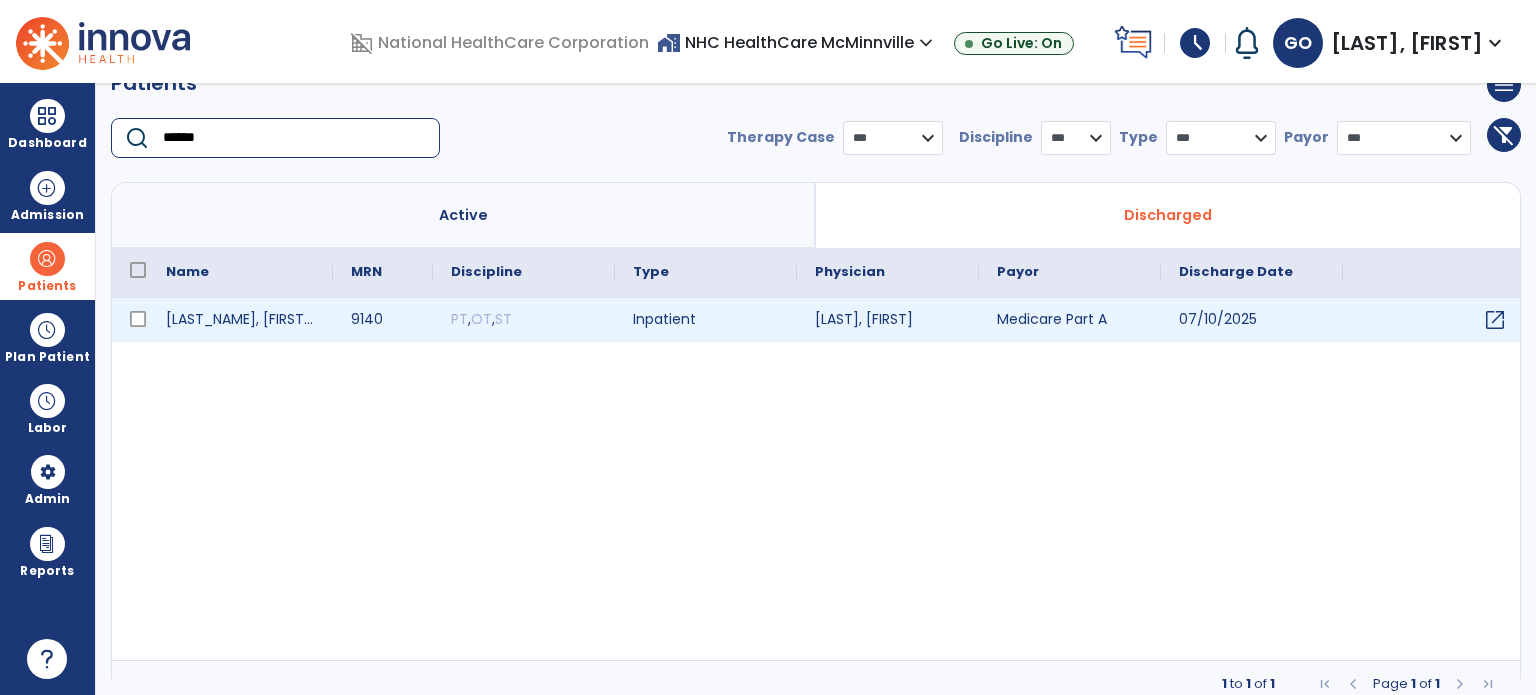type on "******" 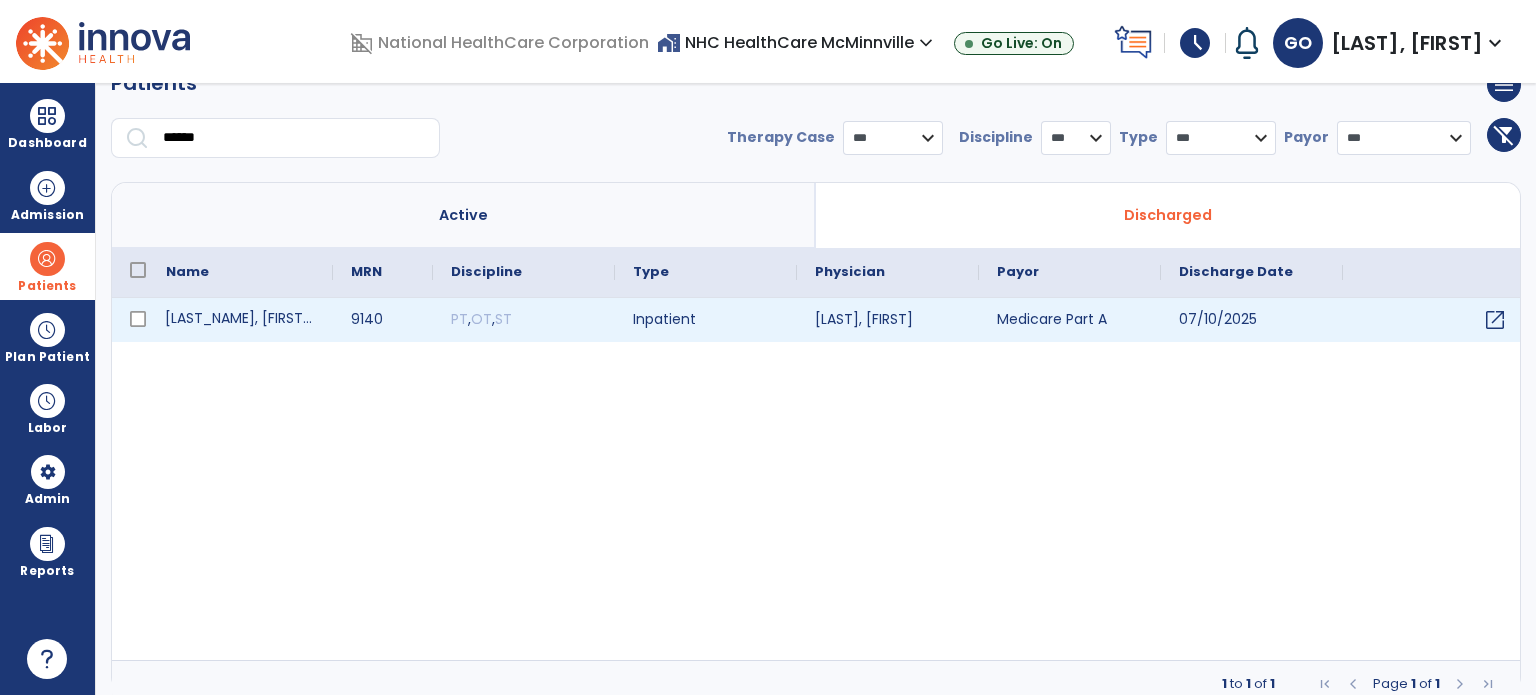 click on "[LAST_NAME], [FIRST_NAME]" at bounding box center (240, 320) 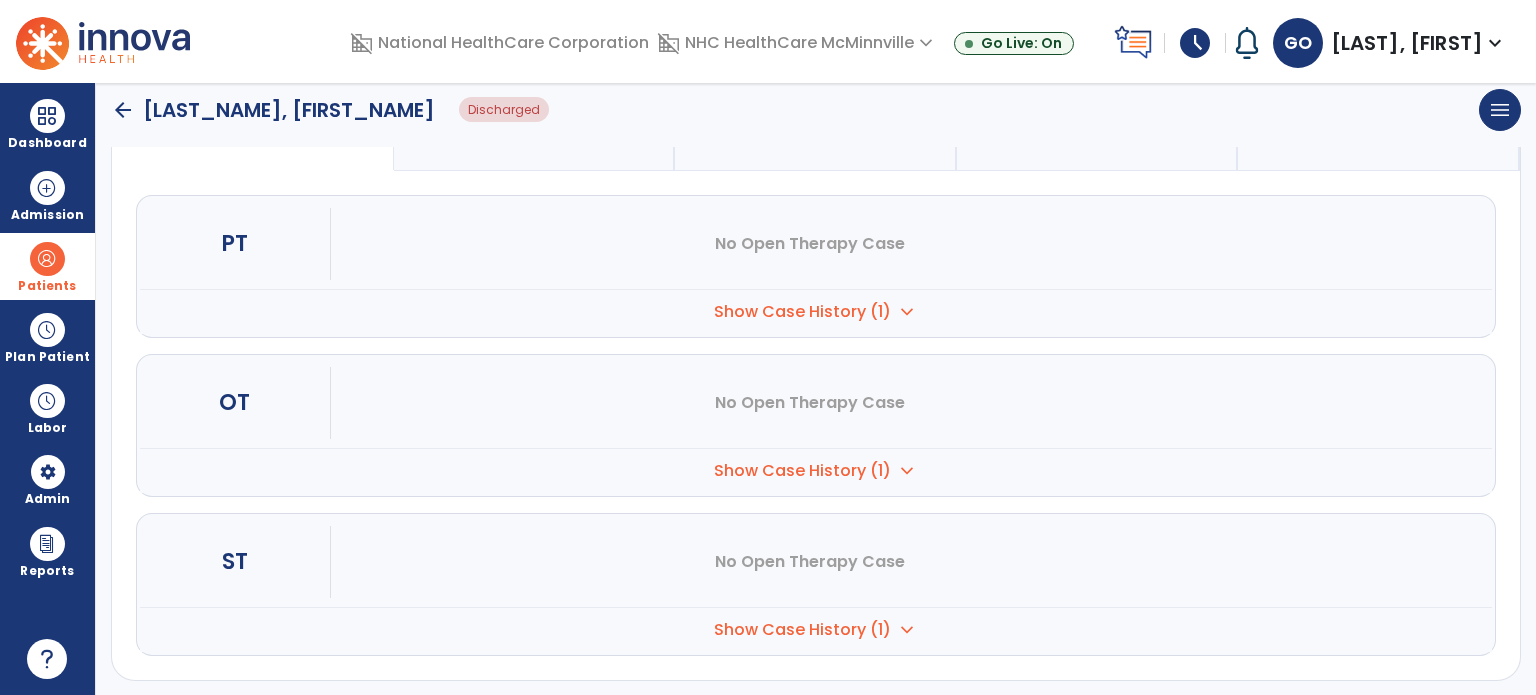 scroll, scrollTop: 196, scrollLeft: 0, axis: vertical 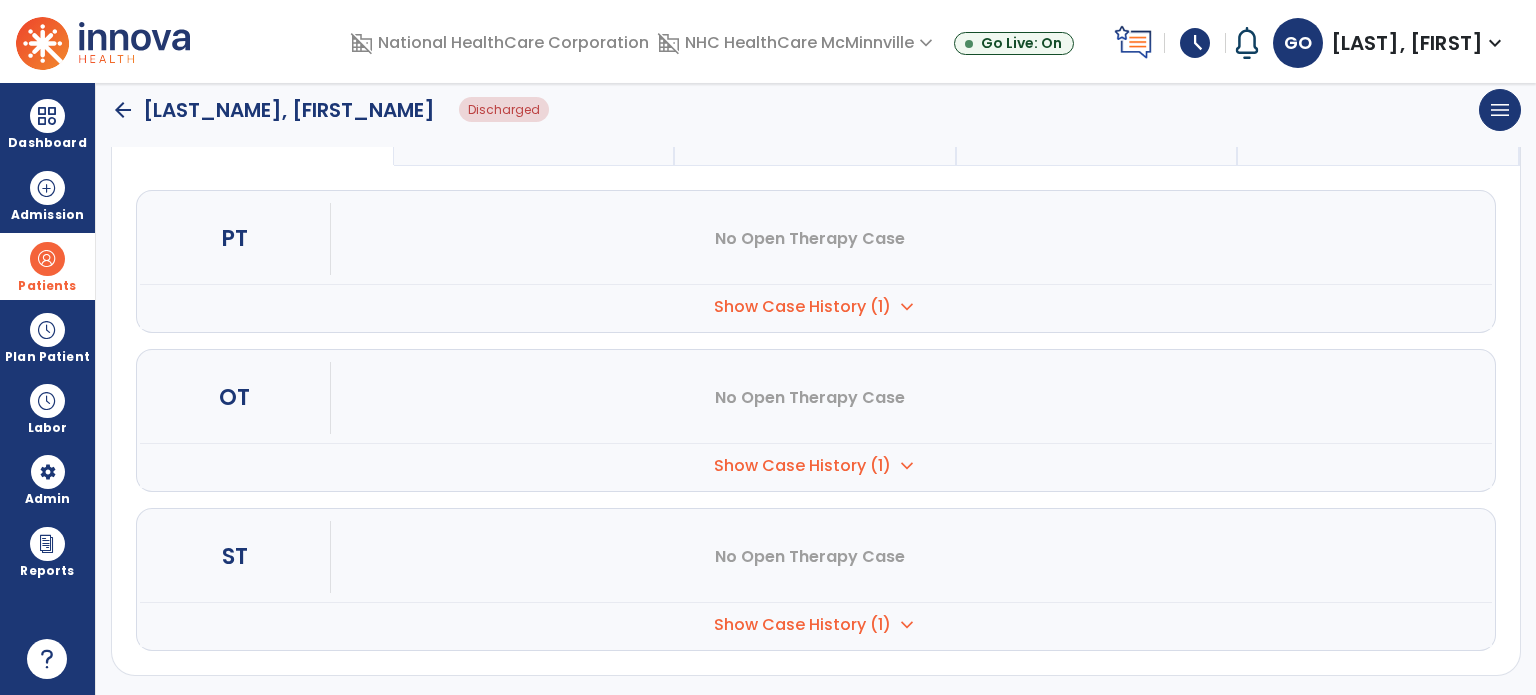click on "Show Case History (1)" at bounding box center [802, 307] 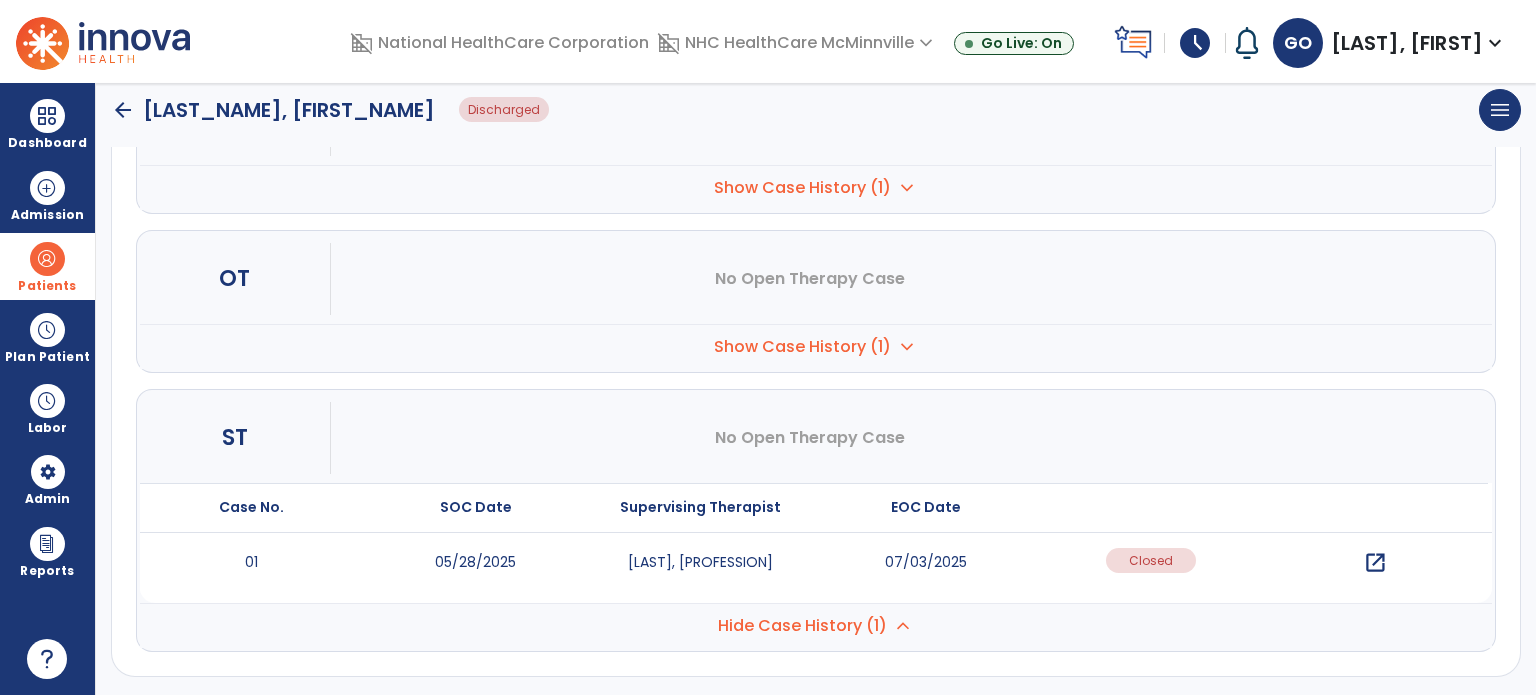 scroll, scrollTop: 316, scrollLeft: 0, axis: vertical 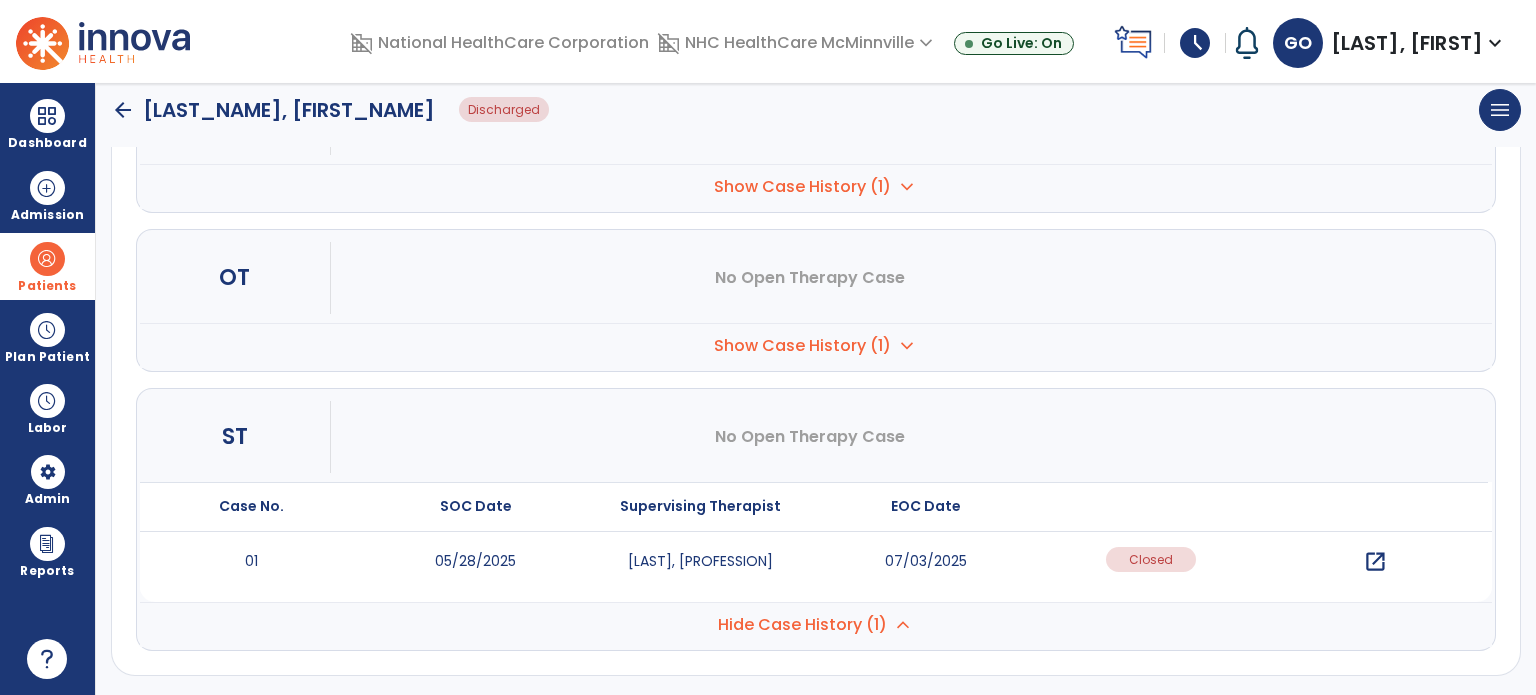 click on "open_in_new" at bounding box center (1375, 562) 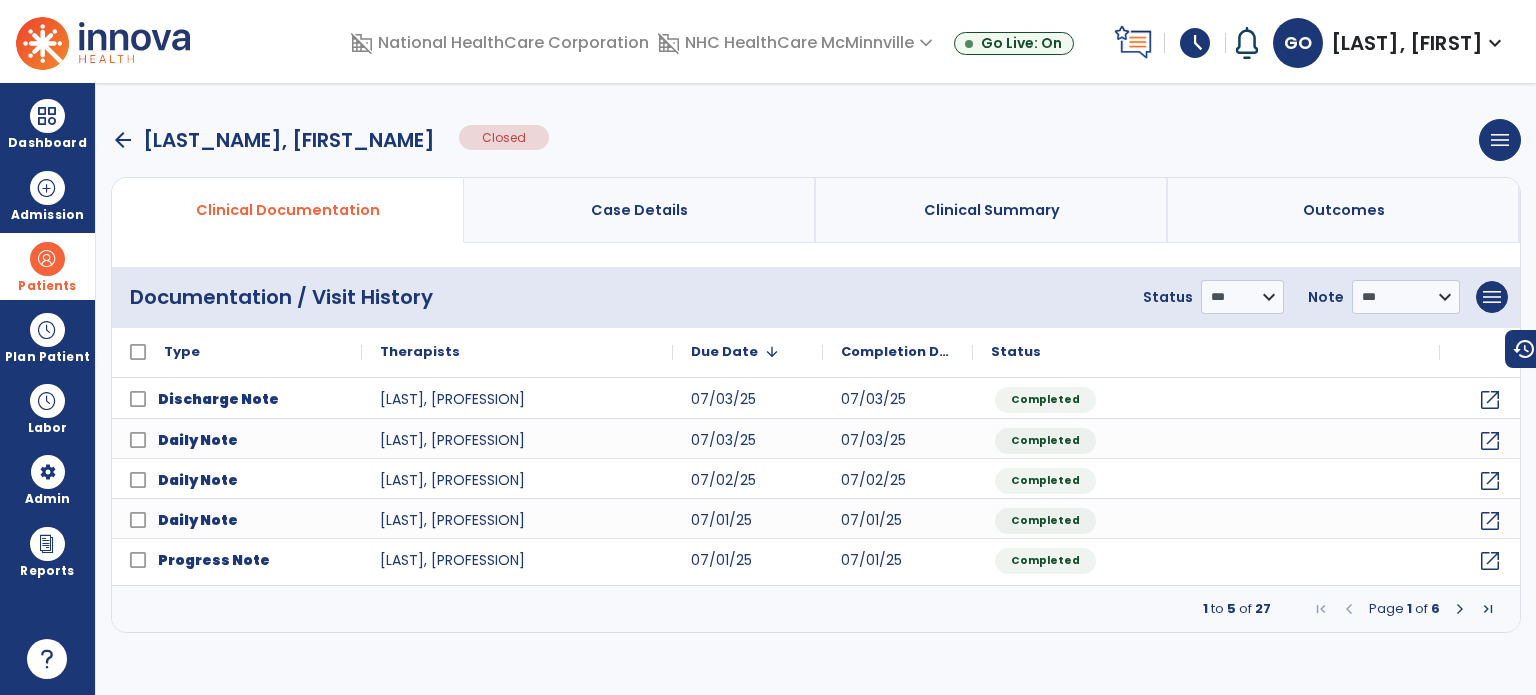 click at bounding box center [1488, 609] 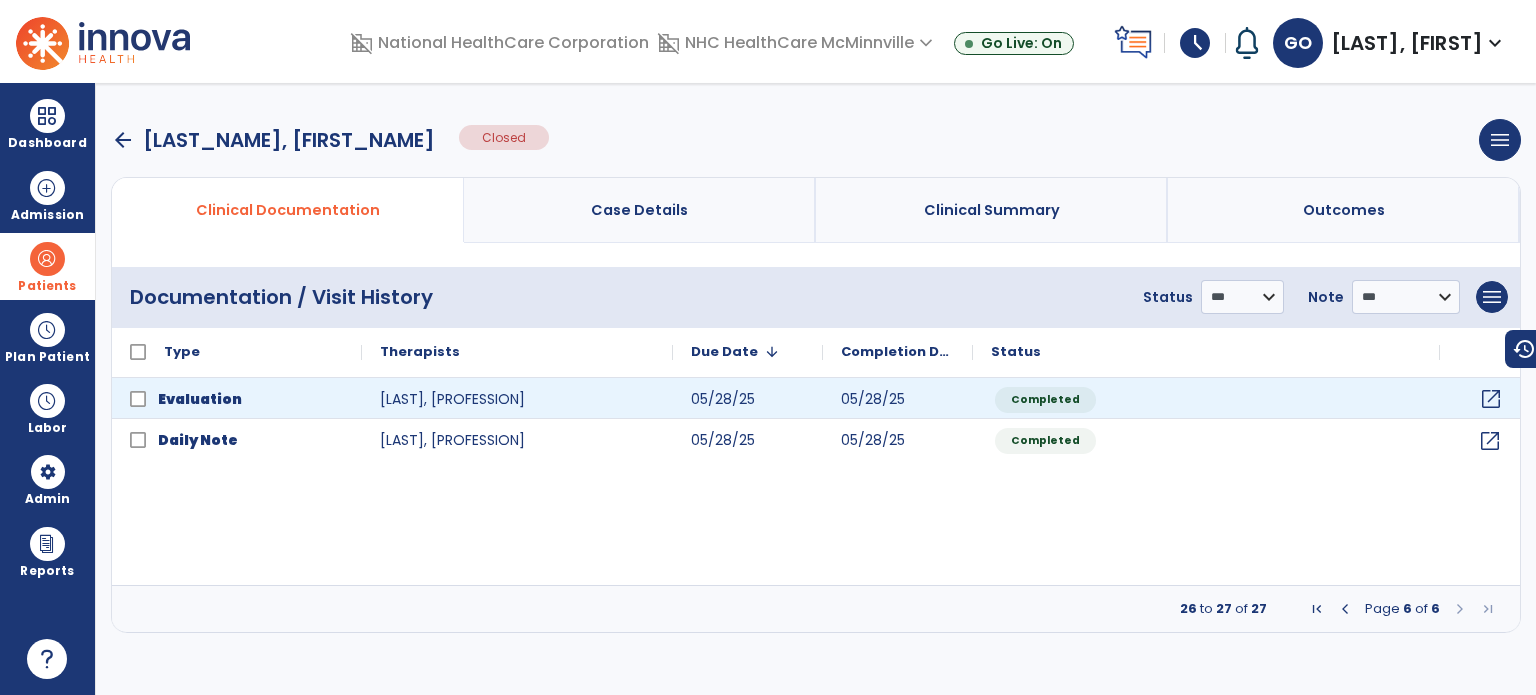 click on "open_in_new" 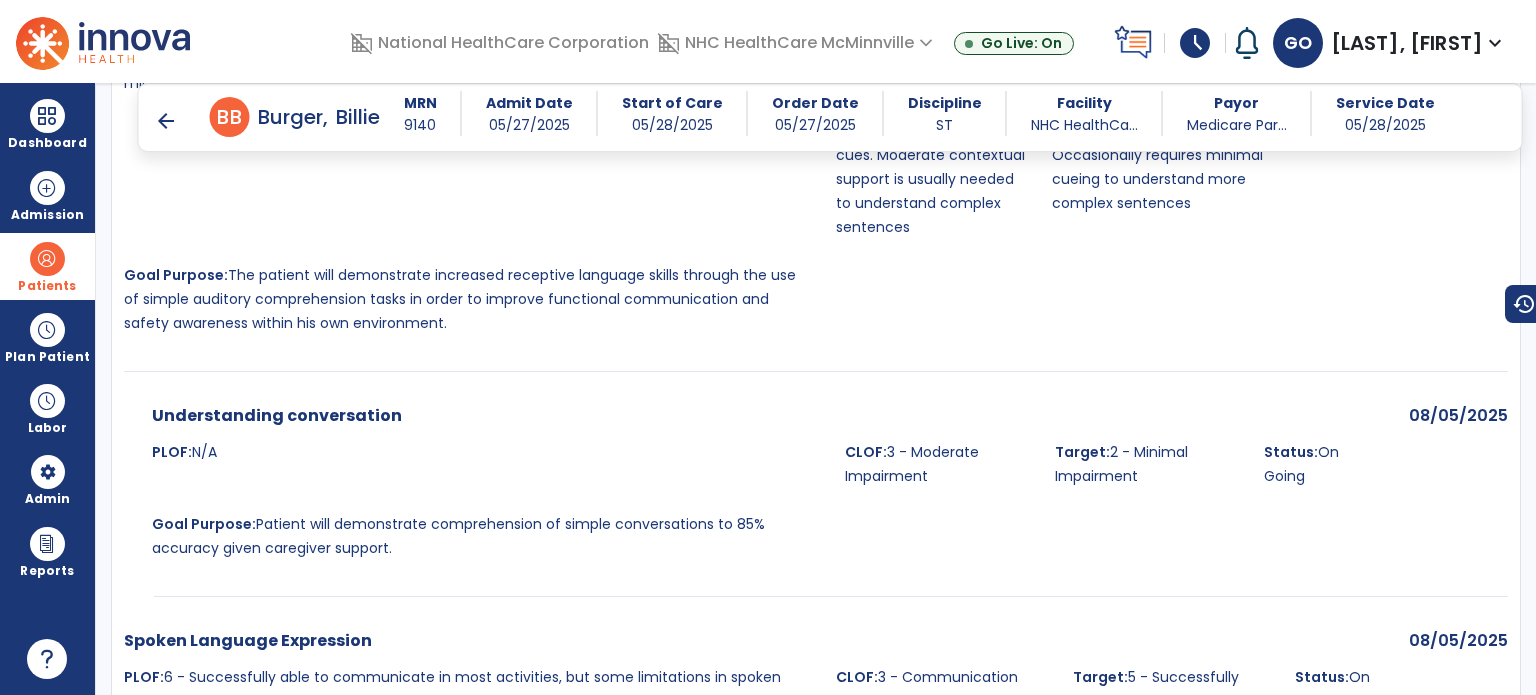 scroll, scrollTop: 7433, scrollLeft: 0, axis: vertical 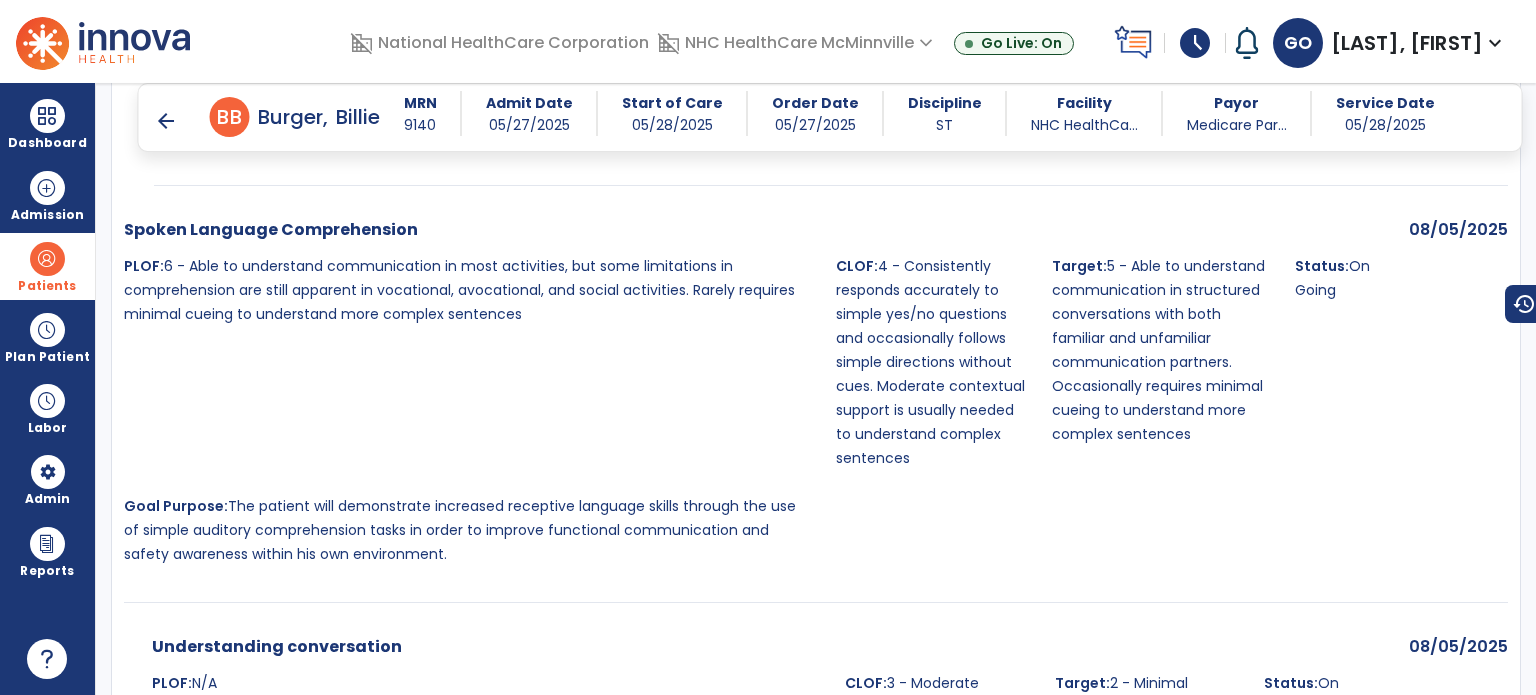 click on "arrow_back B B Burger, Billie MRN [MRN] Admit Date [DATE] Start of Care [DATE] Order Date [DATE] Discipline ST Facility NHC HealthCa... Payor Medicare Par... Service Date [DATE]" at bounding box center (830, 117) 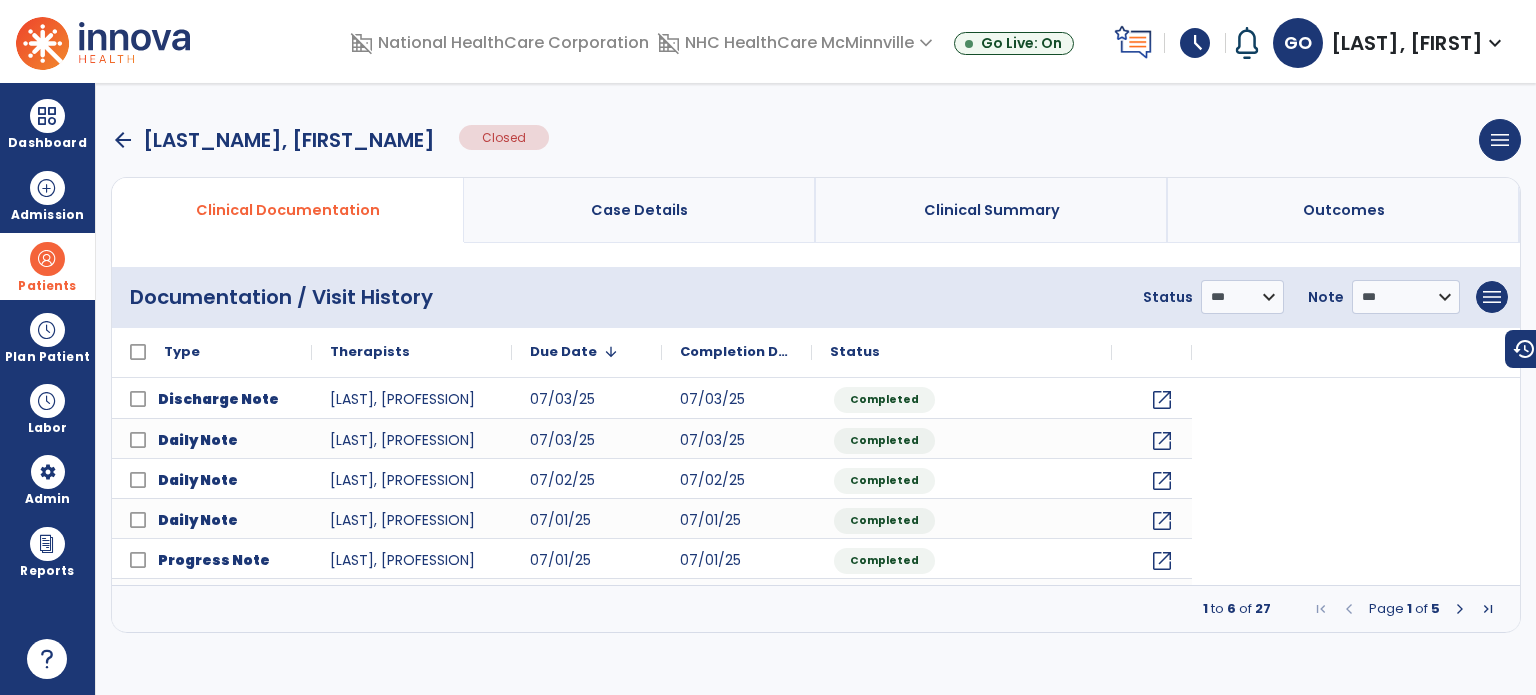 scroll, scrollTop: 0, scrollLeft: 0, axis: both 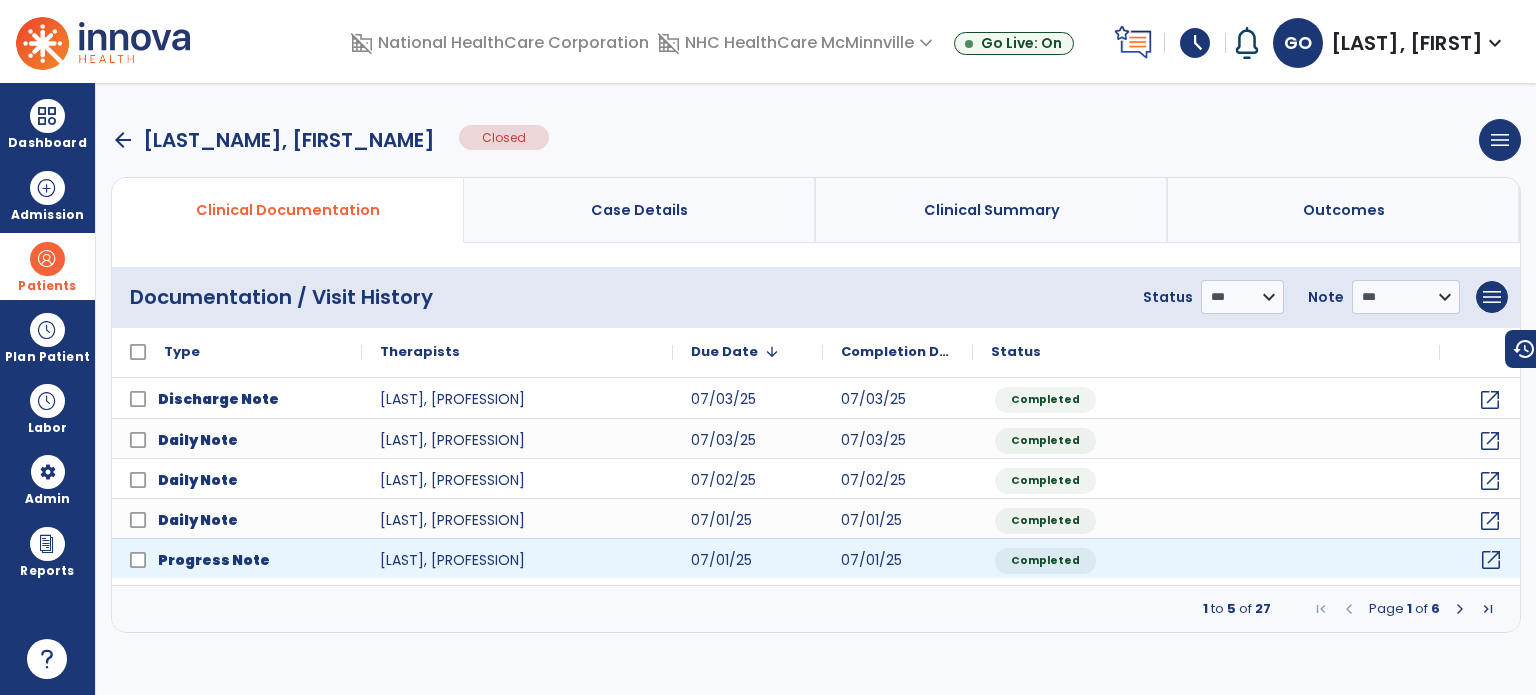 click on "open_in_new" 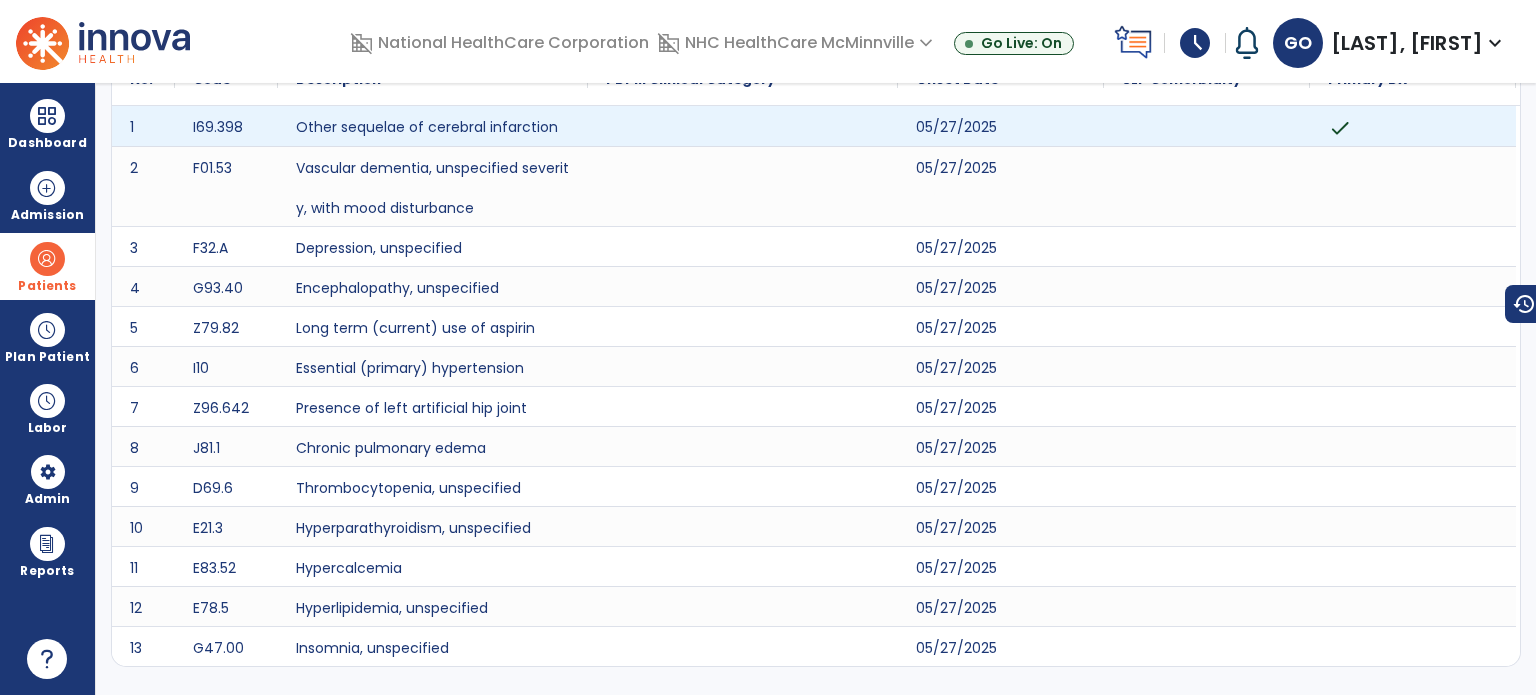 scroll, scrollTop: 0, scrollLeft: 0, axis: both 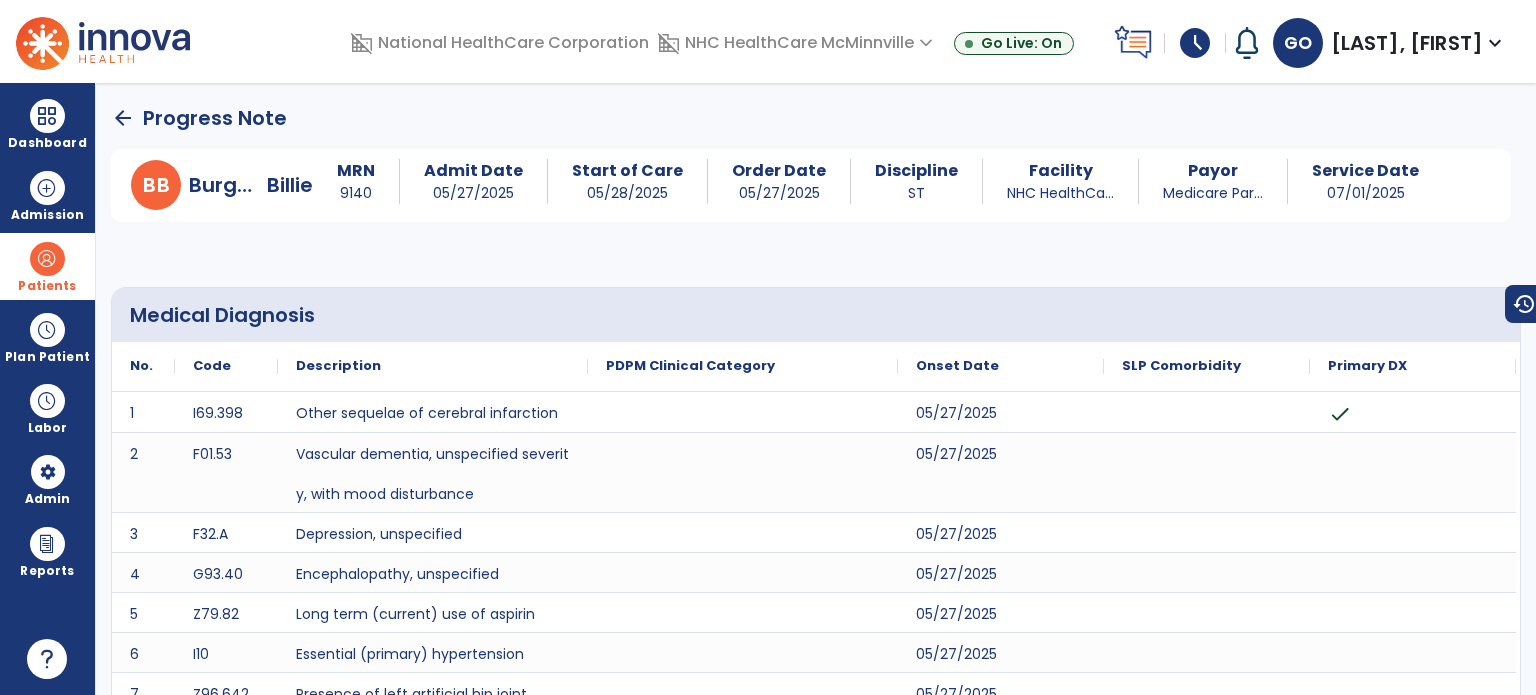 click on "arrow_back" 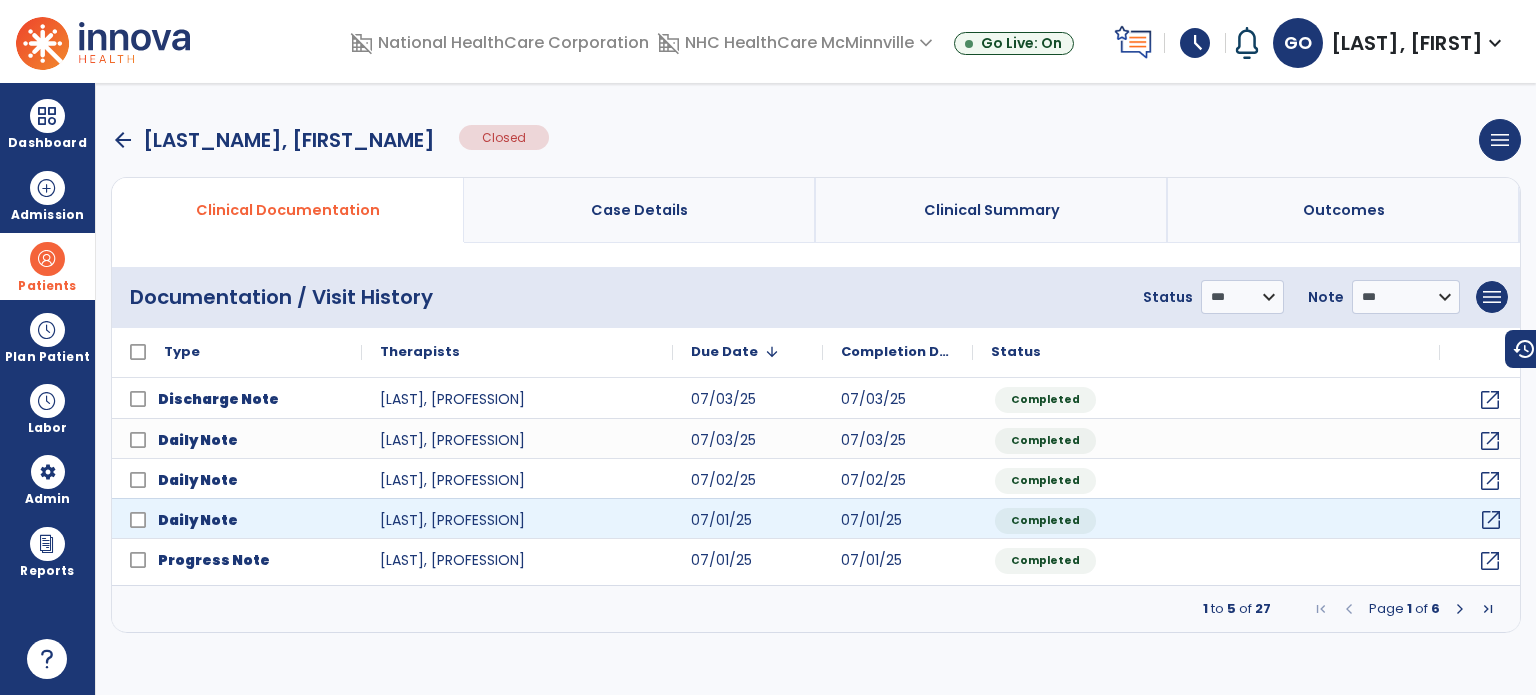 click on "open_in_new" 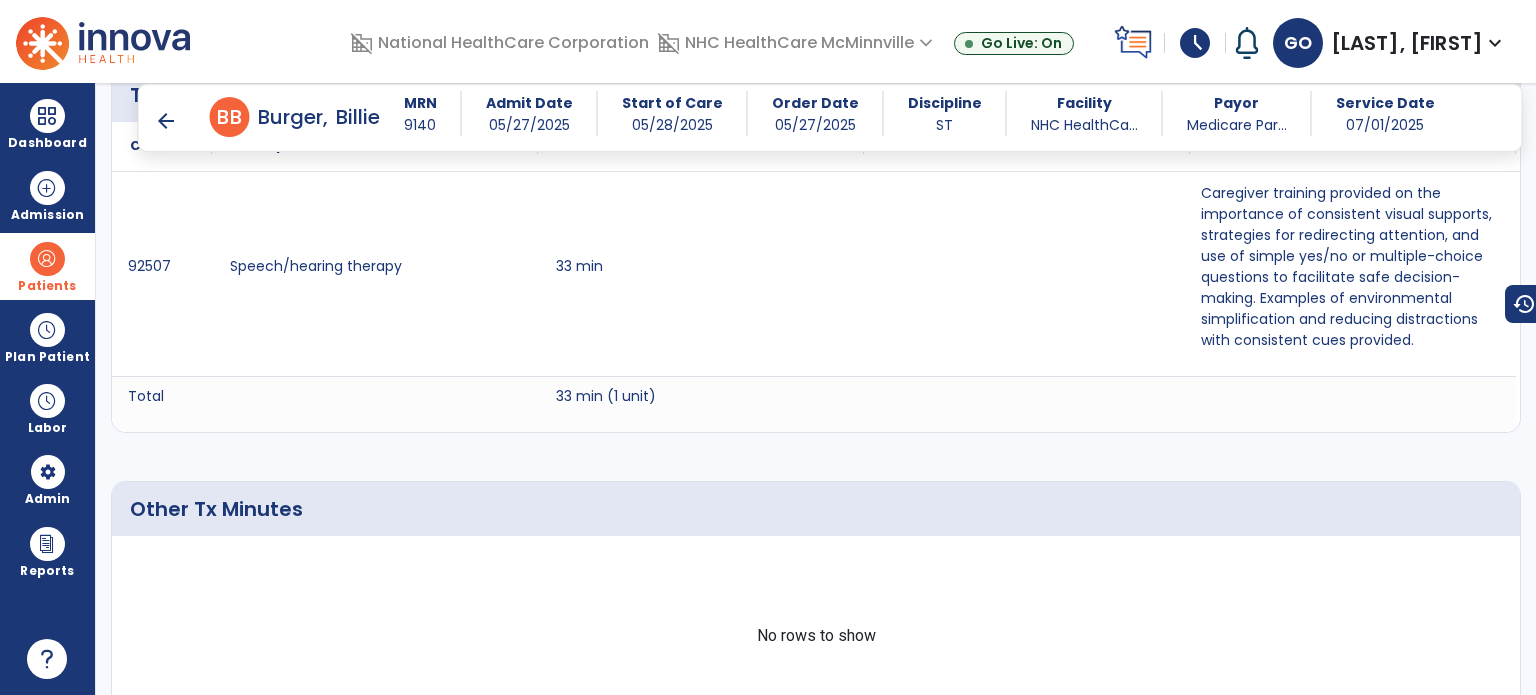 scroll, scrollTop: 1540, scrollLeft: 0, axis: vertical 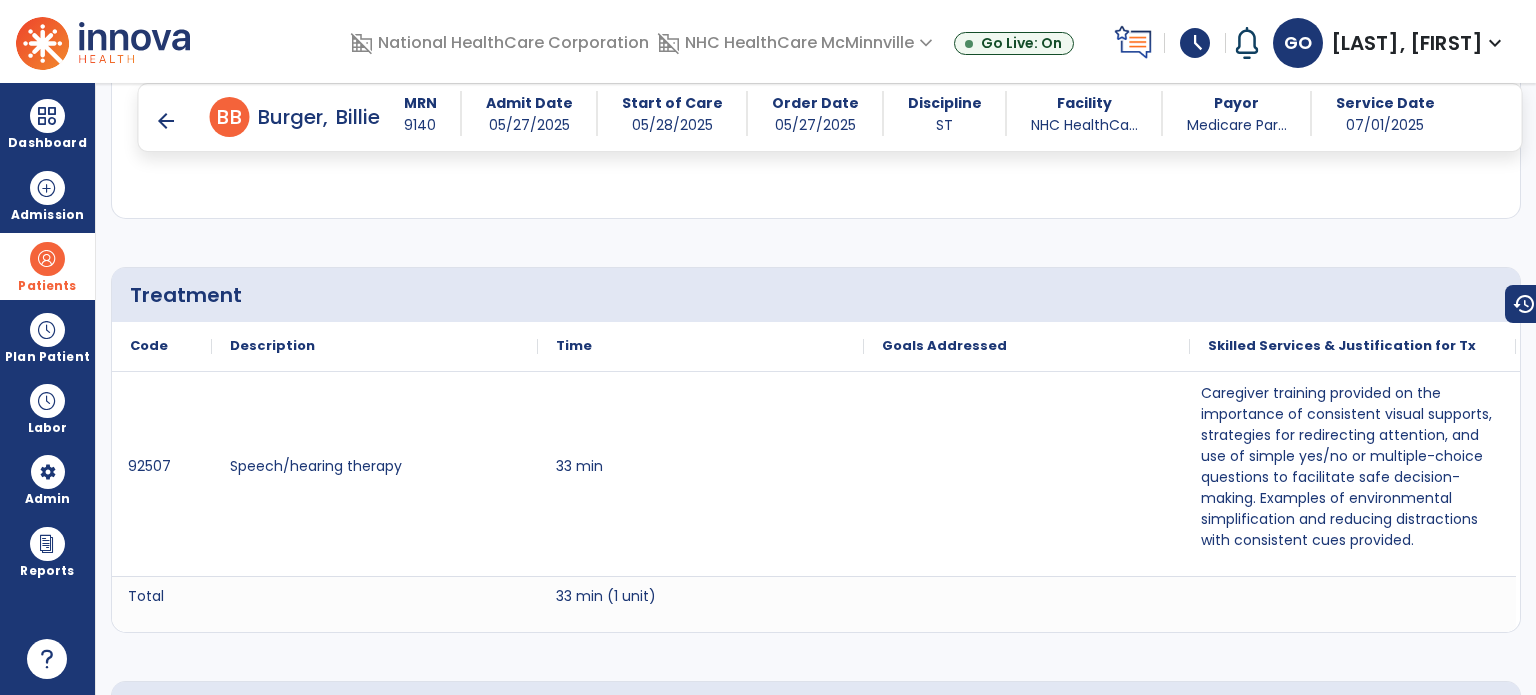 click on "arrow_back" at bounding box center [166, 121] 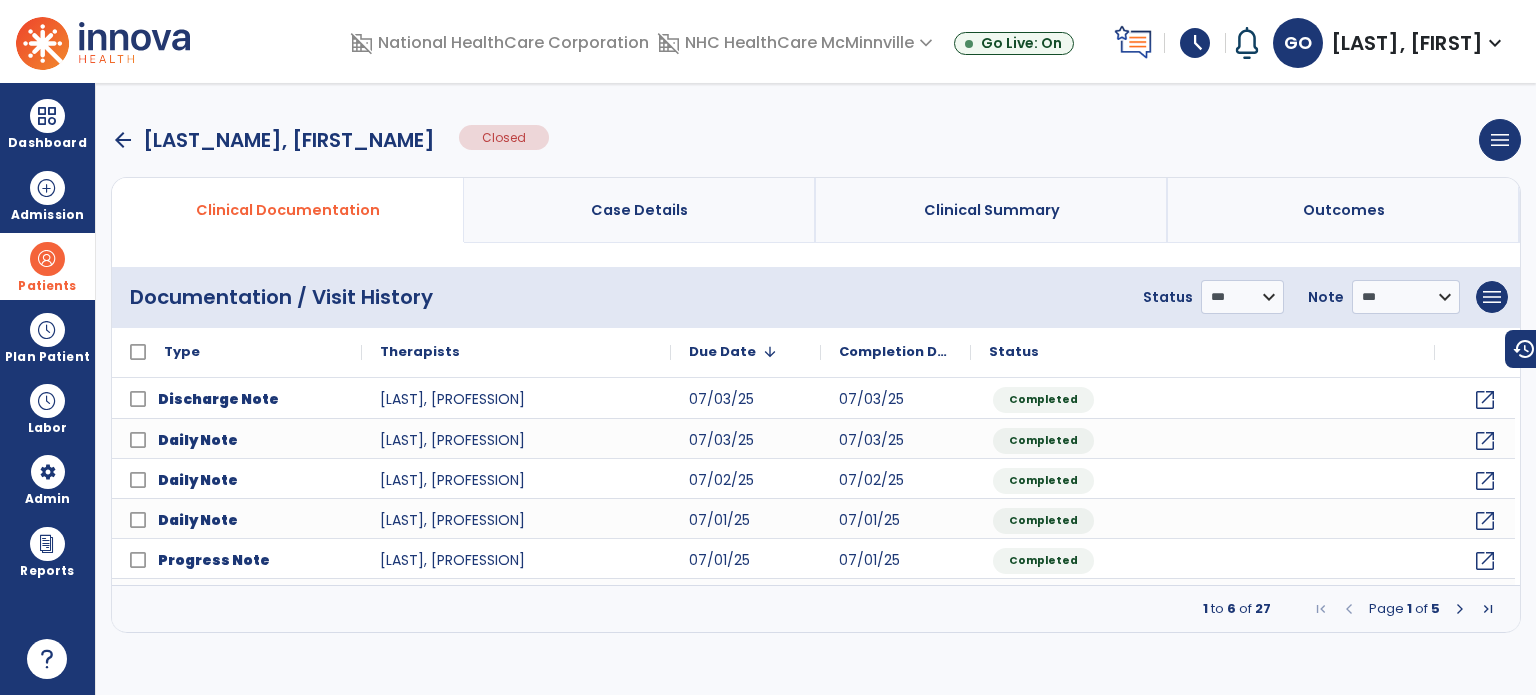 scroll, scrollTop: 0, scrollLeft: 0, axis: both 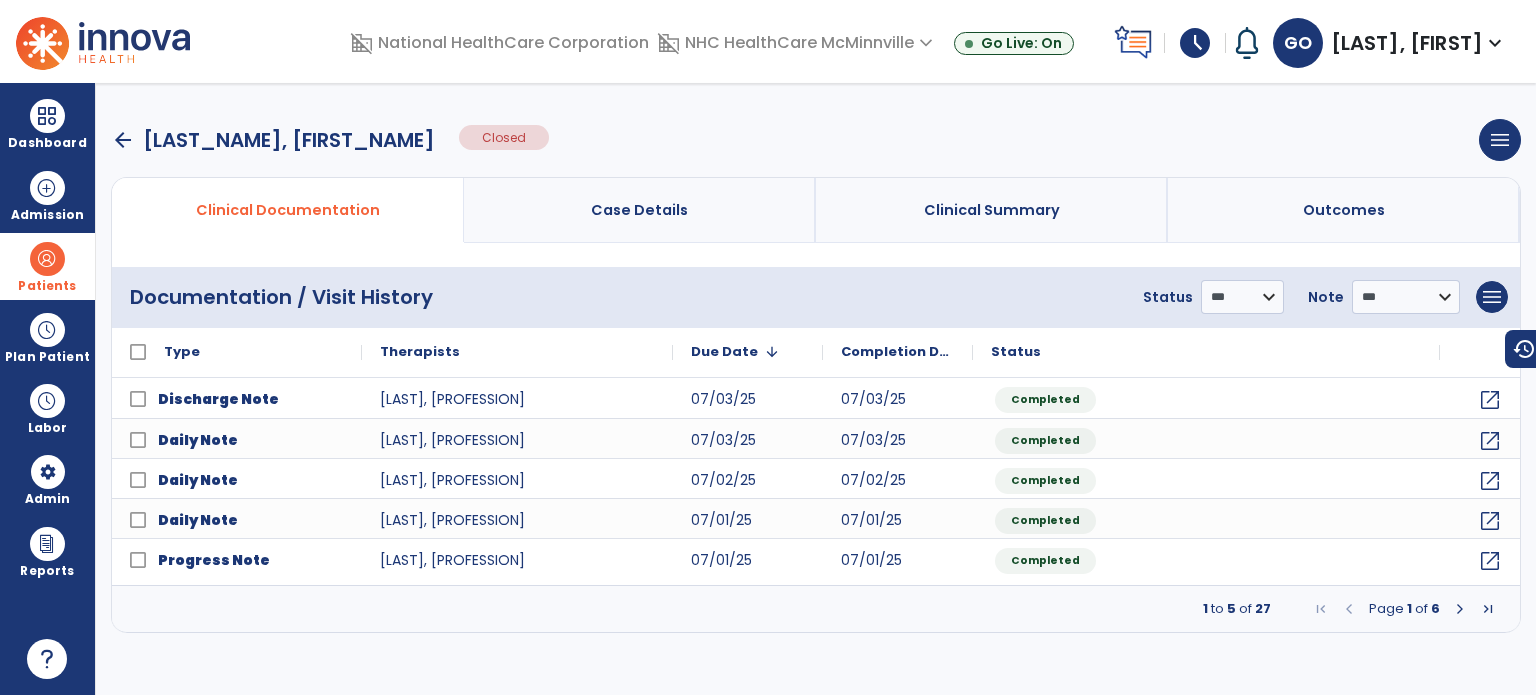 click at bounding box center (1460, 609) 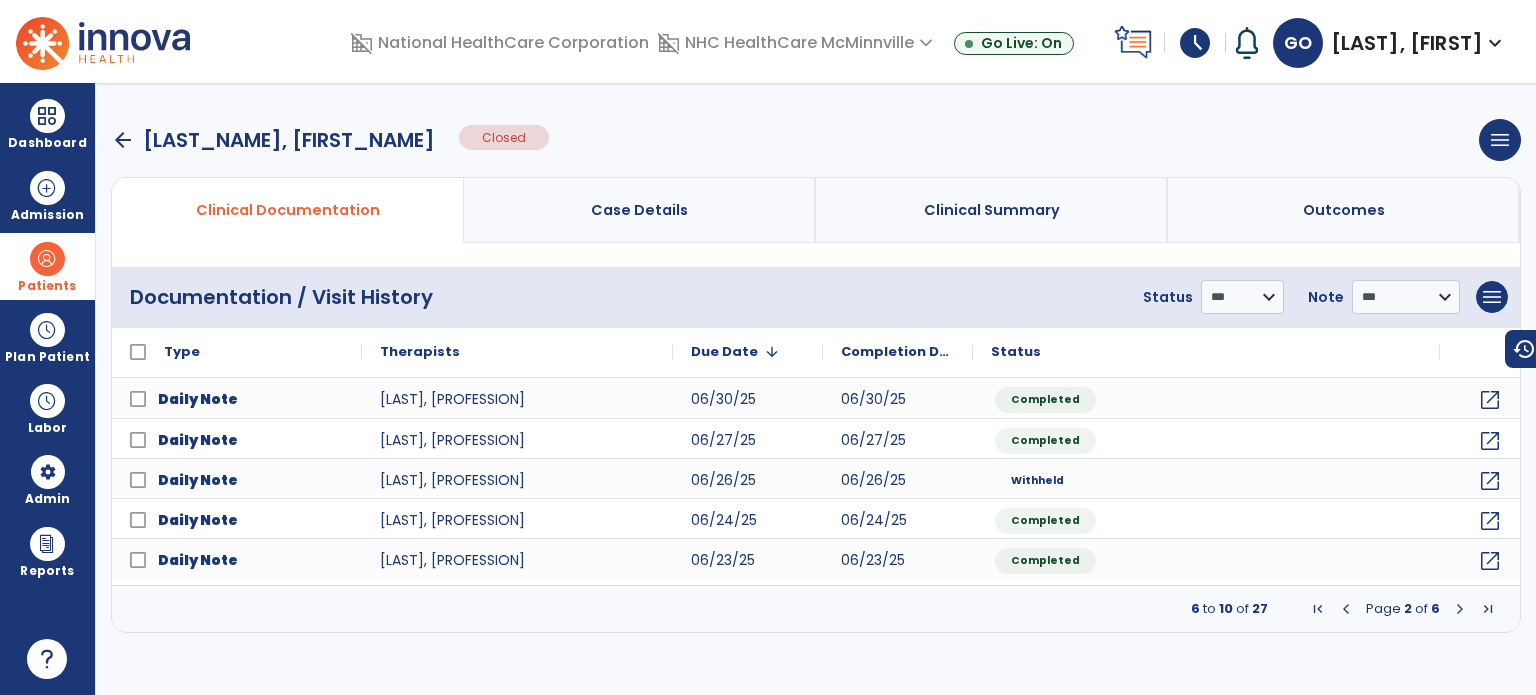 click at bounding box center (1460, 609) 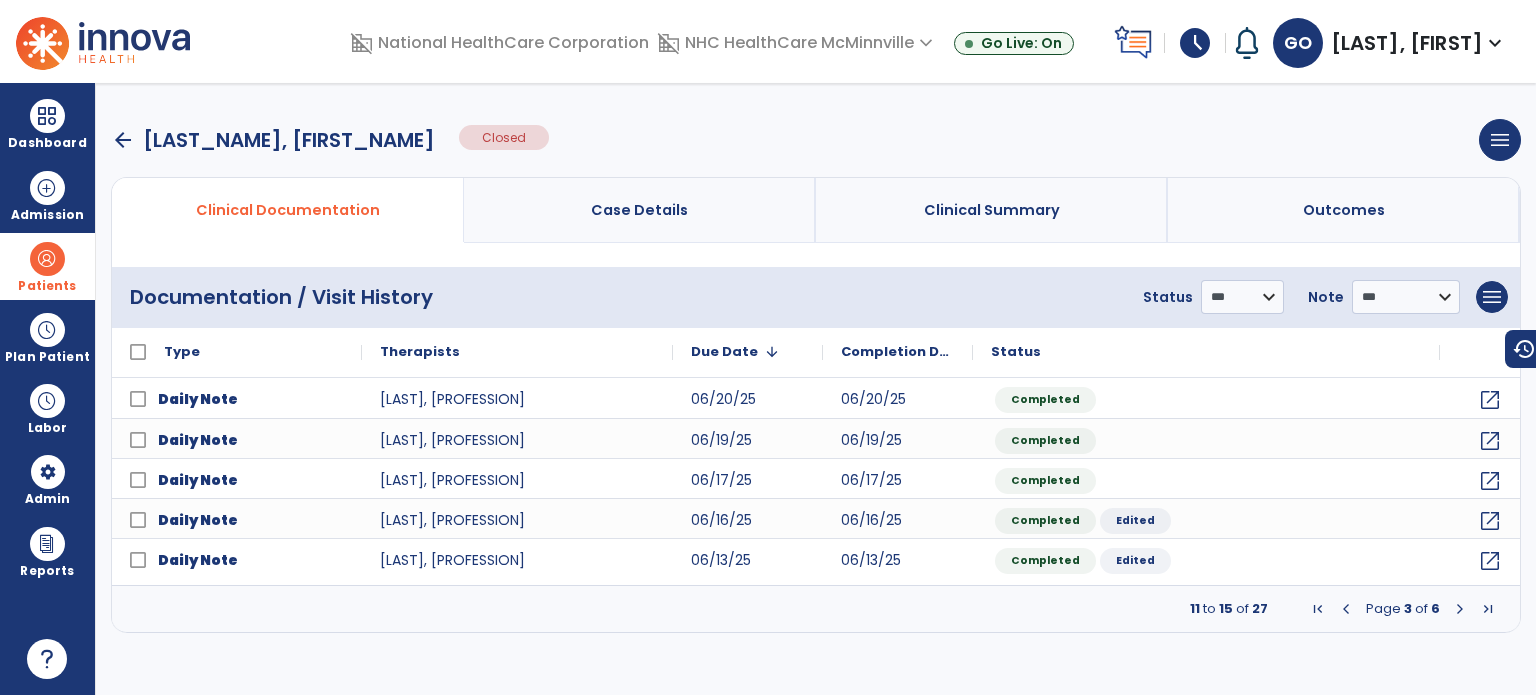 click on "Page
3
of
6" at bounding box center [1403, 609] 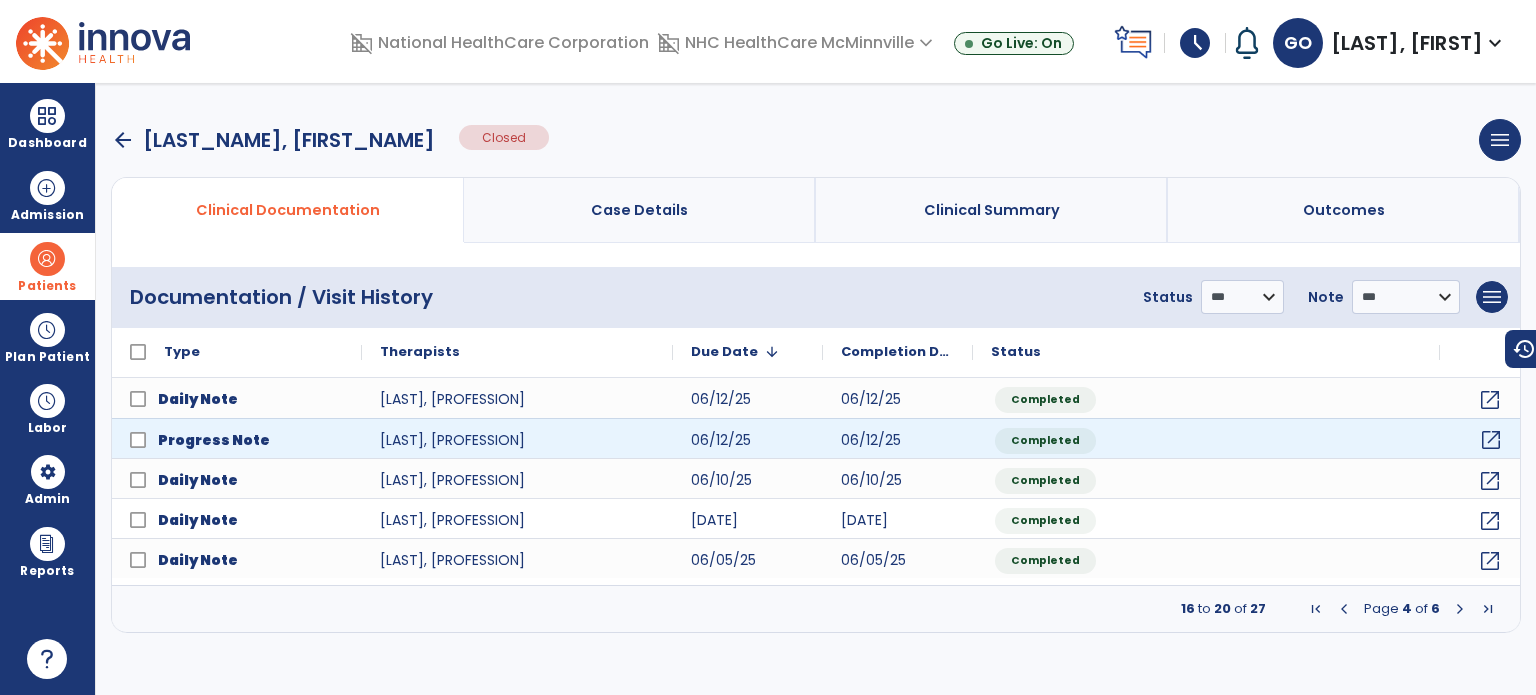 click on "open_in_new" 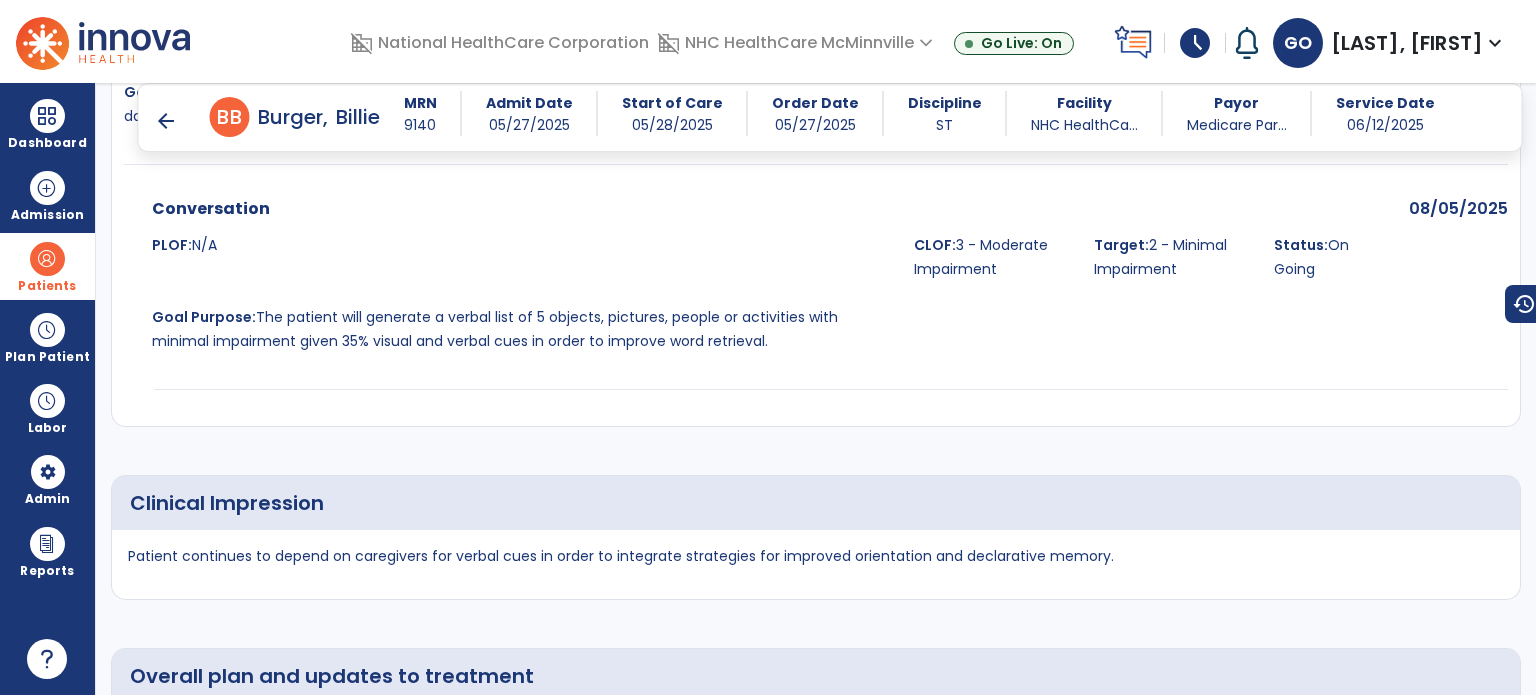 scroll, scrollTop: 3900, scrollLeft: 0, axis: vertical 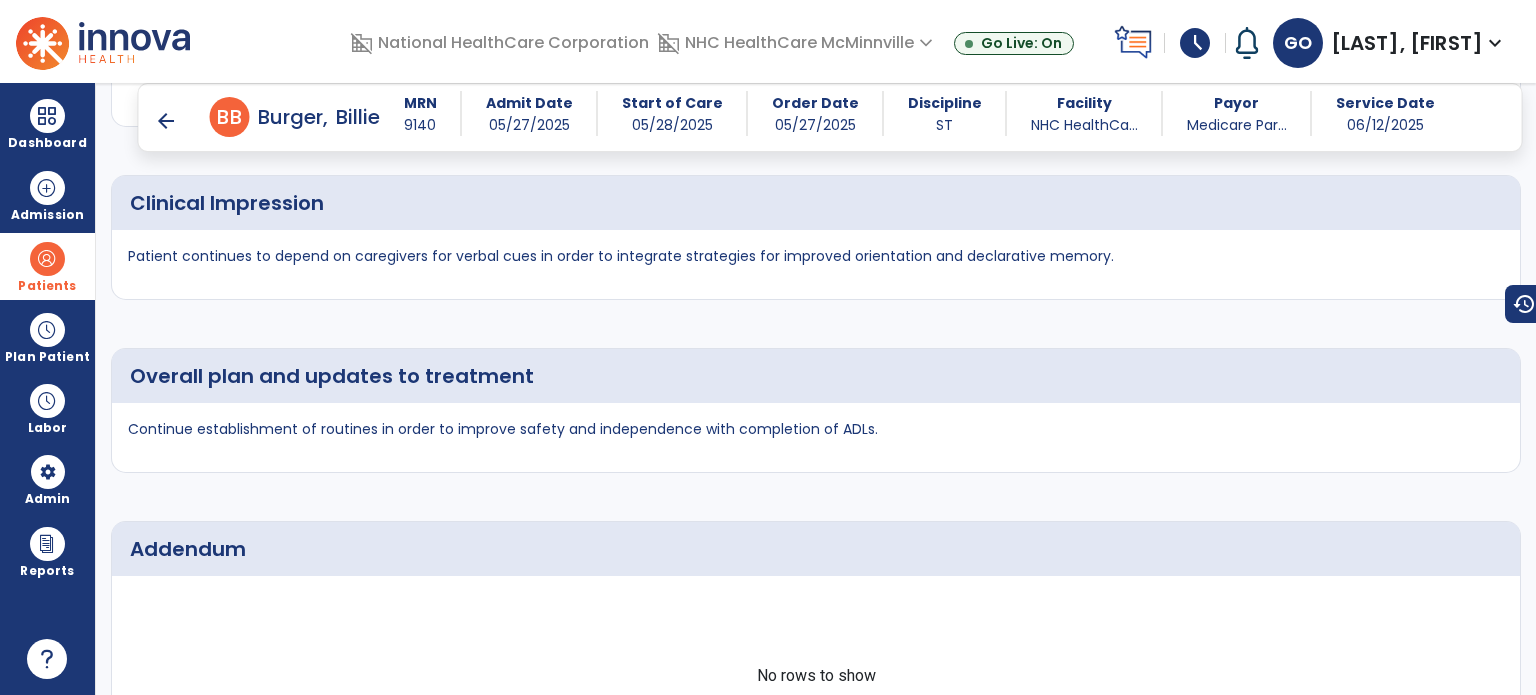 click on "arrow_back" at bounding box center [166, 121] 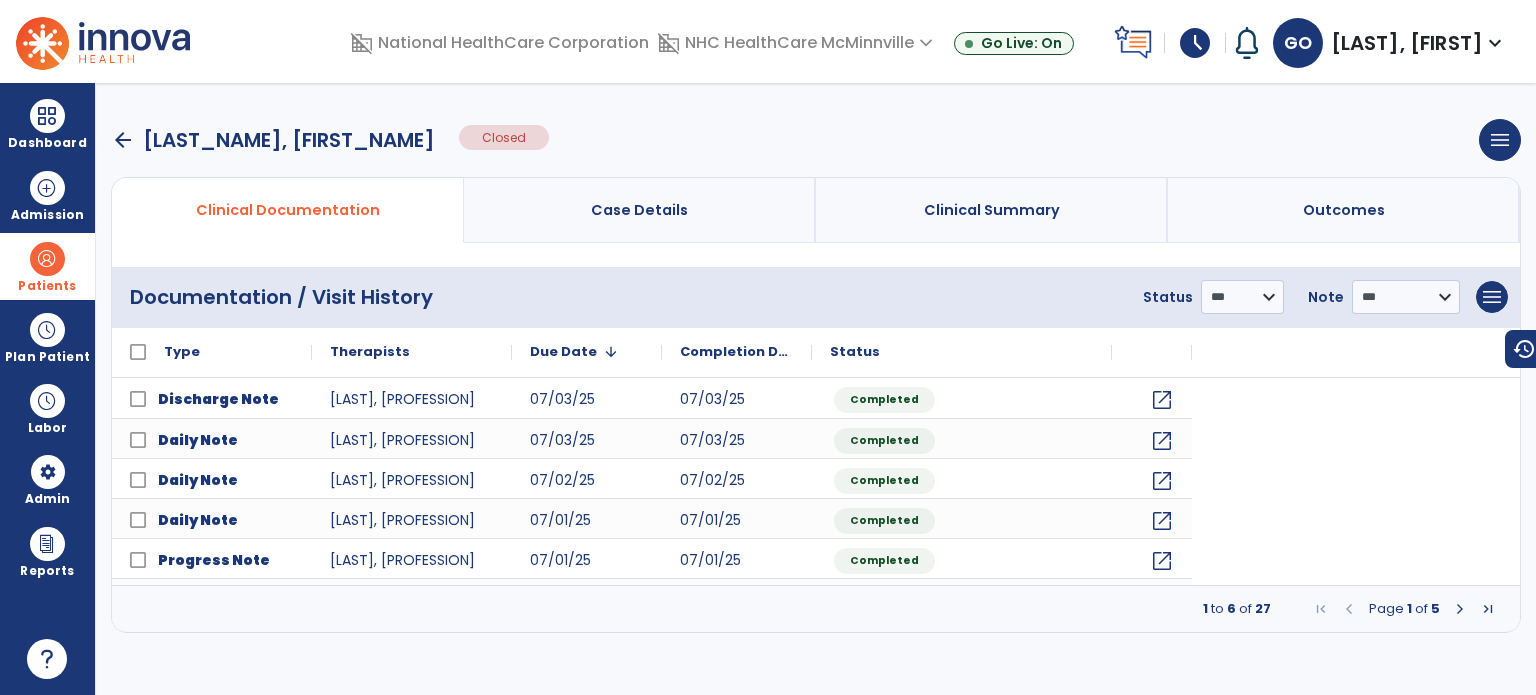 scroll, scrollTop: 0, scrollLeft: 0, axis: both 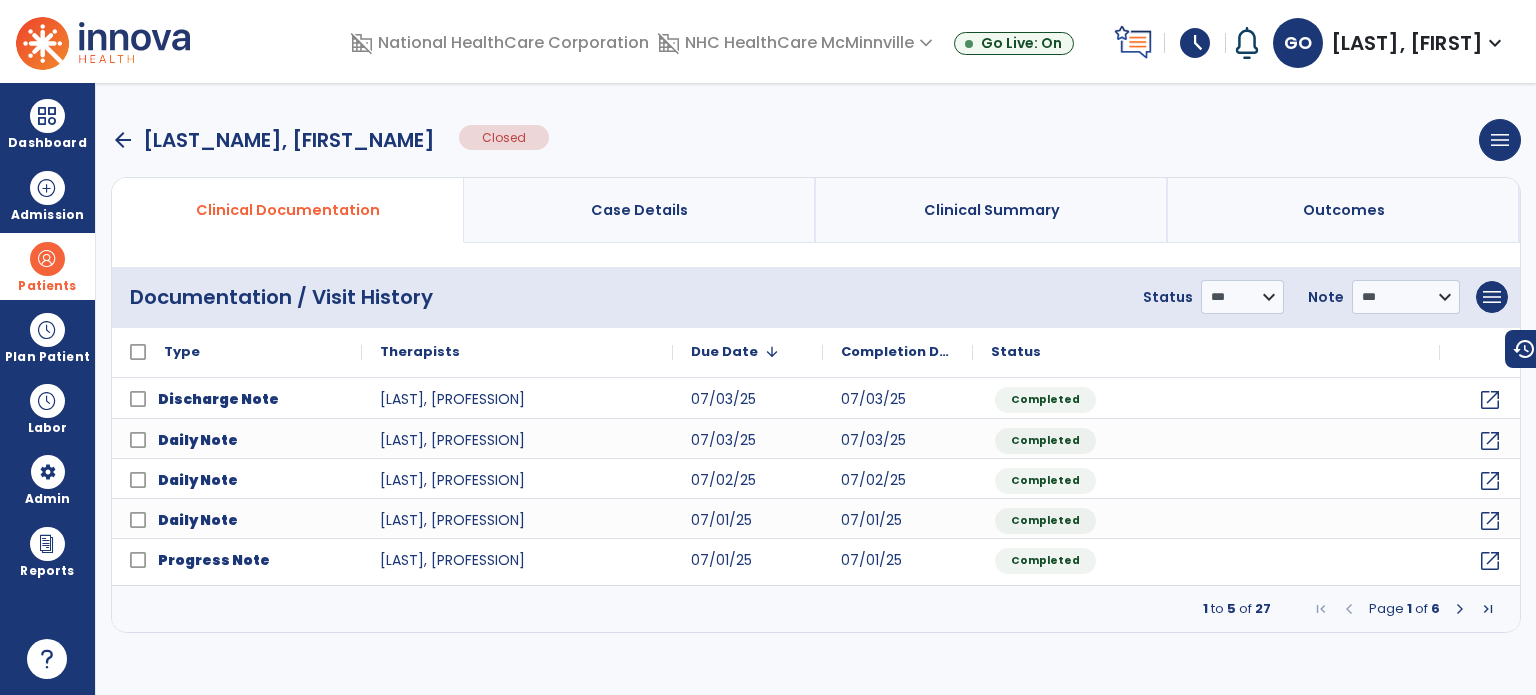 click at bounding box center (1460, 609) 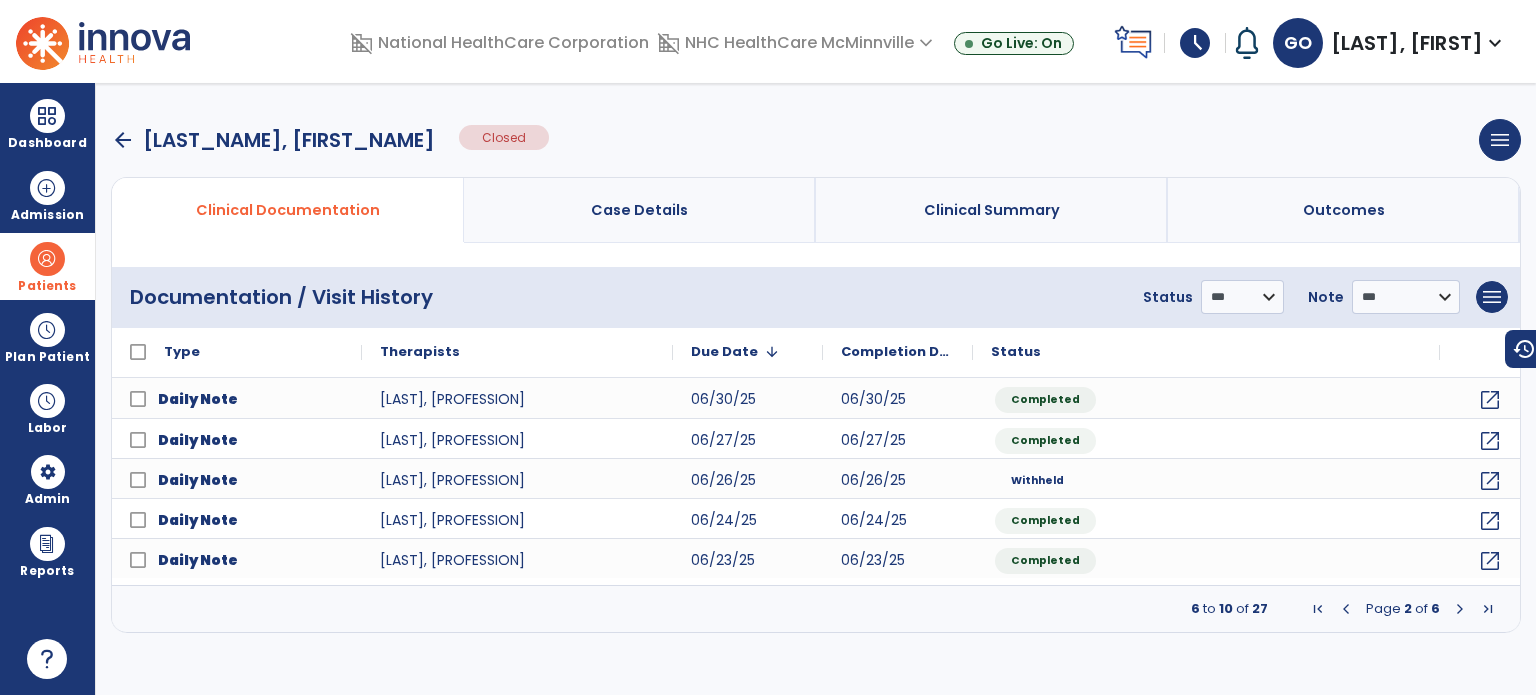 click at bounding box center (1460, 609) 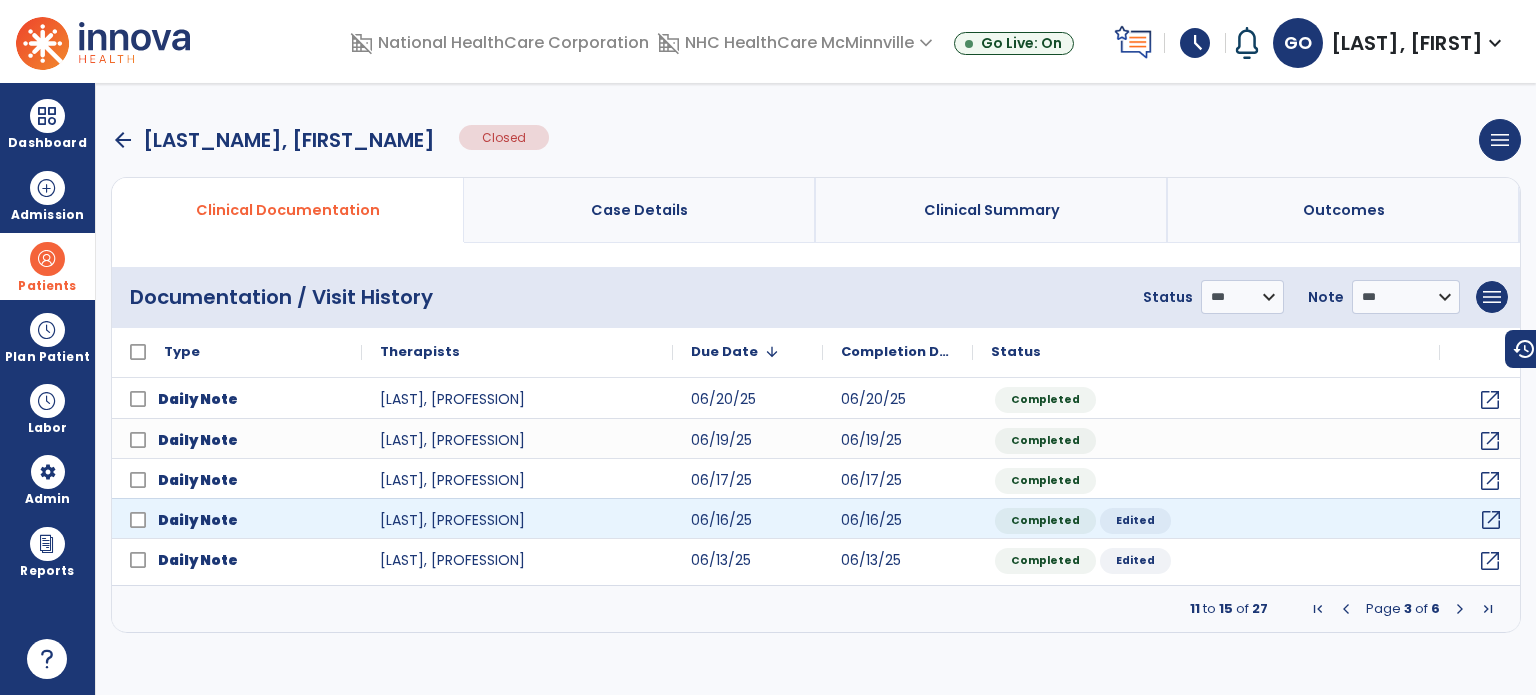 click on "open_in_new" 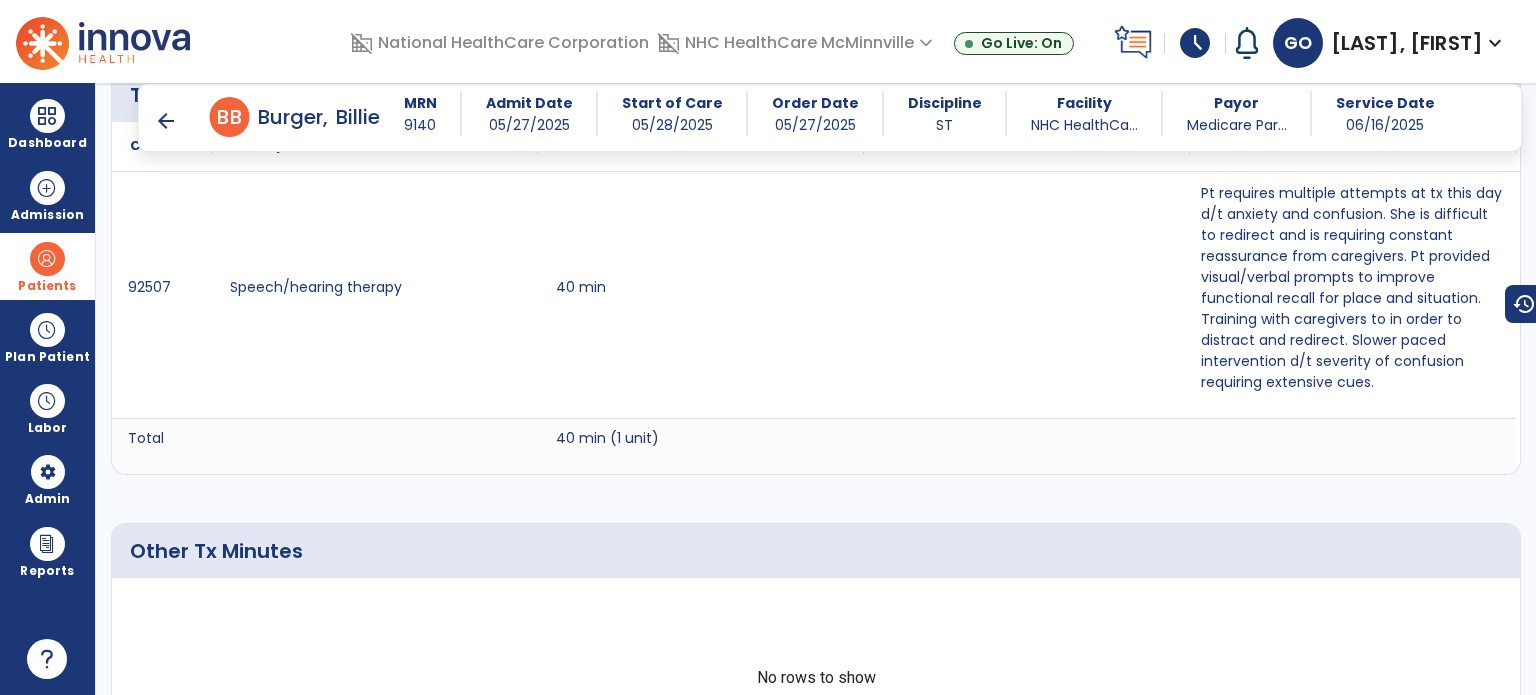 scroll, scrollTop: 1540, scrollLeft: 0, axis: vertical 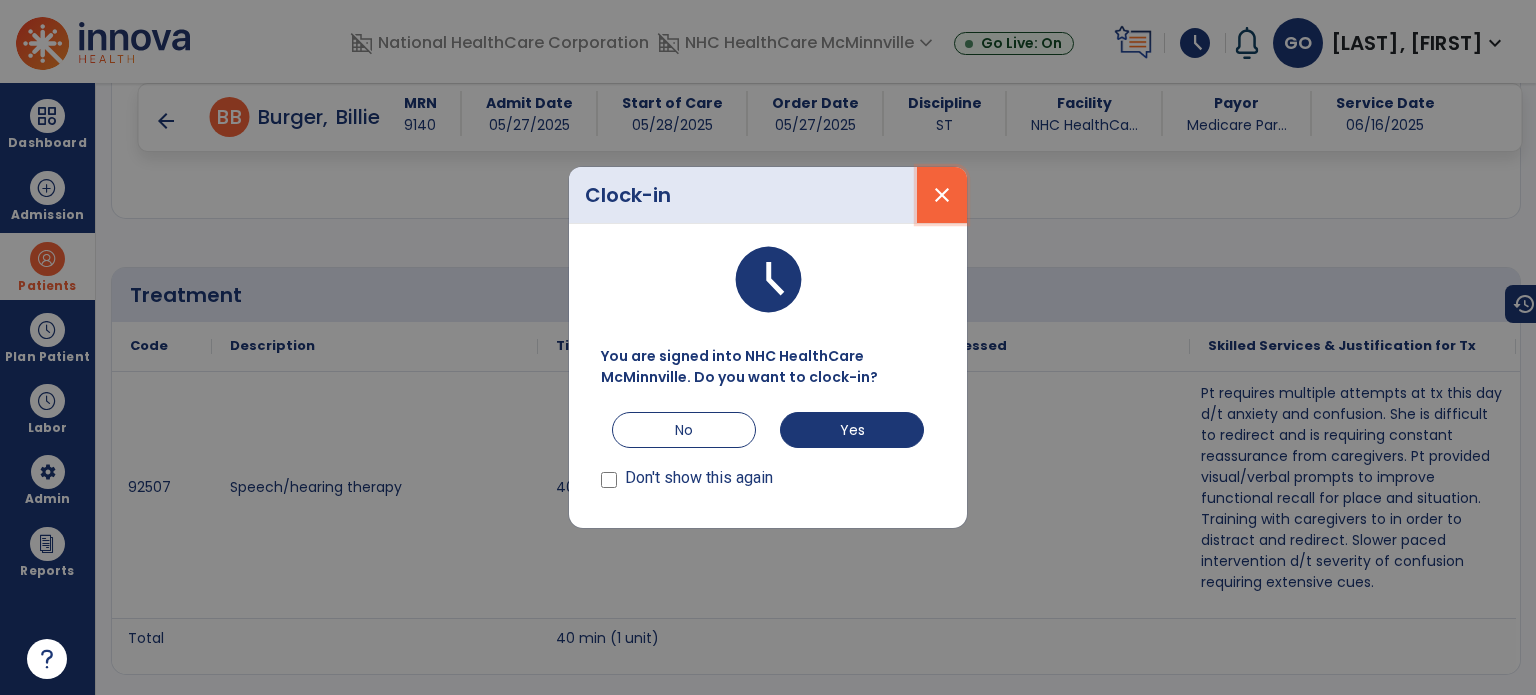 click on "close" at bounding box center [942, 195] 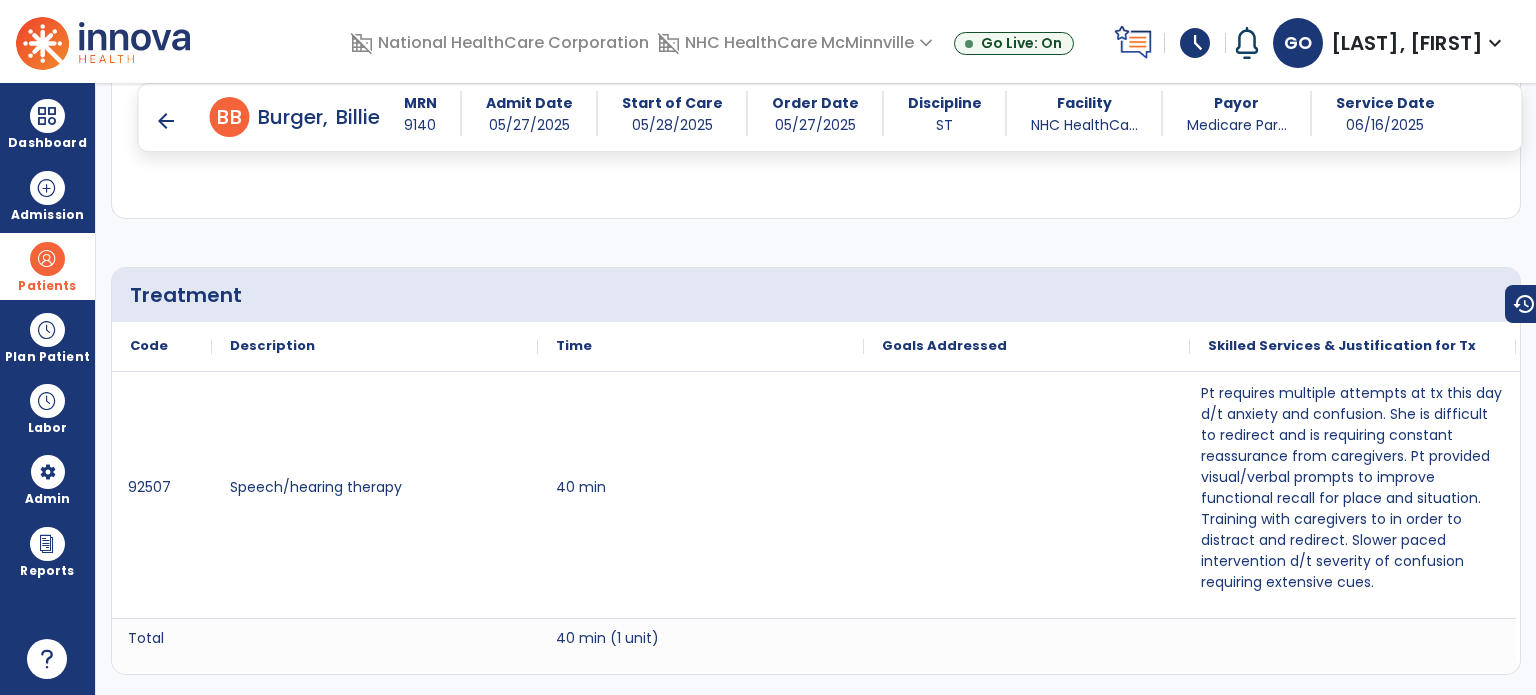 click on "arrow_back" at bounding box center (166, 121) 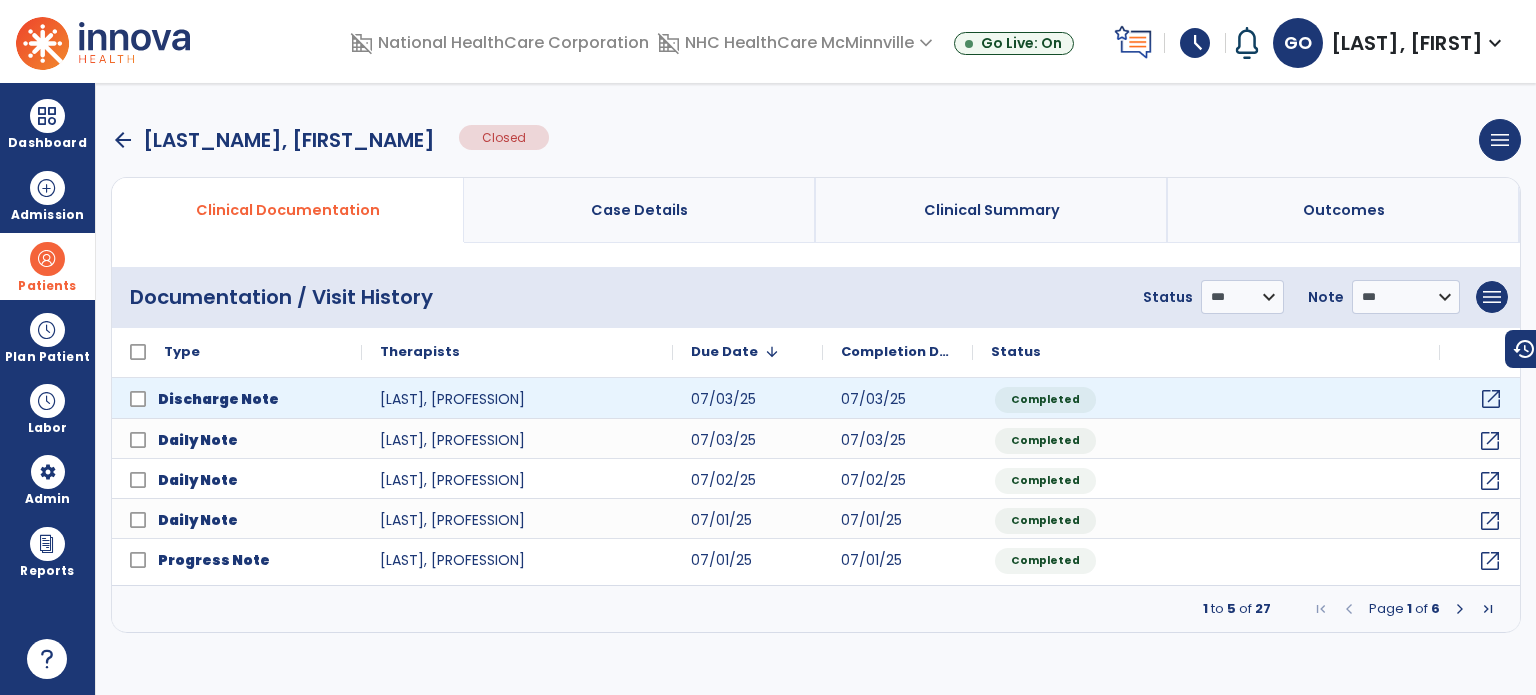 click on "open_in_new" 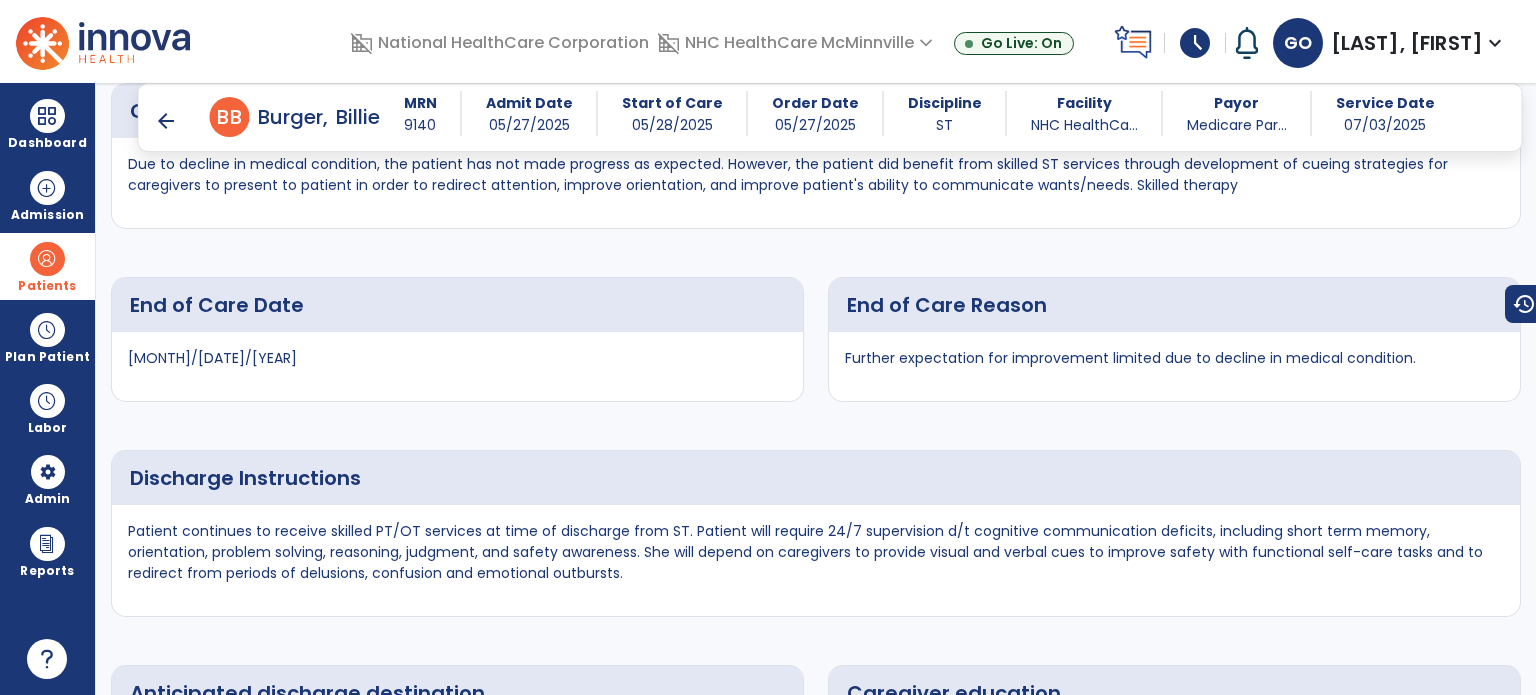 scroll, scrollTop: 4000, scrollLeft: 0, axis: vertical 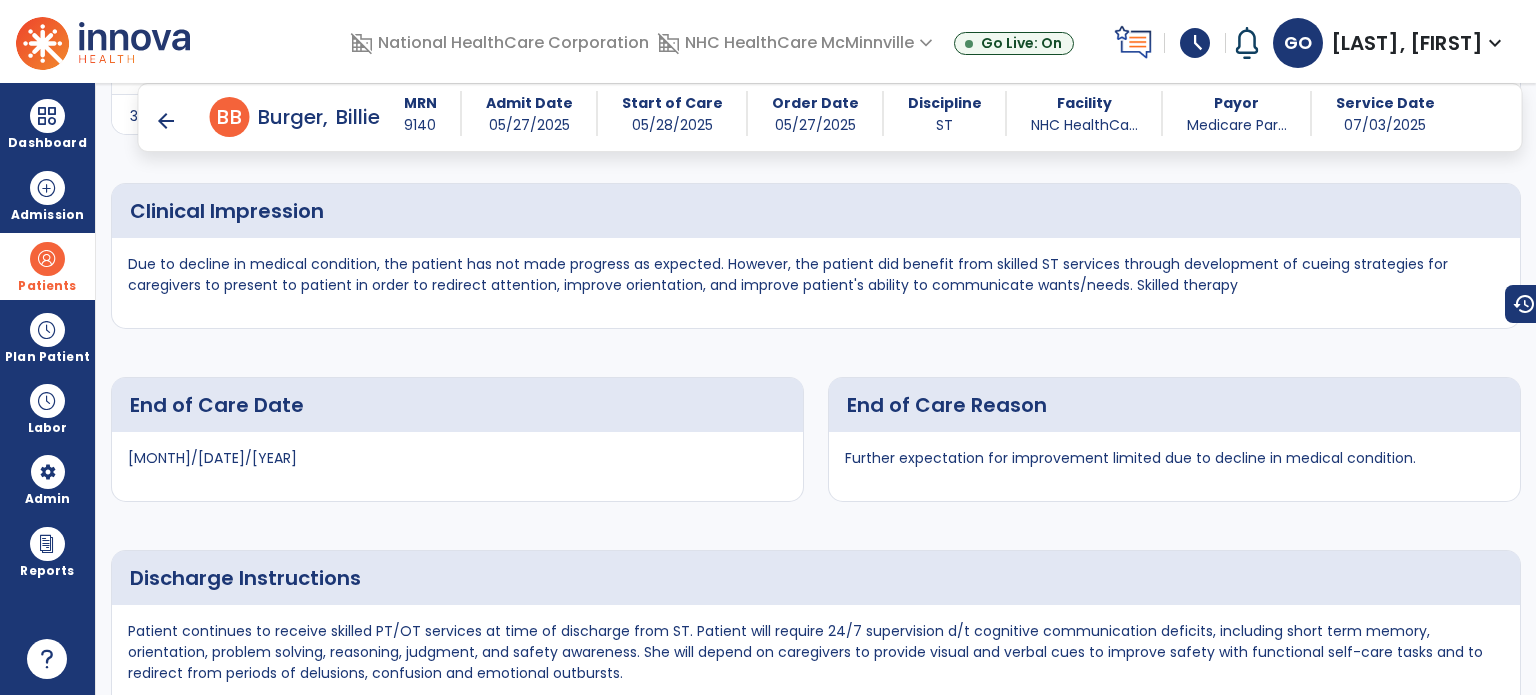 click on "arrow_back" at bounding box center (166, 121) 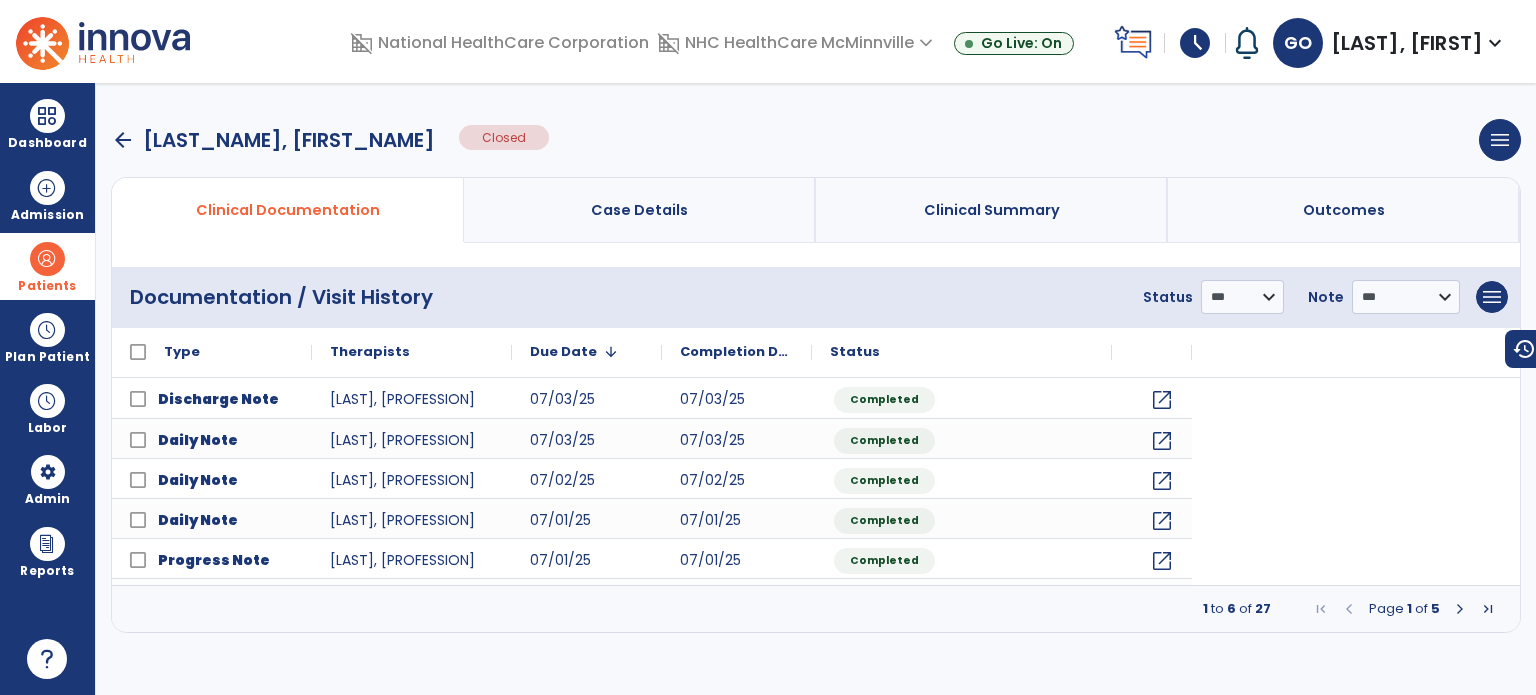 scroll, scrollTop: 0, scrollLeft: 0, axis: both 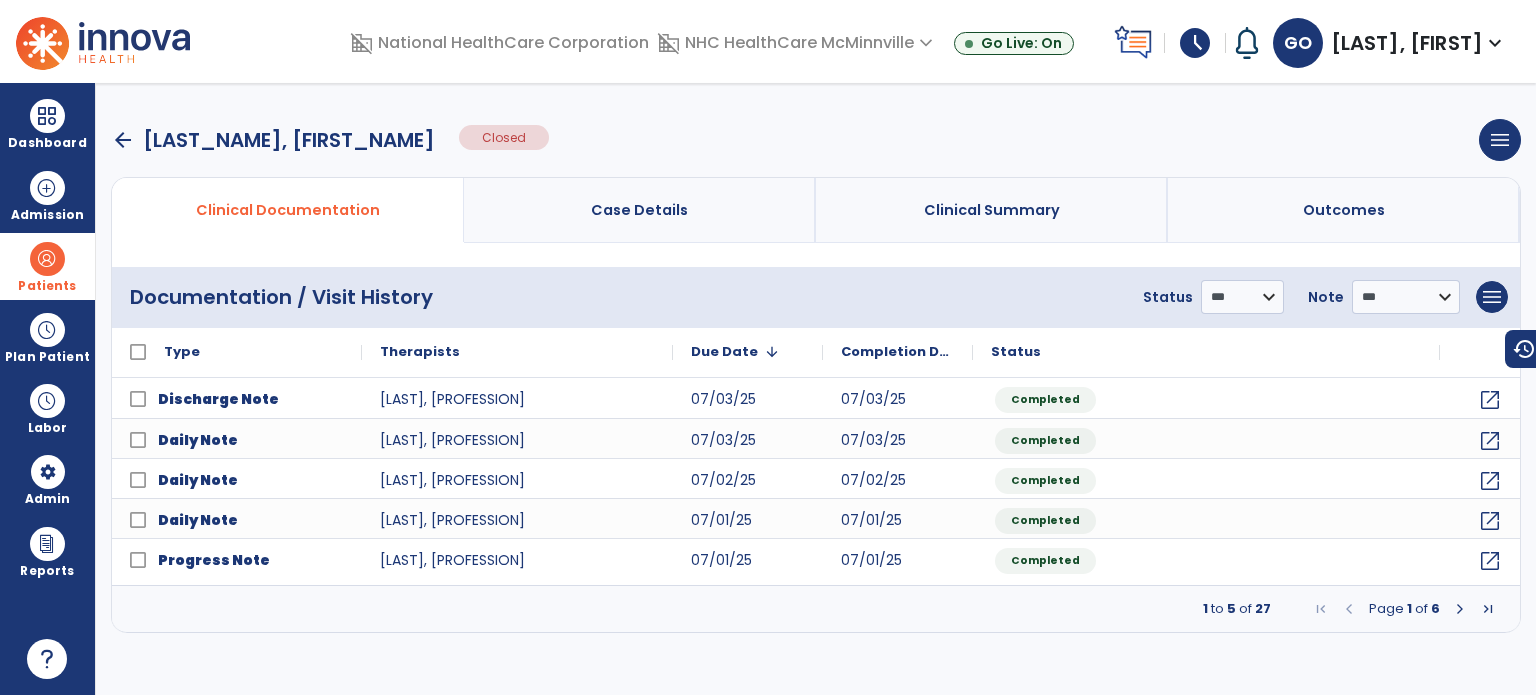click on "arrow_back" at bounding box center (123, 140) 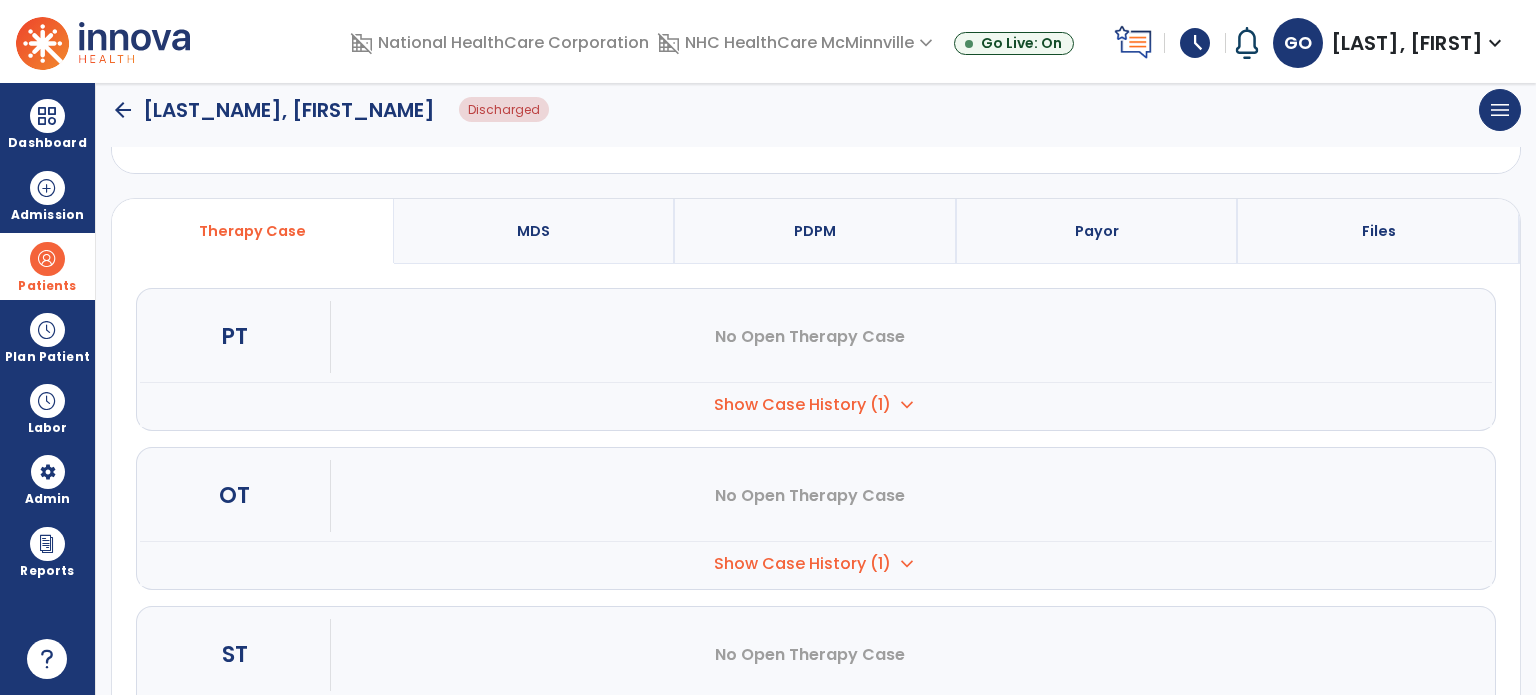 scroll, scrollTop: 196, scrollLeft: 0, axis: vertical 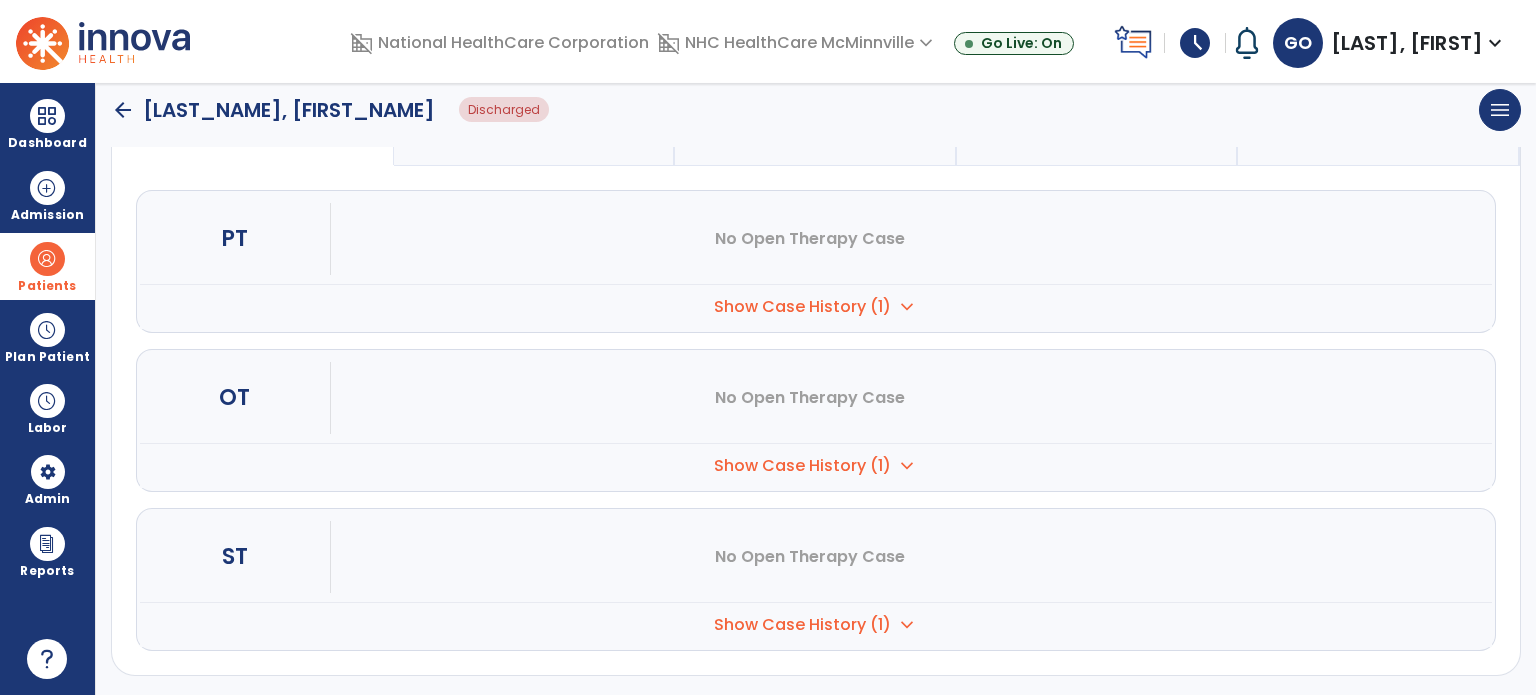 click on "Show Case History (1)" at bounding box center (802, 307) 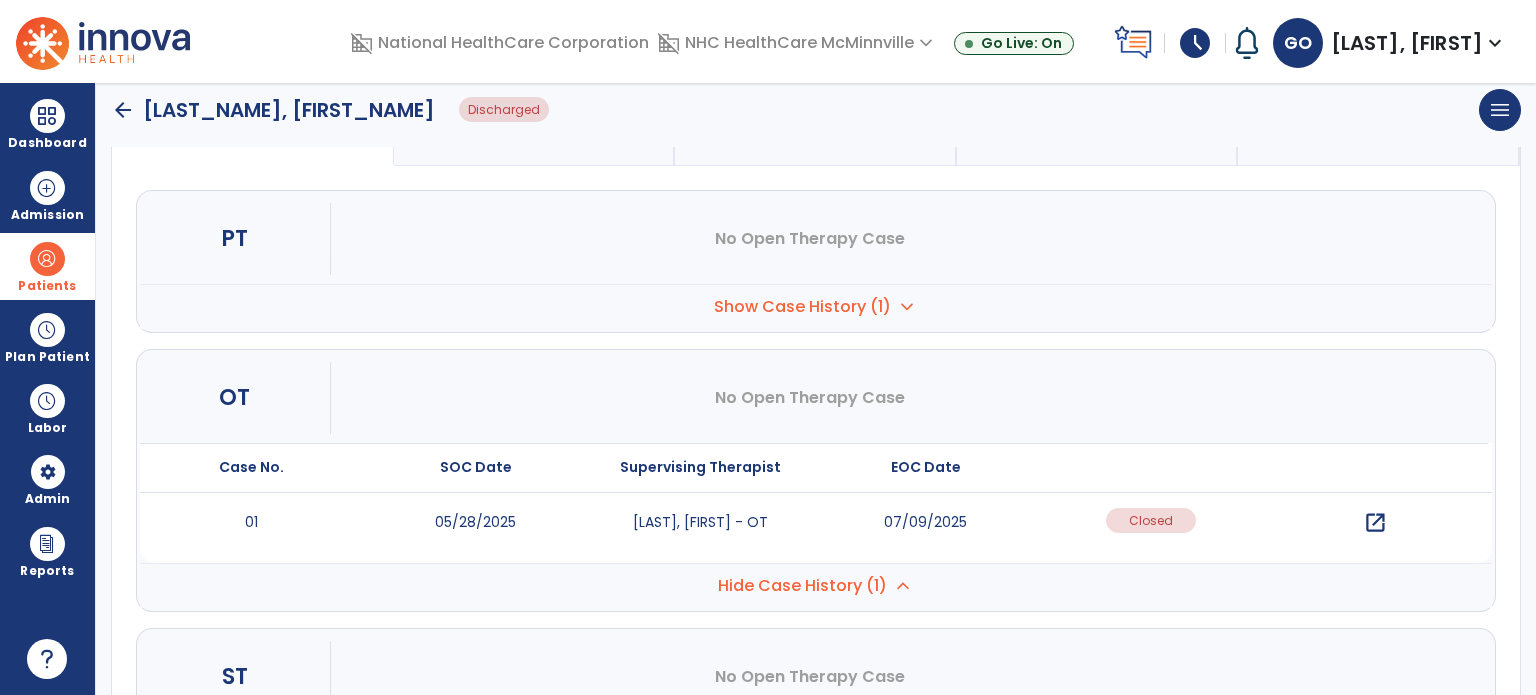 click on "open_in_new" at bounding box center (1375, 523) 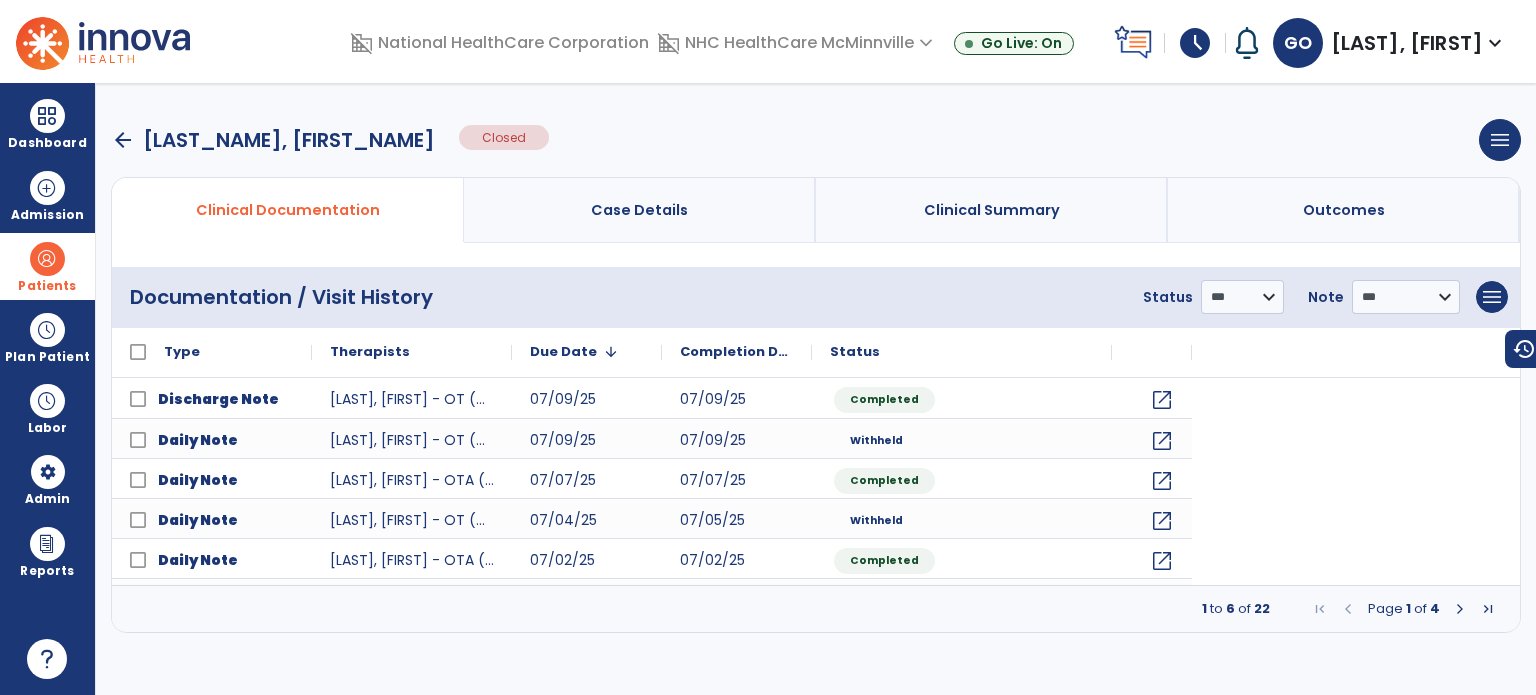 scroll, scrollTop: 0, scrollLeft: 0, axis: both 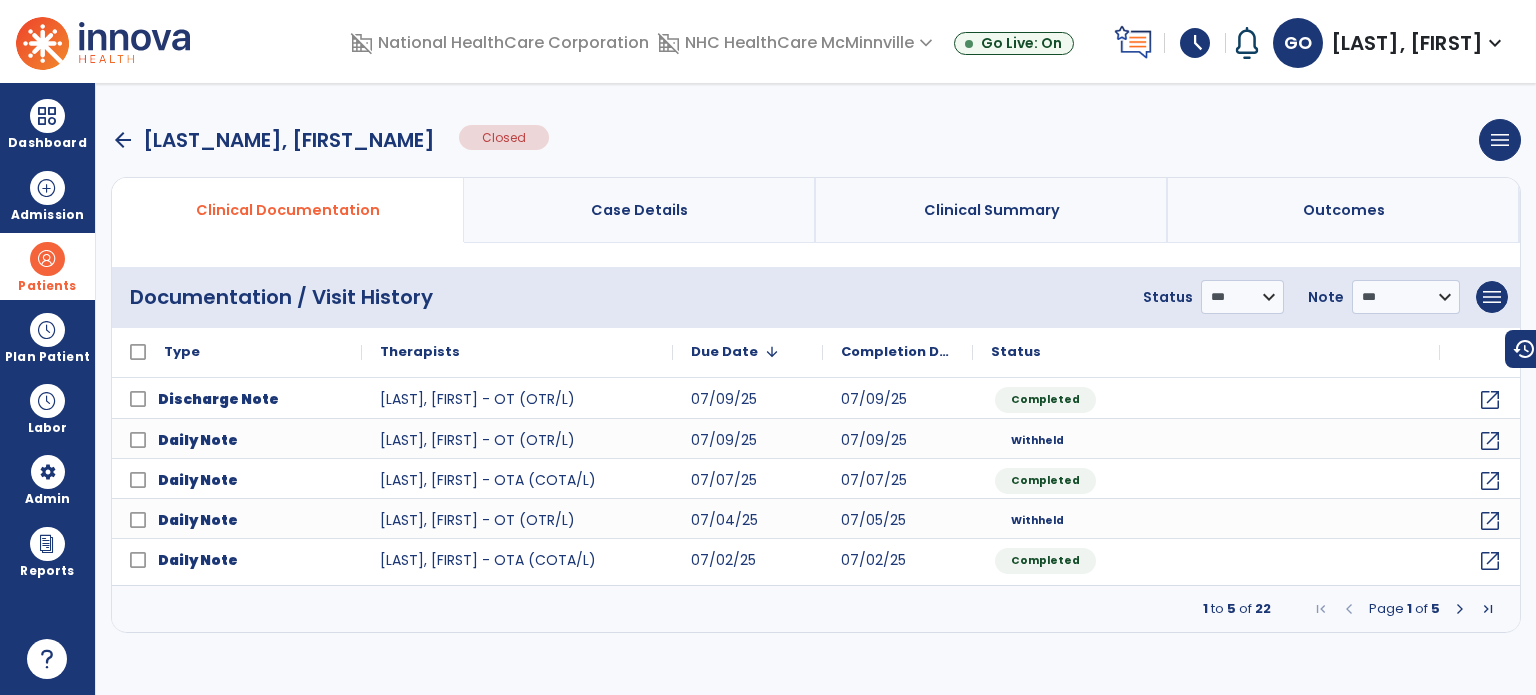 click at bounding box center (1488, 609) 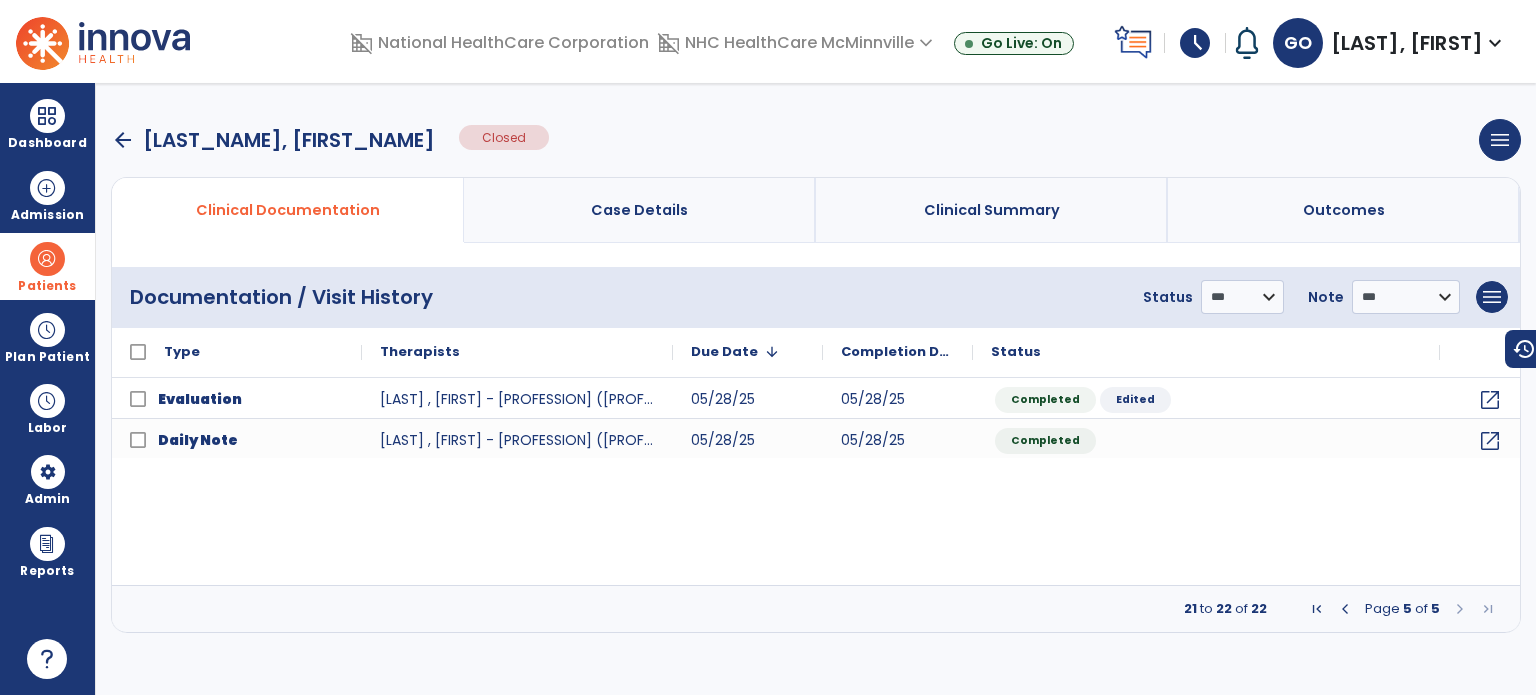 click at bounding box center [1488, 609] 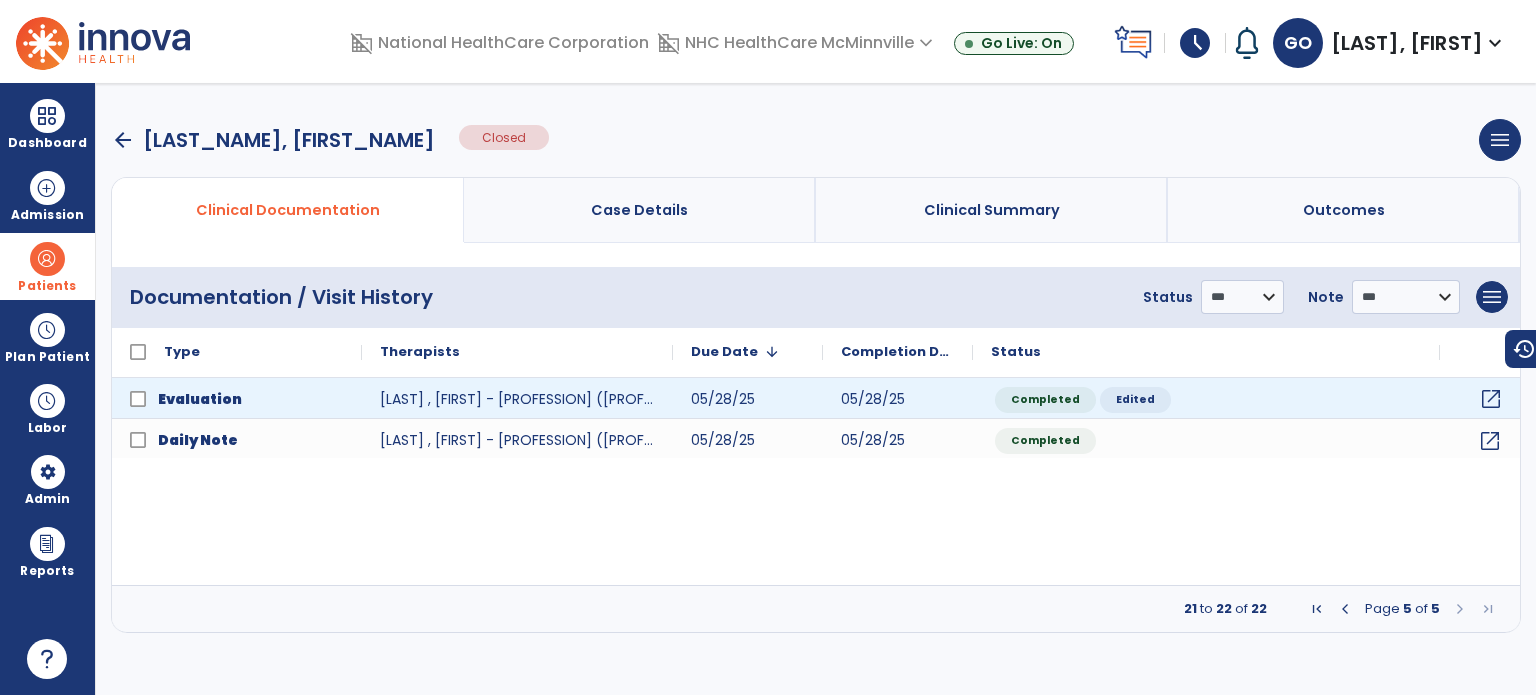 click on "open_in_new" 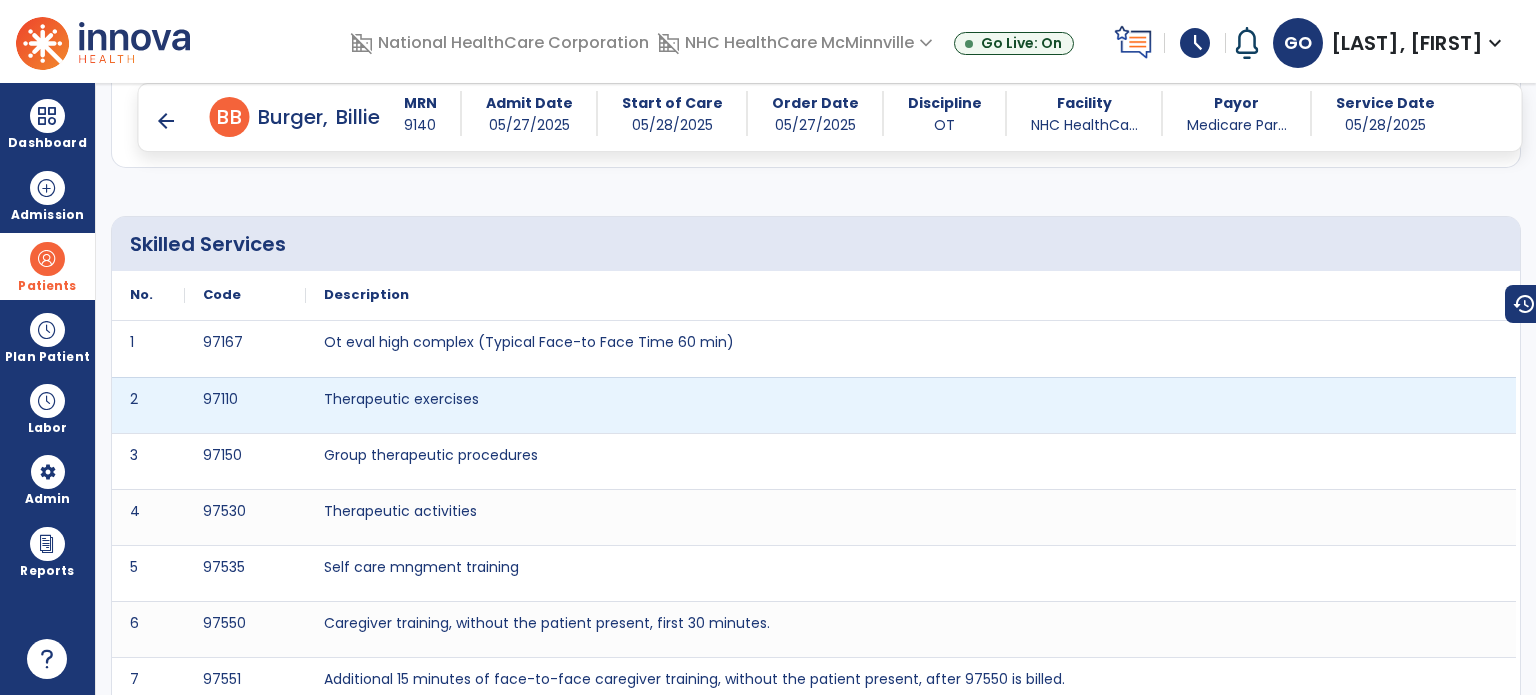 scroll, scrollTop: 6486, scrollLeft: 0, axis: vertical 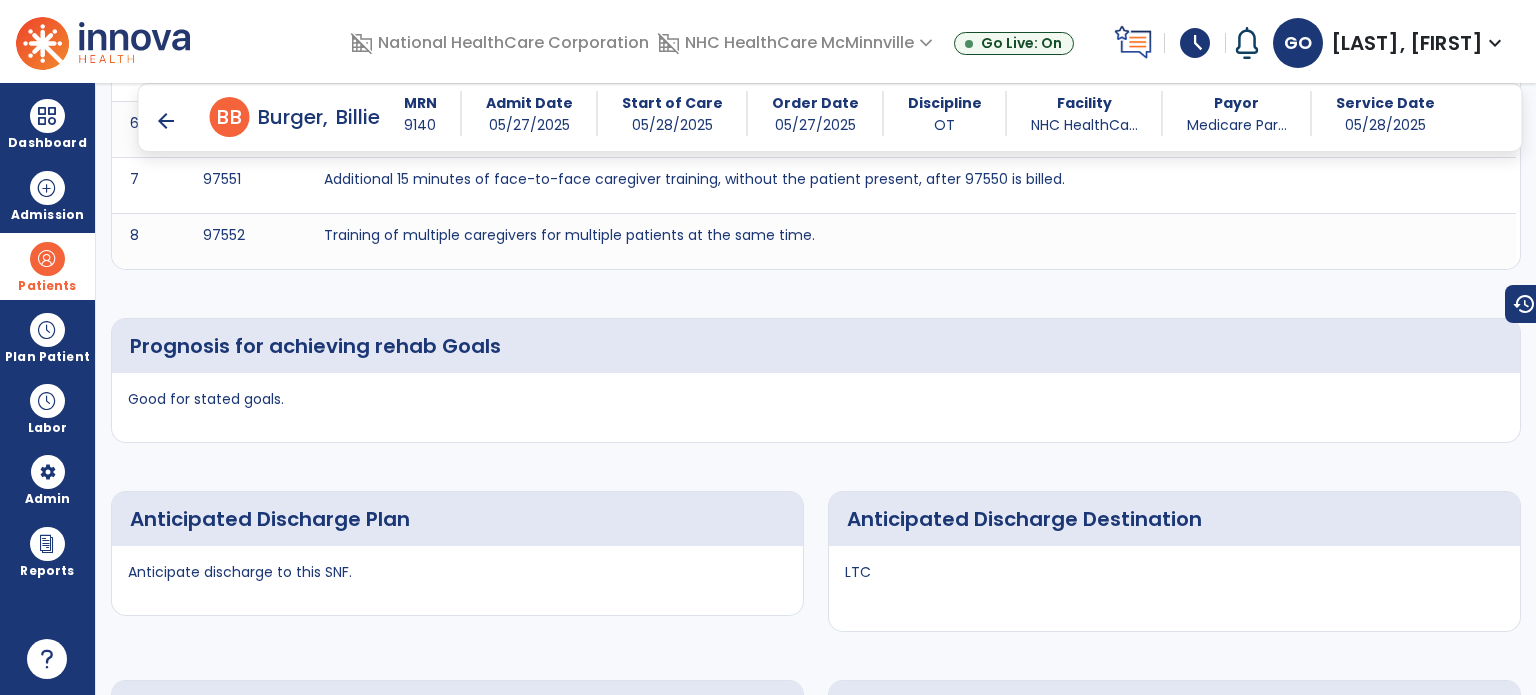 click on "arrow_back" at bounding box center [166, 121] 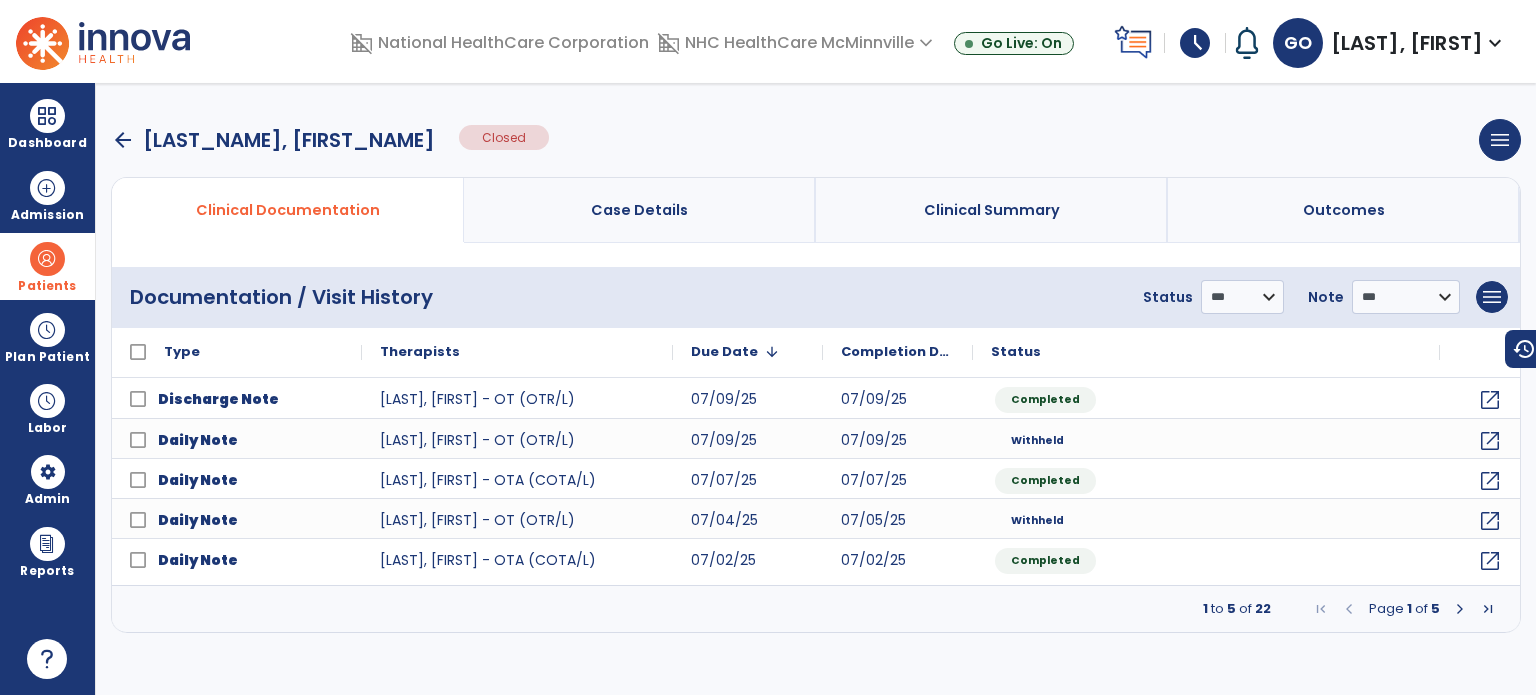 scroll, scrollTop: 0, scrollLeft: 0, axis: both 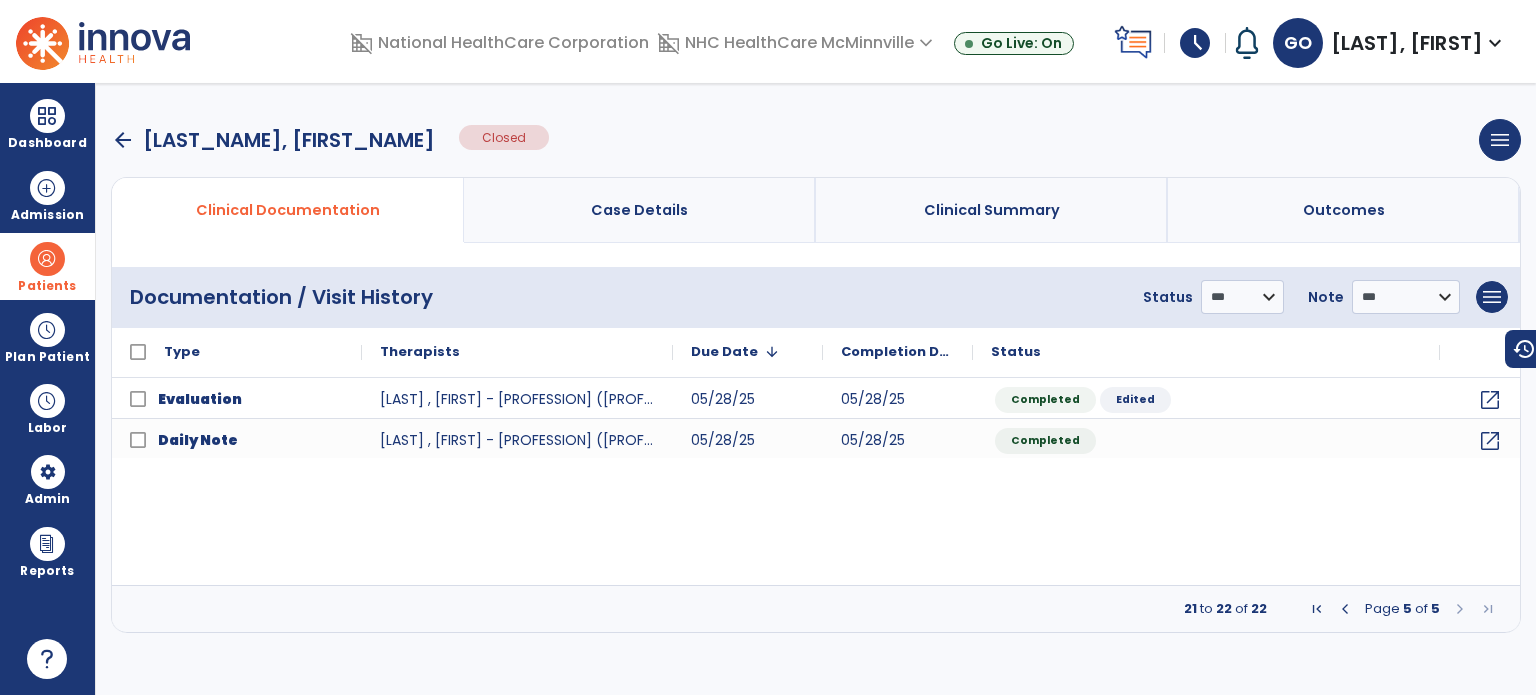 click at bounding box center [1345, 609] 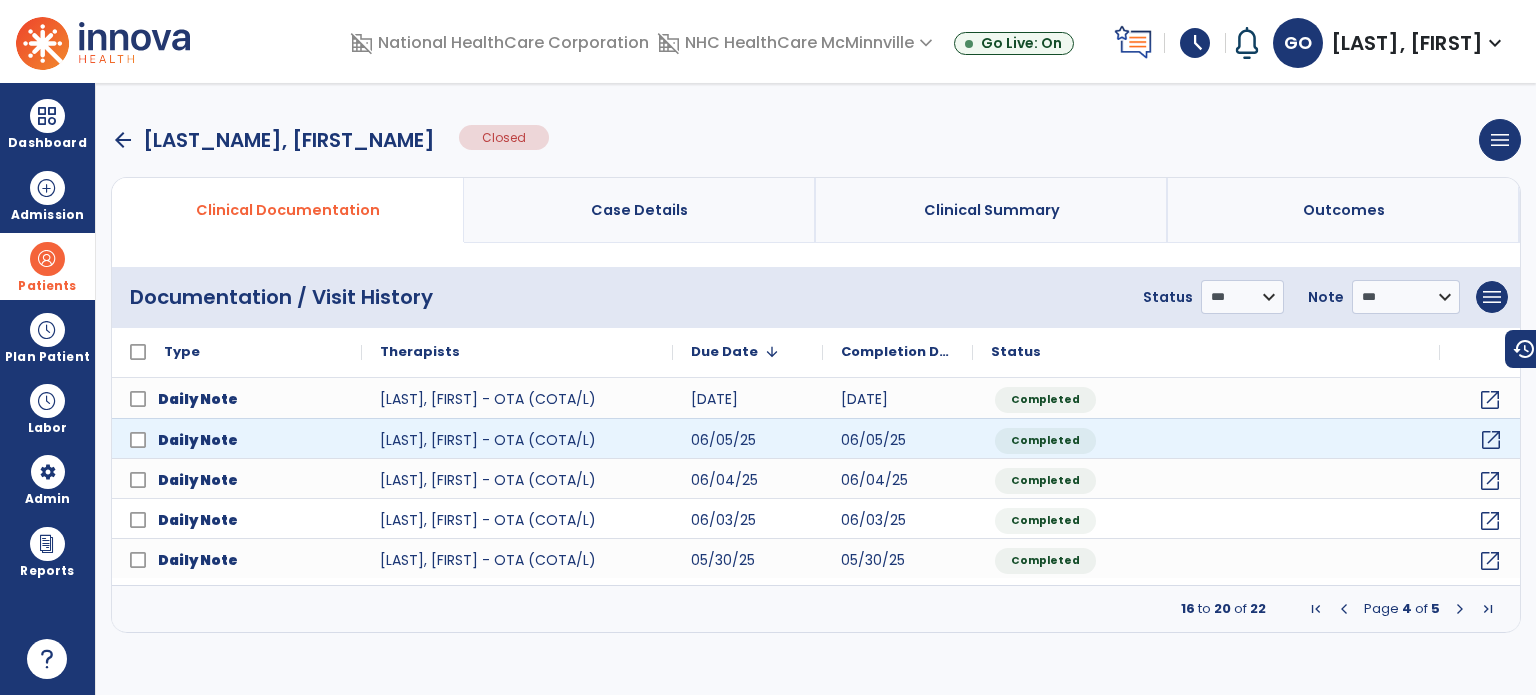 click on "open_in_new" 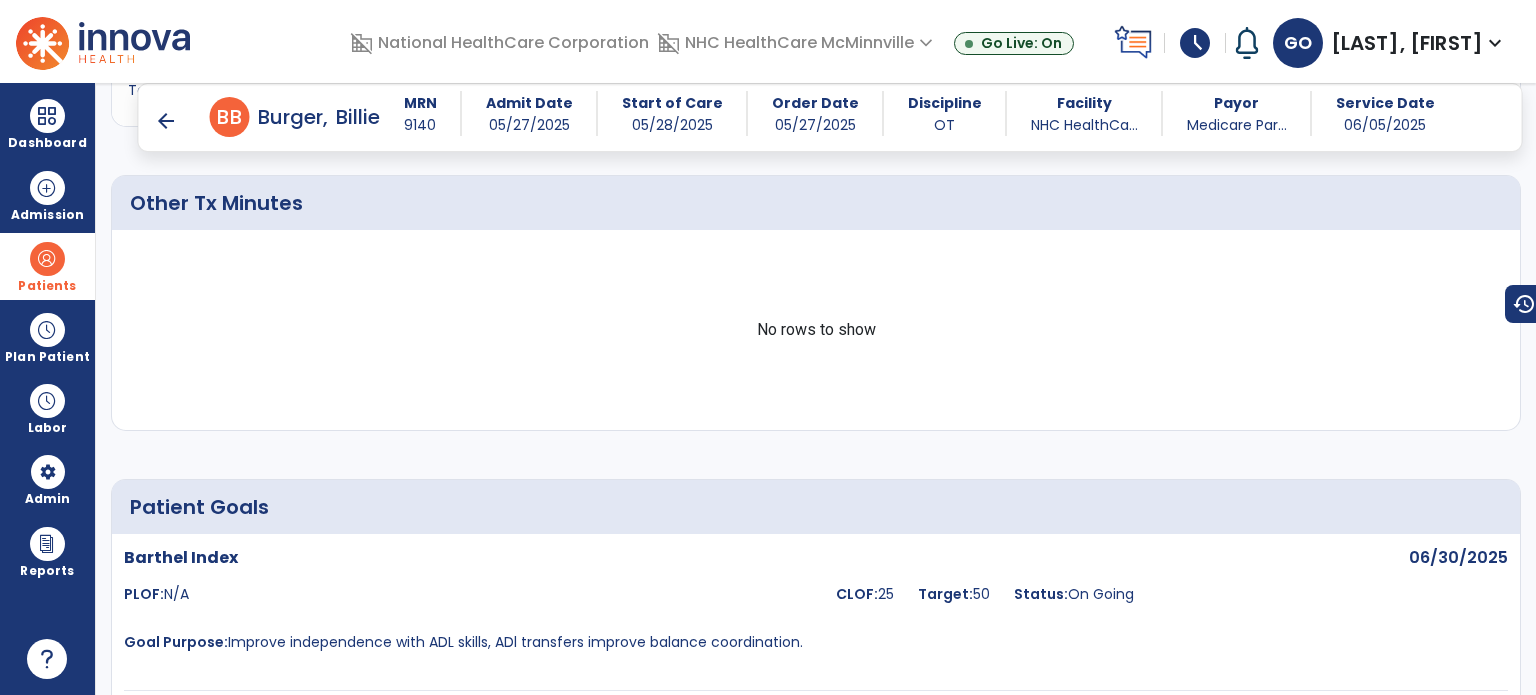 scroll, scrollTop: 1600, scrollLeft: 0, axis: vertical 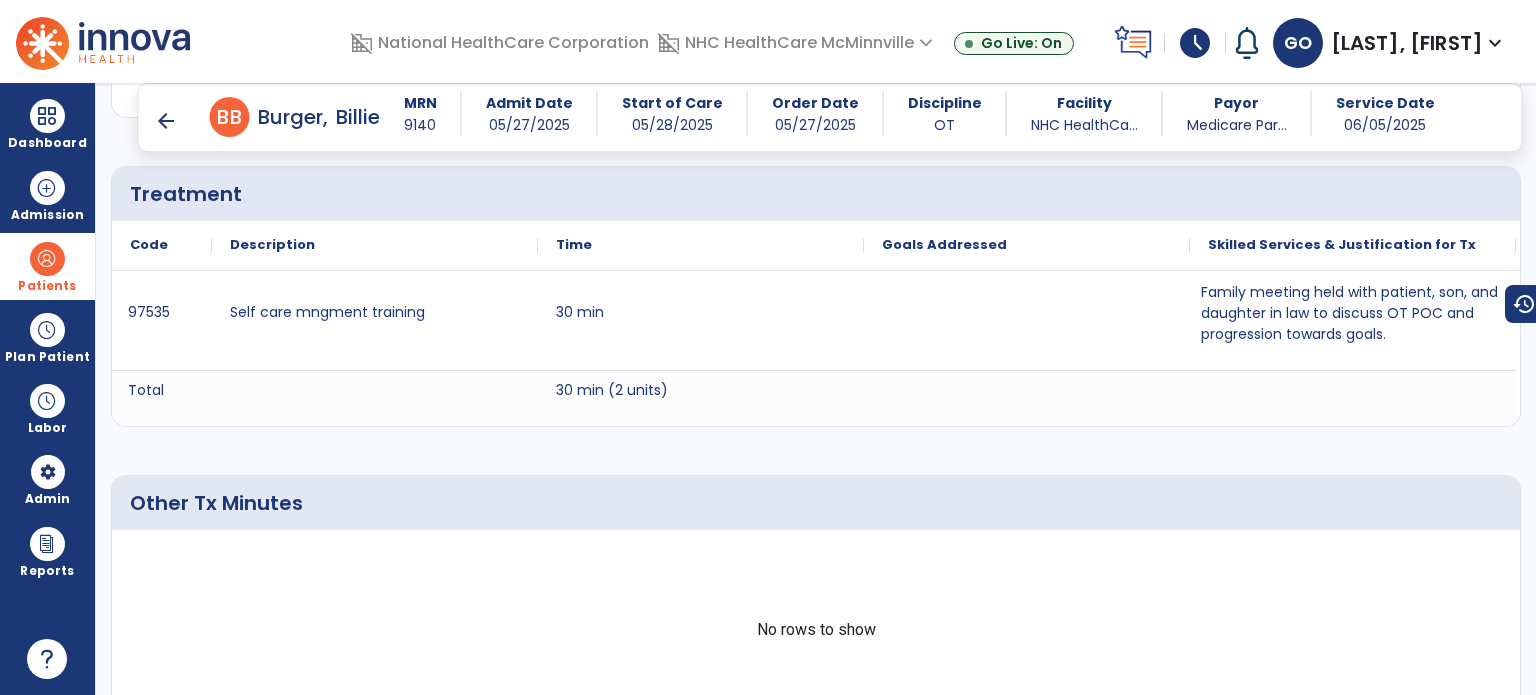 click on "arrow_back" at bounding box center [166, 121] 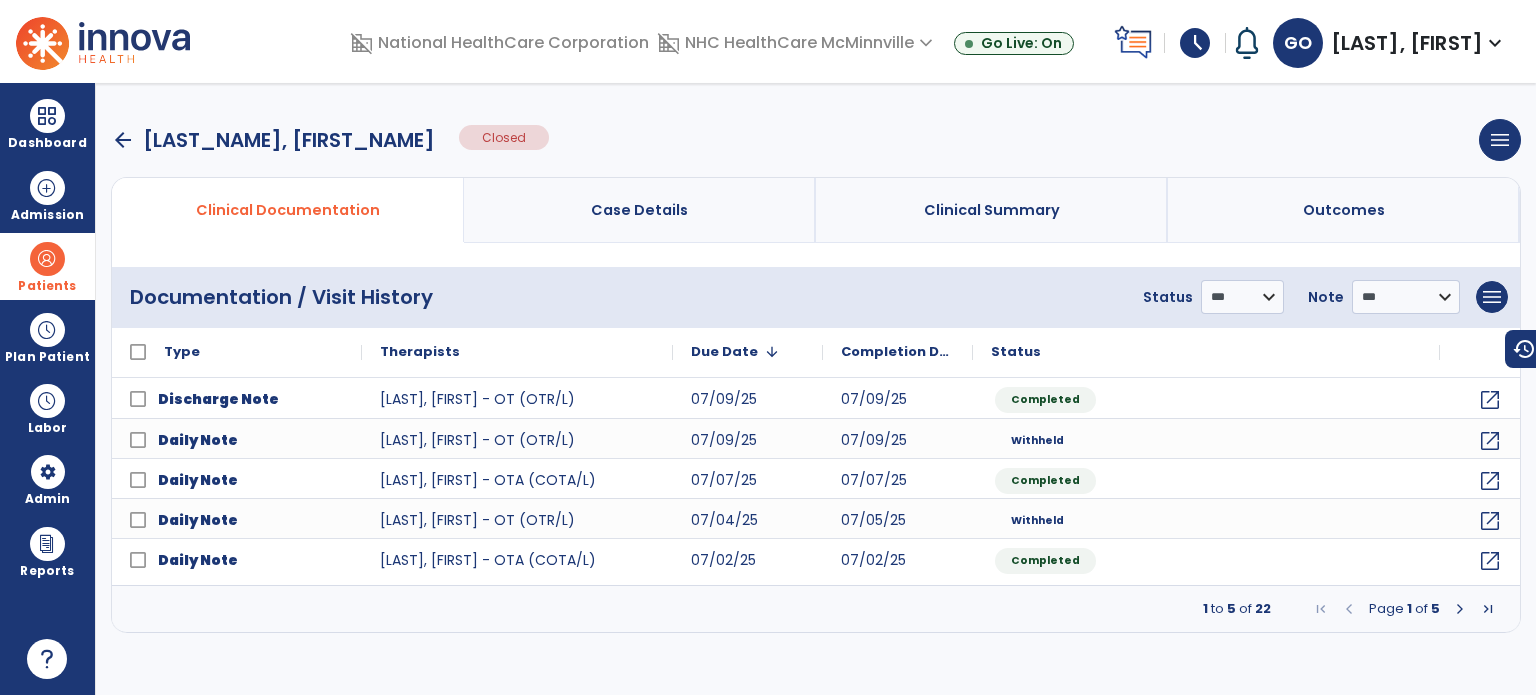 scroll, scrollTop: 0, scrollLeft: 0, axis: both 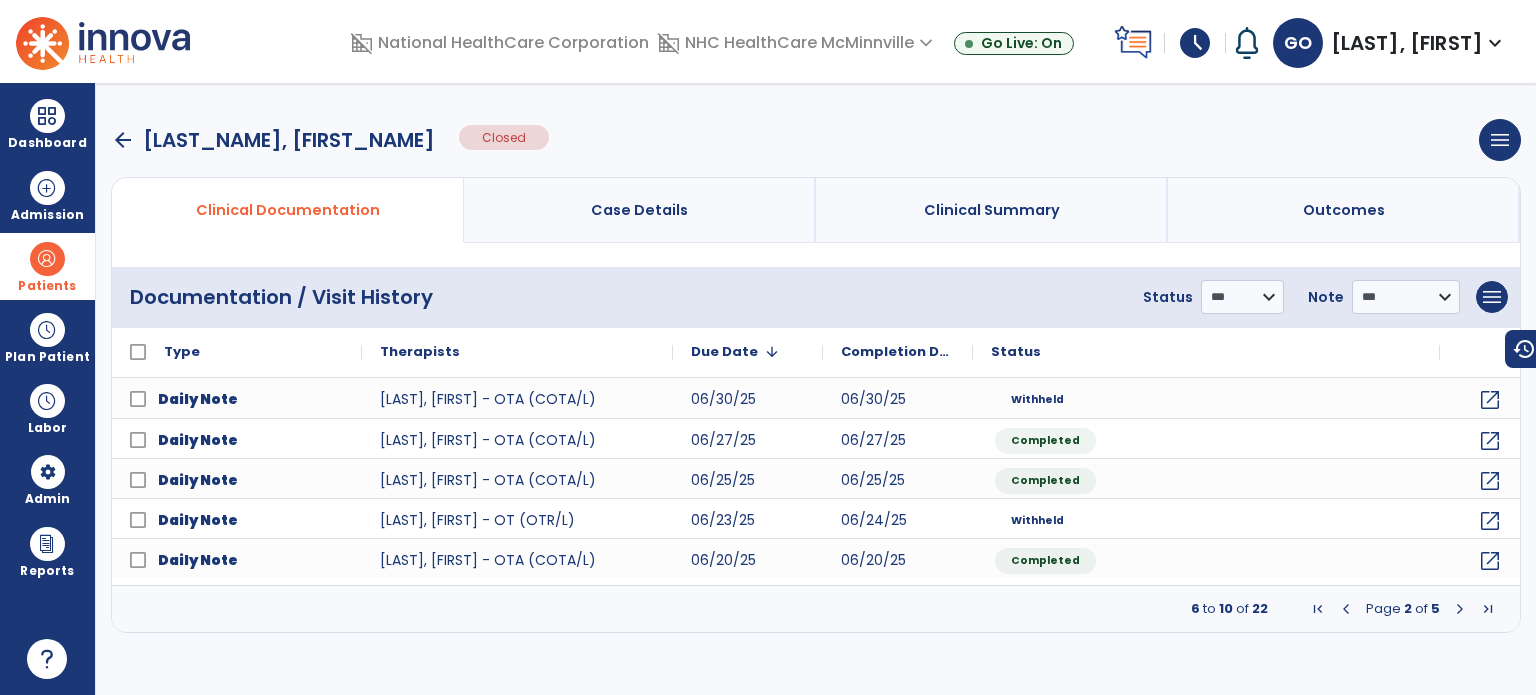 click at bounding box center [1460, 609] 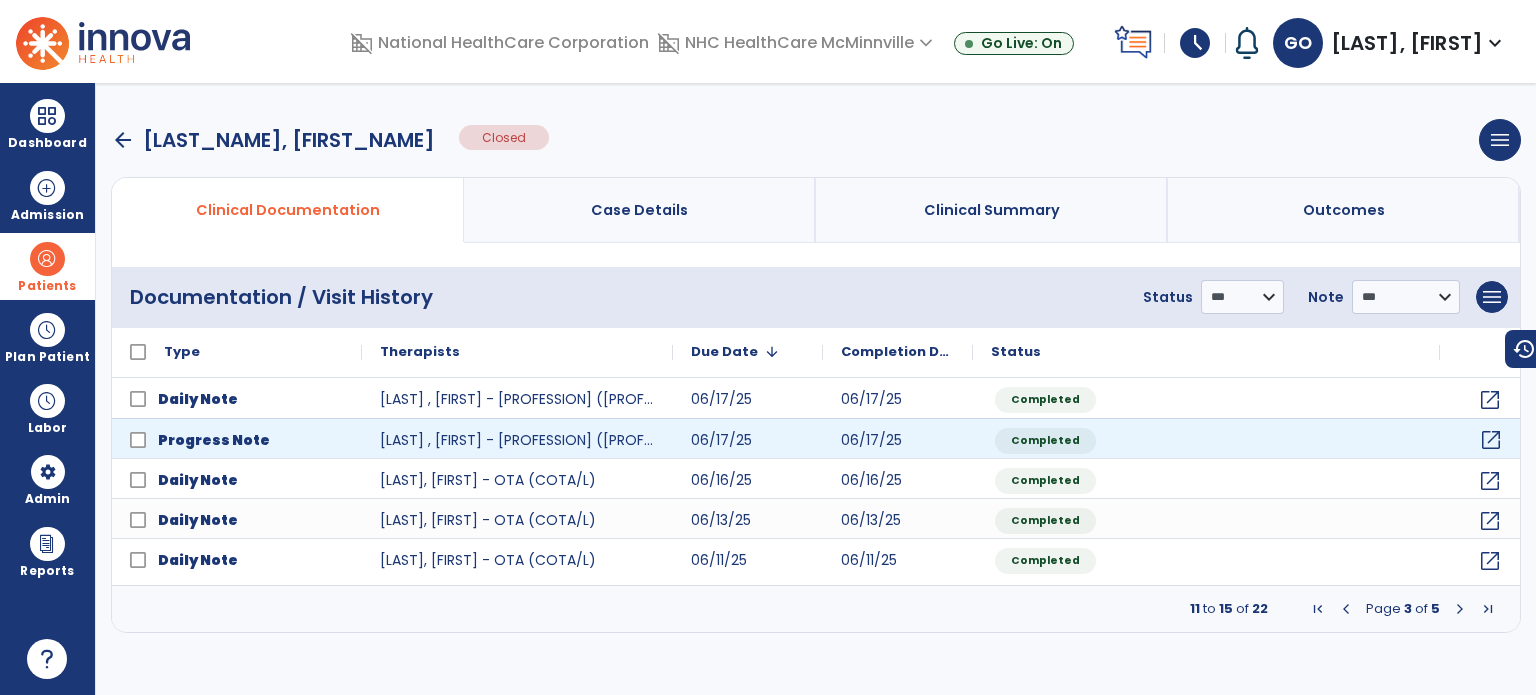 click on "open_in_new" 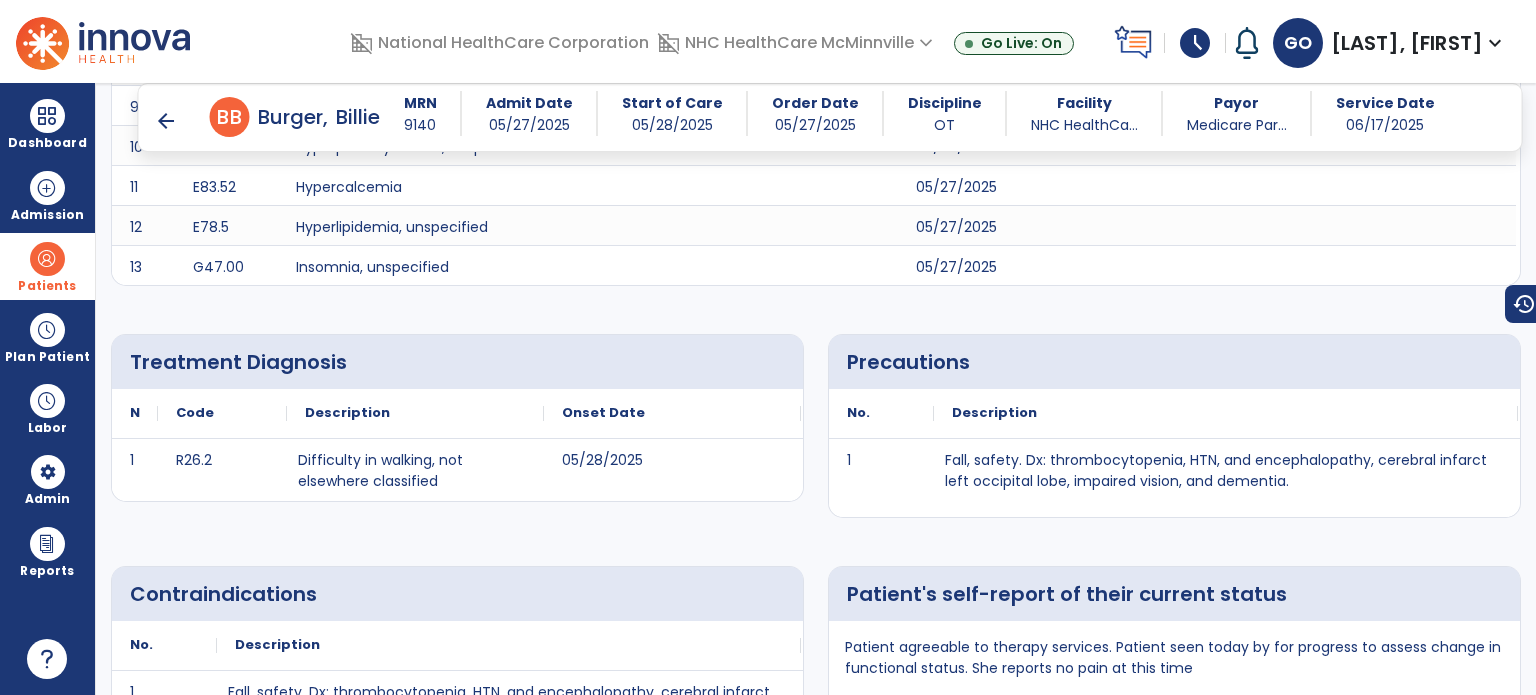 scroll, scrollTop: 600, scrollLeft: 0, axis: vertical 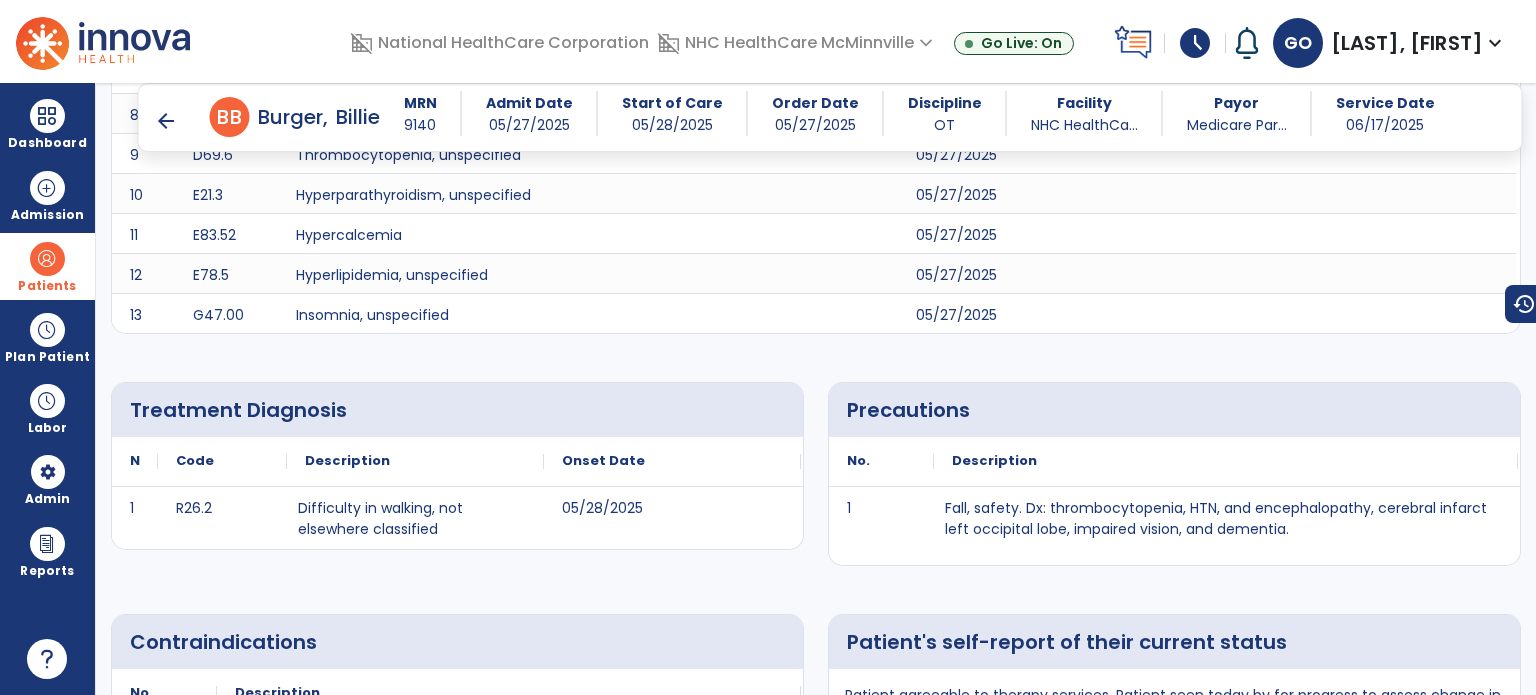 click on "arrow_back" at bounding box center (166, 121) 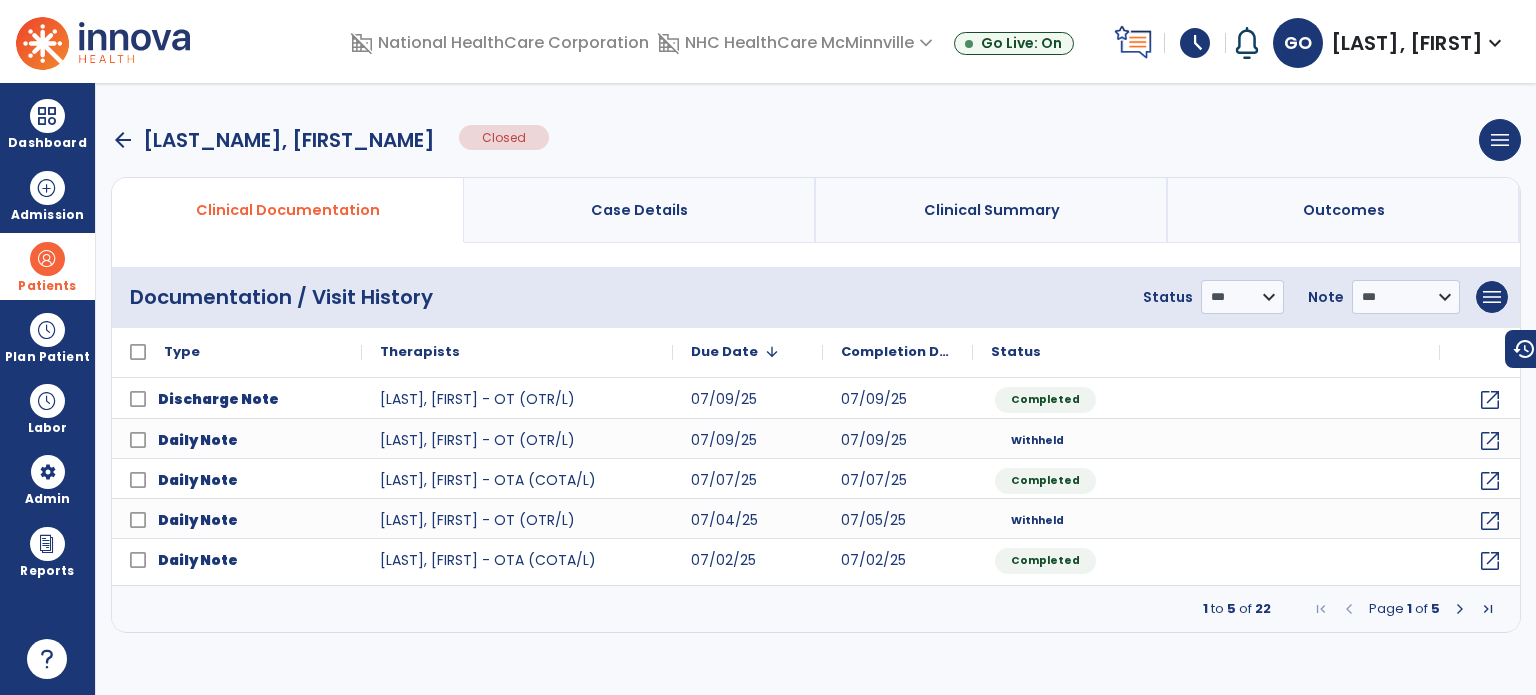 click at bounding box center [1460, 609] 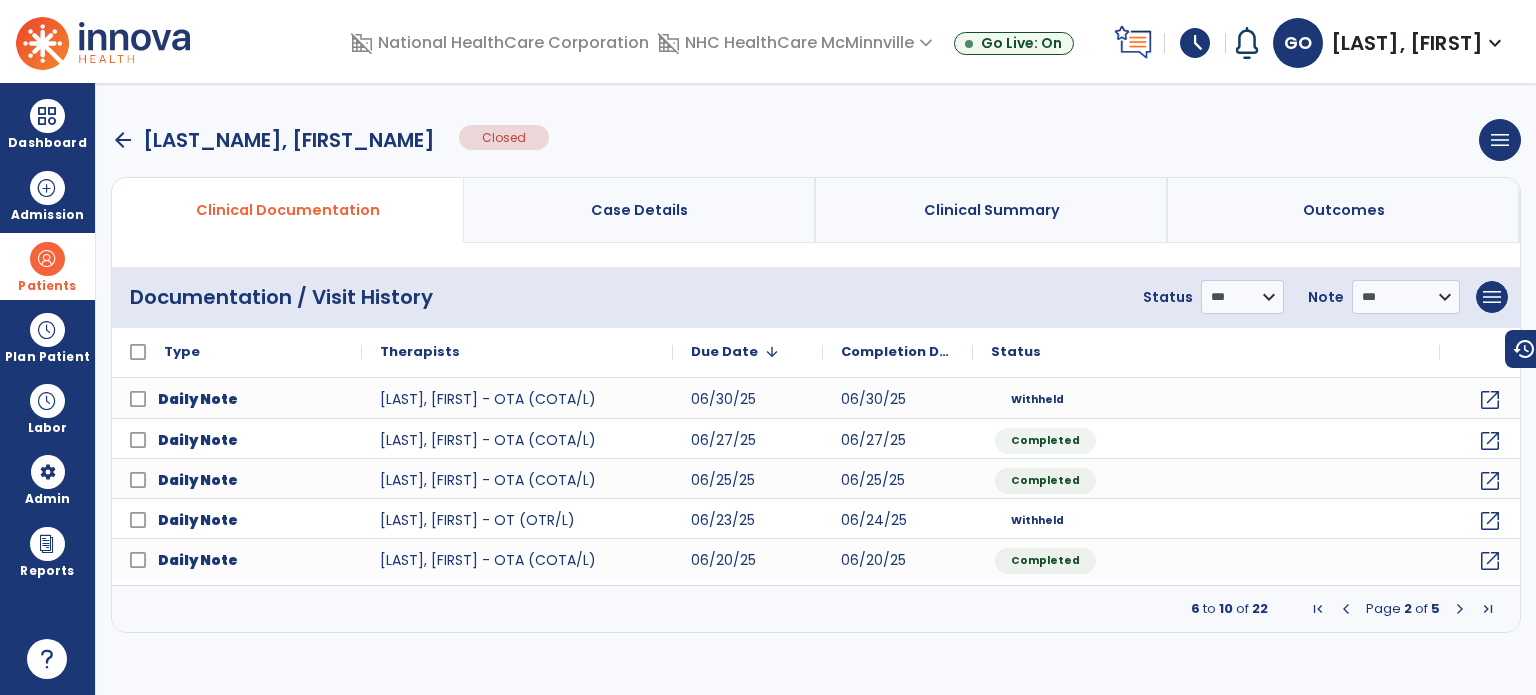 click at bounding box center [1460, 609] 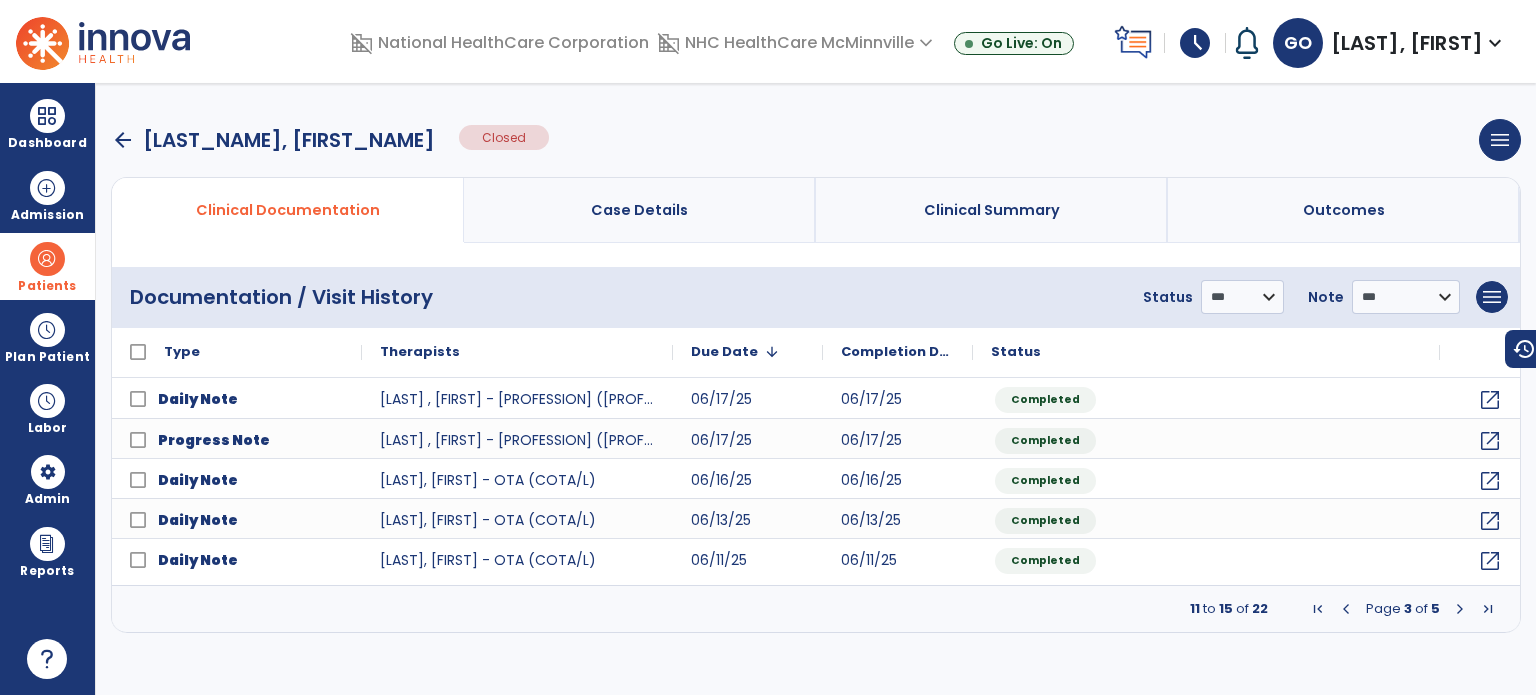 click at bounding box center (1460, 609) 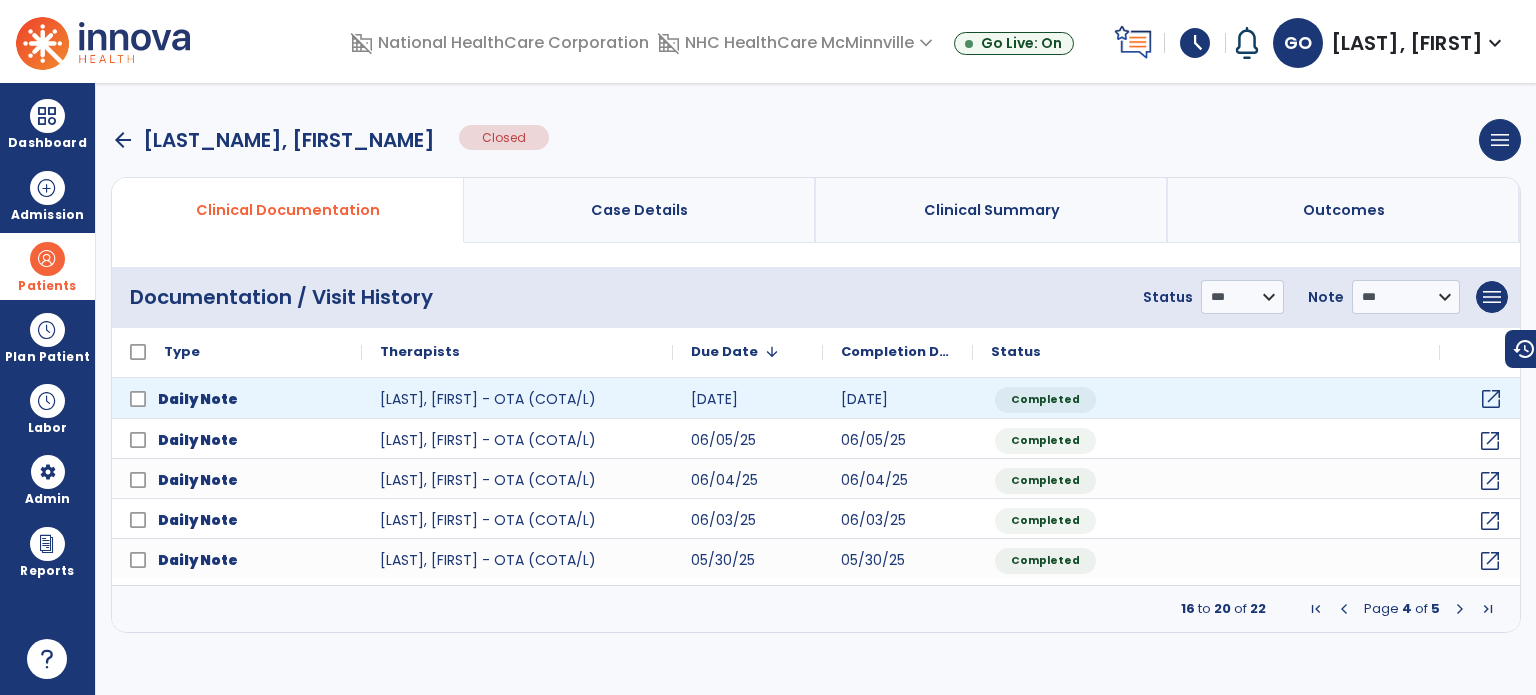 click on "open_in_new" 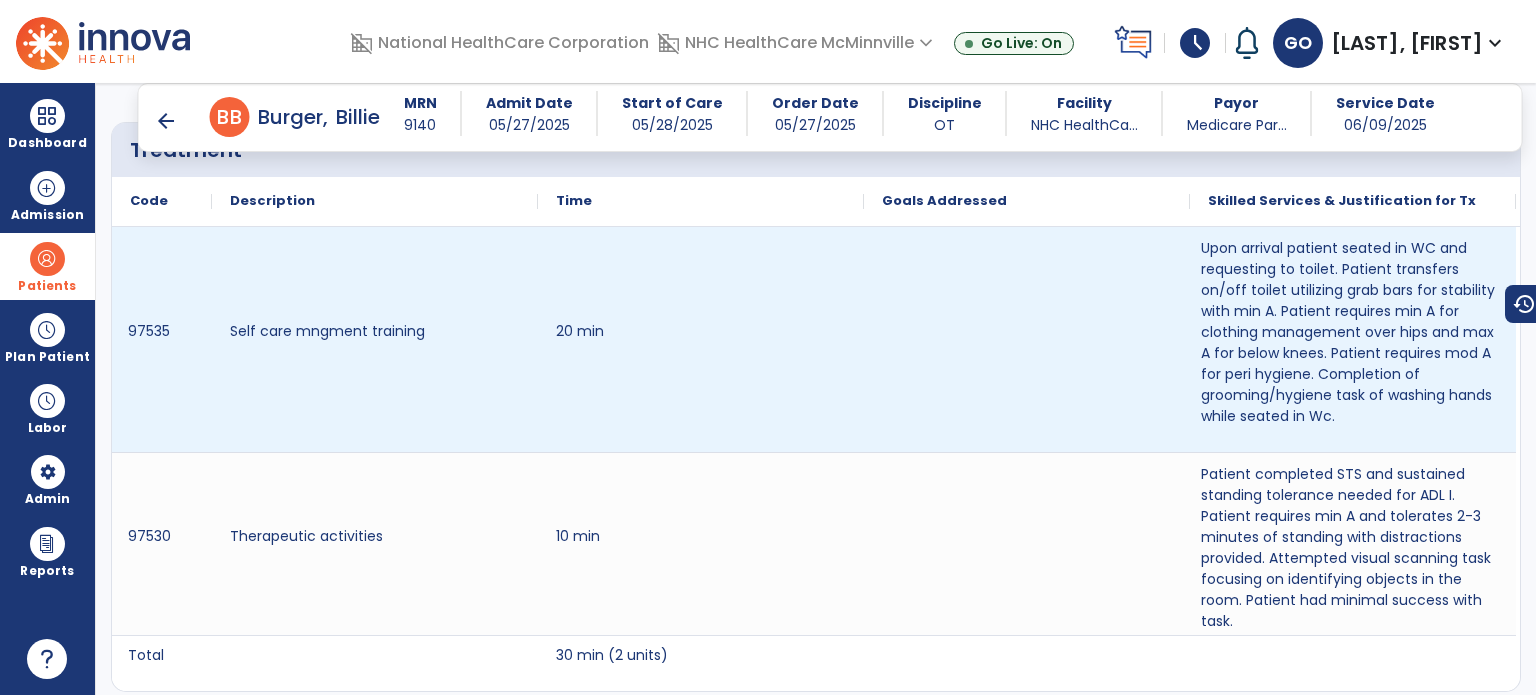 scroll, scrollTop: 1600, scrollLeft: 0, axis: vertical 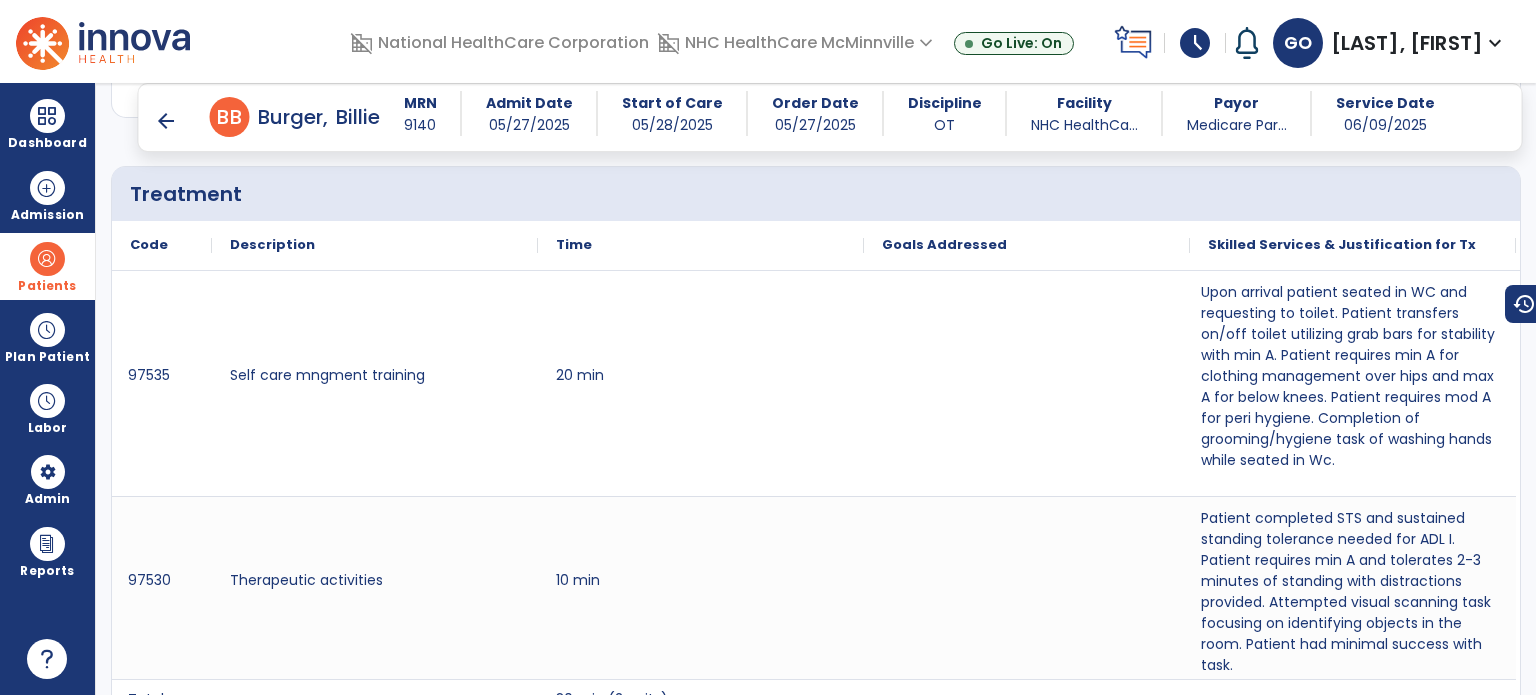 click on "arrow_back" at bounding box center (166, 121) 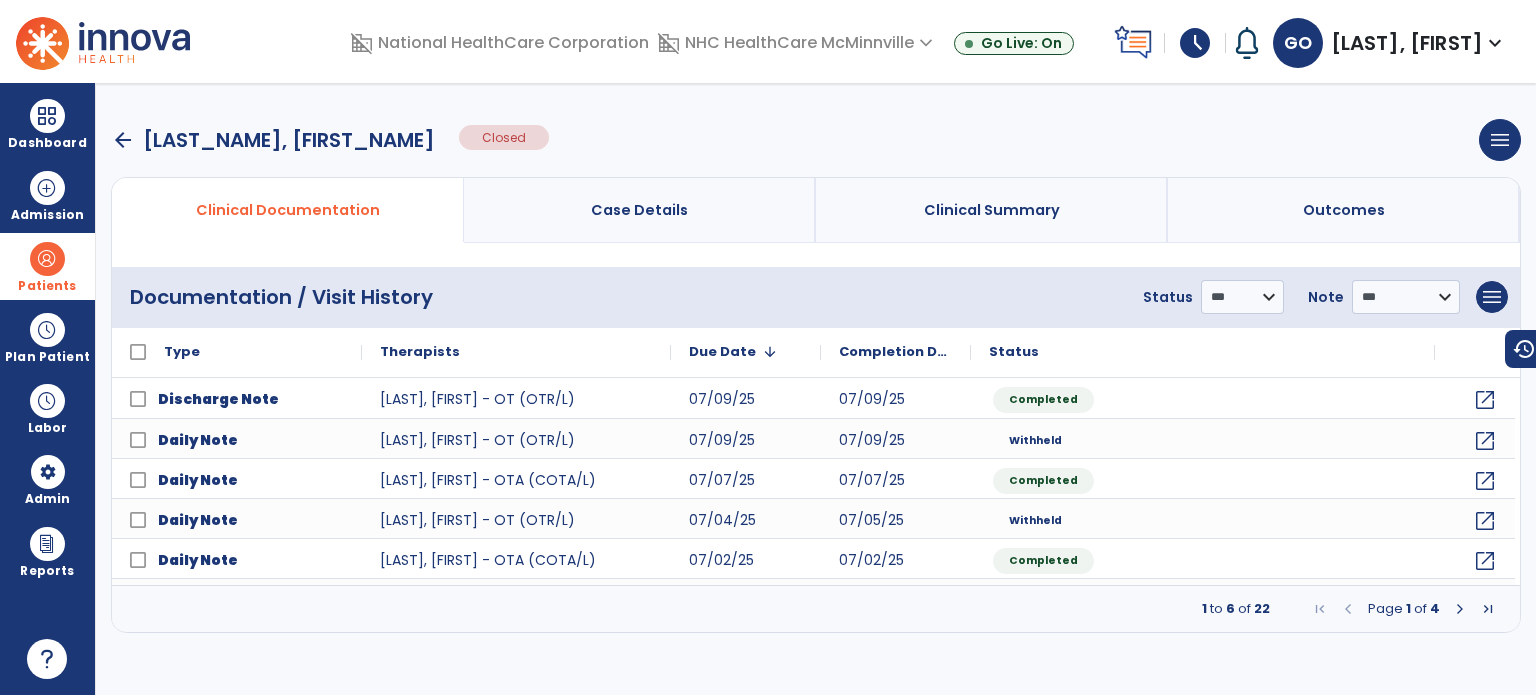 scroll, scrollTop: 0, scrollLeft: 0, axis: both 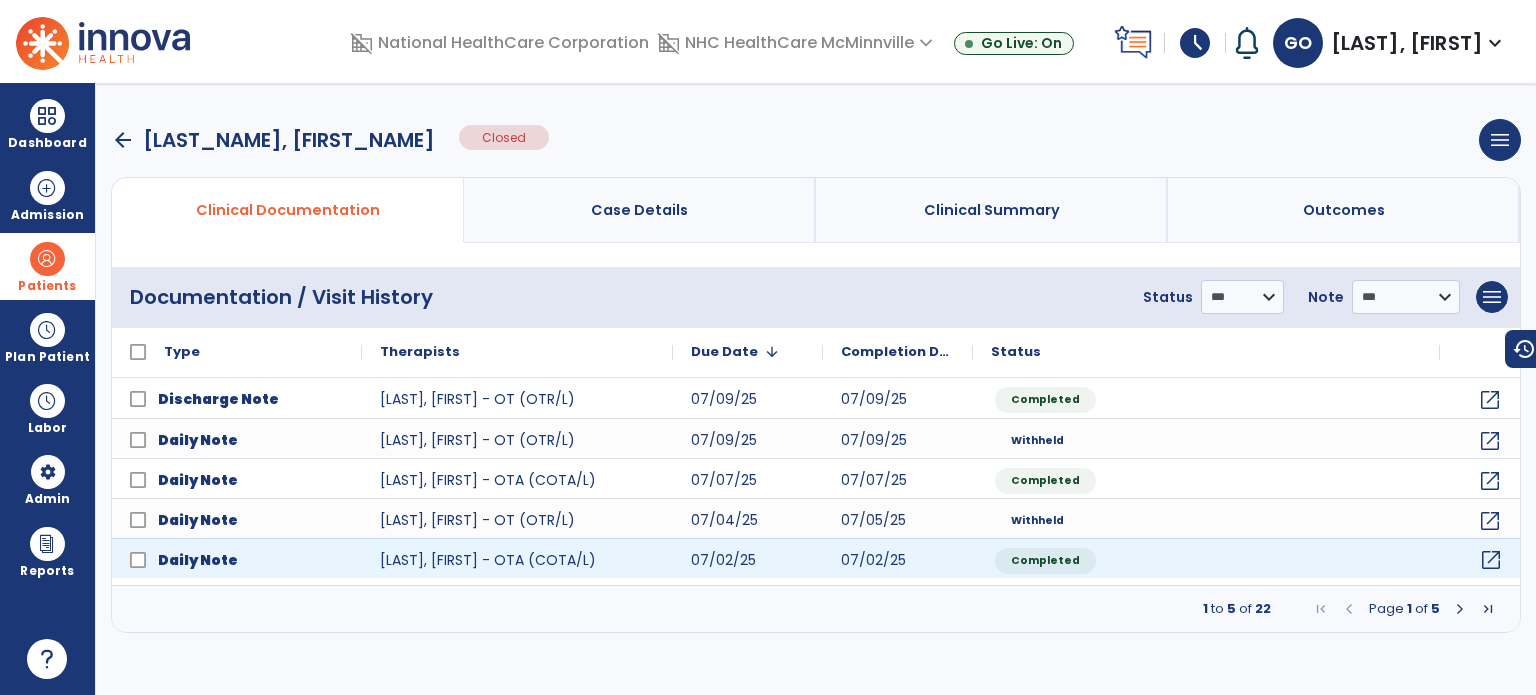 click on "open_in_new" 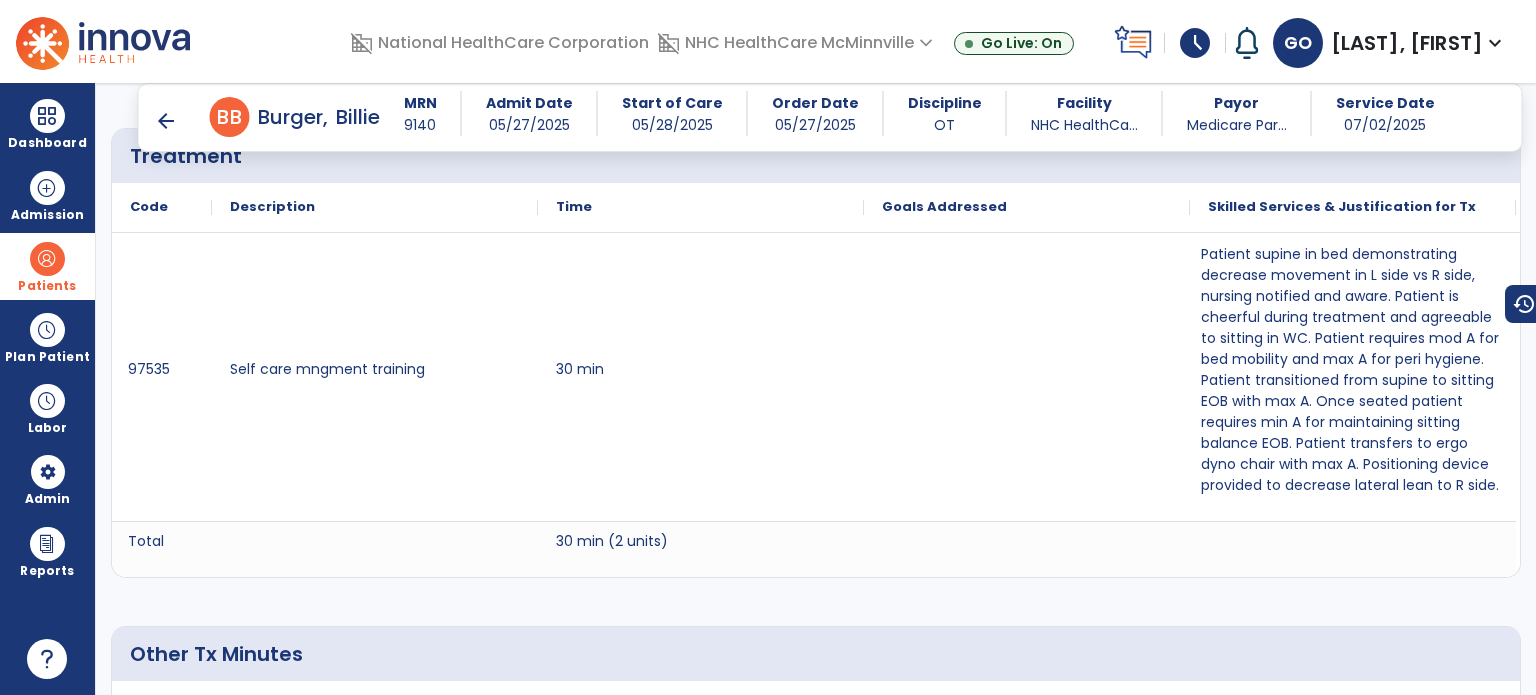 scroll, scrollTop: 1640, scrollLeft: 0, axis: vertical 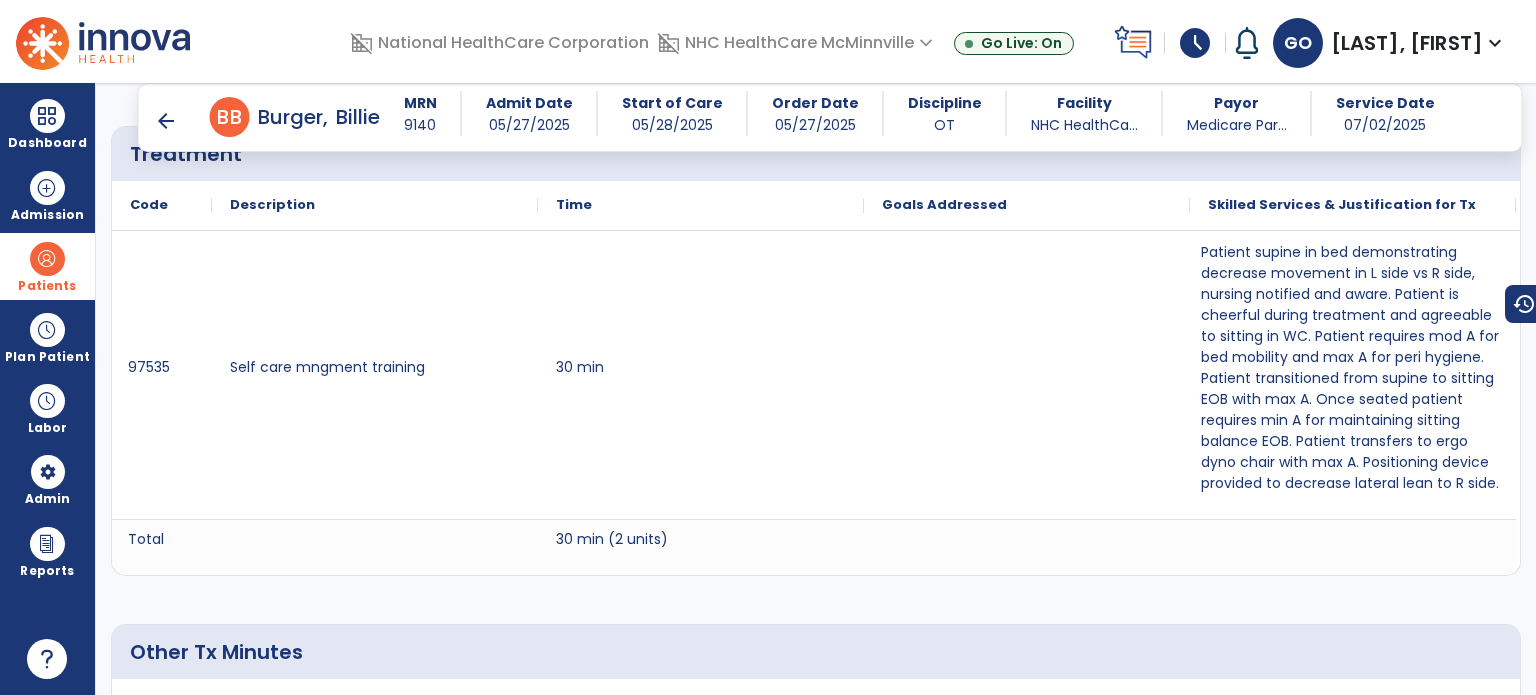 click on "arrow_back" at bounding box center [166, 121] 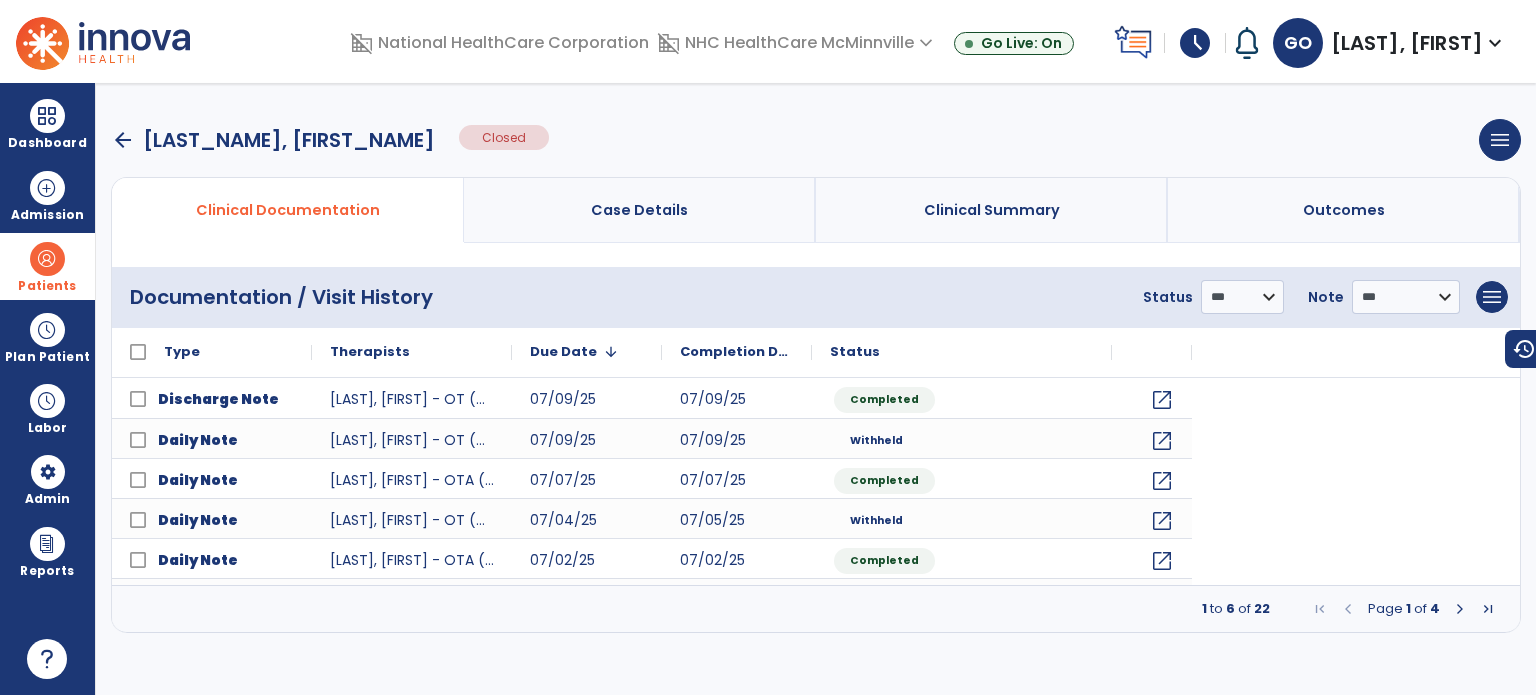 scroll, scrollTop: 0, scrollLeft: 0, axis: both 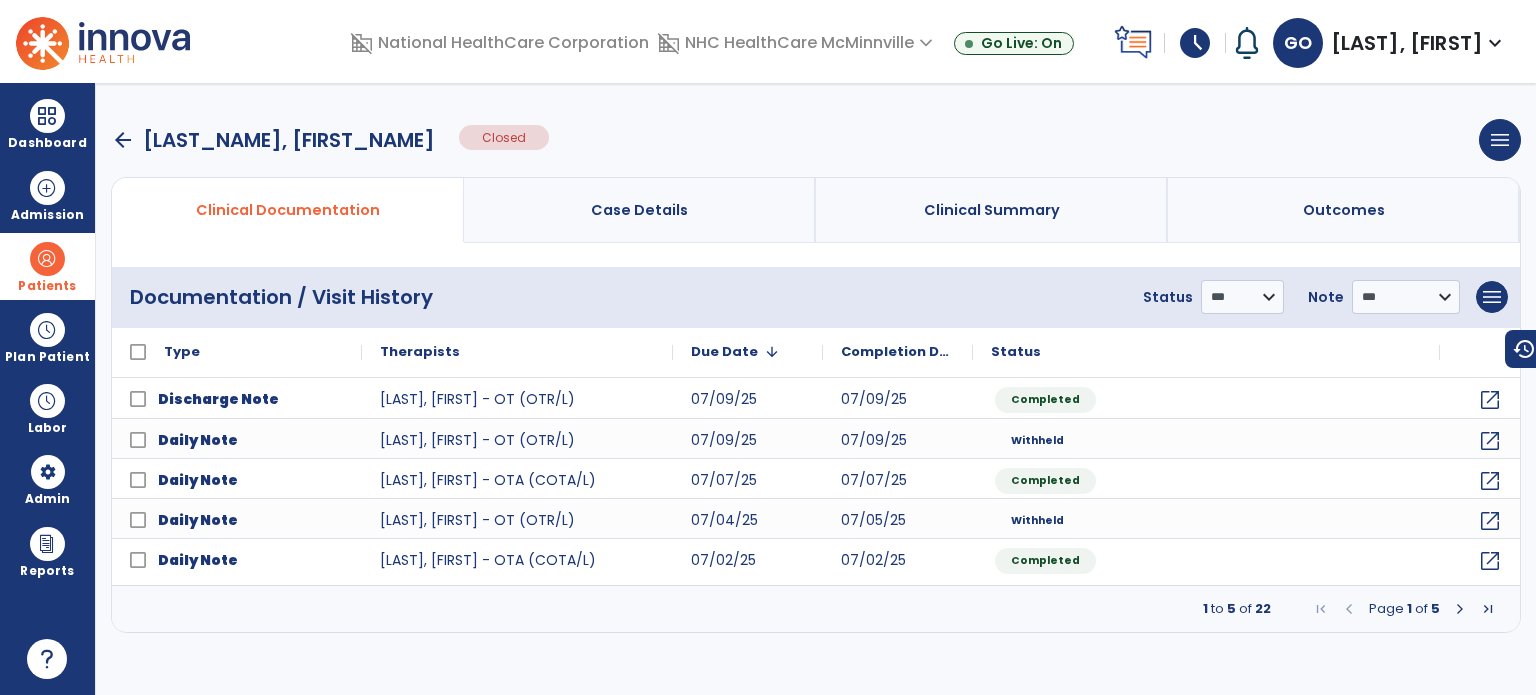 click on "arrow_back" at bounding box center (123, 140) 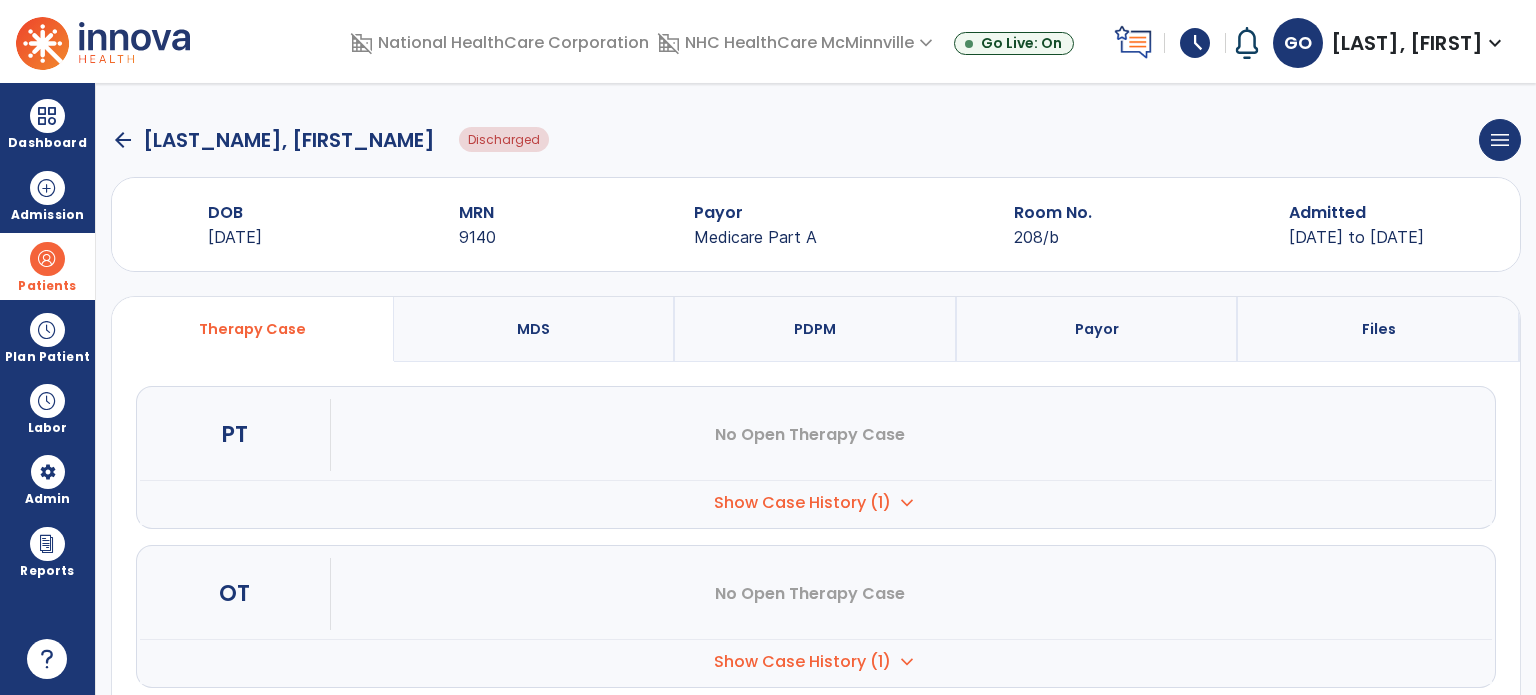 click on "Show Case History (1)     expand_more" at bounding box center [816, 502] 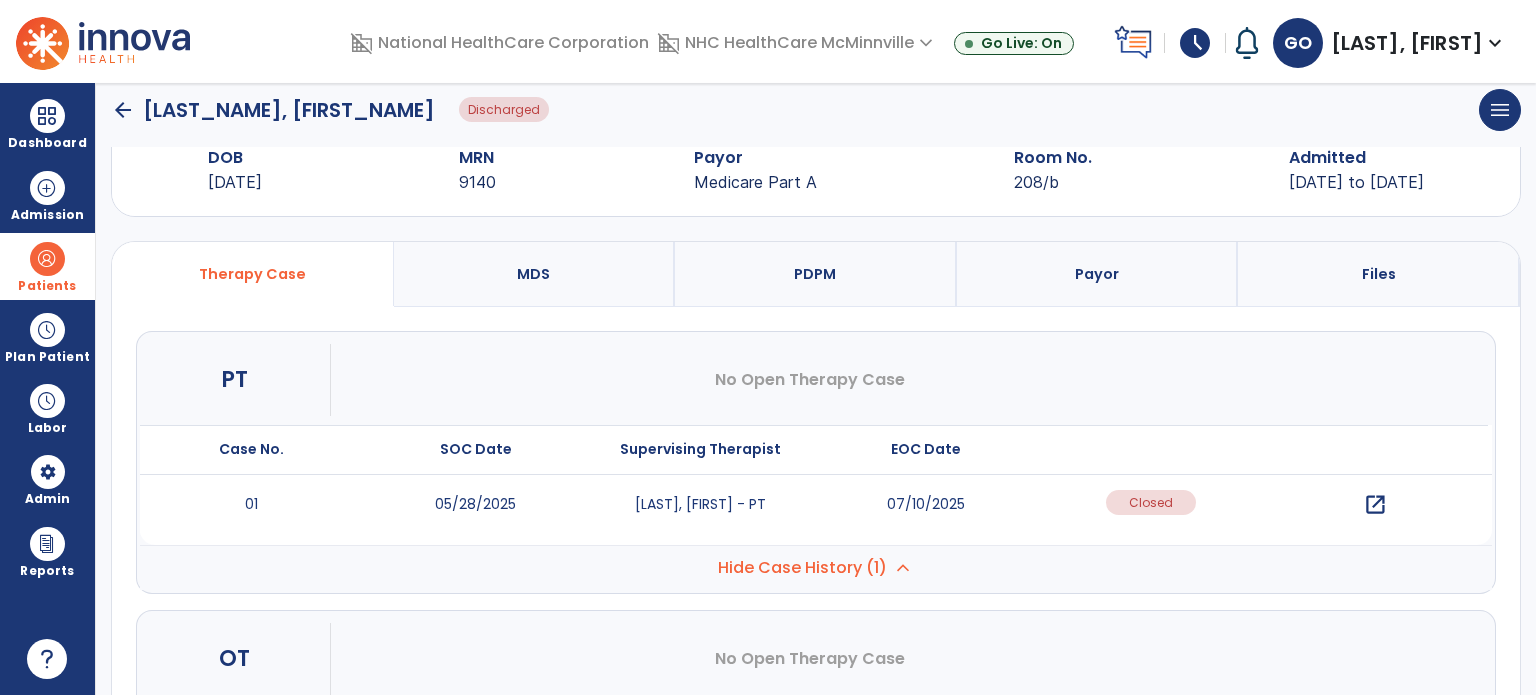 scroll, scrollTop: 100, scrollLeft: 0, axis: vertical 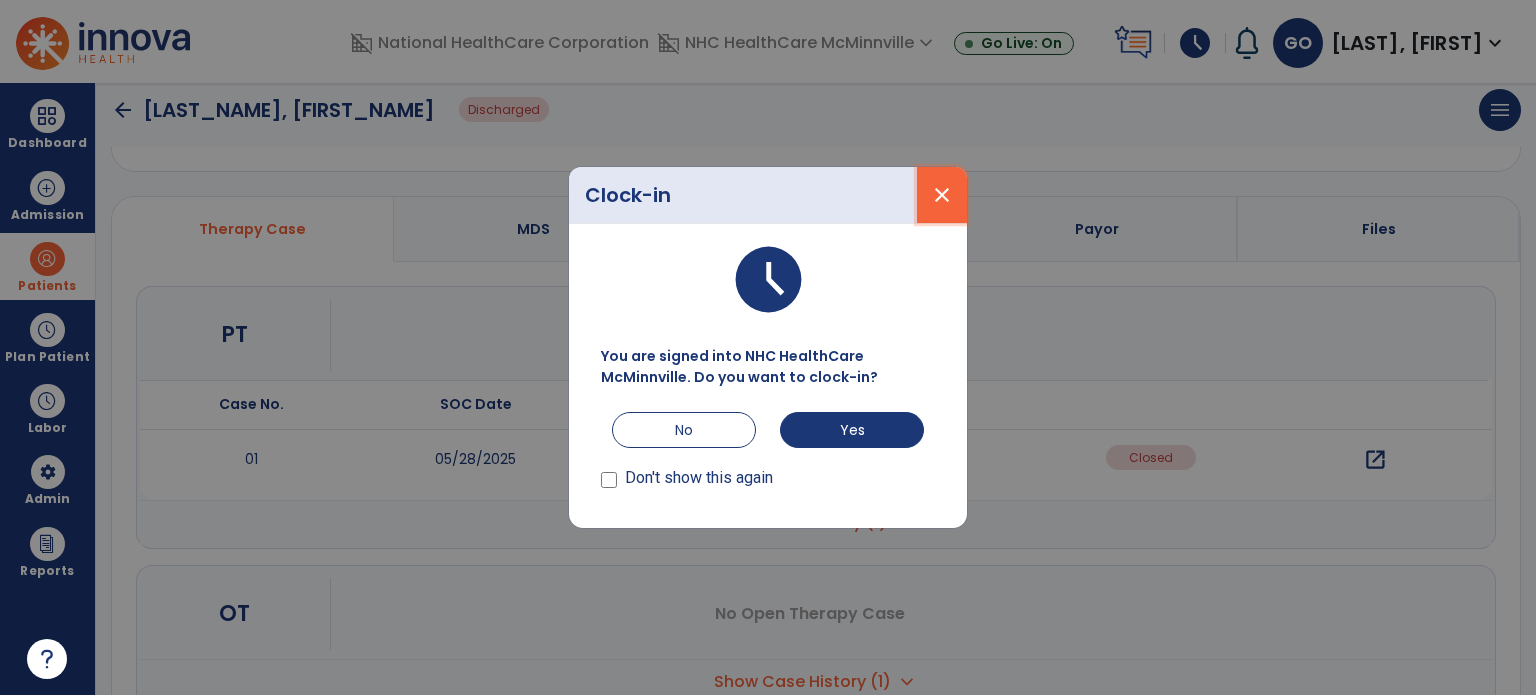 click on "close" at bounding box center (942, 195) 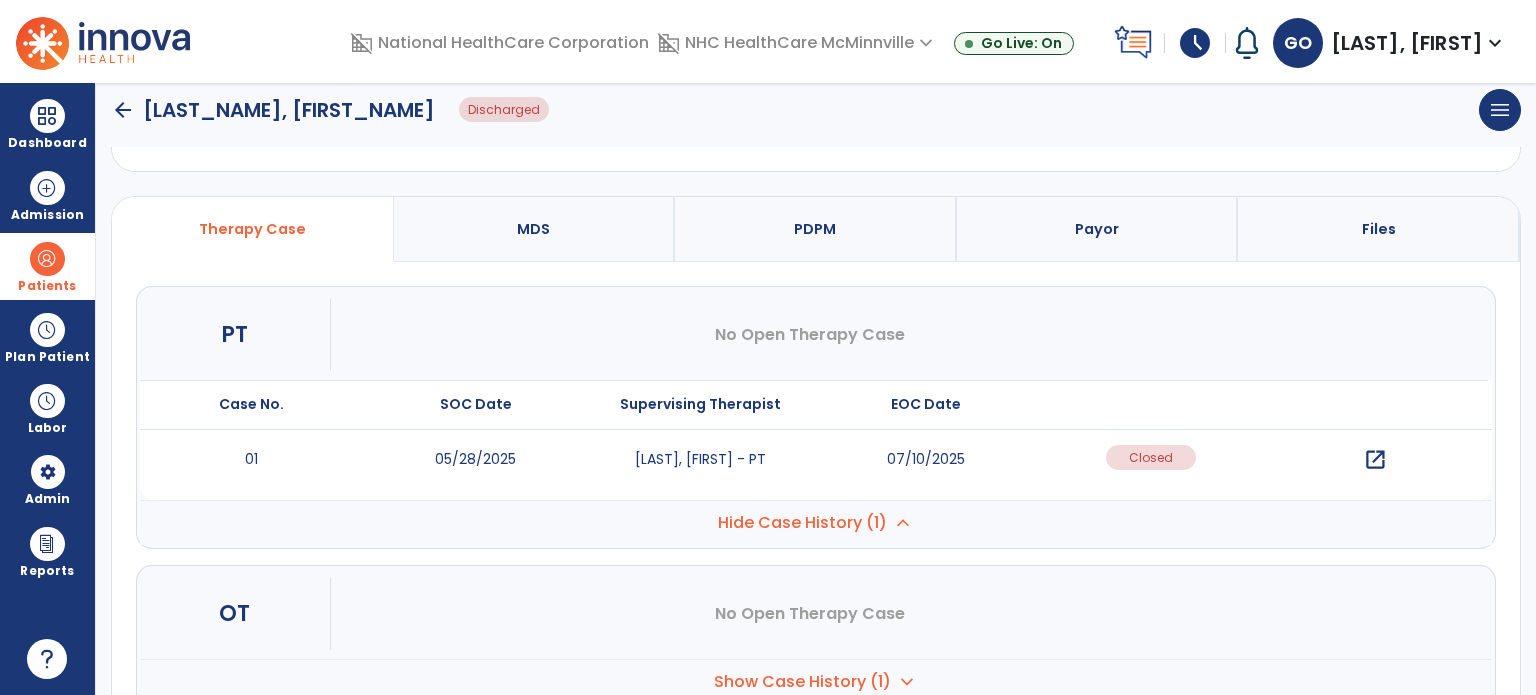 click on "open_in_new" at bounding box center (1375, 460) 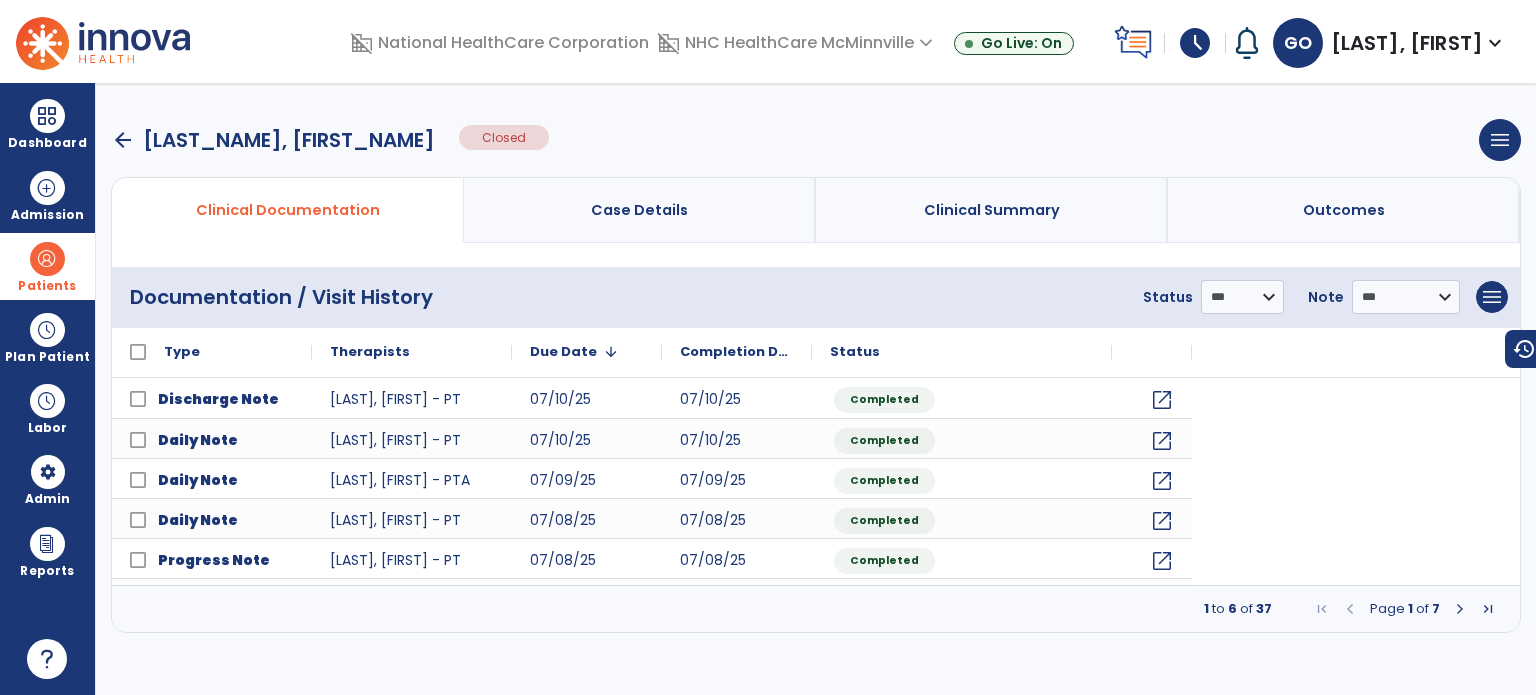 scroll, scrollTop: 0, scrollLeft: 0, axis: both 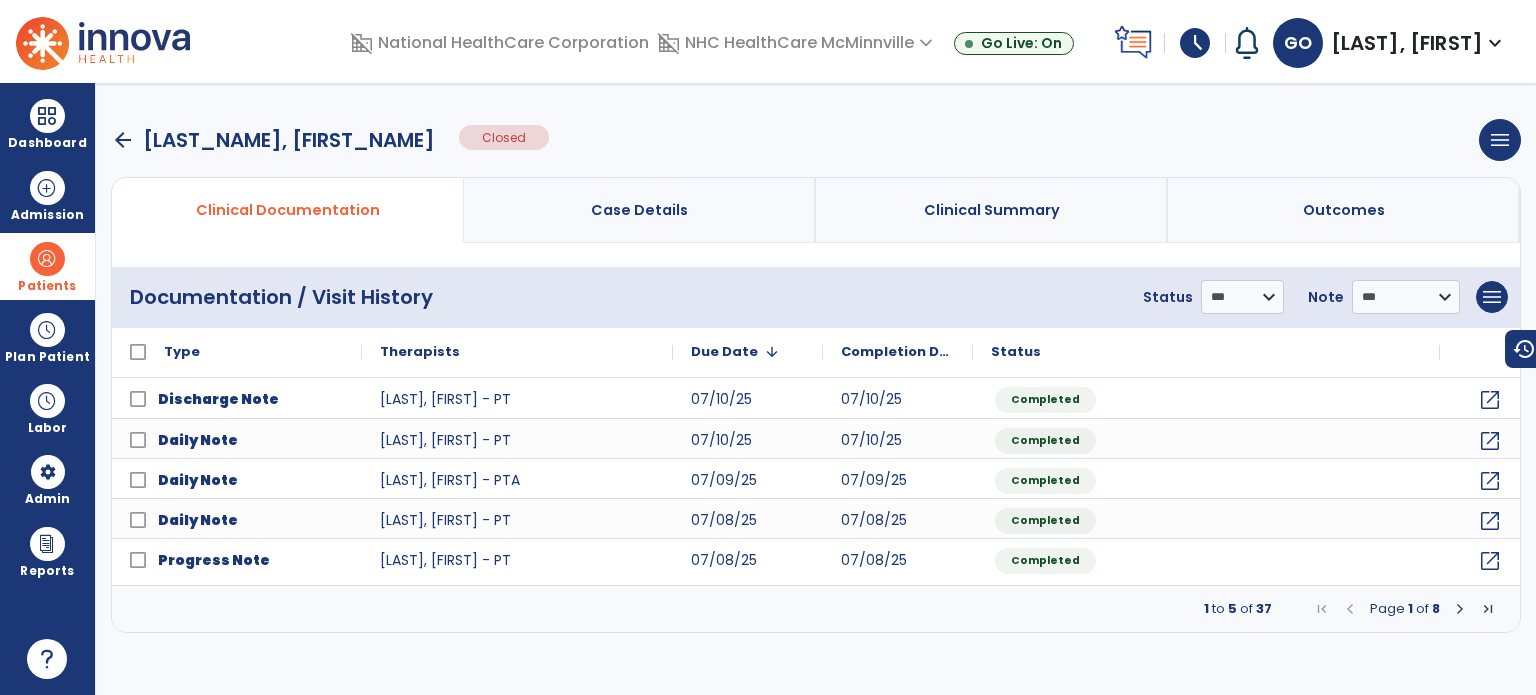 click at bounding box center [1460, 609] 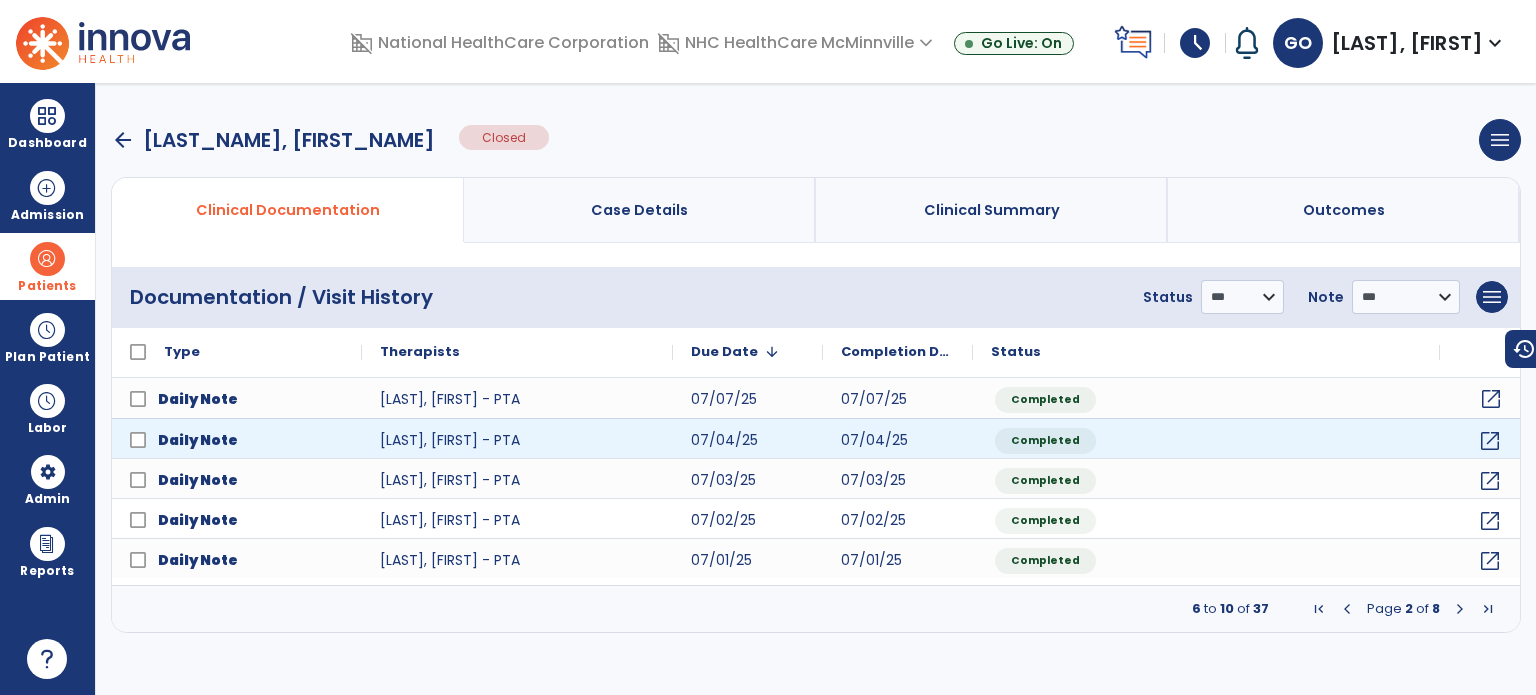 click on "open_in_new" 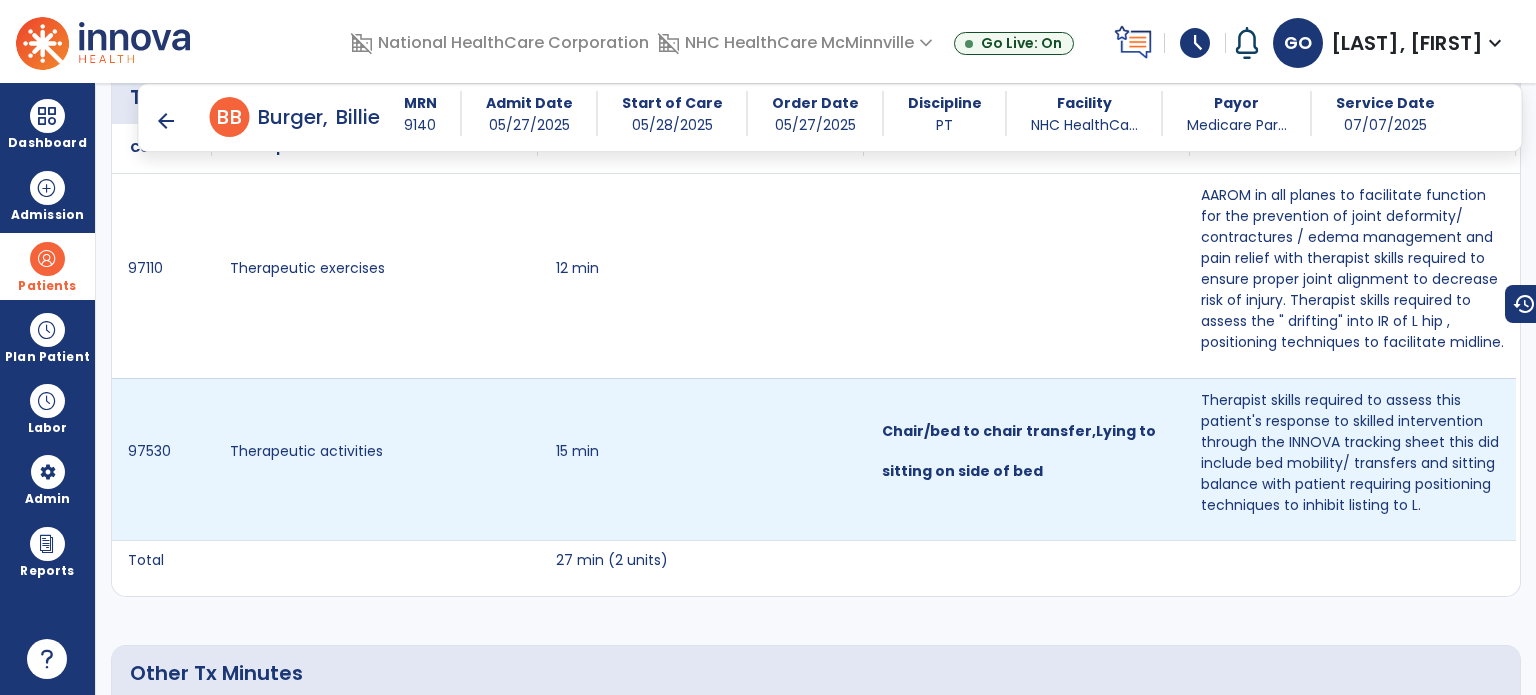 scroll, scrollTop: 1700, scrollLeft: 0, axis: vertical 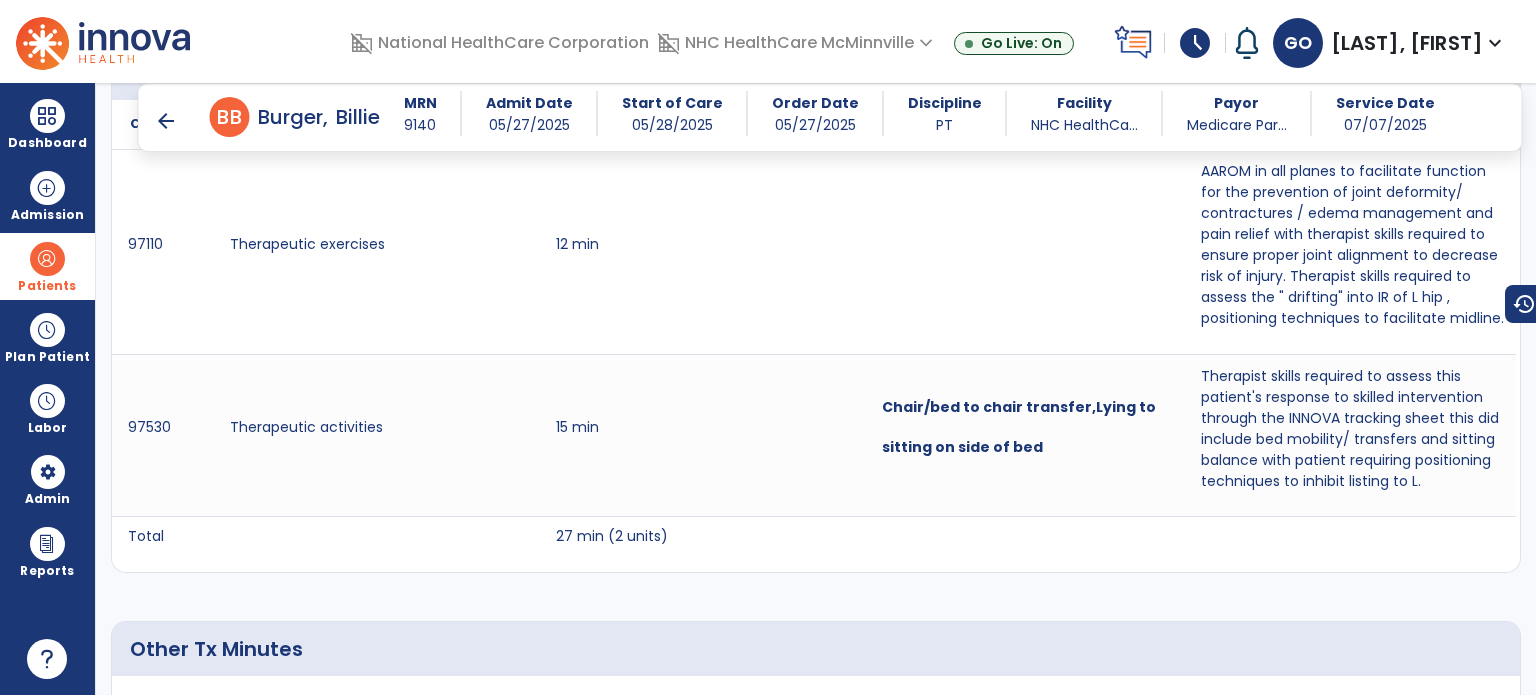 click on "arrow_back" at bounding box center [166, 121] 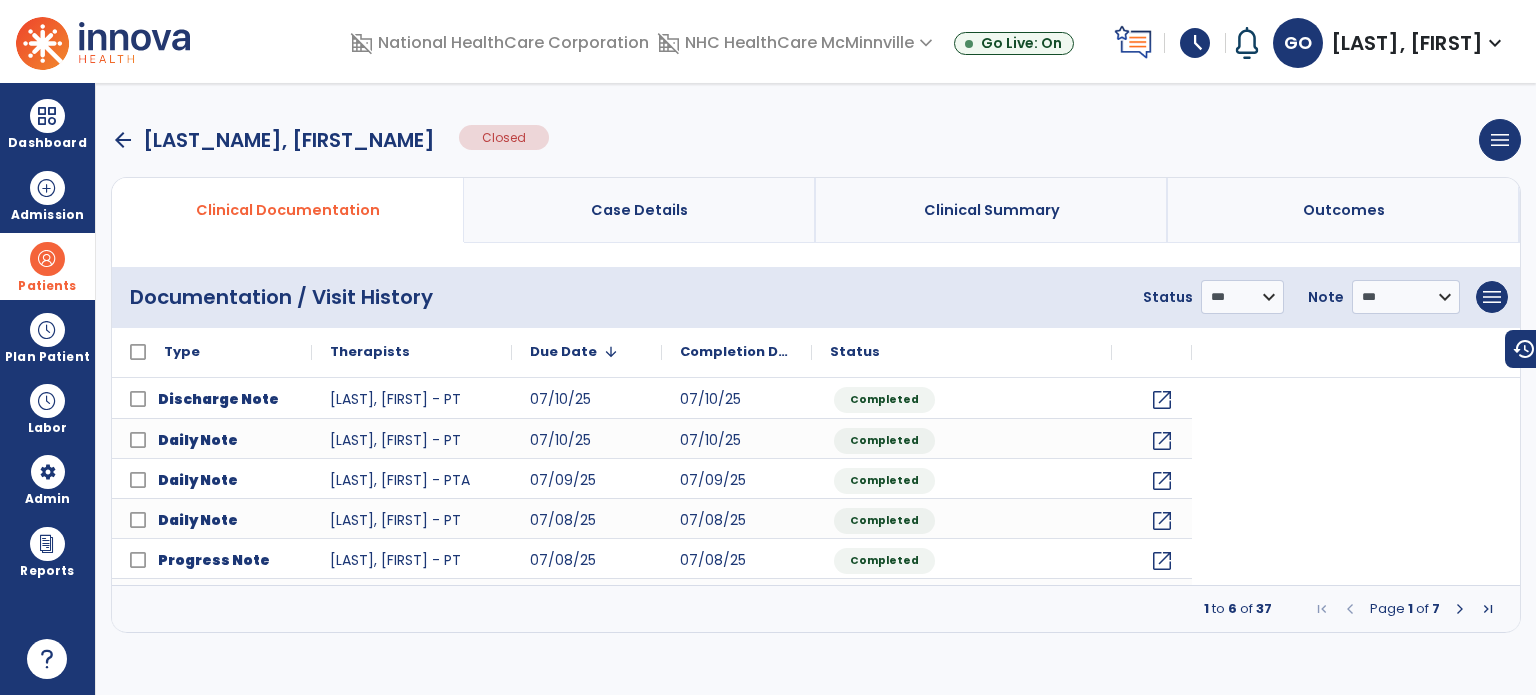scroll, scrollTop: 0, scrollLeft: 0, axis: both 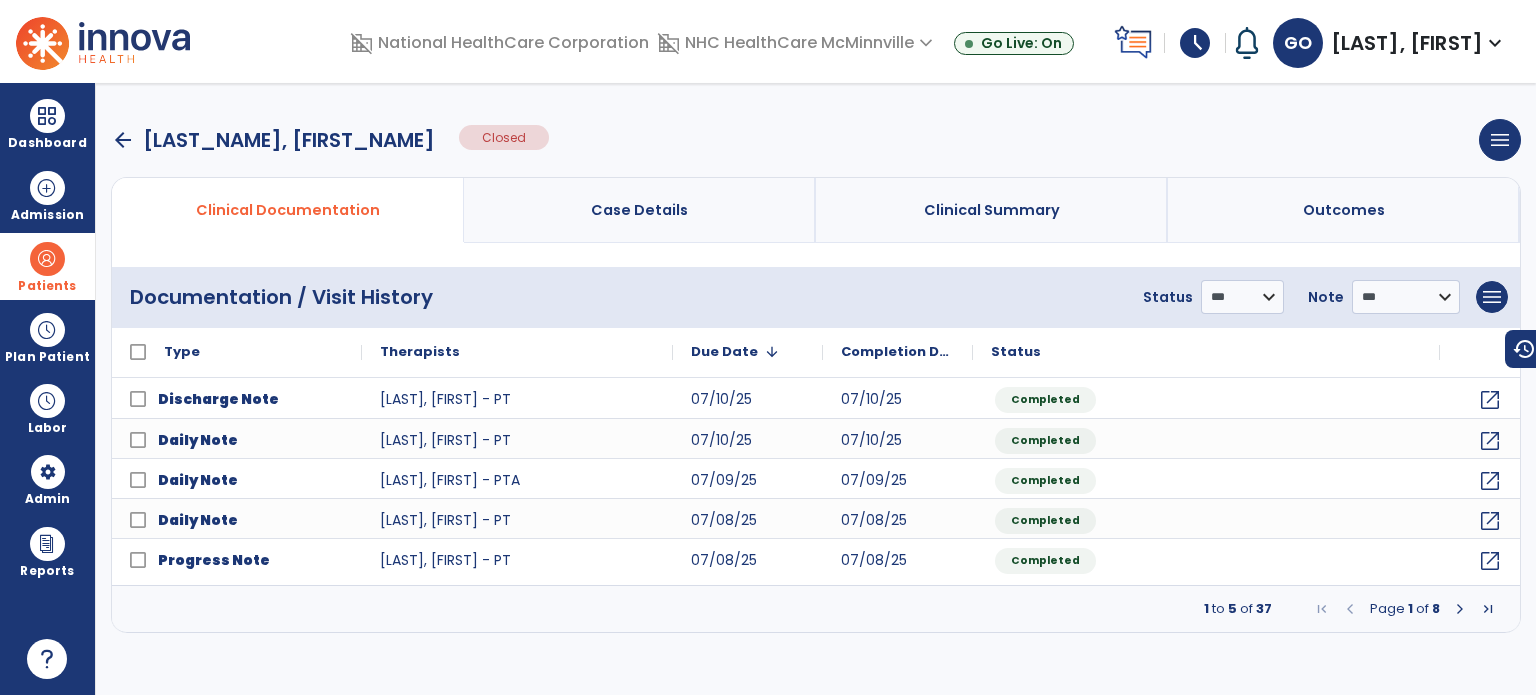 click at bounding box center (1460, 609) 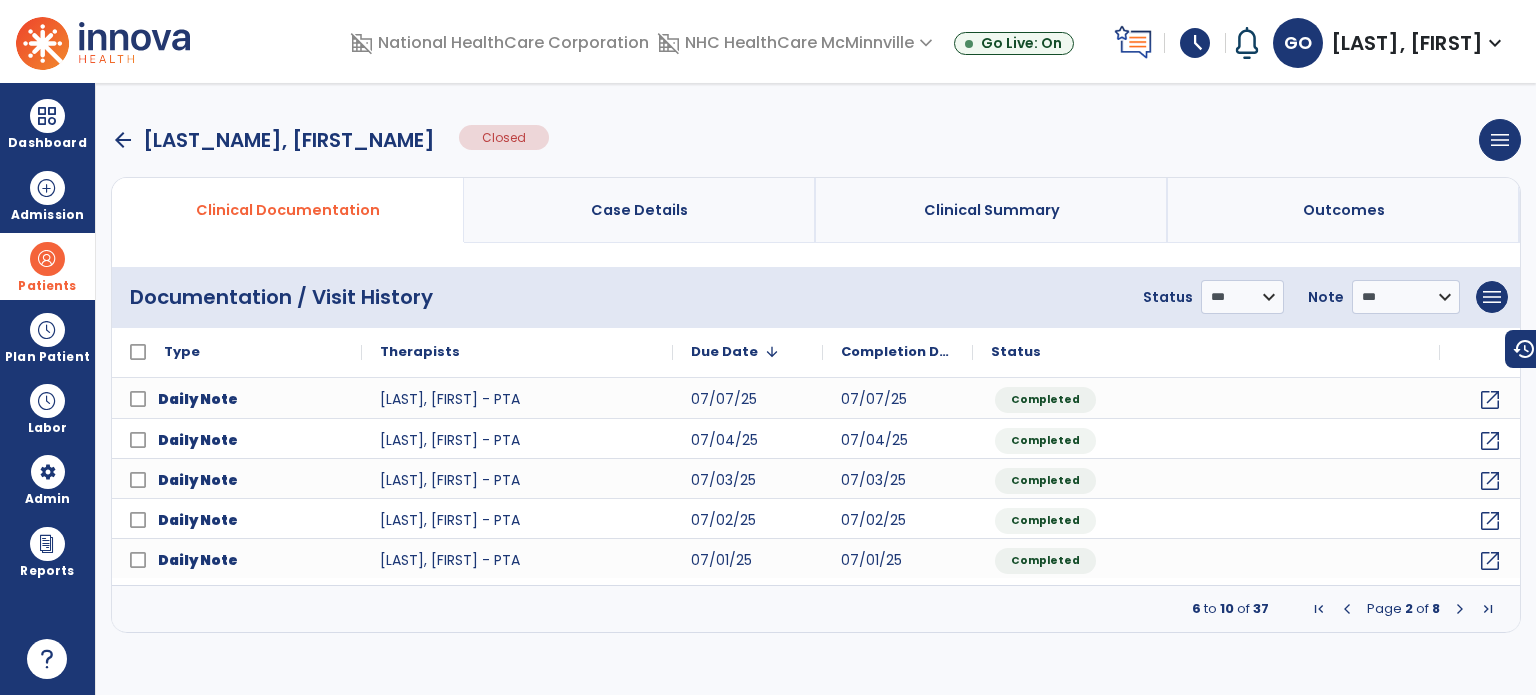 click at bounding box center (1460, 609) 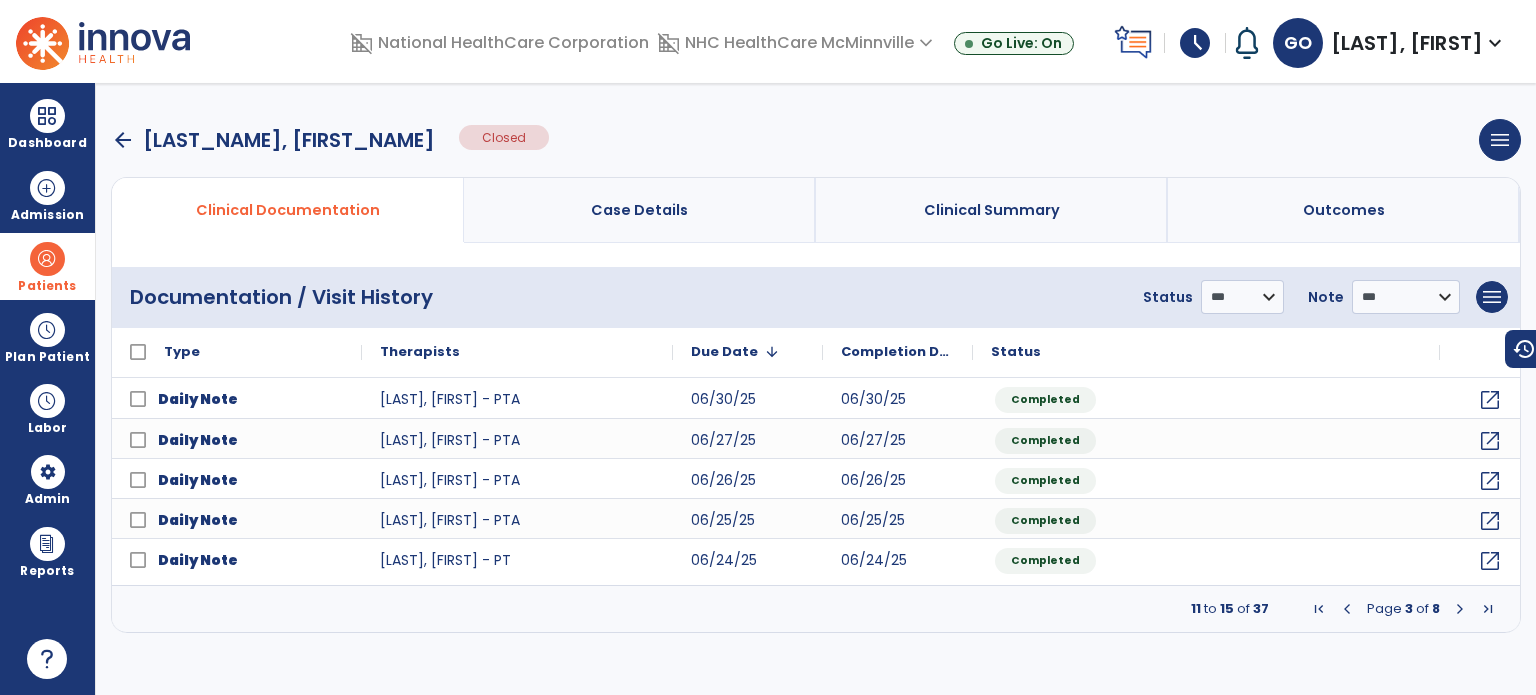 click at bounding box center (1460, 609) 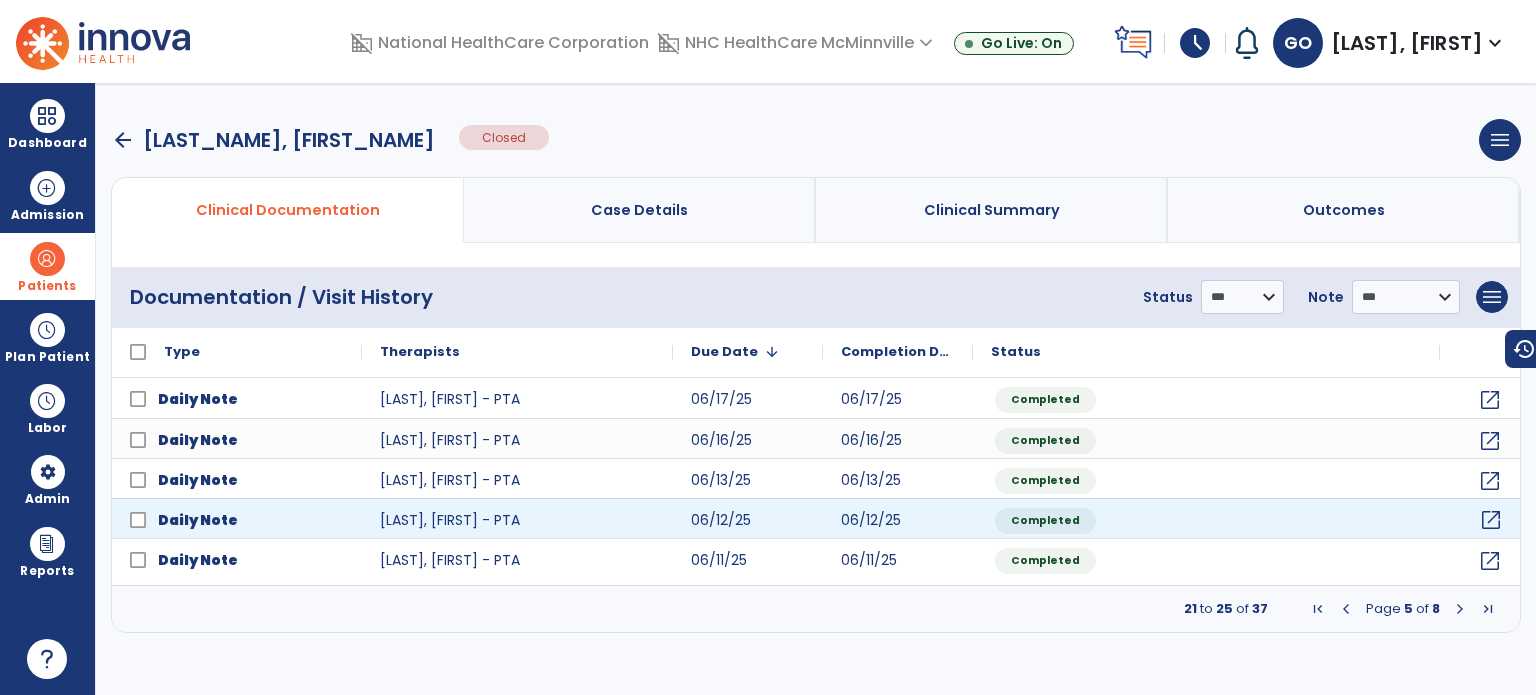 click on "open_in_new" 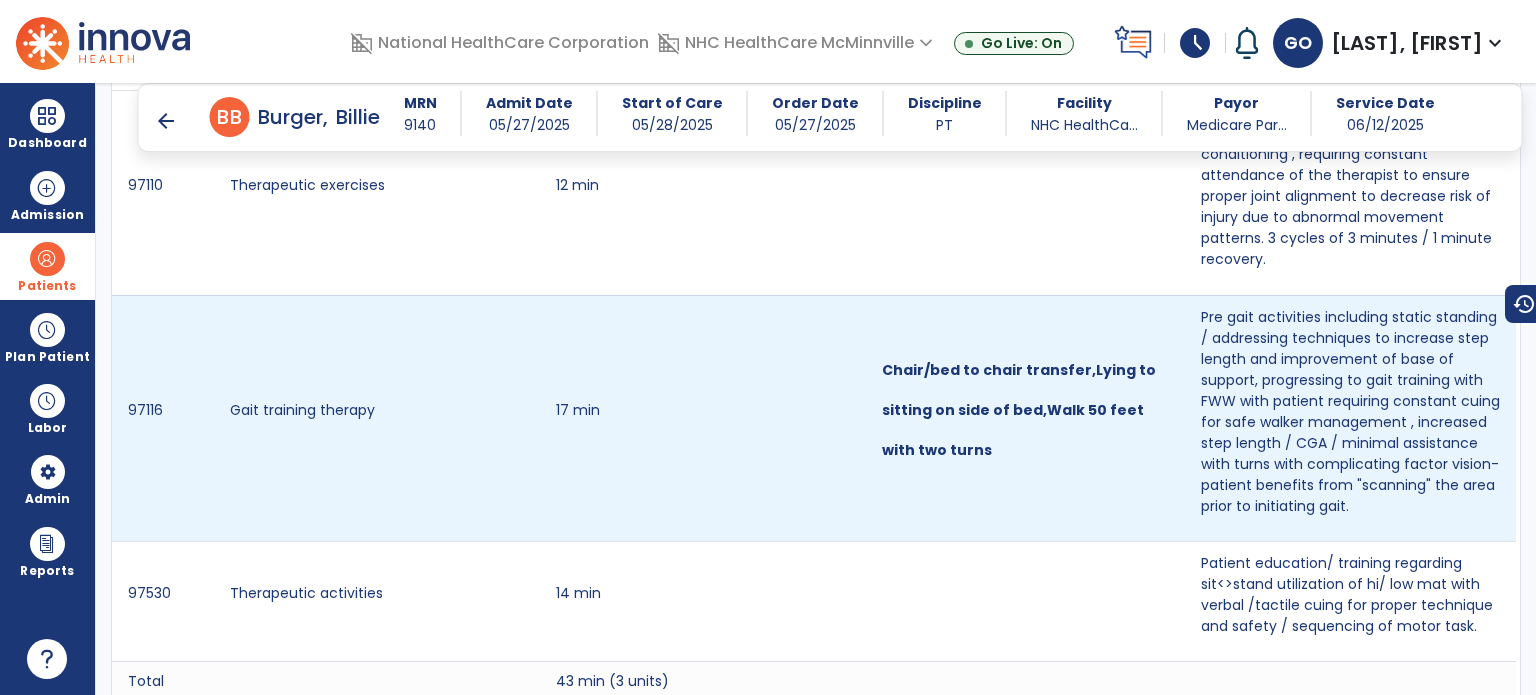 scroll, scrollTop: 1800, scrollLeft: 0, axis: vertical 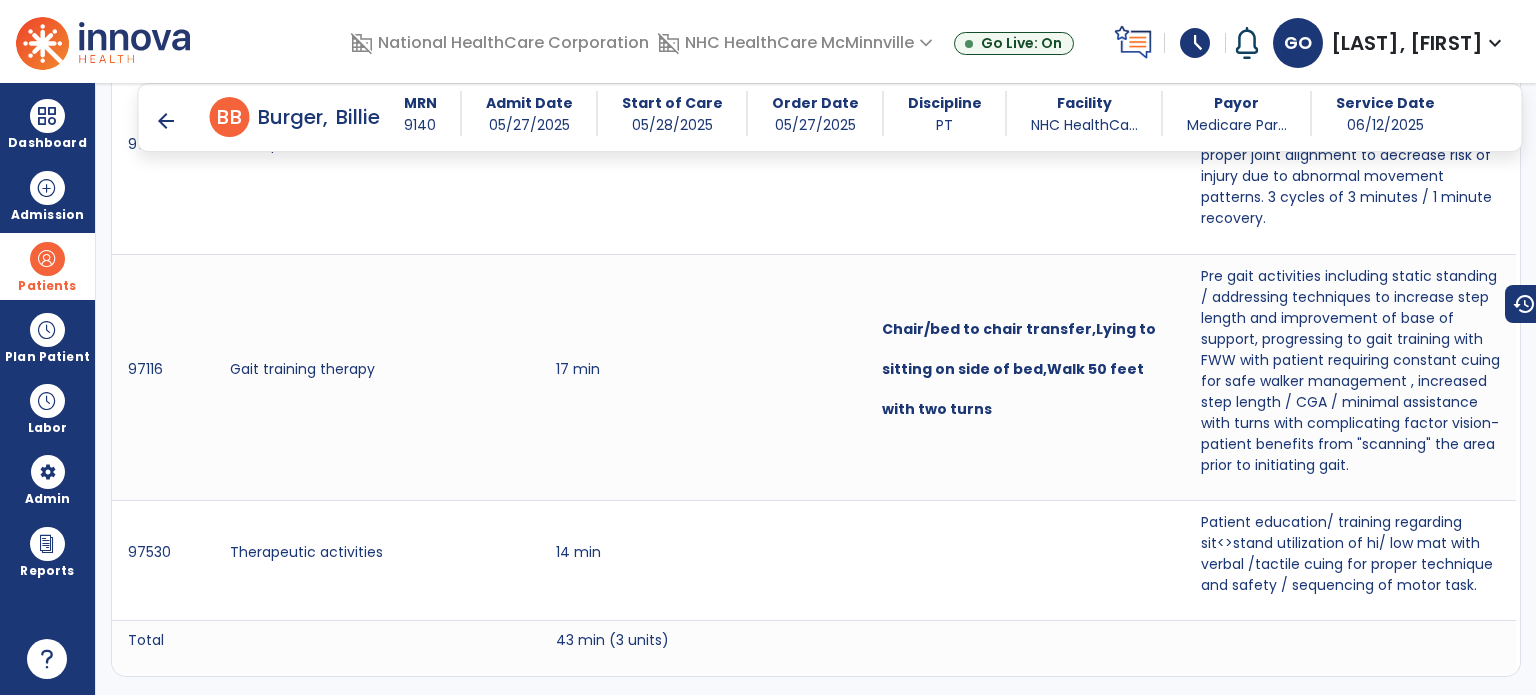 click on "arrow_back" at bounding box center (166, 121) 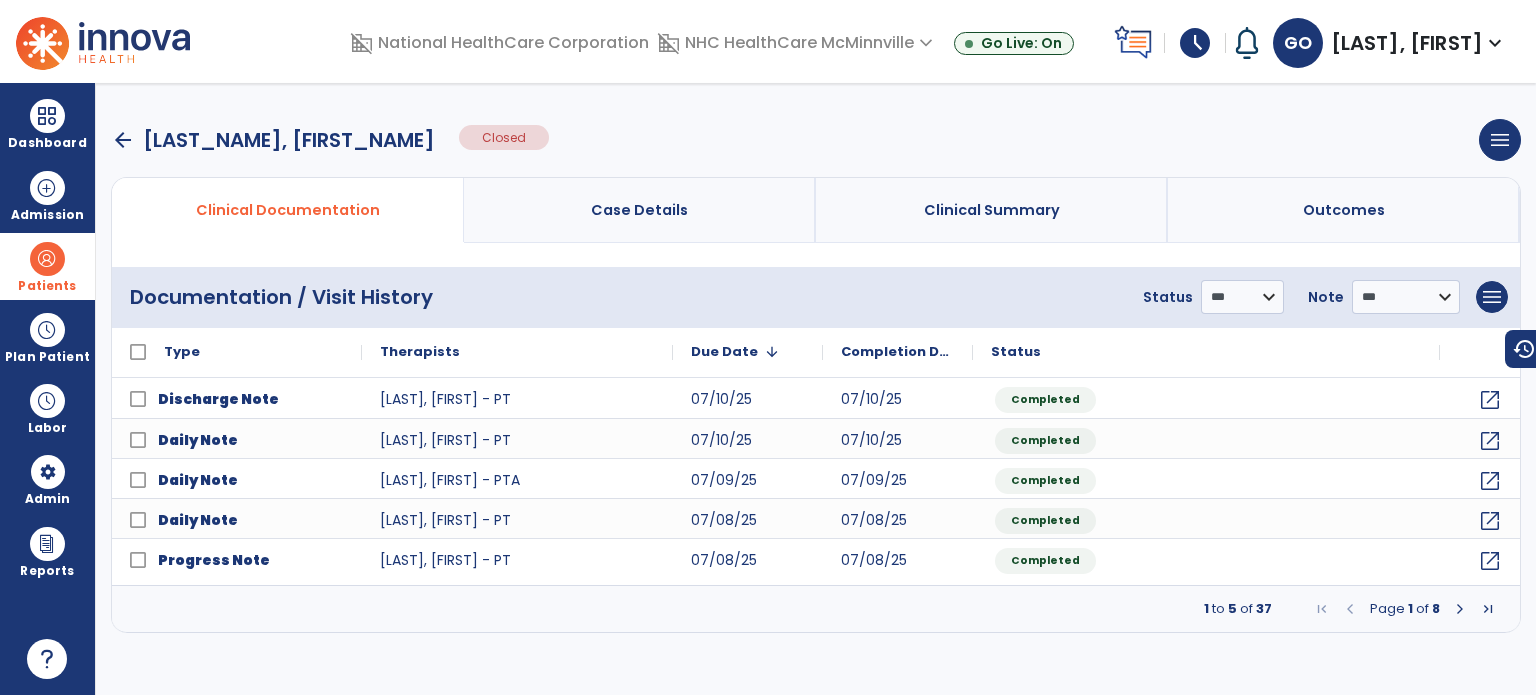 scroll, scrollTop: 0, scrollLeft: 0, axis: both 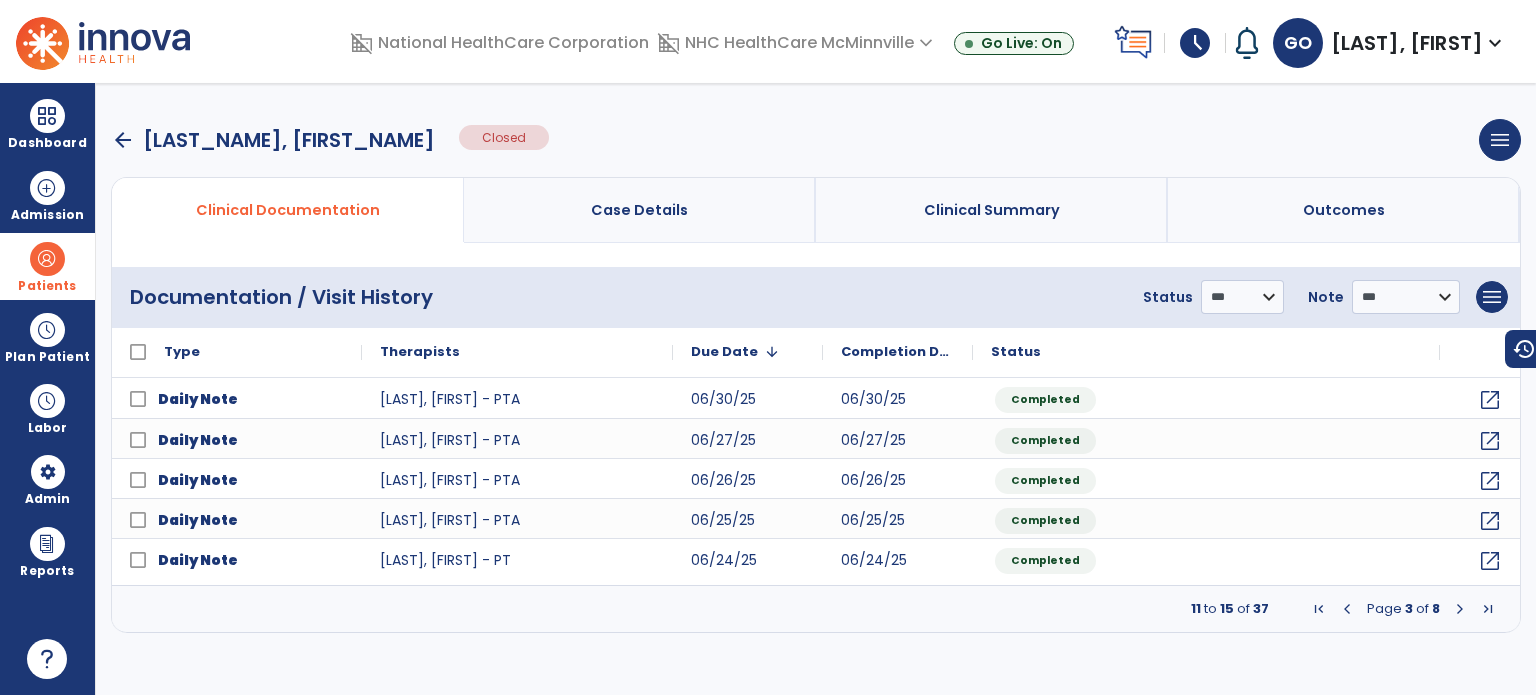click at bounding box center (1460, 609) 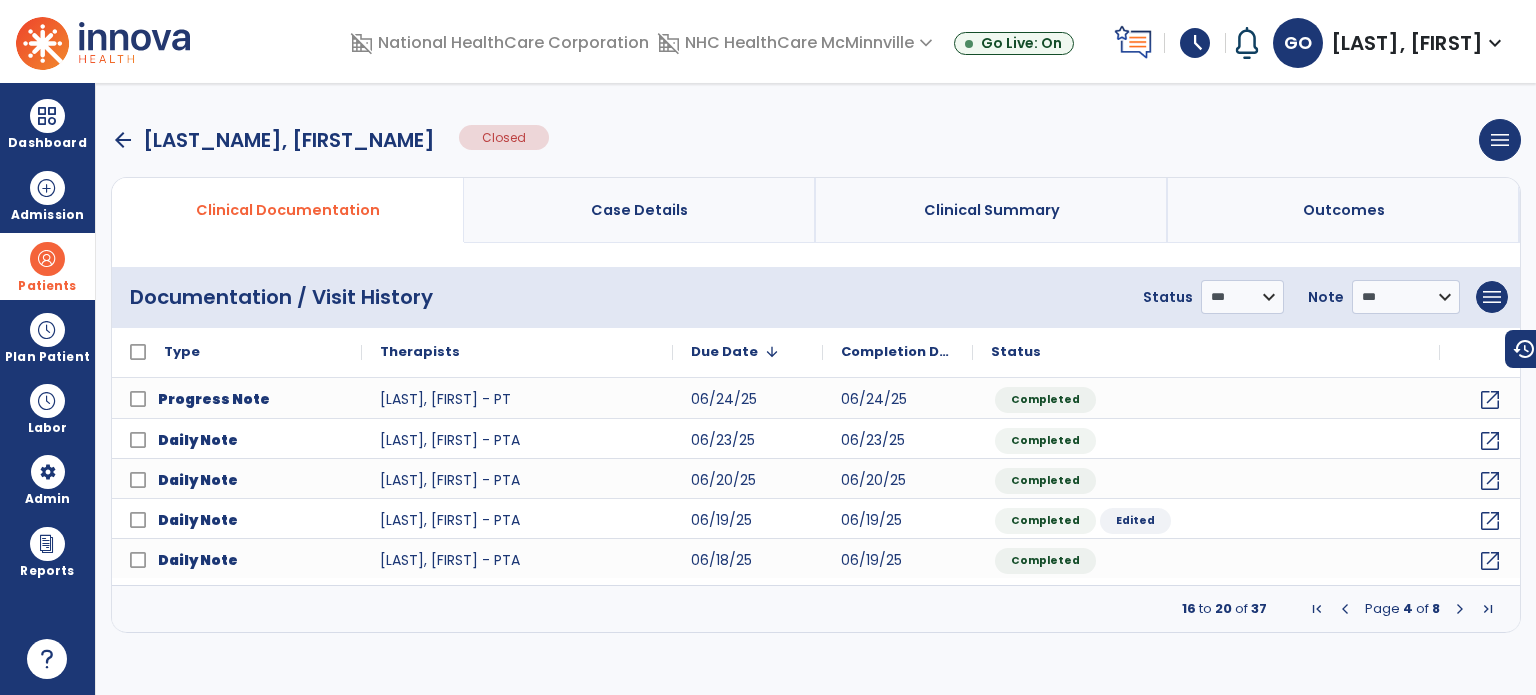 click at bounding box center [1460, 609] 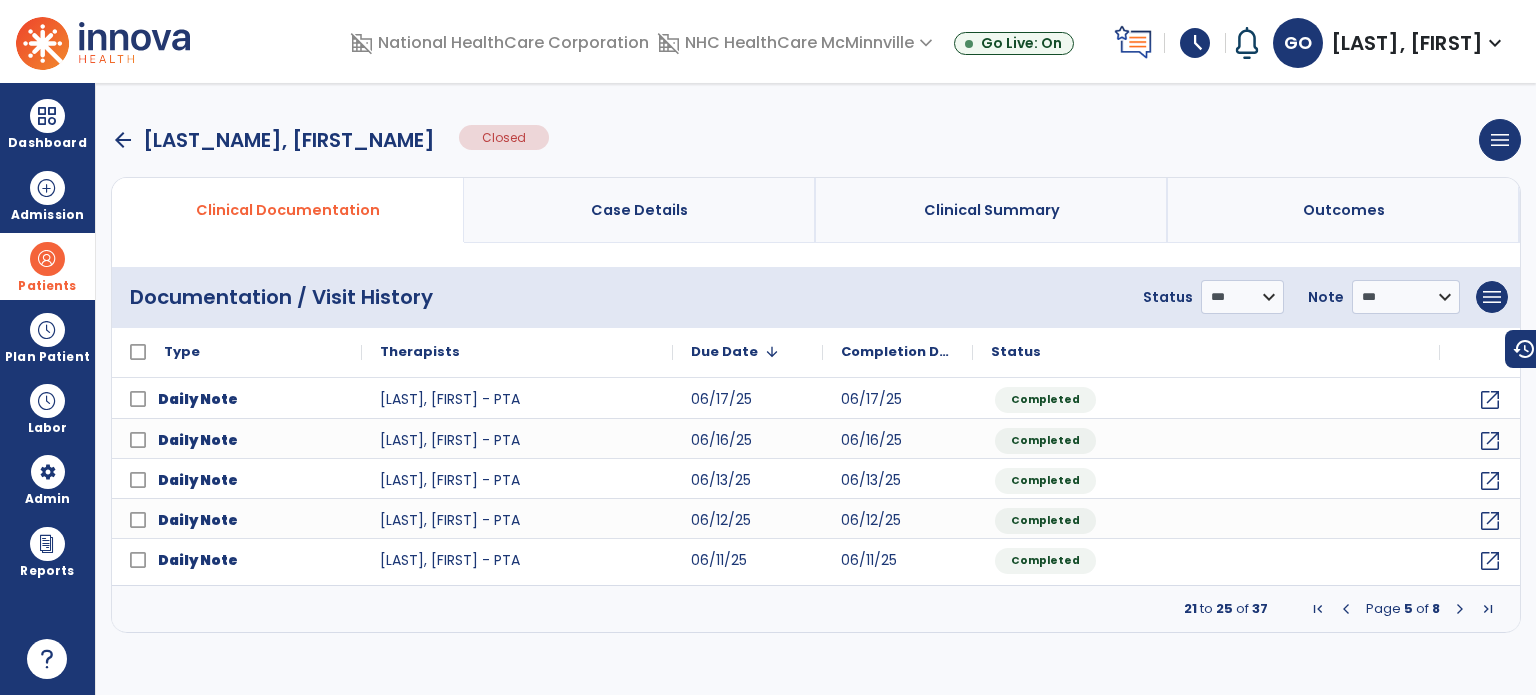 click at bounding box center (1460, 609) 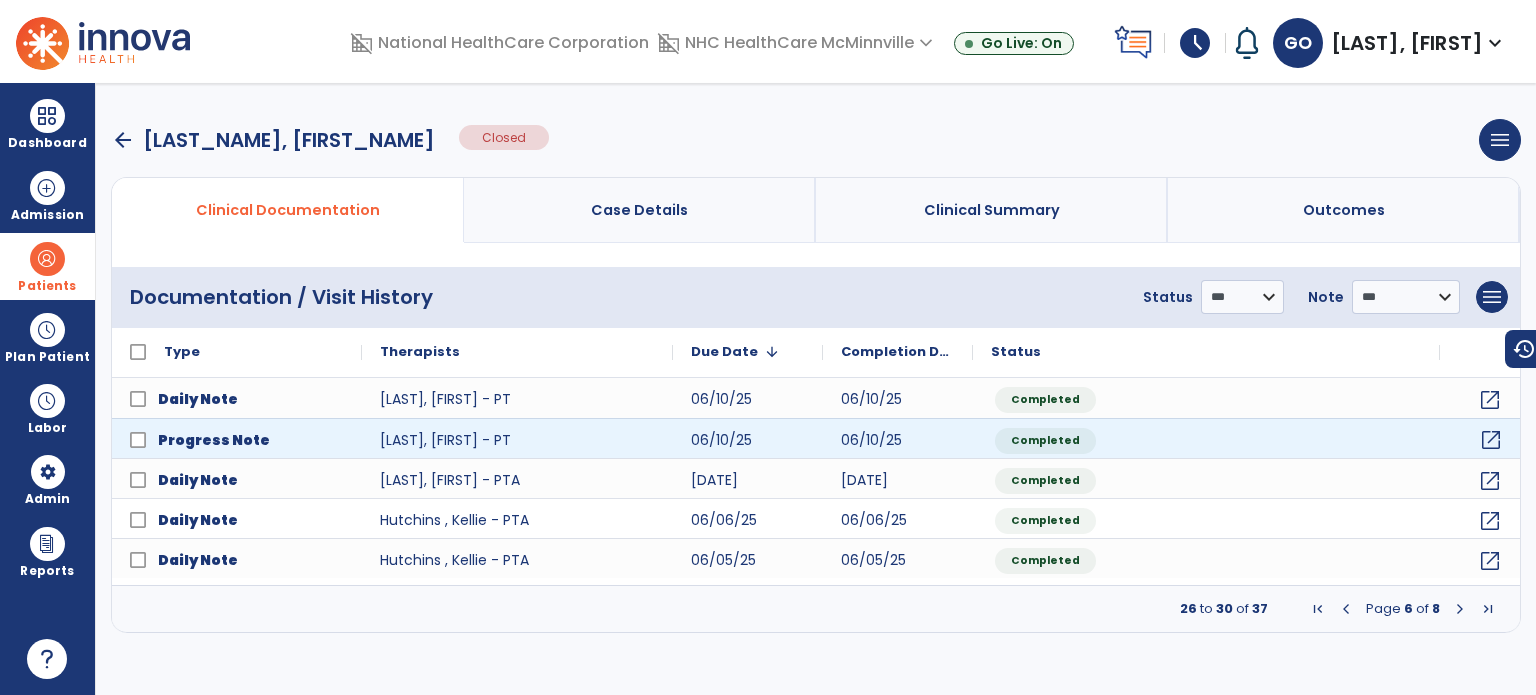 click on "open_in_new" 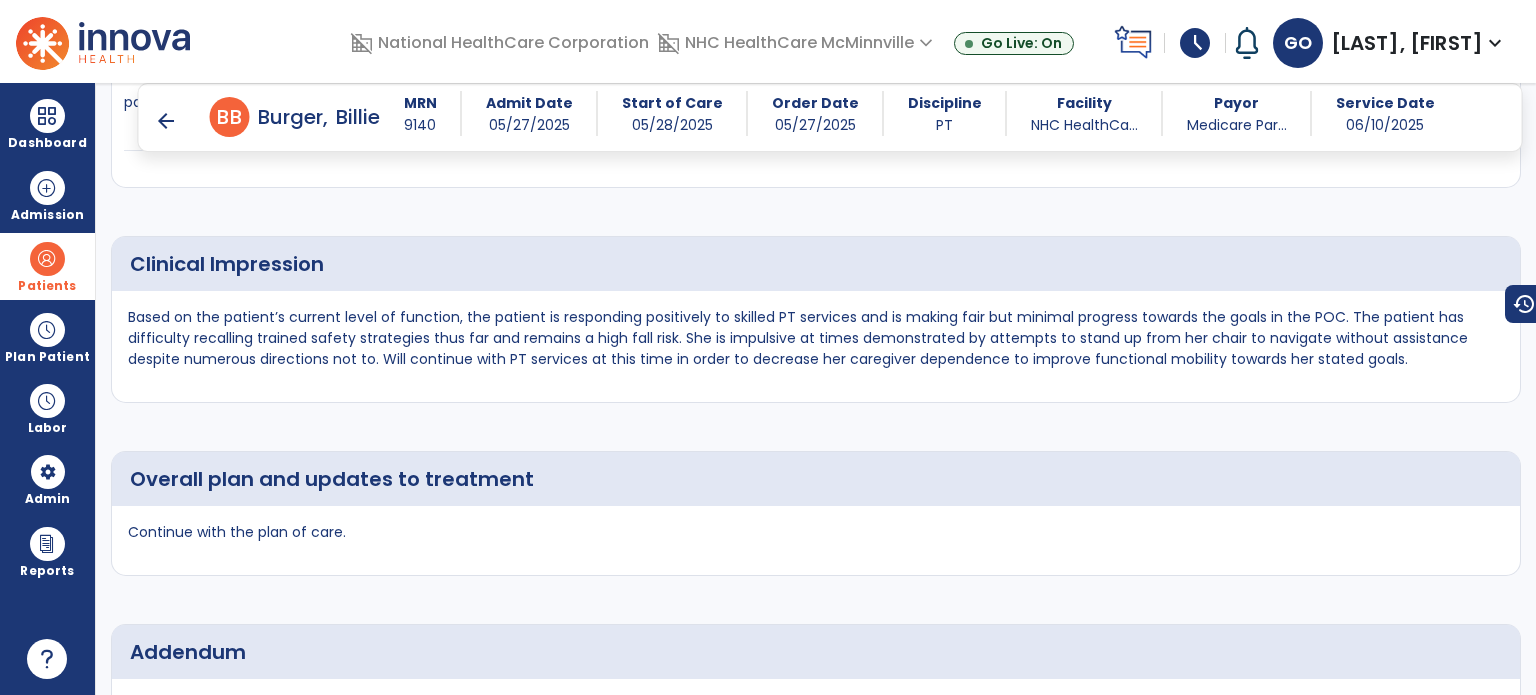 scroll, scrollTop: 2516, scrollLeft: 0, axis: vertical 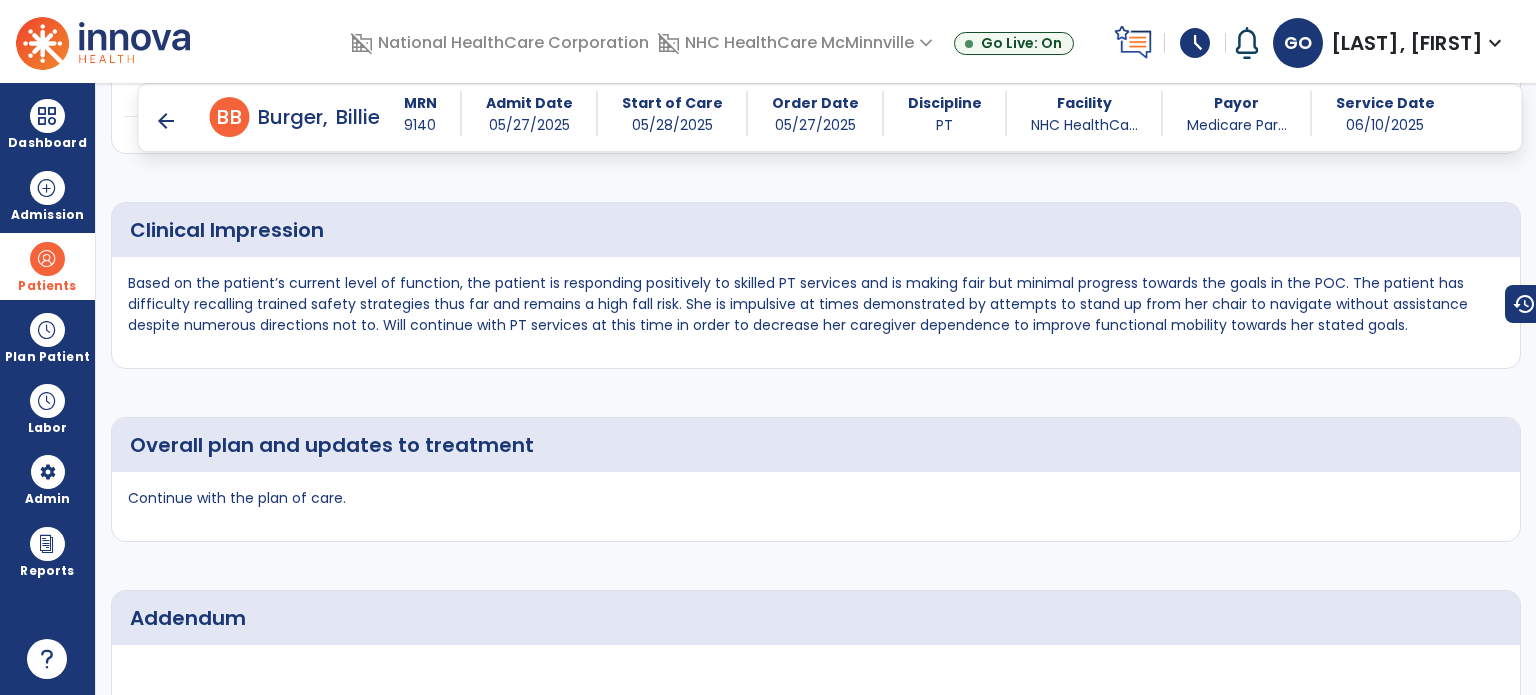 click on "arrow_back" at bounding box center [166, 121] 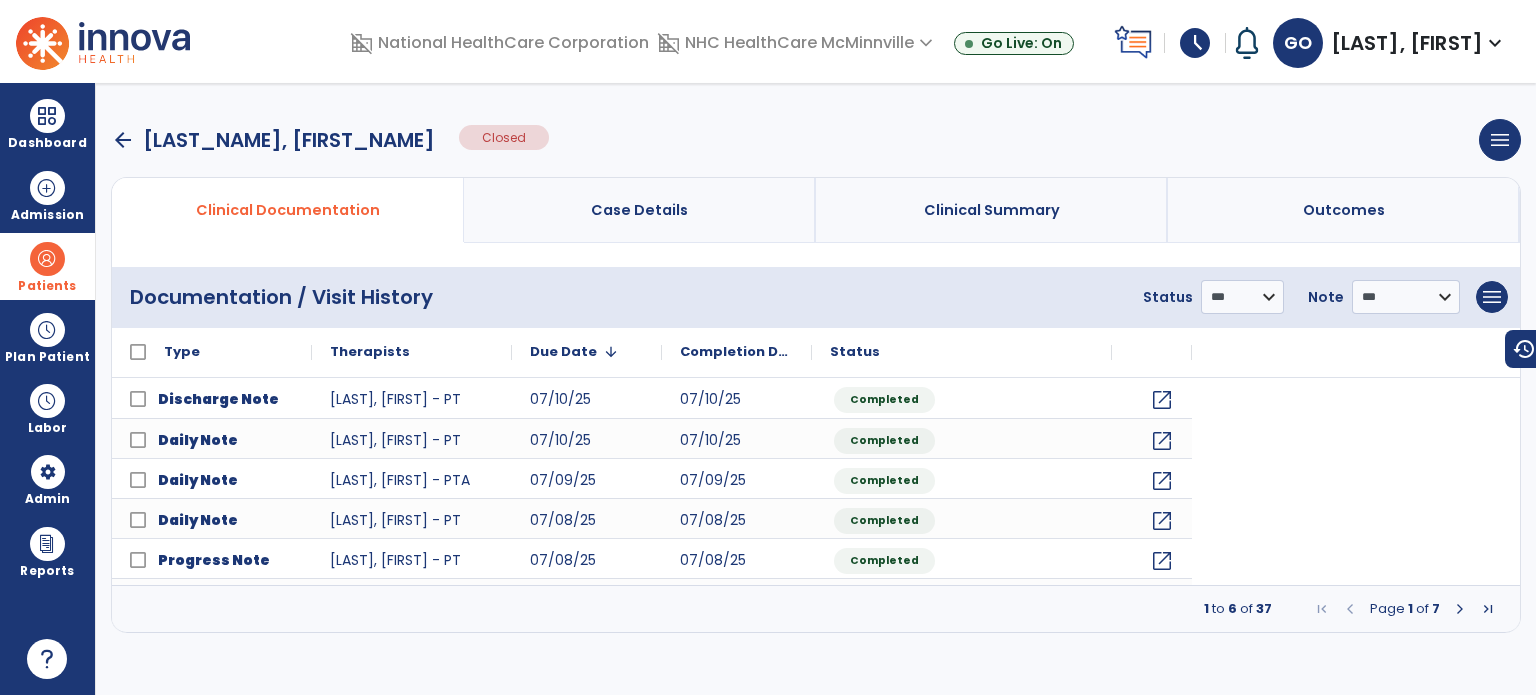 scroll, scrollTop: 0, scrollLeft: 0, axis: both 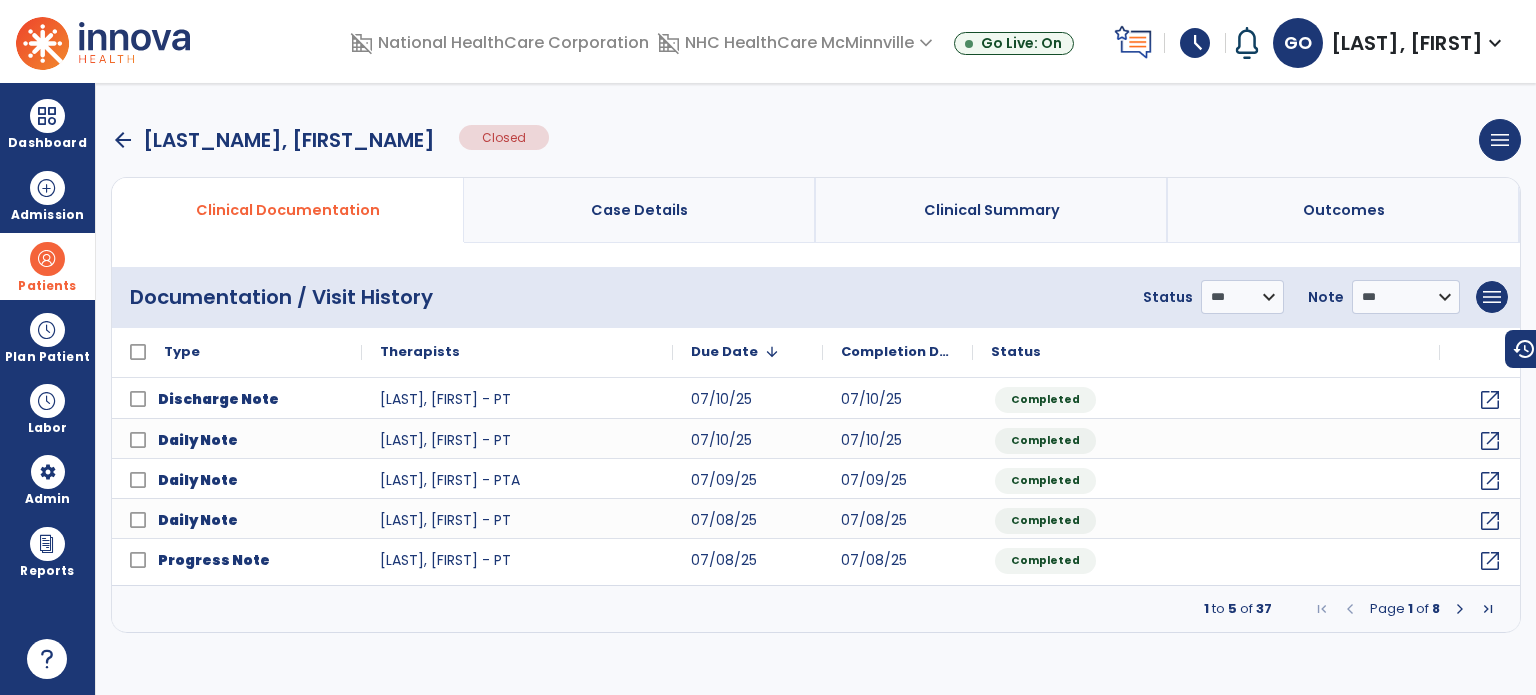 click at bounding box center [1460, 609] 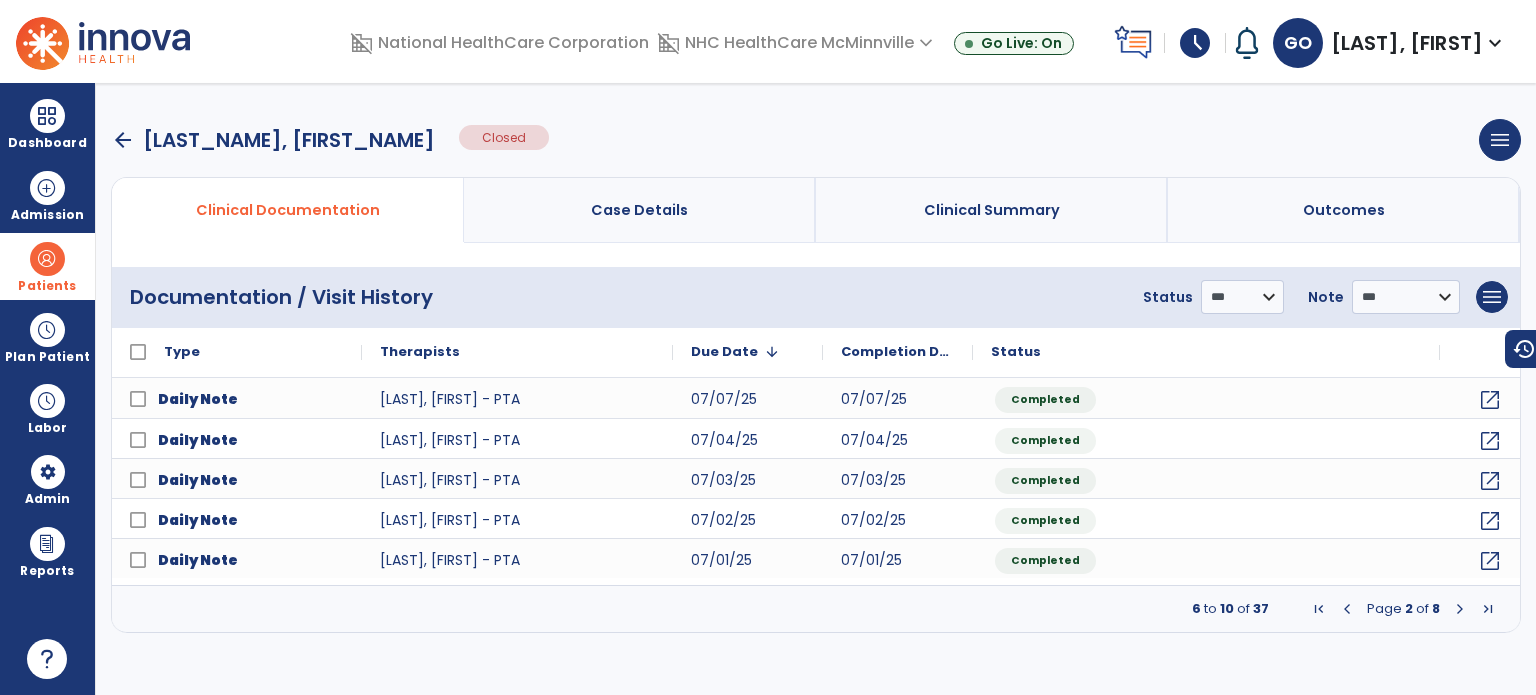 click at bounding box center (1460, 609) 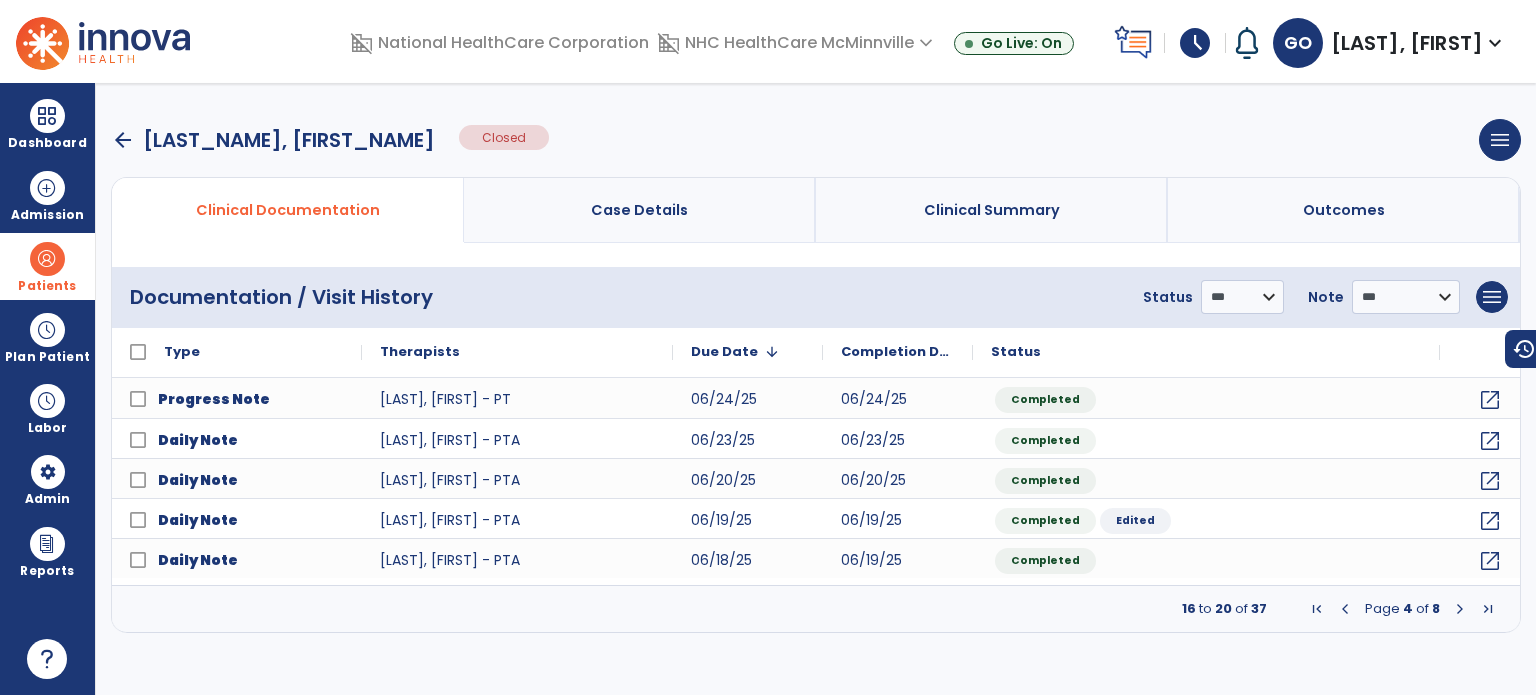 click at bounding box center (1460, 609) 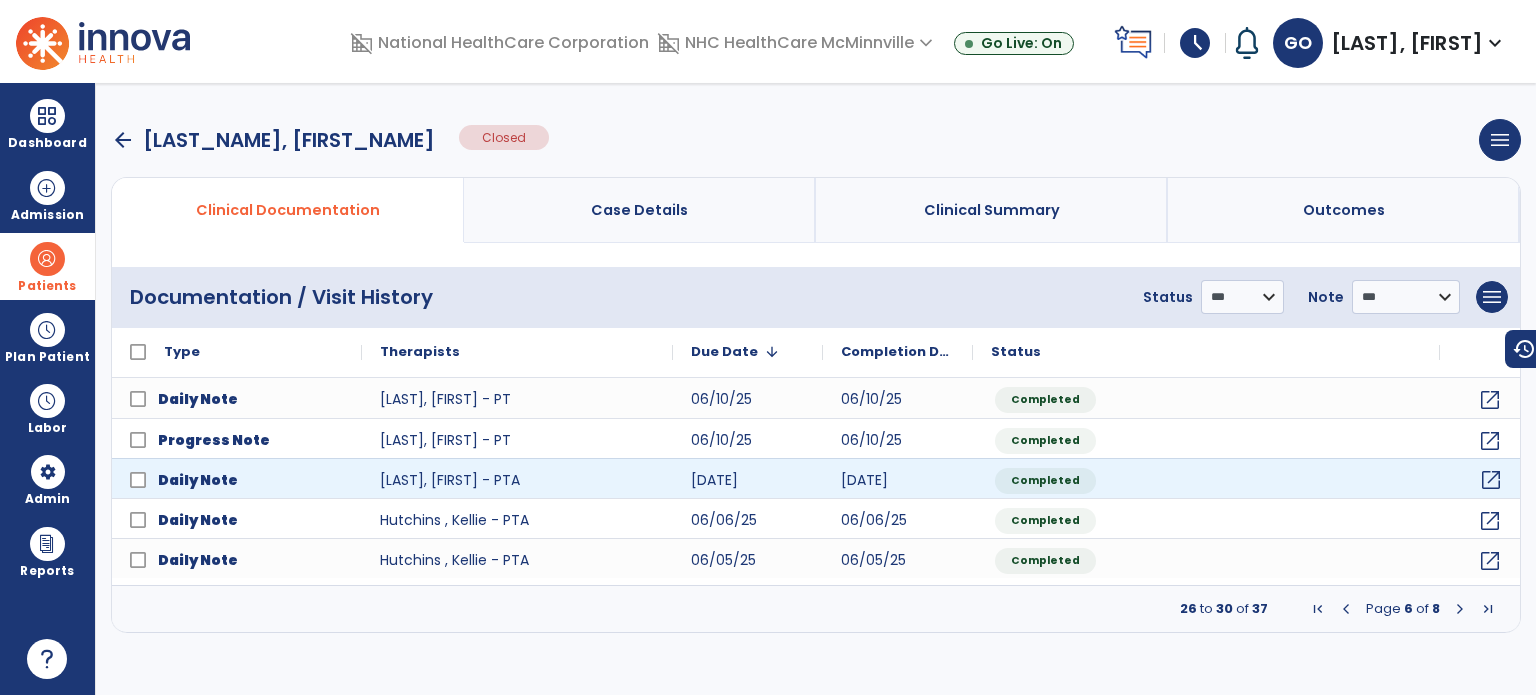 click on "open_in_new" 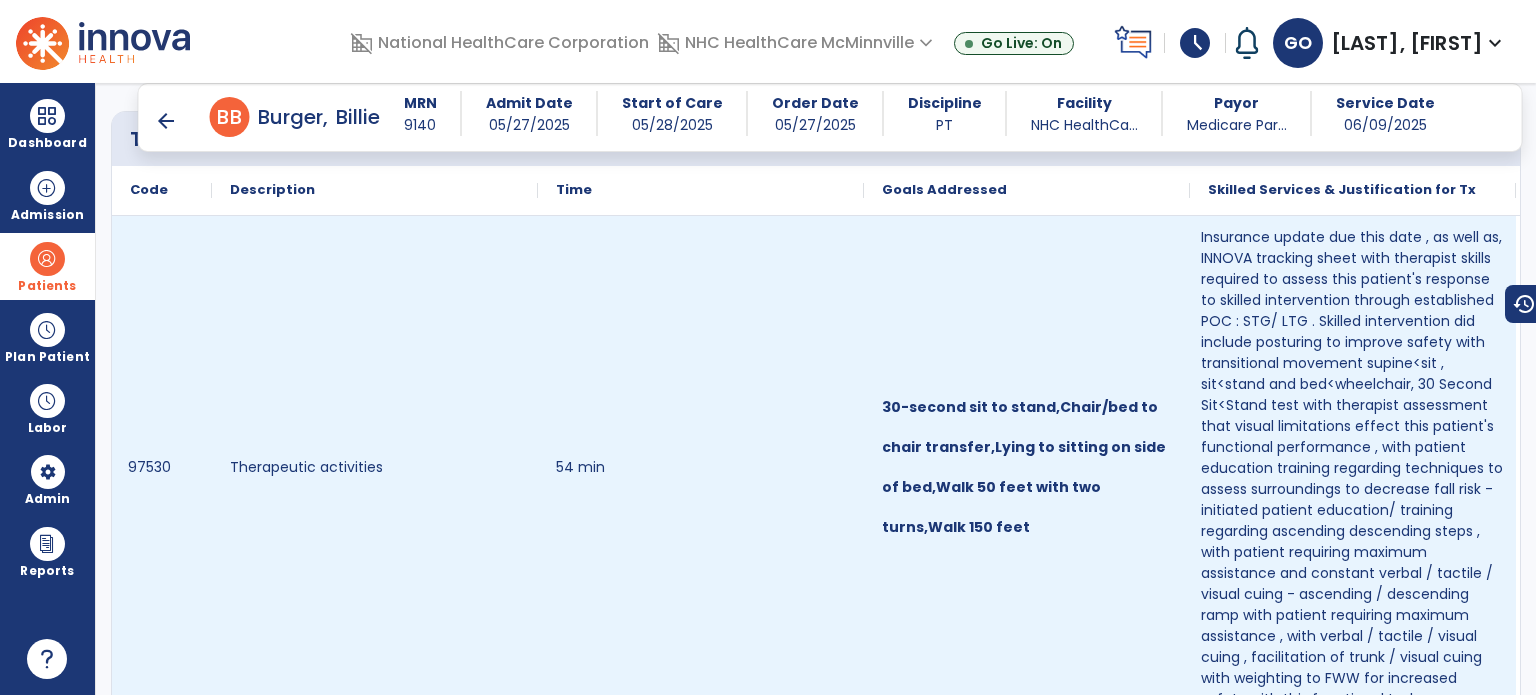 scroll, scrollTop: 1640, scrollLeft: 0, axis: vertical 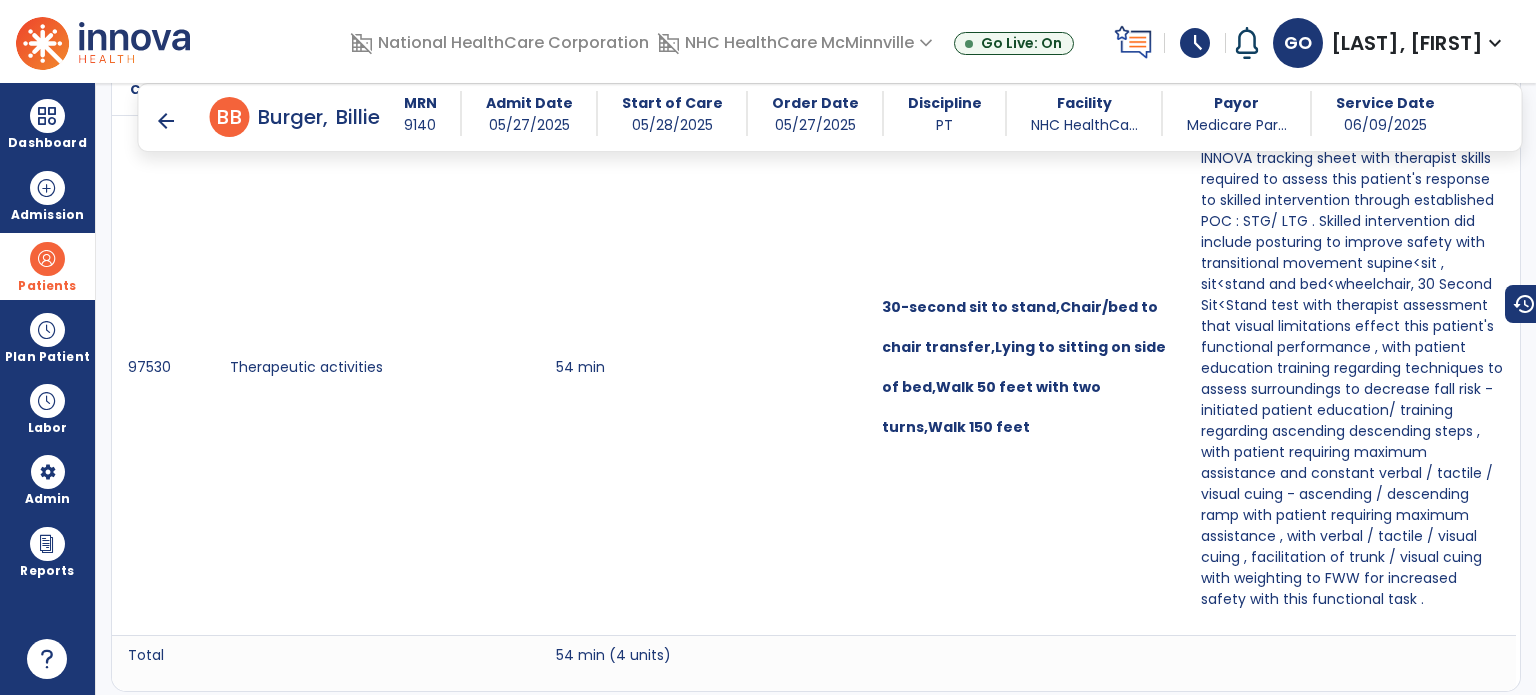 click on "arrow_back" at bounding box center [166, 121] 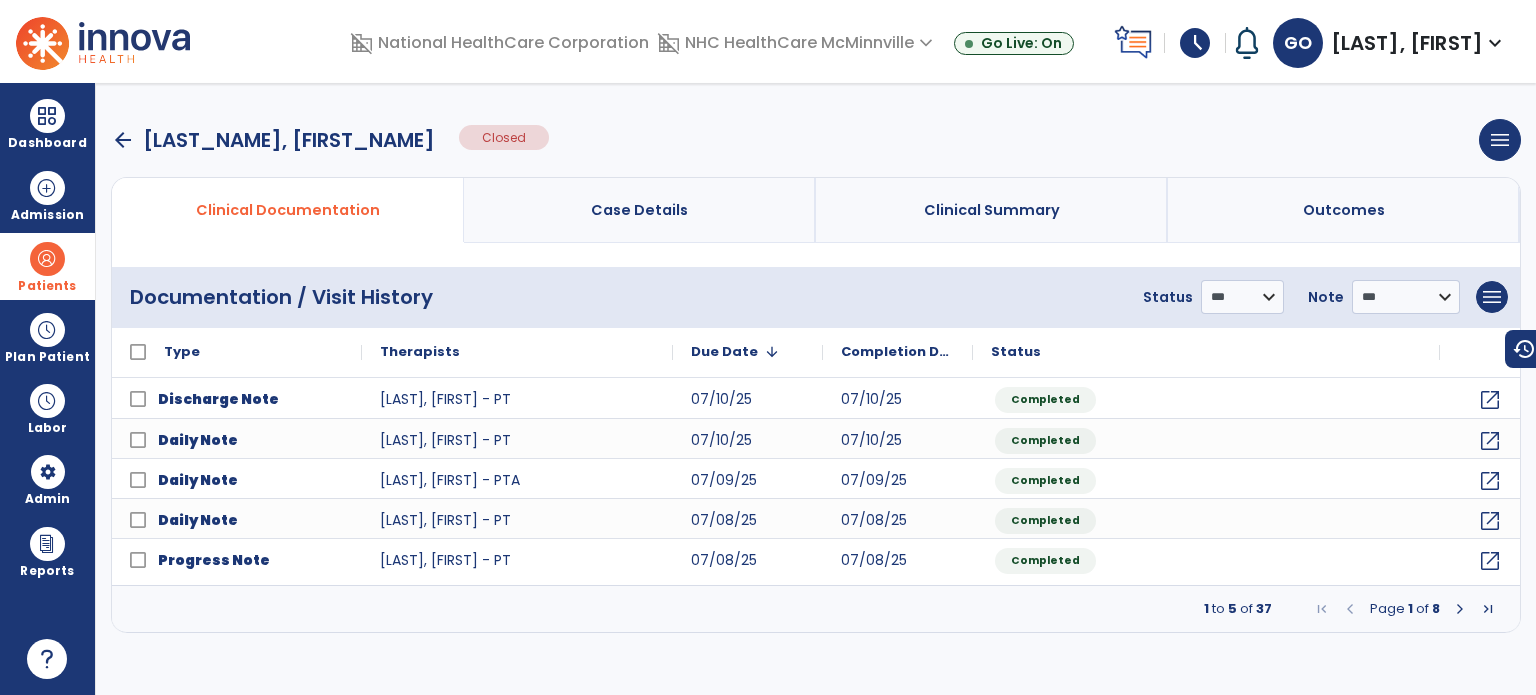 click at bounding box center (1460, 609) 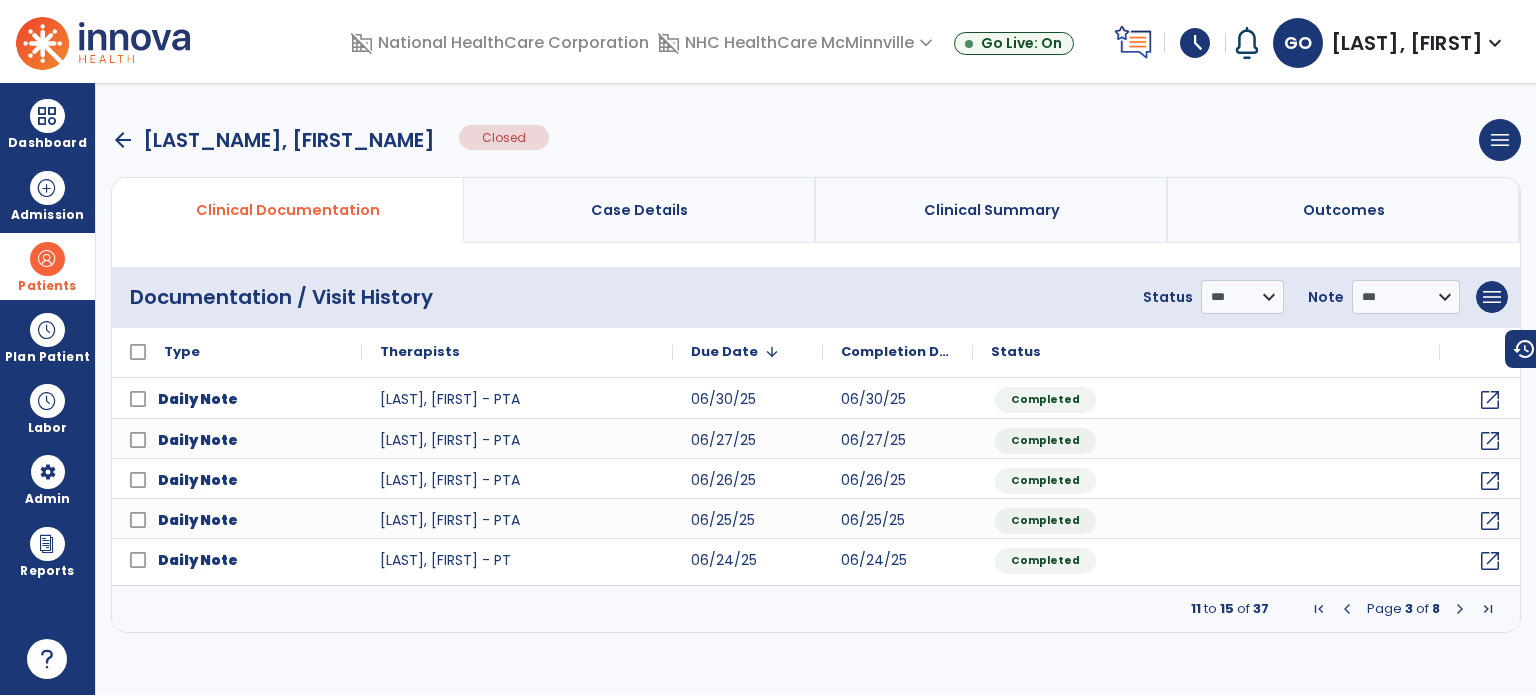 click at bounding box center [1460, 609] 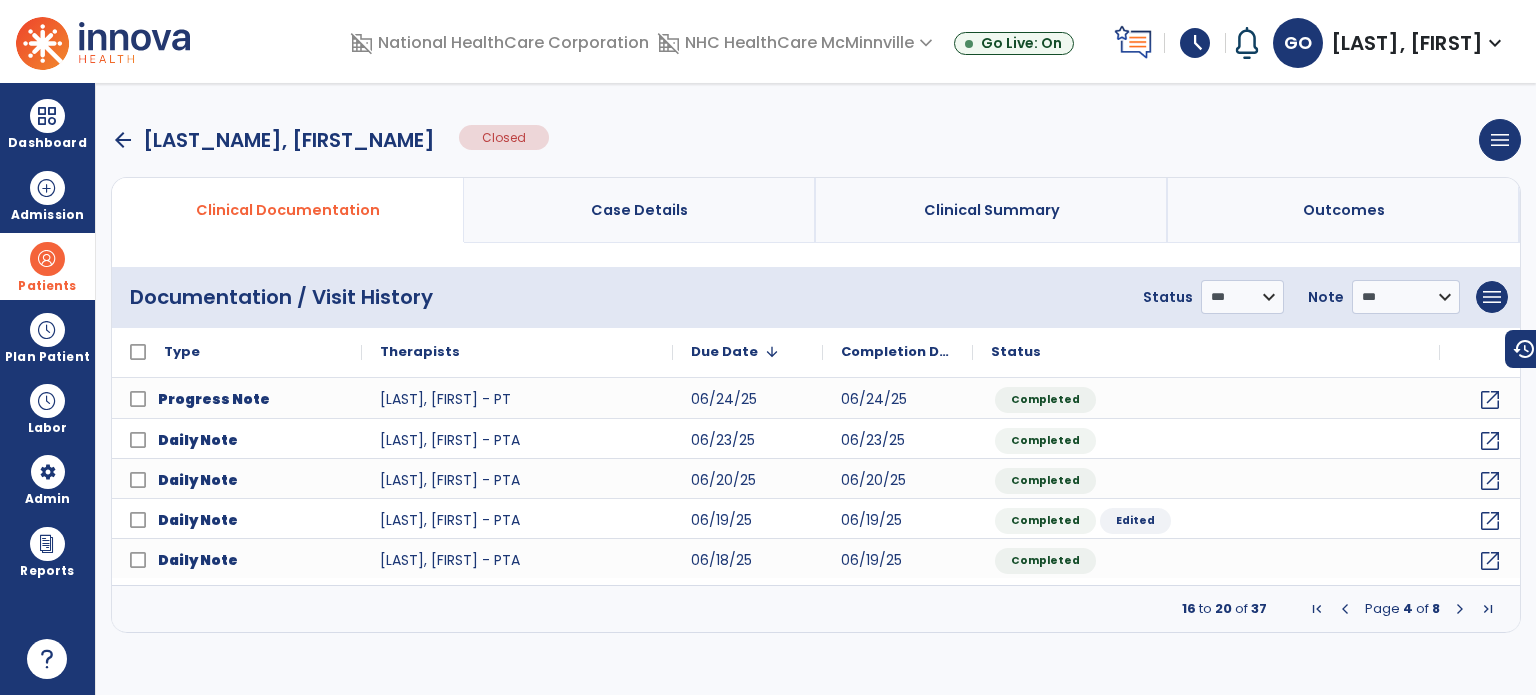 click at bounding box center (1460, 609) 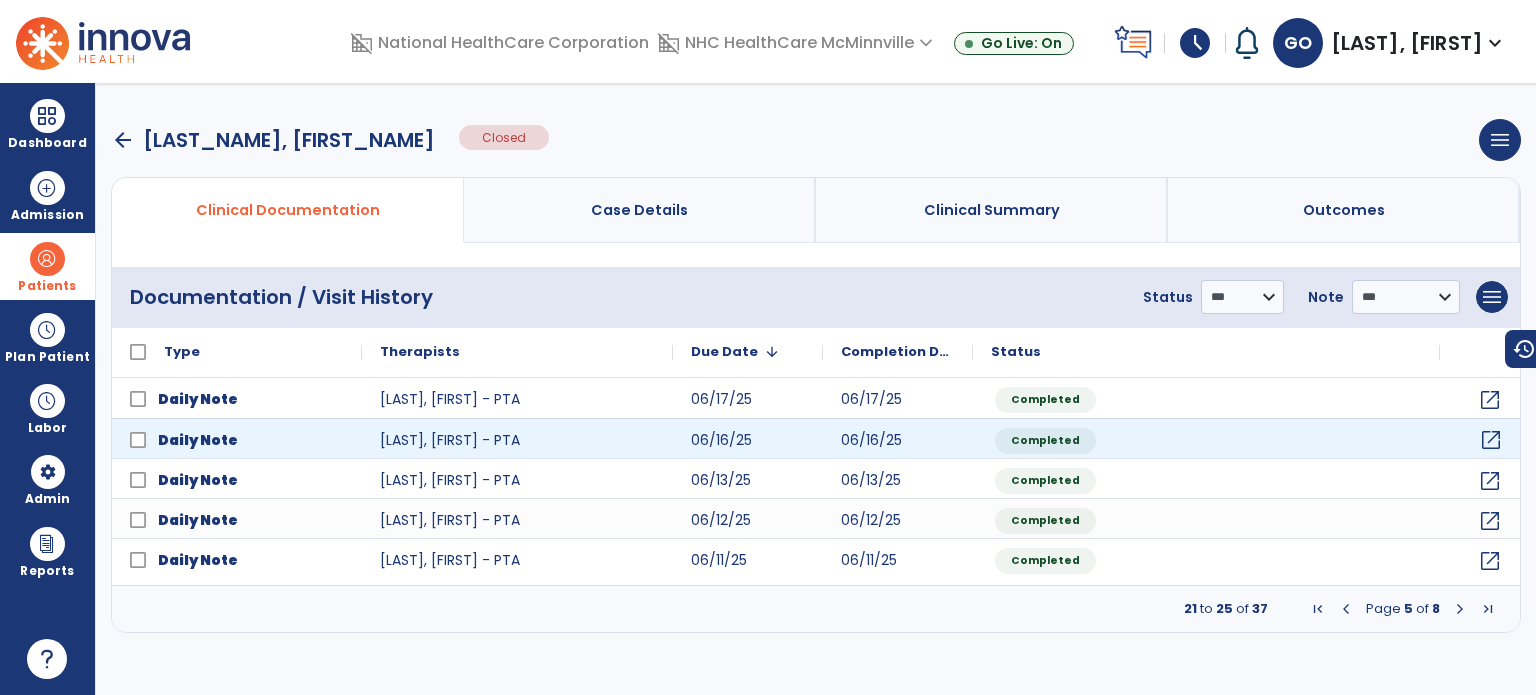 click on "open_in_new" 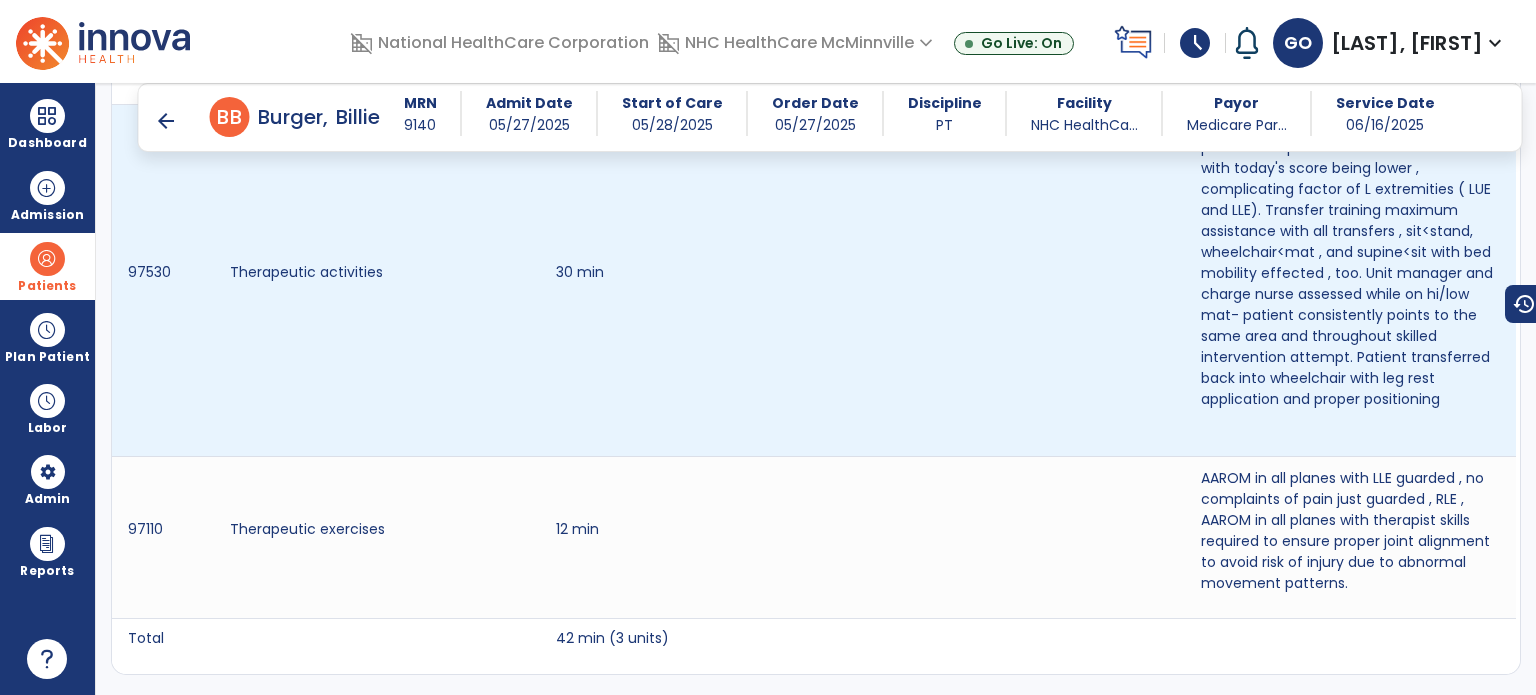 scroll, scrollTop: 1740, scrollLeft: 0, axis: vertical 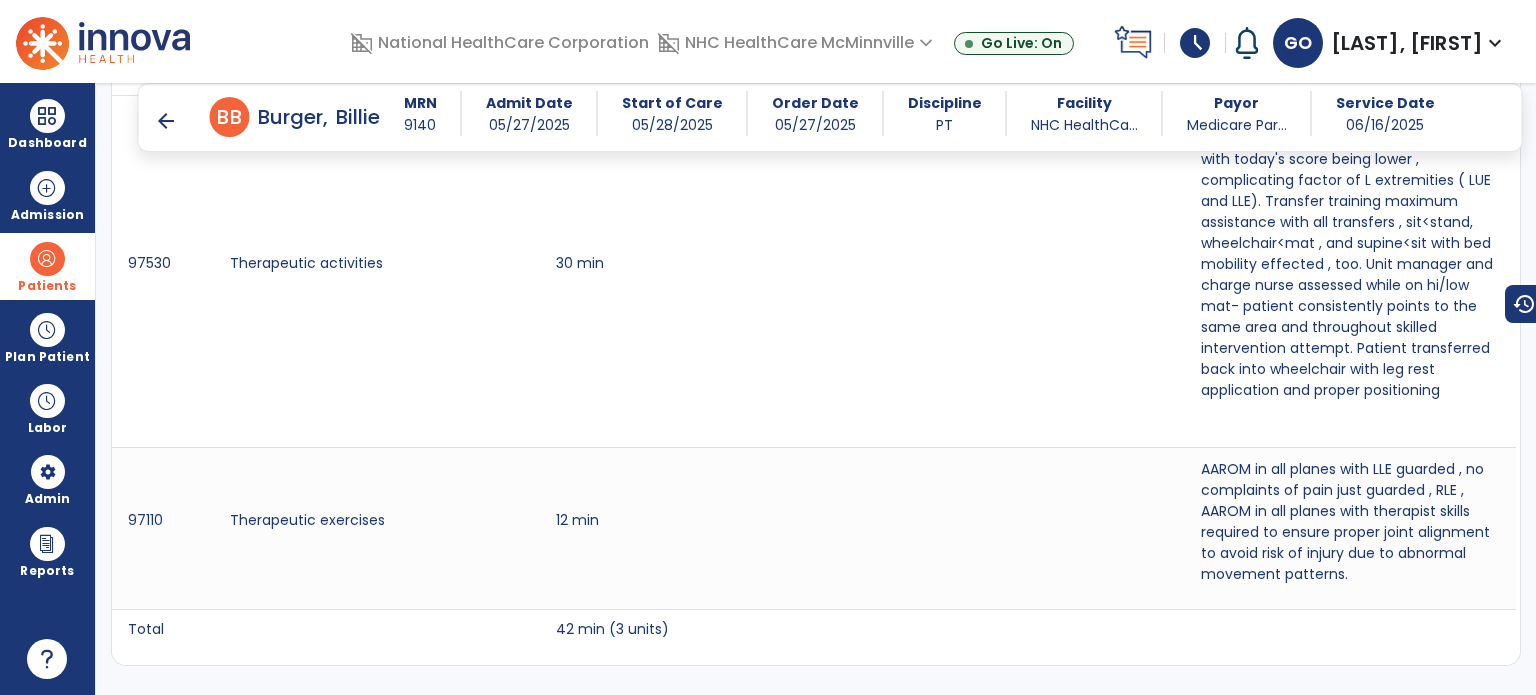 click on "arrow_back" at bounding box center (166, 121) 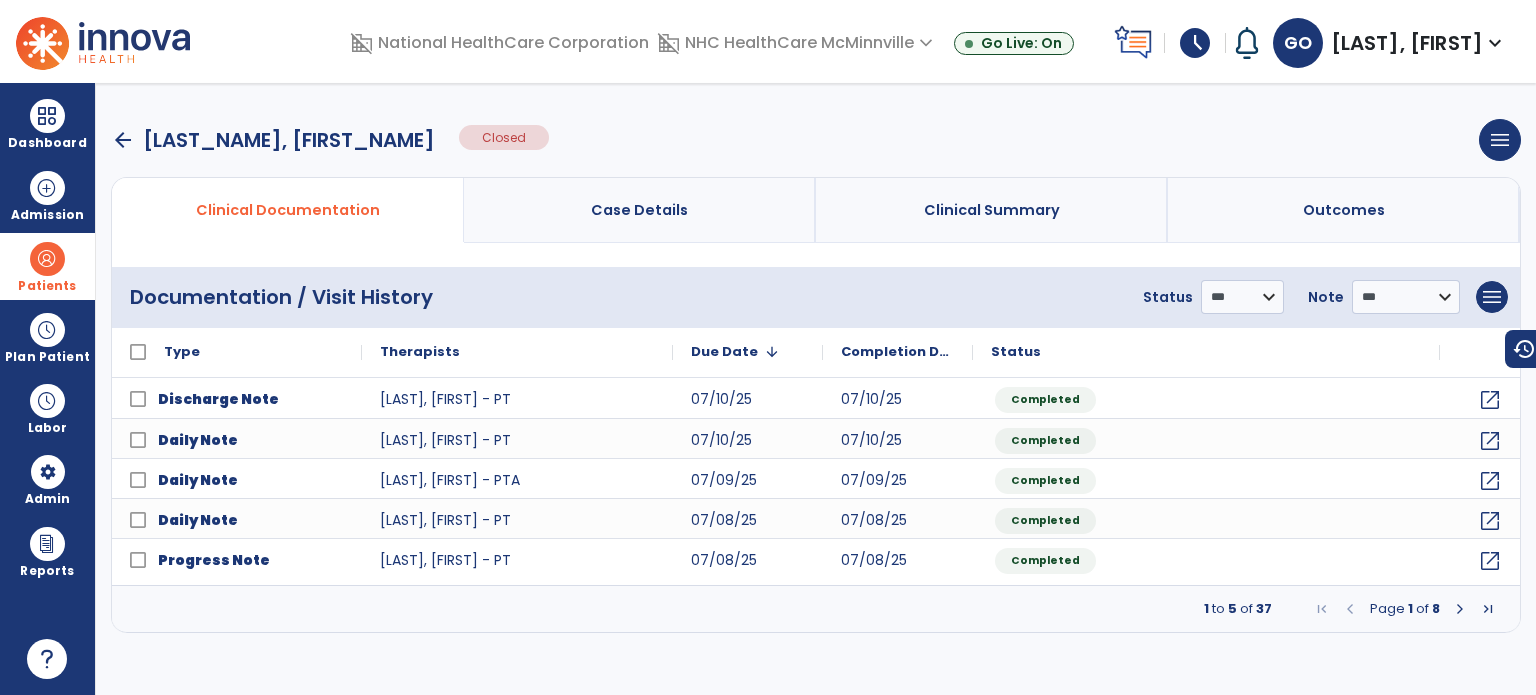 scroll, scrollTop: 0, scrollLeft: 0, axis: both 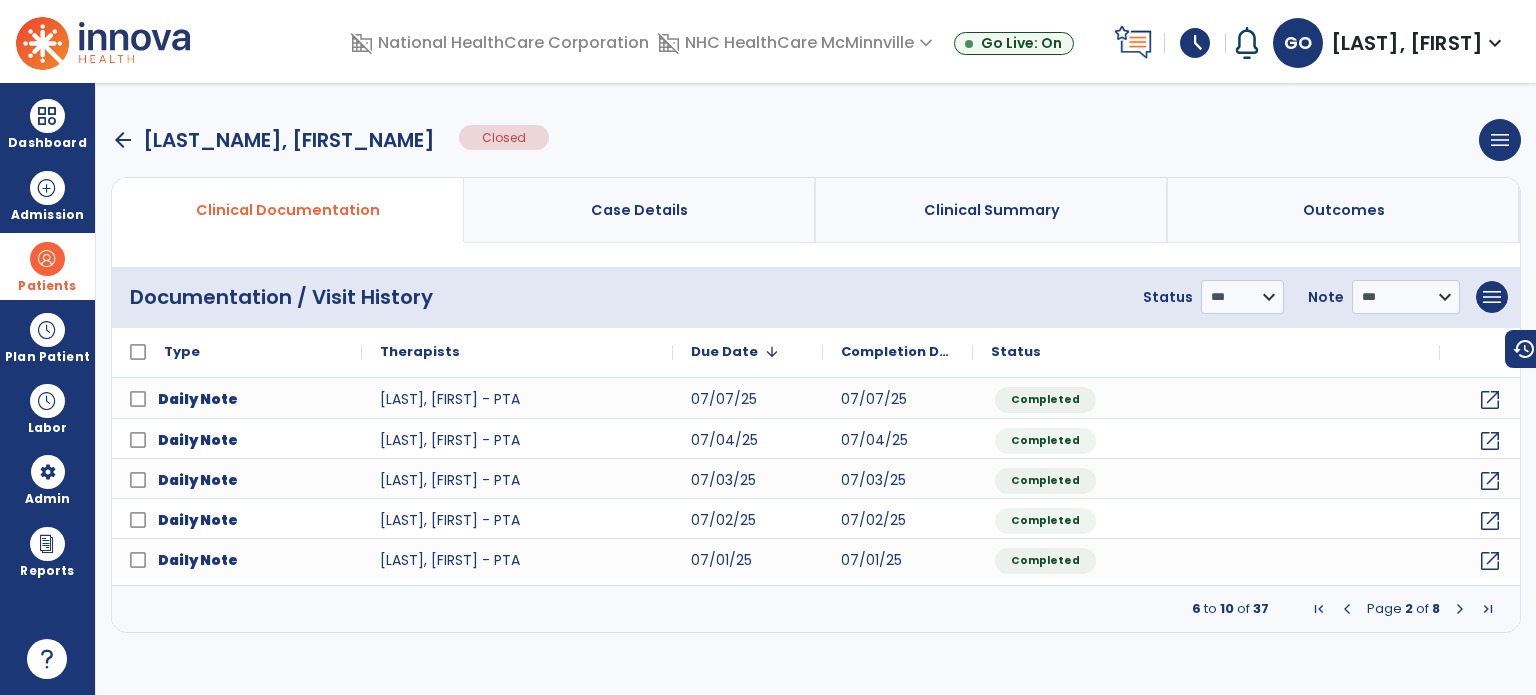 click at bounding box center (1460, 609) 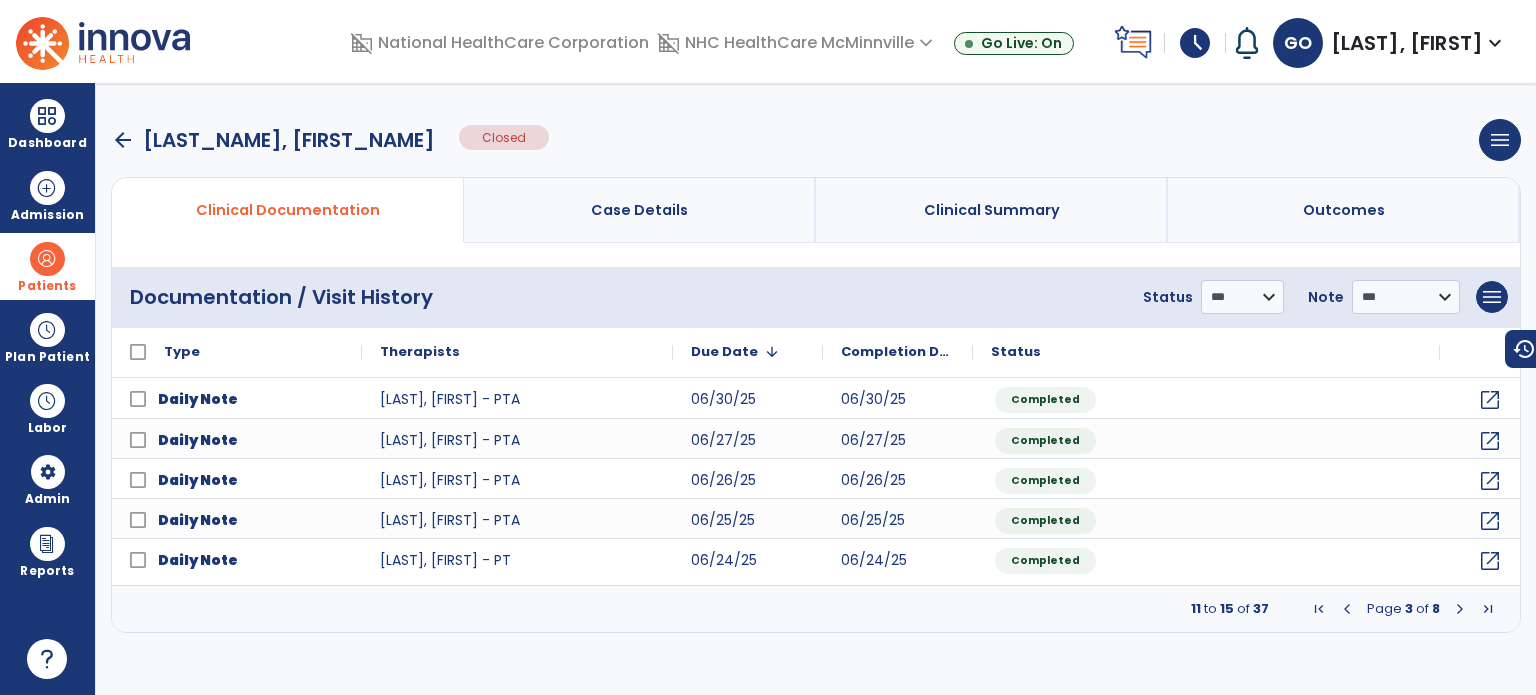 click at bounding box center [1460, 609] 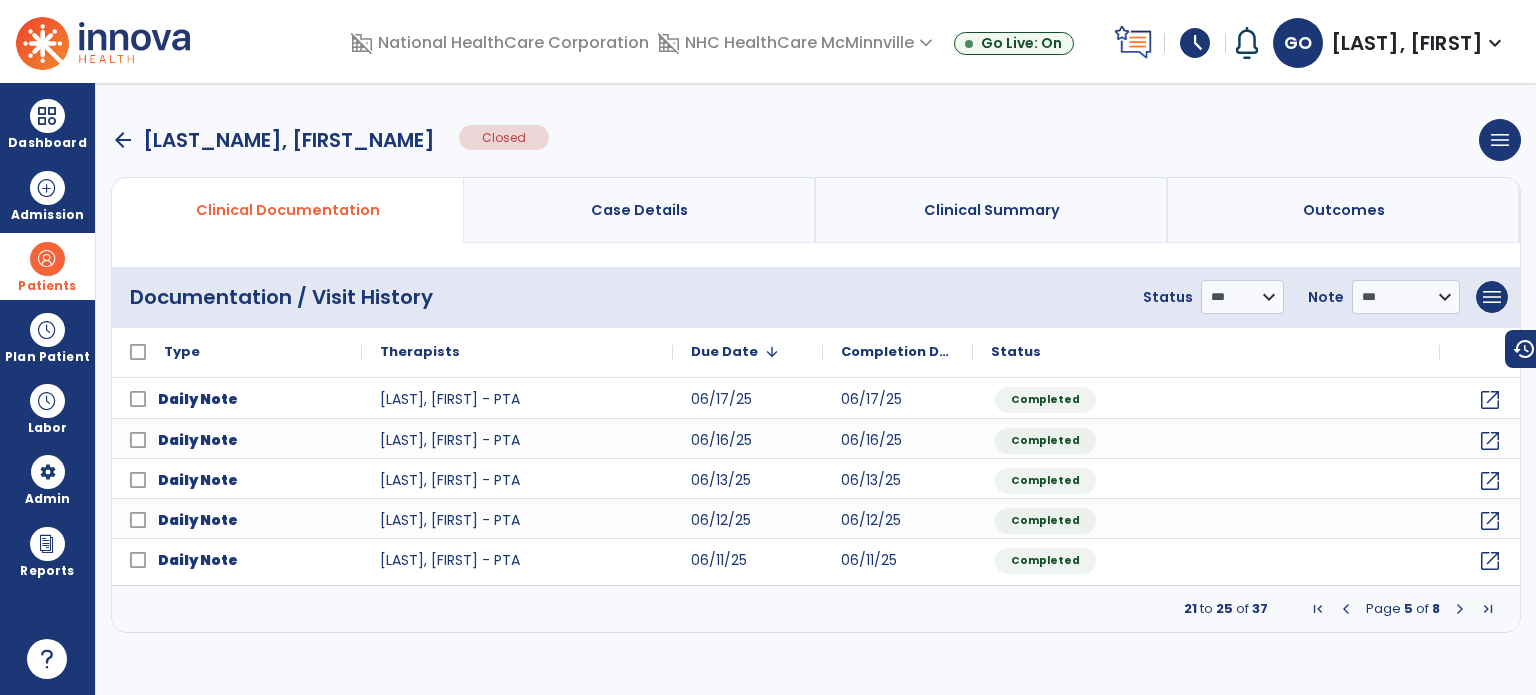 click at bounding box center (1460, 609) 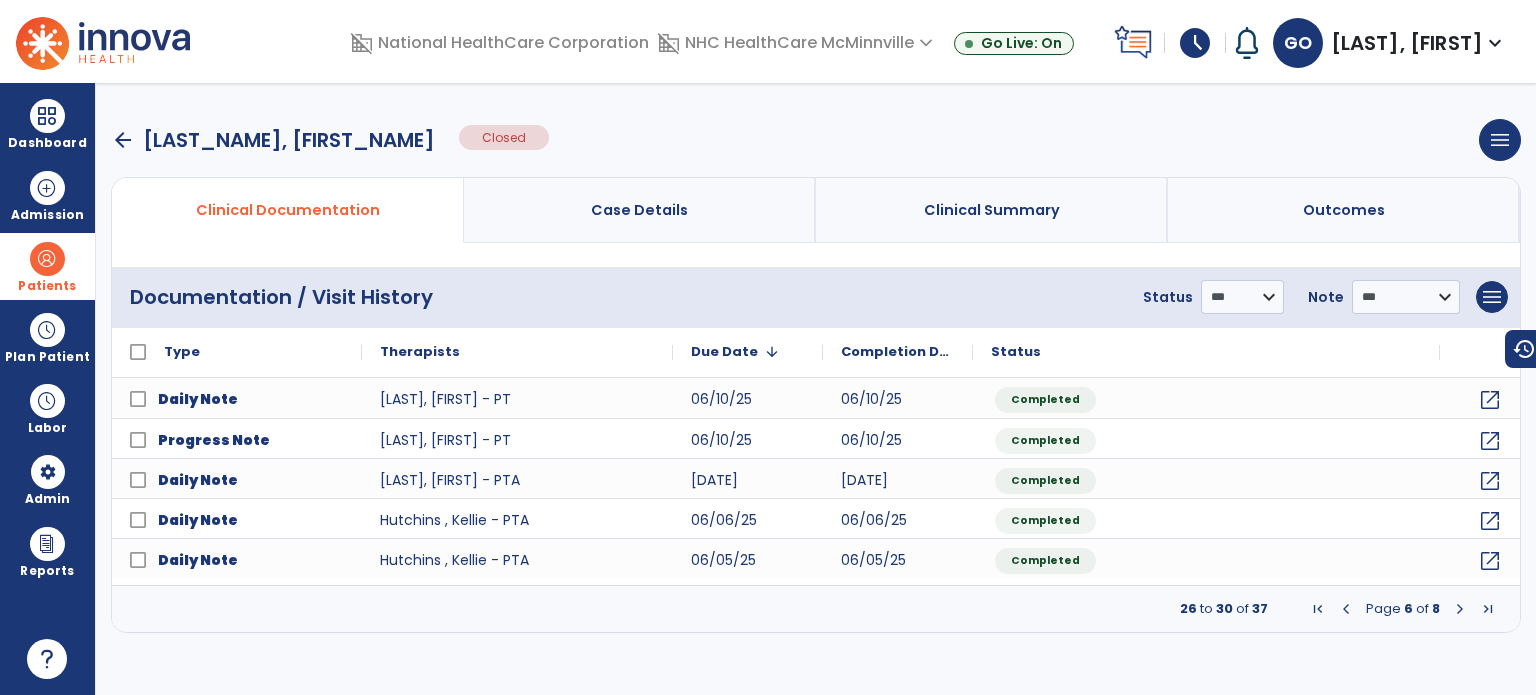 click at bounding box center (1460, 609) 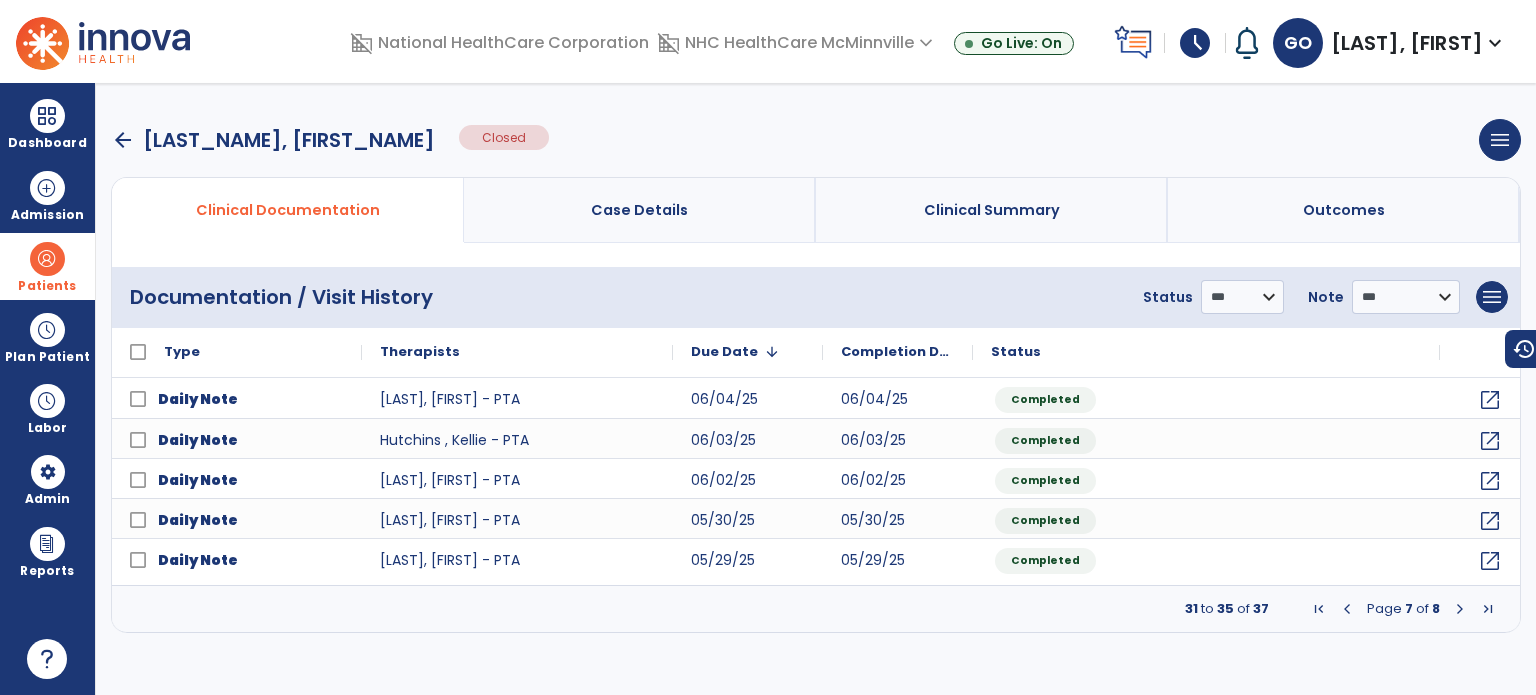 click at bounding box center (1460, 609) 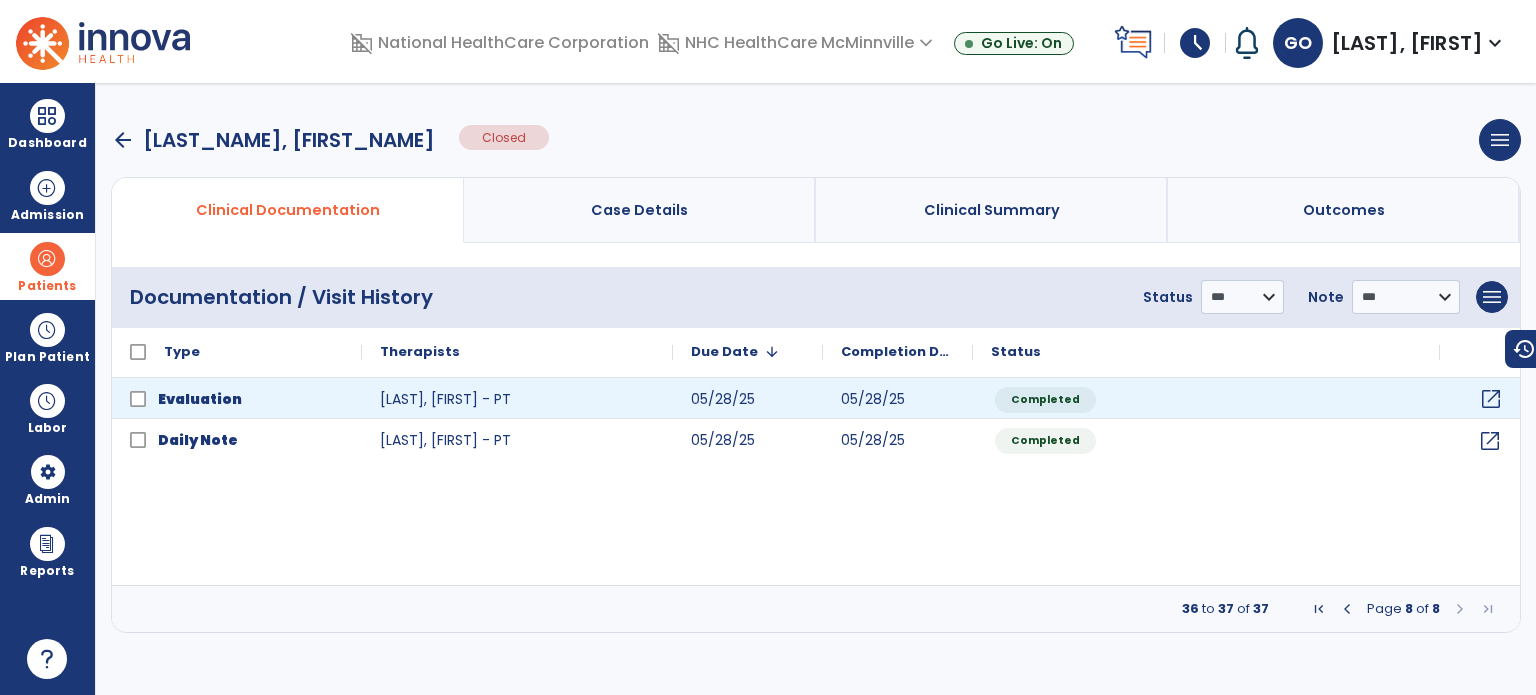 click on "open_in_new" 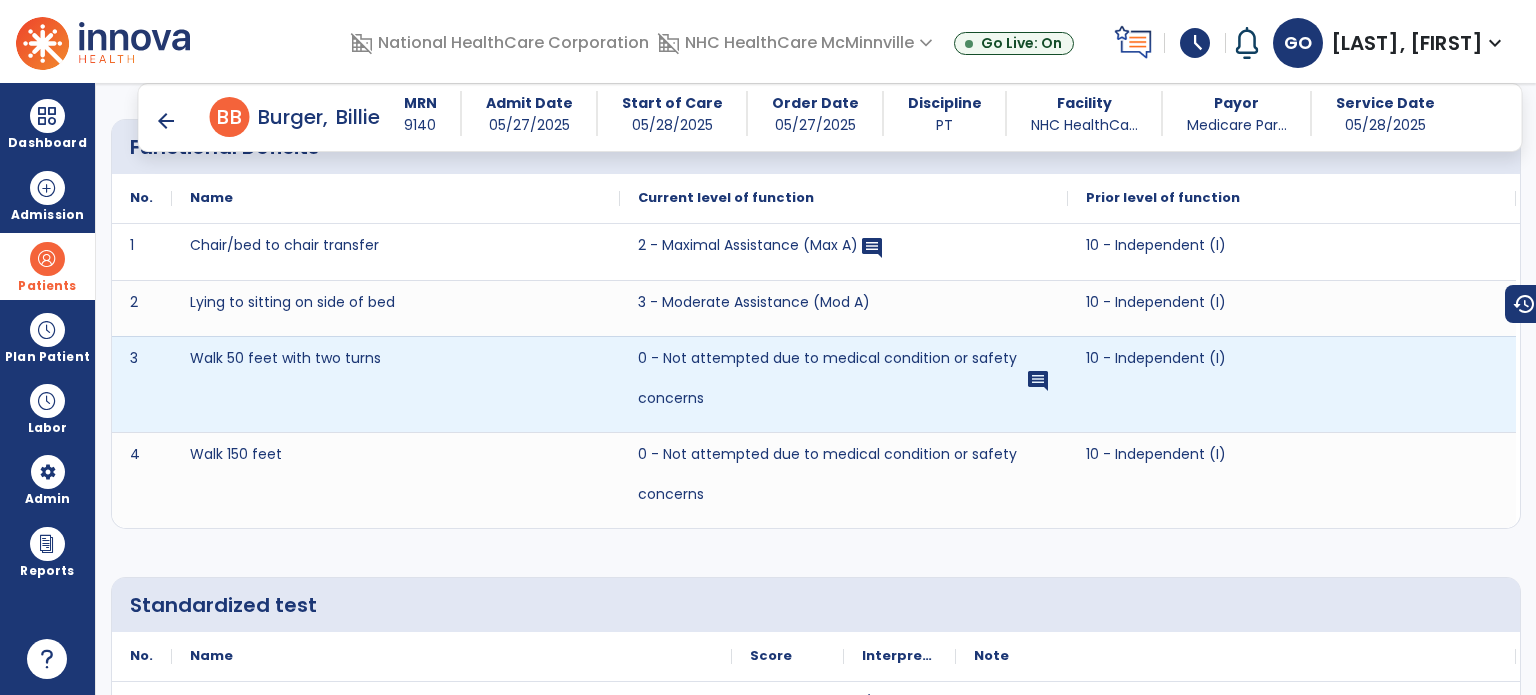 scroll, scrollTop: 4644, scrollLeft: 0, axis: vertical 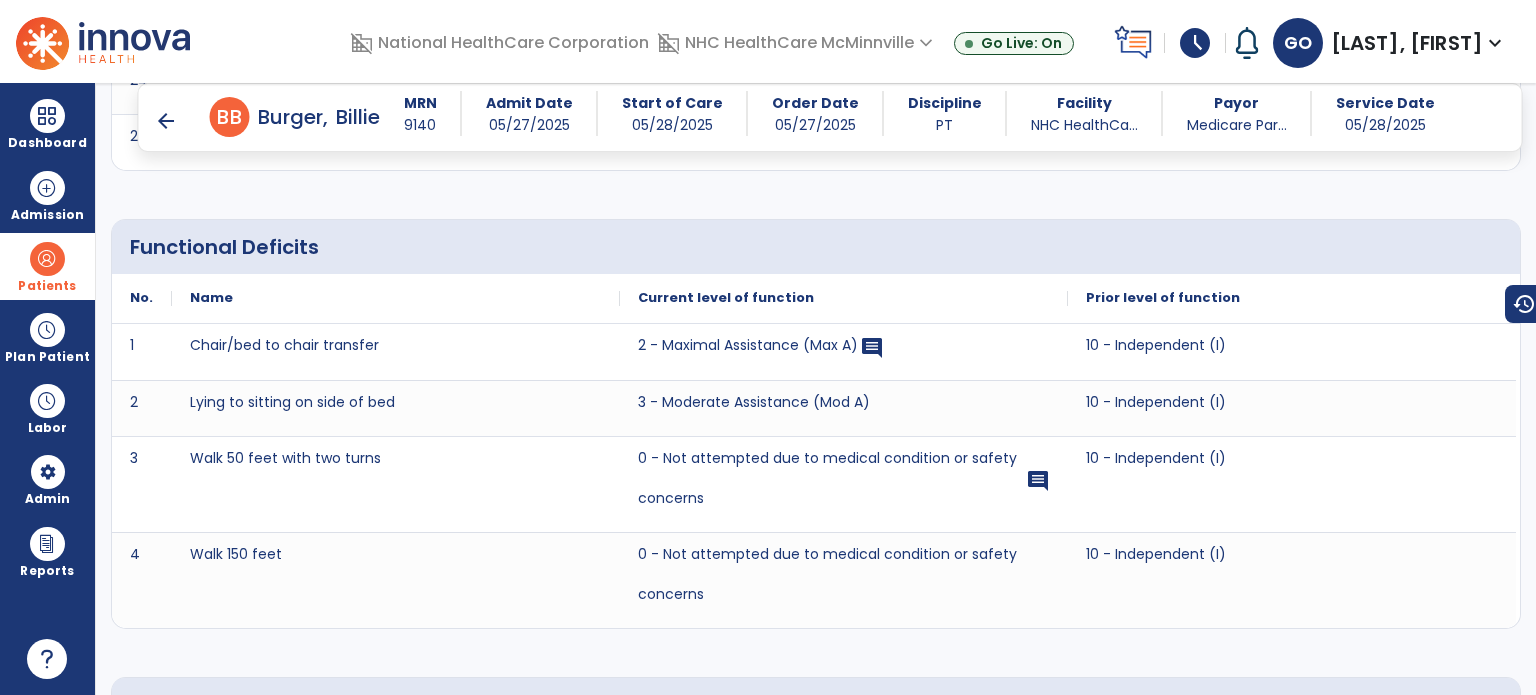 click on "arrow_back" at bounding box center [166, 121] 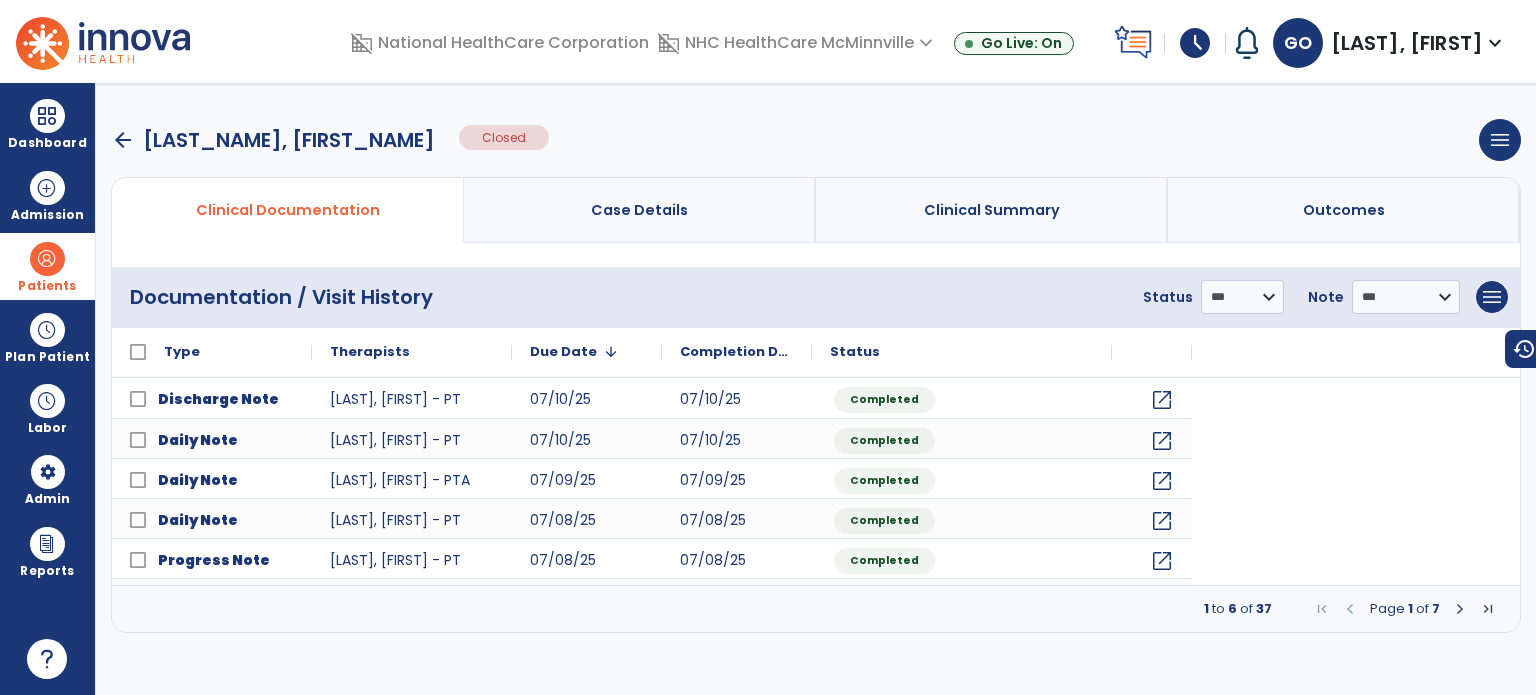scroll, scrollTop: 0, scrollLeft: 0, axis: both 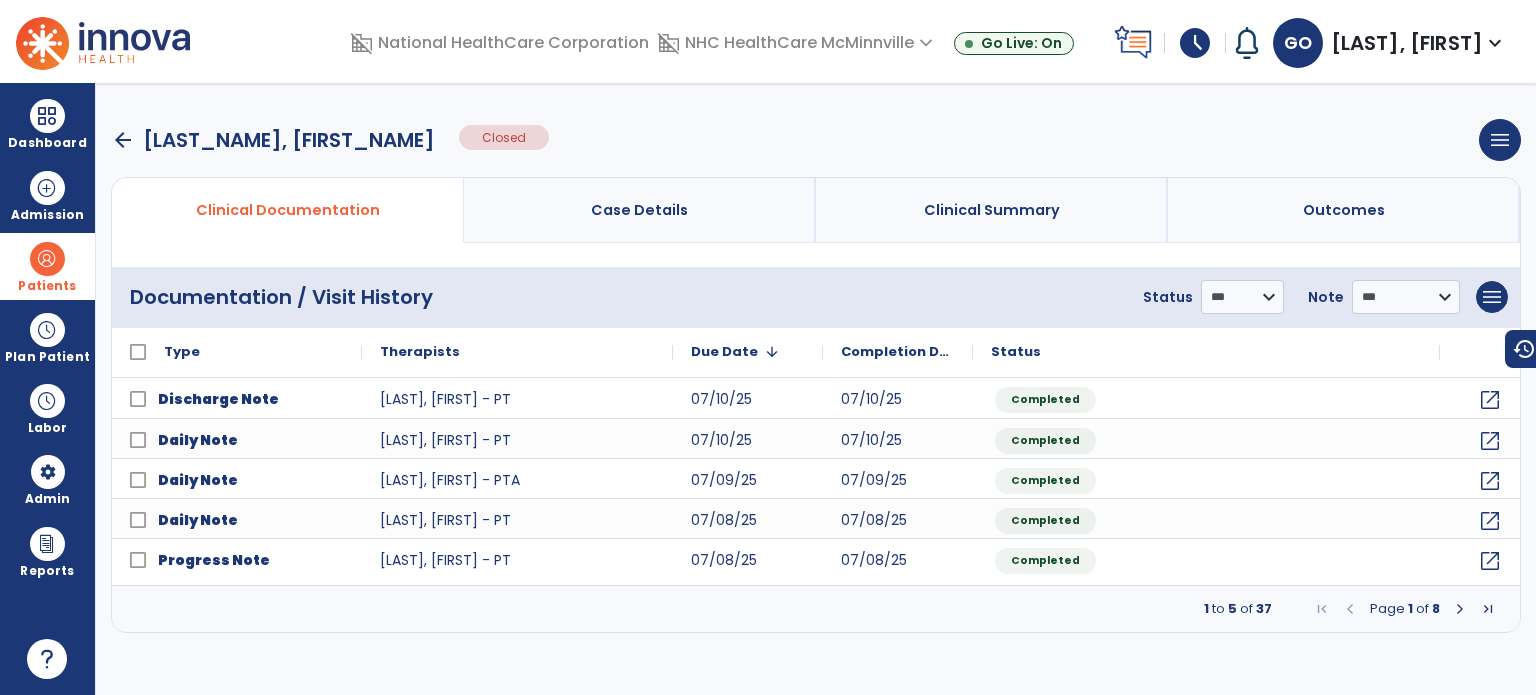 click at bounding box center [1488, 609] 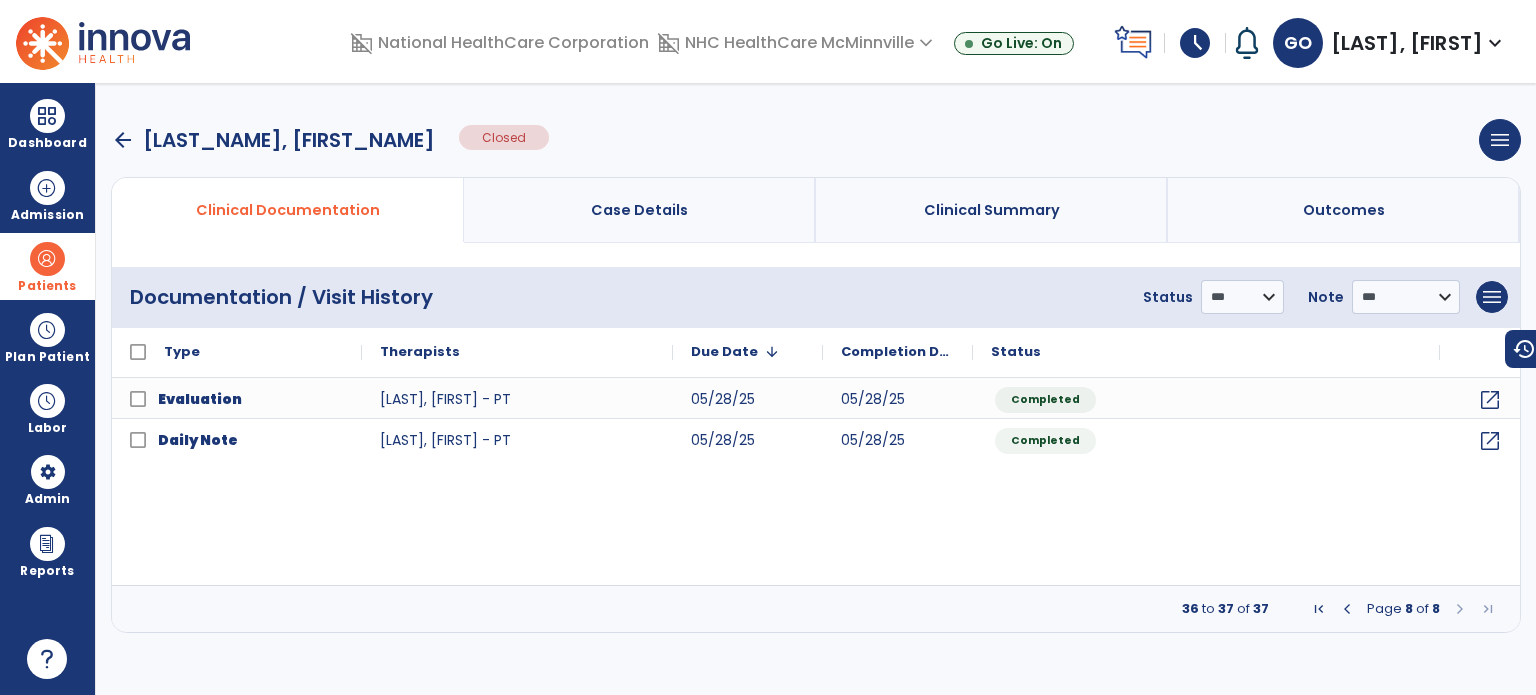 click at bounding box center [1488, 609] 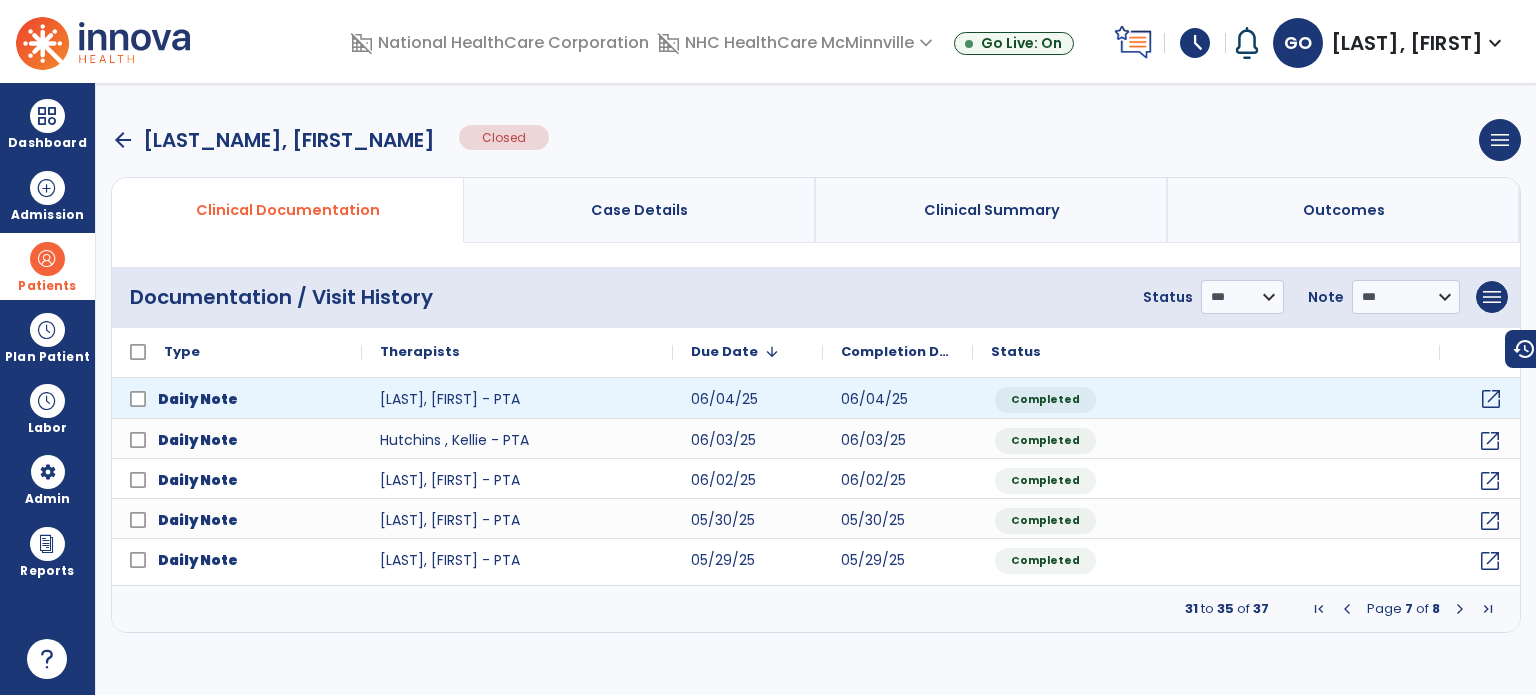 click on "open_in_new" 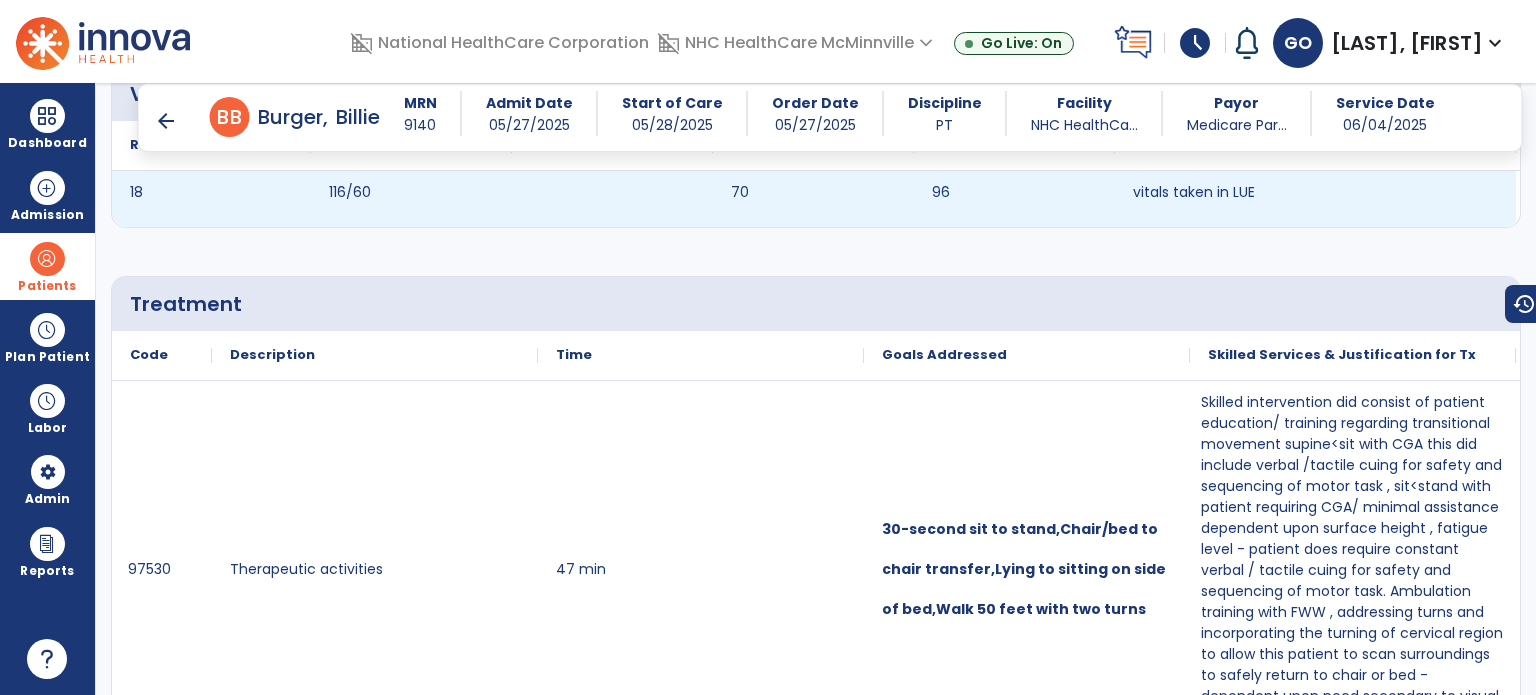 scroll, scrollTop: 1500, scrollLeft: 0, axis: vertical 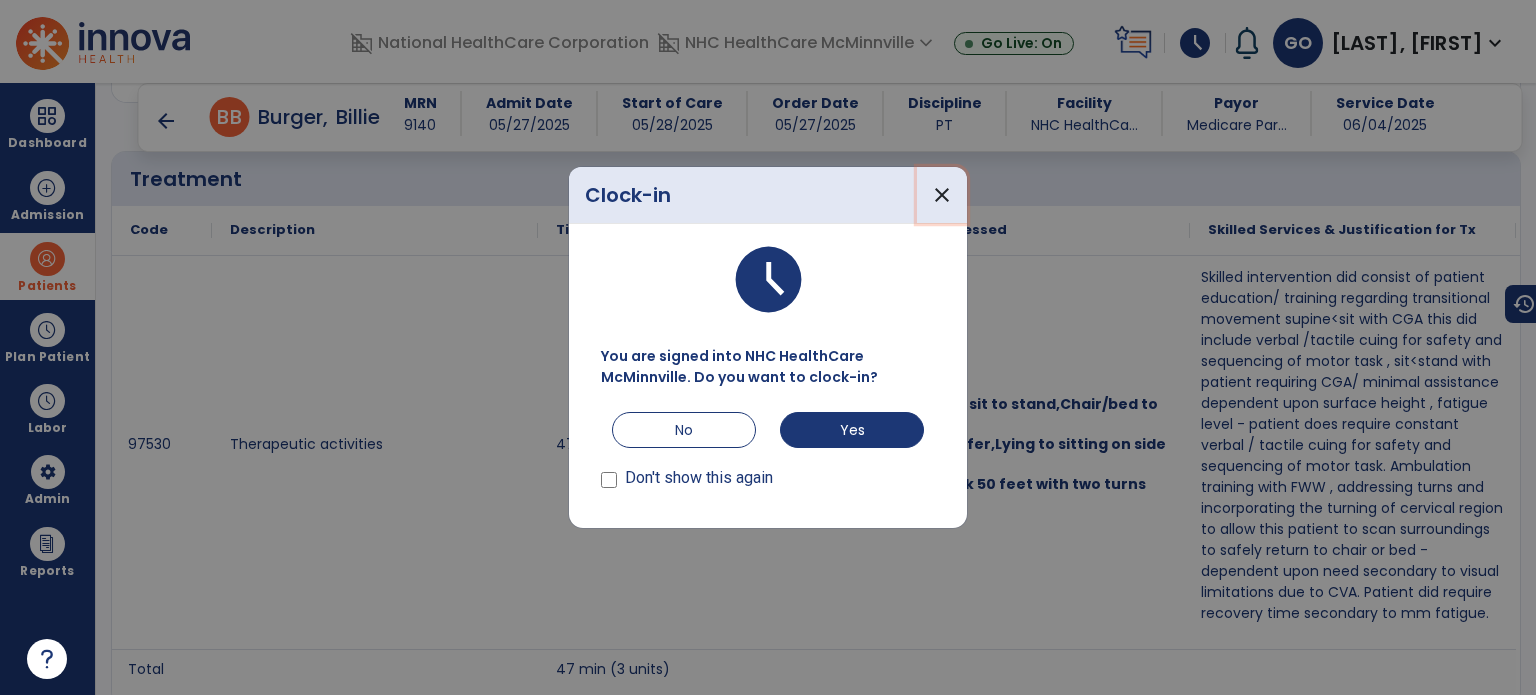 click on "close" at bounding box center [942, 195] 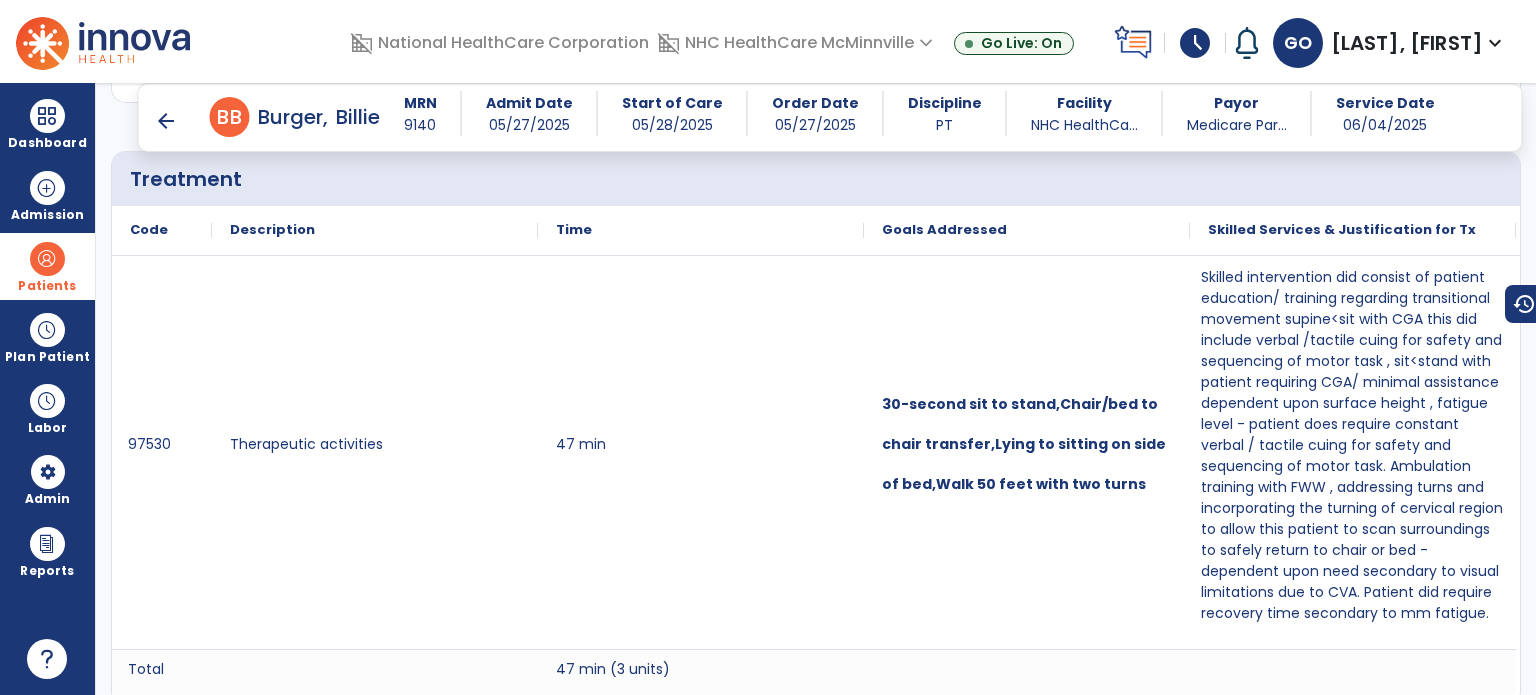 click on "arrow_back" at bounding box center [166, 121] 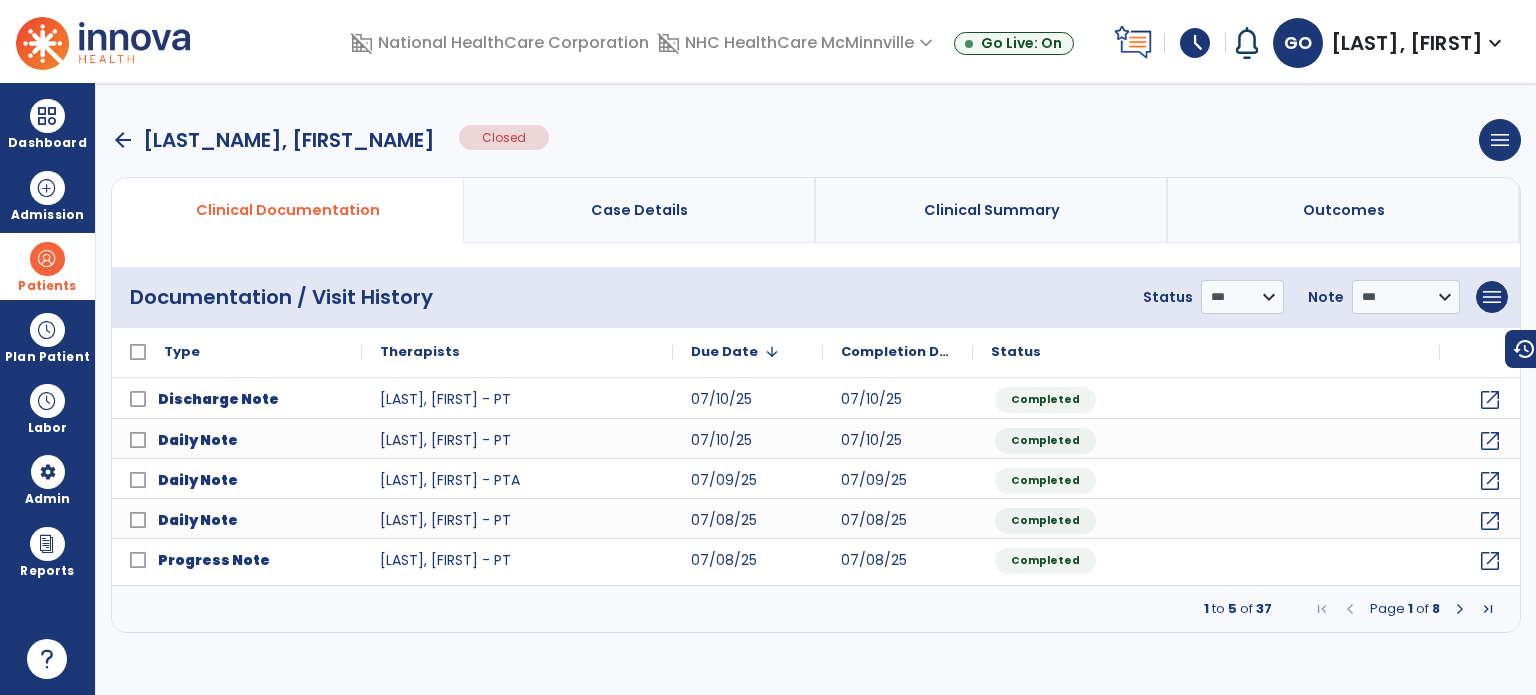 click at bounding box center [1488, 609] 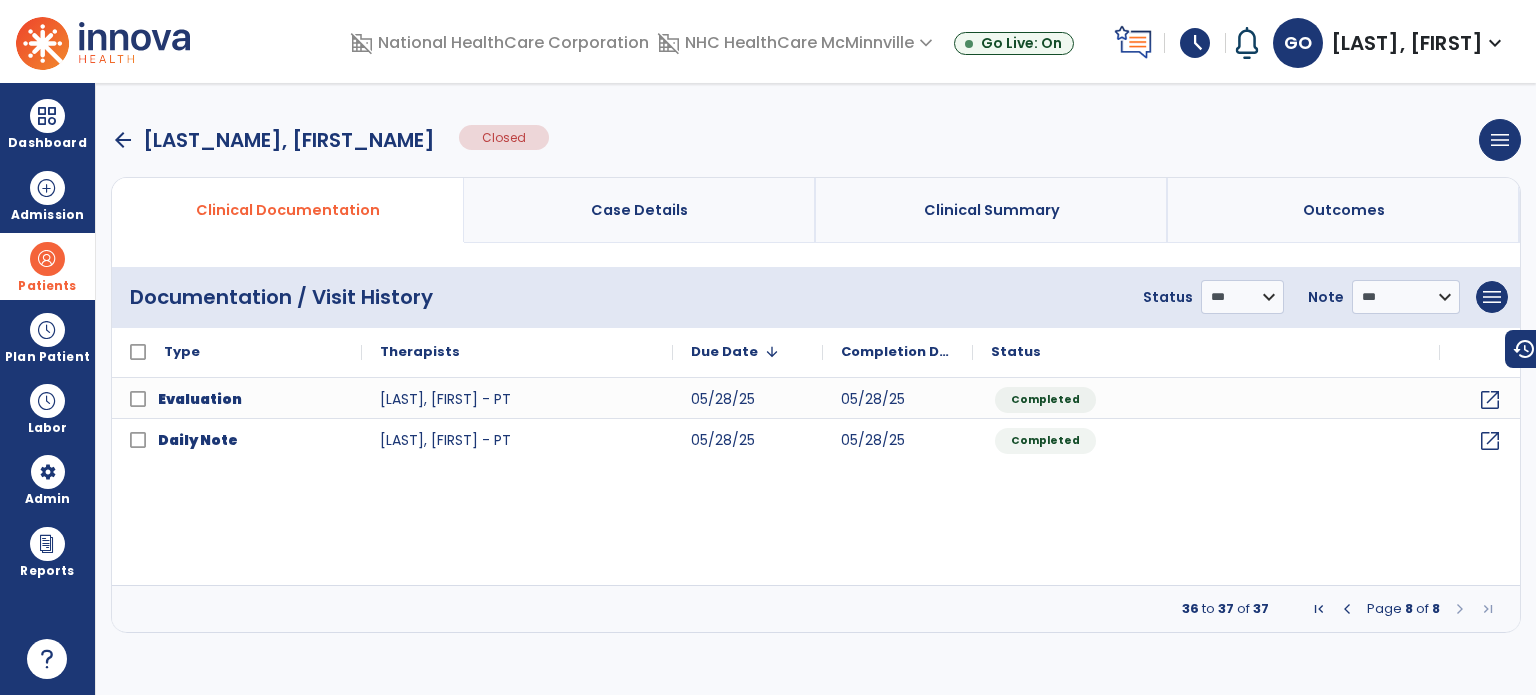 click at bounding box center [1347, 609] 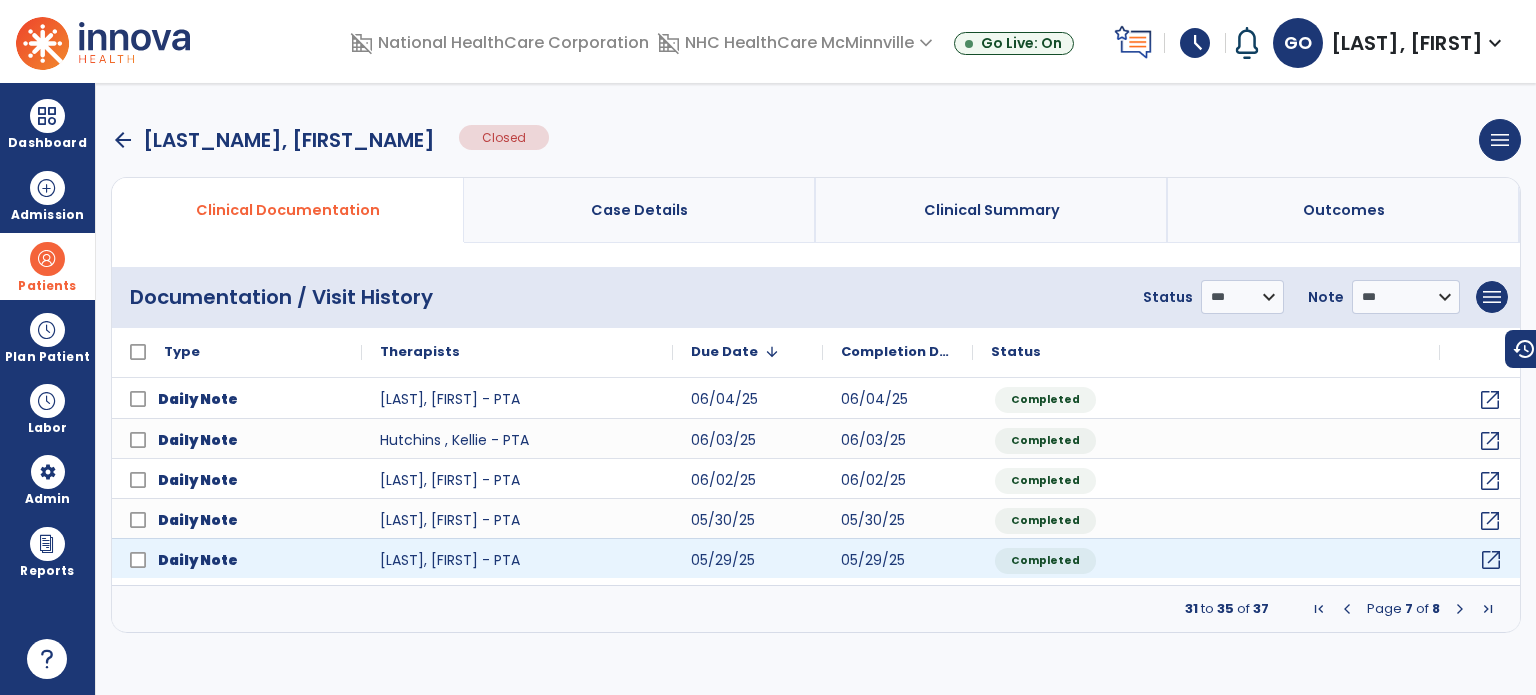 click on "open_in_new" 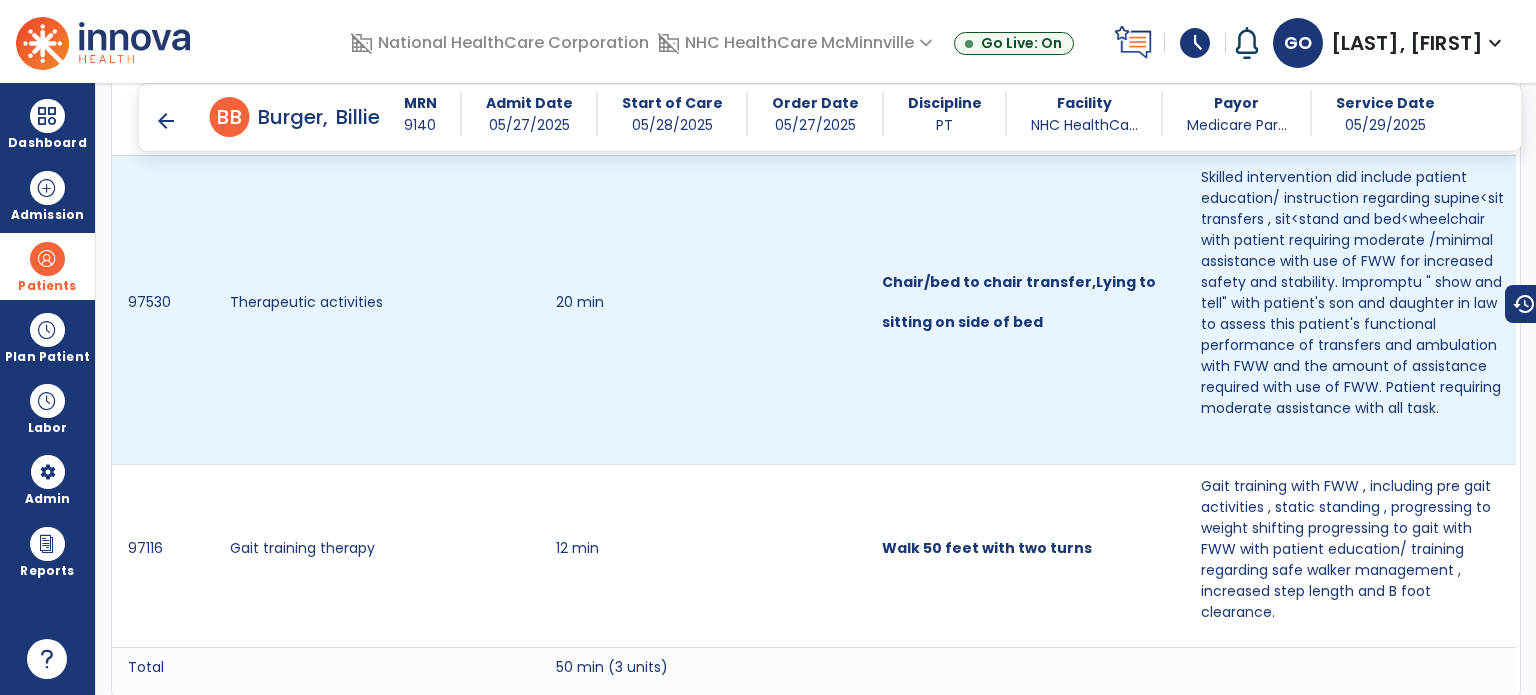 scroll, scrollTop: 1900, scrollLeft: 0, axis: vertical 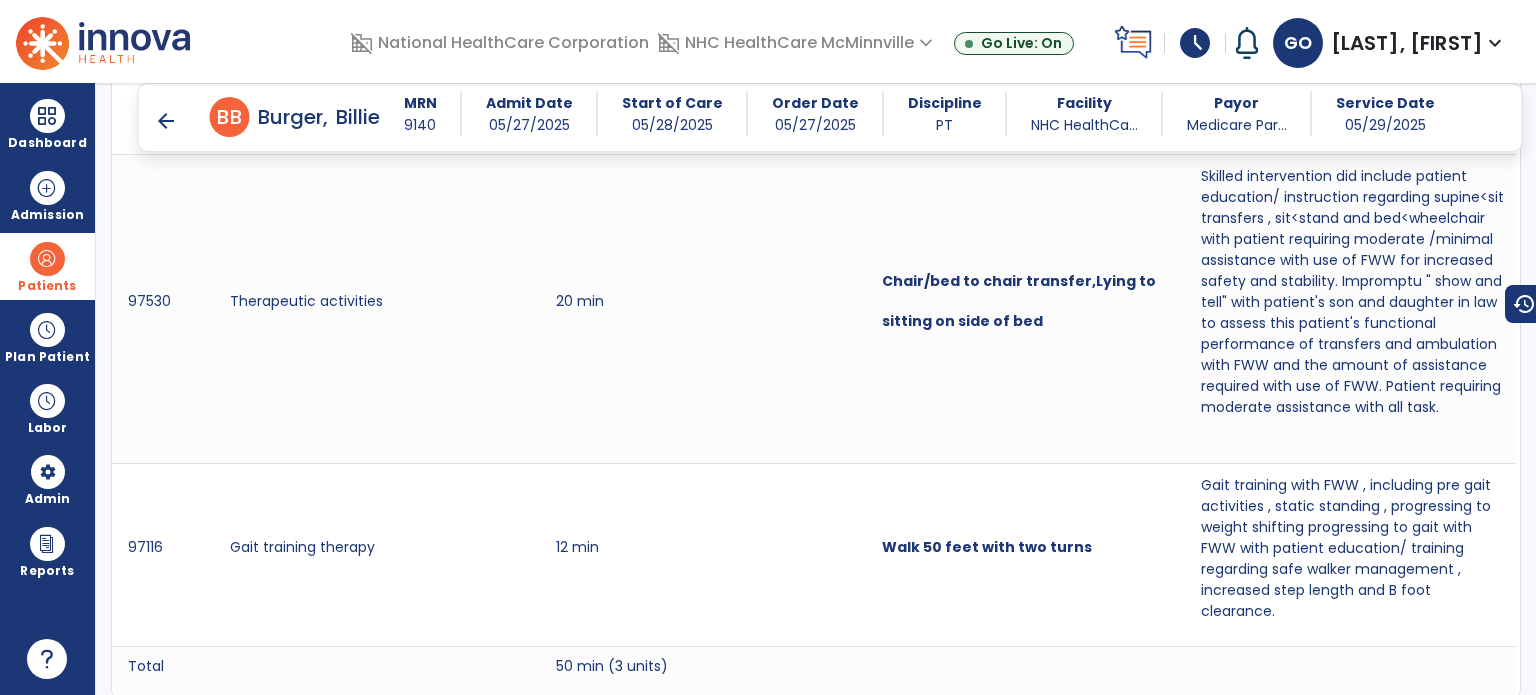 click on "arrow_back" at bounding box center (166, 121) 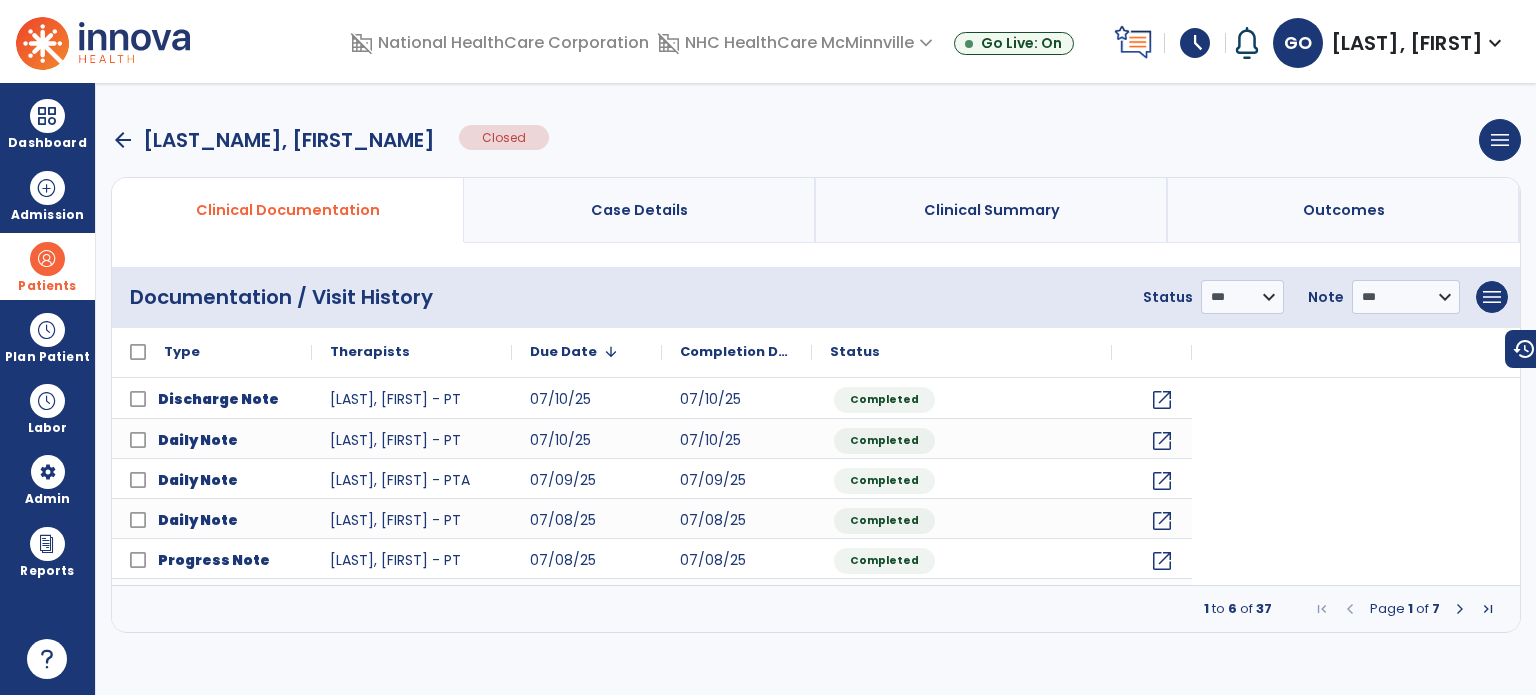 scroll, scrollTop: 0, scrollLeft: 0, axis: both 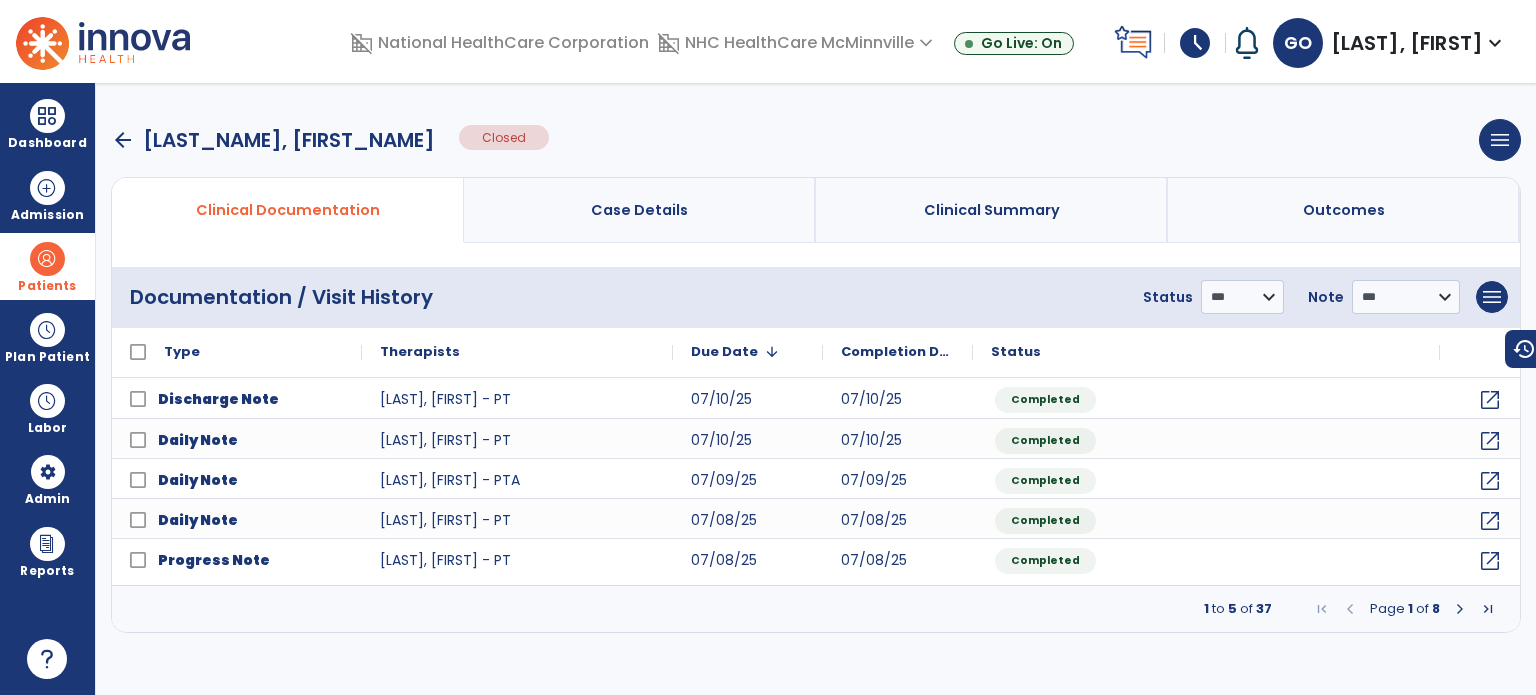 click on "Page
1
of
8" at bounding box center [1405, 609] 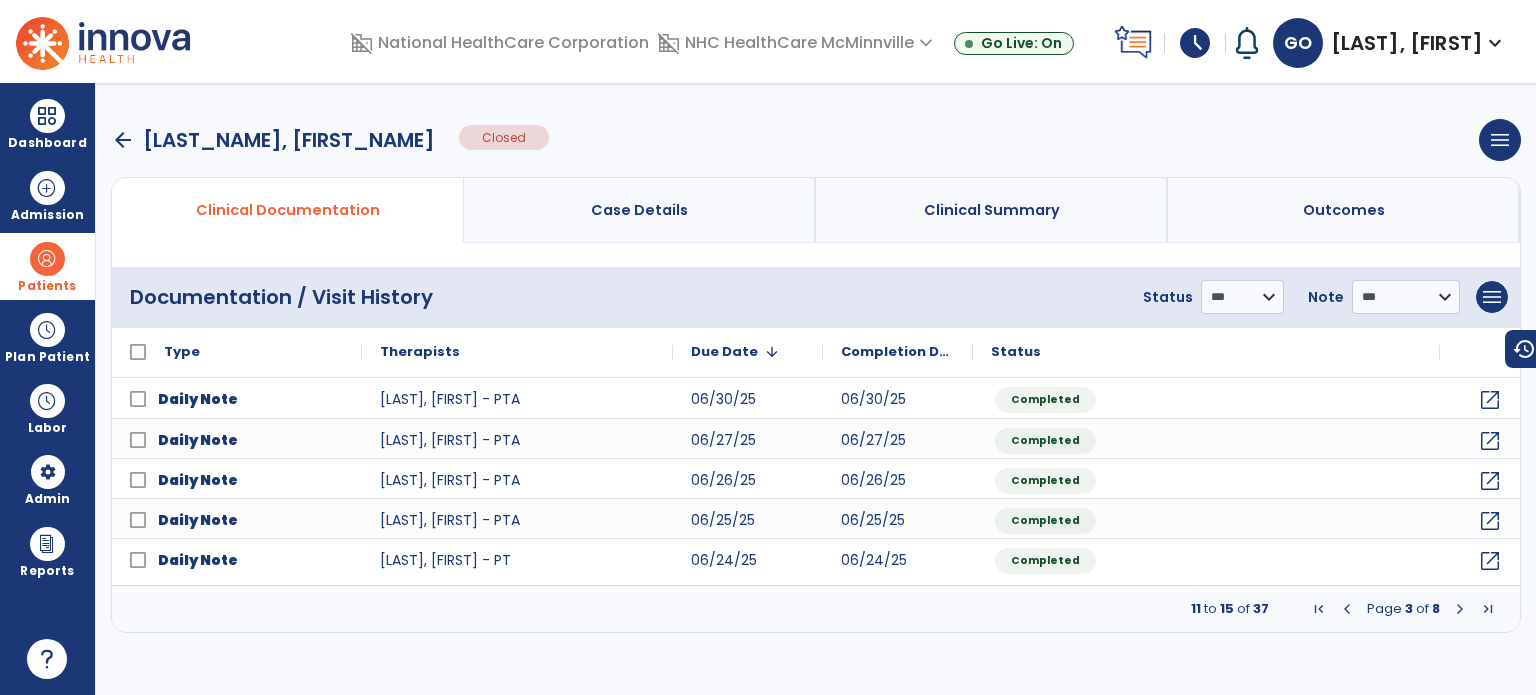 click at bounding box center (1460, 609) 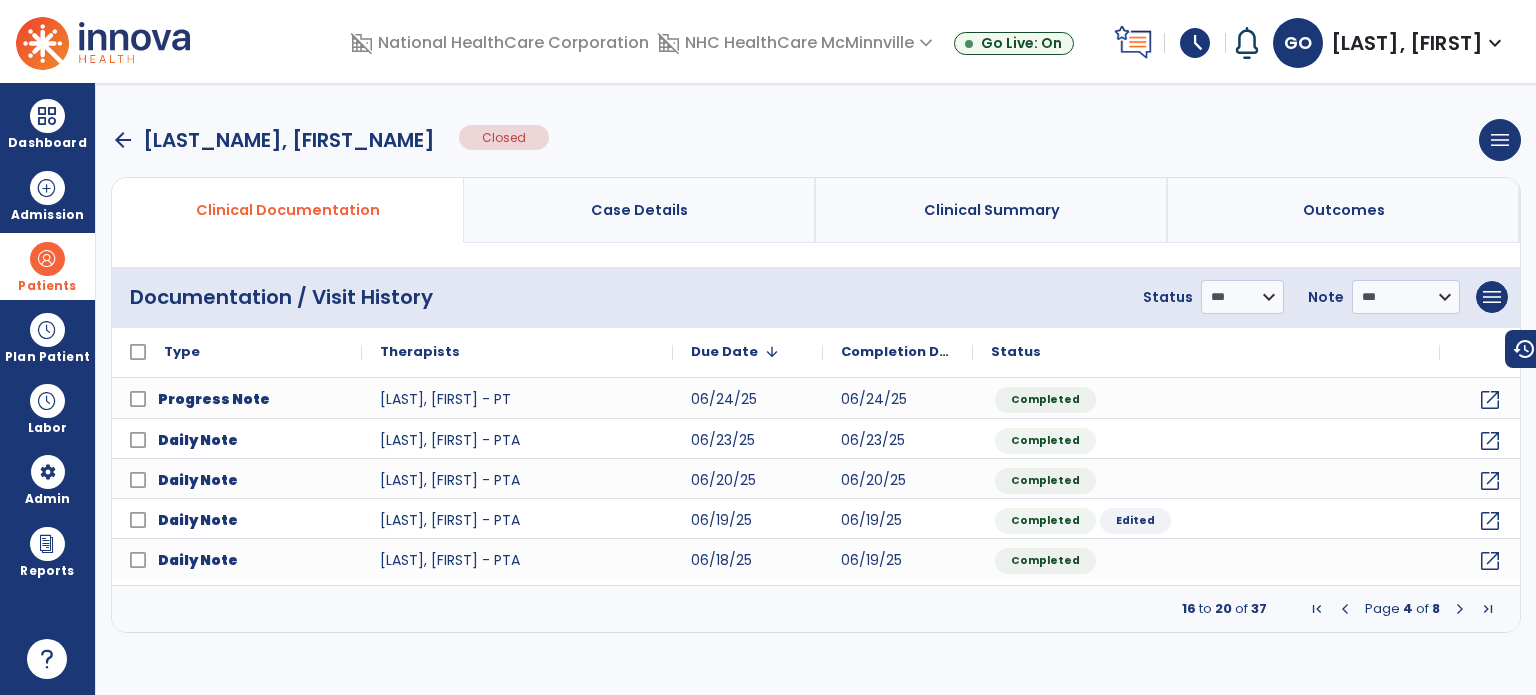 click at bounding box center [1460, 609] 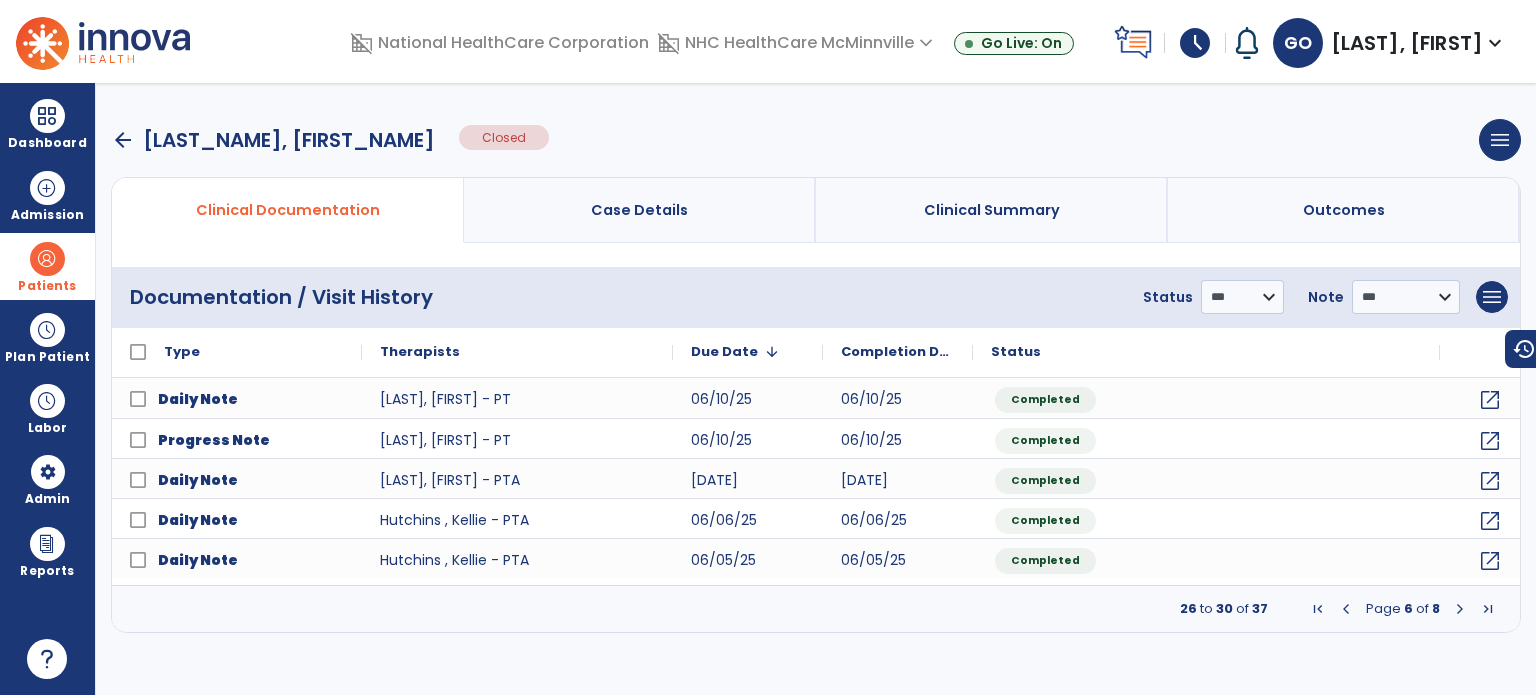 click at bounding box center (1460, 609) 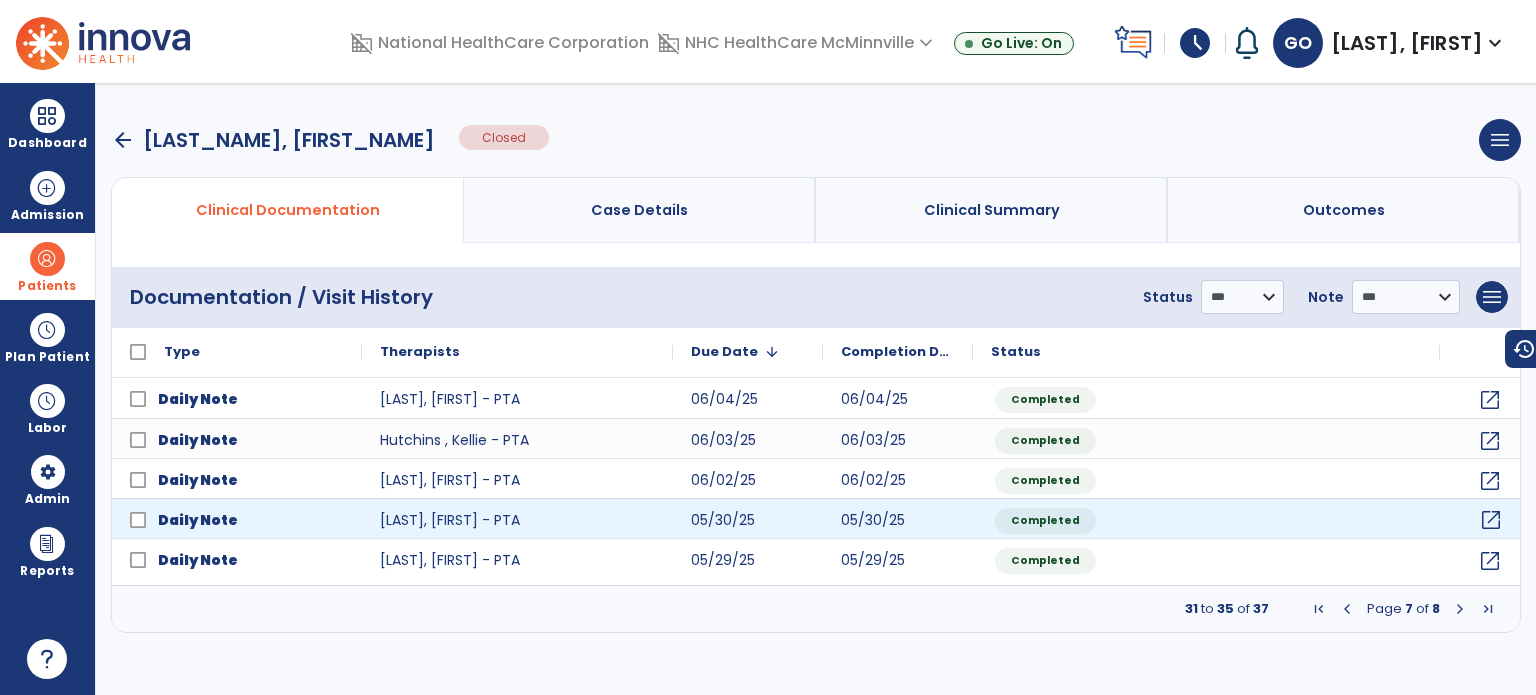 click on "open_in_new" 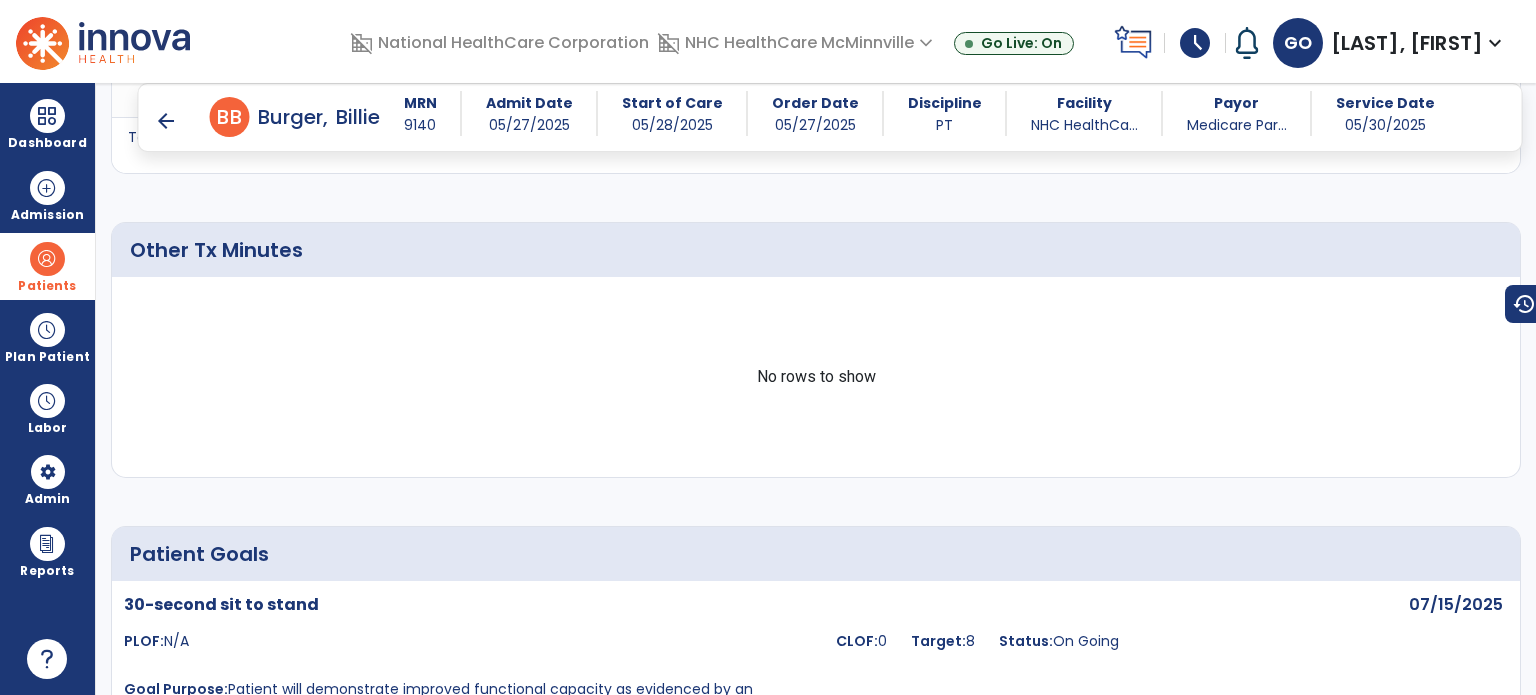 scroll, scrollTop: 1557, scrollLeft: 0, axis: vertical 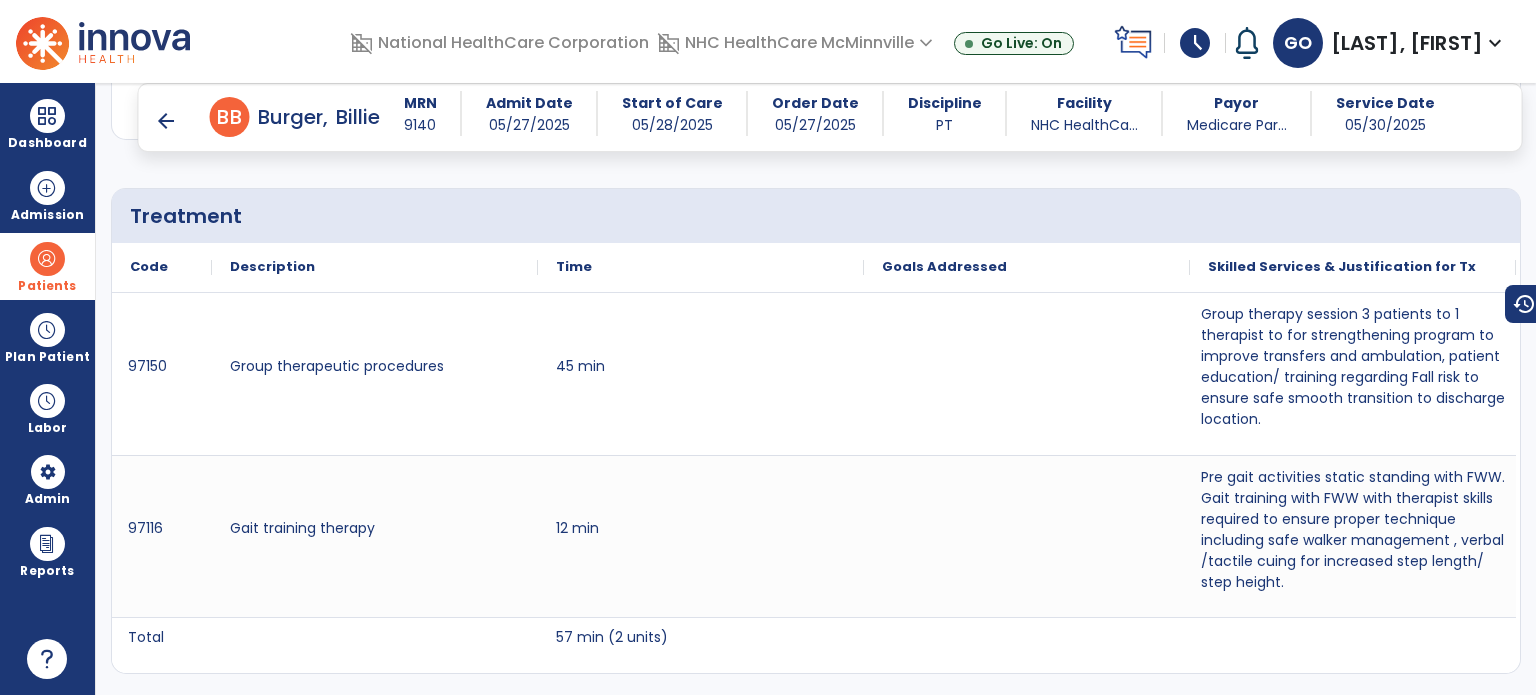 click on "arrow_back B B Burger, Billie MRN [MRN] Admit Date [DATE] Start of Care [DATE] Order Date [DATE] Discipline PT Facility NHC HealthCa... Payor Medicare Par... Service Date [DATE]" at bounding box center (830, 117) 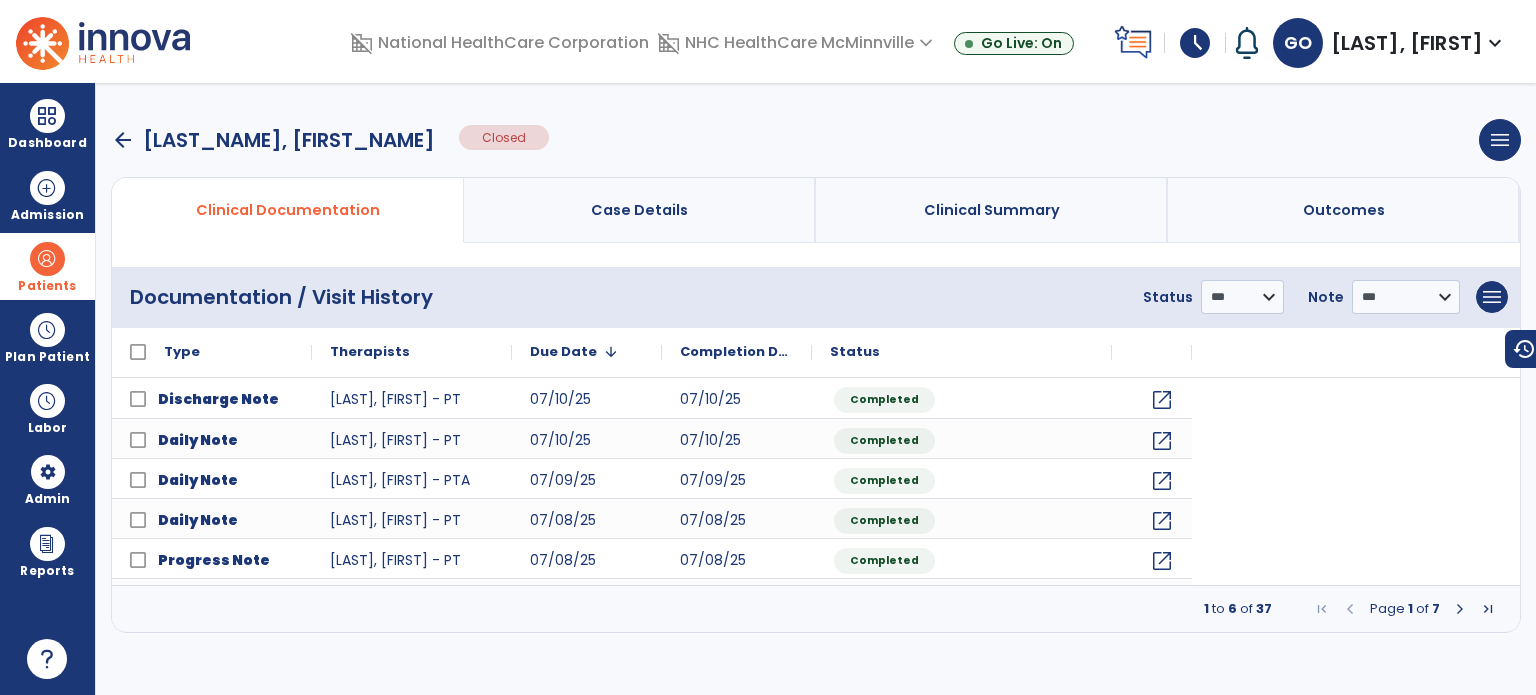 scroll, scrollTop: 0, scrollLeft: 0, axis: both 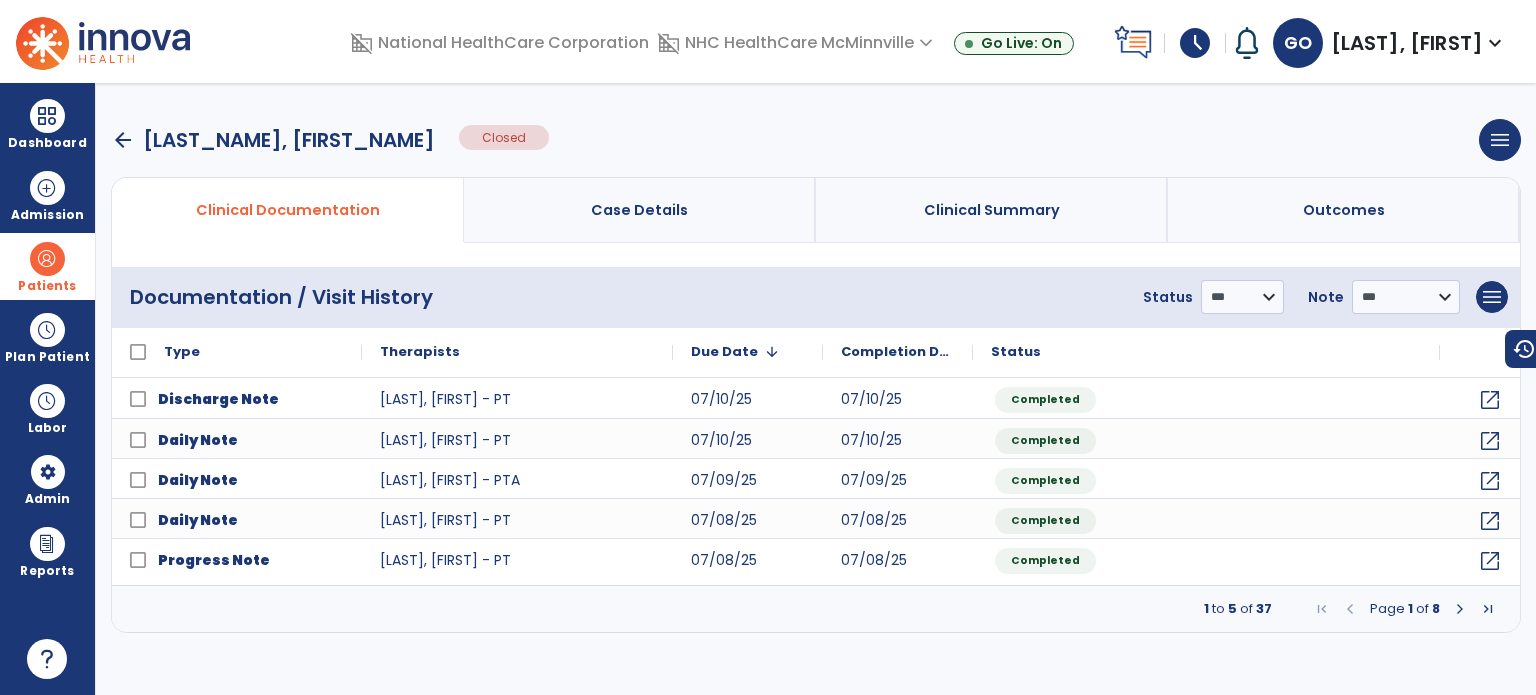 click at bounding box center [1488, 609] 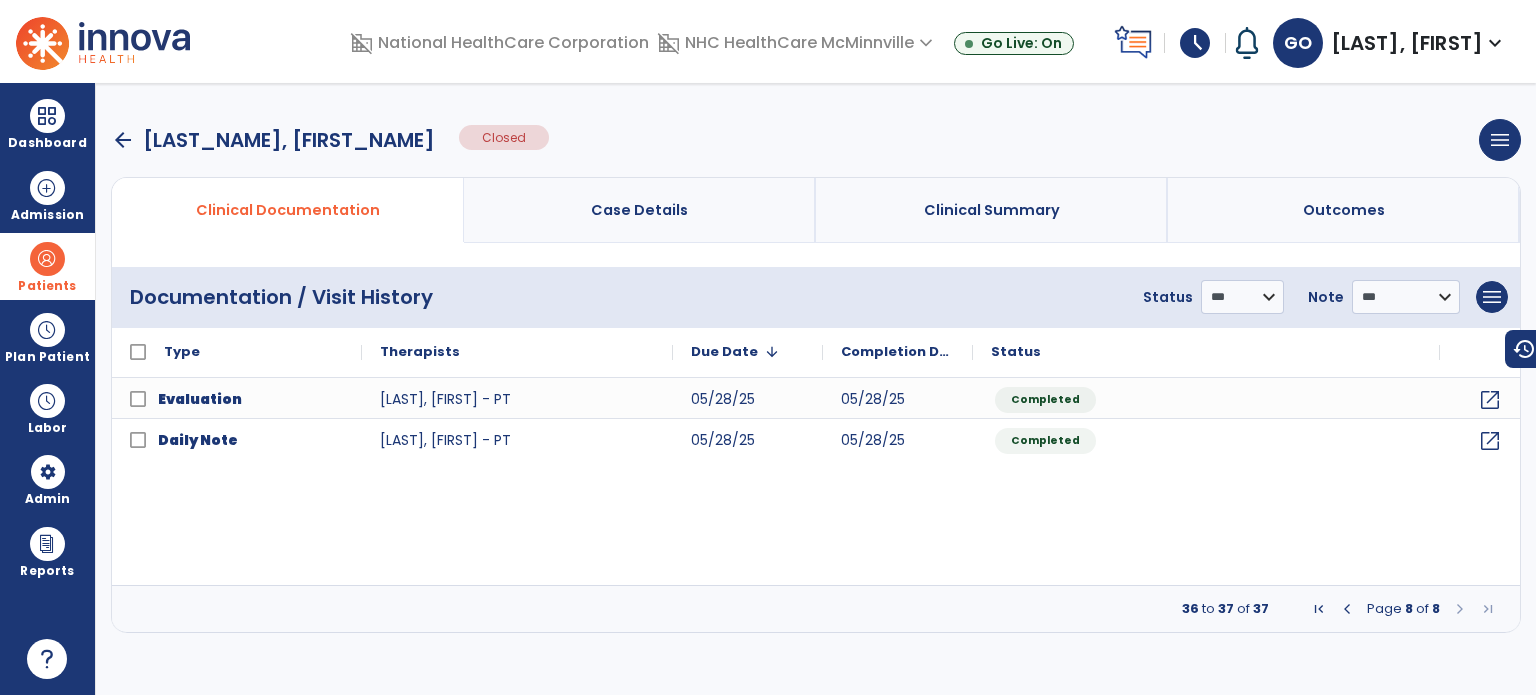 click at bounding box center [1347, 609] 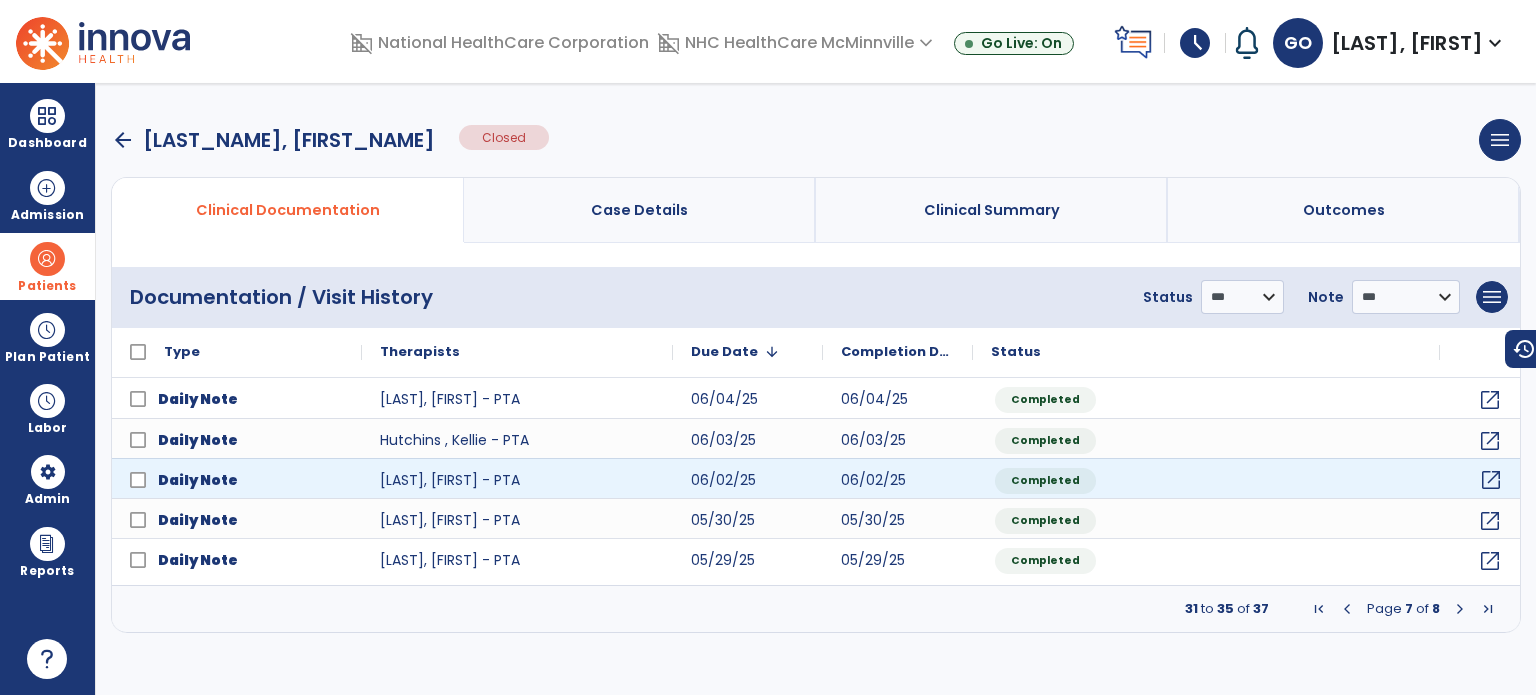 click on "open_in_new" 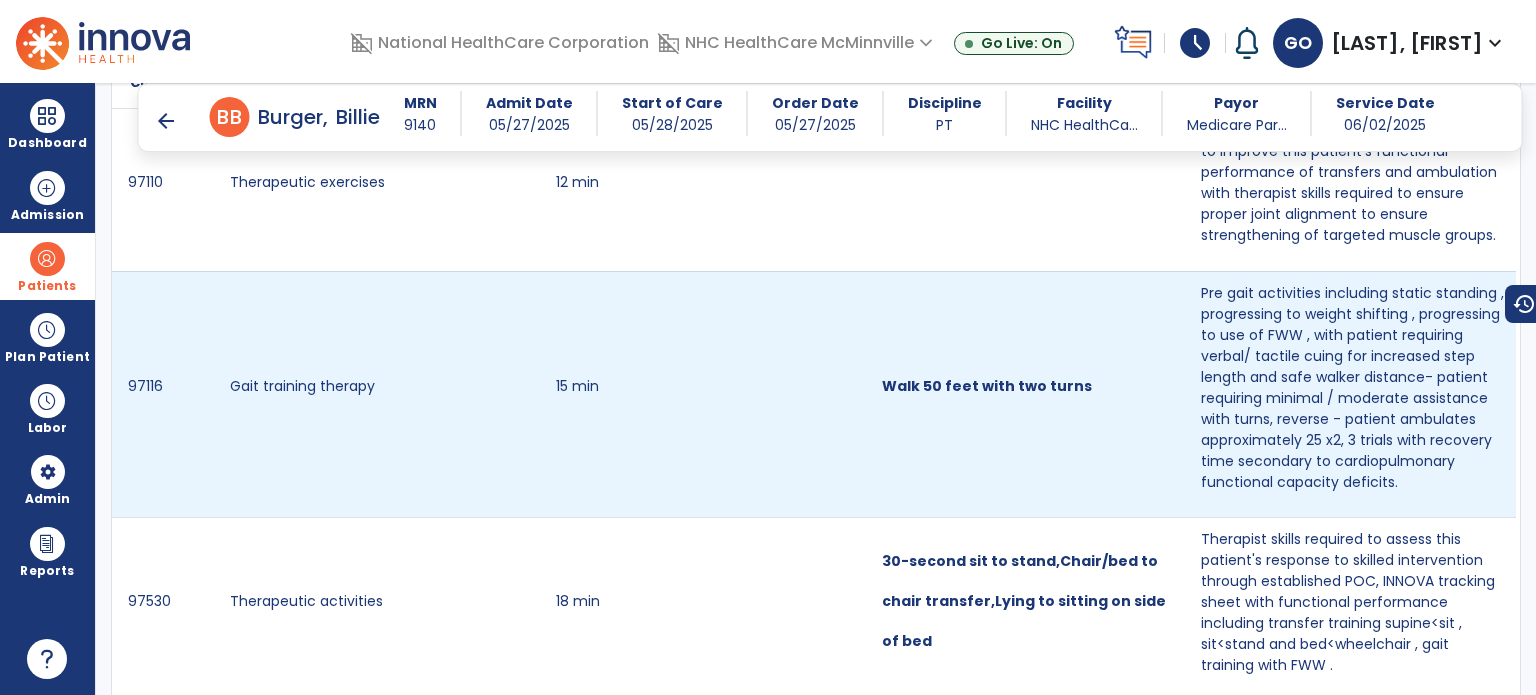 scroll, scrollTop: 1856, scrollLeft: 0, axis: vertical 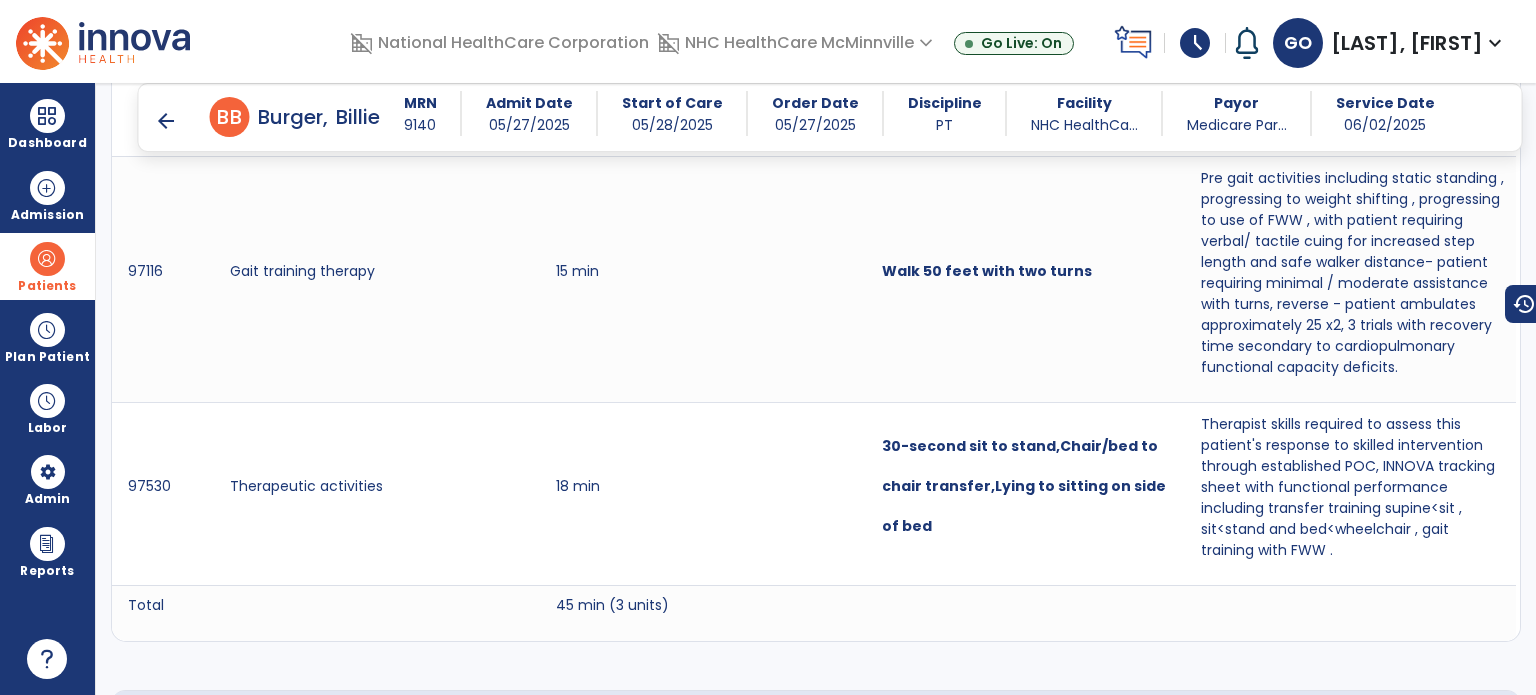 click on "arrow_back" at bounding box center [166, 121] 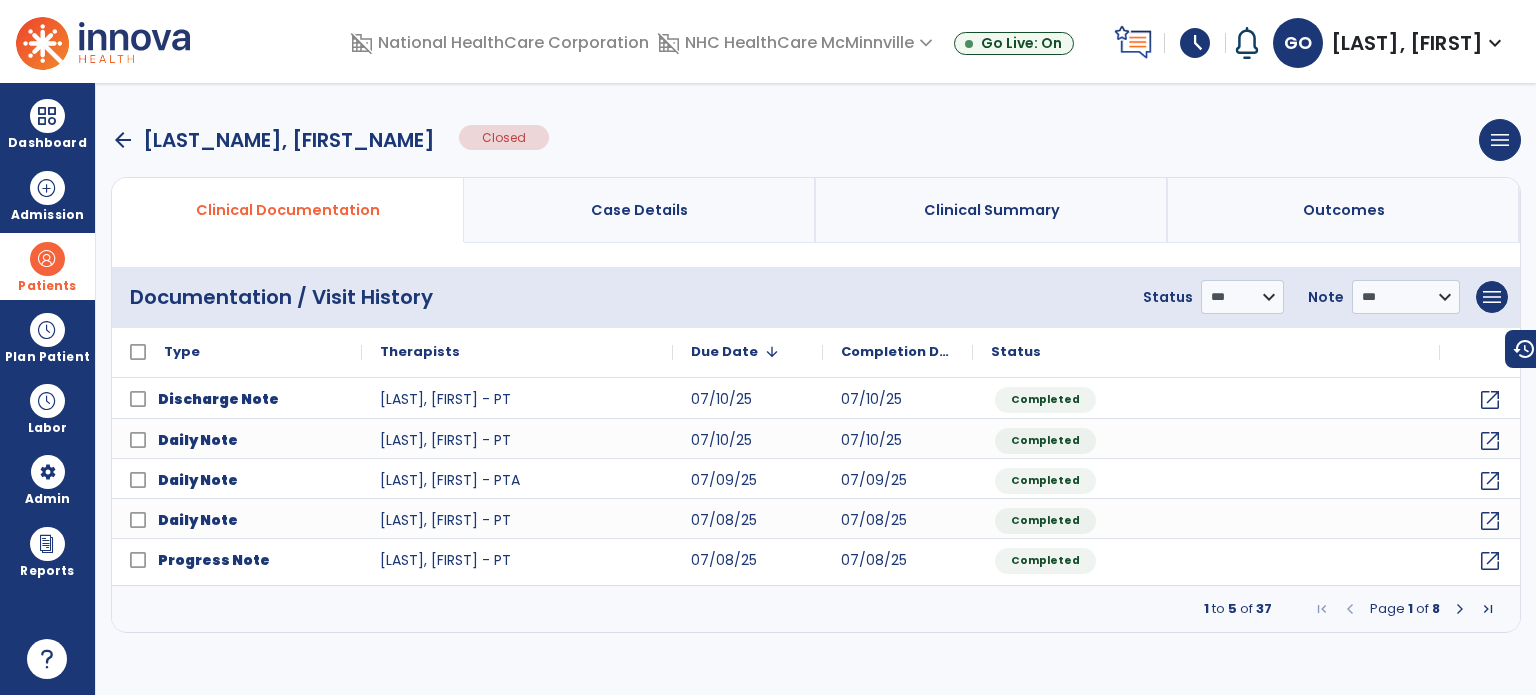scroll, scrollTop: 0, scrollLeft: 0, axis: both 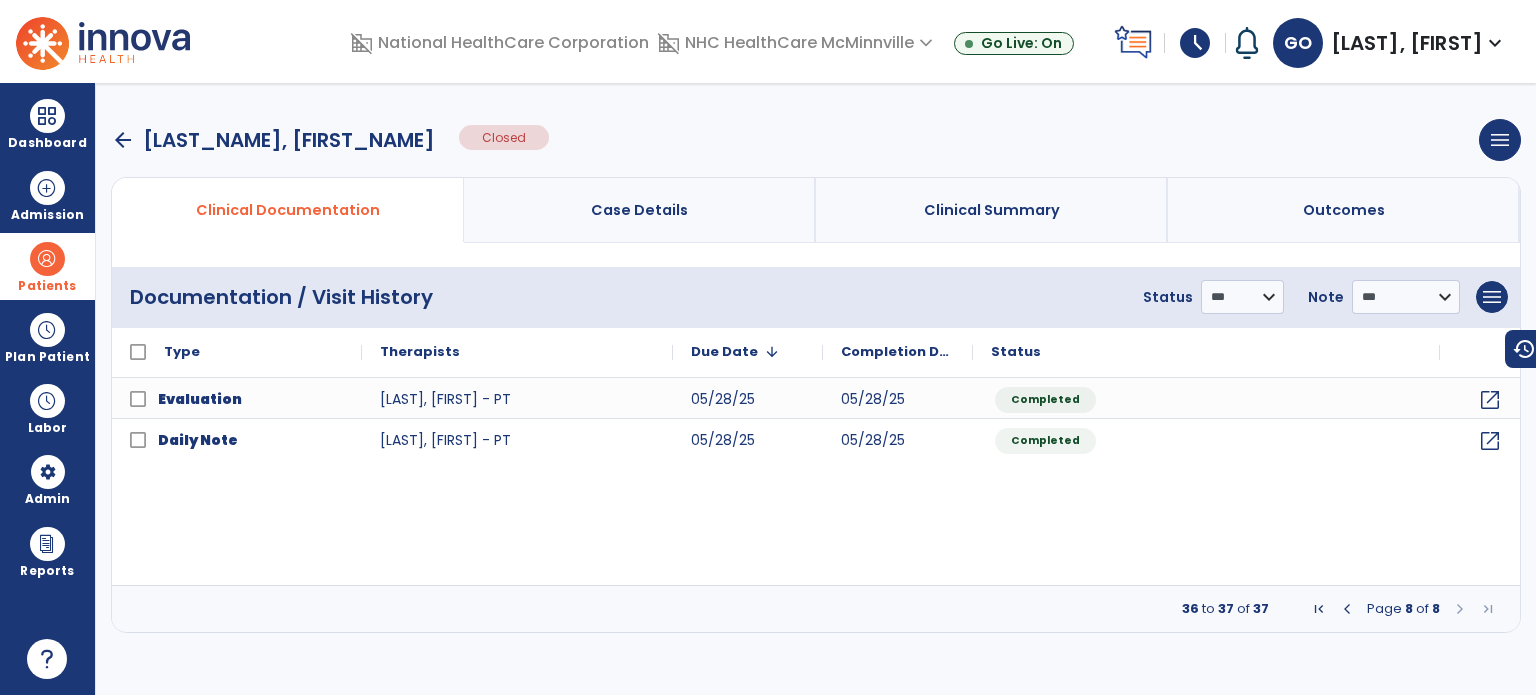 click at bounding box center (1347, 609) 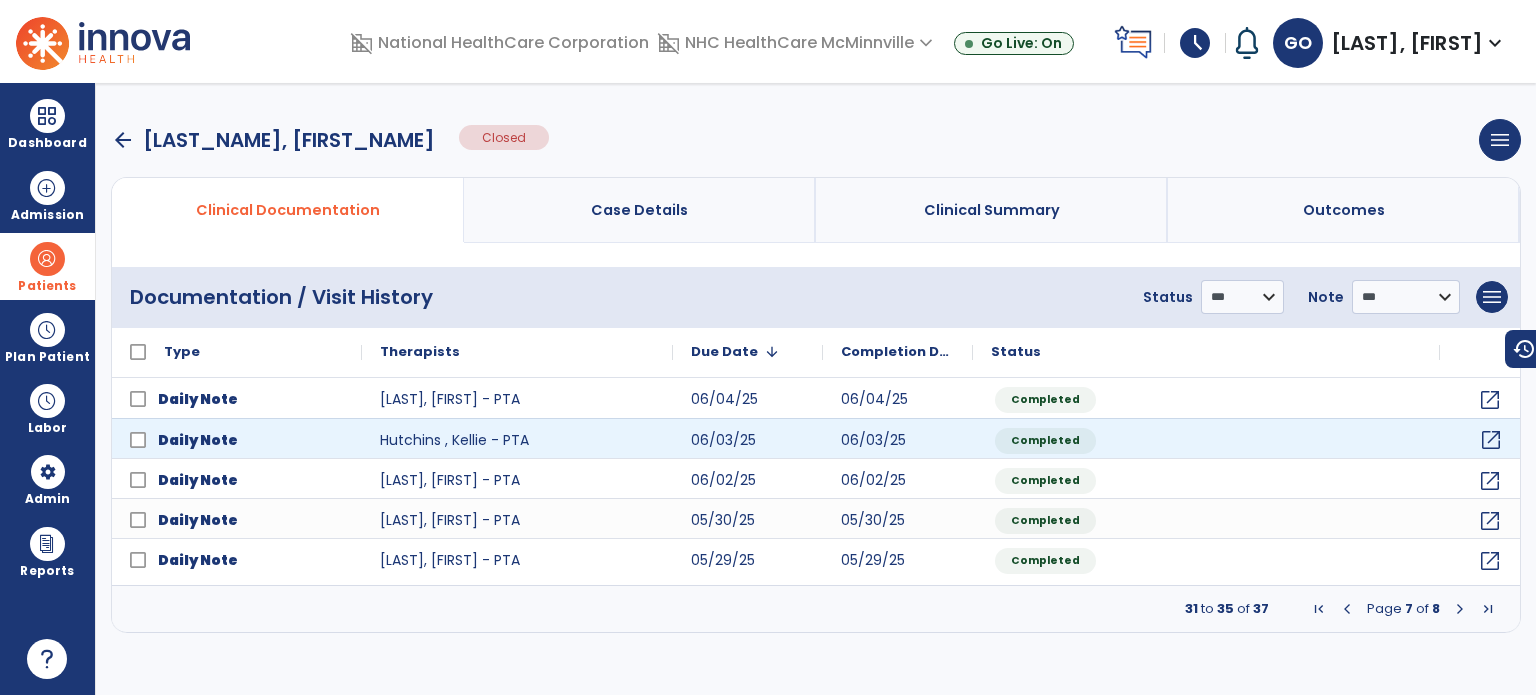 click on "open_in_new" 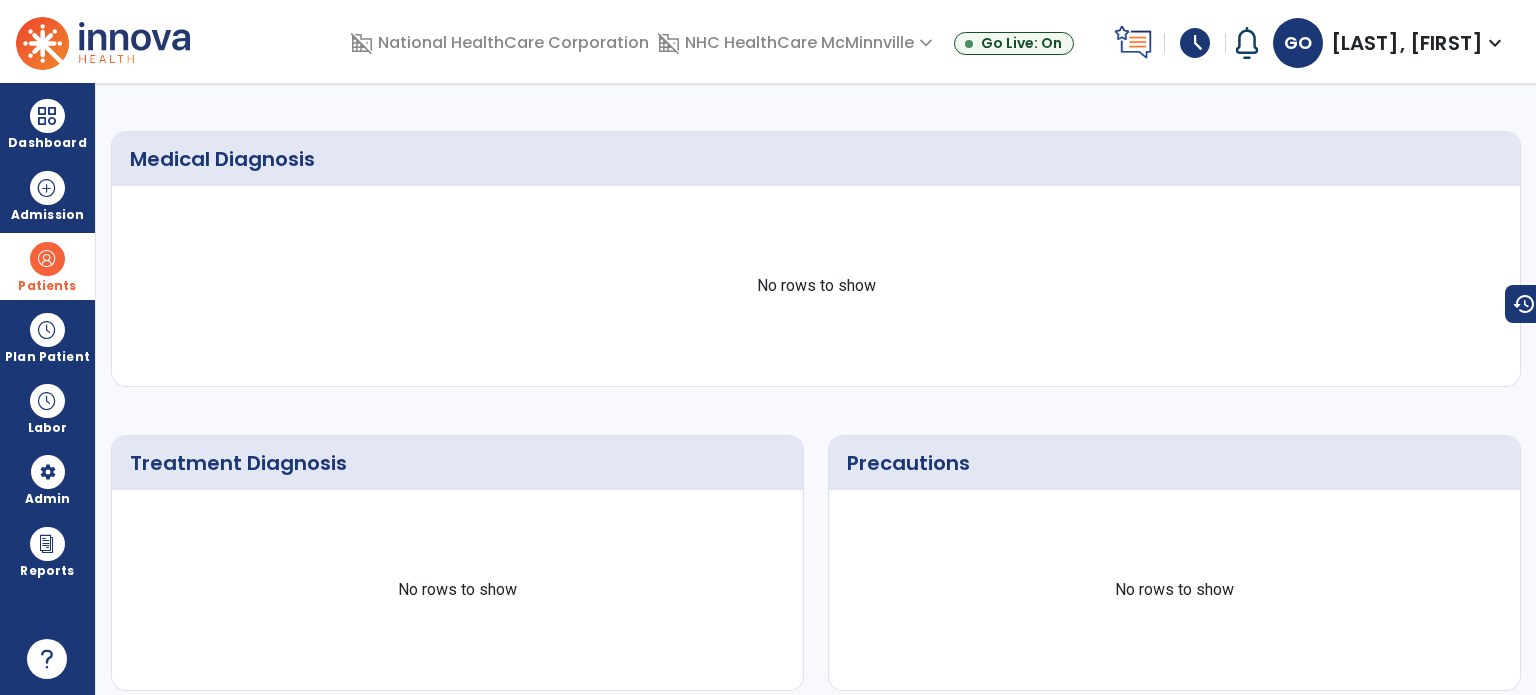 scroll, scrollTop: 0, scrollLeft: 0, axis: both 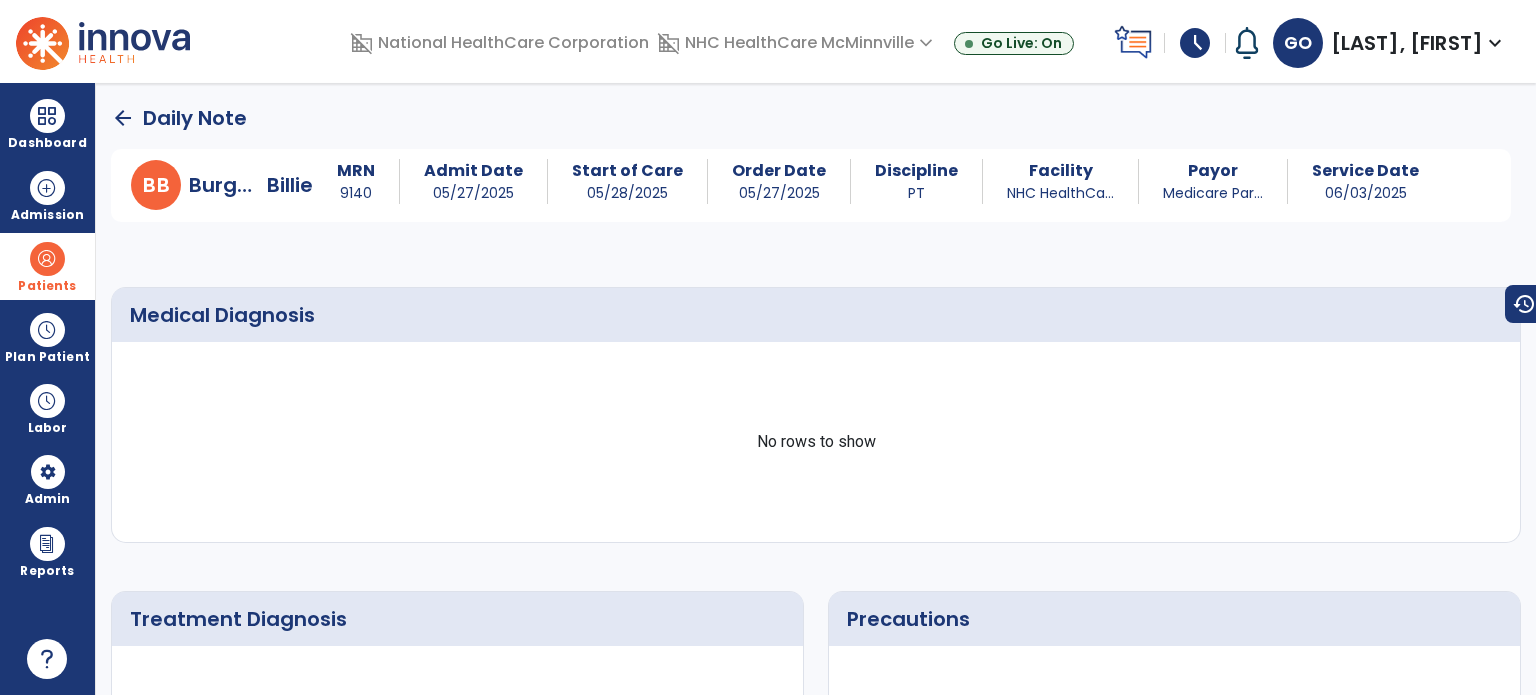 click on "arrow_back   Daily Note   B  B  [LAST_NAME],   [FIRST_NAME]  MRN [NUMBER] Admit Date [DATE] Start of Care [DATE] Order Date [DATE] Discipline PT Facility NHC HealthCa... Payor Medicare Par... Service Date [DATE] Medical Diagnosis No rows to show Treatment Diagnosis No rows to show Precautions No rows to show Contraindications No rows to show Patient's self-report of their current status  No Data Available  Vitals No rows to show Treatment No rows to show Other Tx Minutes No rows to show Patient Goals Response to treatment  No Data Available  Plan for next treatment  No Data Available  Addendum No rows to show Add new addendum  Add  chevron_right  history  Open Edit History" at bounding box center (816, 389) 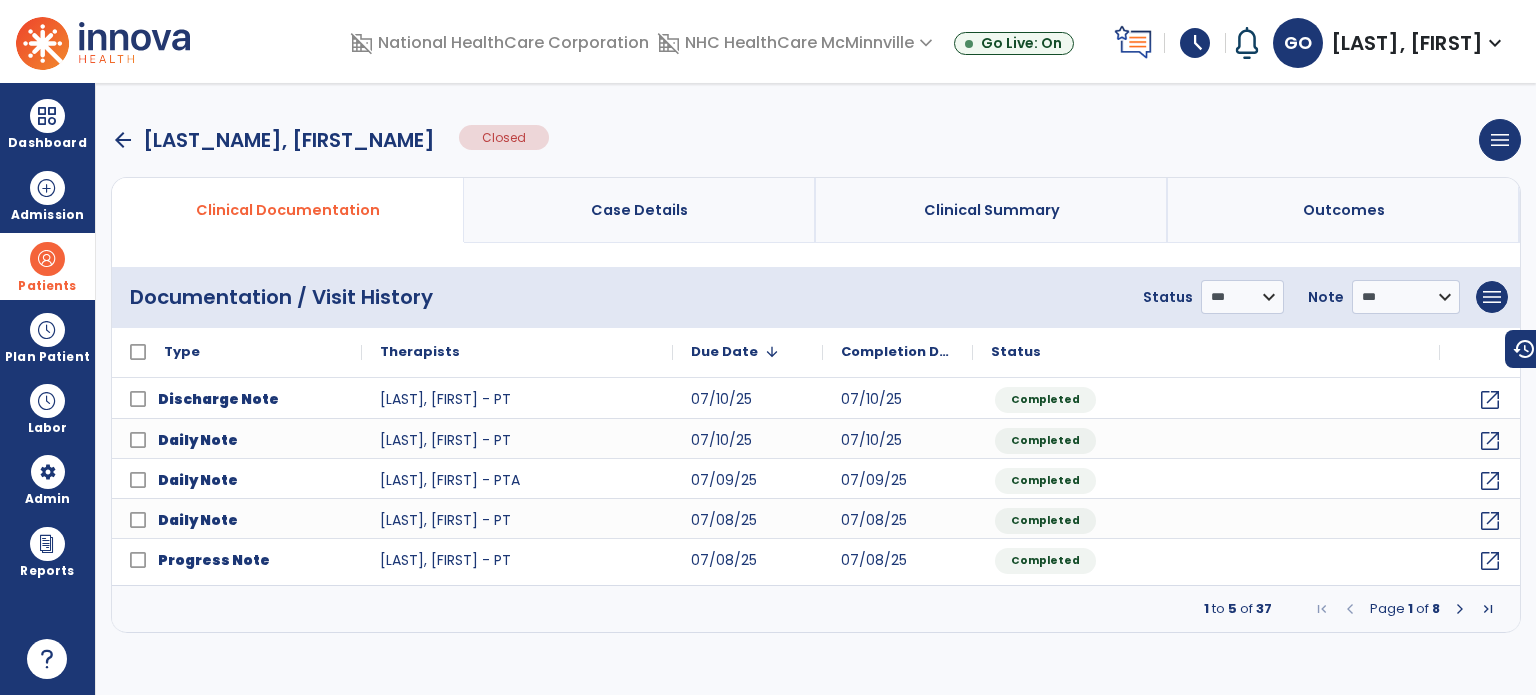 click at bounding box center (1488, 609) 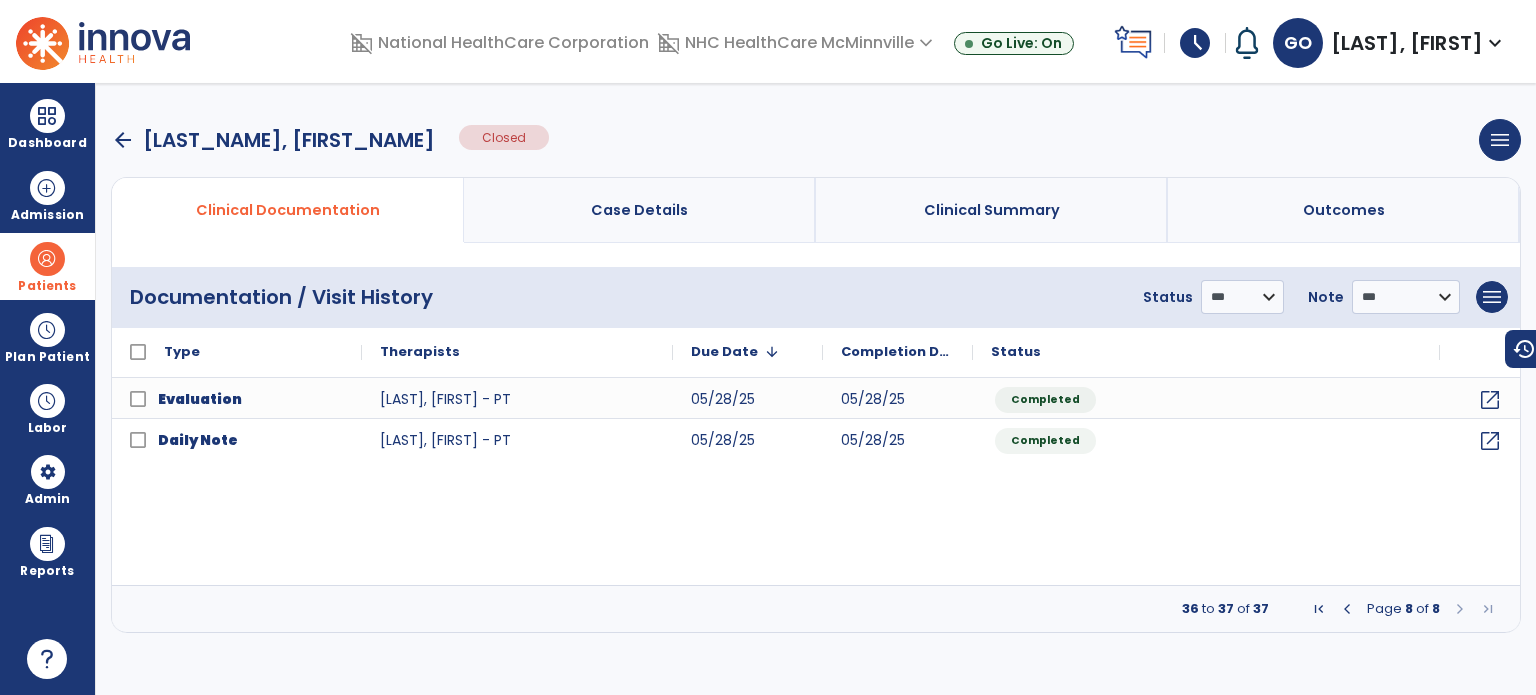 click at bounding box center [1347, 609] 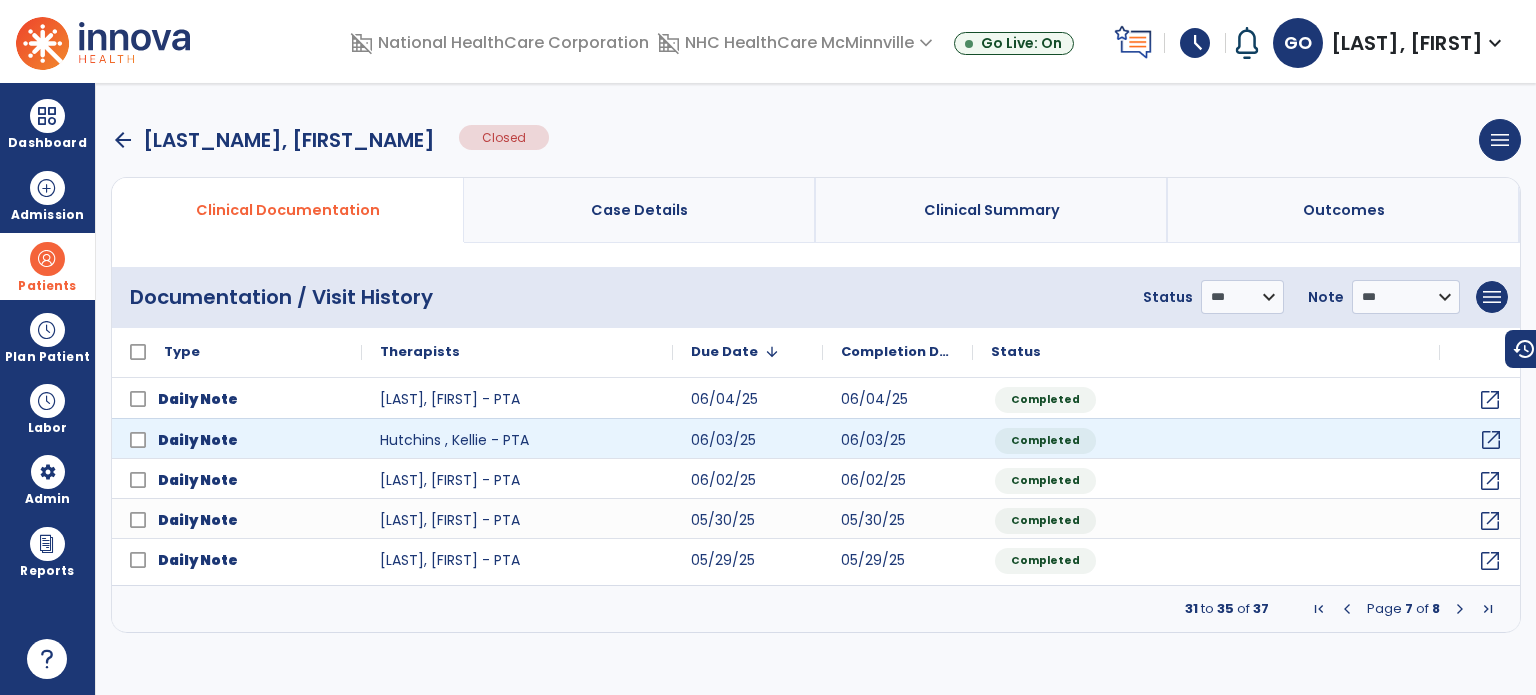 click on "open_in_new" 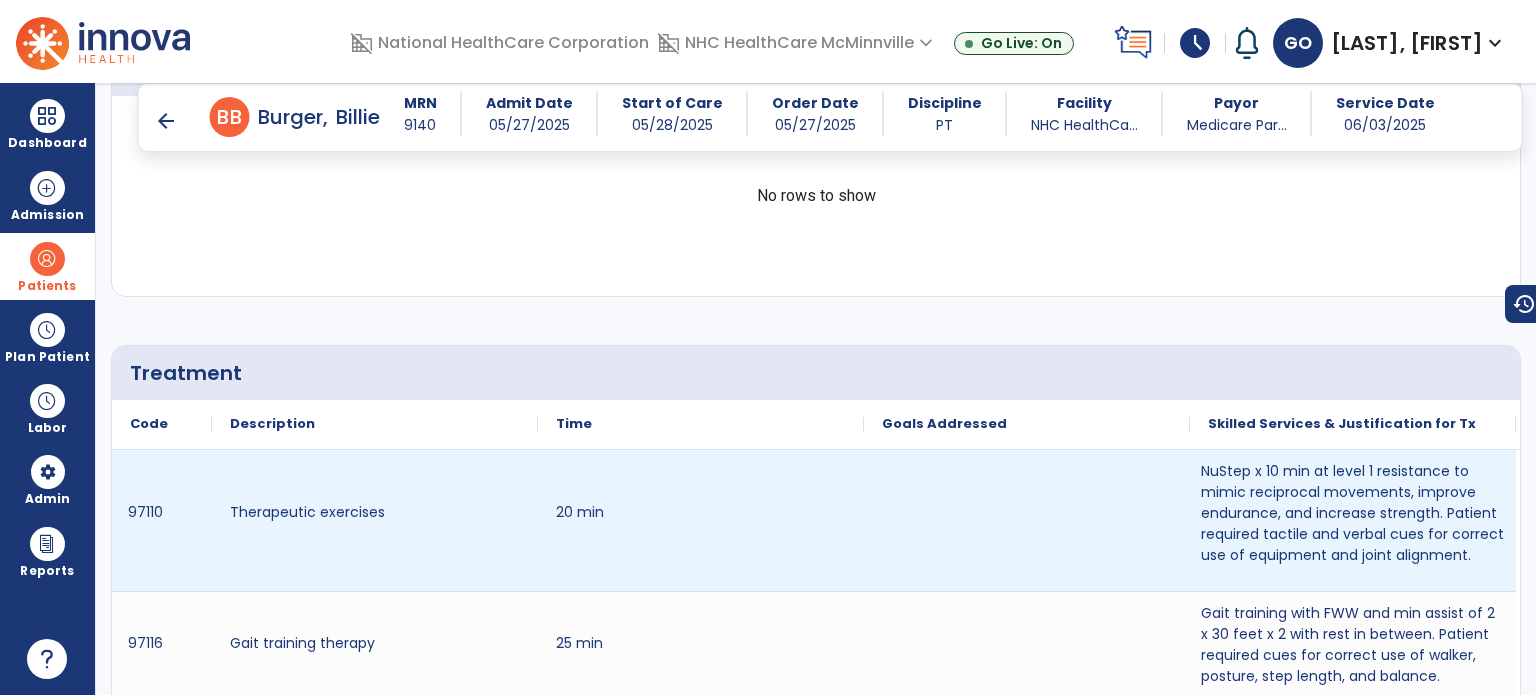 scroll, scrollTop: 1500, scrollLeft: 0, axis: vertical 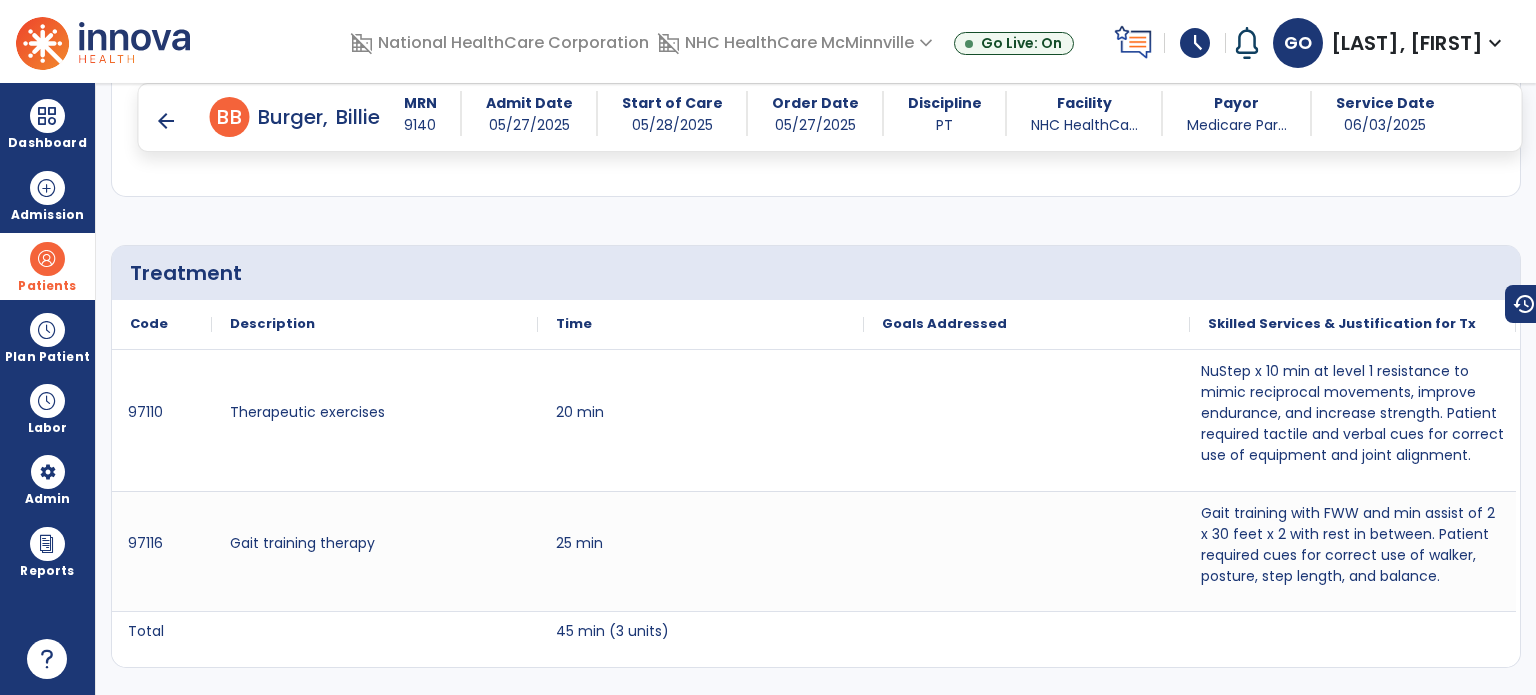 click on "arrow_back" at bounding box center (166, 121) 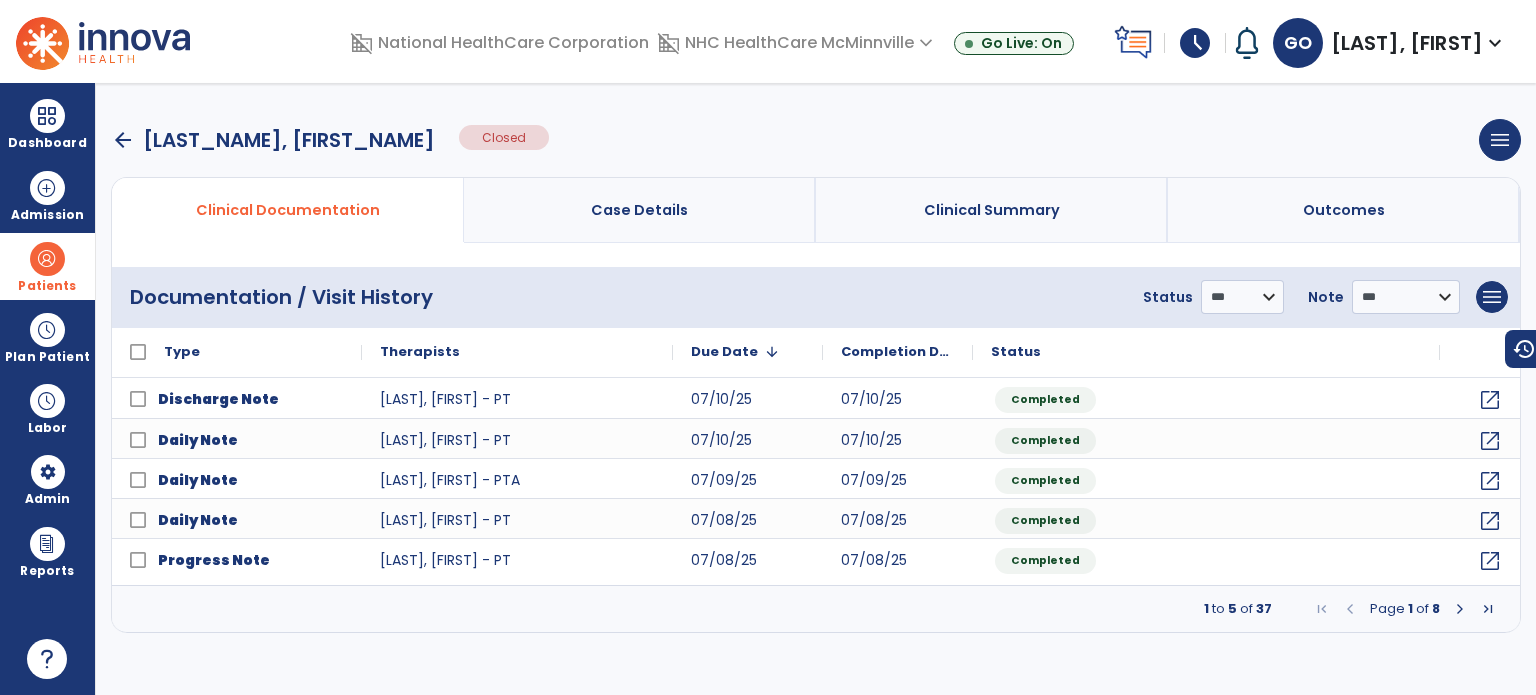 click at bounding box center [1488, 609] 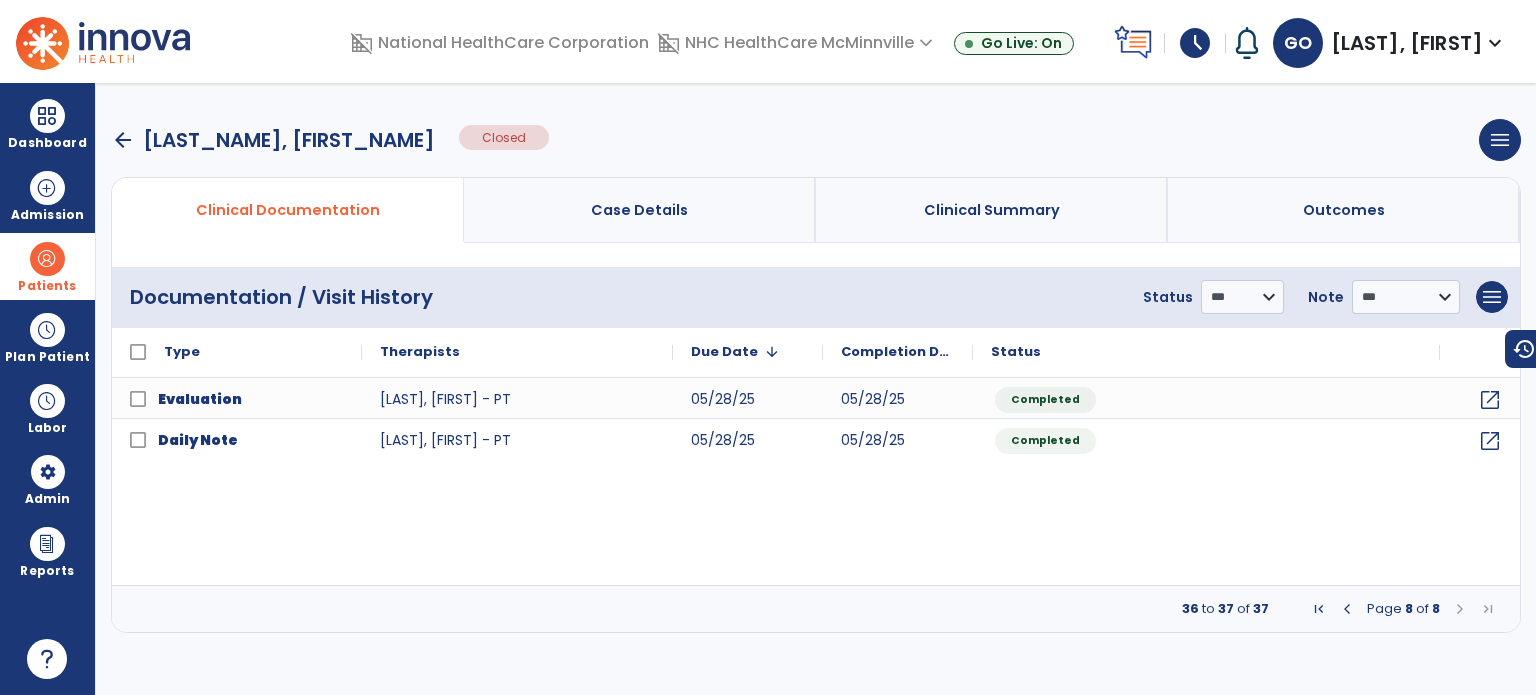 click at bounding box center (1347, 609) 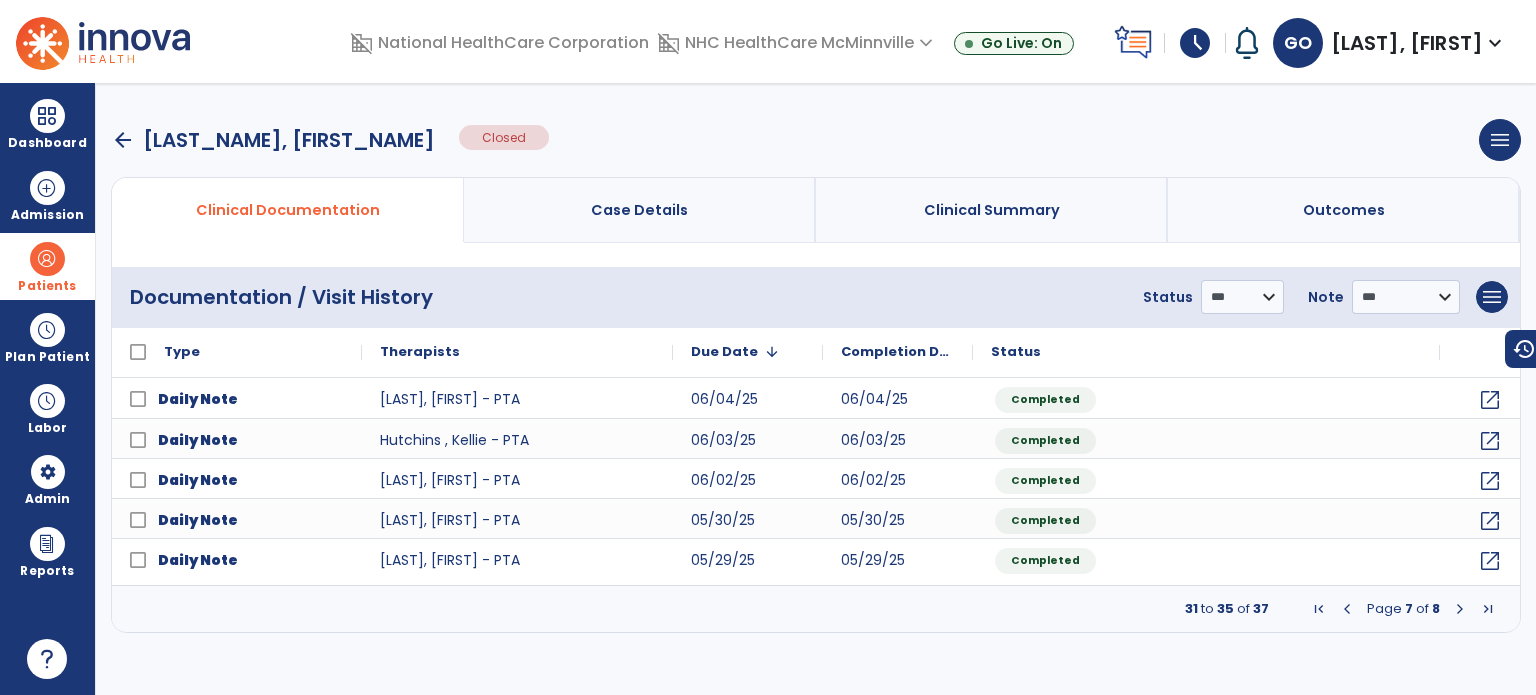 click at bounding box center (1347, 609) 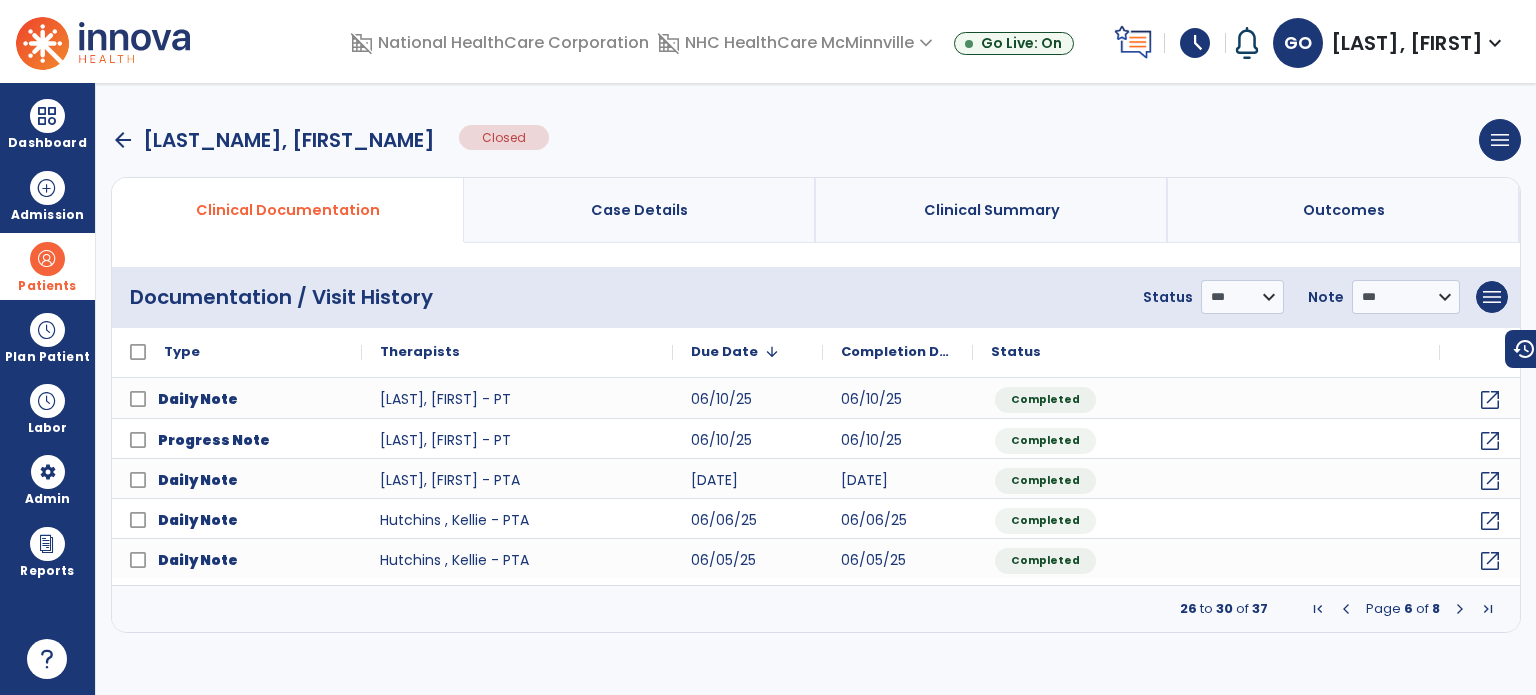 click at bounding box center (1460, 609) 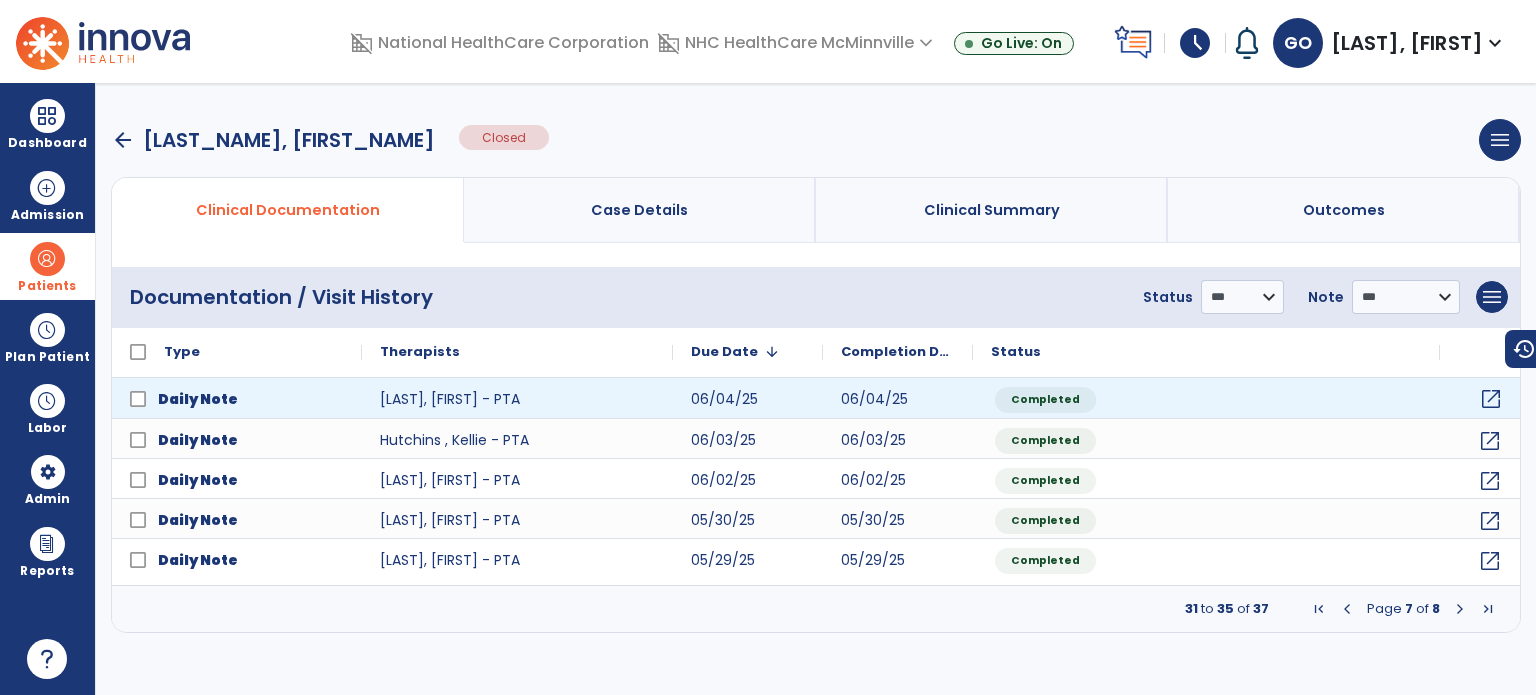 click on "open_in_new" 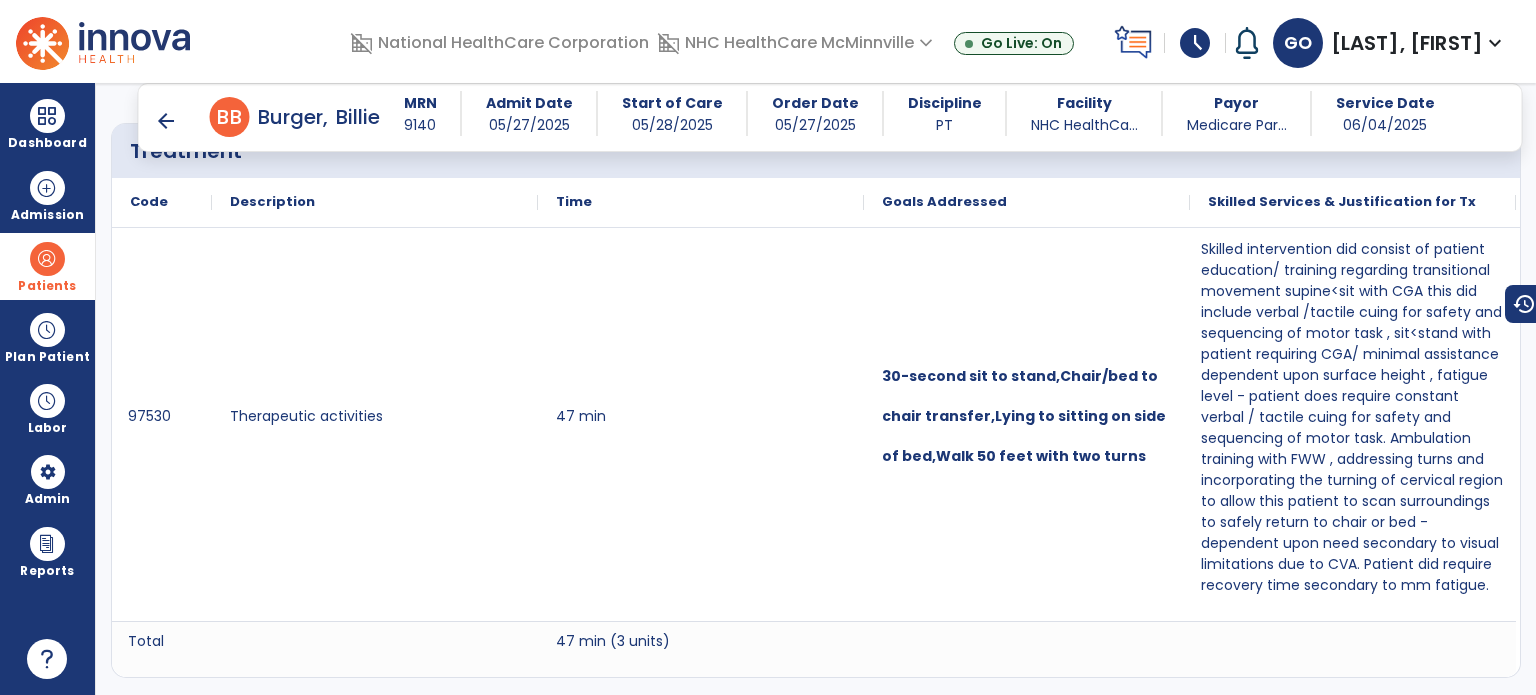 scroll, scrollTop: 1540, scrollLeft: 0, axis: vertical 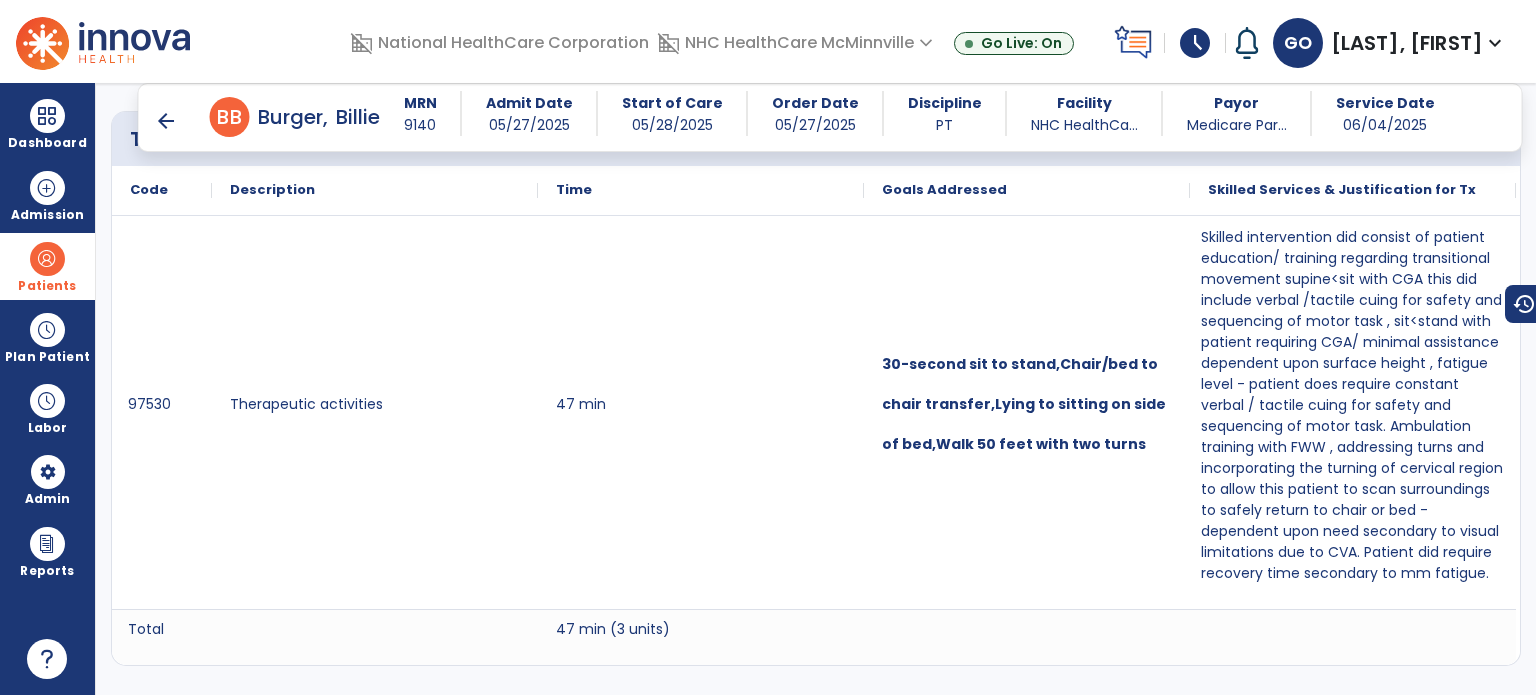 click on "arrow_back" at bounding box center (166, 121) 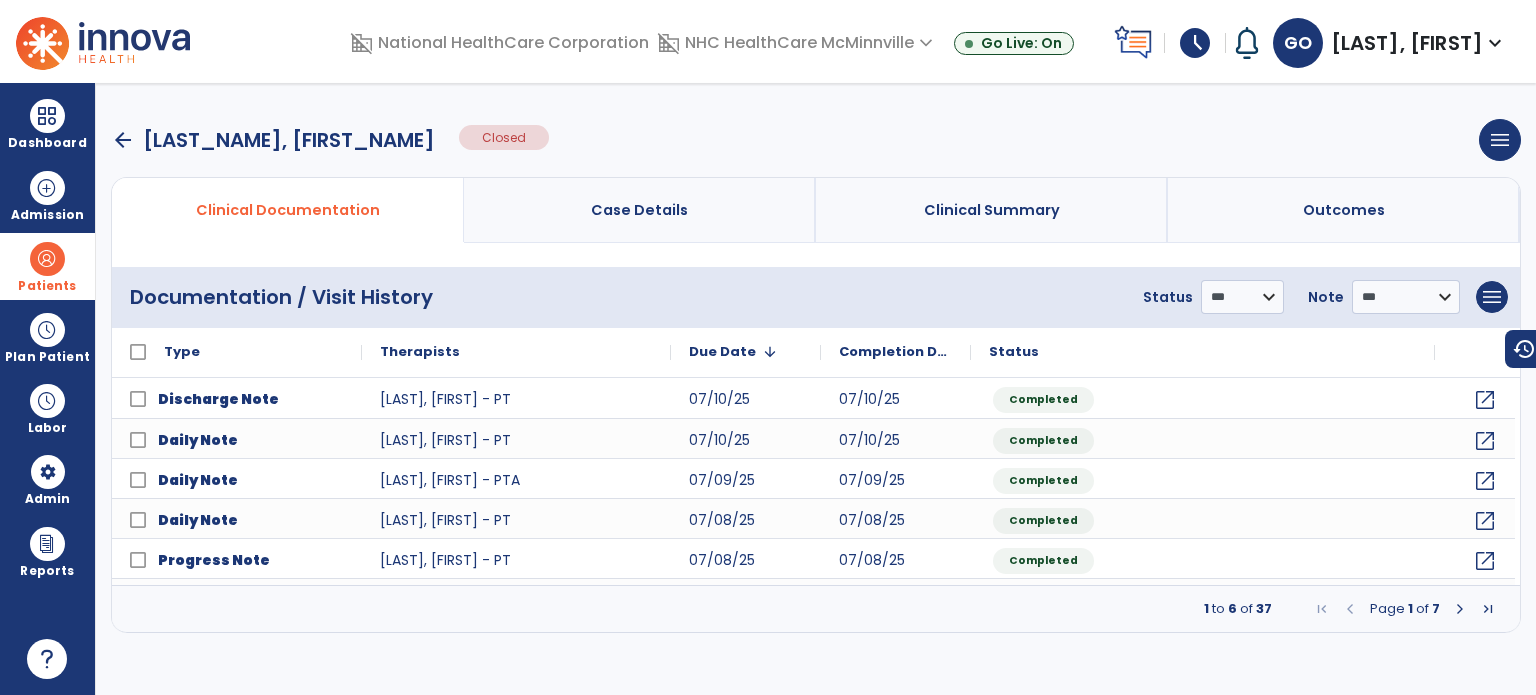 scroll, scrollTop: 0, scrollLeft: 0, axis: both 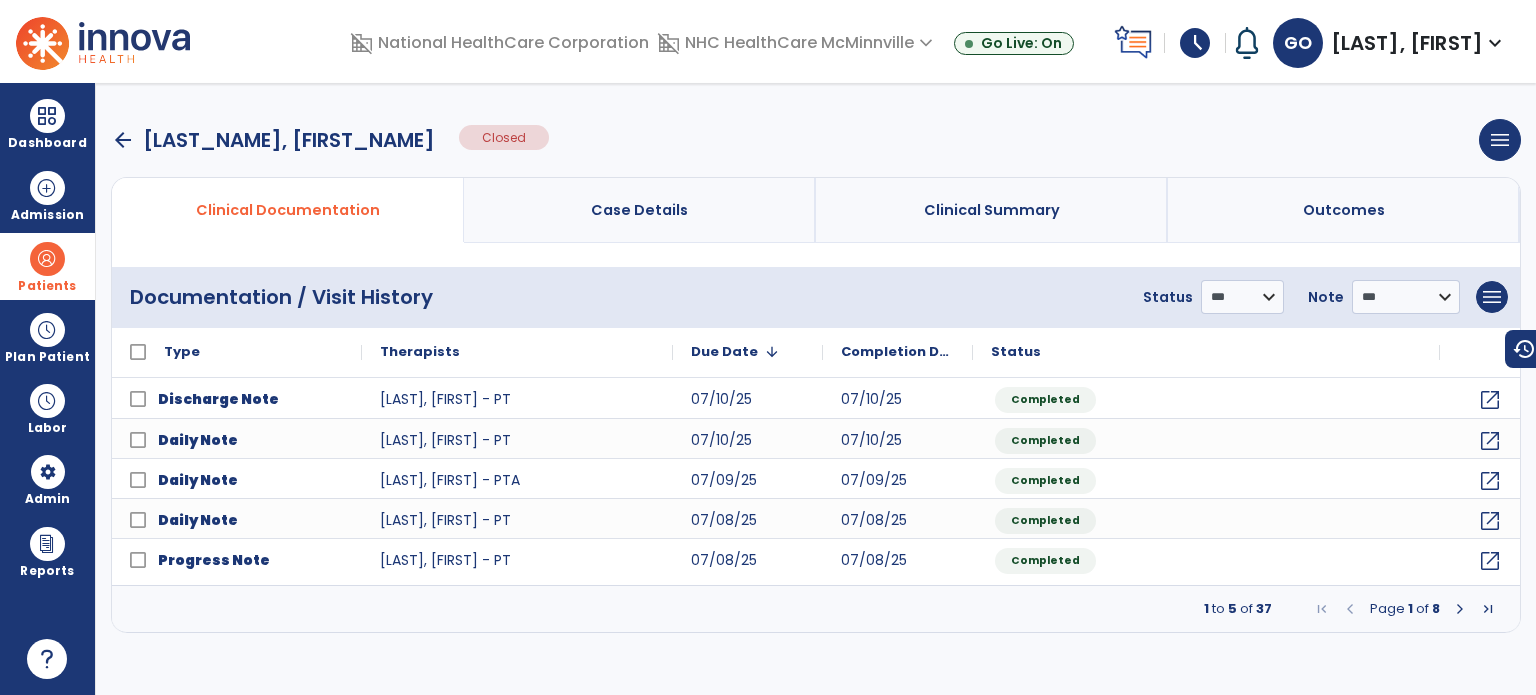 click on "arrow_back" at bounding box center [123, 140] 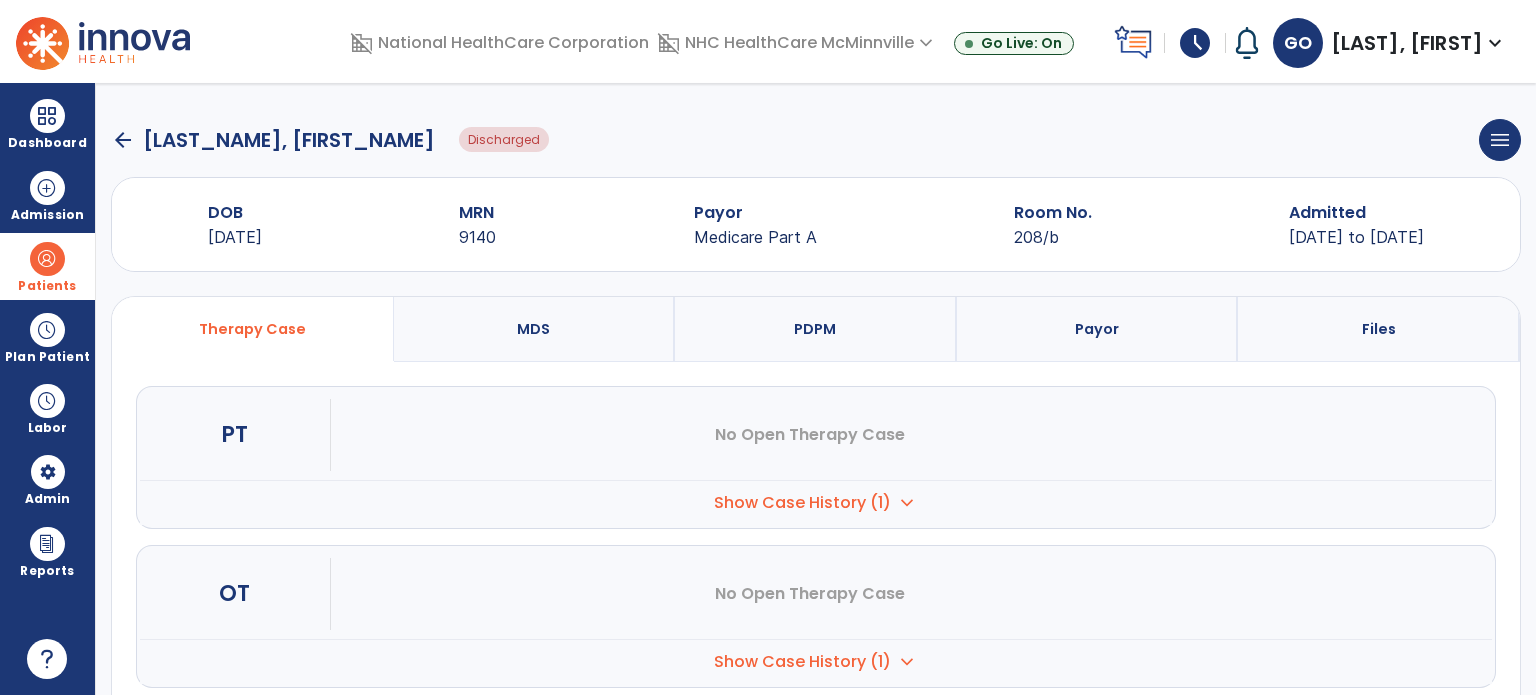 click on "arrow_back" 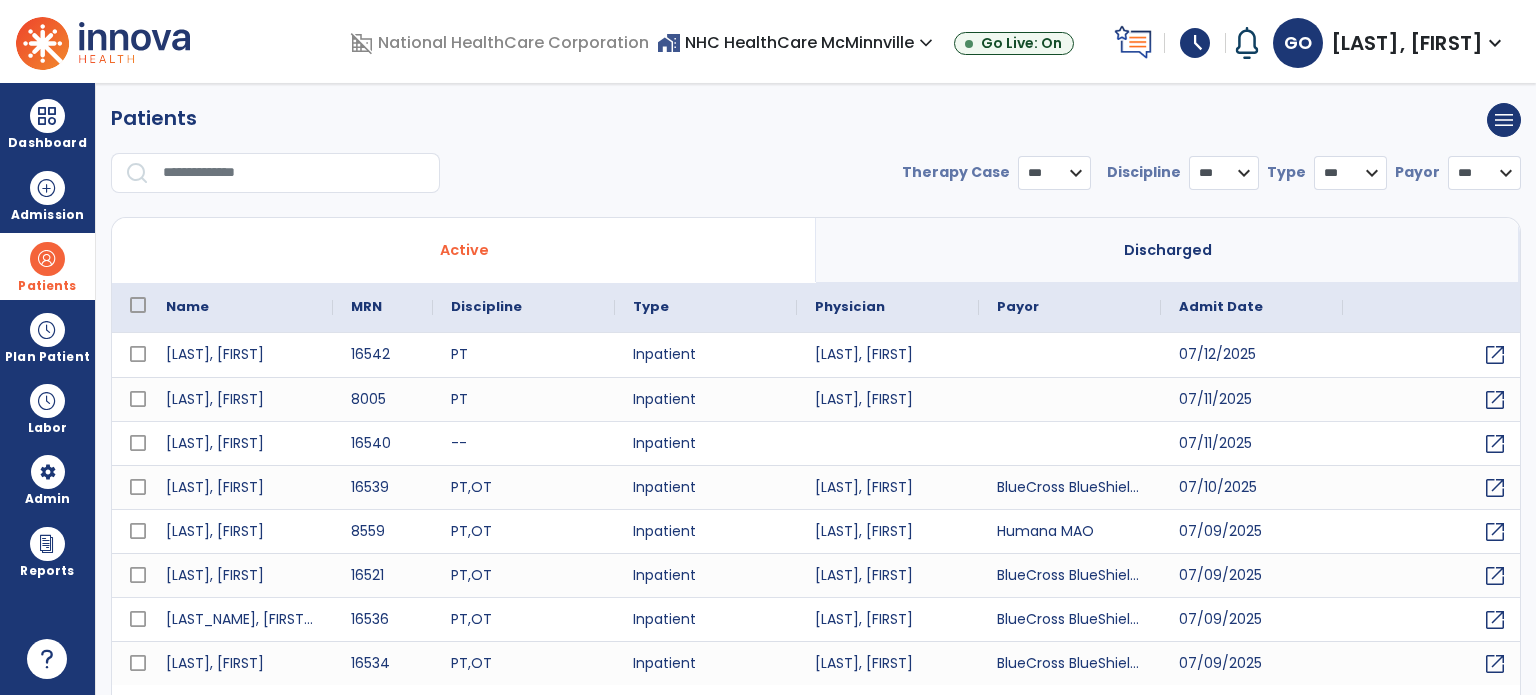 select on "***" 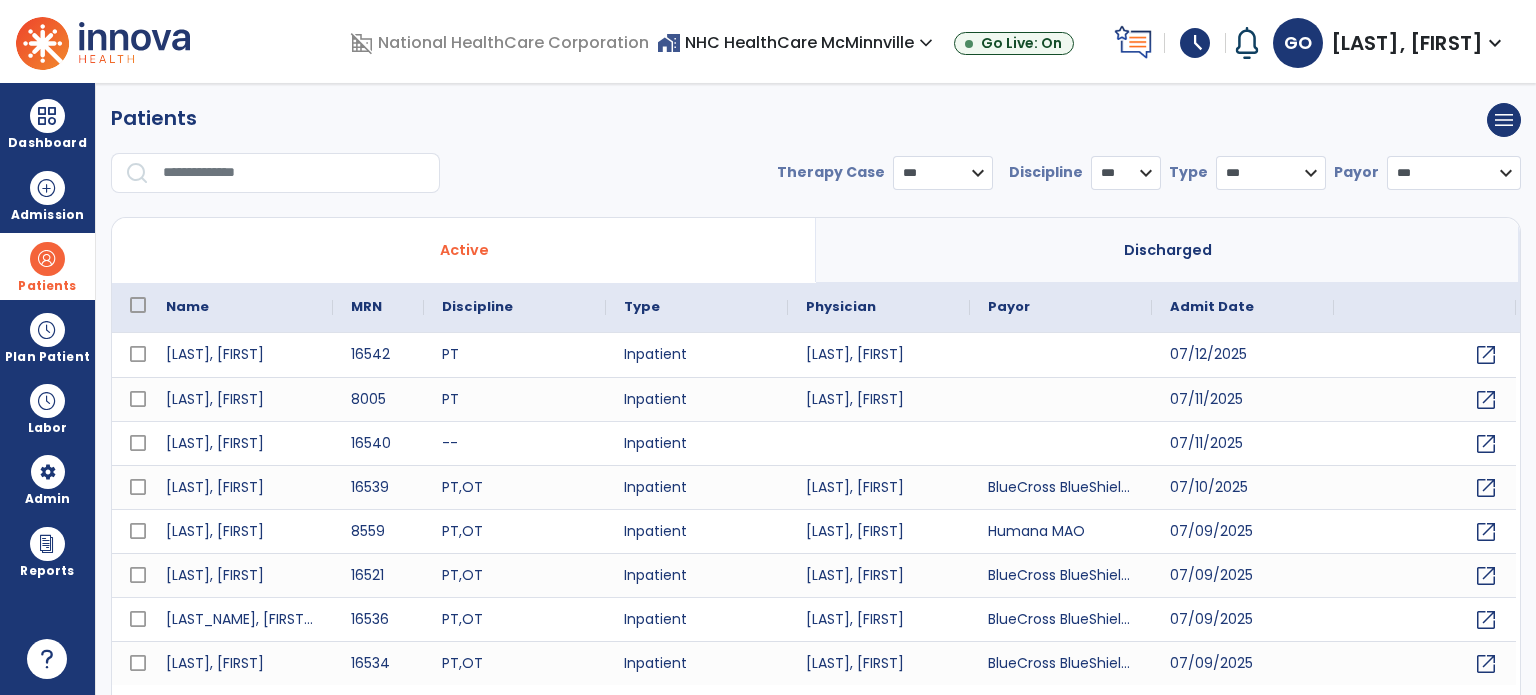 click at bounding box center (294, 173) 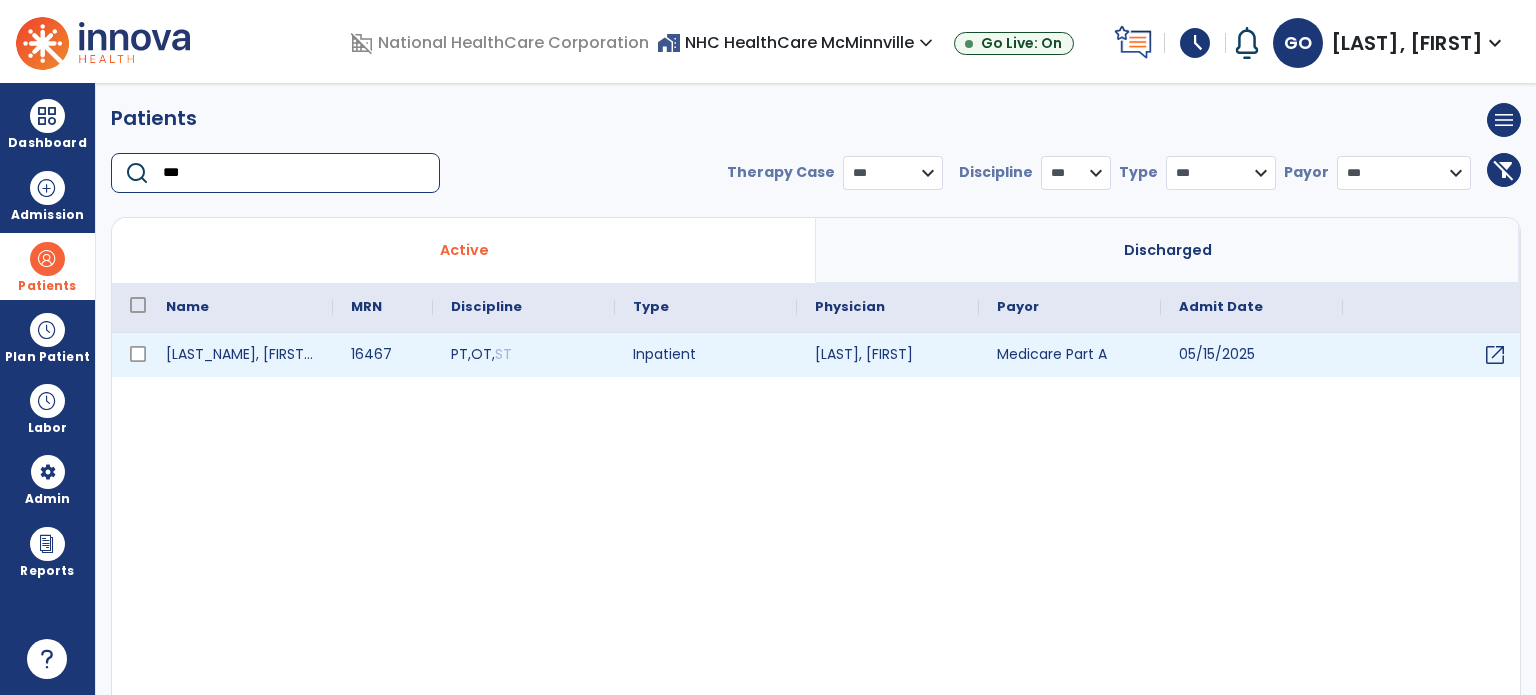 type on "***" 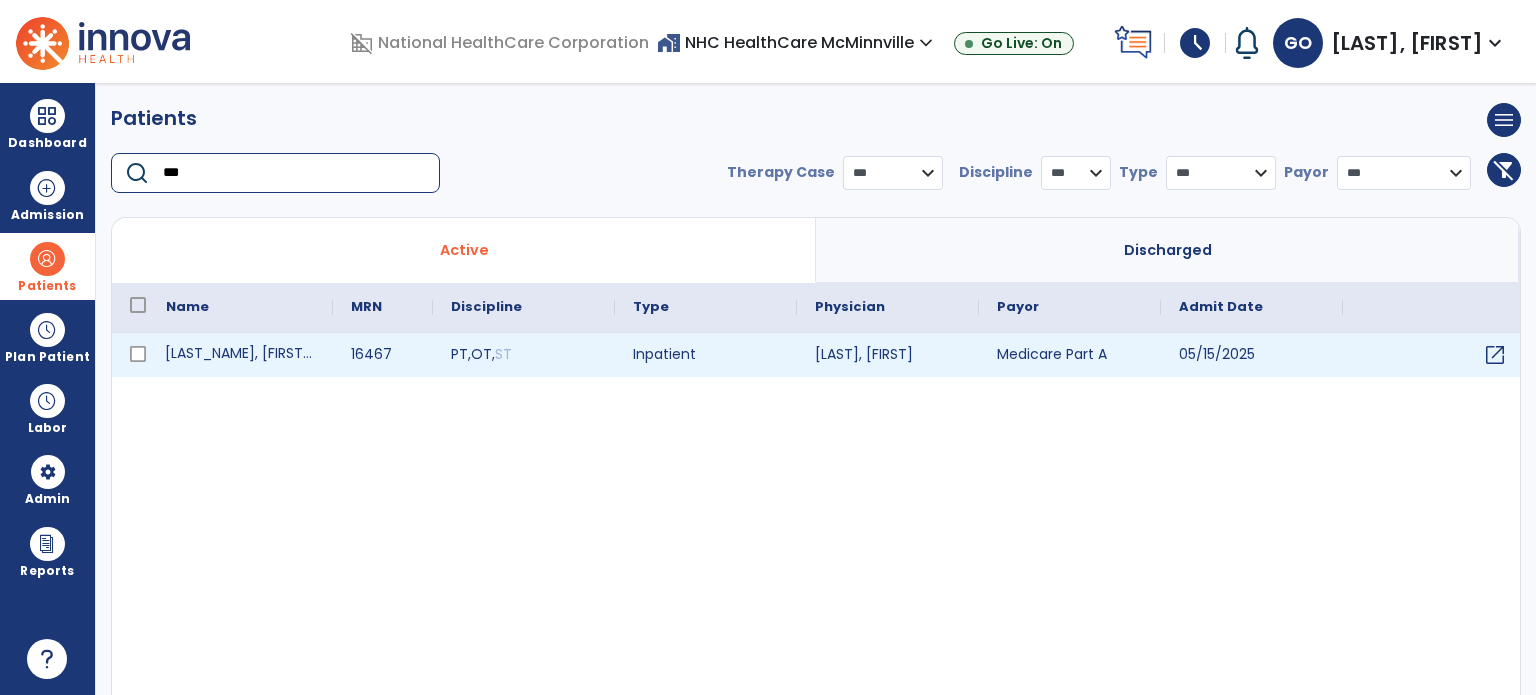 click on "[LAST_NAME], [FIRST_NAME]" at bounding box center [240, 355] 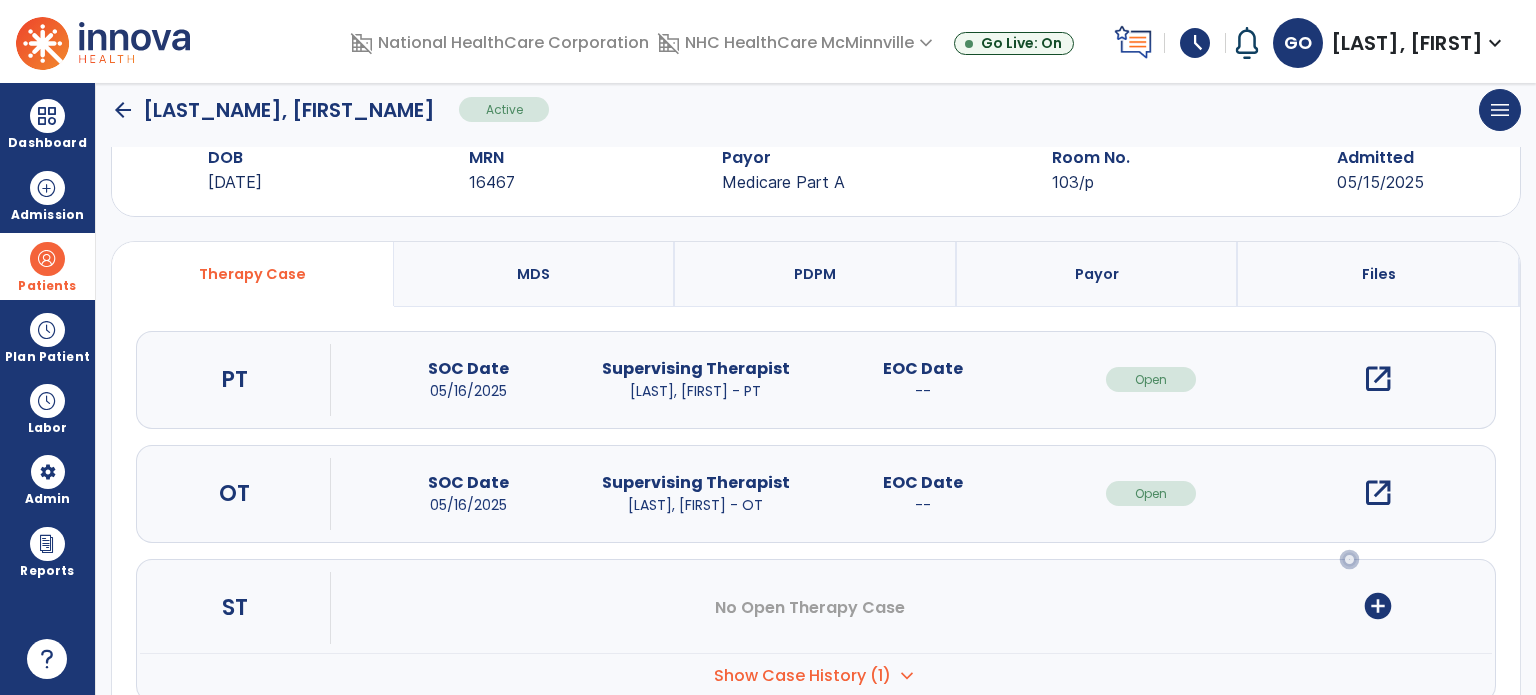 scroll, scrollTop: 107, scrollLeft: 0, axis: vertical 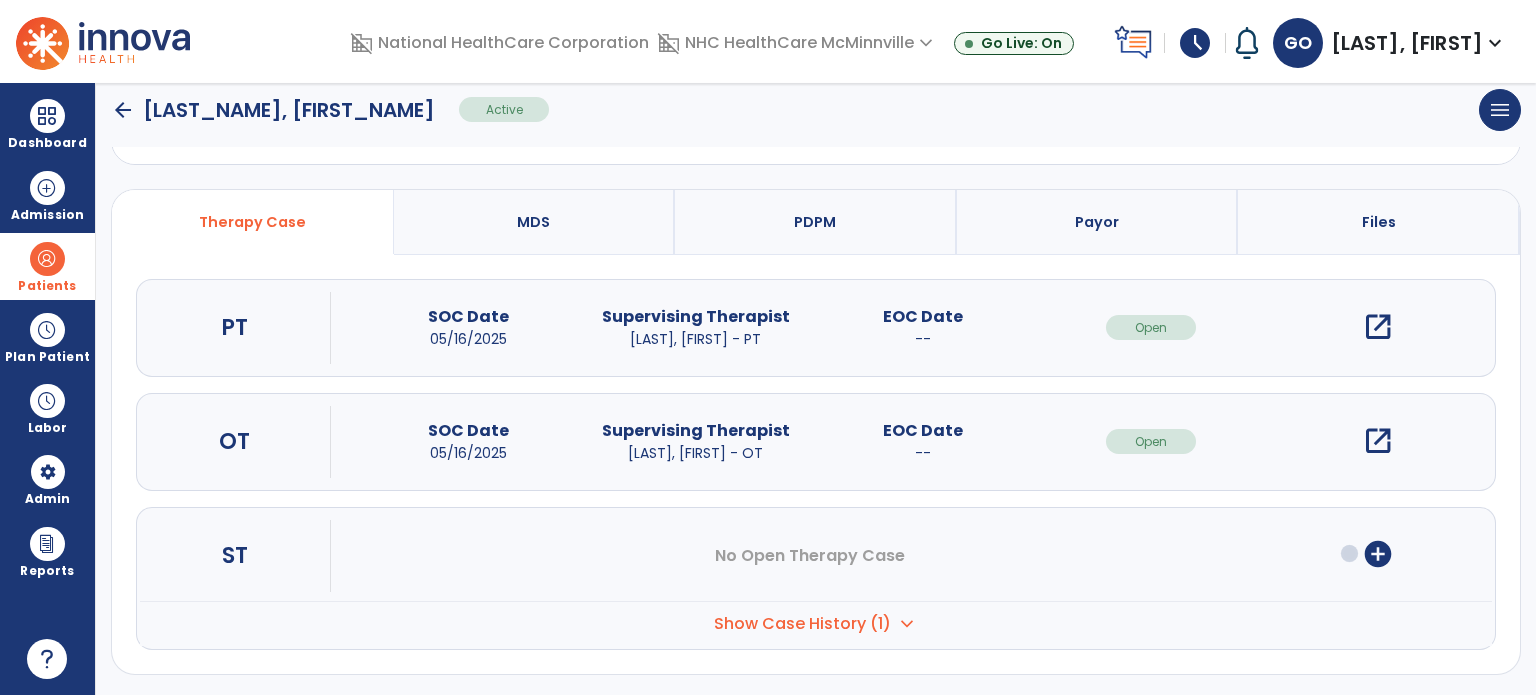 click on "expand_more" at bounding box center [907, 624] 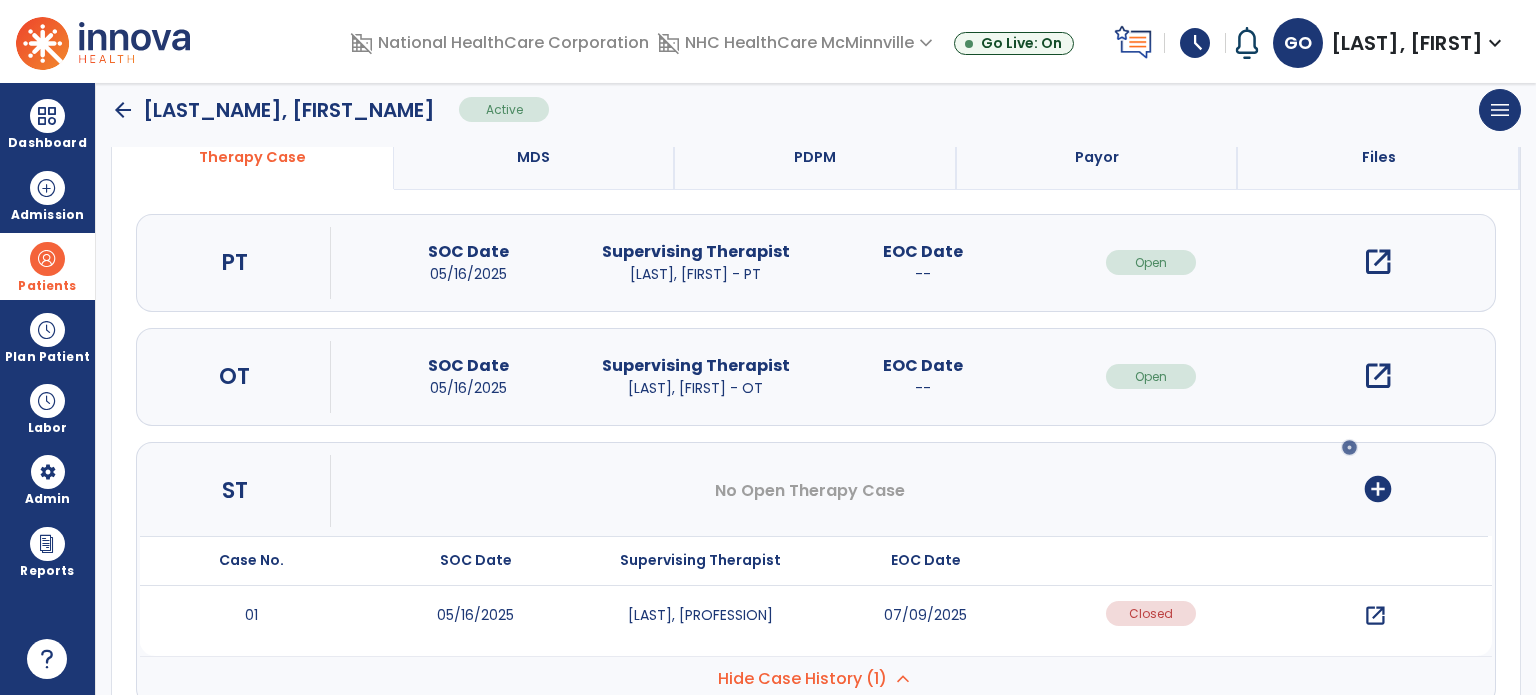 scroll, scrollTop: 227, scrollLeft: 0, axis: vertical 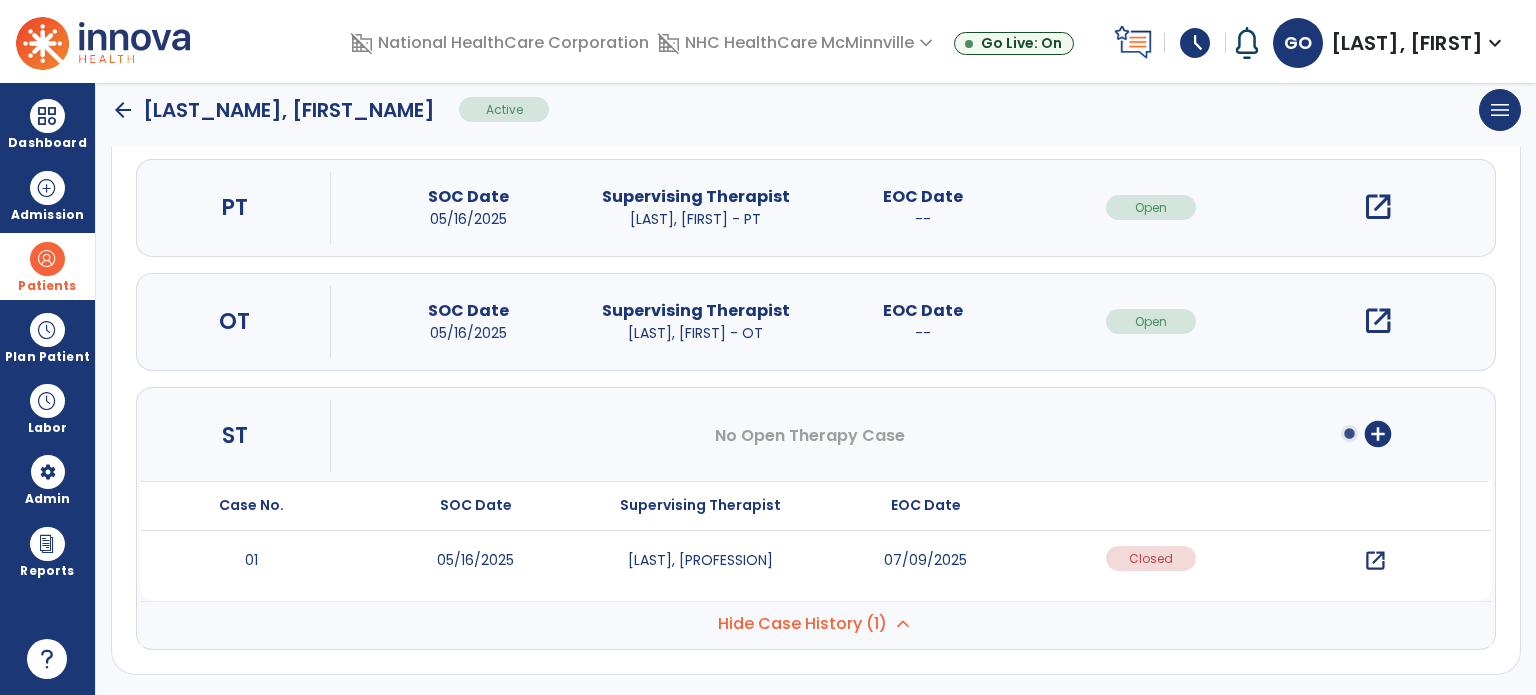 click on "open_in_new" at bounding box center [1375, 561] 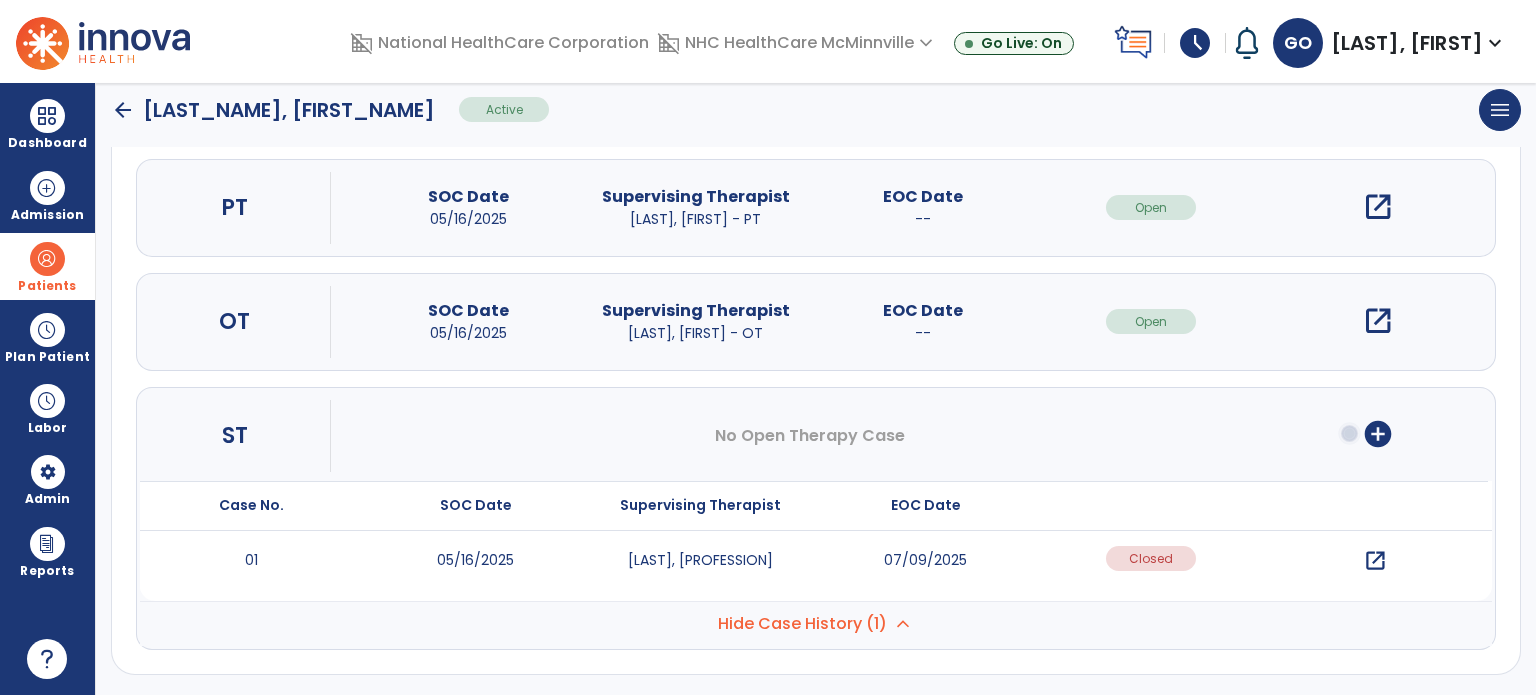 scroll, scrollTop: 0, scrollLeft: 0, axis: both 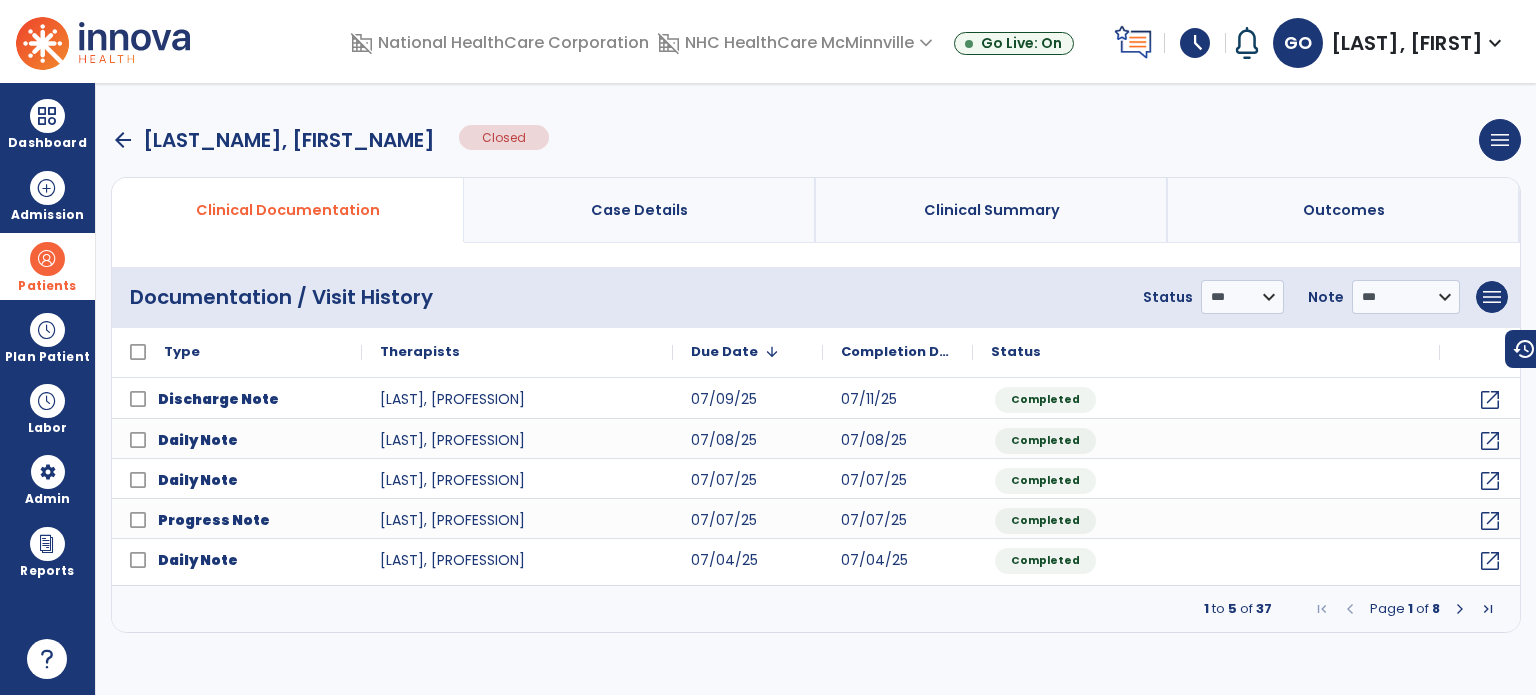 click at bounding box center (1488, 609) 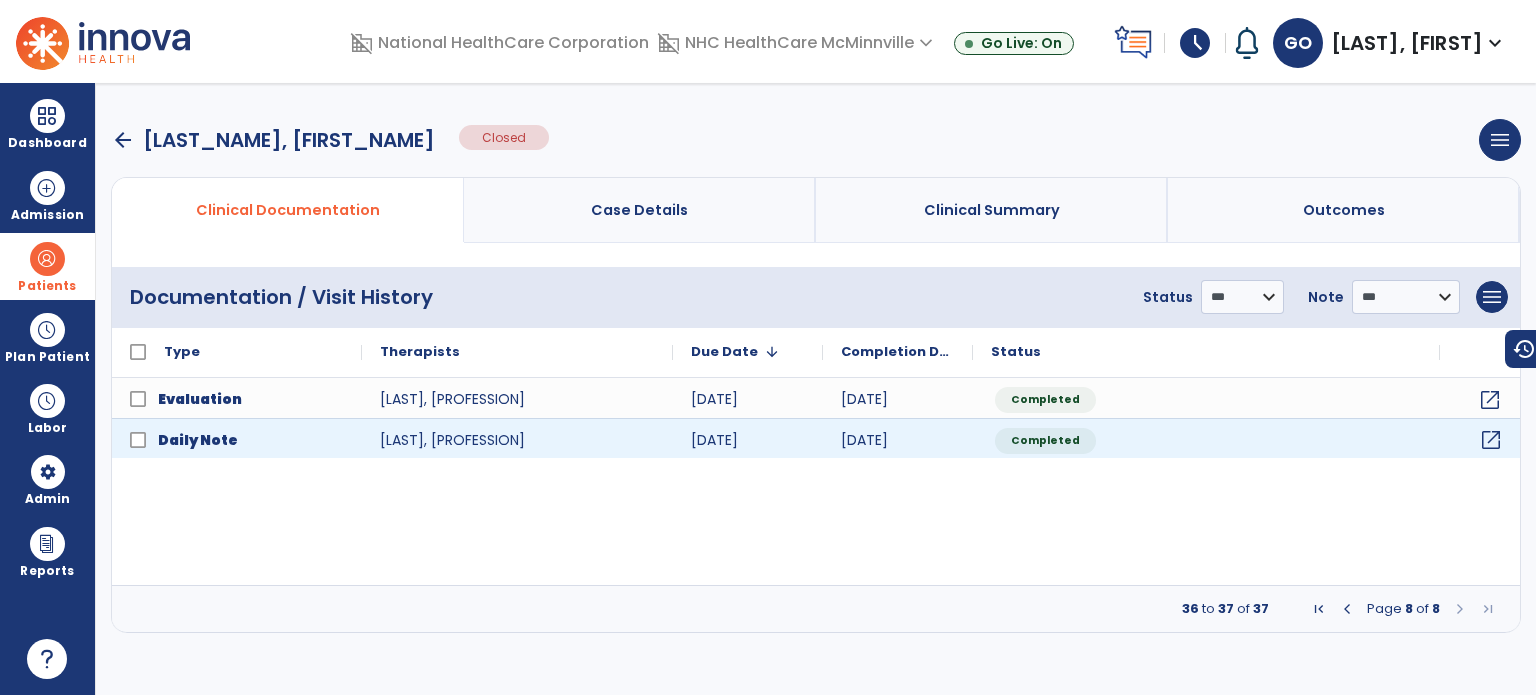 click on "open_in_new" 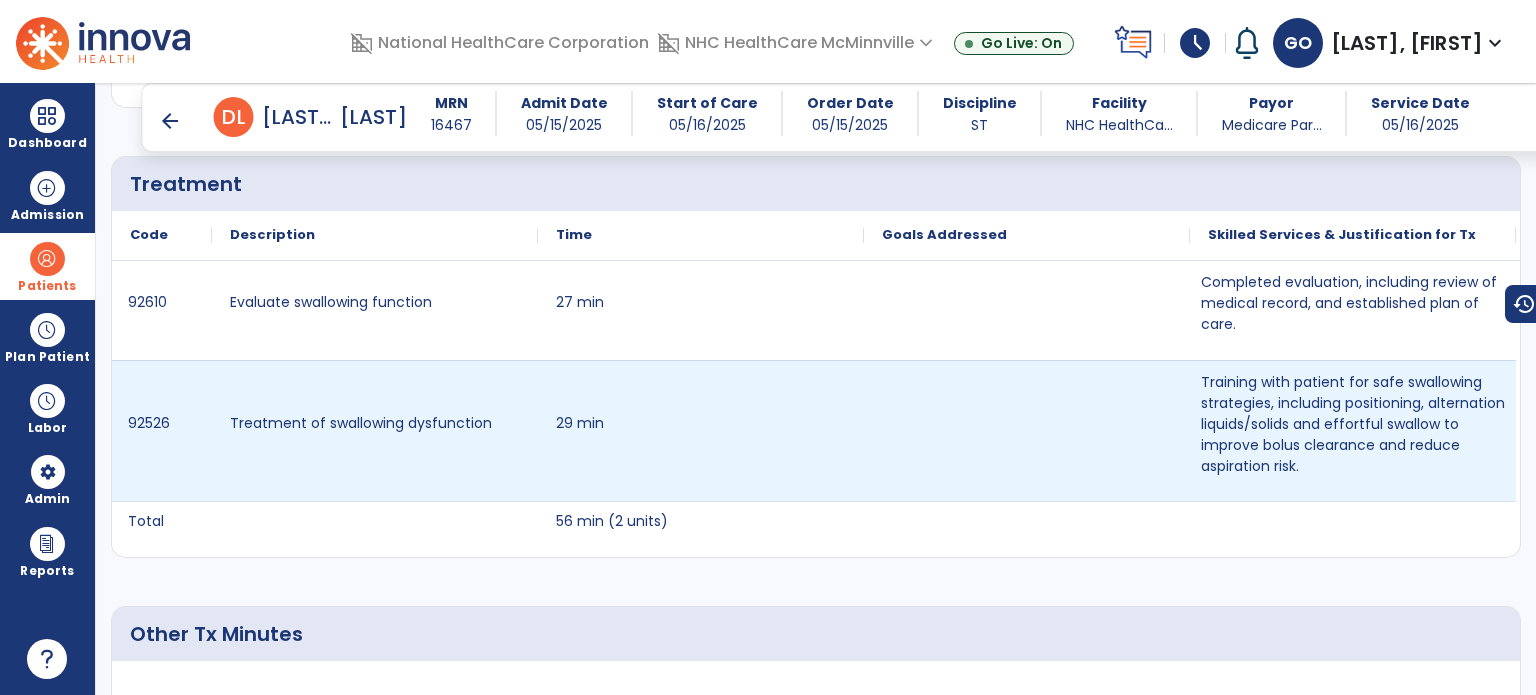 scroll, scrollTop: 1900, scrollLeft: 0, axis: vertical 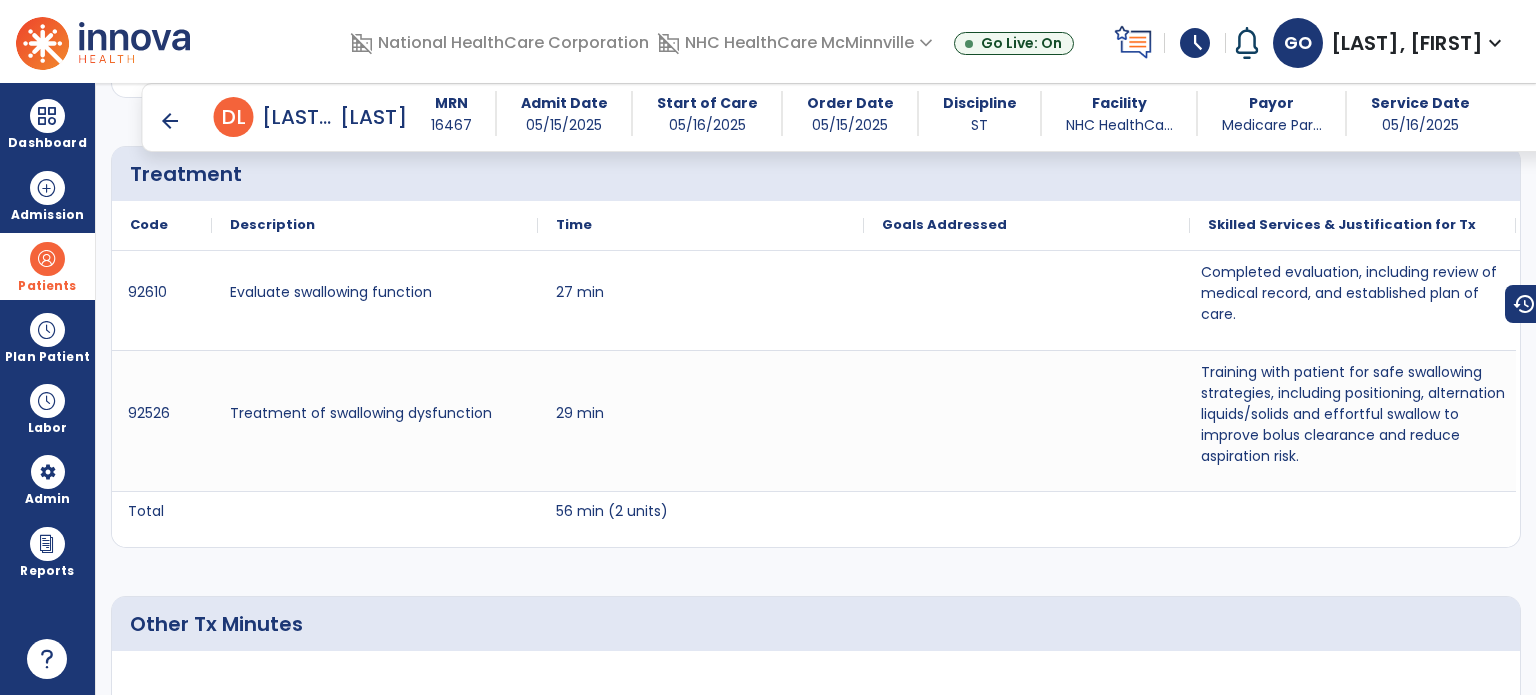 click on "arrow_back" at bounding box center (170, 121) 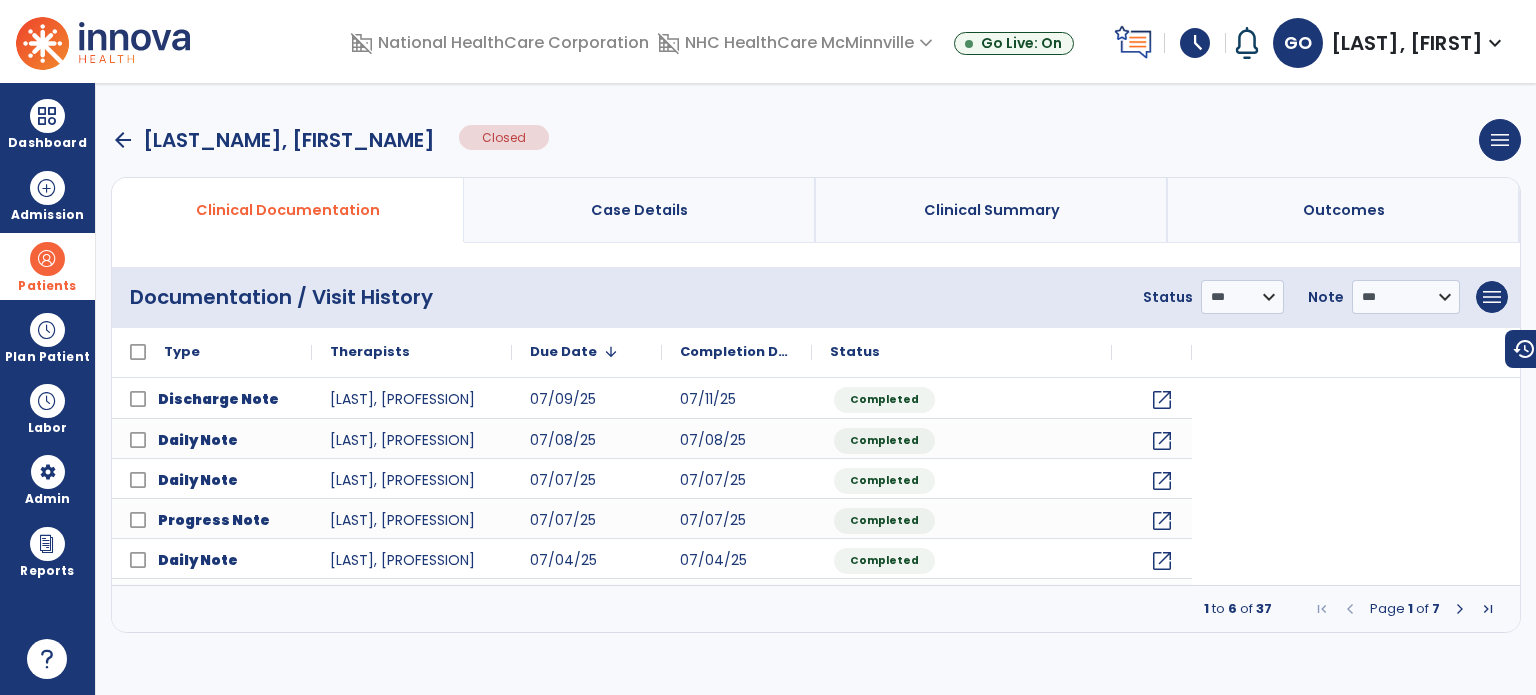 scroll, scrollTop: 0, scrollLeft: 0, axis: both 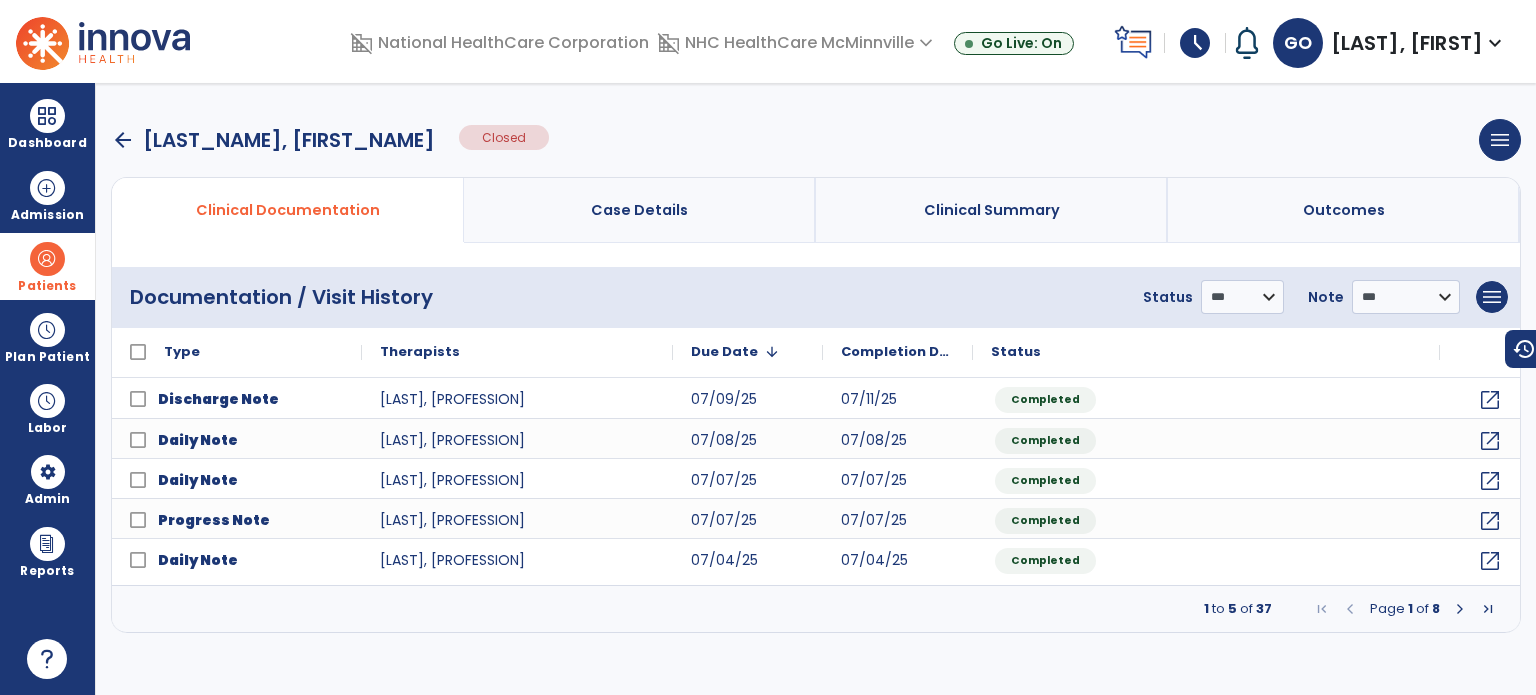 click at bounding box center (1460, 609) 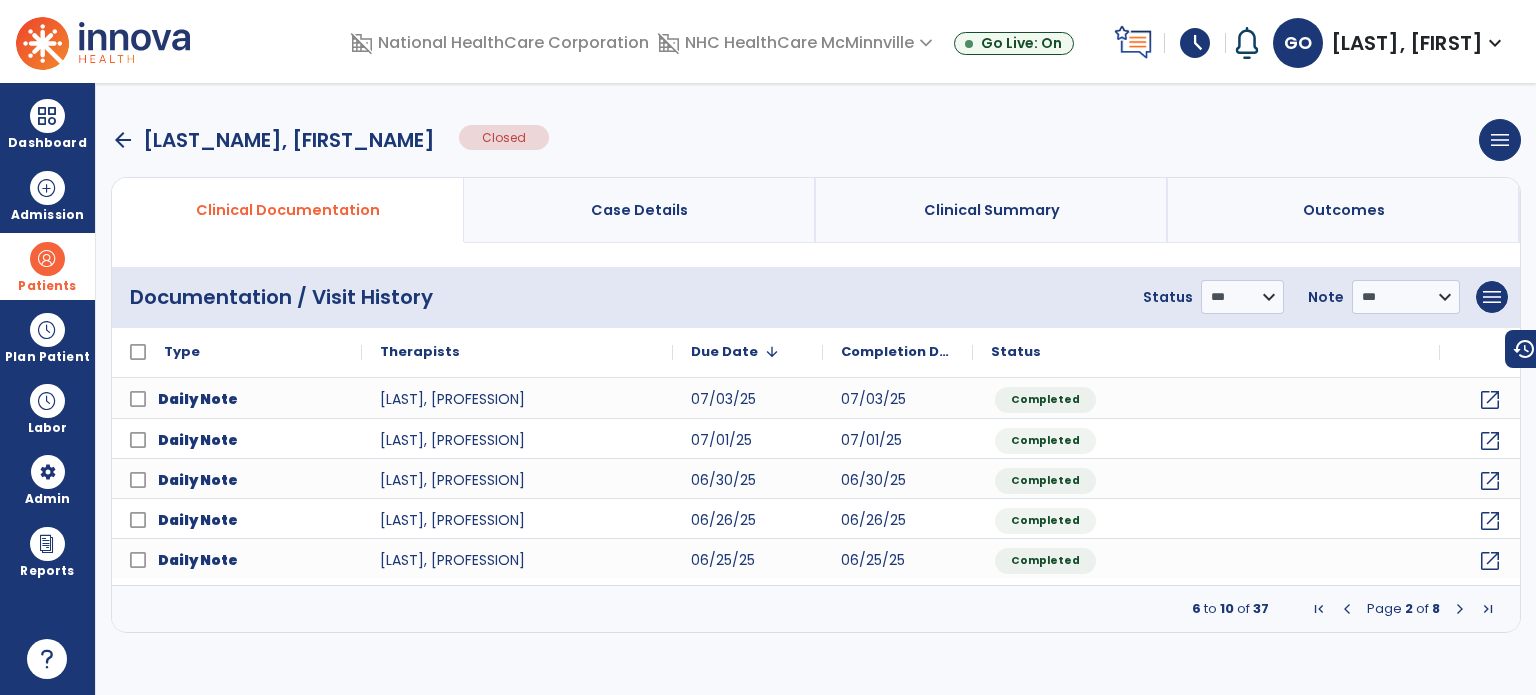 click at bounding box center [1460, 609] 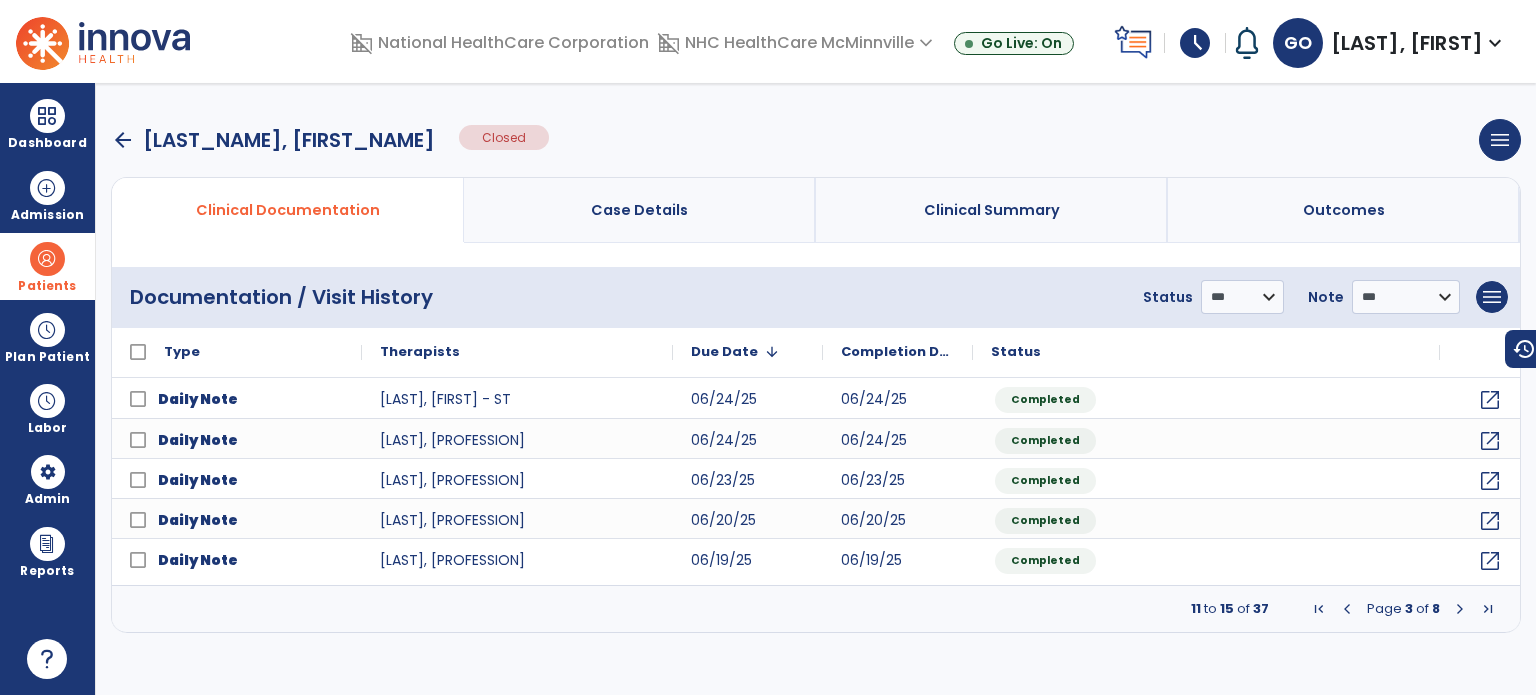 click at bounding box center [1460, 609] 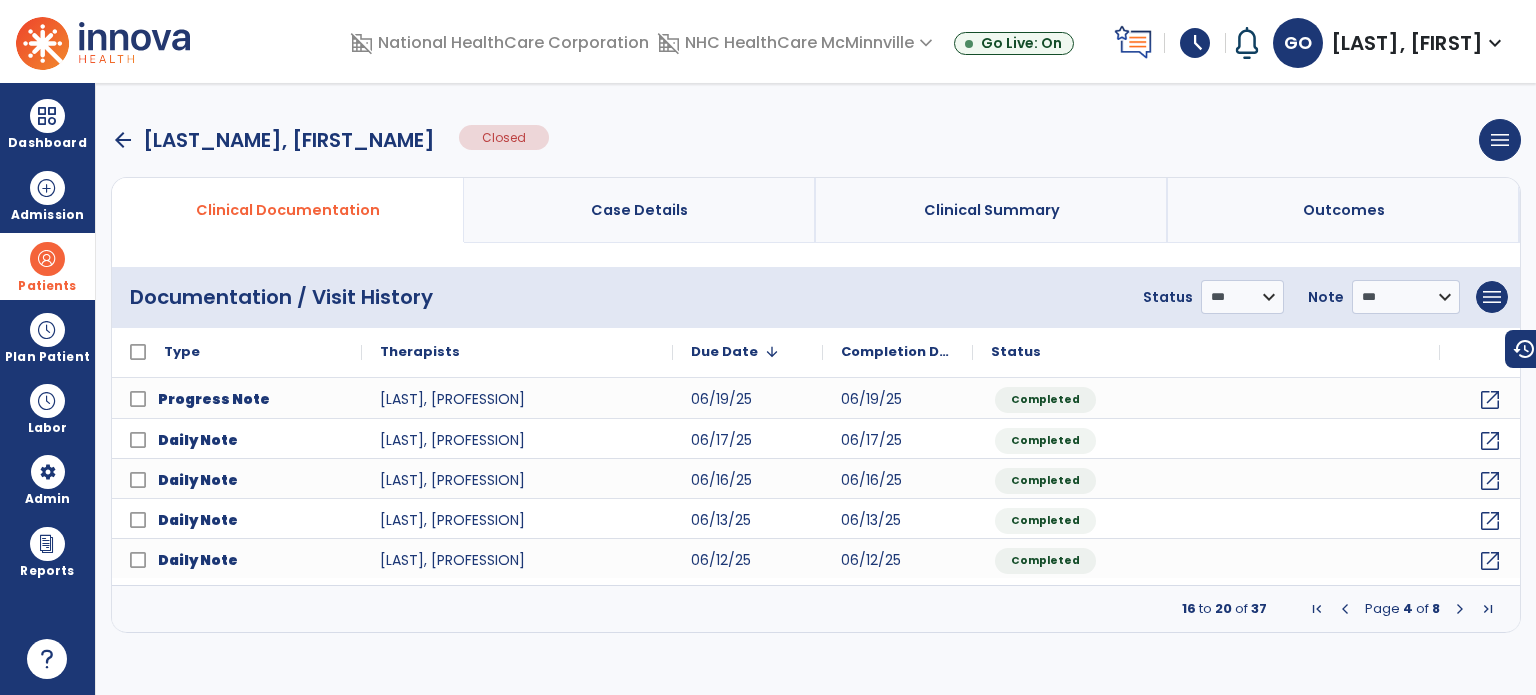 click at bounding box center (1460, 609) 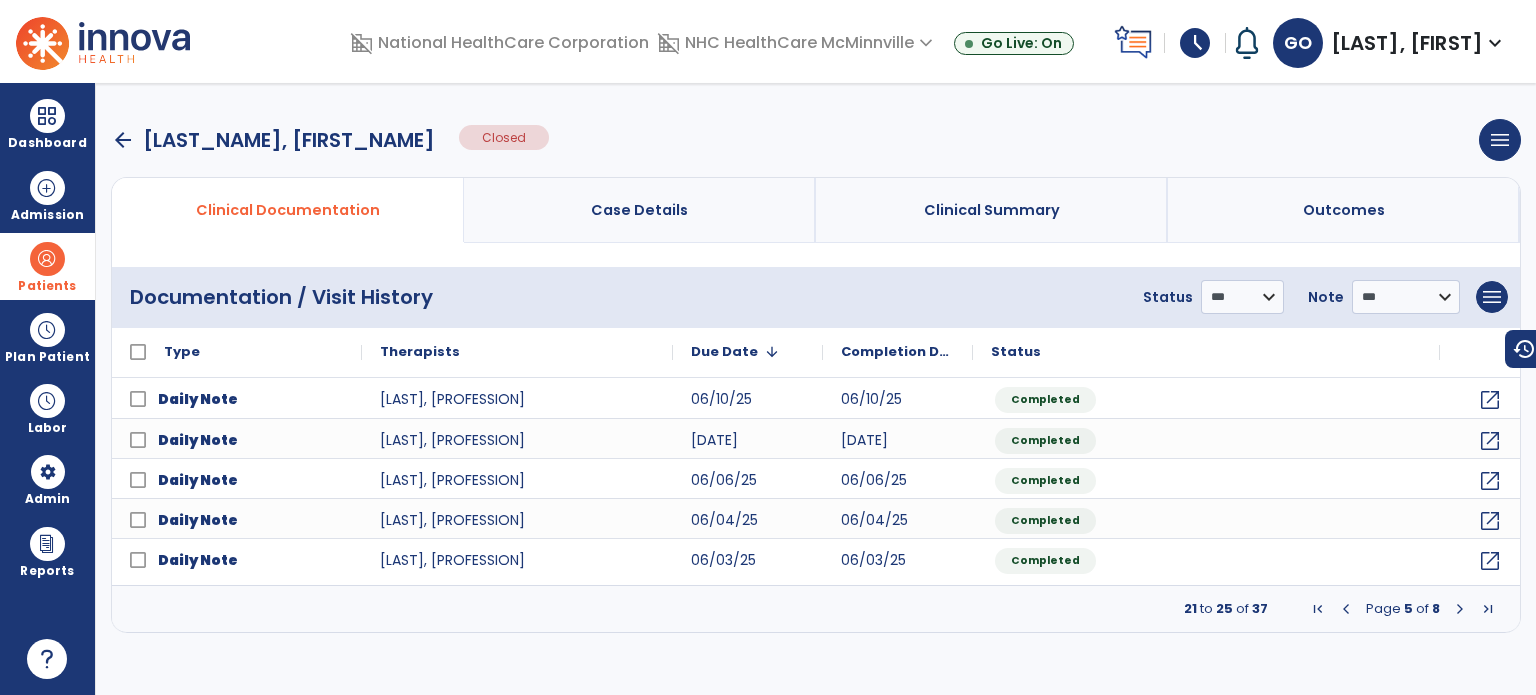 click at bounding box center [1460, 609] 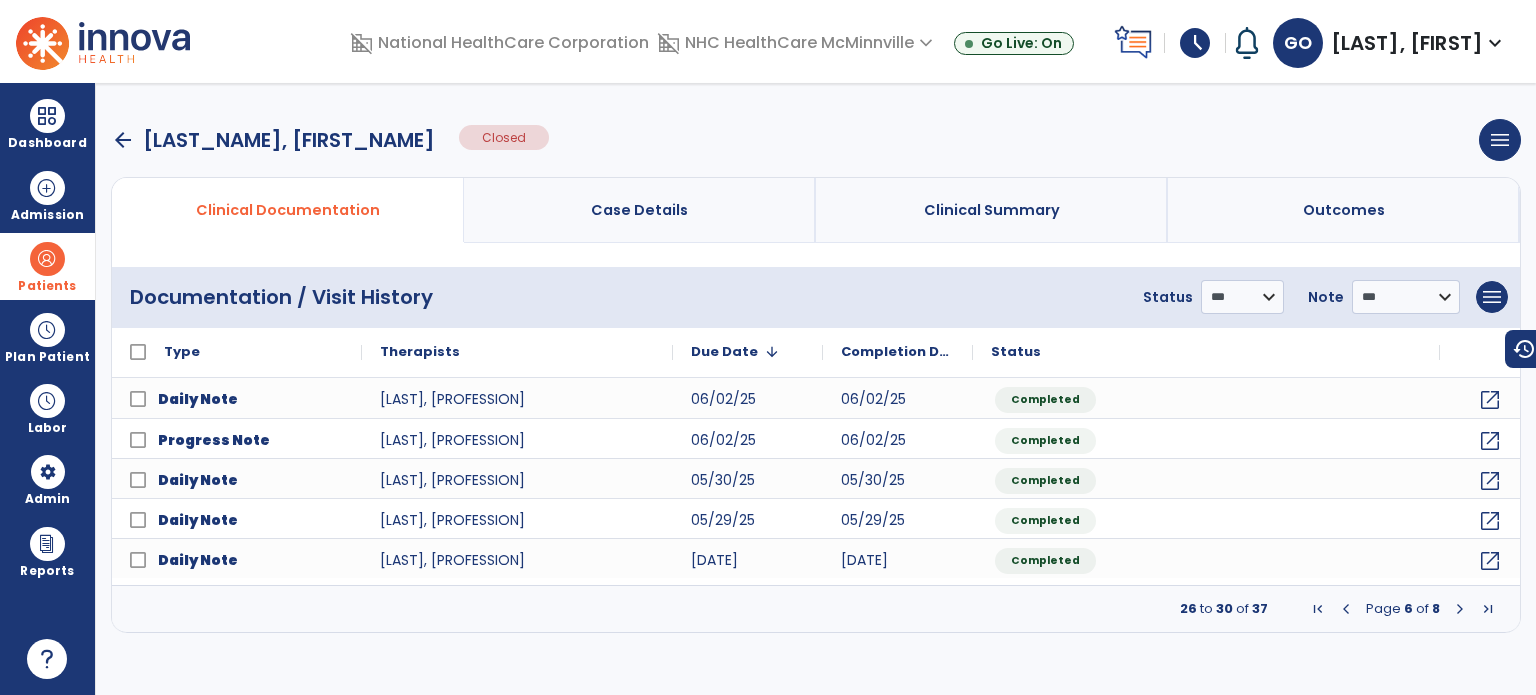 click at bounding box center [1460, 609] 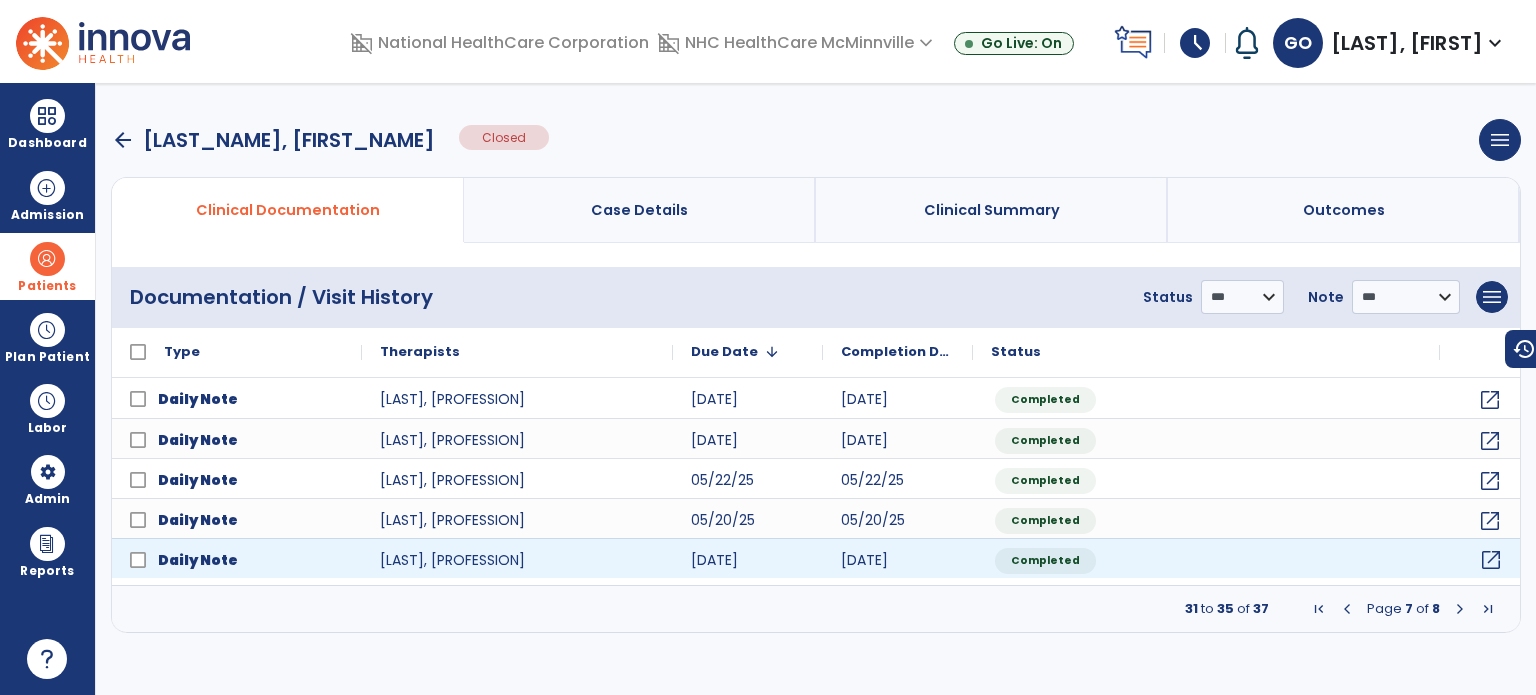 click on "open_in_new" 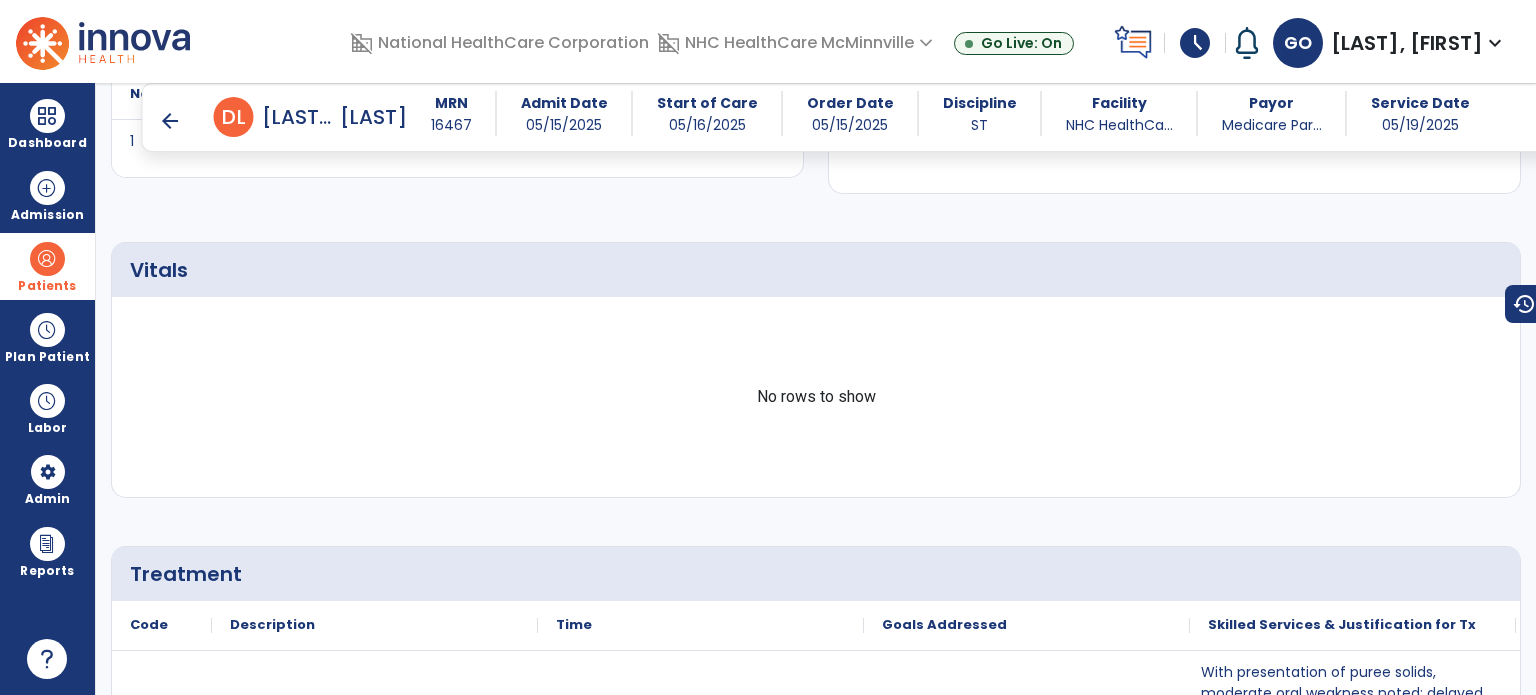 scroll, scrollTop: 1900, scrollLeft: 0, axis: vertical 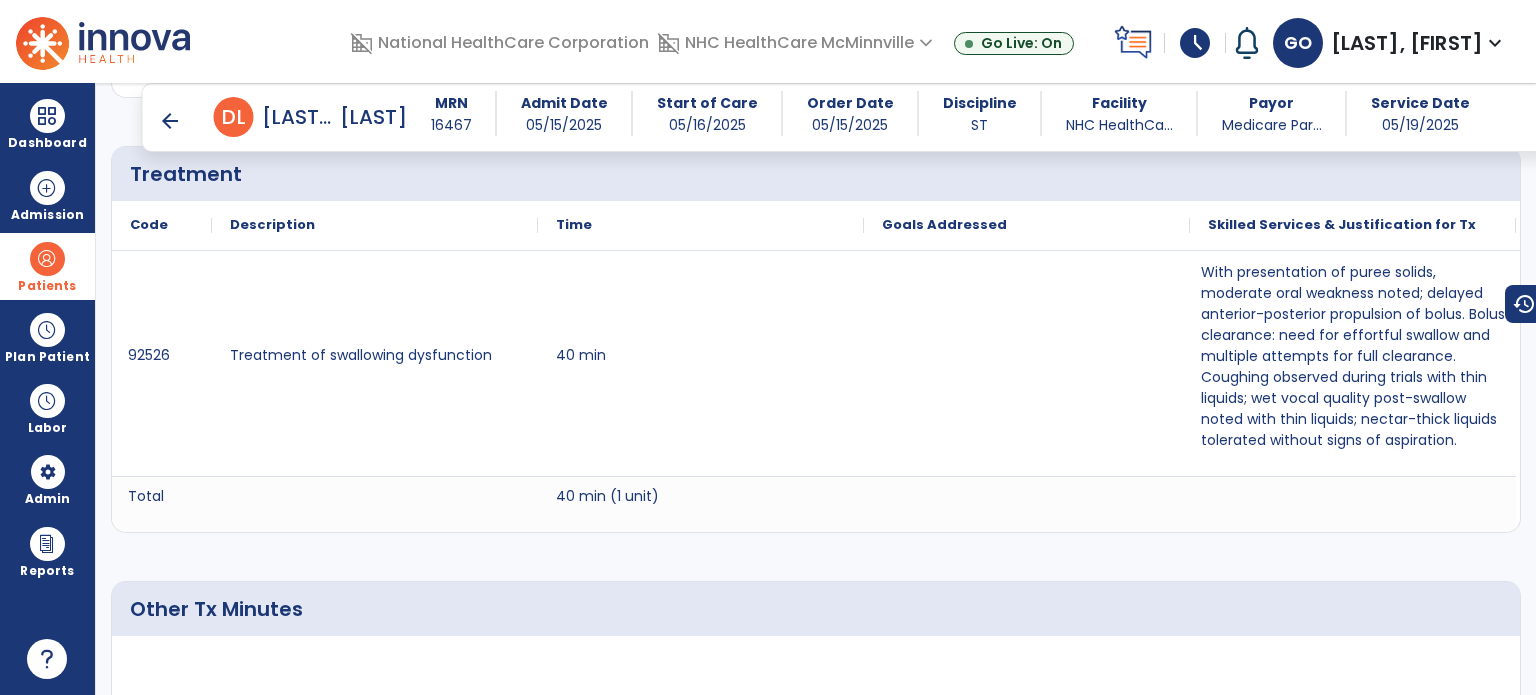 click on "arrow_back" at bounding box center [170, 121] 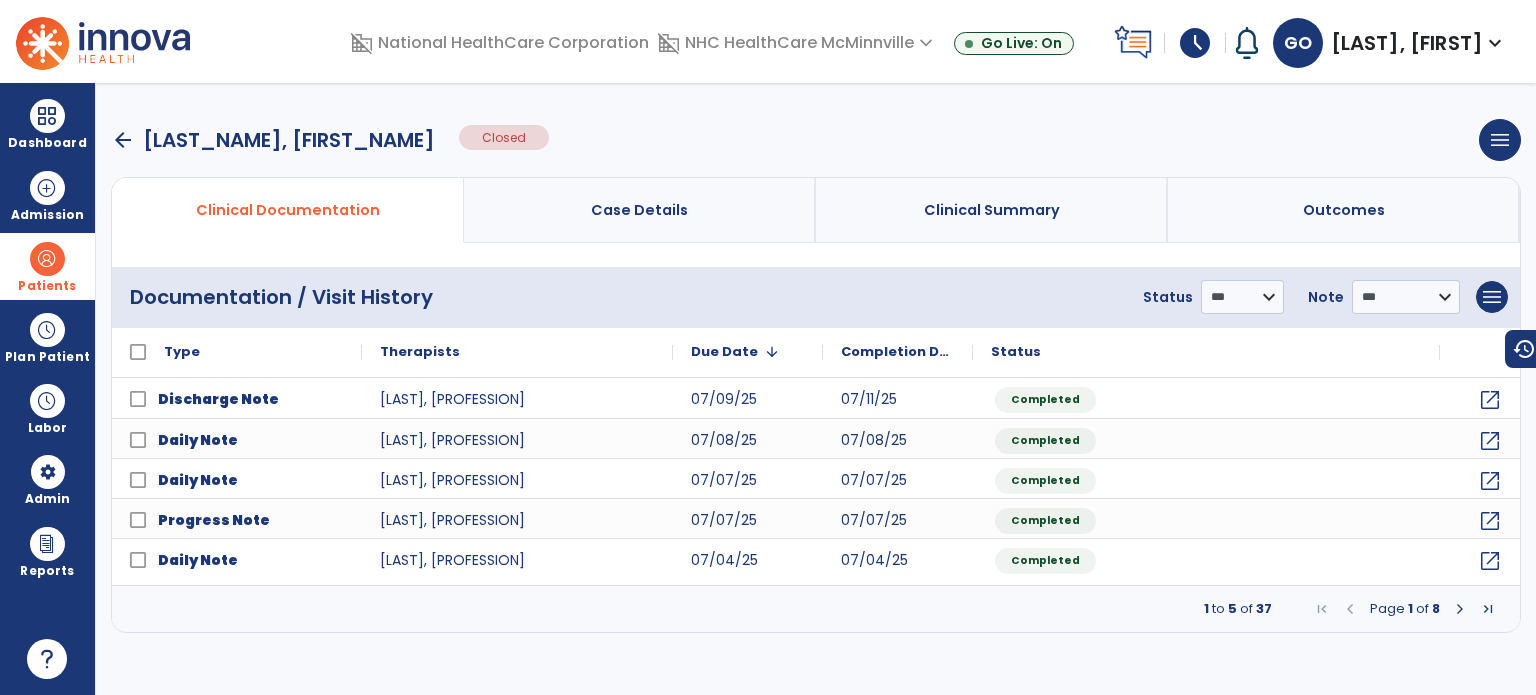 scroll, scrollTop: 0, scrollLeft: 0, axis: both 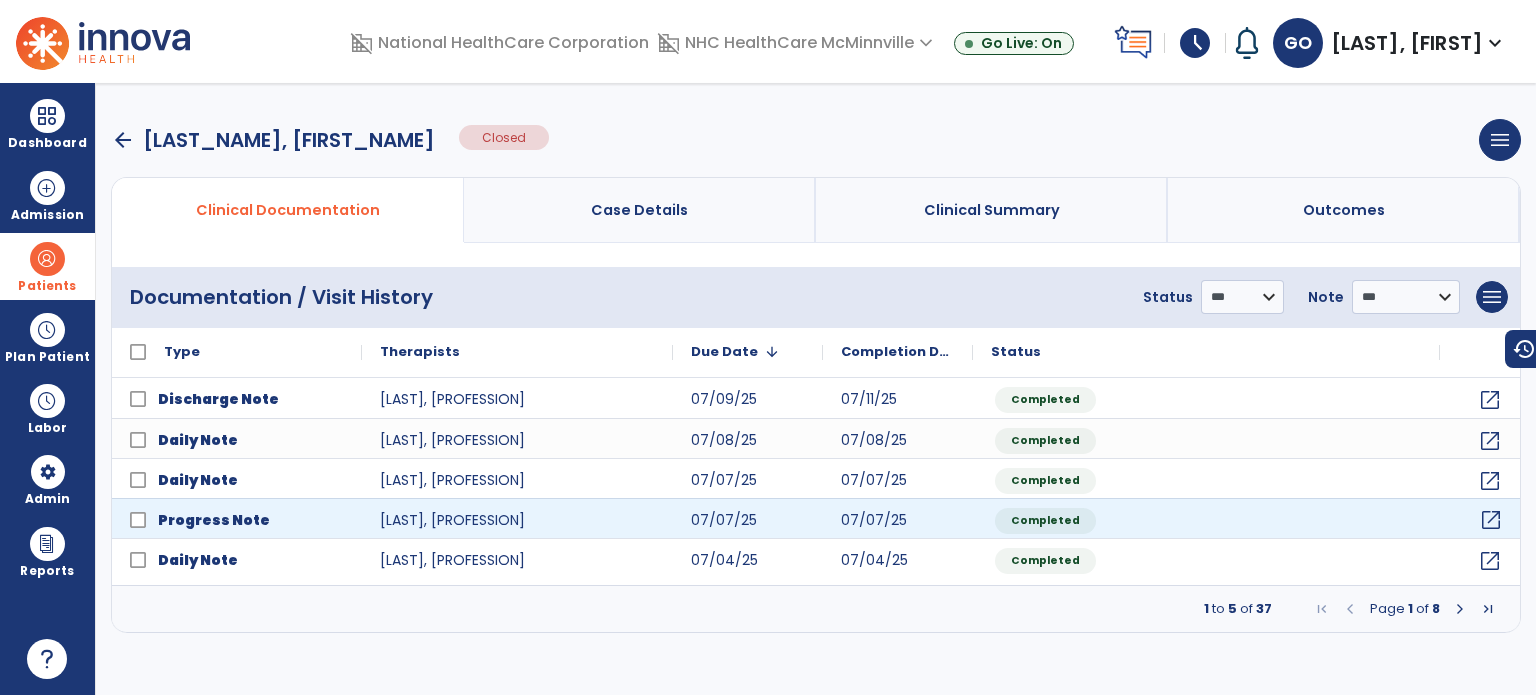click on "open_in_new" 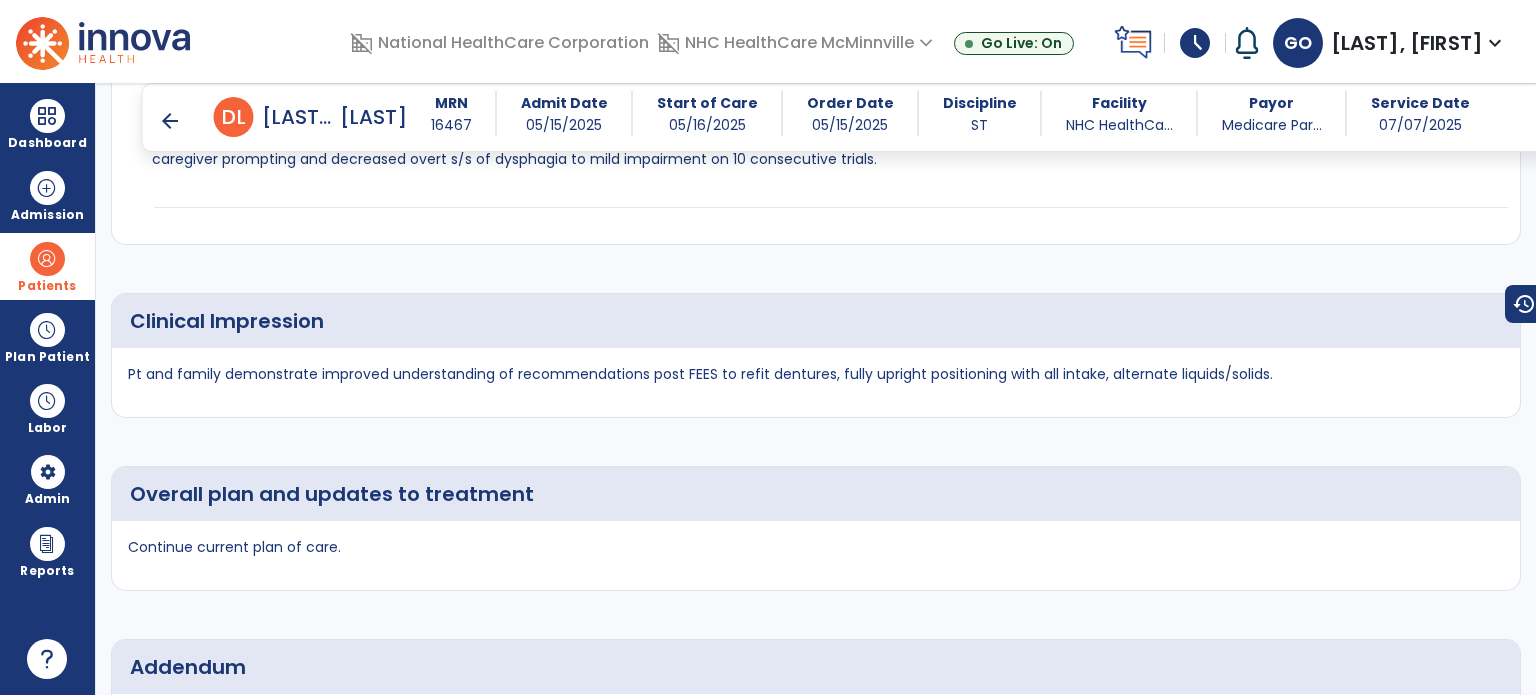 scroll, scrollTop: 2480, scrollLeft: 0, axis: vertical 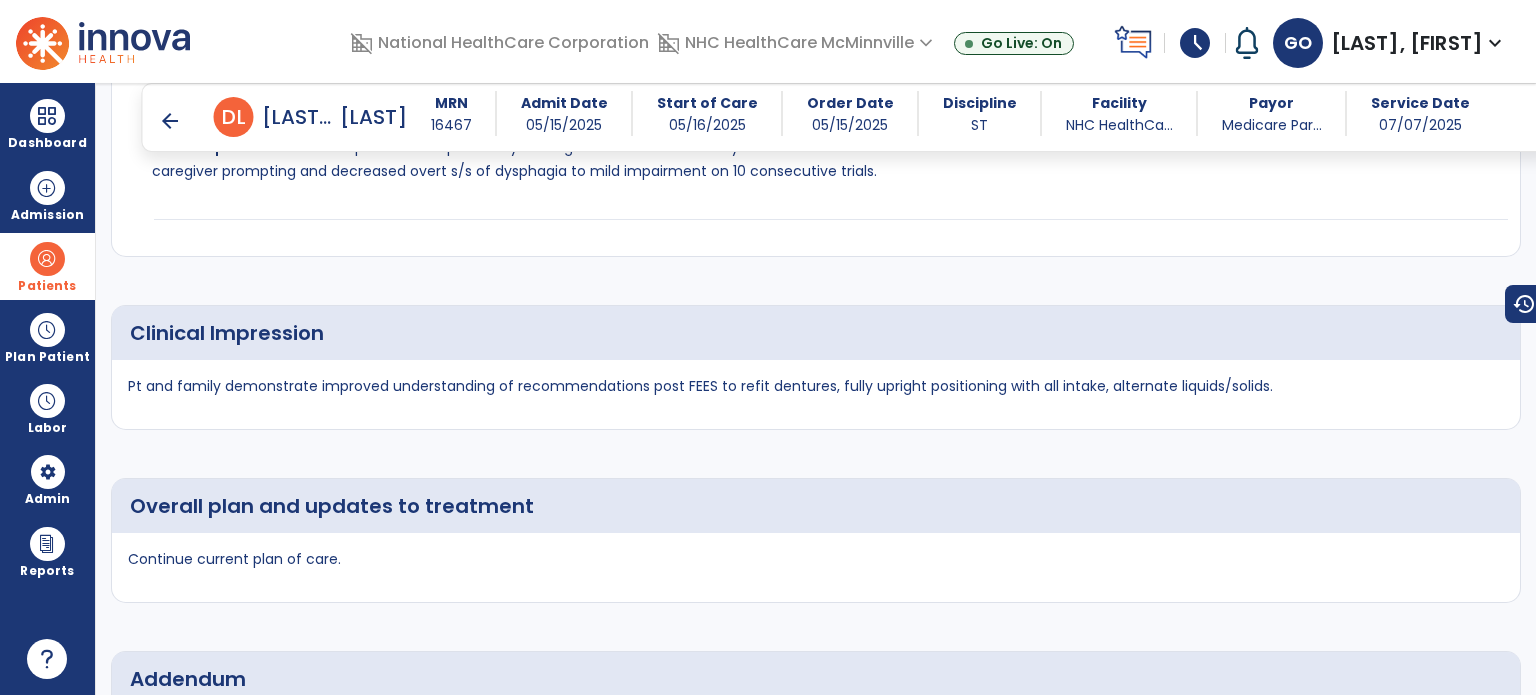 click on "arrow_back" at bounding box center [170, 121] 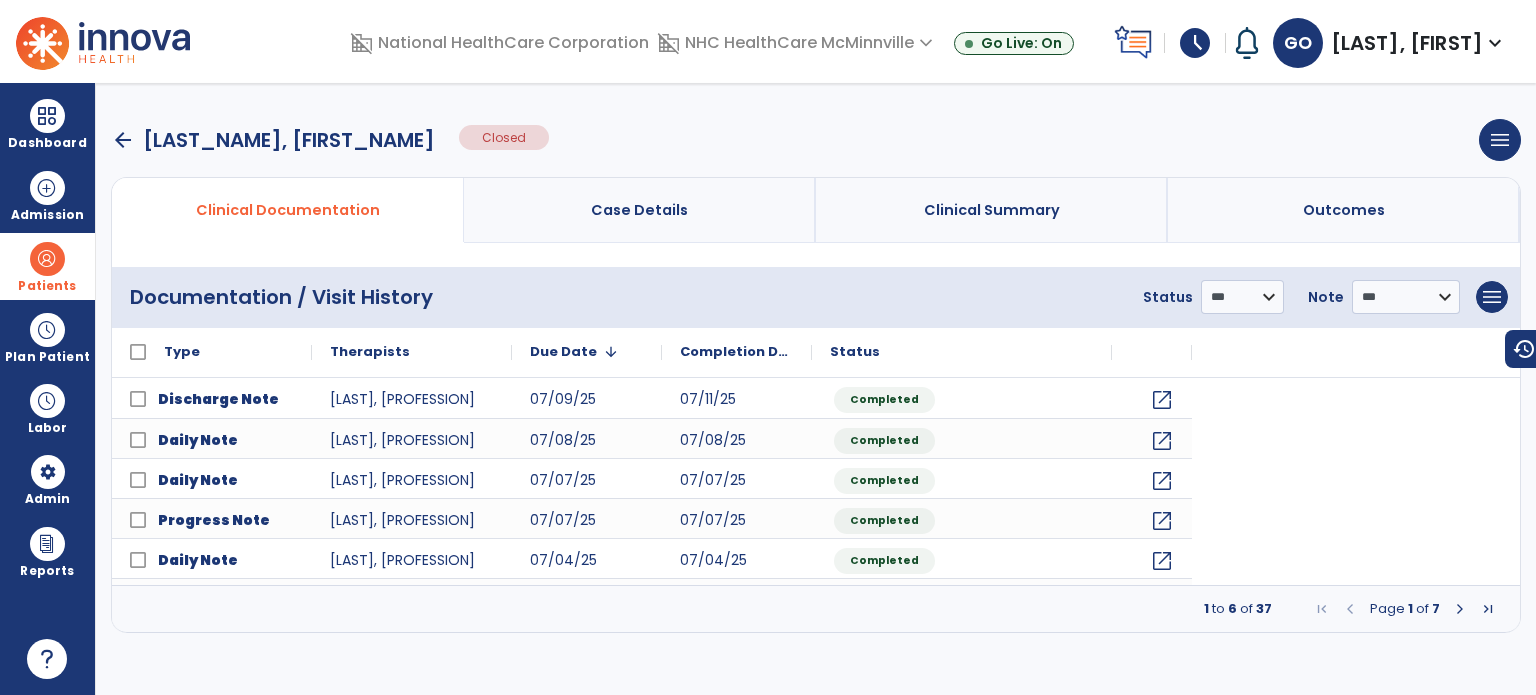 scroll, scrollTop: 0, scrollLeft: 0, axis: both 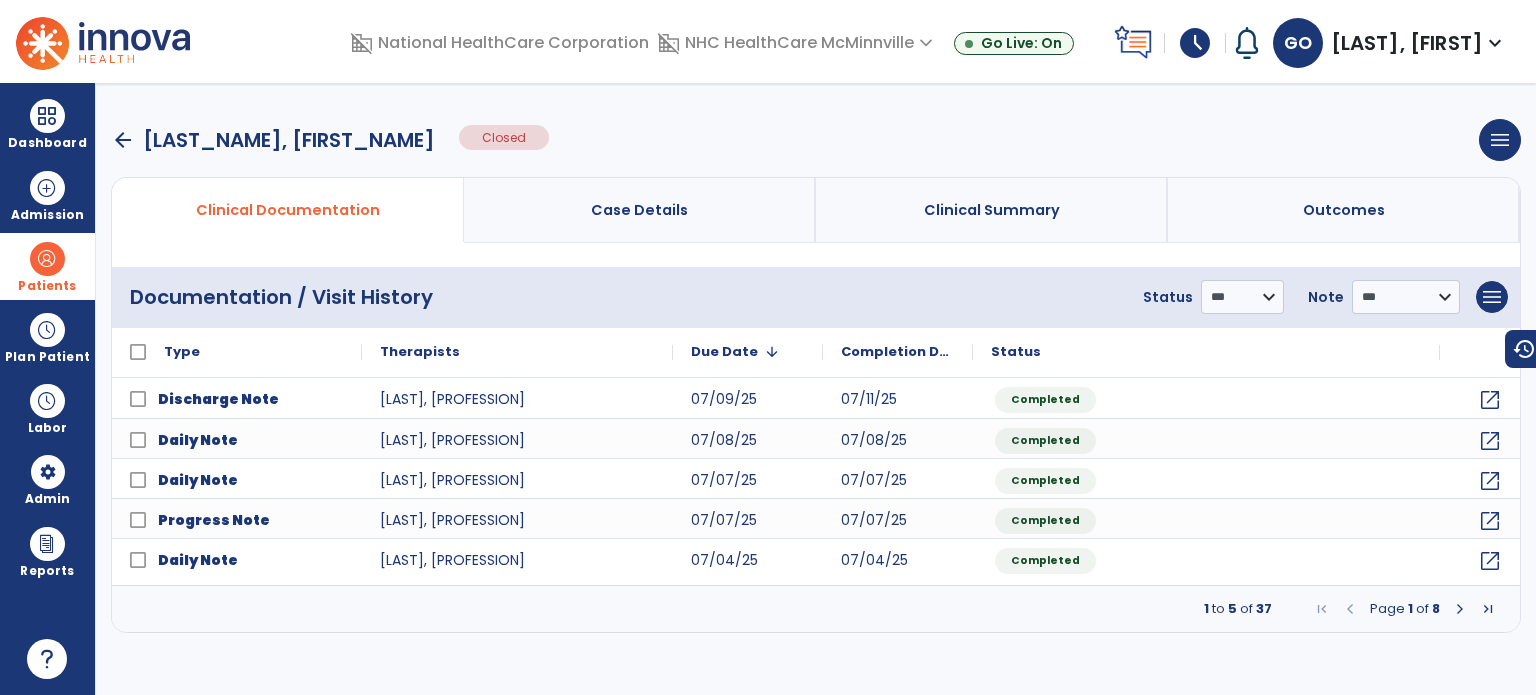 click at bounding box center (1460, 609) 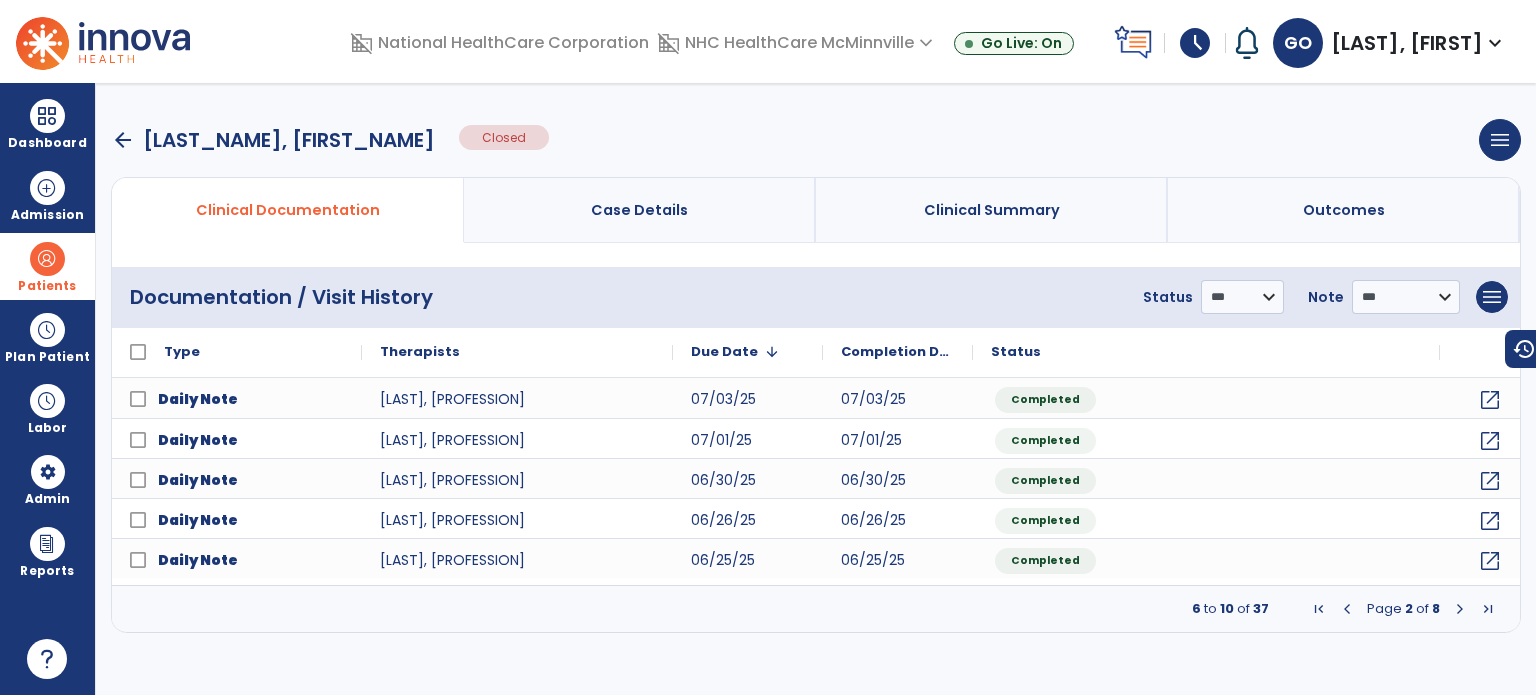 click at bounding box center [1460, 609] 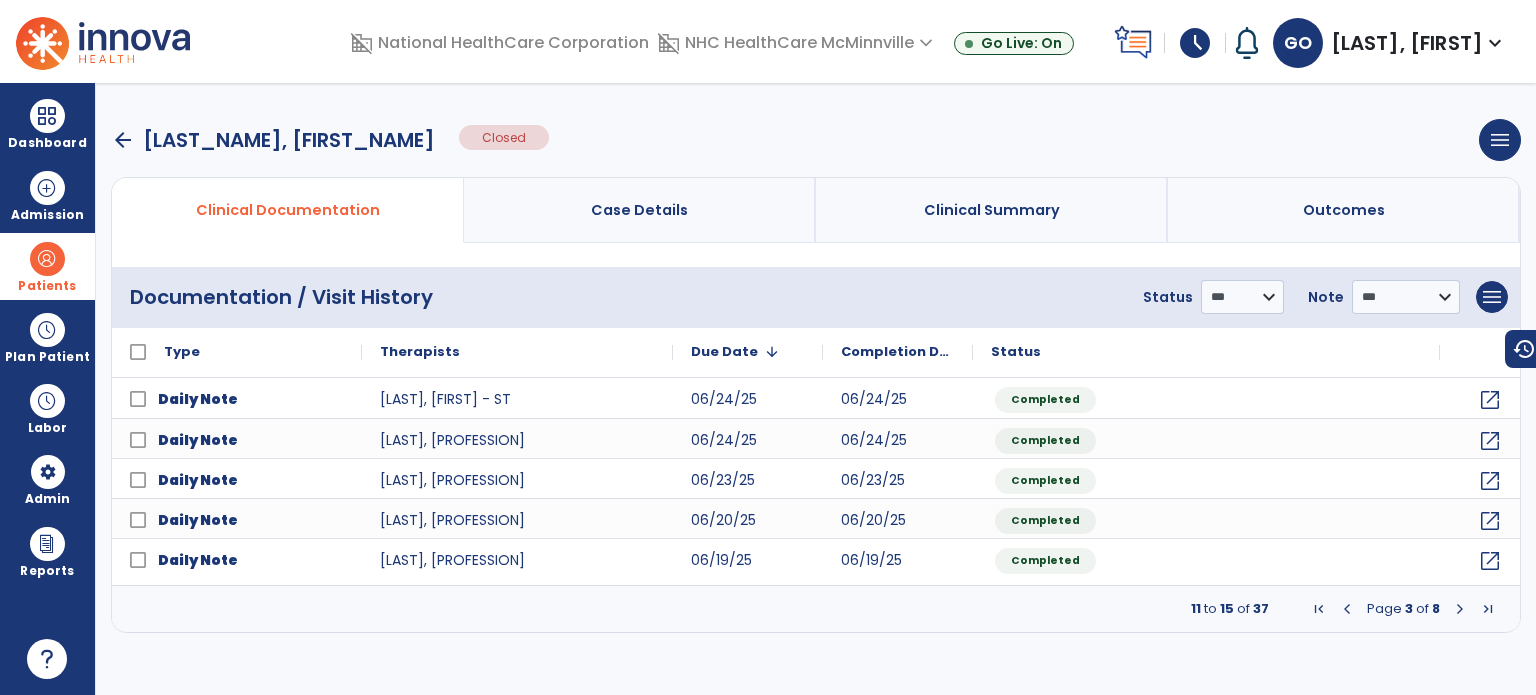 click at bounding box center [1460, 609] 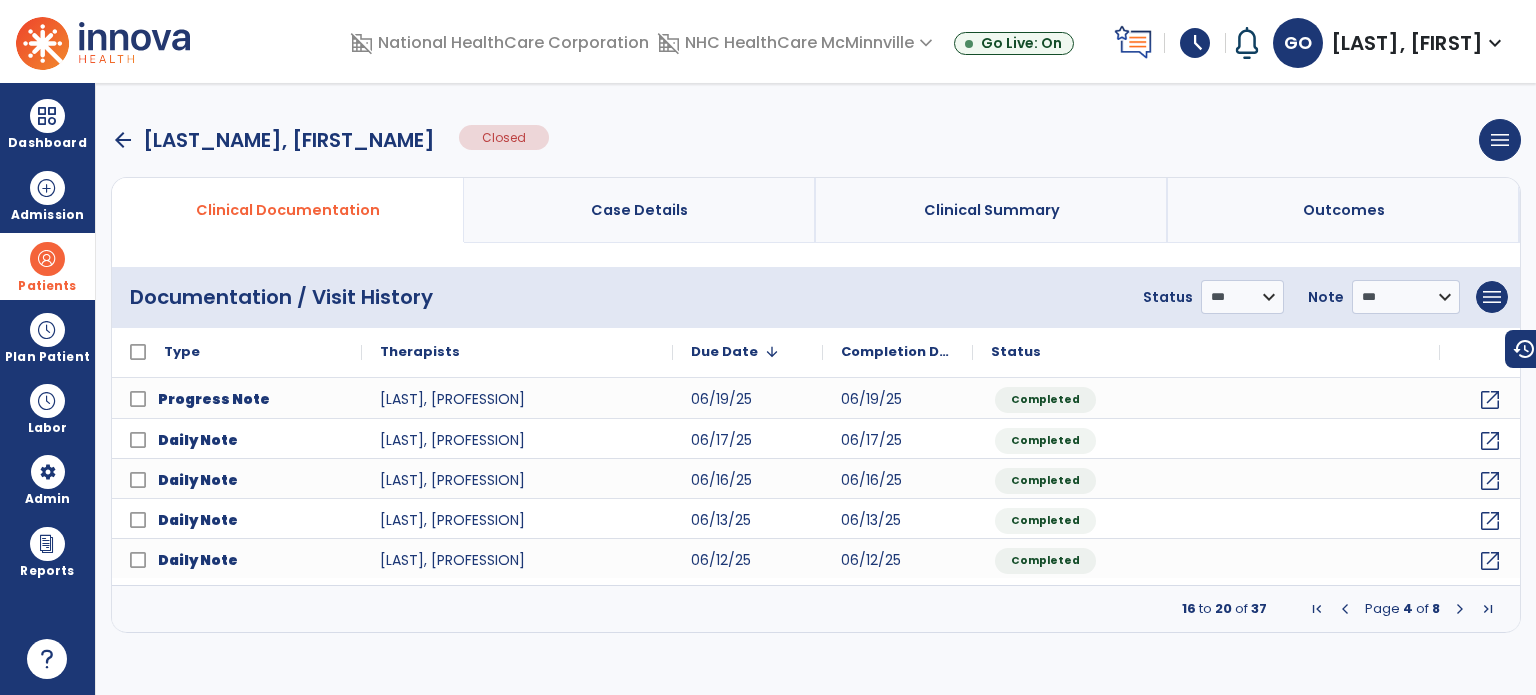 click at bounding box center (1460, 609) 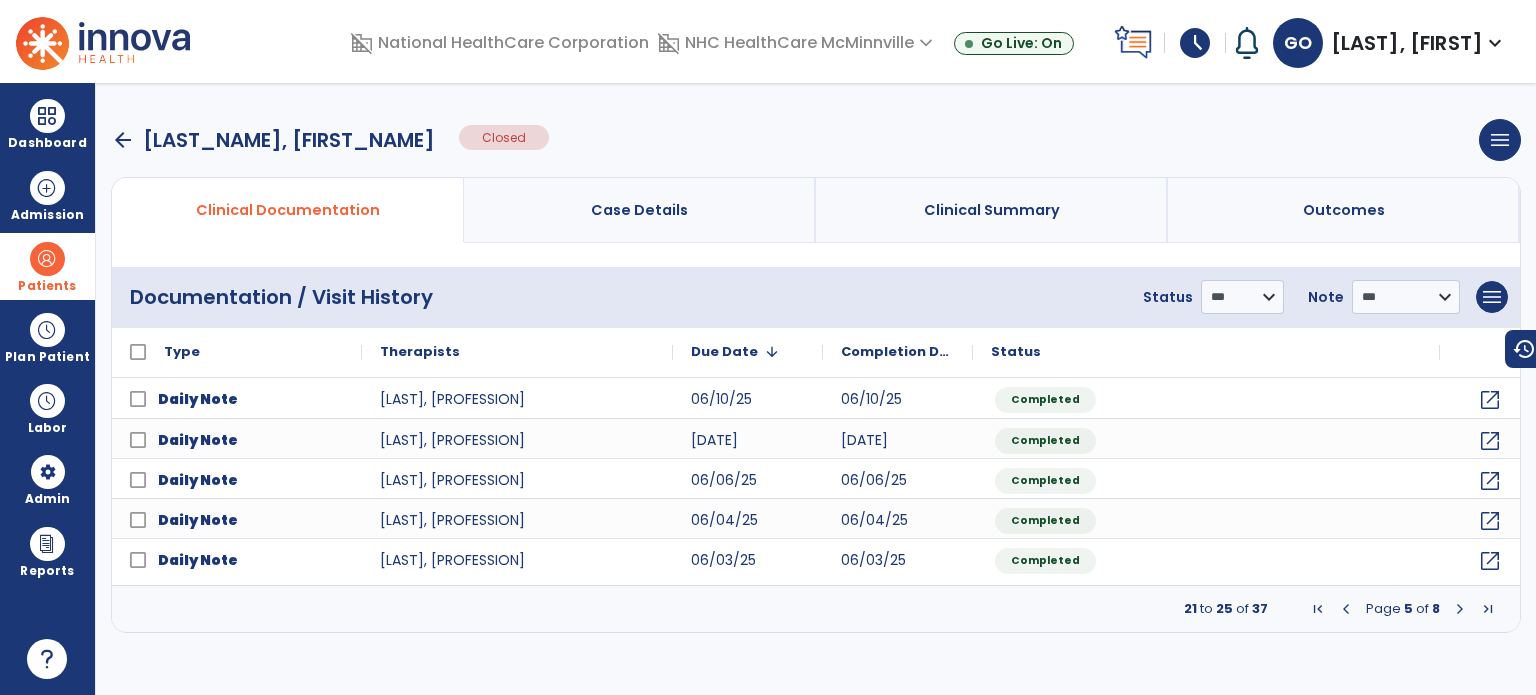 click at bounding box center [1460, 609] 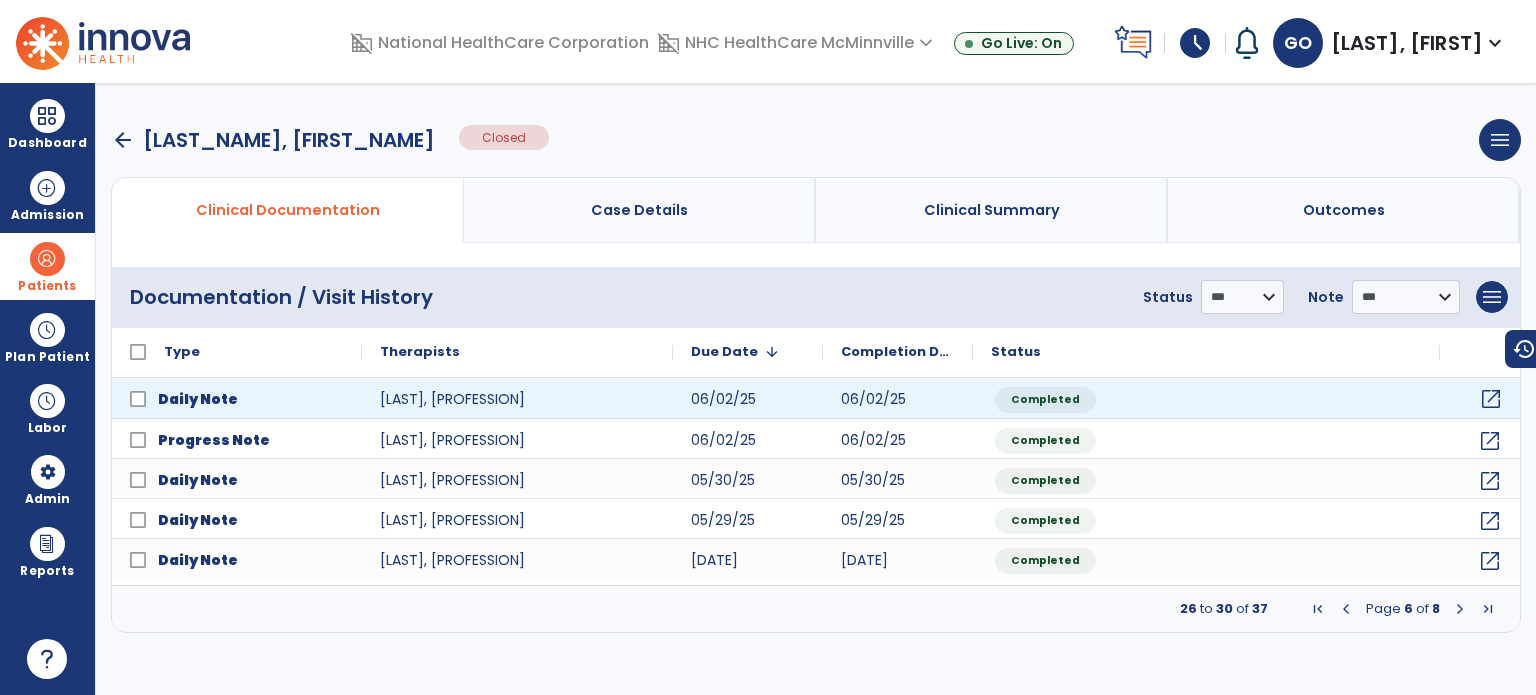 click on "open_in_new" 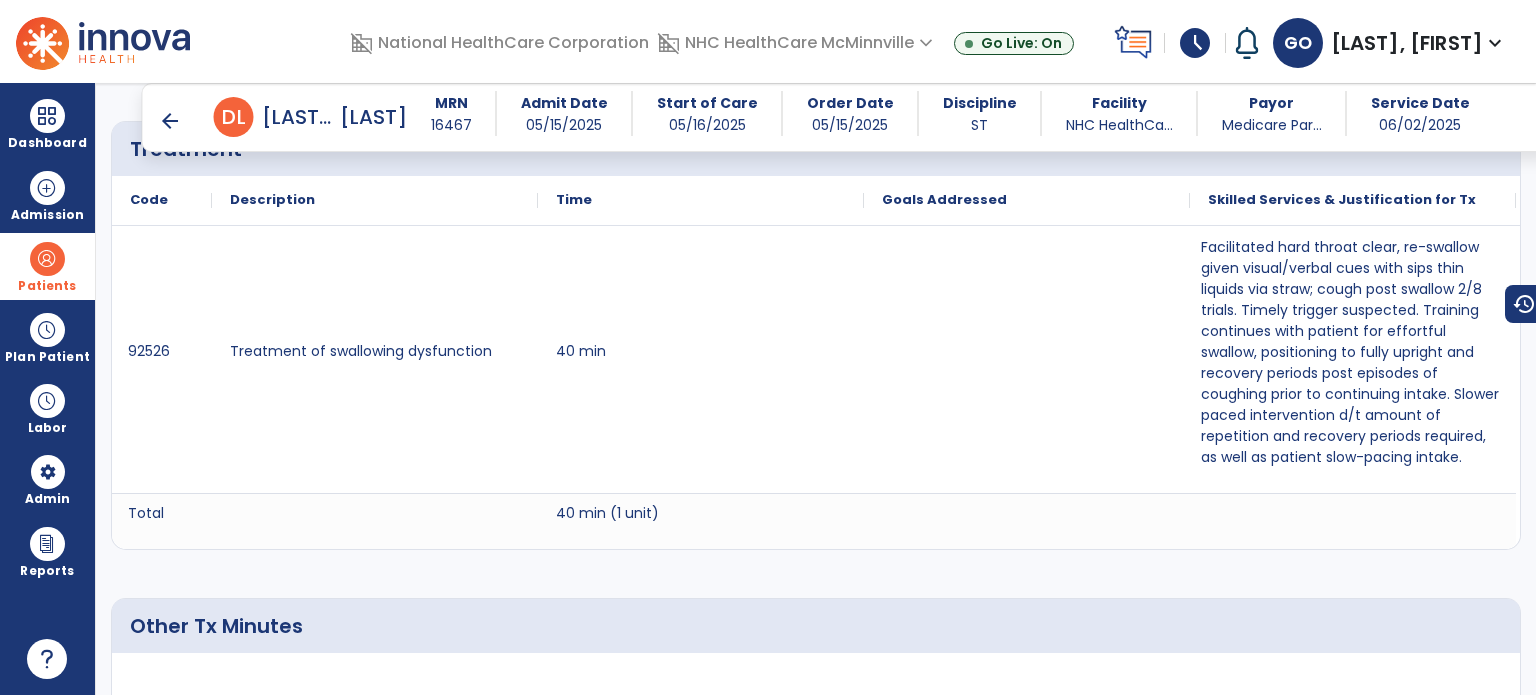 scroll, scrollTop: 1880, scrollLeft: 0, axis: vertical 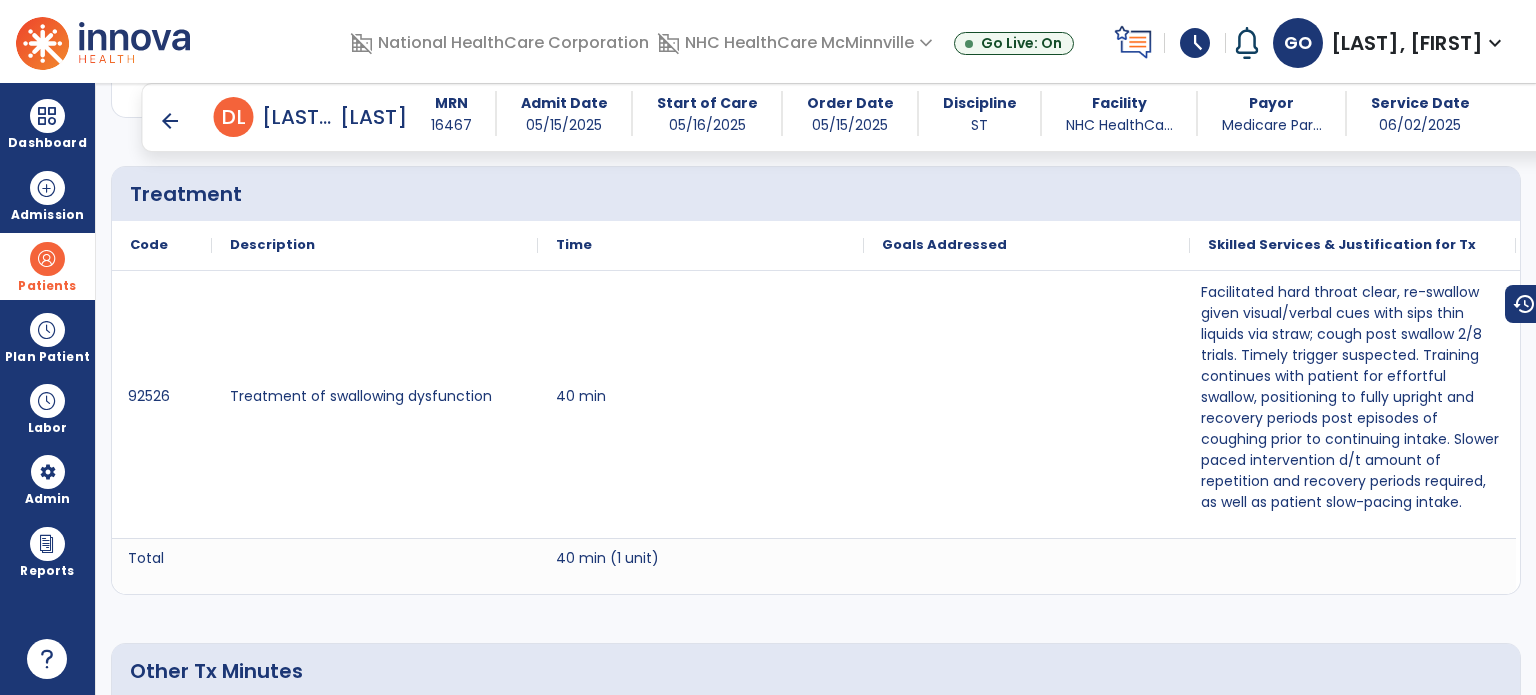 click on "arrow_back" at bounding box center (170, 121) 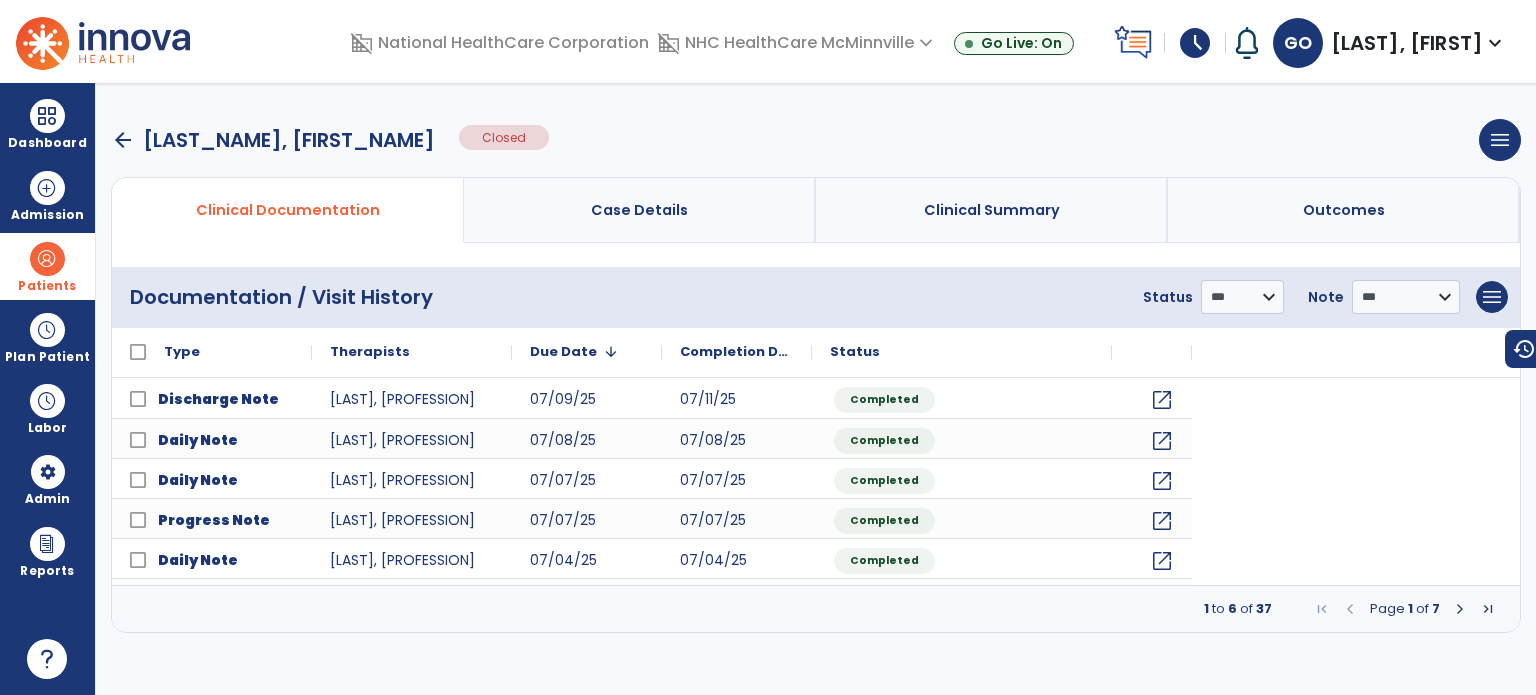 scroll, scrollTop: 0, scrollLeft: 0, axis: both 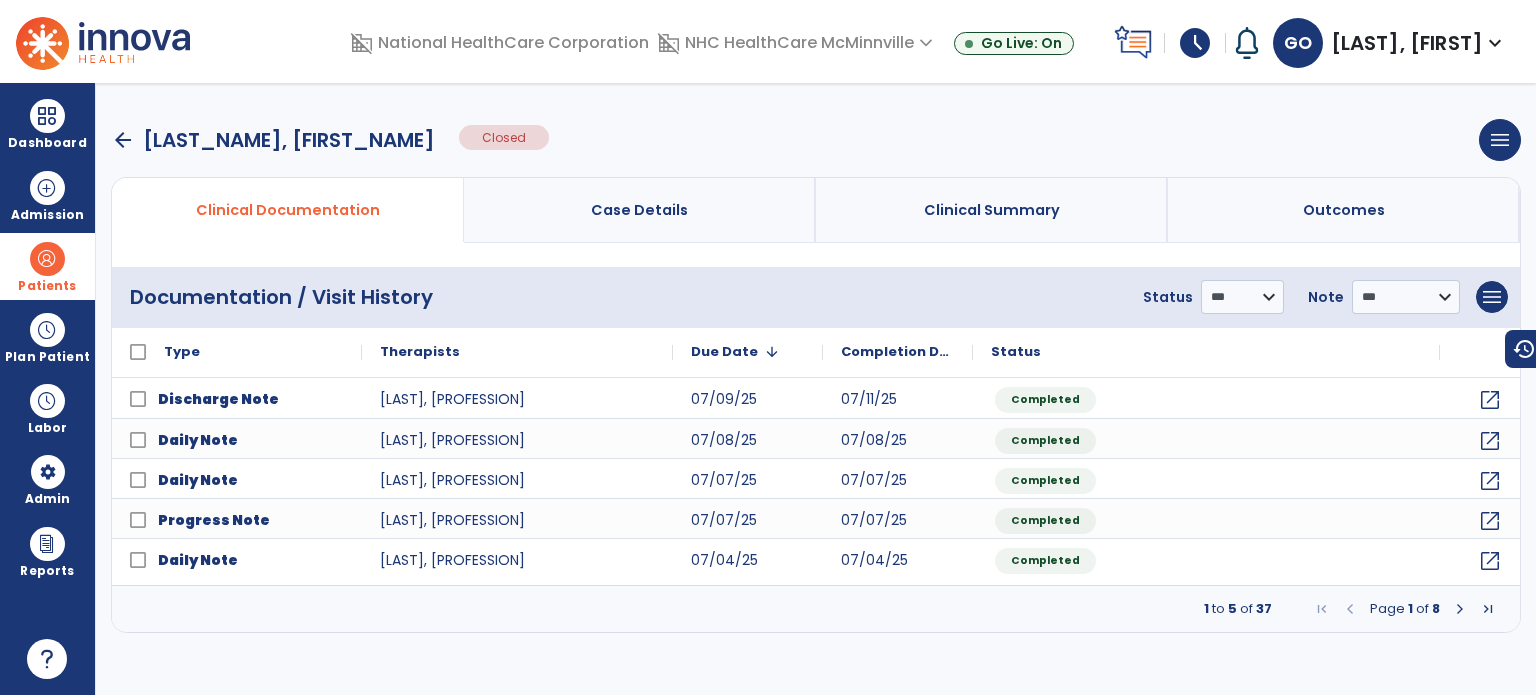 click at bounding box center (1460, 609) 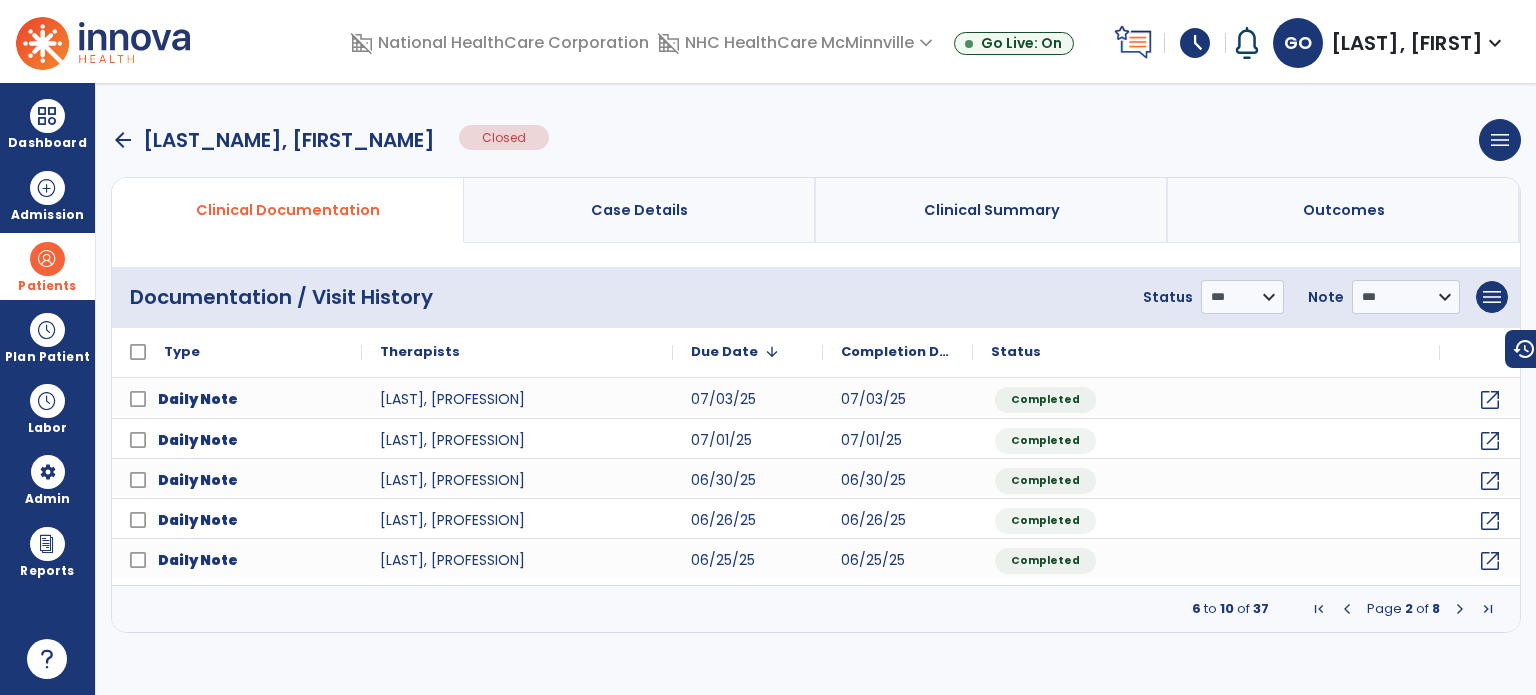 click at bounding box center (1460, 609) 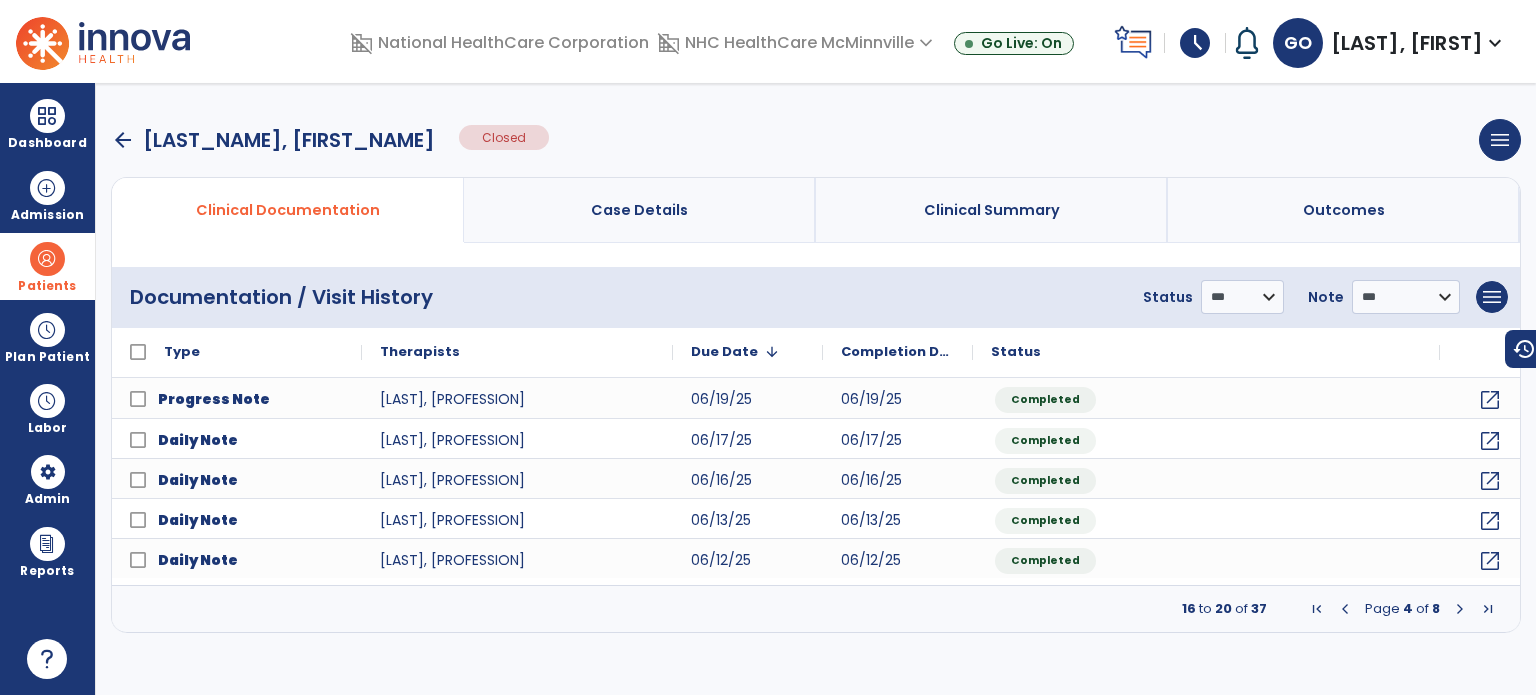 click at bounding box center (1460, 609) 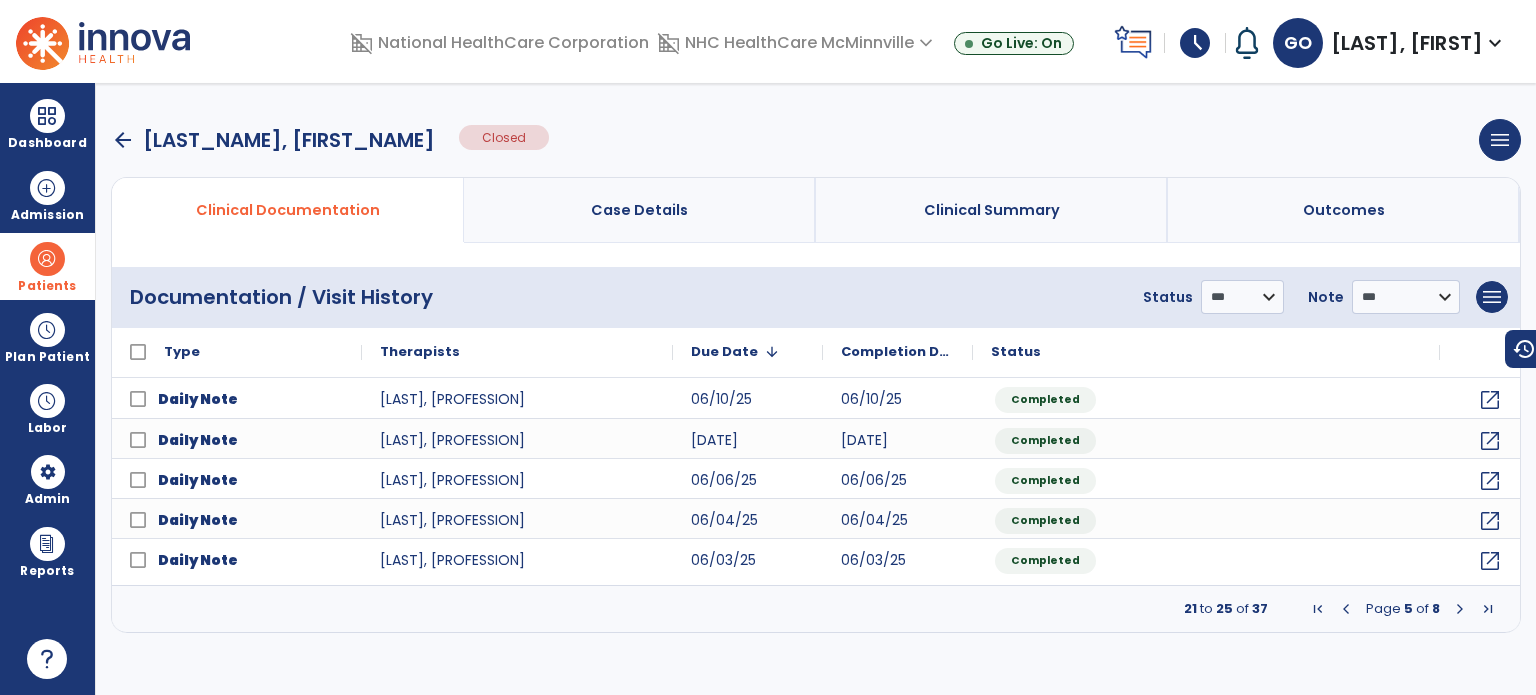 click at bounding box center (1460, 609) 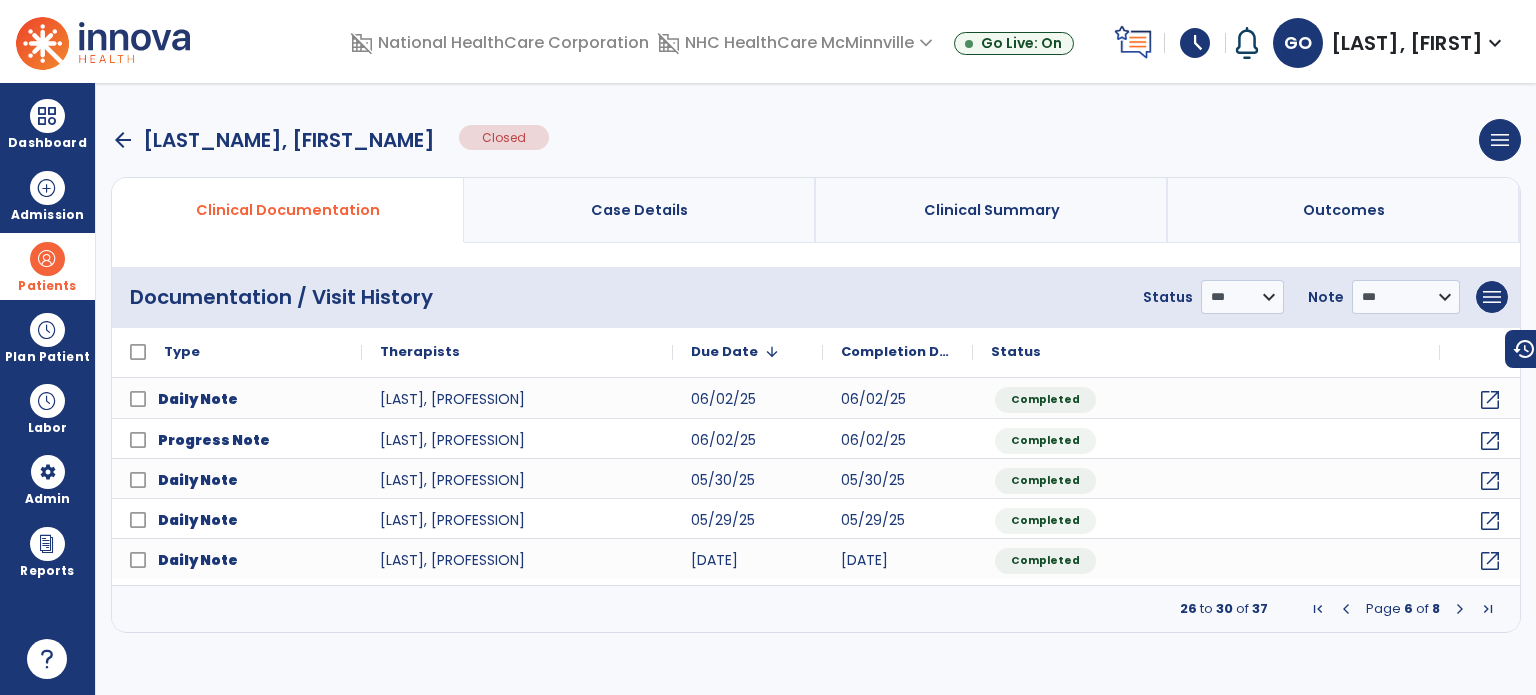 click at bounding box center (1460, 609) 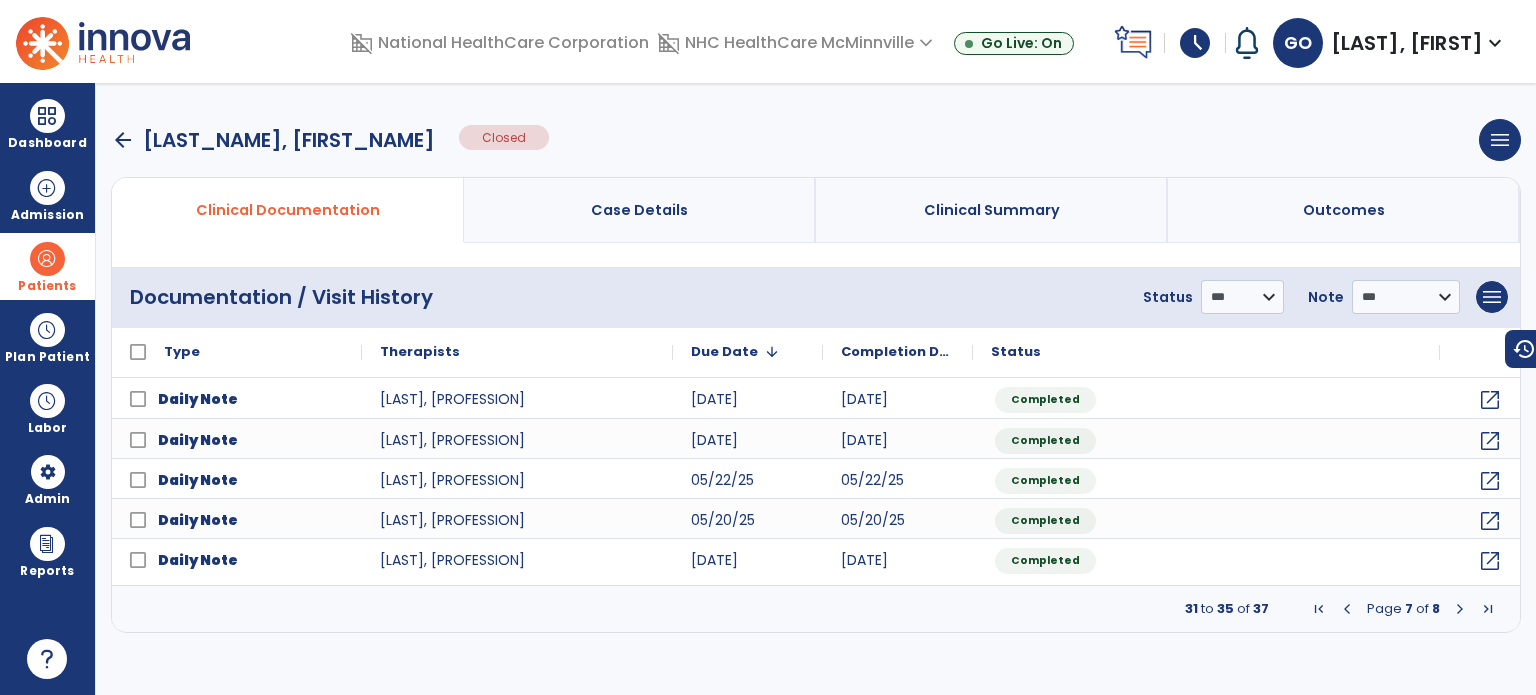 click at bounding box center (1347, 609) 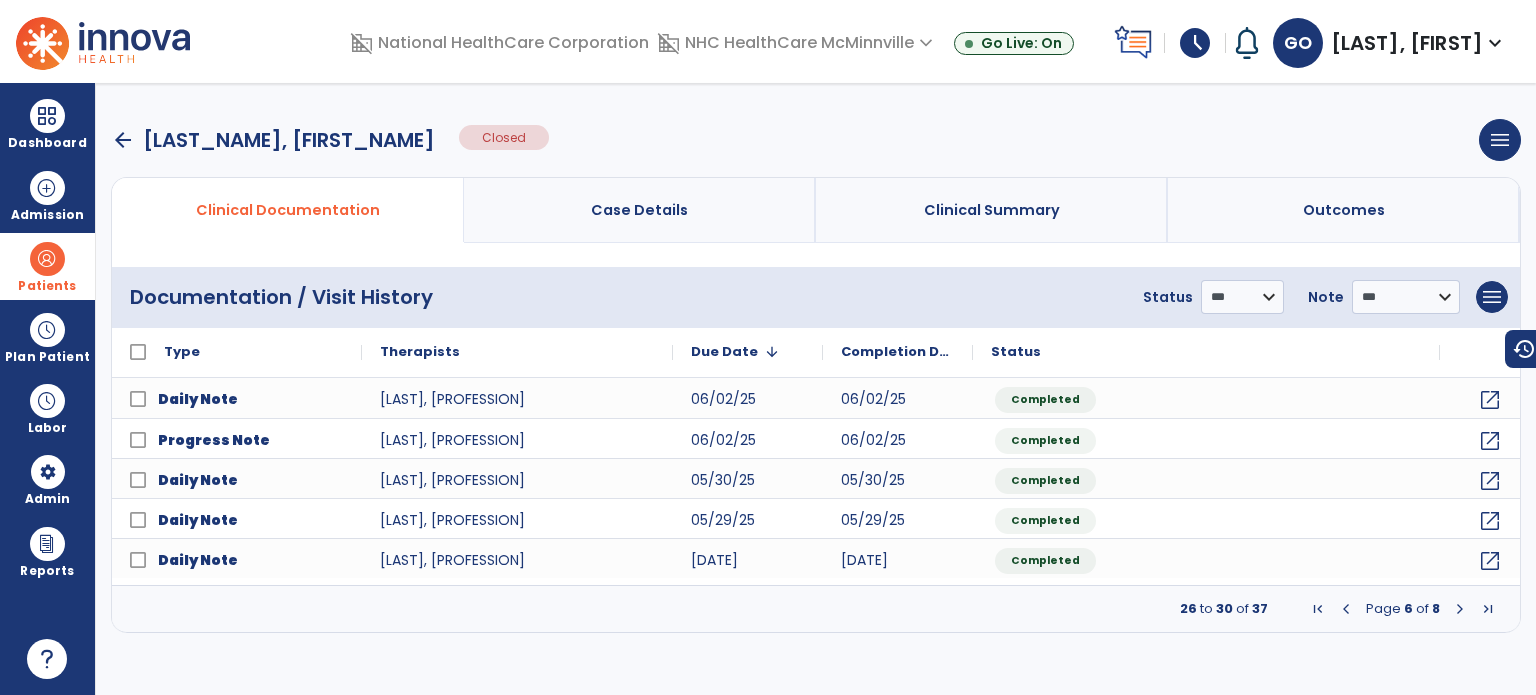 click at bounding box center [1346, 609] 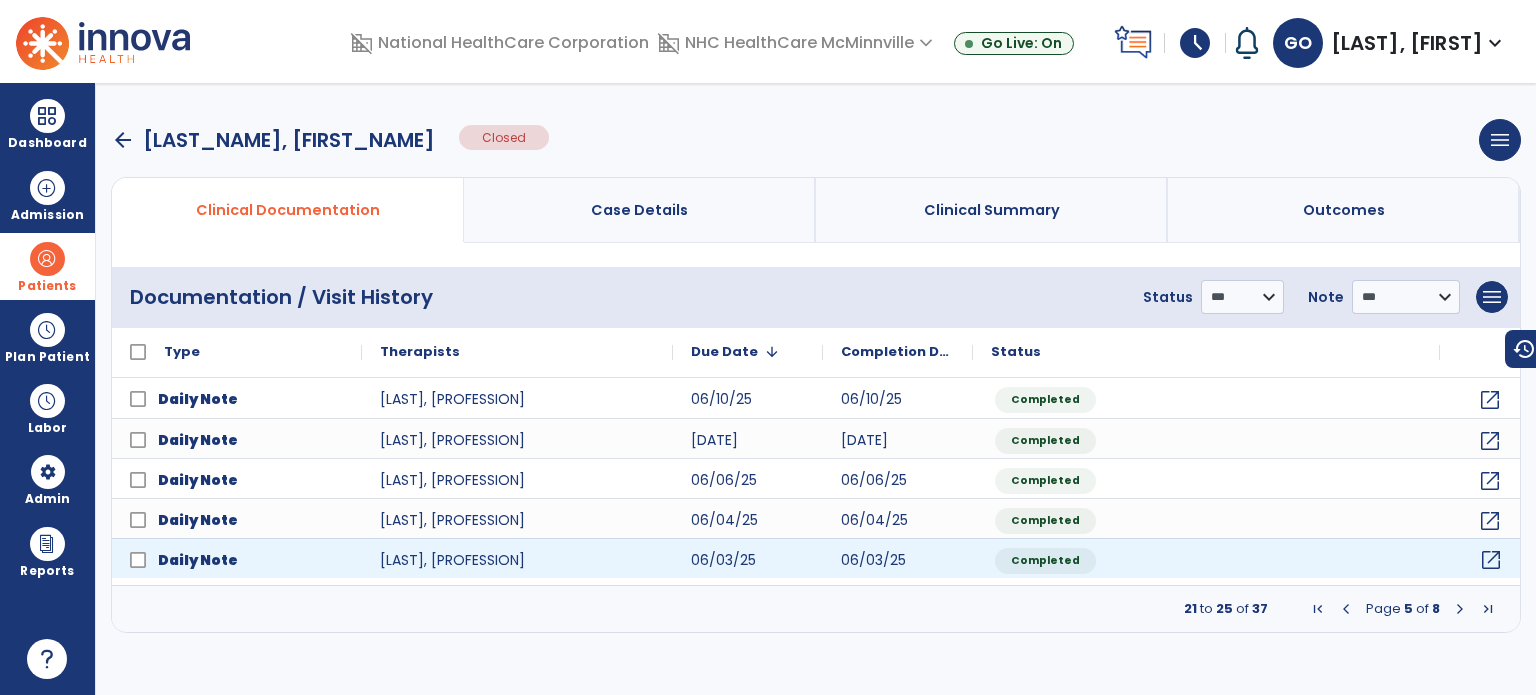 click on "open_in_new" 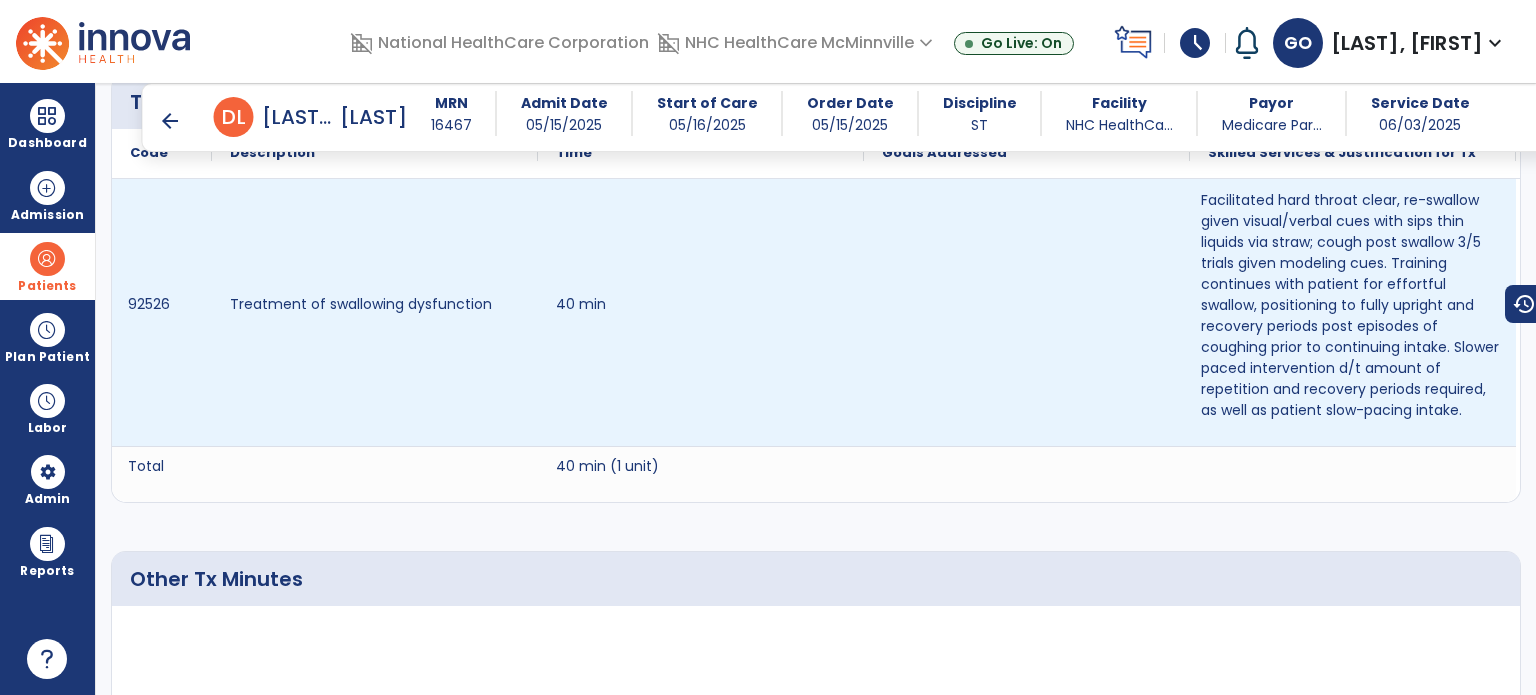 scroll, scrollTop: 1875, scrollLeft: 0, axis: vertical 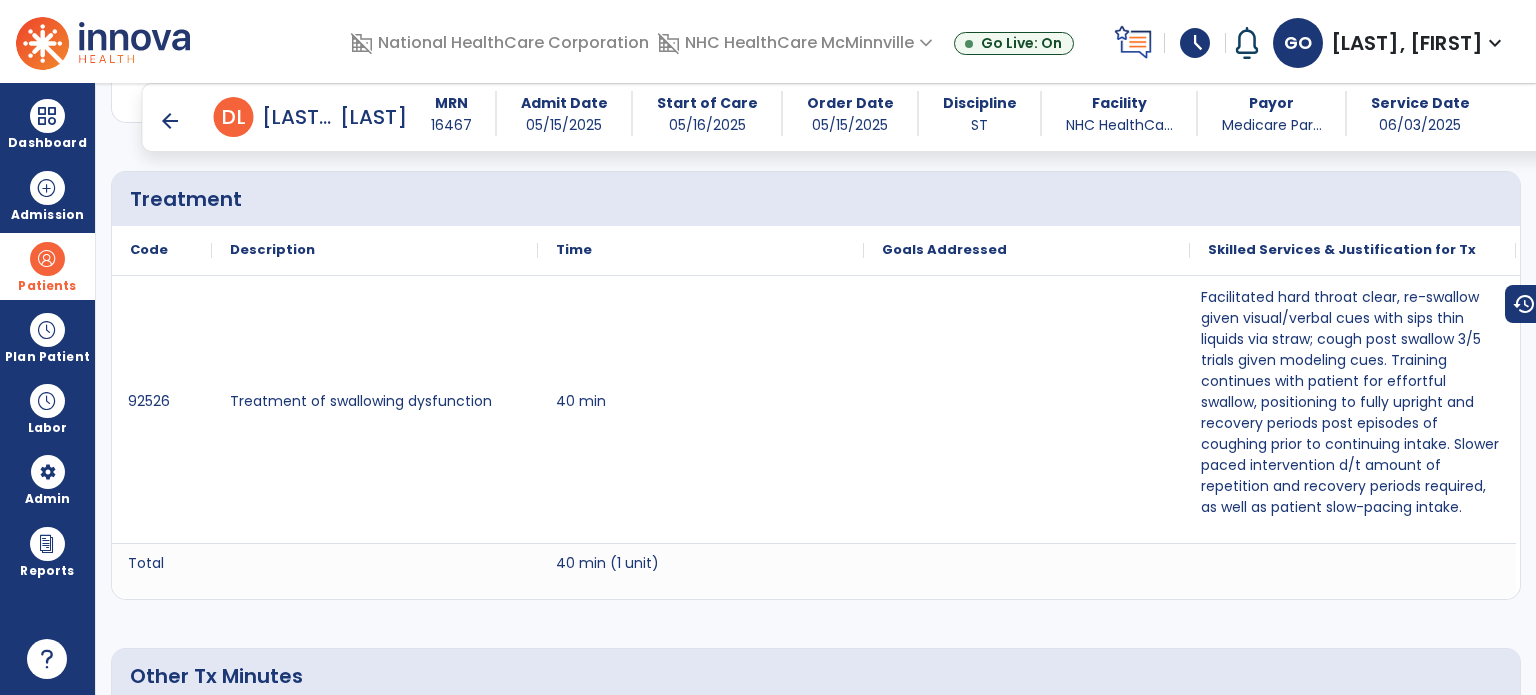 click on "arrow_back      D  L  [LAST_NAME],   L  [FIRST_NAME] MRN [NUMBER] Admit Date [DATE] Start of Care [DATE] Order Date [DATE] Discipline ST Facility NHC HealthCa... Payor Medicare Par... Service Date [DATE]" at bounding box center [850, 117] 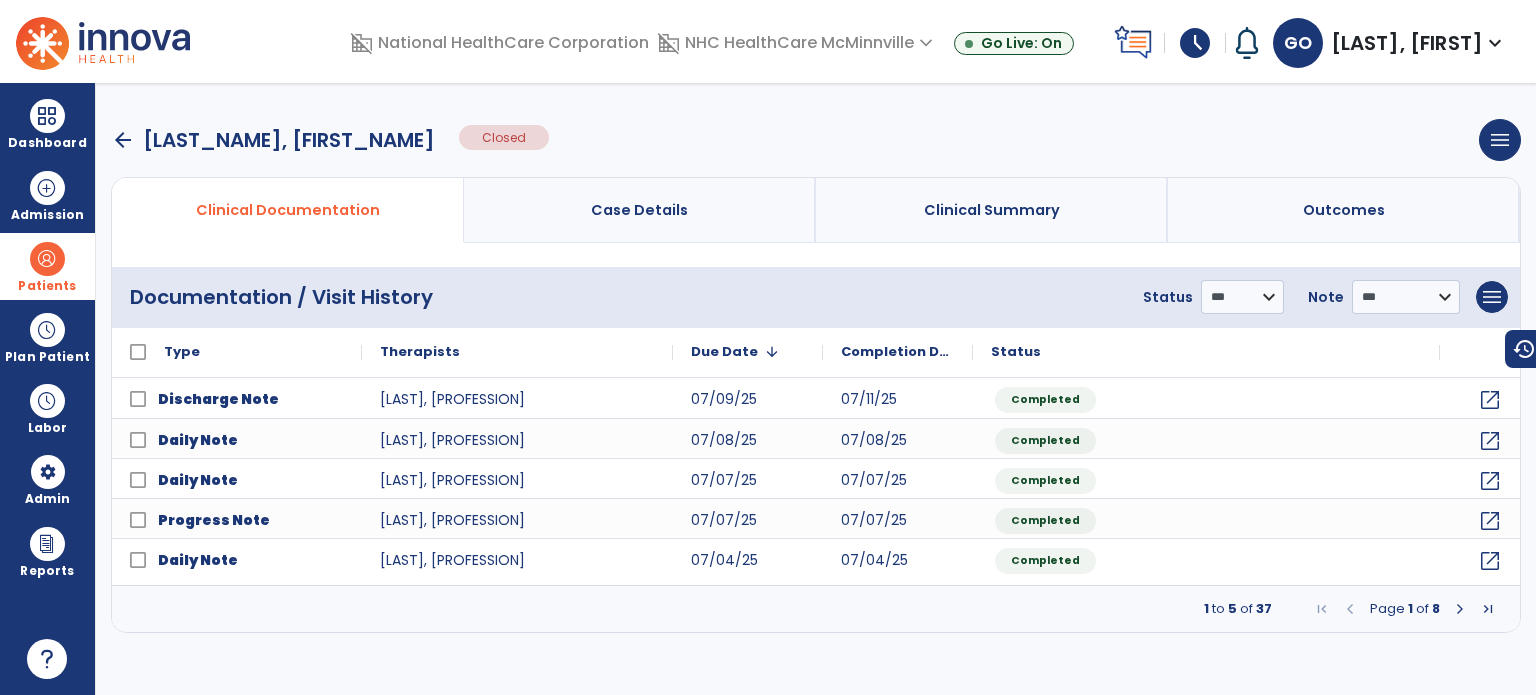 scroll, scrollTop: 0, scrollLeft: 0, axis: both 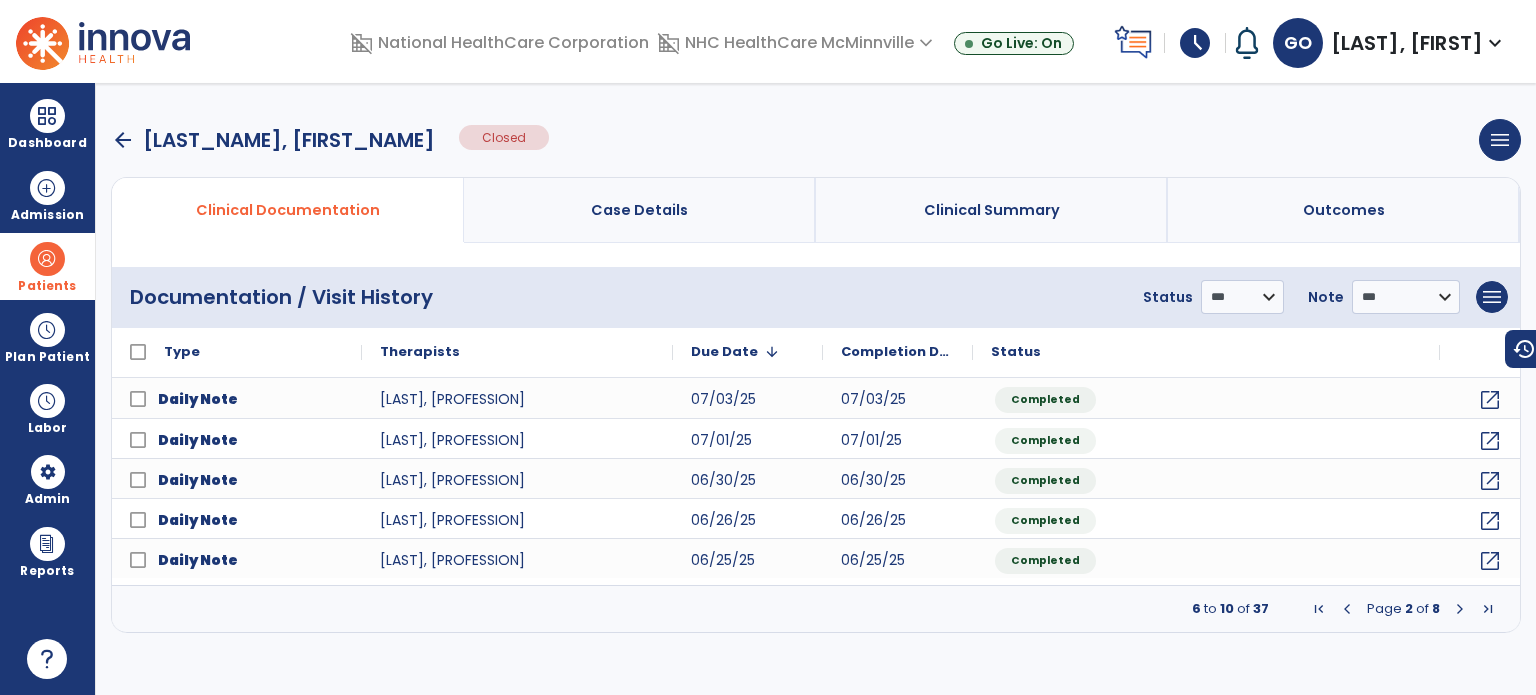click at bounding box center [1460, 609] 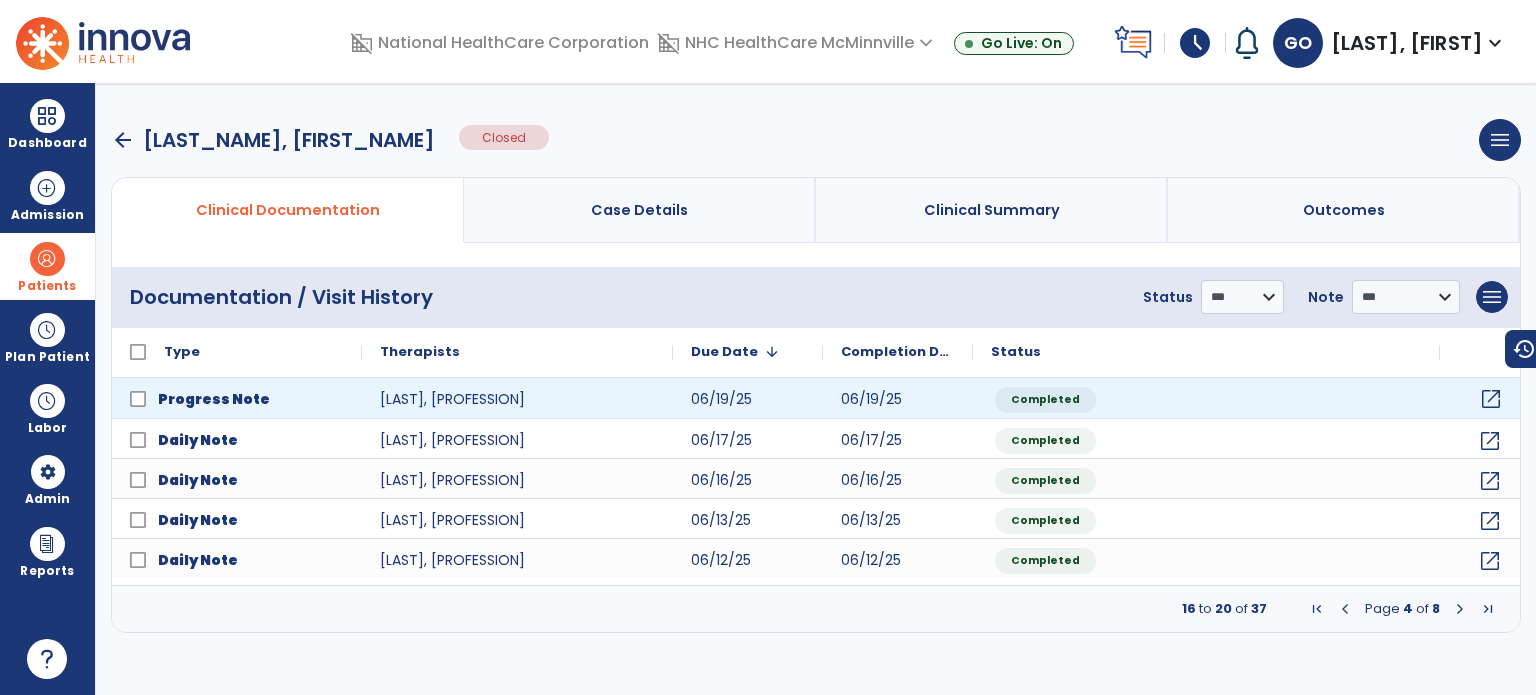 click on "open_in_new" 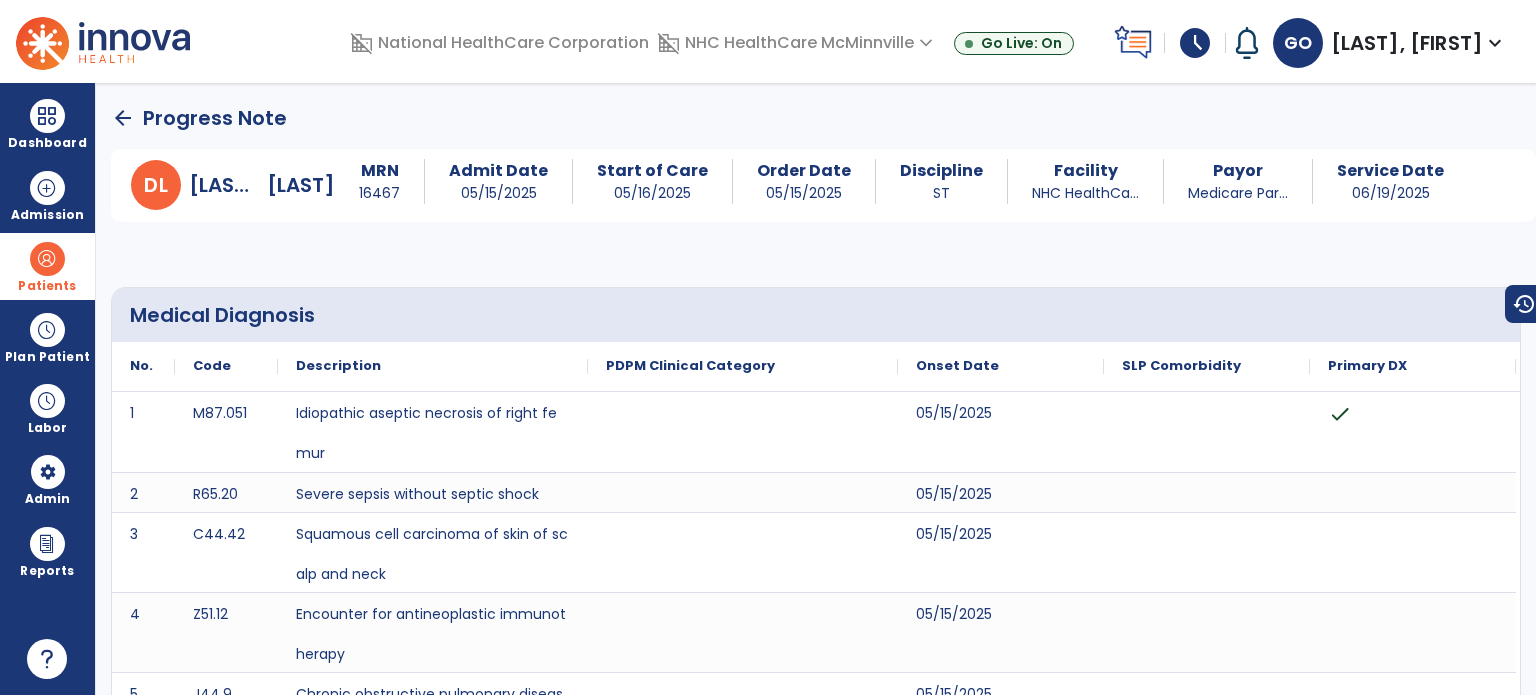 click on "arrow_back" 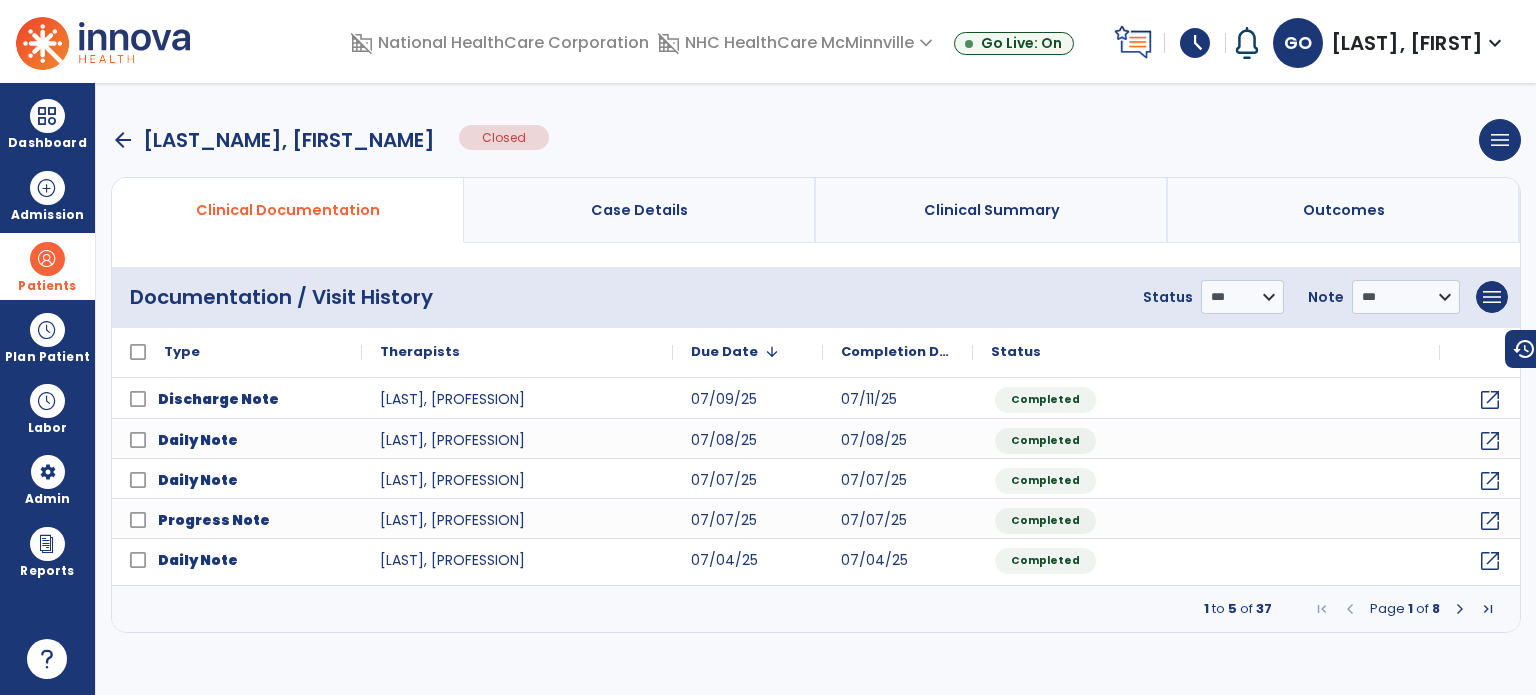 click at bounding box center [1460, 609] 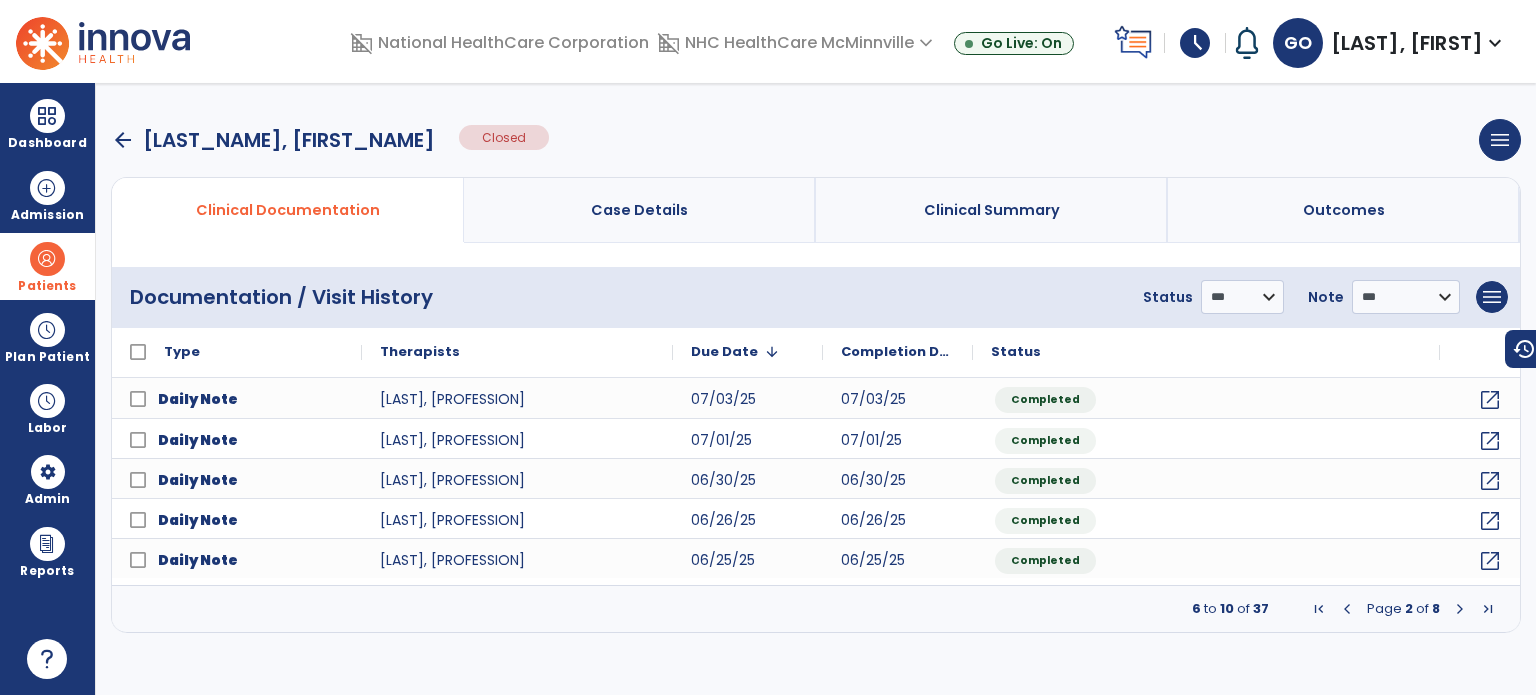 click at bounding box center [1460, 609] 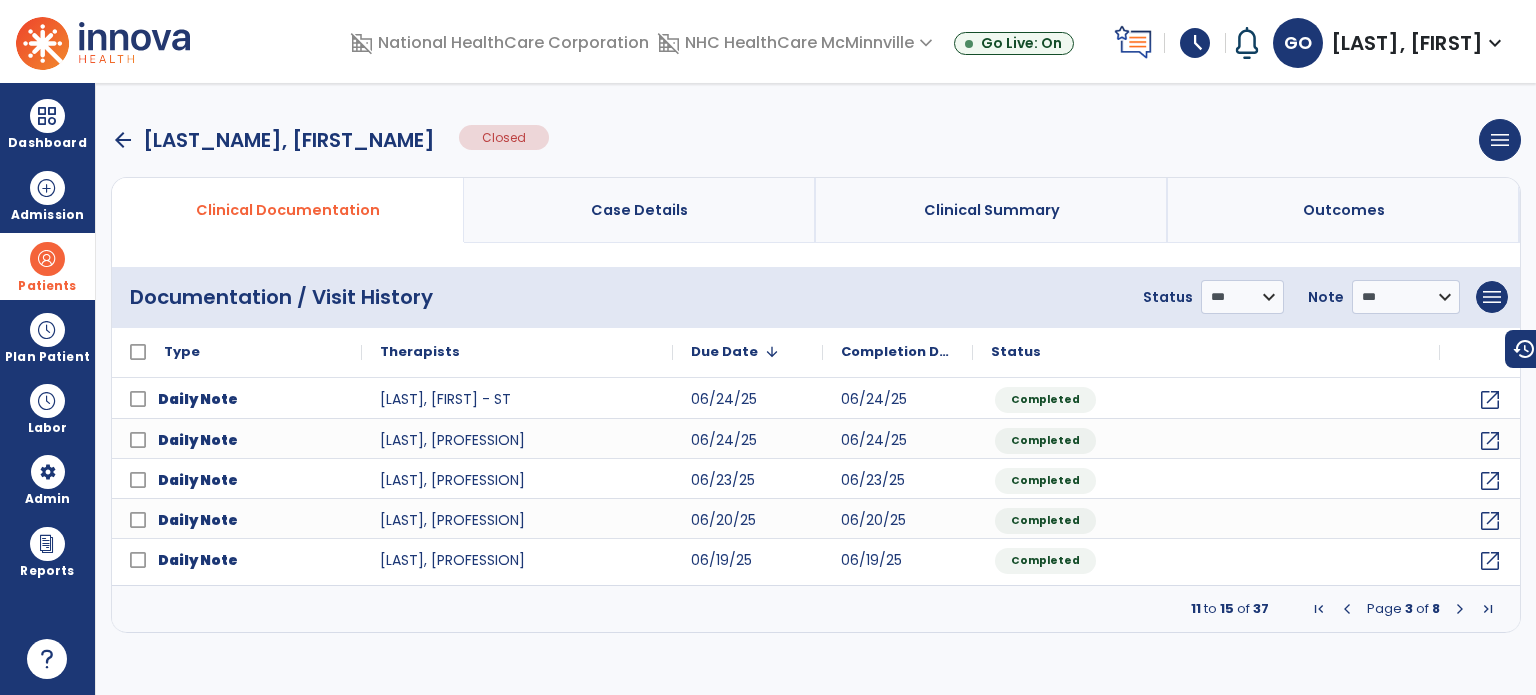 click at bounding box center (1460, 609) 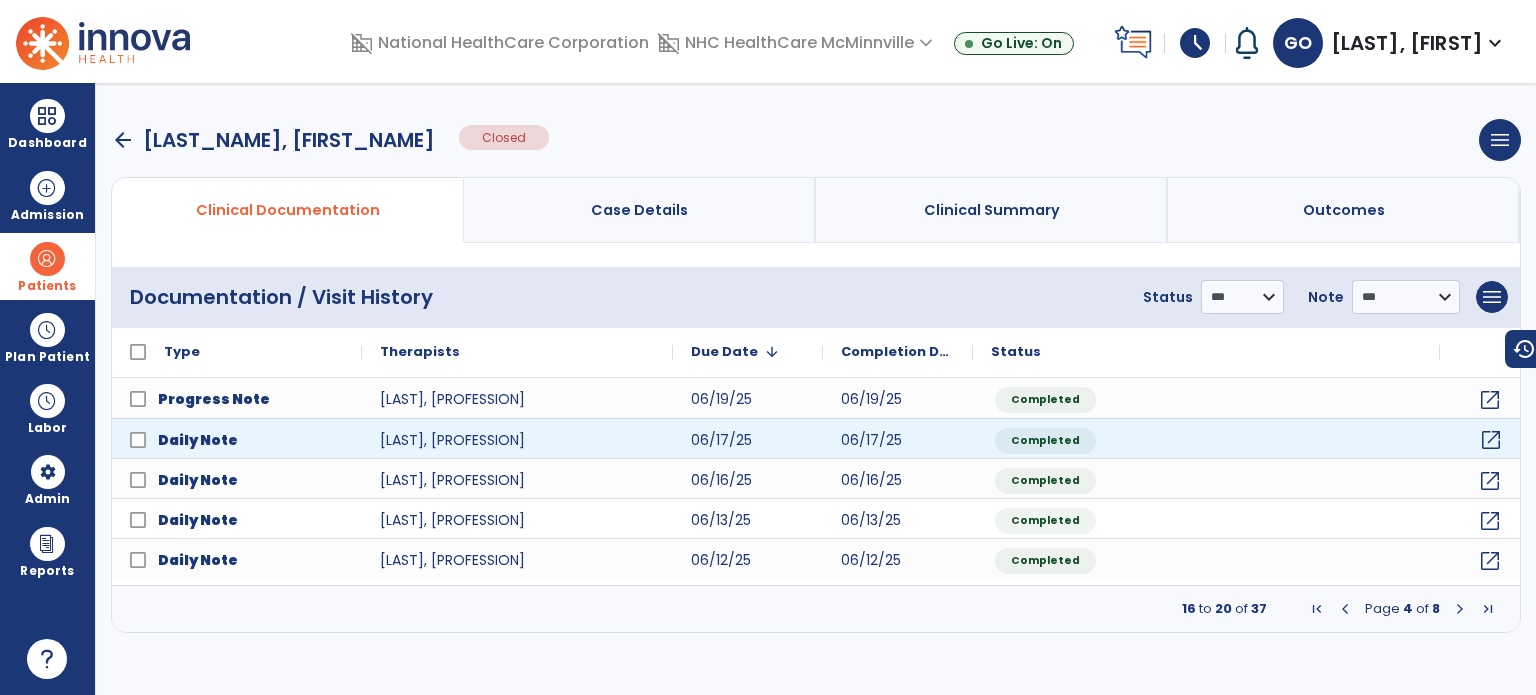 click on "open_in_new" 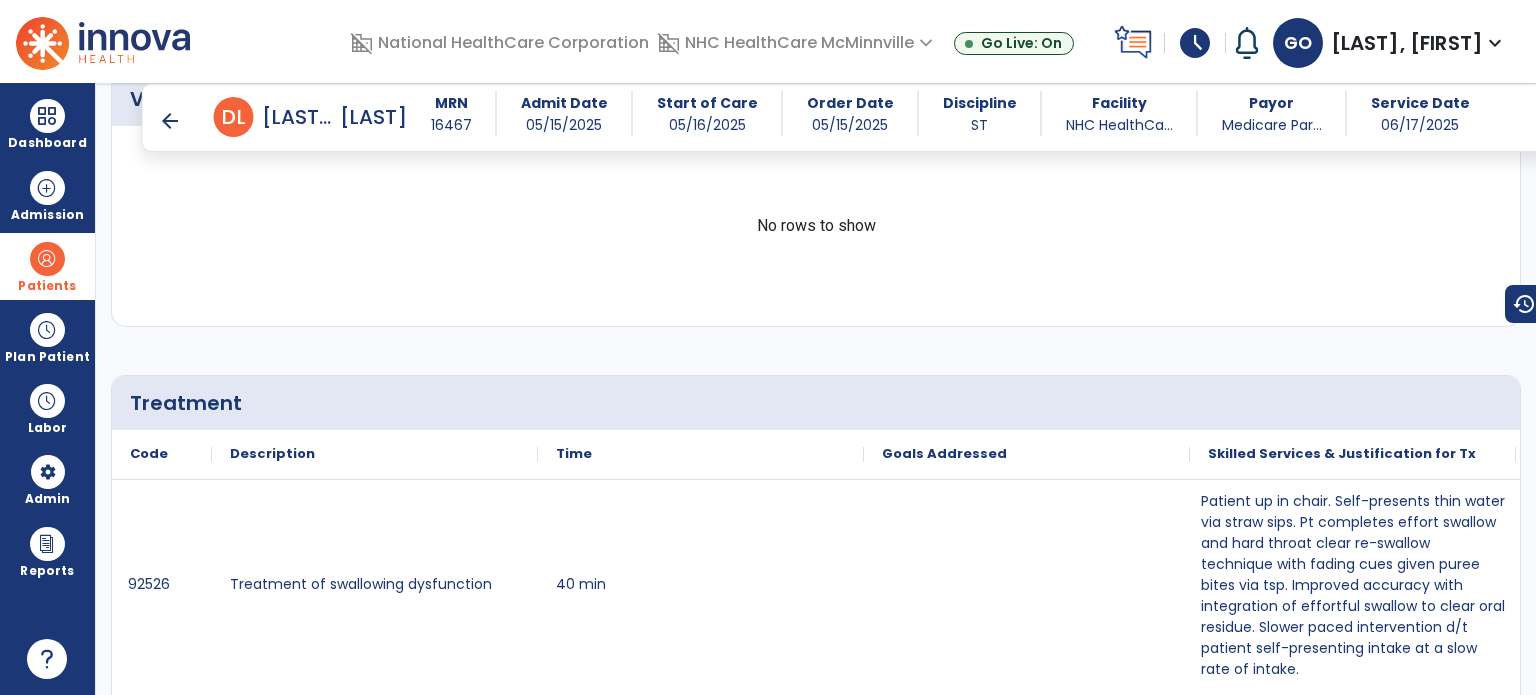 scroll, scrollTop: 1900, scrollLeft: 0, axis: vertical 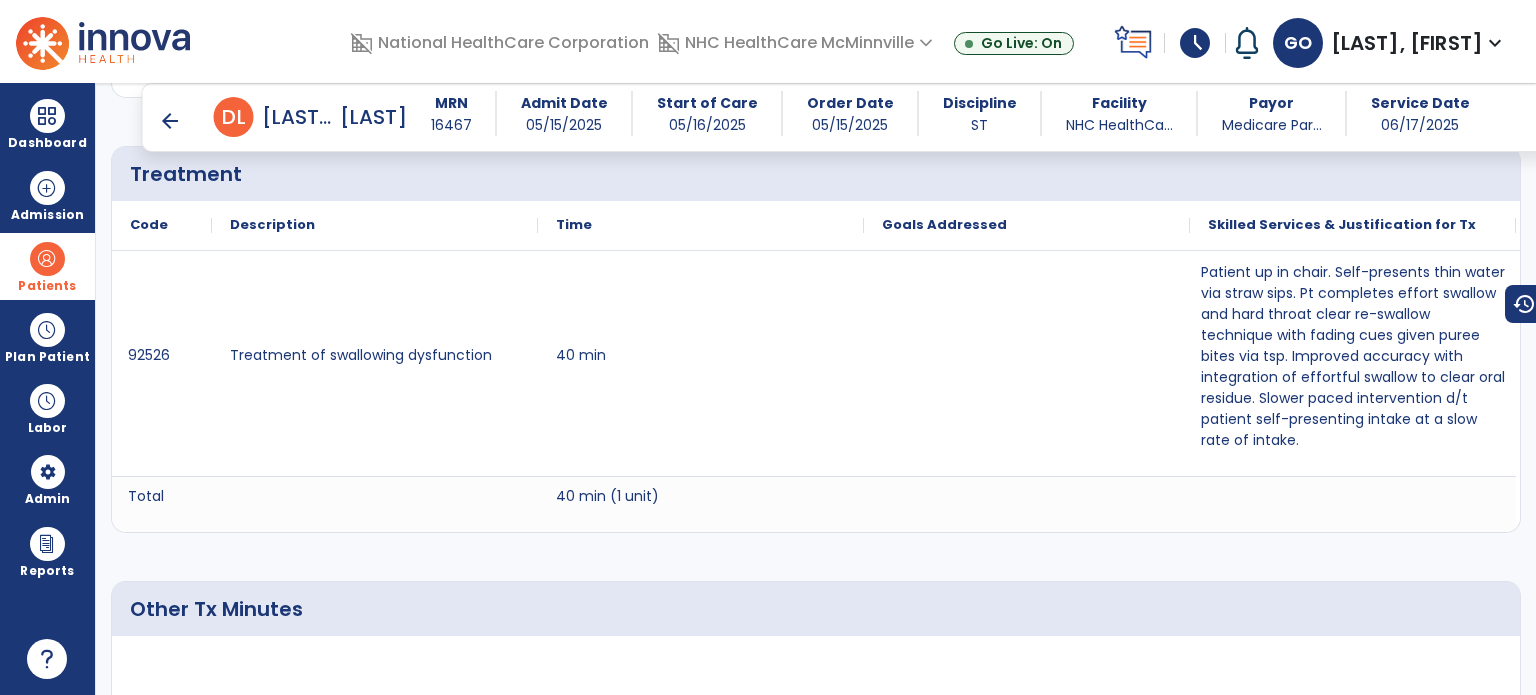 click on "arrow_back" at bounding box center (170, 121) 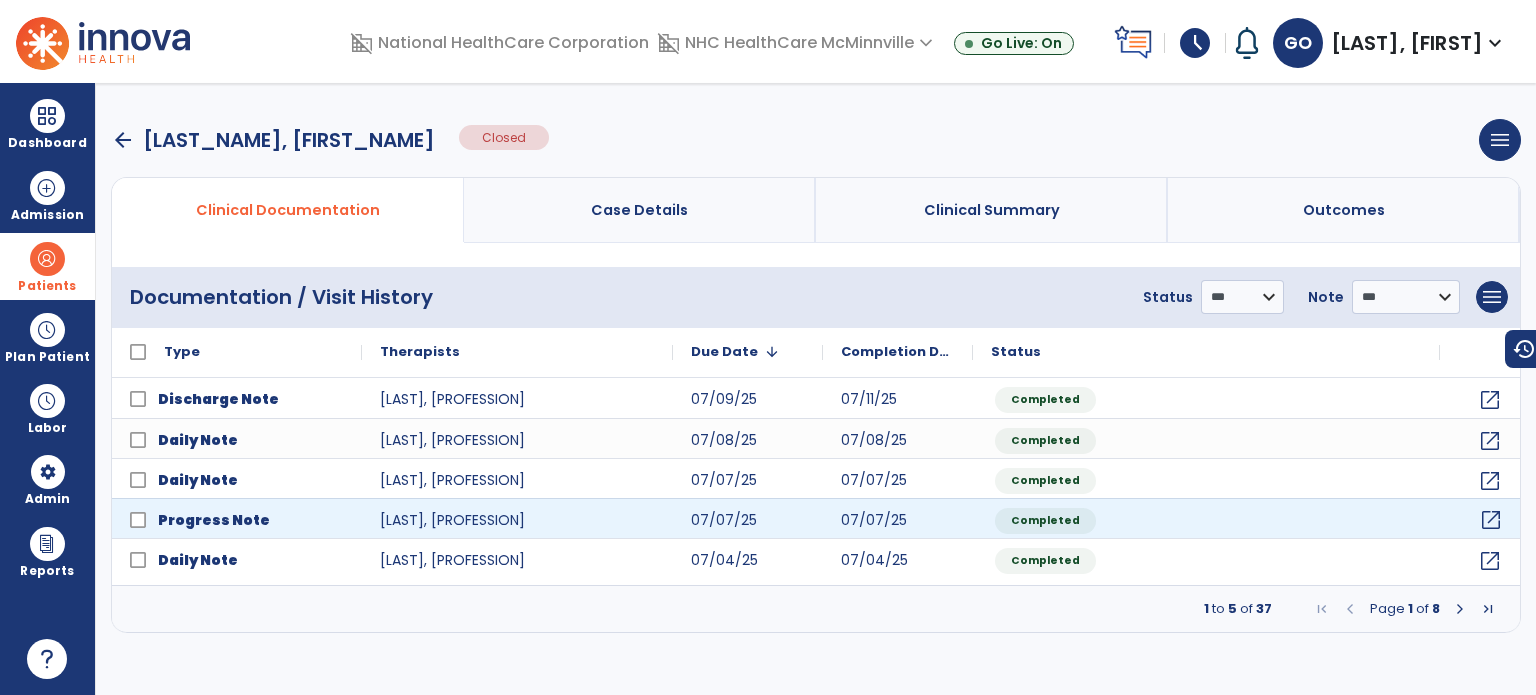 click on "open_in_new" 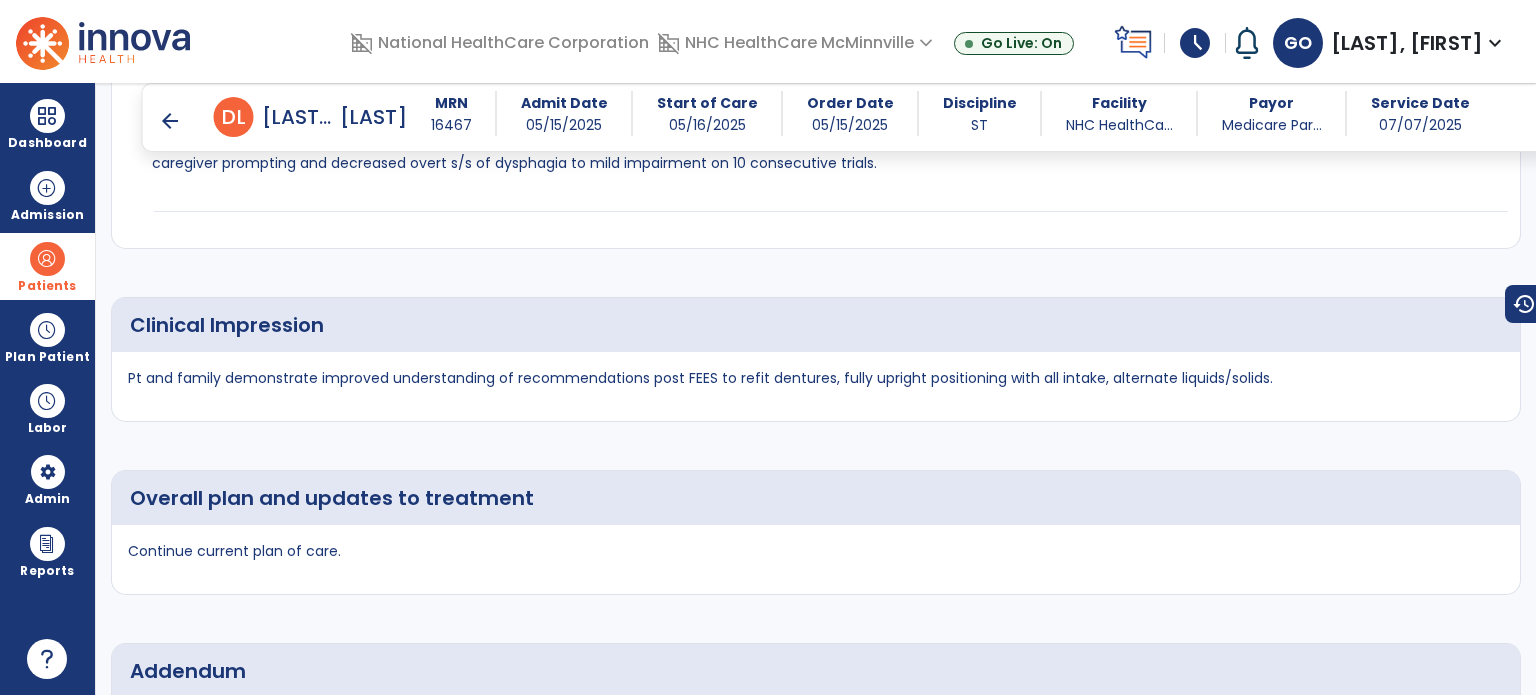 scroll, scrollTop: 2680, scrollLeft: 0, axis: vertical 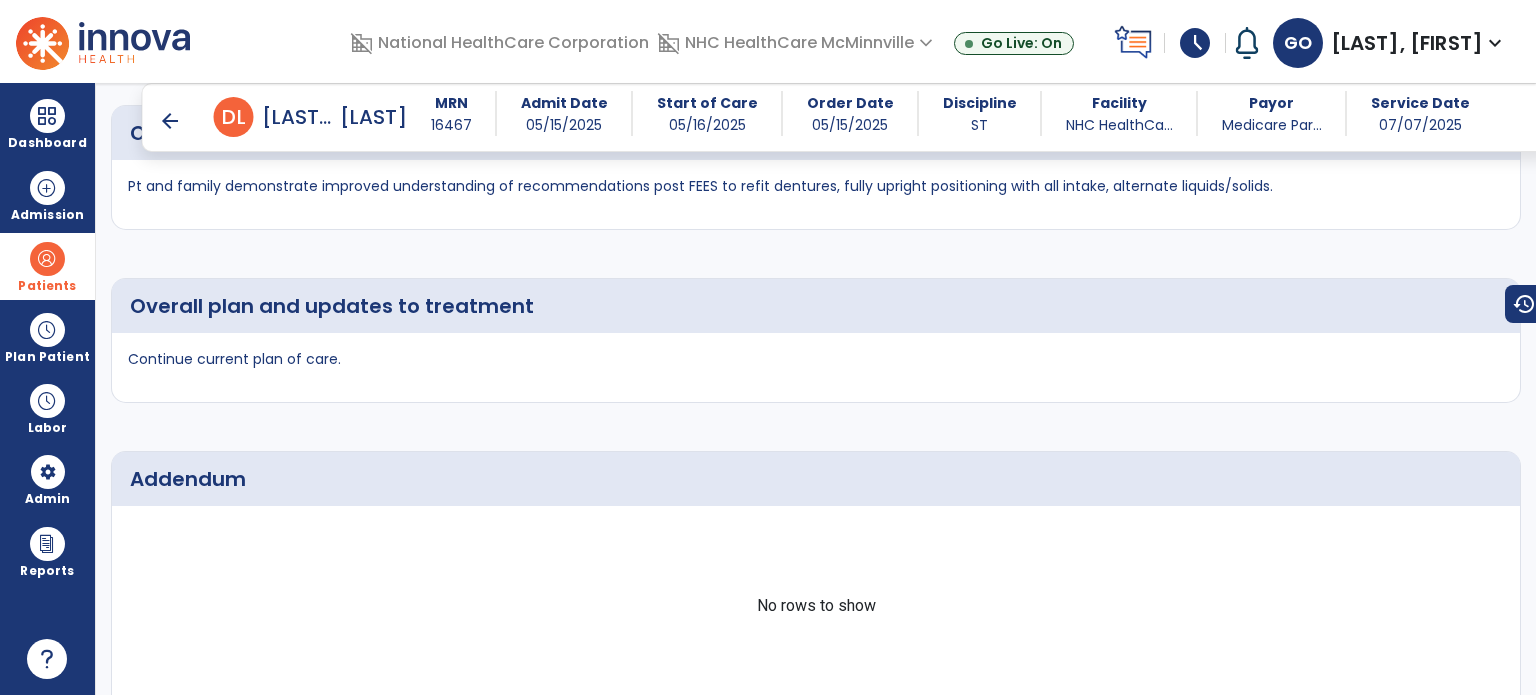 click on "arrow_back" at bounding box center [170, 121] 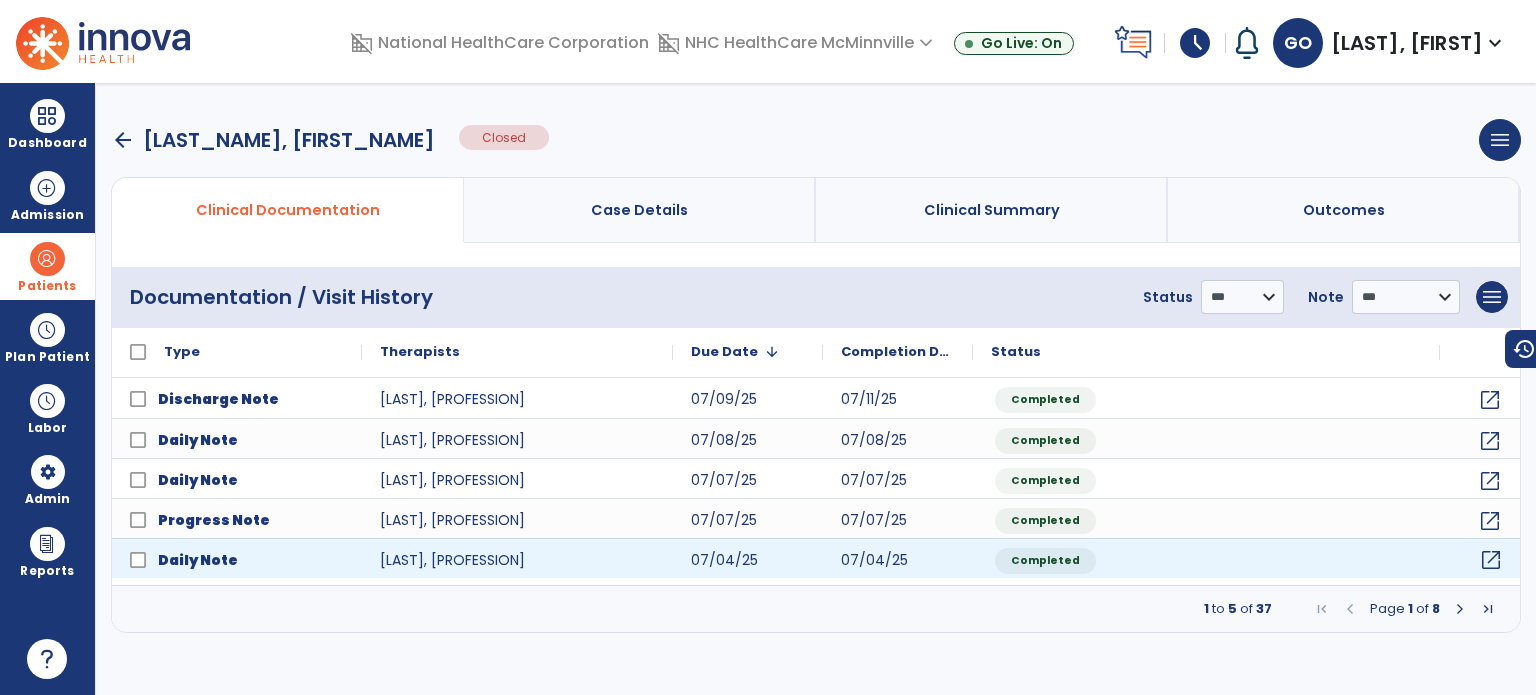 click on "open_in_new" 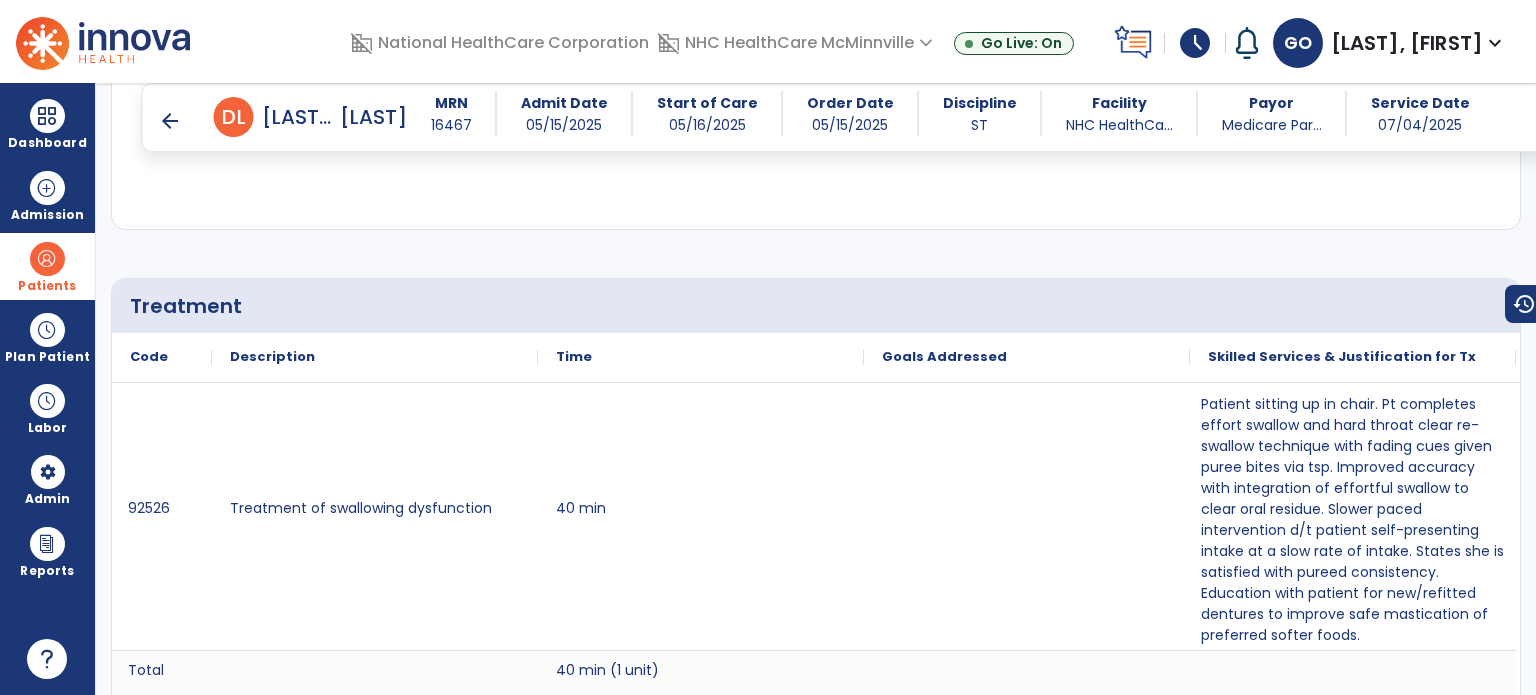 scroll, scrollTop: 1800, scrollLeft: 0, axis: vertical 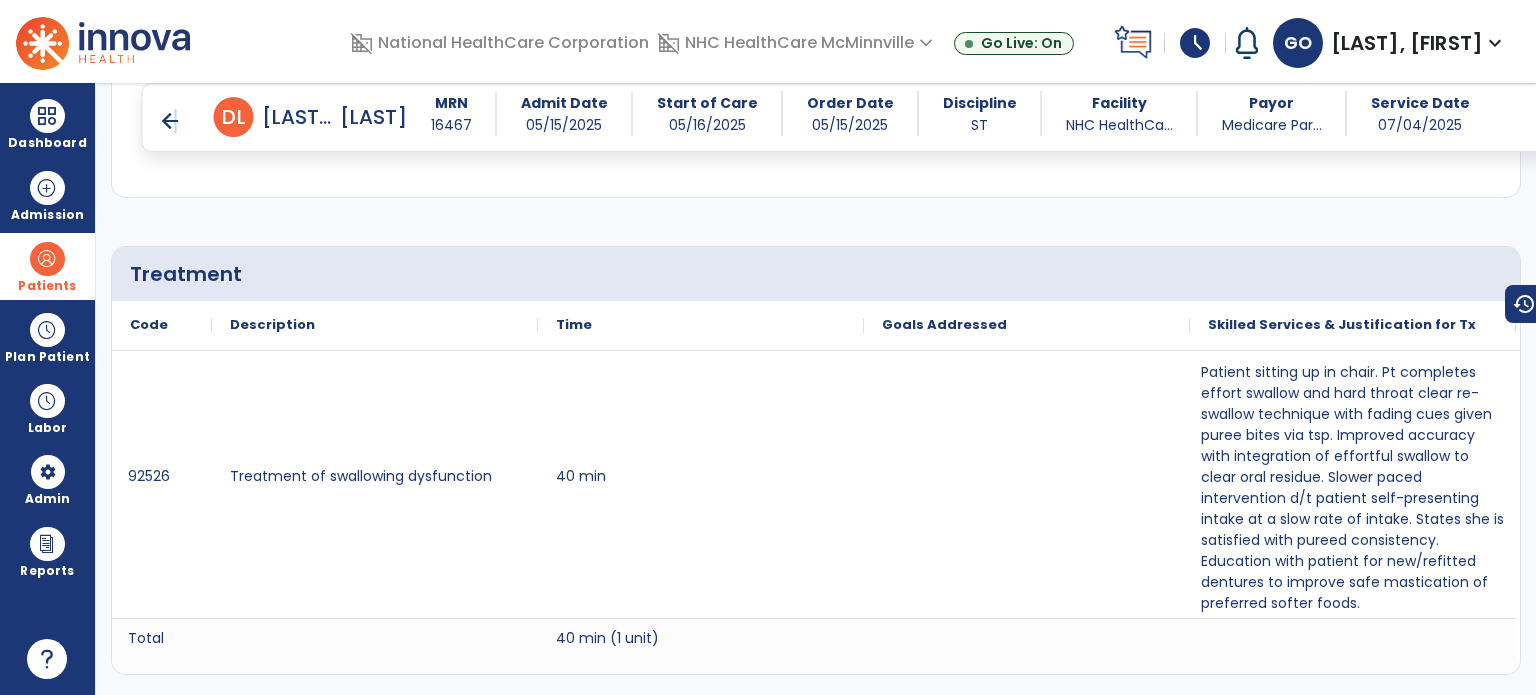 click on "arrow_back" at bounding box center (170, 121) 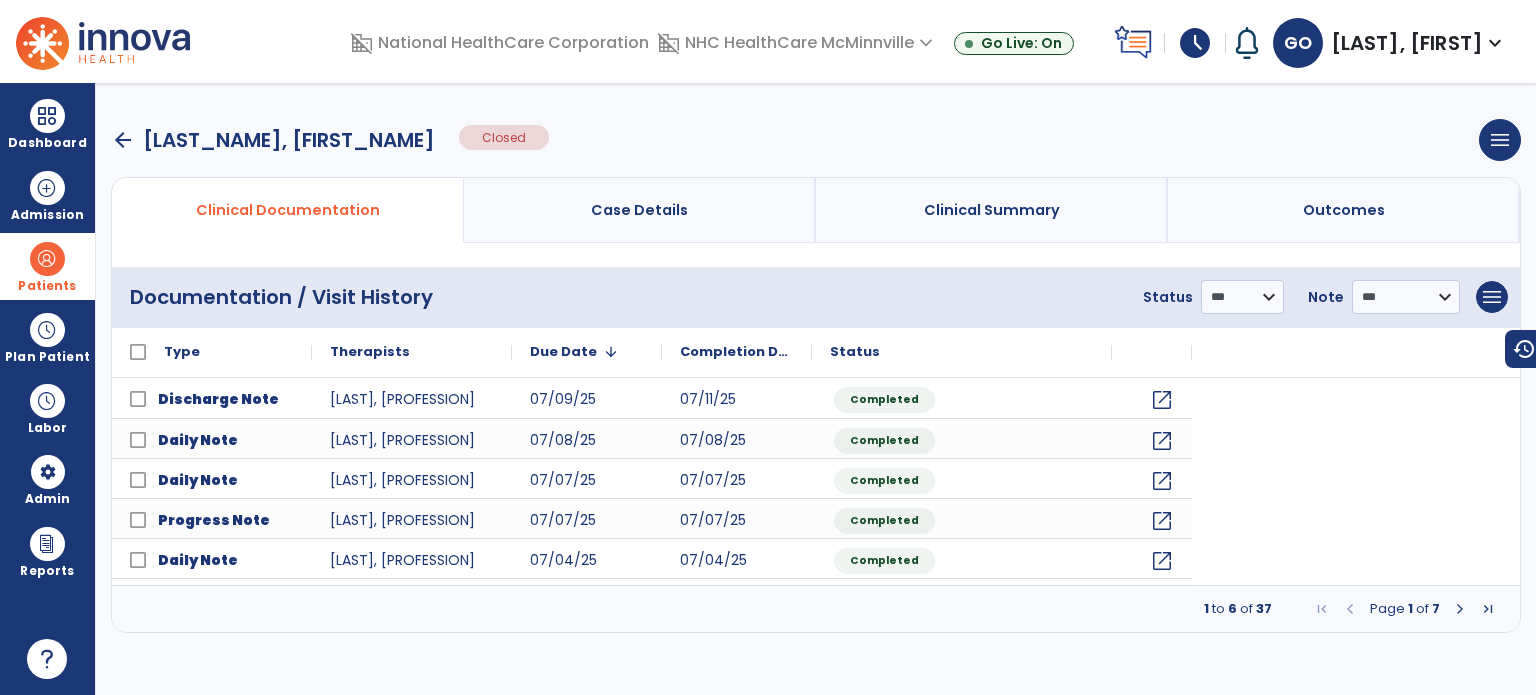 scroll, scrollTop: 0, scrollLeft: 0, axis: both 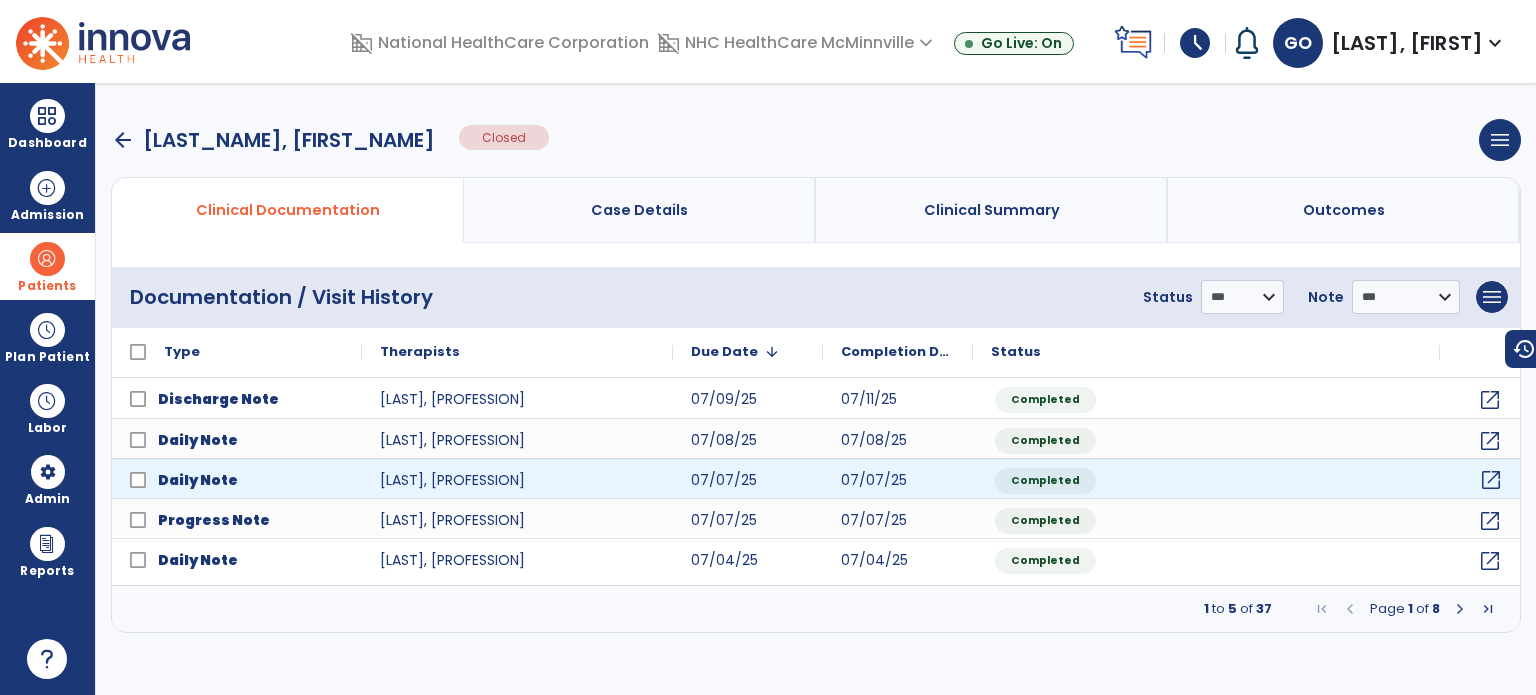 click on "open_in_new" 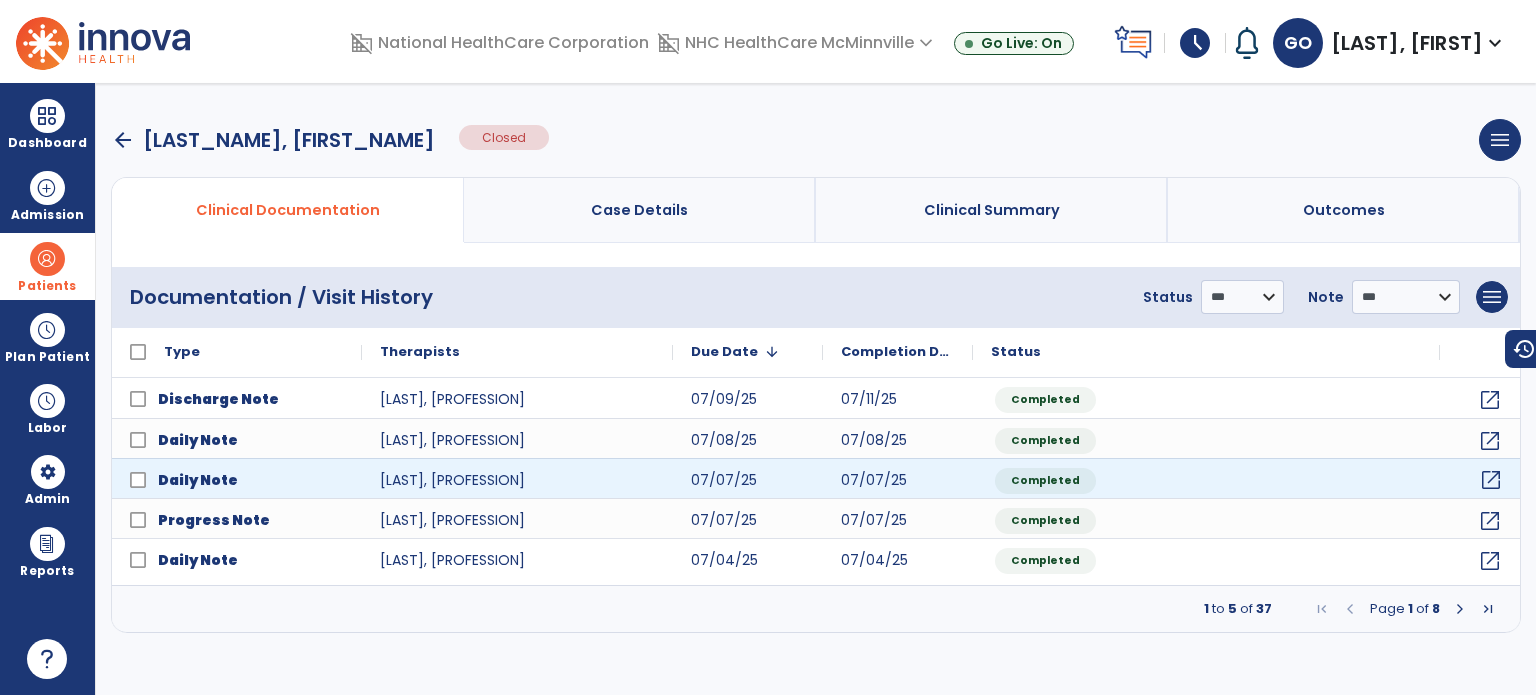 click on "open_in_new" 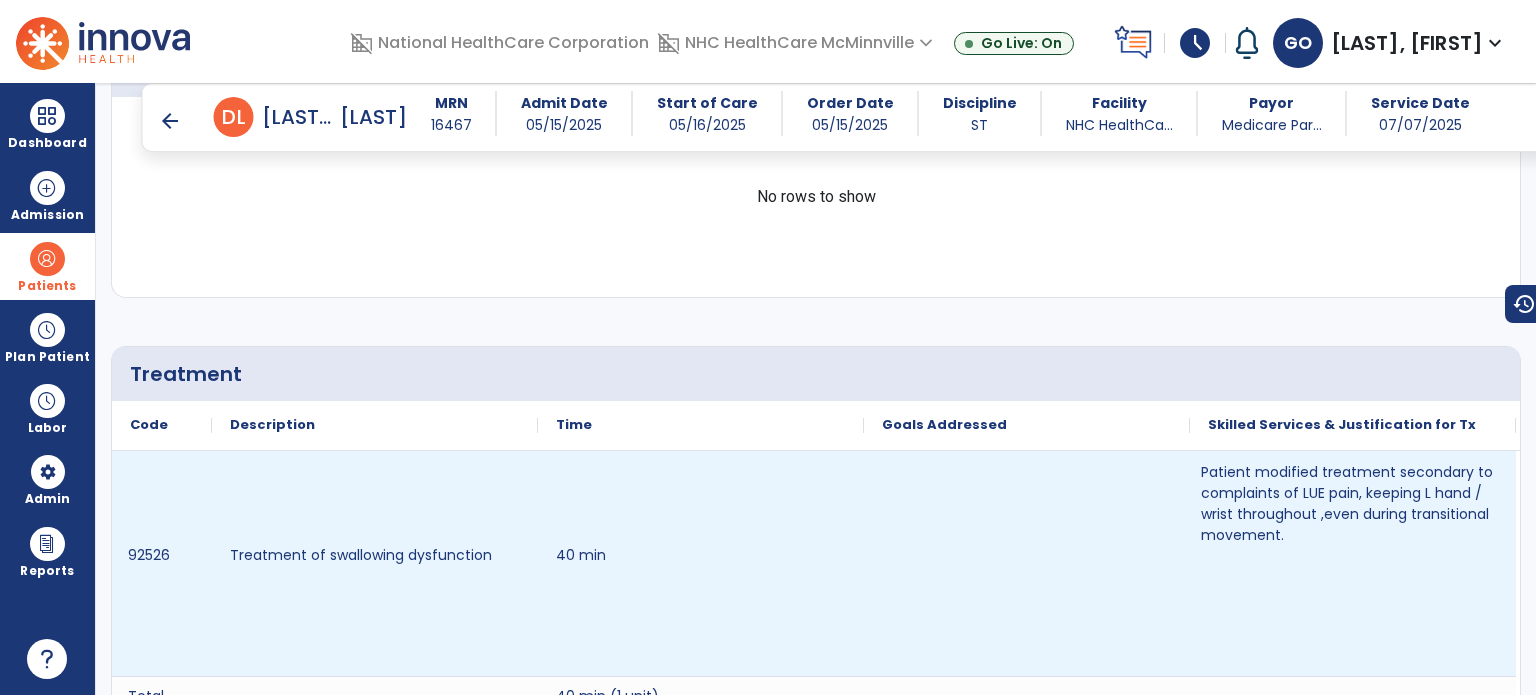 scroll, scrollTop: 1800, scrollLeft: 0, axis: vertical 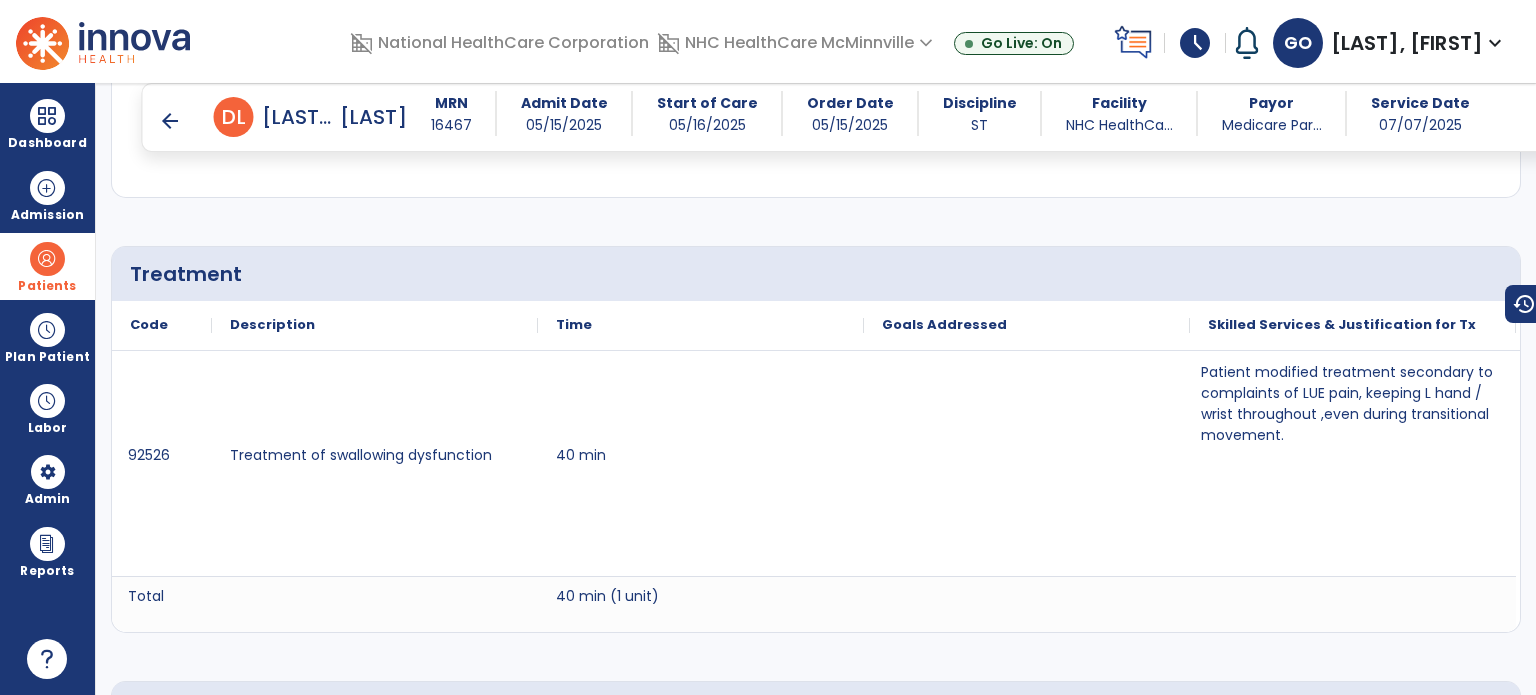 click on "arrow_back" at bounding box center (170, 121) 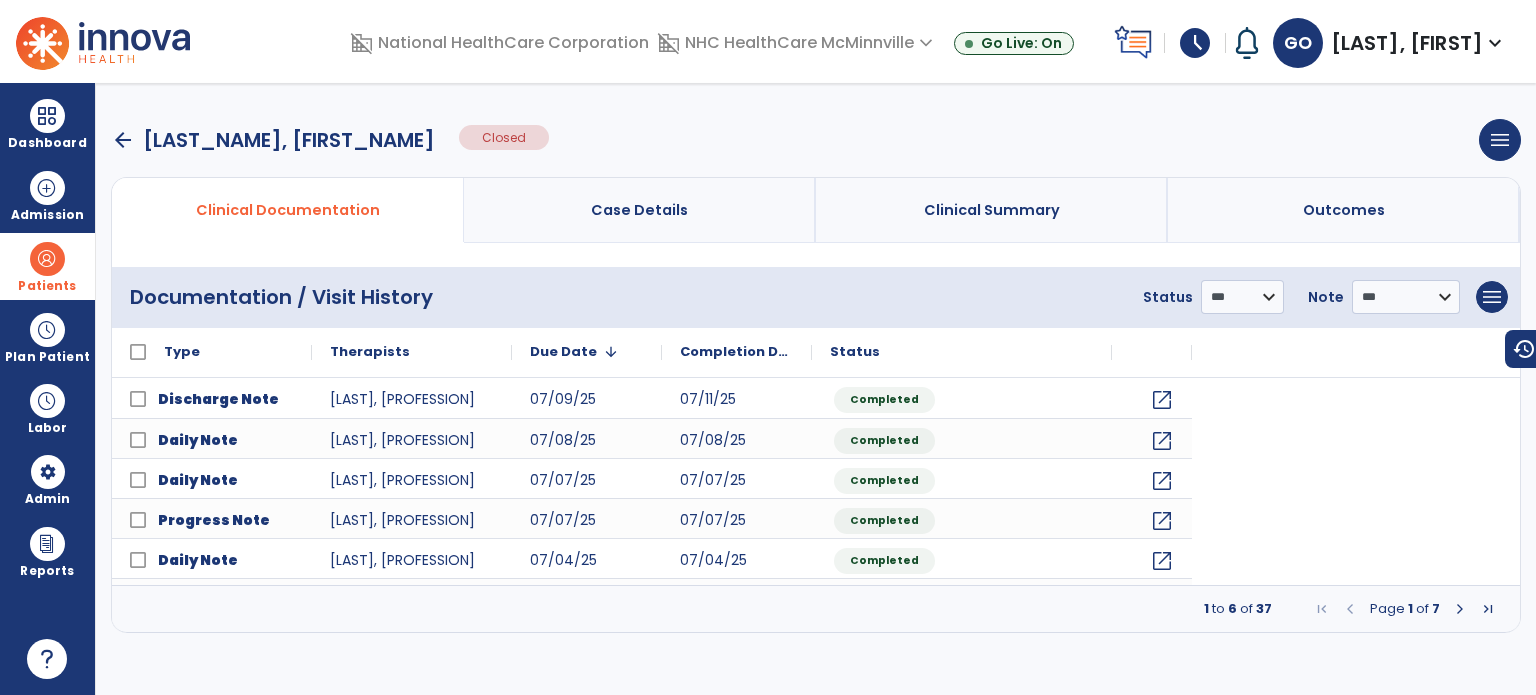 scroll, scrollTop: 0, scrollLeft: 0, axis: both 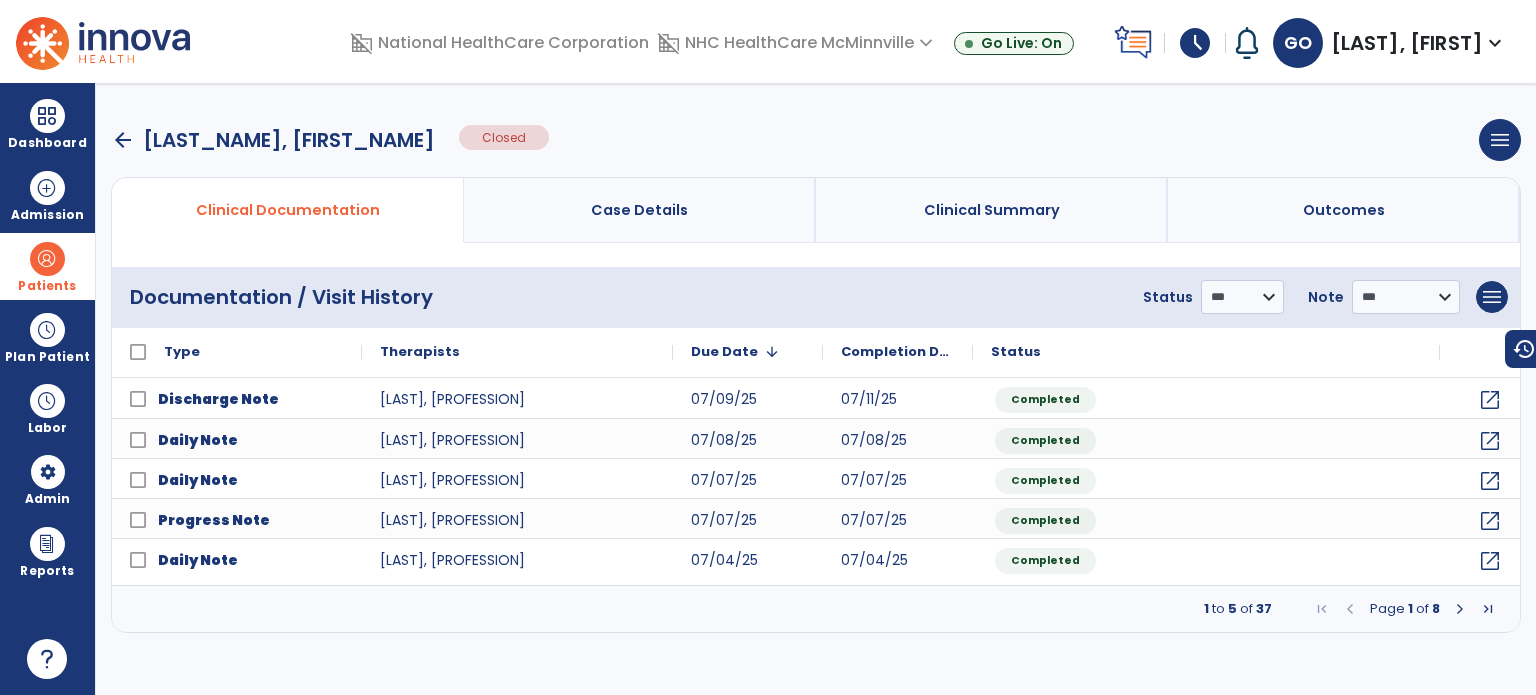 click at bounding box center (1460, 609) 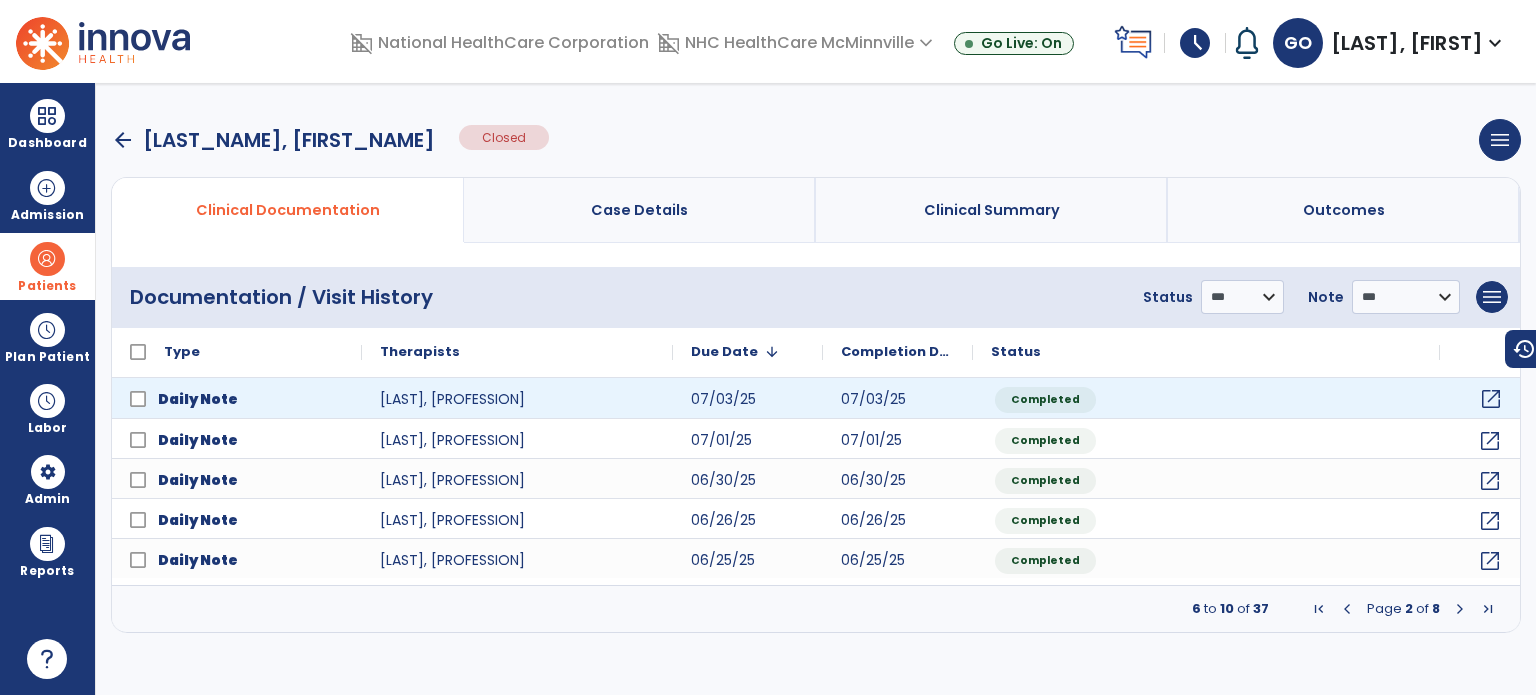 click on "open_in_new" 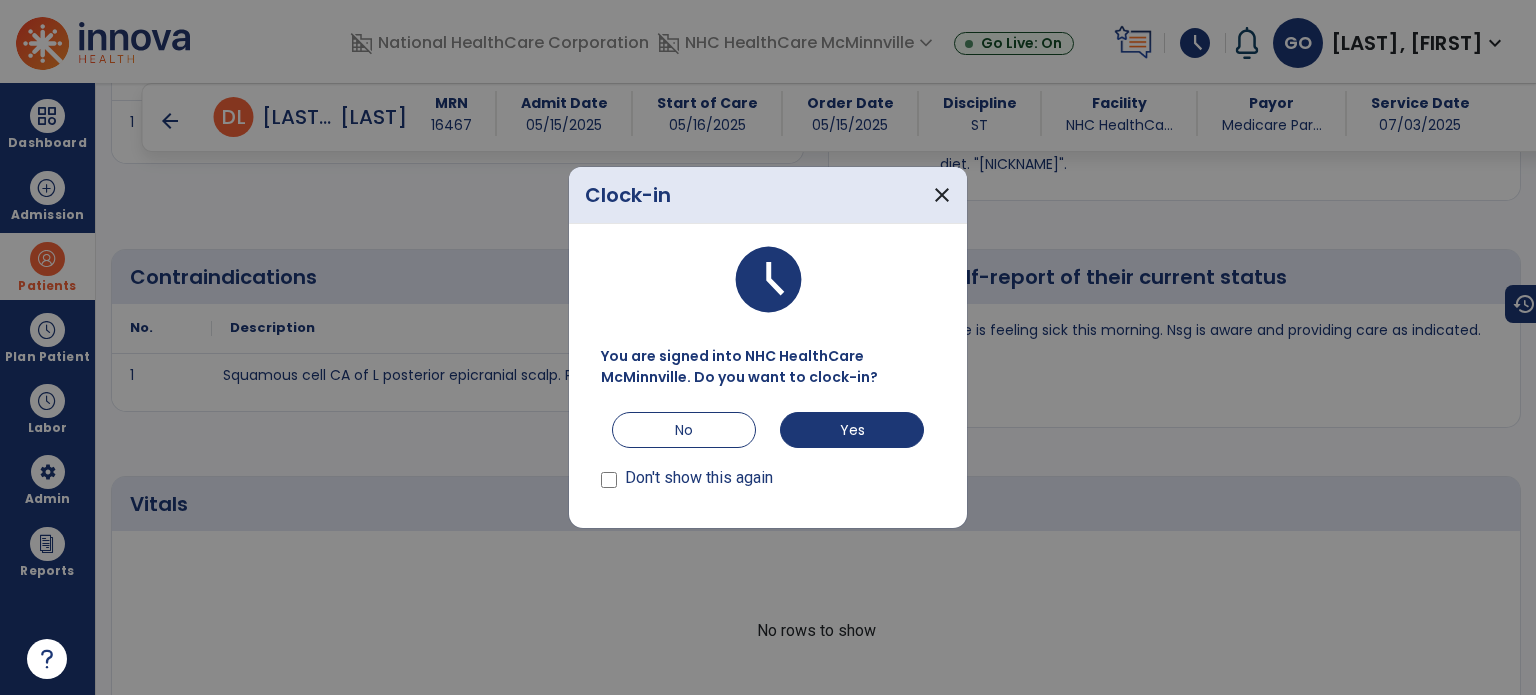 scroll, scrollTop: 1300, scrollLeft: 0, axis: vertical 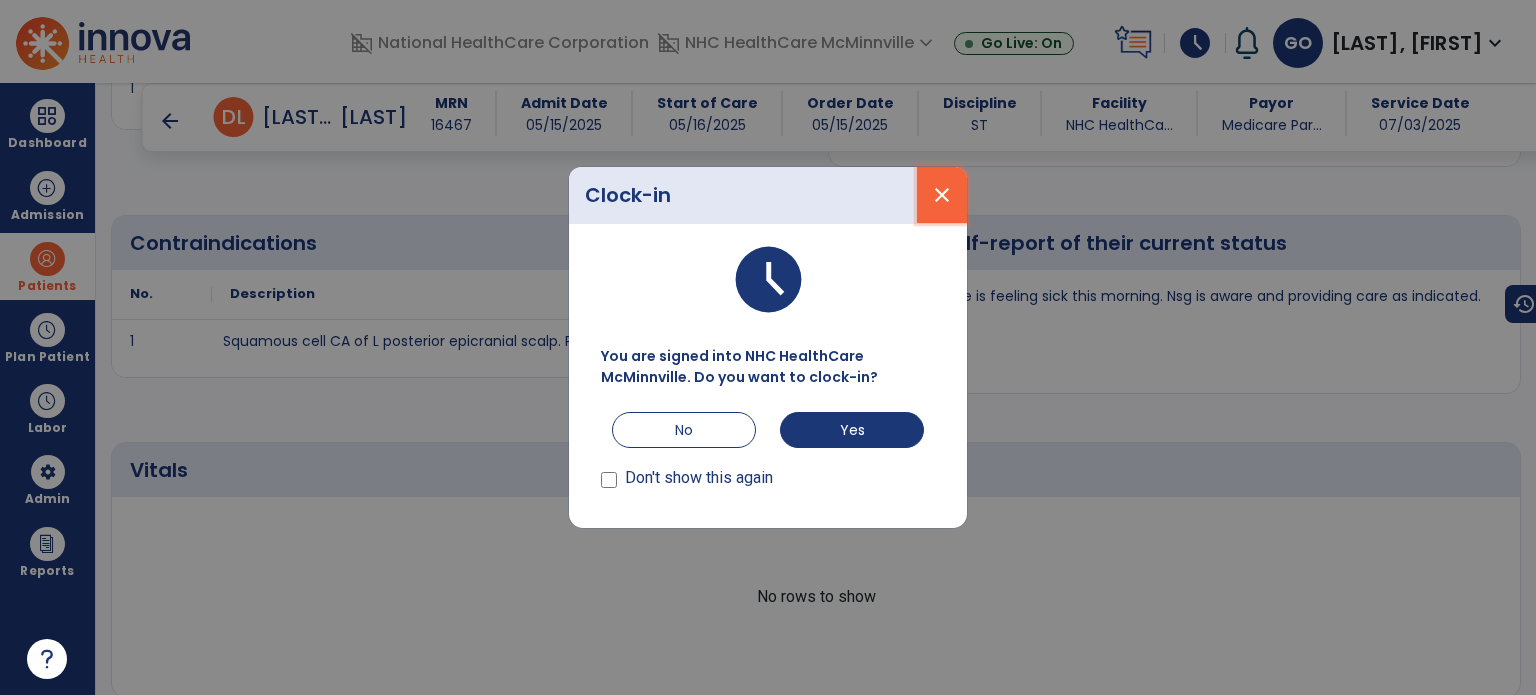 click on "close" at bounding box center [942, 195] 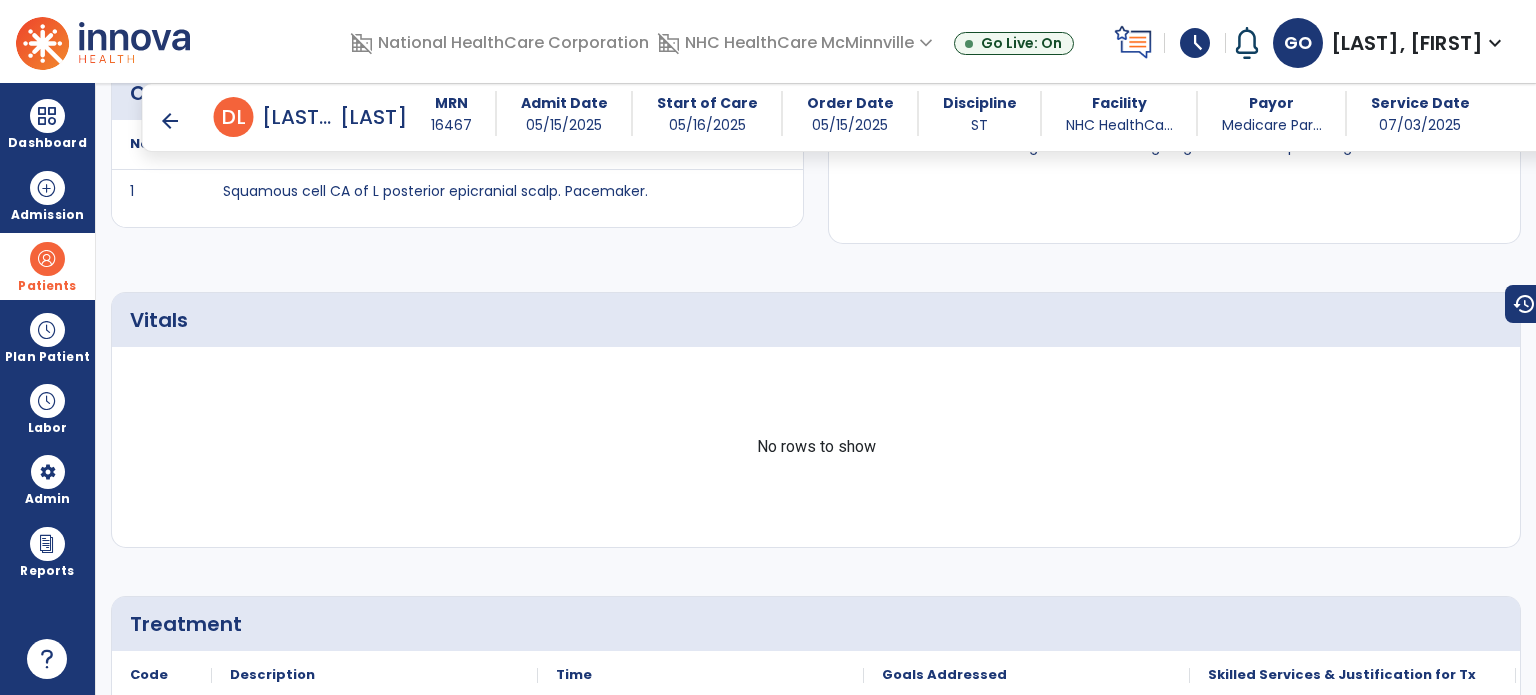 scroll, scrollTop: 1800, scrollLeft: 0, axis: vertical 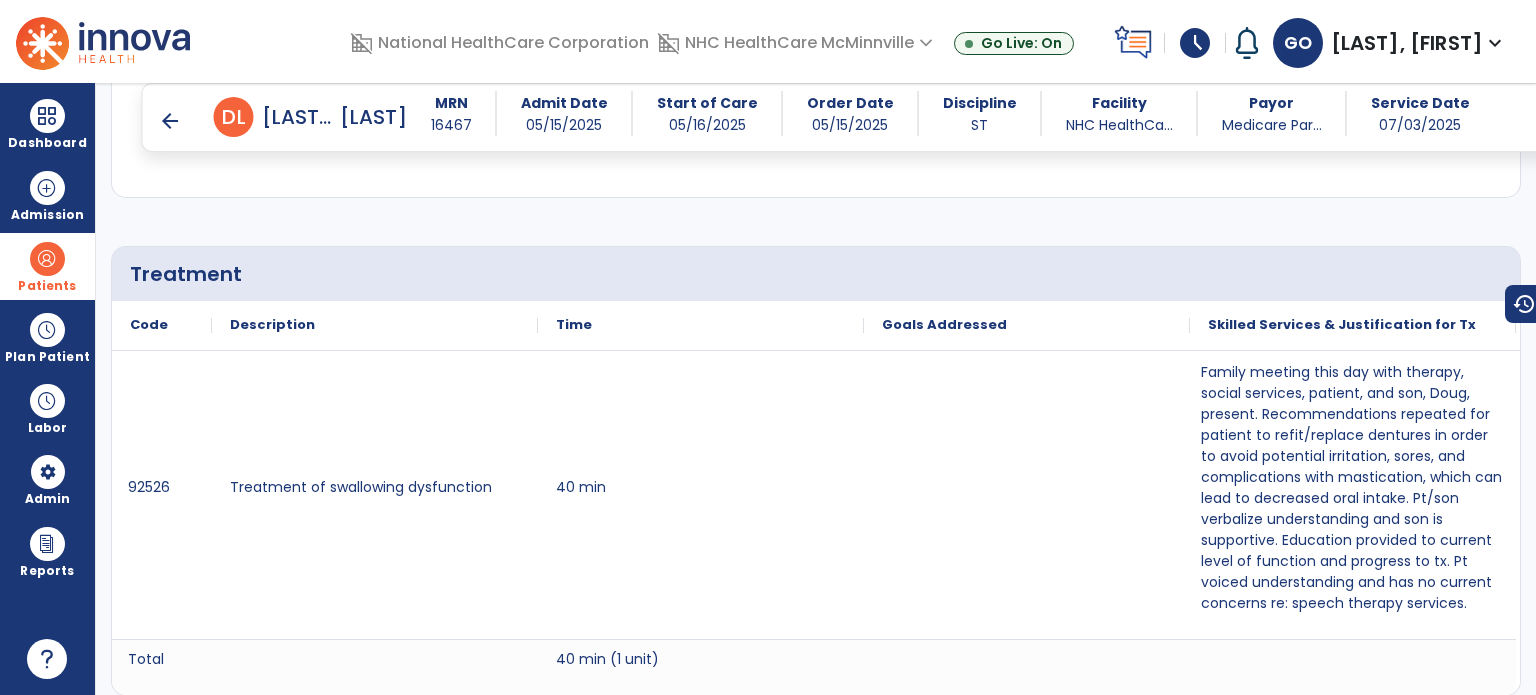 click on "arrow_back" at bounding box center [170, 121] 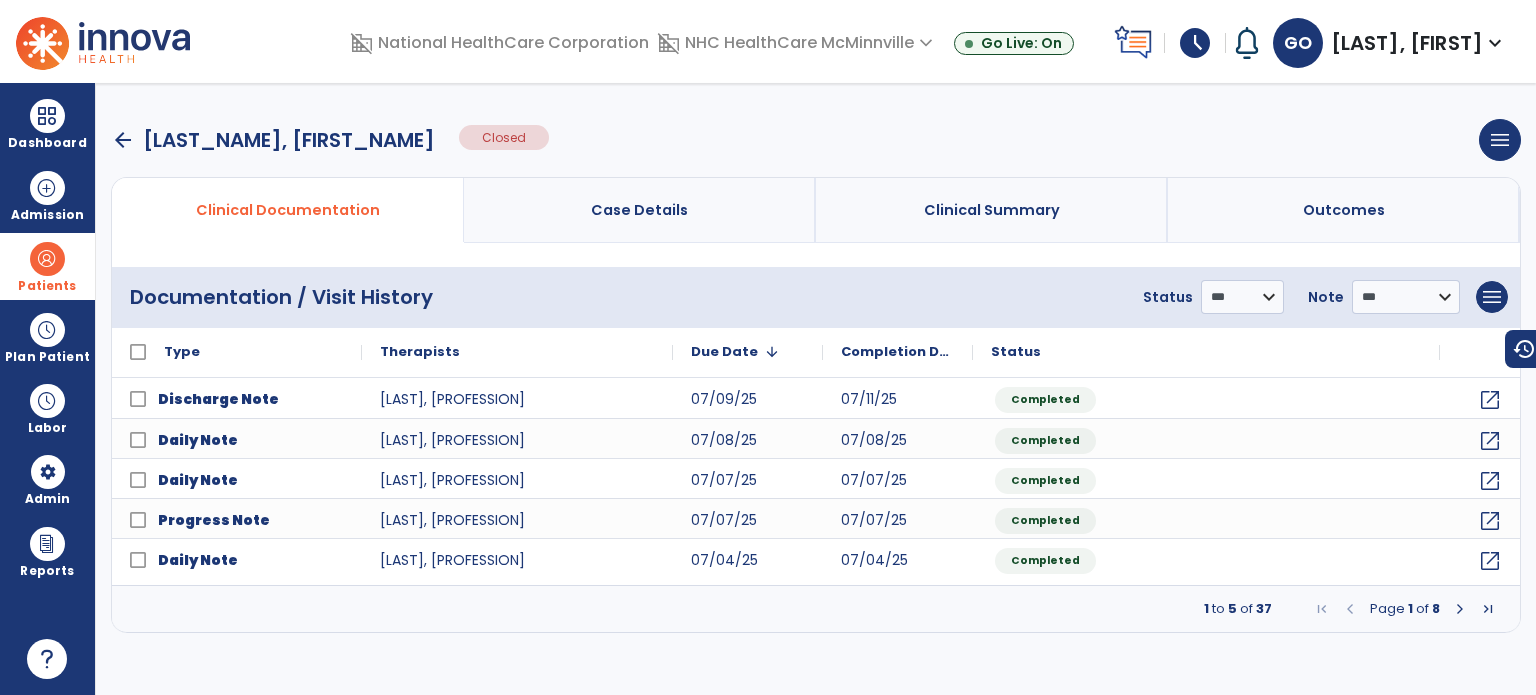 click at bounding box center [1460, 609] 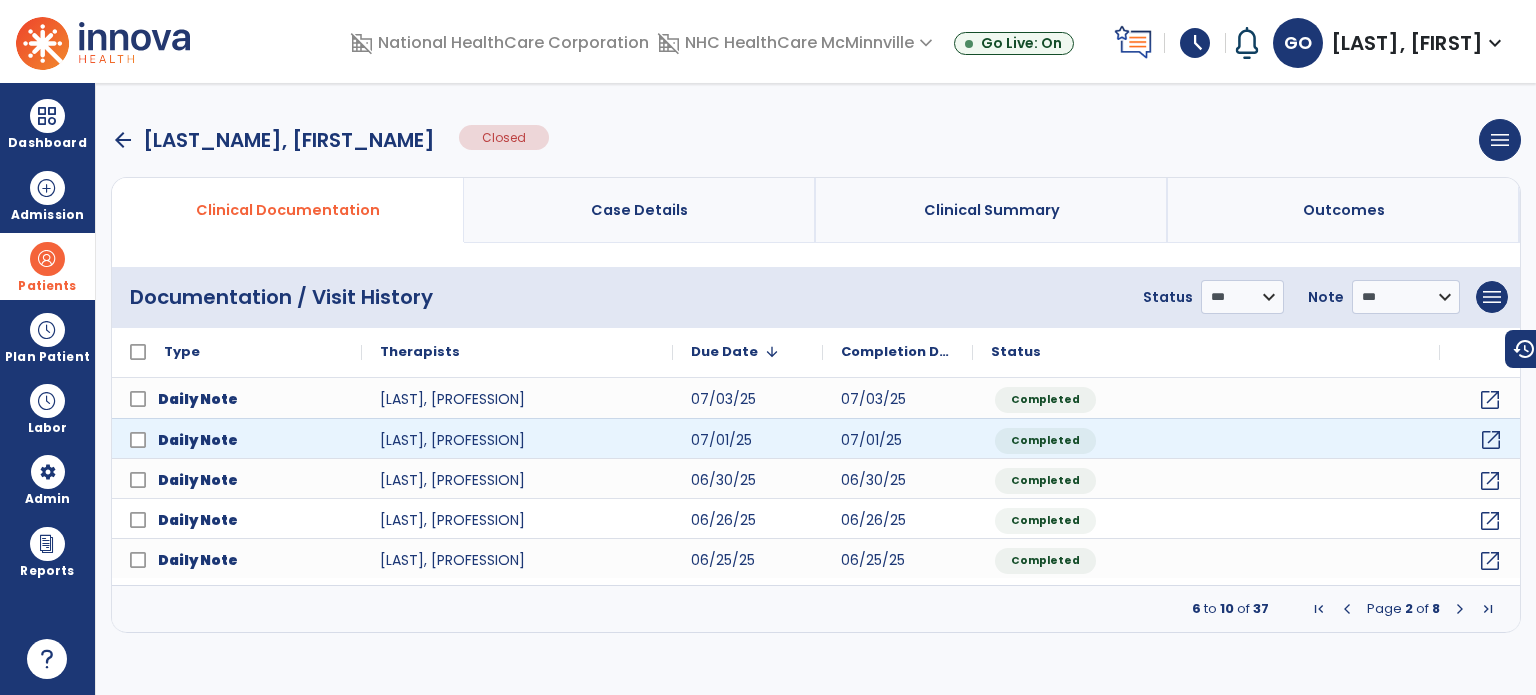 click on "open_in_new" 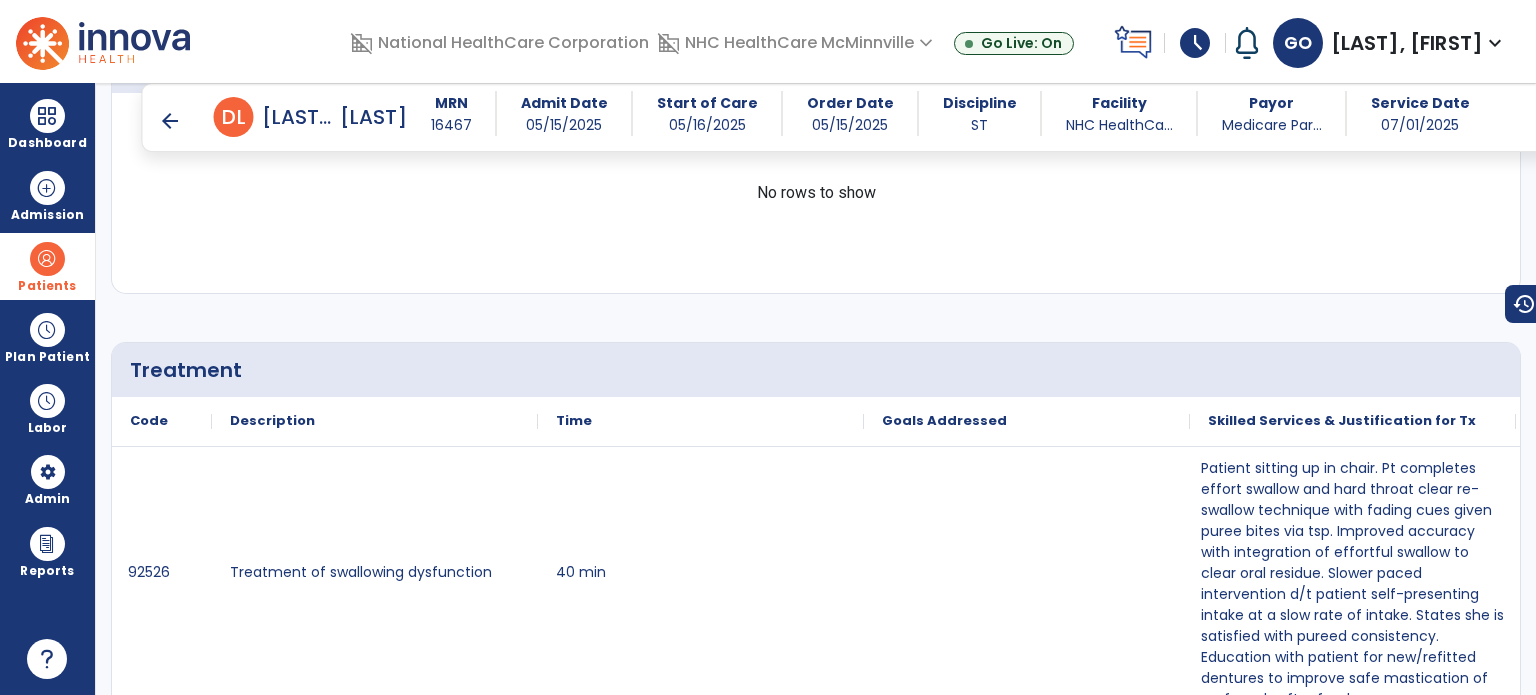 scroll, scrollTop: 1900, scrollLeft: 0, axis: vertical 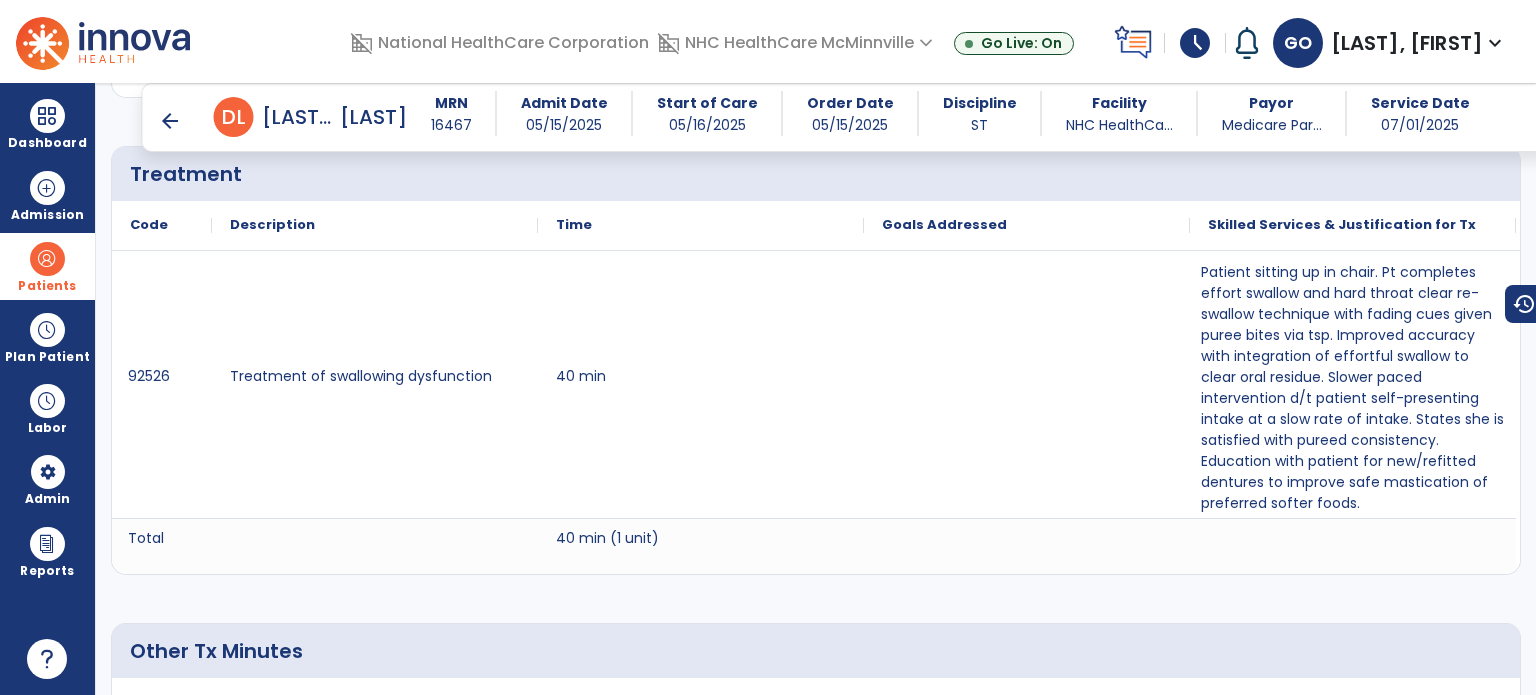 click on "arrow_back" at bounding box center (170, 121) 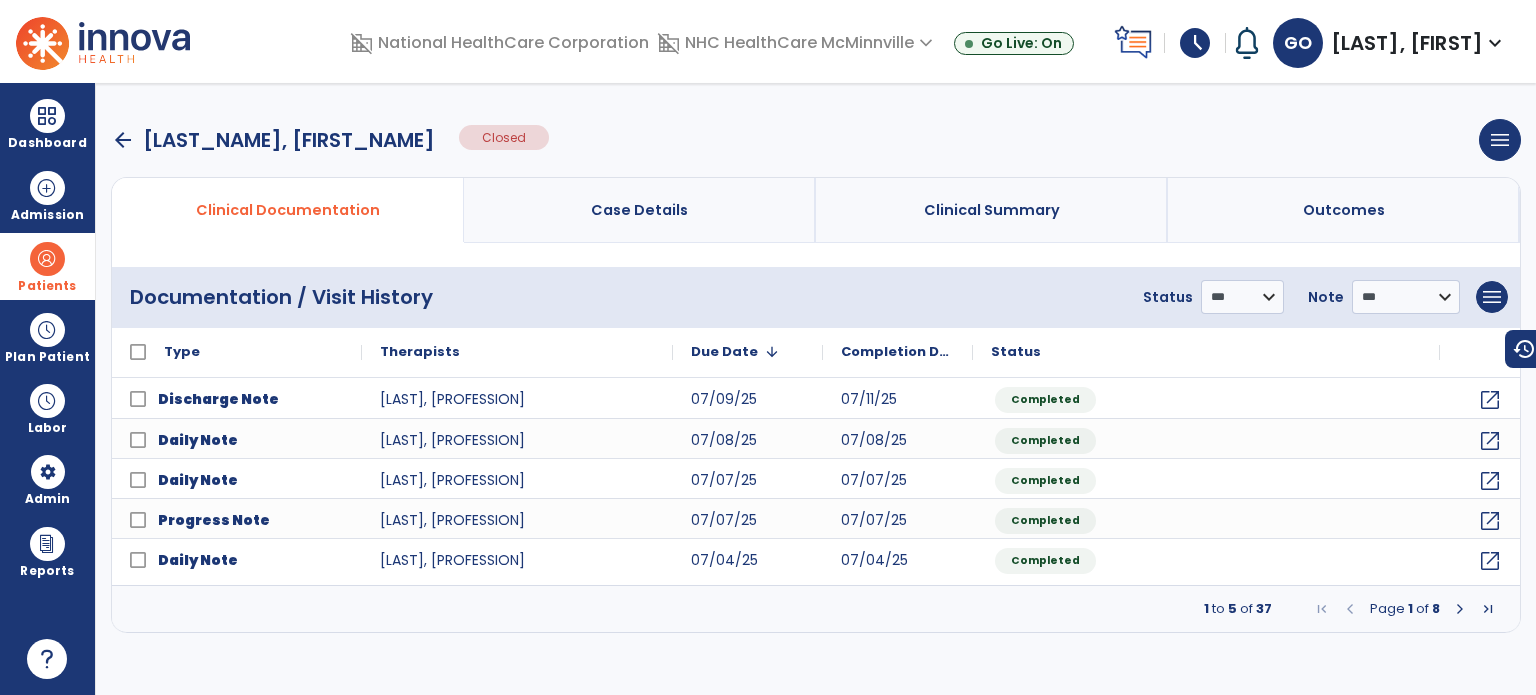 click at bounding box center (1460, 609) 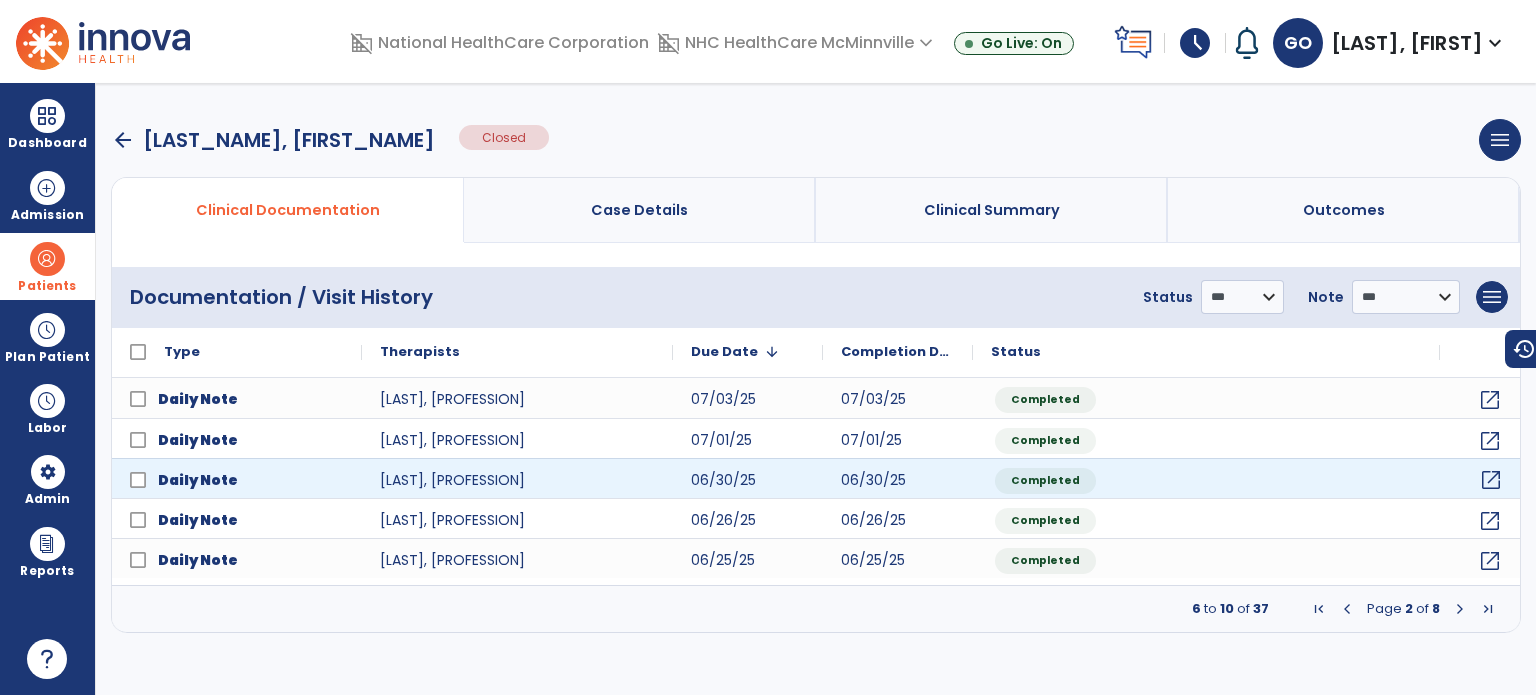 click on "open_in_new" 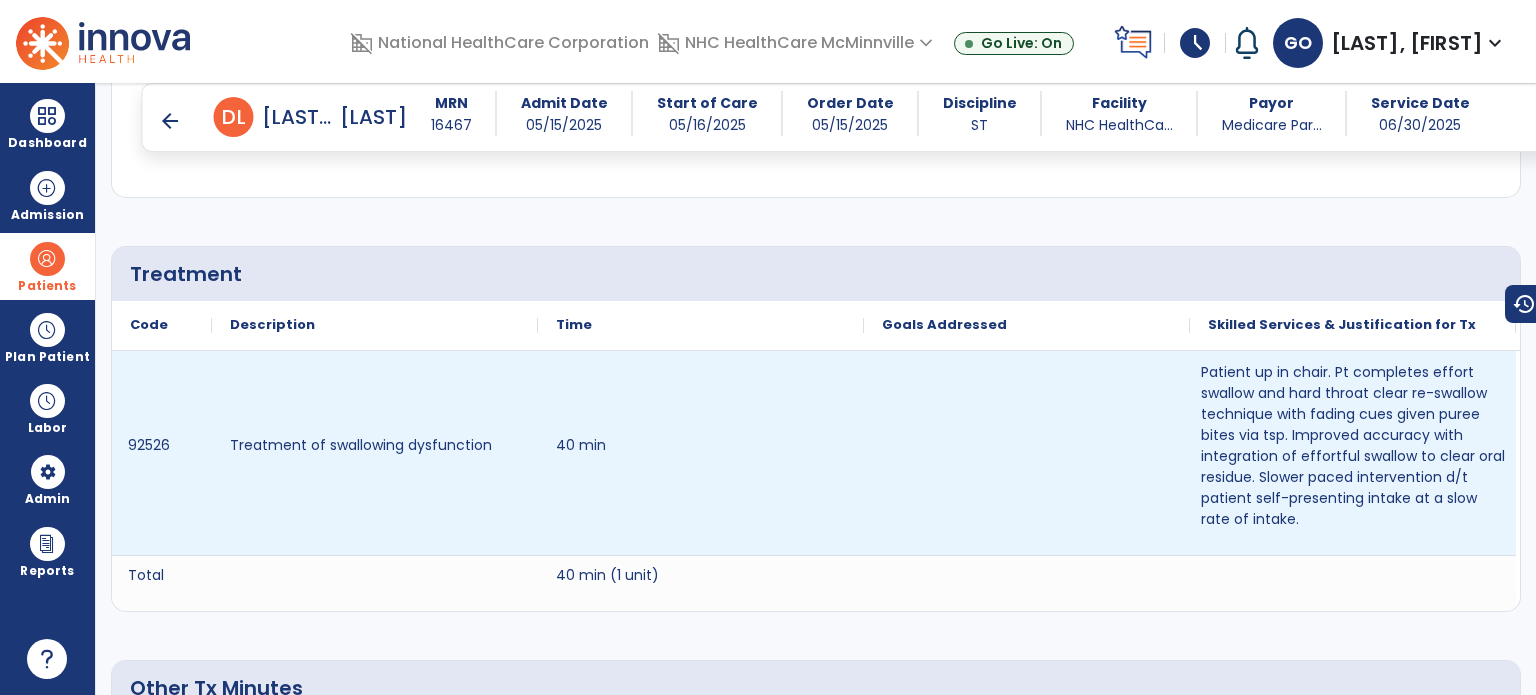 scroll, scrollTop: 2000, scrollLeft: 0, axis: vertical 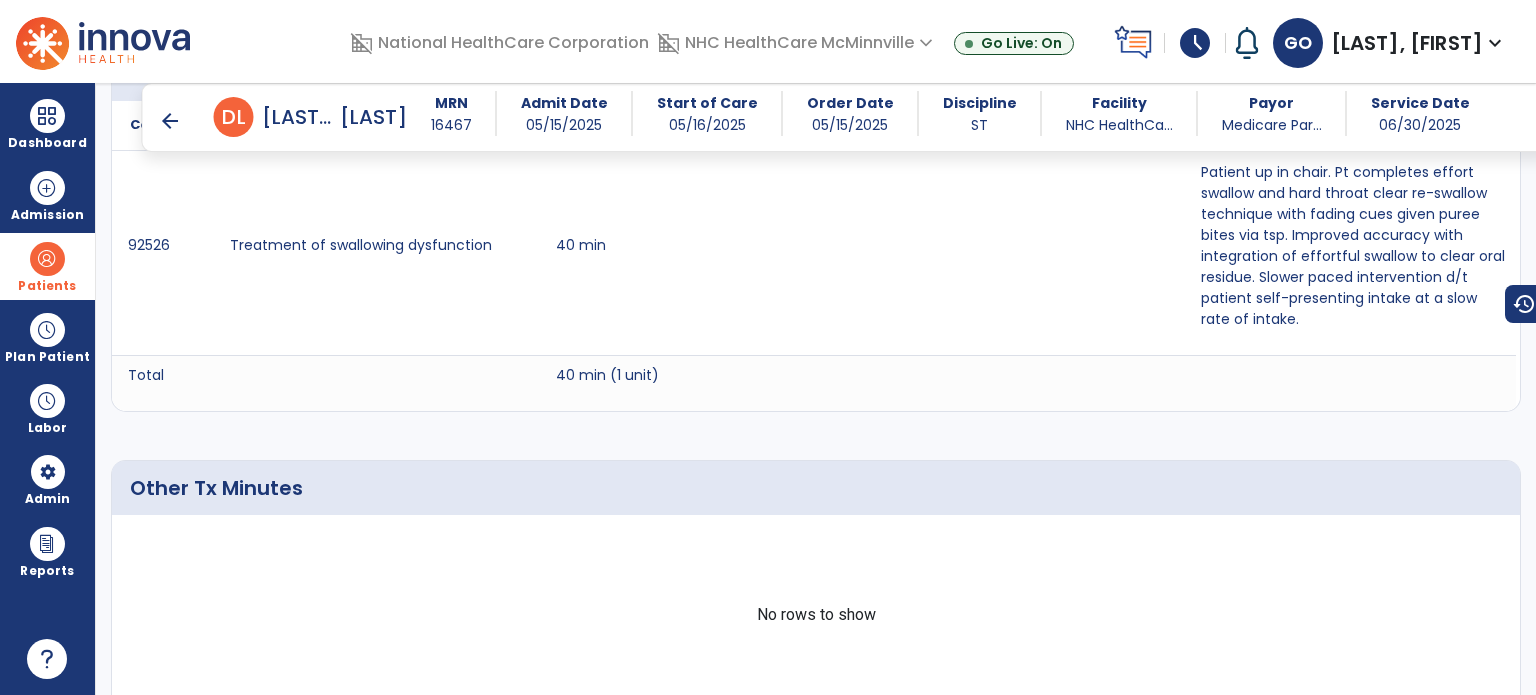 click on "arrow_back" at bounding box center [170, 121] 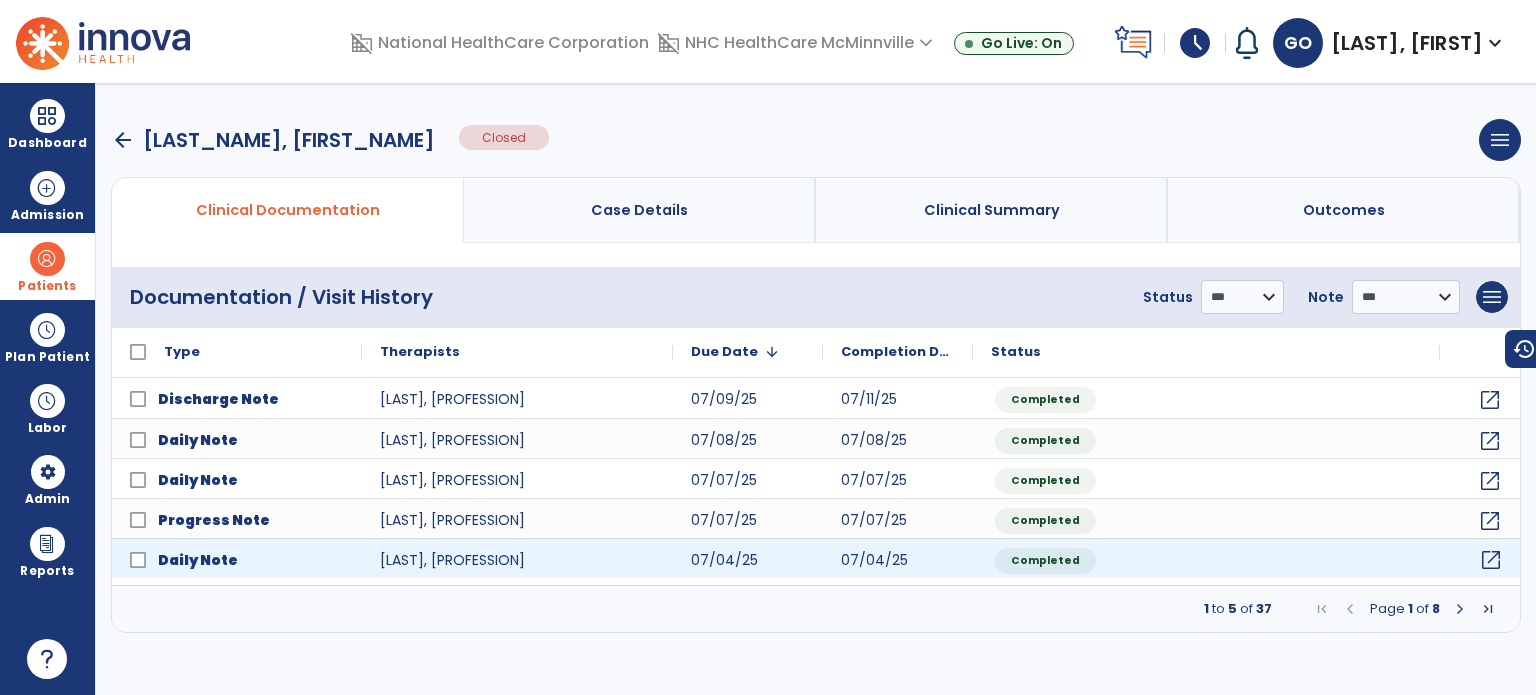 click on "open_in_new" 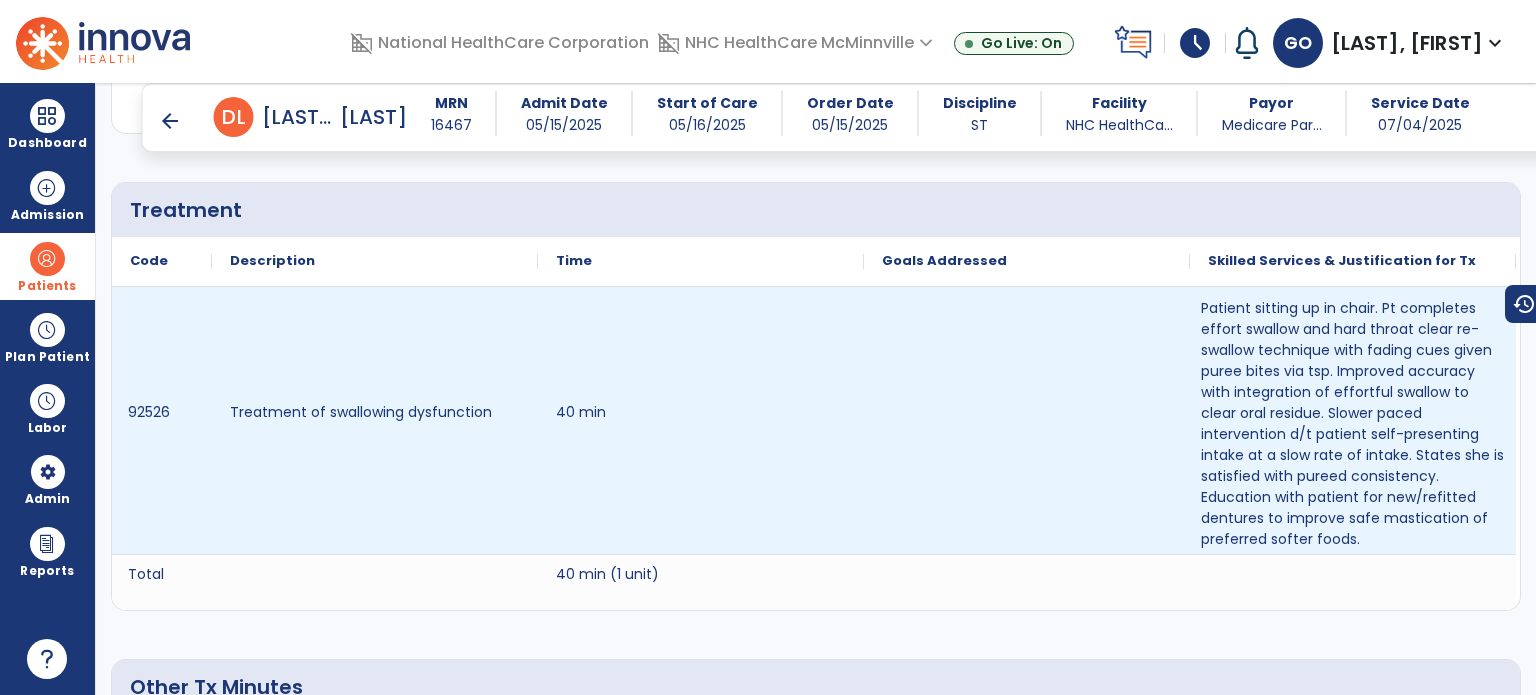 scroll, scrollTop: 1900, scrollLeft: 0, axis: vertical 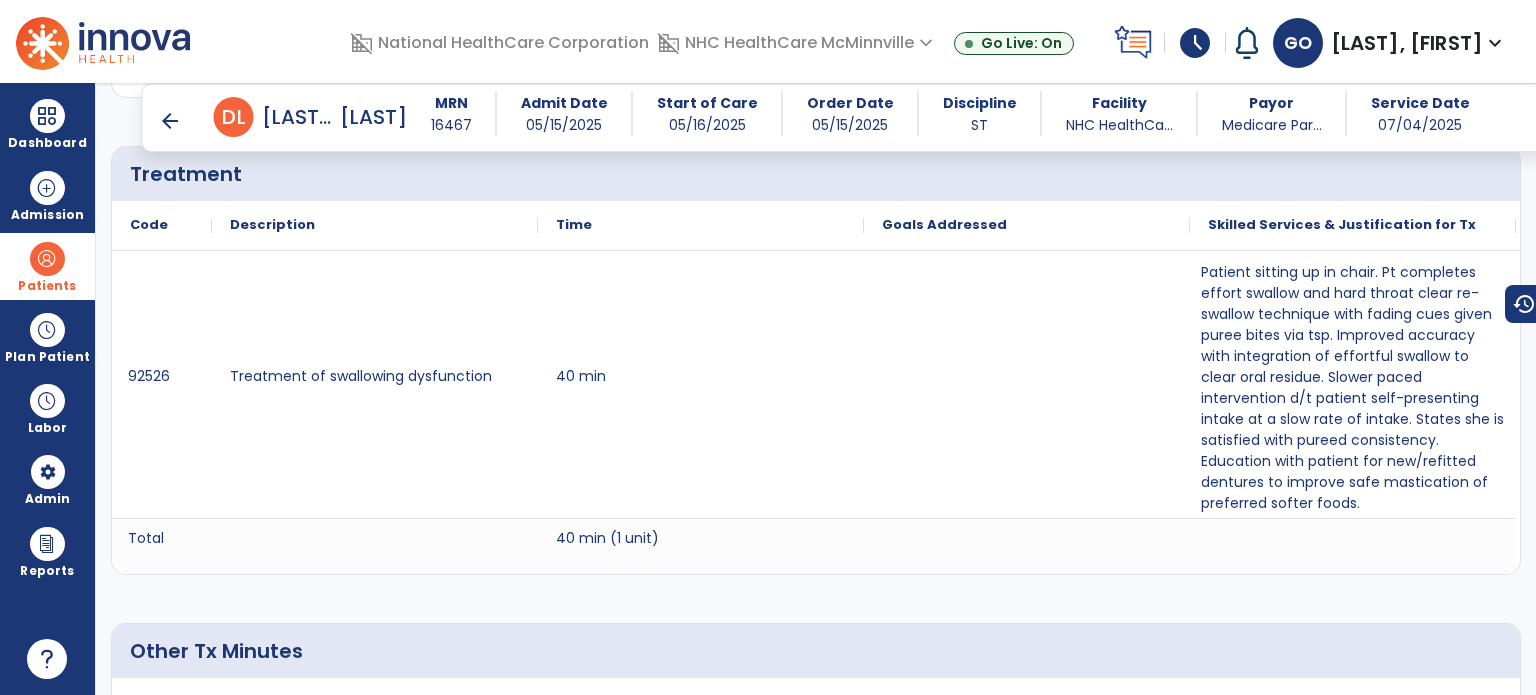 click on "arrow_back" at bounding box center (170, 121) 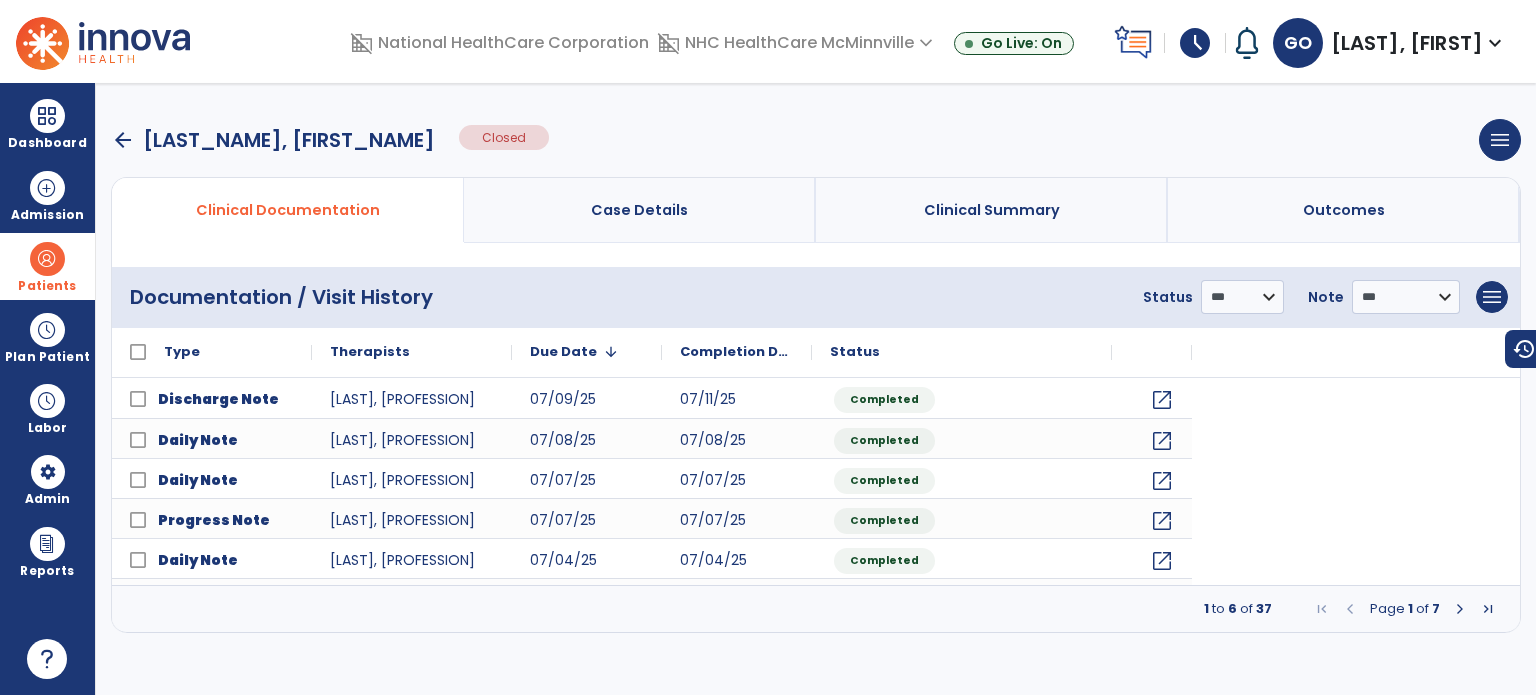 scroll, scrollTop: 0, scrollLeft: 0, axis: both 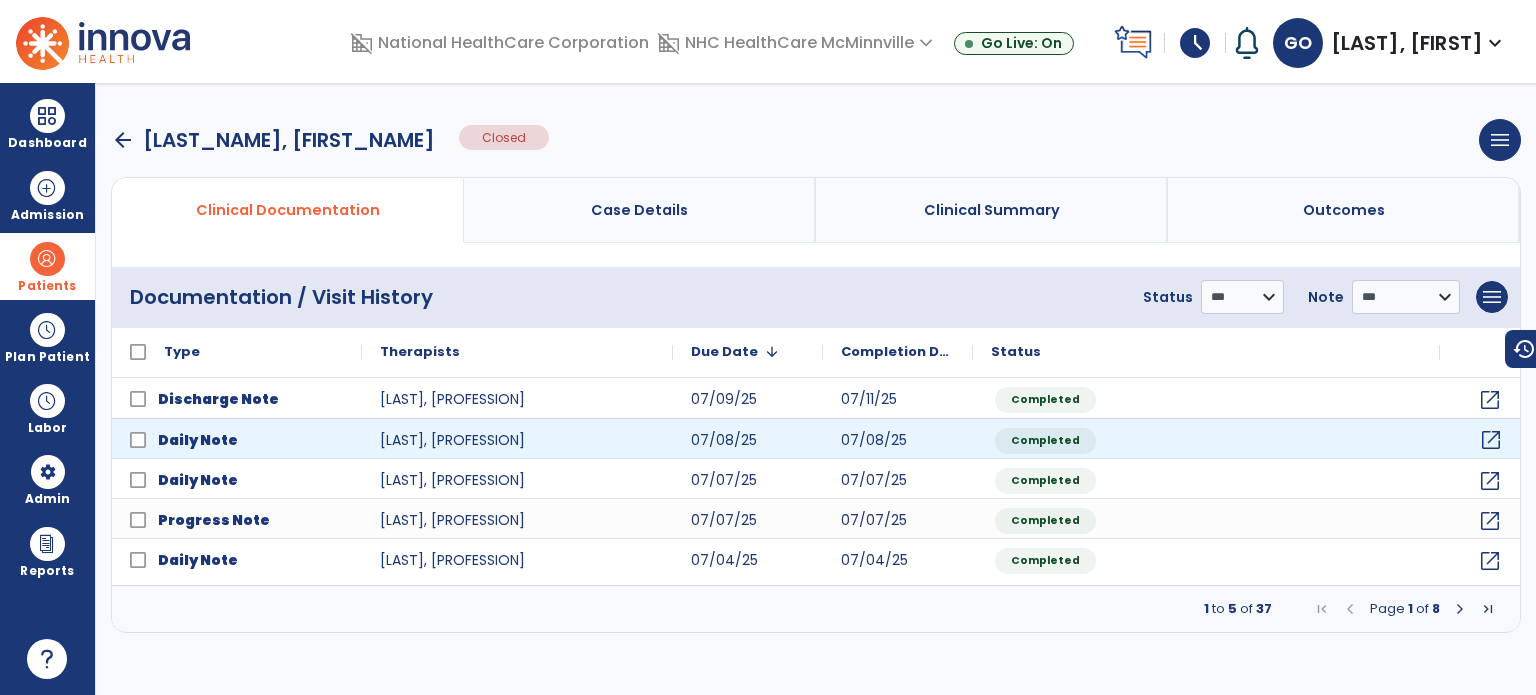 click on "open_in_new" 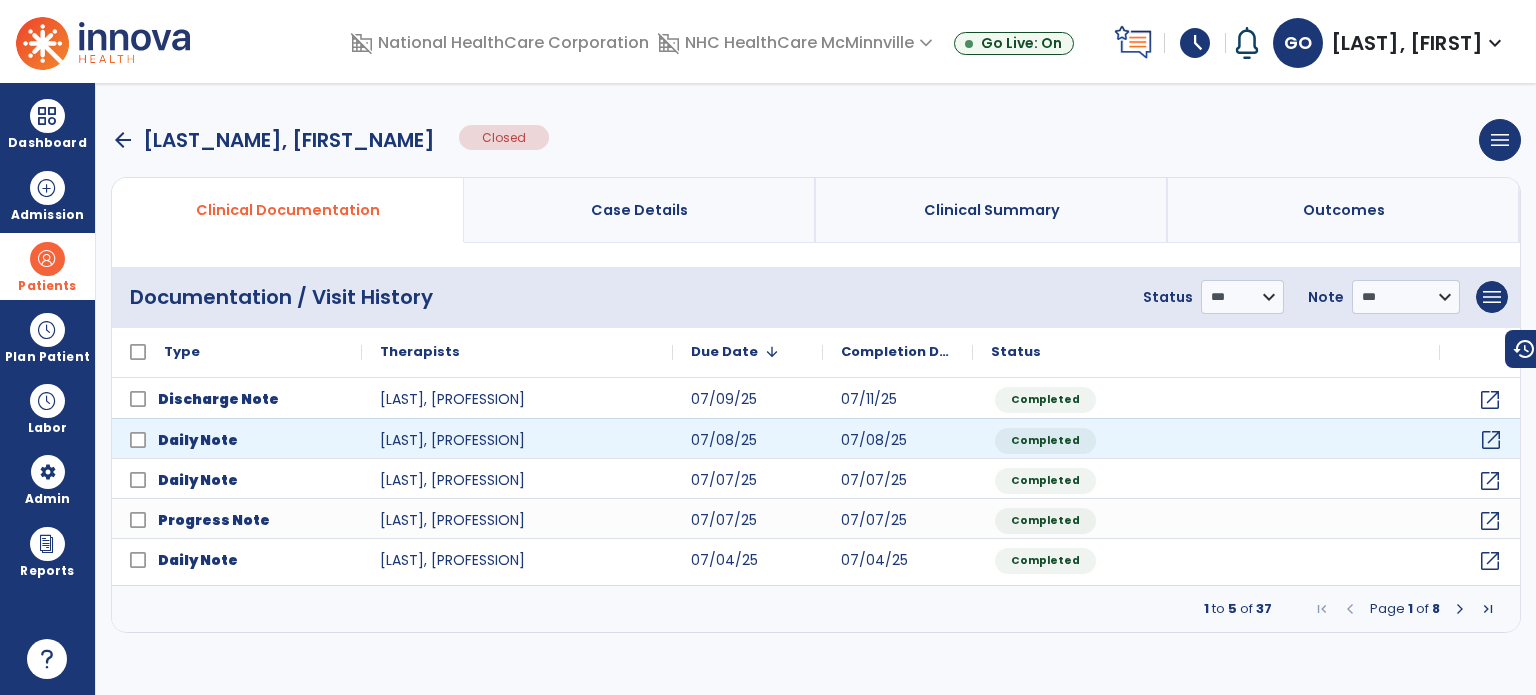 click on "open_in_new" 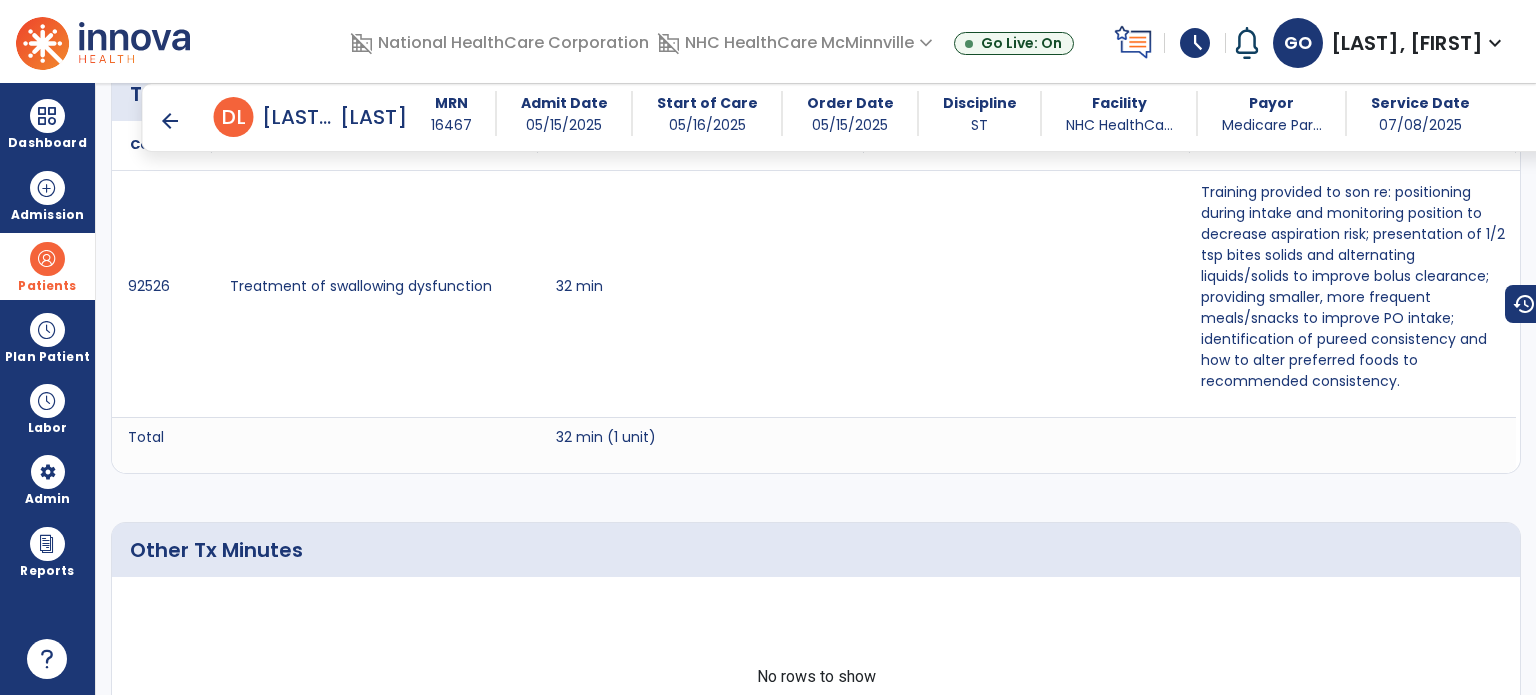 scroll, scrollTop: 1980, scrollLeft: 0, axis: vertical 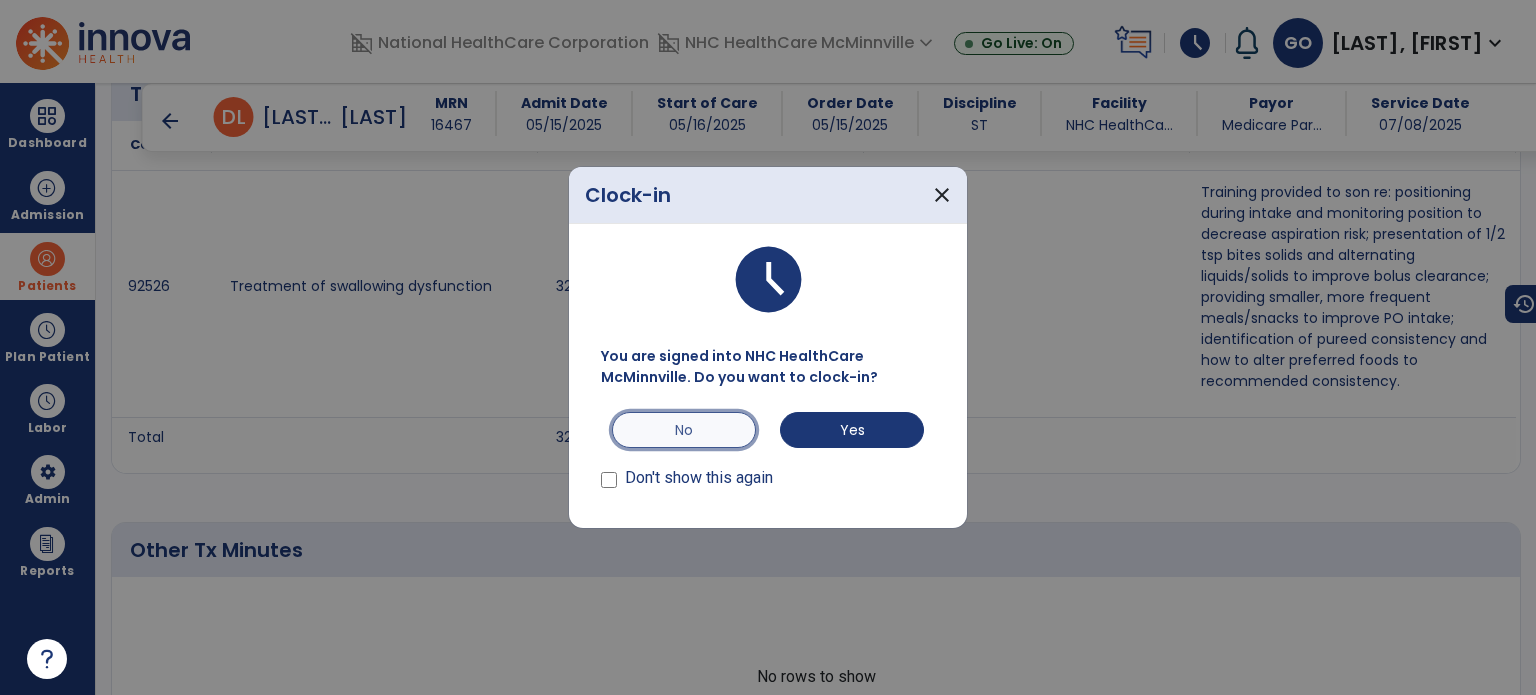 click on "No" at bounding box center [684, 430] 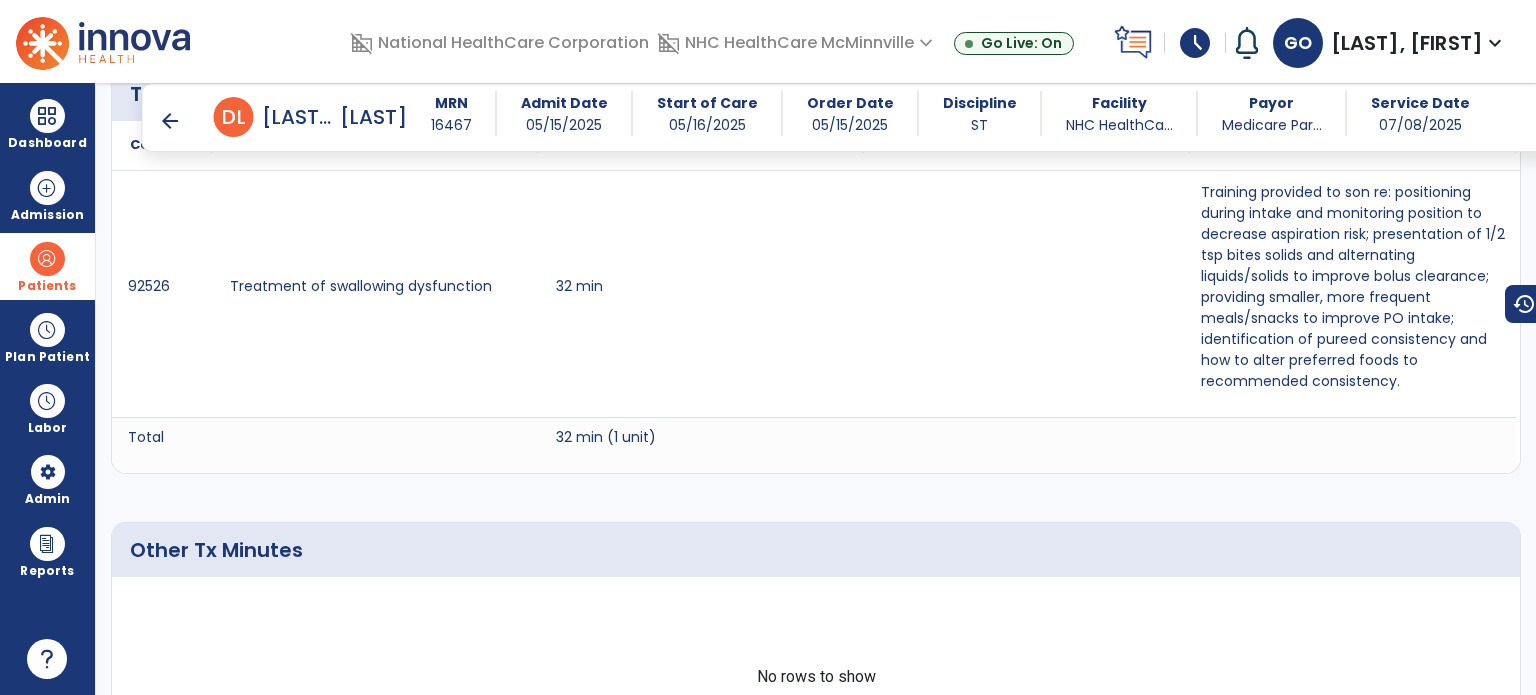 click on "arrow_back" at bounding box center [170, 121] 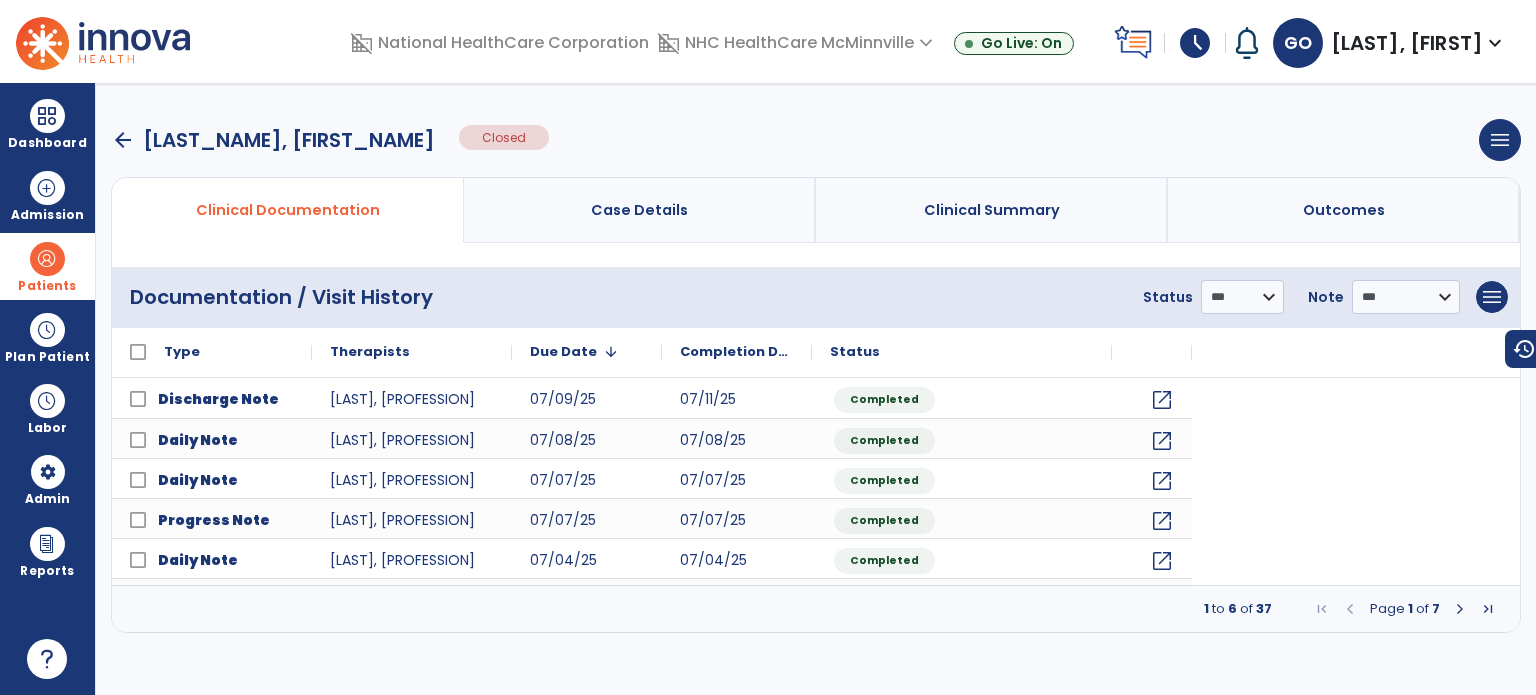scroll, scrollTop: 0, scrollLeft: 0, axis: both 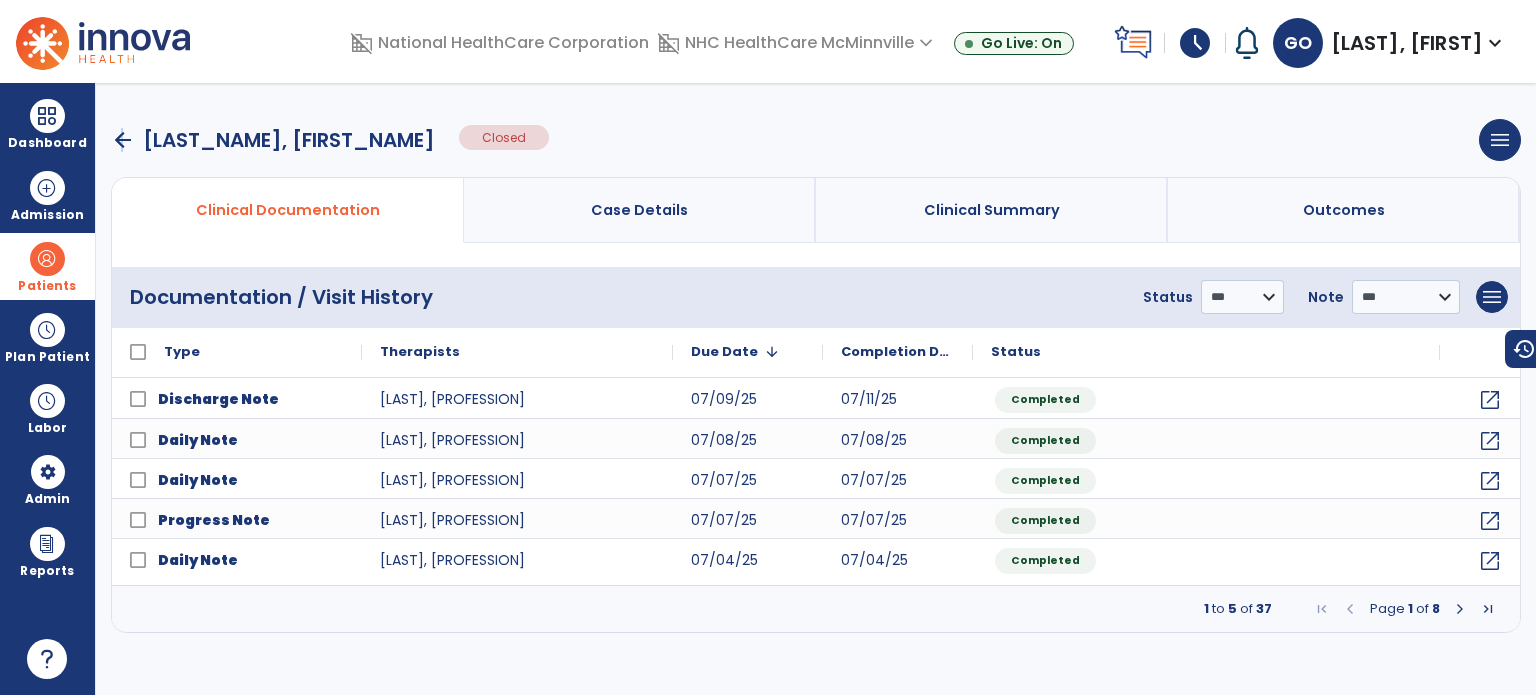 click on "arrow_back" at bounding box center (123, 140) 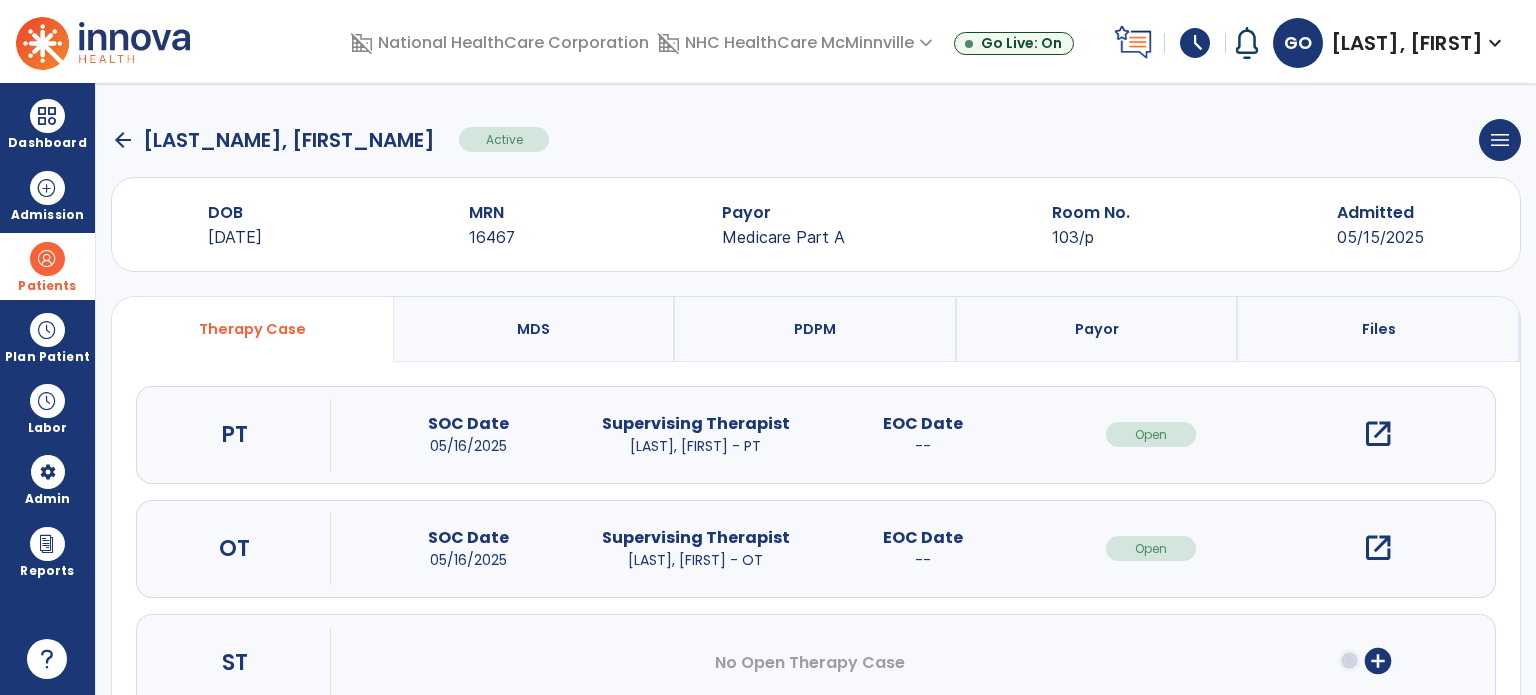click on "open_in_new" at bounding box center [1378, 434] 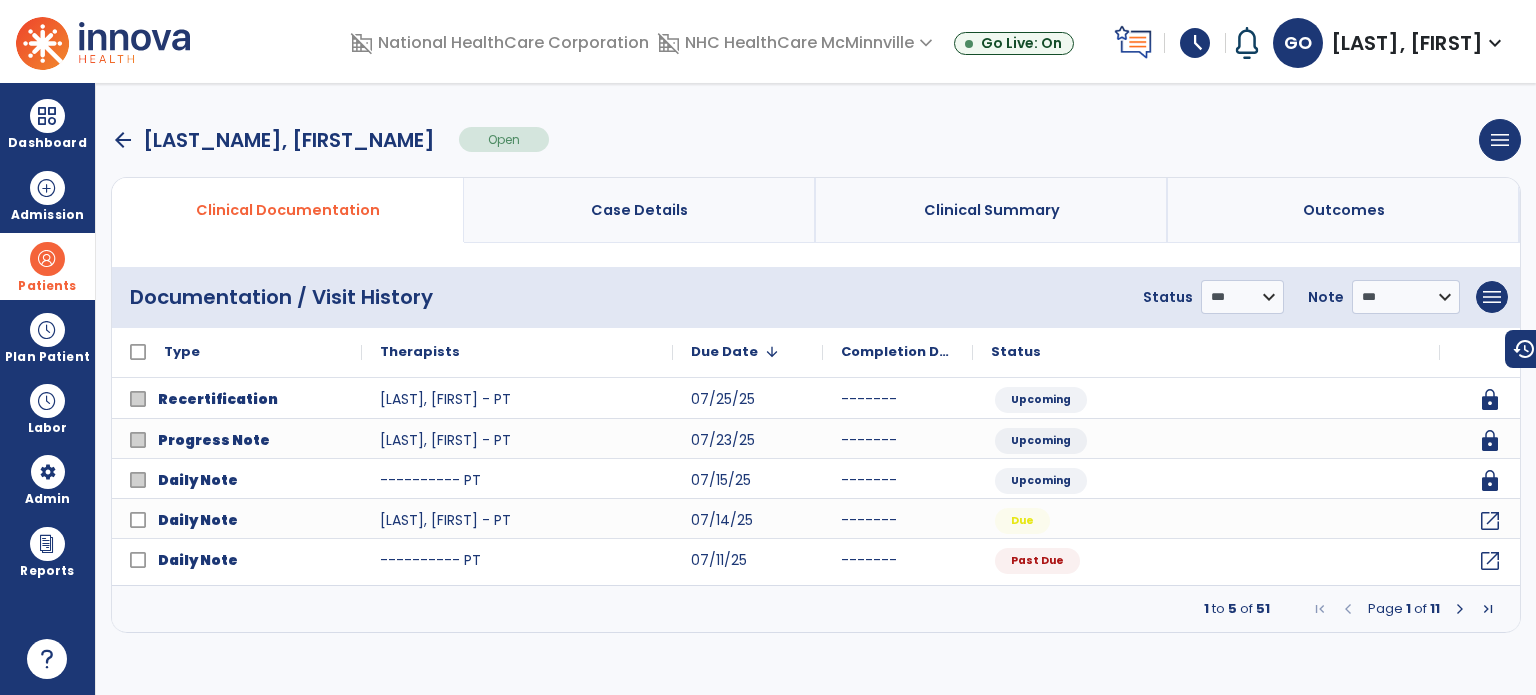 click at bounding box center (1460, 609) 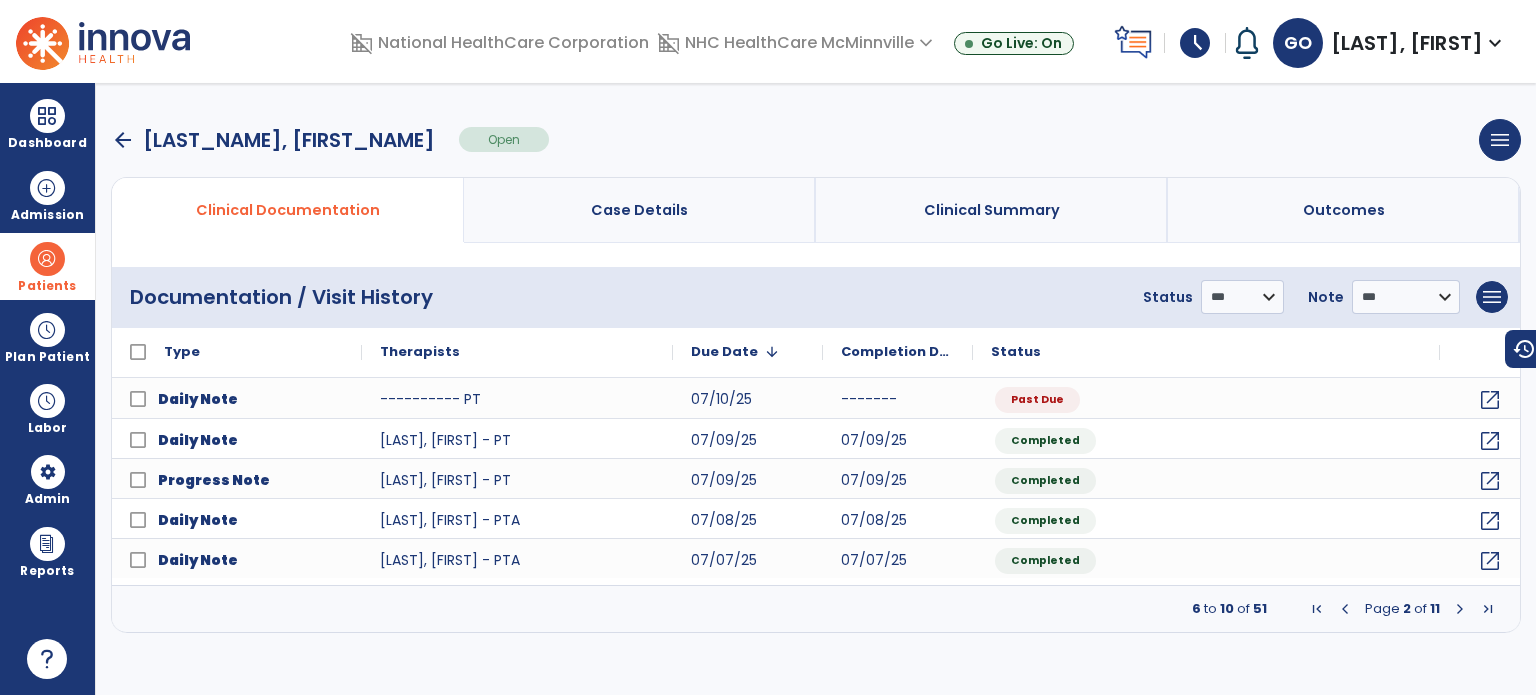 click at bounding box center (1460, 609) 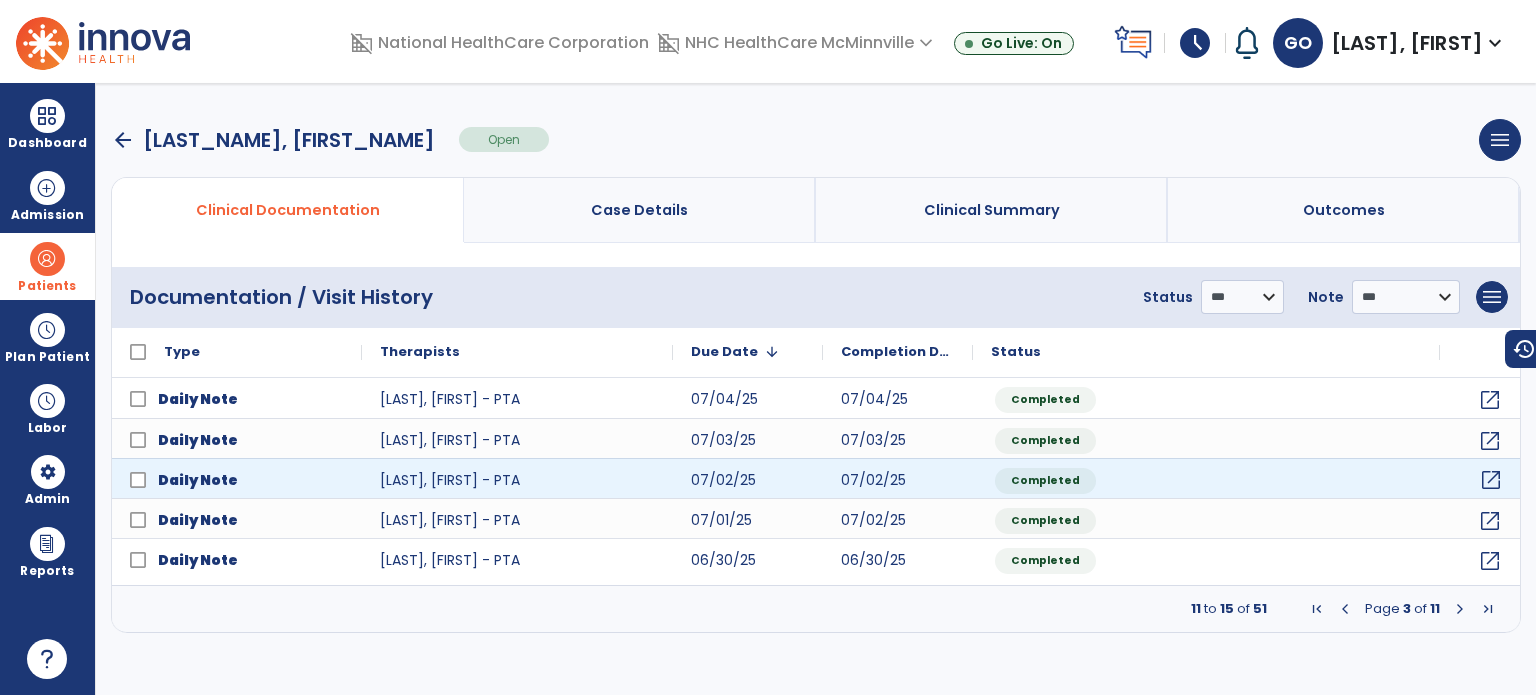 click on "open_in_new" 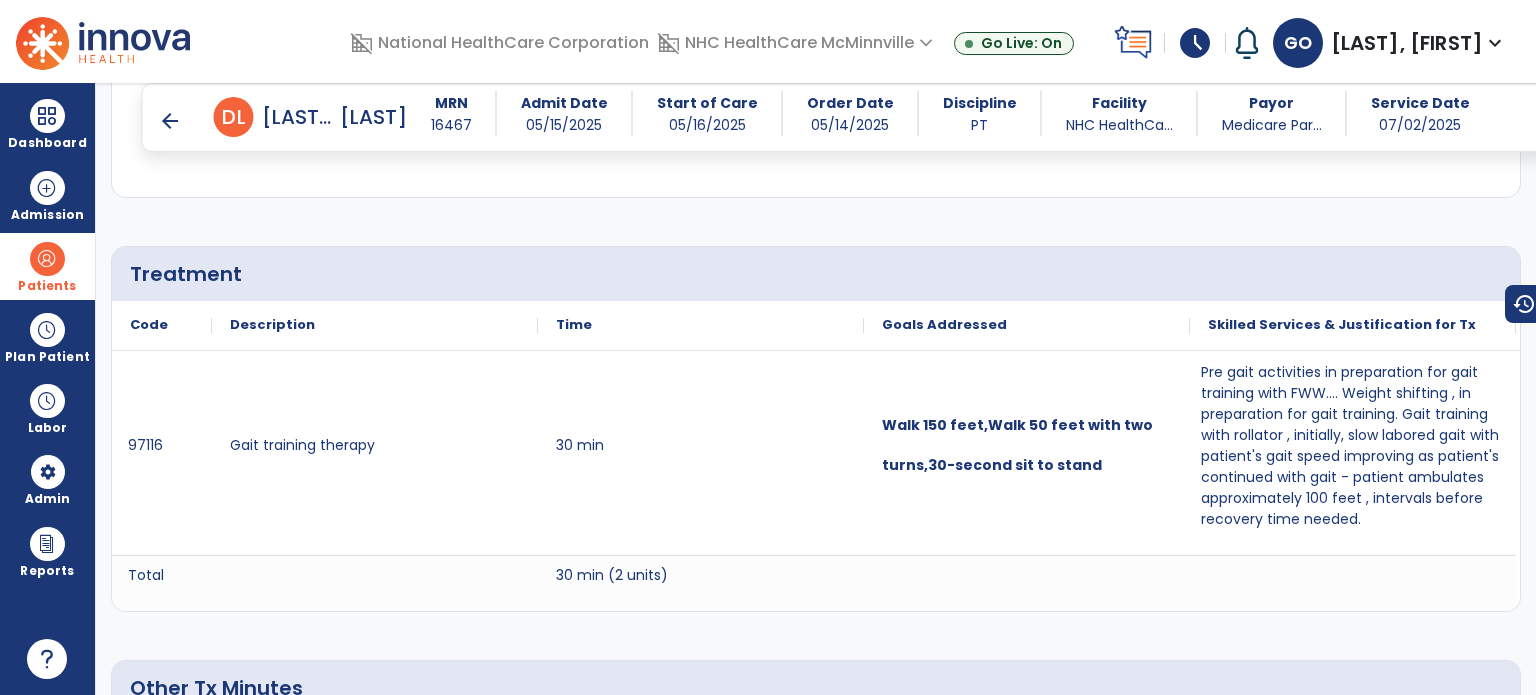 scroll, scrollTop: 1900, scrollLeft: 0, axis: vertical 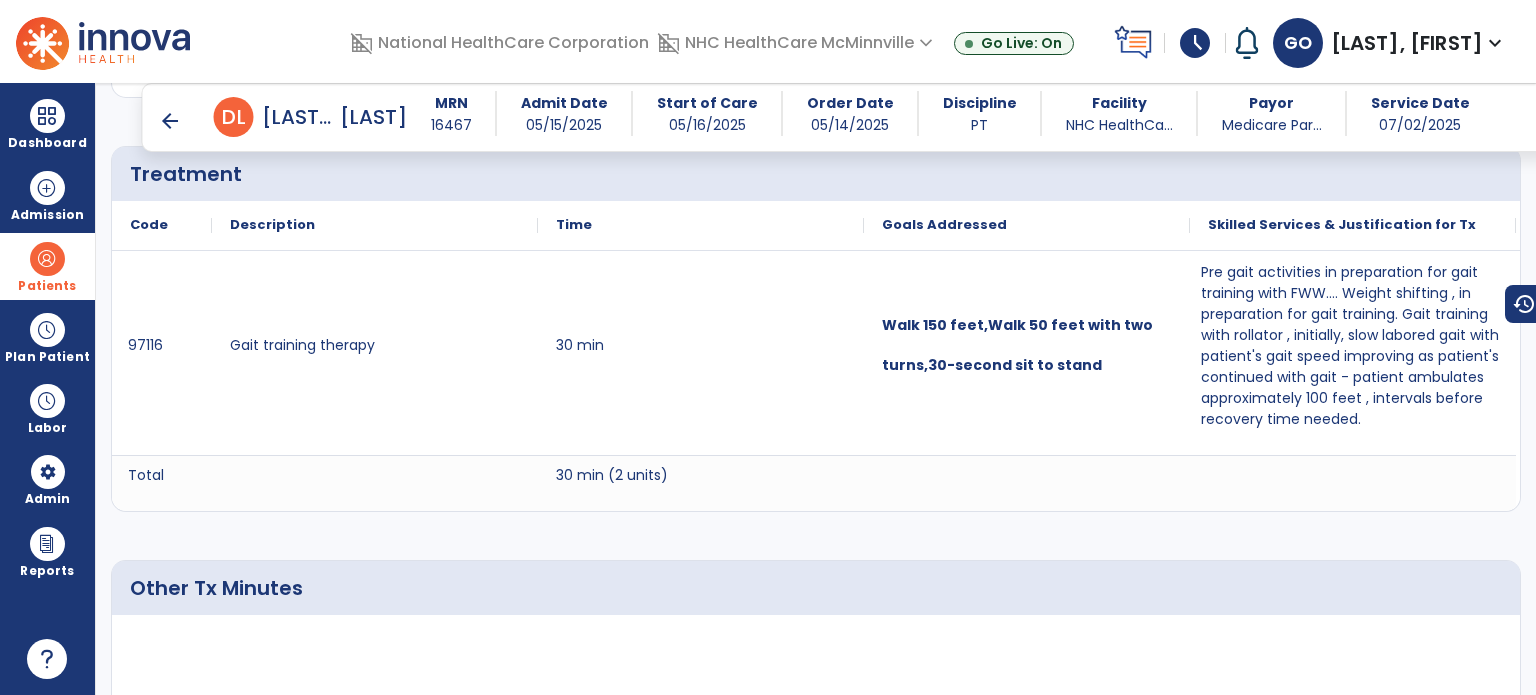 click on "arrow_back" at bounding box center [170, 121] 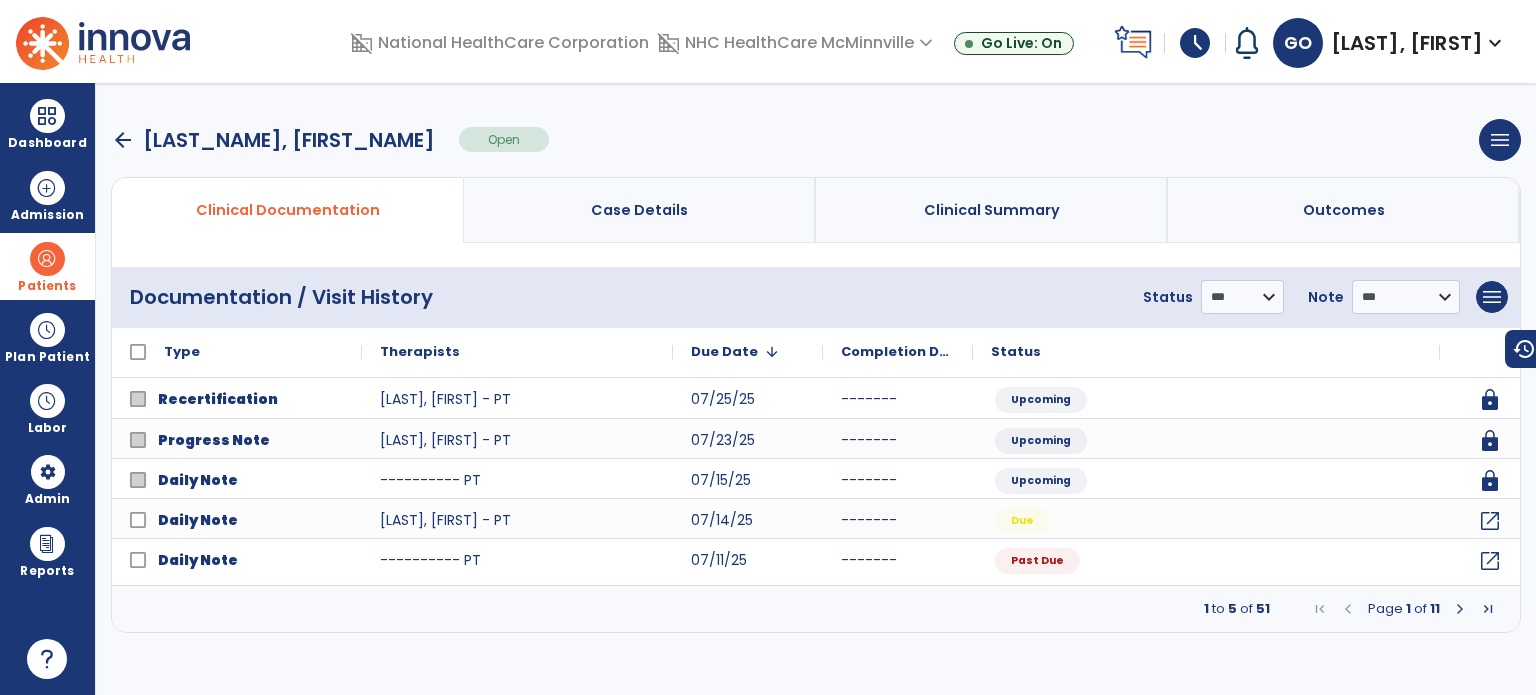 click at bounding box center [1488, 609] 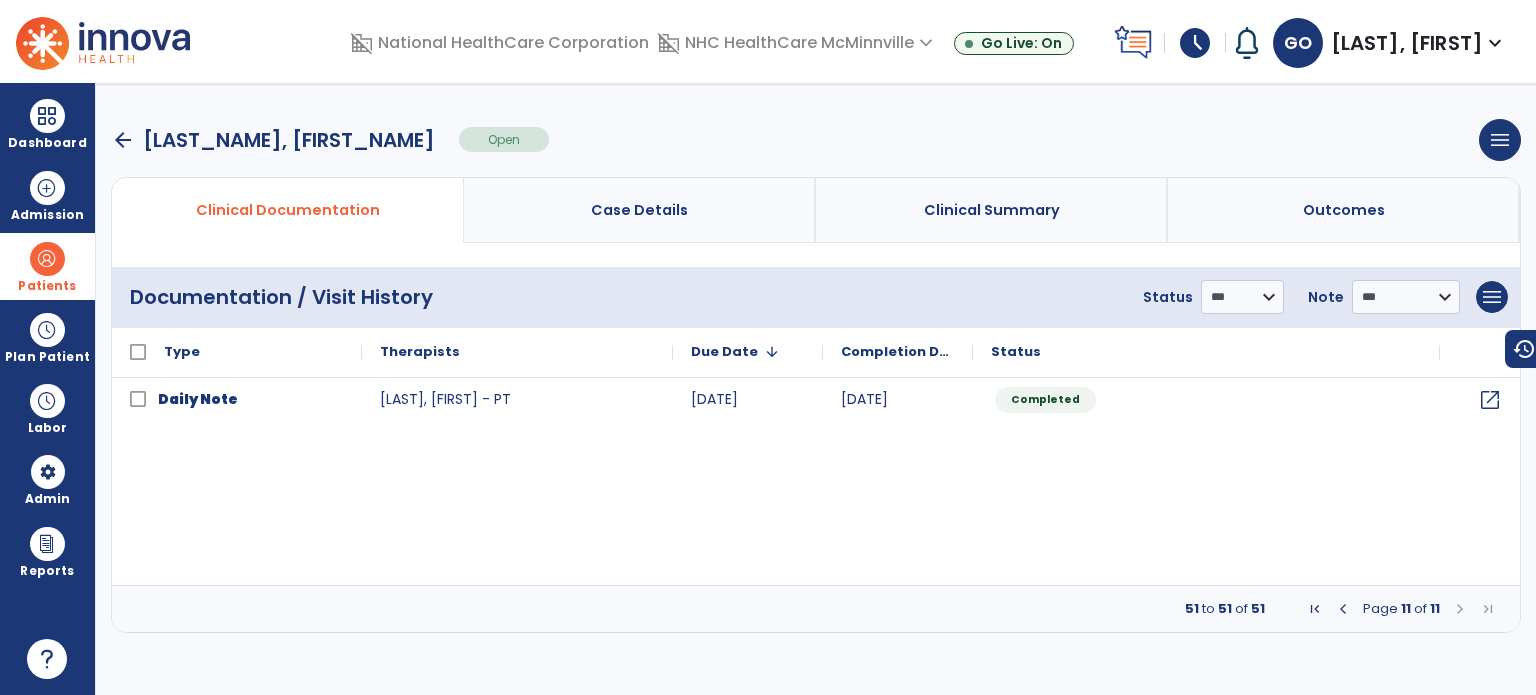 click at bounding box center [1343, 609] 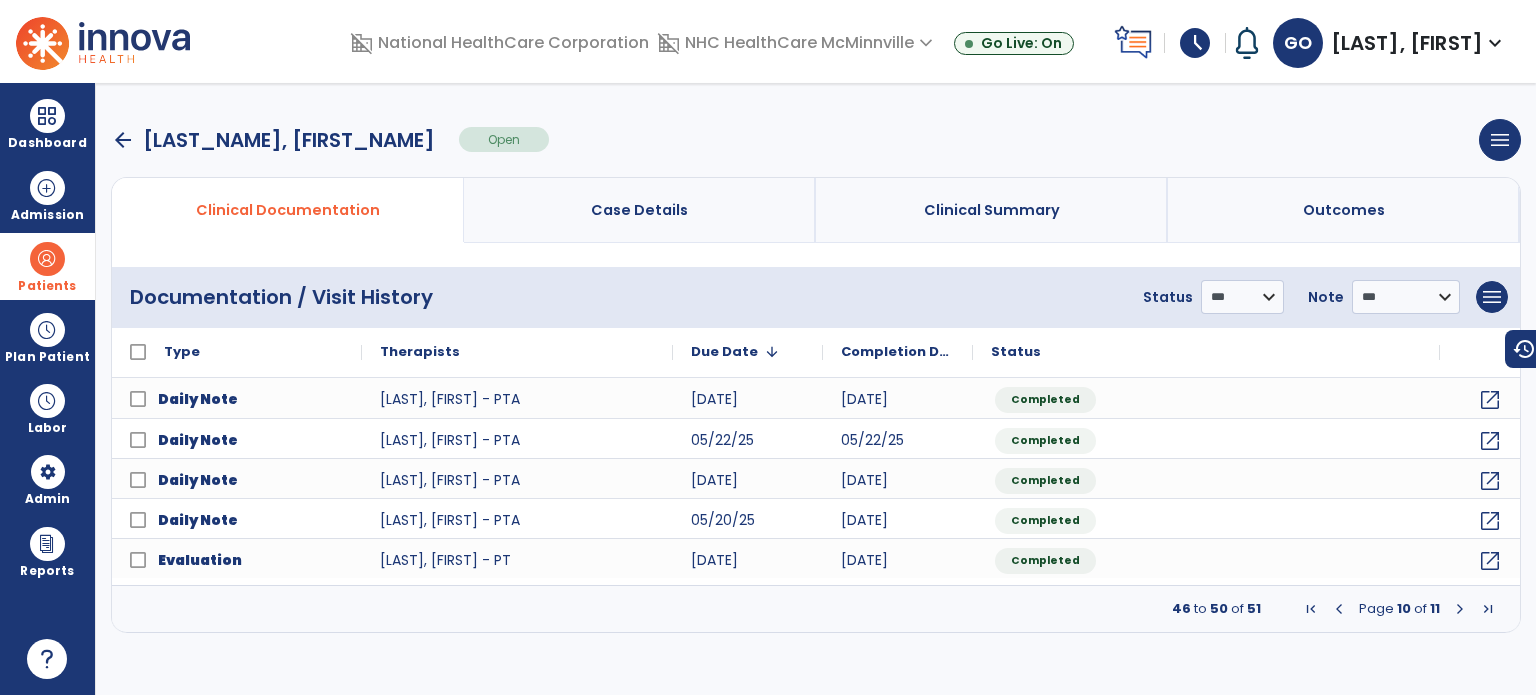 click at bounding box center [1339, 609] 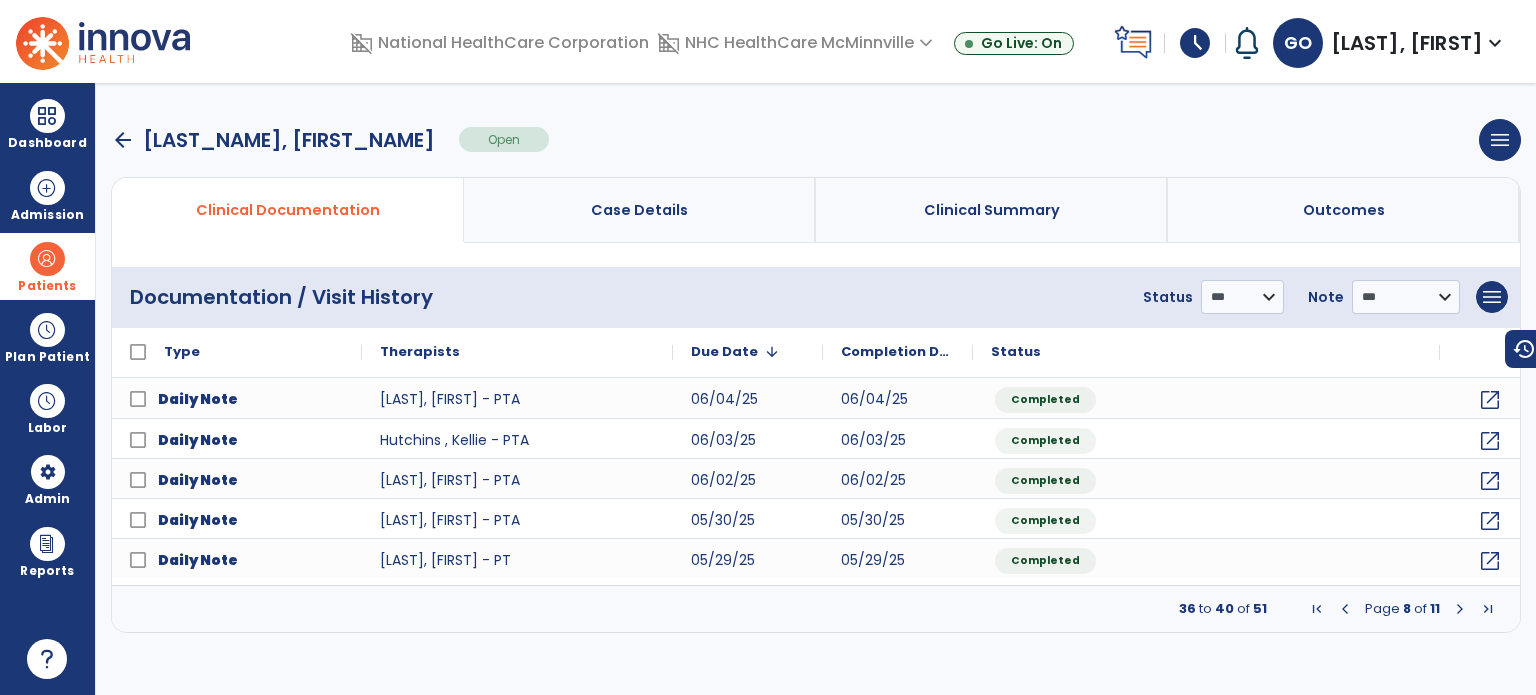 click at bounding box center (1345, 609) 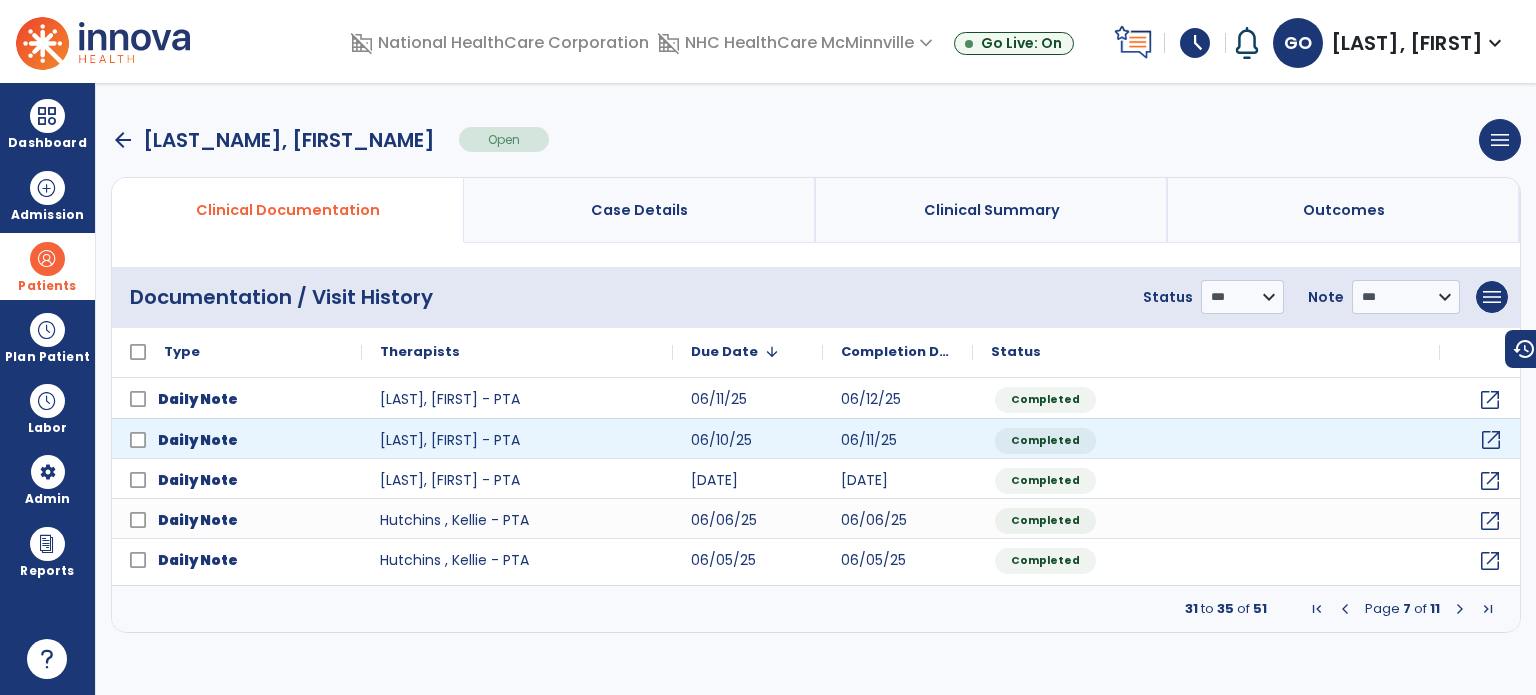 click on "open_in_new" 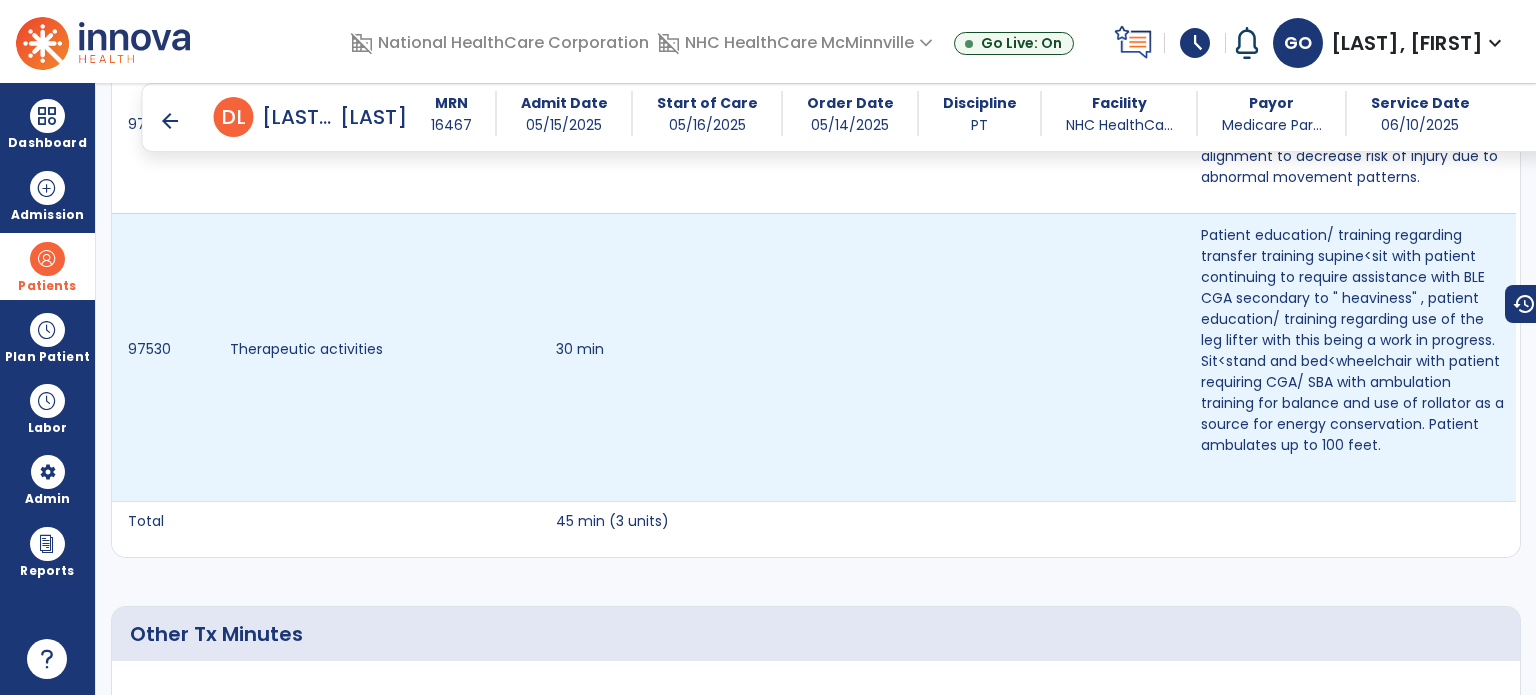 scroll, scrollTop: 1800, scrollLeft: 0, axis: vertical 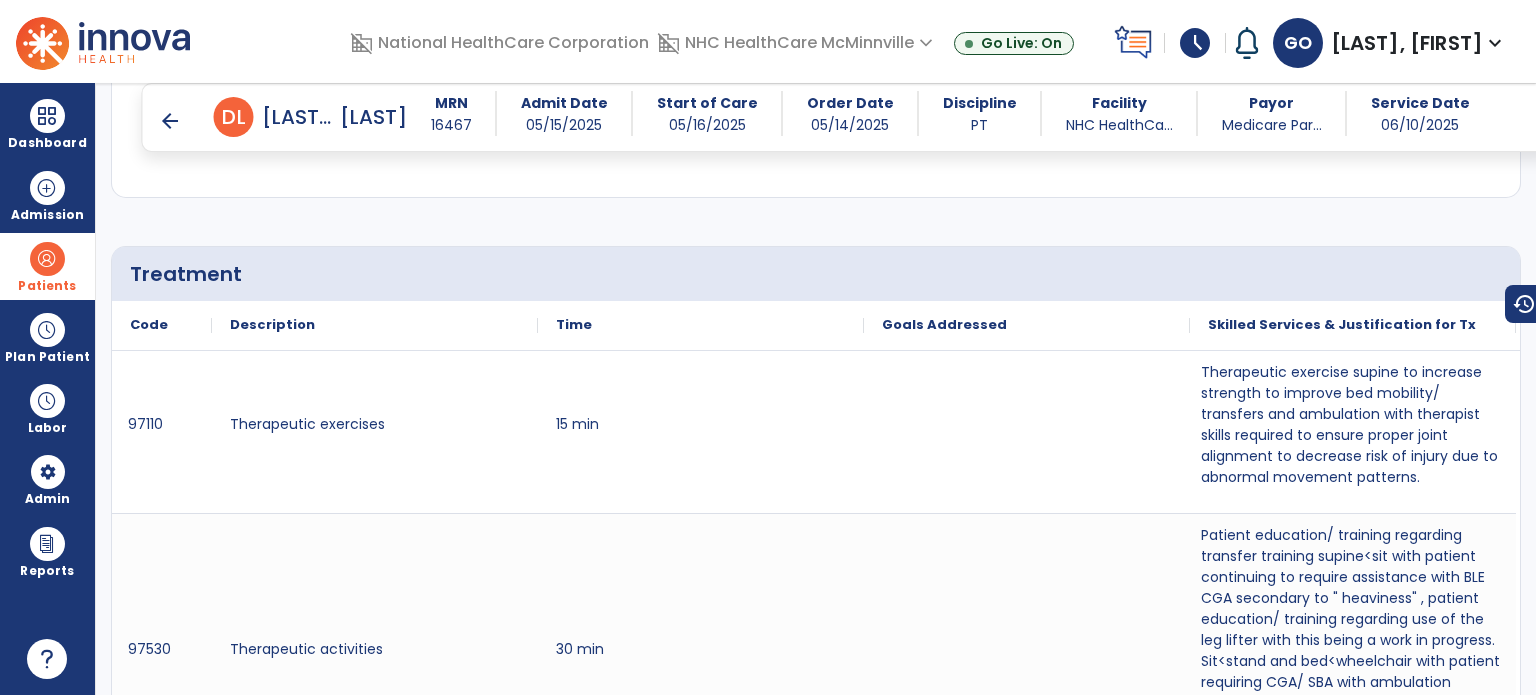 click on "arrow_back" at bounding box center [170, 121] 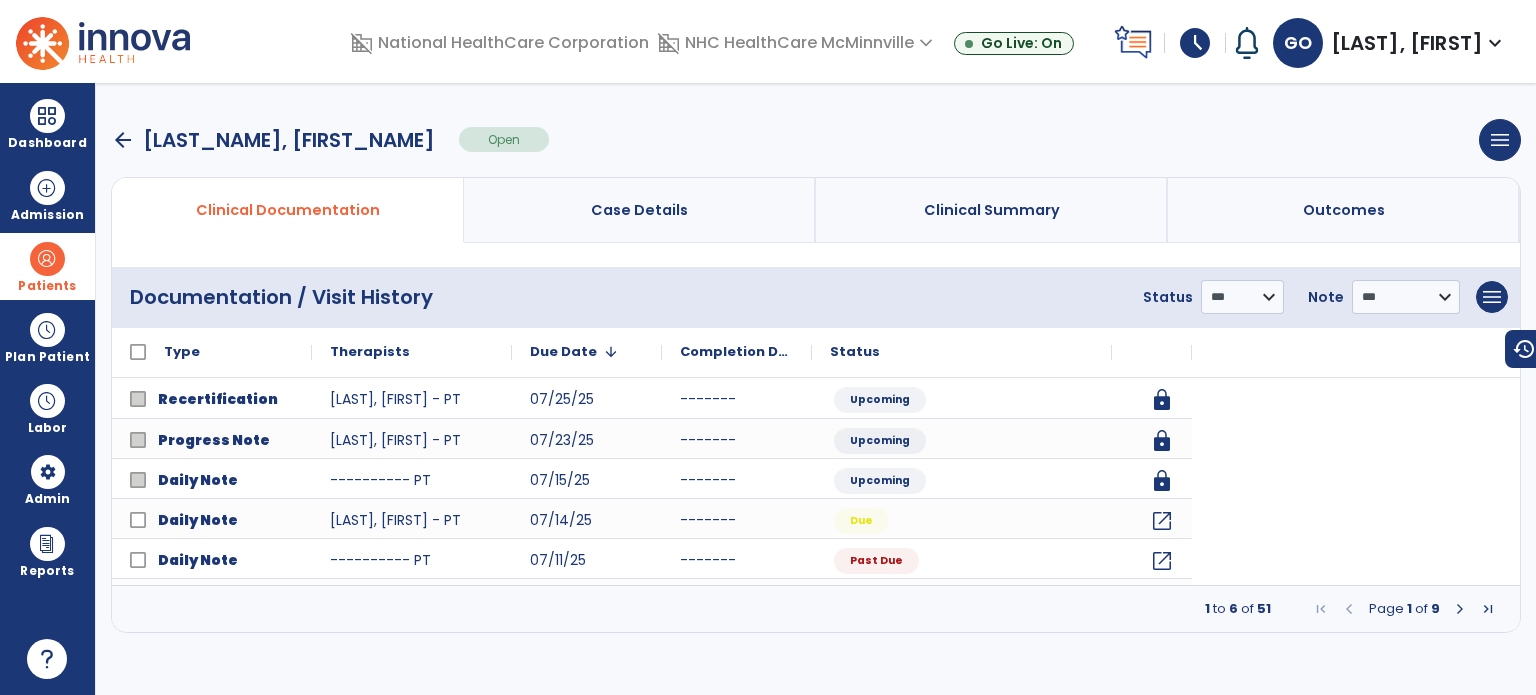scroll, scrollTop: 0, scrollLeft: 0, axis: both 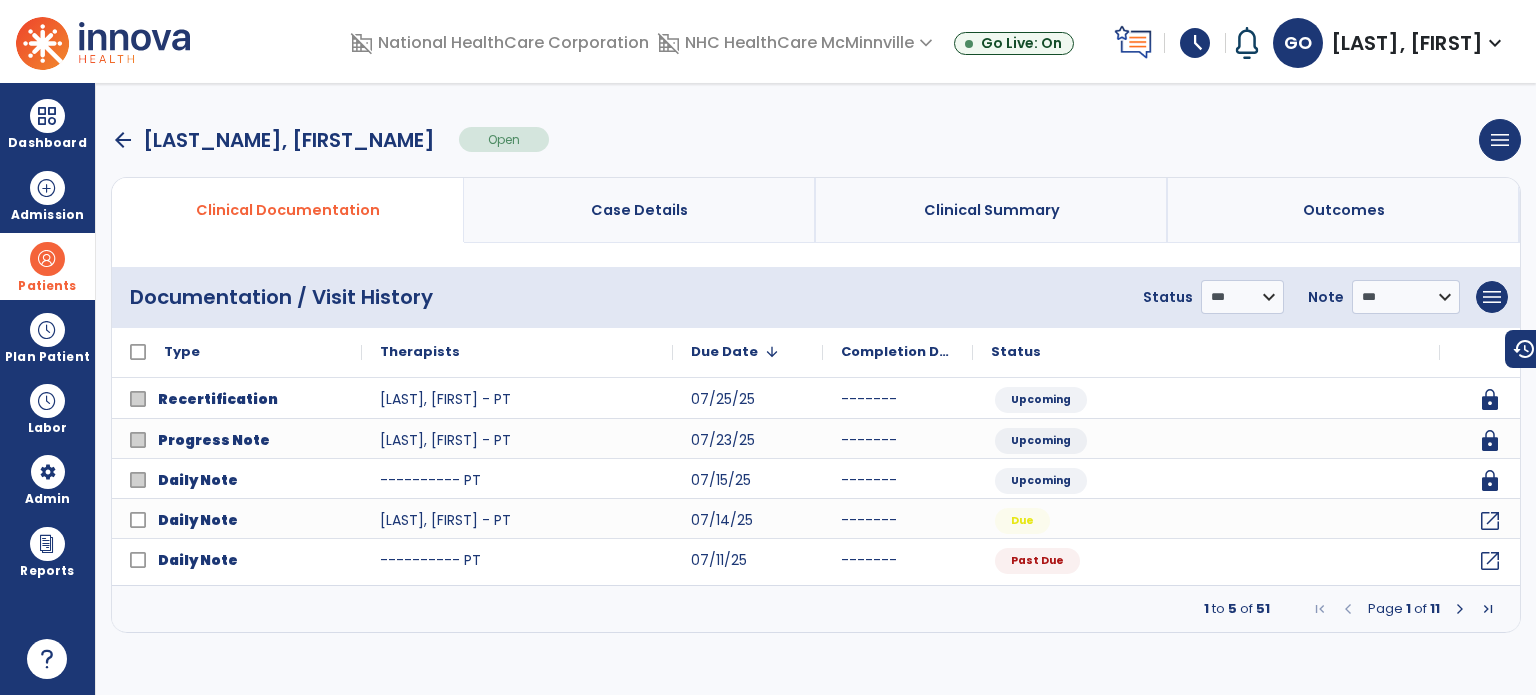 click at bounding box center (1460, 609) 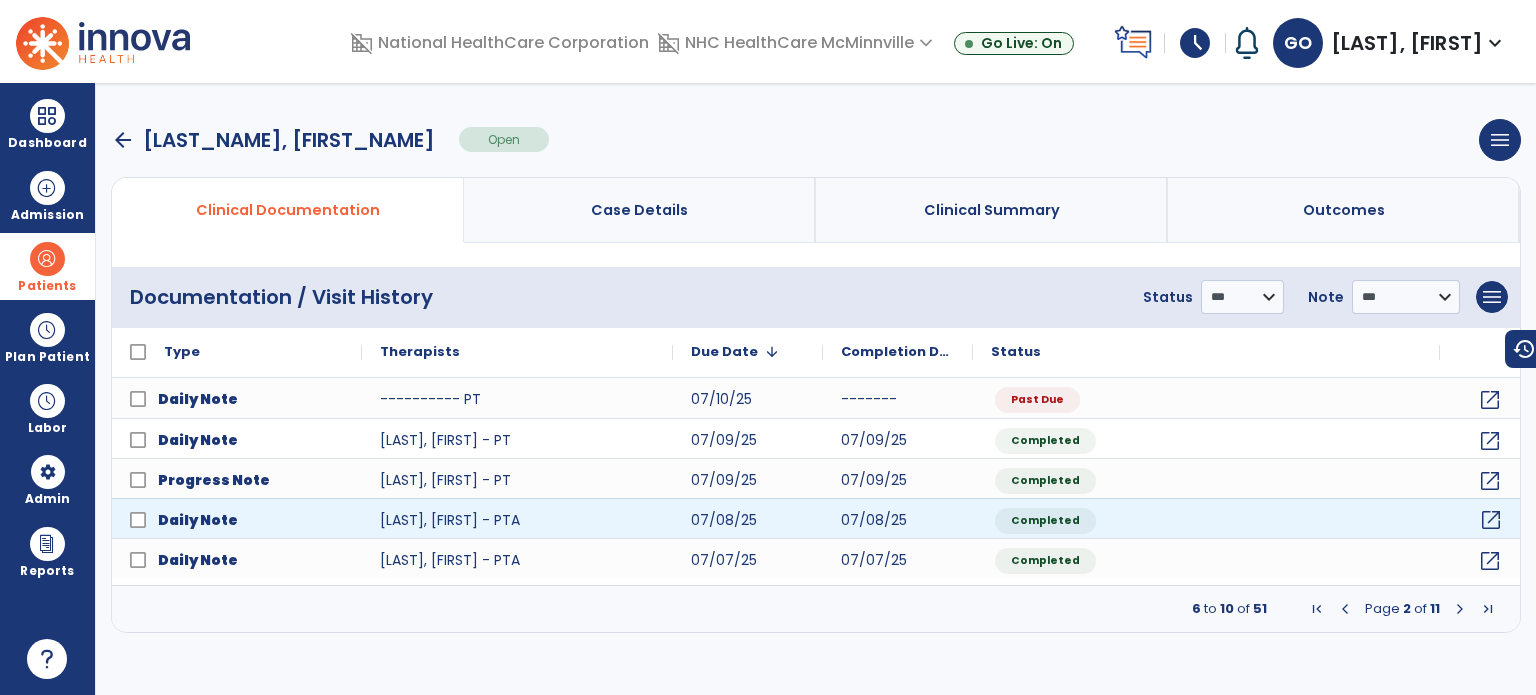 click on "open_in_new" 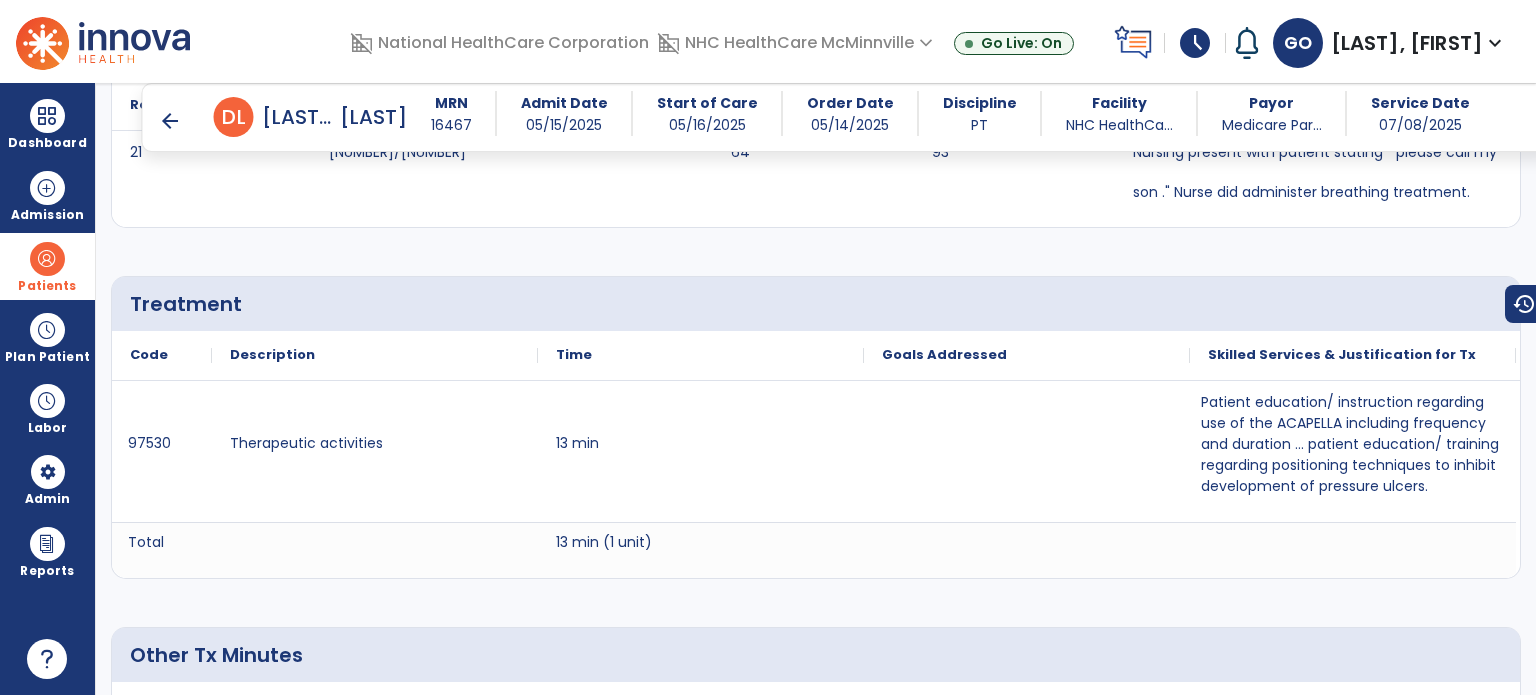 scroll, scrollTop: 1600, scrollLeft: 0, axis: vertical 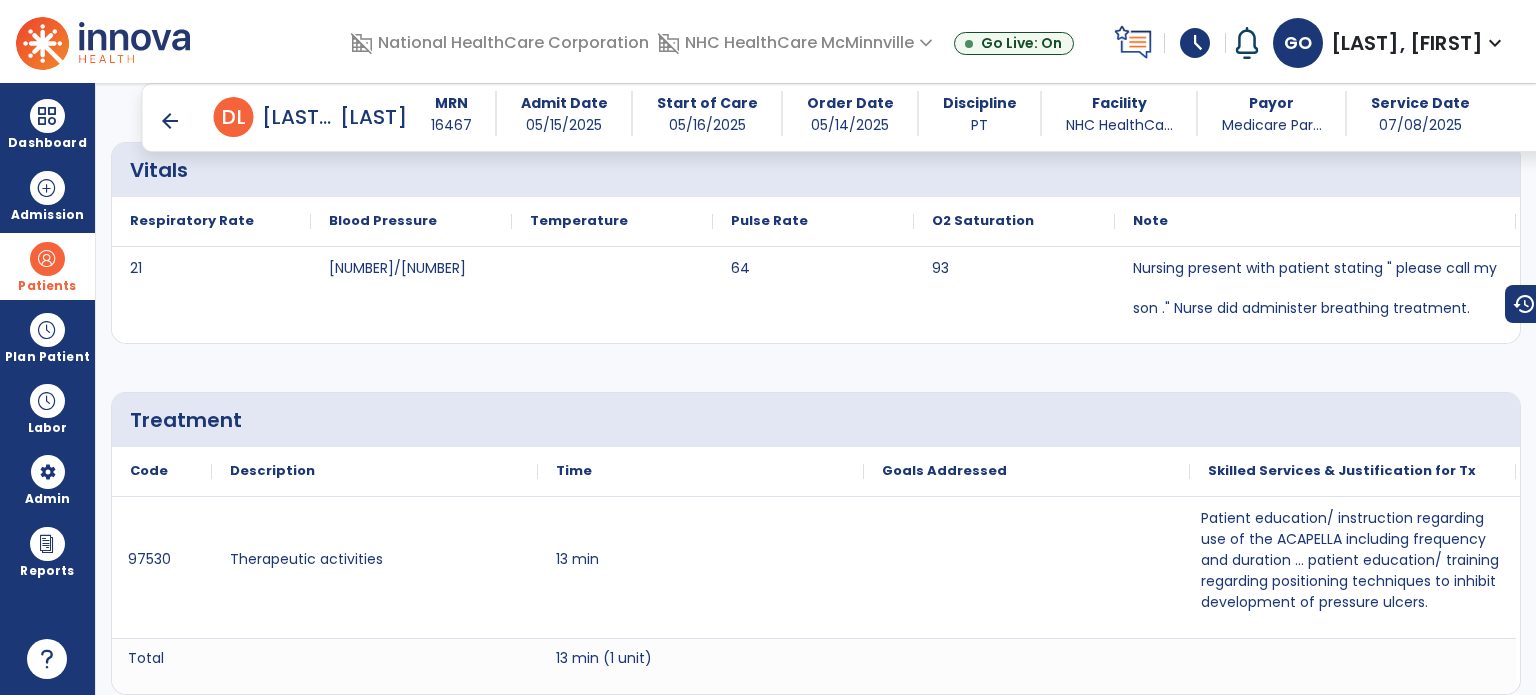 click on "arrow_back" at bounding box center (170, 121) 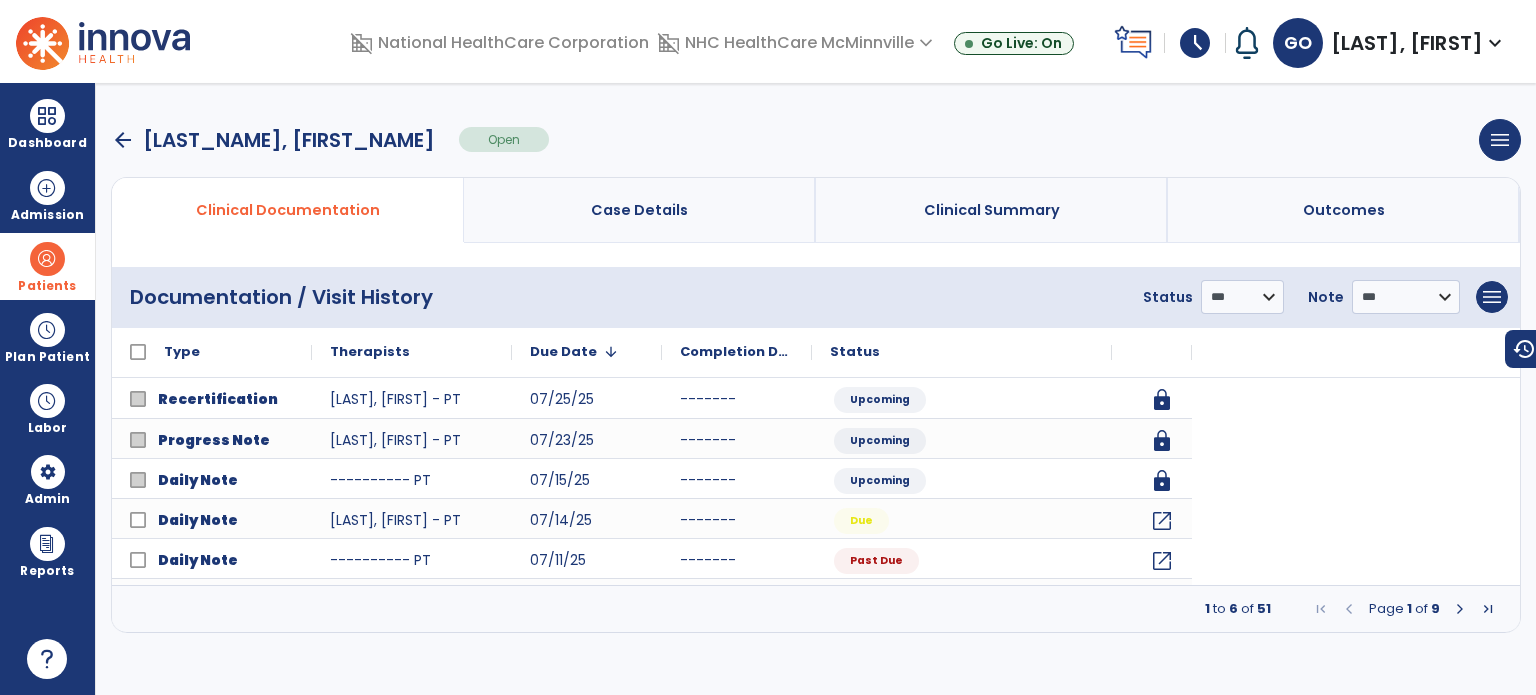 scroll, scrollTop: 0, scrollLeft: 0, axis: both 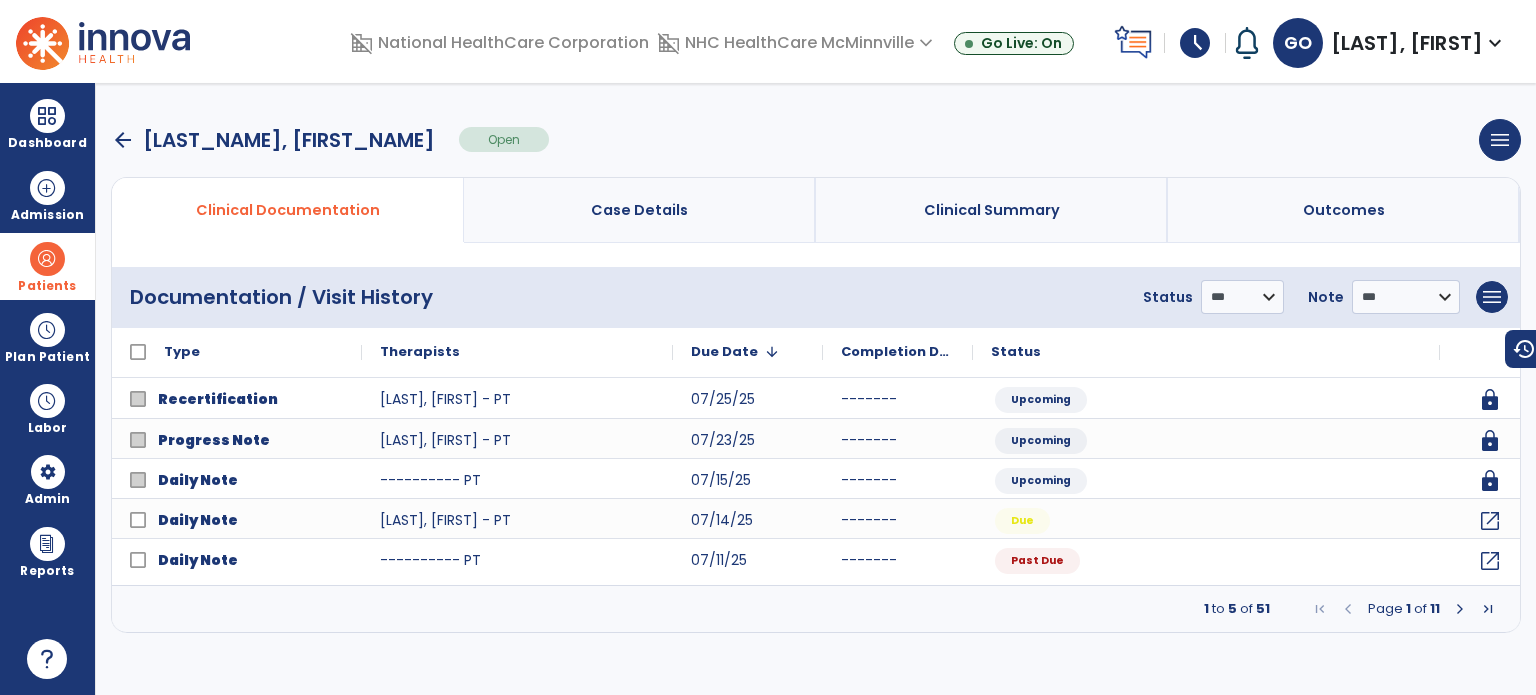 click at bounding box center (1460, 609) 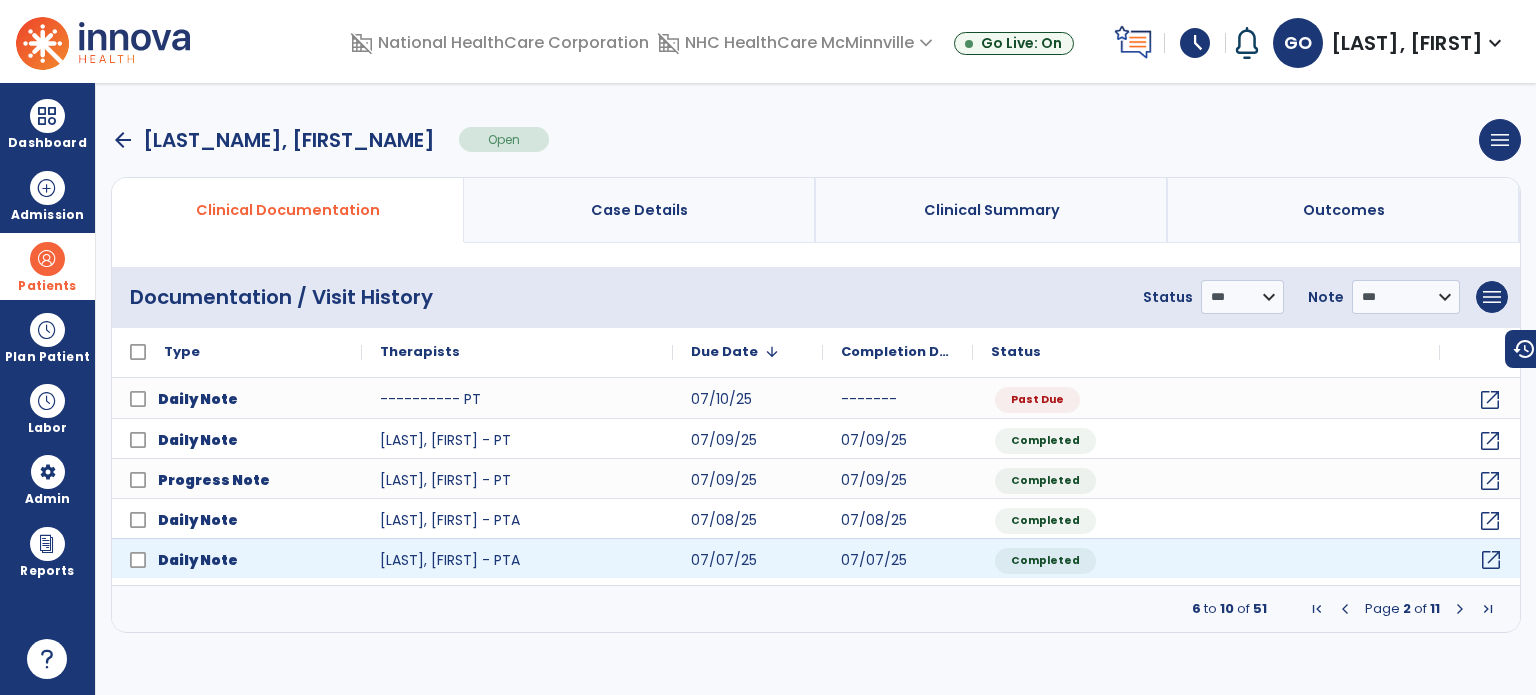click on "open_in_new" 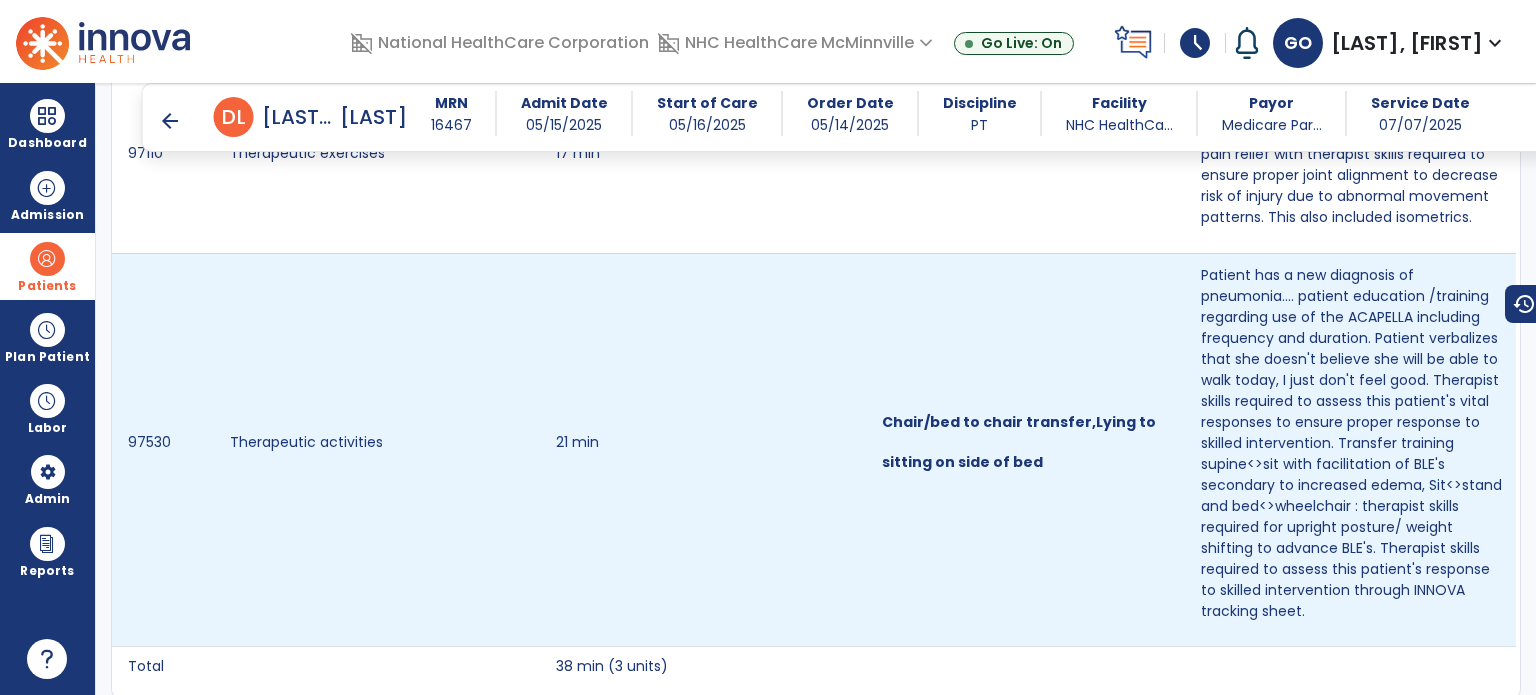 scroll, scrollTop: 2100, scrollLeft: 0, axis: vertical 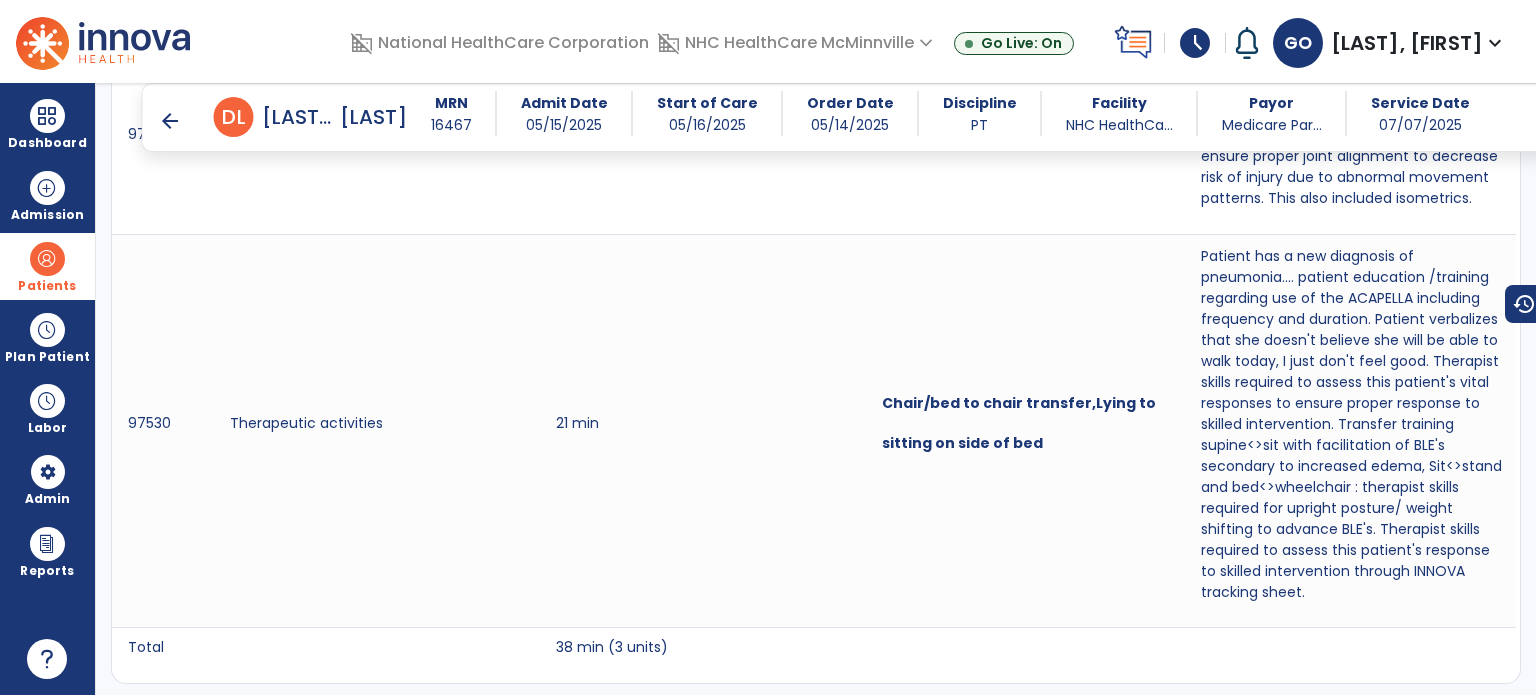 click on "arrow_back" at bounding box center (170, 121) 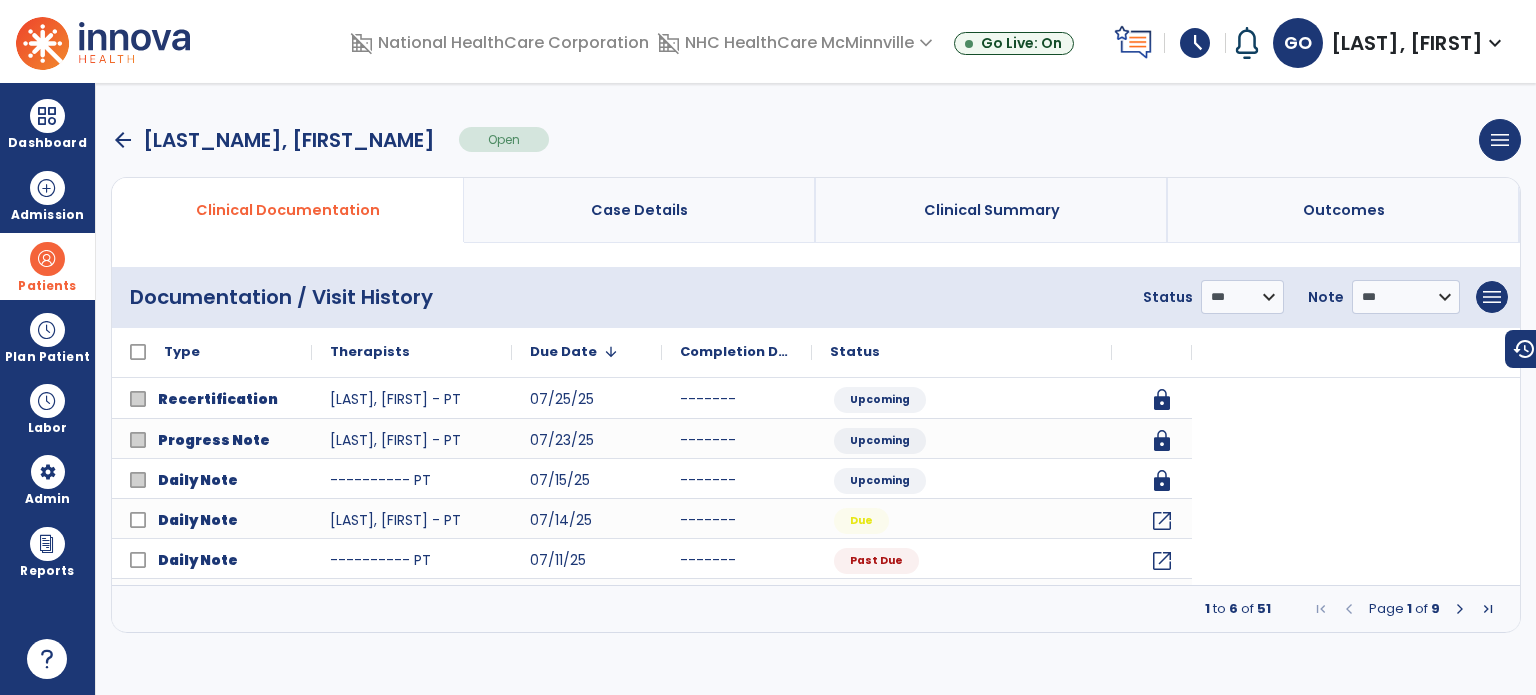 scroll, scrollTop: 0, scrollLeft: 0, axis: both 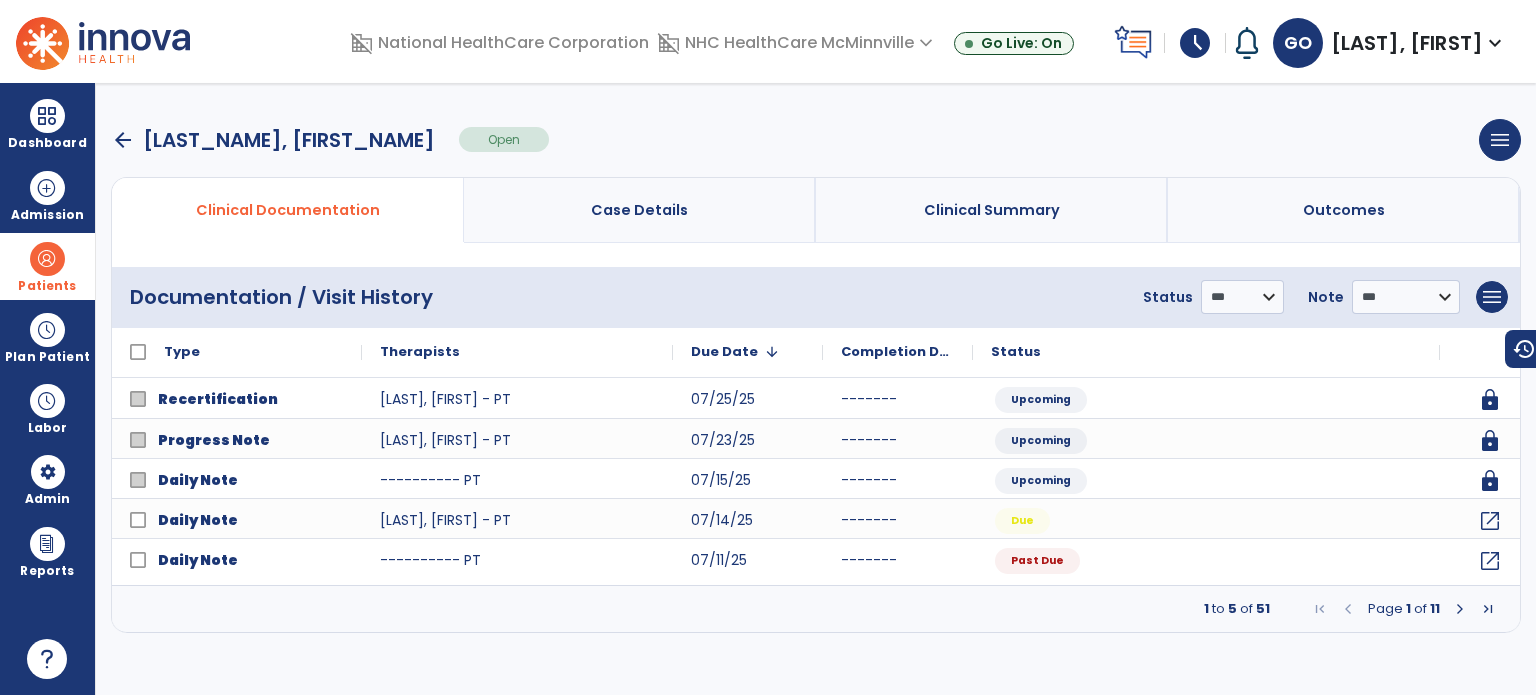 click at bounding box center (1460, 609) 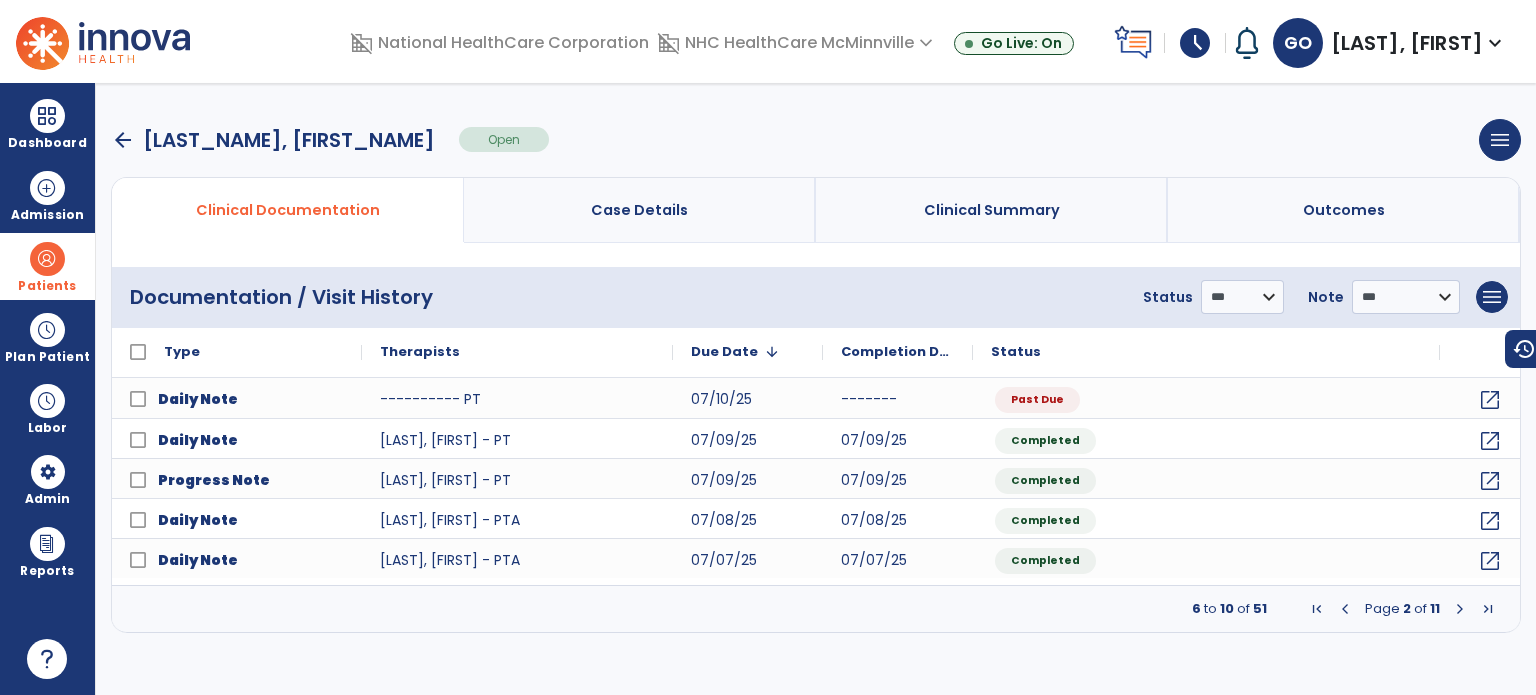 click at bounding box center [1460, 609] 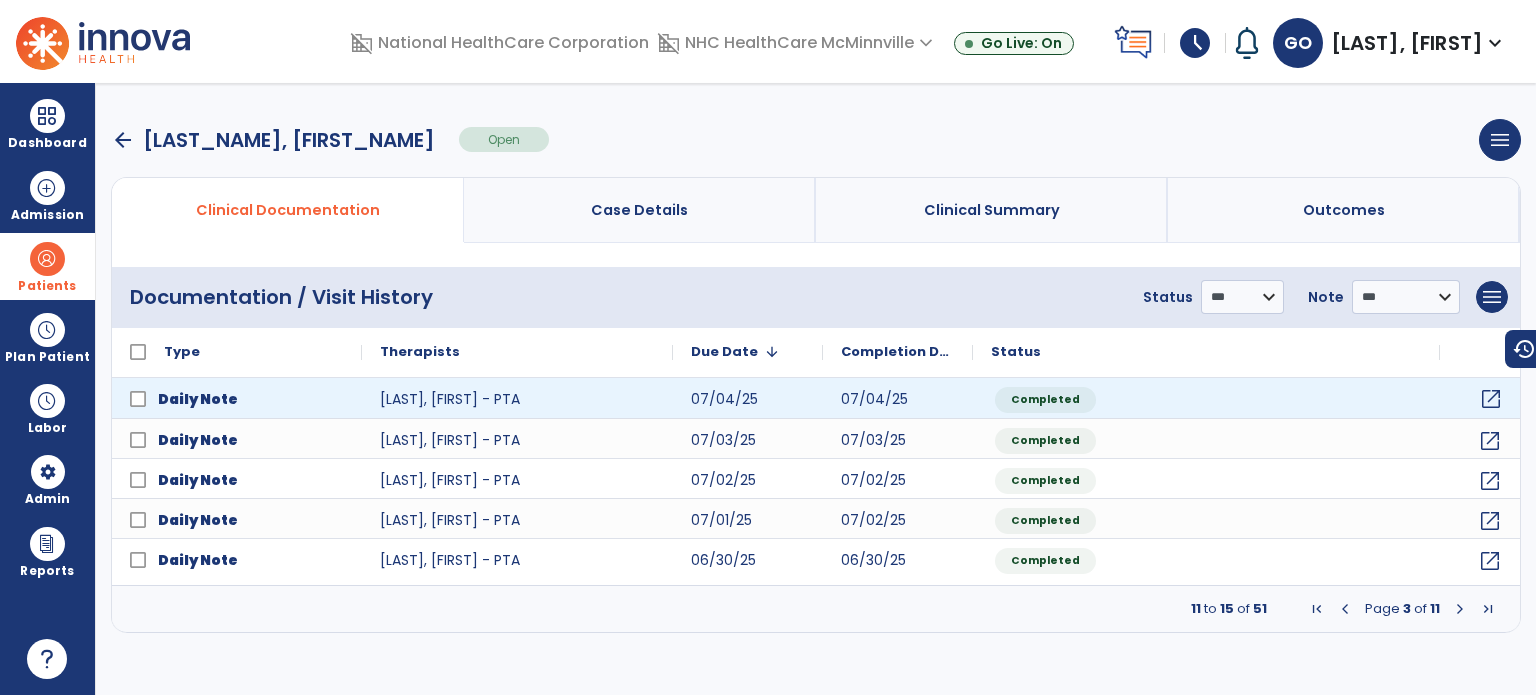 click on "open_in_new" 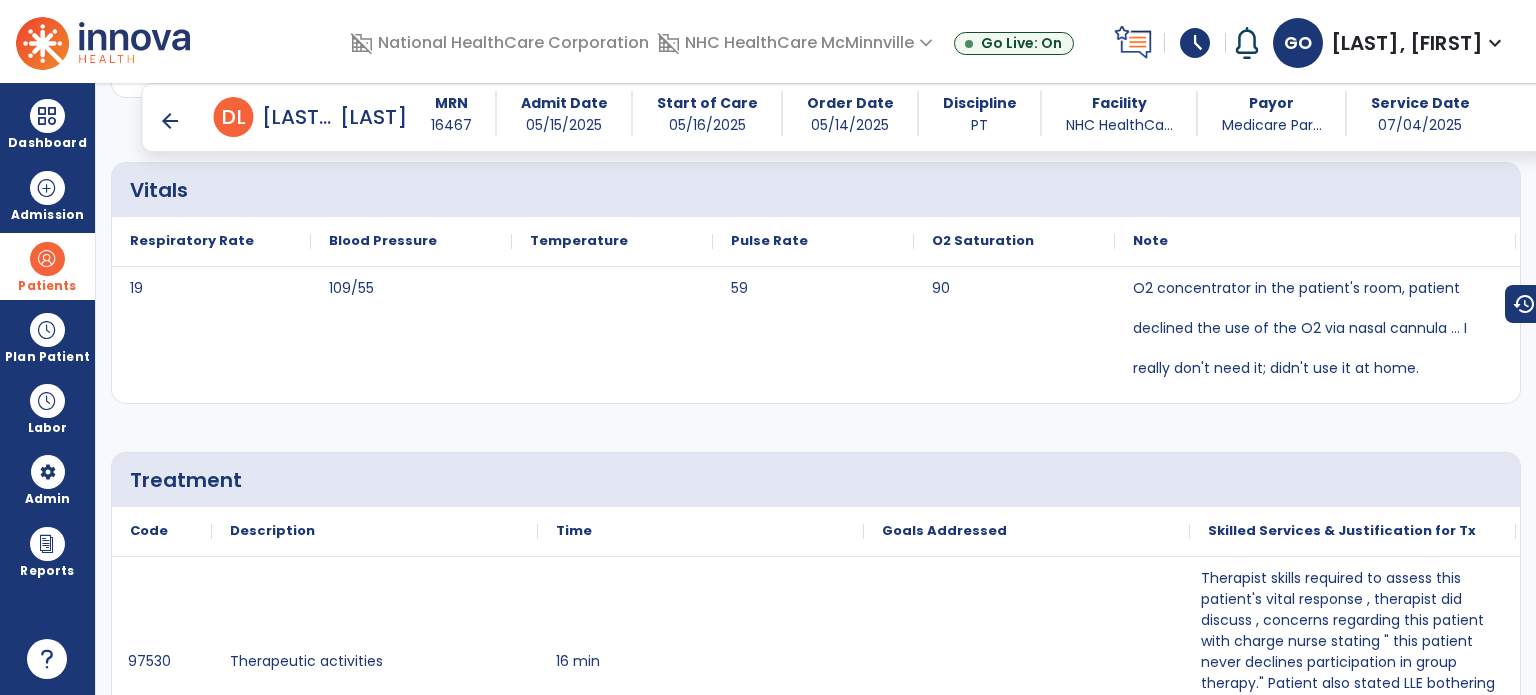 scroll, scrollTop: 1780, scrollLeft: 0, axis: vertical 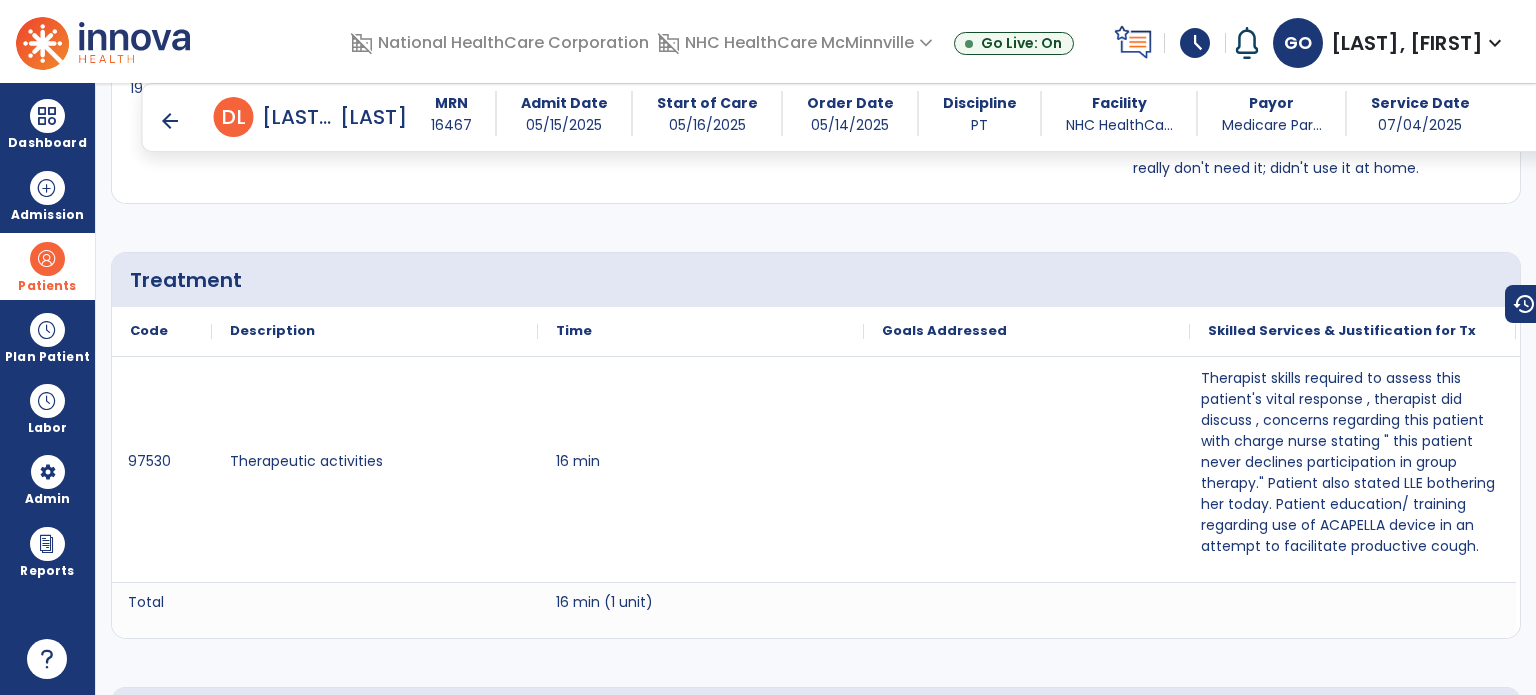 click on "arrow_back" at bounding box center [170, 121] 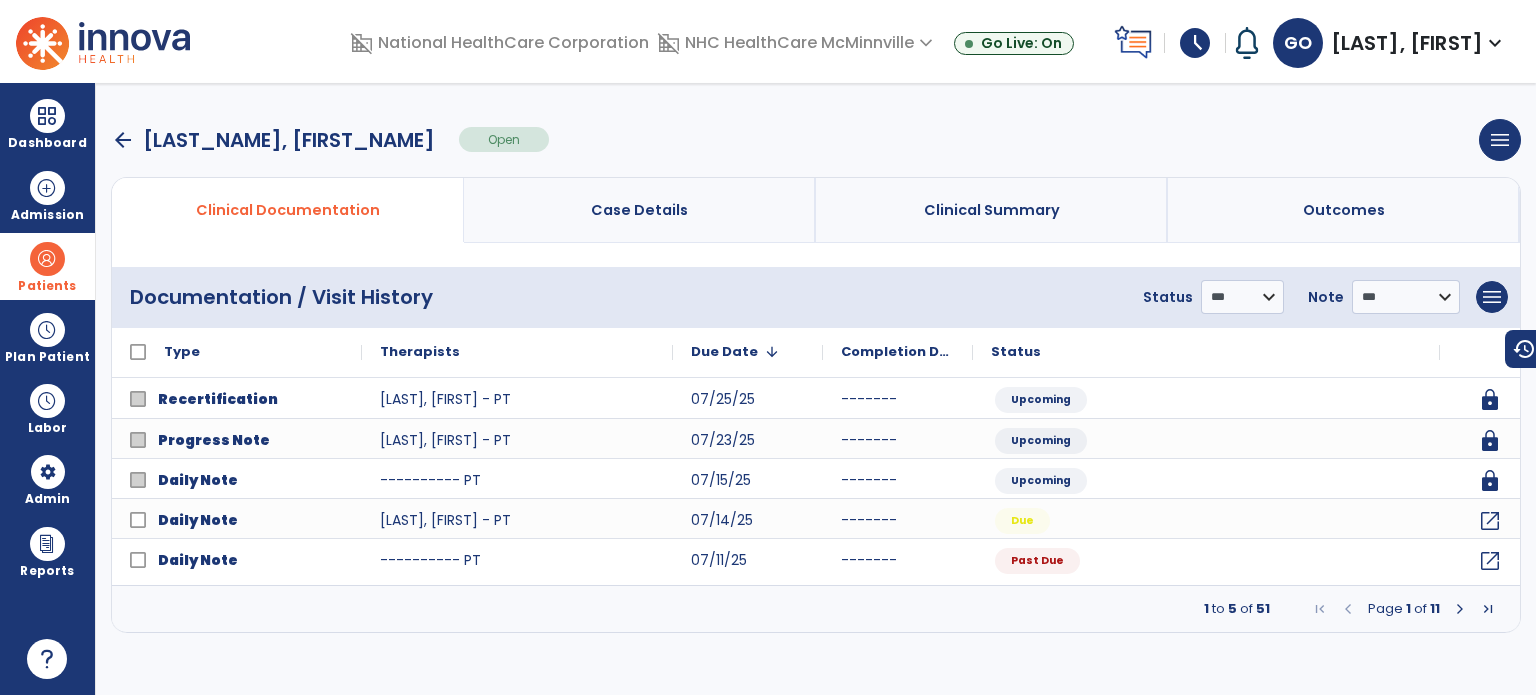 click at bounding box center [1460, 609] 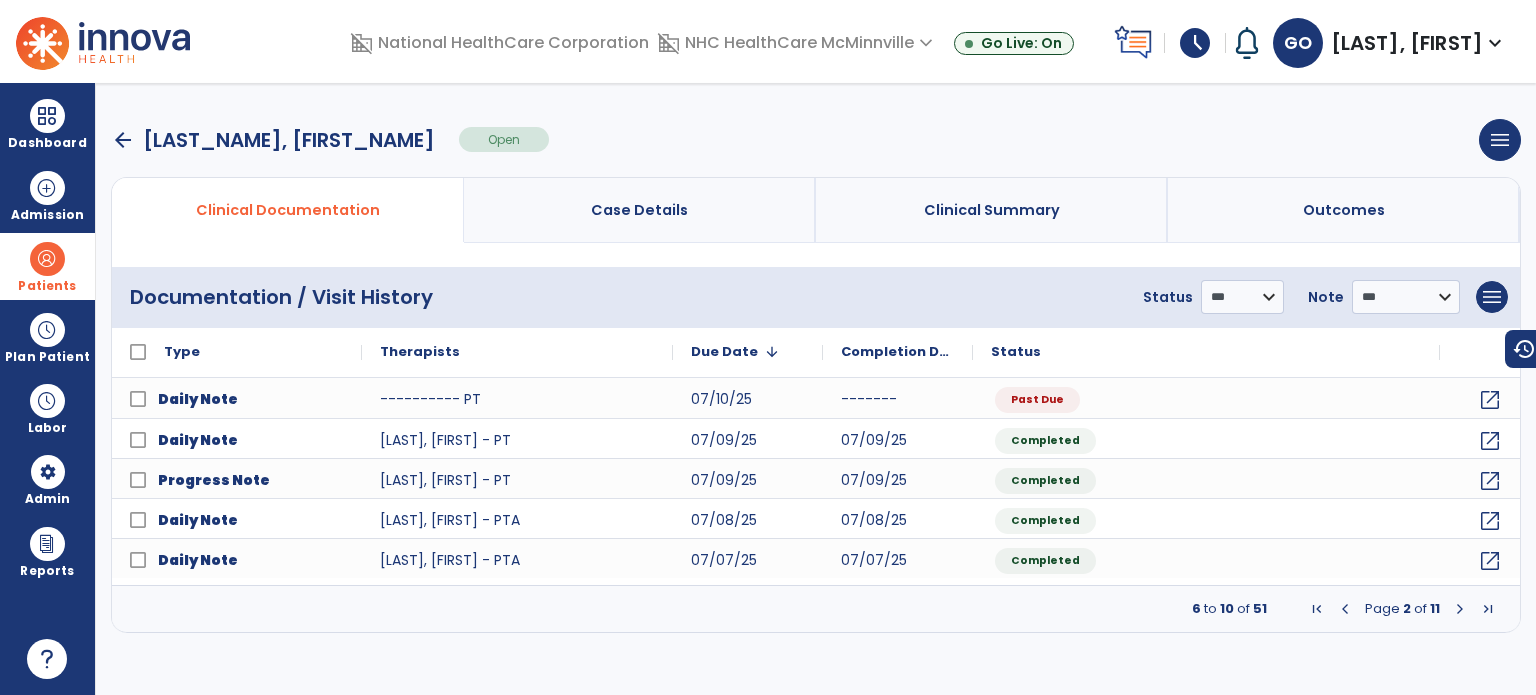 click at bounding box center (1460, 609) 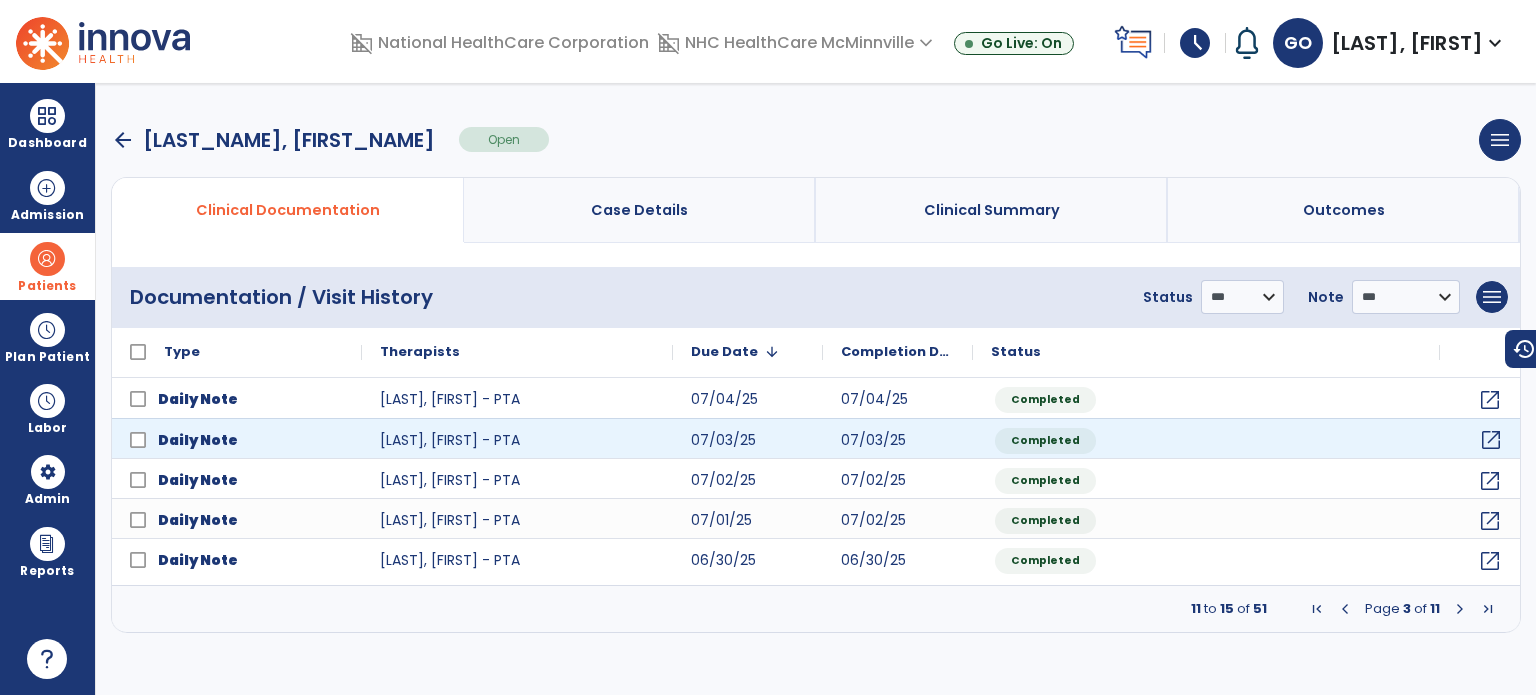 click on "open_in_new" 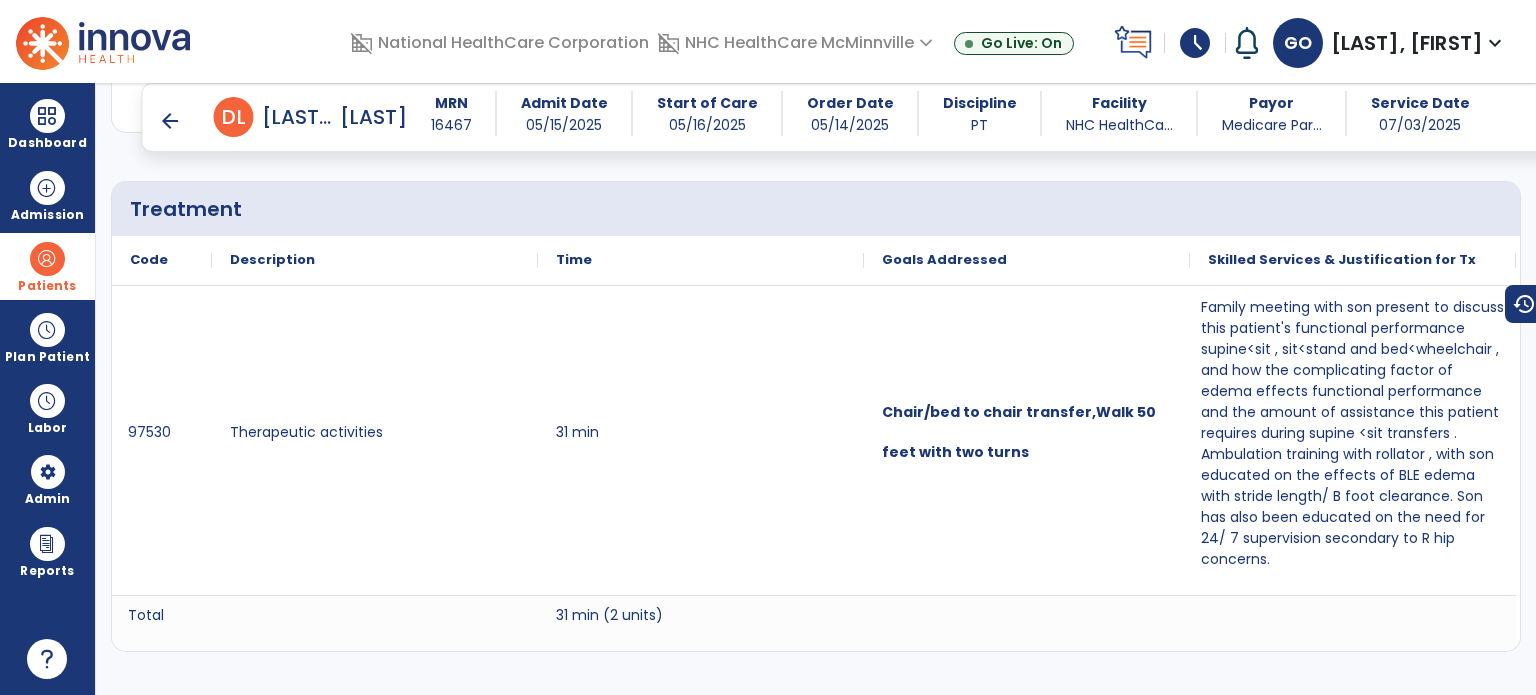 scroll, scrollTop: 1900, scrollLeft: 0, axis: vertical 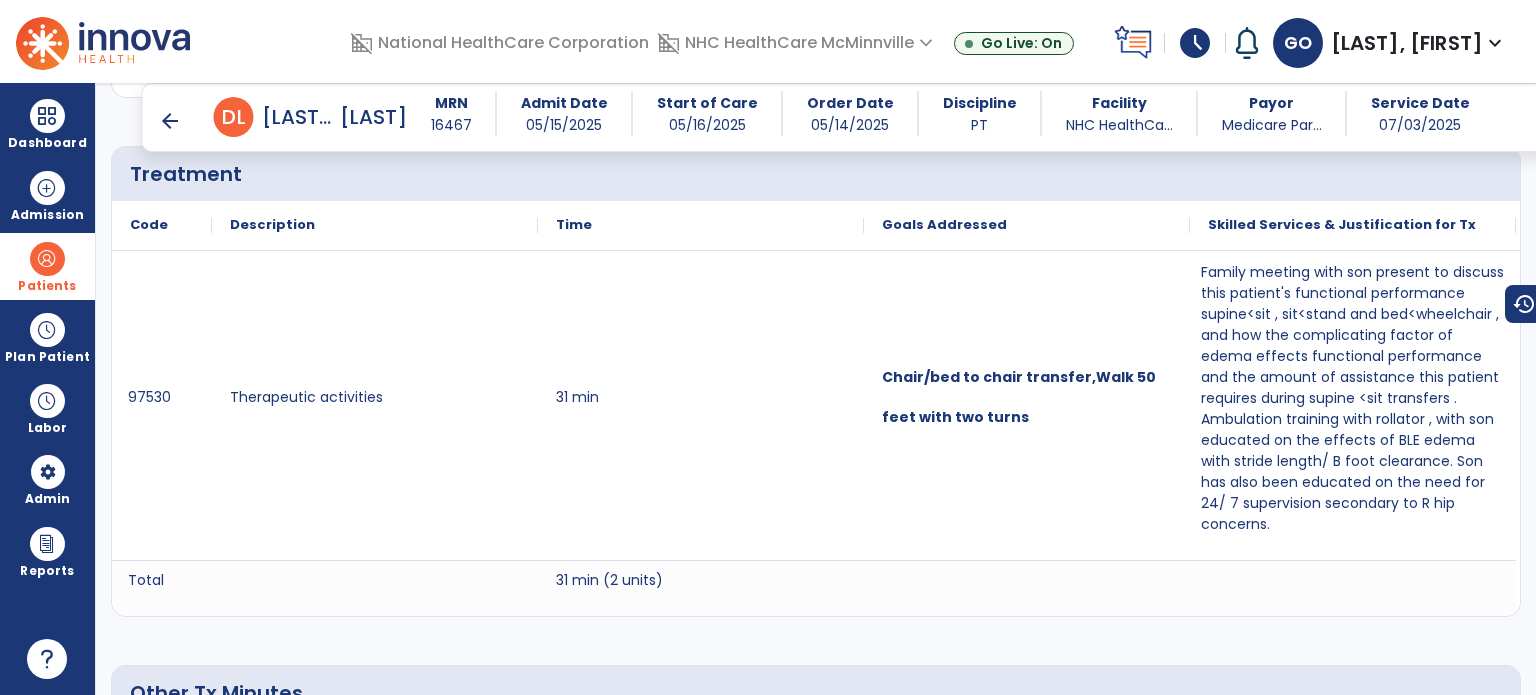 click on "arrow_back" at bounding box center [170, 121] 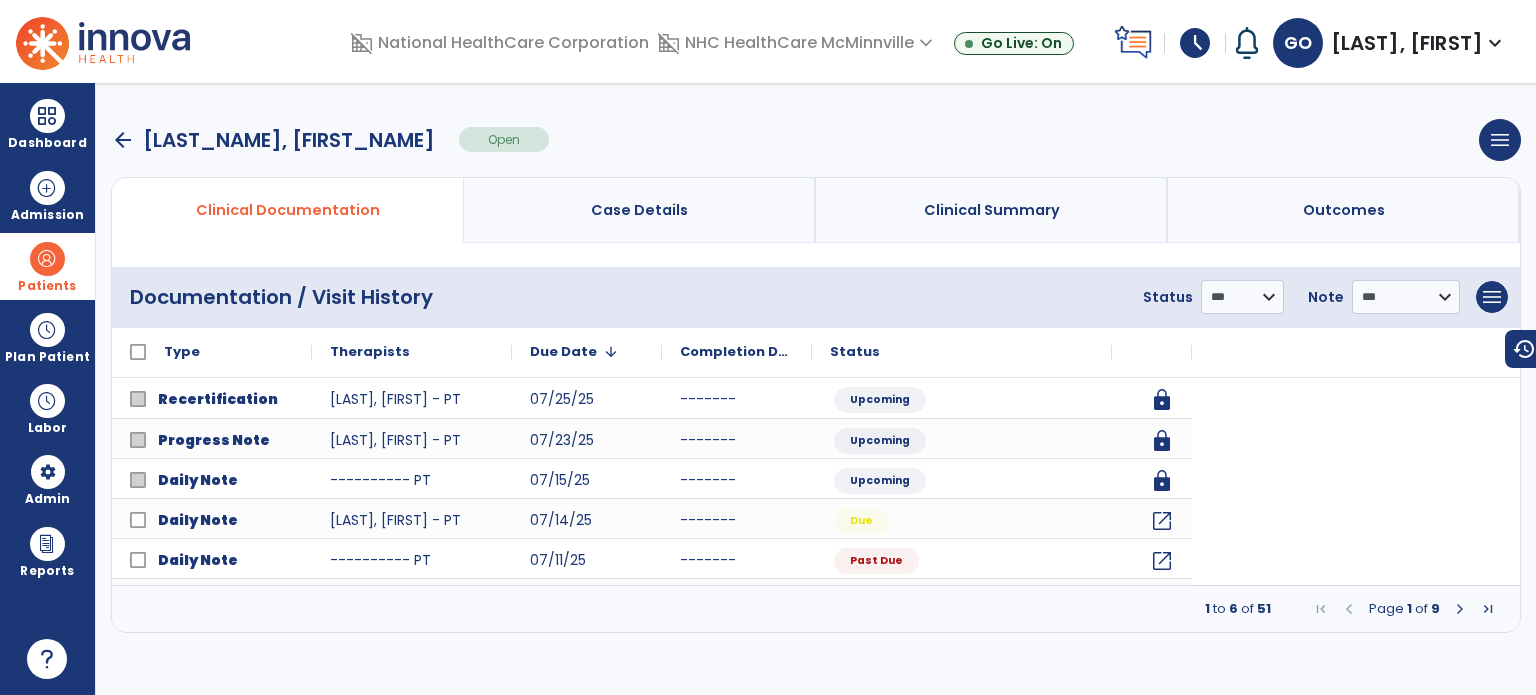 scroll, scrollTop: 0, scrollLeft: 0, axis: both 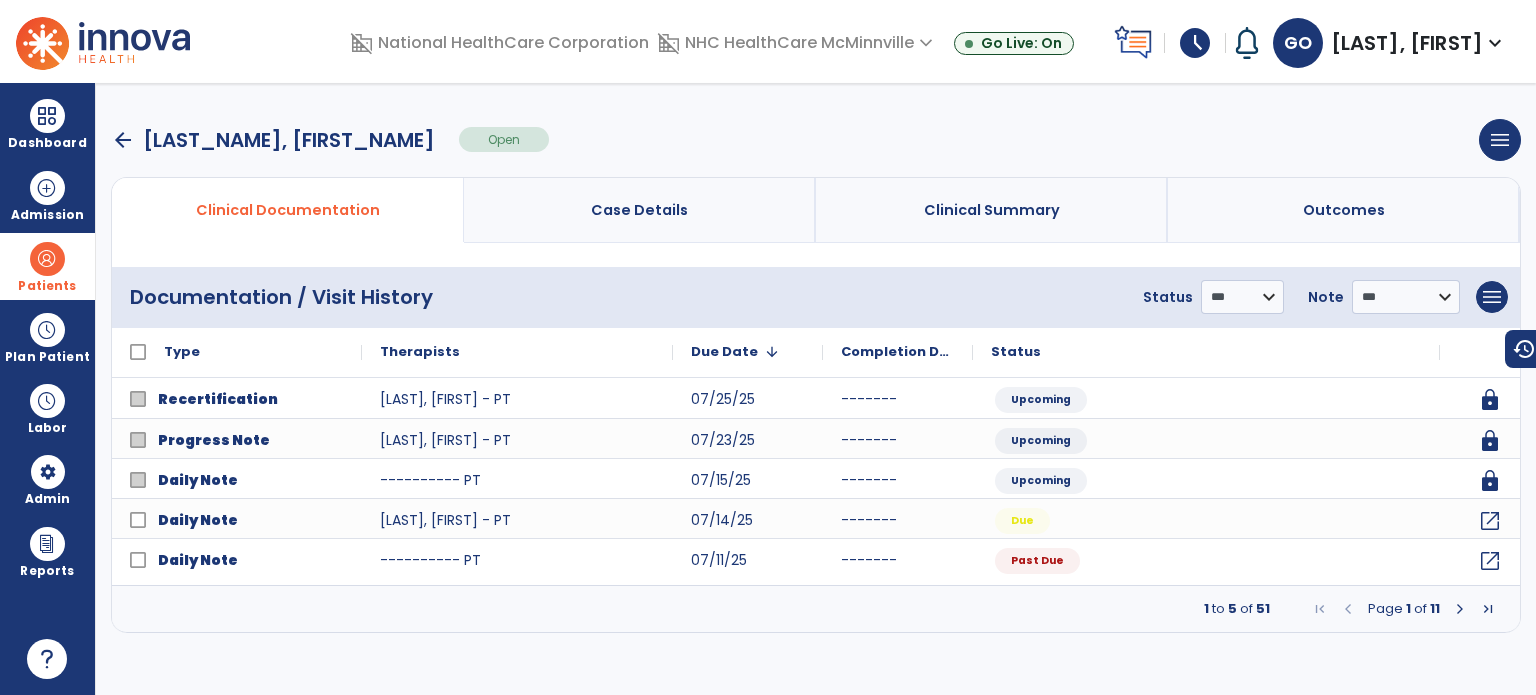 click at bounding box center [1460, 609] 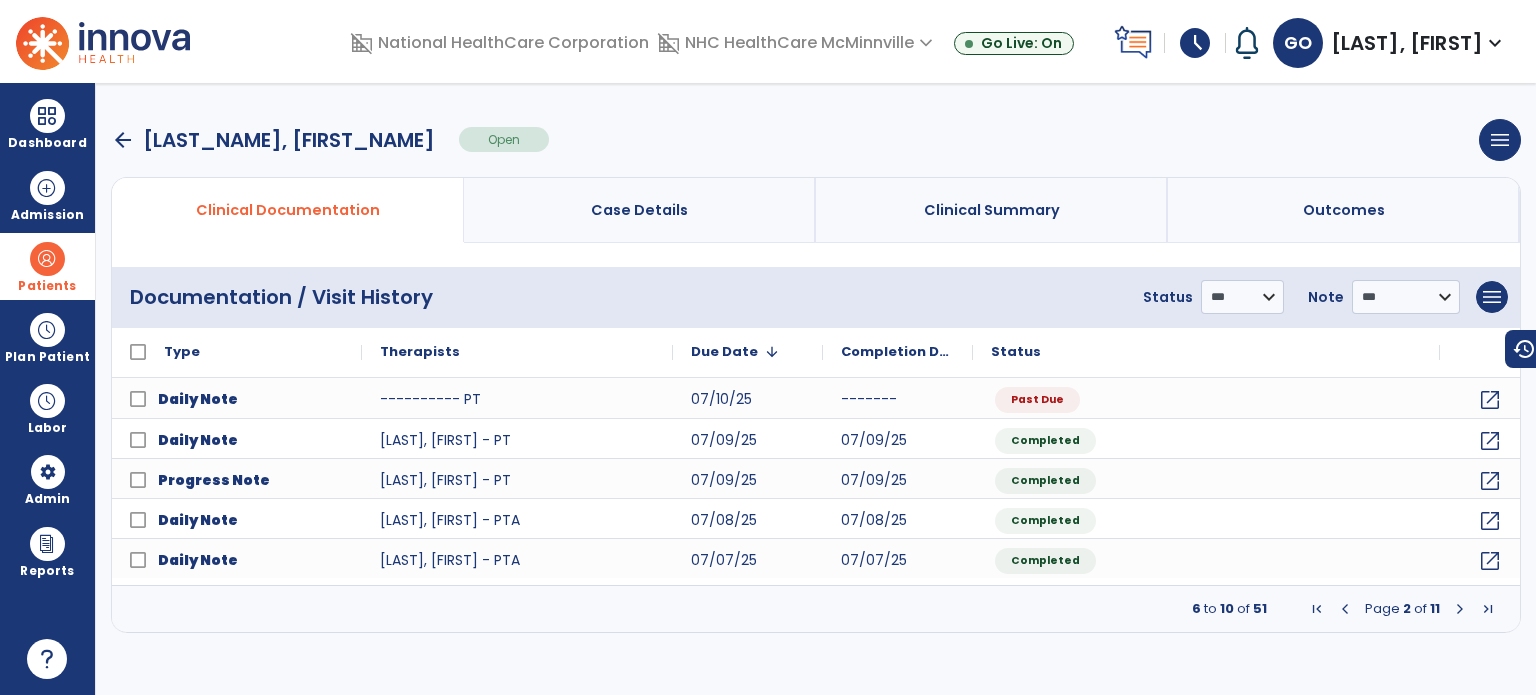 click at bounding box center [1460, 609] 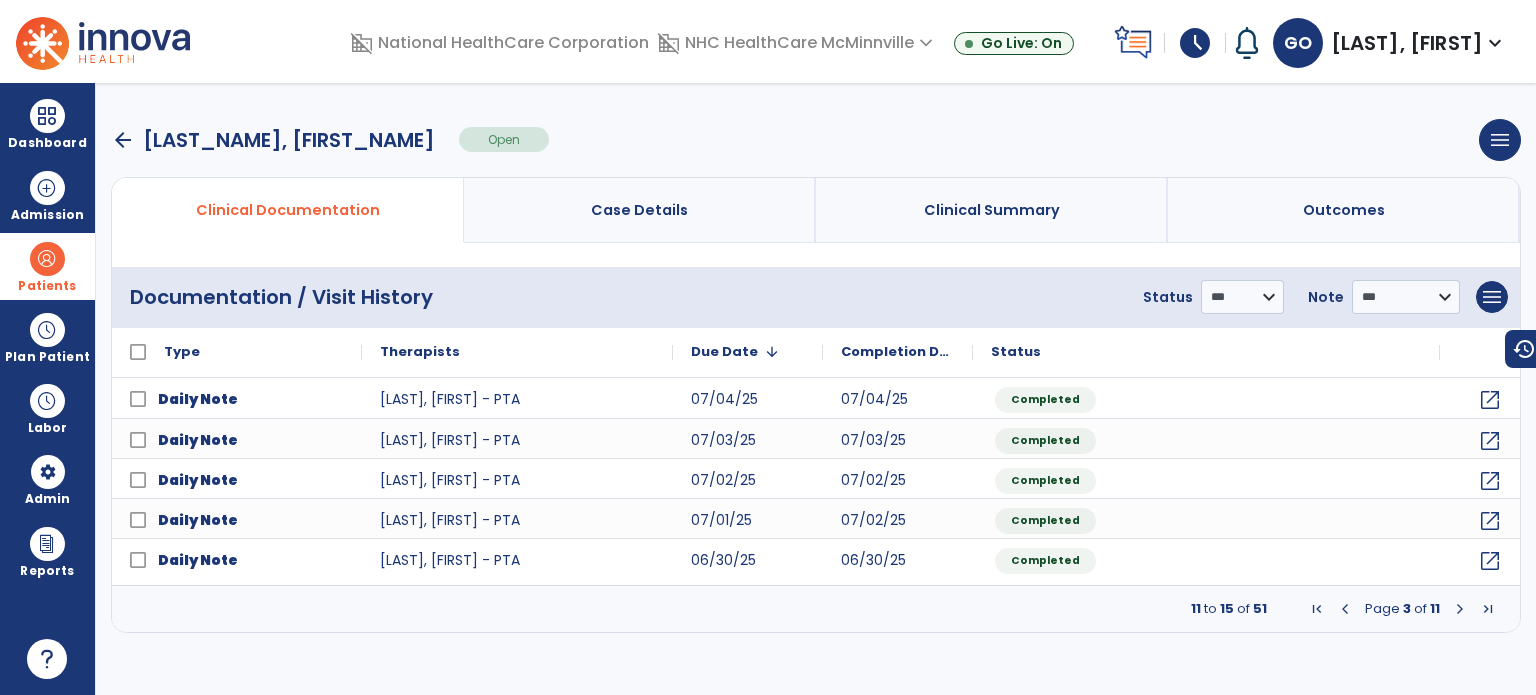 click at bounding box center (1460, 609) 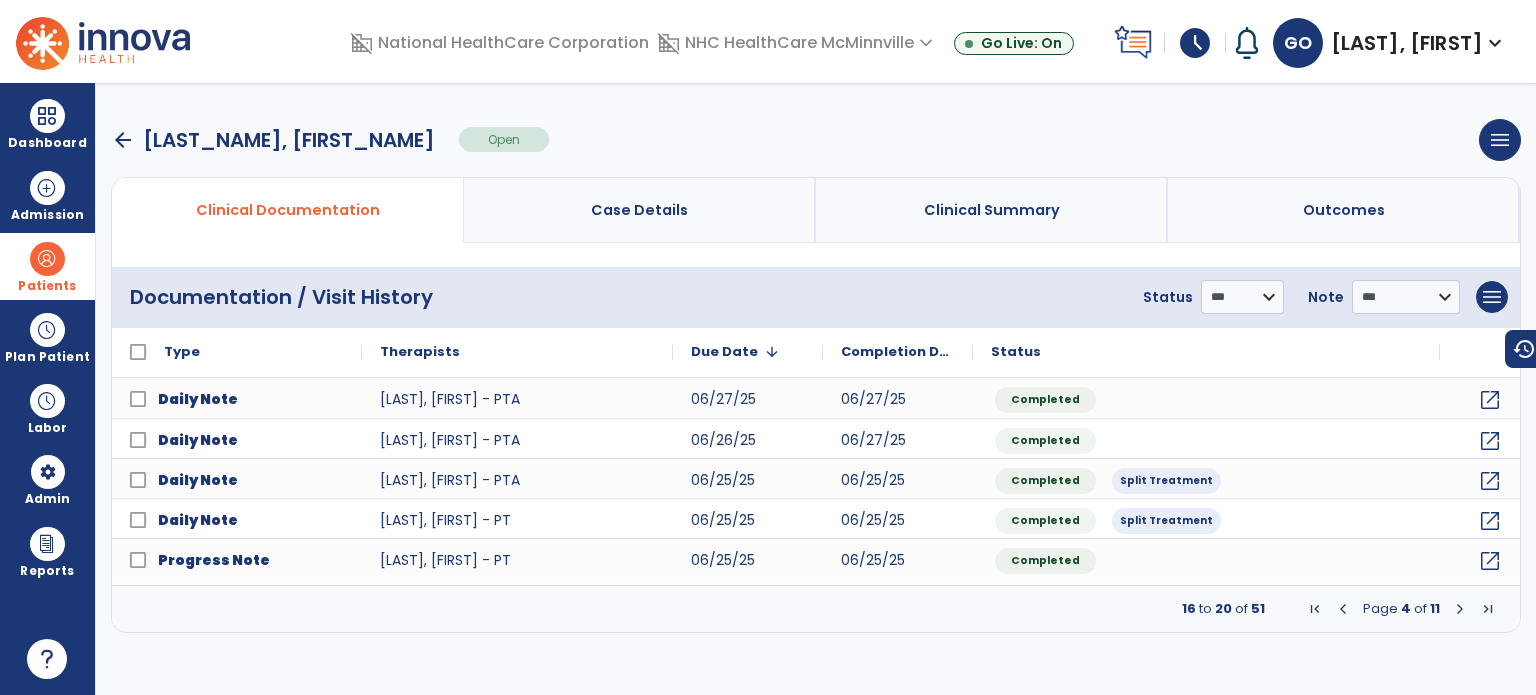 click at bounding box center [1343, 609] 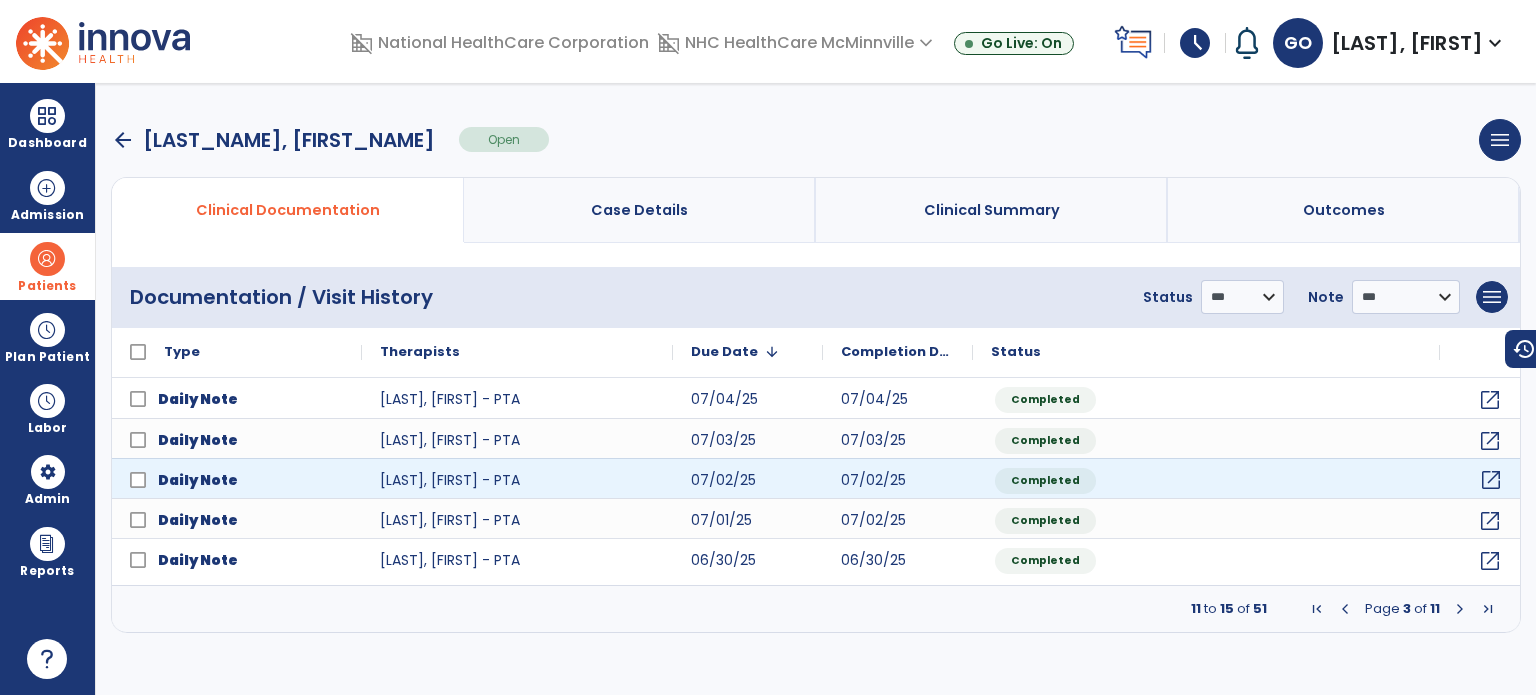 click on "open_in_new" 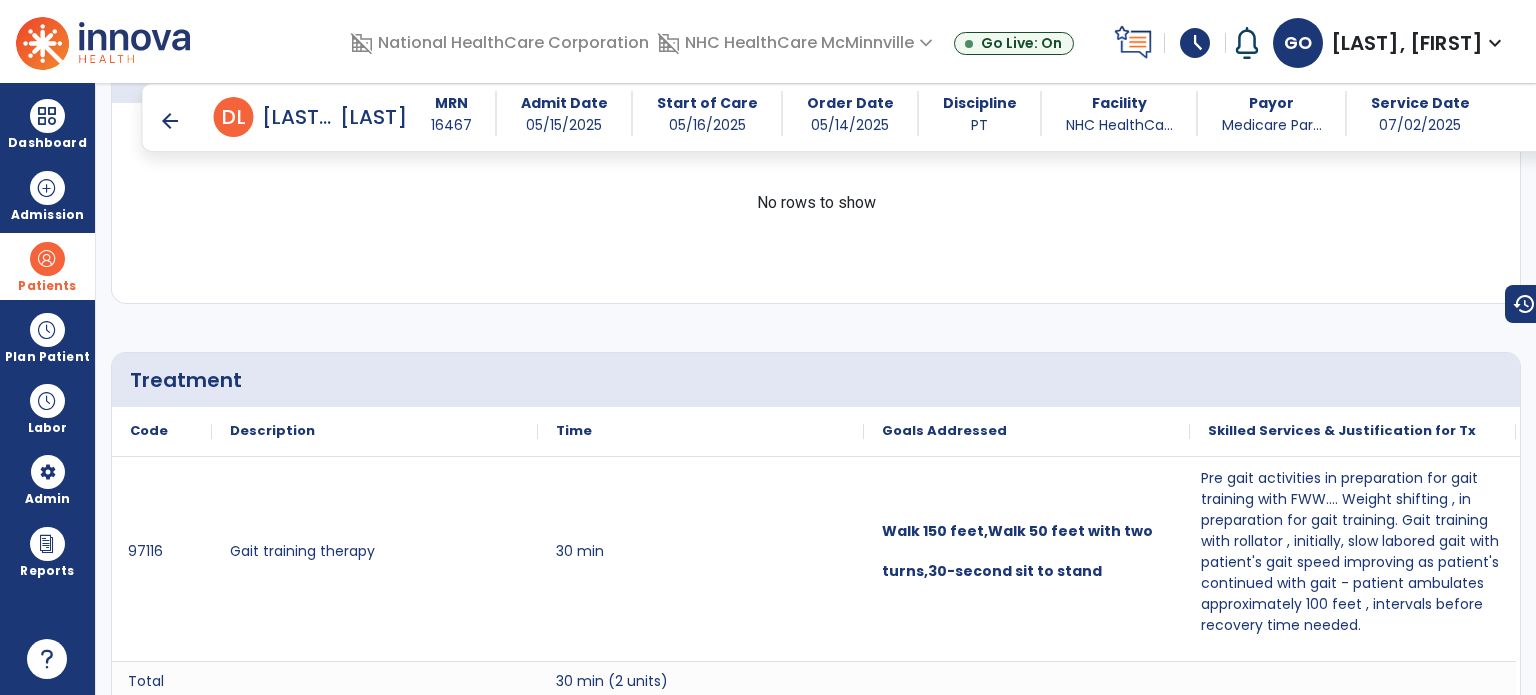 scroll, scrollTop: 1800, scrollLeft: 0, axis: vertical 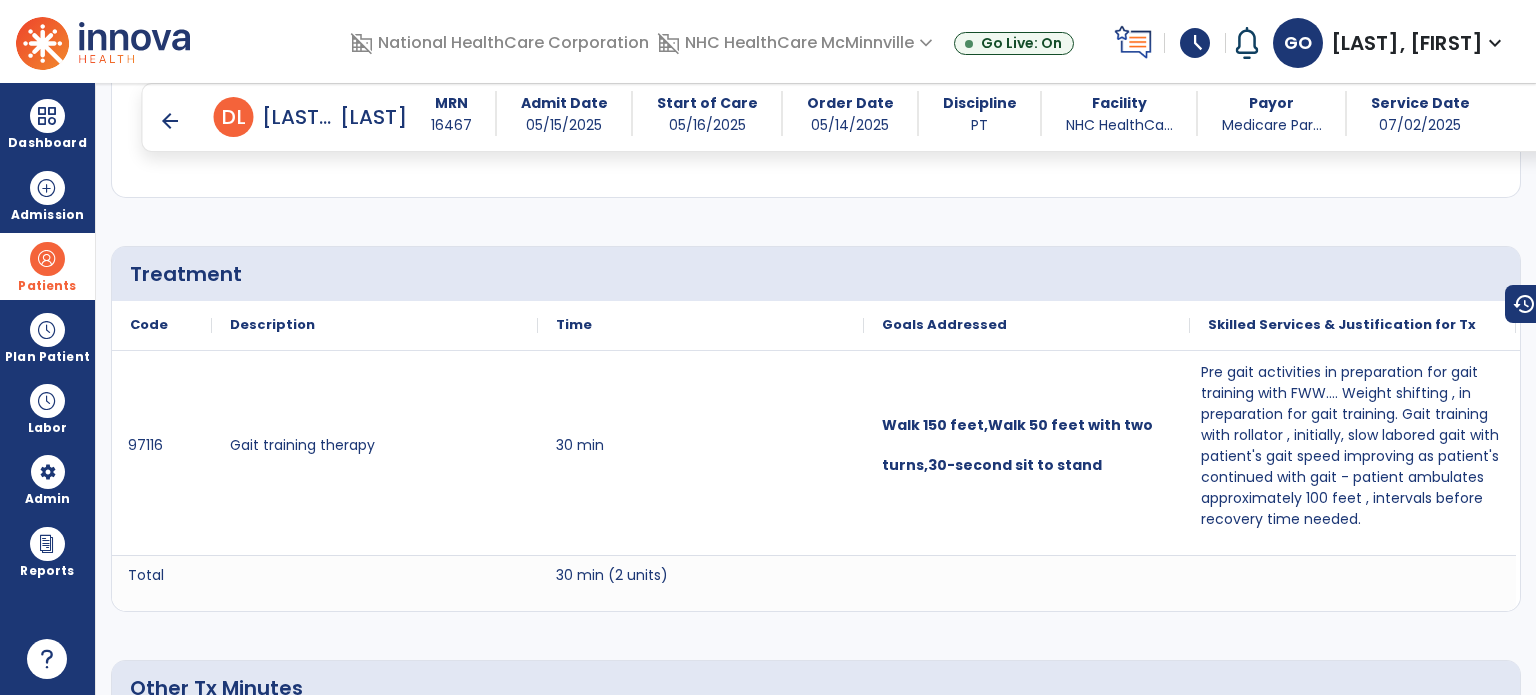 click on "arrow_back" at bounding box center [170, 121] 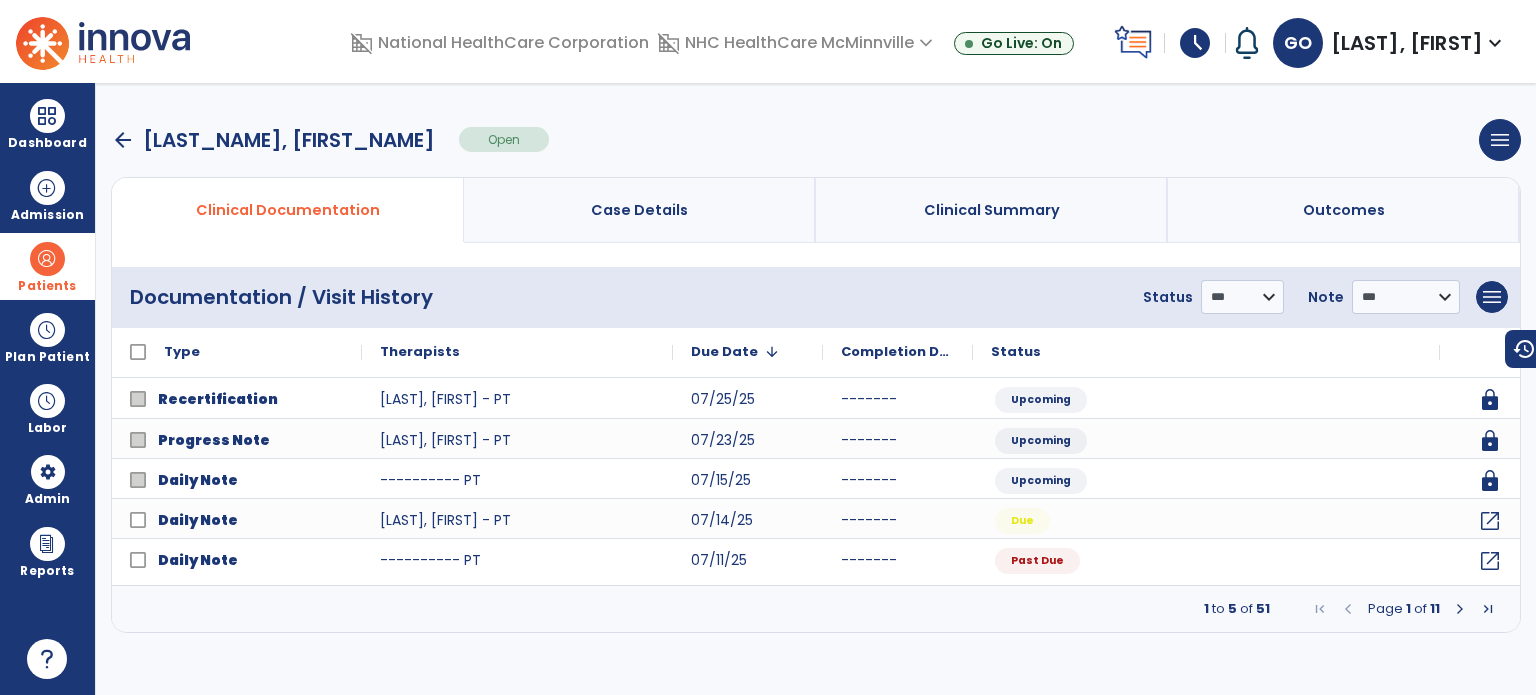 click on "arrow_back" at bounding box center [123, 140] 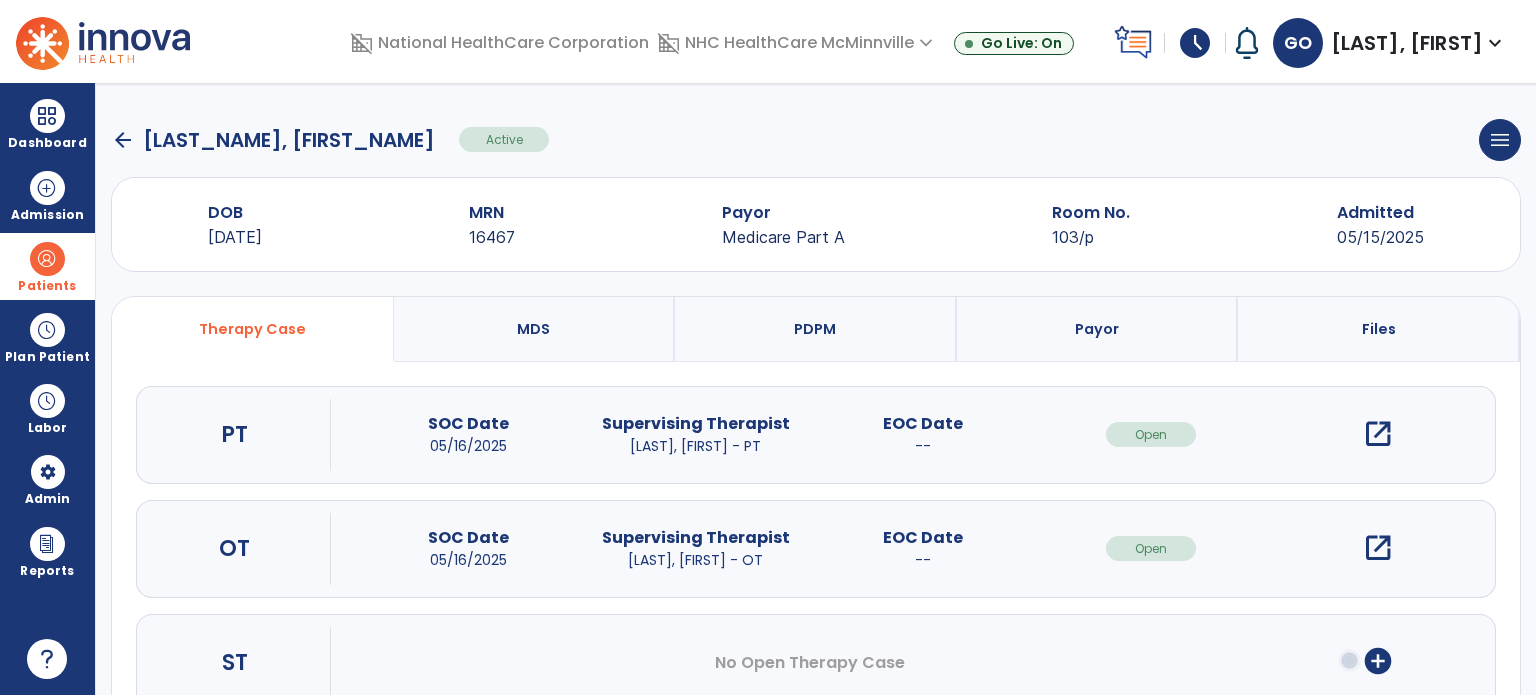click on "arrow_back" 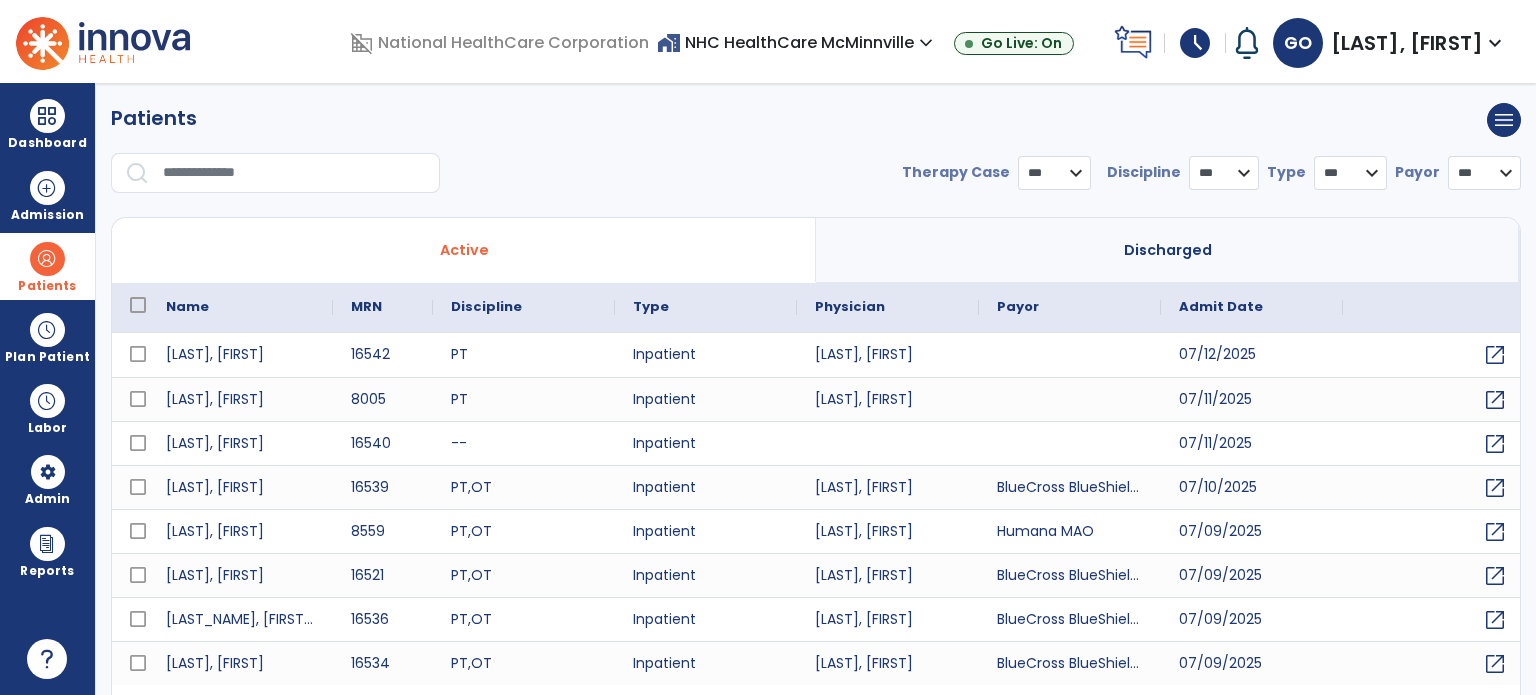 select on "***" 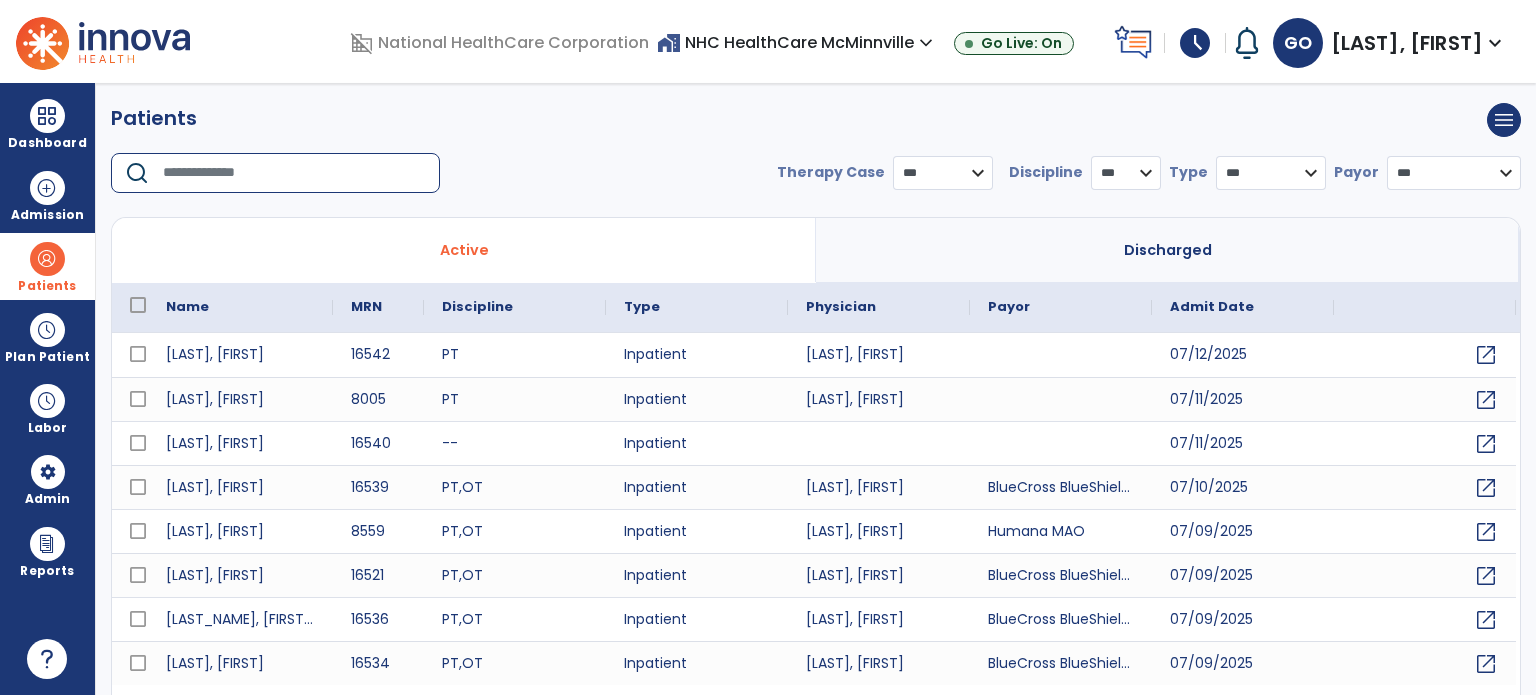click at bounding box center (294, 173) 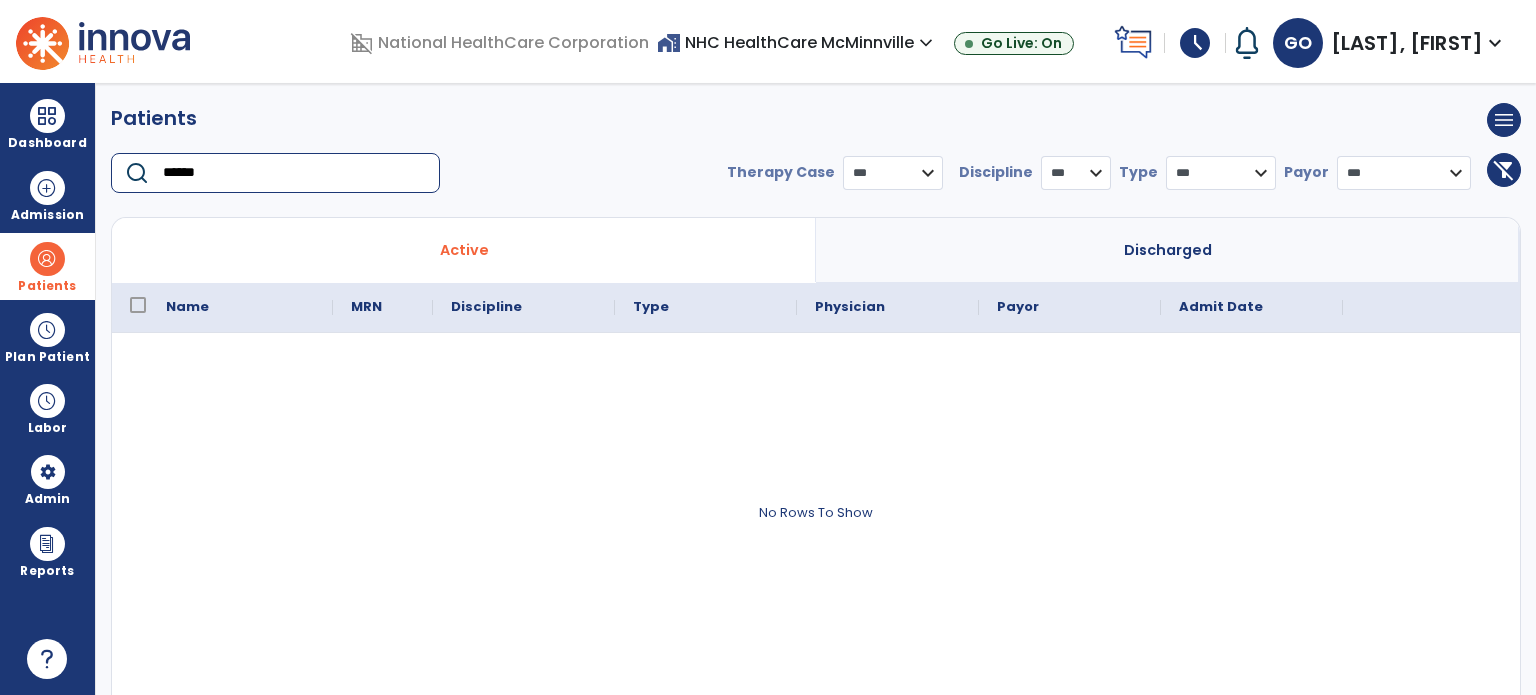 type on "******" 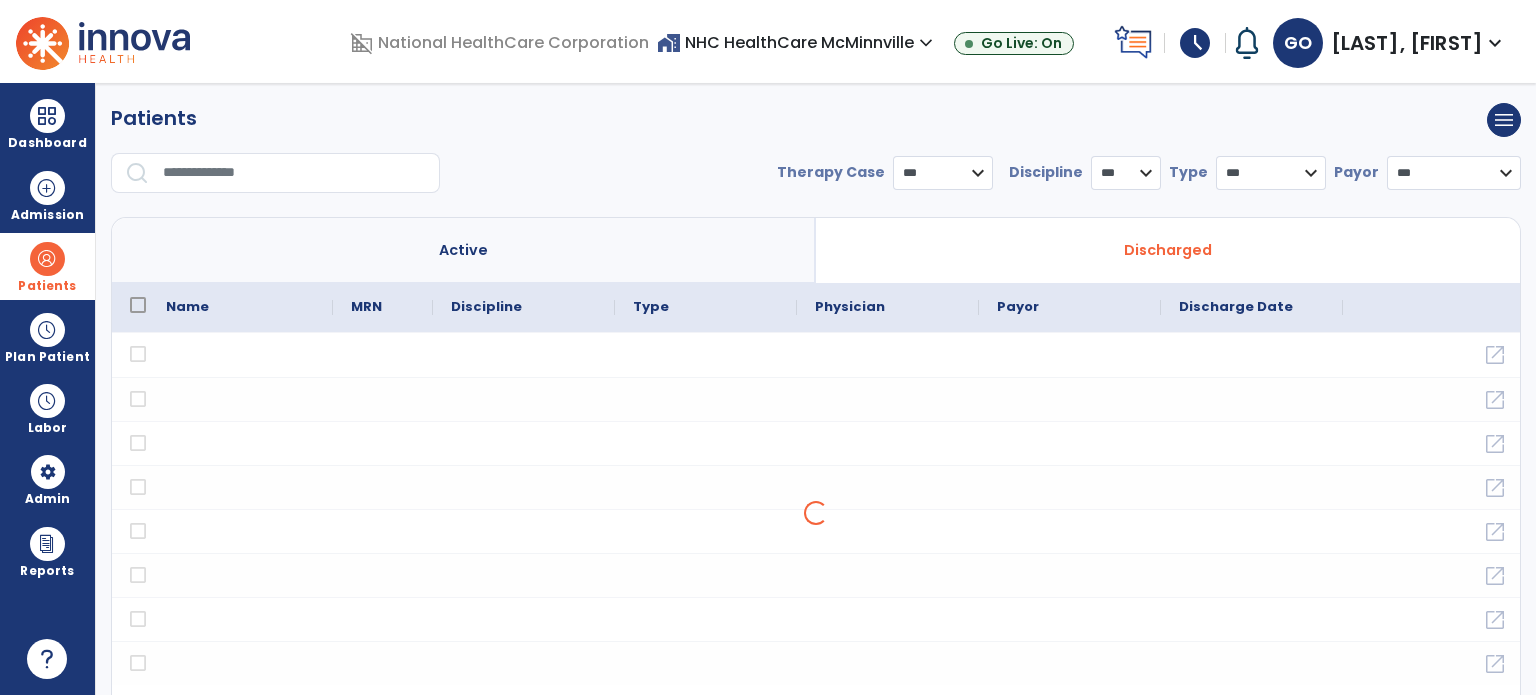 click at bounding box center [294, 173] 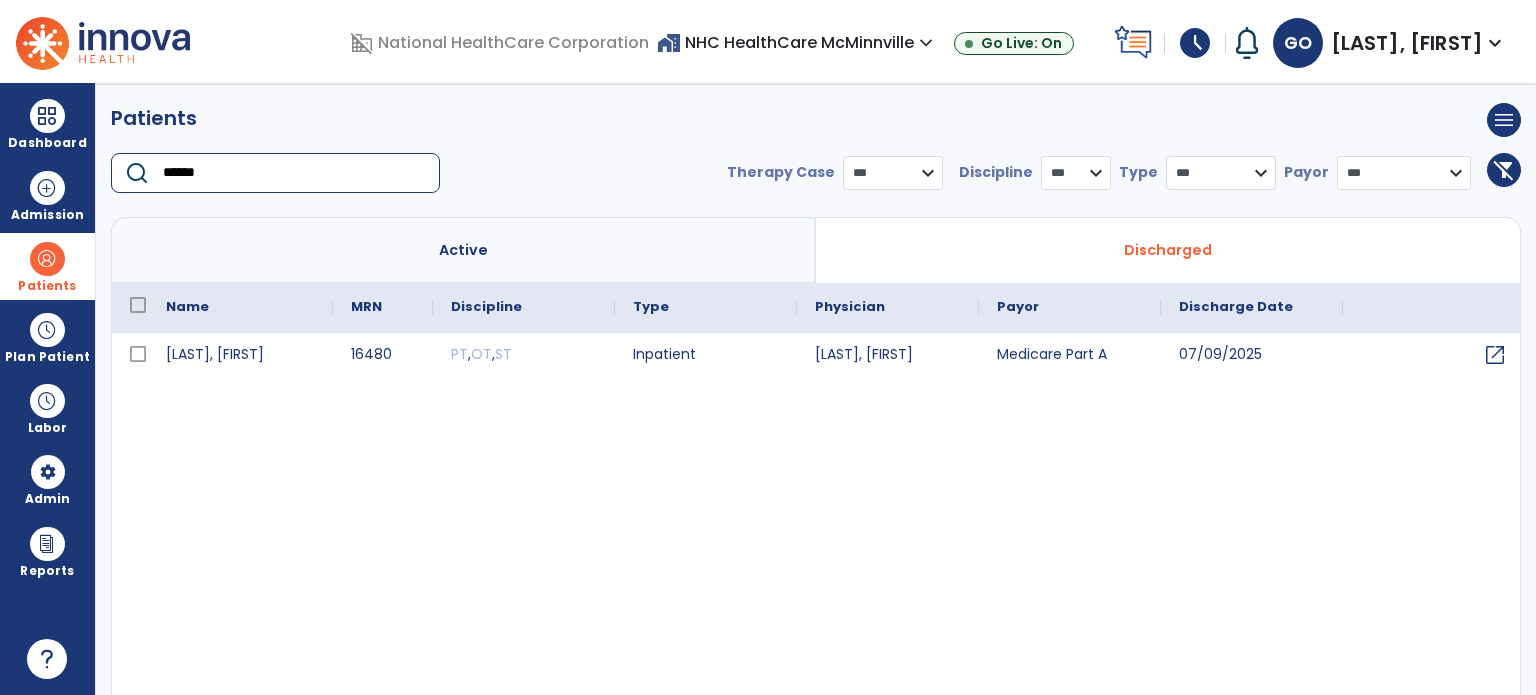 type on "******" 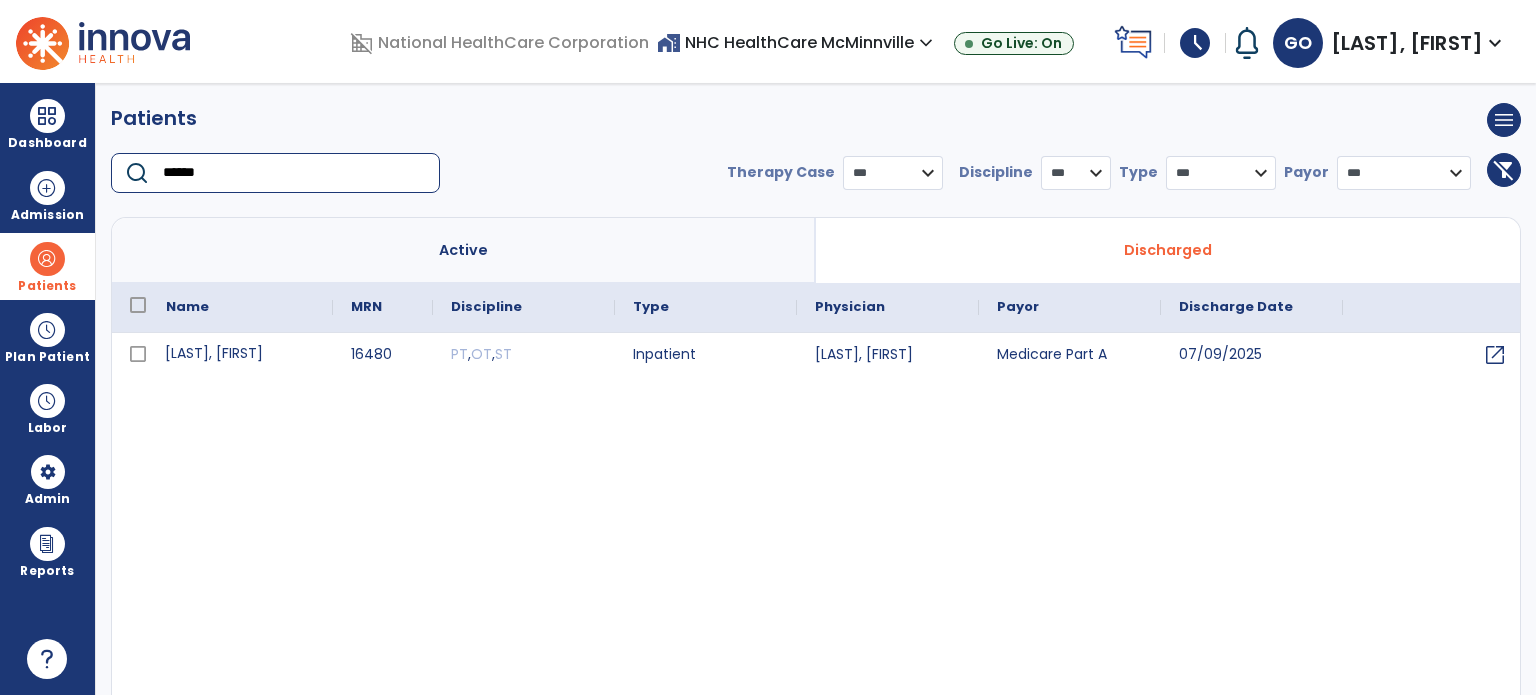 click on "[LAST], [FIRST]" at bounding box center [240, 355] 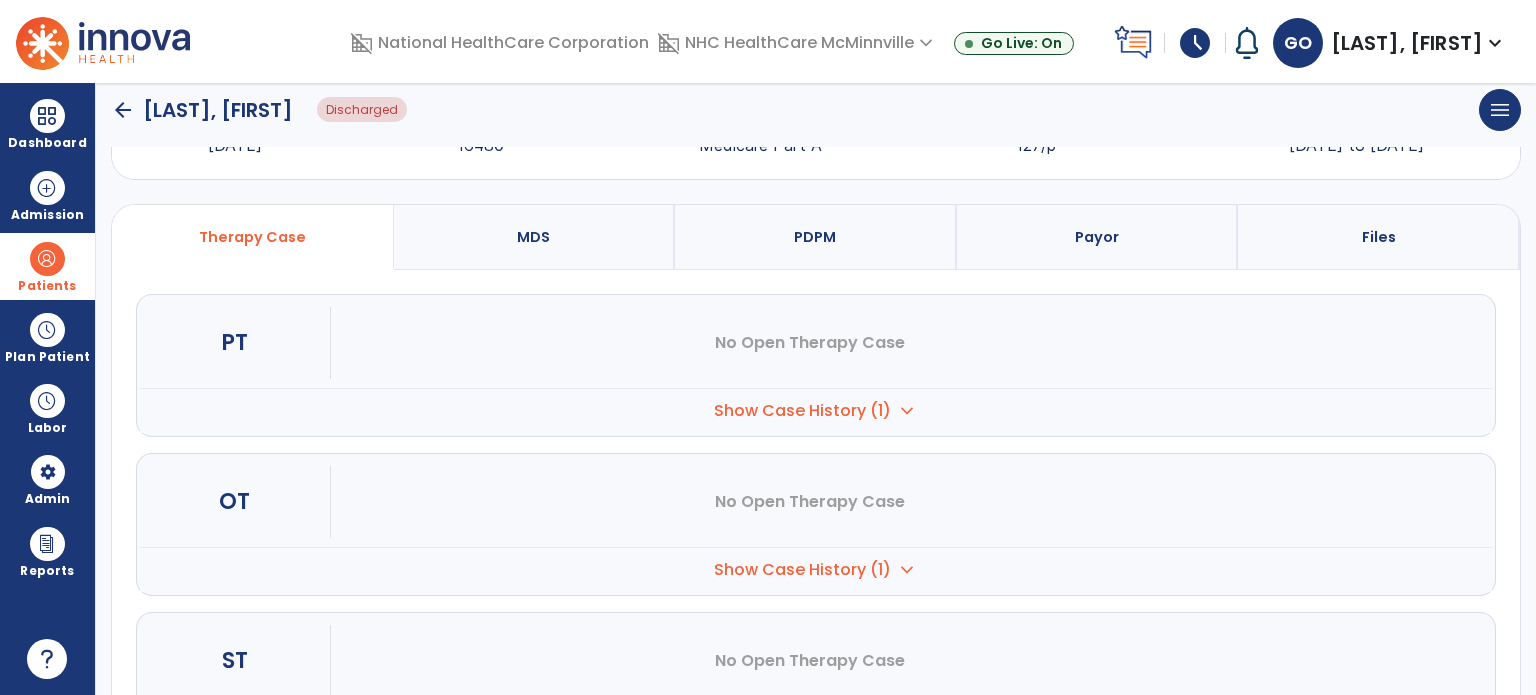 scroll, scrollTop: 196, scrollLeft: 0, axis: vertical 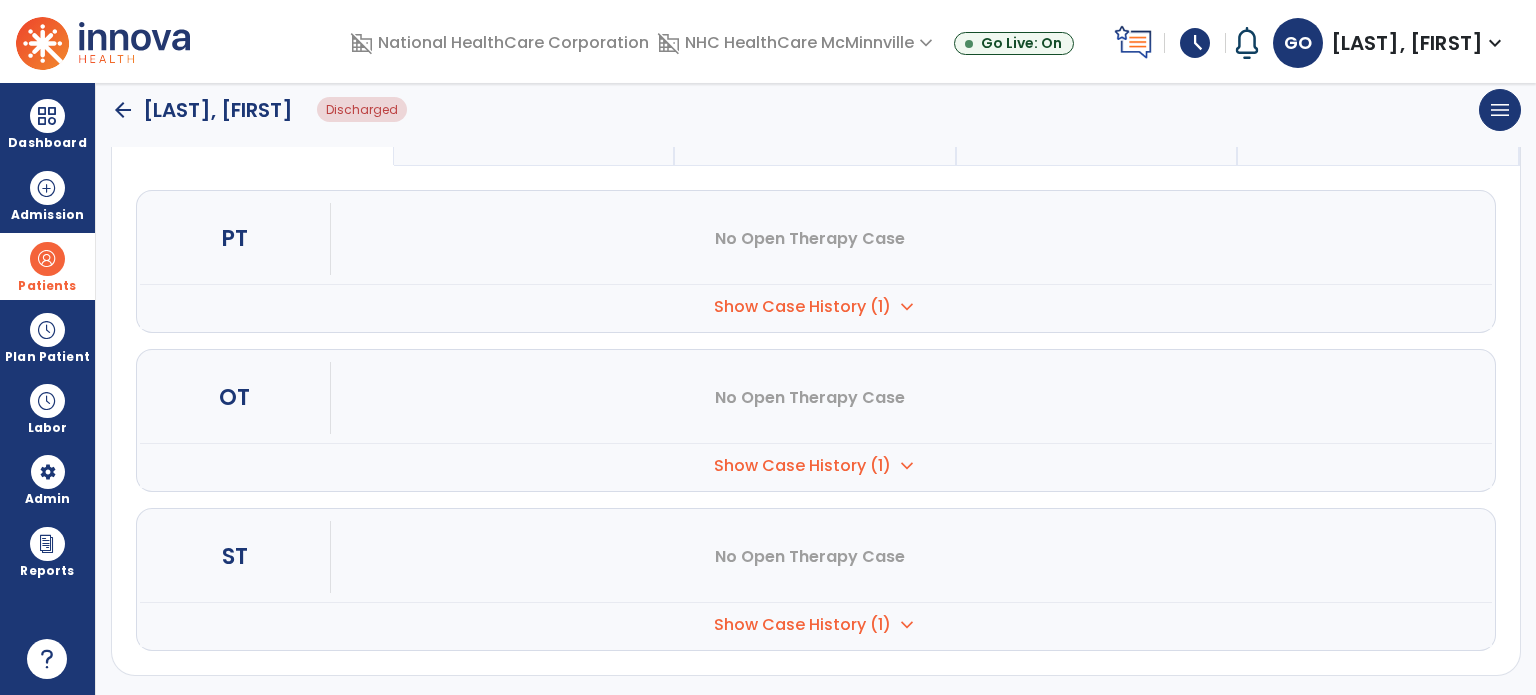 click on "Show Case History (1)     expand_more" at bounding box center (816, 306) 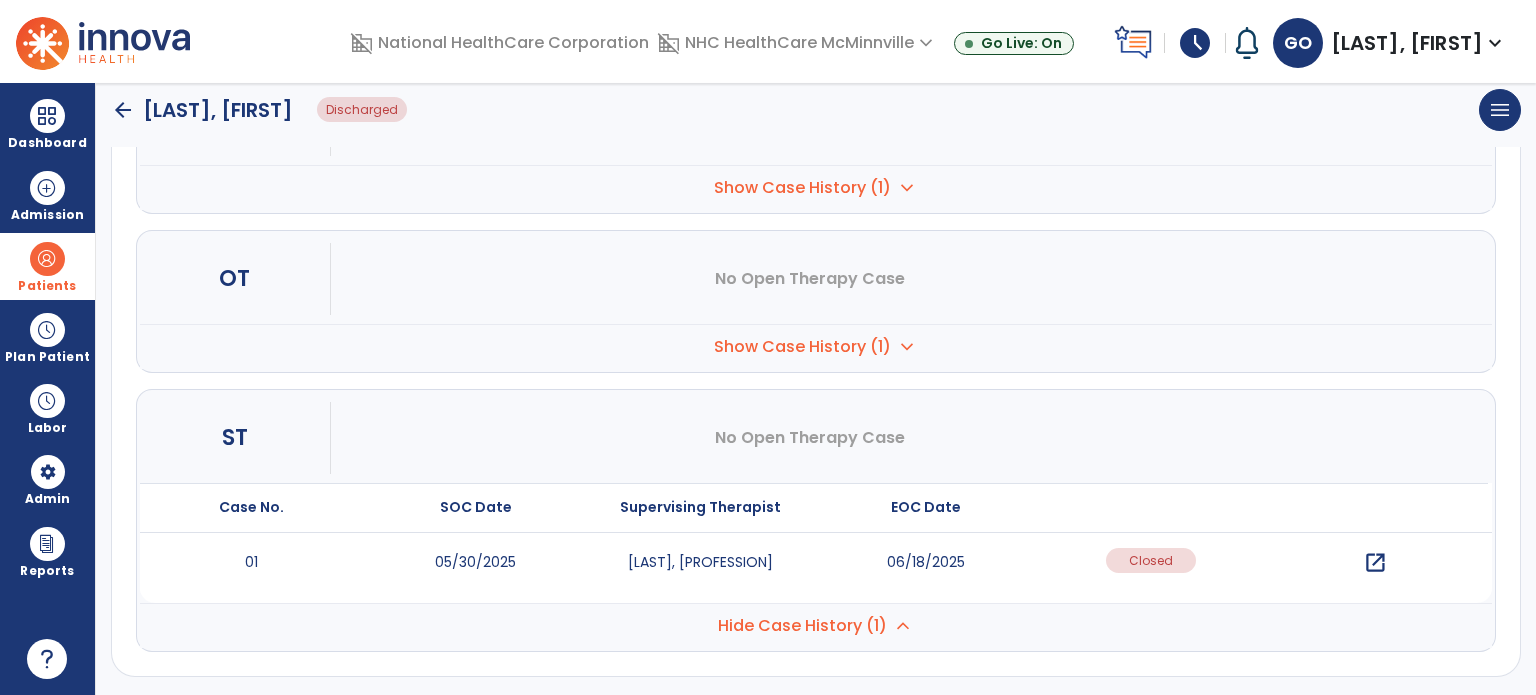 scroll, scrollTop: 316, scrollLeft: 0, axis: vertical 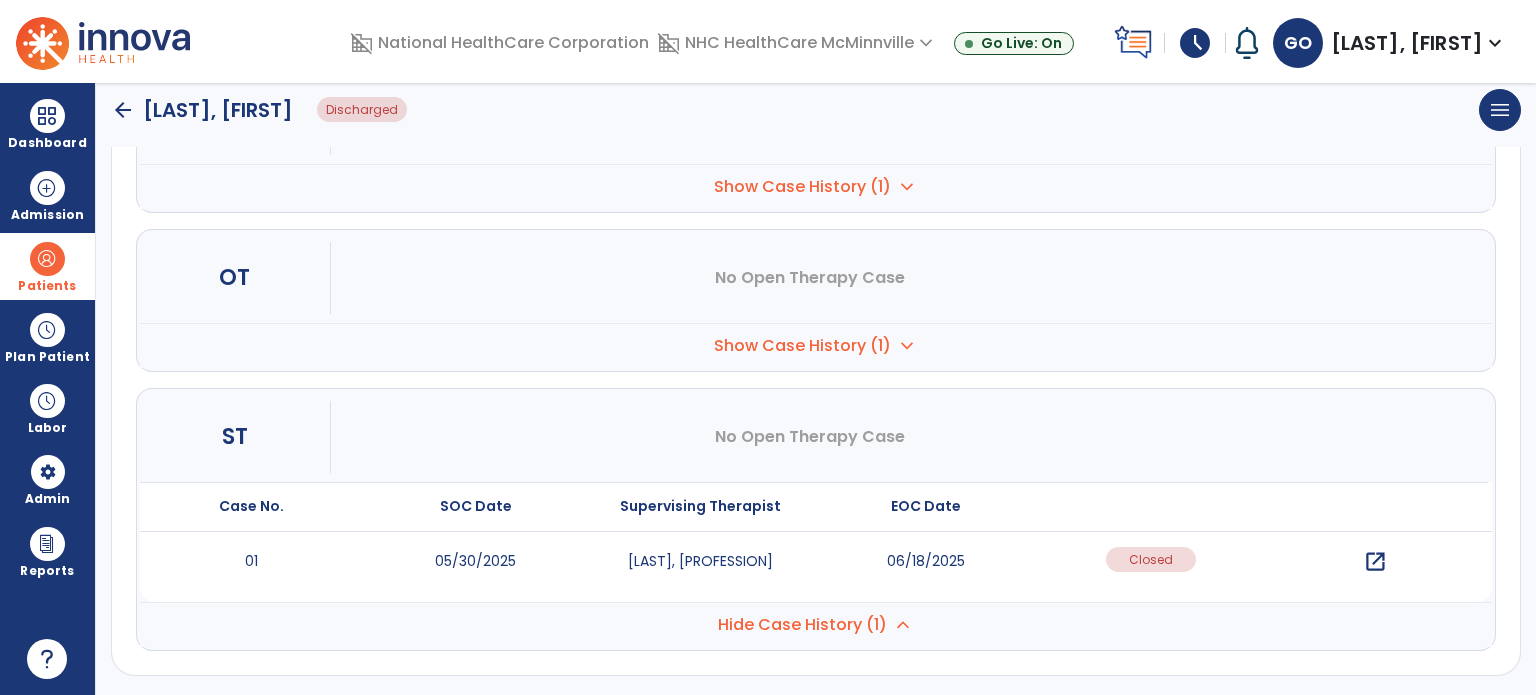 click on "open_in_new" at bounding box center [1375, 562] 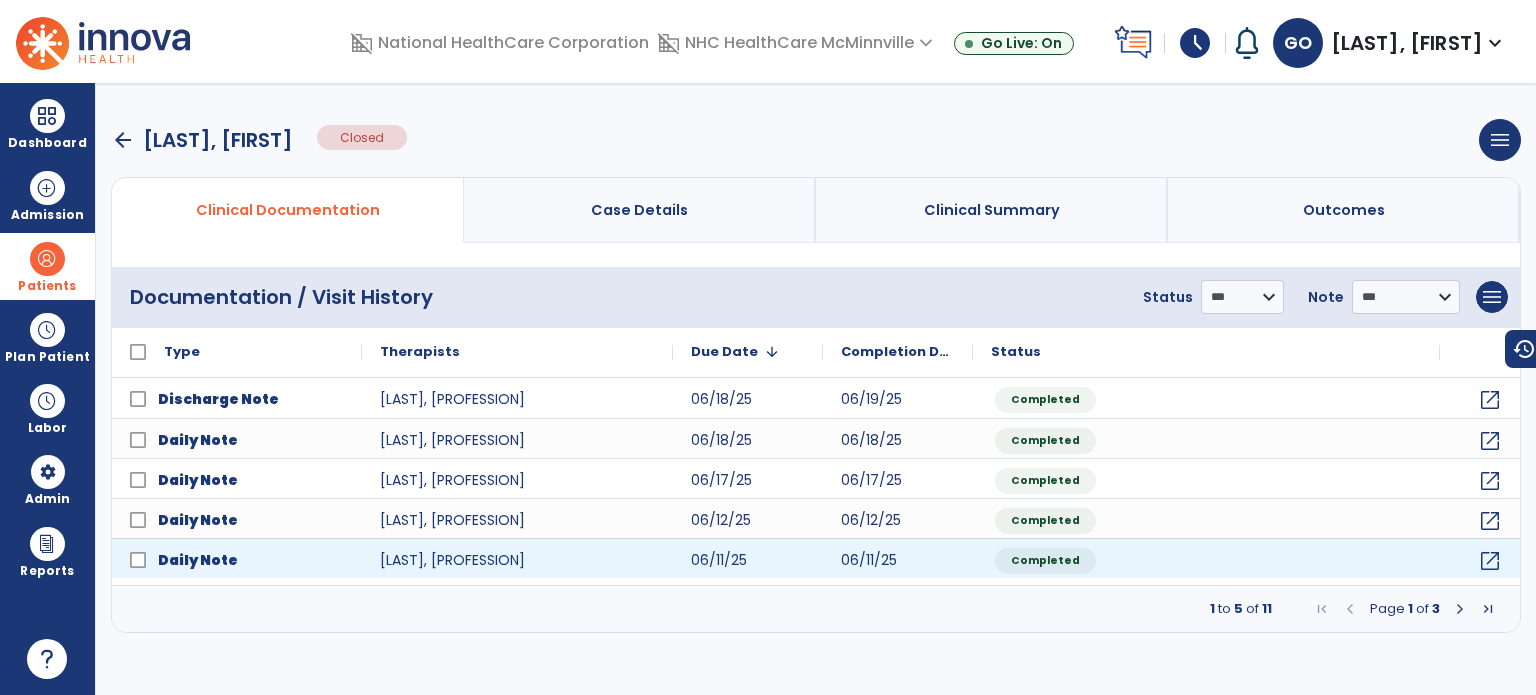 scroll, scrollTop: 0, scrollLeft: 0, axis: both 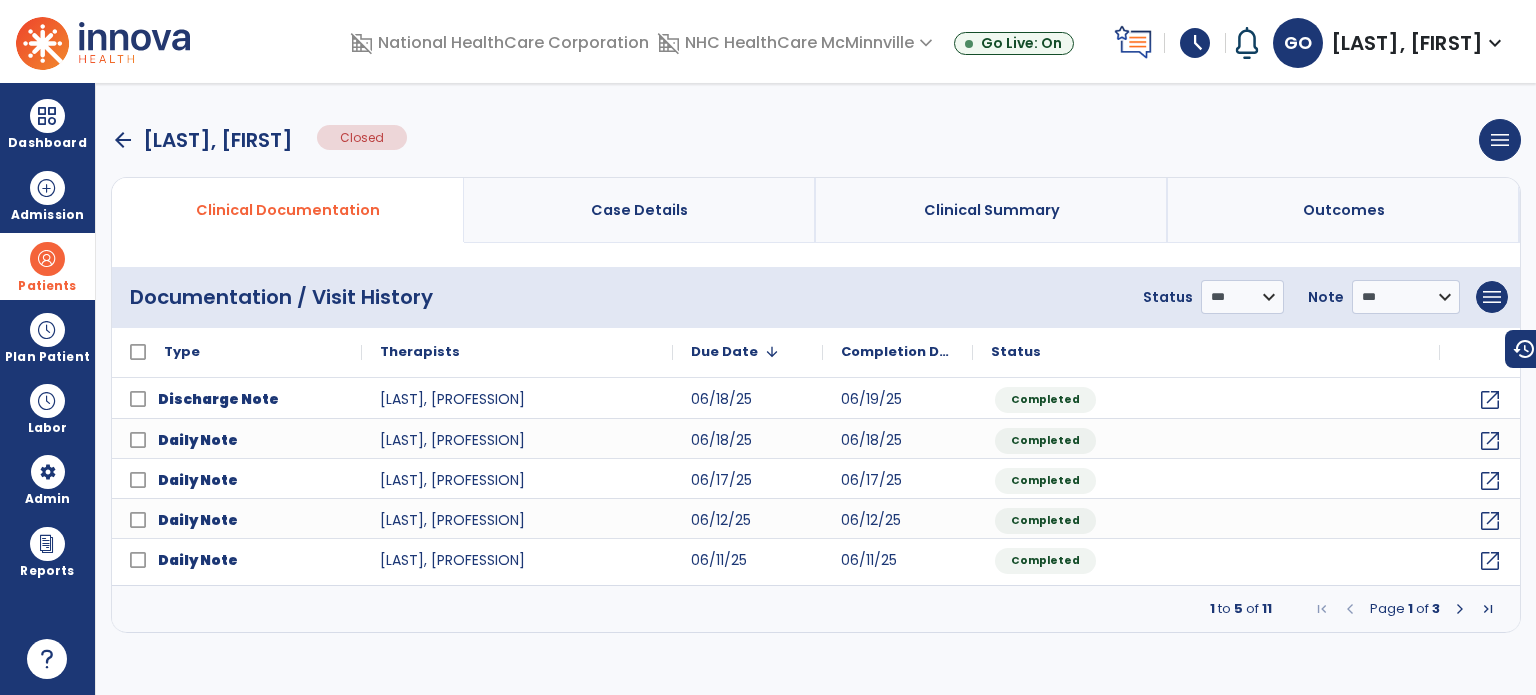 click at bounding box center [1488, 609] 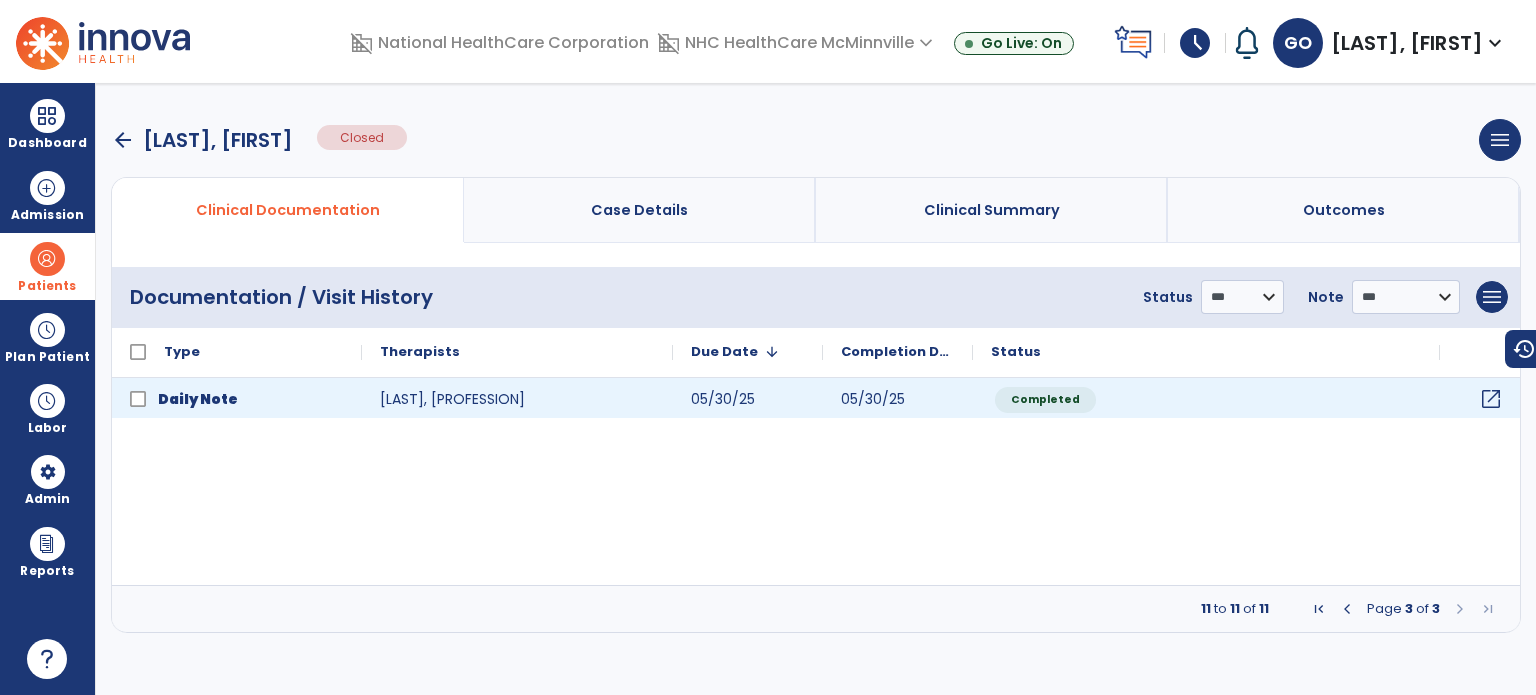 click on "open_in_new" 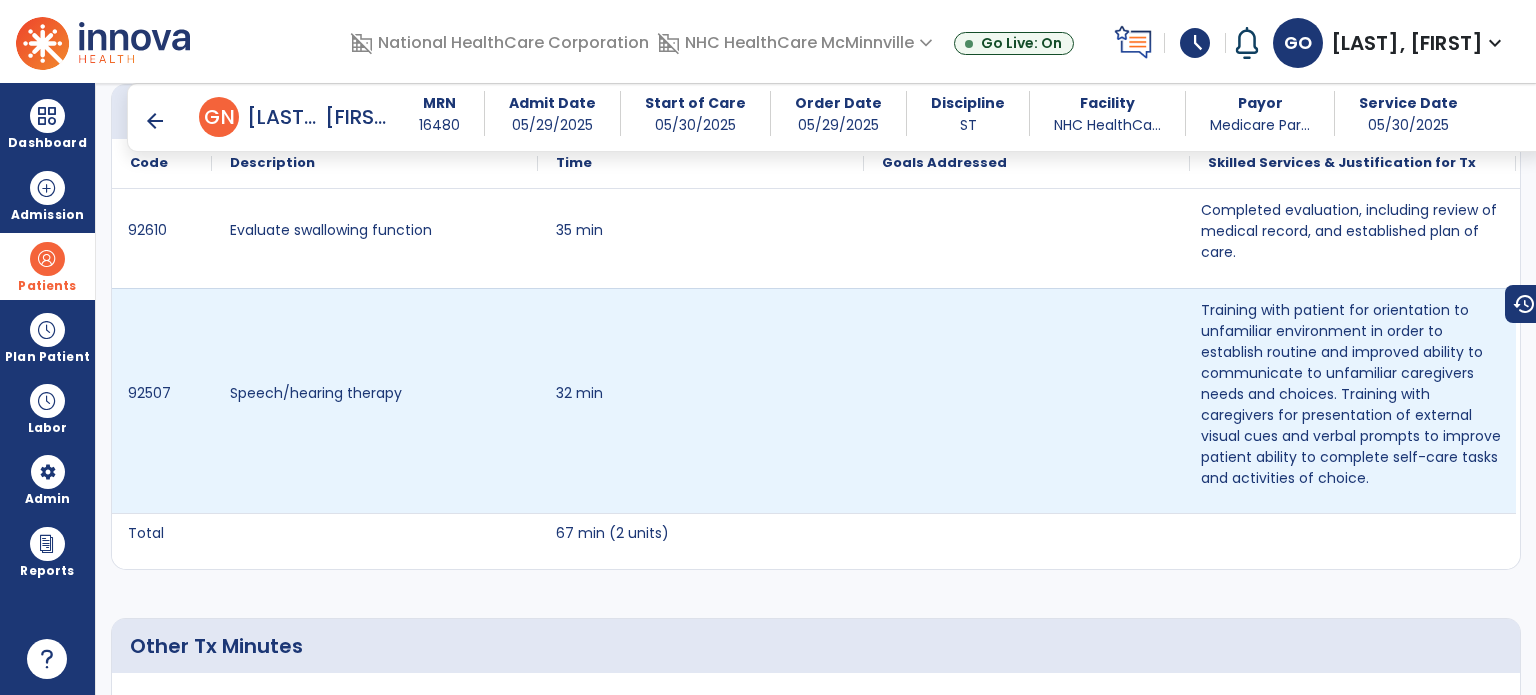 scroll, scrollTop: 2500, scrollLeft: 0, axis: vertical 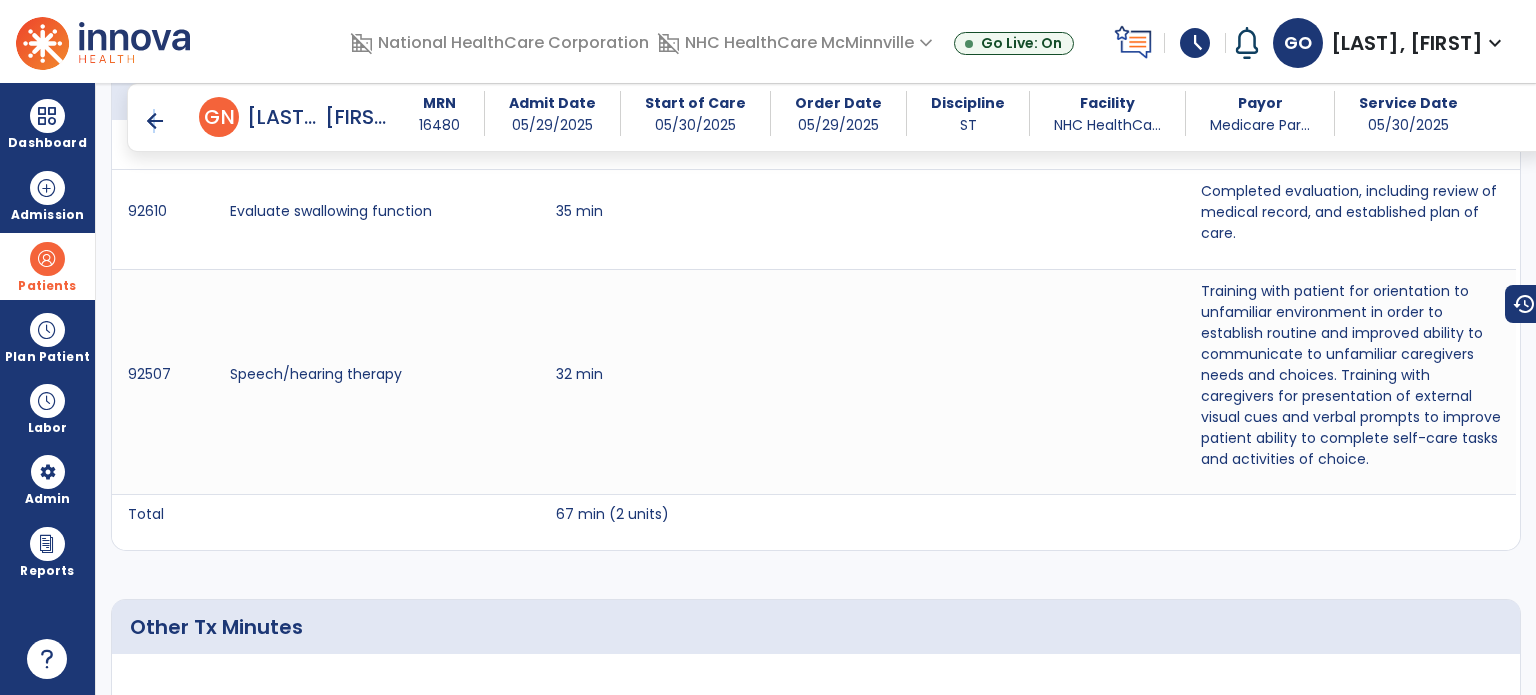 click on "arrow_back" at bounding box center [155, 121] 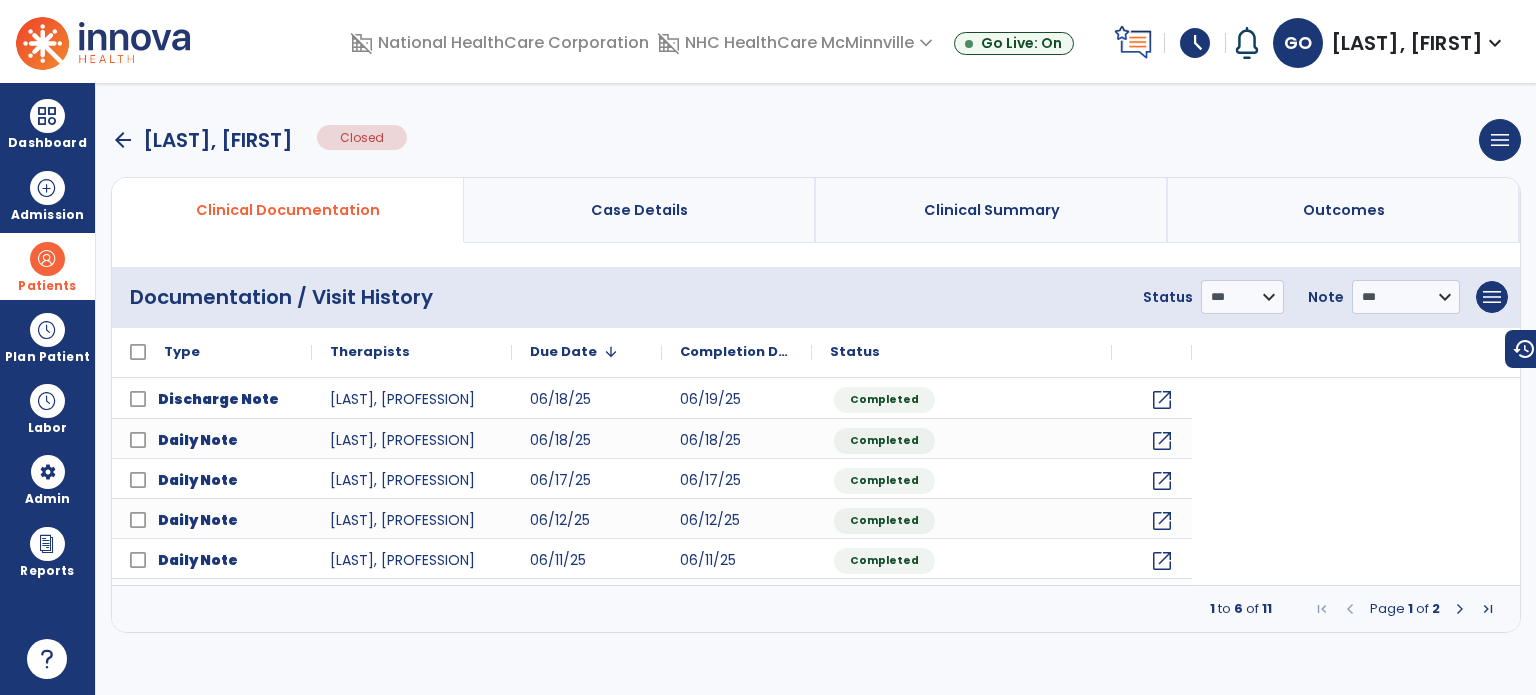 scroll, scrollTop: 0, scrollLeft: 0, axis: both 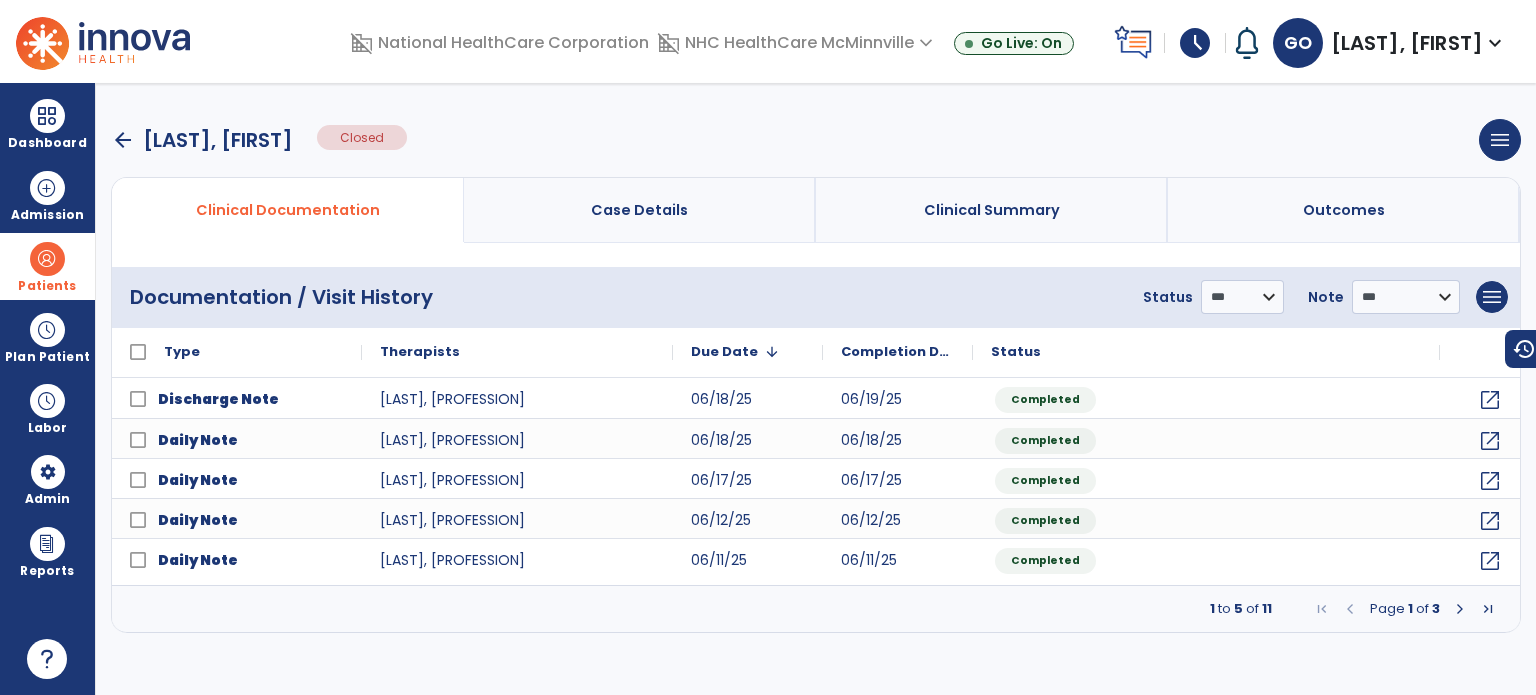 click on "Page
1
of
3" at bounding box center (1405, 609) 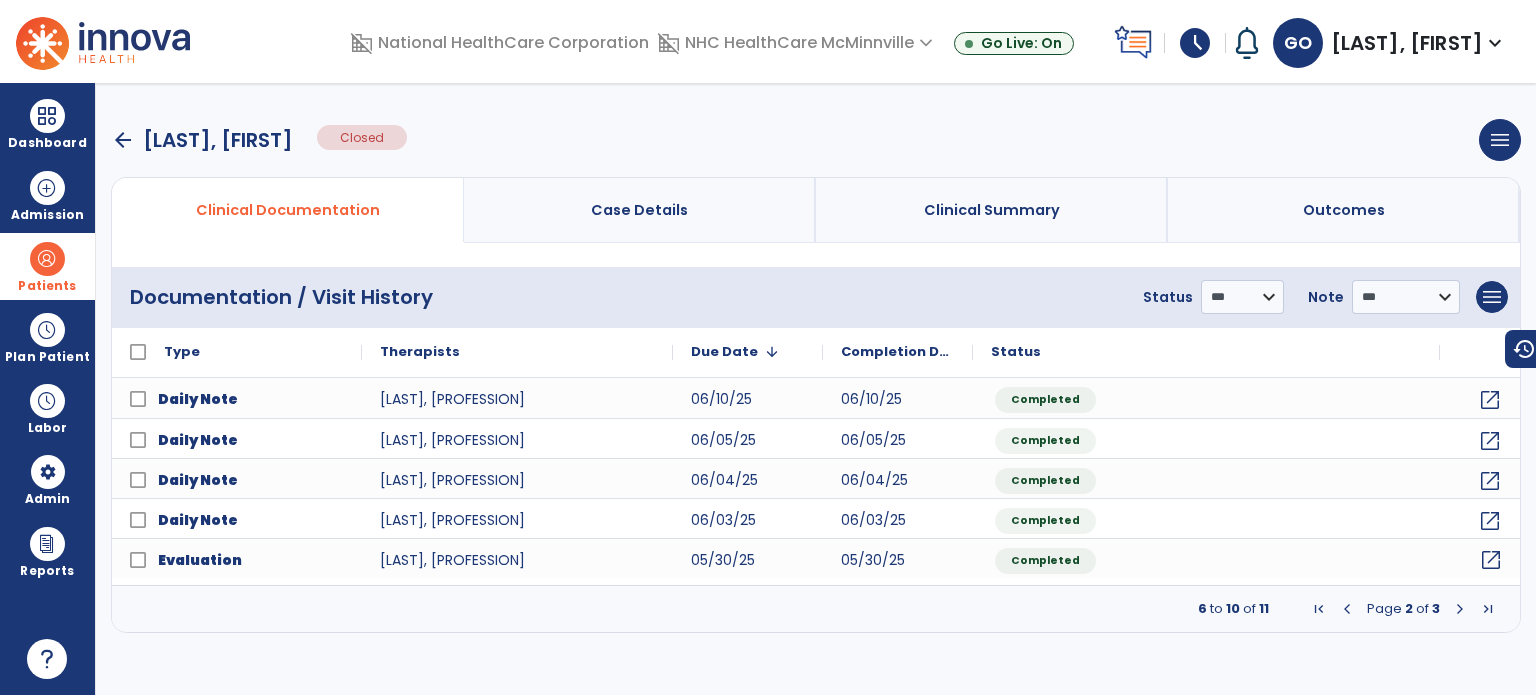 click on "open_in_new" 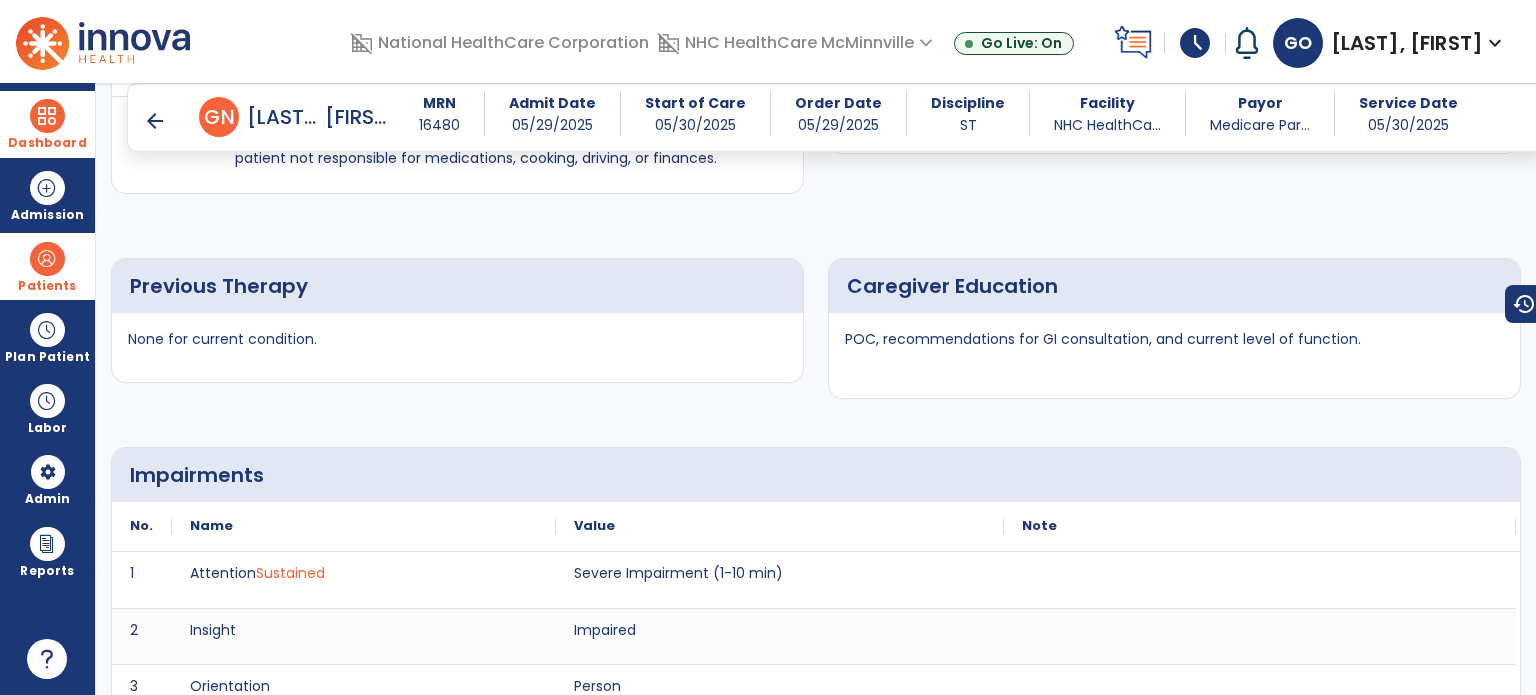 scroll, scrollTop: 3644, scrollLeft: 0, axis: vertical 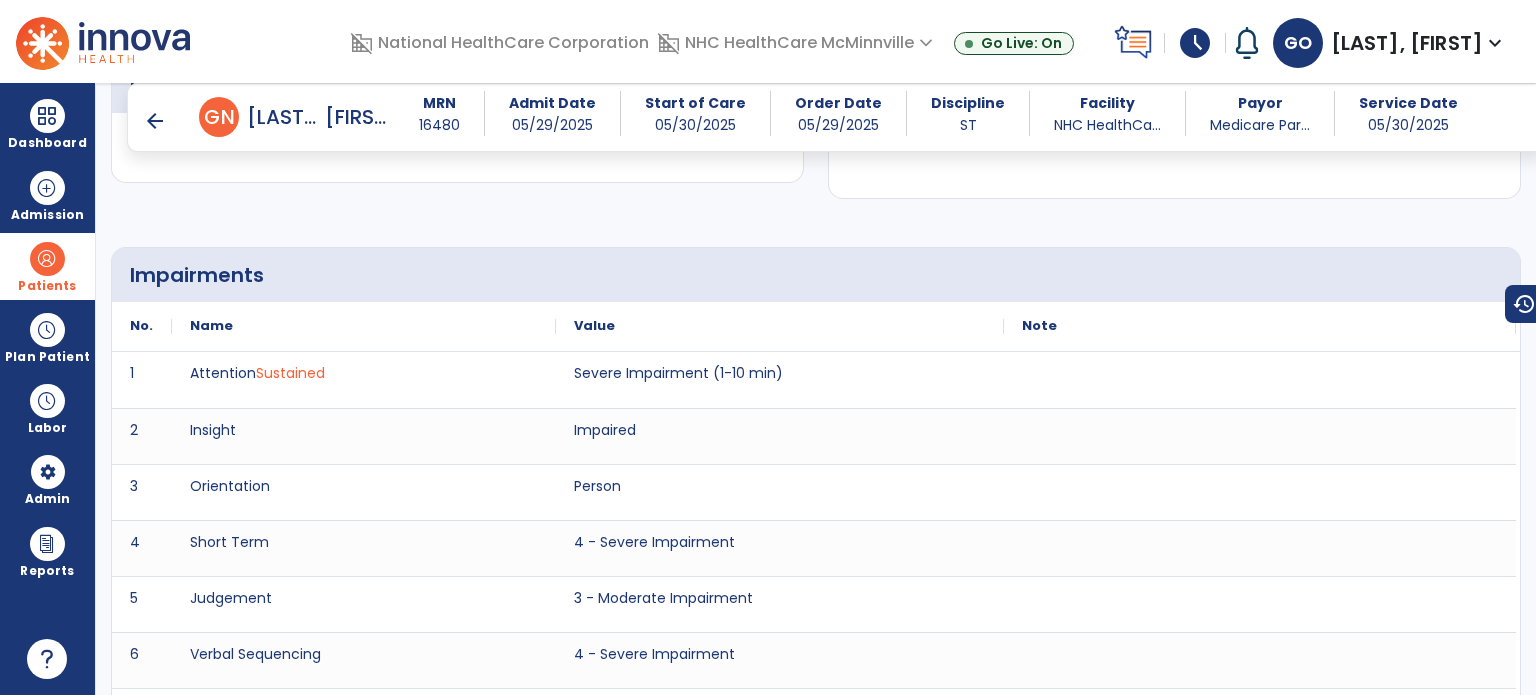 click on "arrow_back" at bounding box center [155, 121] 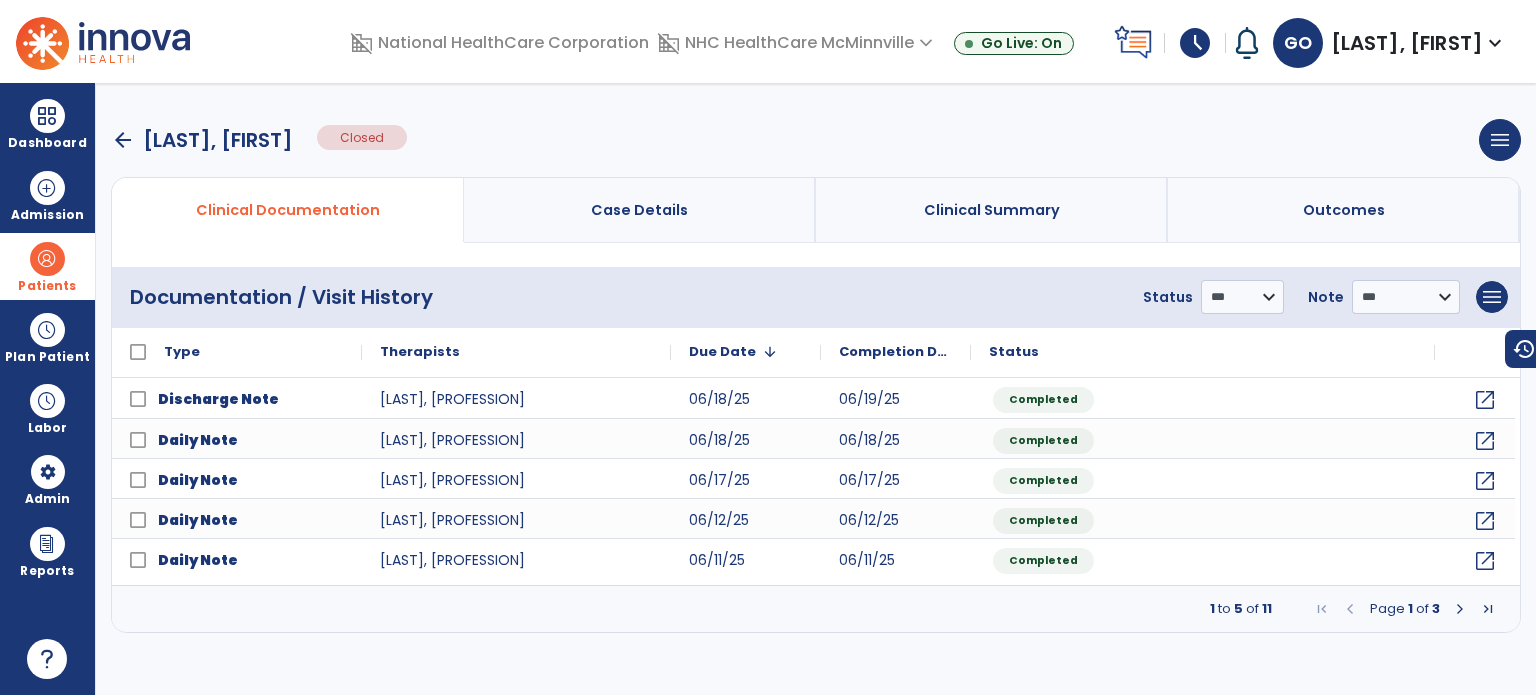 scroll, scrollTop: 0, scrollLeft: 0, axis: both 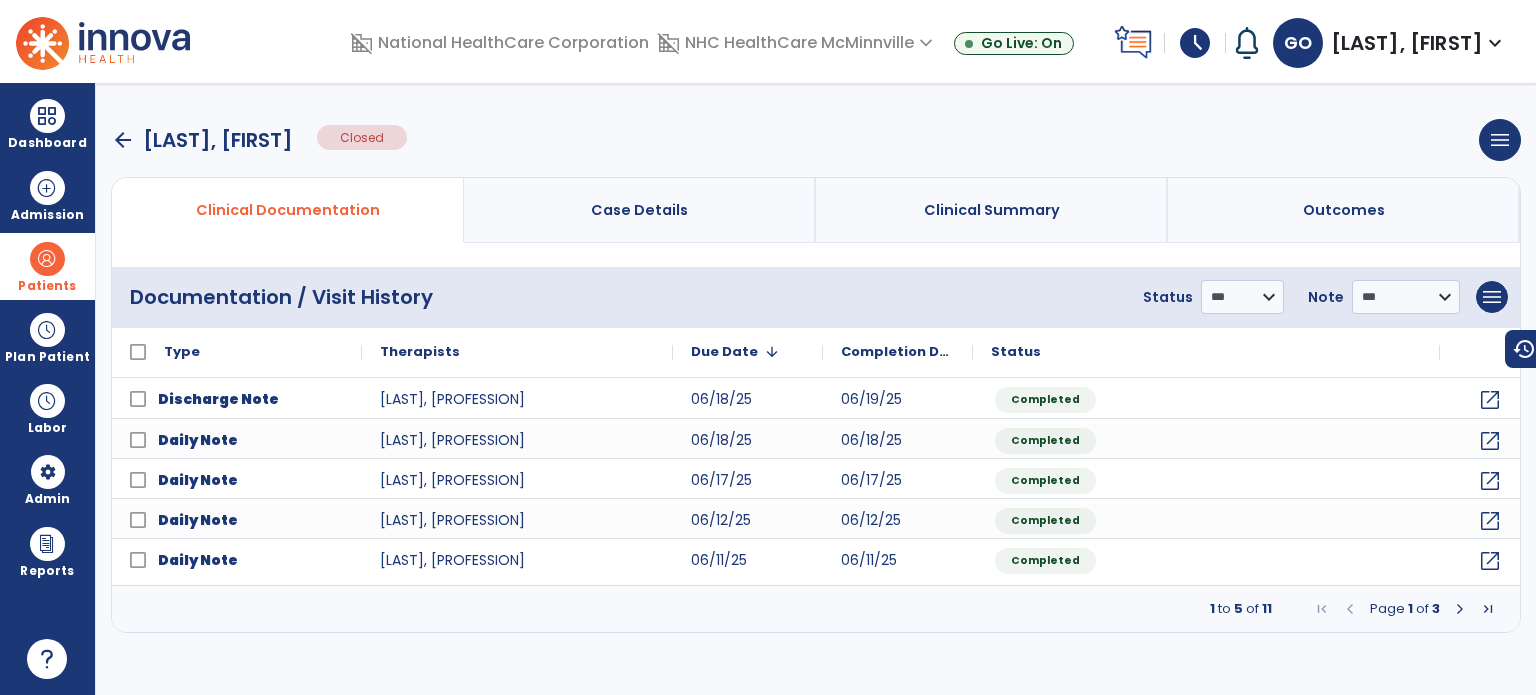 click at bounding box center [1460, 609] 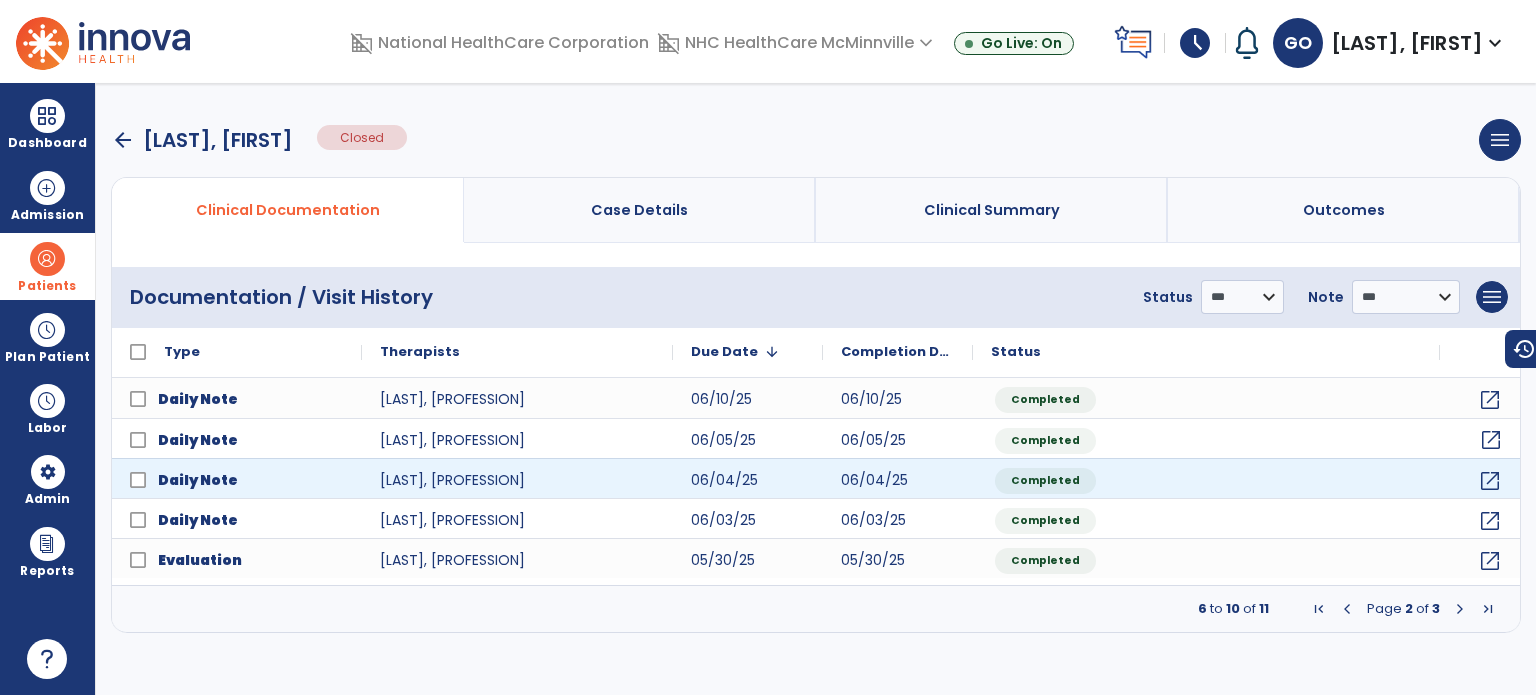 click on "open_in_new" 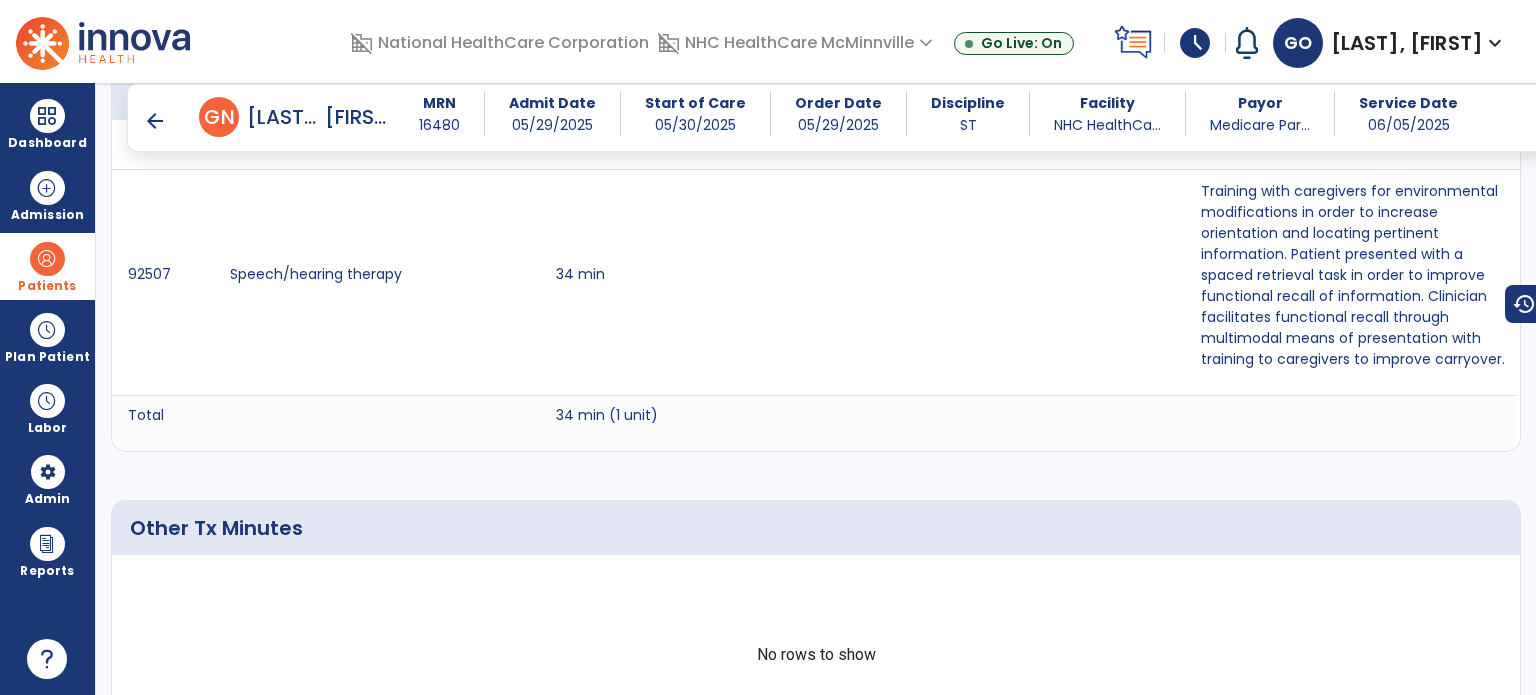 scroll, scrollTop: 2400, scrollLeft: 0, axis: vertical 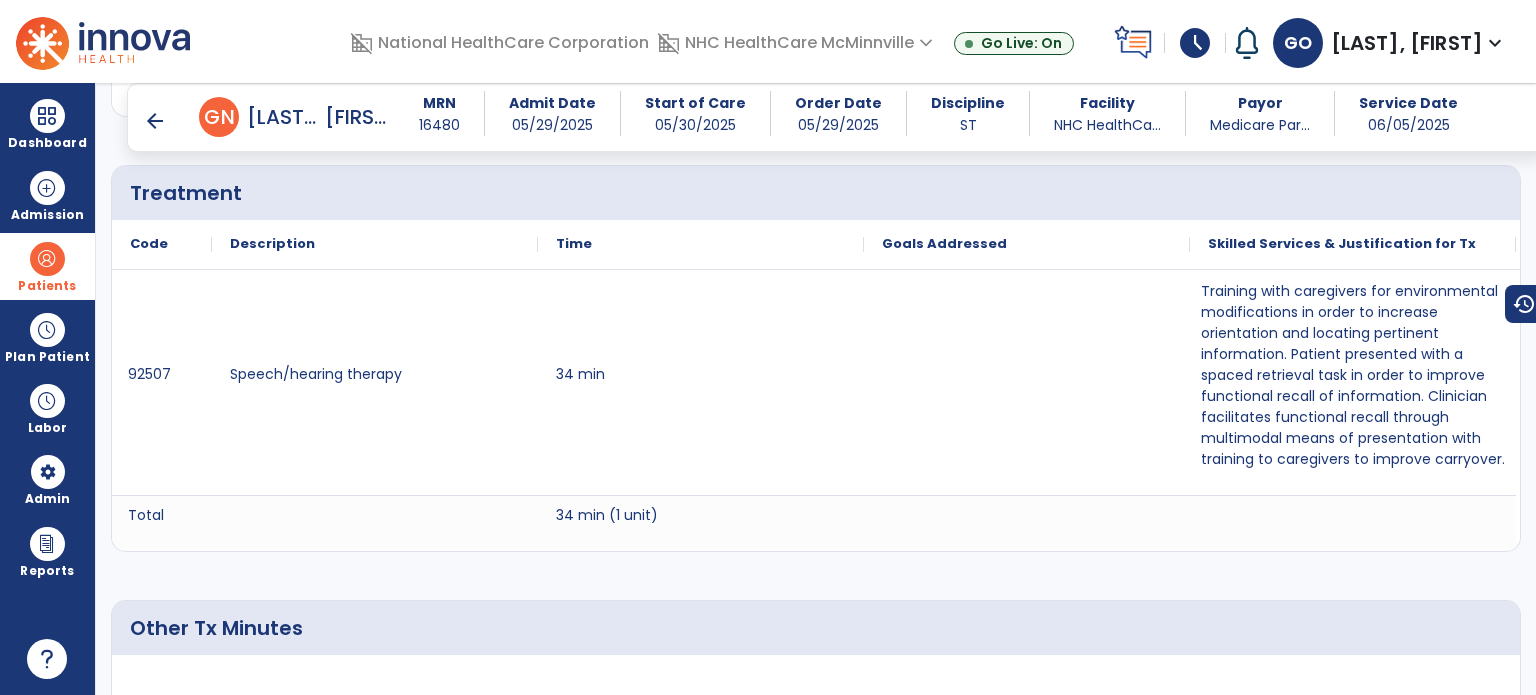 click on "arrow_back G N [LAST], [FIRST] MRN [NUMBER] Admit Date [DATE] Start of Care [DATE] Order Date [DATE] Discipline ST Facility NHC HealthCa... Payor Medicare Par... Service Date [DATE]" at bounding box center [836, 117] 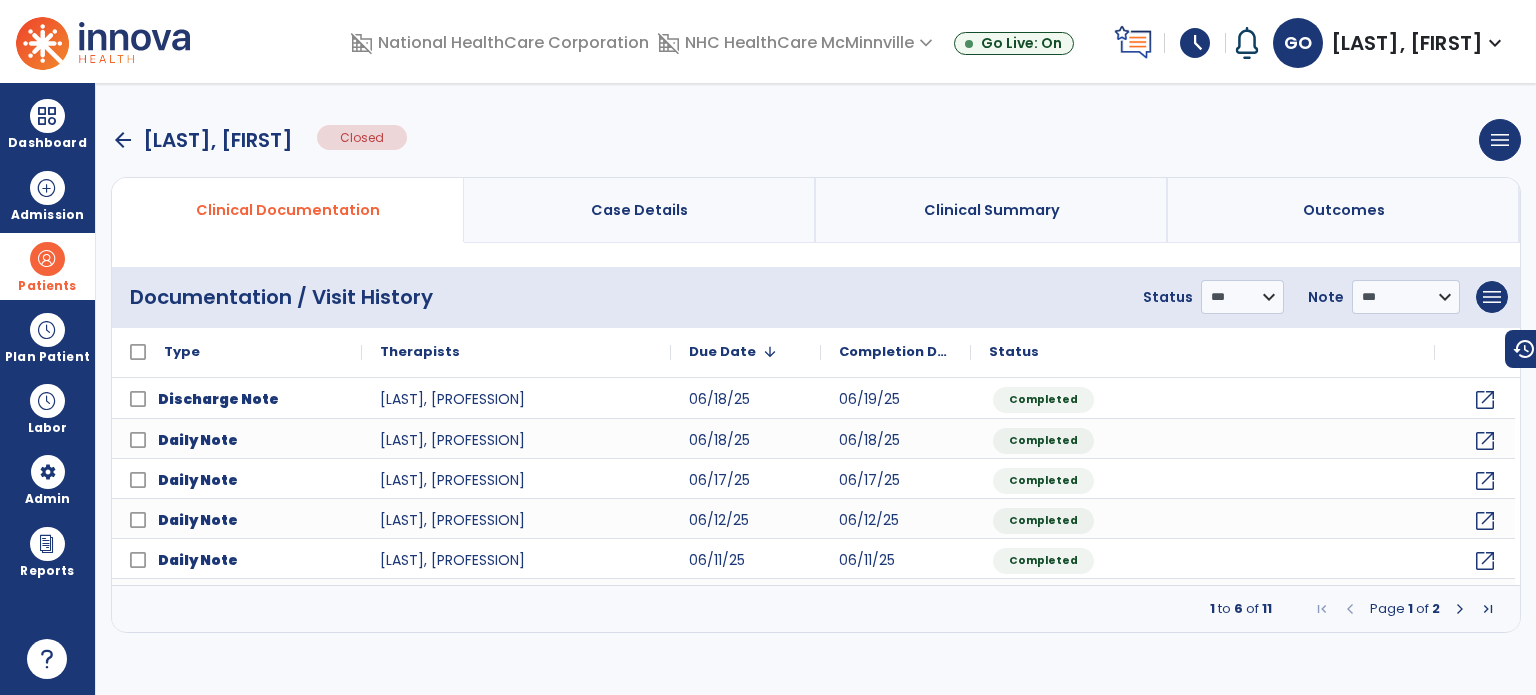 scroll, scrollTop: 0, scrollLeft: 0, axis: both 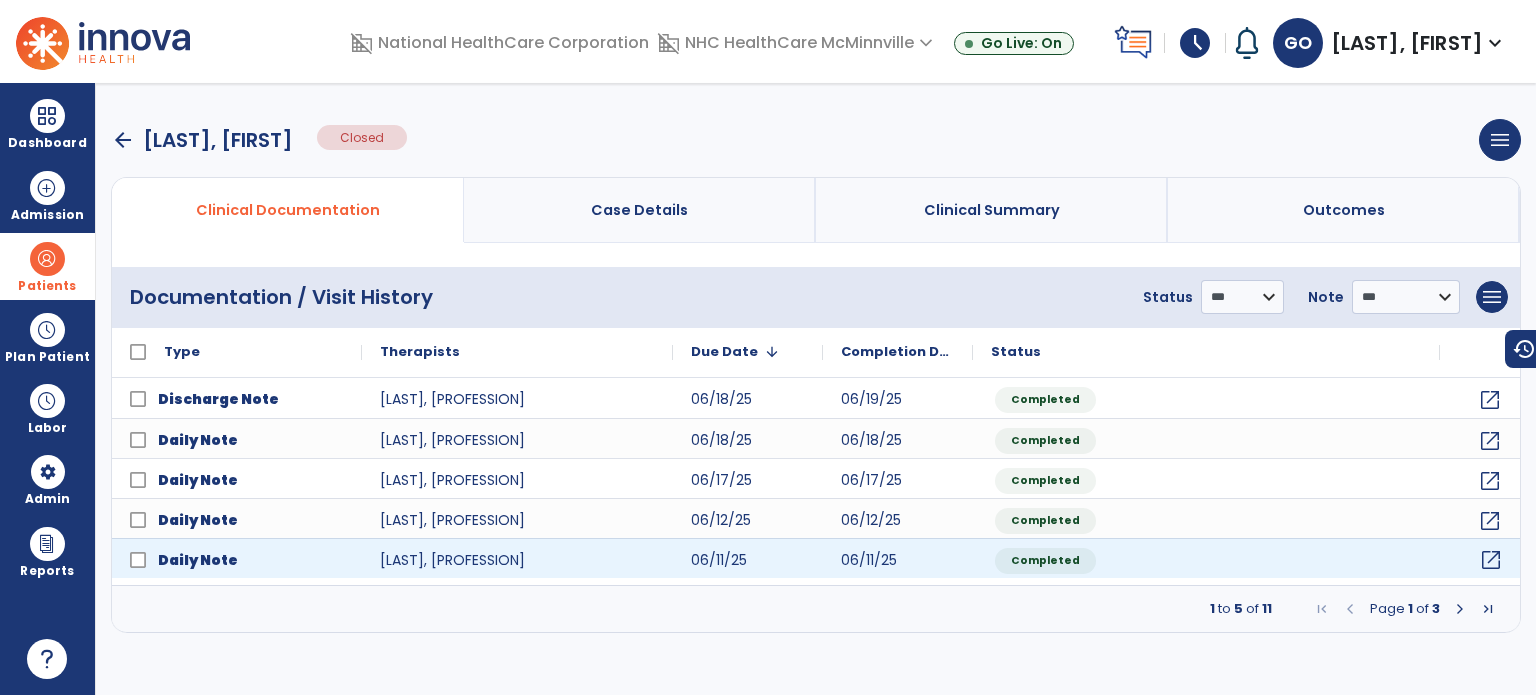 click on "open_in_new" 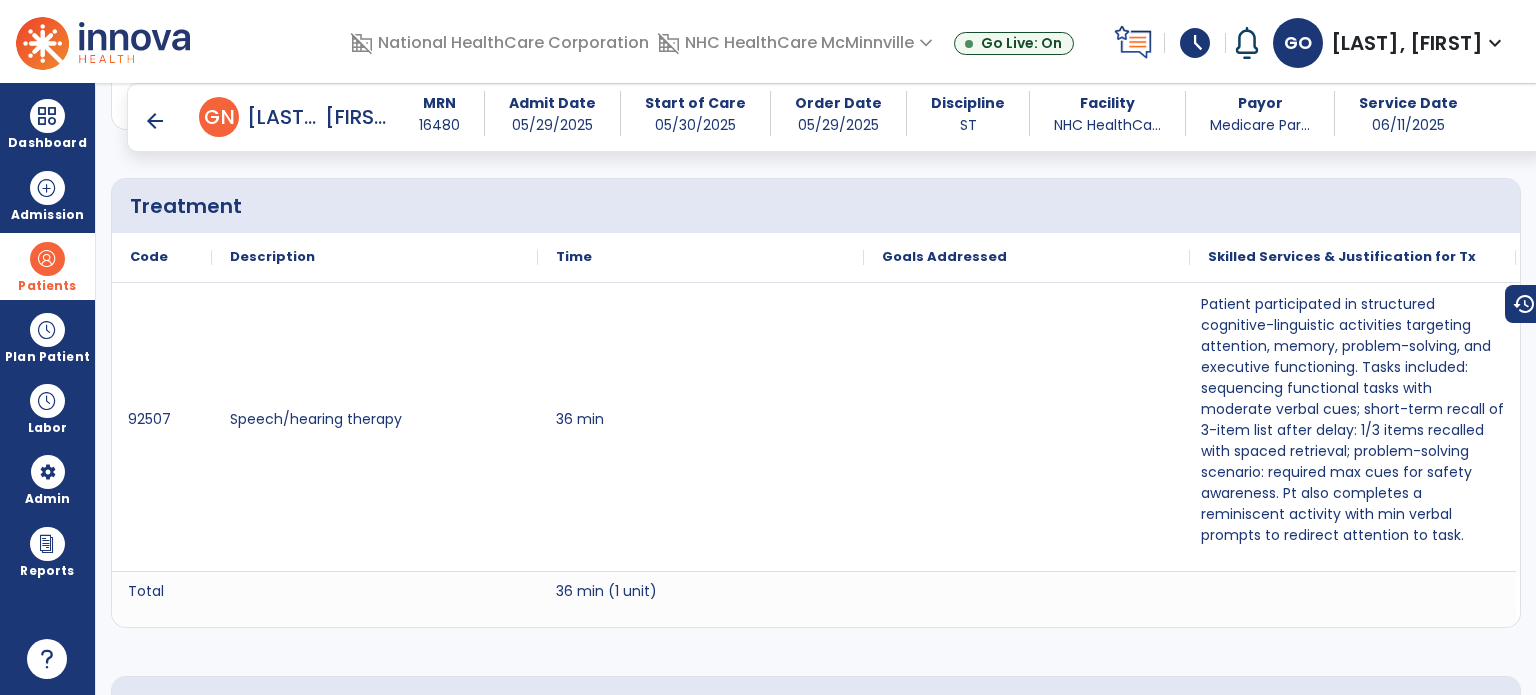 scroll, scrollTop: 2400, scrollLeft: 0, axis: vertical 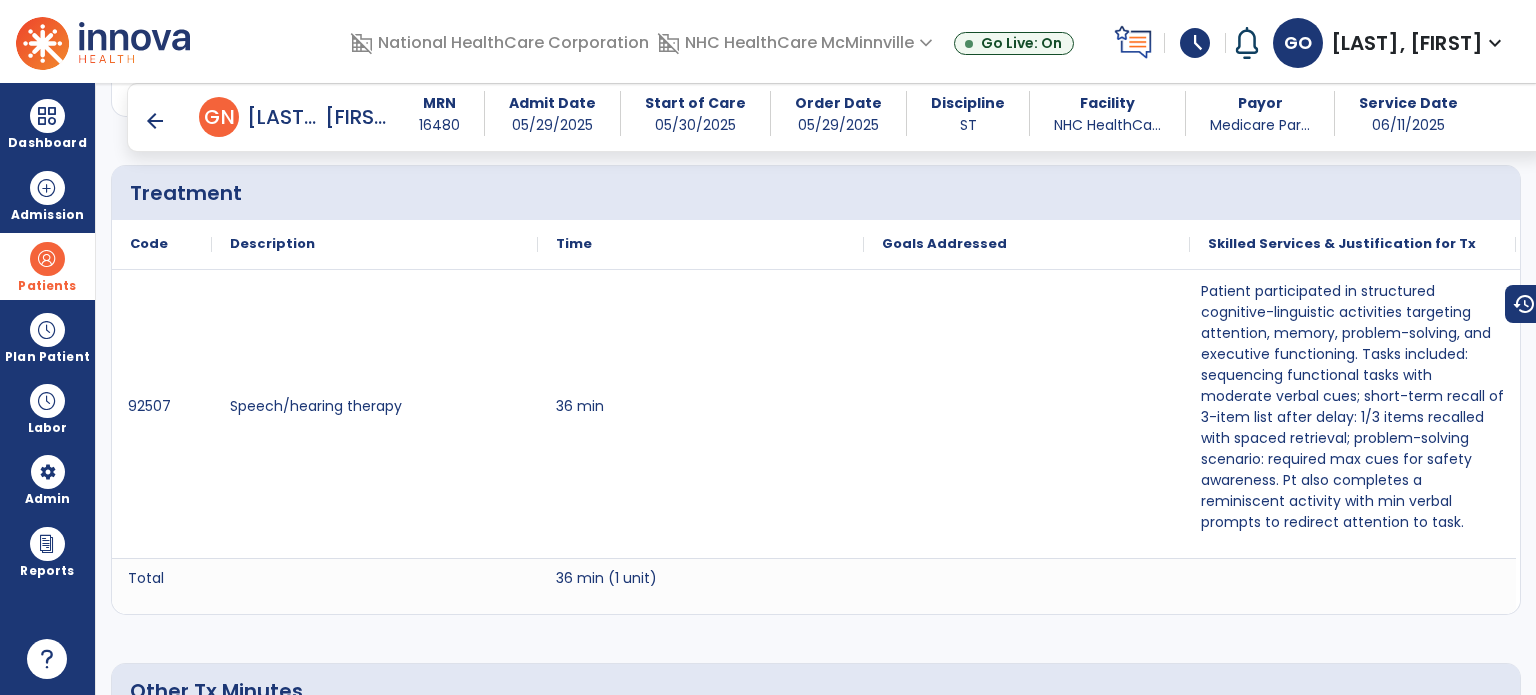 click on "arrow_back" at bounding box center (155, 121) 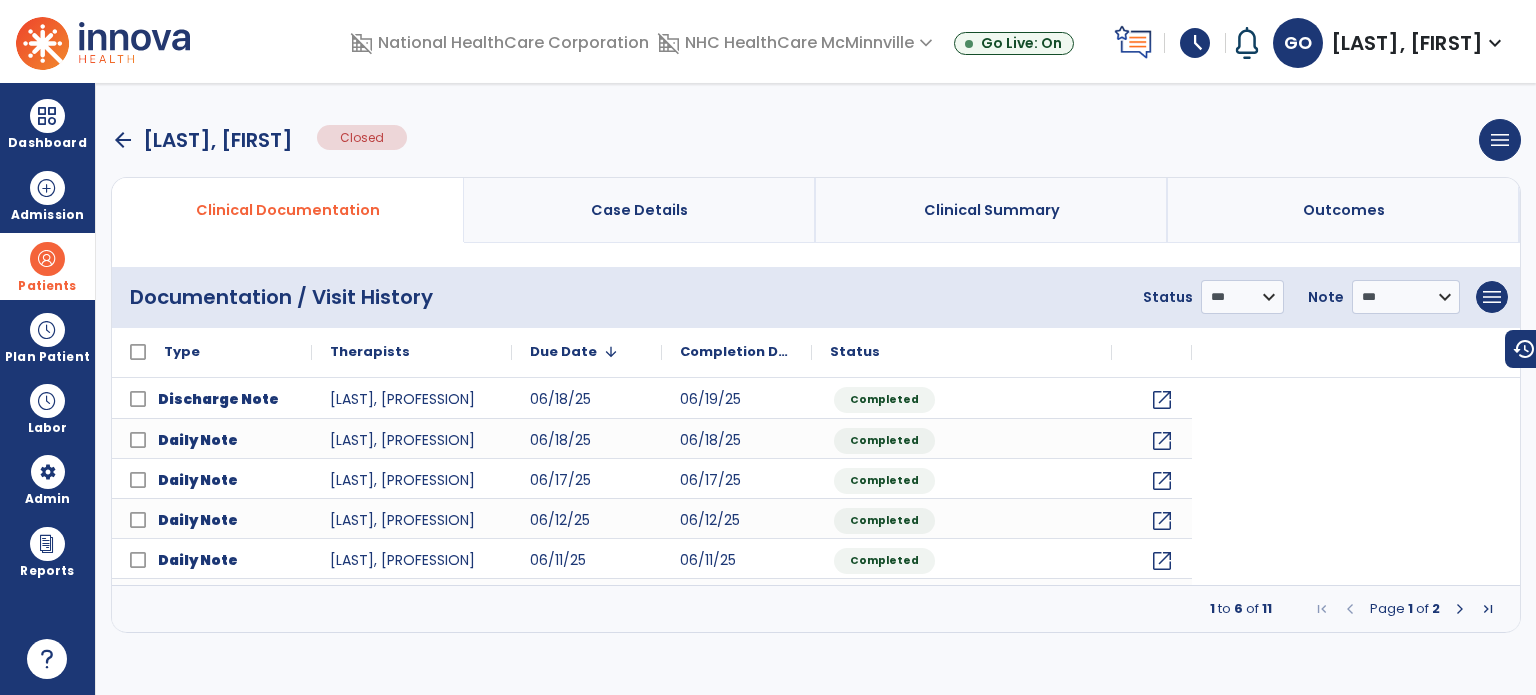 scroll, scrollTop: 0, scrollLeft: 0, axis: both 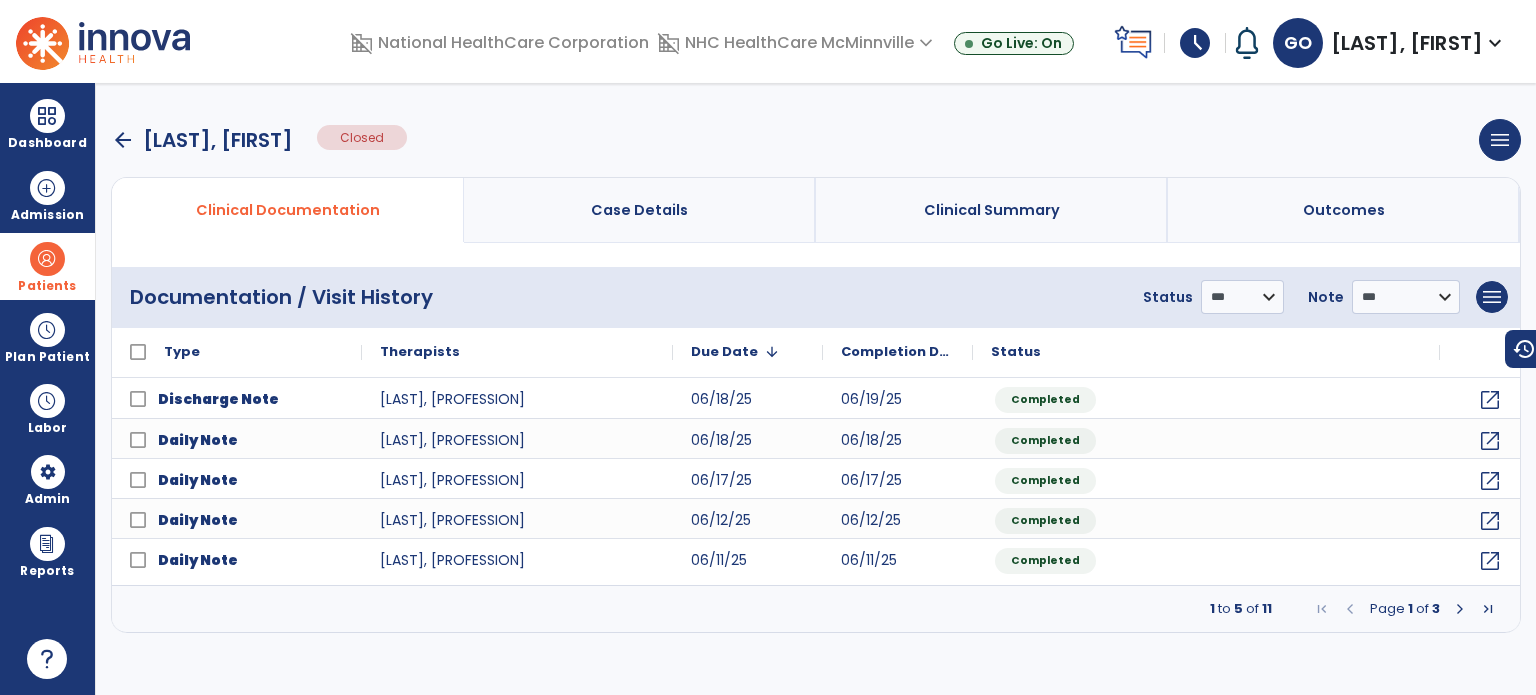 click at bounding box center (1460, 609) 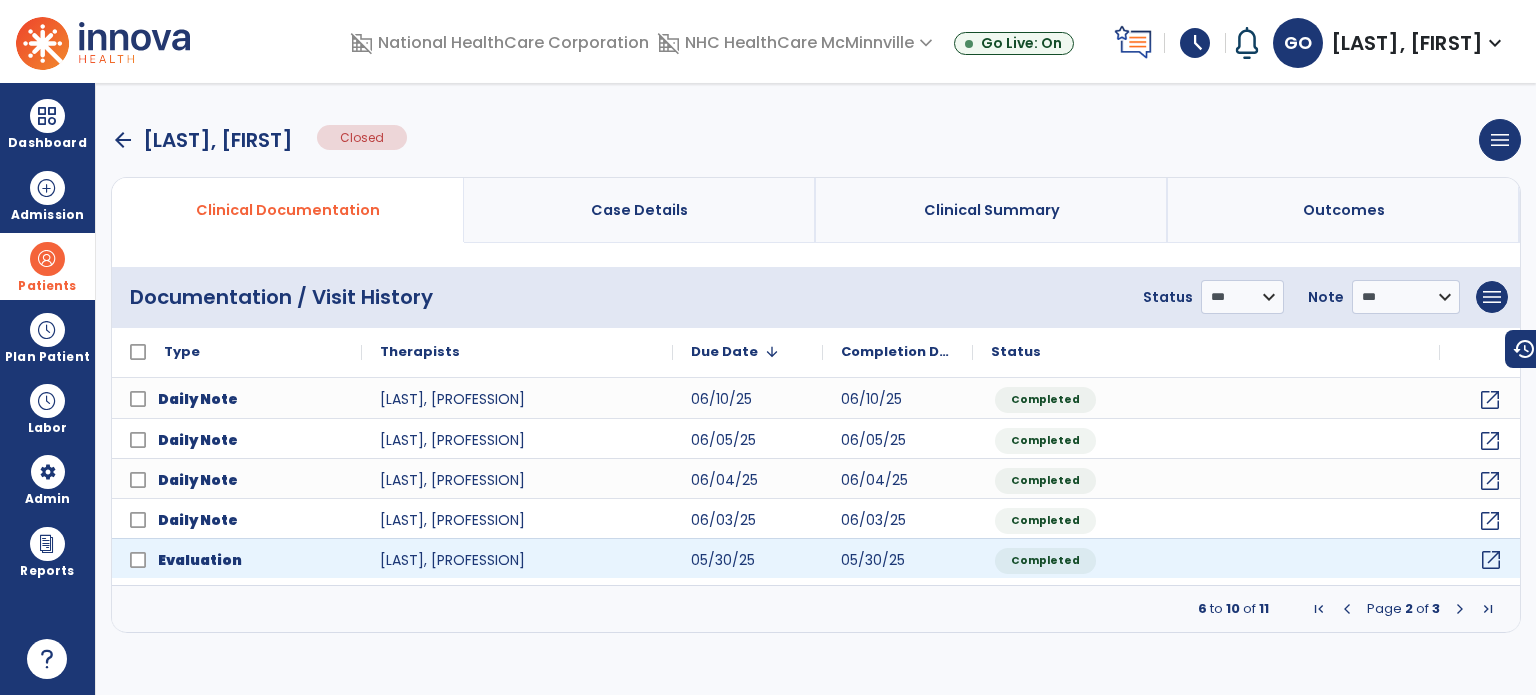 click on "open_in_new" 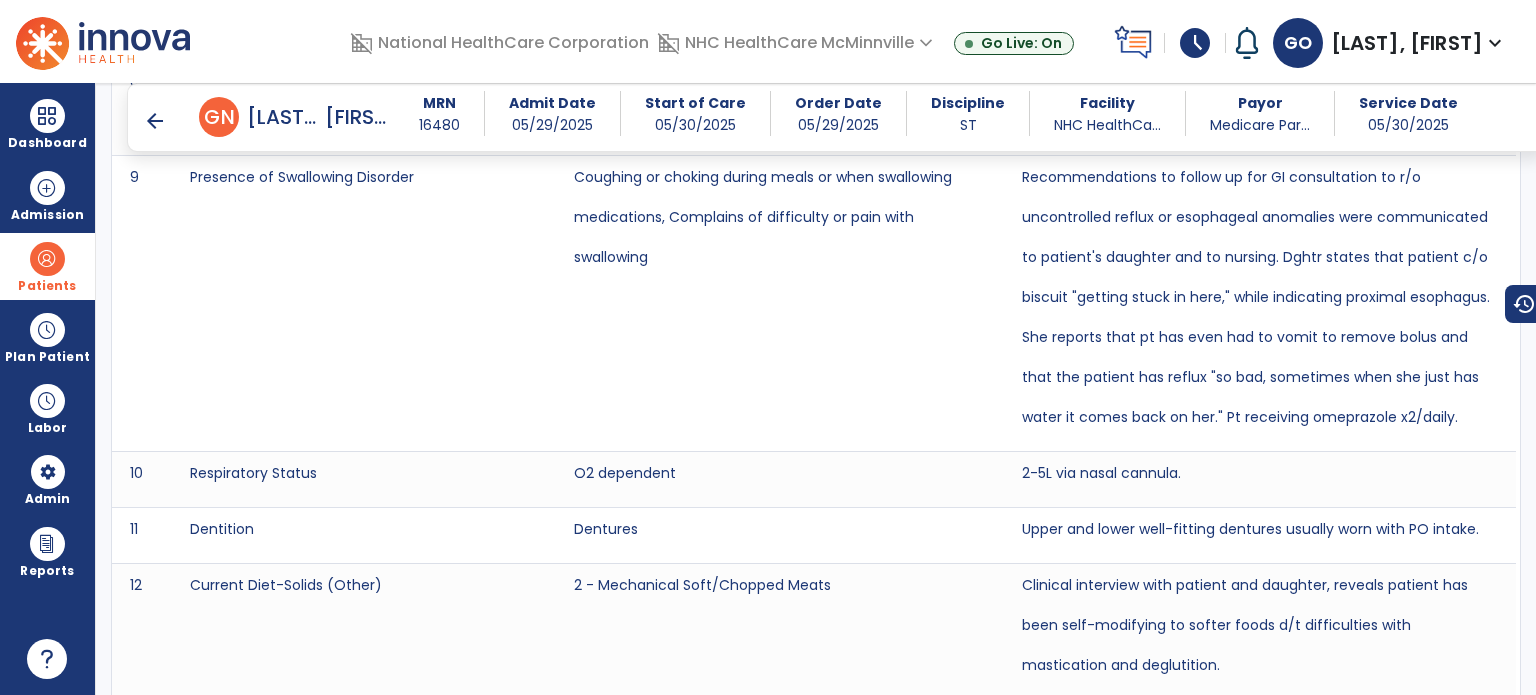 scroll, scrollTop: 3739, scrollLeft: 0, axis: vertical 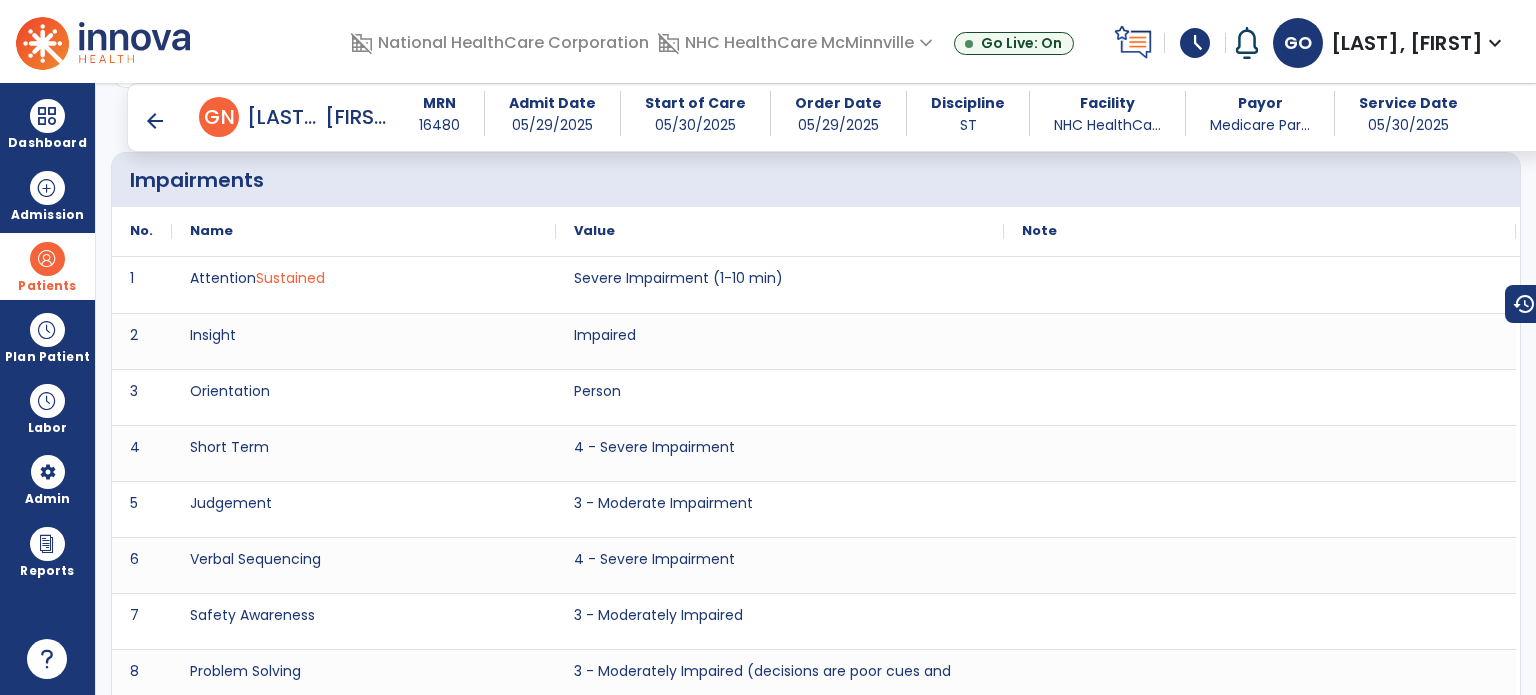 click on "arrow_back" at bounding box center [155, 121] 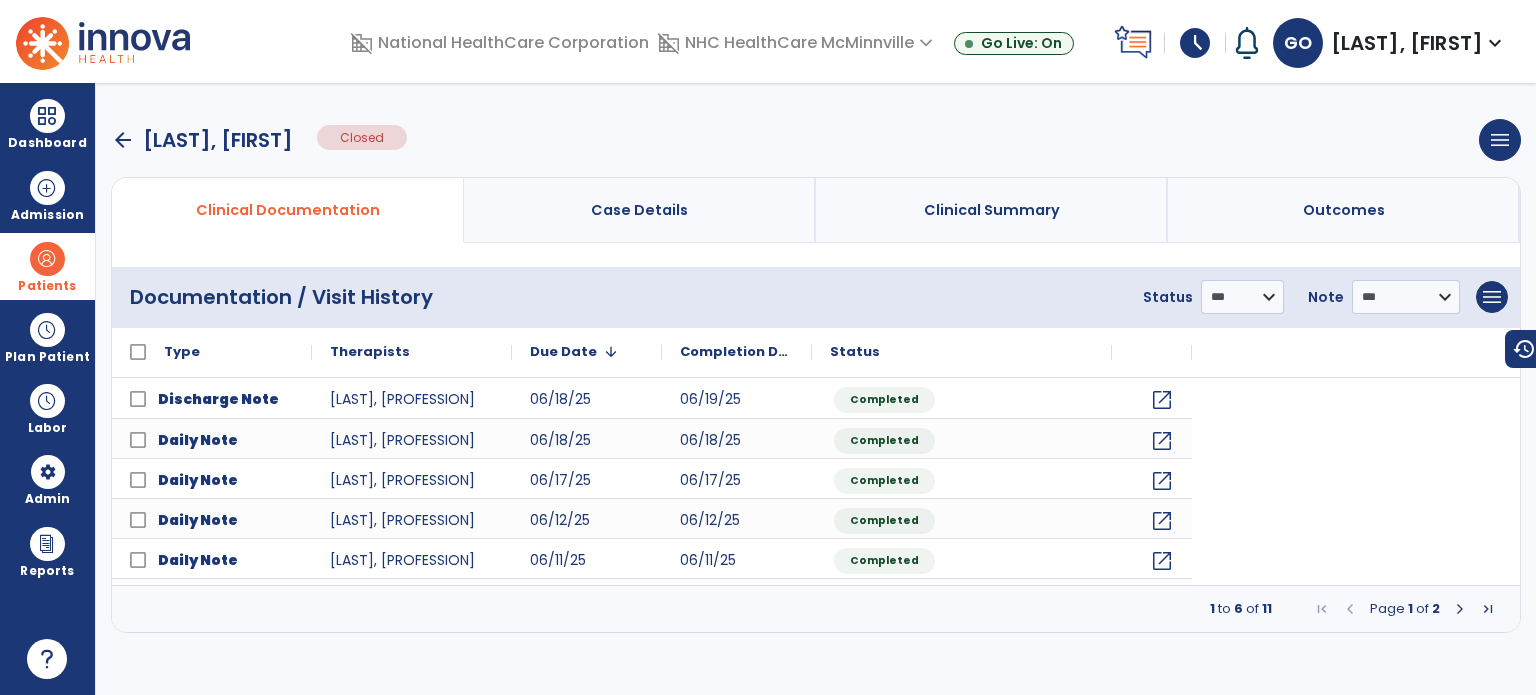scroll, scrollTop: 0, scrollLeft: 0, axis: both 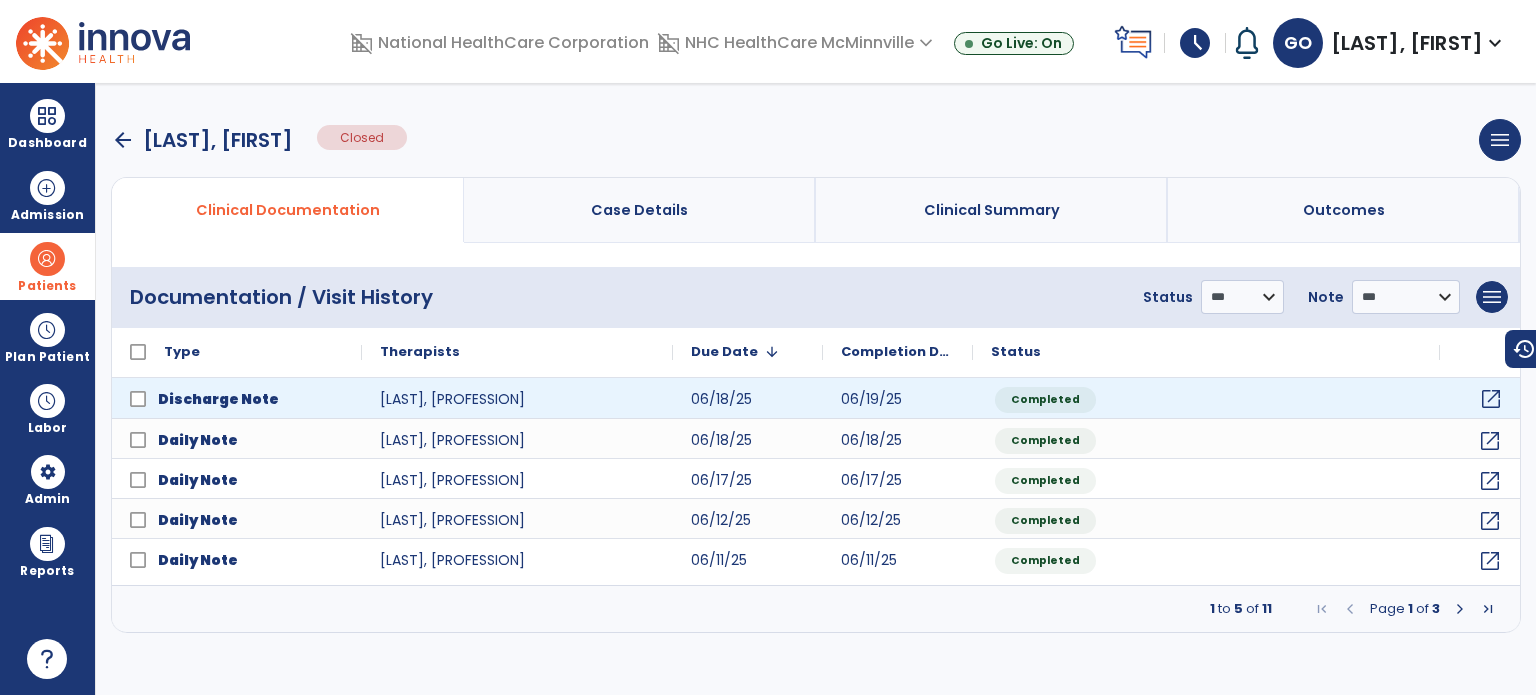 click on "open_in_new" 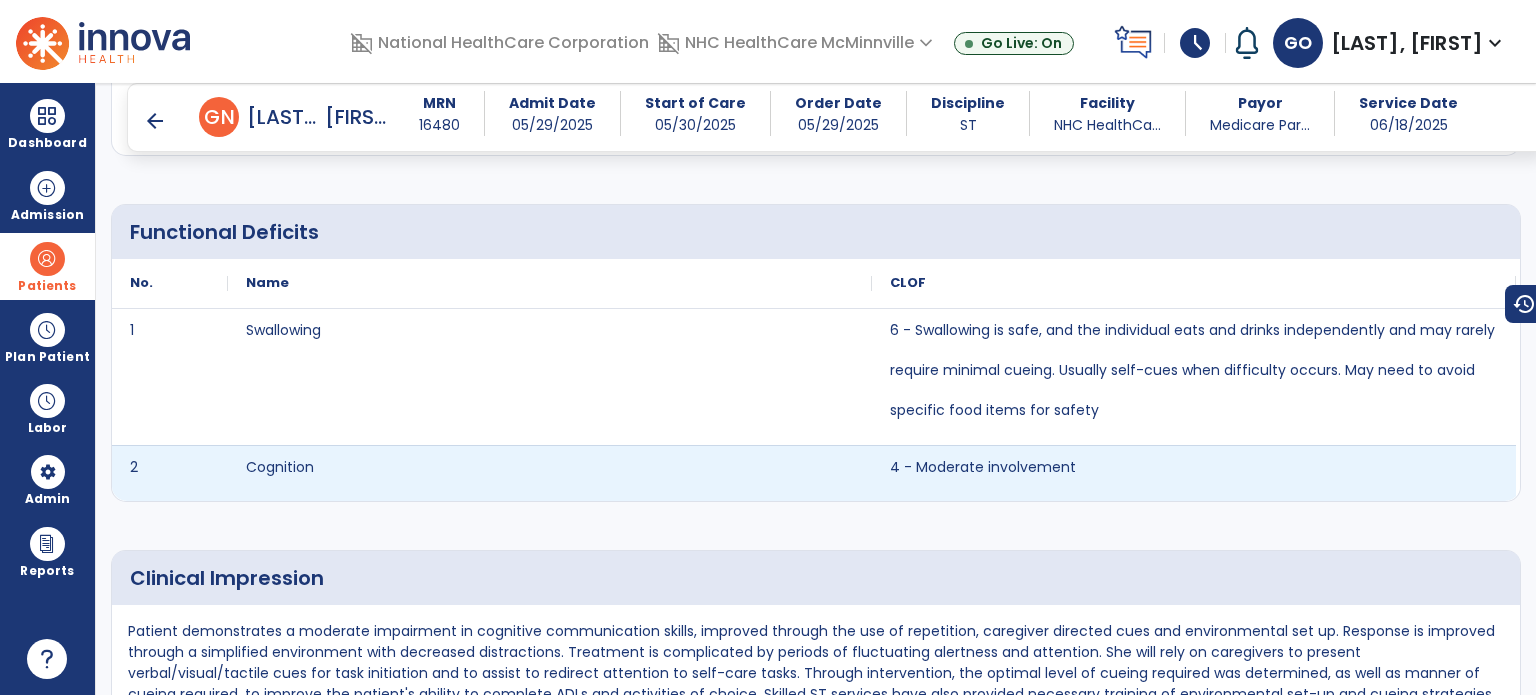 scroll, scrollTop: 3640, scrollLeft: 0, axis: vertical 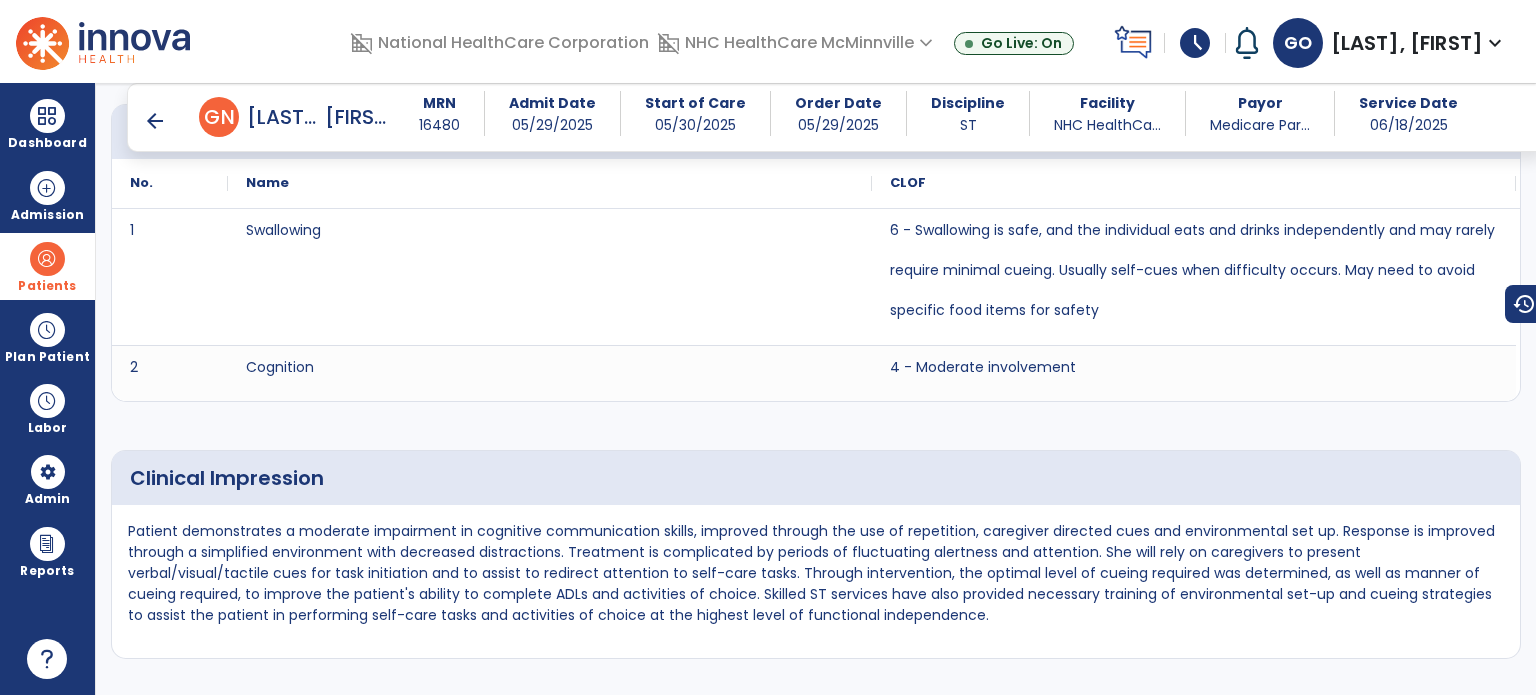 click on "arrow_back" at bounding box center [155, 121] 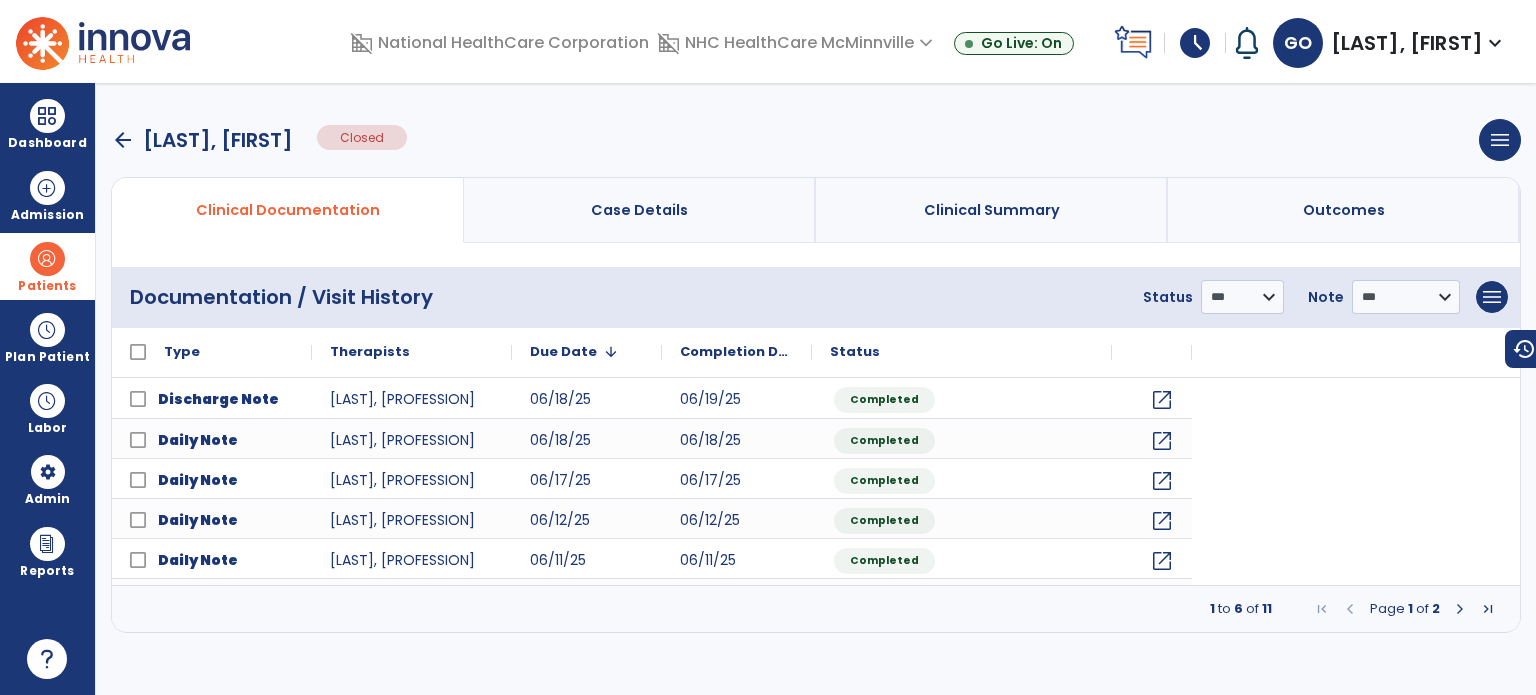 scroll, scrollTop: 0, scrollLeft: 0, axis: both 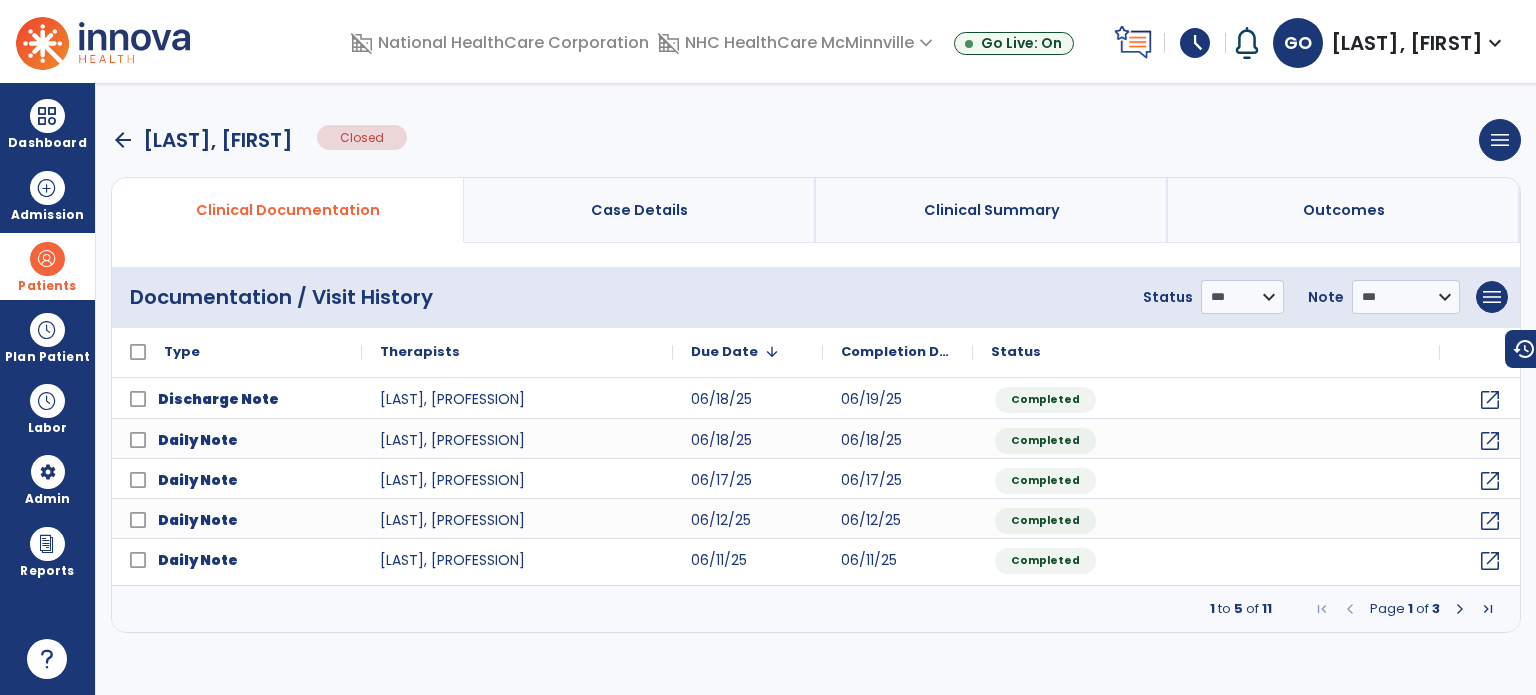 click on "arrow_back" at bounding box center (123, 140) 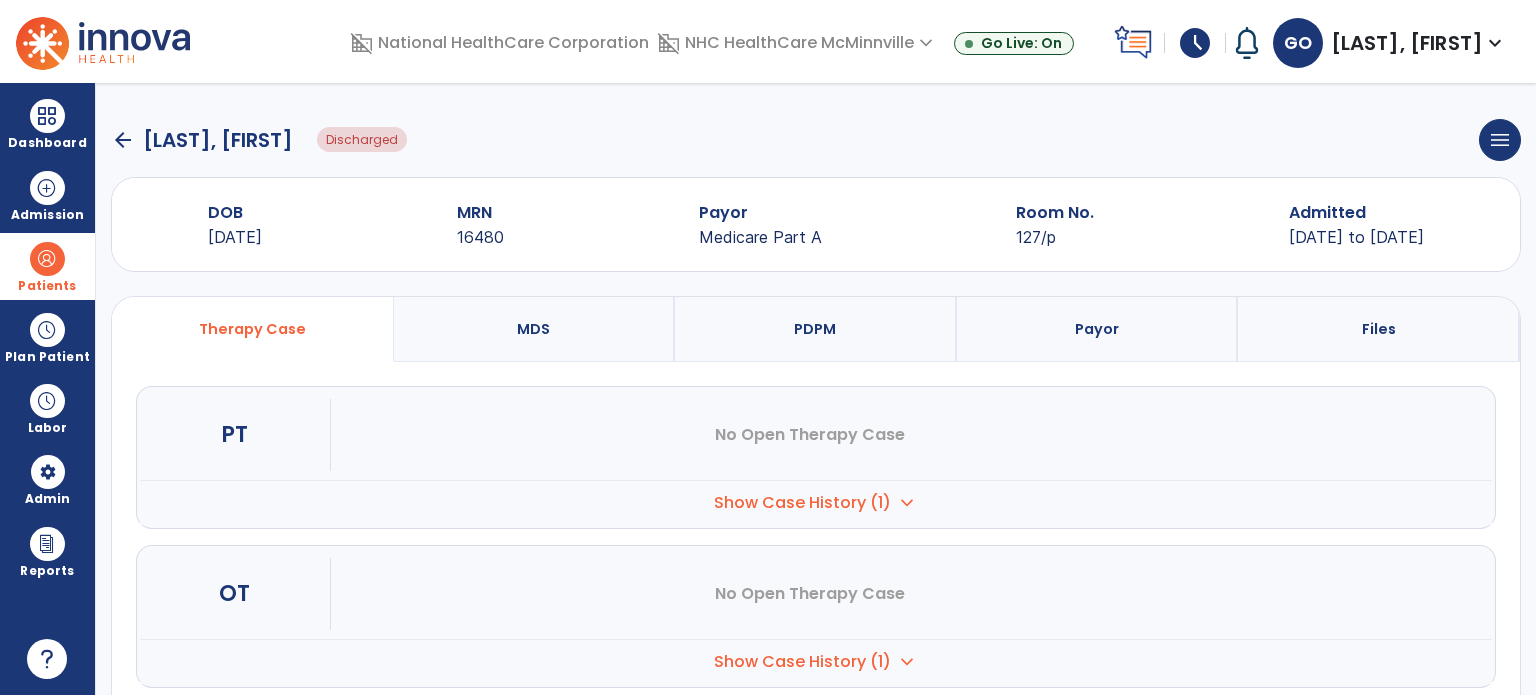 click on "Show Case History (1)" at bounding box center [802, 503] 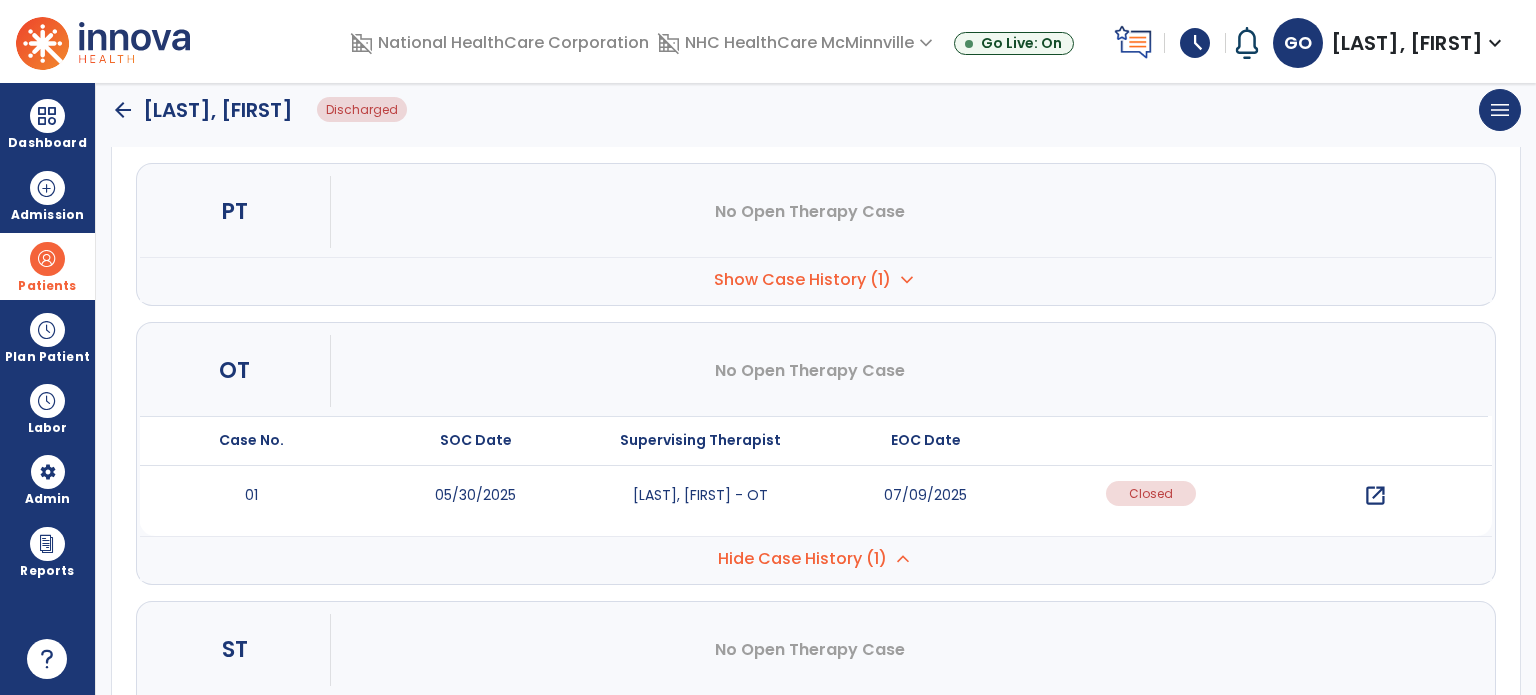 scroll, scrollTop: 300, scrollLeft: 0, axis: vertical 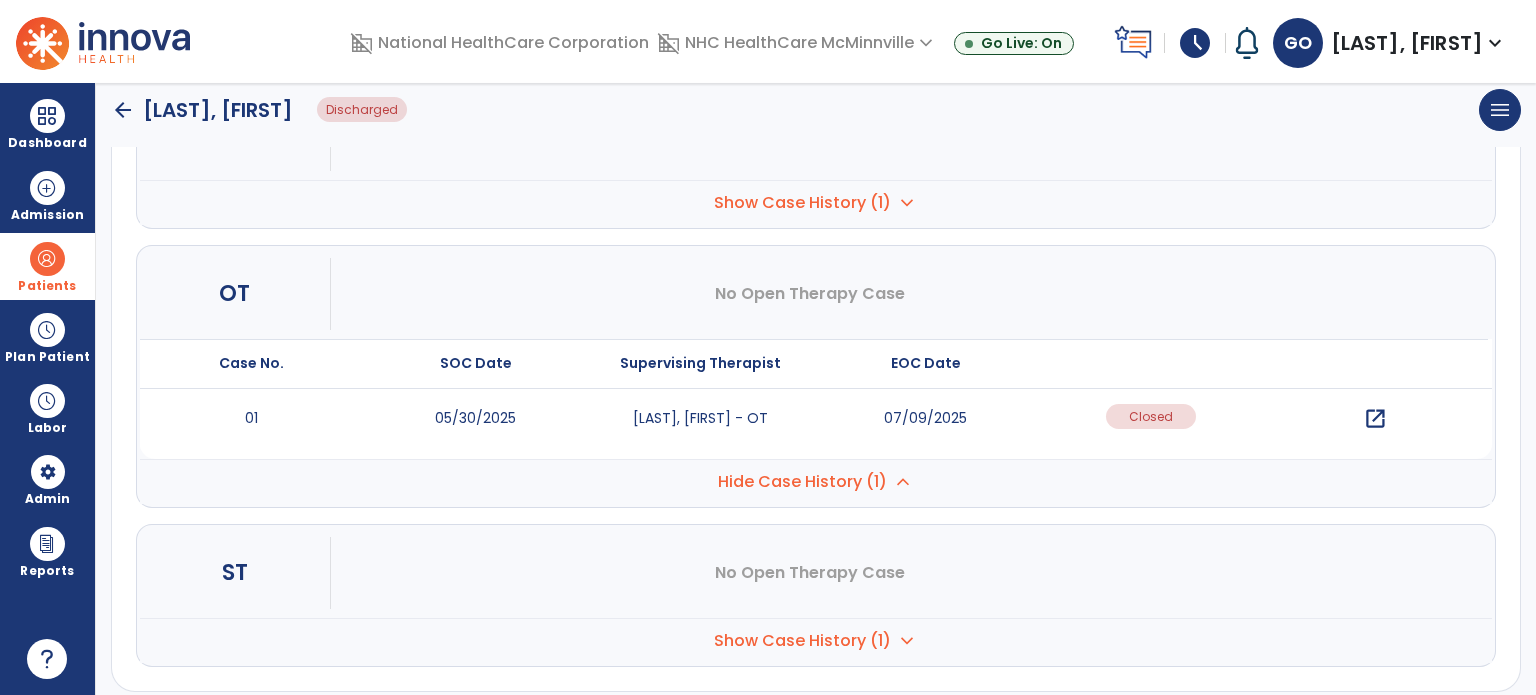 click on "open_in_new" at bounding box center (1375, 419) 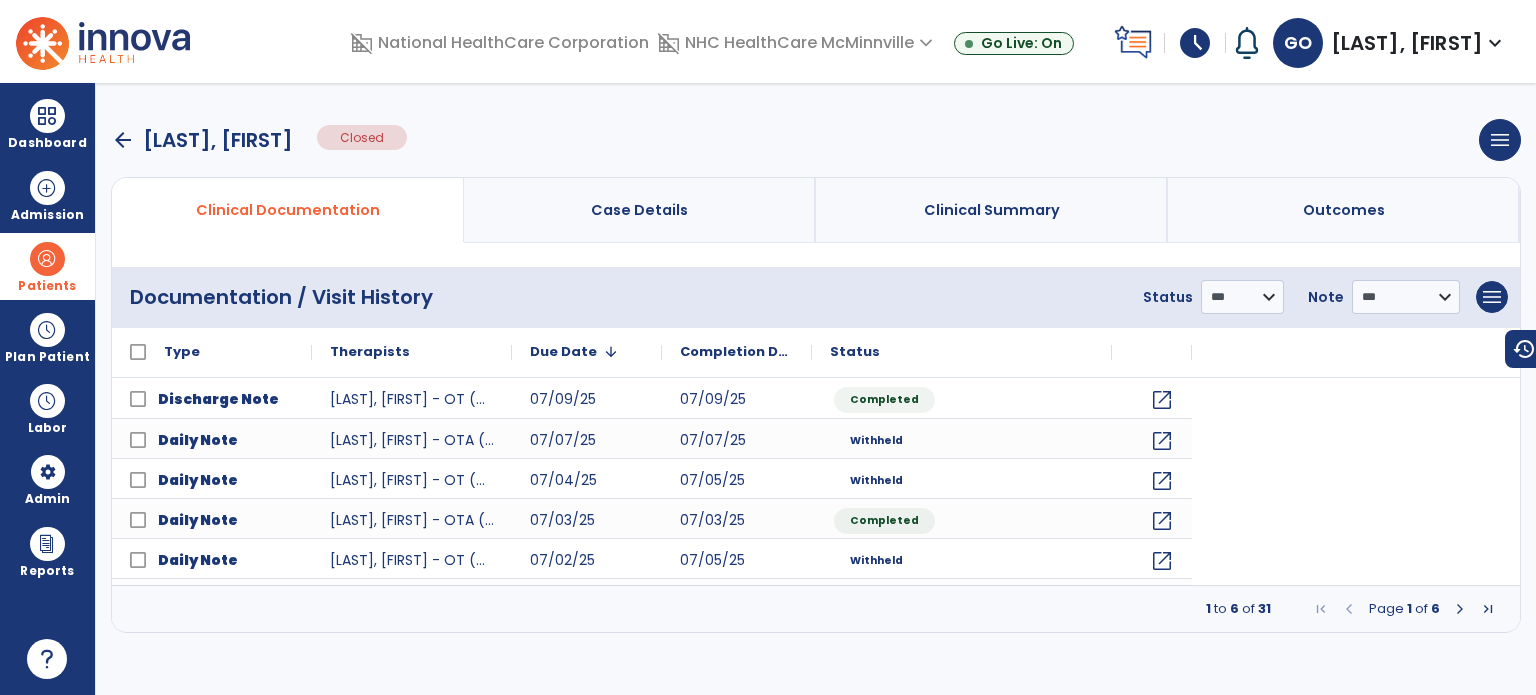 scroll, scrollTop: 0, scrollLeft: 0, axis: both 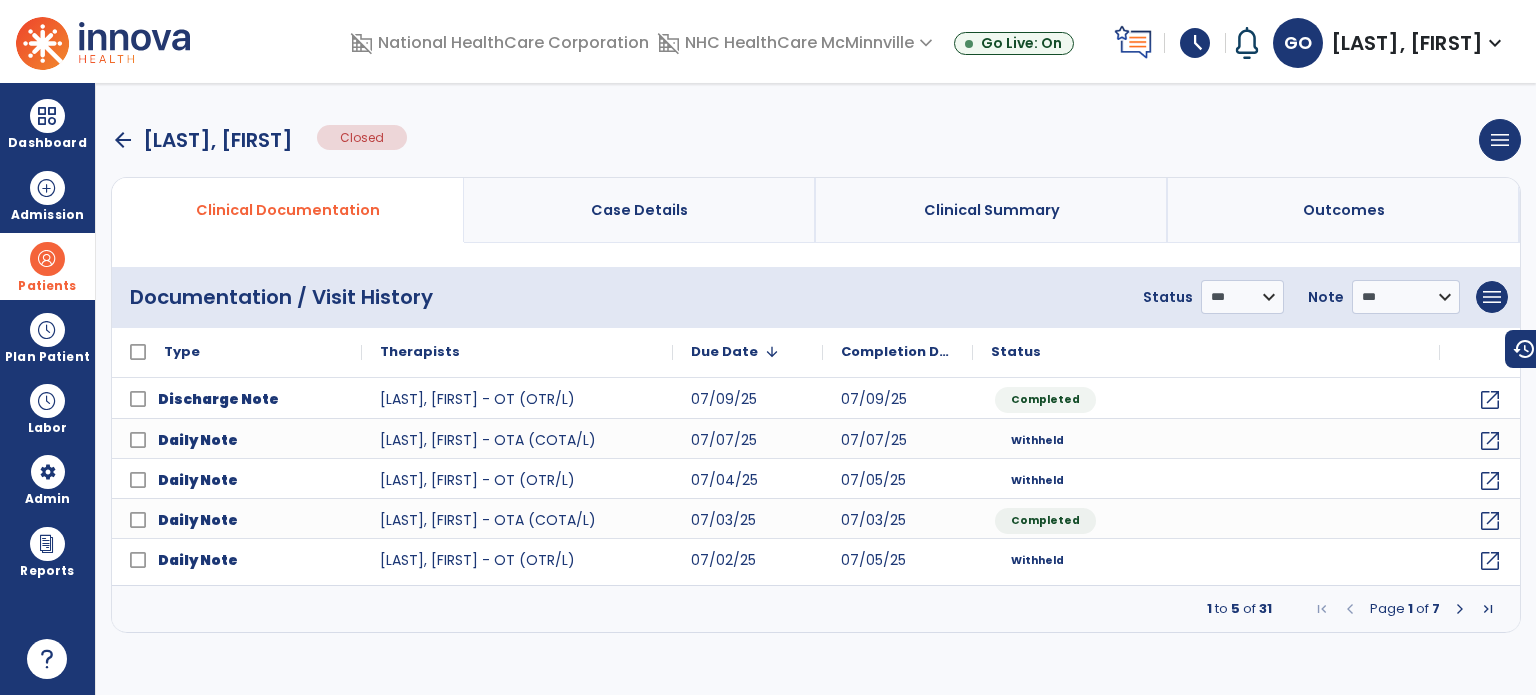 click at bounding box center (1460, 609) 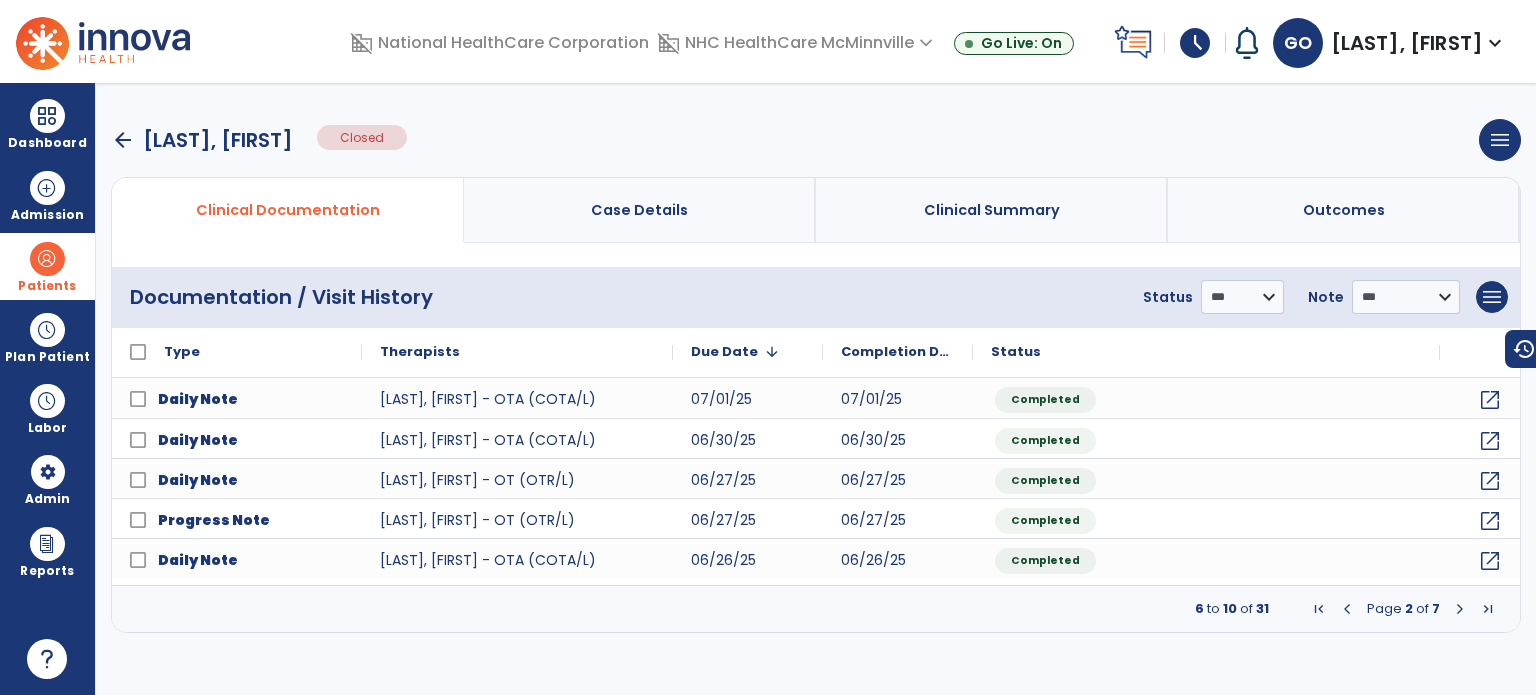 click at bounding box center (1460, 609) 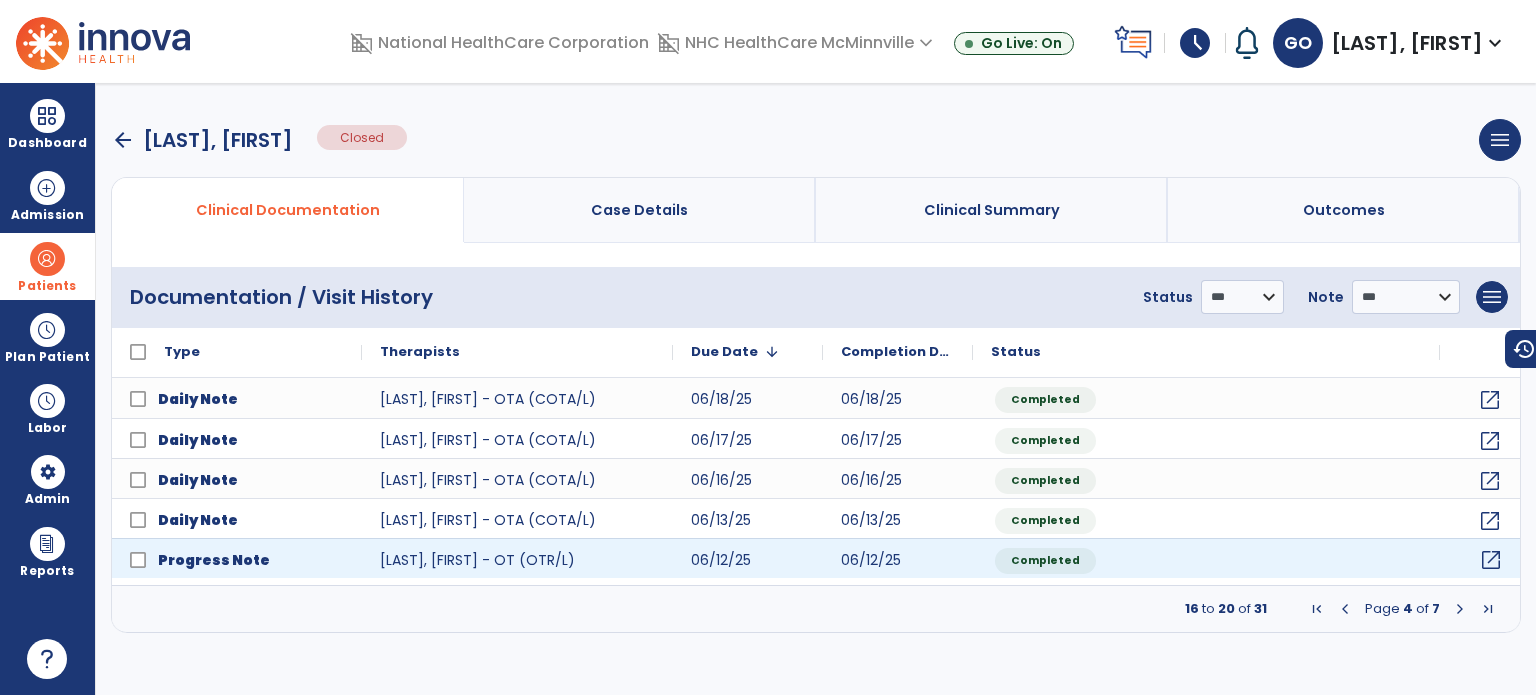 click on "open_in_new" 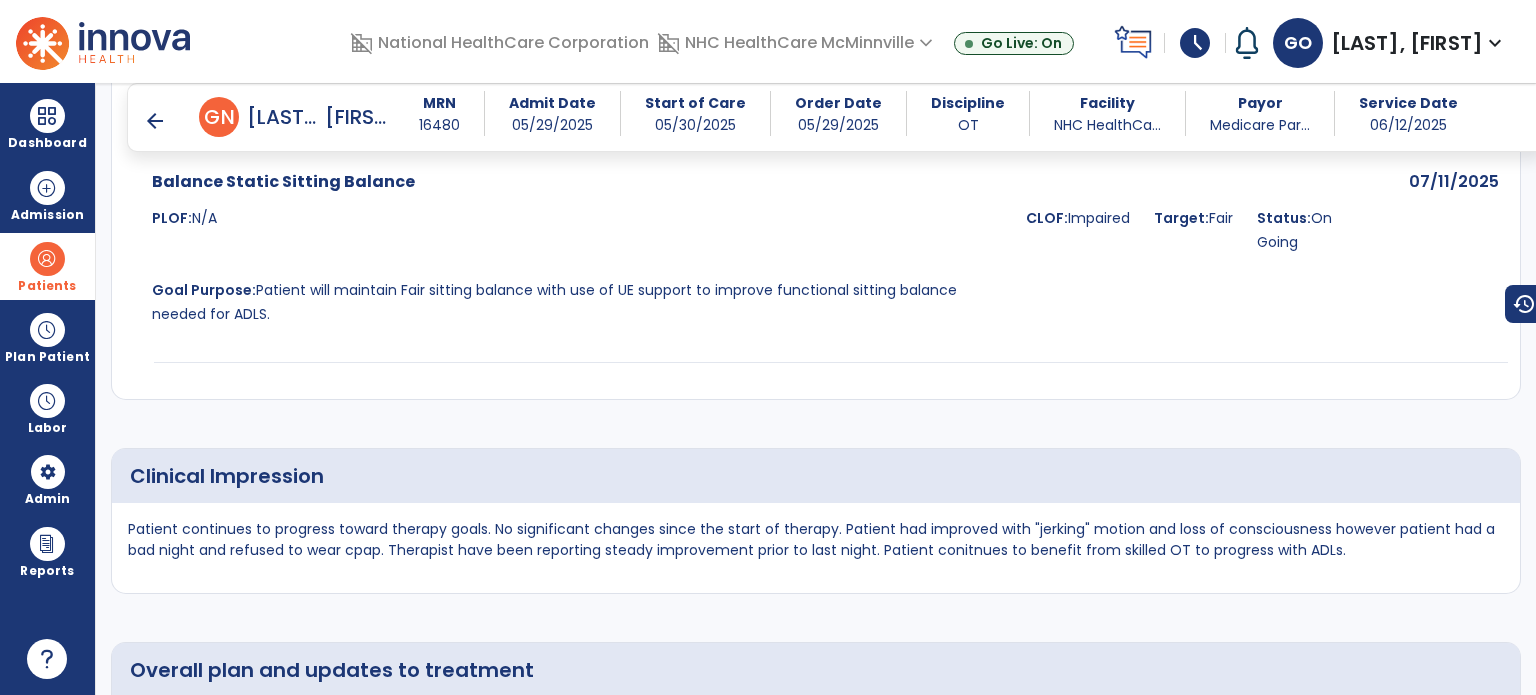 scroll, scrollTop: 2700, scrollLeft: 0, axis: vertical 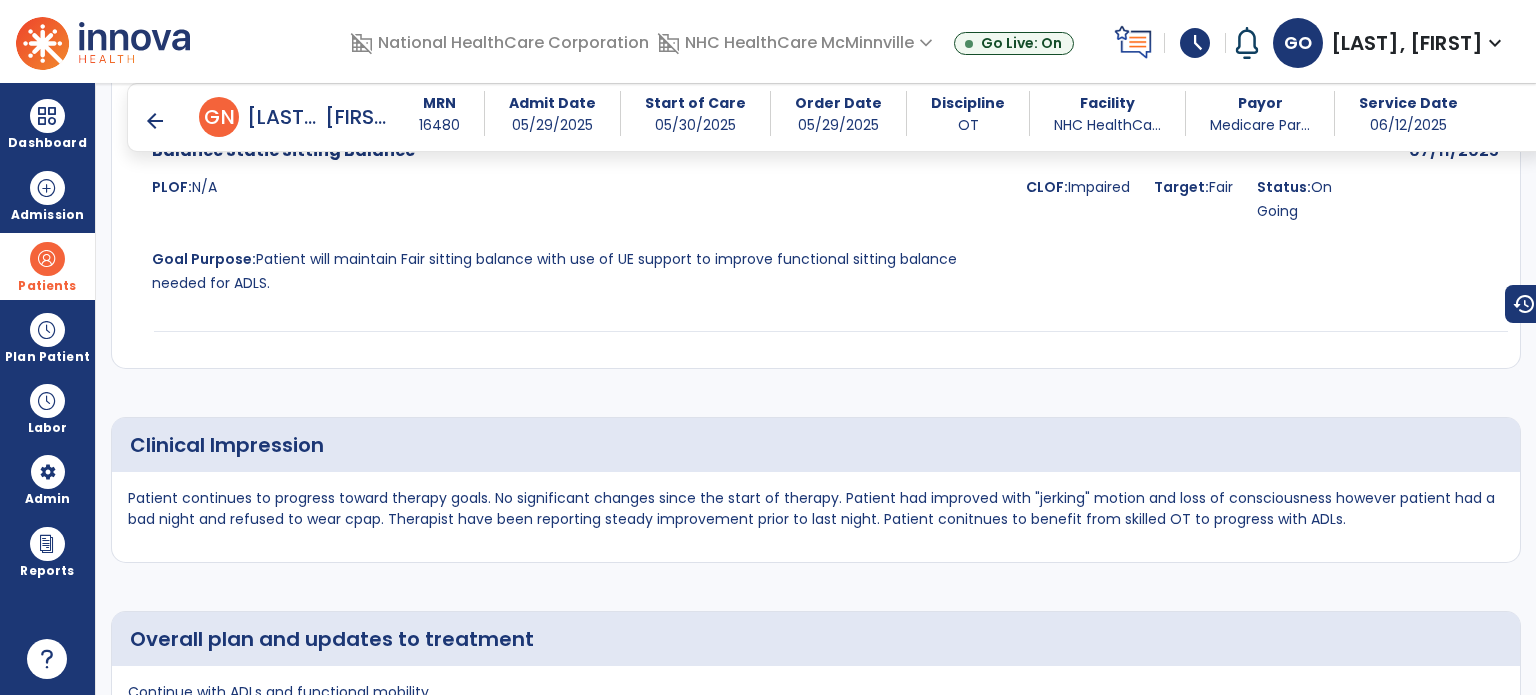 click on "arrow_back" at bounding box center (155, 121) 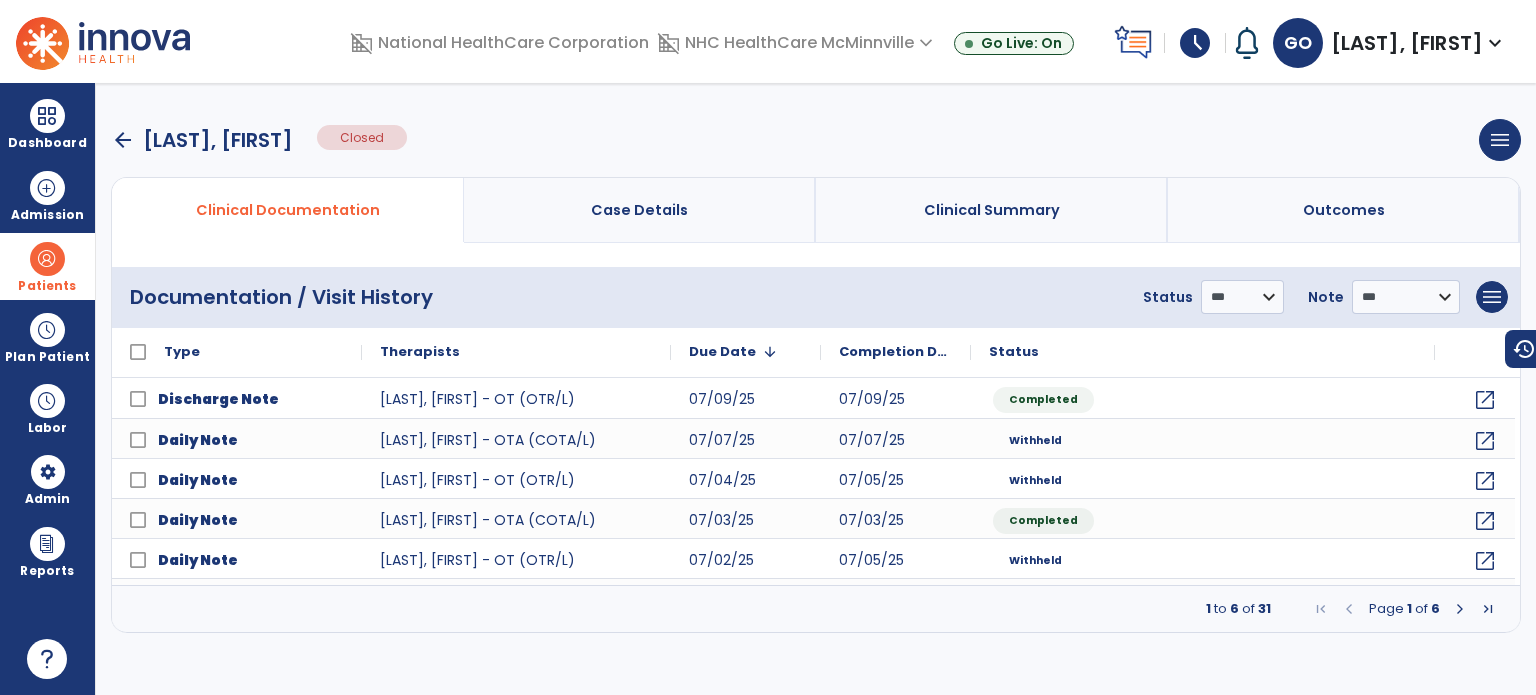 scroll, scrollTop: 0, scrollLeft: 0, axis: both 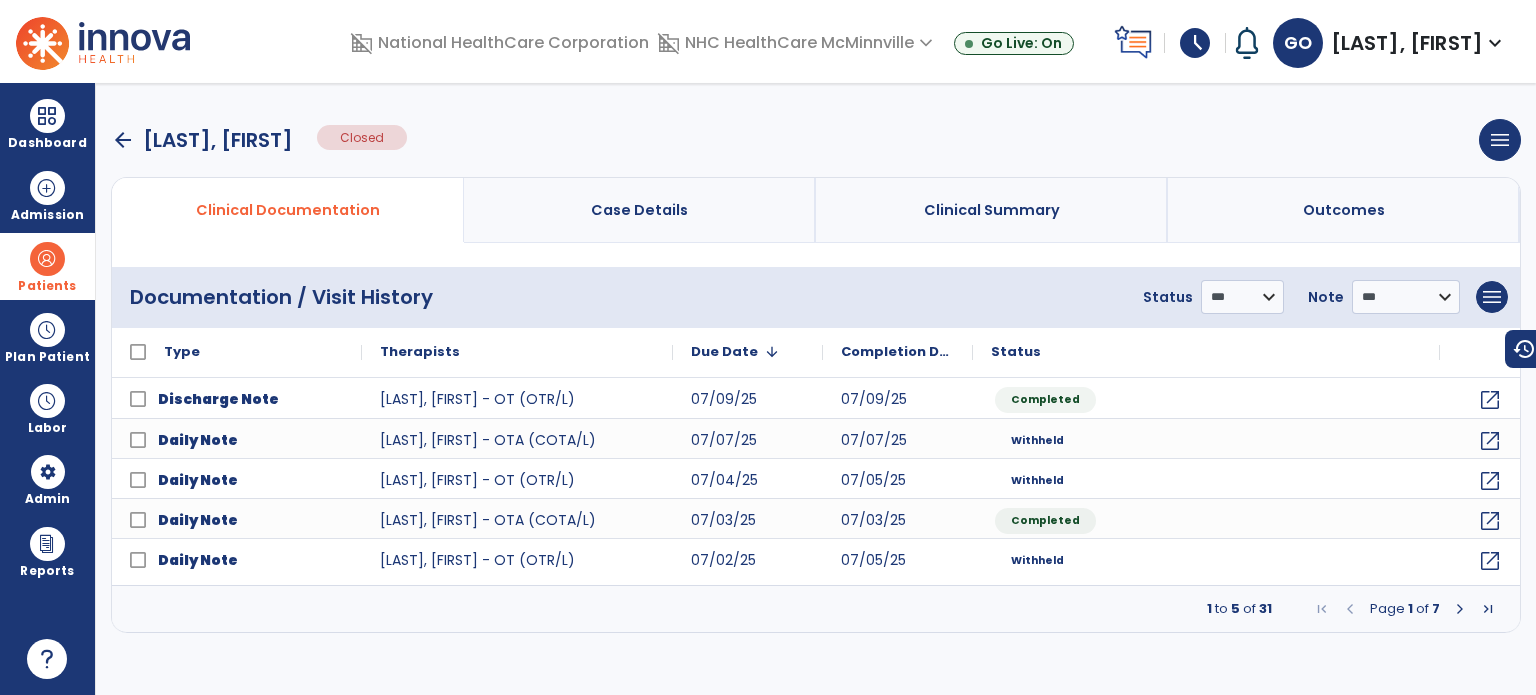 click at bounding box center [1460, 609] 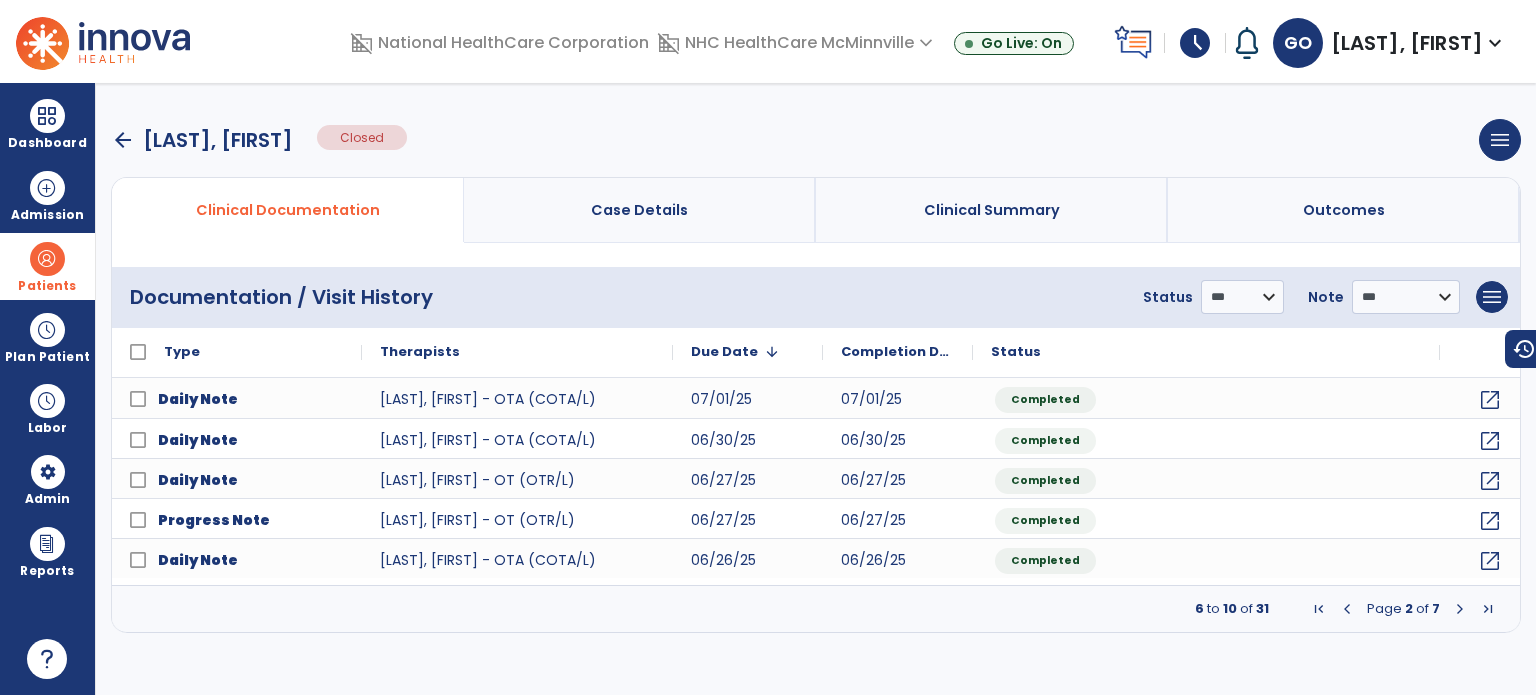 click at bounding box center (1460, 609) 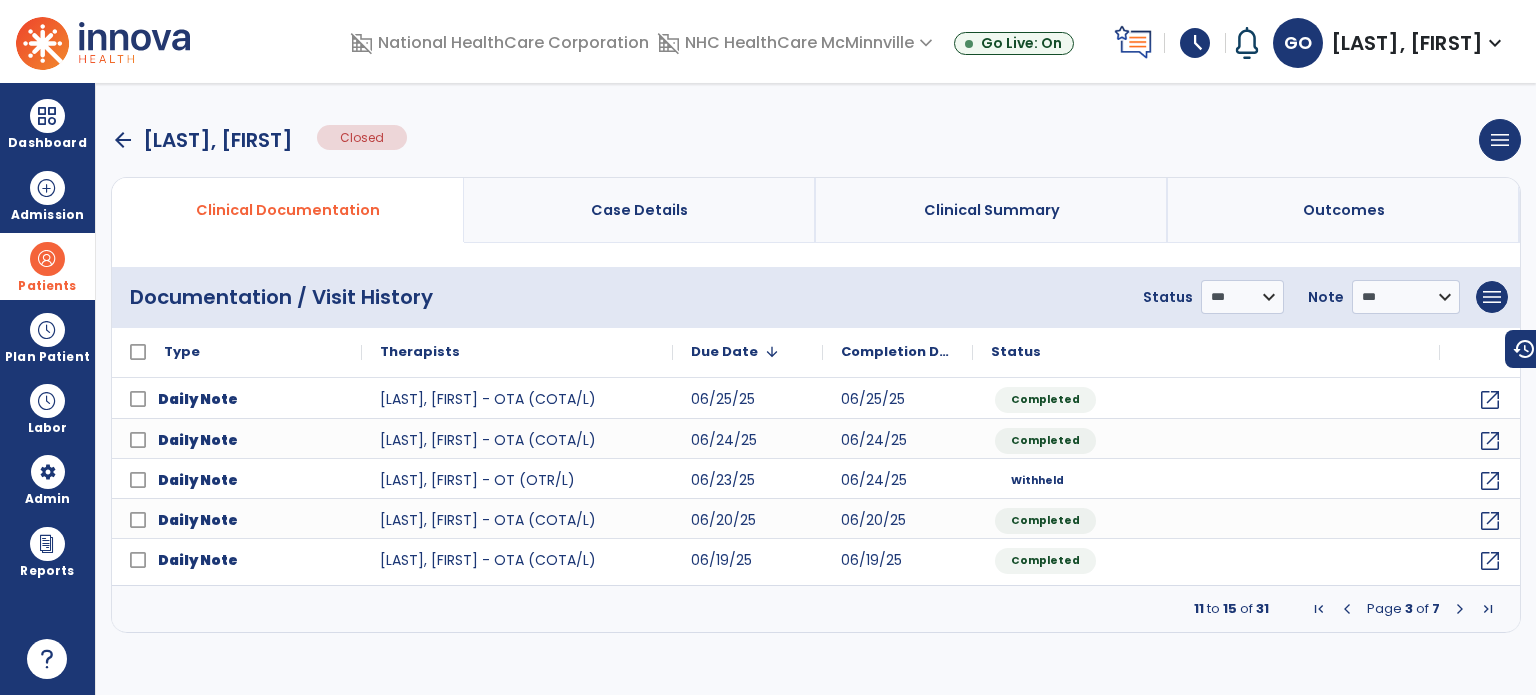 click at bounding box center [1347, 609] 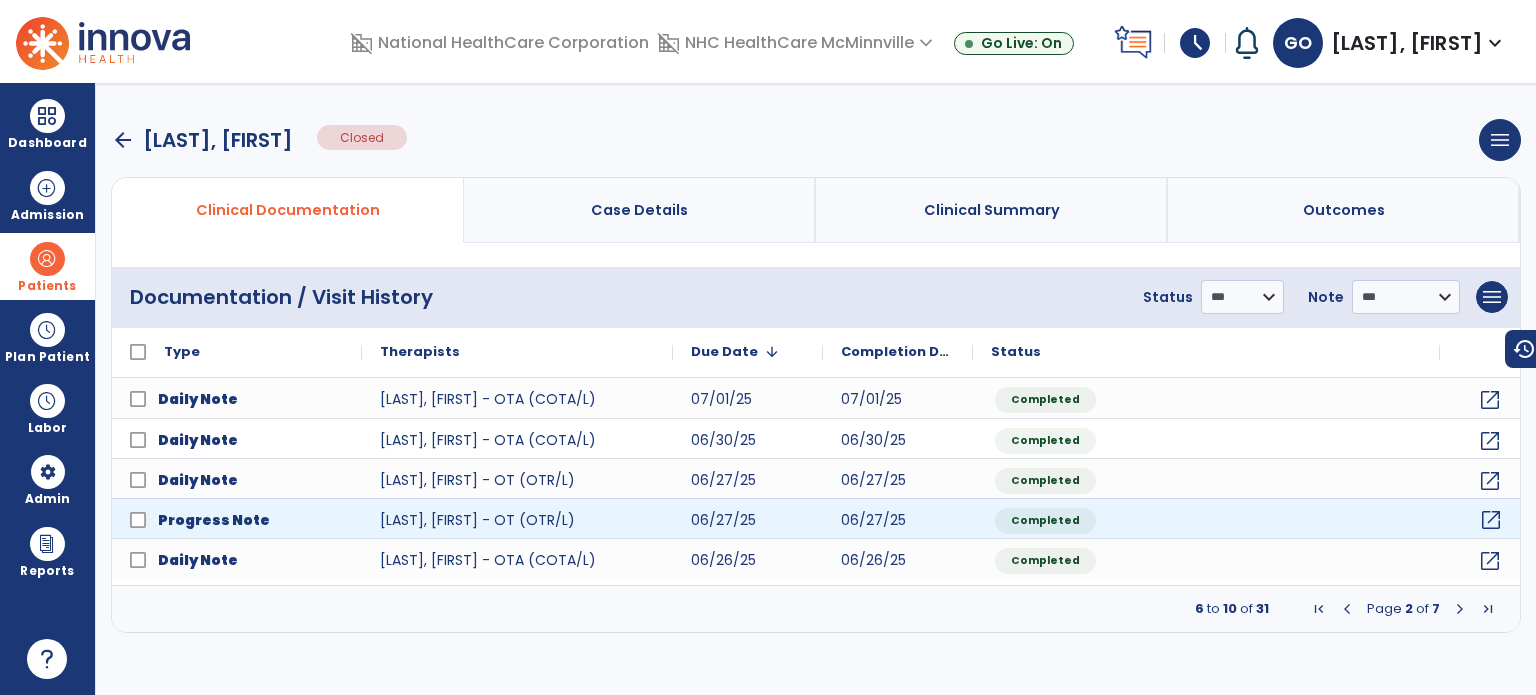 click on "open_in_new" 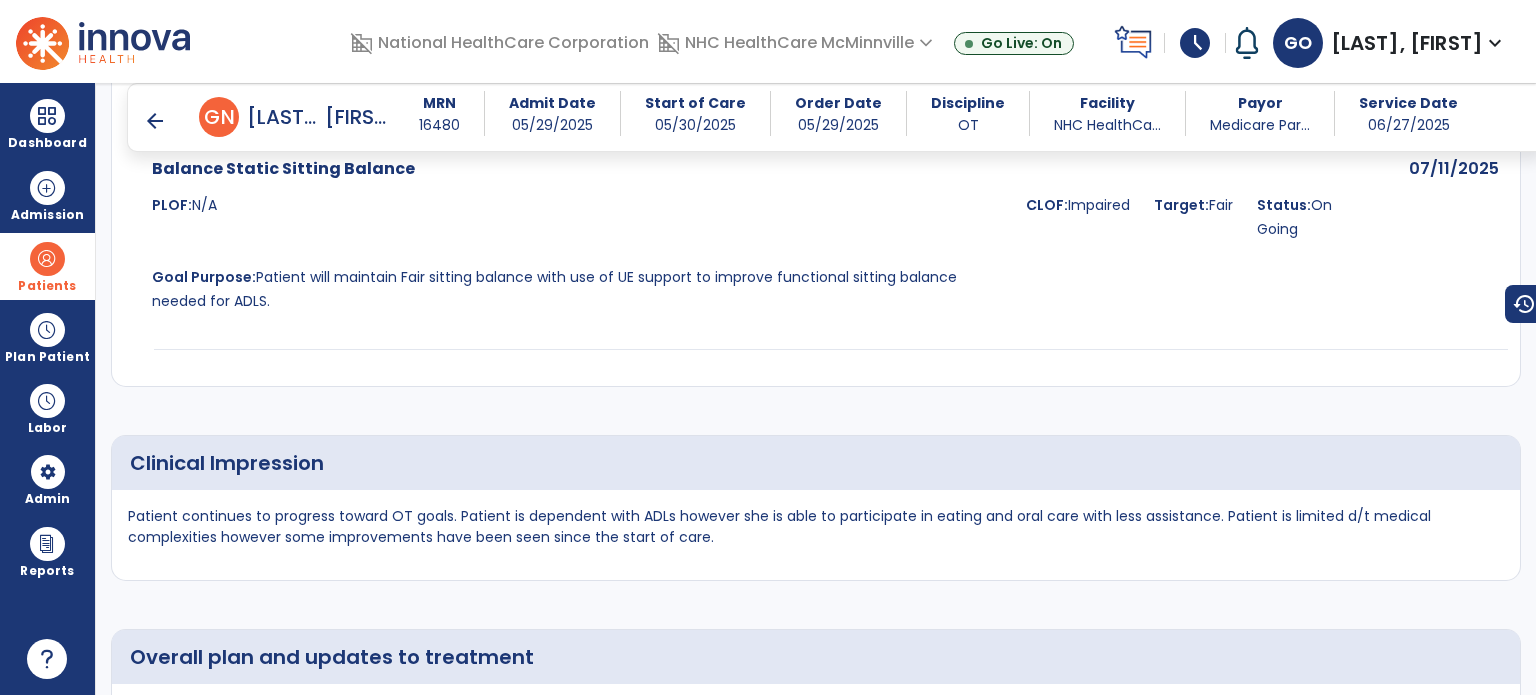 scroll, scrollTop: 2900, scrollLeft: 0, axis: vertical 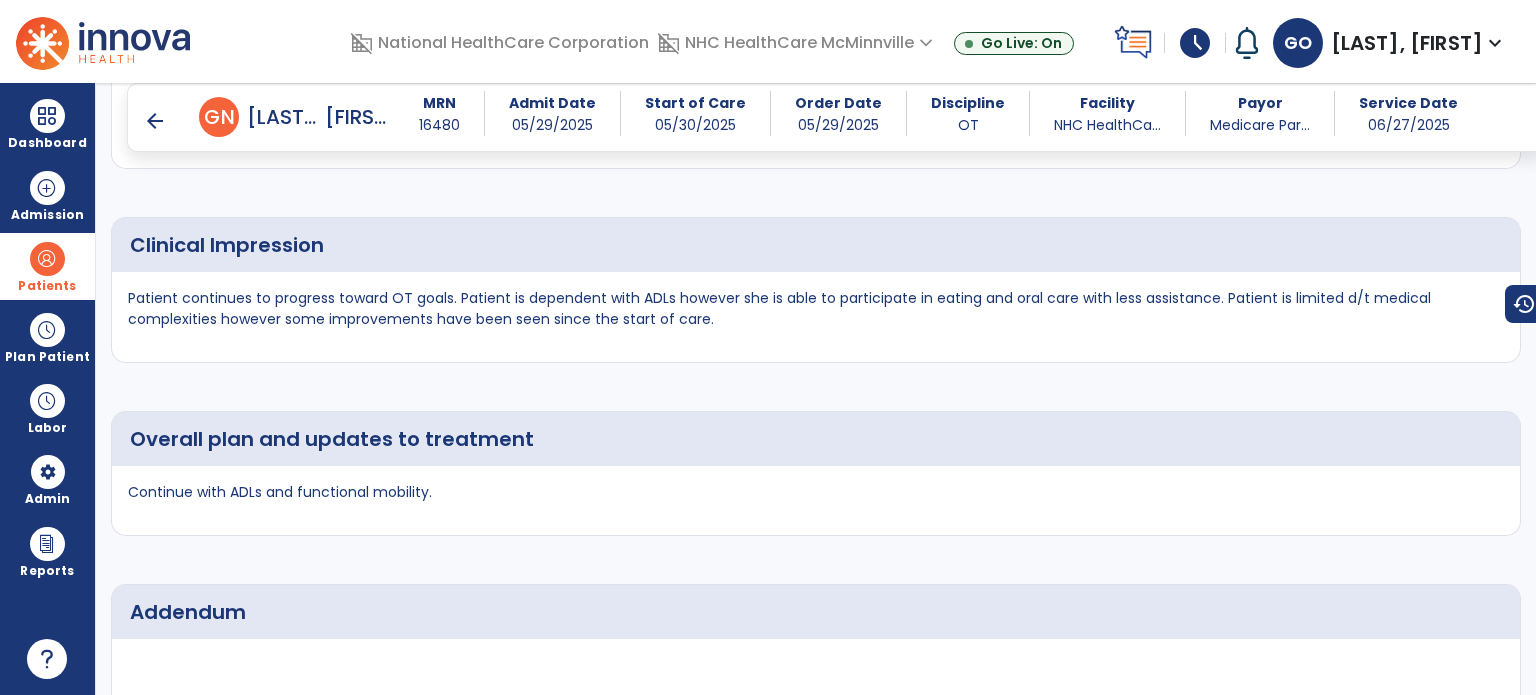 click on "arrow_back" at bounding box center [155, 121] 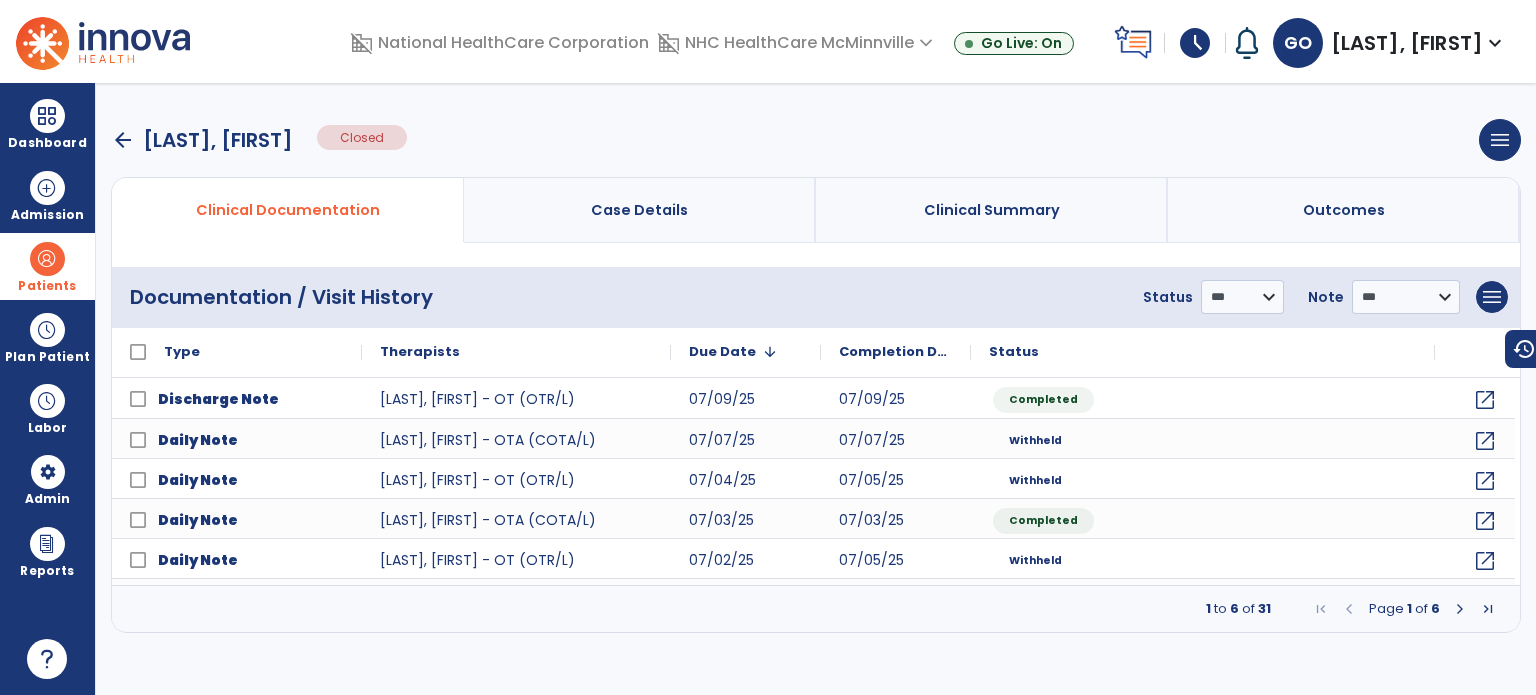 scroll, scrollTop: 0, scrollLeft: 0, axis: both 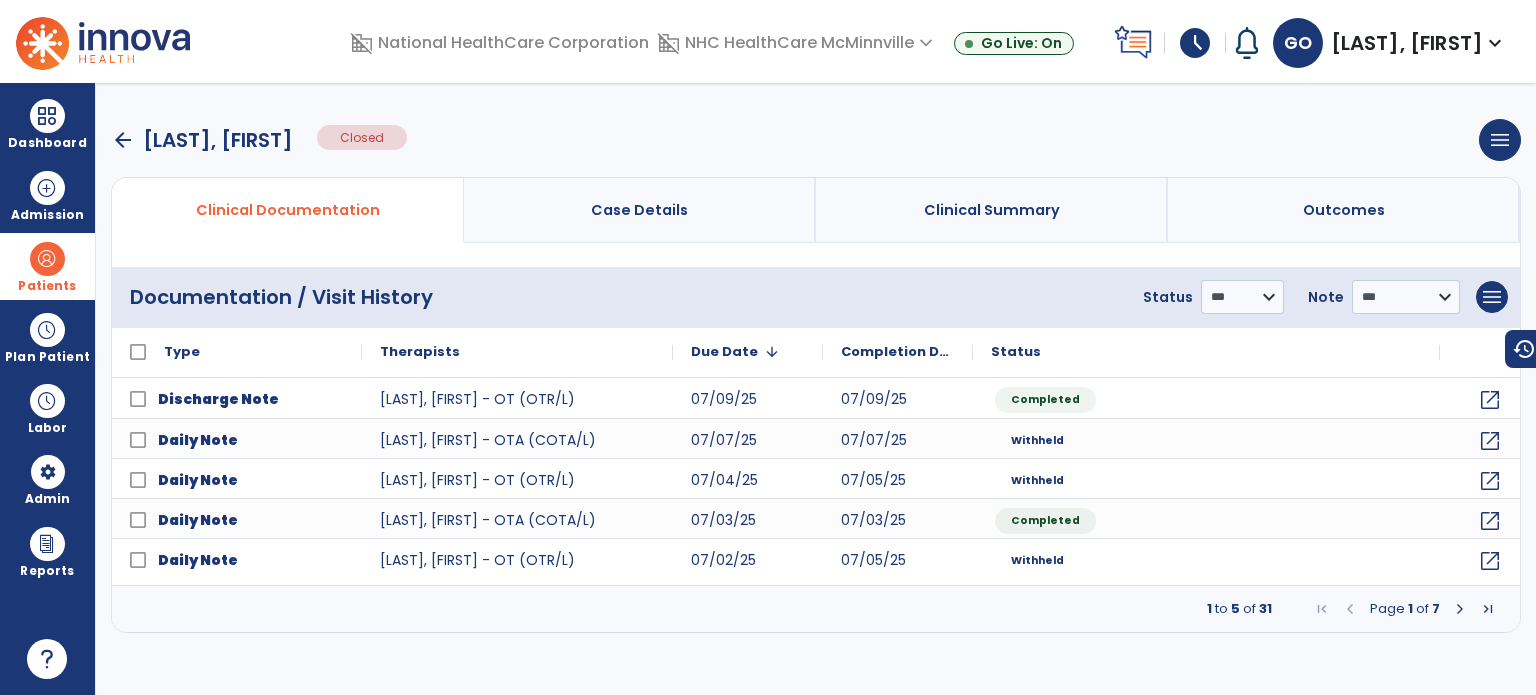 click at bounding box center (1460, 609) 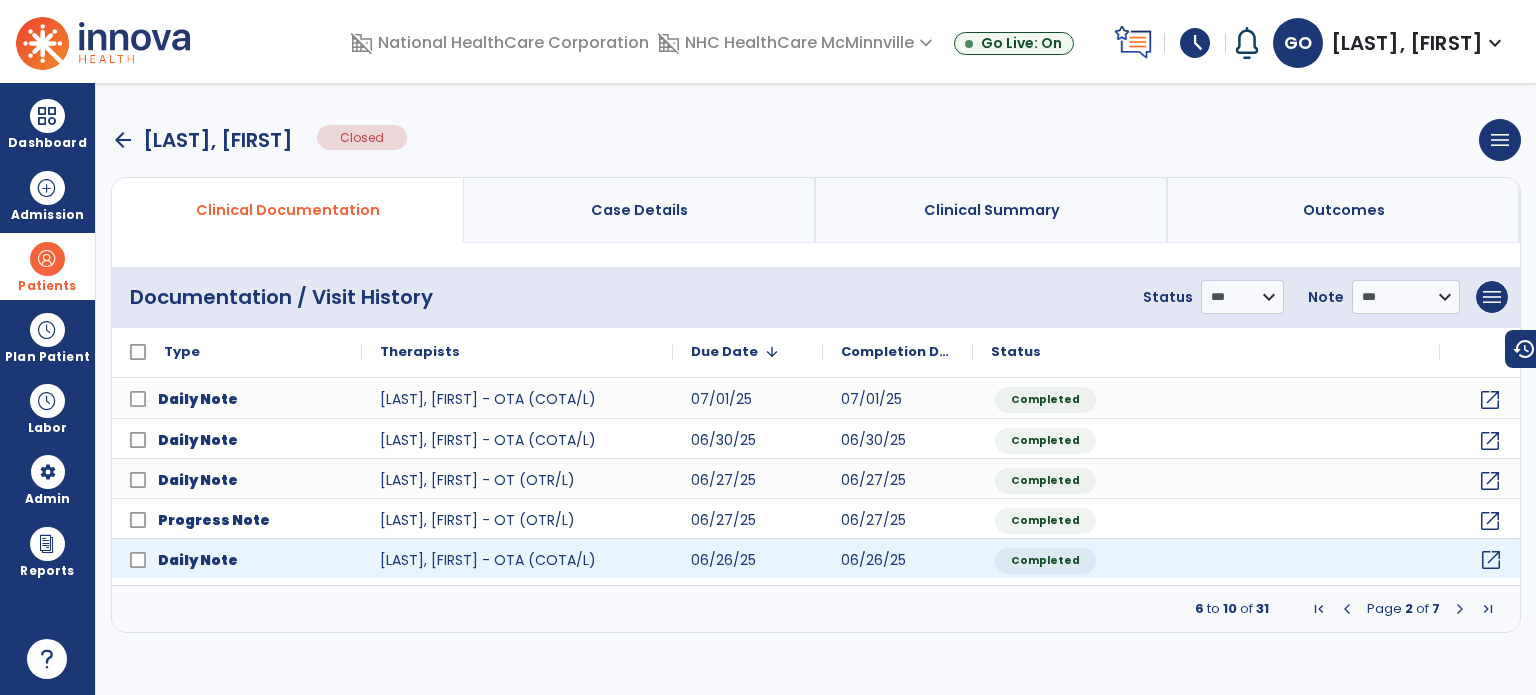 click on "open_in_new" 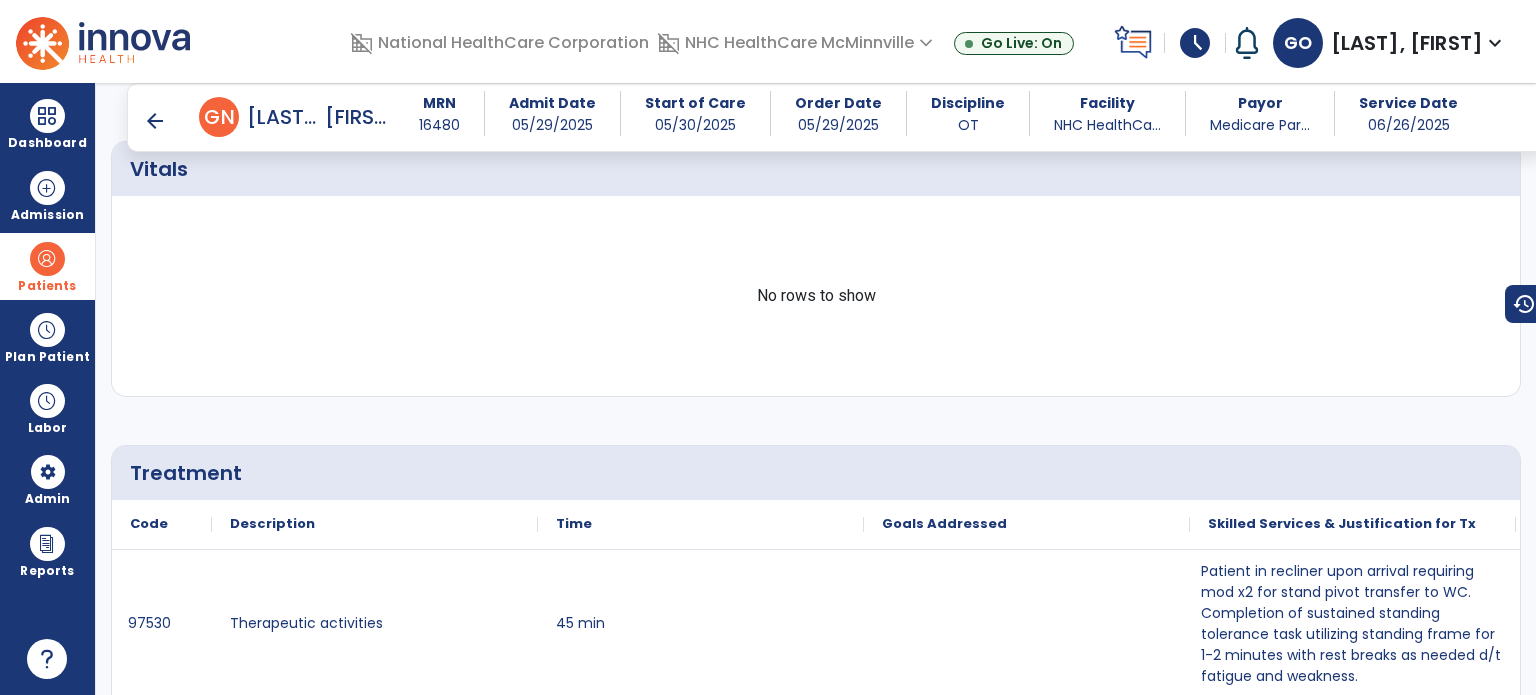 scroll, scrollTop: 2300, scrollLeft: 0, axis: vertical 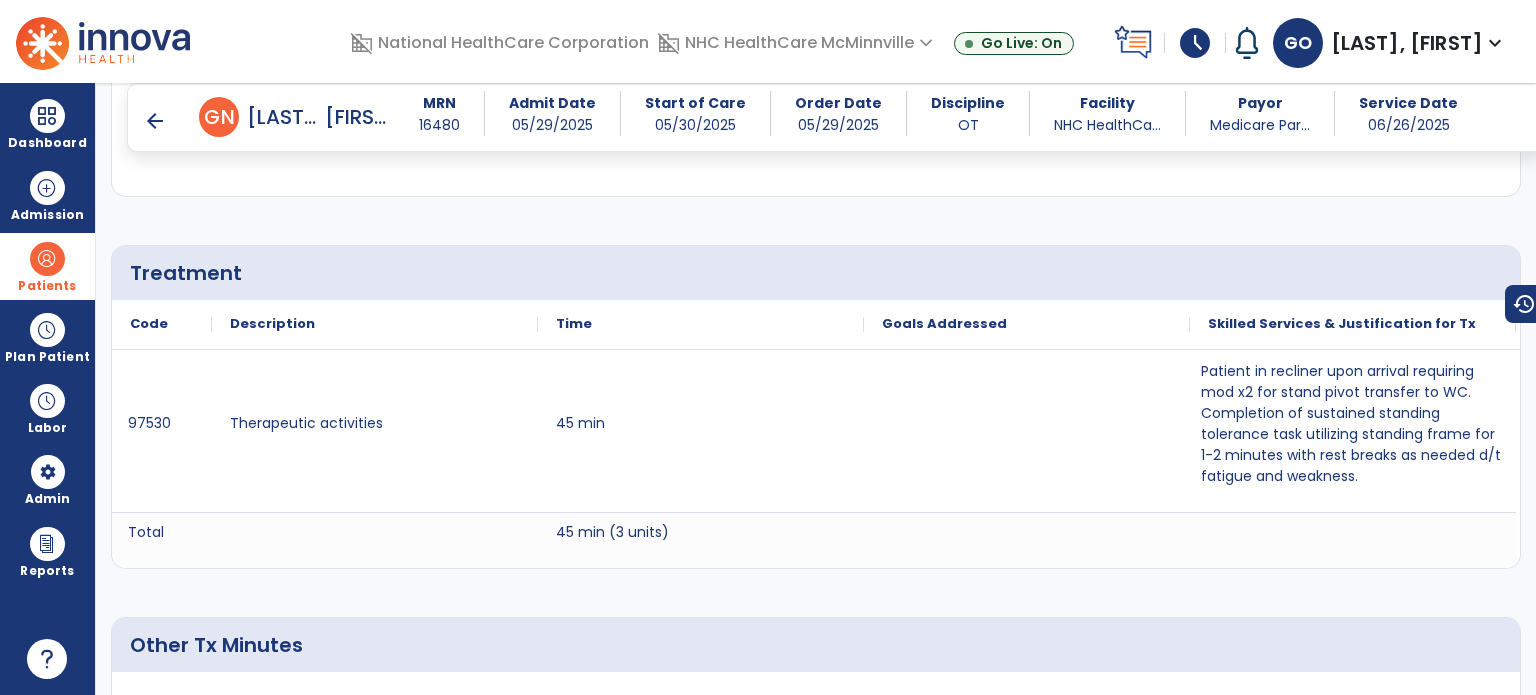 click on "arrow_back" at bounding box center (155, 121) 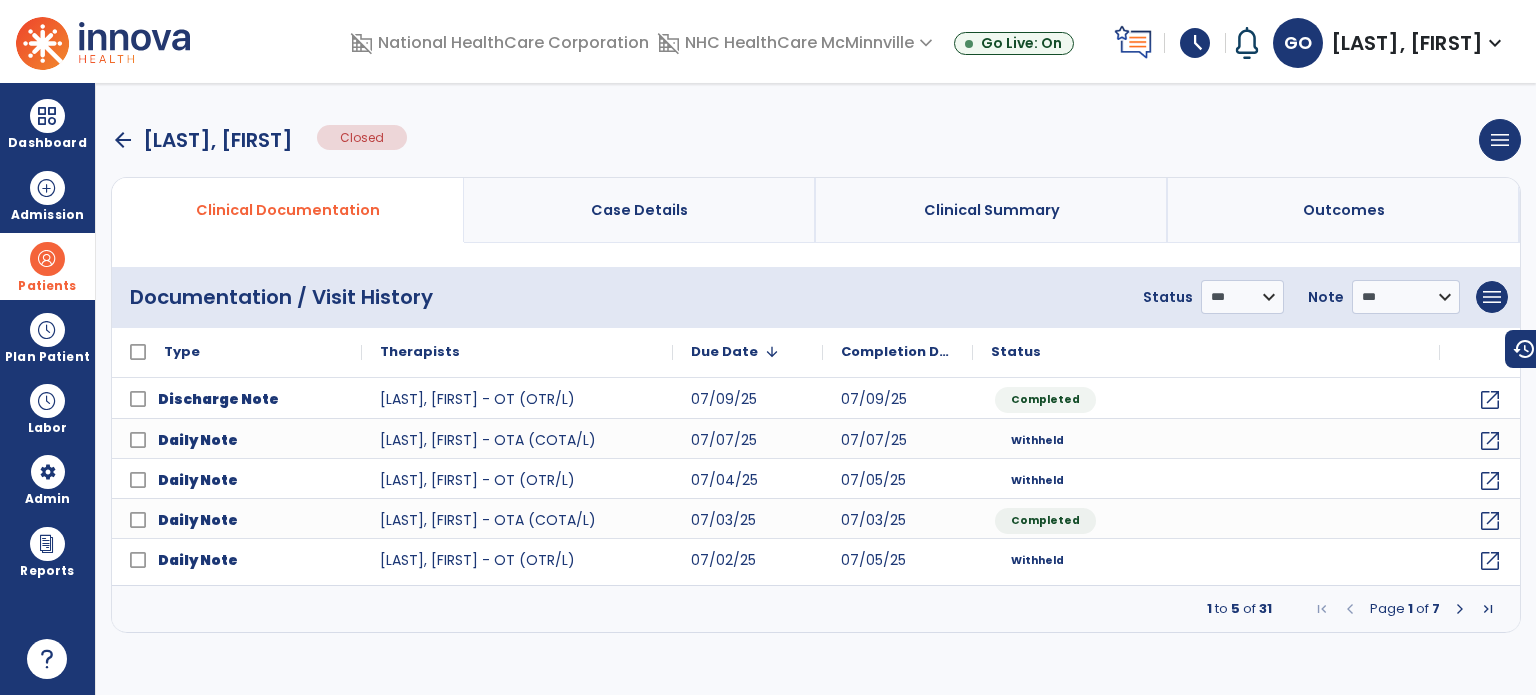 click at bounding box center (1460, 609) 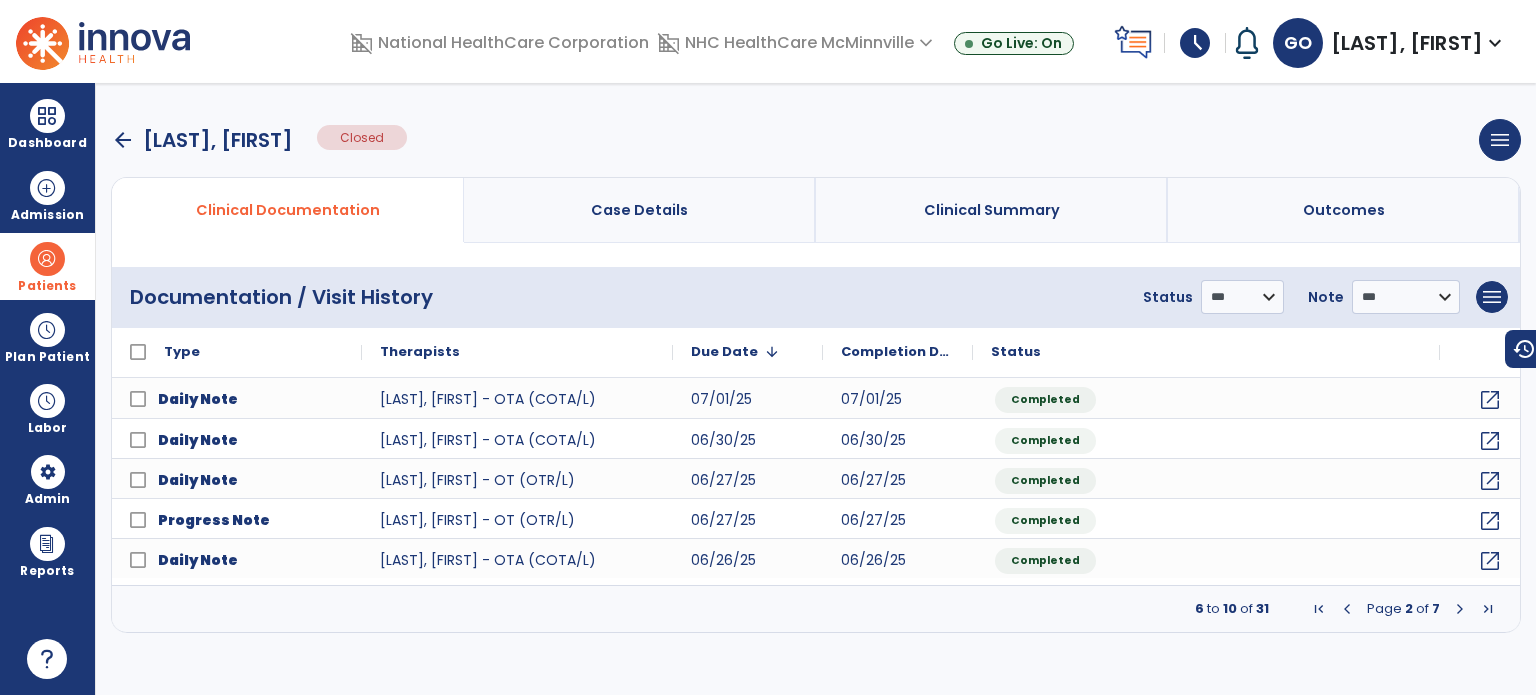 click at bounding box center (1460, 609) 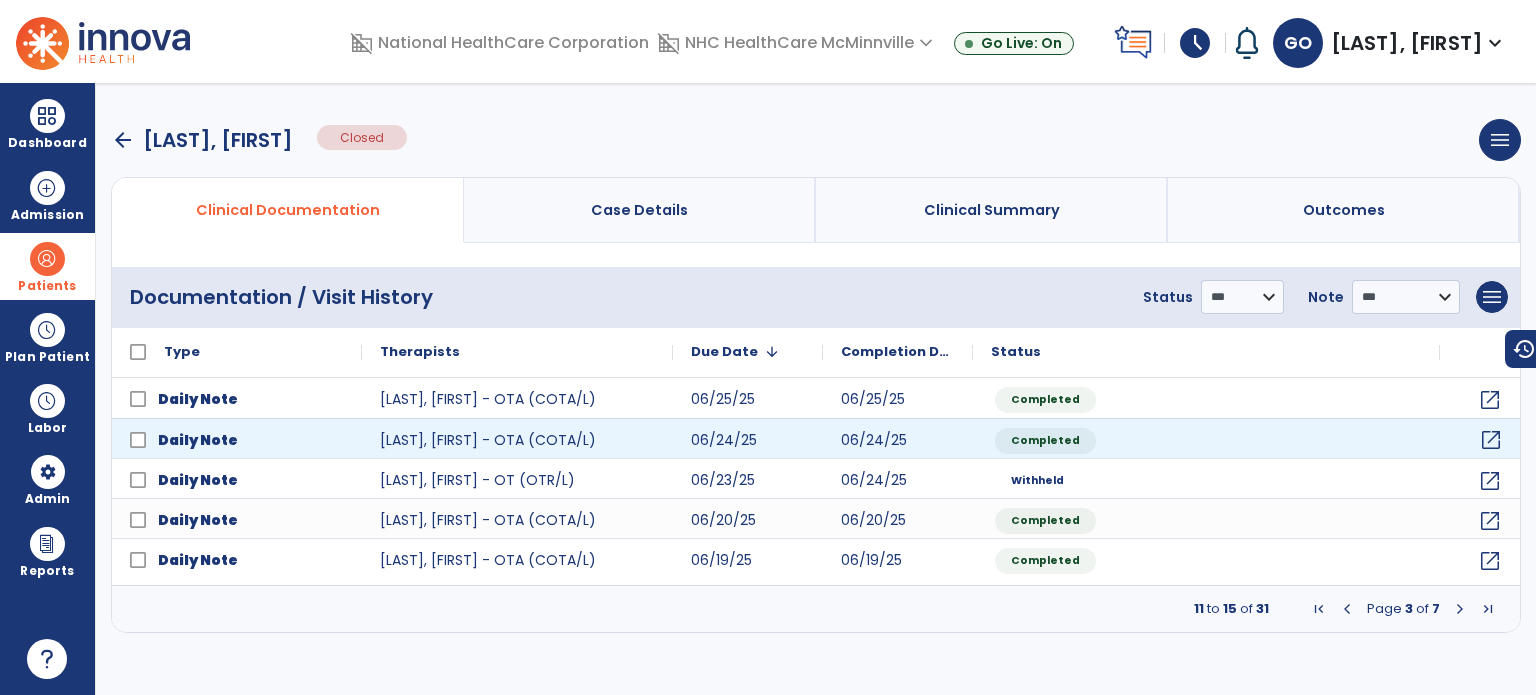 click on "open_in_new" 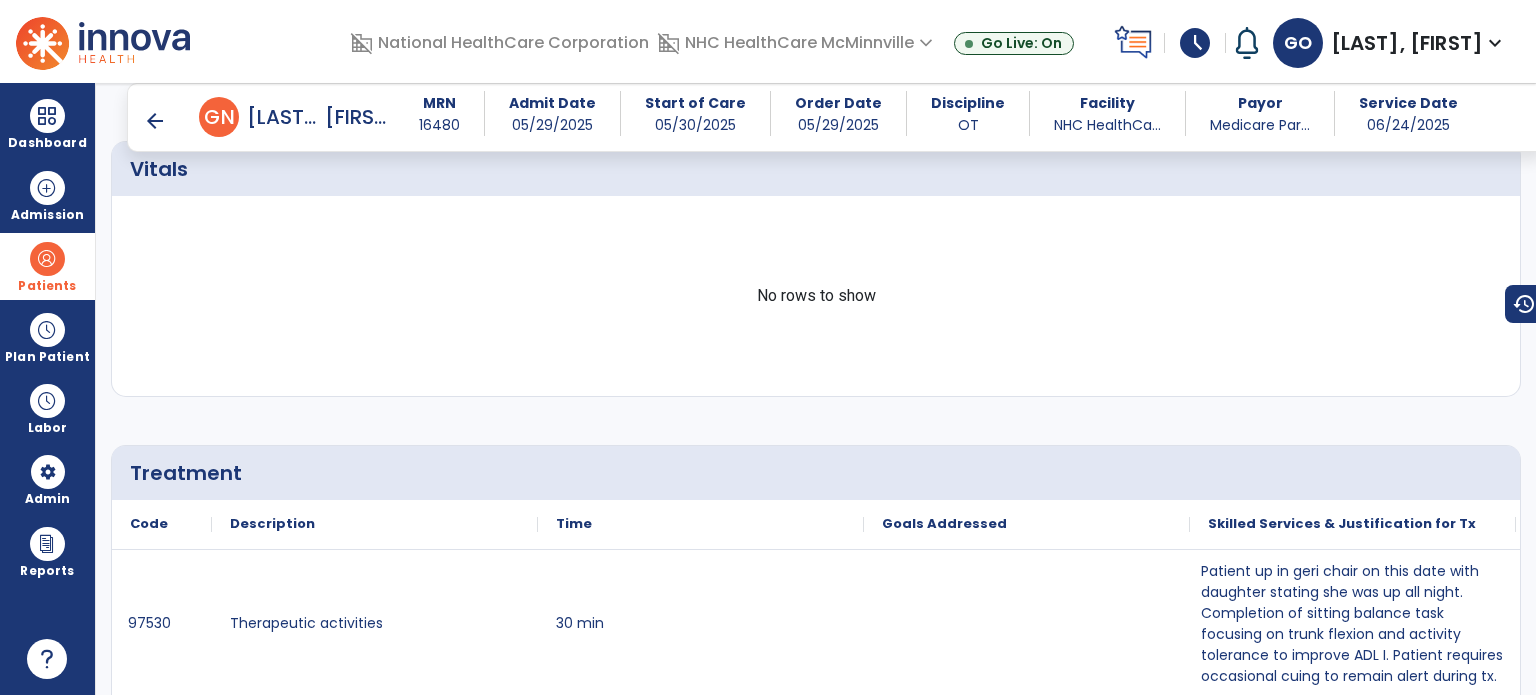 scroll, scrollTop: 2200, scrollLeft: 0, axis: vertical 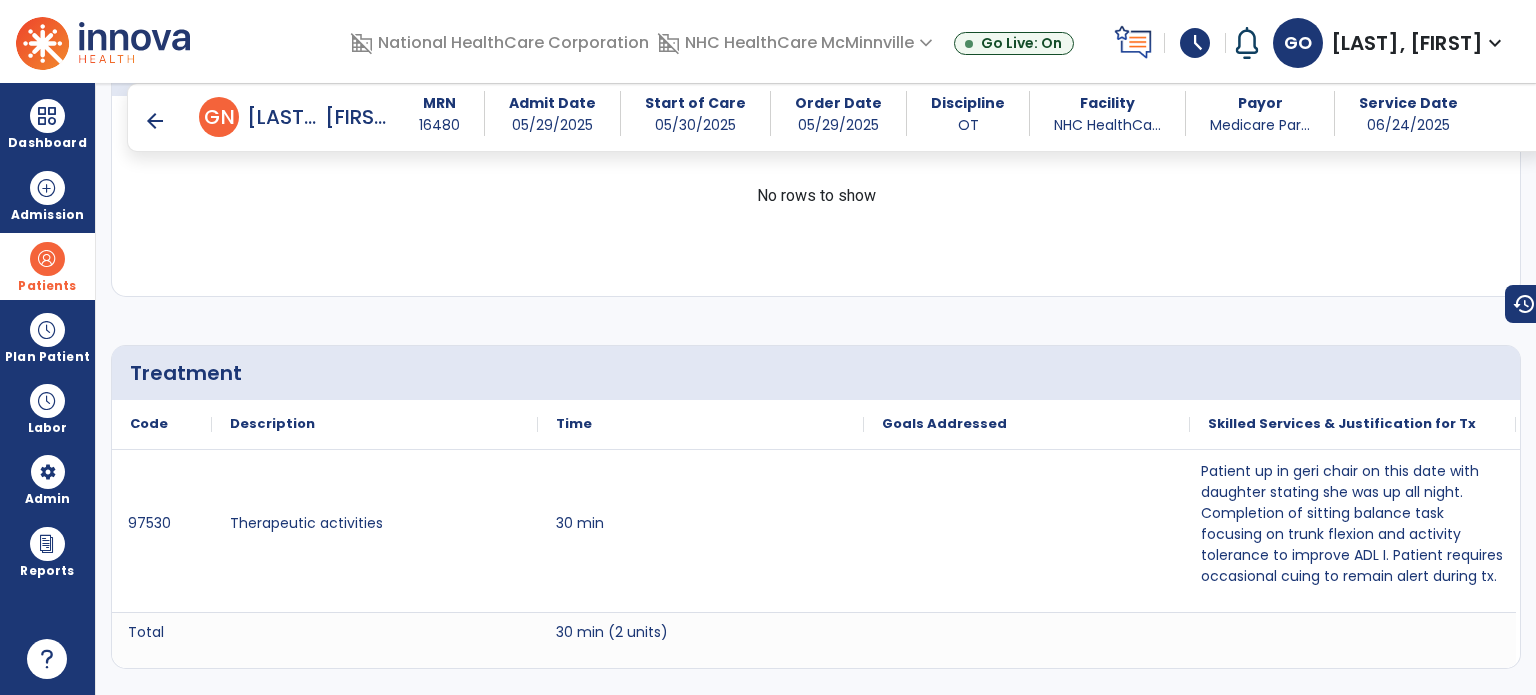 click on "arrow_back" at bounding box center (155, 121) 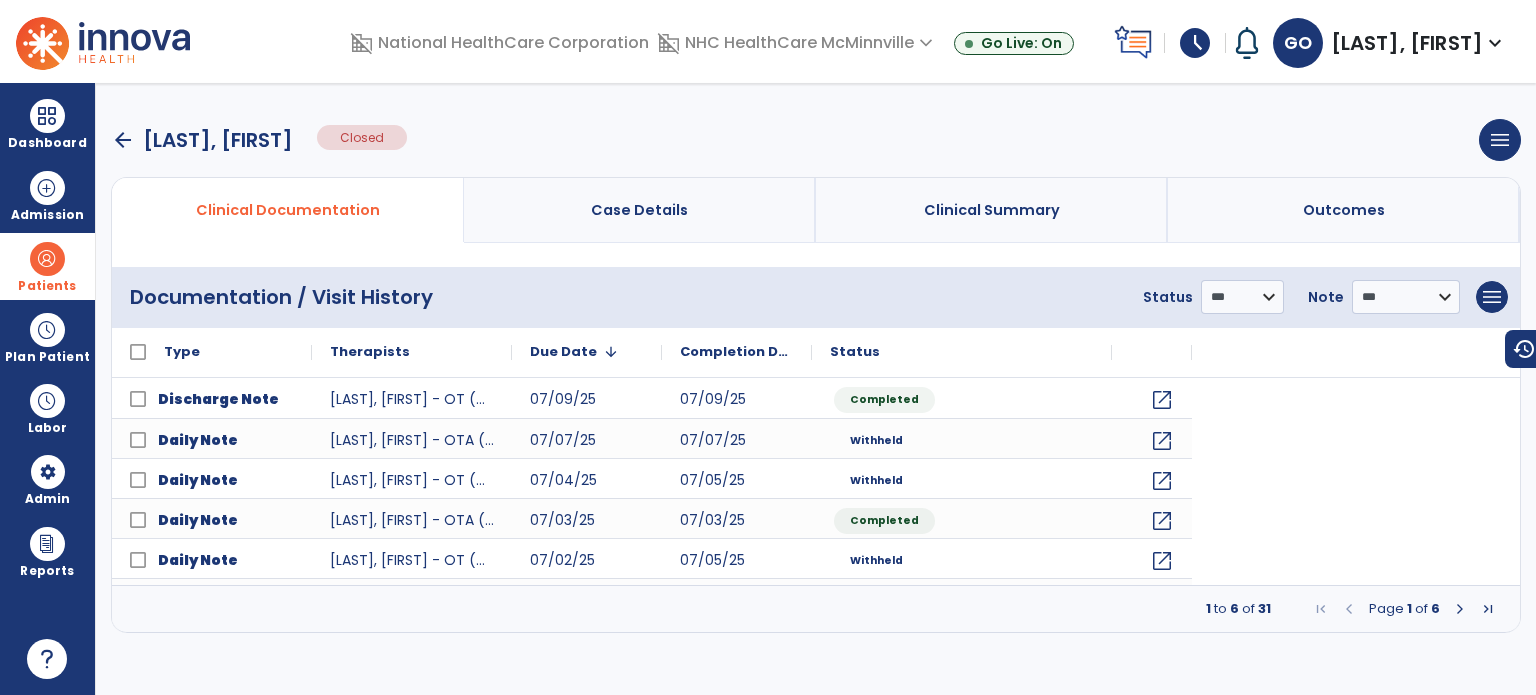 scroll, scrollTop: 0, scrollLeft: 0, axis: both 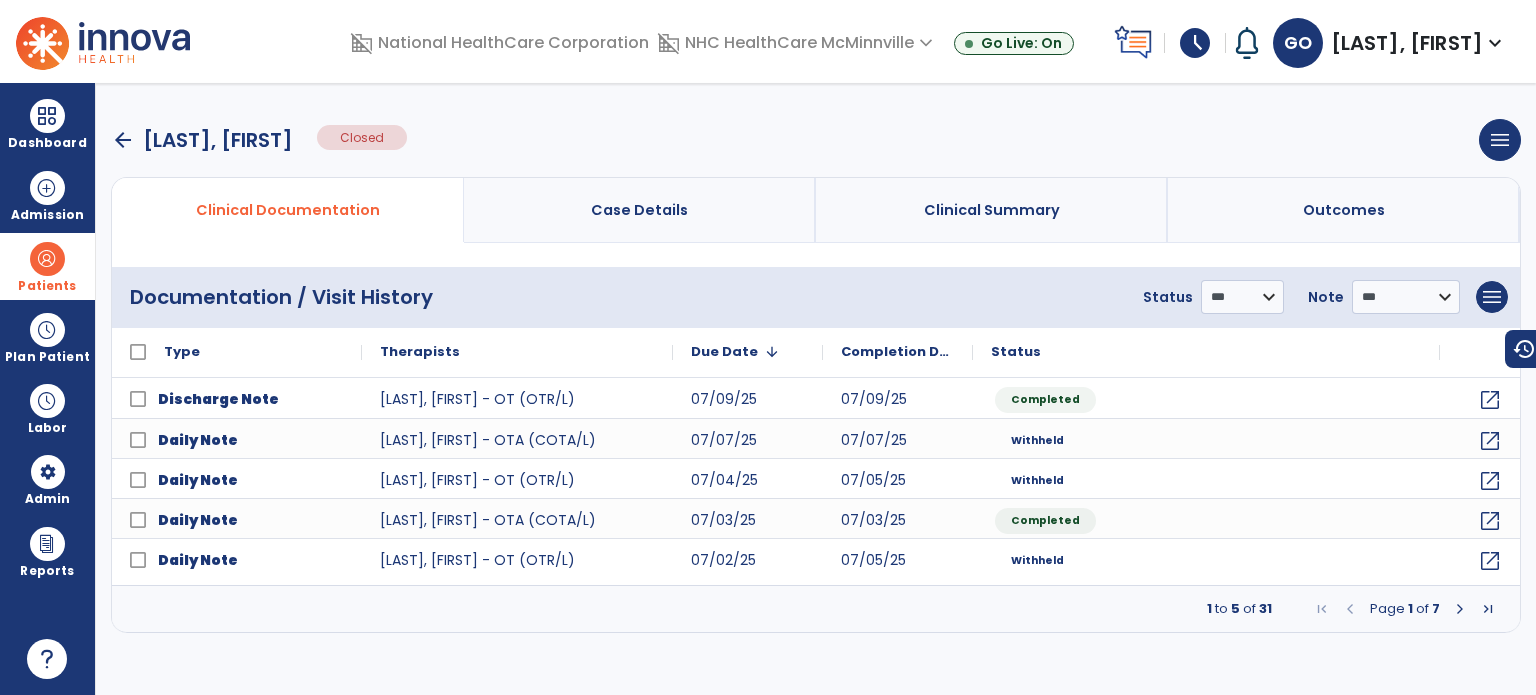 click at bounding box center [1460, 609] 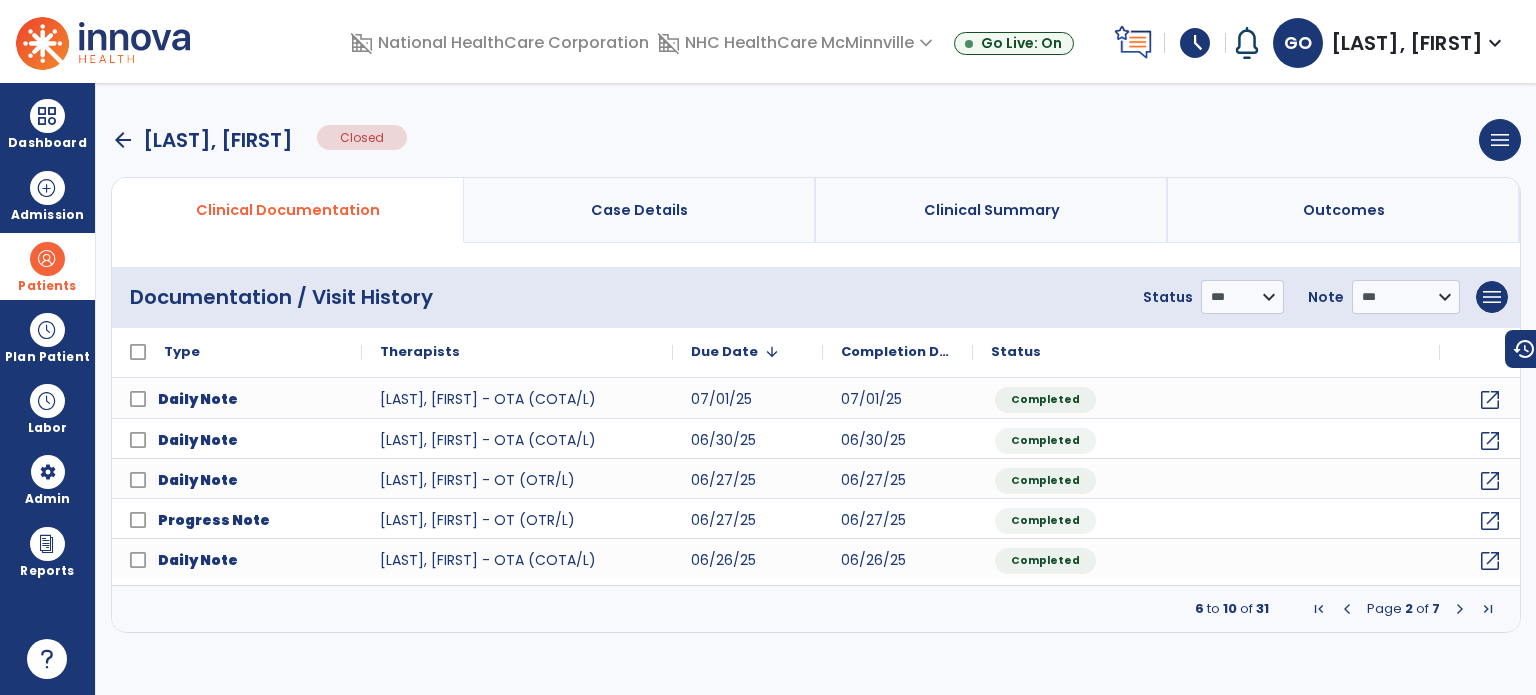 click at bounding box center (1460, 609) 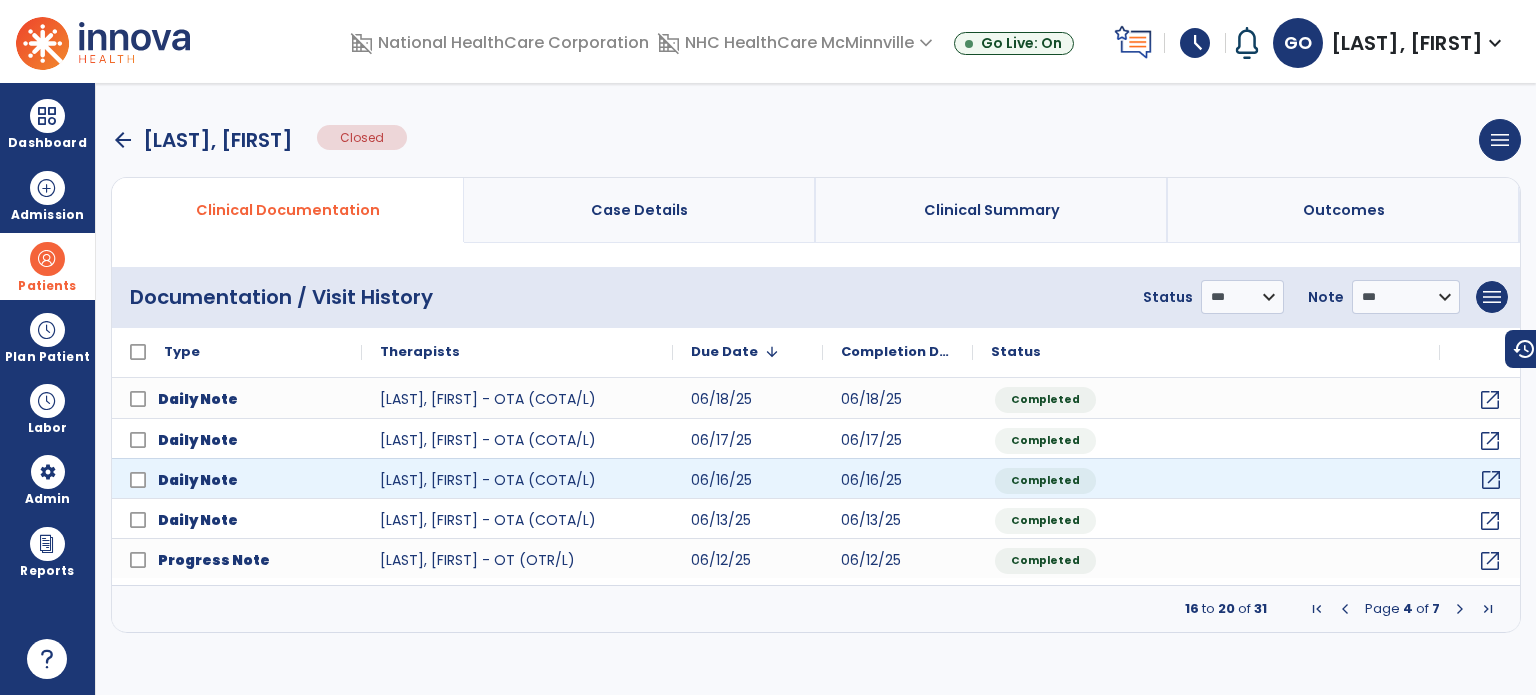 click on "open_in_new" 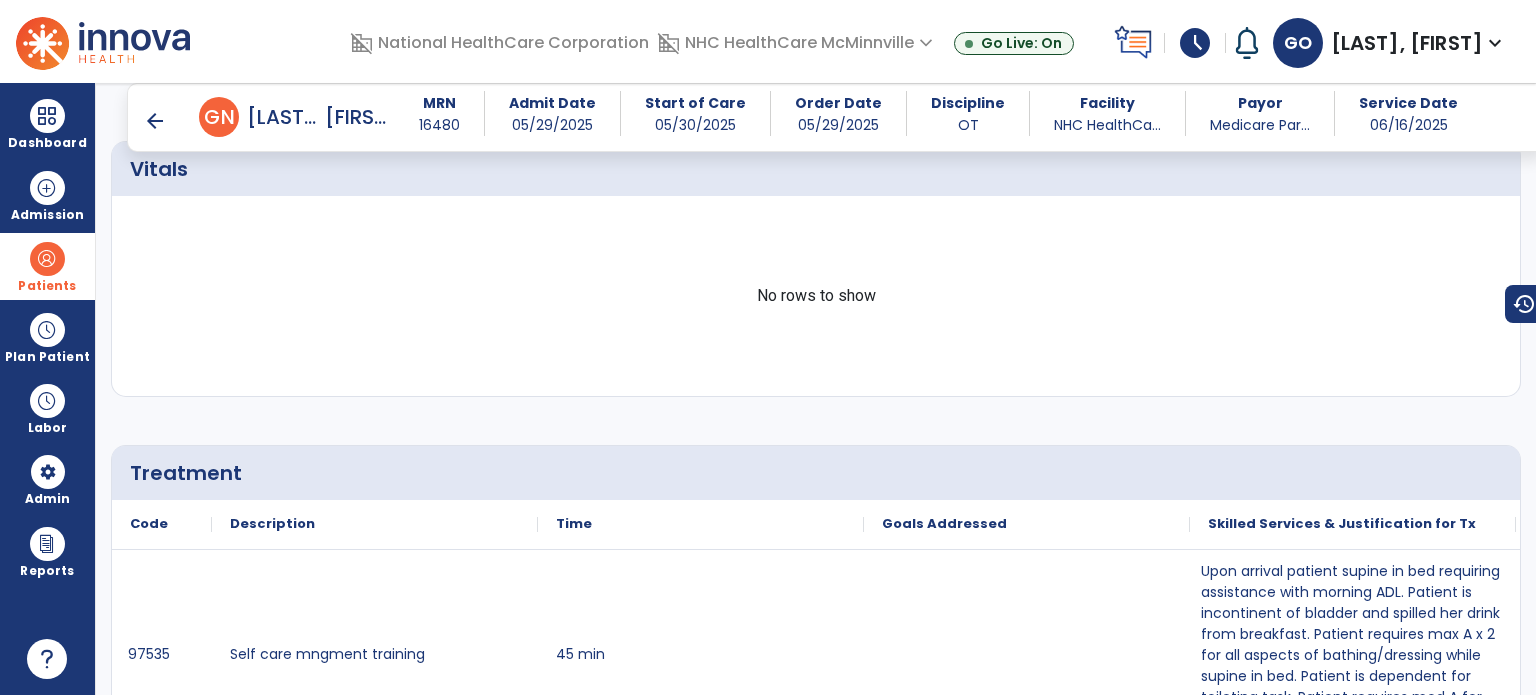 scroll, scrollTop: 2400, scrollLeft: 0, axis: vertical 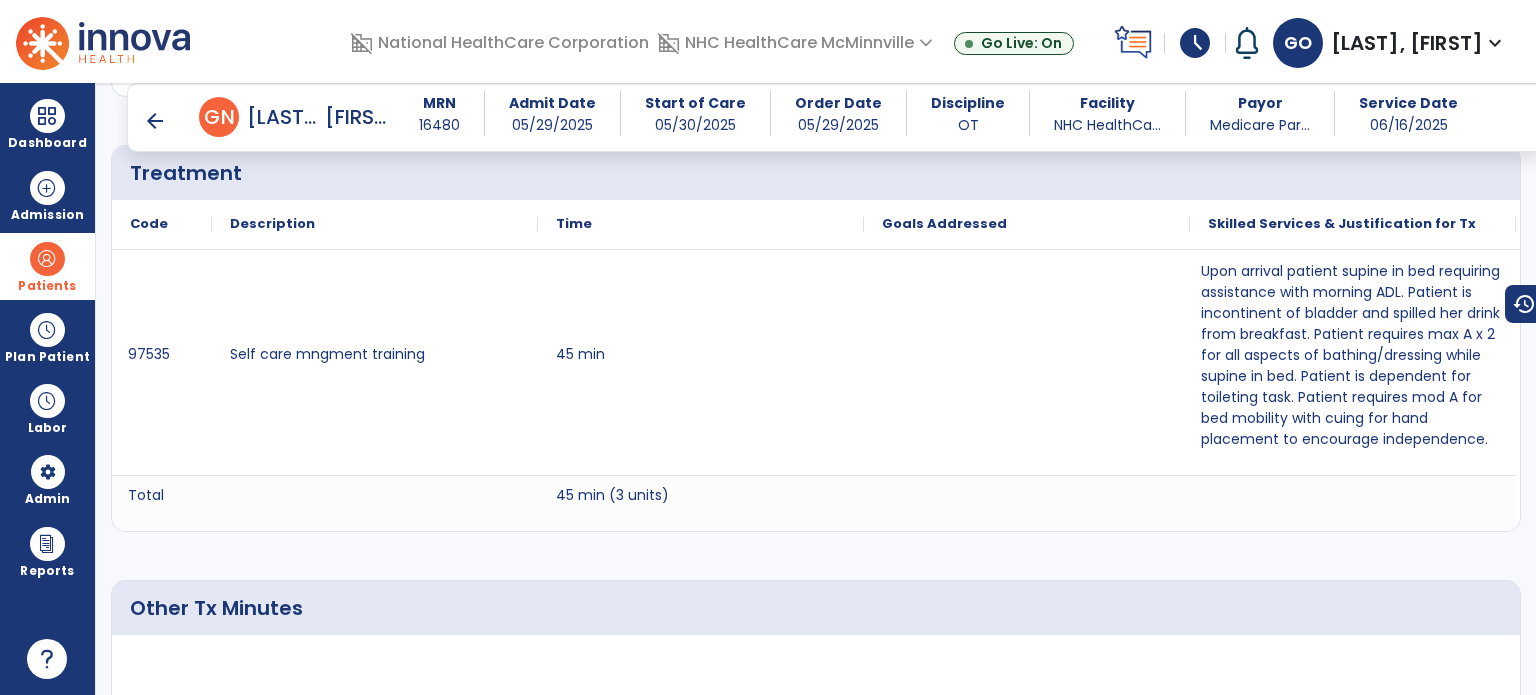 click on "arrow_back" at bounding box center [155, 121] 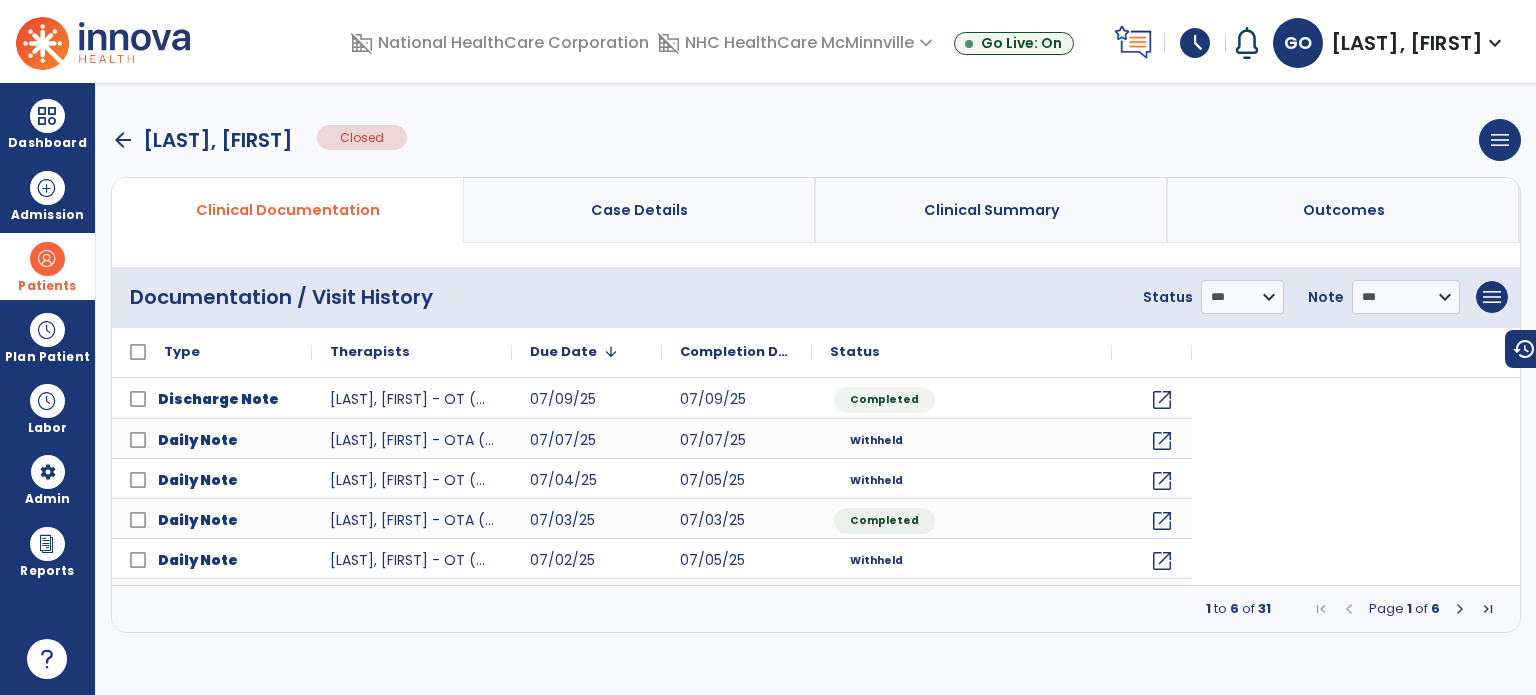 scroll, scrollTop: 0, scrollLeft: 0, axis: both 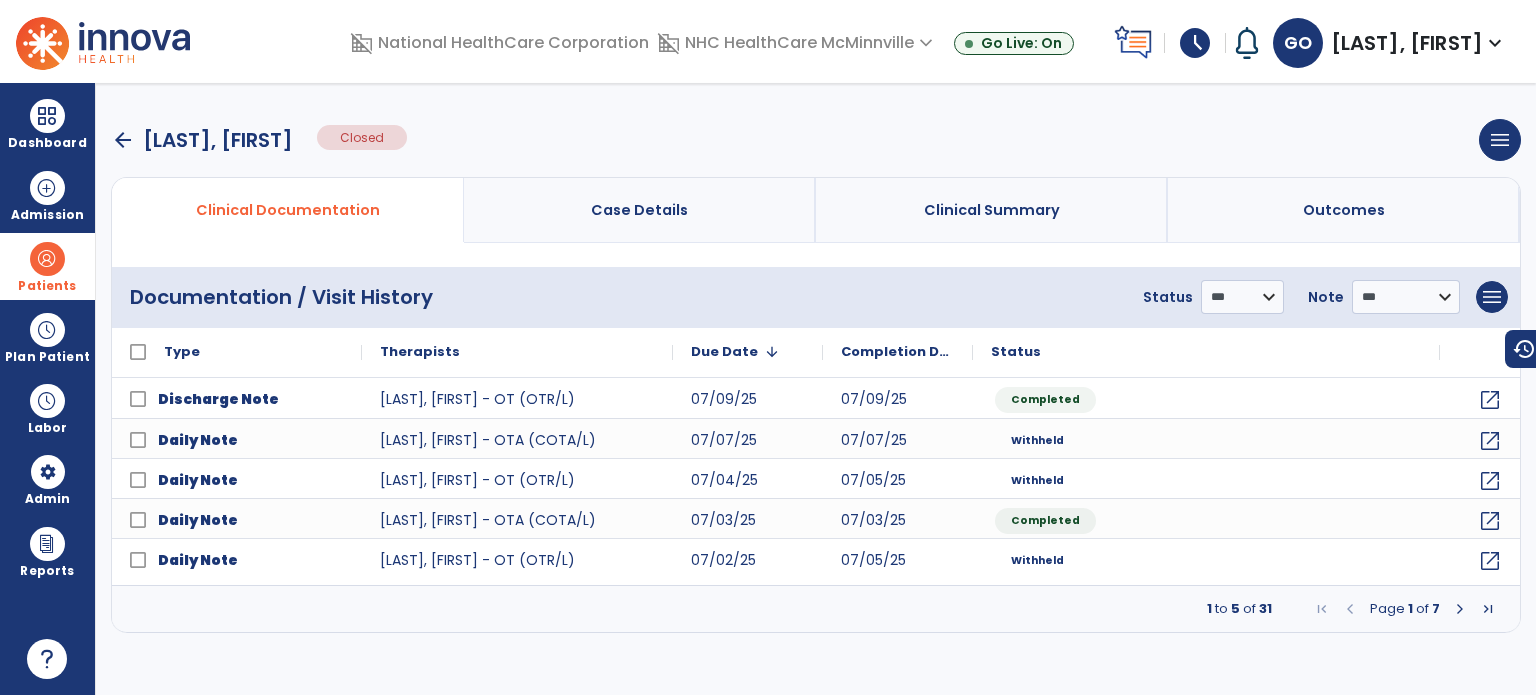 click at bounding box center [1460, 609] 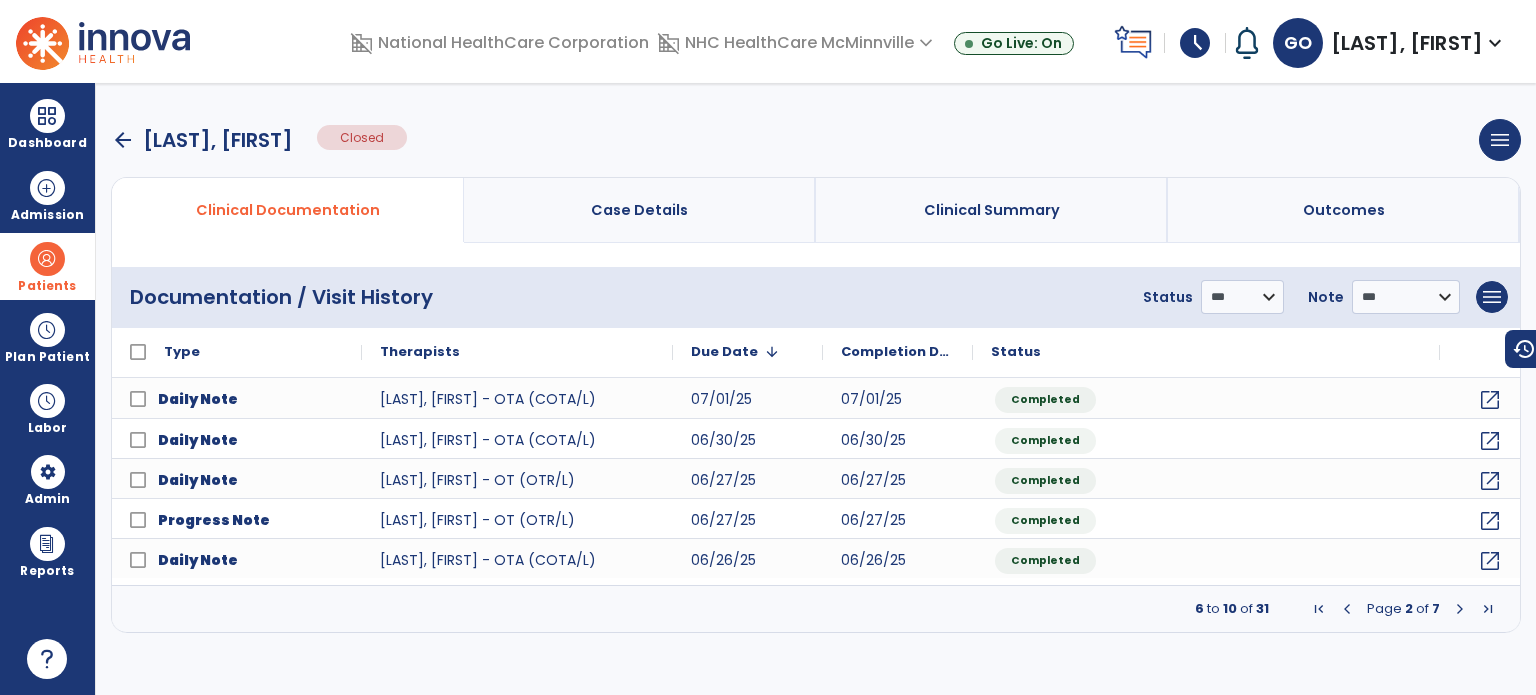 click at bounding box center [1460, 609] 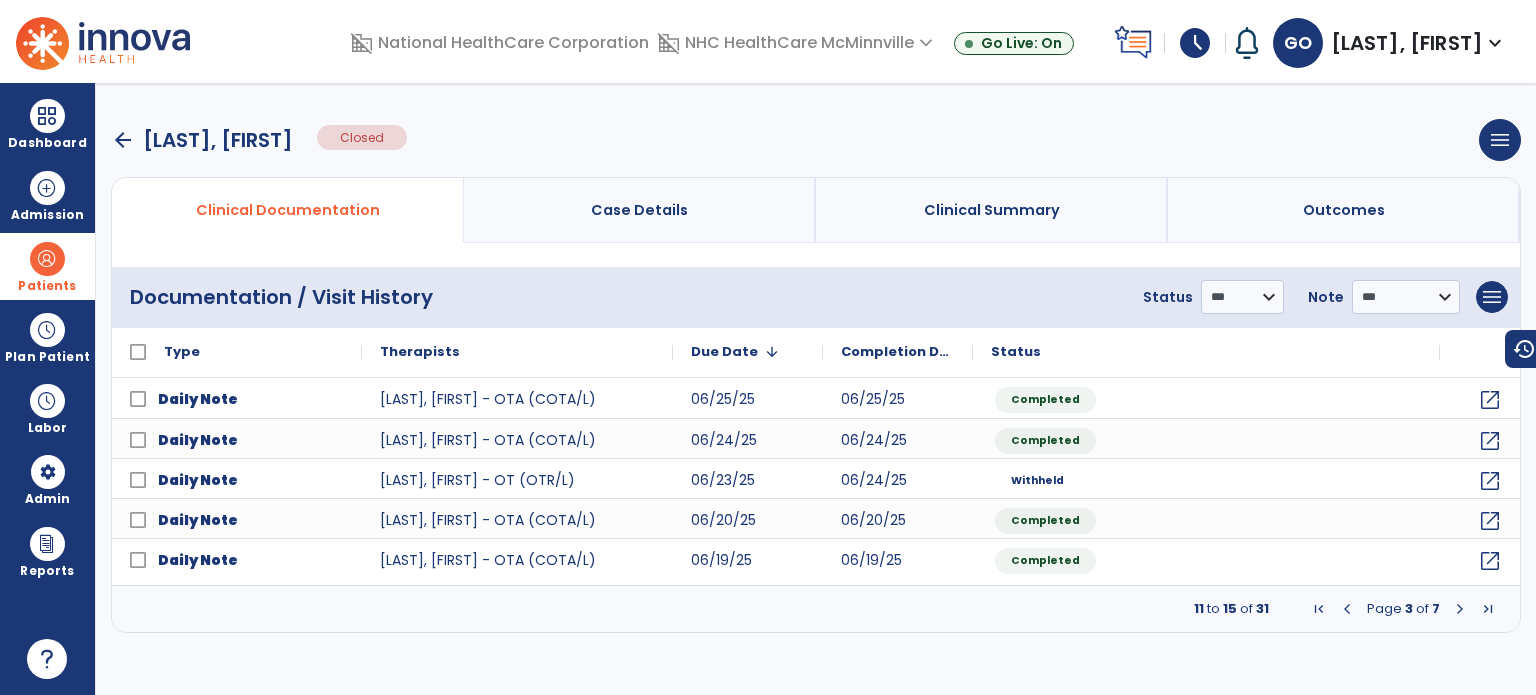 click at bounding box center (1460, 609) 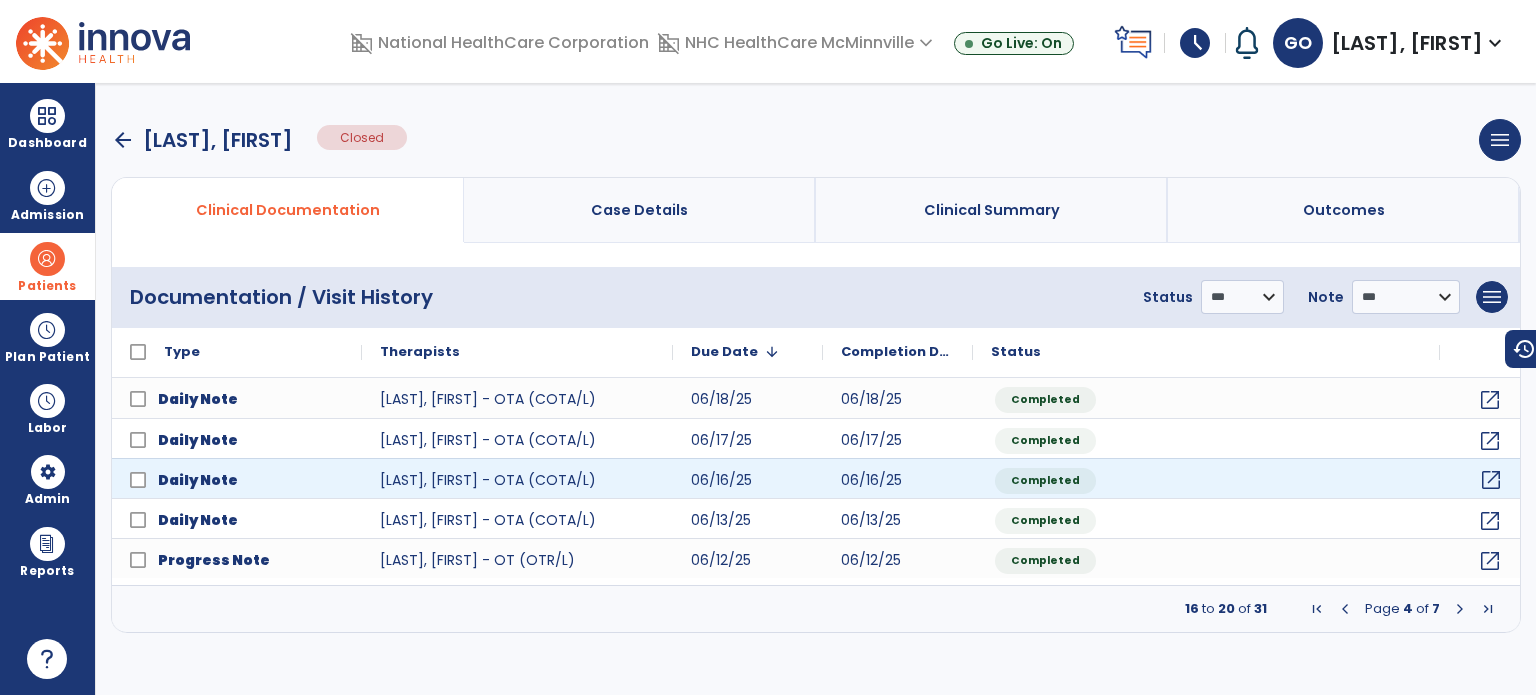 click on "open_in_new" 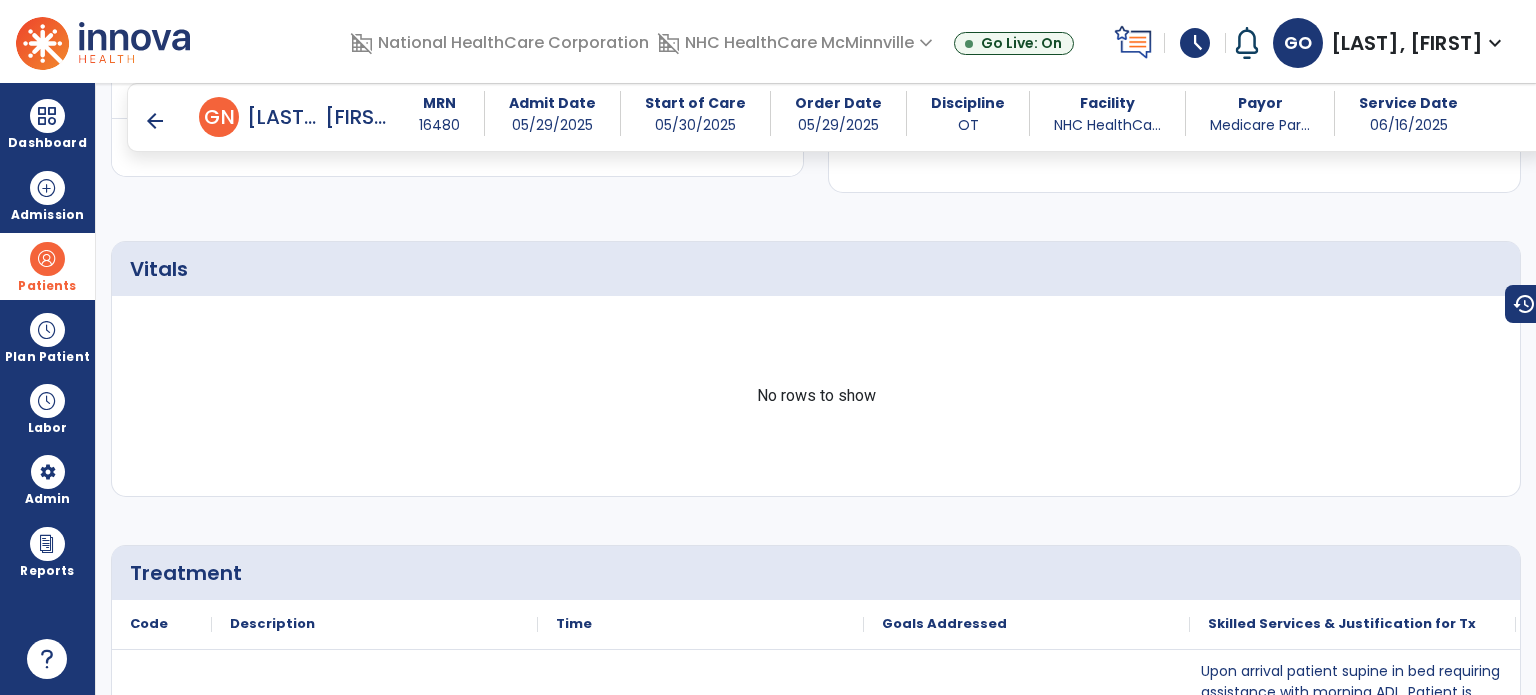 scroll, scrollTop: 2300, scrollLeft: 0, axis: vertical 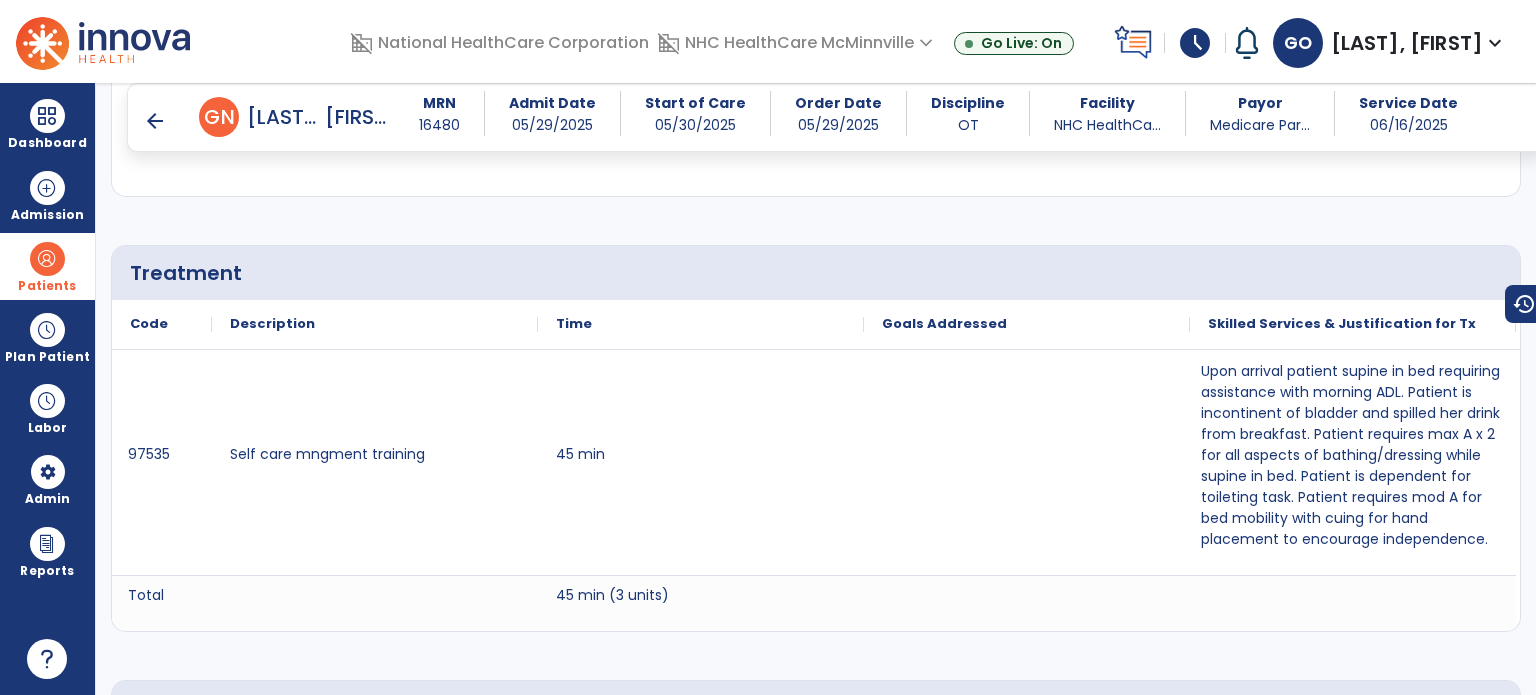 click on "arrow_back" at bounding box center [155, 121] 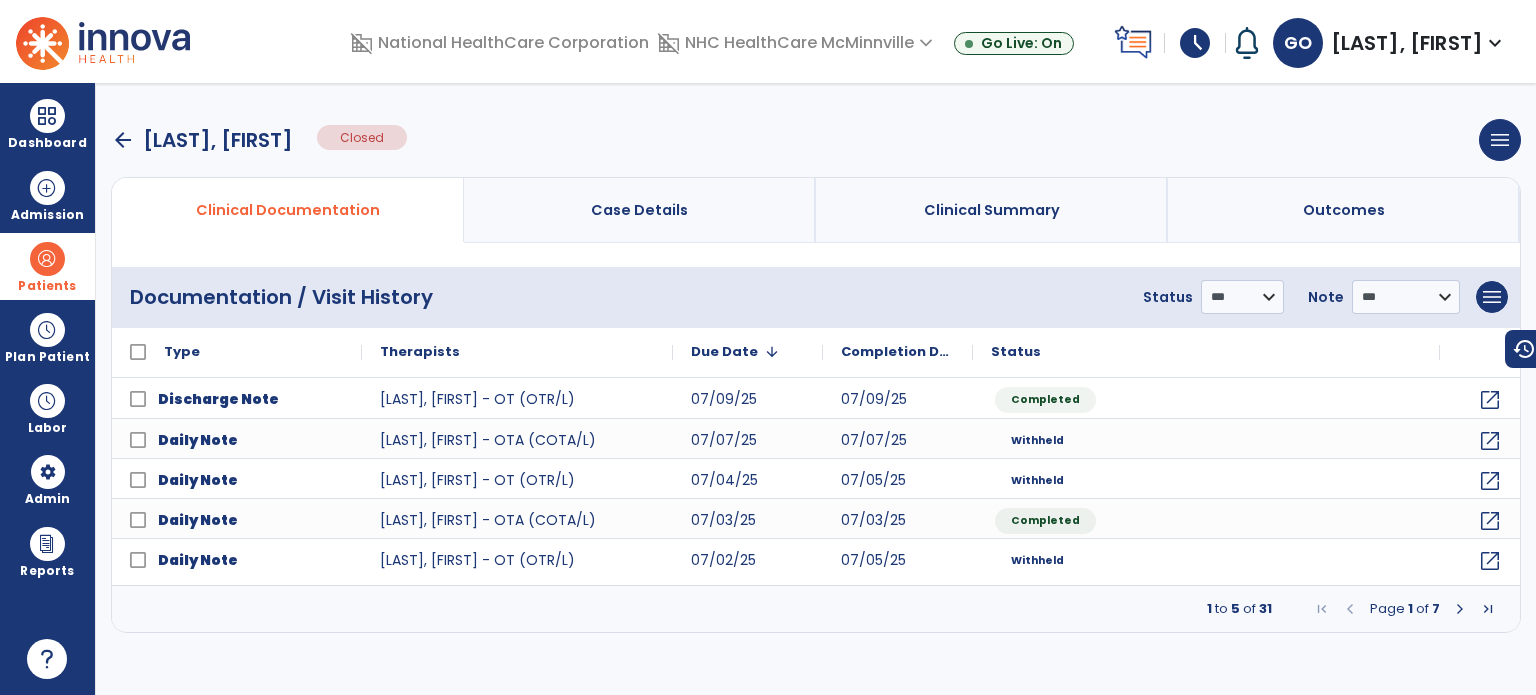 scroll, scrollTop: 0, scrollLeft: 0, axis: both 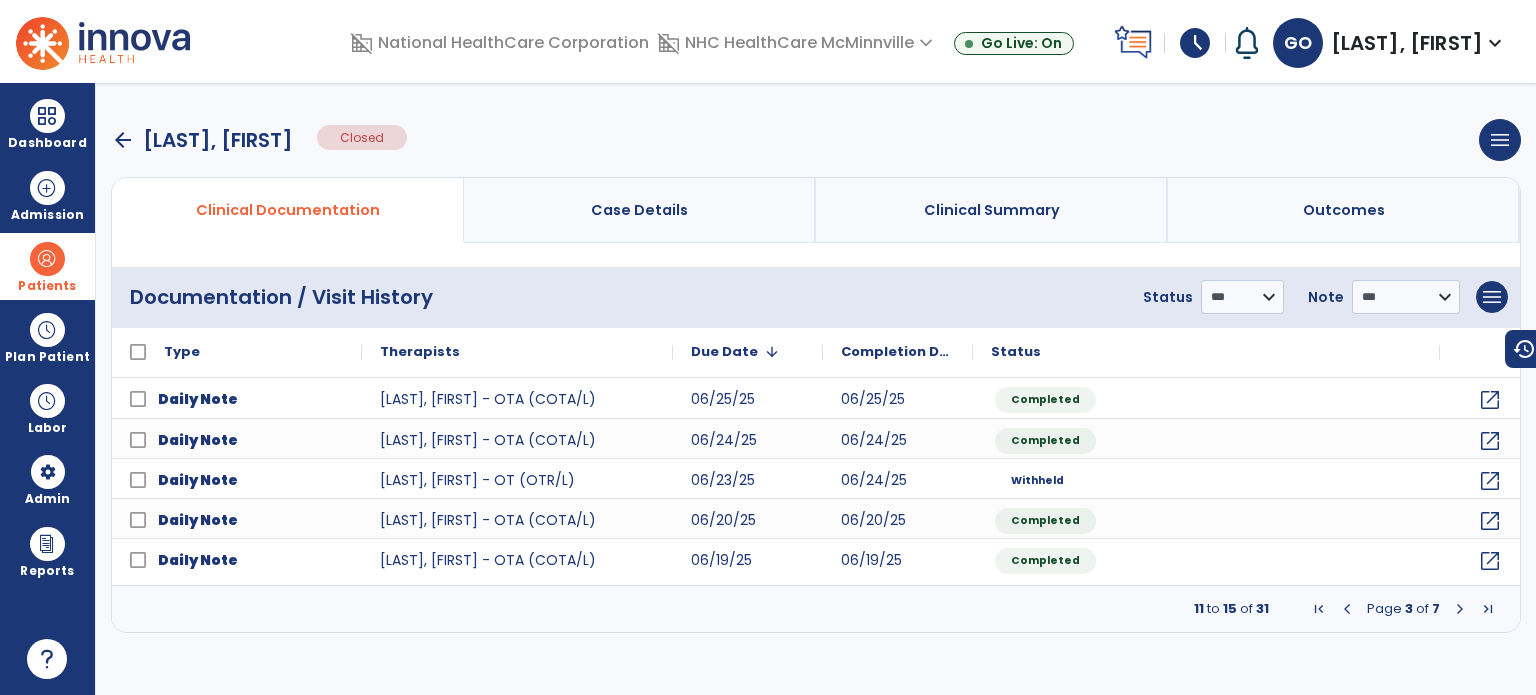 click on "Page [NUMBER] of [NUMBER]" at bounding box center [1403, 609] 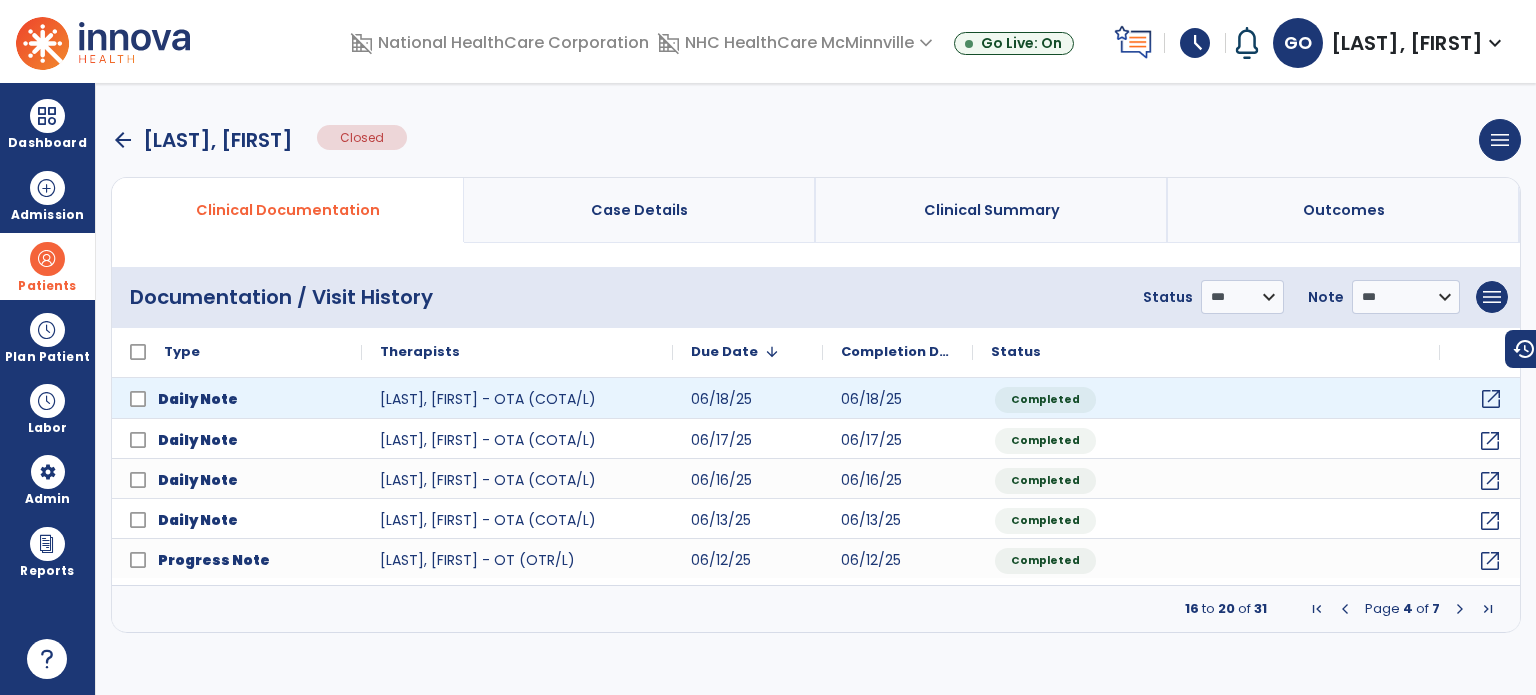 click on "open_in_new" 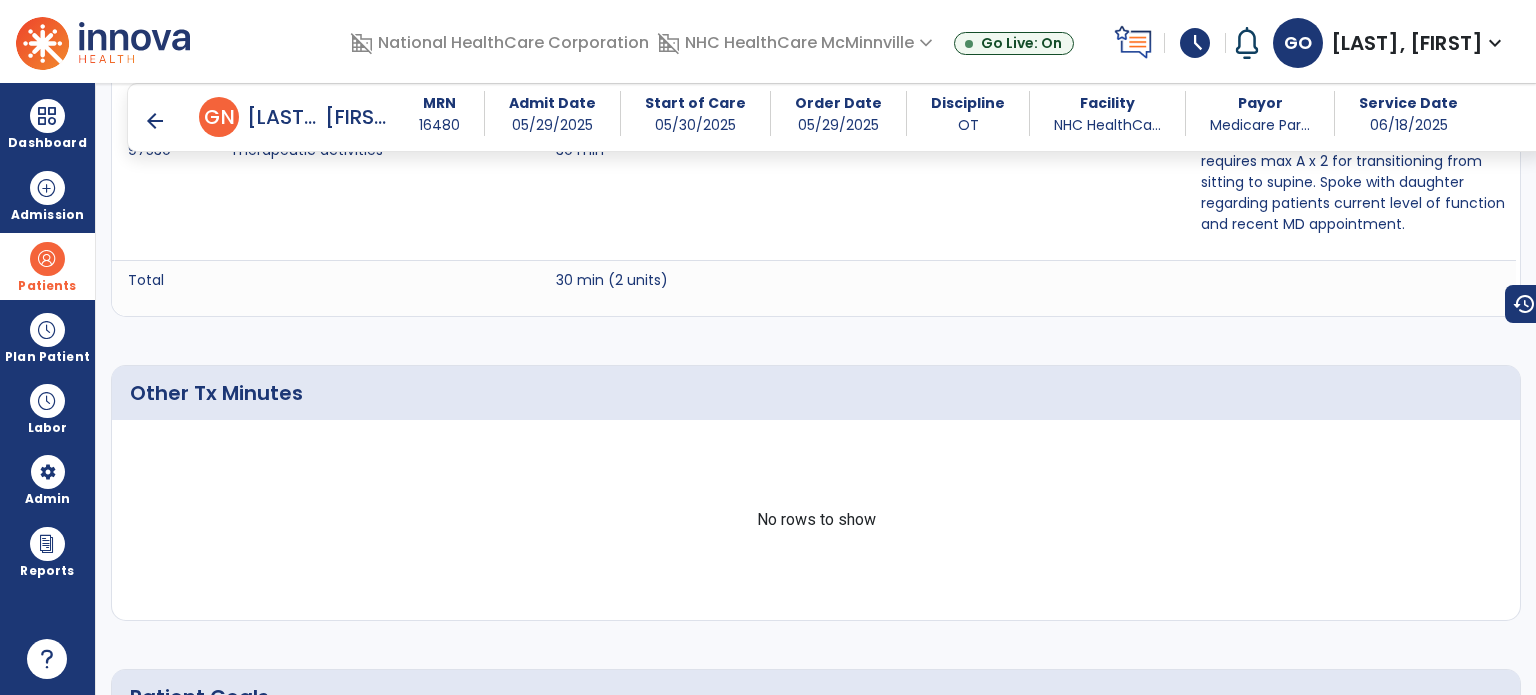 scroll, scrollTop: 2394, scrollLeft: 0, axis: vertical 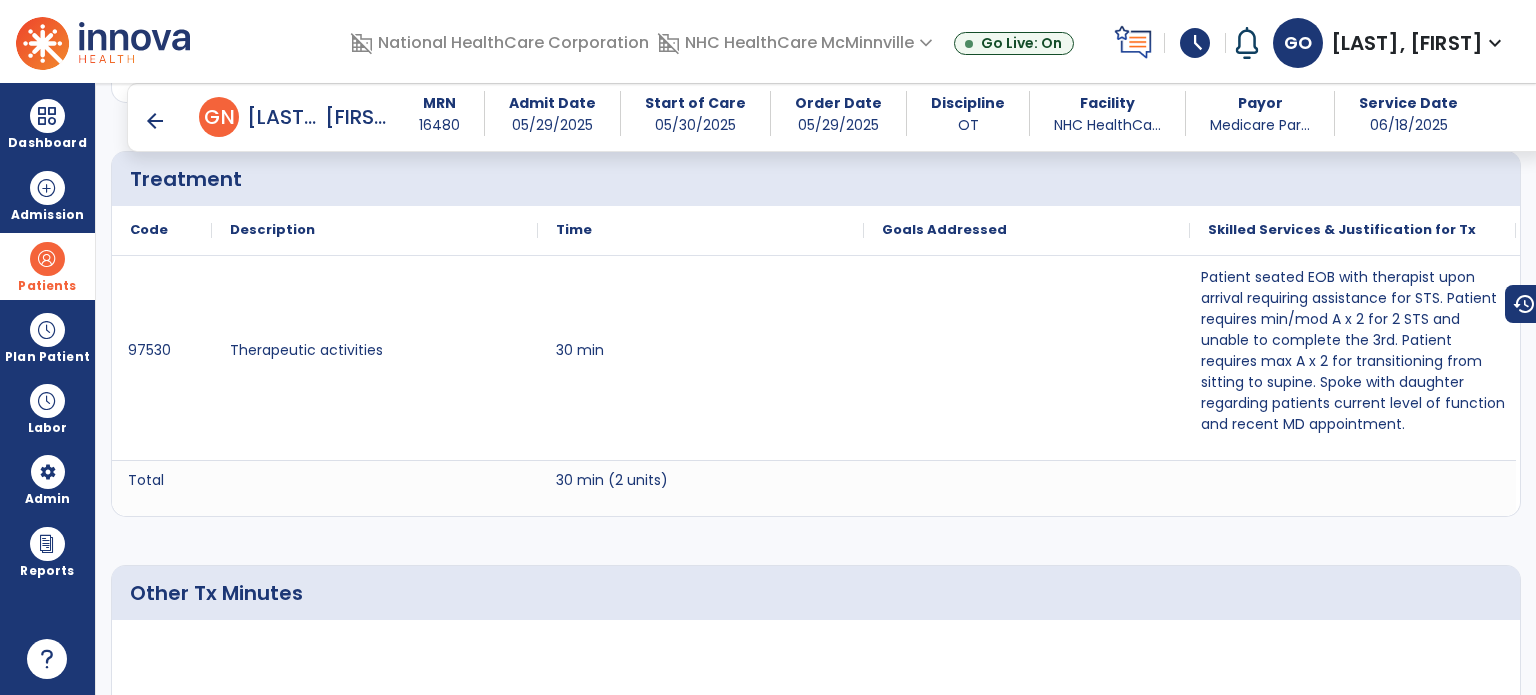 click on "arrow_back" at bounding box center [155, 121] 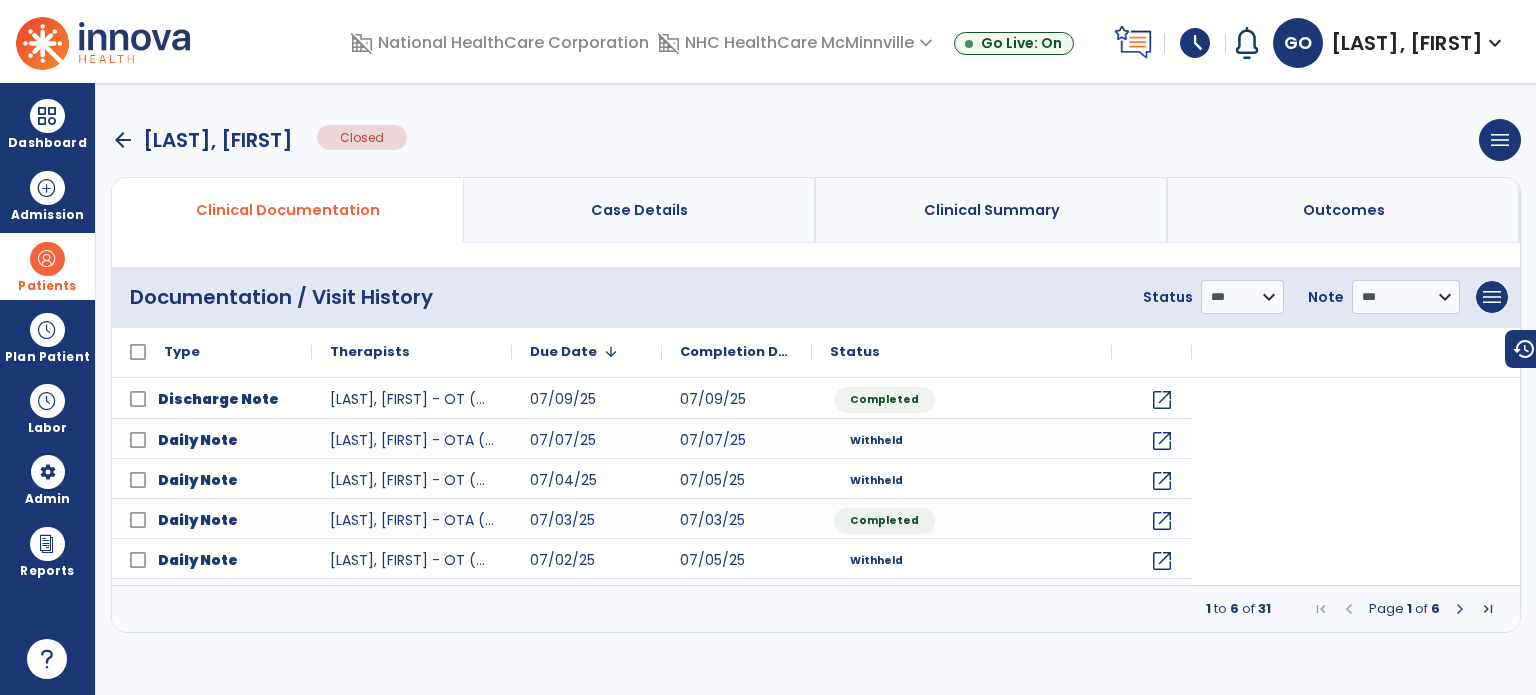 scroll, scrollTop: 0, scrollLeft: 0, axis: both 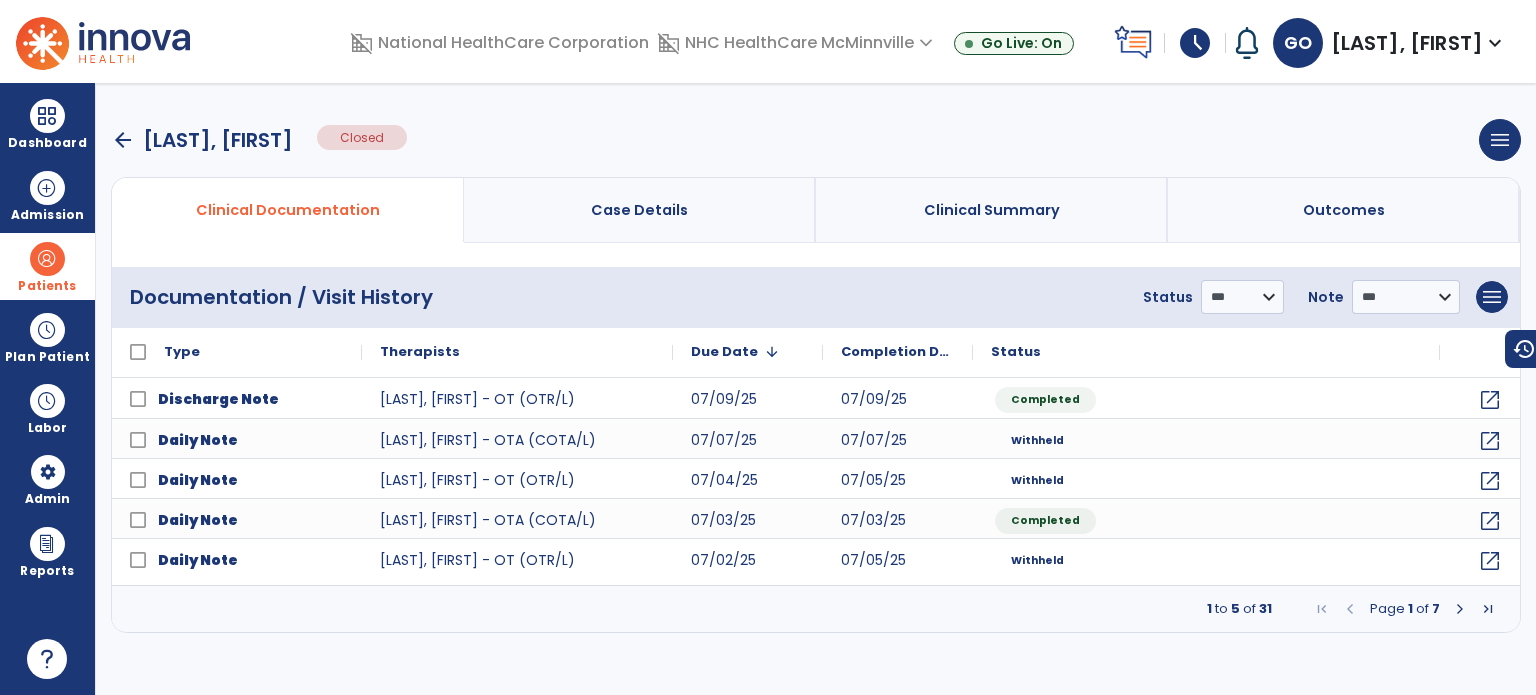 click at bounding box center [1460, 609] 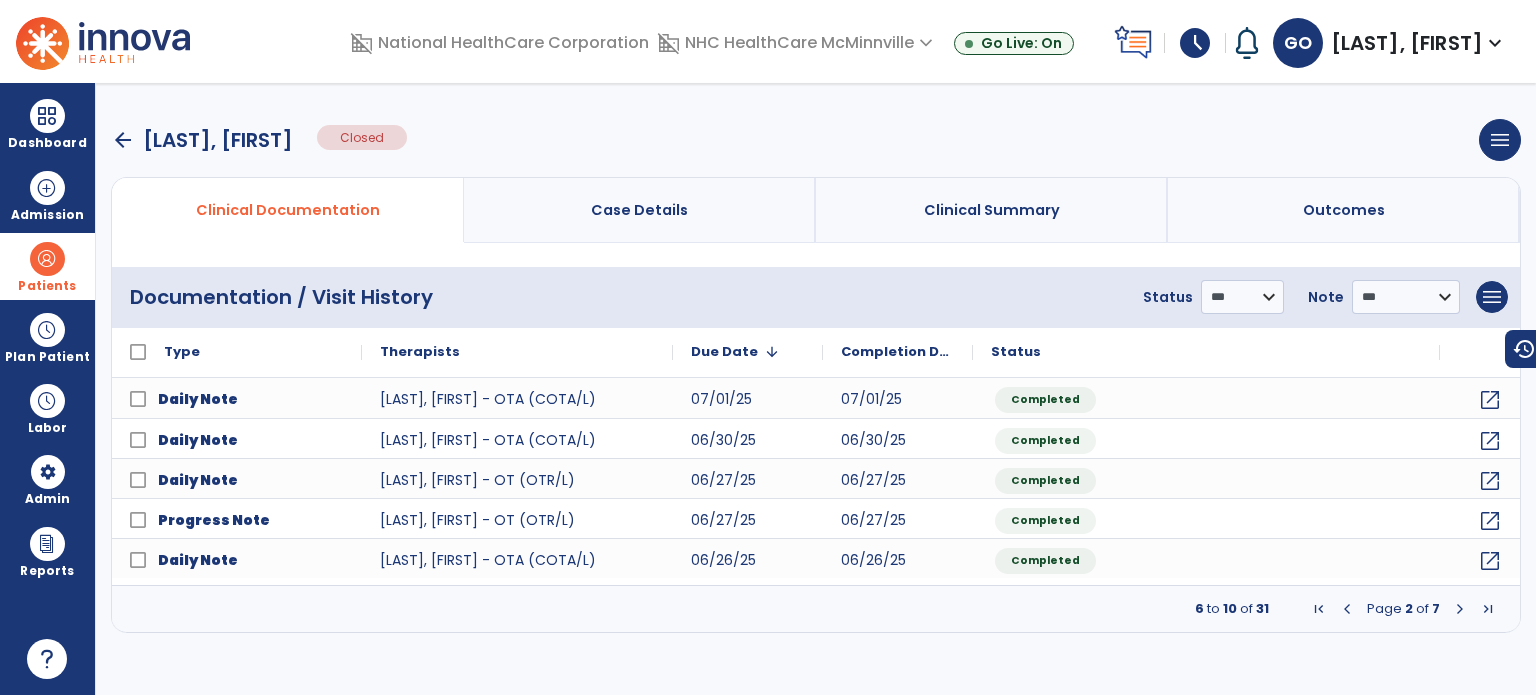 click at bounding box center (1460, 609) 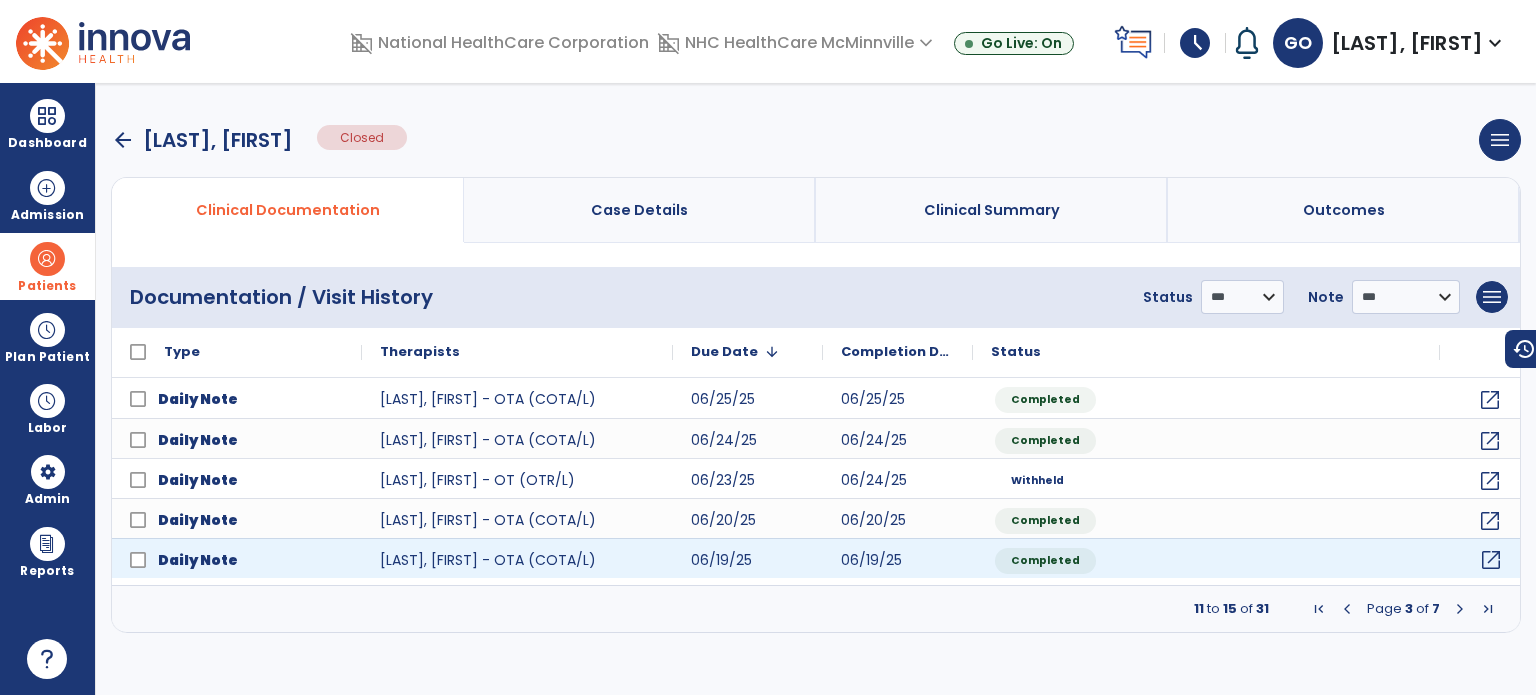 click on "open_in_new" 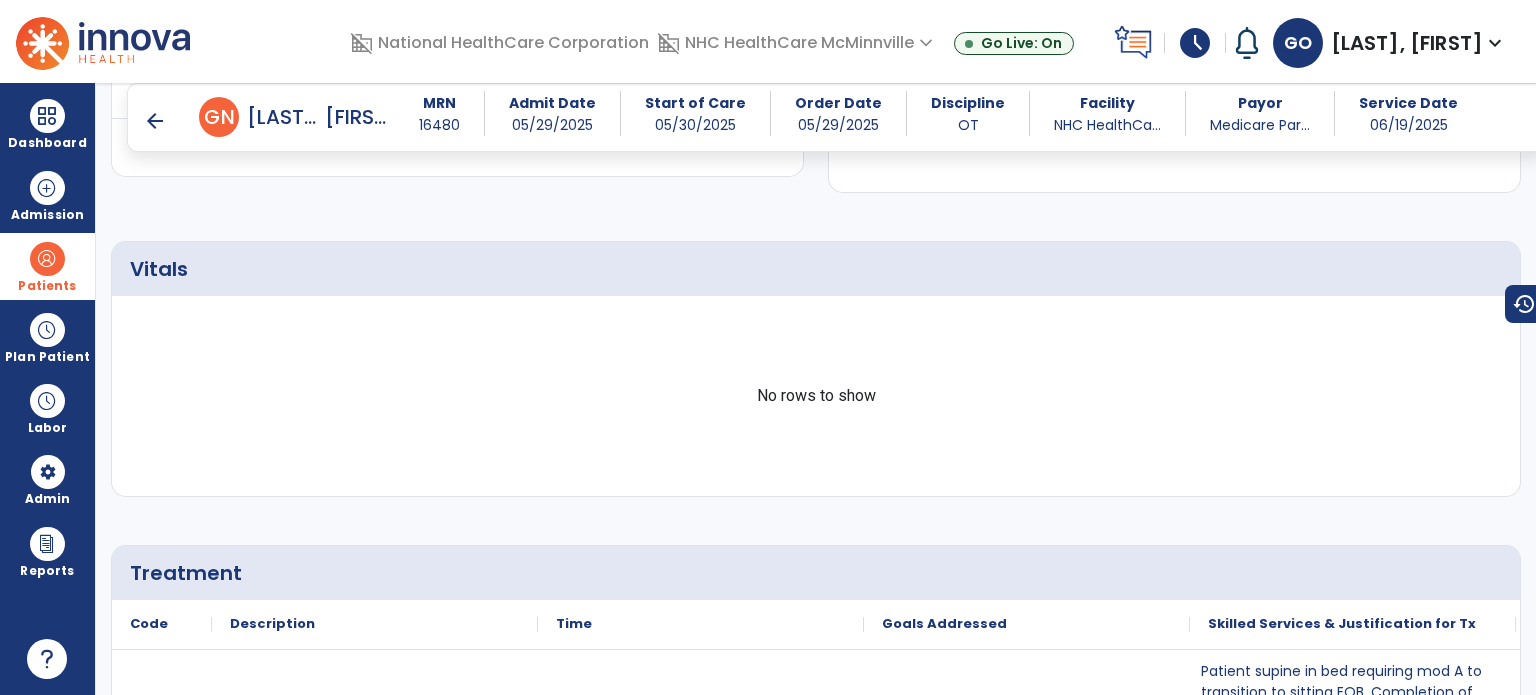 scroll, scrollTop: 2300, scrollLeft: 0, axis: vertical 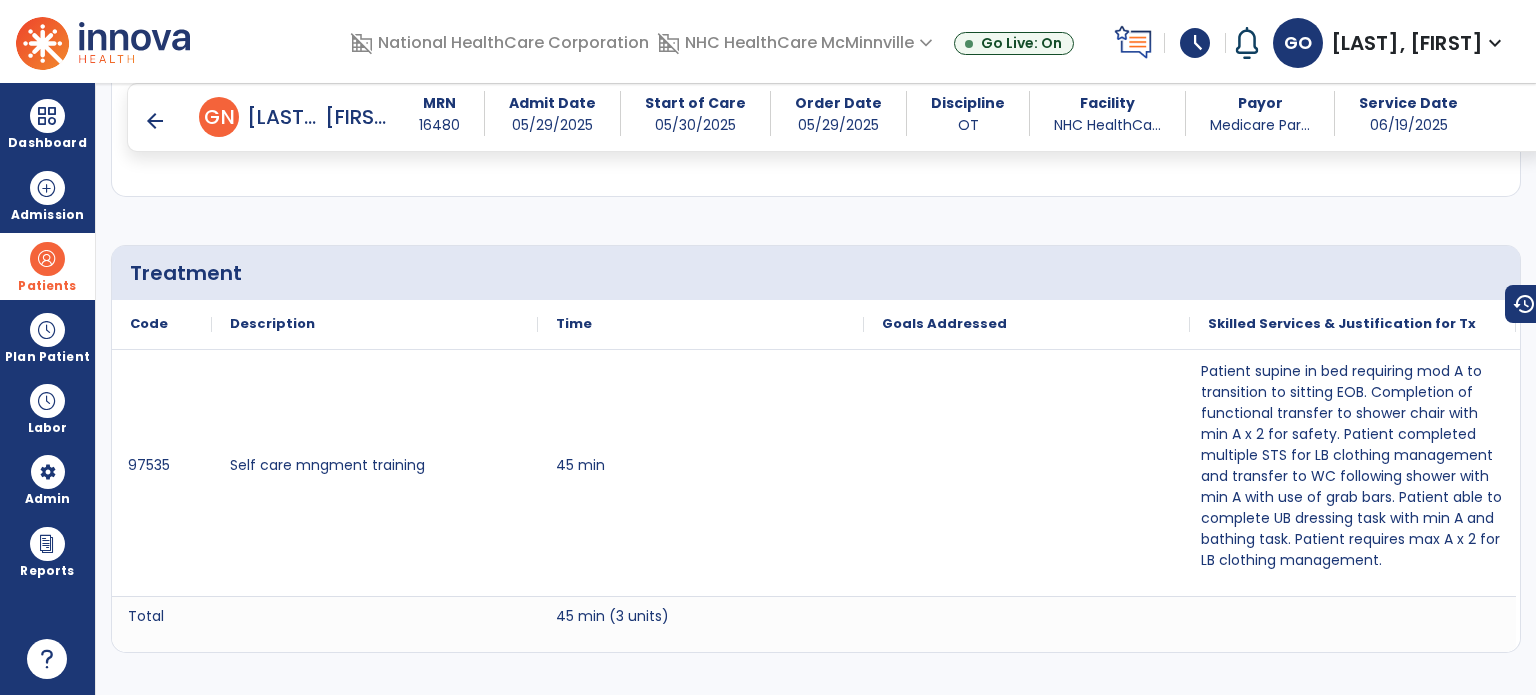 click on "arrow_back" at bounding box center [155, 121] 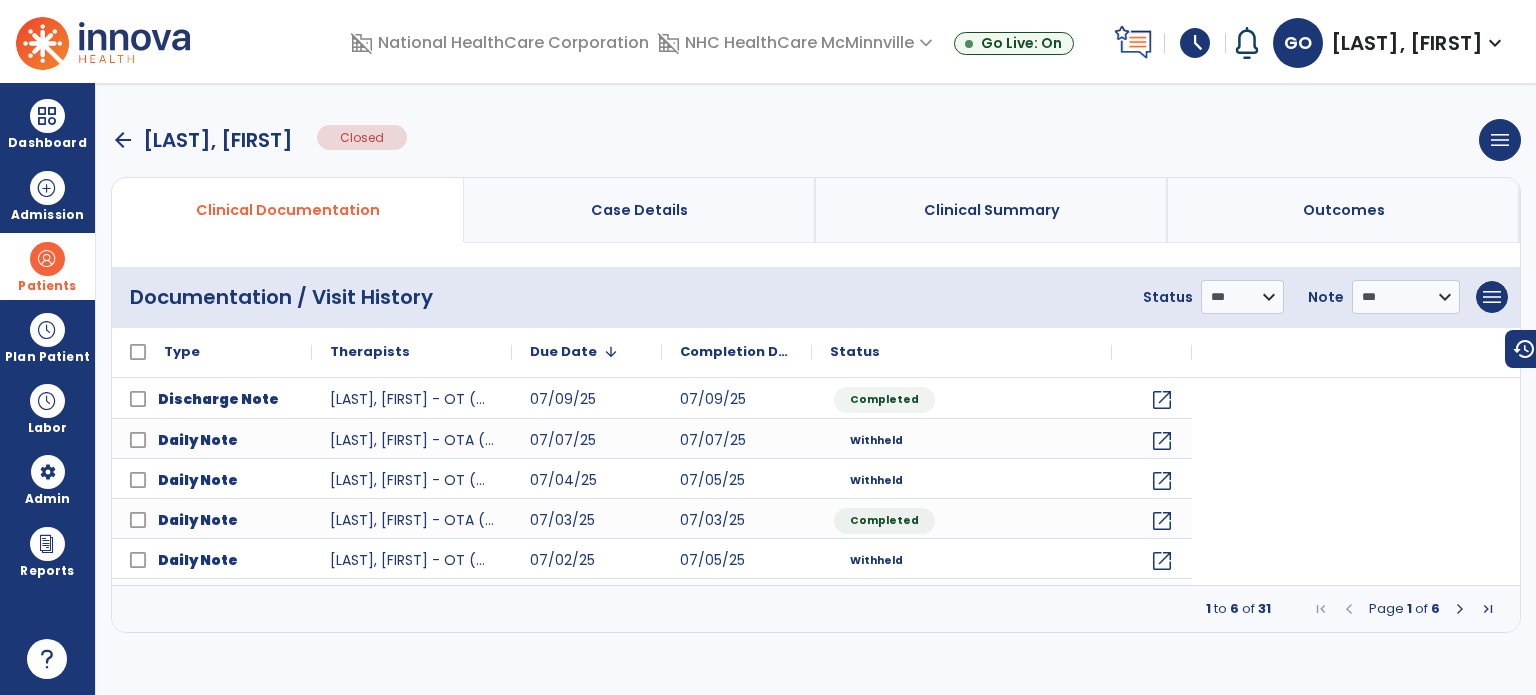 scroll, scrollTop: 0, scrollLeft: 0, axis: both 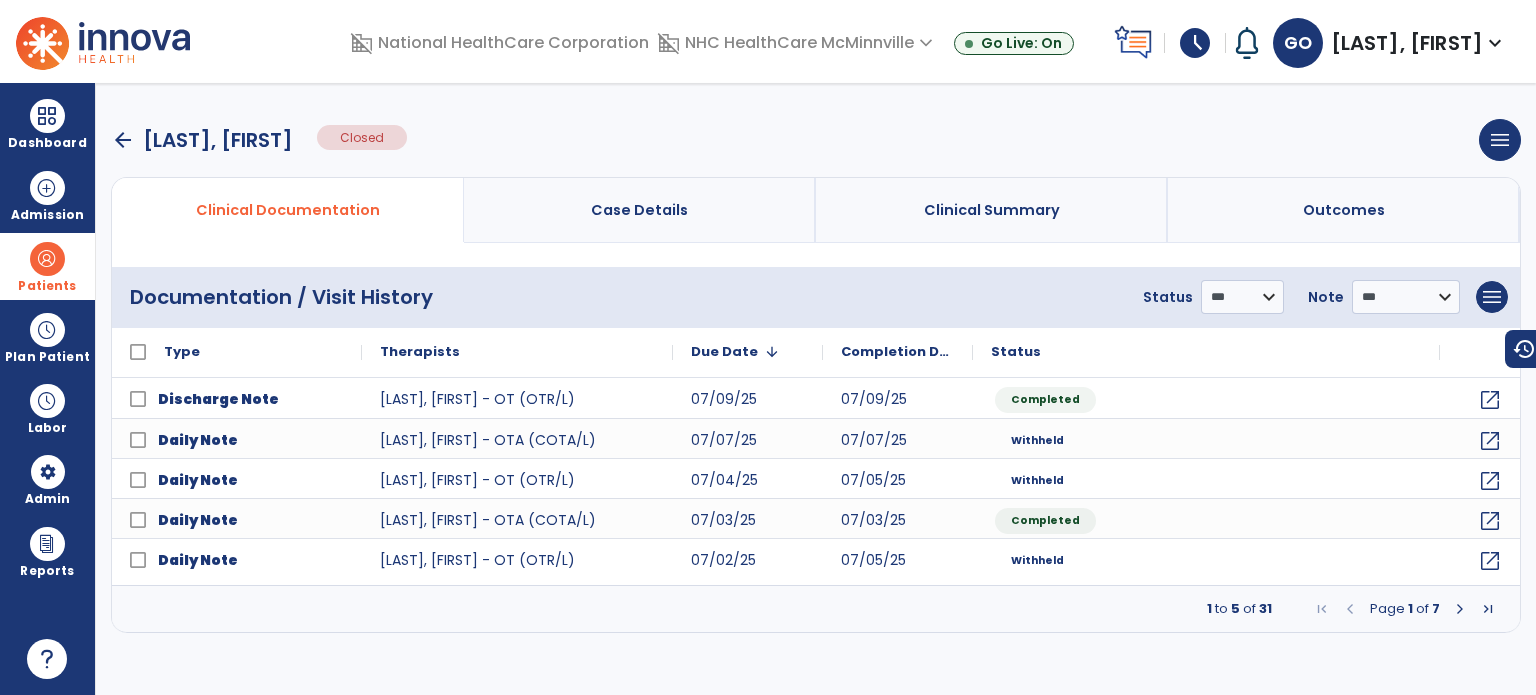 click on "arrow_back" at bounding box center (123, 140) 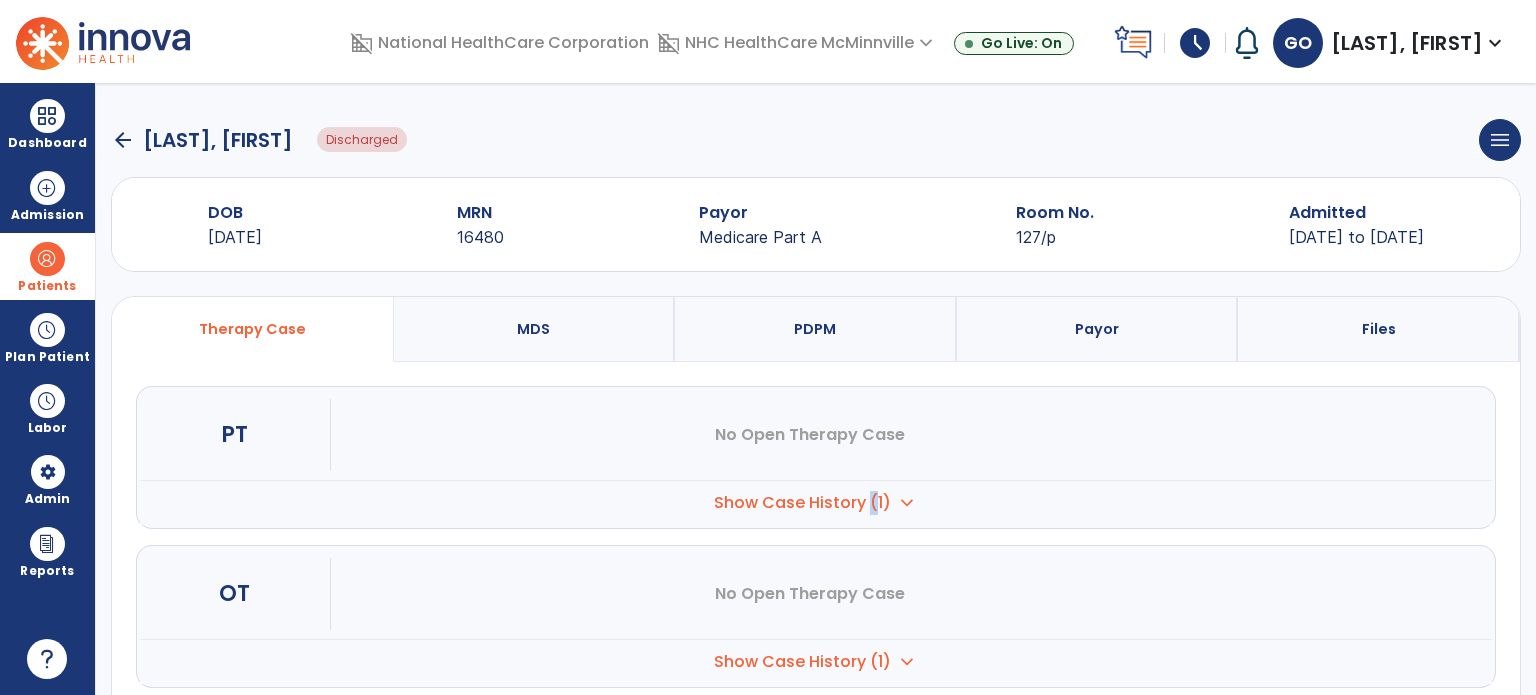 click on "Show Case History (1)" at bounding box center [802, 503] 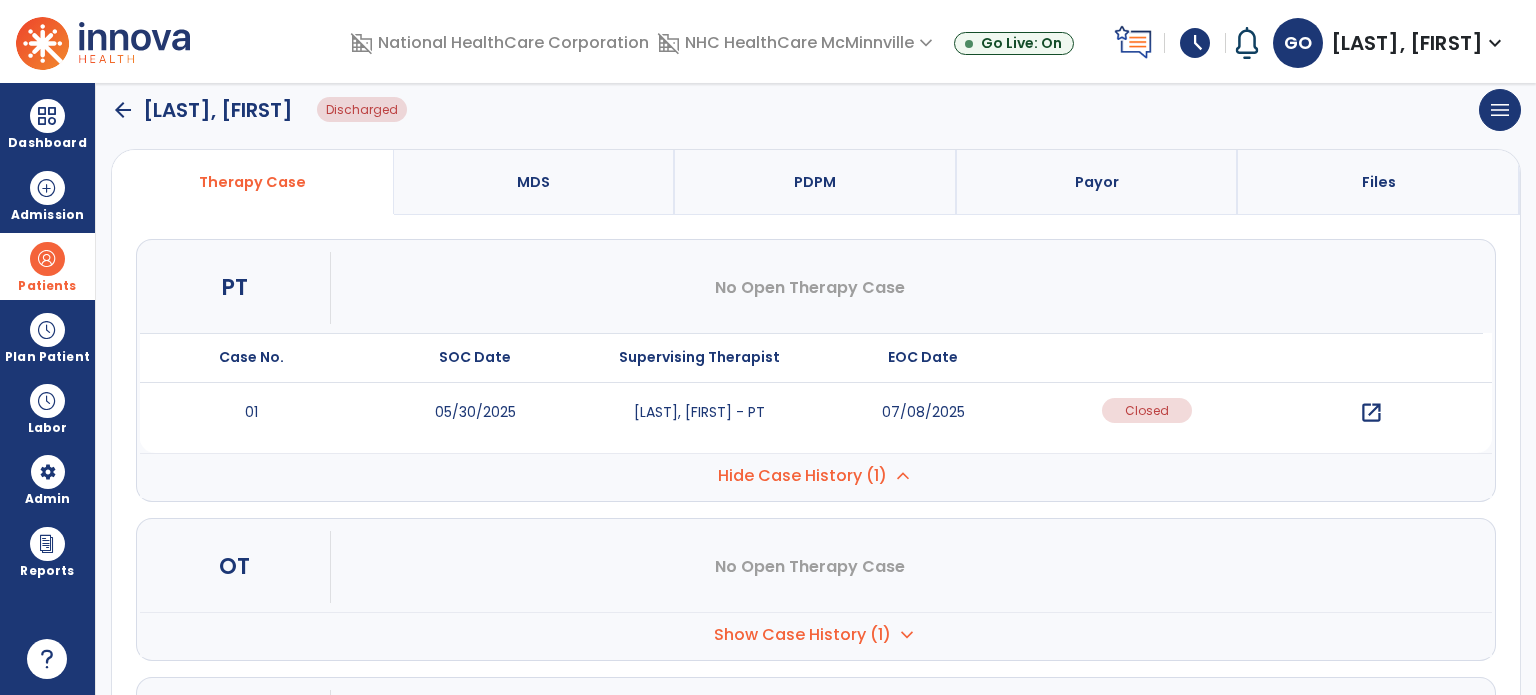 scroll, scrollTop: 316, scrollLeft: 0, axis: vertical 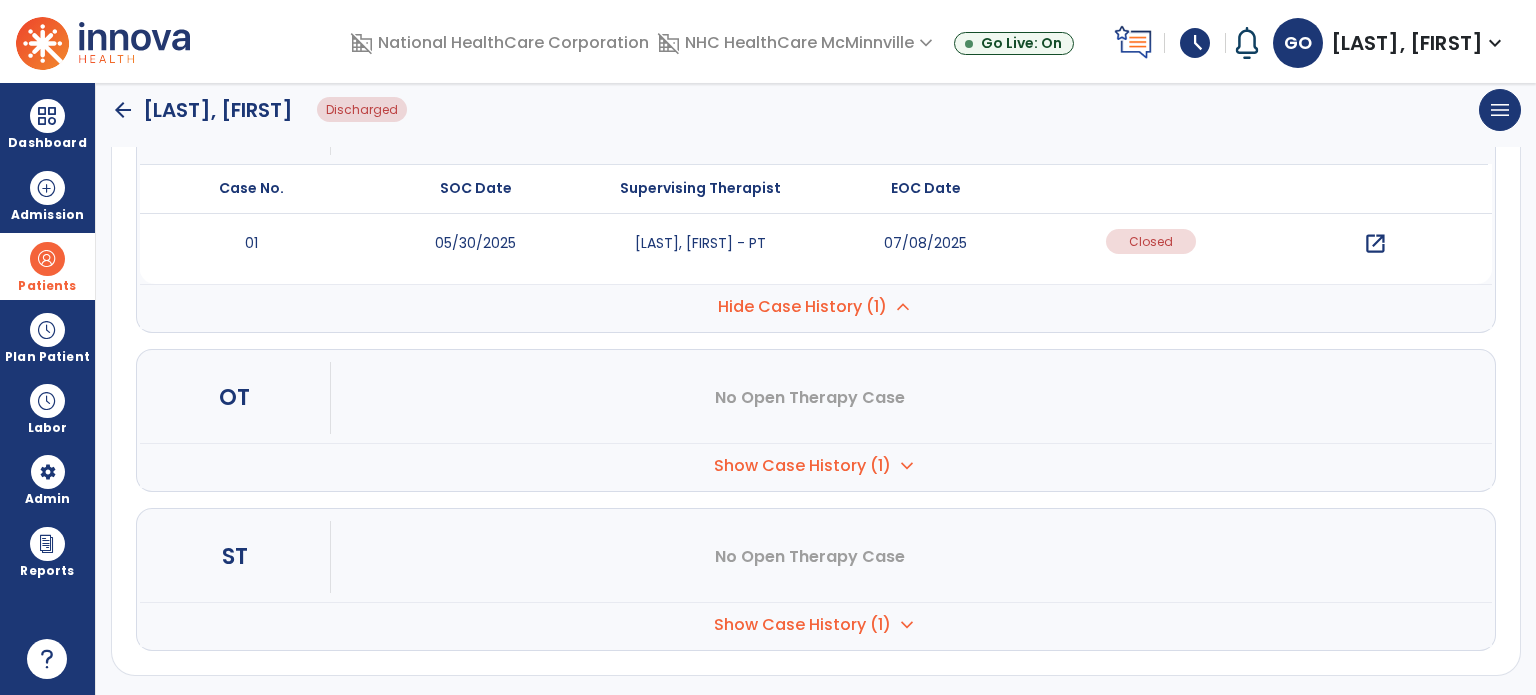 click on "open_in_new" at bounding box center (1375, 244) 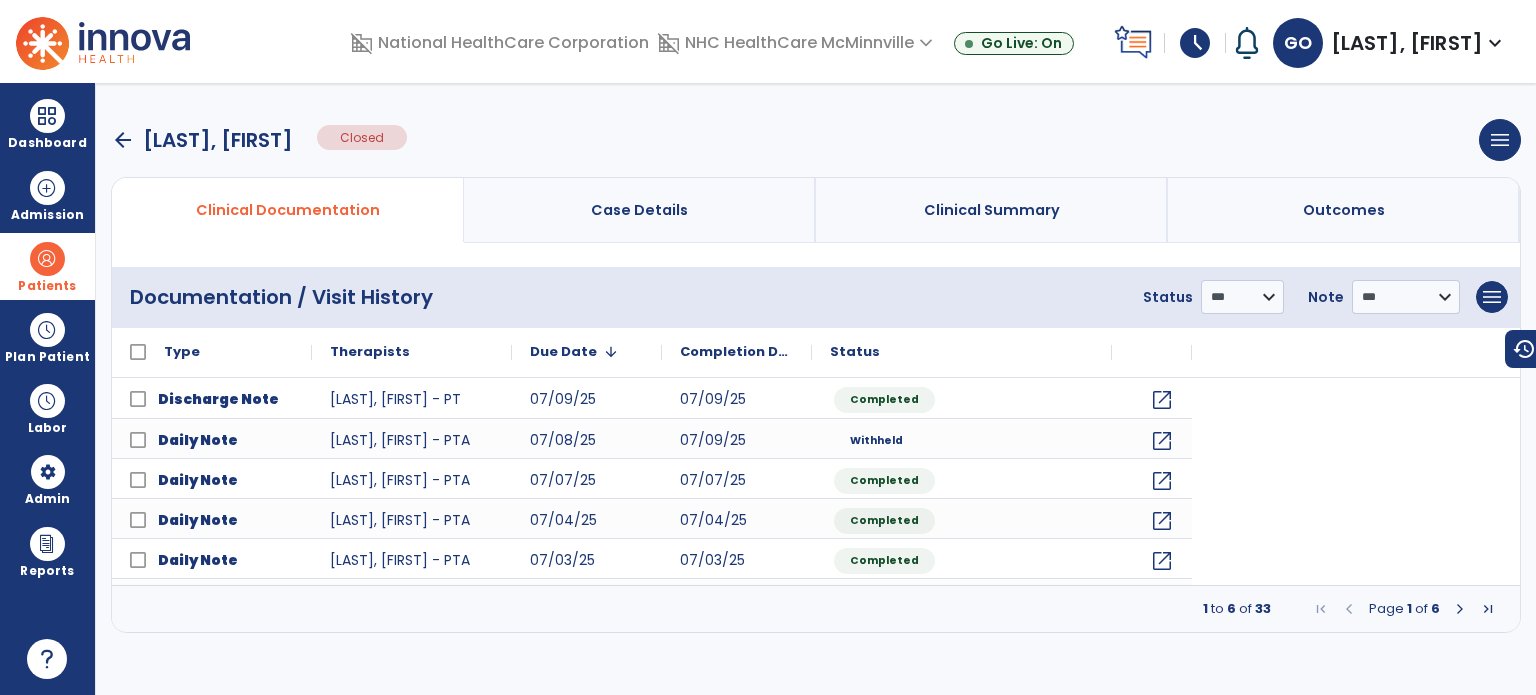 scroll, scrollTop: 0, scrollLeft: 0, axis: both 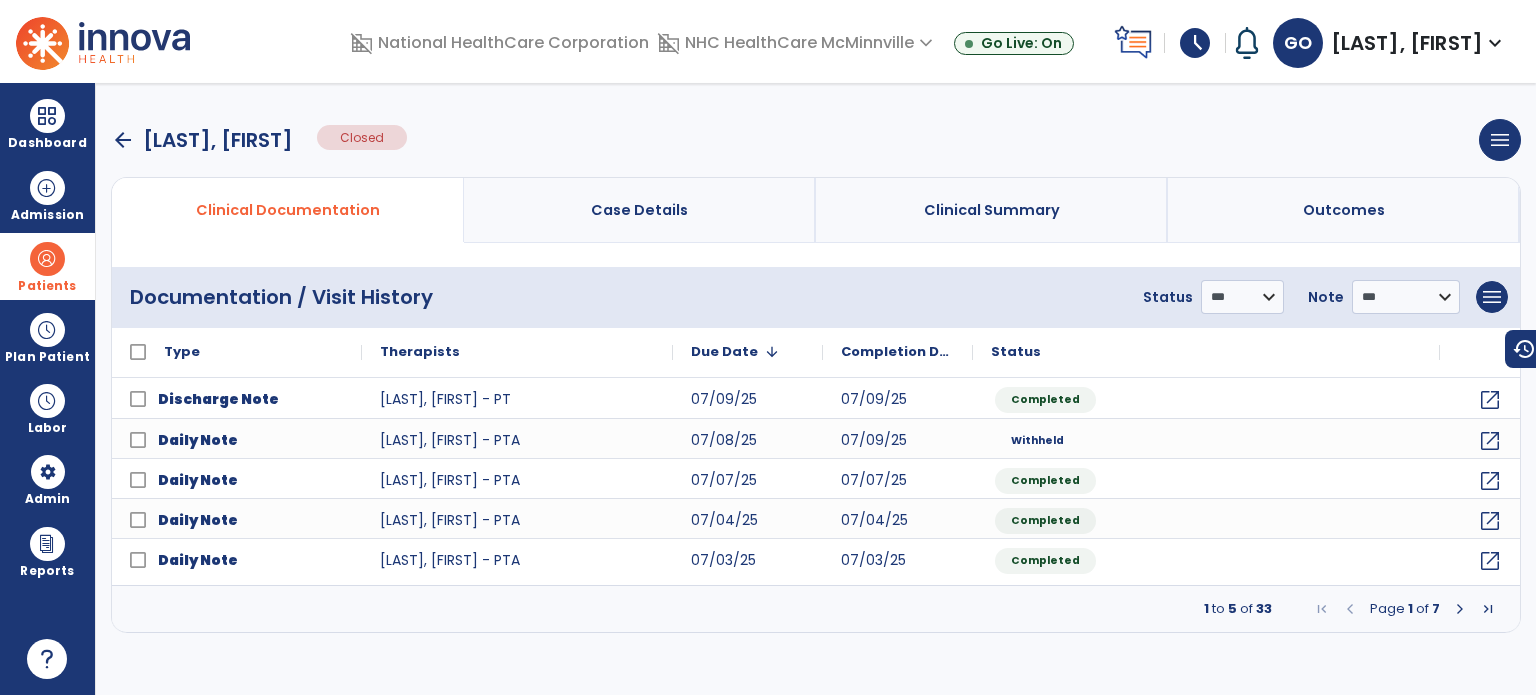 click at bounding box center [1460, 609] 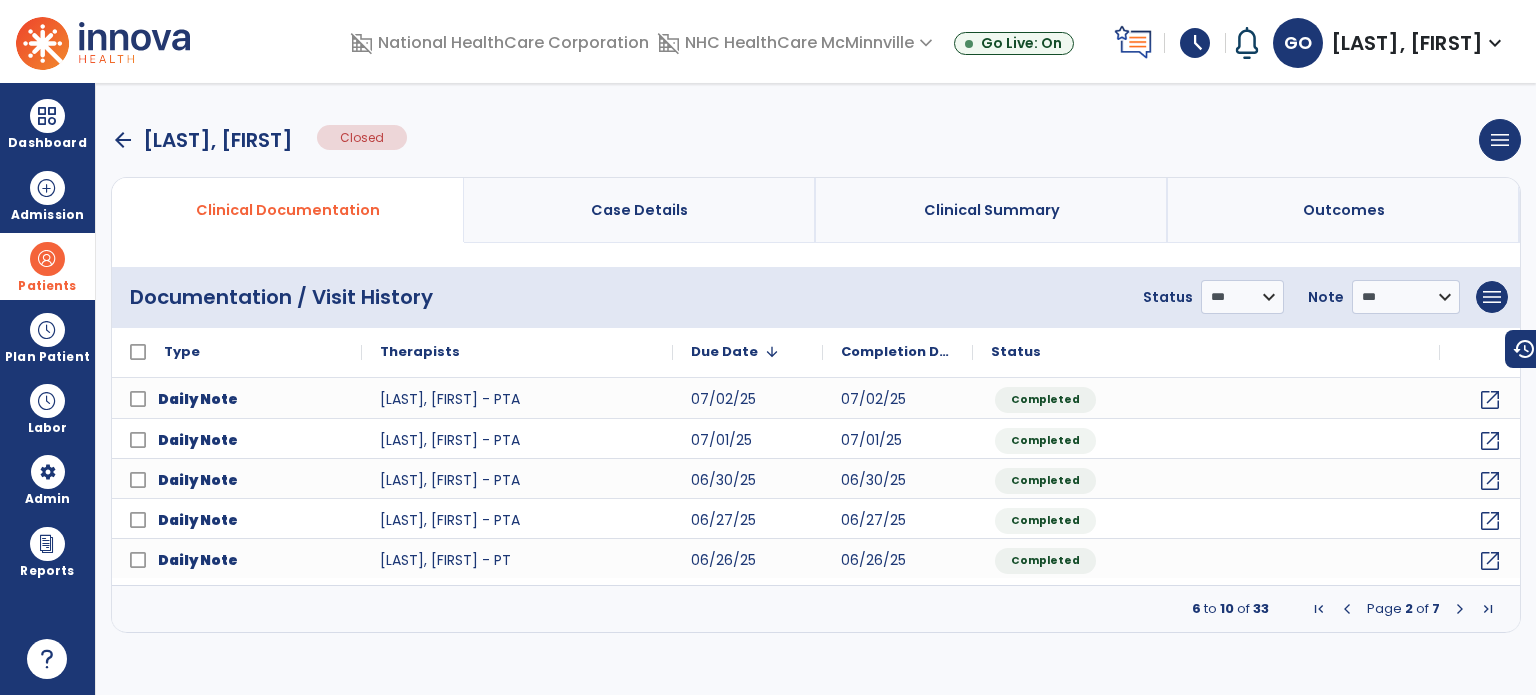 click at bounding box center [1460, 609] 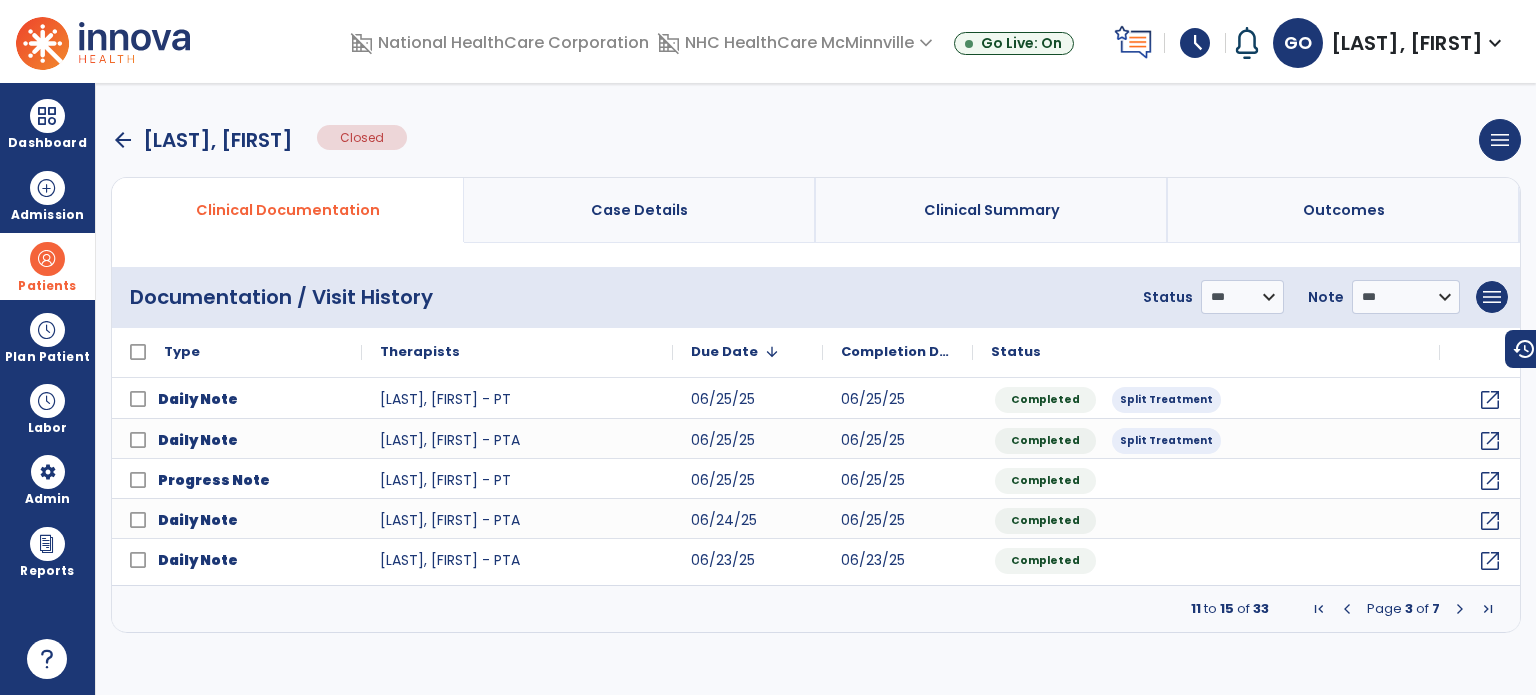 click at bounding box center [1460, 609] 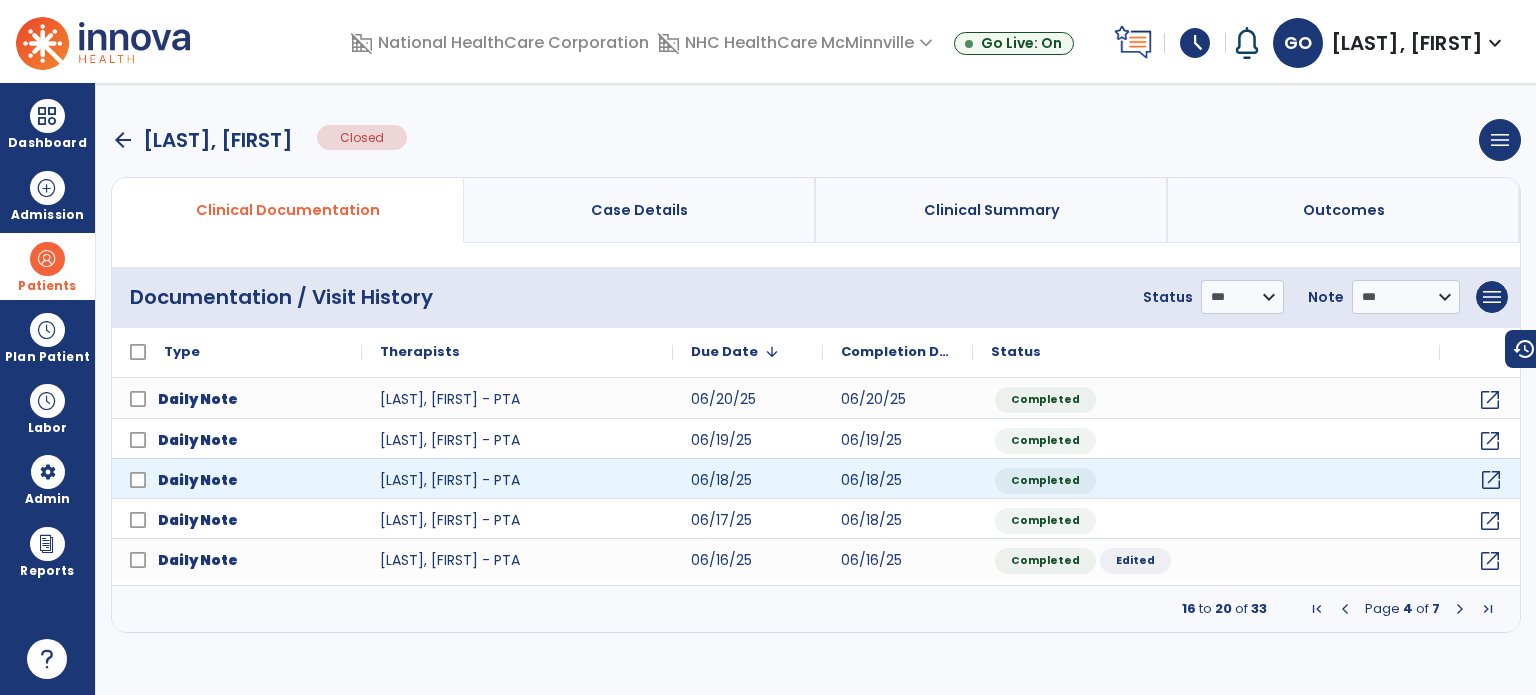 click on "open_in_new" 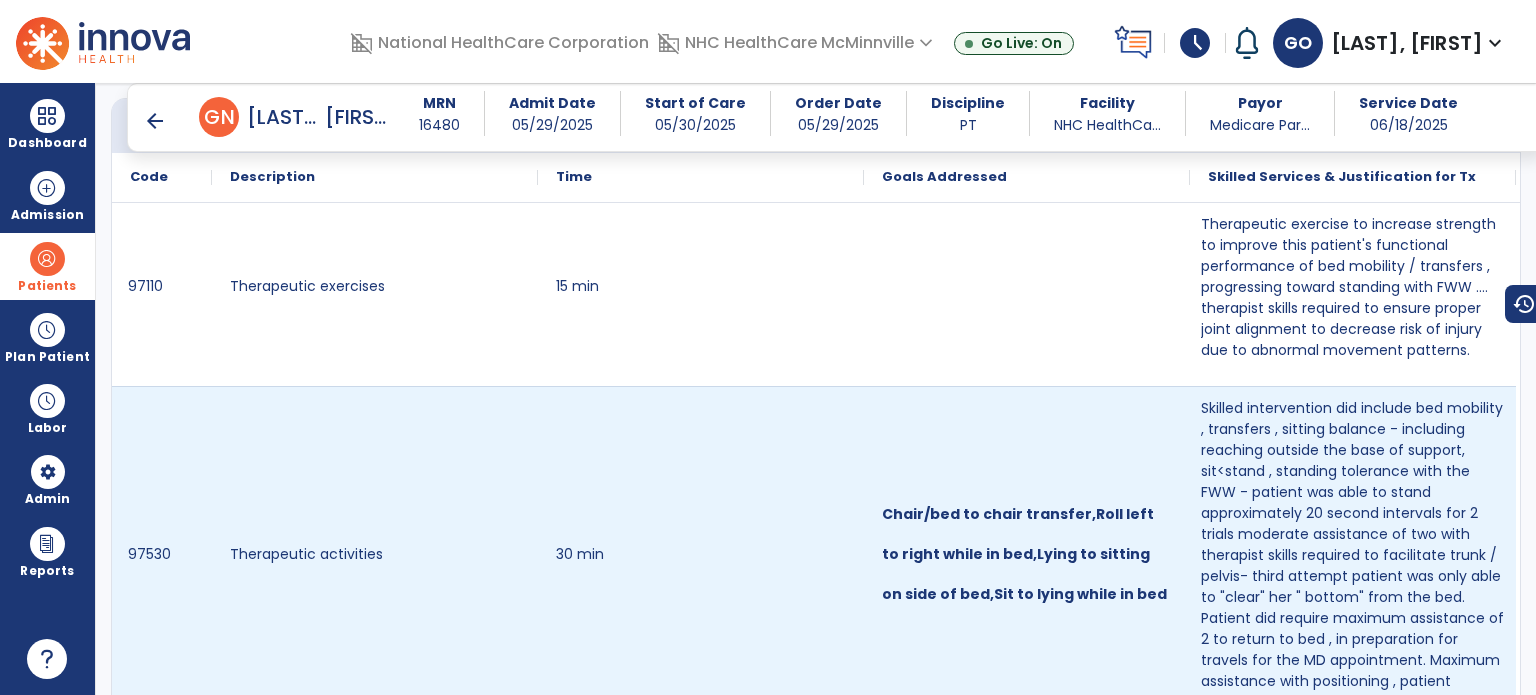 scroll, scrollTop: 2500, scrollLeft: 0, axis: vertical 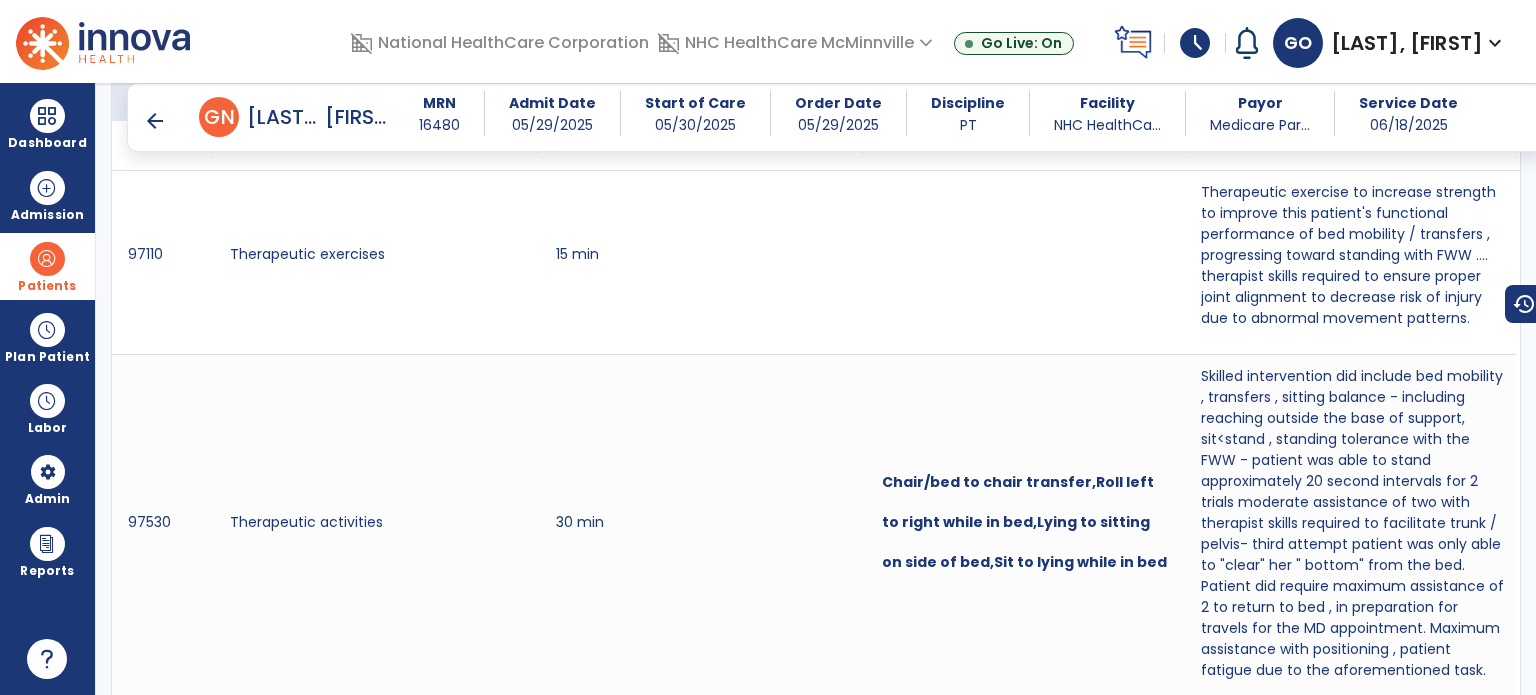 click on "arrow_back" at bounding box center (155, 121) 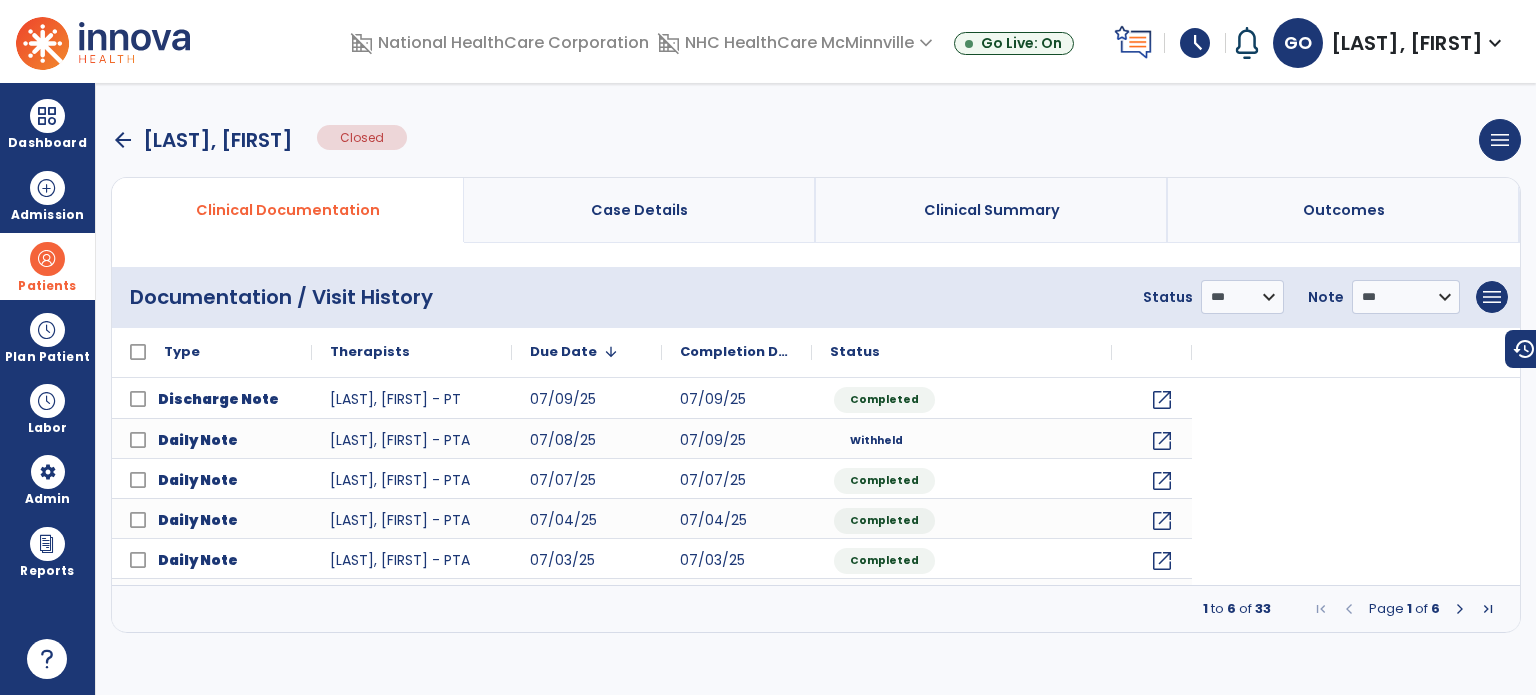 scroll, scrollTop: 0, scrollLeft: 0, axis: both 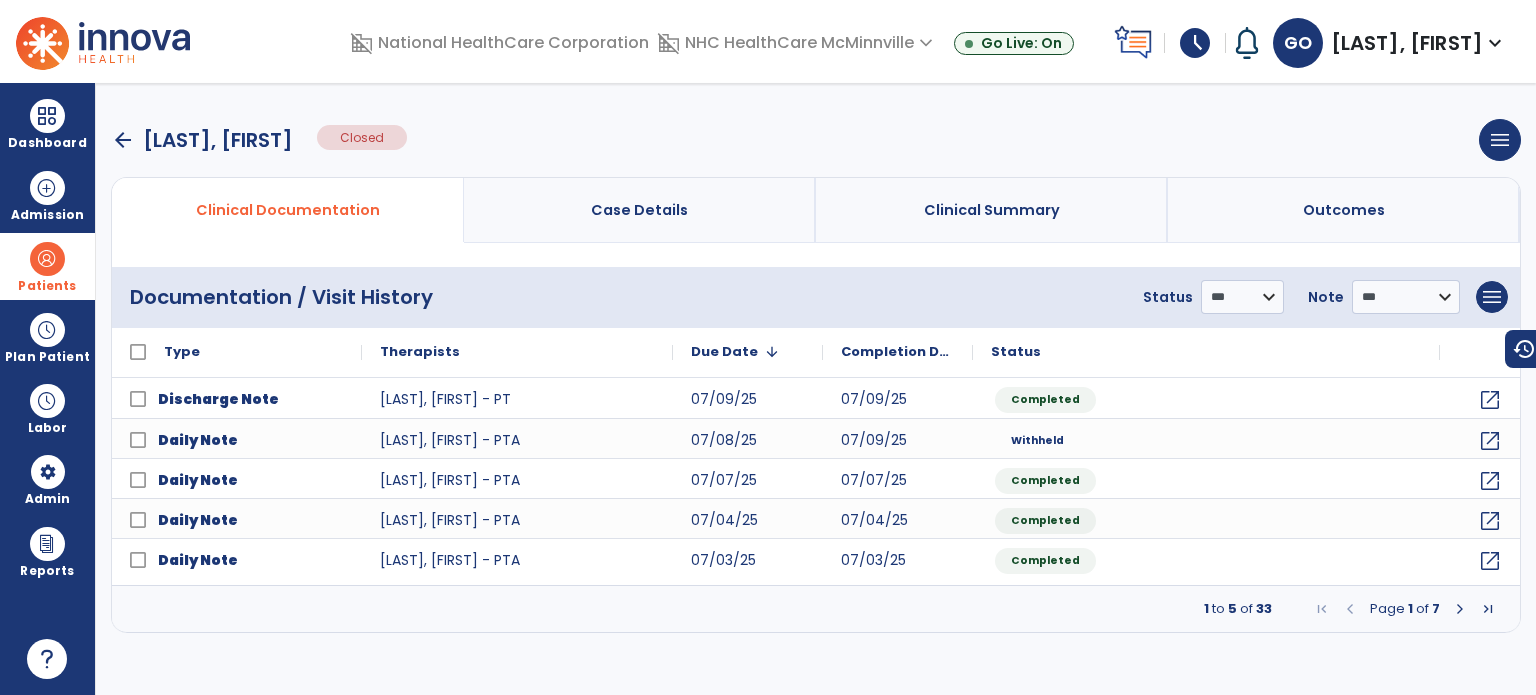 click at bounding box center (1460, 609) 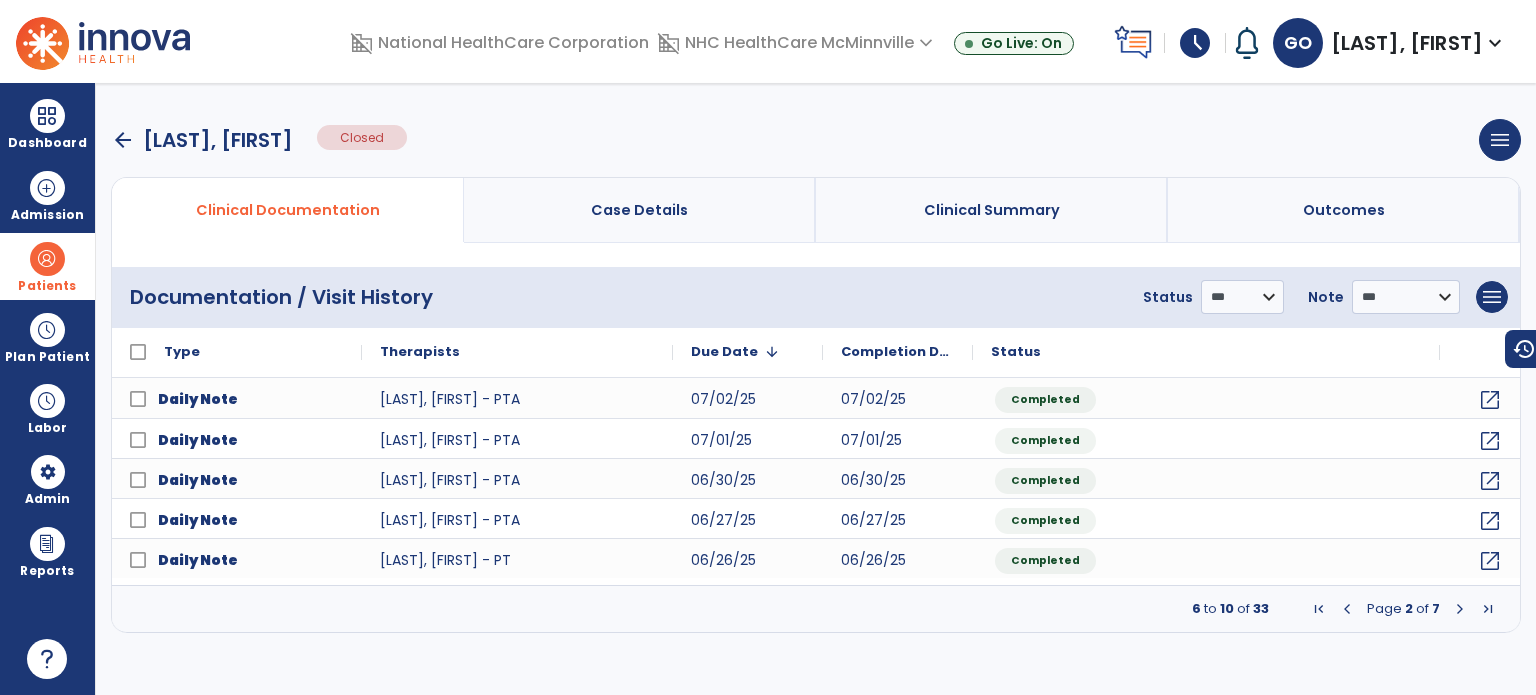click at bounding box center (1460, 609) 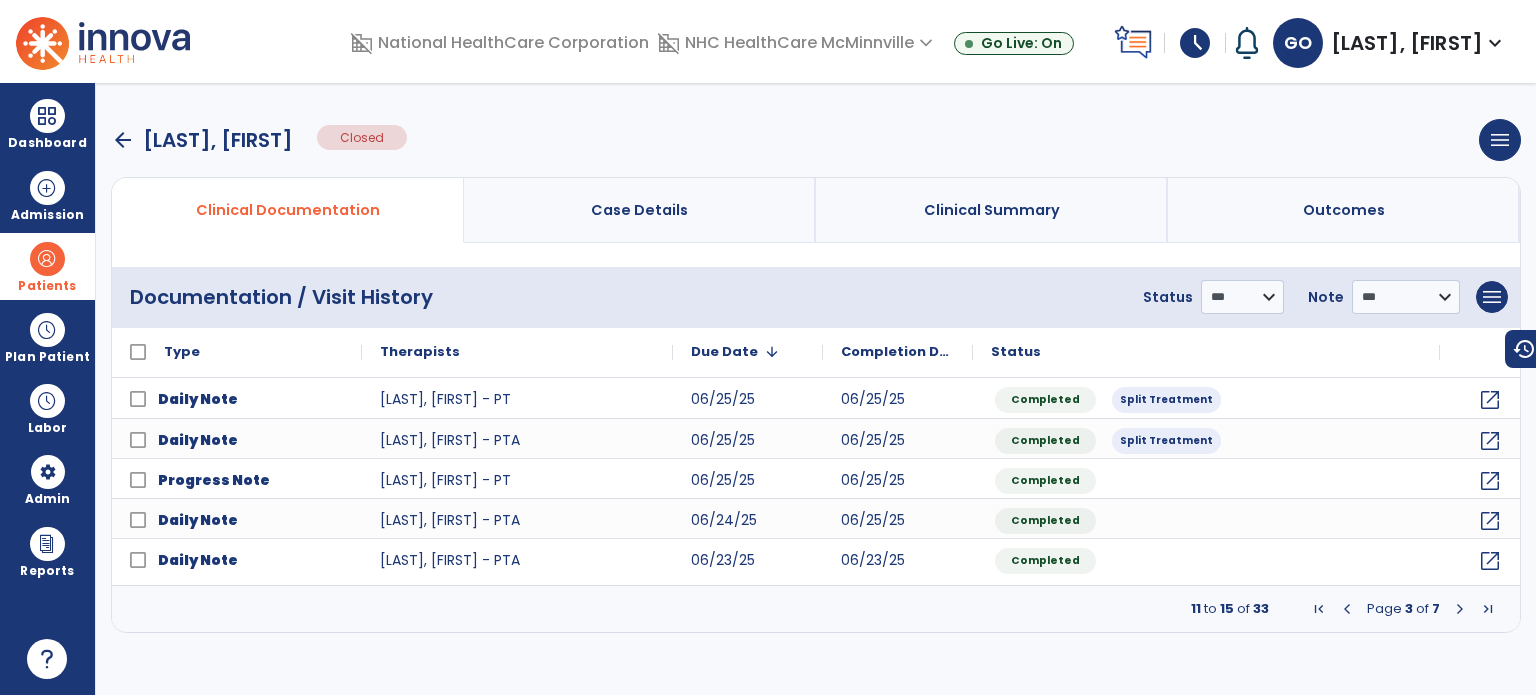 click at bounding box center (1460, 609) 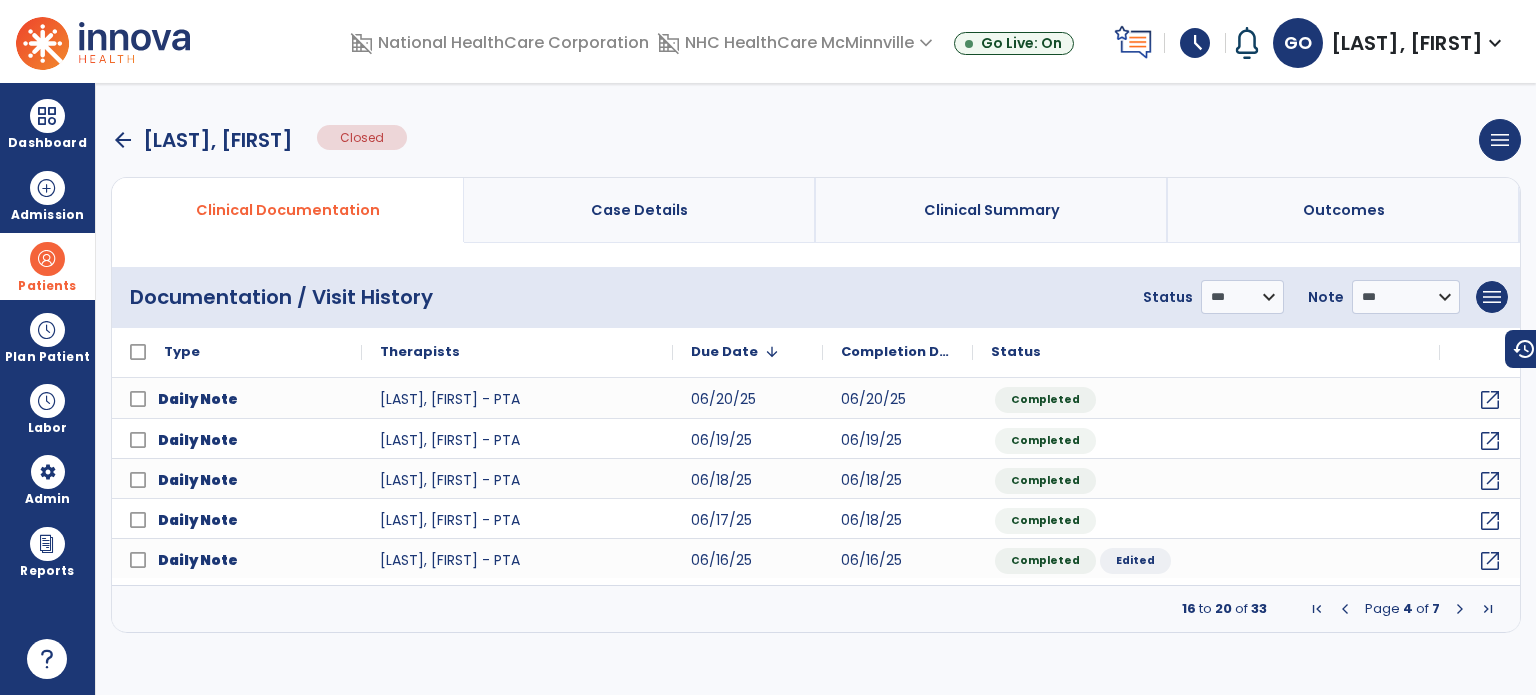 click at bounding box center (1460, 609) 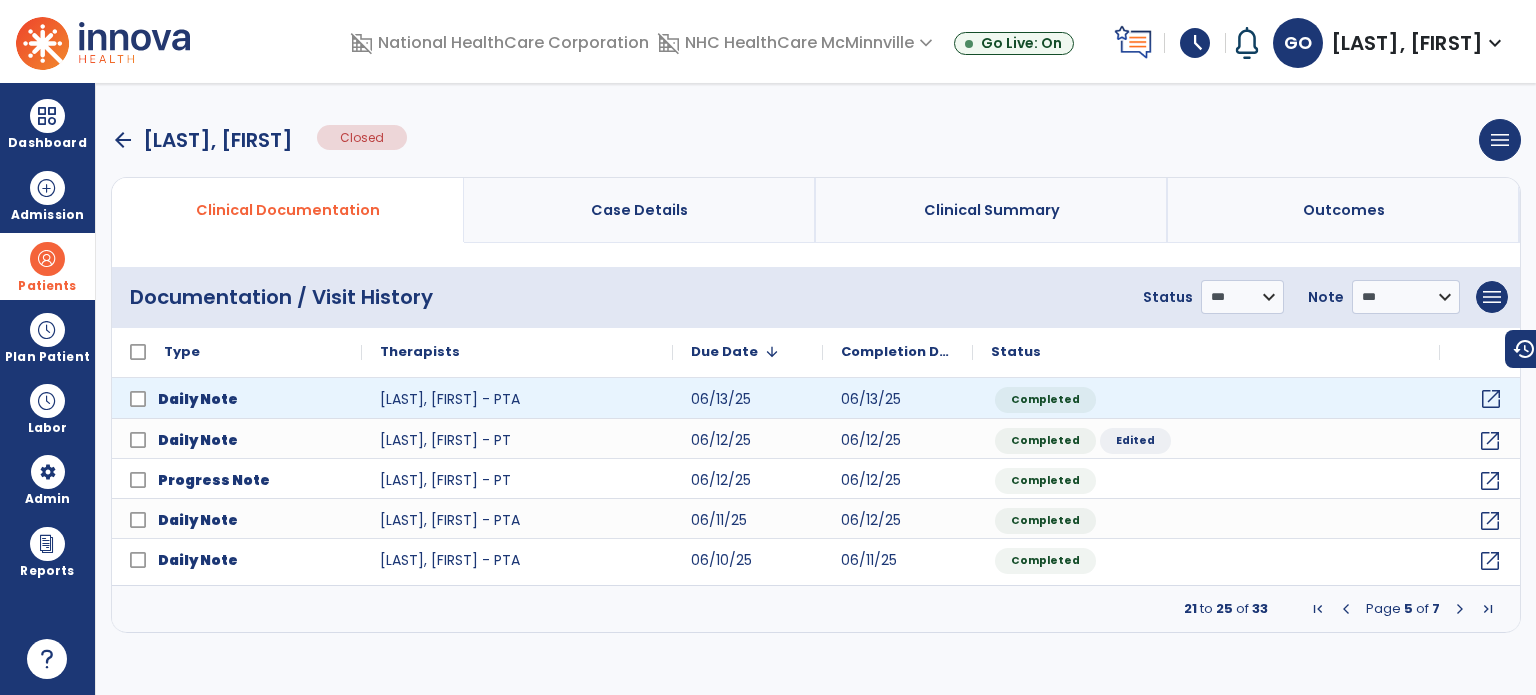 click on "open_in_new" 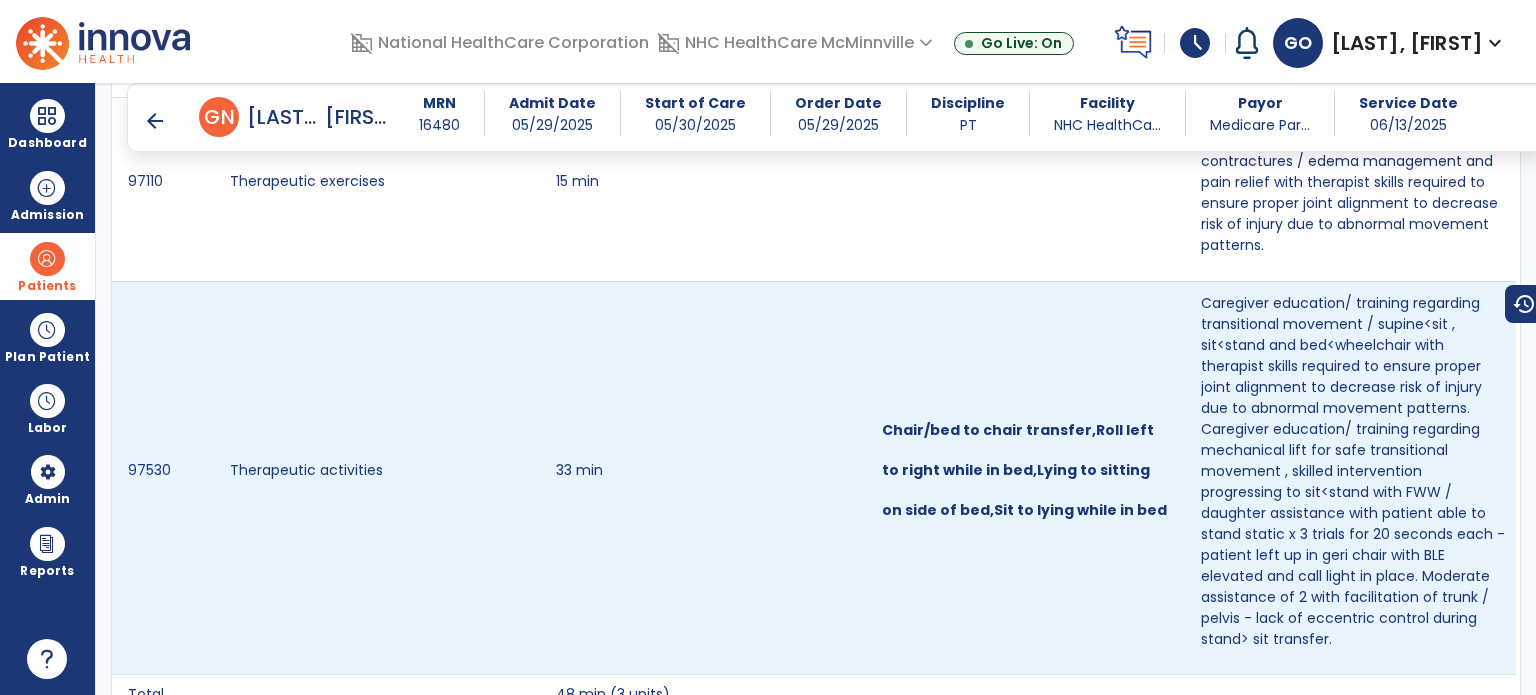 scroll, scrollTop: 2600, scrollLeft: 0, axis: vertical 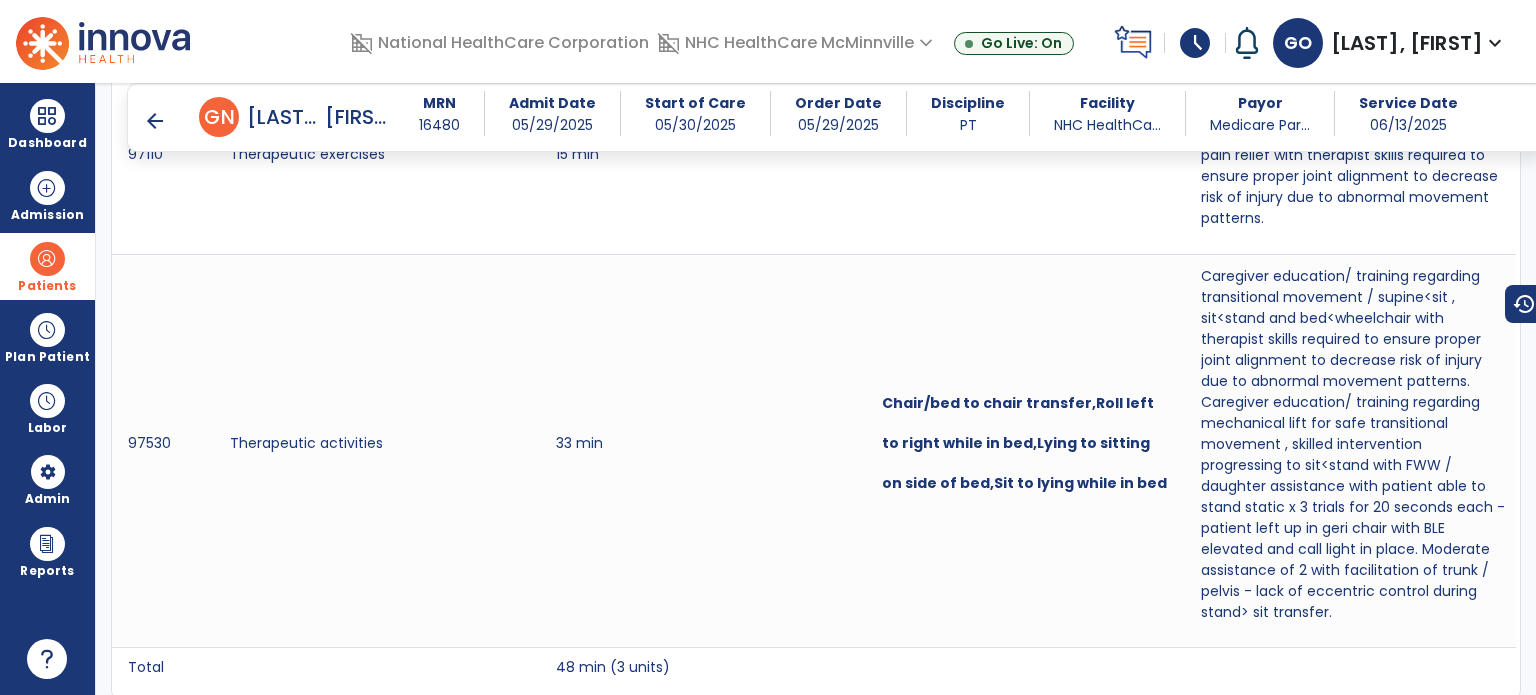 click on "arrow_back" at bounding box center (155, 121) 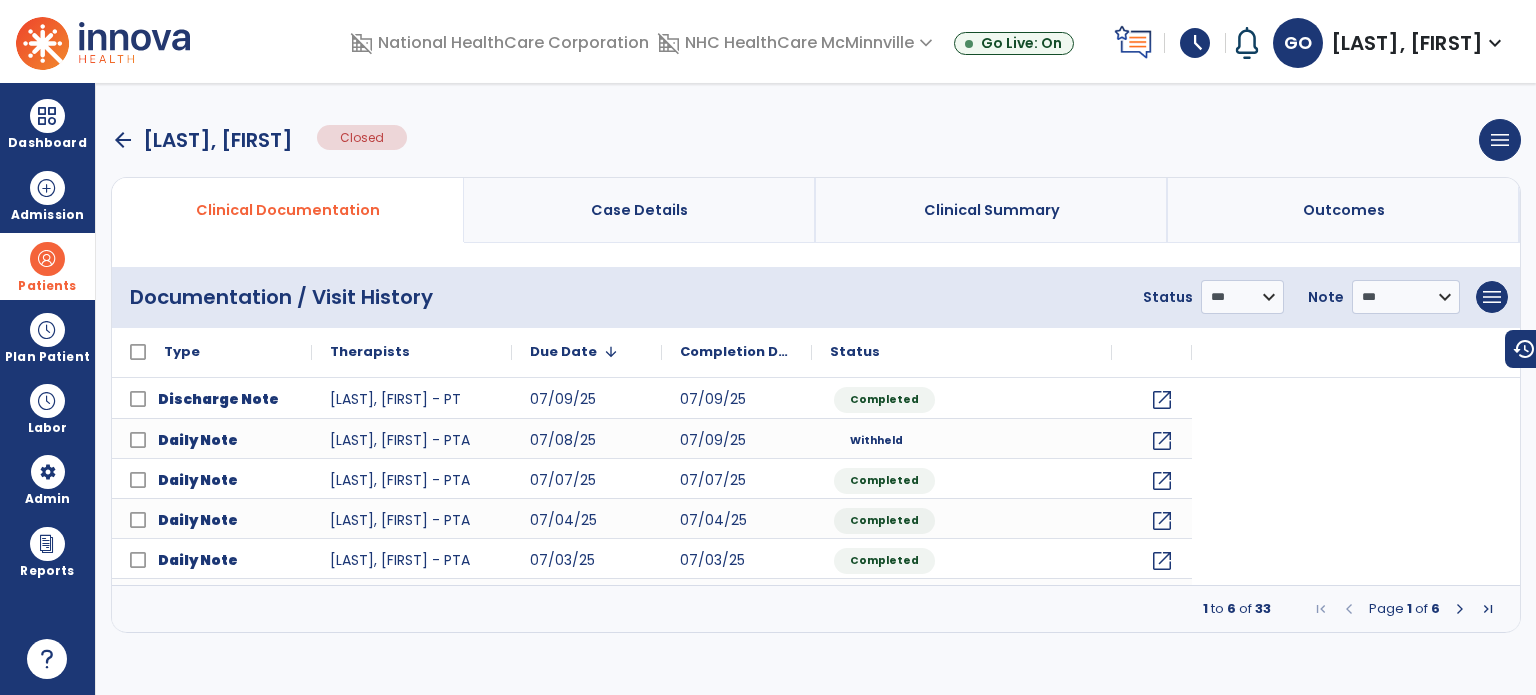 scroll, scrollTop: 0, scrollLeft: 0, axis: both 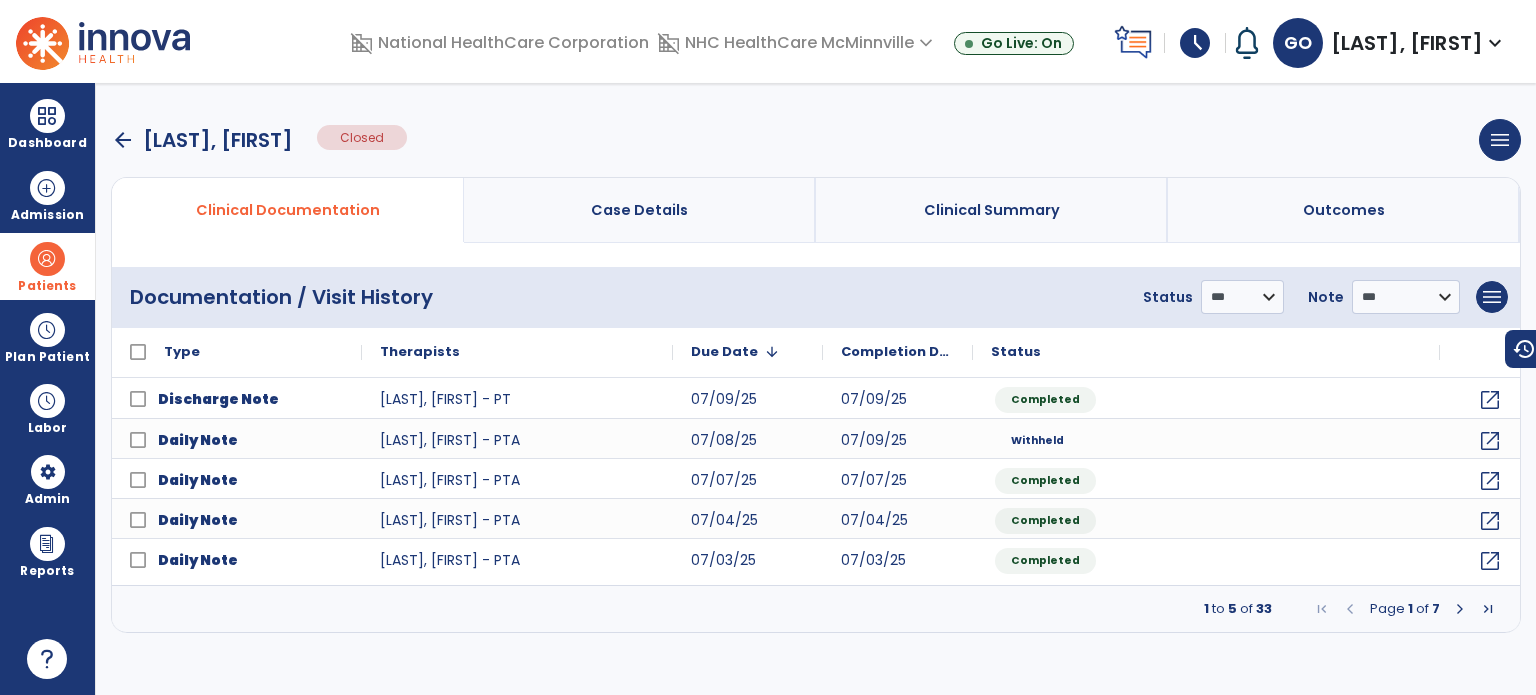 click at bounding box center (1460, 609) 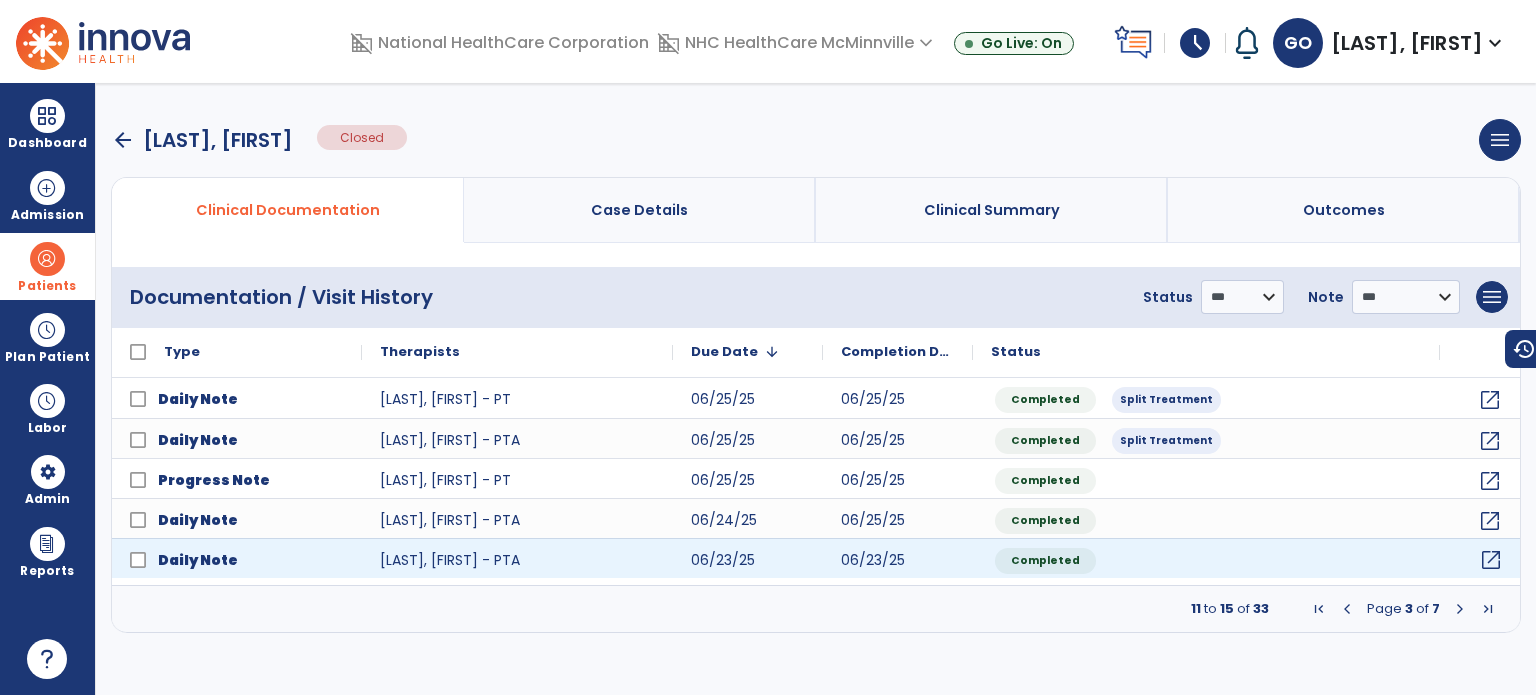 click on "open_in_new" 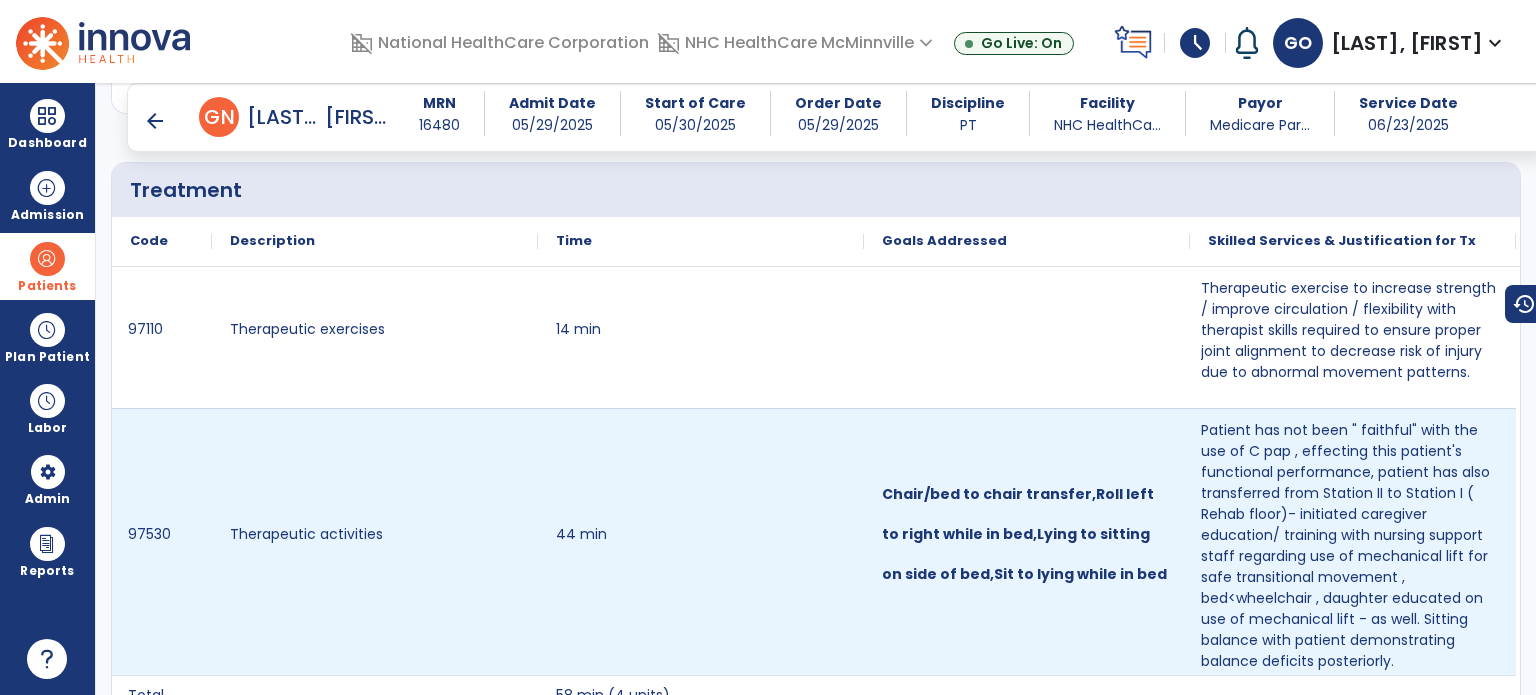 scroll, scrollTop: 2420, scrollLeft: 0, axis: vertical 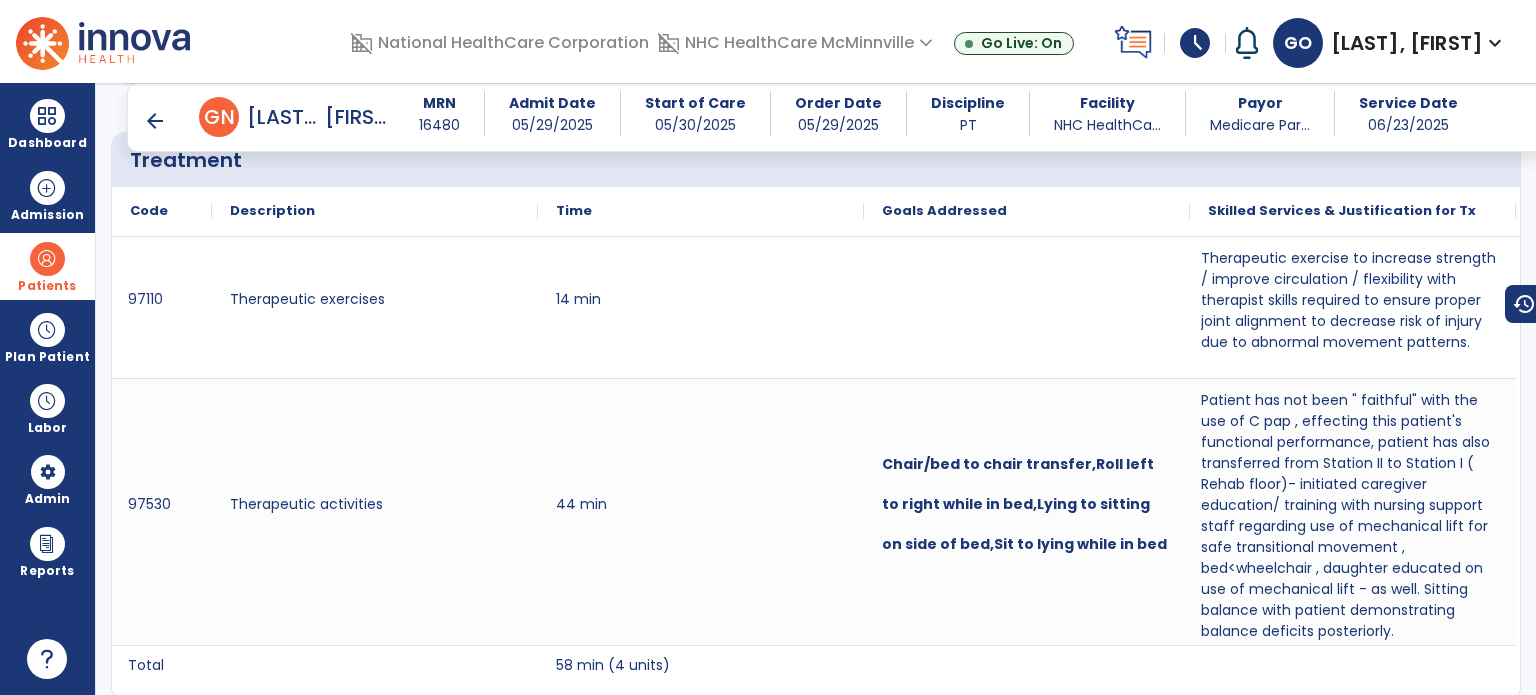 click on "arrow_back" at bounding box center [155, 121] 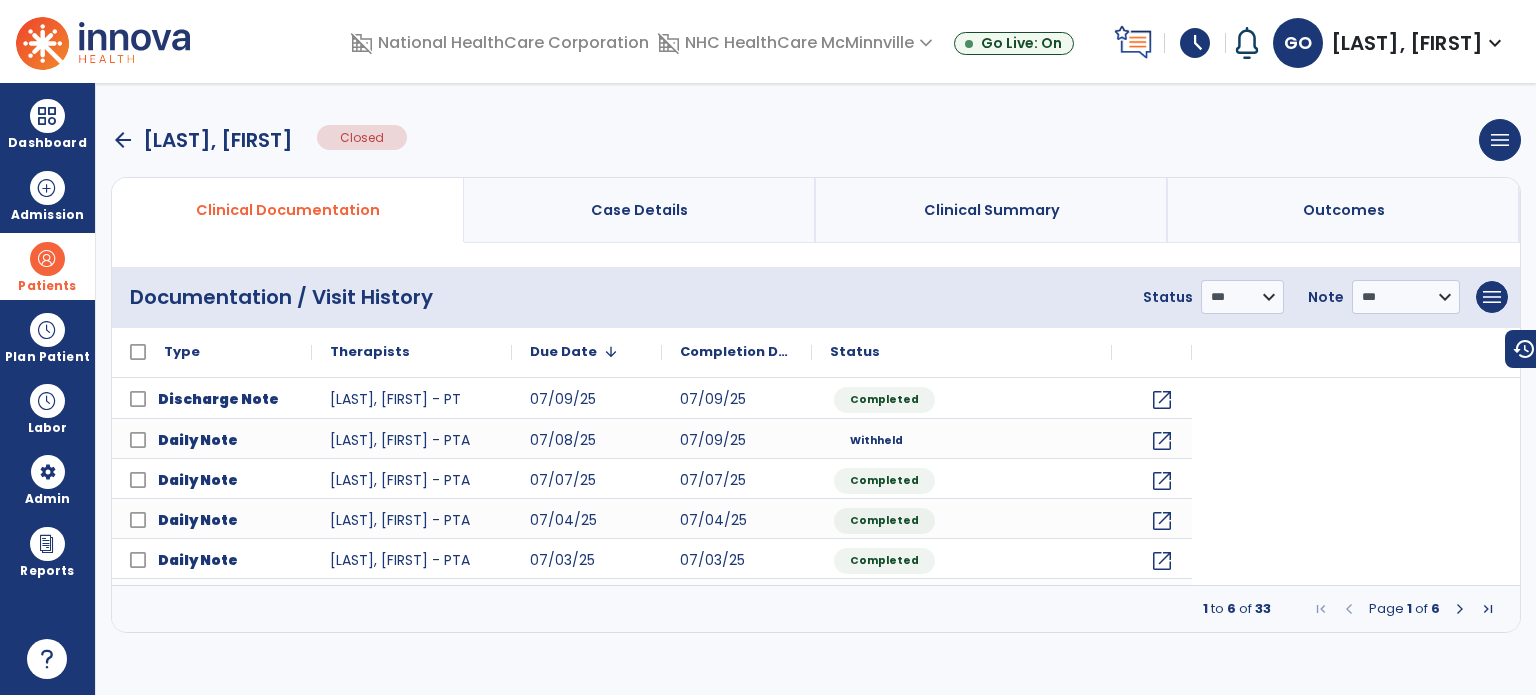 scroll, scrollTop: 0, scrollLeft: 0, axis: both 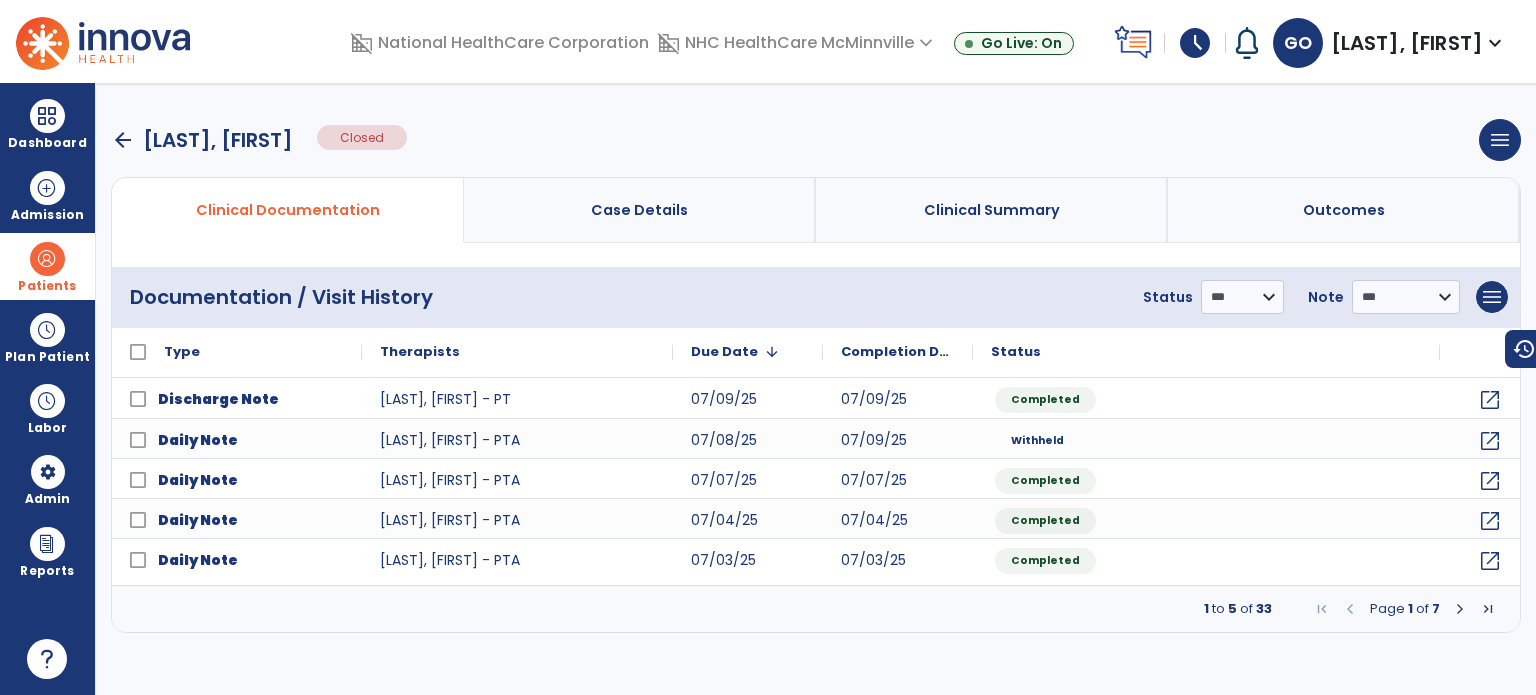 click on "Page
1
of
7" at bounding box center [1405, 609] 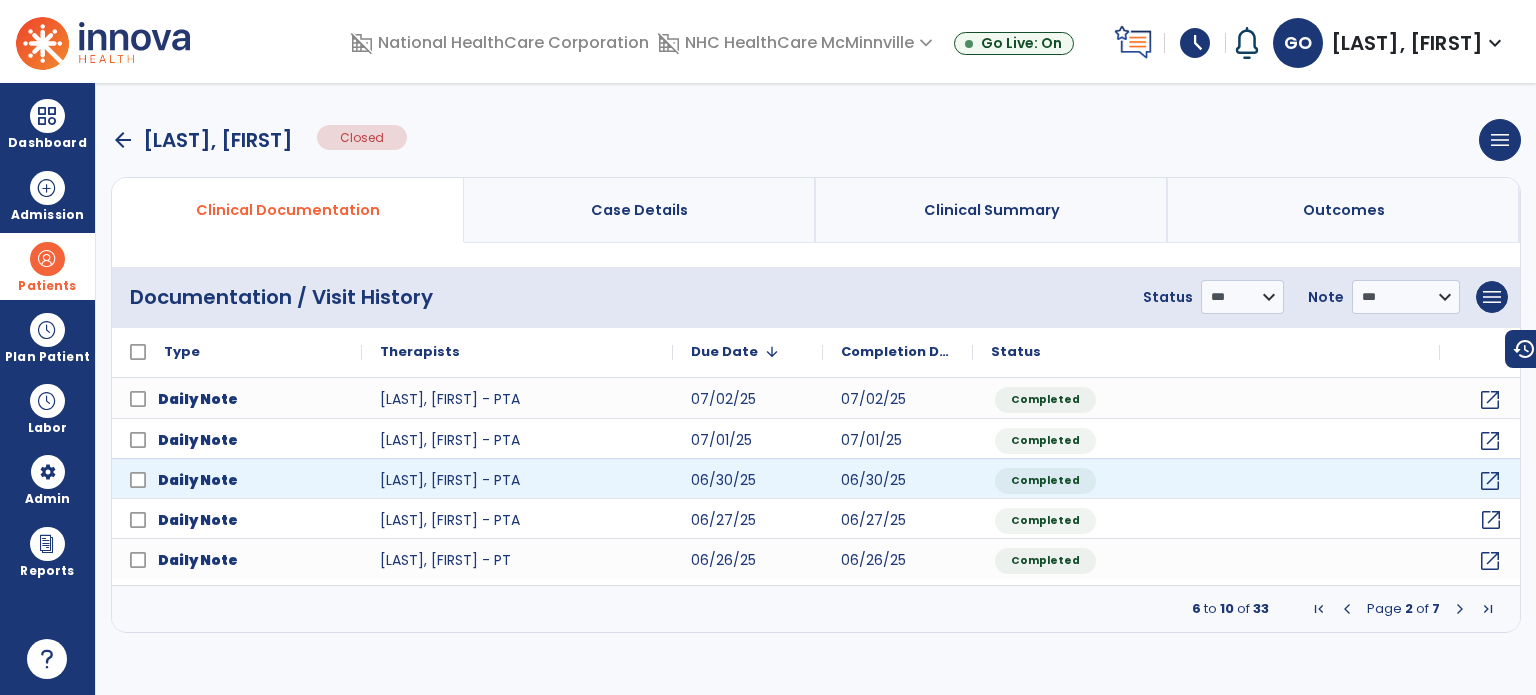 click on "open_in_new" 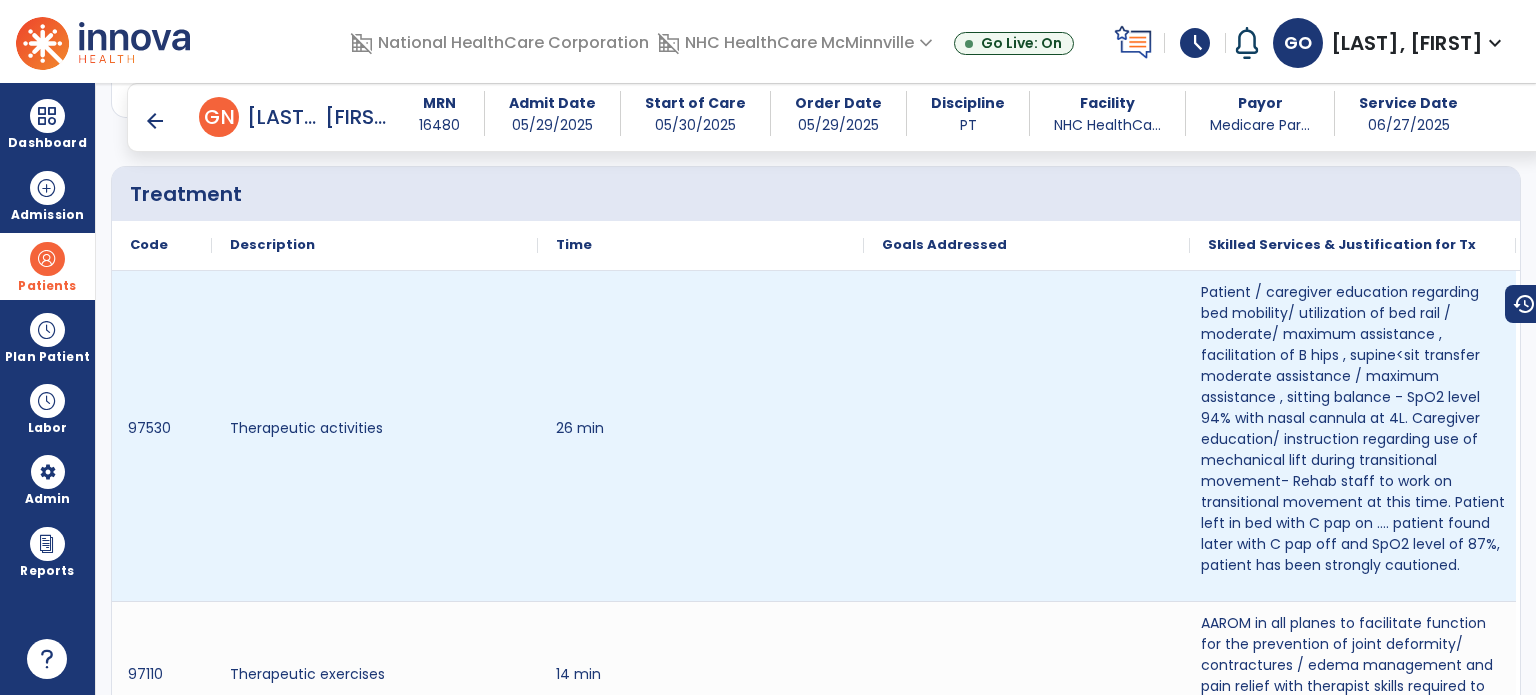 scroll, scrollTop: 2500, scrollLeft: 0, axis: vertical 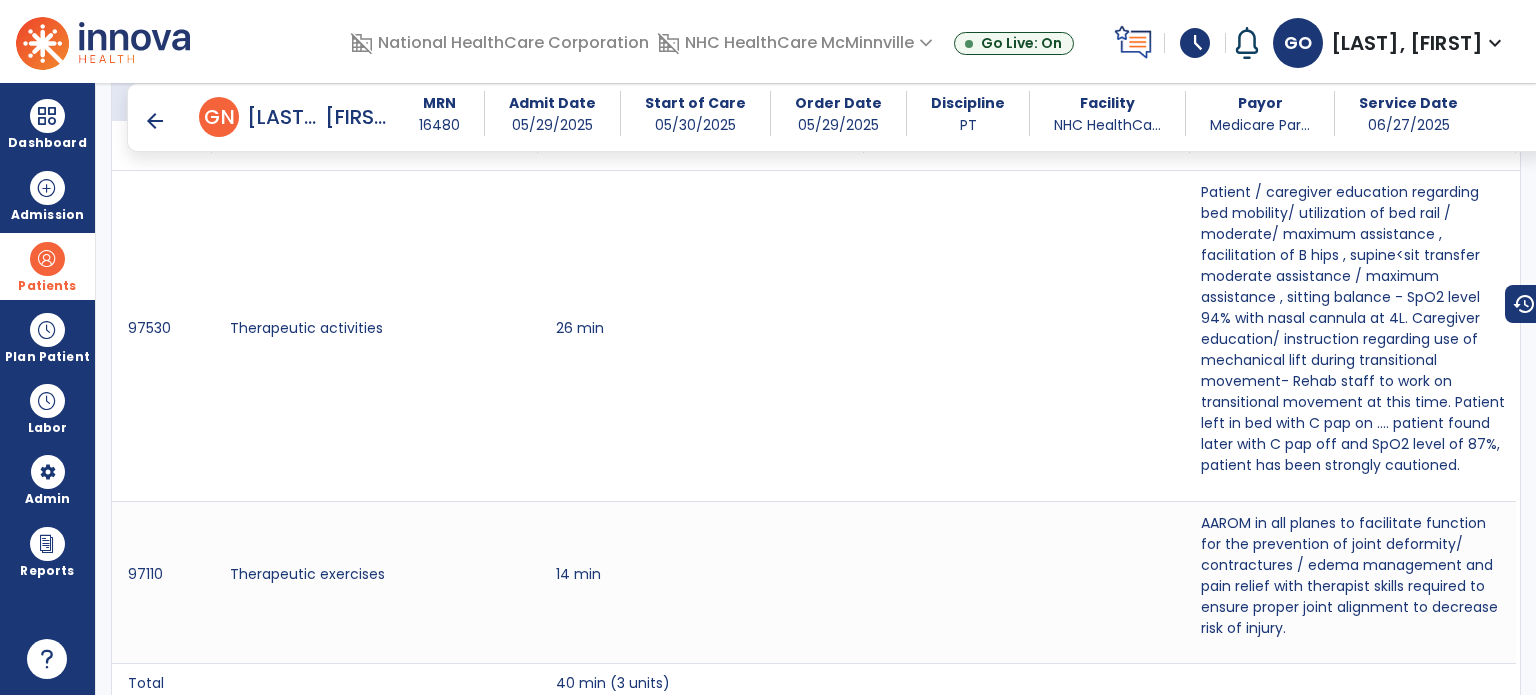 click on "arrow_back" at bounding box center (155, 121) 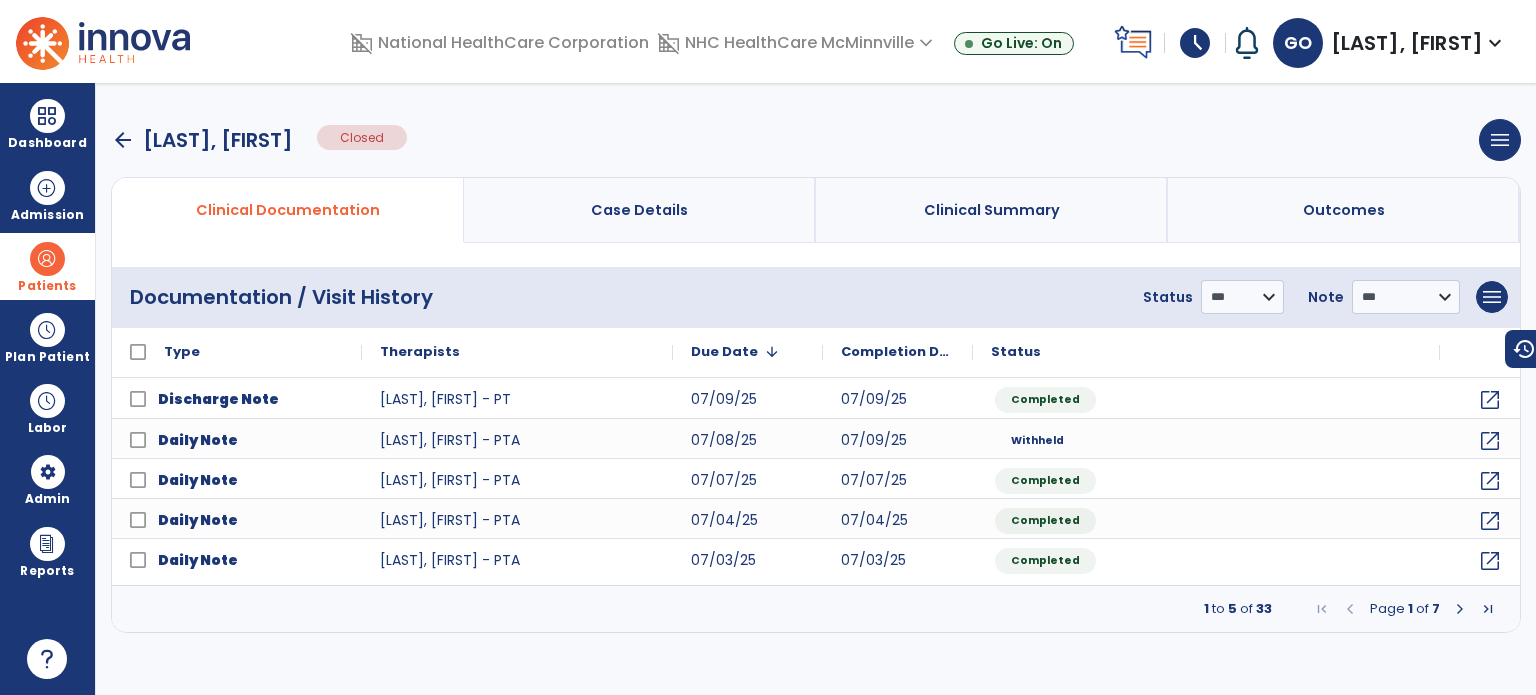 scroll, scrollTop: 0, scrollLeft: 0, axis: both 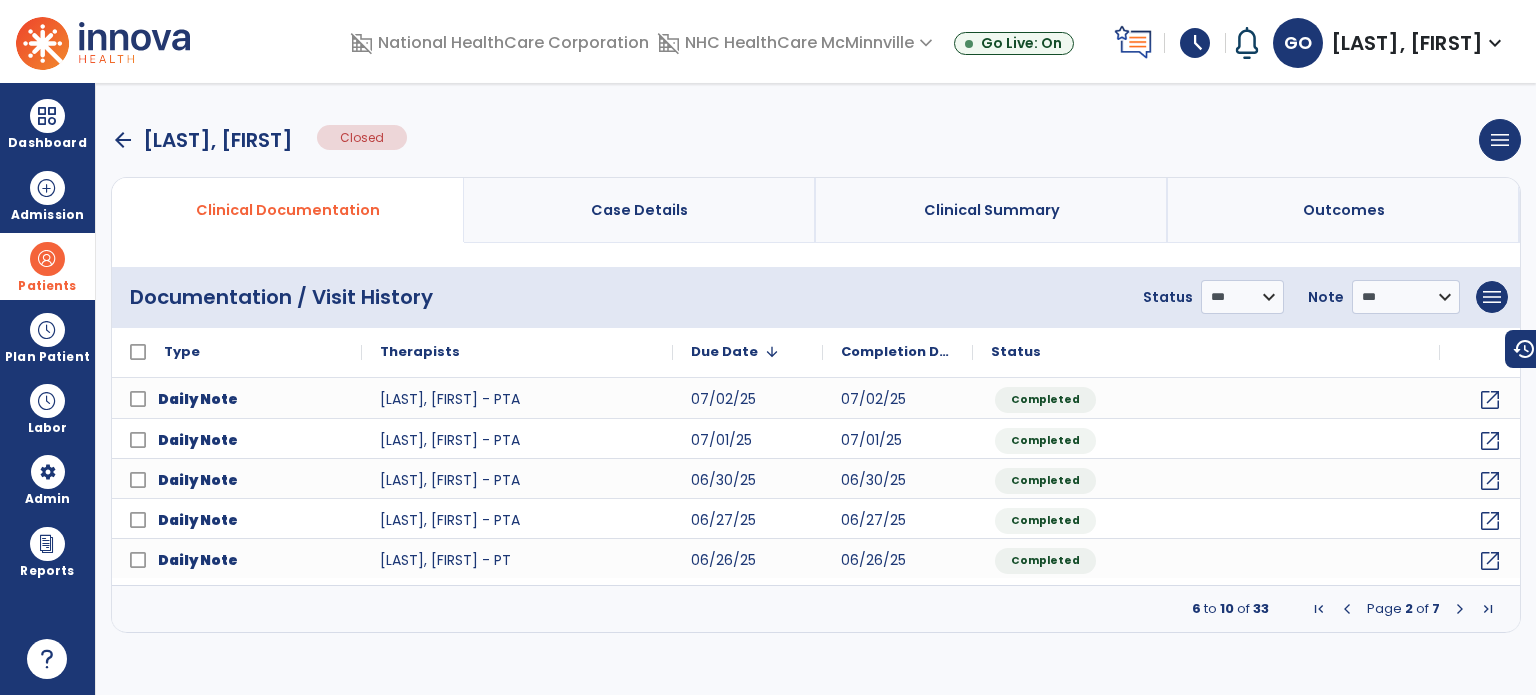 click at bounding box center [1460, 609] 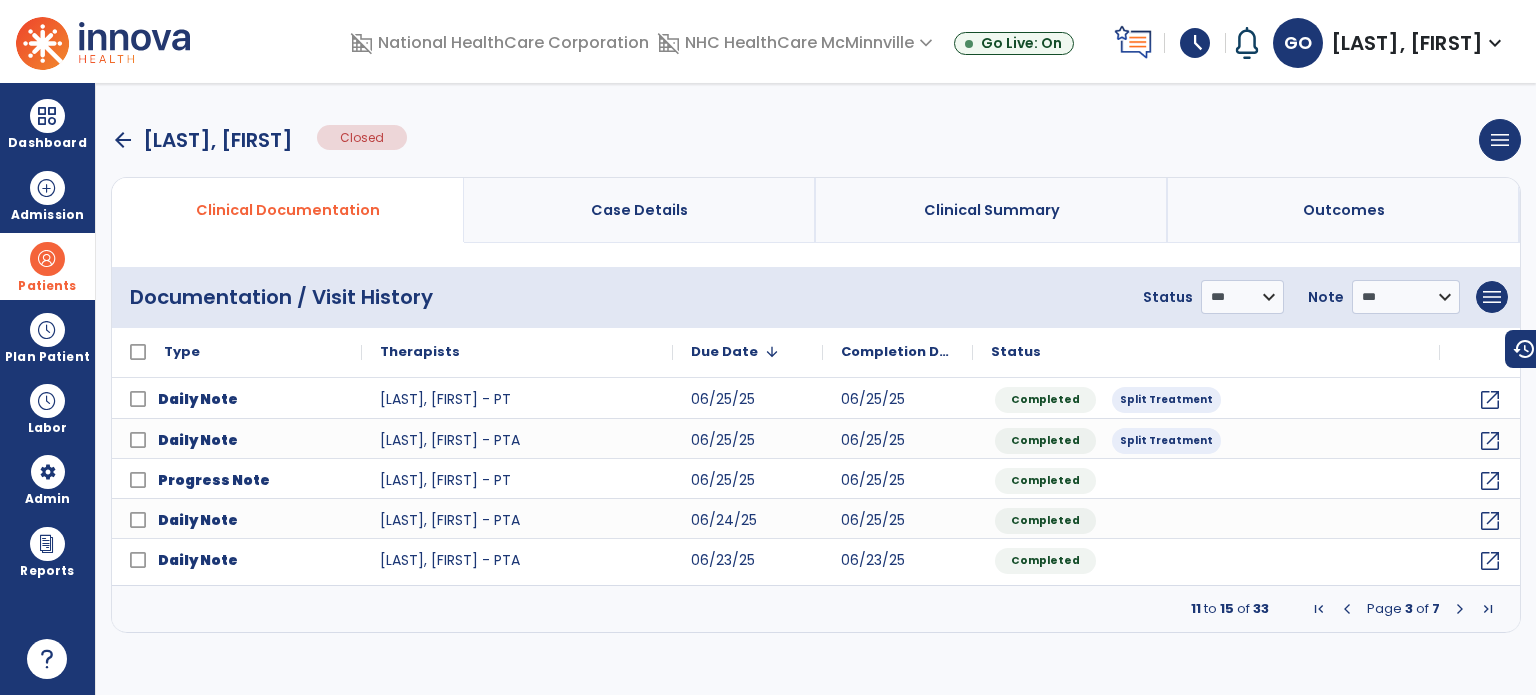 click at bounding box center (1460, 609) 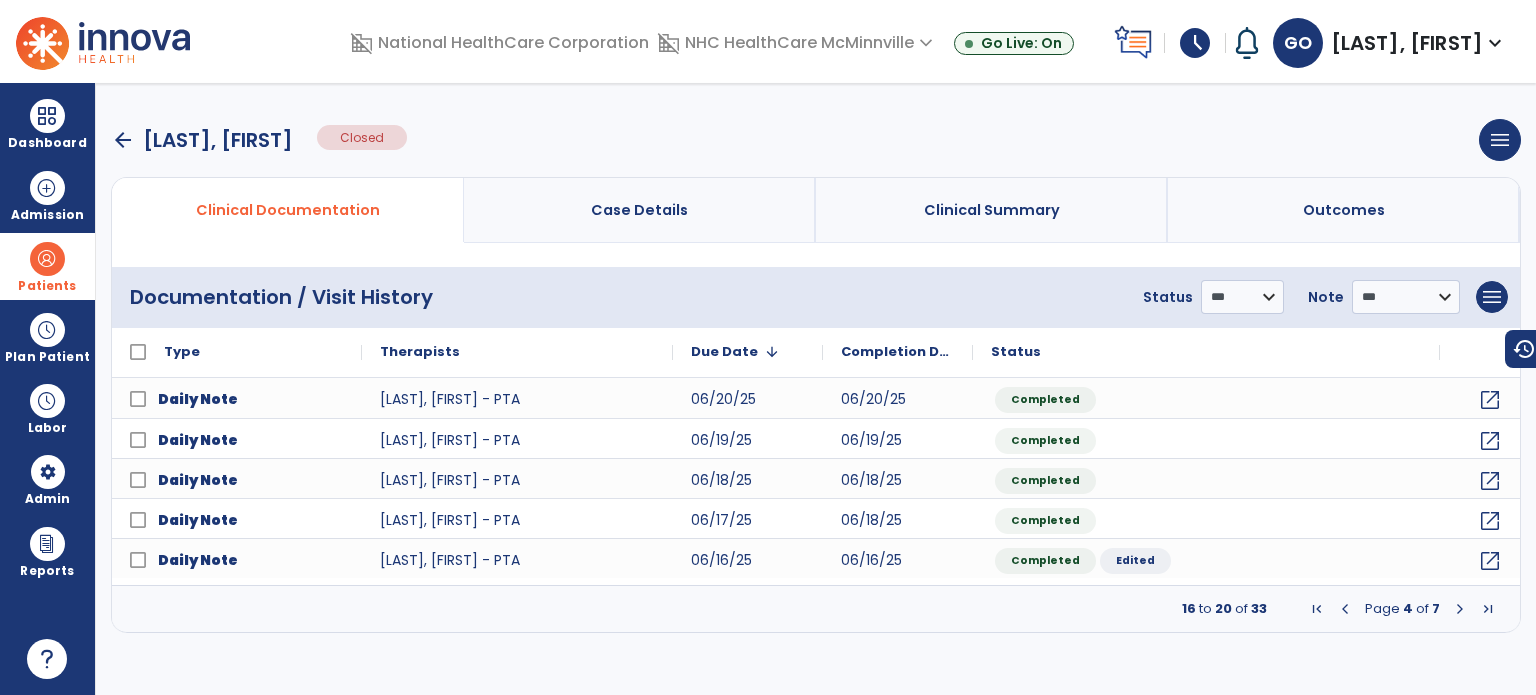 click at bounding box center [1460, 609] 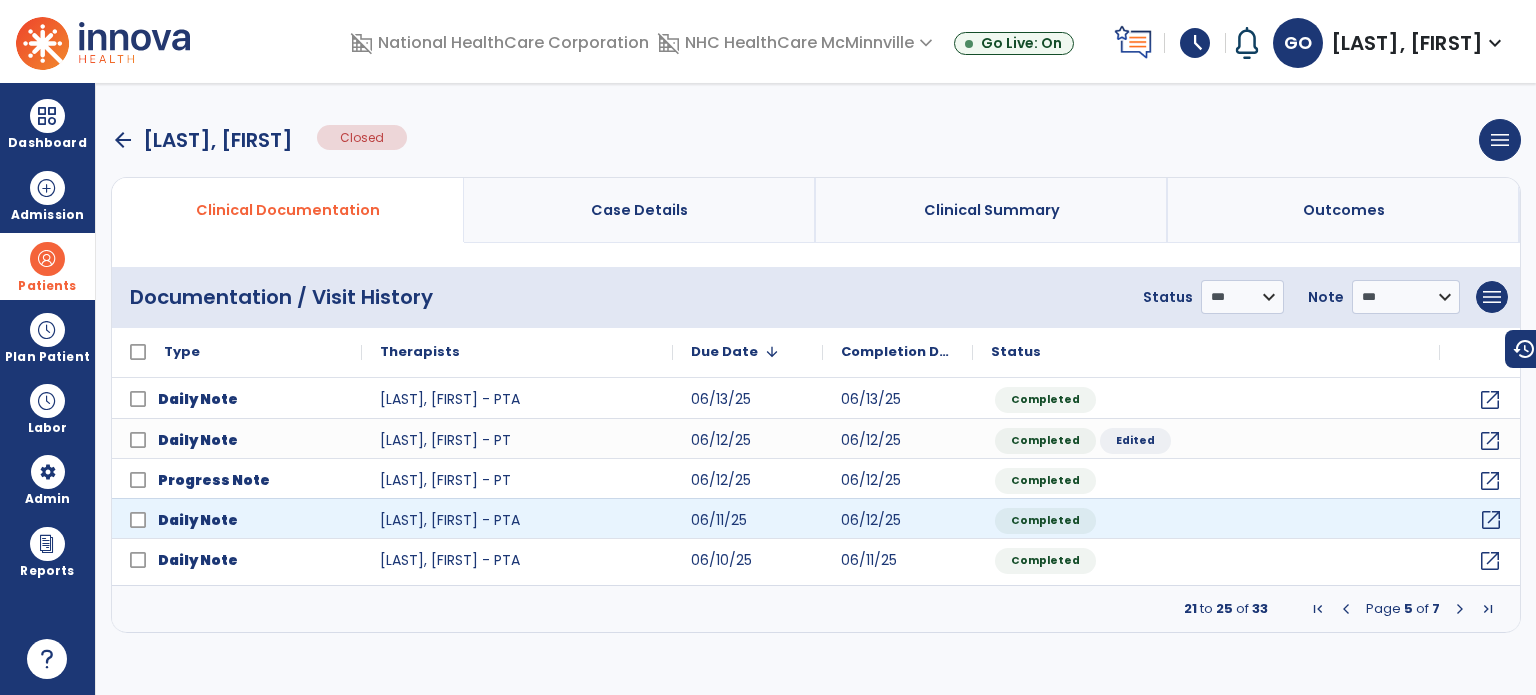 click on "open_in_new" 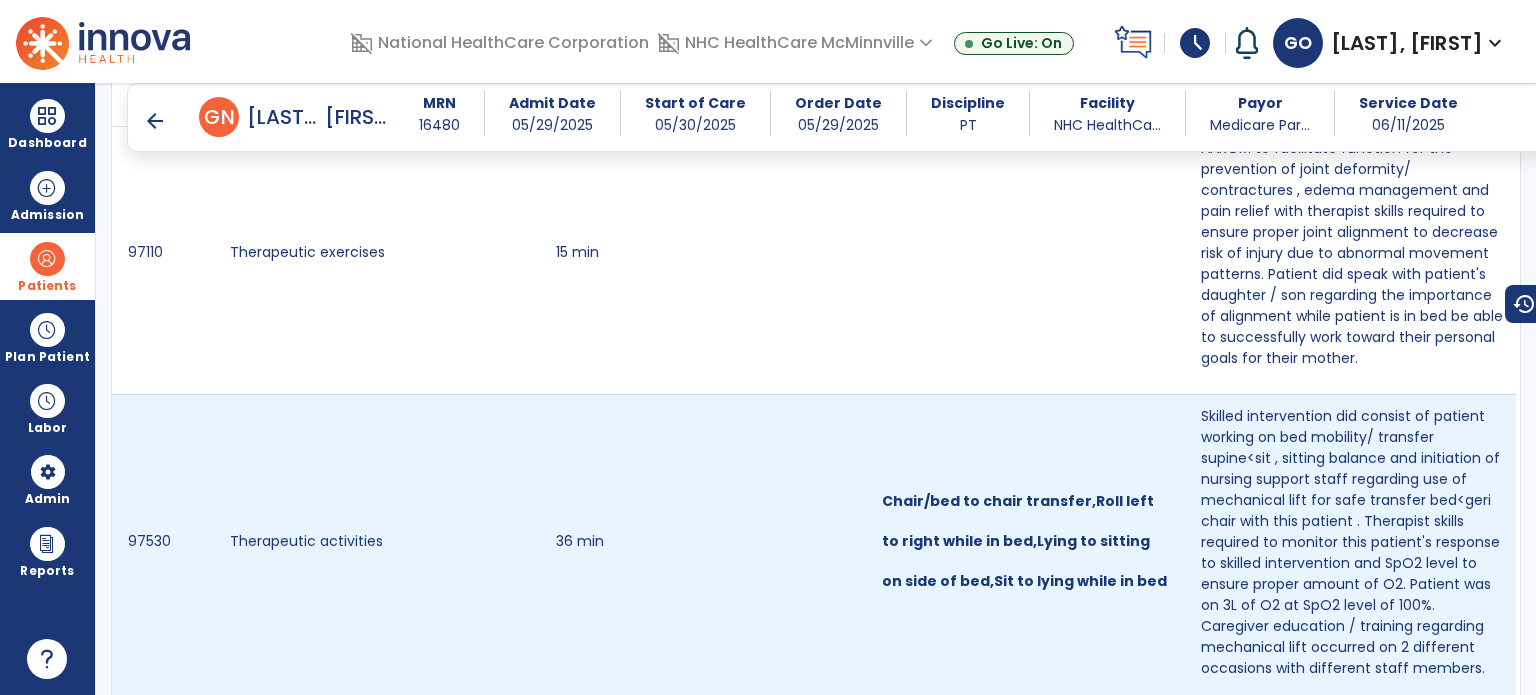 scroll, scrollTop: 2415, scrollLeft: 0, axis: vertical 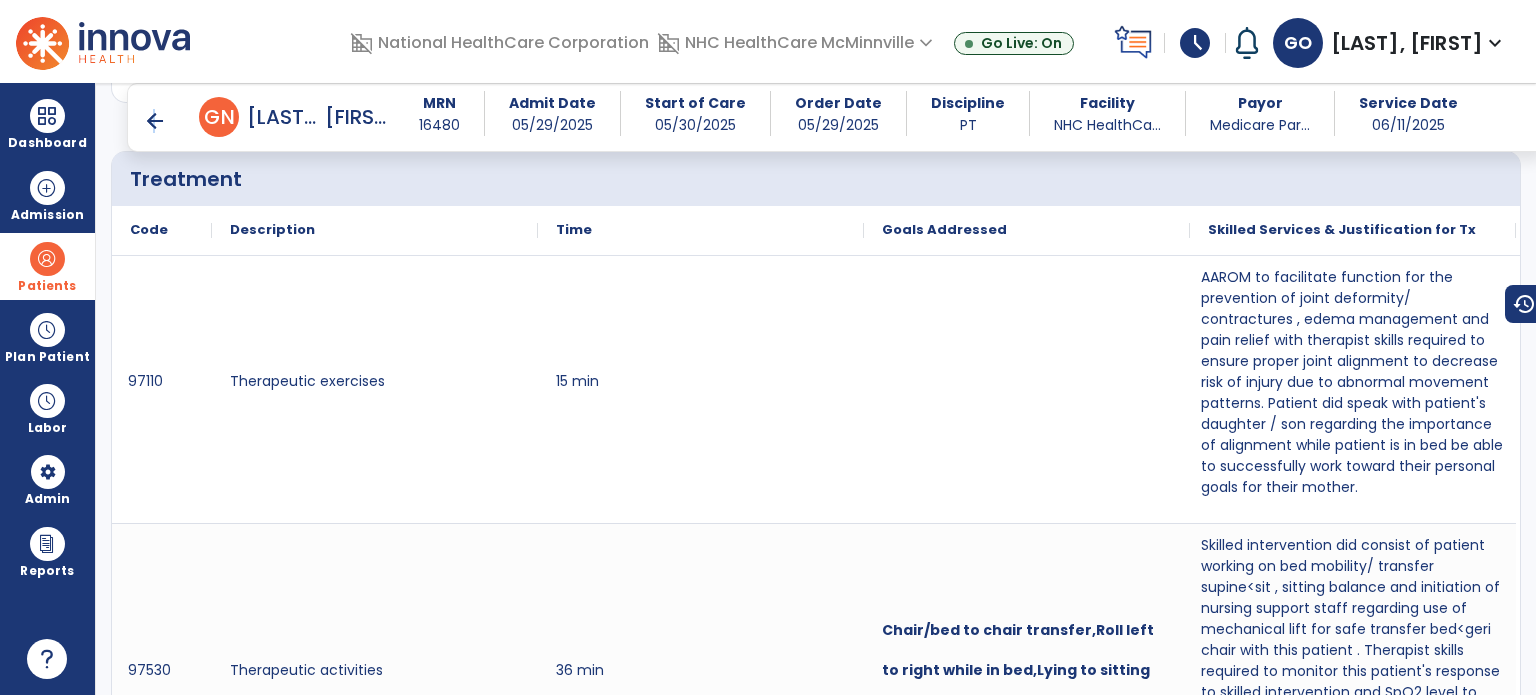 click on "arrow_back" at bounding box center [155, 121] 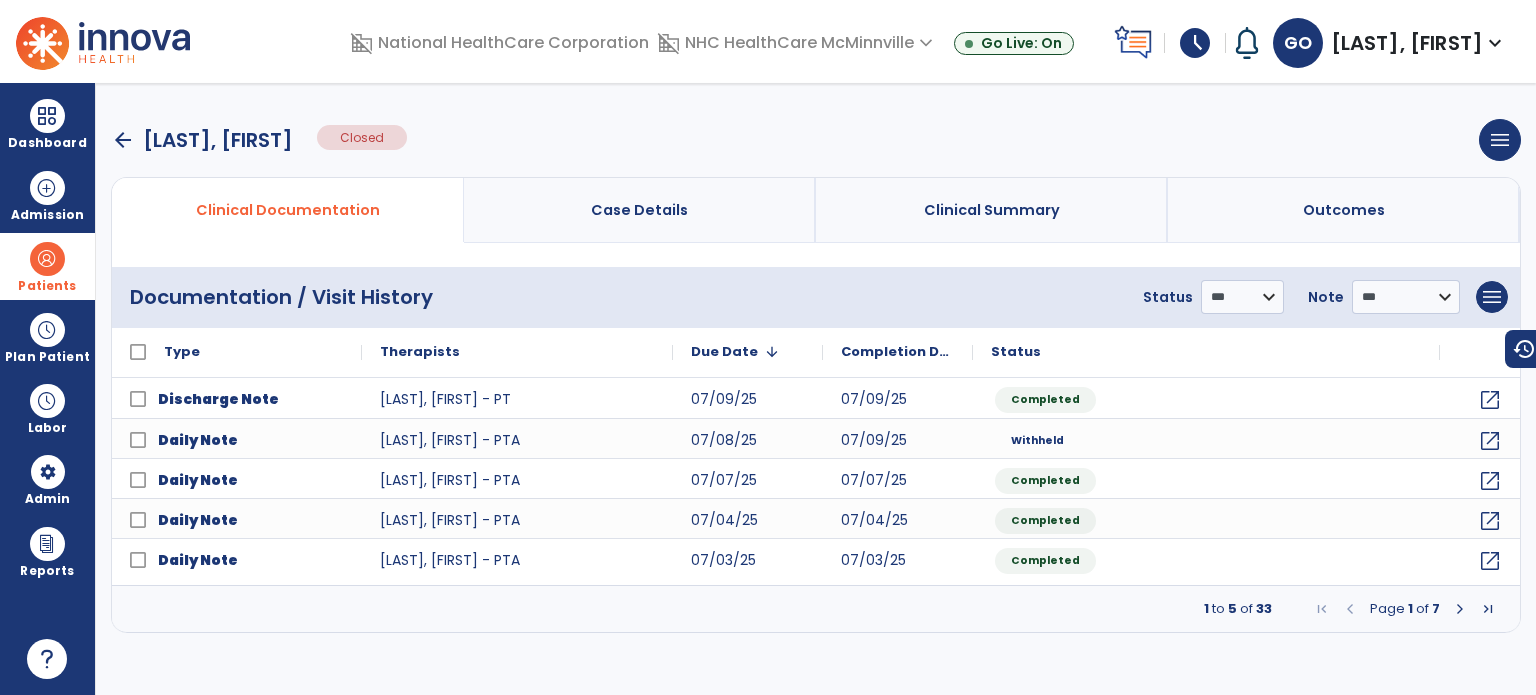 scroll, scrollTop: 0, scrollLeft: 0, axis: both 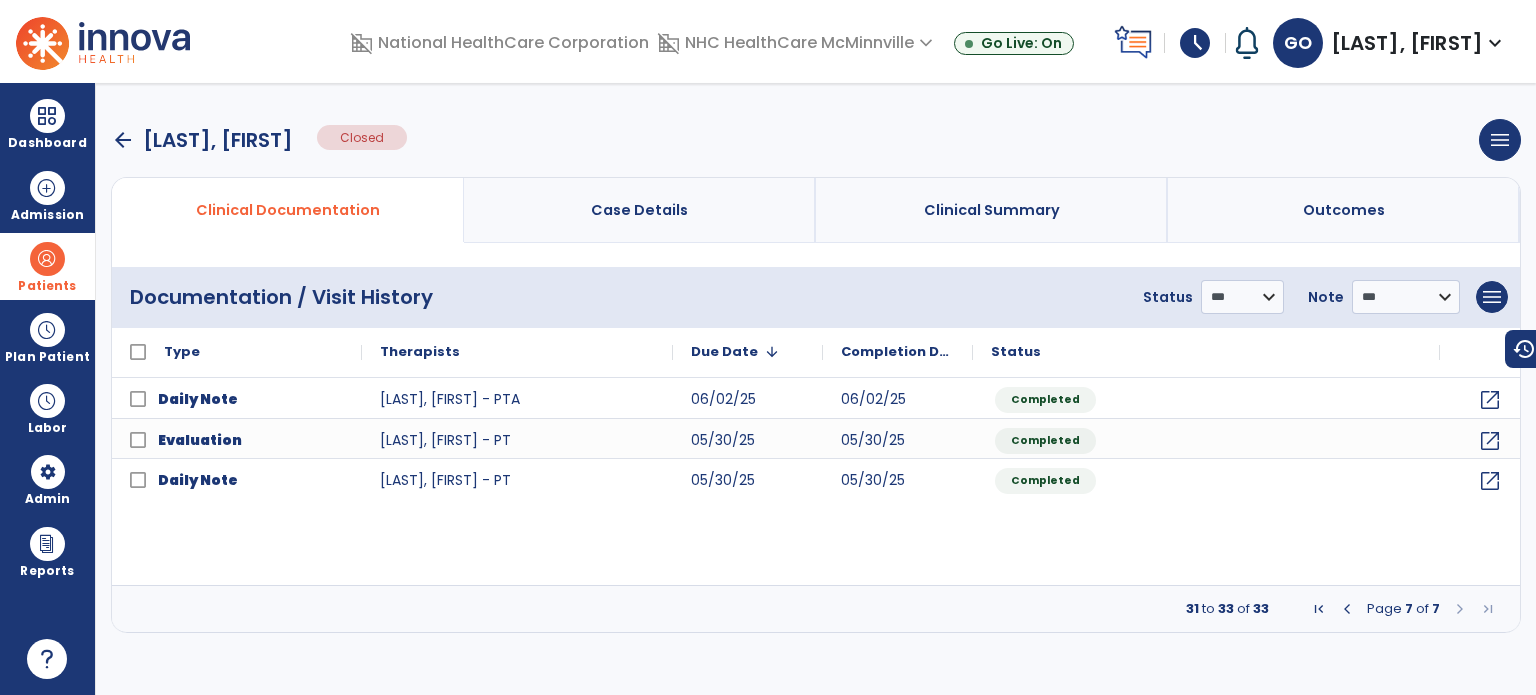 click at bounding box center (1347, 609) 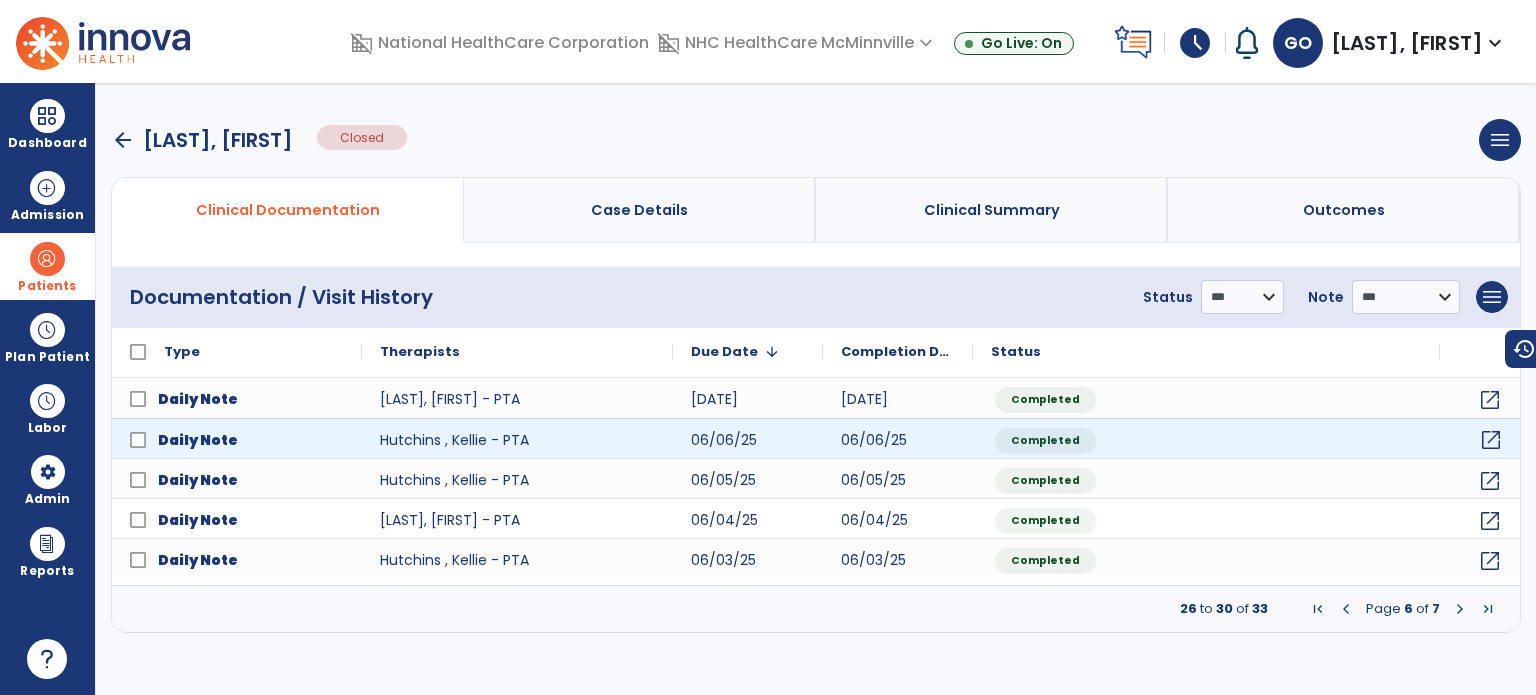 click on "open_in_new" 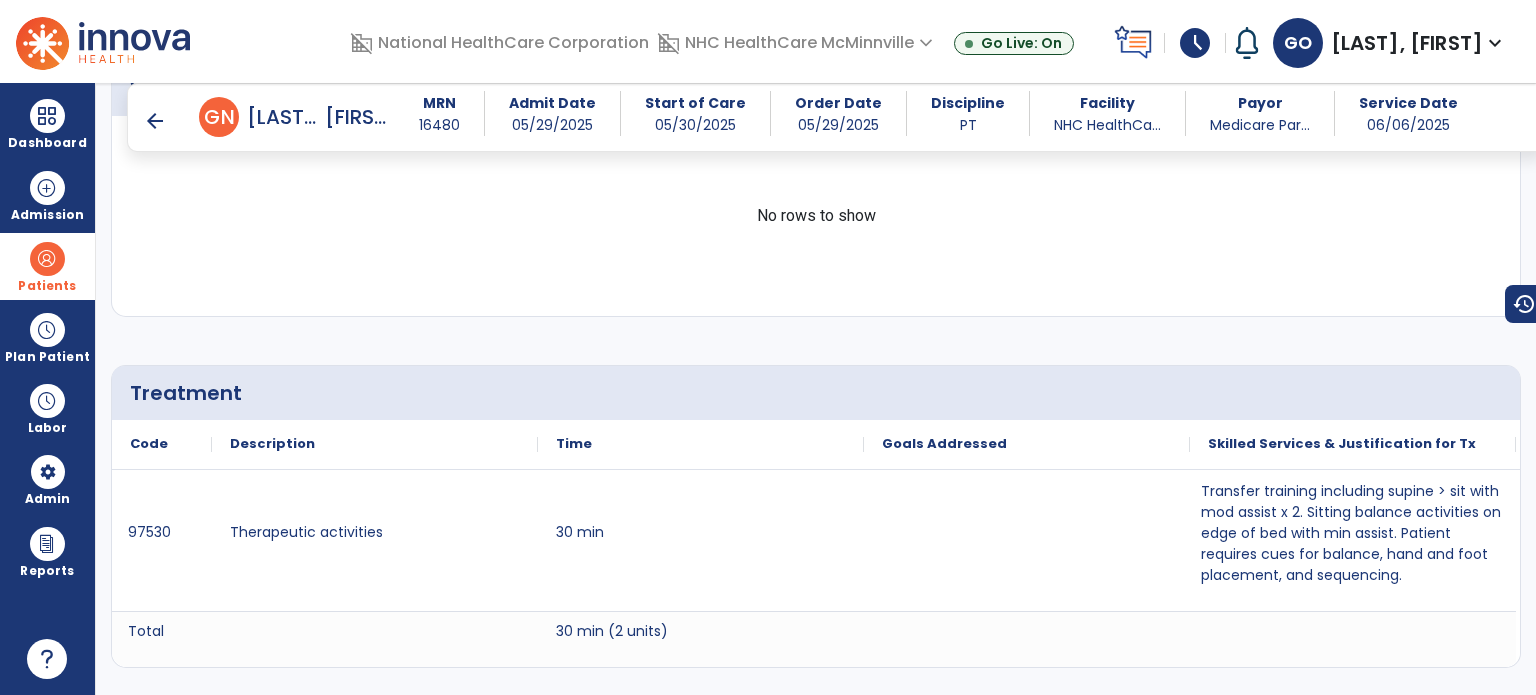 scroll, scrollTop: 2400, scrollLeft: 0, axis: vertical 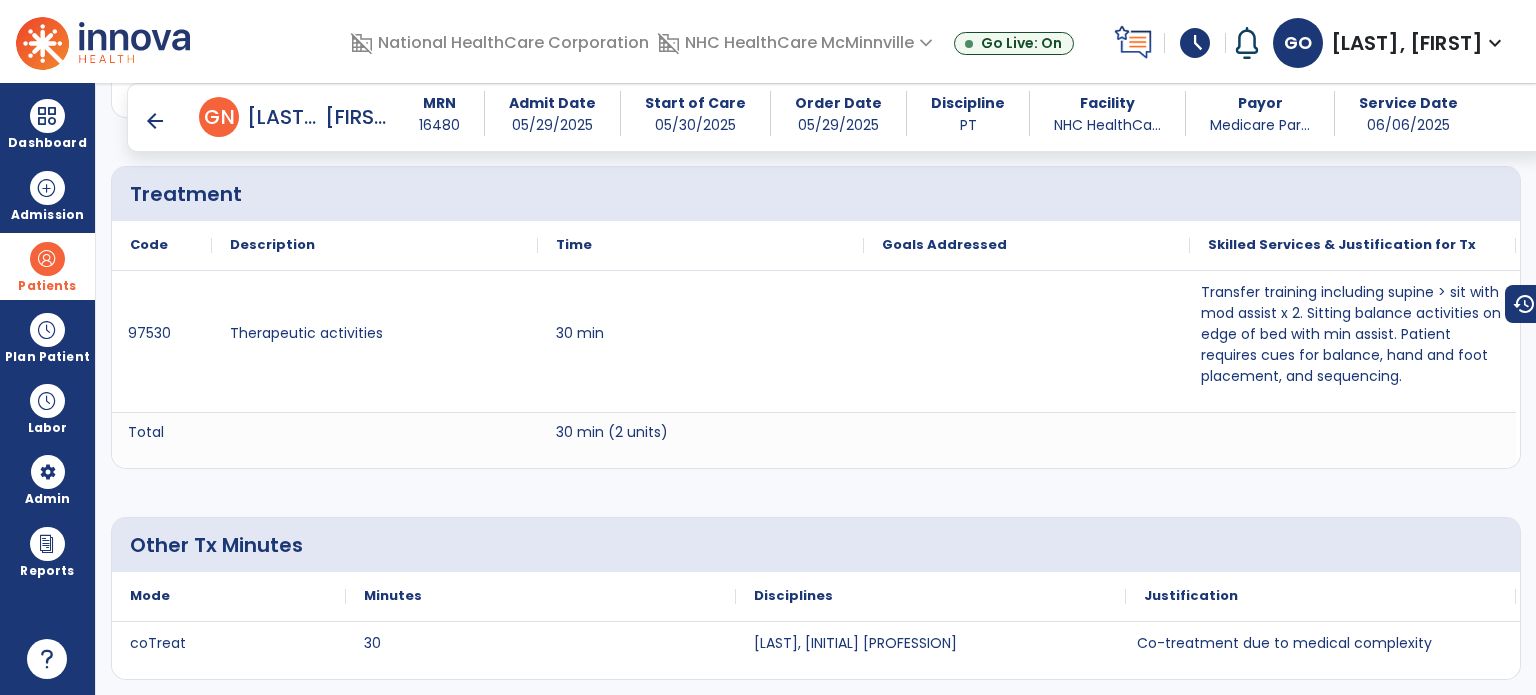 click on "arrow_back" at bounding box center [155, 121] 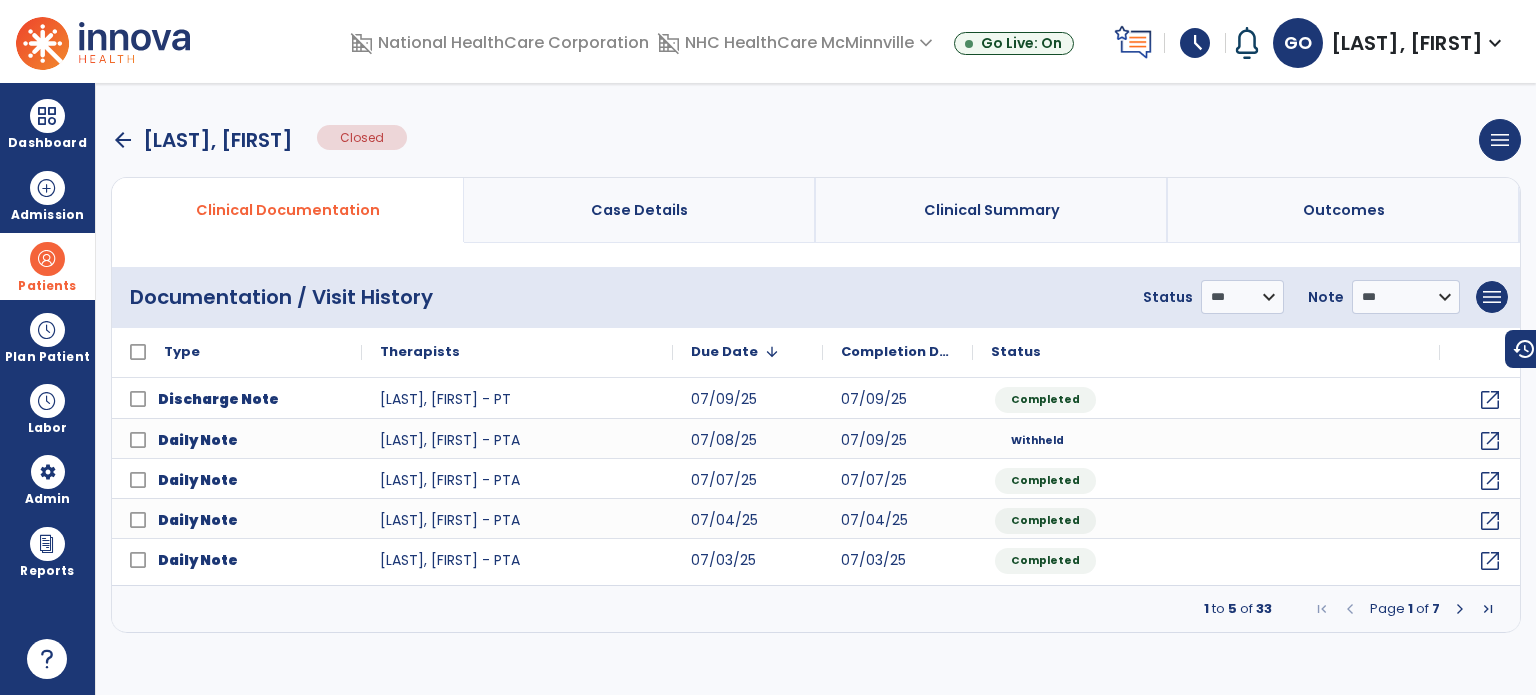 drag, startPoint x: 1472, startPoint y: 605, endPoint x: 1459, endPoint y: 610, distance: 13.928389 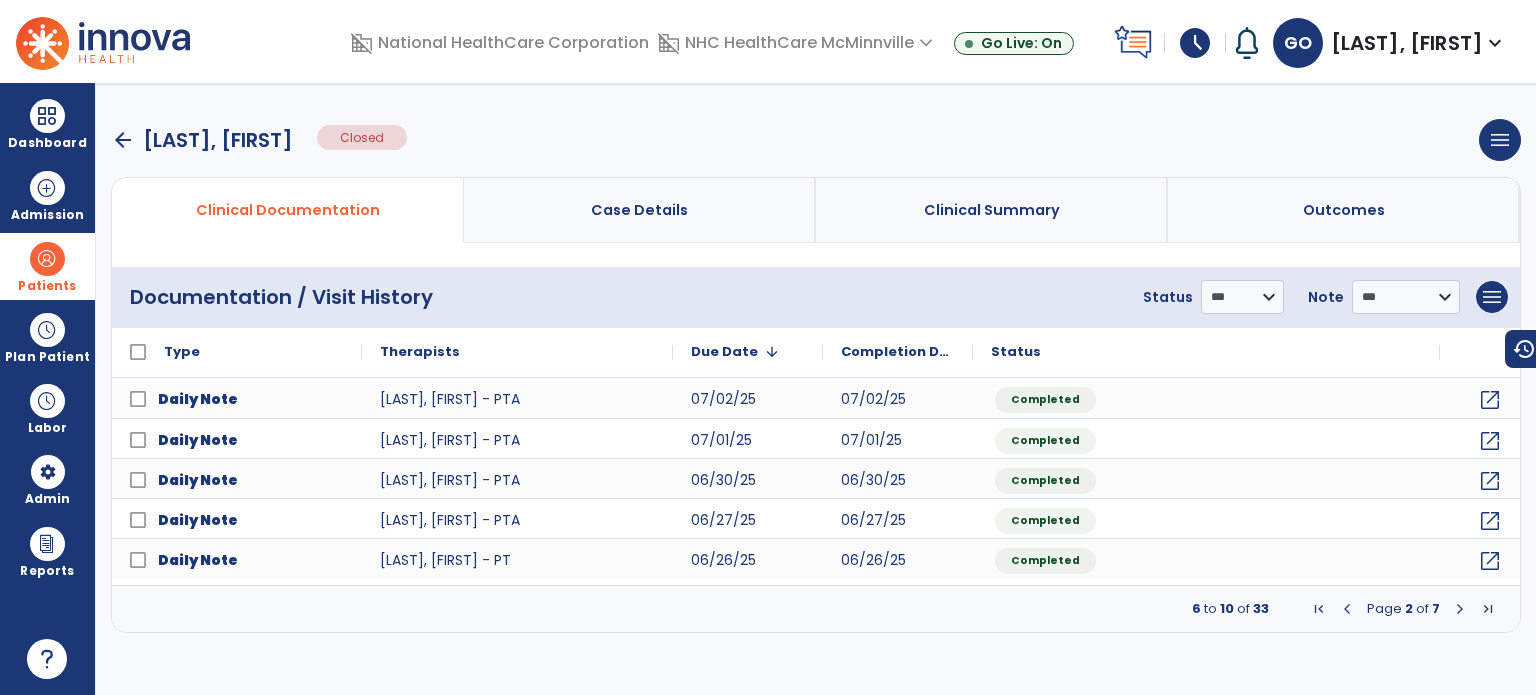 click at bounding box center (1488, 609) 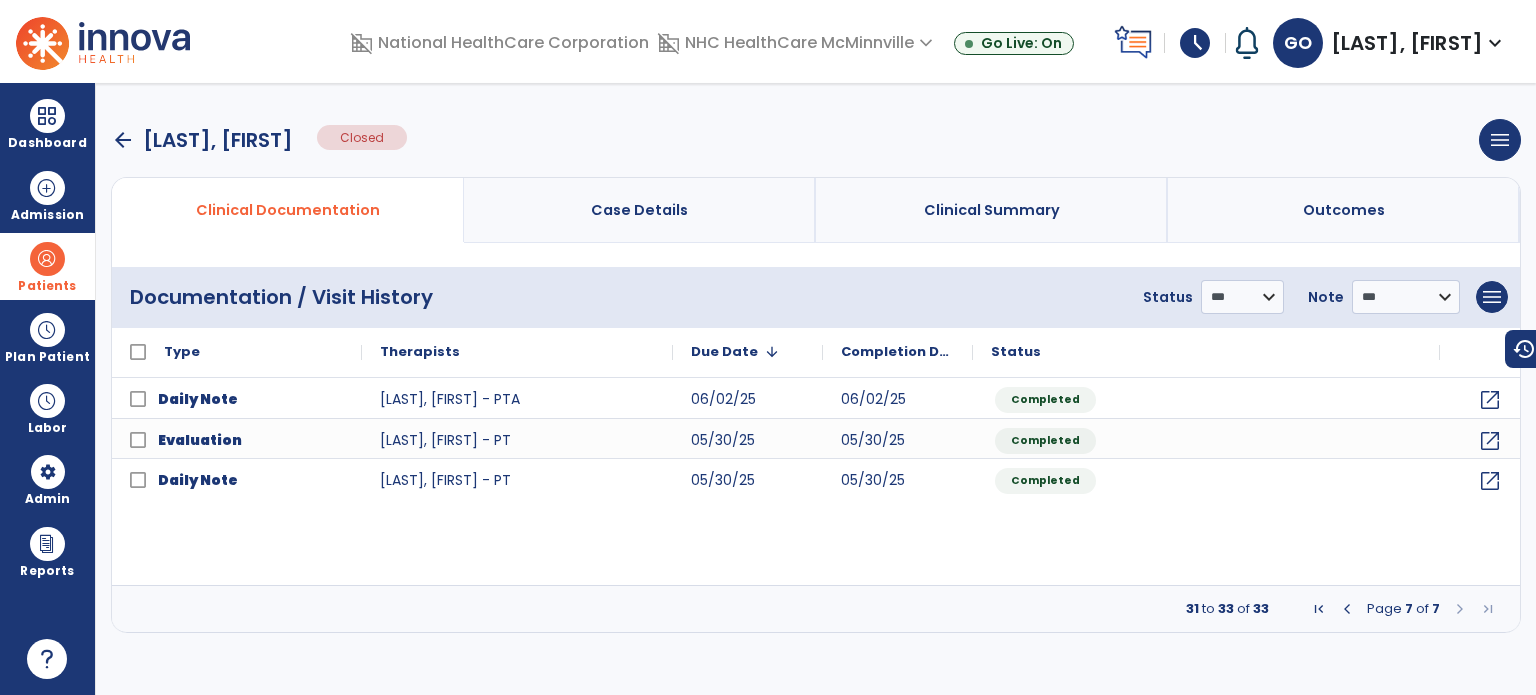 click at bounding box center [1347, 609] 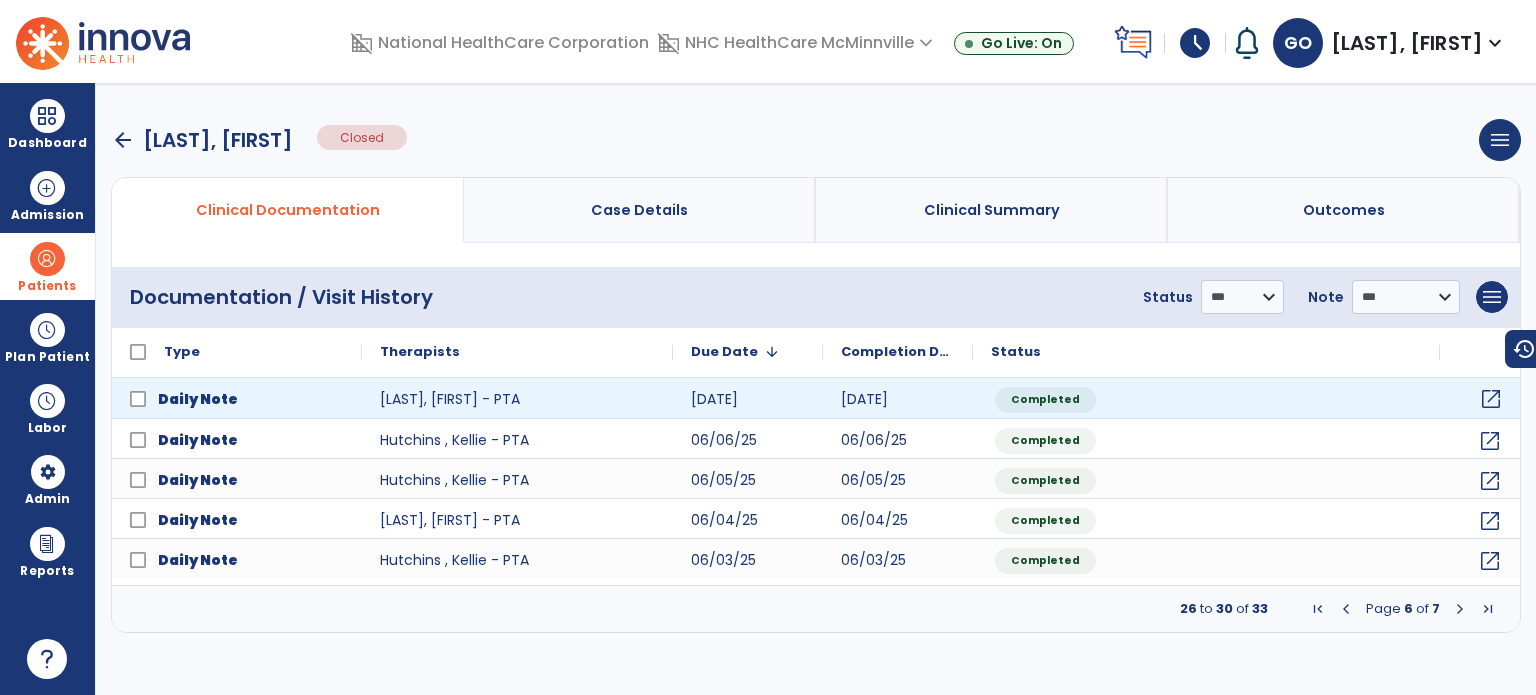 click on "open_in_new" 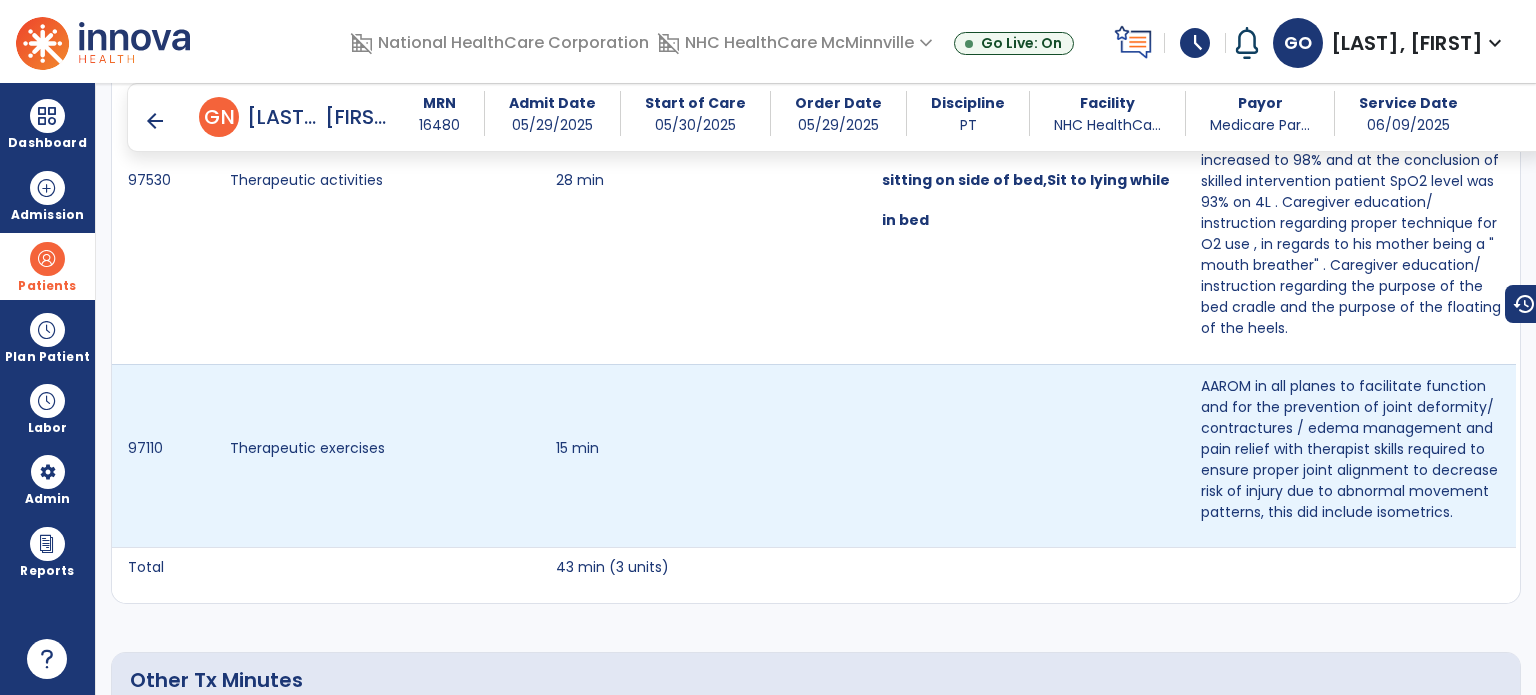 scroll, scrollTop: 2700, scrollLeft: 0, axis: vertical 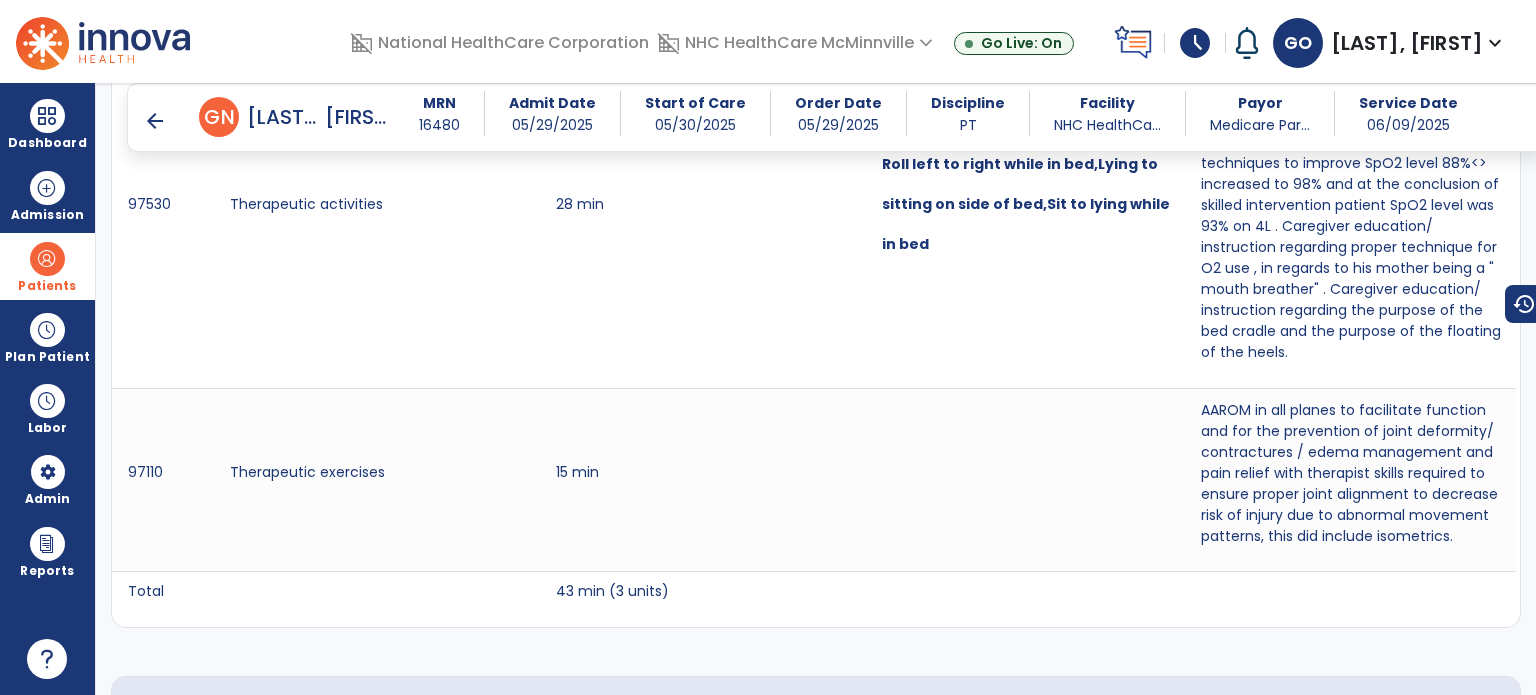 click on "arrow_back" at bounding box center (155, 121) 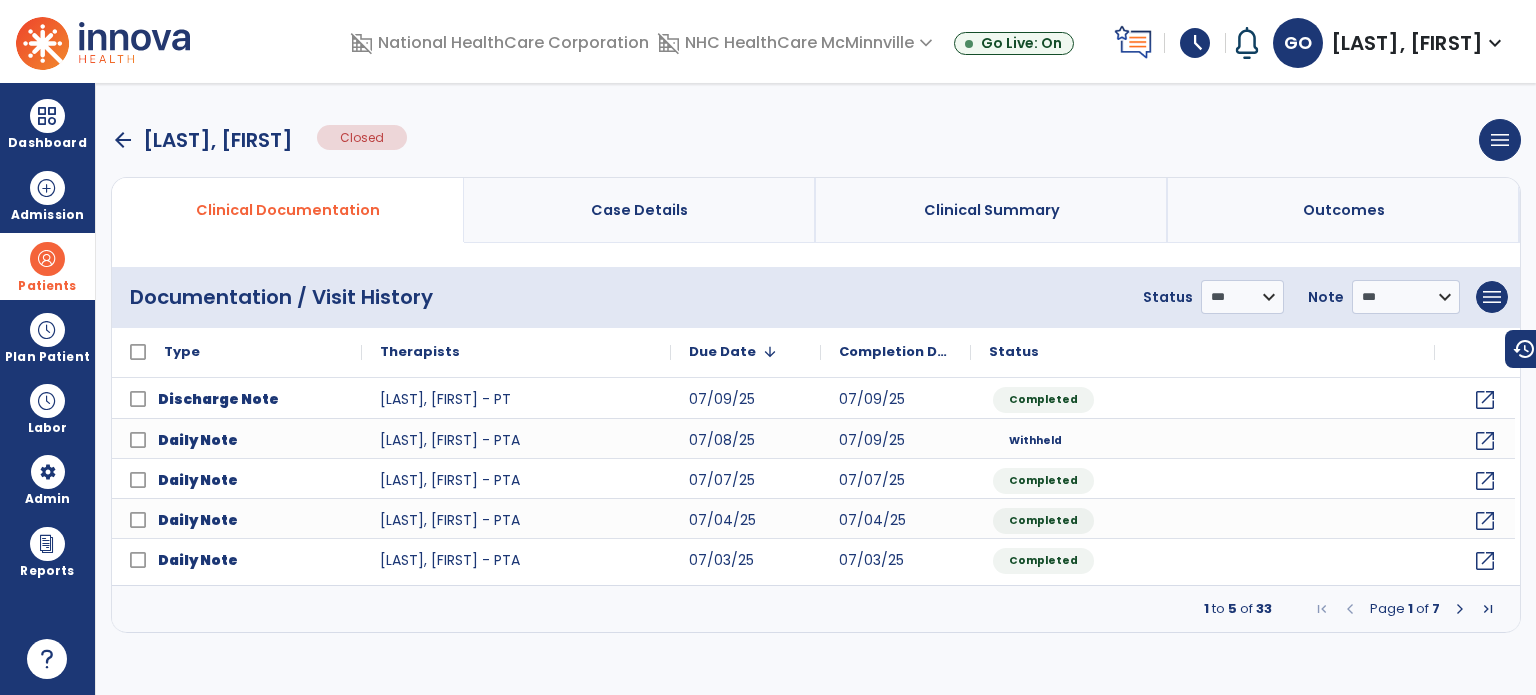 scroll, scrollTop: 0, scrollLeft: 0, axis: both 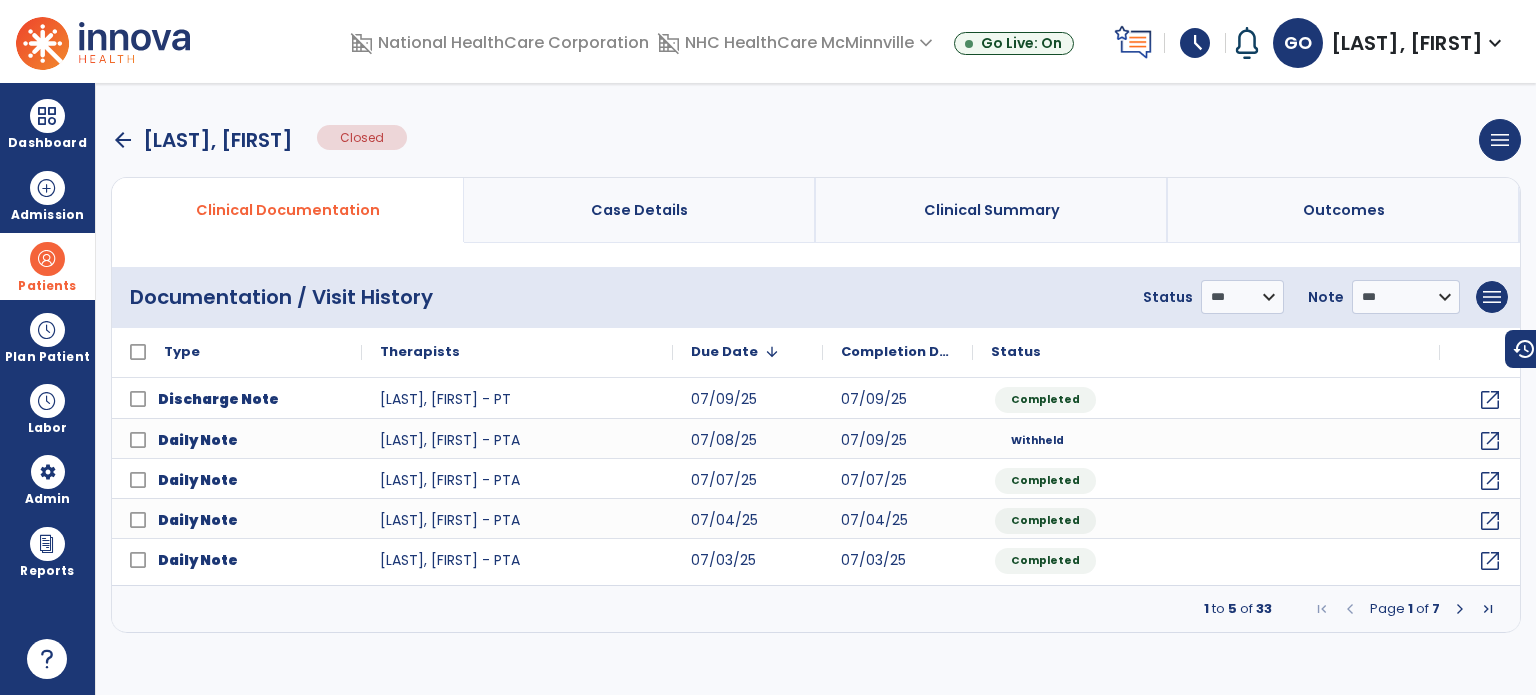 click at bounding box center (1488, 609) 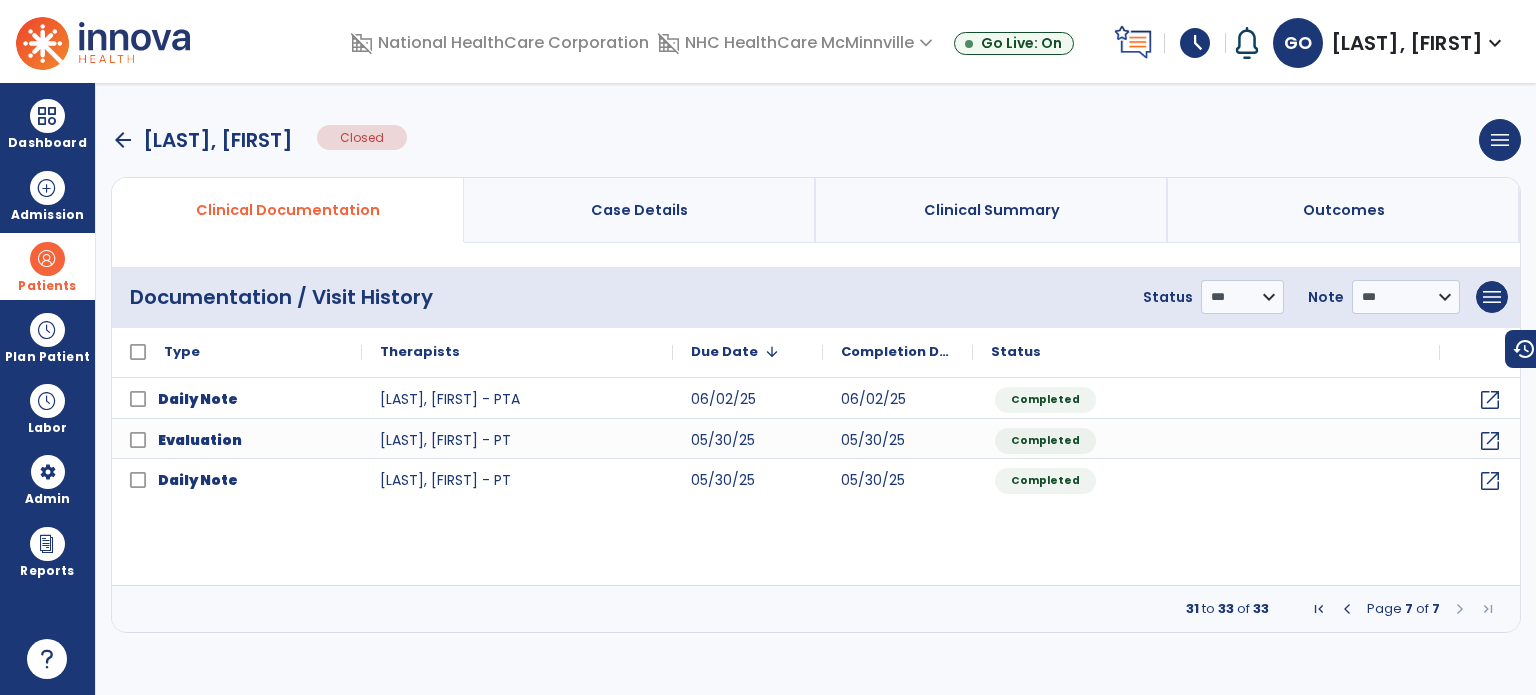 click at bounding box center [1347, 609] 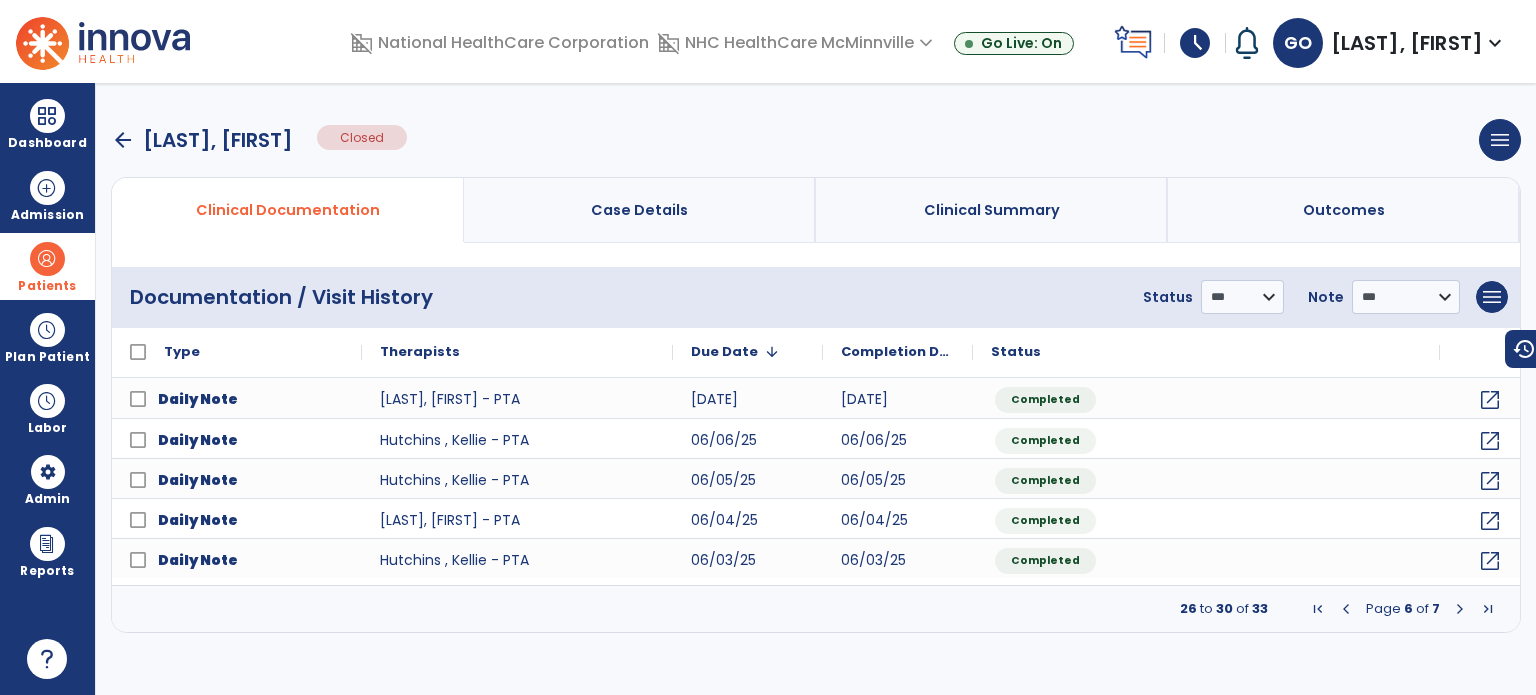 click at bounding box center [1346, 609] 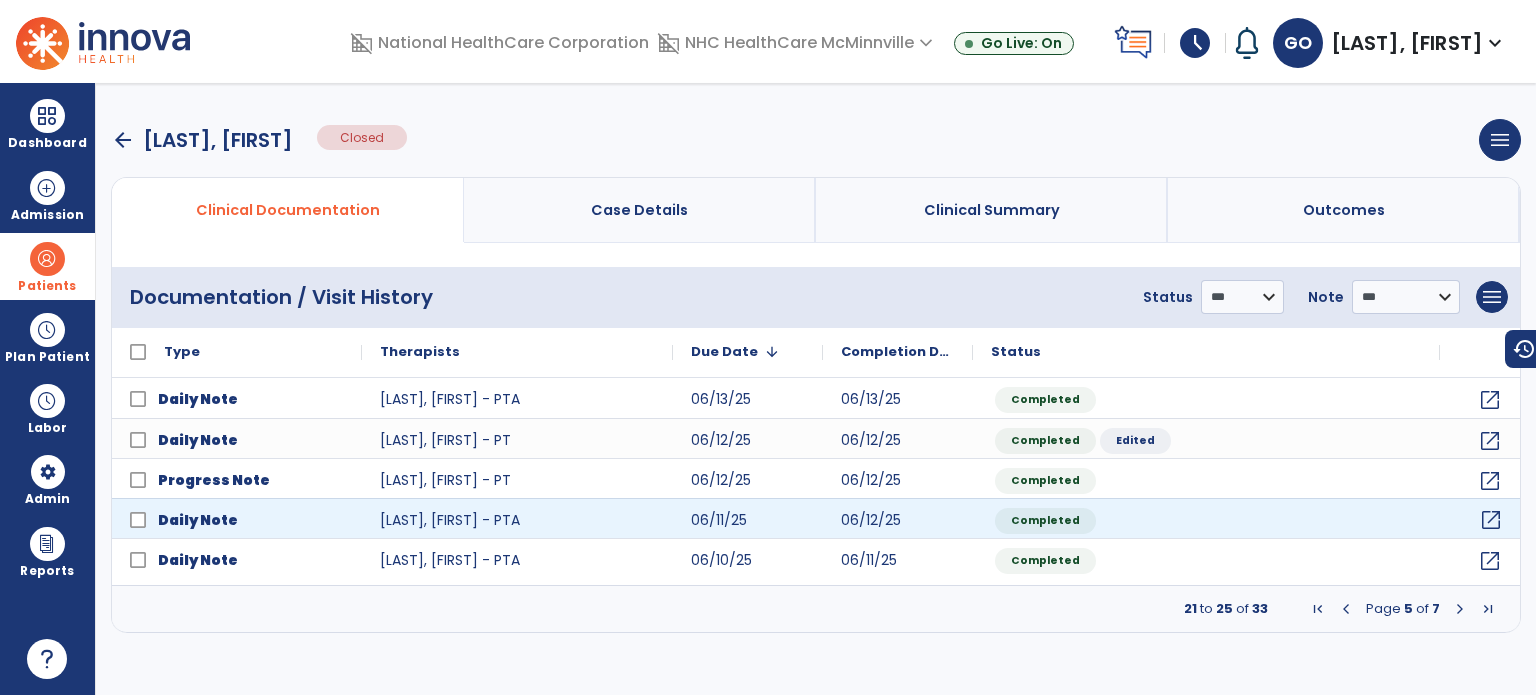 click on "open_in_new" 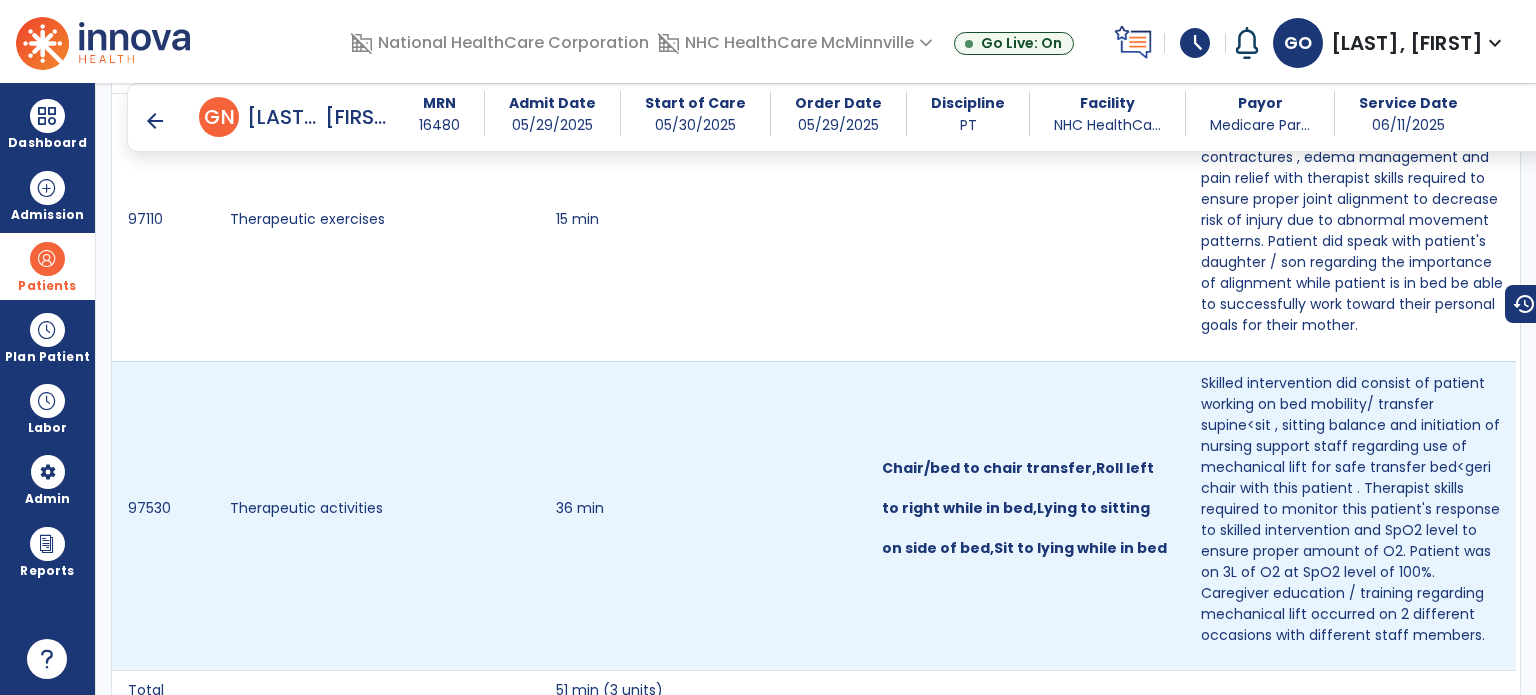 scroll, scrollTop: 2600, scrollLeft: 0, axis: vertical 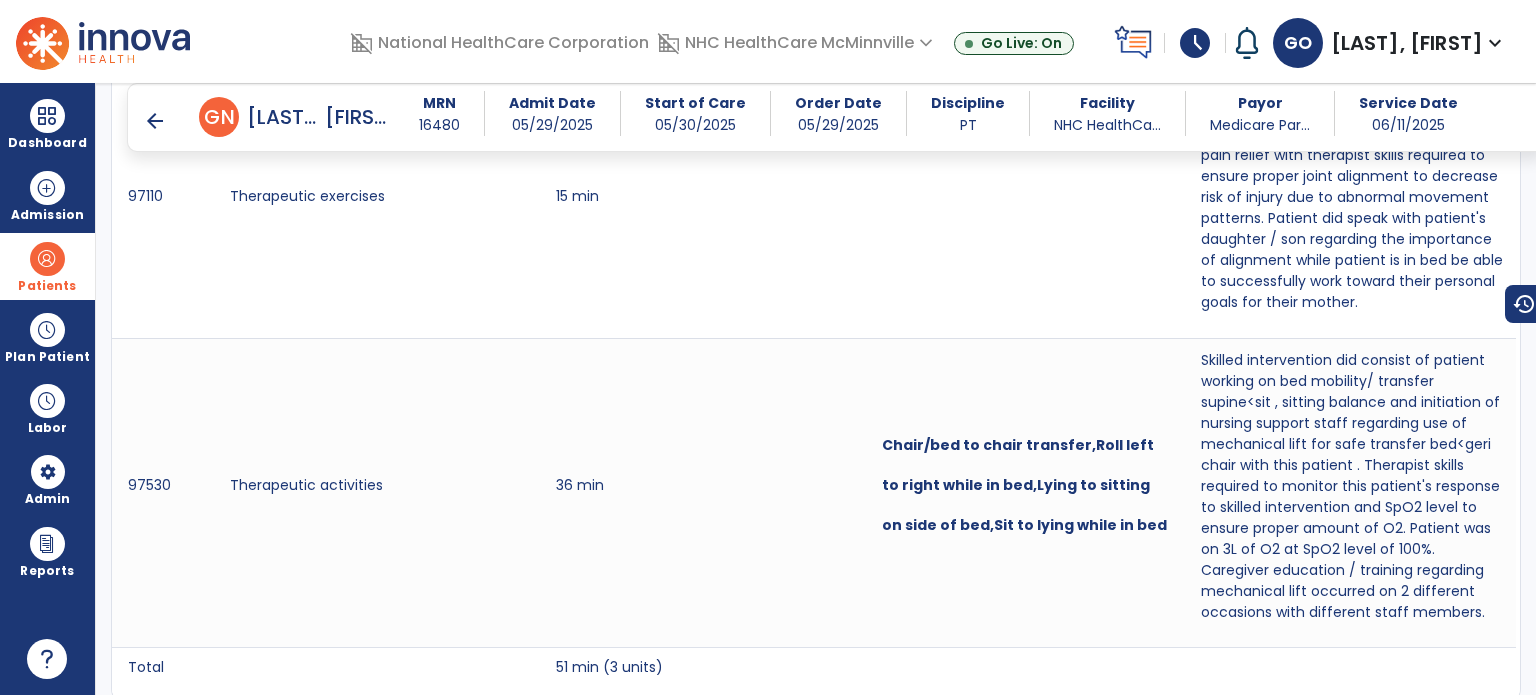 drag, startPoint x: 170, startPoint y: 123, endPoint x: 150, endPoint y: 119, distance: 20.396078 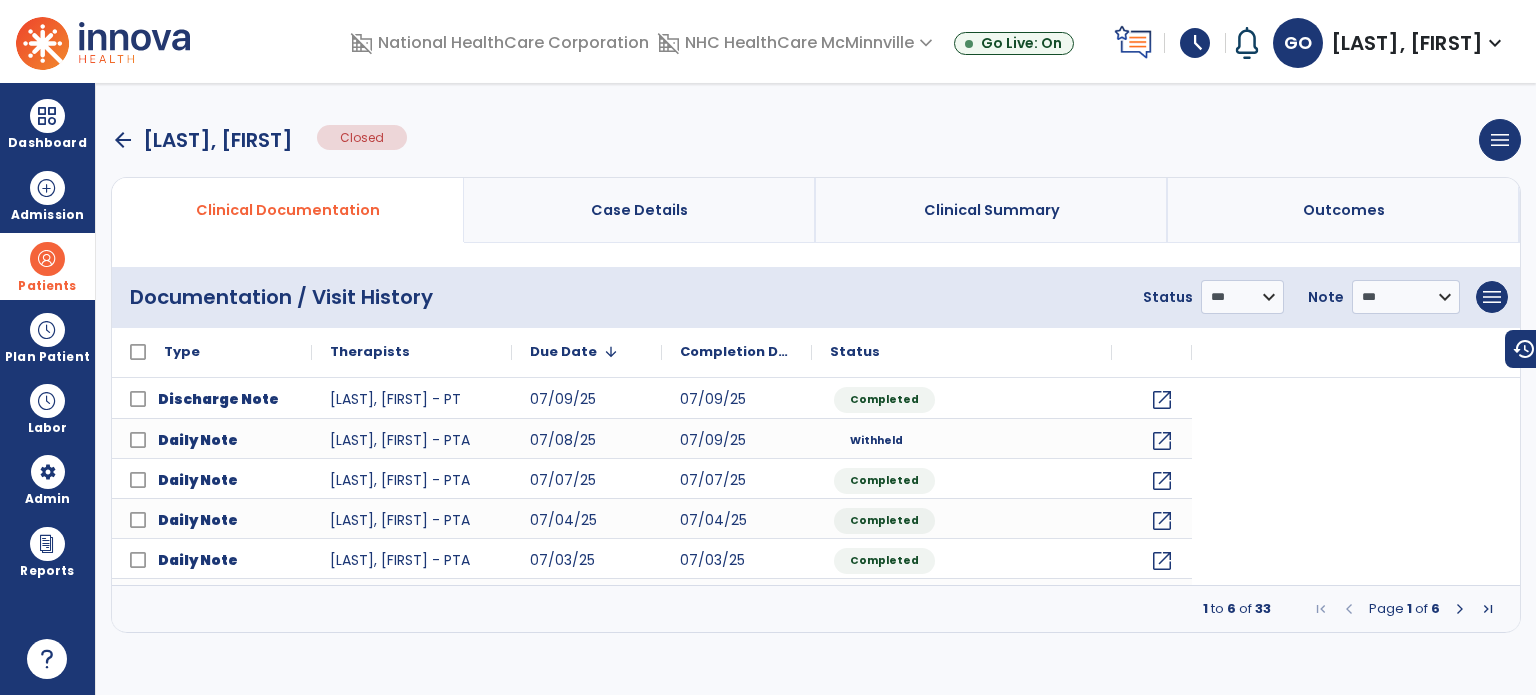 scroll, scrollTop: 0, scrollLeft: 0, axis: both 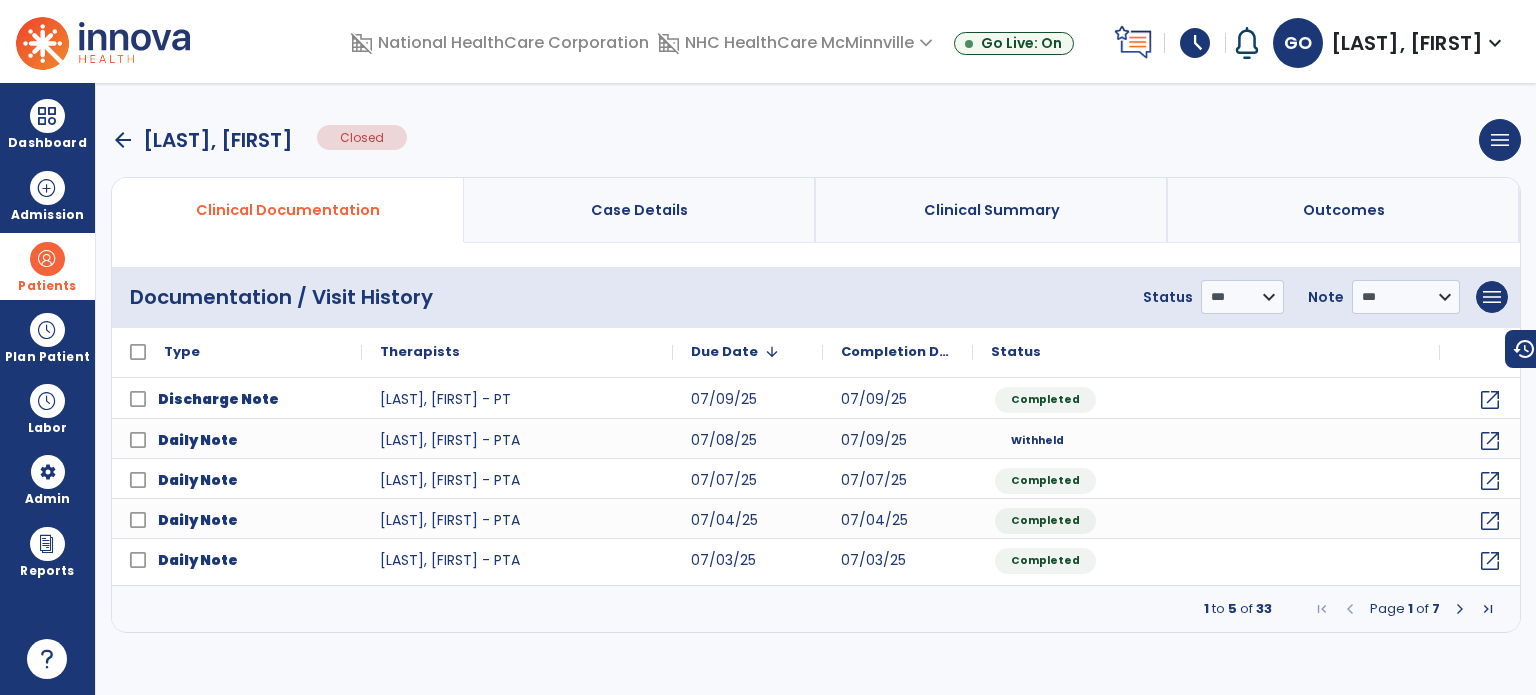 click on "Page
1
of
7" at bounding box center [1405, 609] 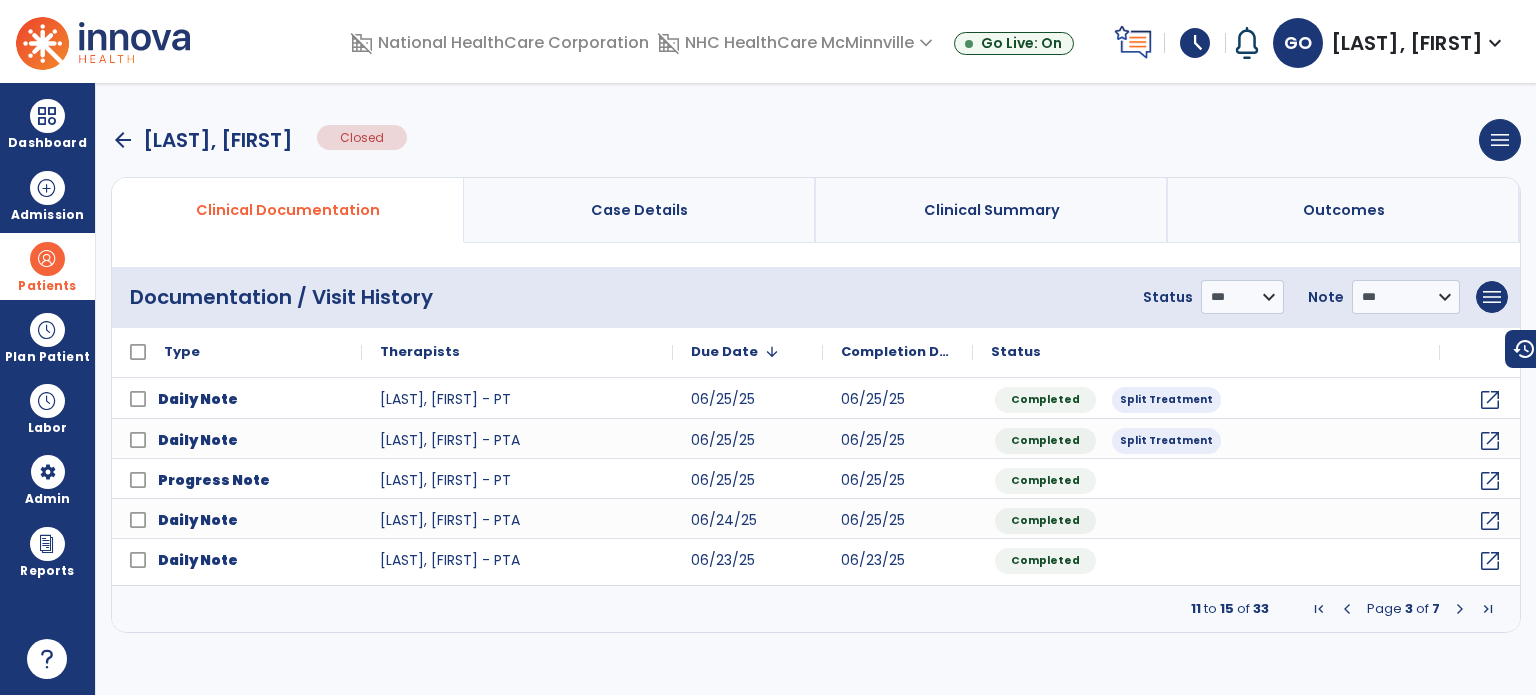 click at bounding box center [1460, 609] 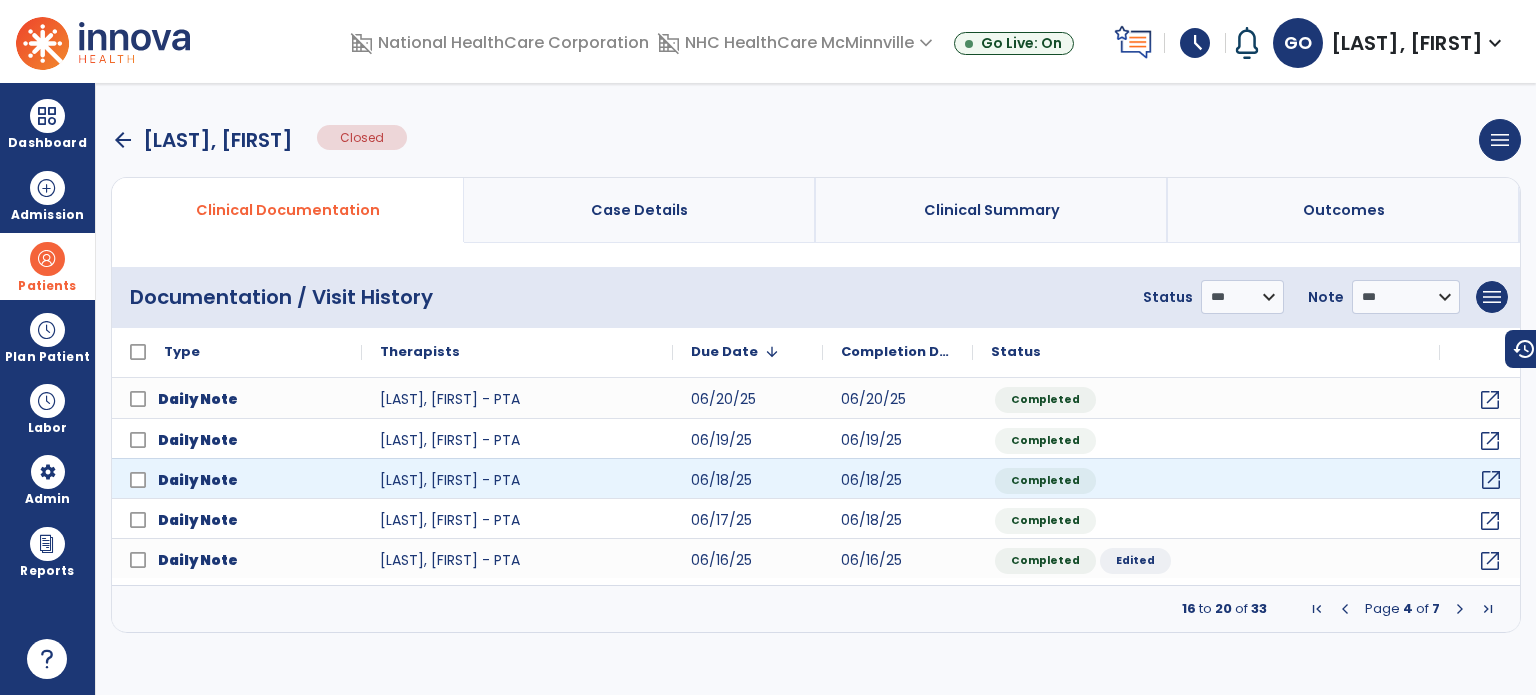 click on "open_in_new" 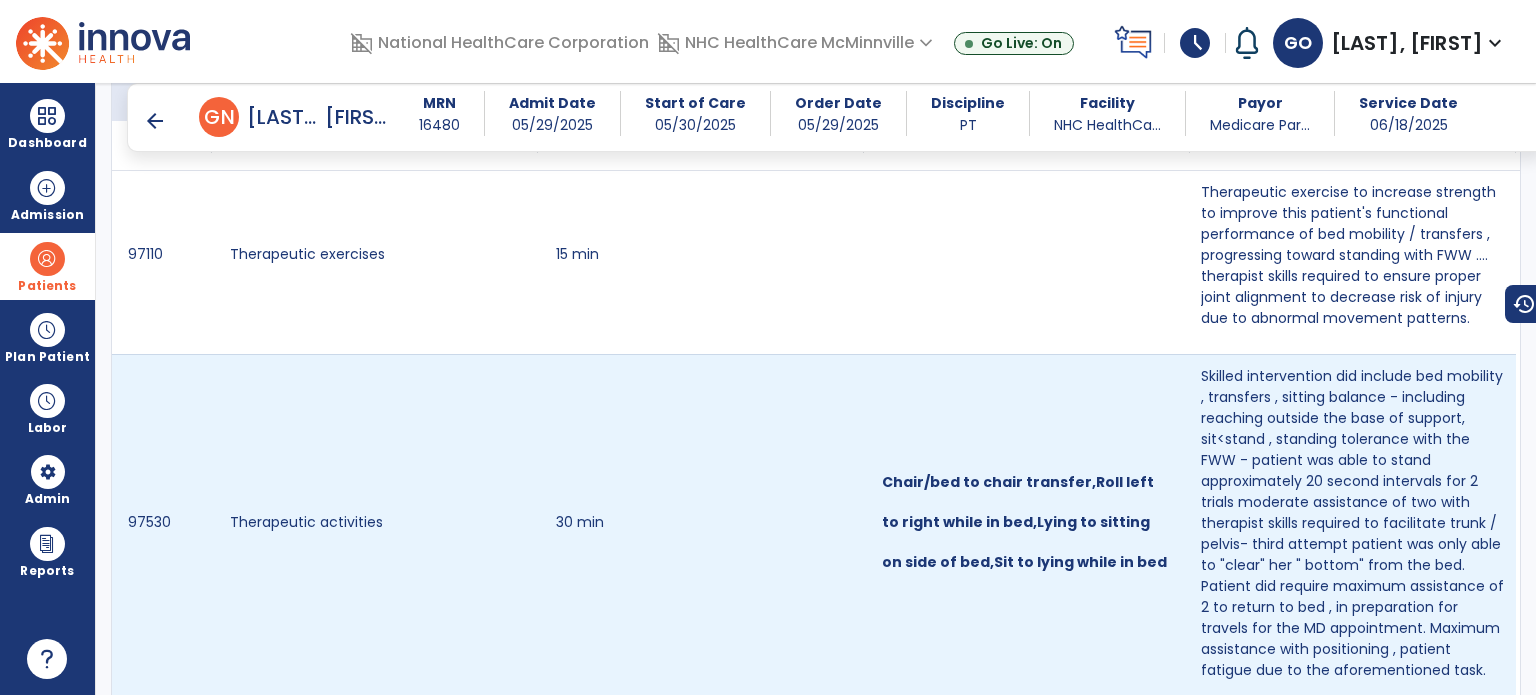 scroll, scrollTop: 2600, scrollLeft: 0, axis: vertical 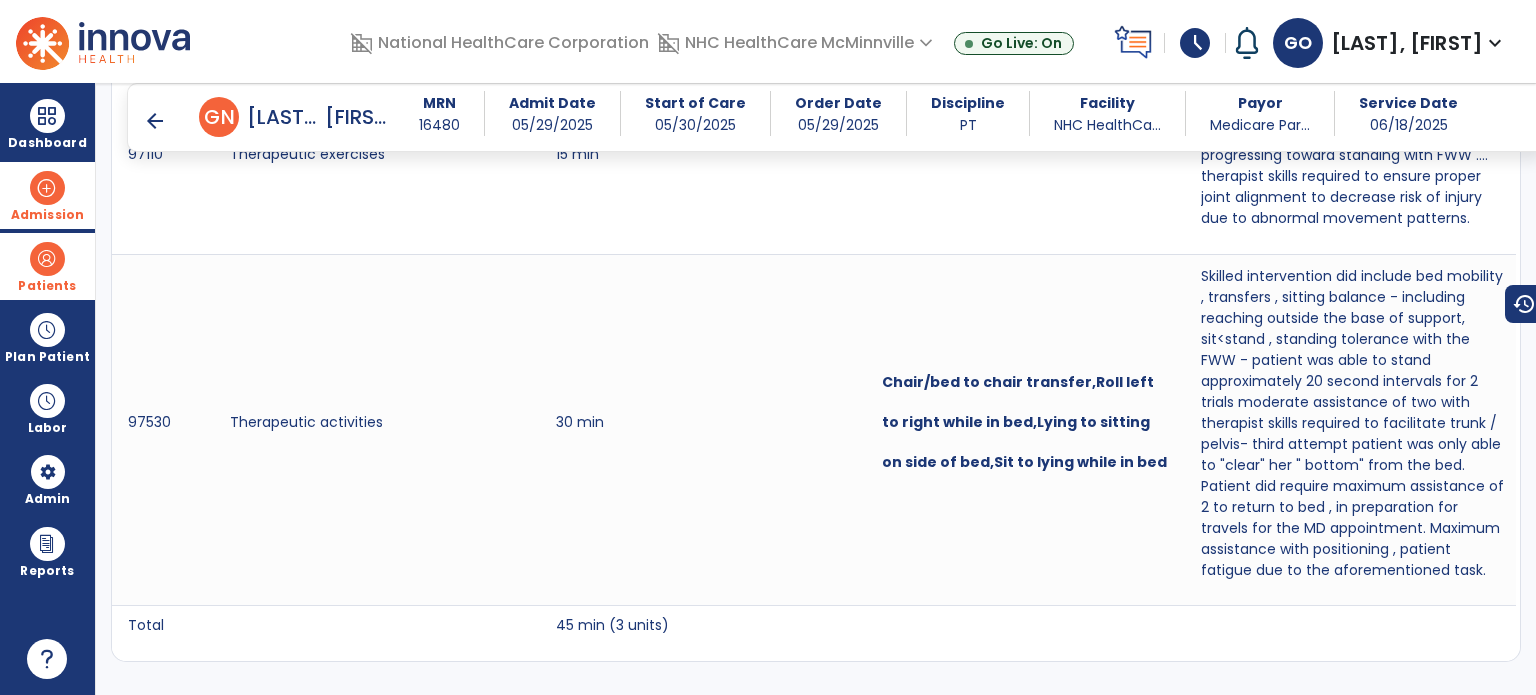 click on "Admission" at bounding box center [47, 215] 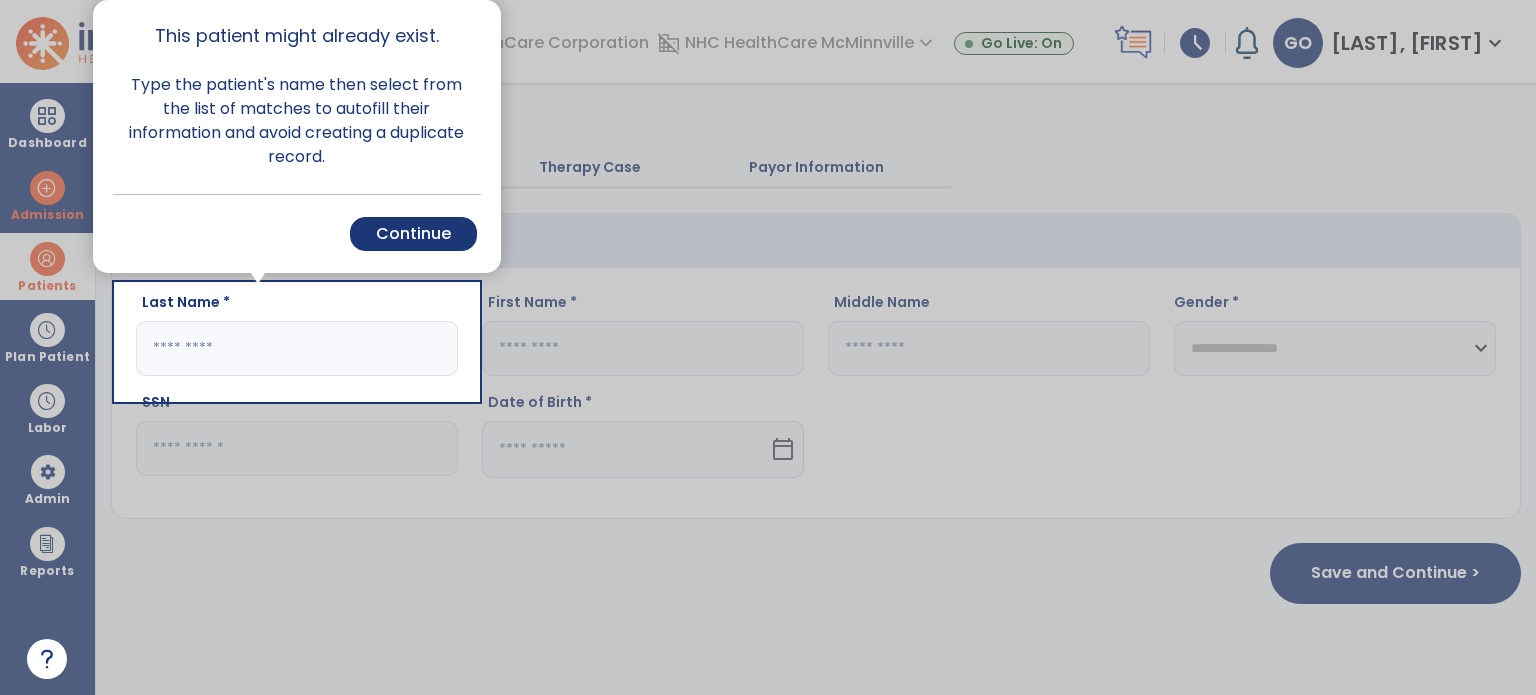 drag, startPoint x: 36, startPoint y: 300, endPoint x: 40, endPoint y: 286, distance: 14.56022 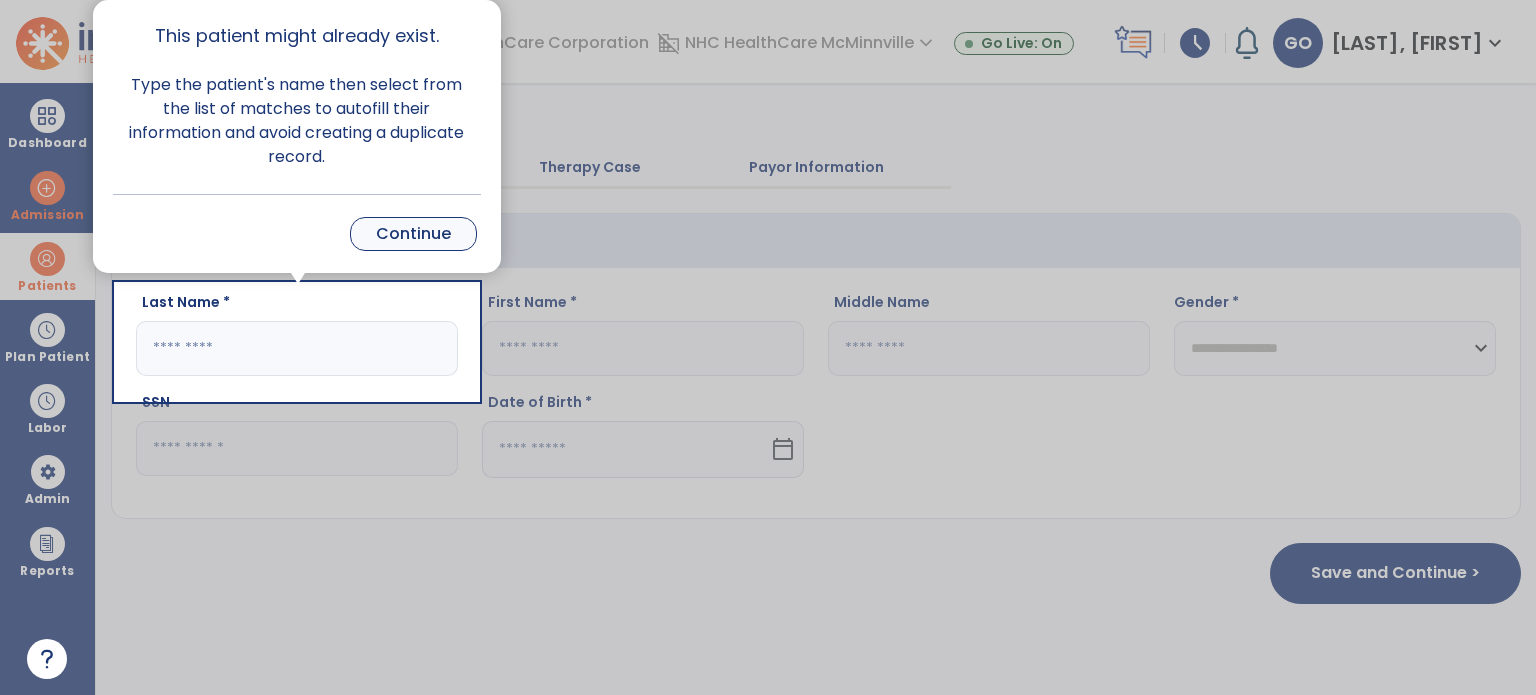 click on "Continue" at bounding box center (413, 234) 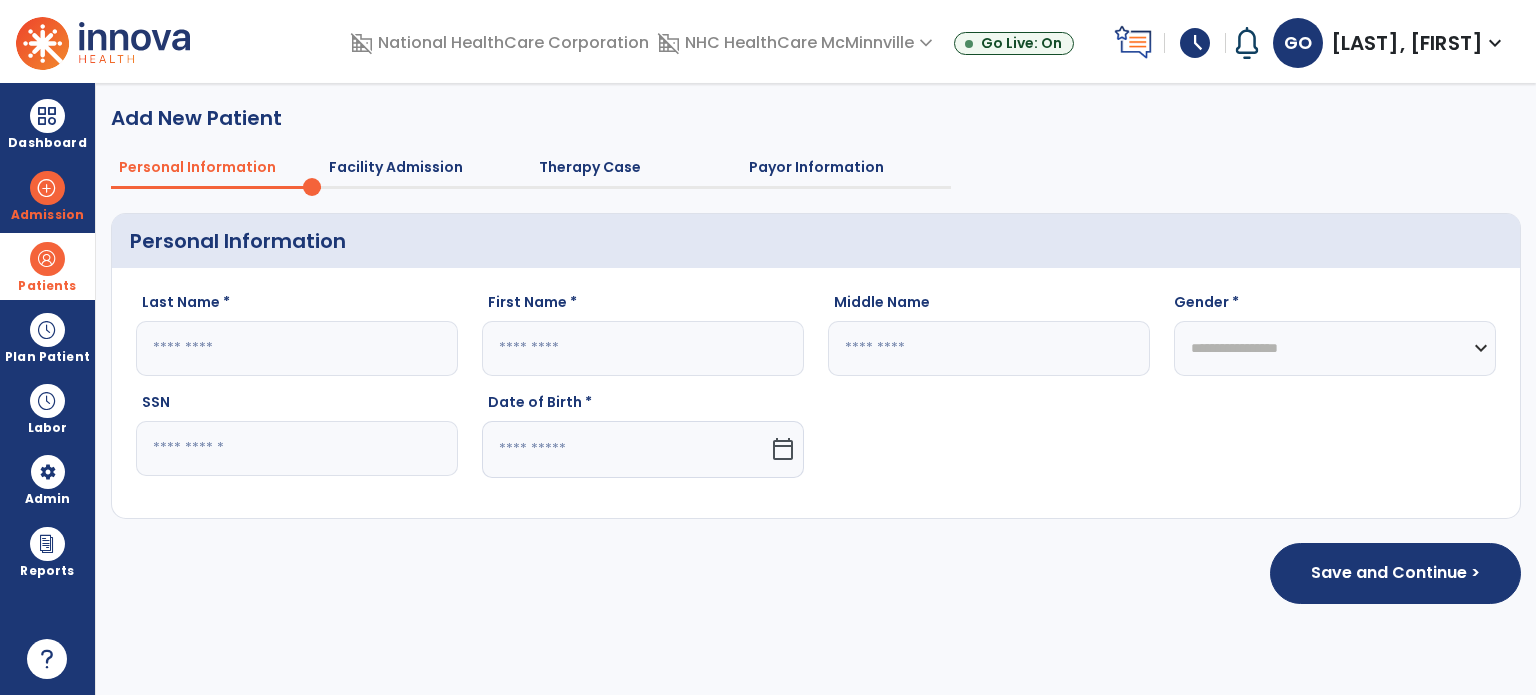 click on "Patients" at bounding box center (47, 266) 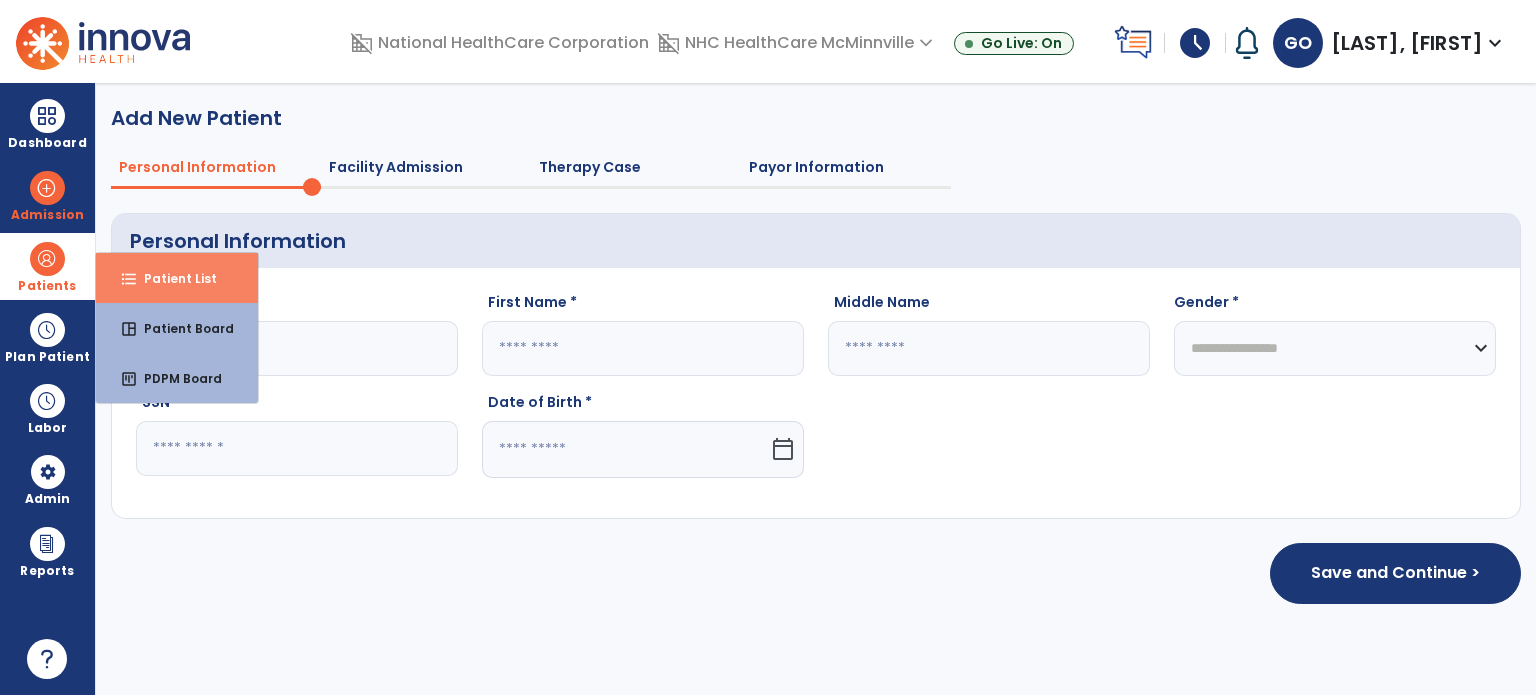 click on "format_list_bulleted" at bounding box center (129, 279) 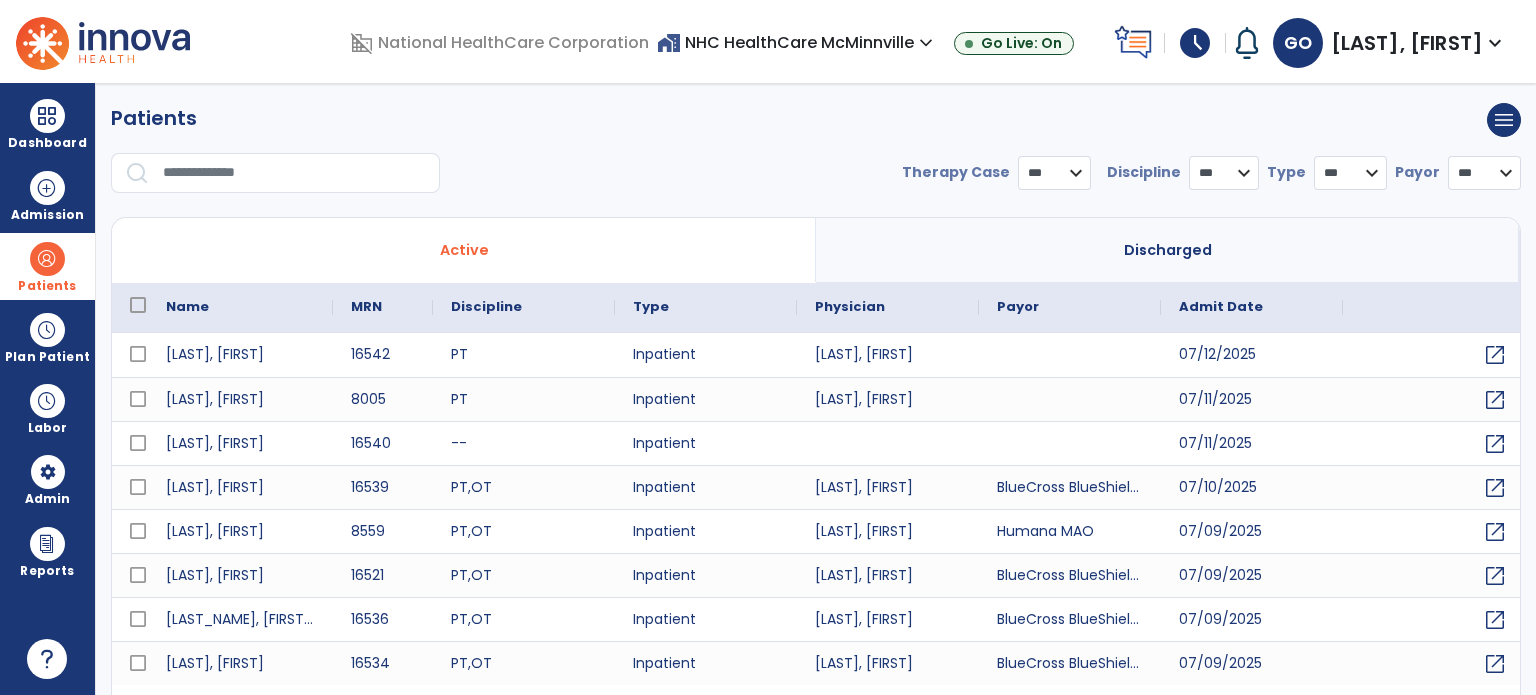 select on "***" 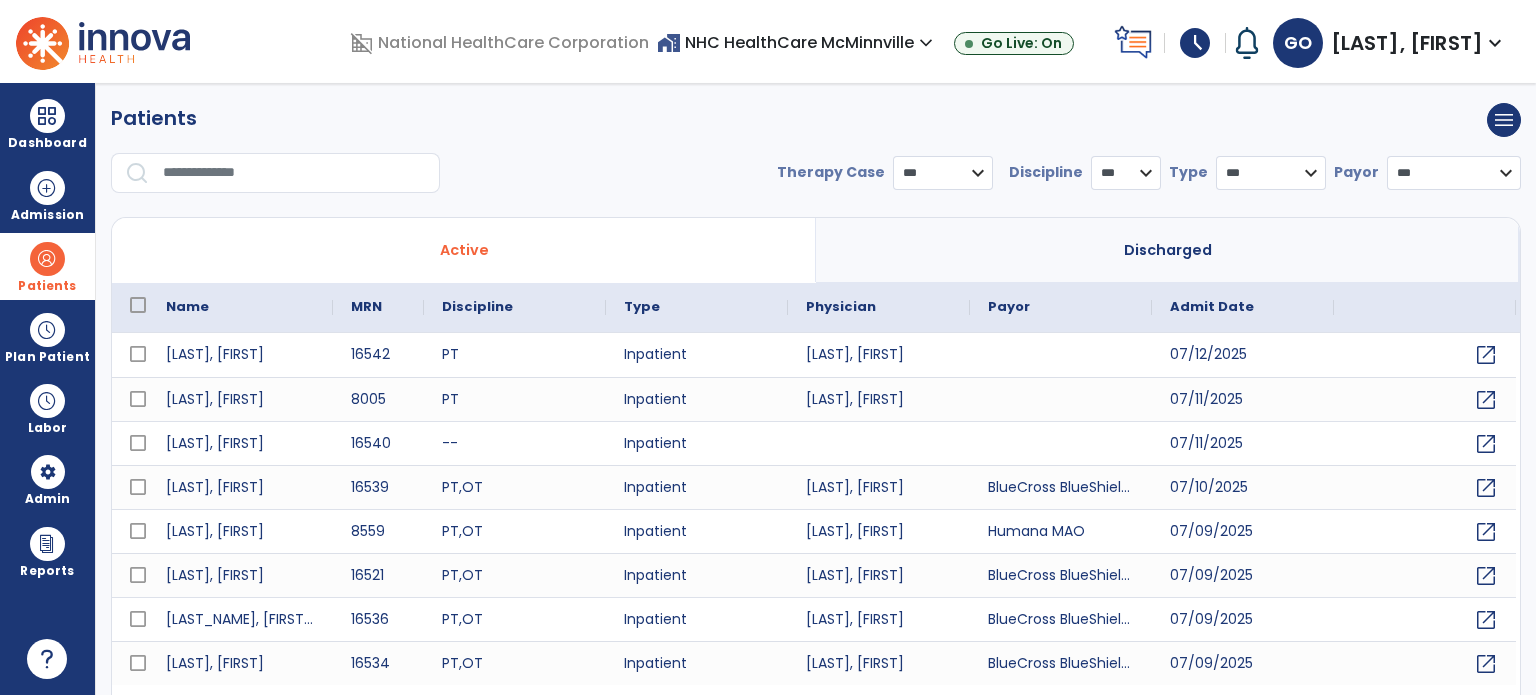click at bounding box center (294, 173) 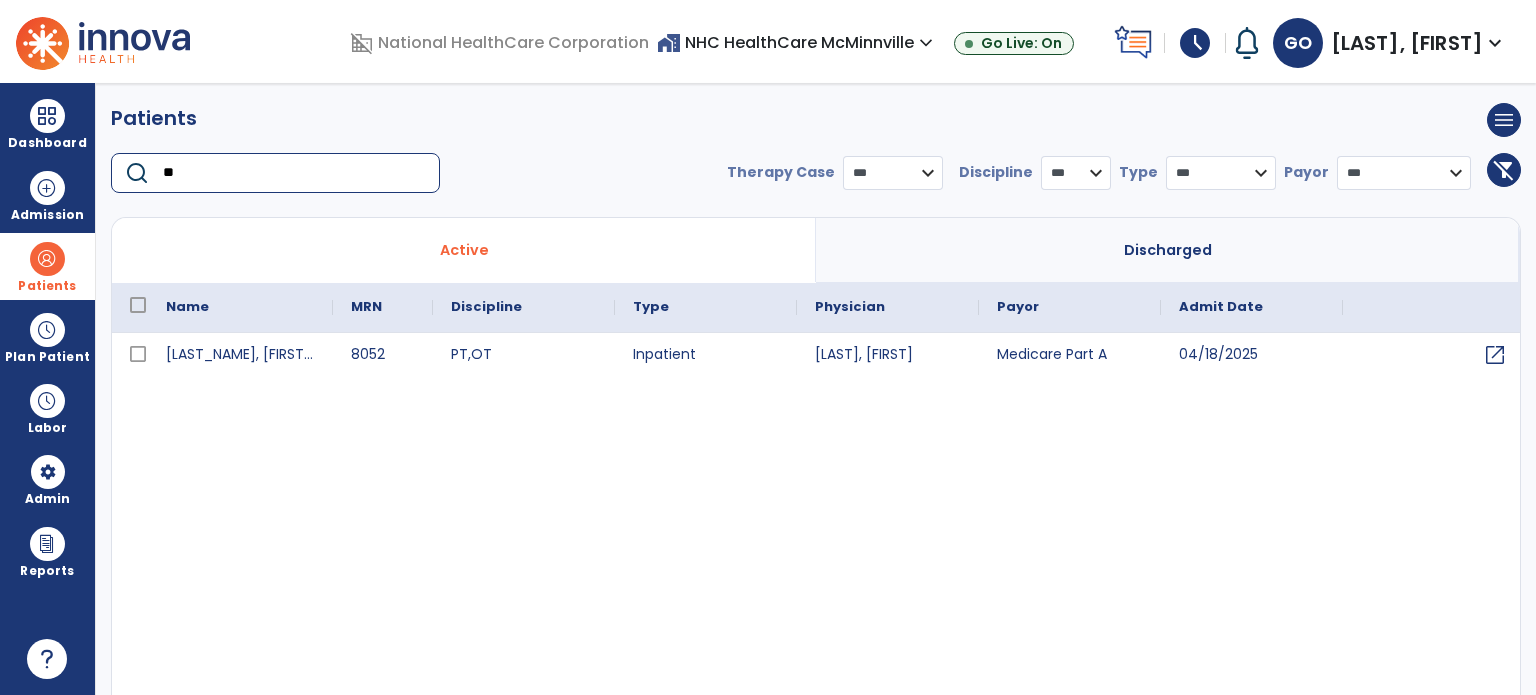 type on "*" 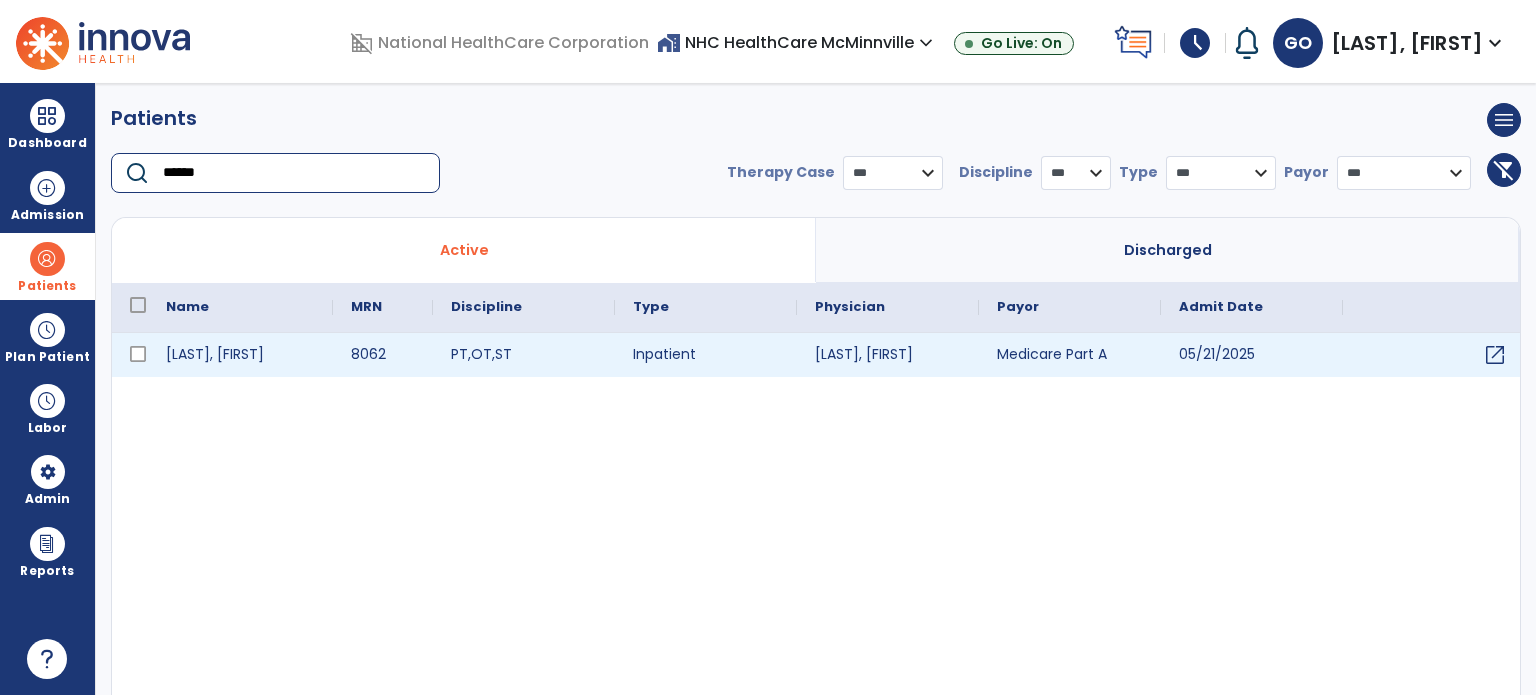 type on "******" 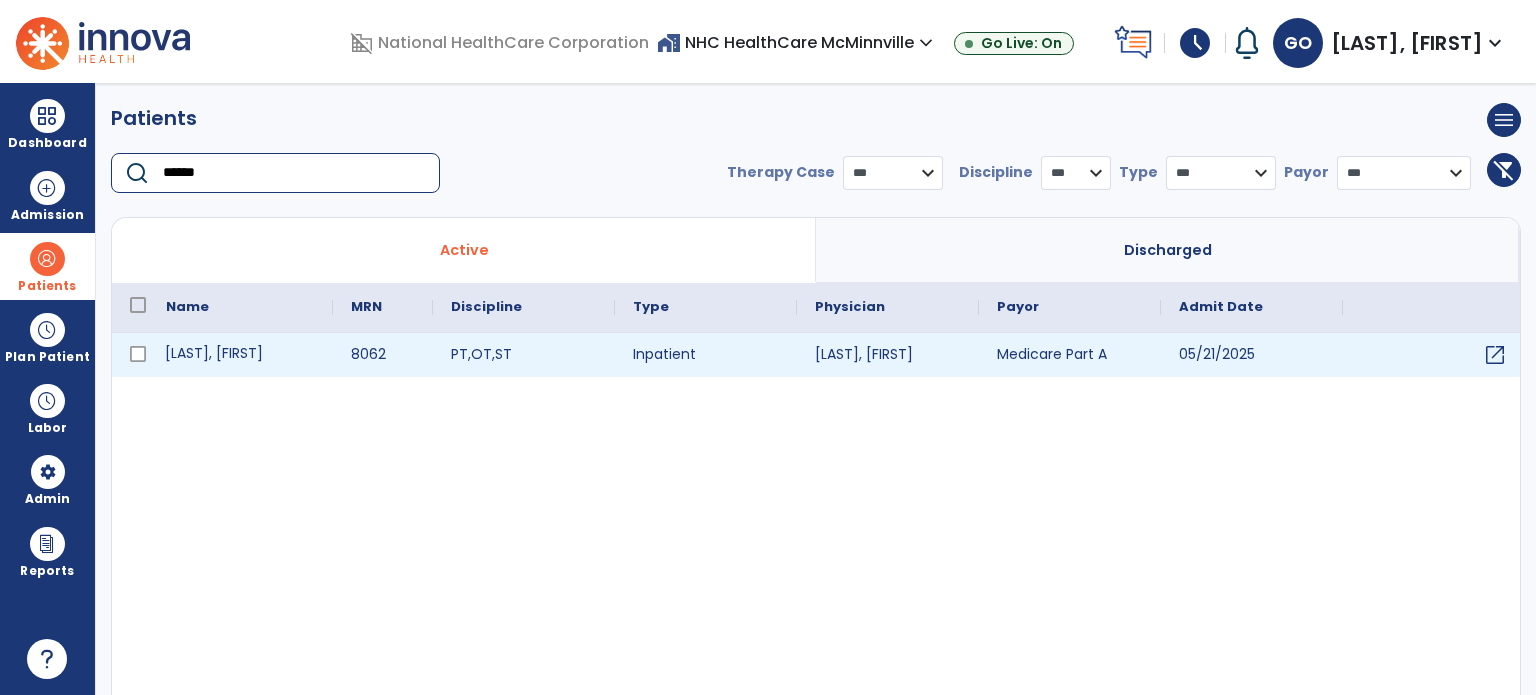 click on "[LAST], [FIRST]" at bounding box center [240, 355] 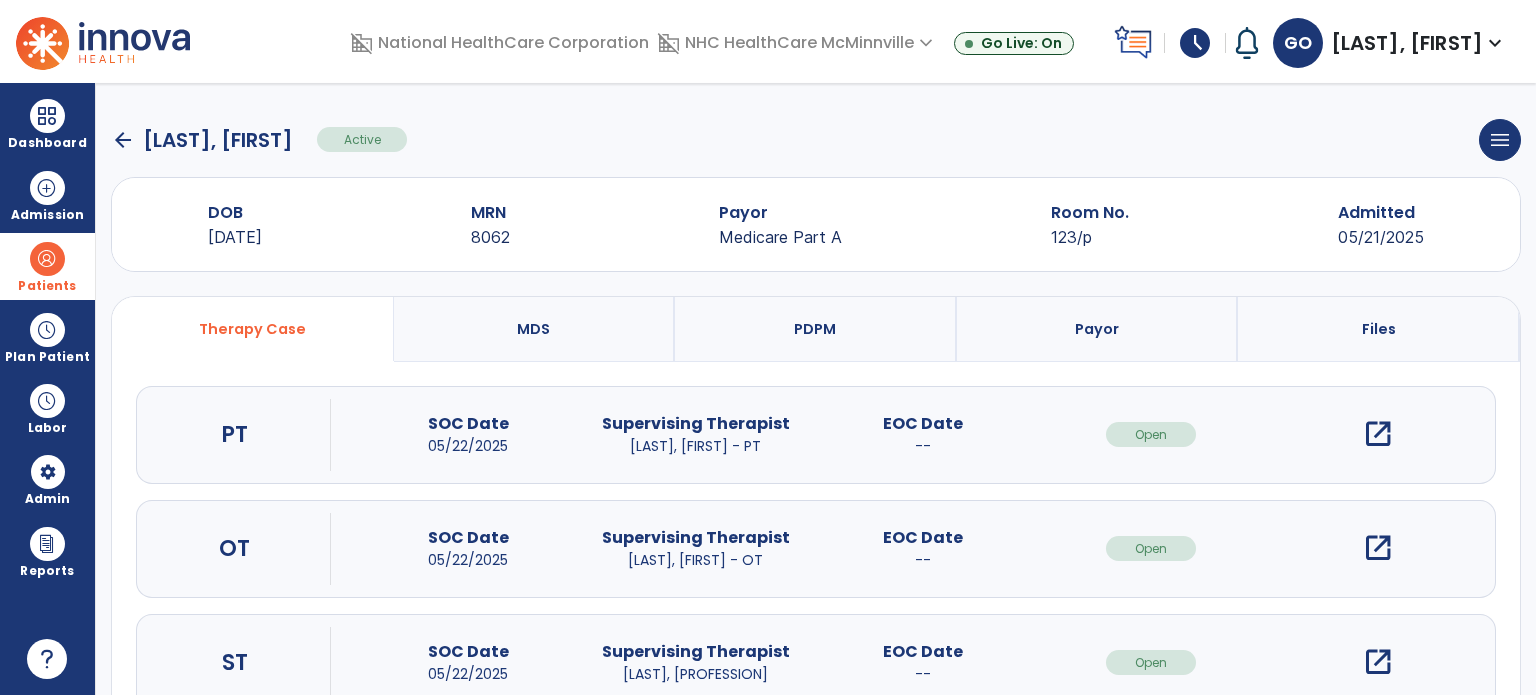 scroll, scrollTop: 62, scrollLeft: 0, axis: vertical 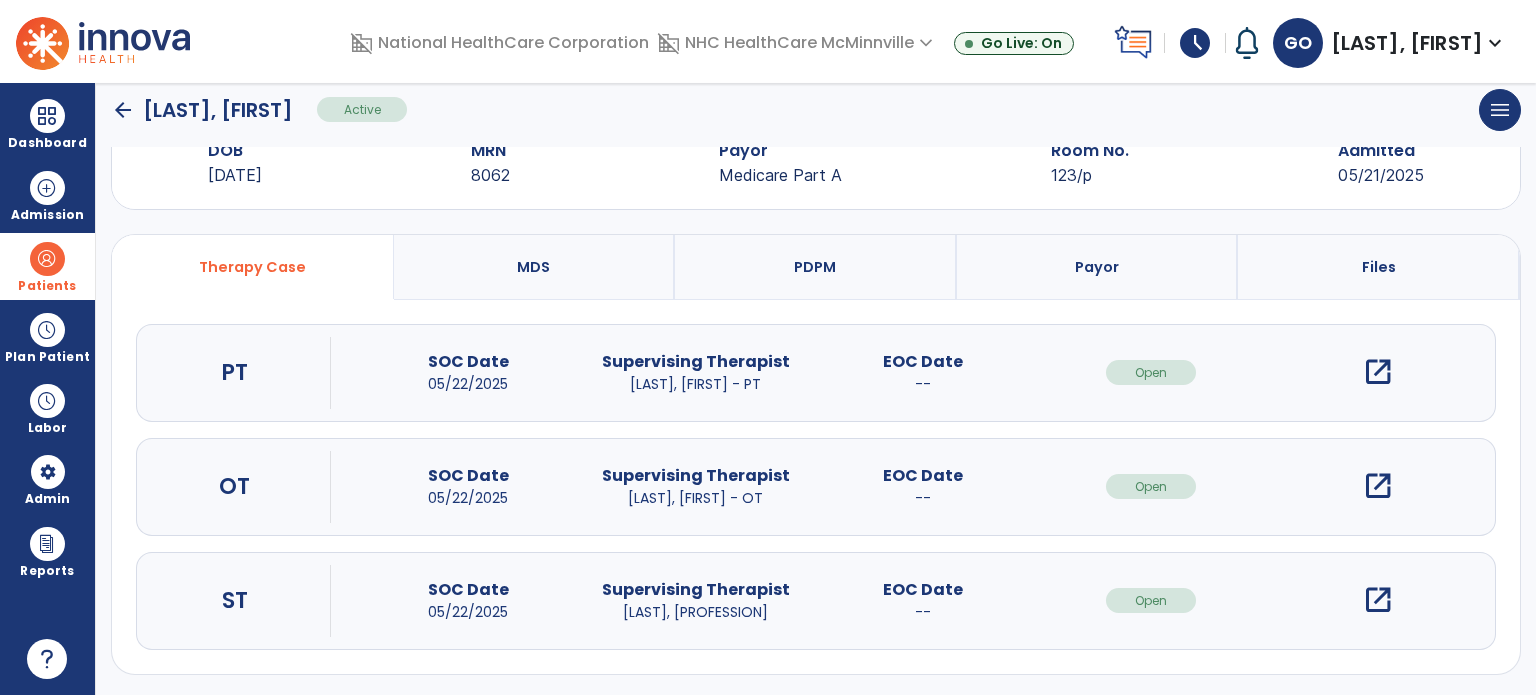 click on "open_in_new" at bounding box center [1378, 600] 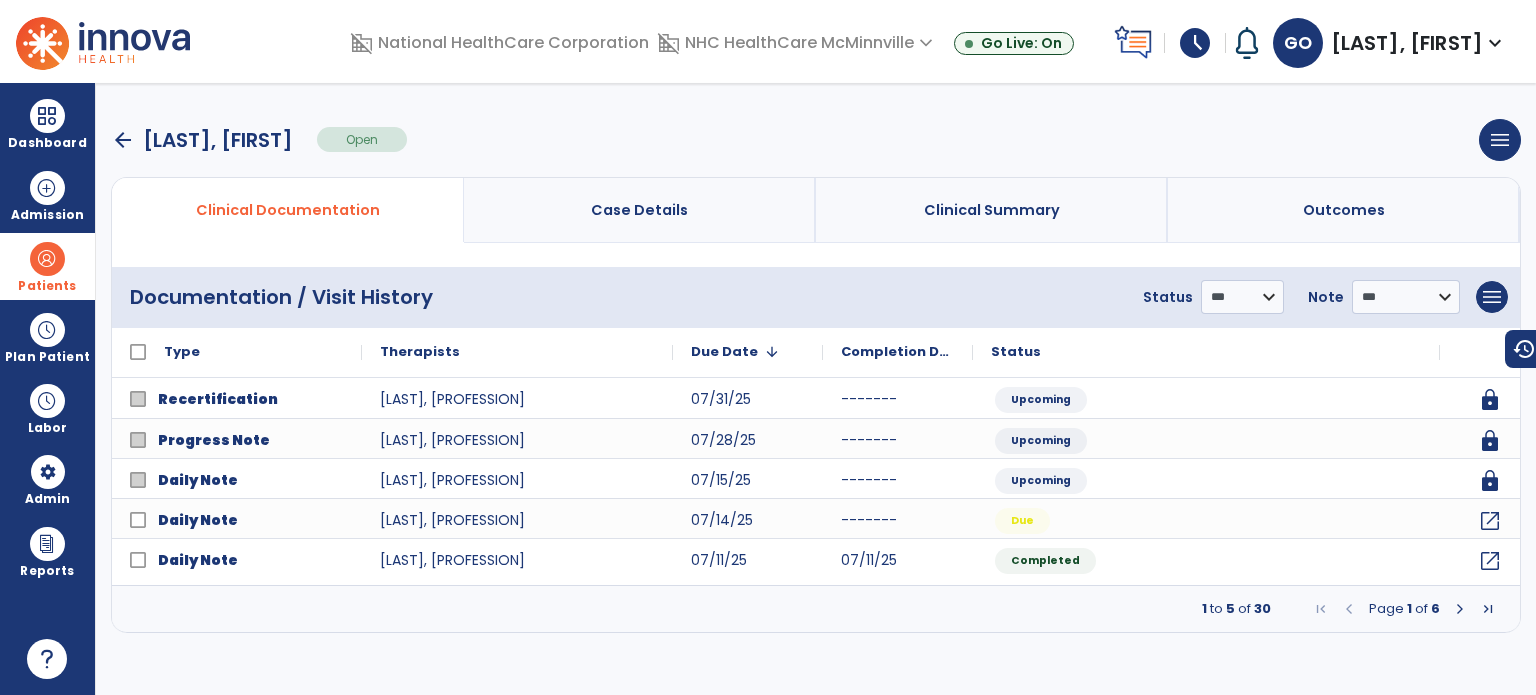 click at bounding box center [1488, 609] 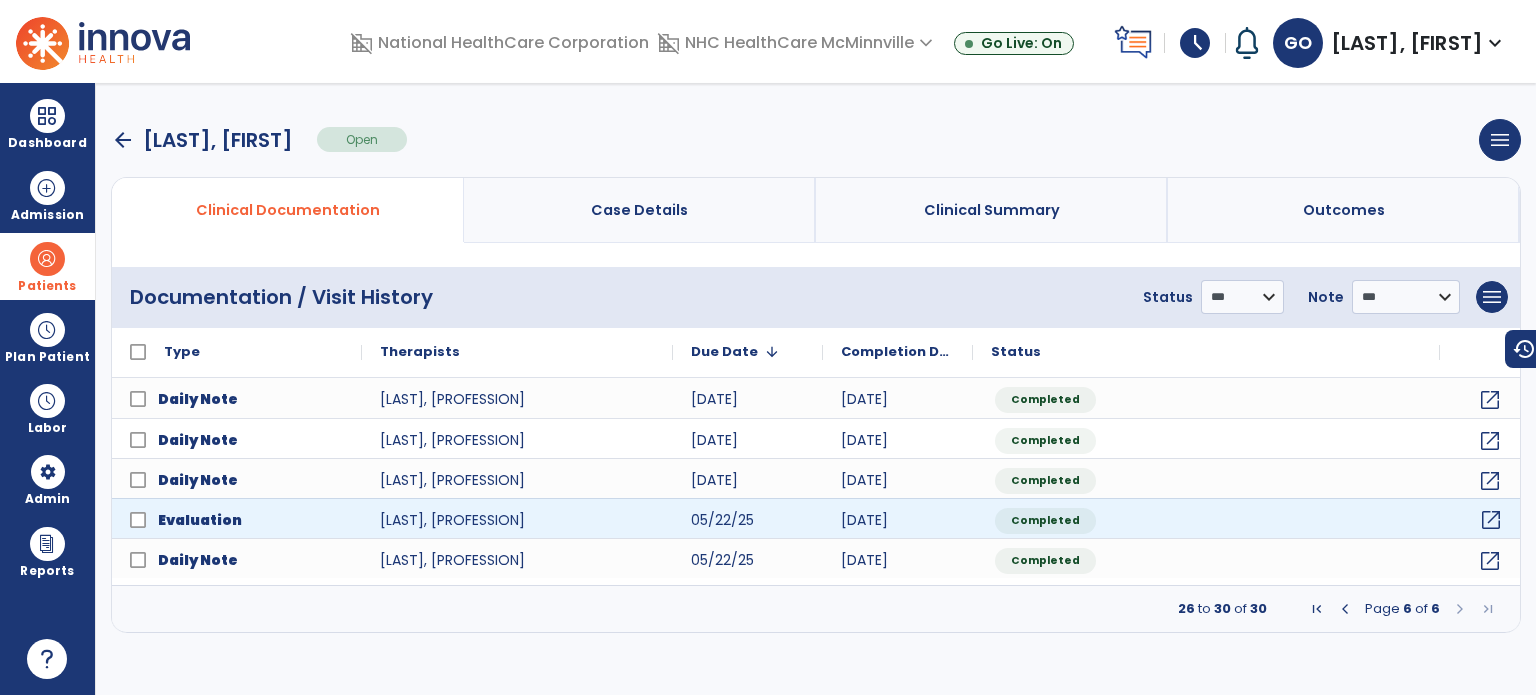click on "open_in_new" 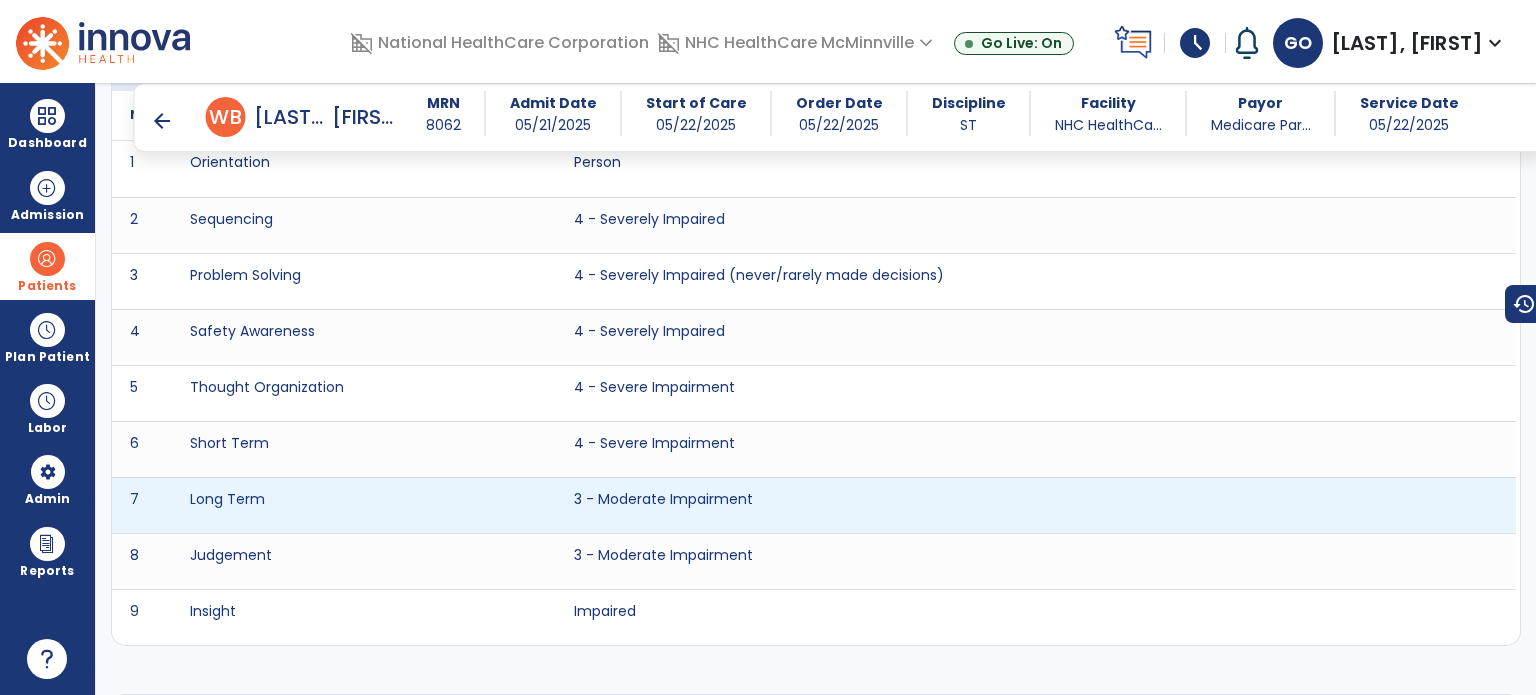 scroll, scrollTop: 3174, scrollLeft: 0, axis: vertical 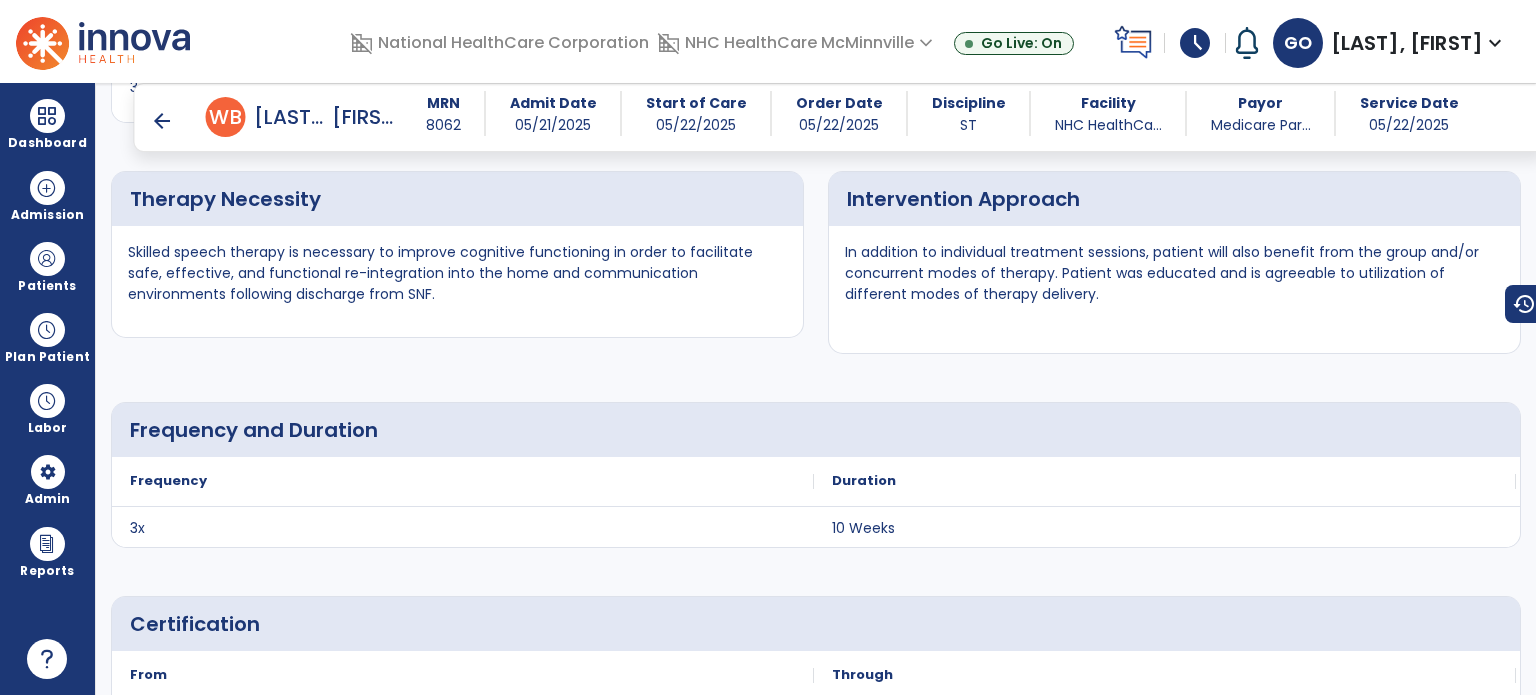 click on "arrow_back" at bounding box center (162, 121) 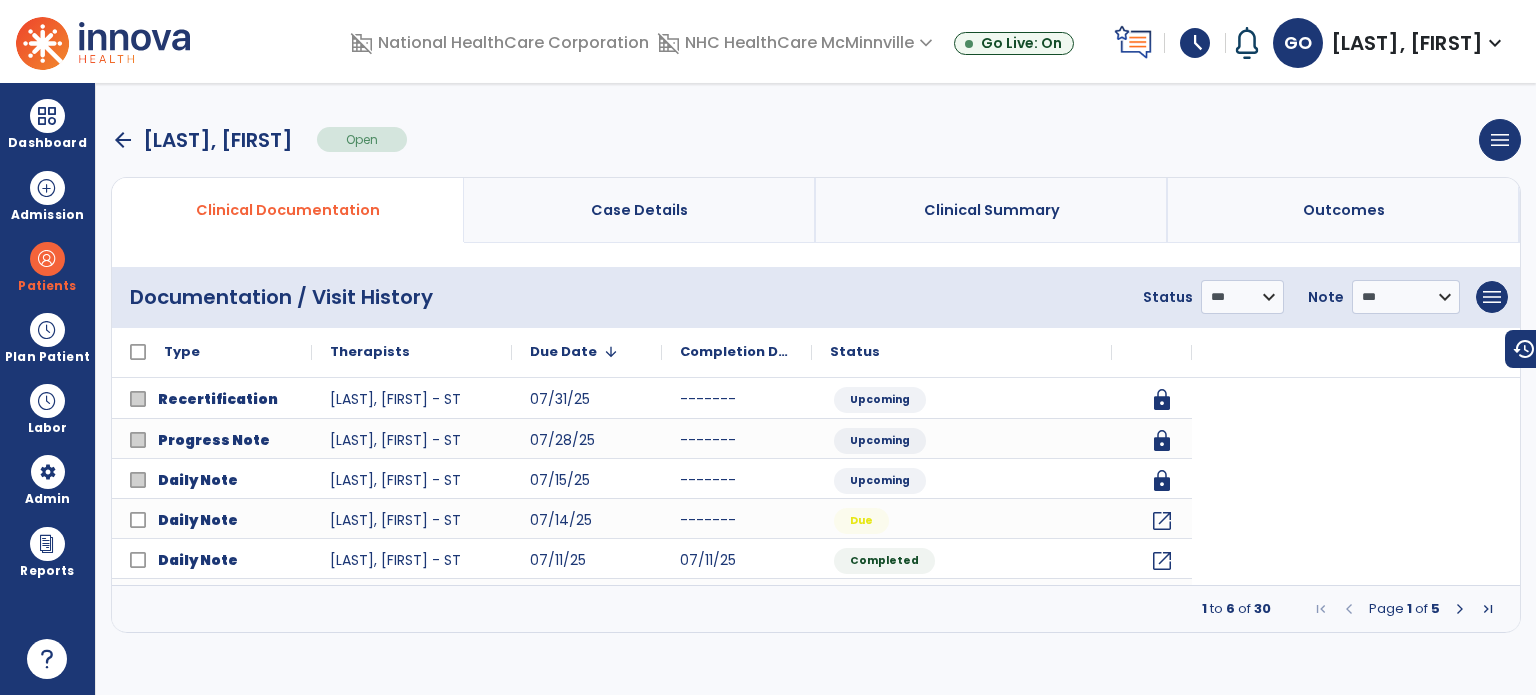 scroll, scrollTop: 0, scrollLeft: 0, axis: both 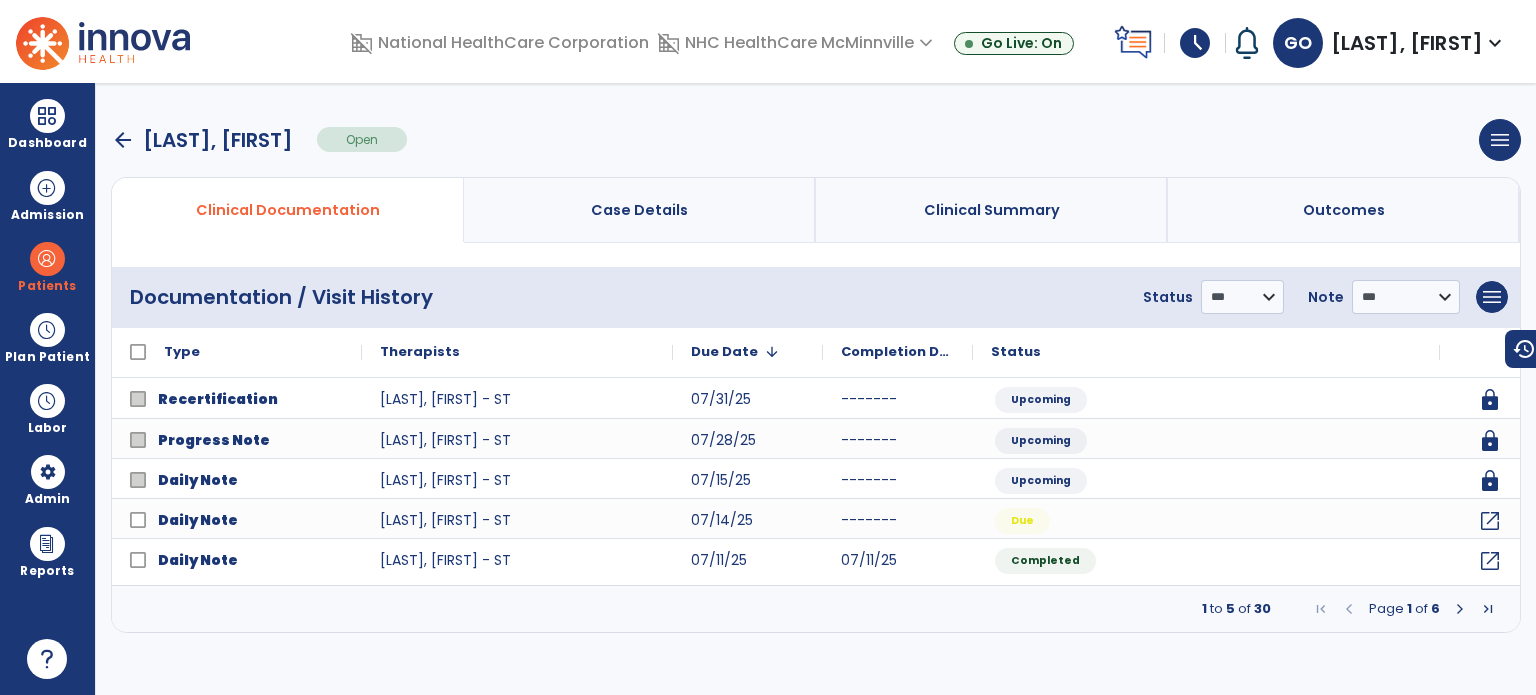 click at bounding box center (1460, 609) 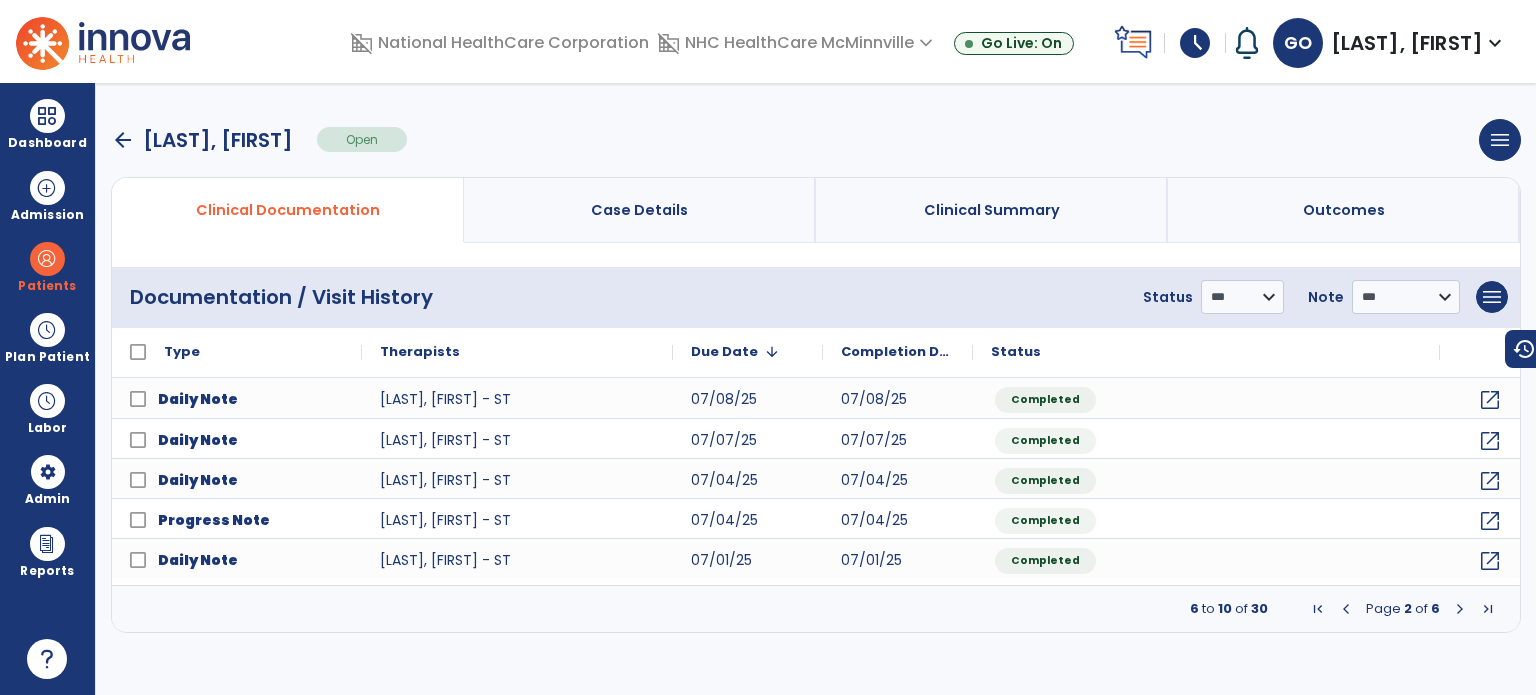 click at bounding box center [1460, 609] 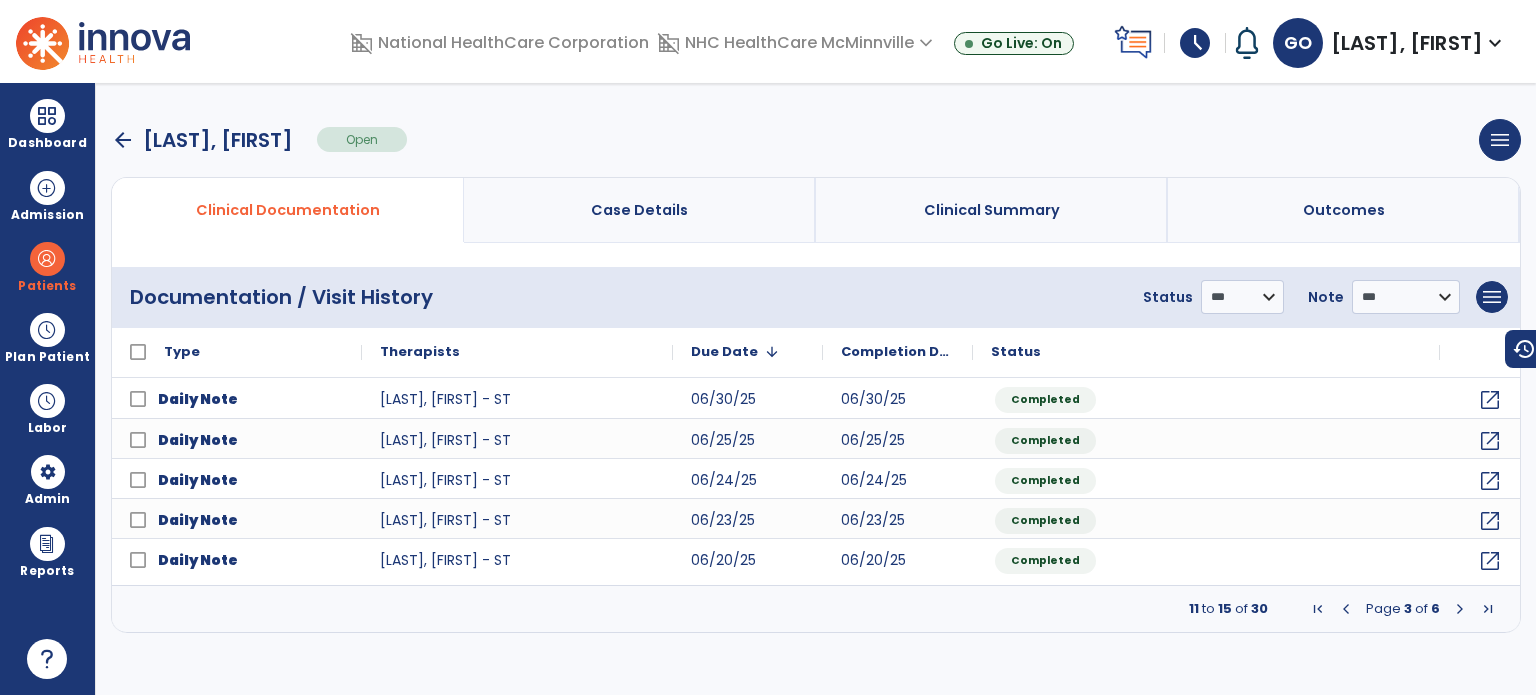 click at bounding box center (1460, 609) 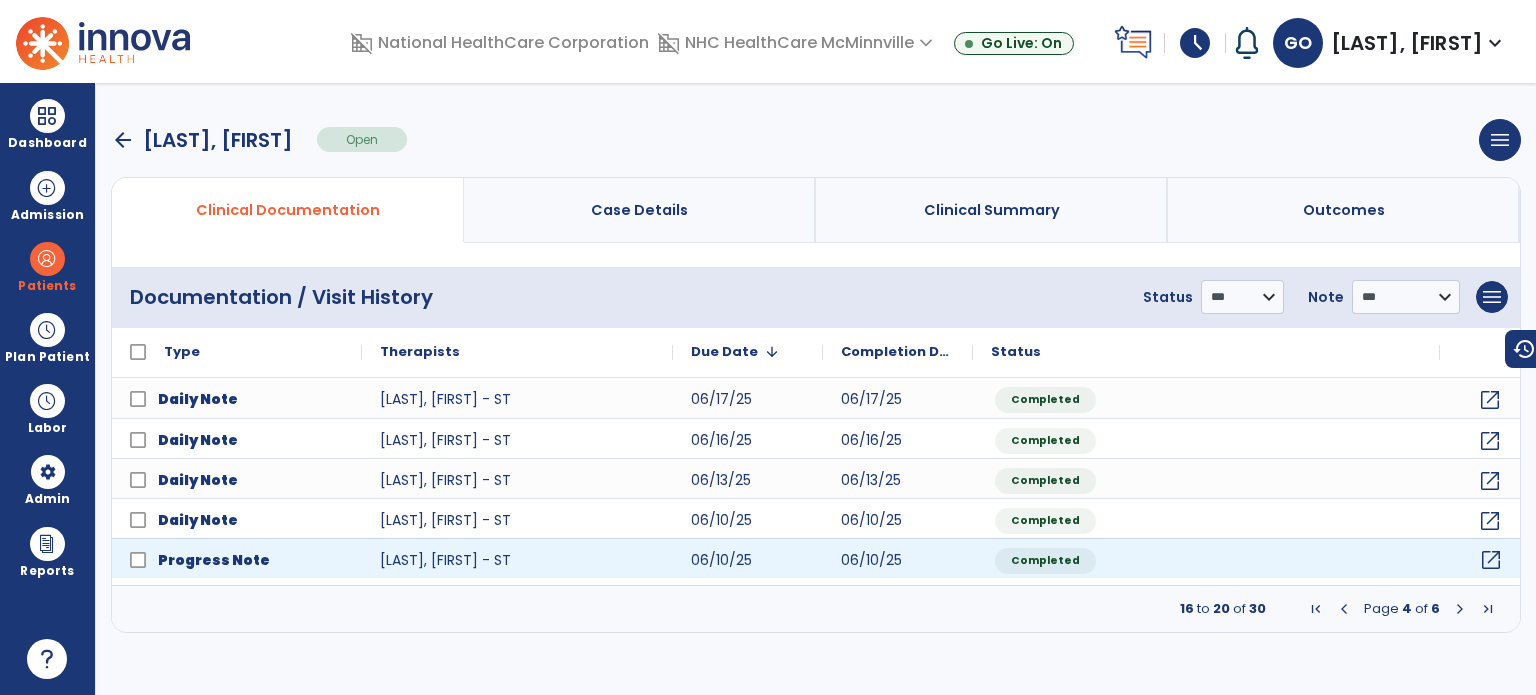 click on "open_in_new" 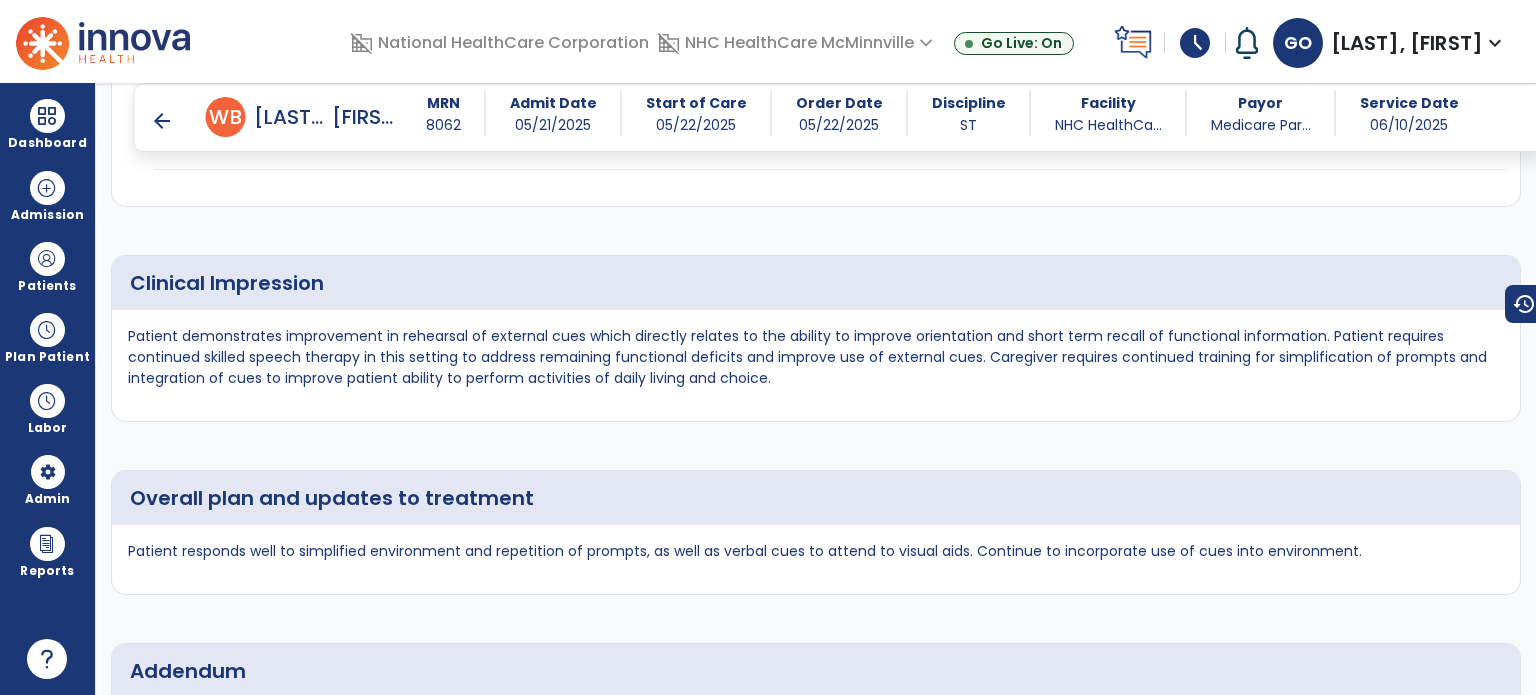 scroll, scrollTop: 2400, scrollLeft: 0, axis: vertical 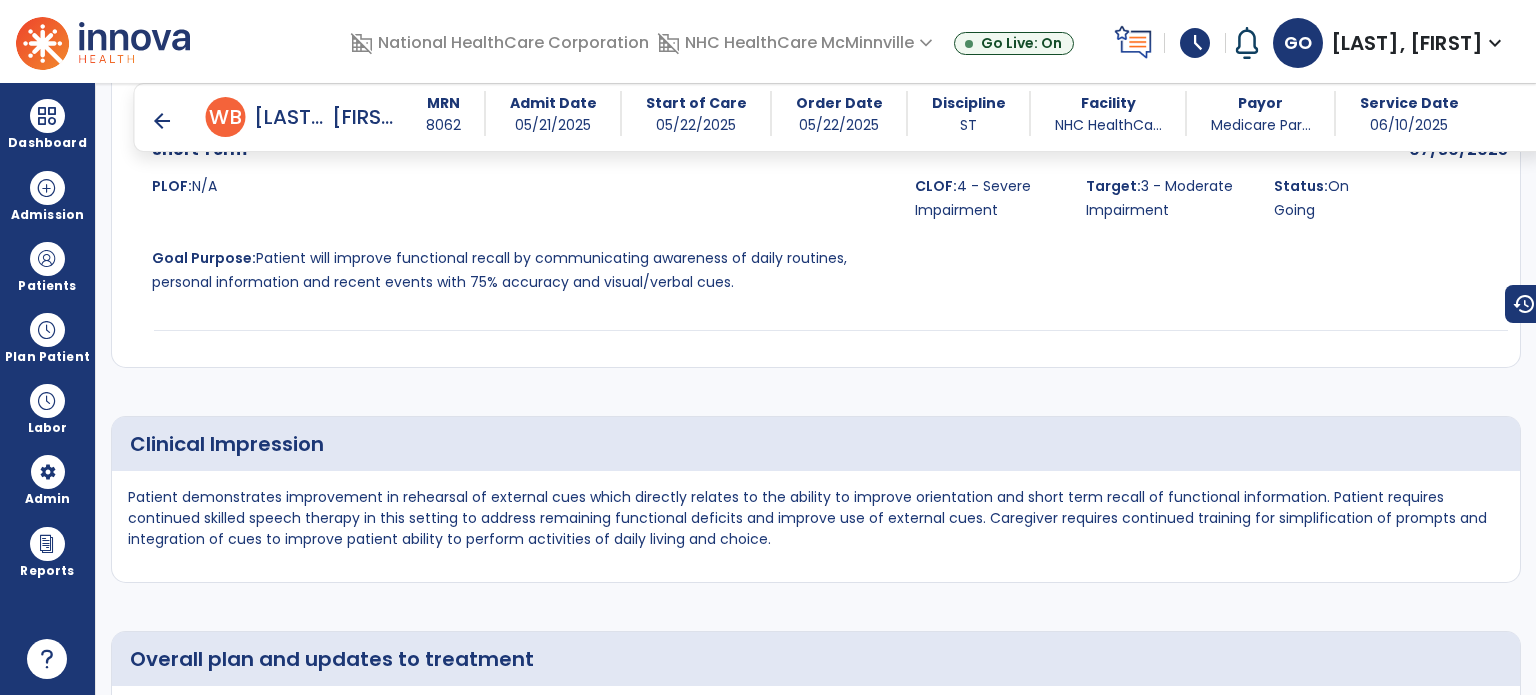 click on "arrow_back" at bounding box center [162, 121] 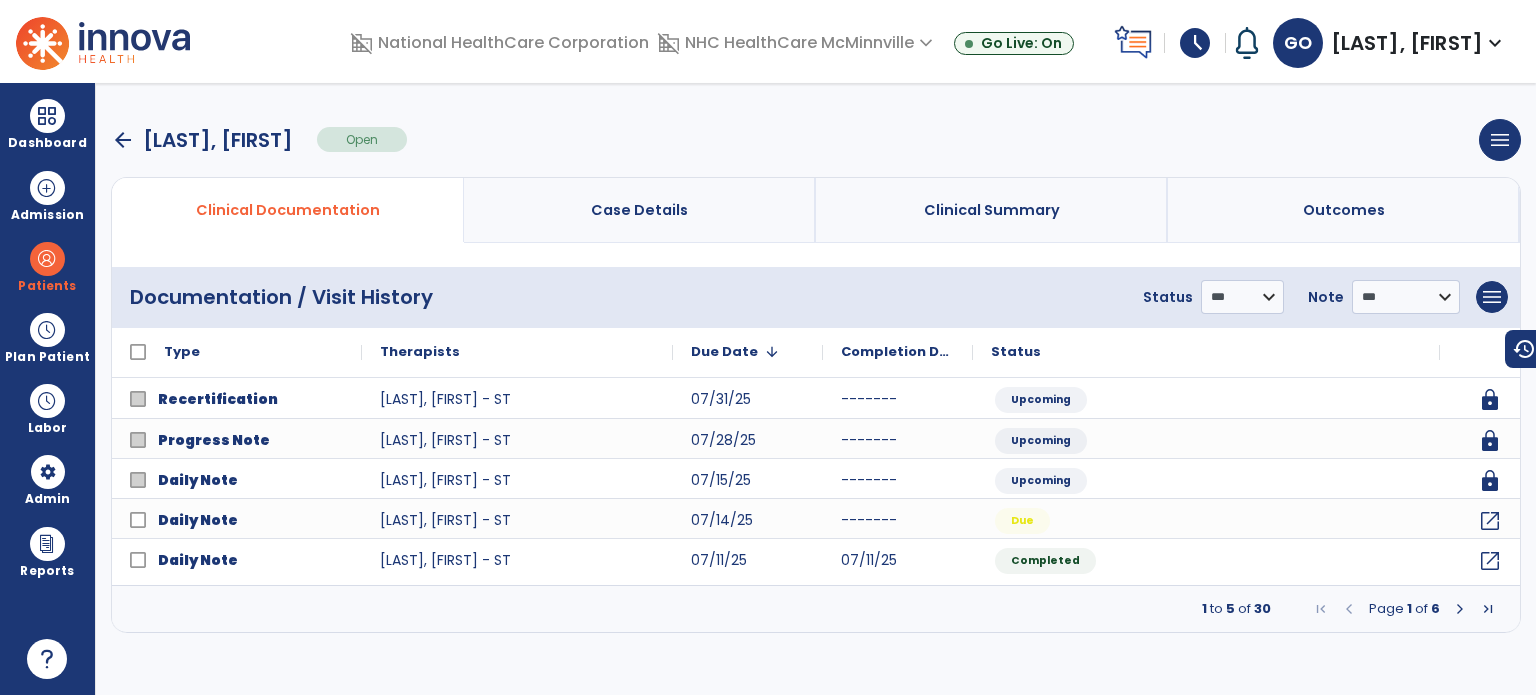 click at bounding box center (1460, 609) 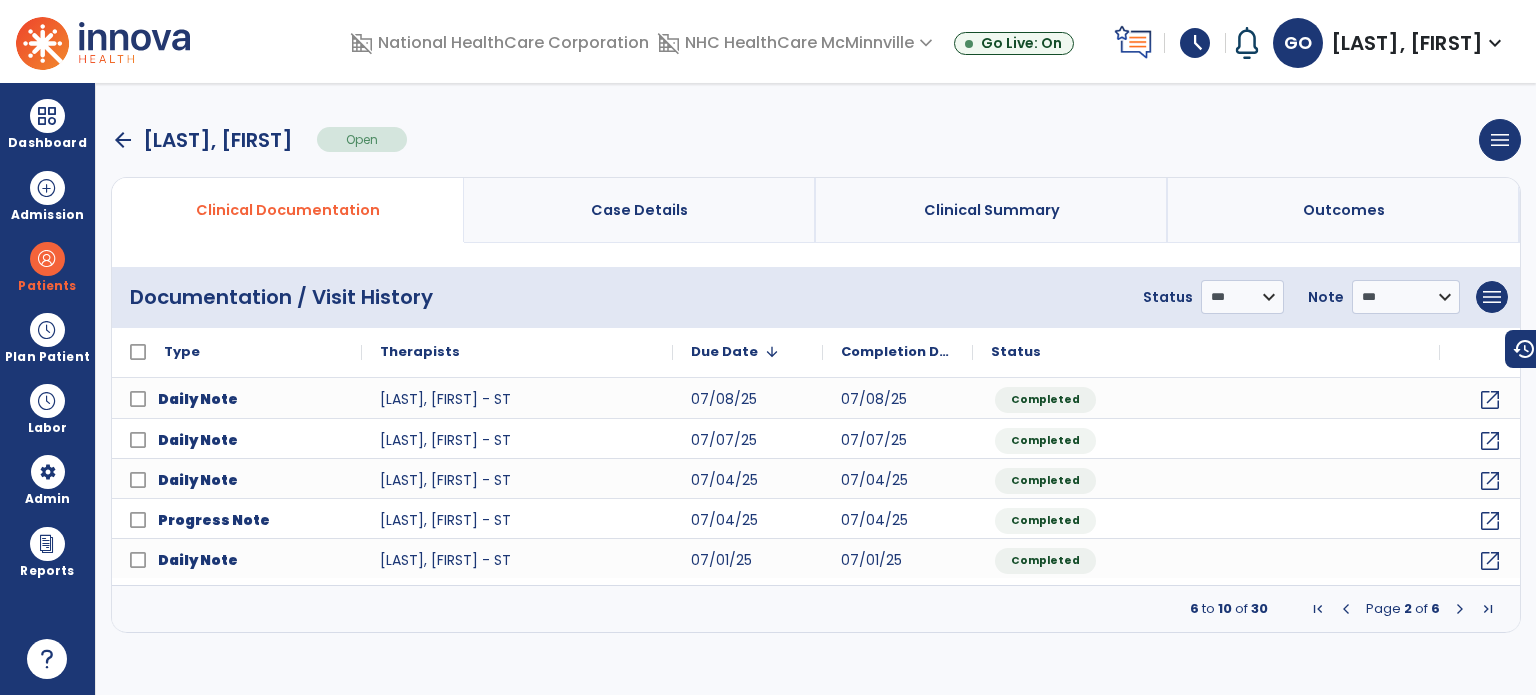 click at bounding box center [1460, 609] 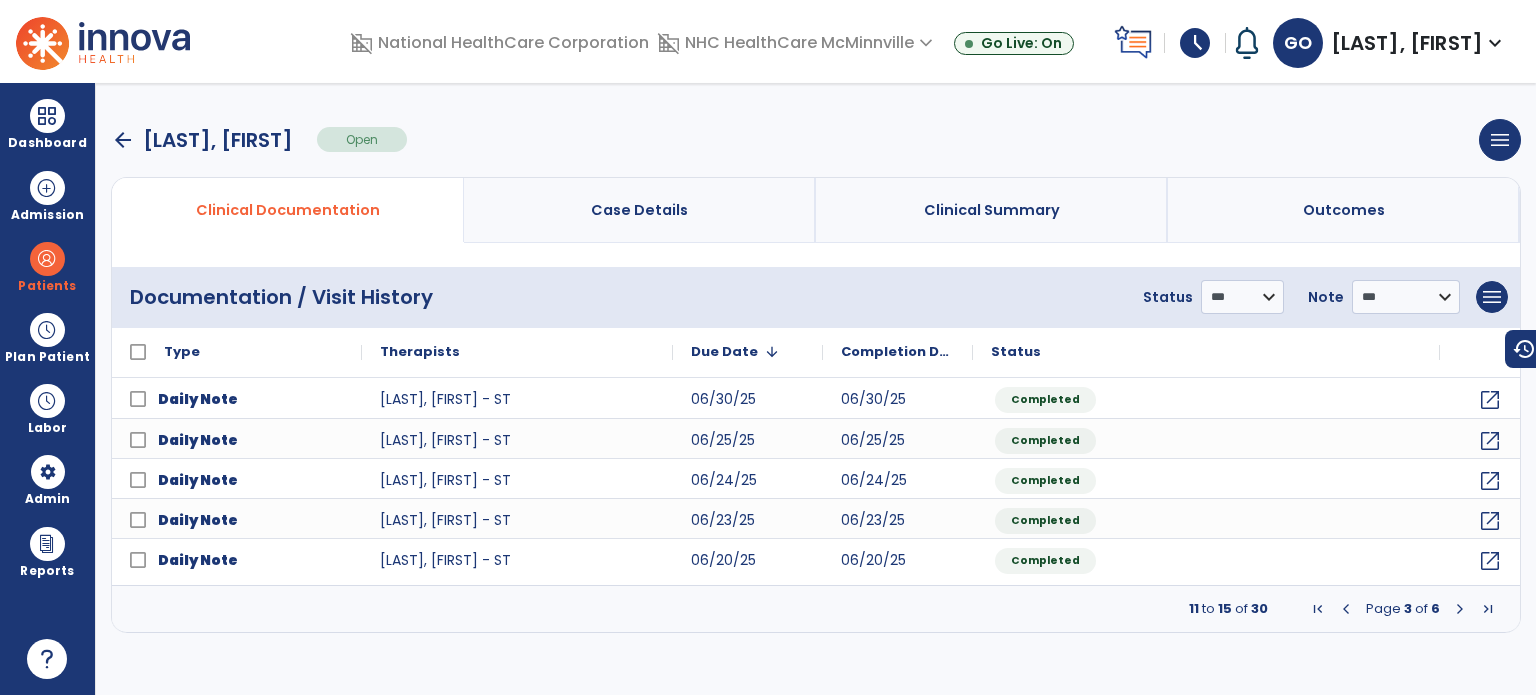 click at bounding box center (1460, 609) 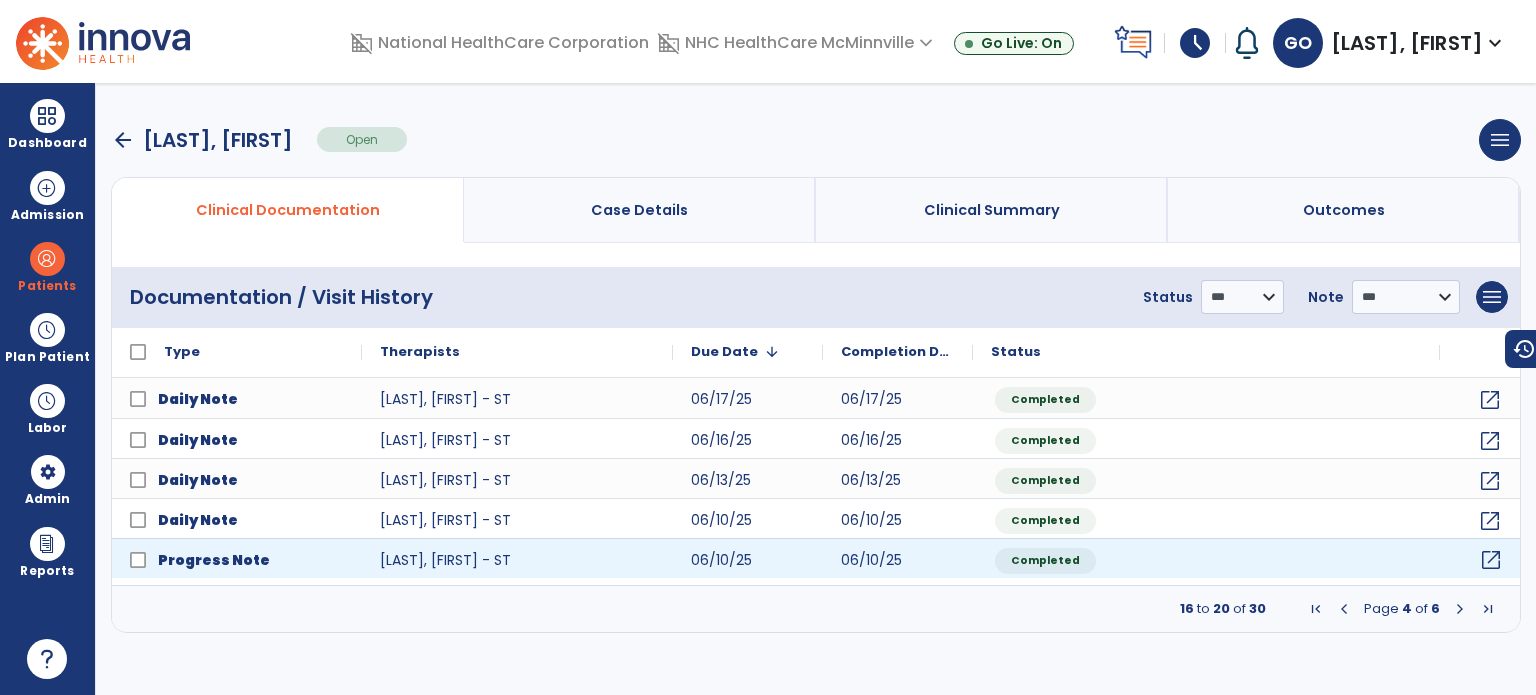 click on "open_in_new" 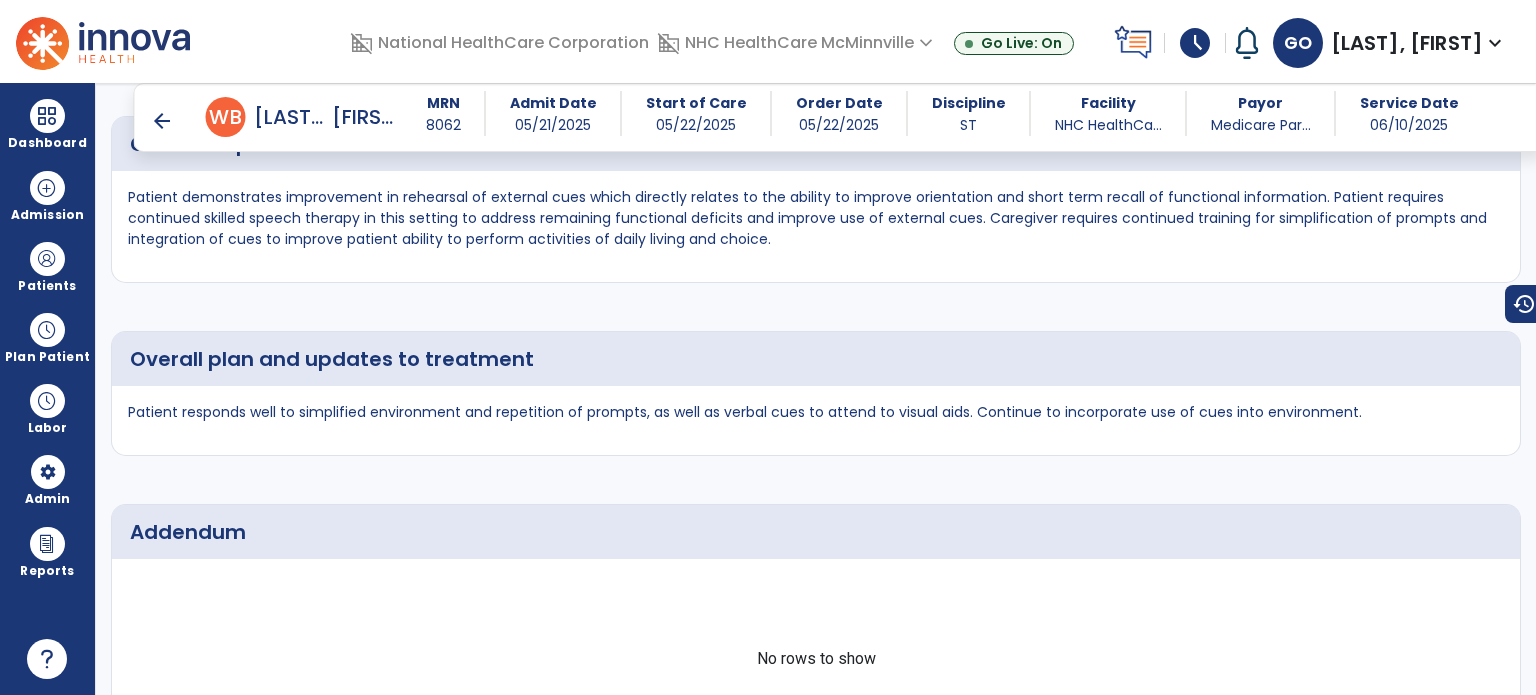 scroll, scrollTop: 2600, scrollLeft: 0, axis: vertical 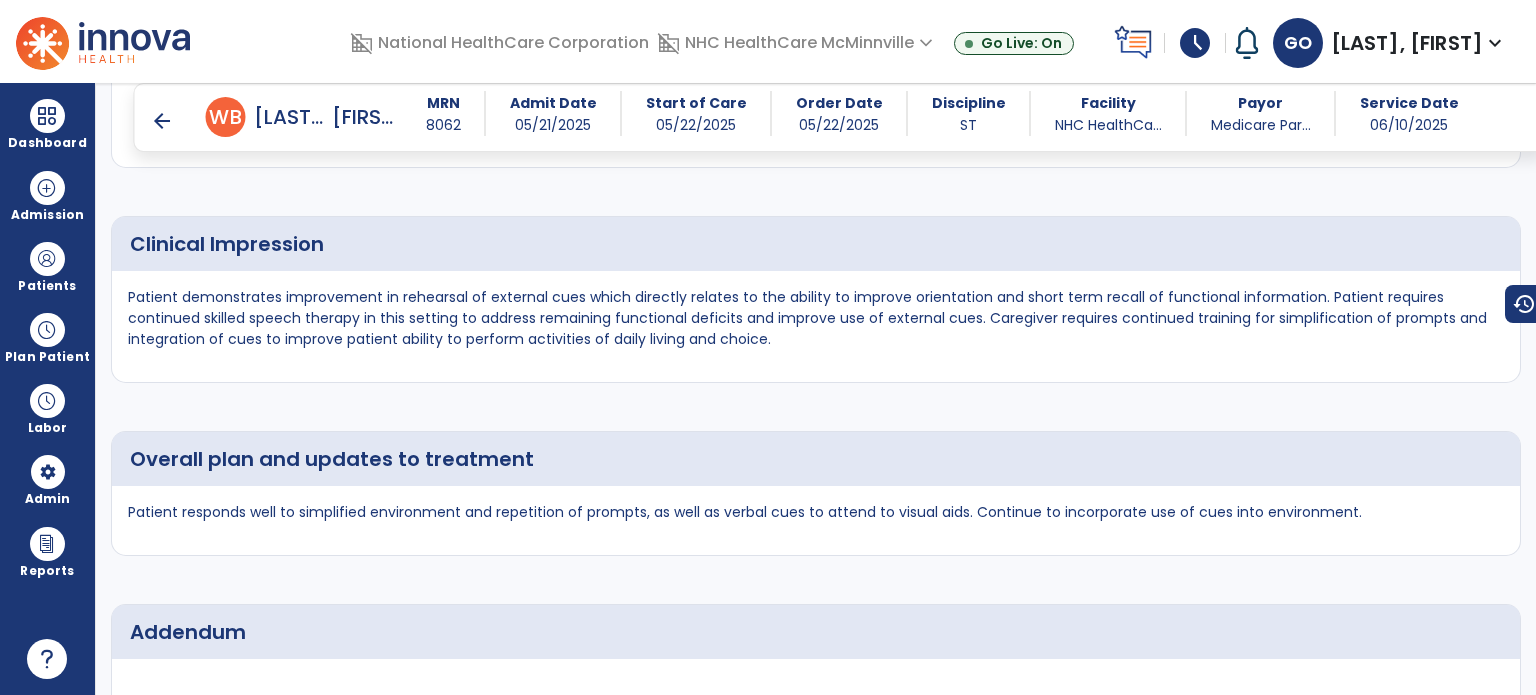 click on "arrow_back" at bounding box center (162, 121) 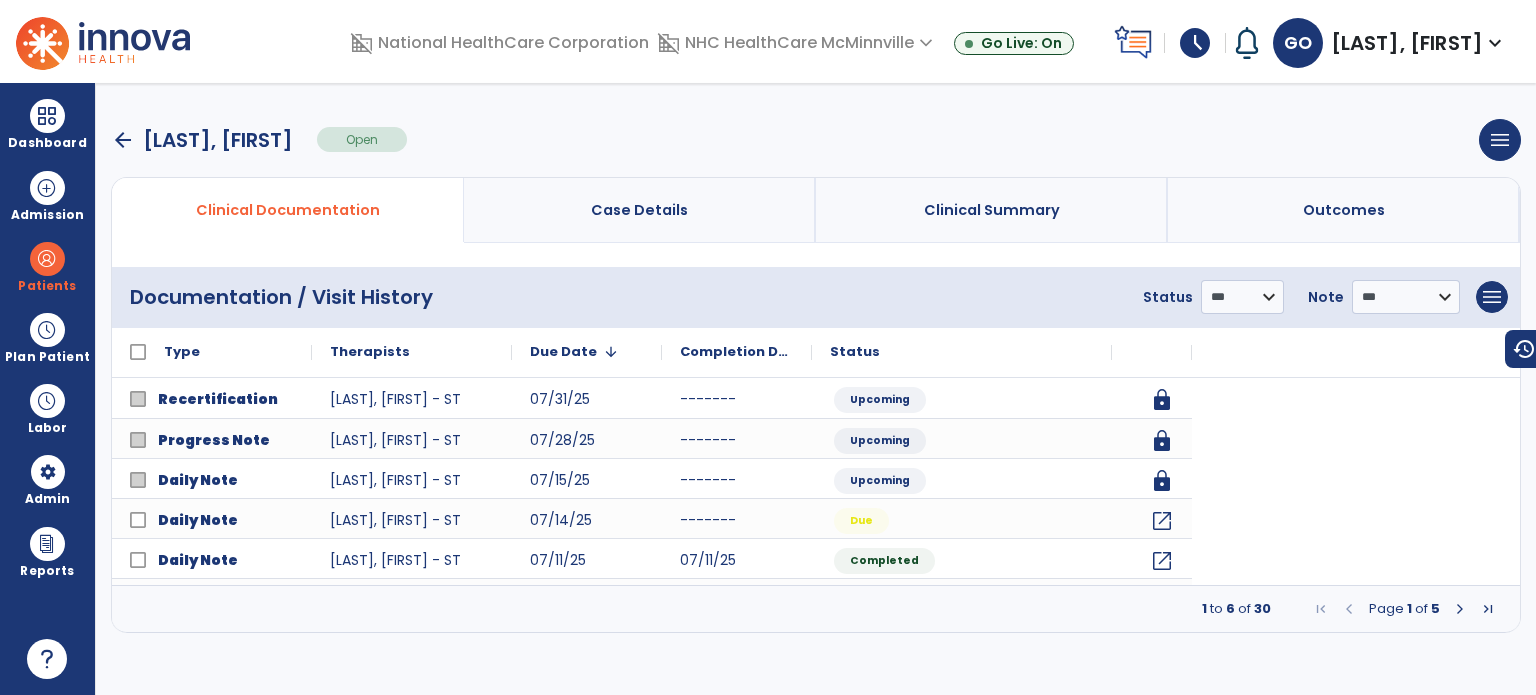 scroll, scrollTop: 0, scrollLeft: 0, axis: both 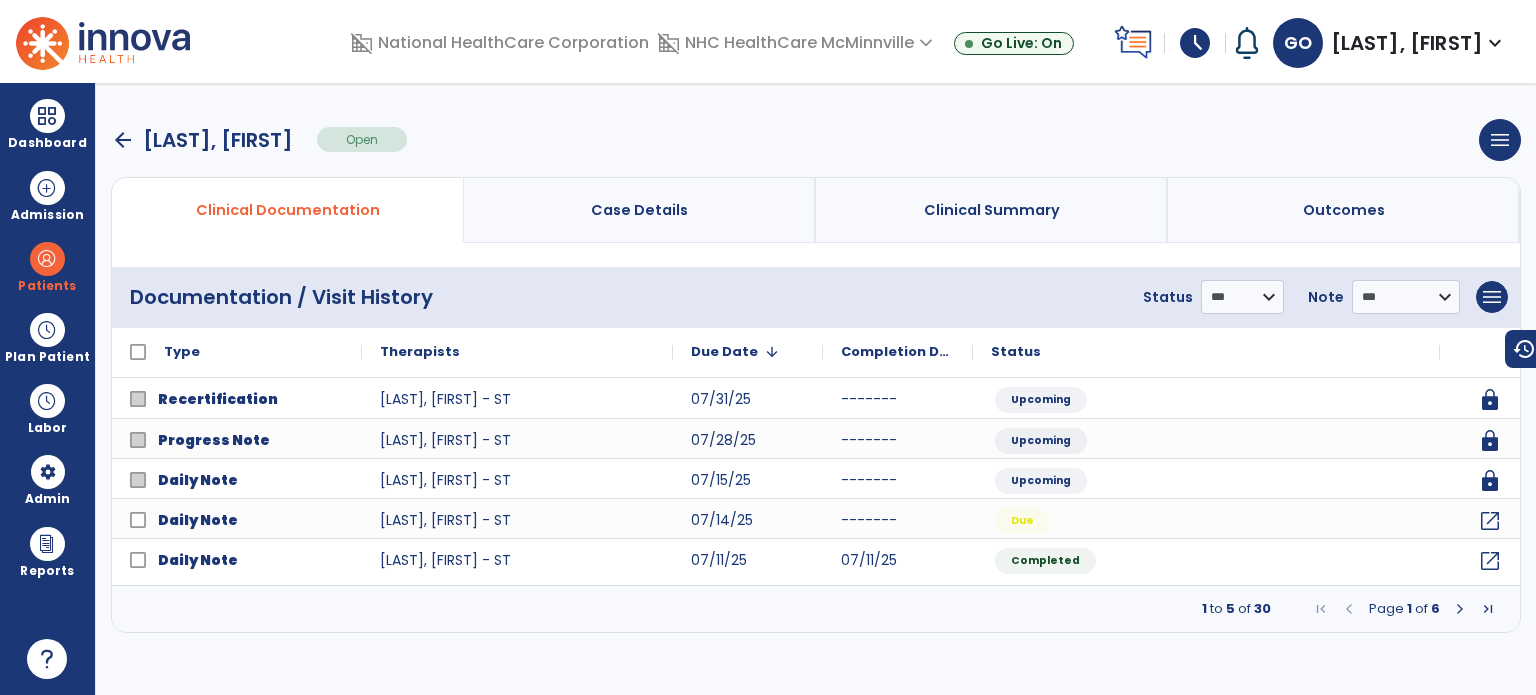 click at bounding box center (1460, 609) 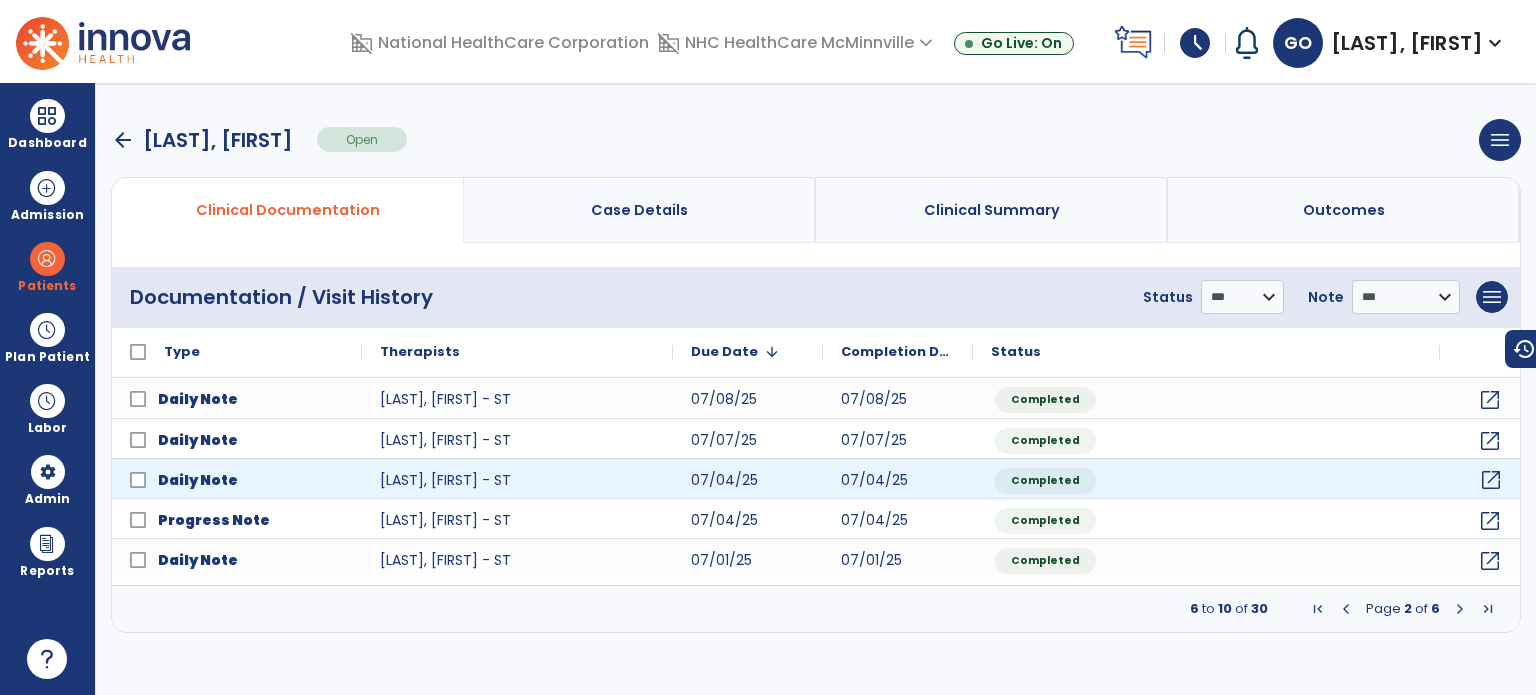 click on "open_in_new" 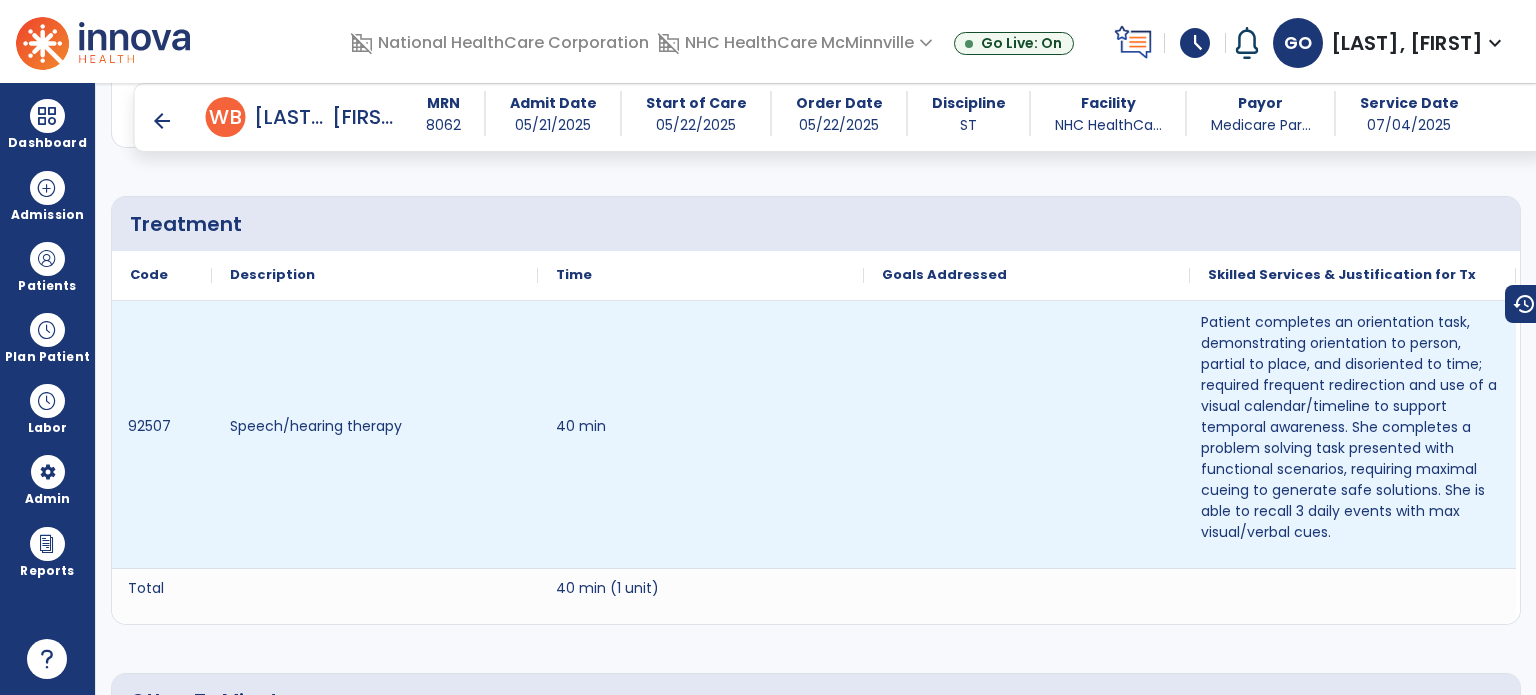 scroll, scrollTop: 1840, scrollLeft: 0, axis: vertical 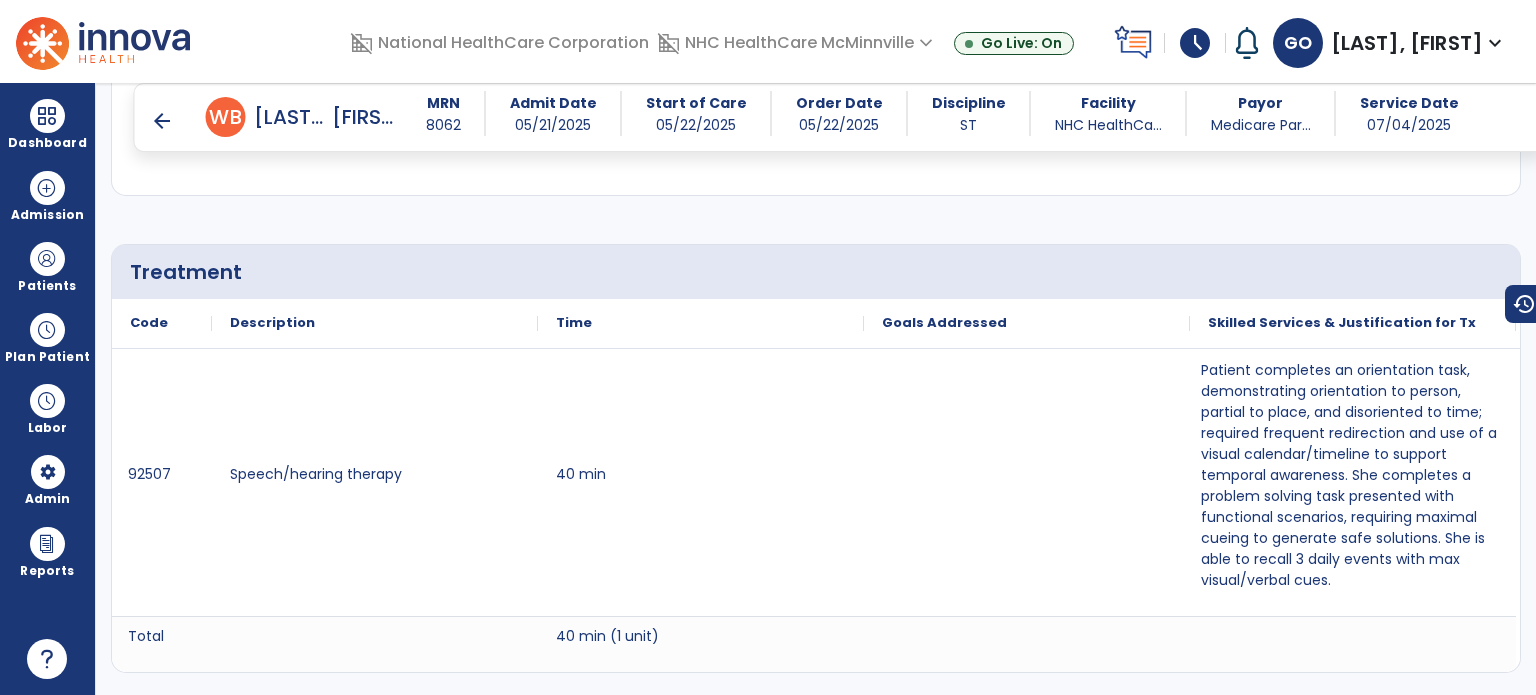 click on "arrow_back" at bounding box center (162, 121) 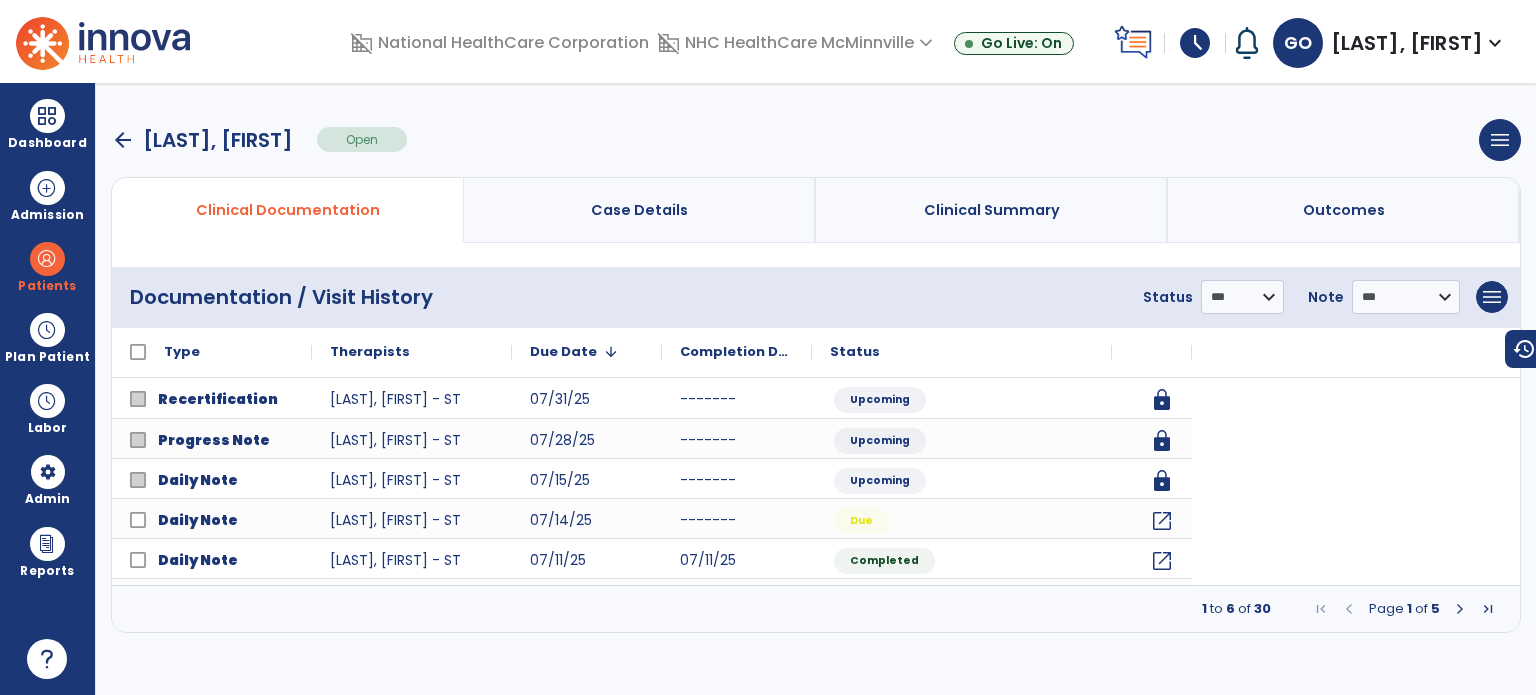 scroll, scrollTop: 0, scrollLeft: 0, axis: both 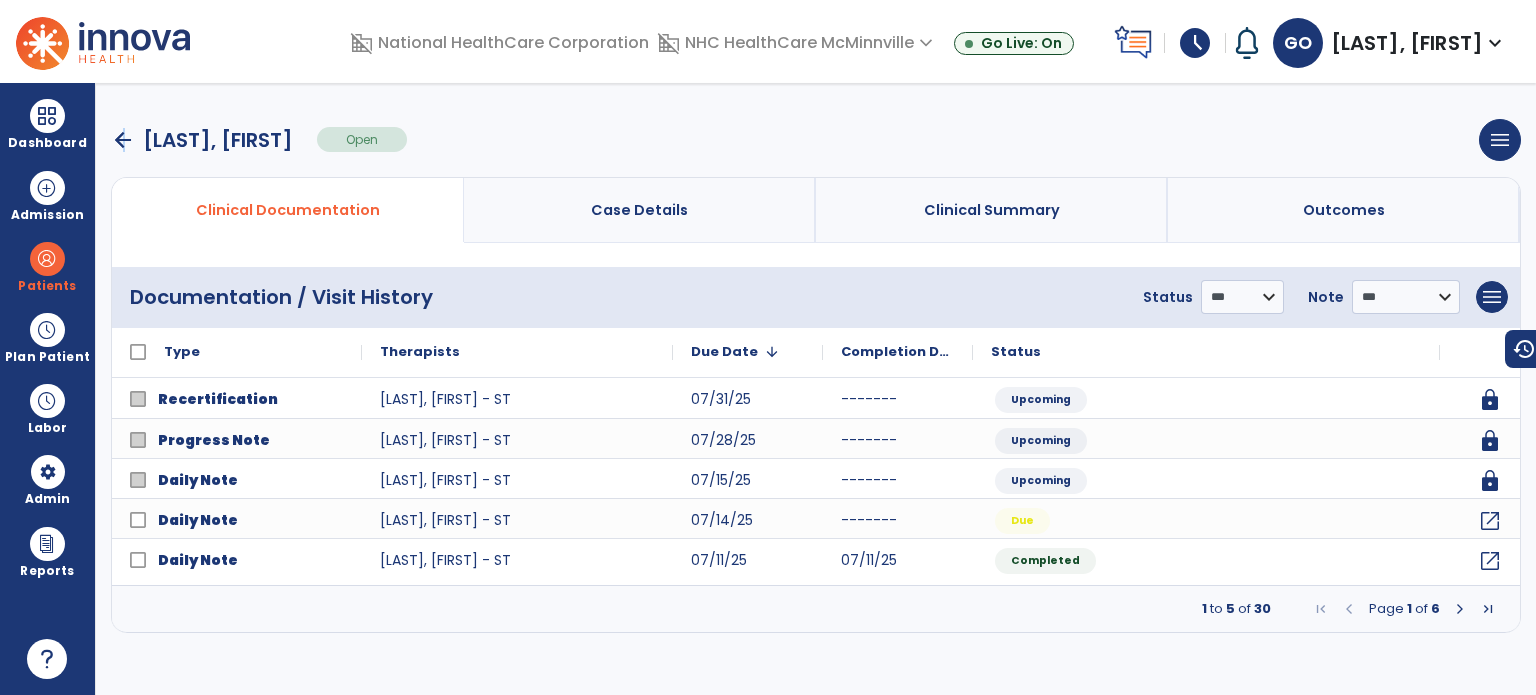click on "arrow_back" at bounding box center (123, 140) 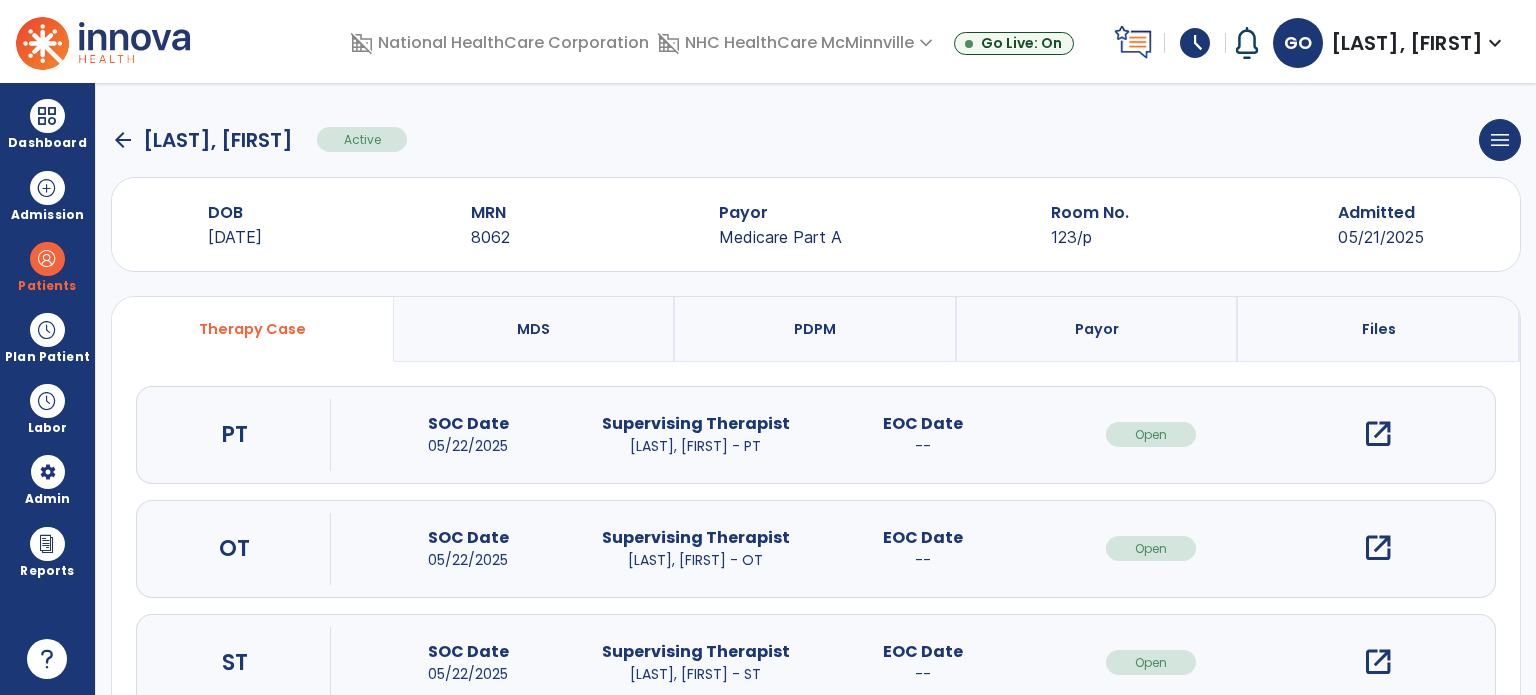 click on "open_in_new" at bounding box center (1378, 548) 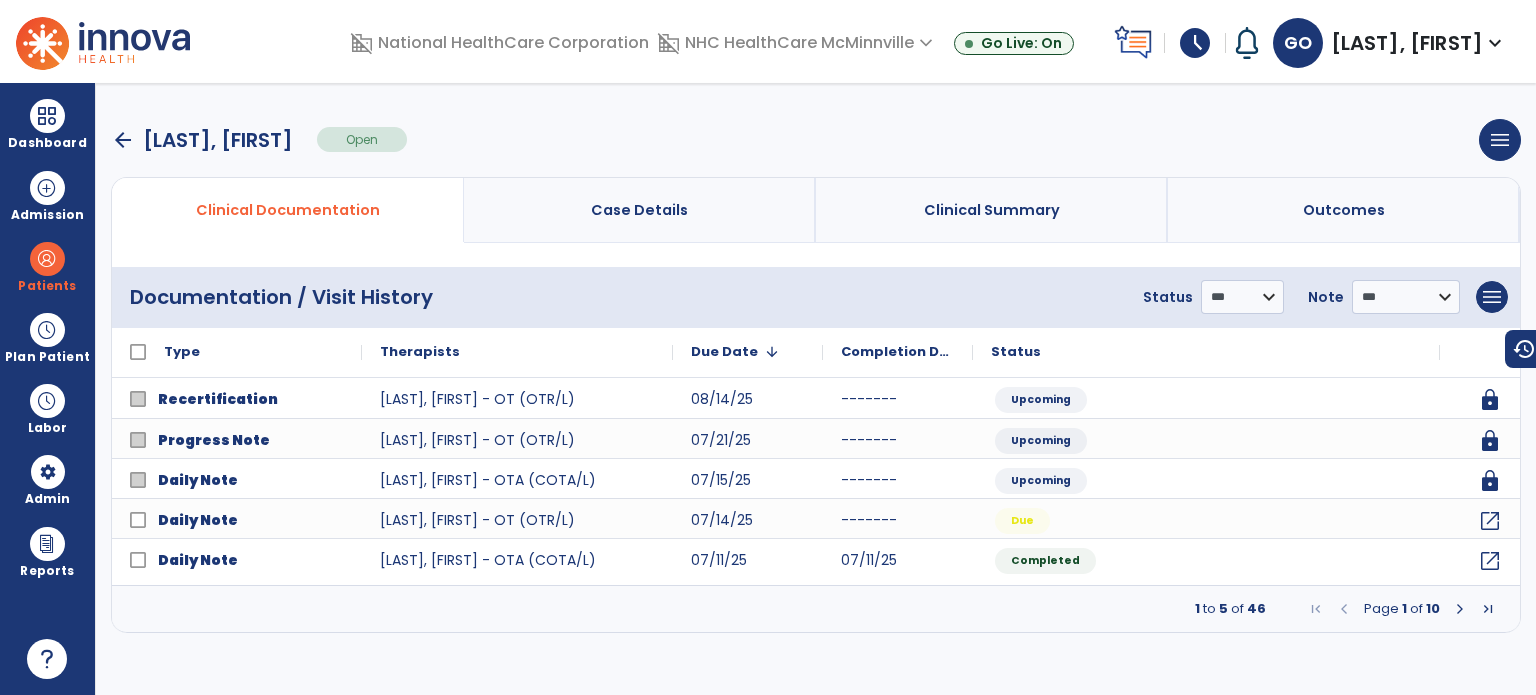 click at bounding box center [1460, 609] 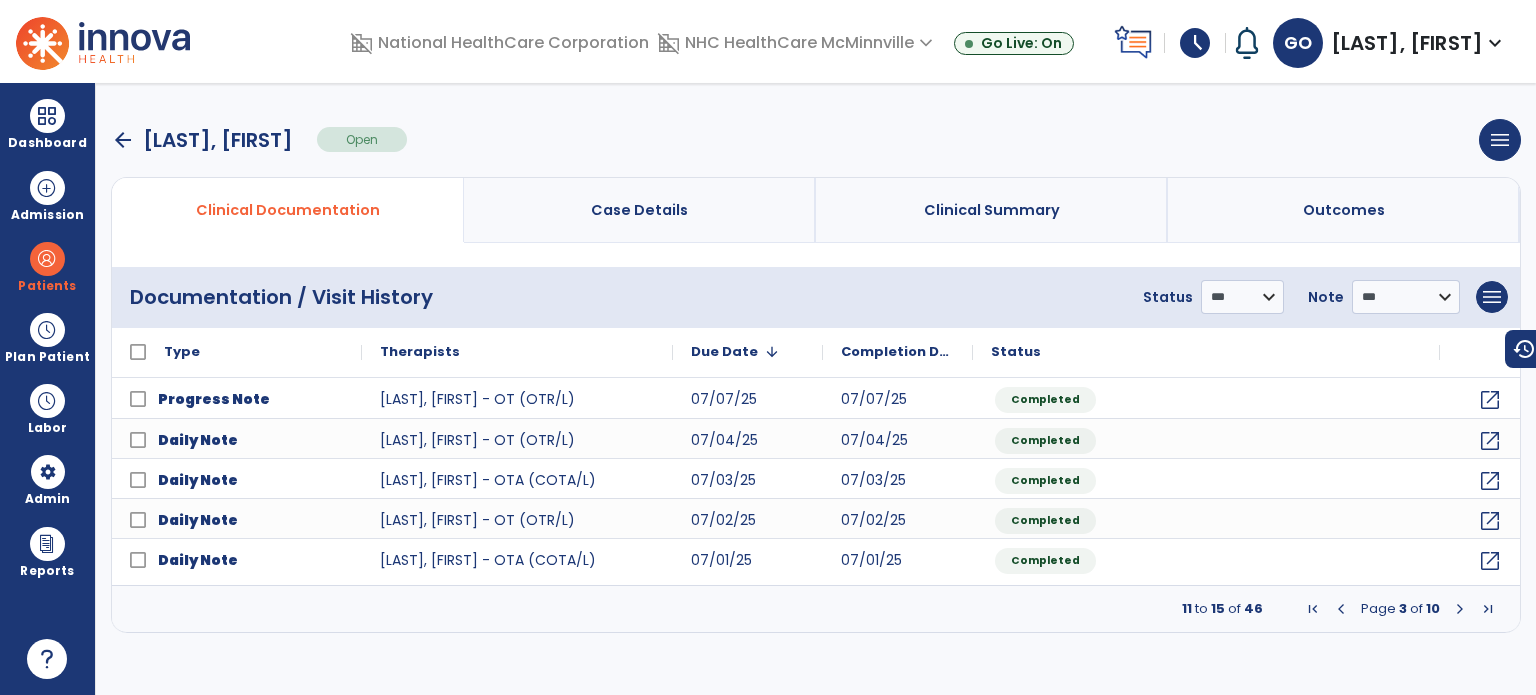 click at bounding box center (1460, 609) 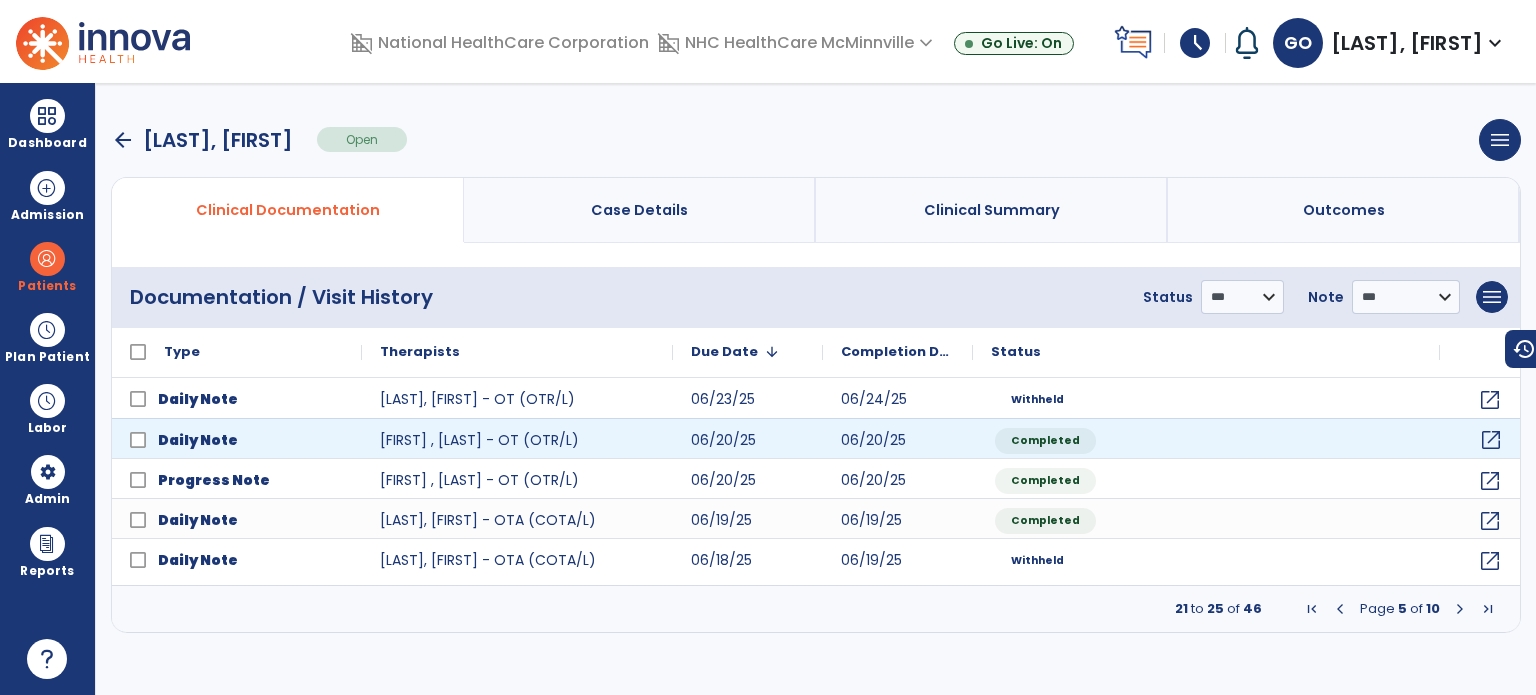 click on "open_in_new" 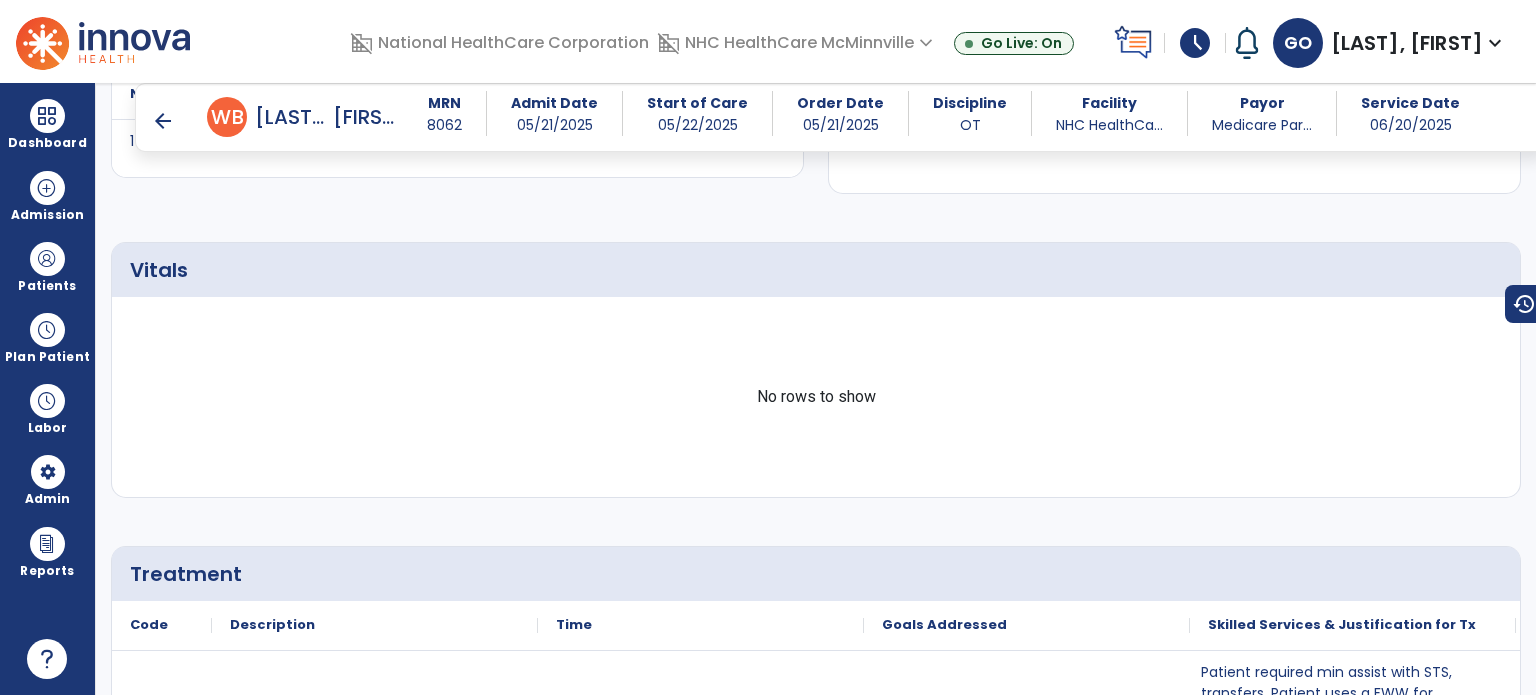 scroll, scrollTop: 1800, scrollLeft: 0, axis: vertical 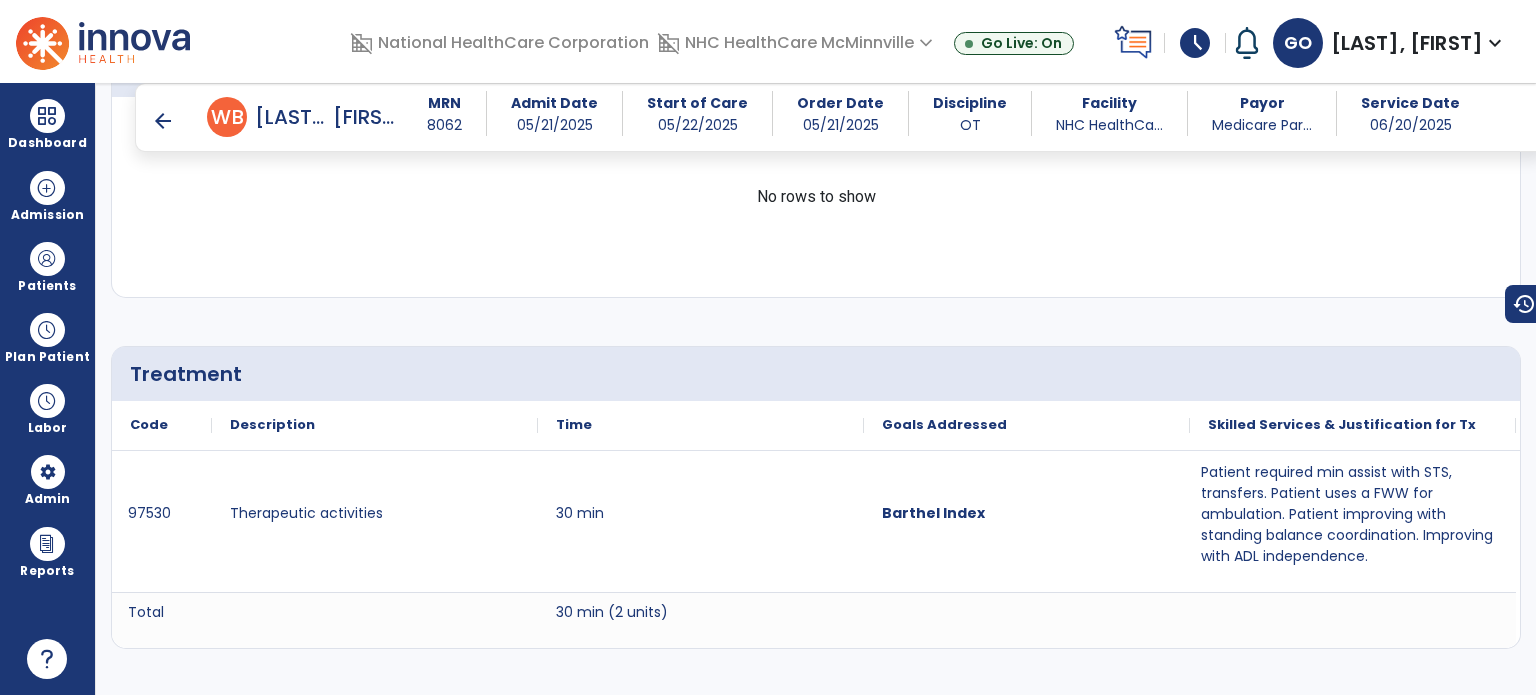 click on "arrow_back" at bounding box center (163, 121) 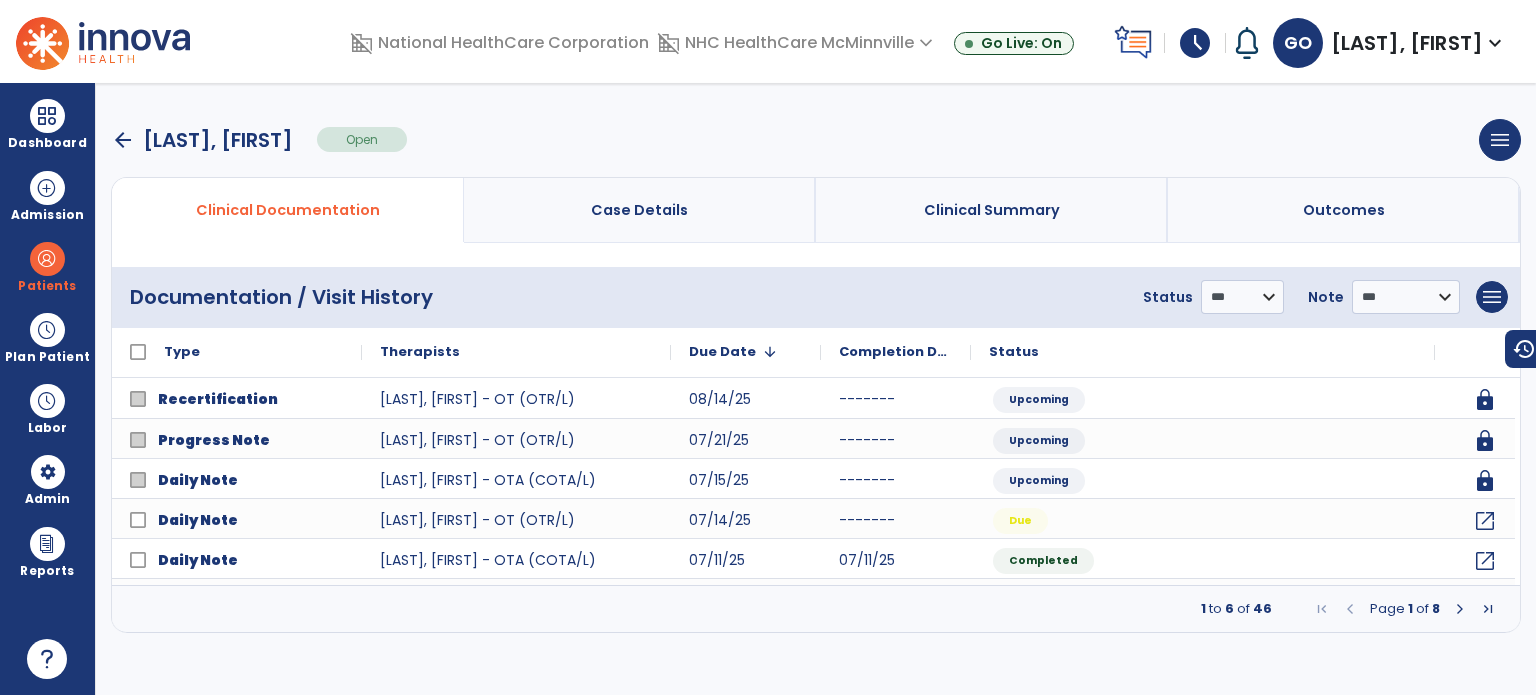 scroll, scrollTop: 0, scrollLeft: 0, axis: both 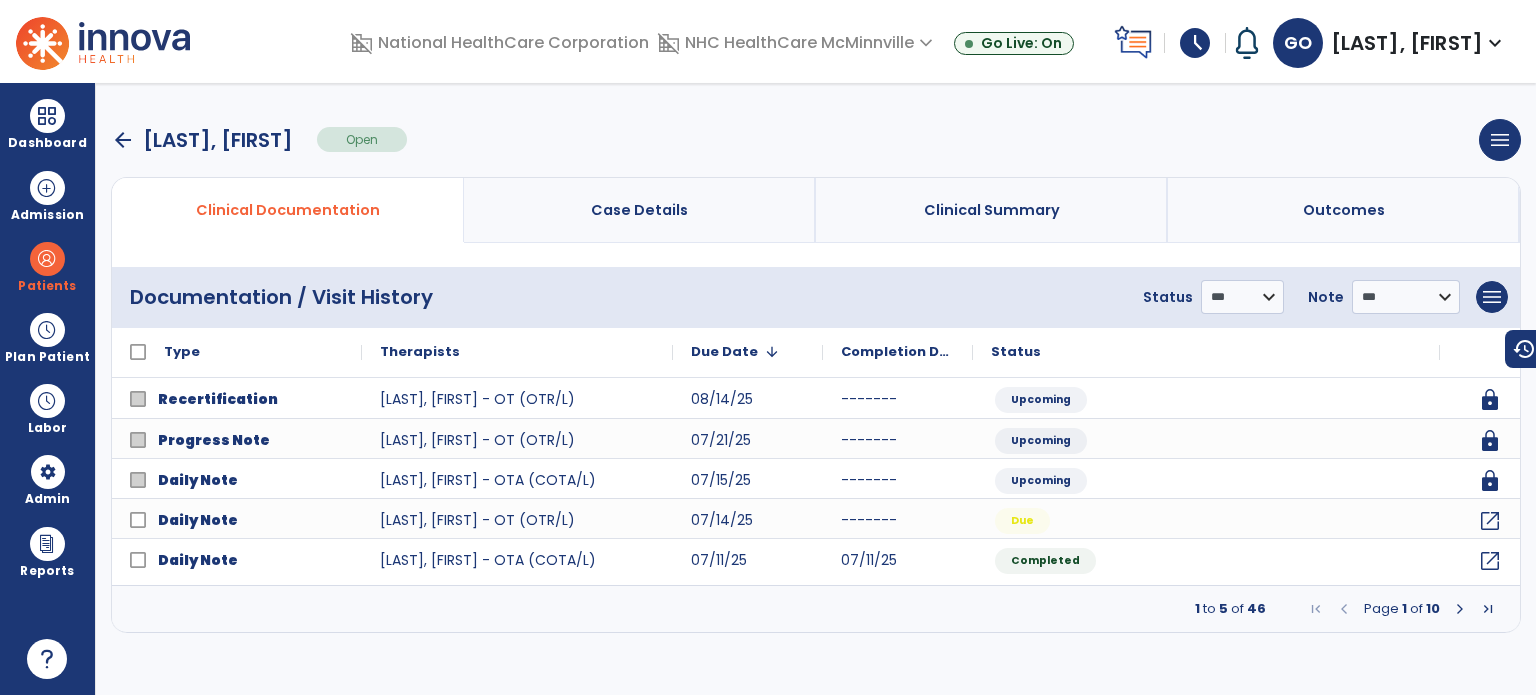 click at bounding box center (1460, 609) 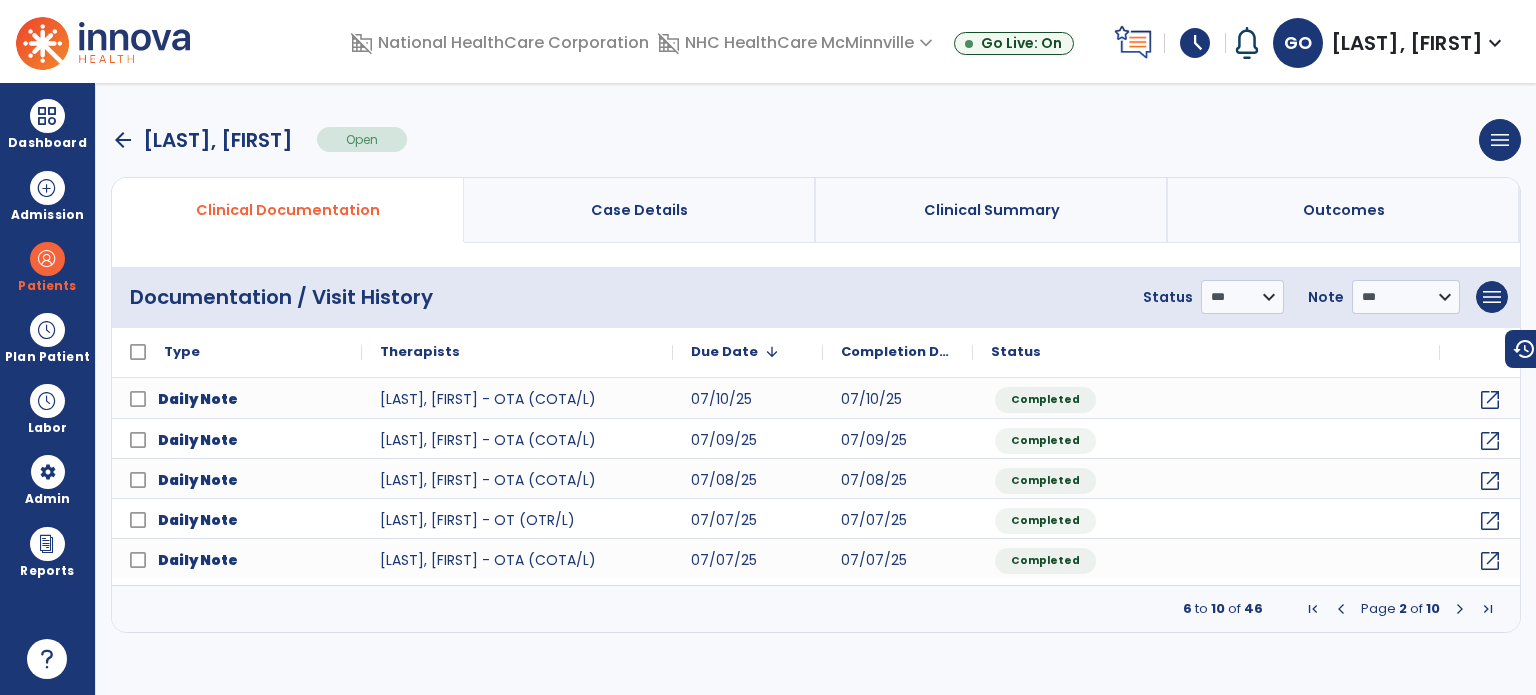 click at bounding box center (1460, 609) 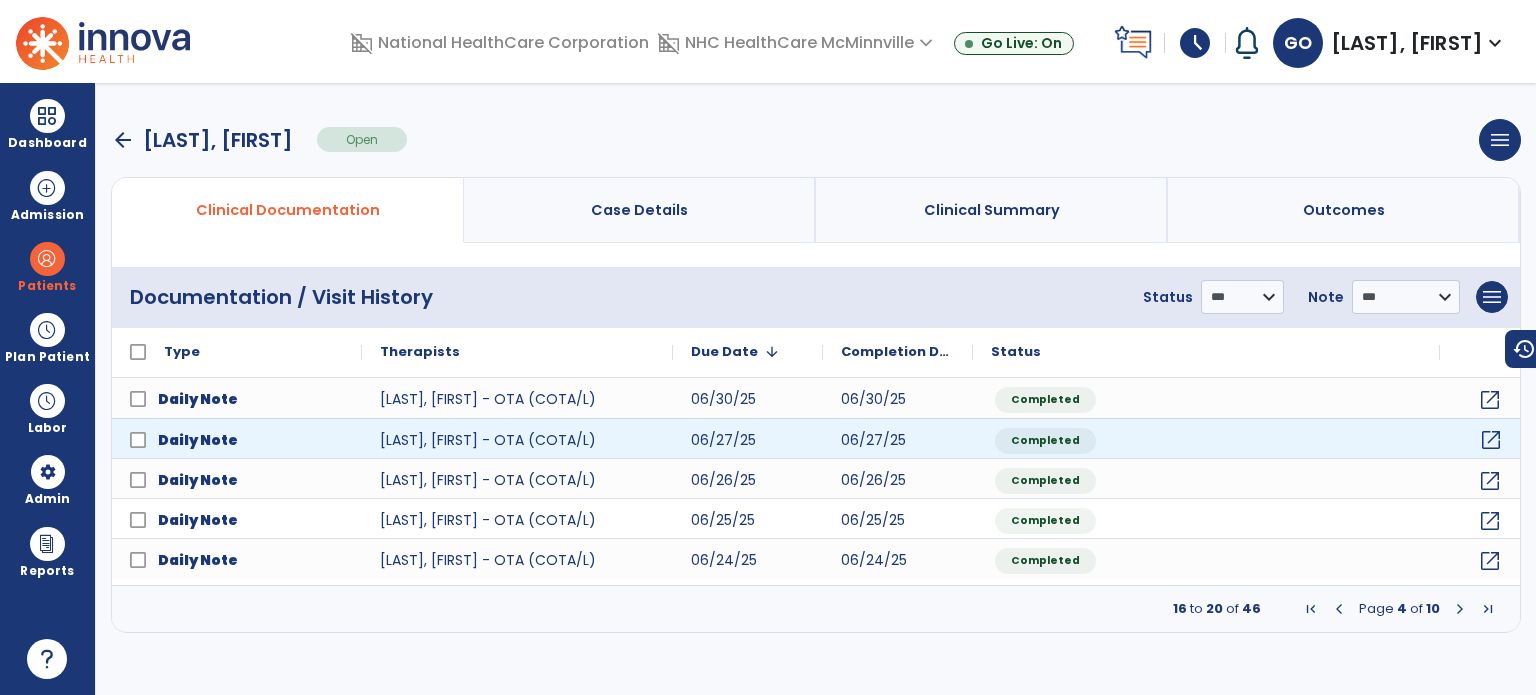click on "open_in_new" 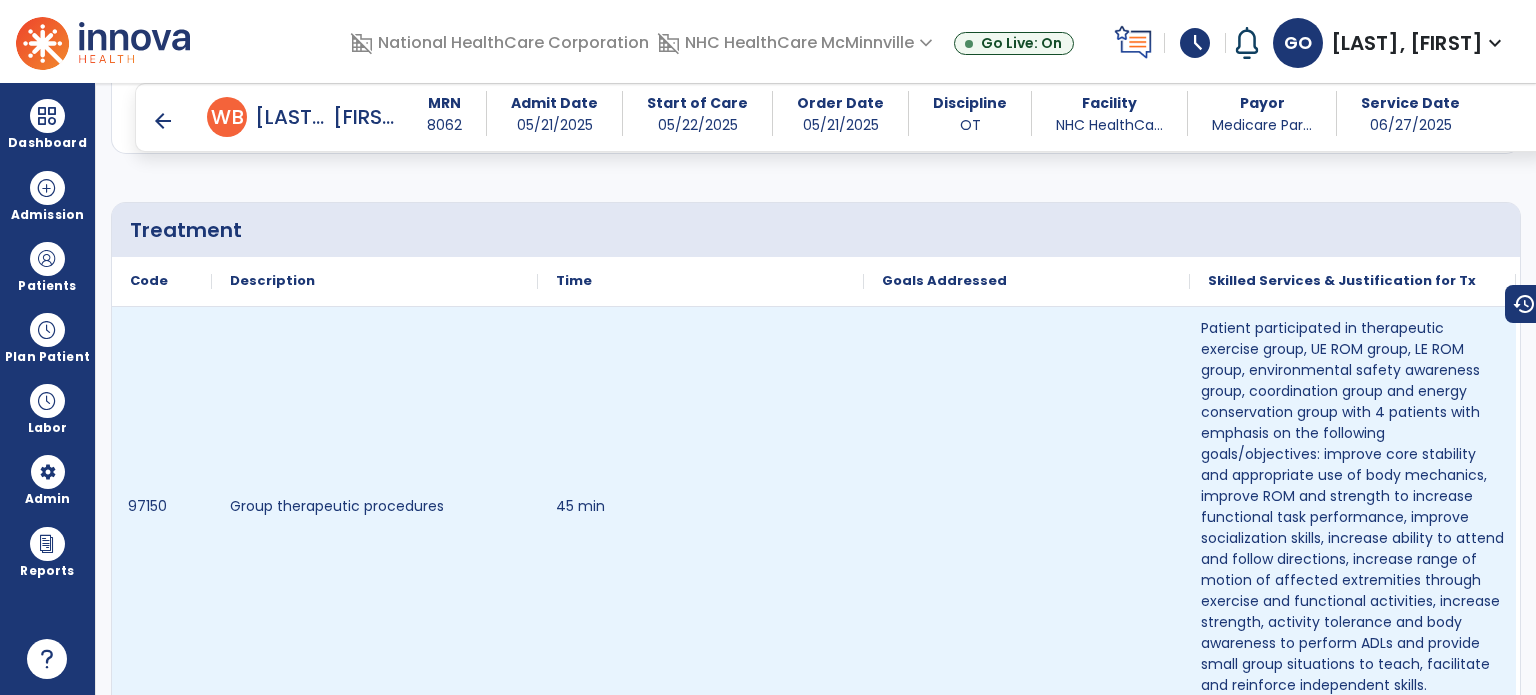 scroll, scrollTop: 2044, scrollLeft: 0, axis: vertical 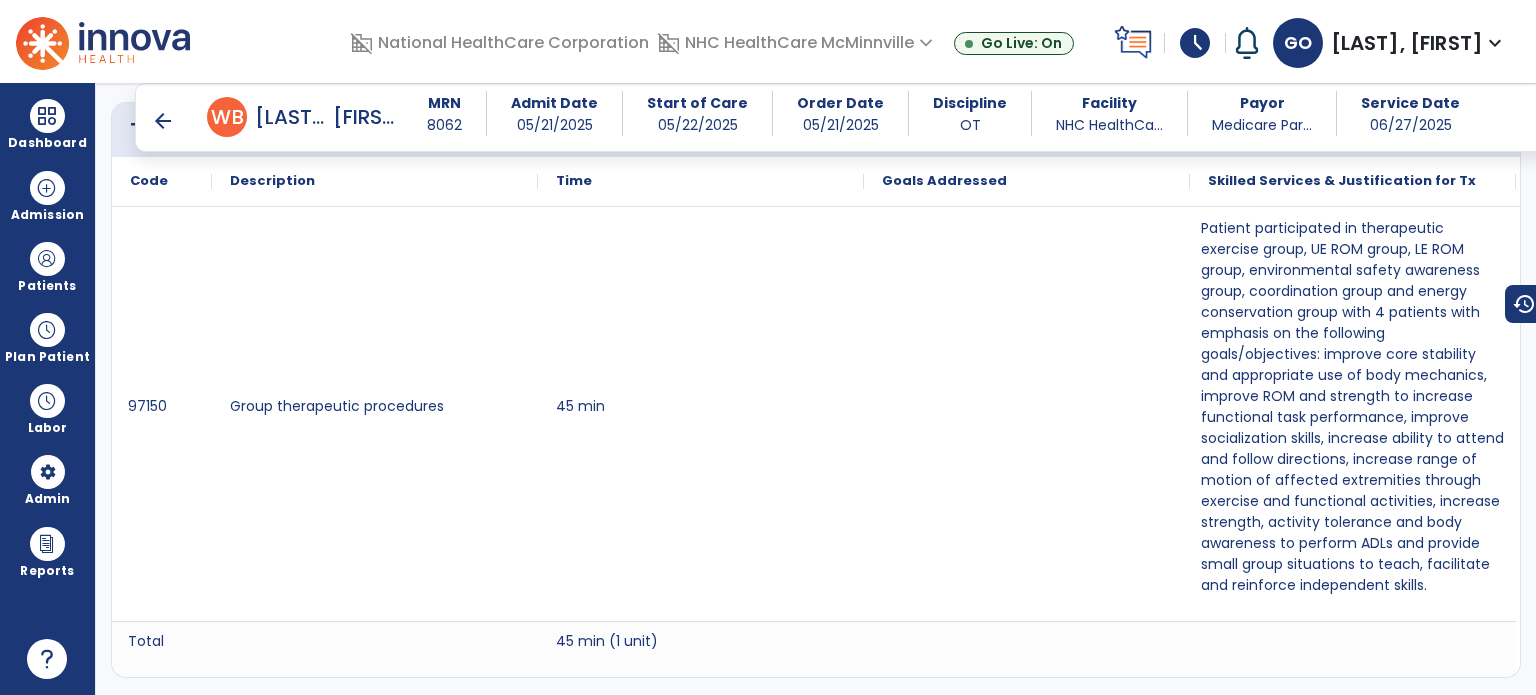 click on "arrow_back" at bounding box center [163, 121] 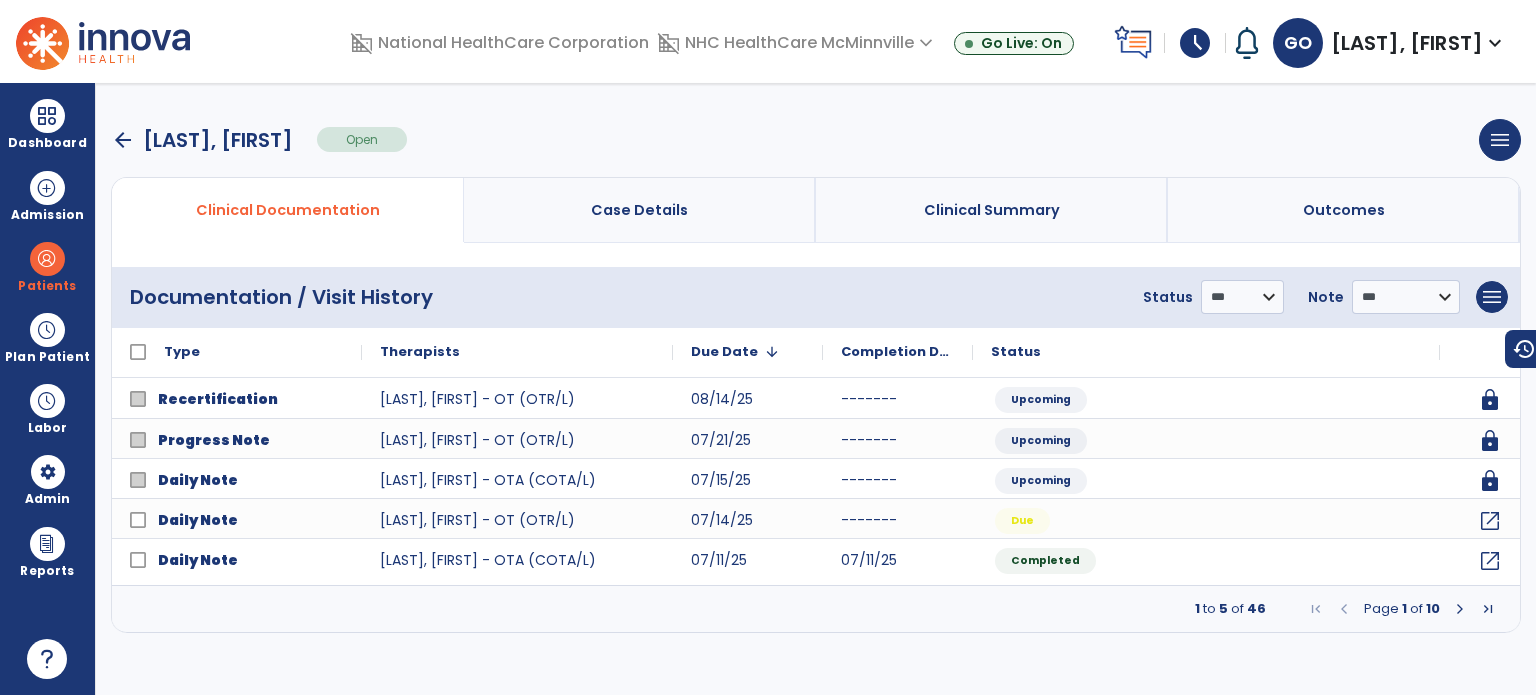 click at bounding box center (1460, 609) 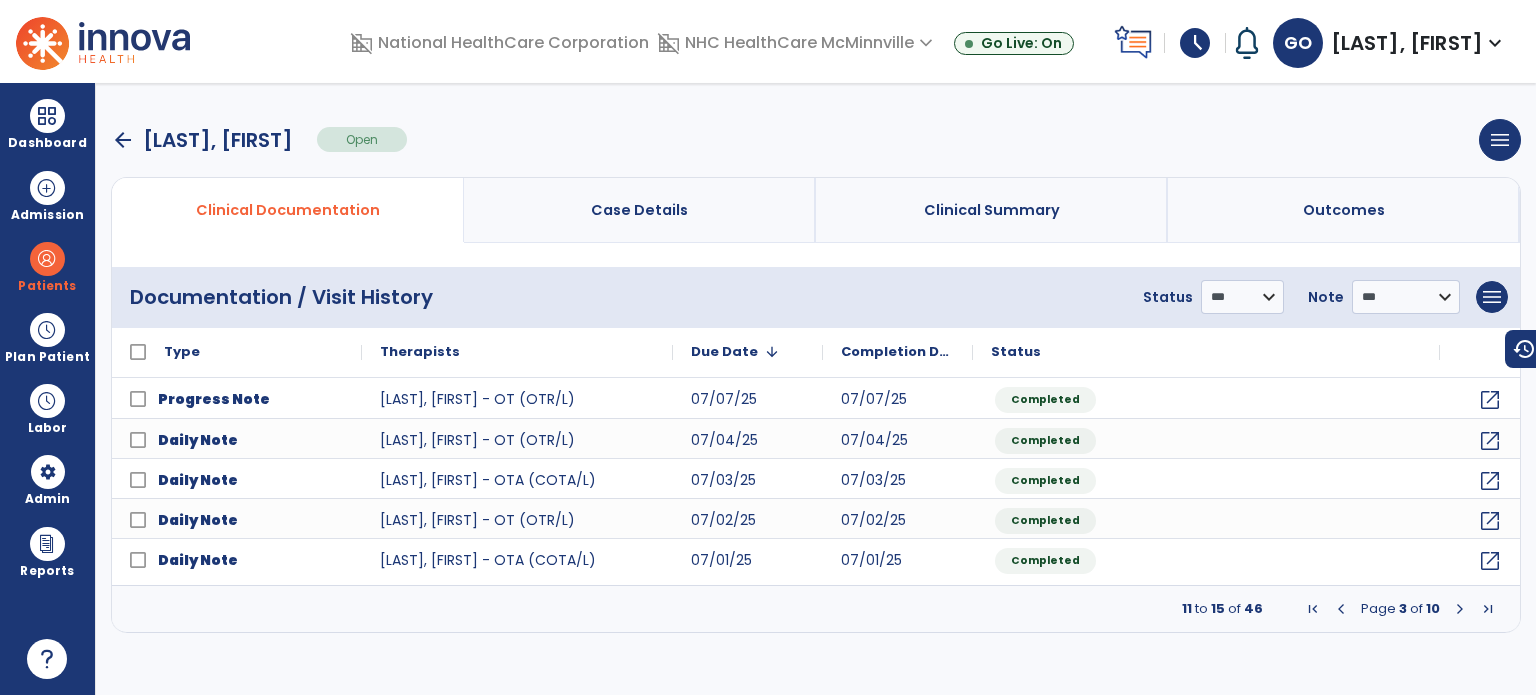 click at bounding box center [1460, 609] 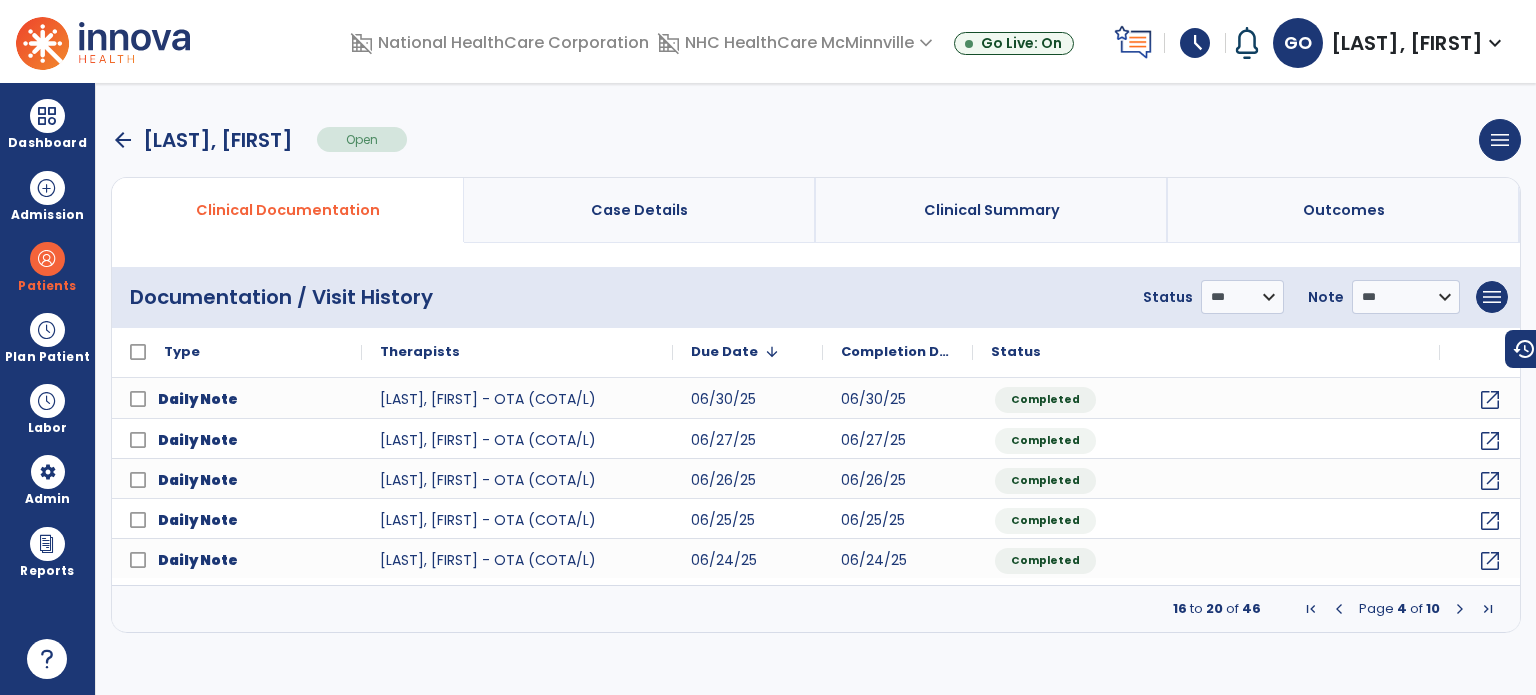 click at bounding box center [1460, 609] 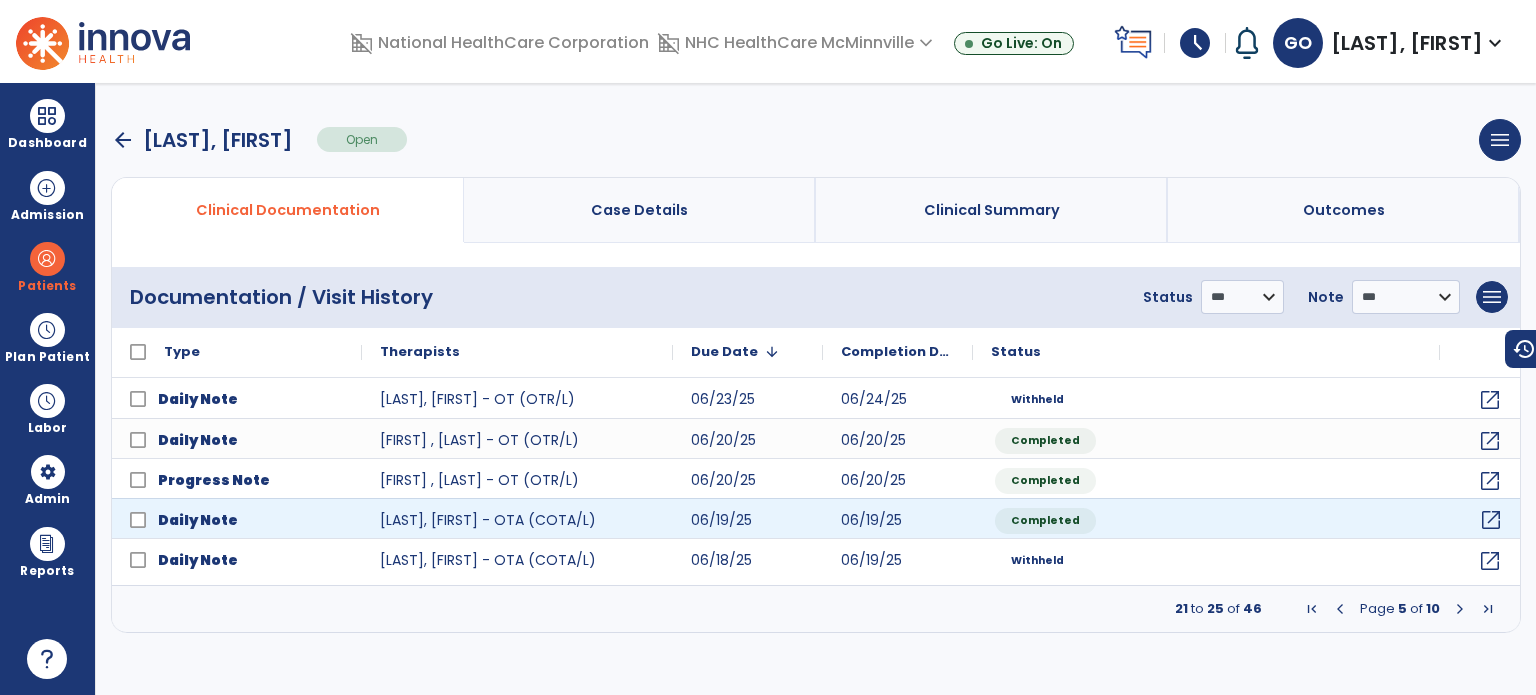 click on "open_in_new" 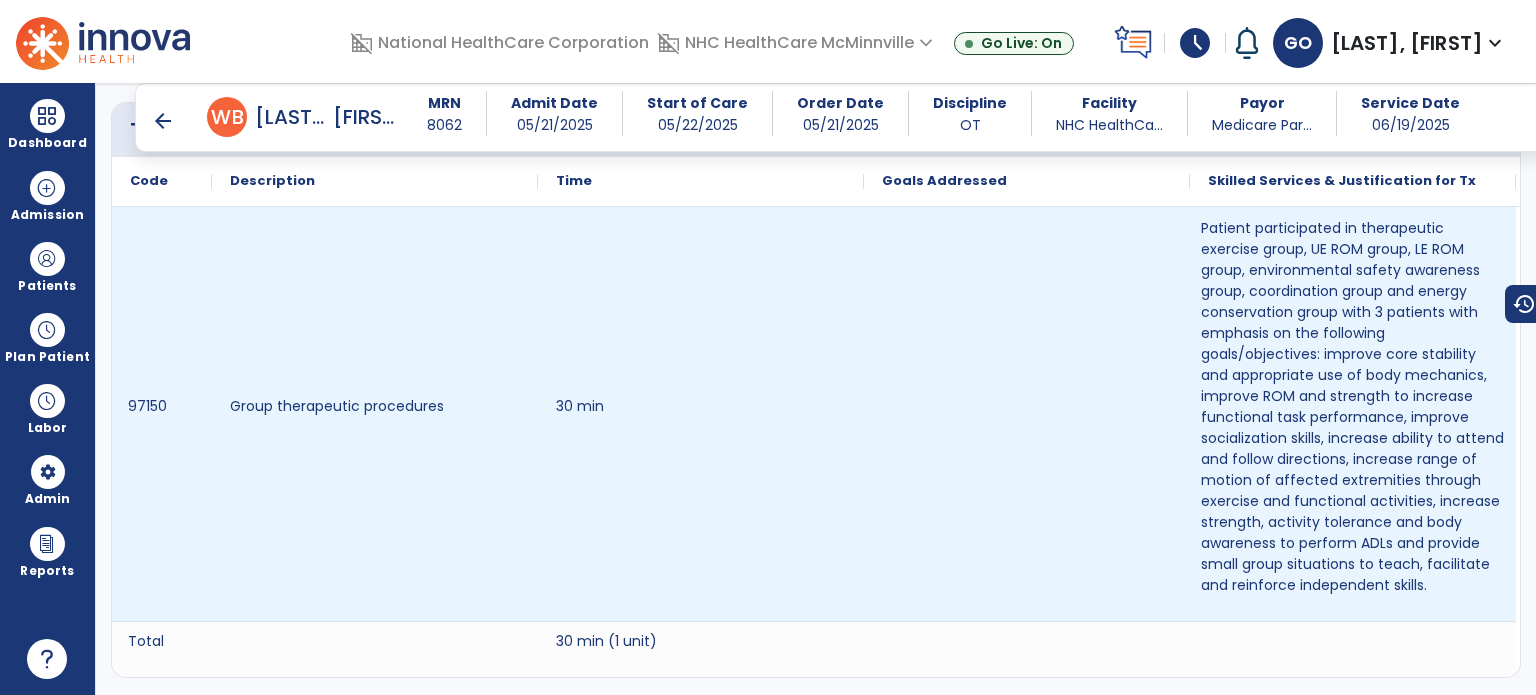 scroll, scrollTop: 2100, scrollLeft: 0, axis: vertical 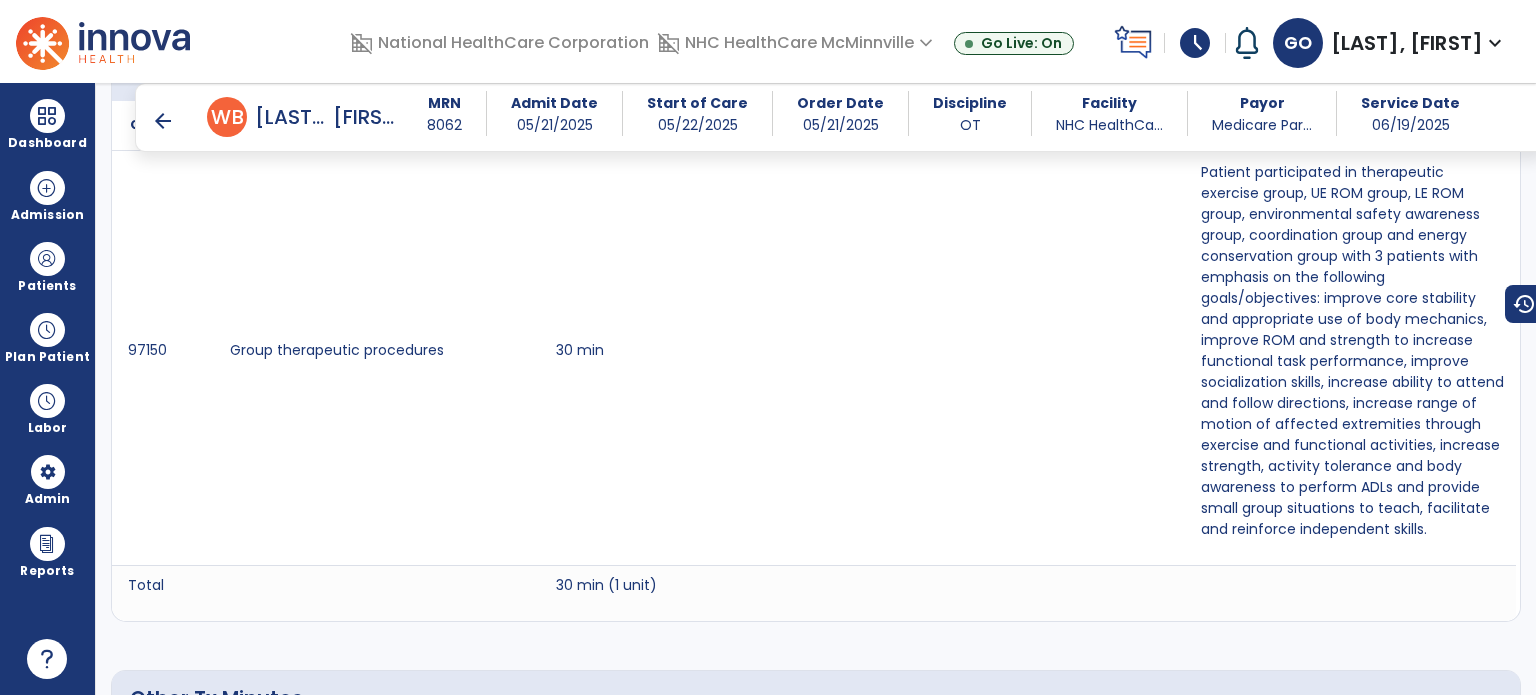 click on "arrow_back" at bounding box center (163, 121) 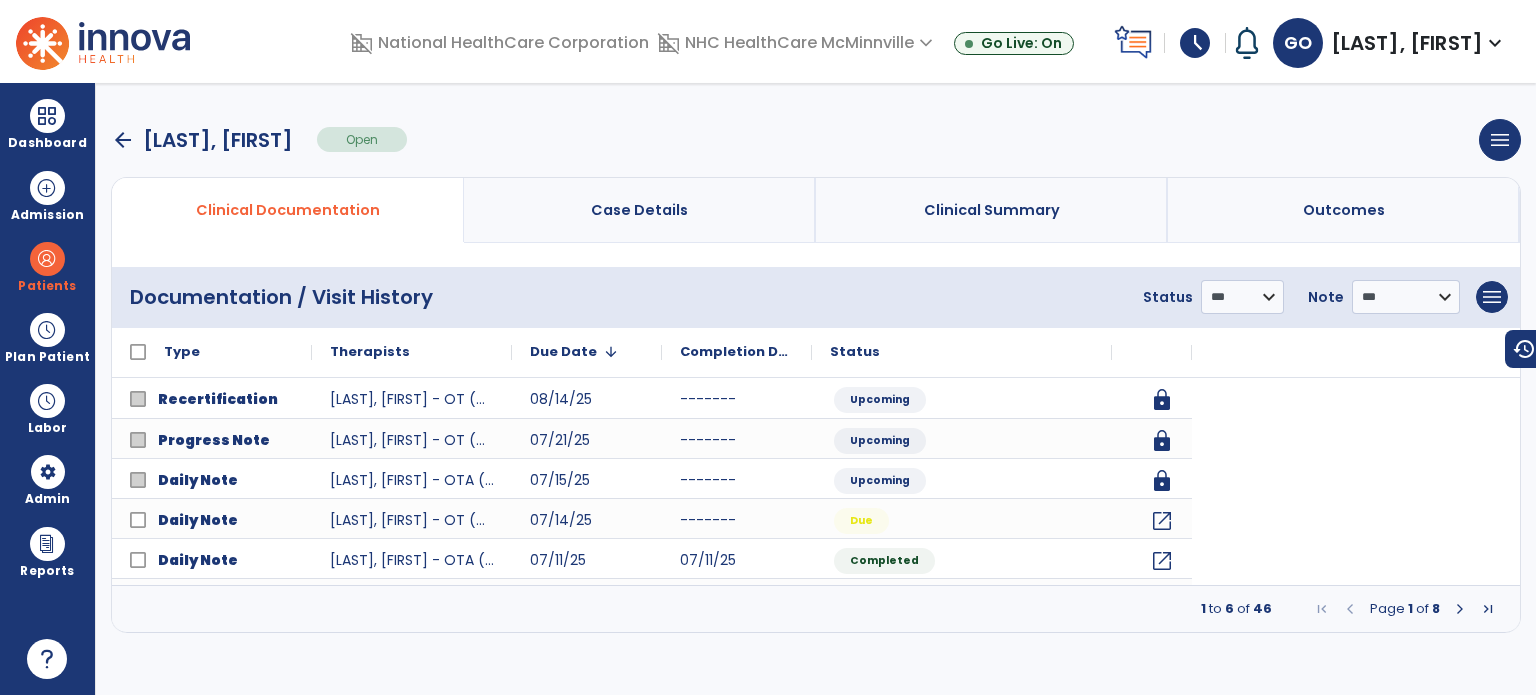 scroll, scrollTop: 0, scrollLeft: 0, axis: both 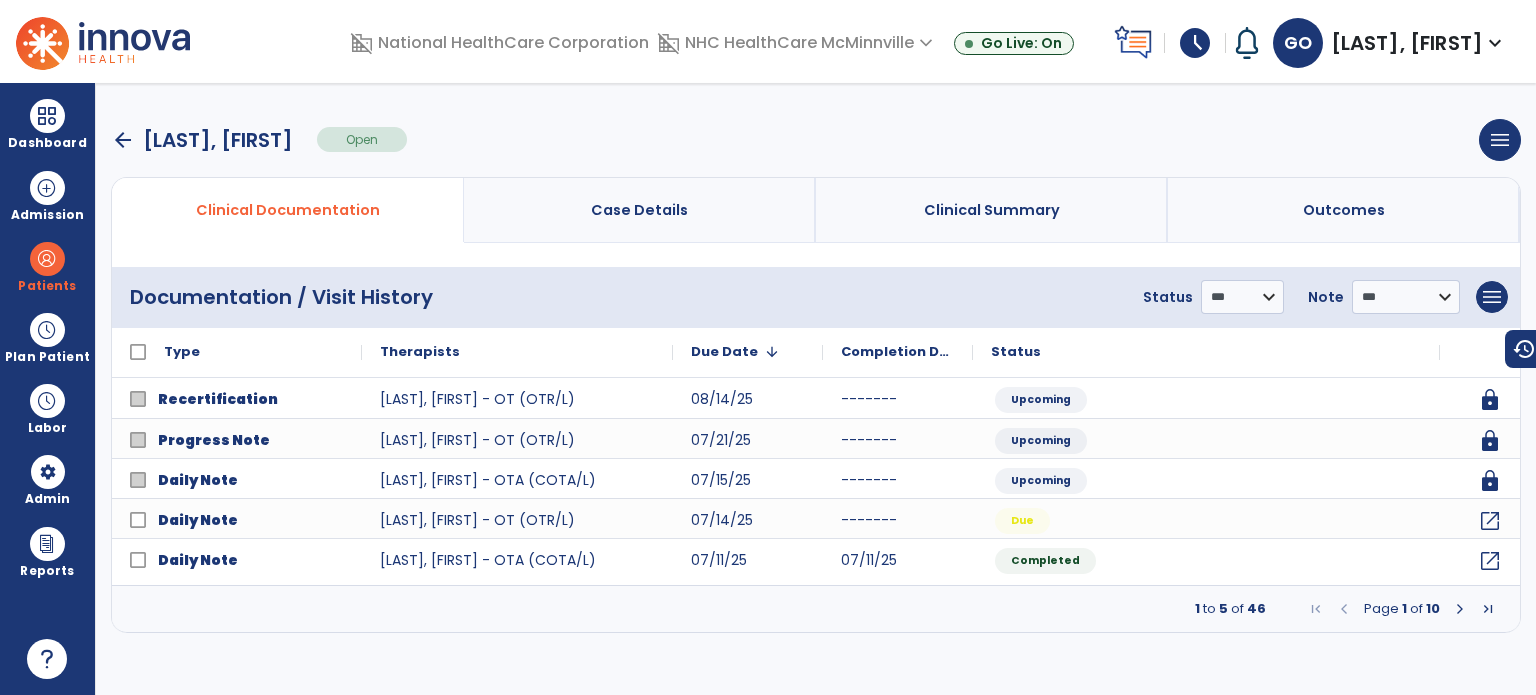 click on "Page
1
of
10" at bounding box center (1402, 609) 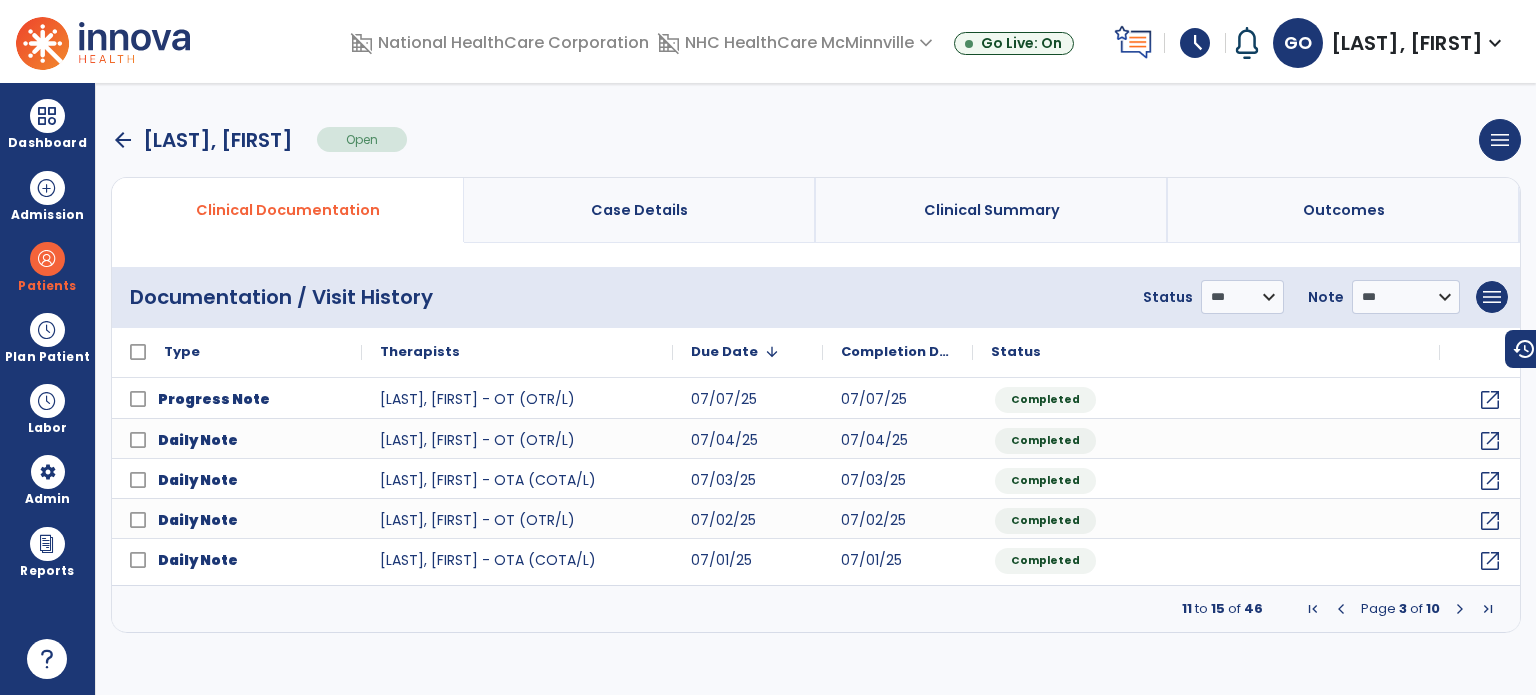 click at bounding box center (1460, 609) 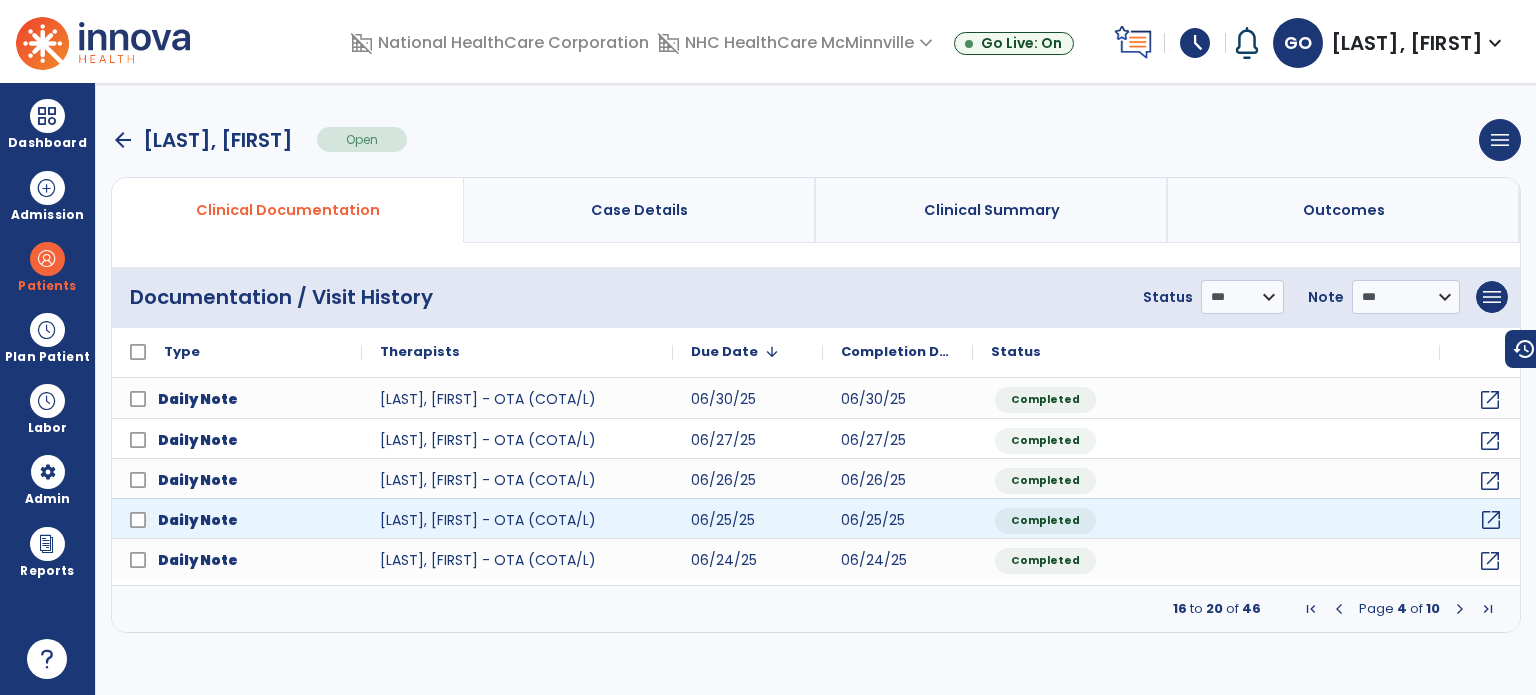 click on "open_in_new" 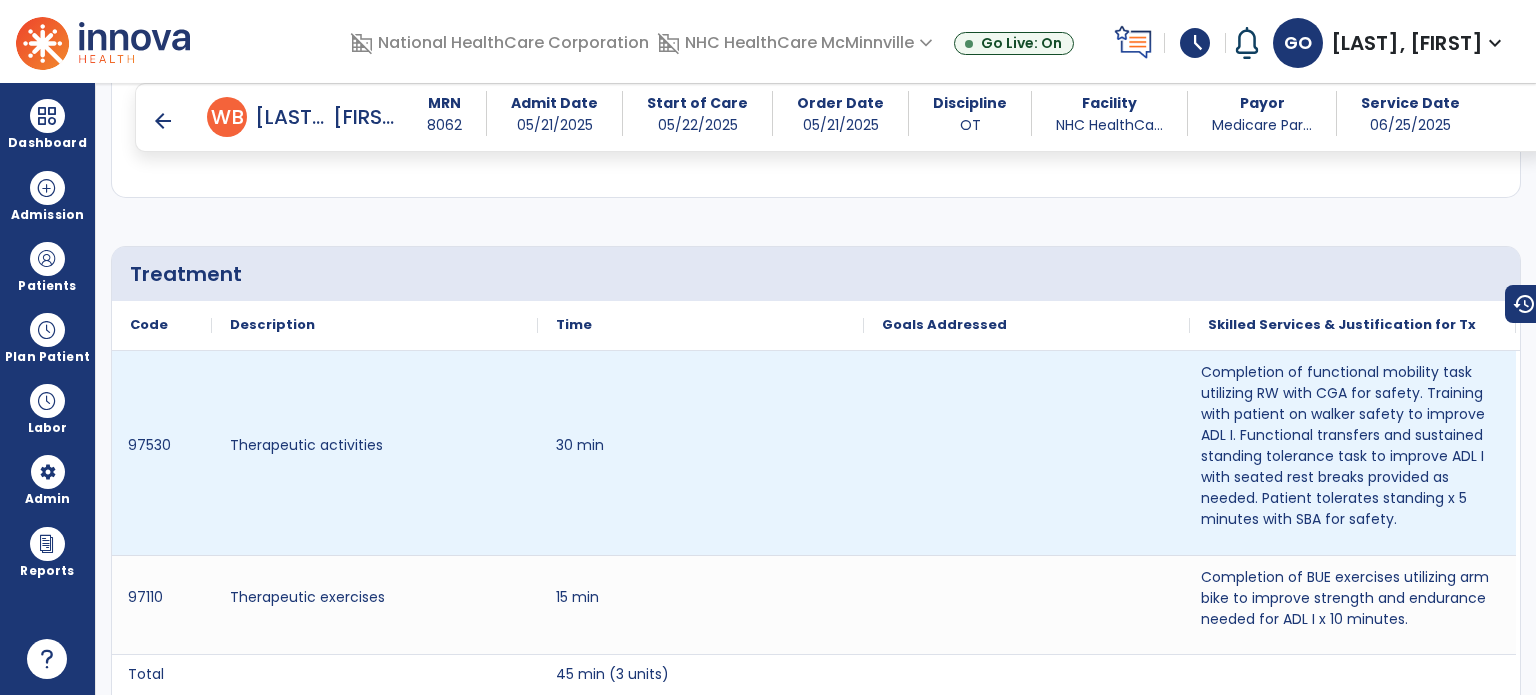 scroll, scrollTop: 2100, scrollLeft: 0, axis: vertical 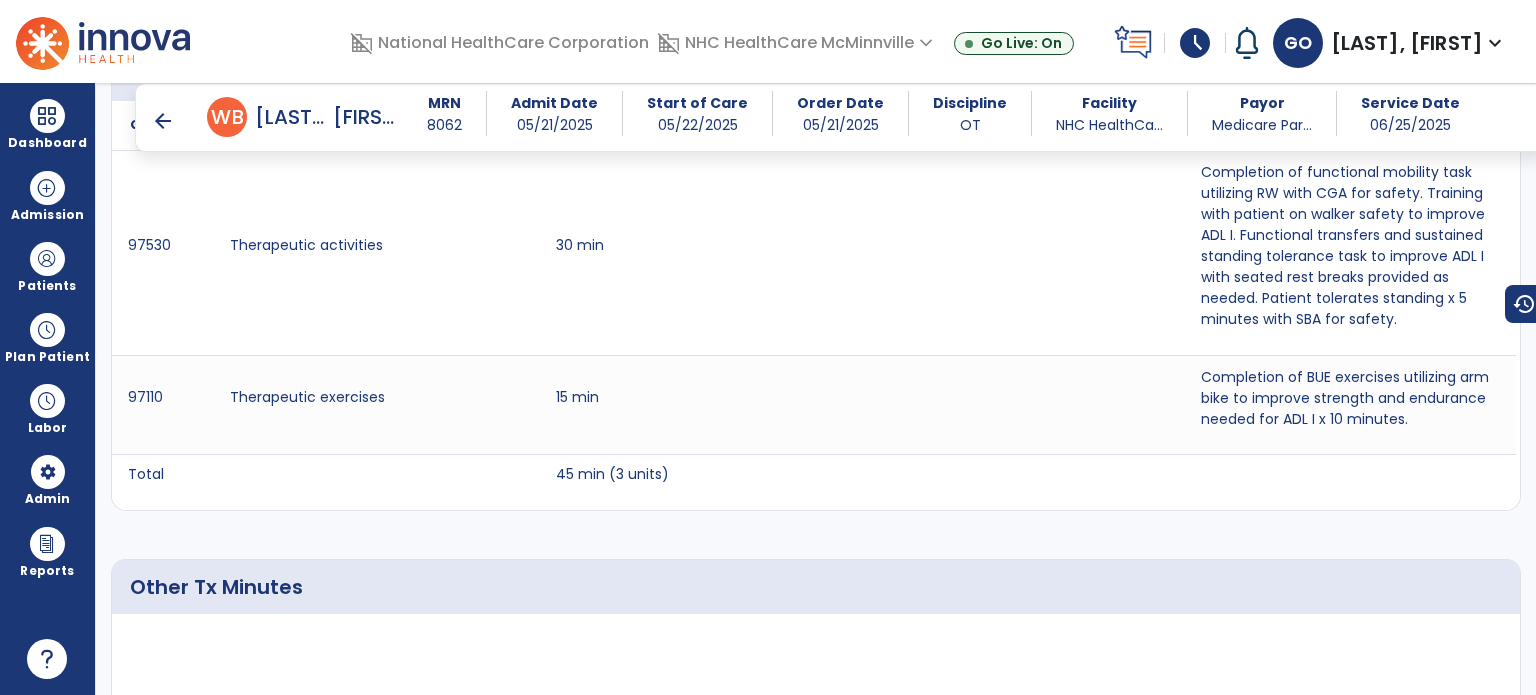 click on "arrow_back" at bounding box center [163, 121] 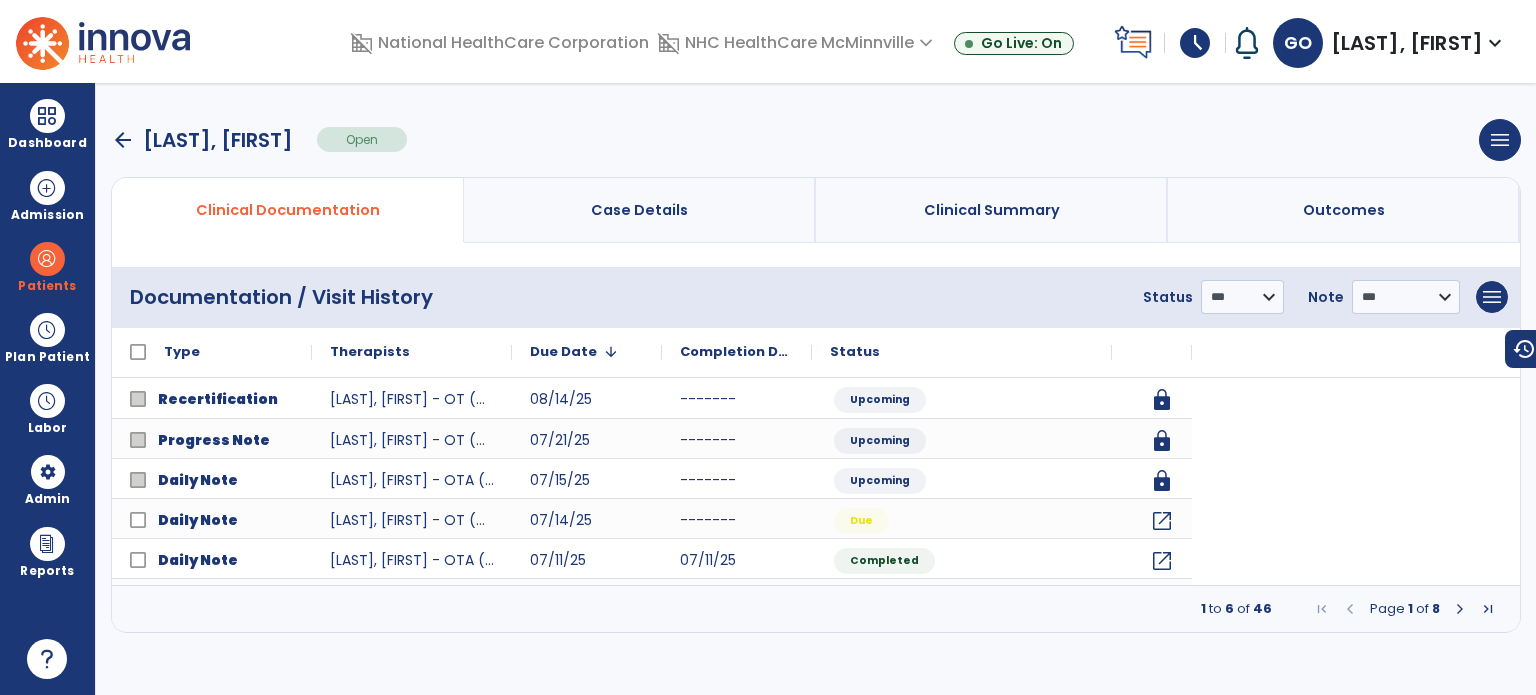 scroll, scrollTop: 0, scrollLeft: 0, axis: both 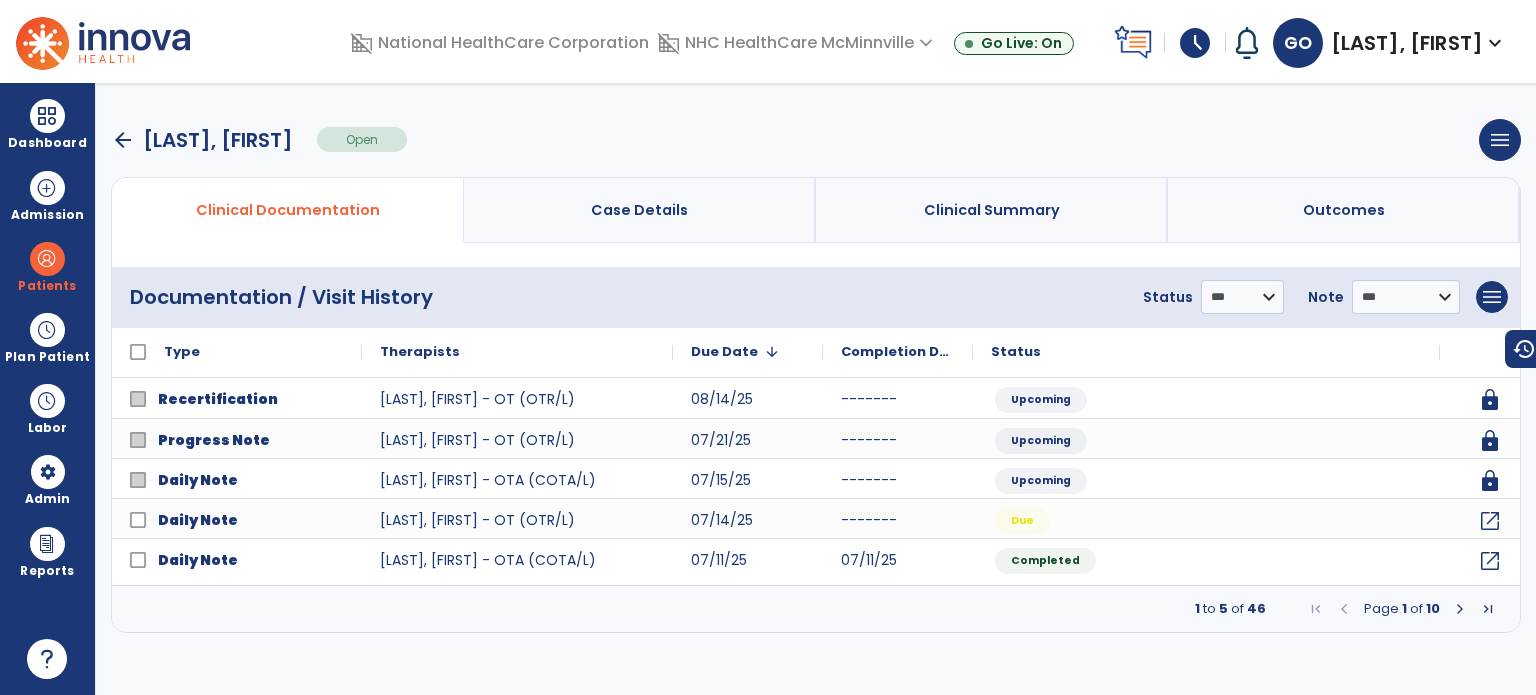 click at bounding box center [1460, 609] 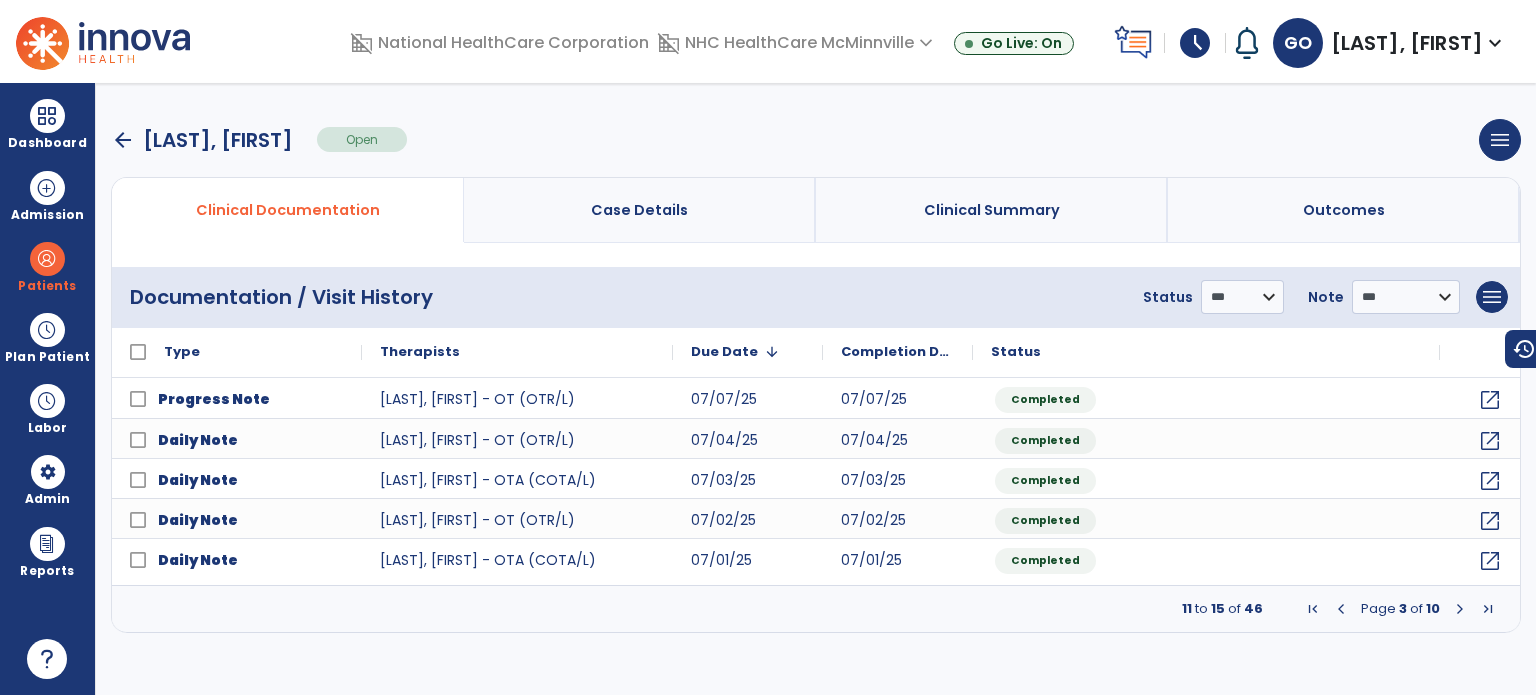 click at bounding box center (1460, 609) 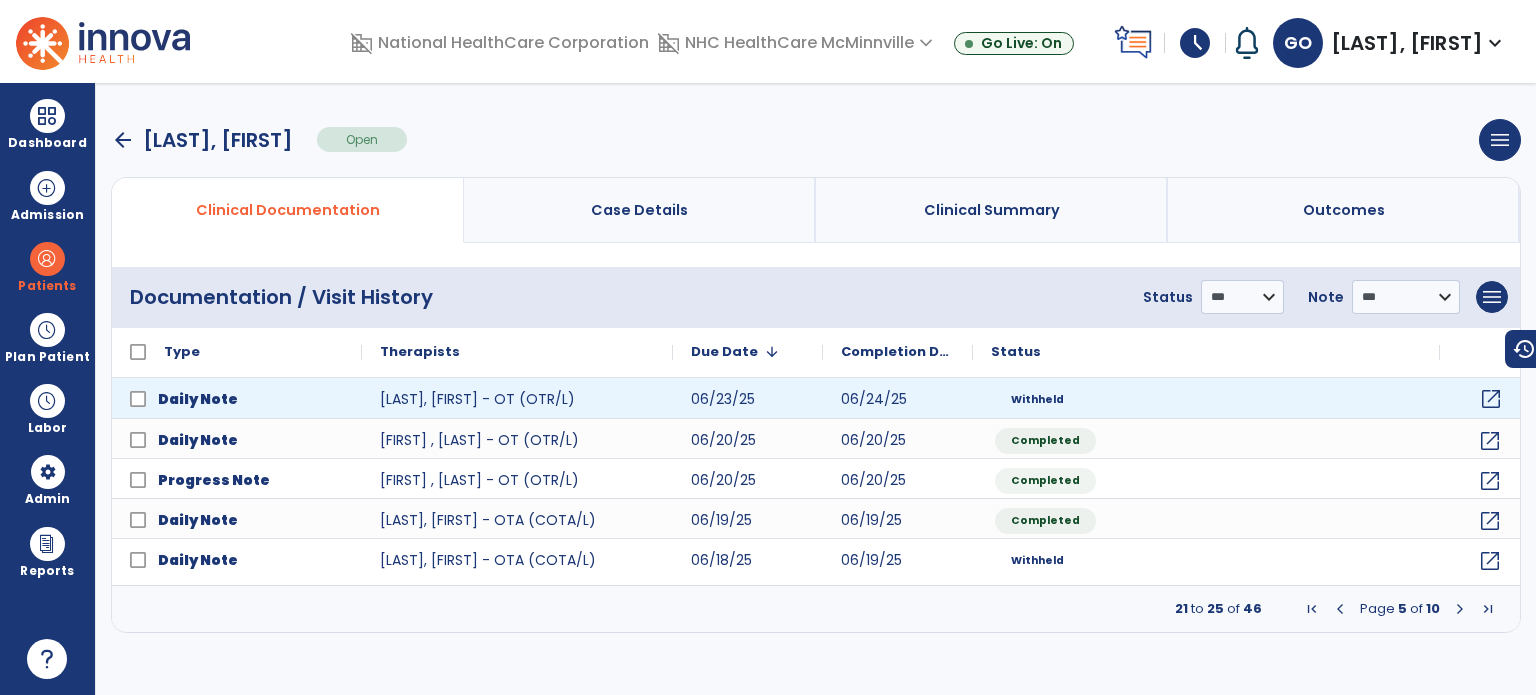 click on "open_in_new" 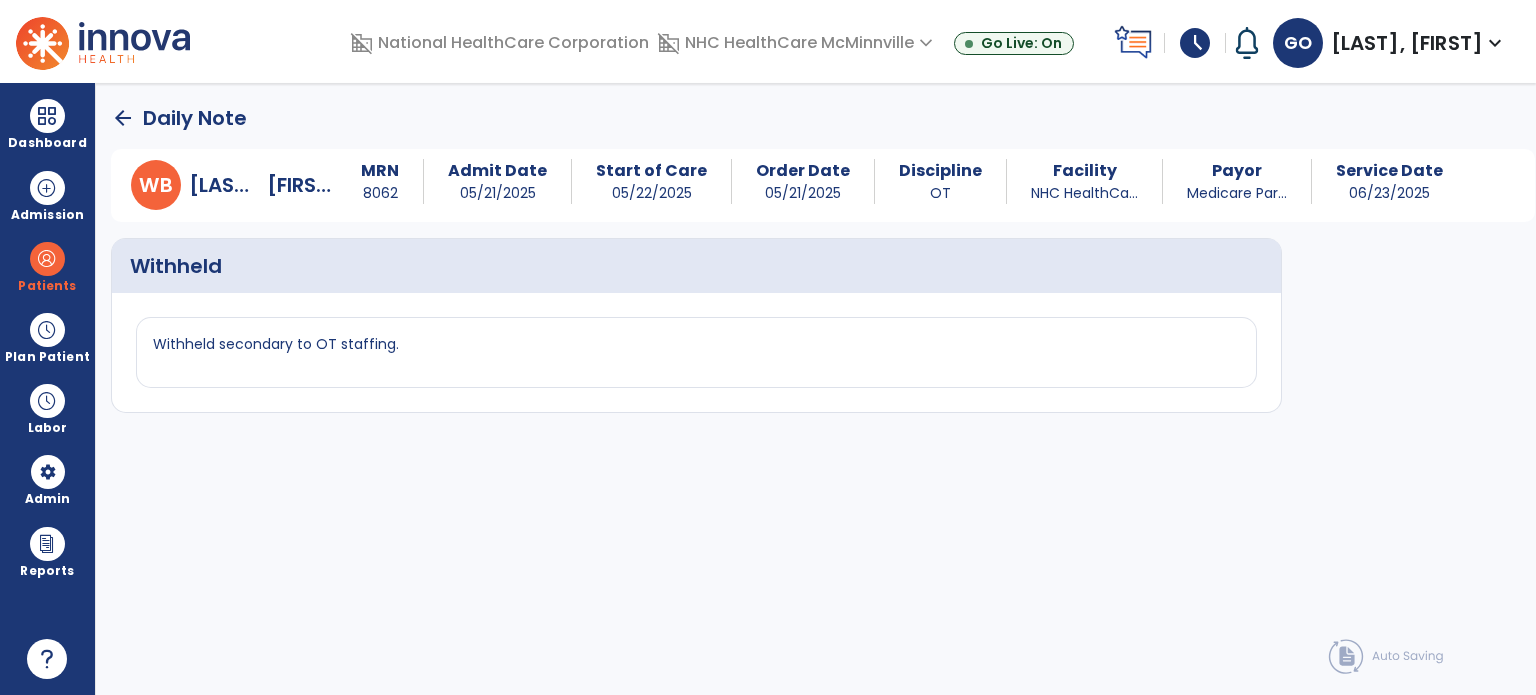 click on "arrow_back" 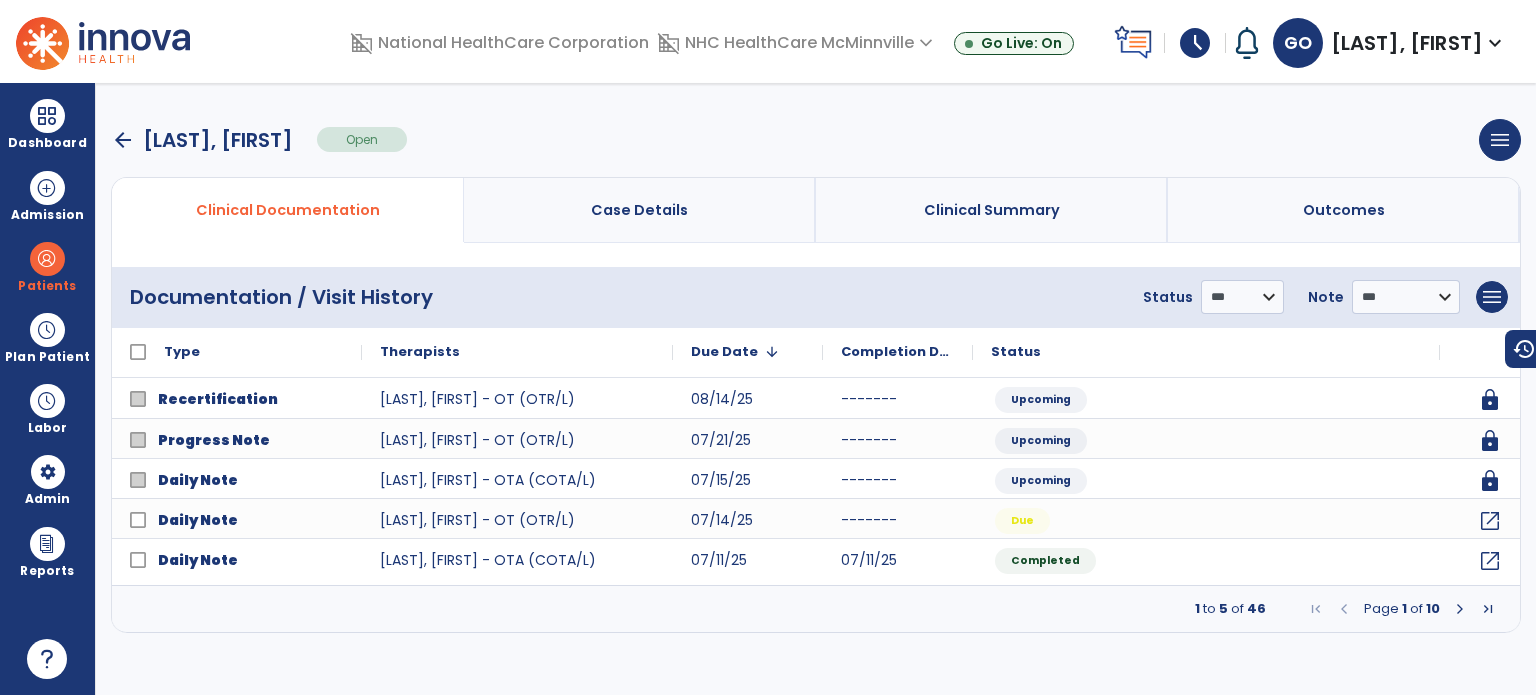 click on "Page
1
of
10" at bounding box center [1402, 609] 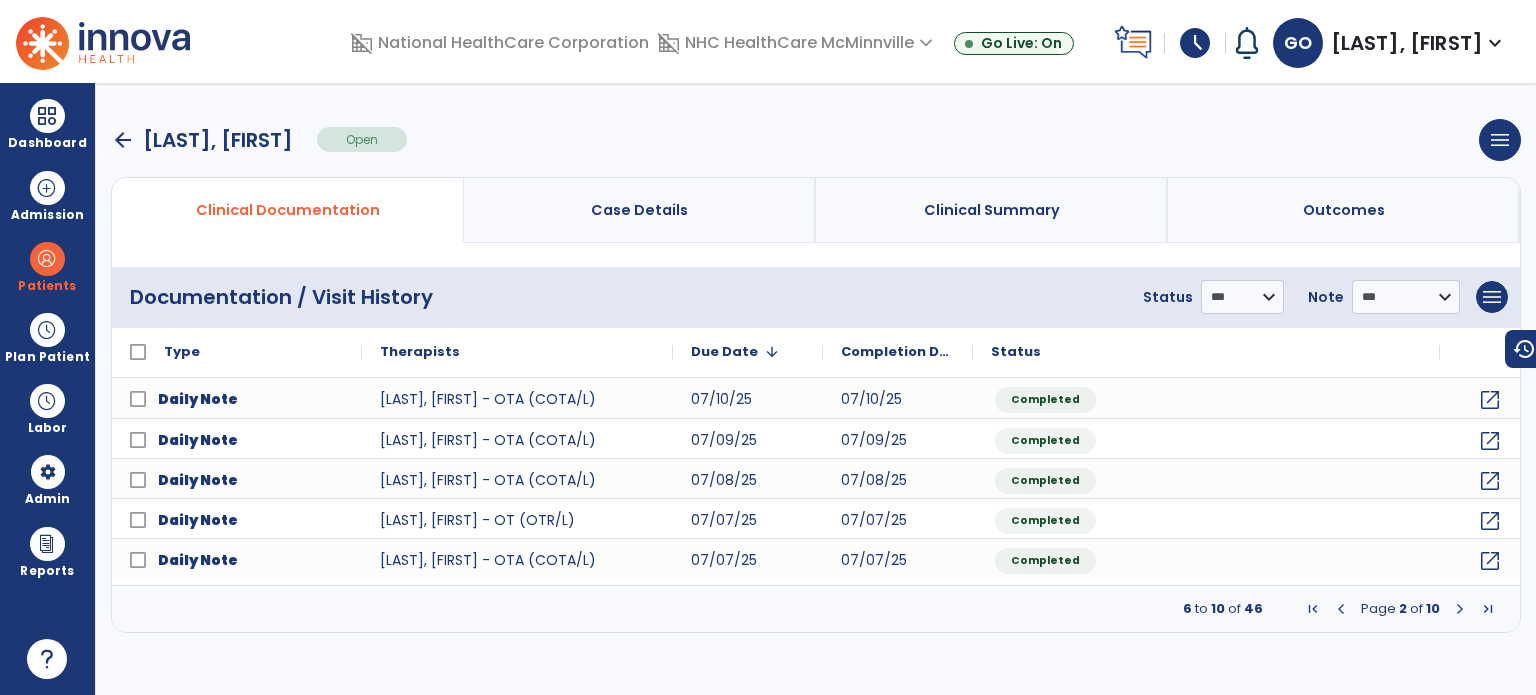 click at bounding box center [1460, 609] 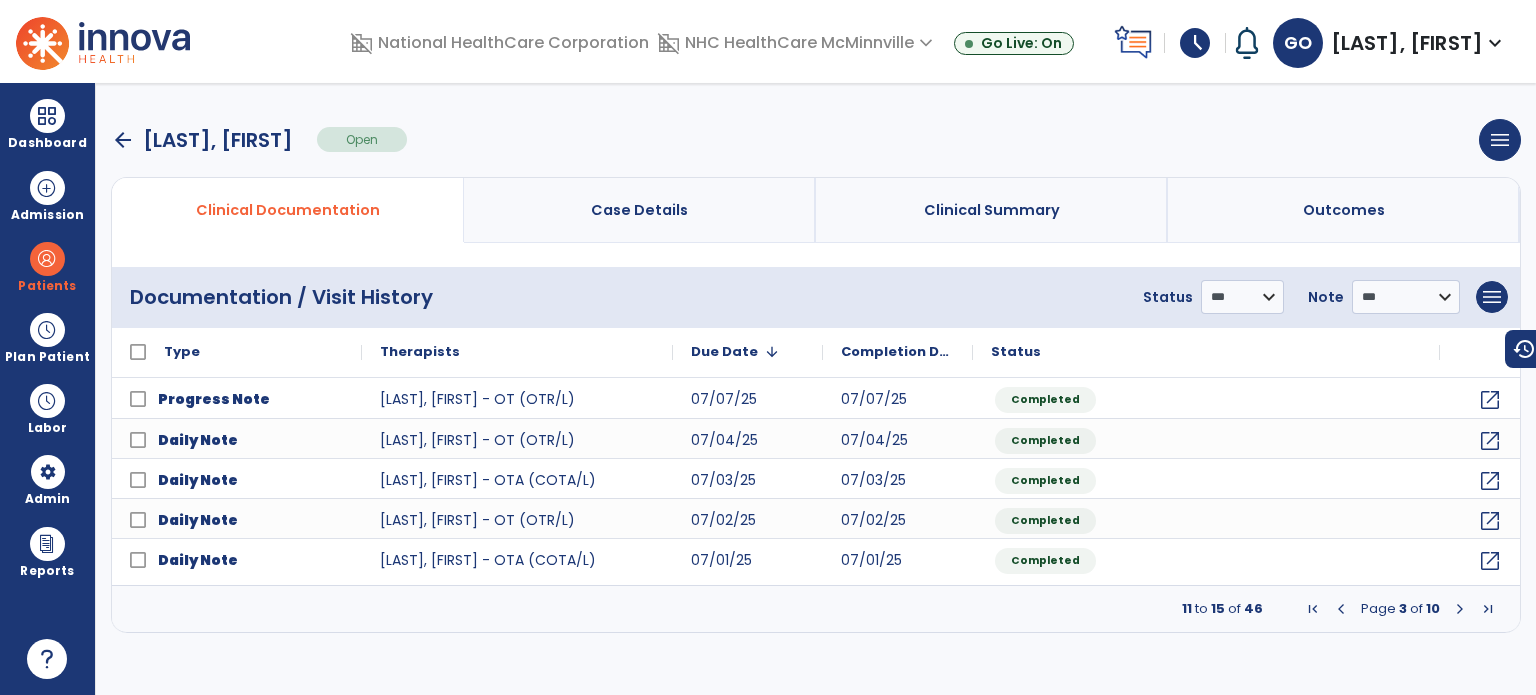 click at bounding box center [1460, 609] 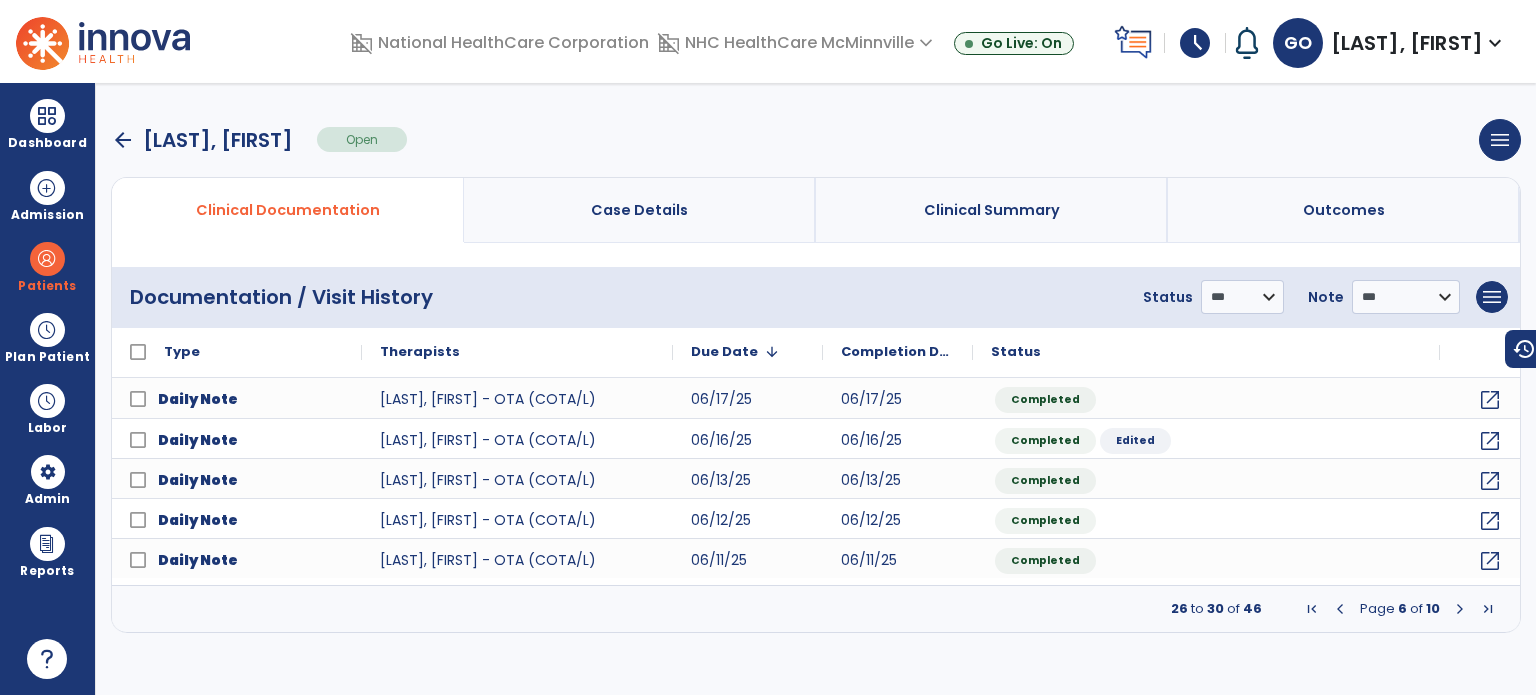 click at bounding box center [1460, 609] 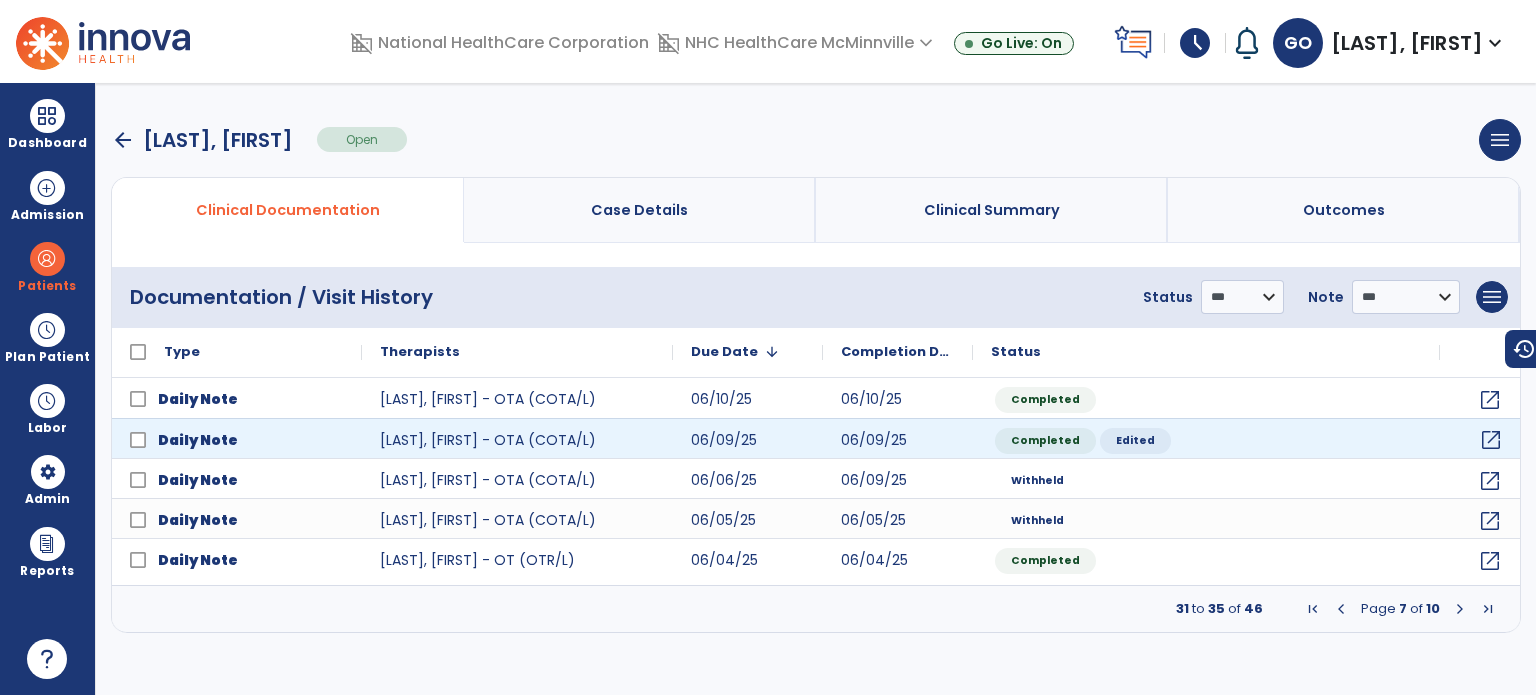 click on "open_in_new" 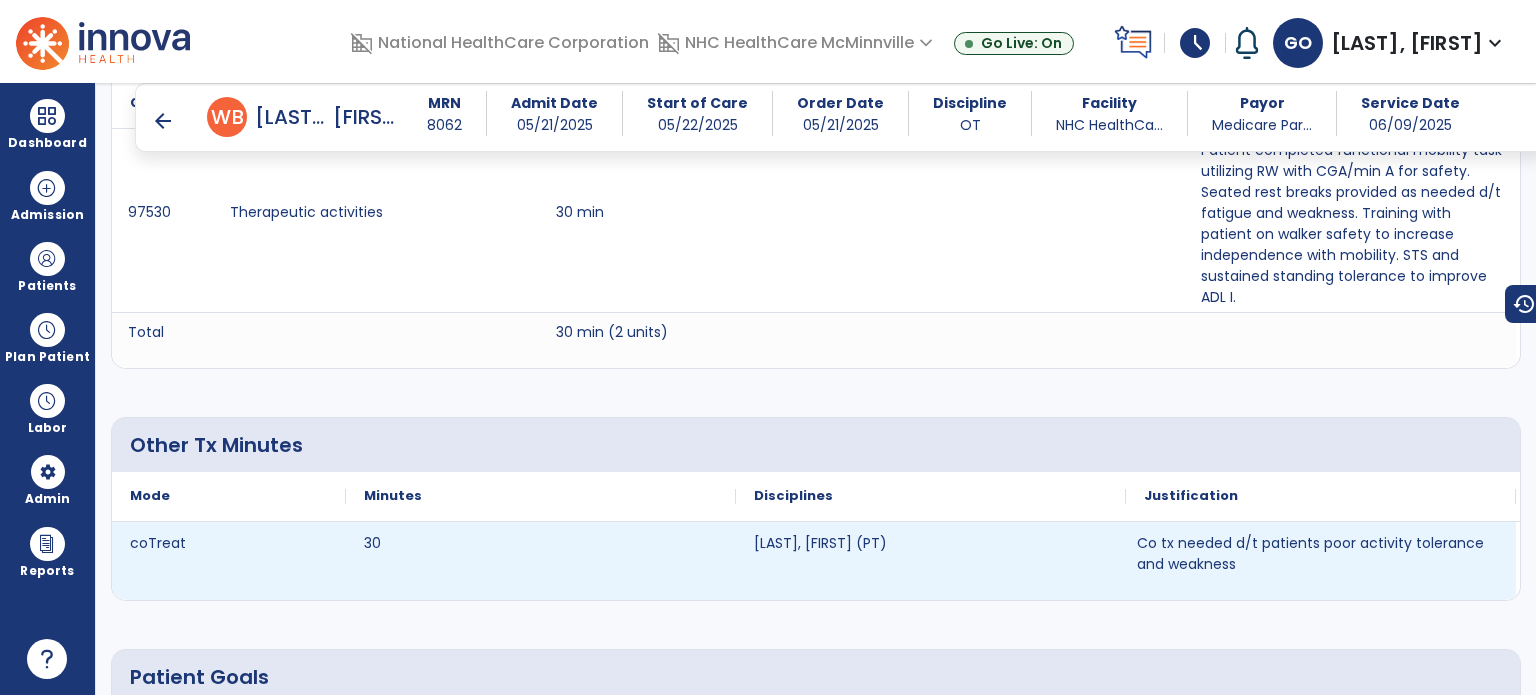 scroll, scrollTop: 1940, scrollLeft: 0, axis: vertical 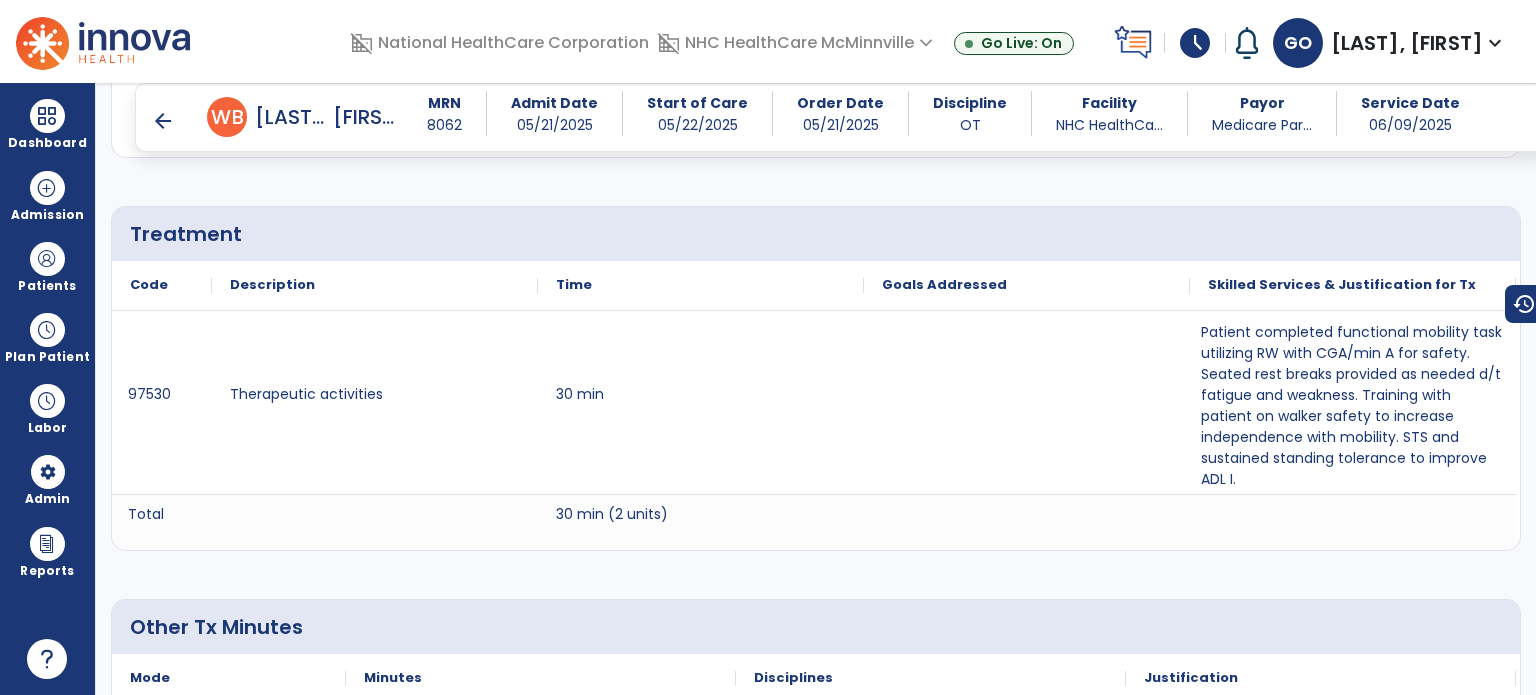click on "arrow_back" at bounding box center [163, 121] 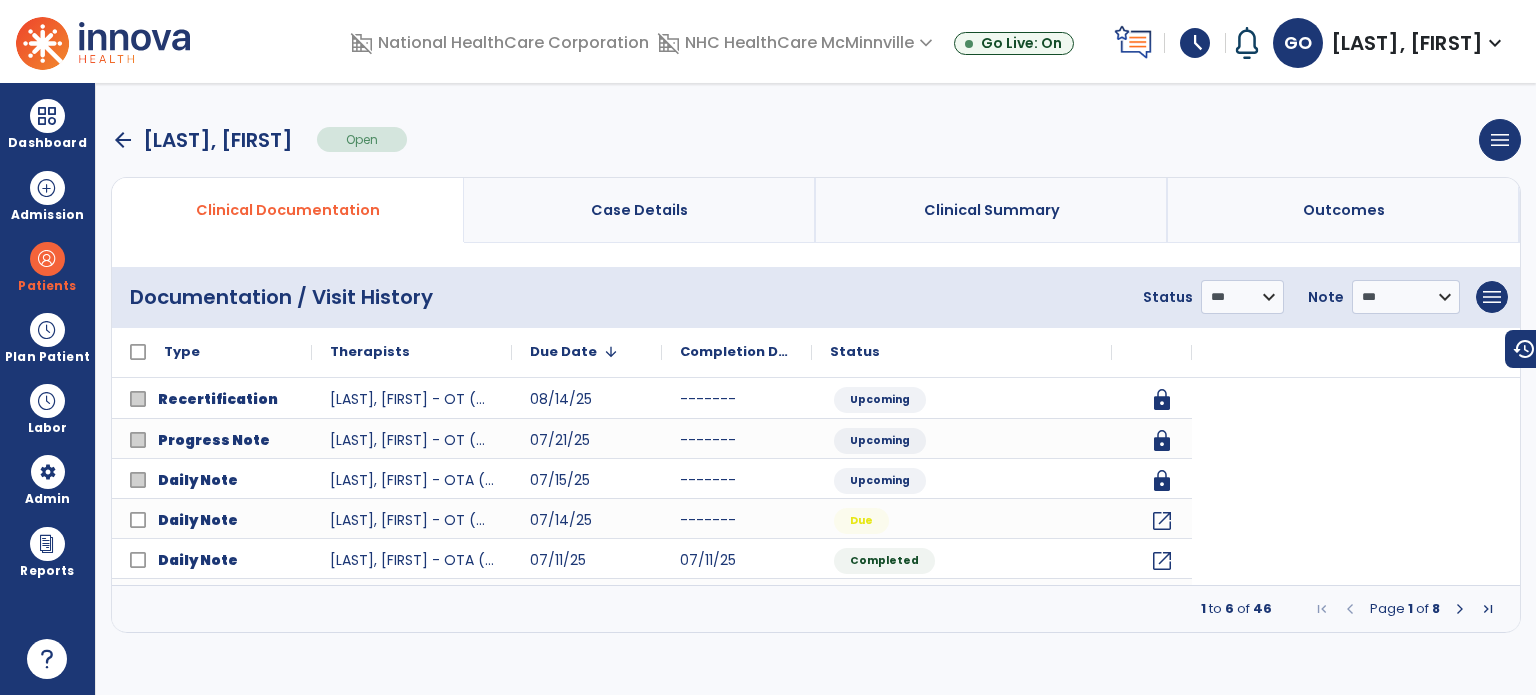 scroll, scrollTop: 0, scrollLeft: 0, axis: both 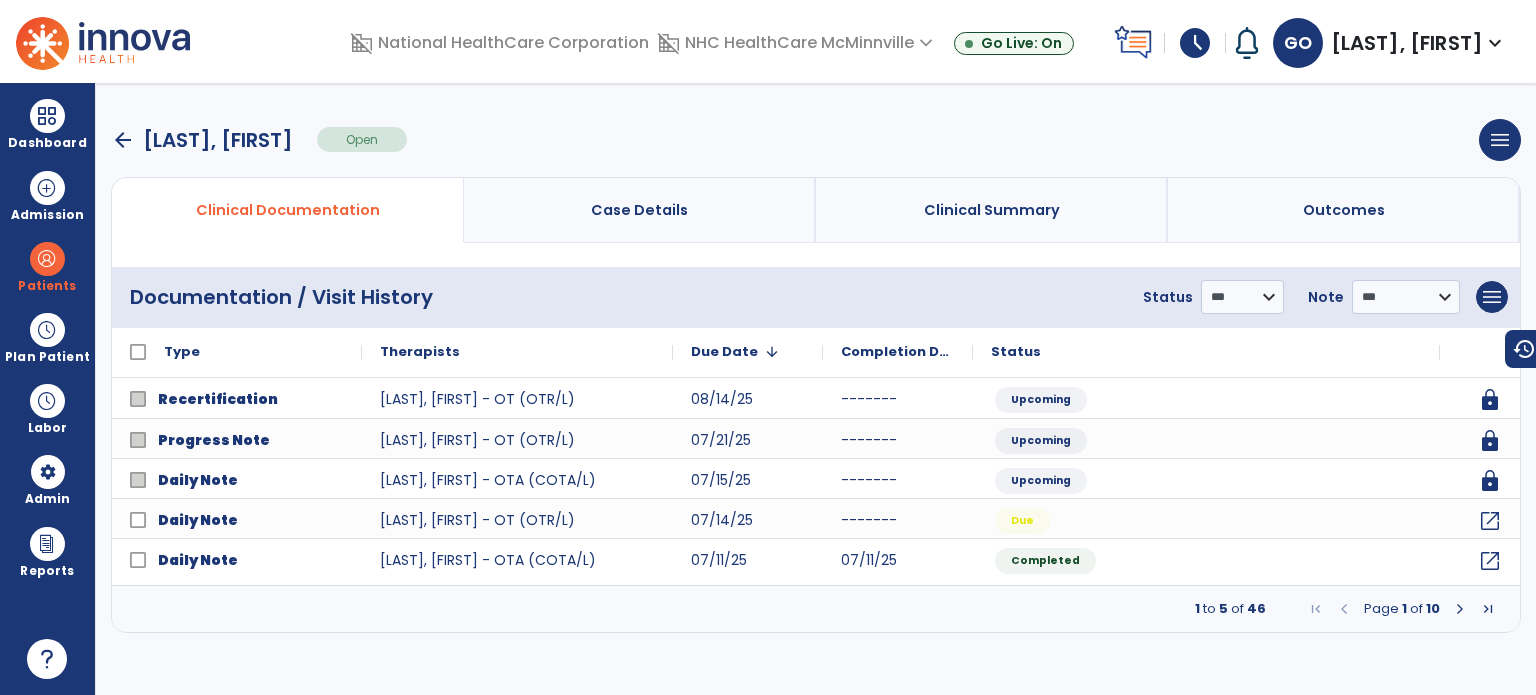 click at bounding box center (1460, 609) 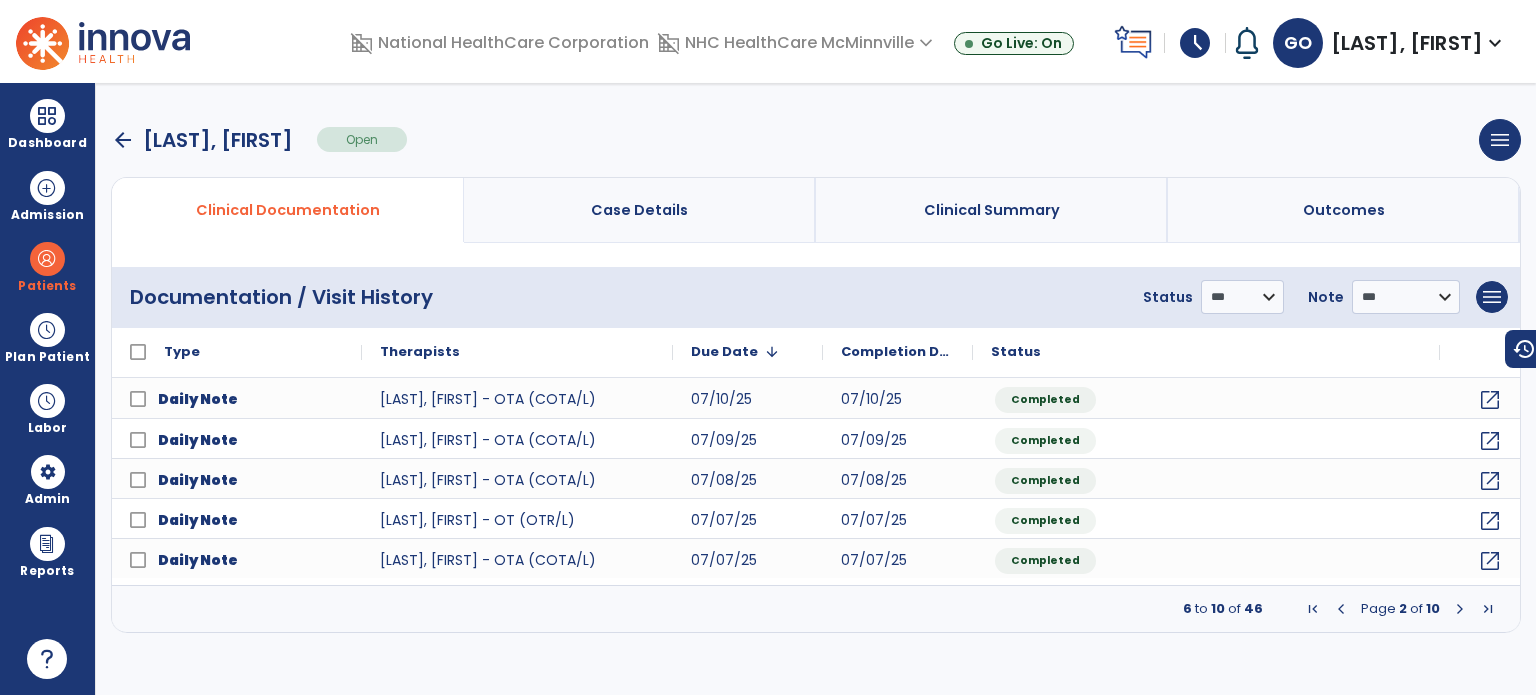 click at bounding box center (1460, 609) 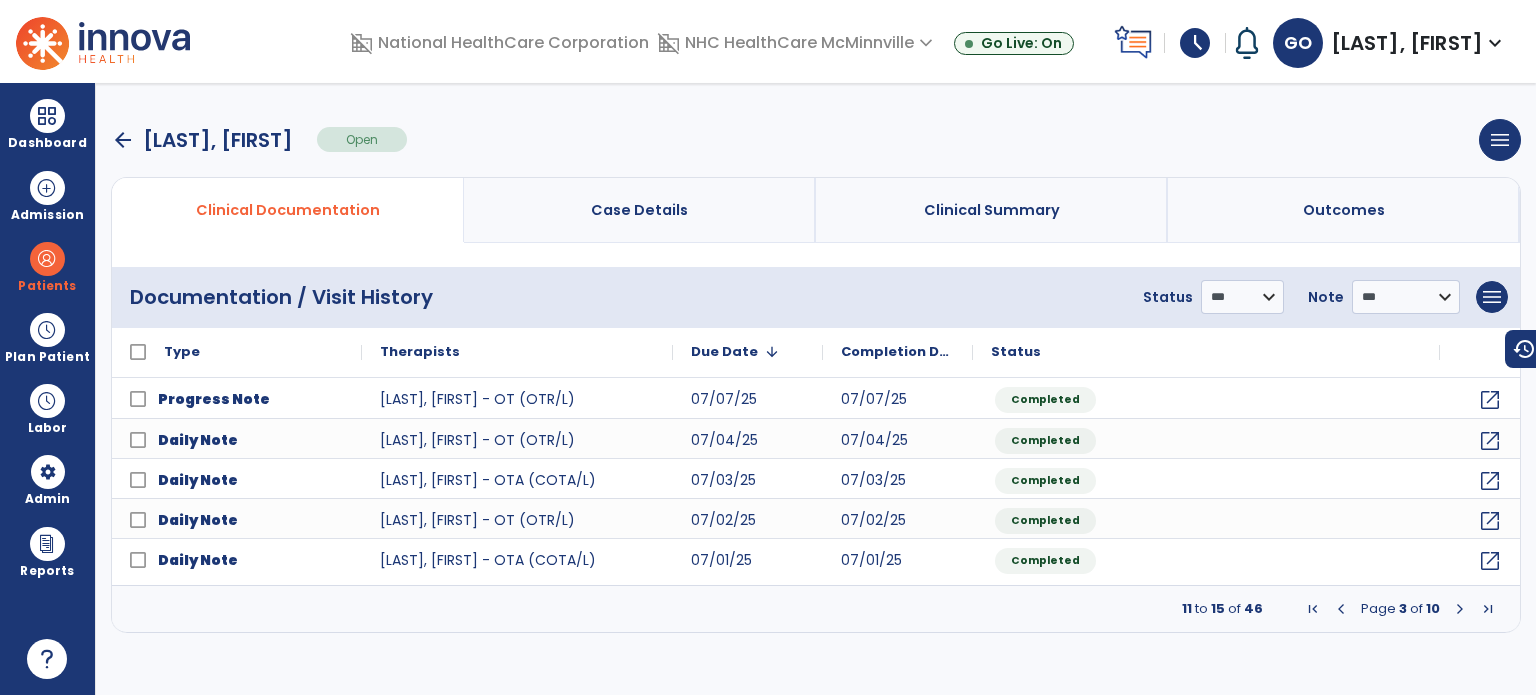 click at bounding box center [1460, 609] 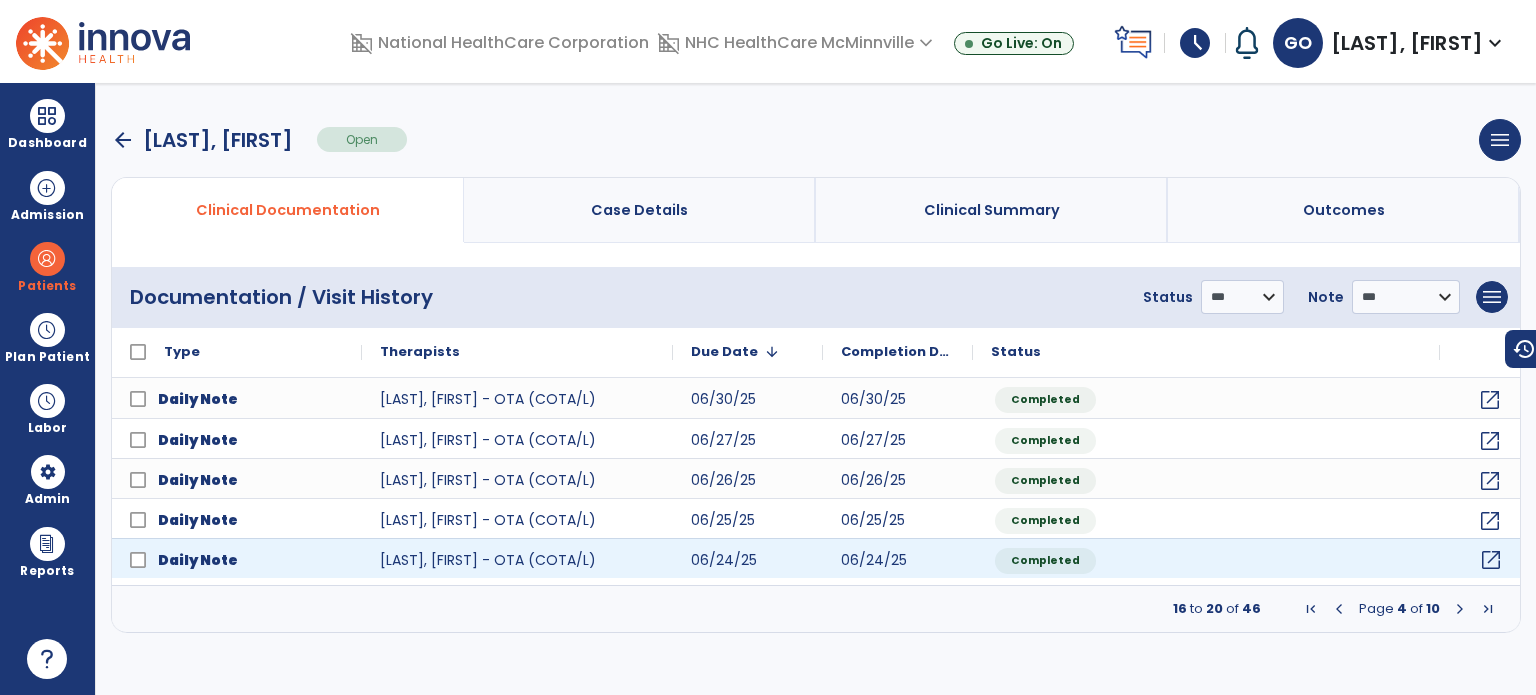 click on "open_in_new" 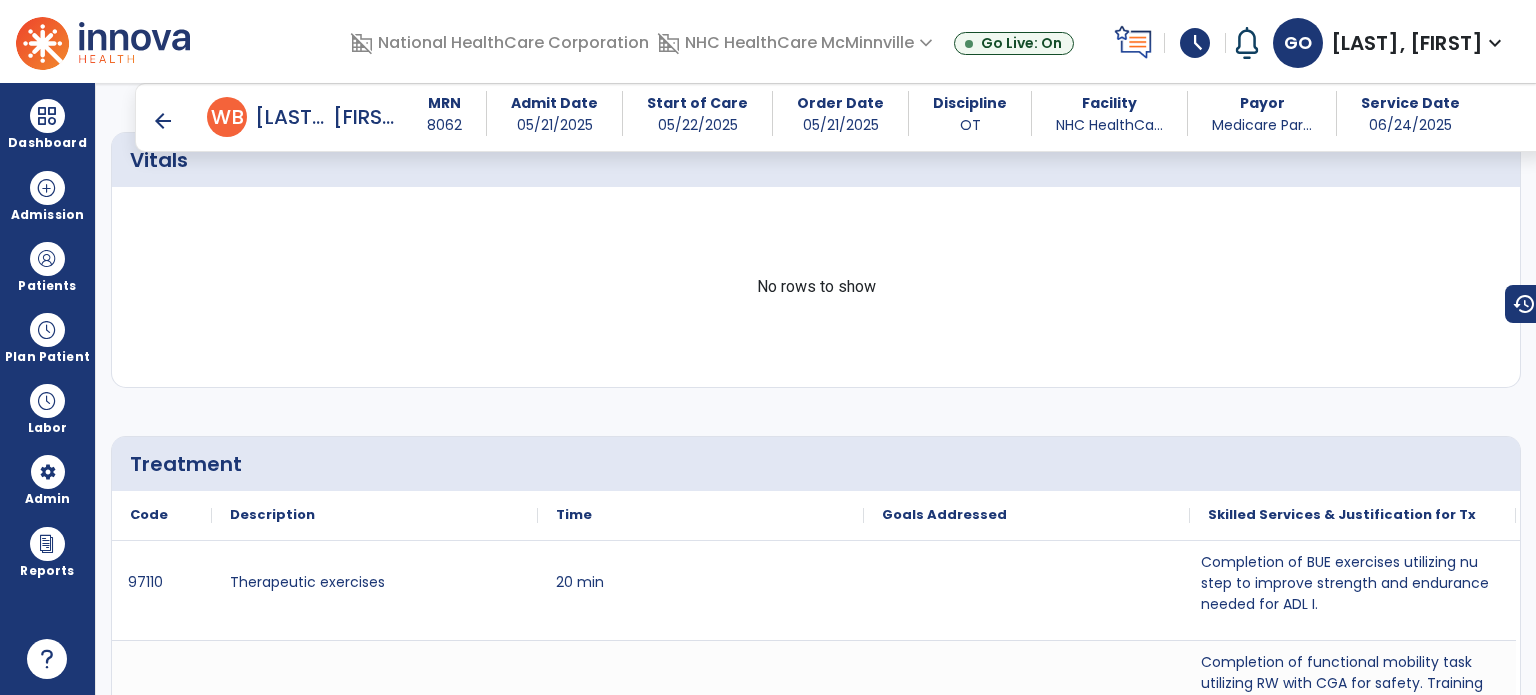 scroll, scrollTop: 1976, scrollLeft: 0, axis: vertical 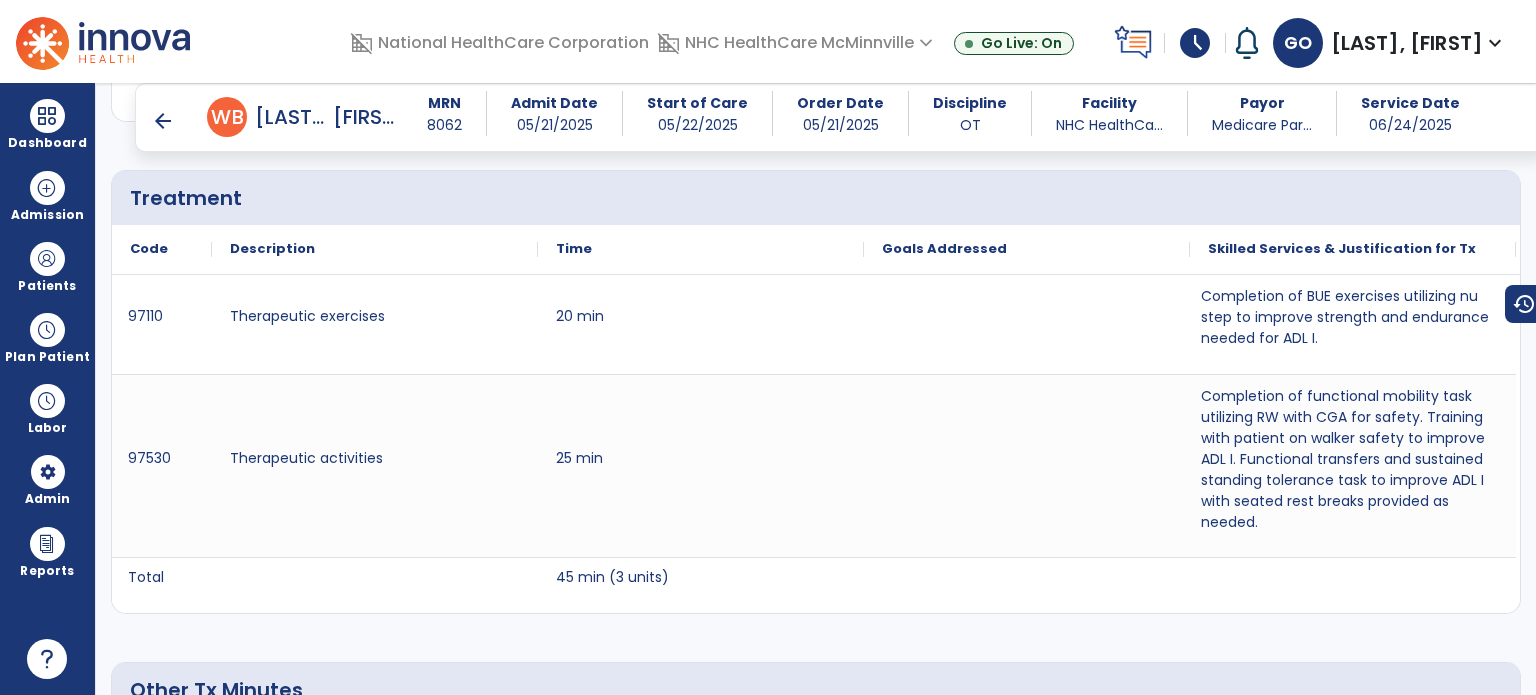 click on "arrow_back" at bounding box center [163, 121] 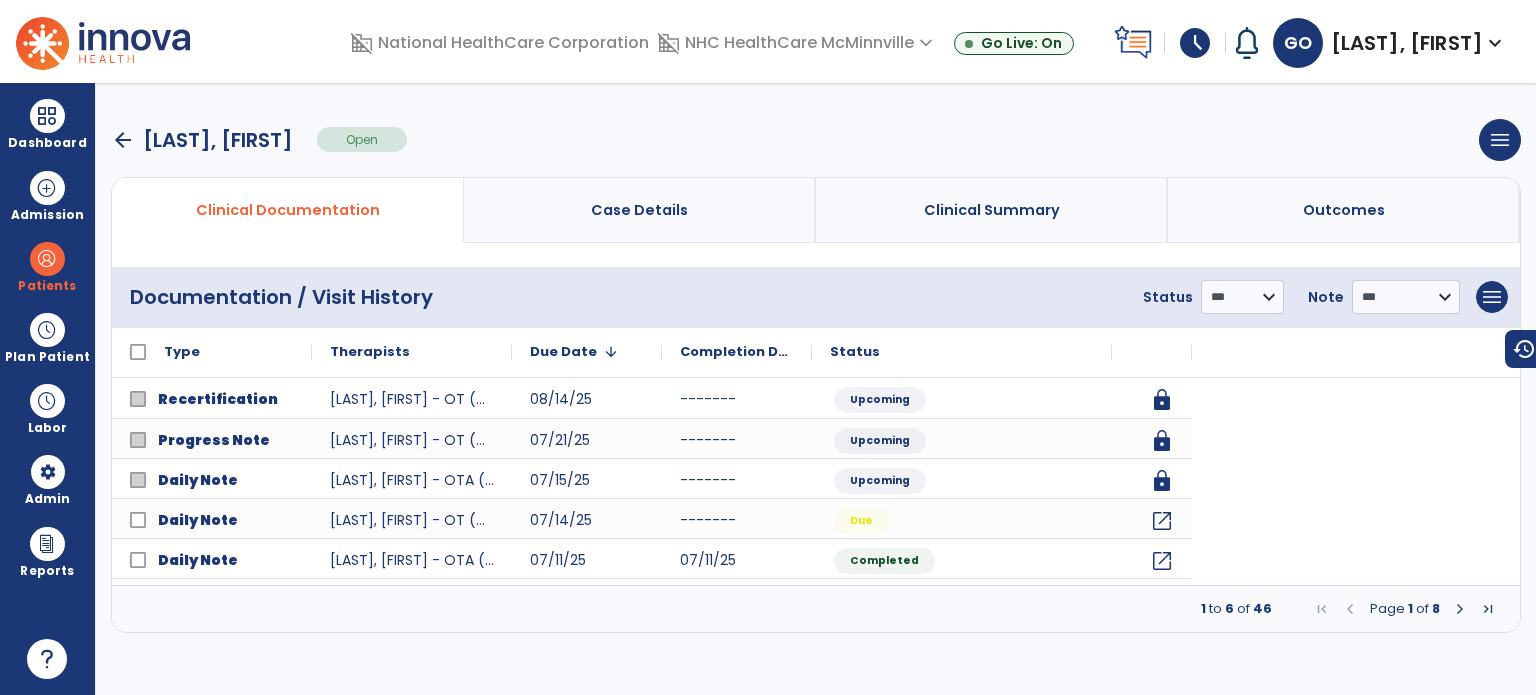 scroll, scrollTop: 0, scrollLeft: 0, axis: both 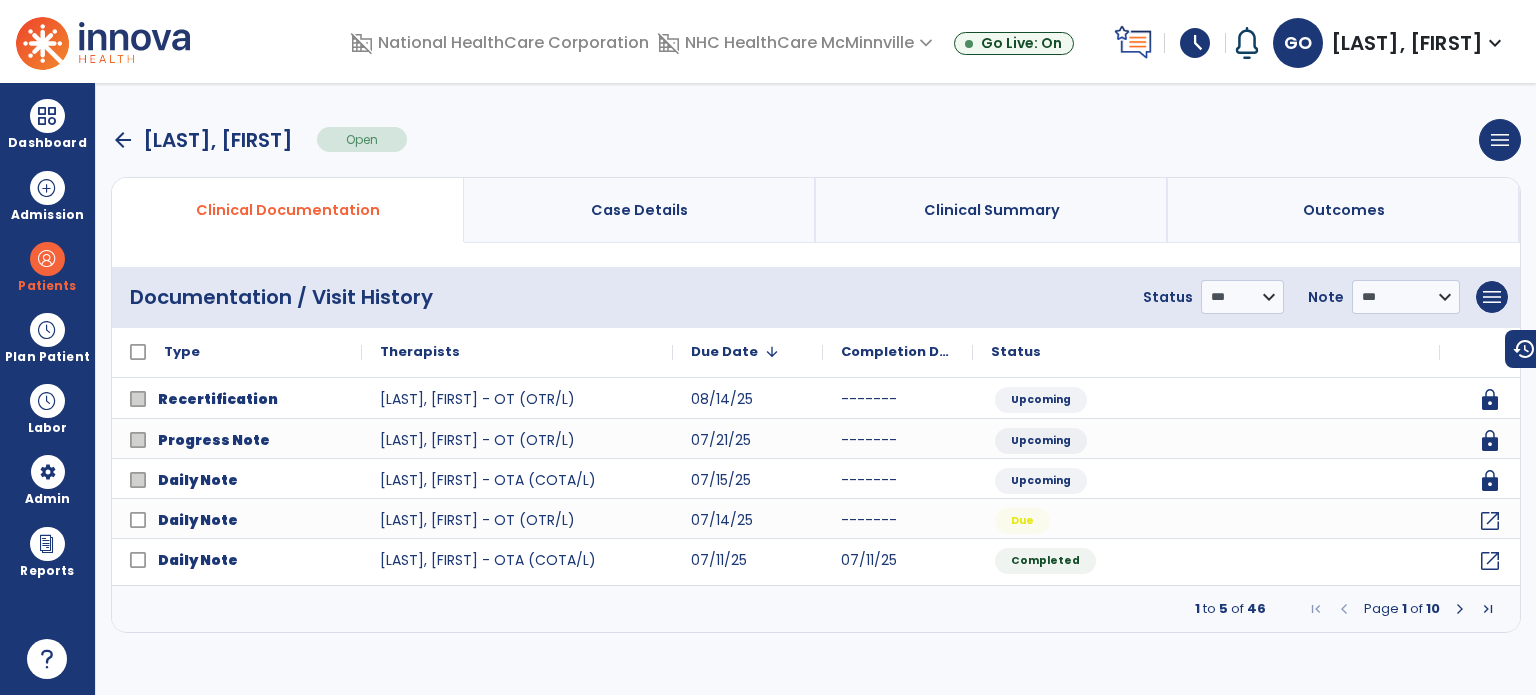click at bounding box center [1460, 609] 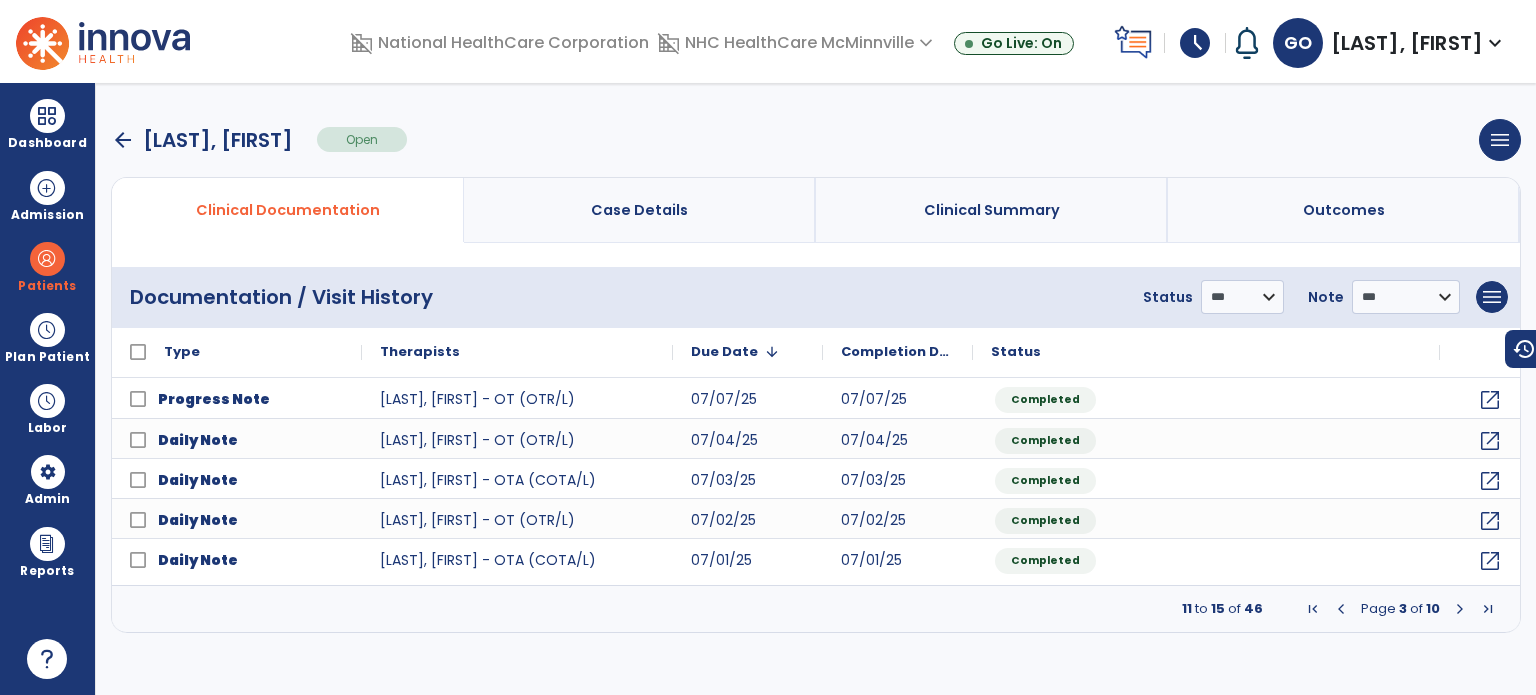 click at bounding box center [1460, 609] 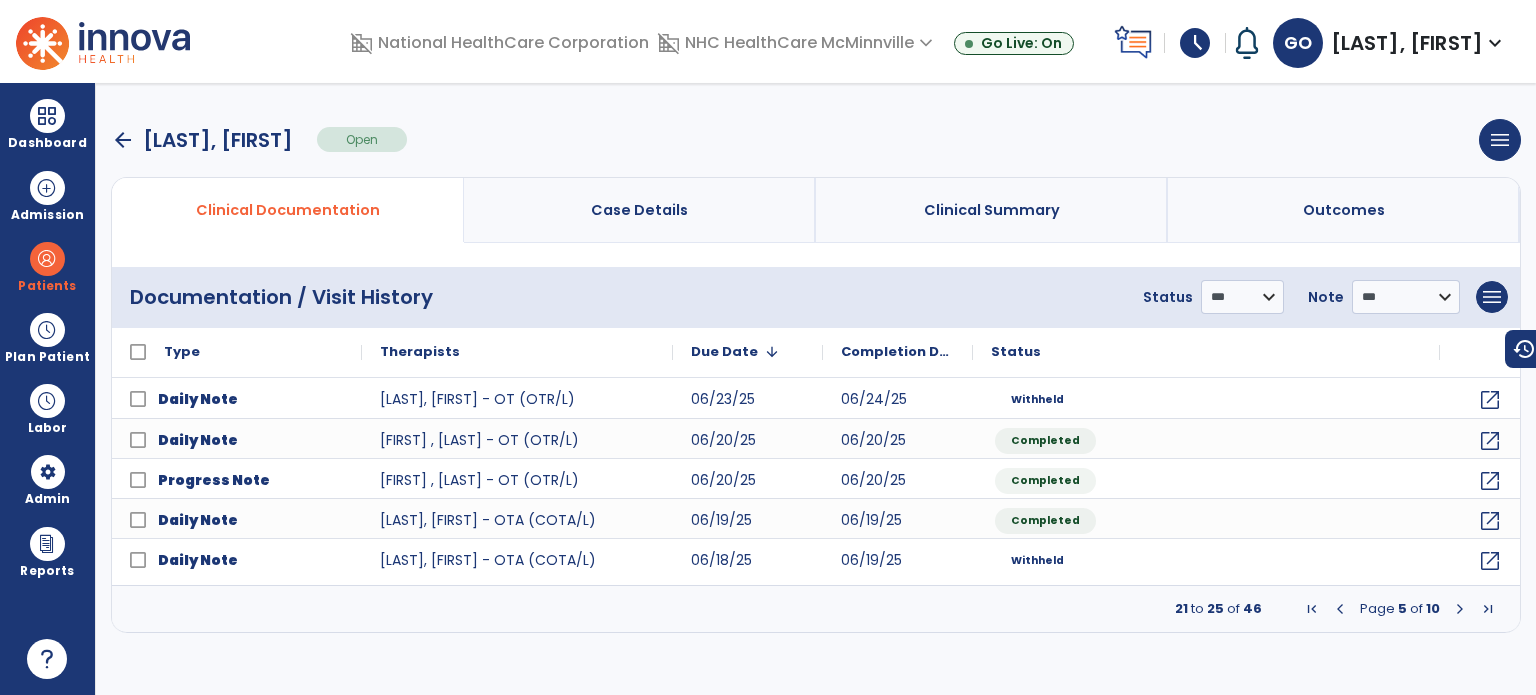click at bounding box center (1460, 609) 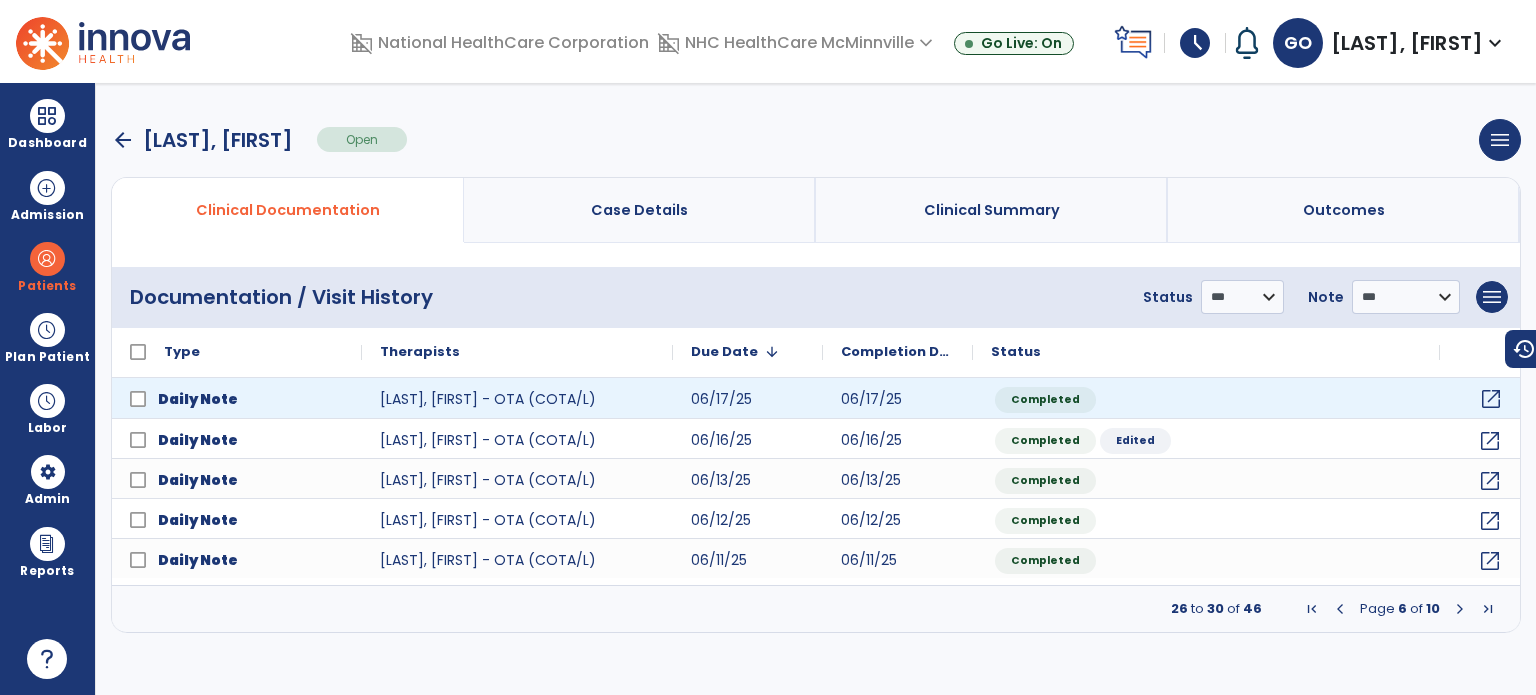 click on "open_in_new" 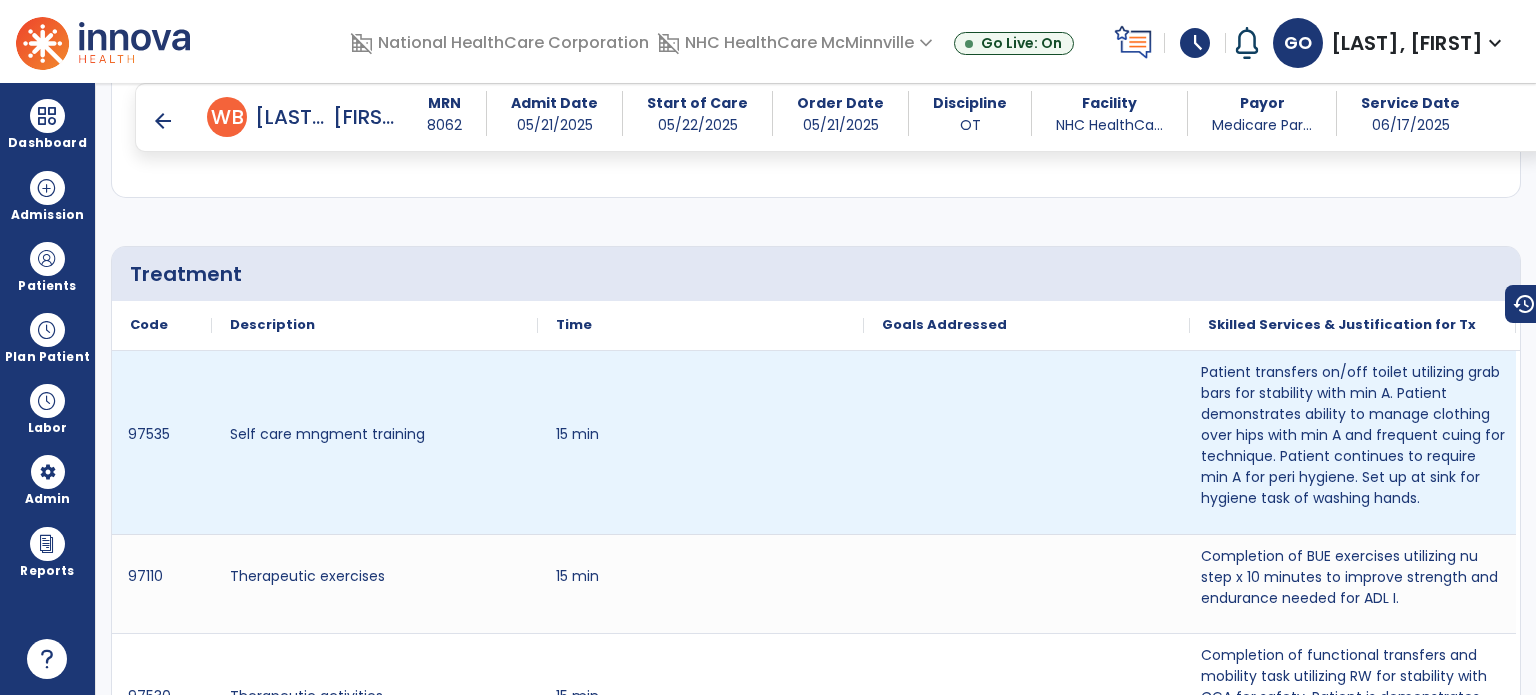 scroll, scrollTop: 2000, scrollLeft: 0, axis: vertical 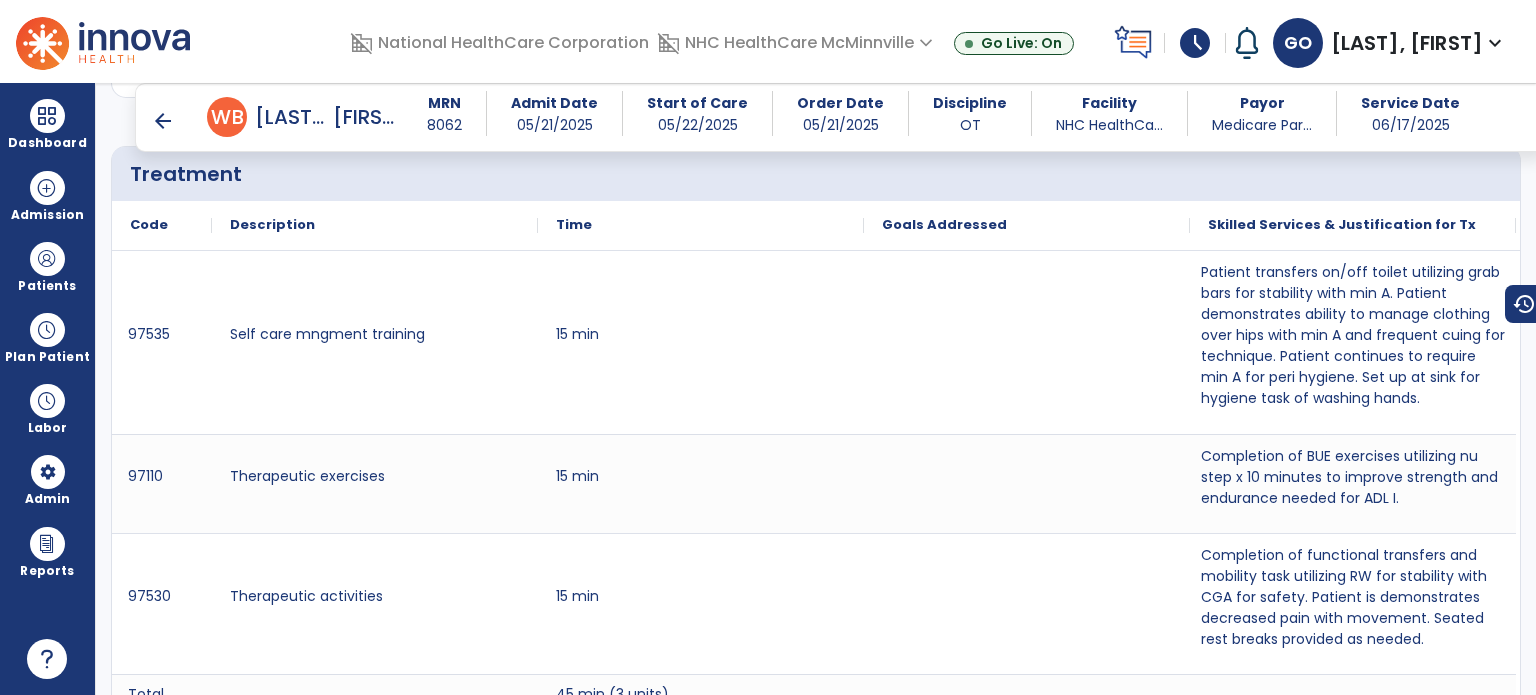 click on "arrow_back" at bounding box center [163, 121] 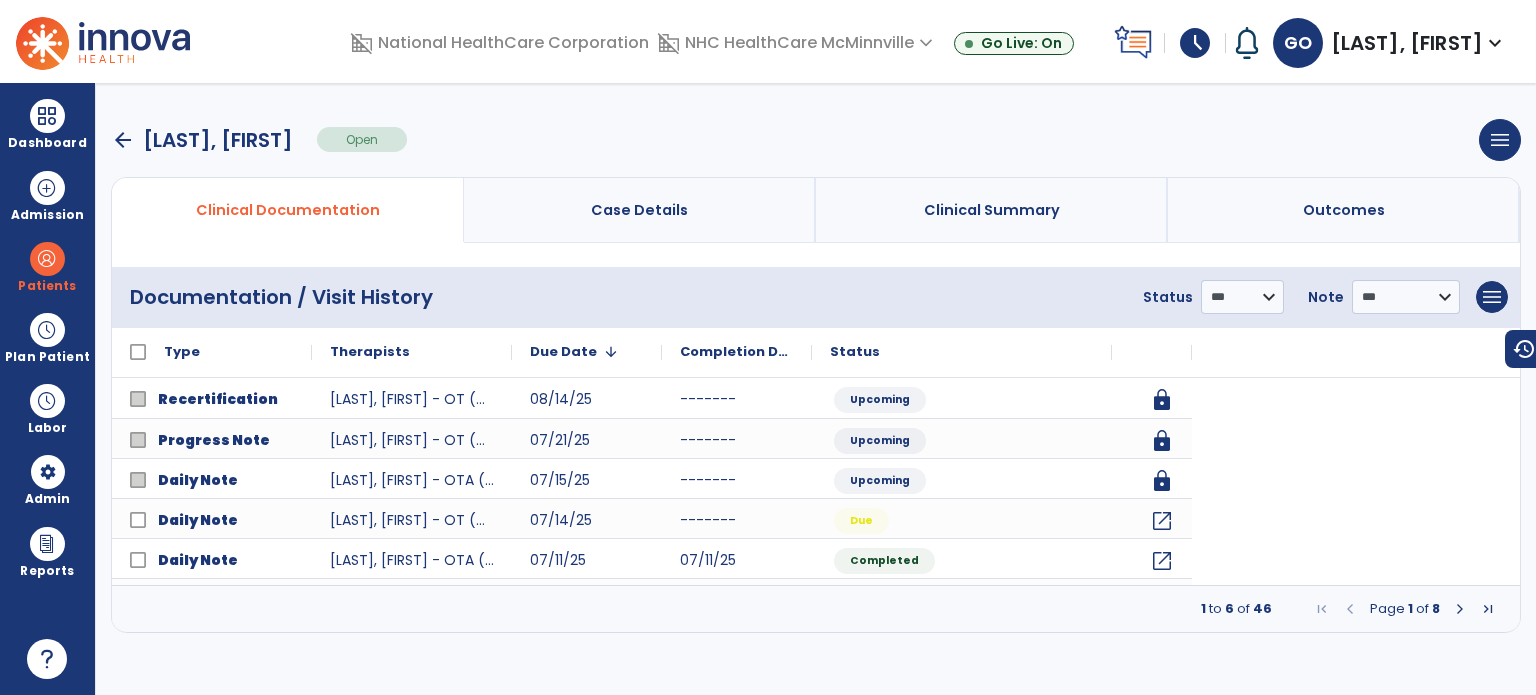 click on "arrow_back   Womack, Betty  Open  menu   Edit Therapy Case   Delete Therapy Case   Close Therapy Case" at bounding box center [816, 140] 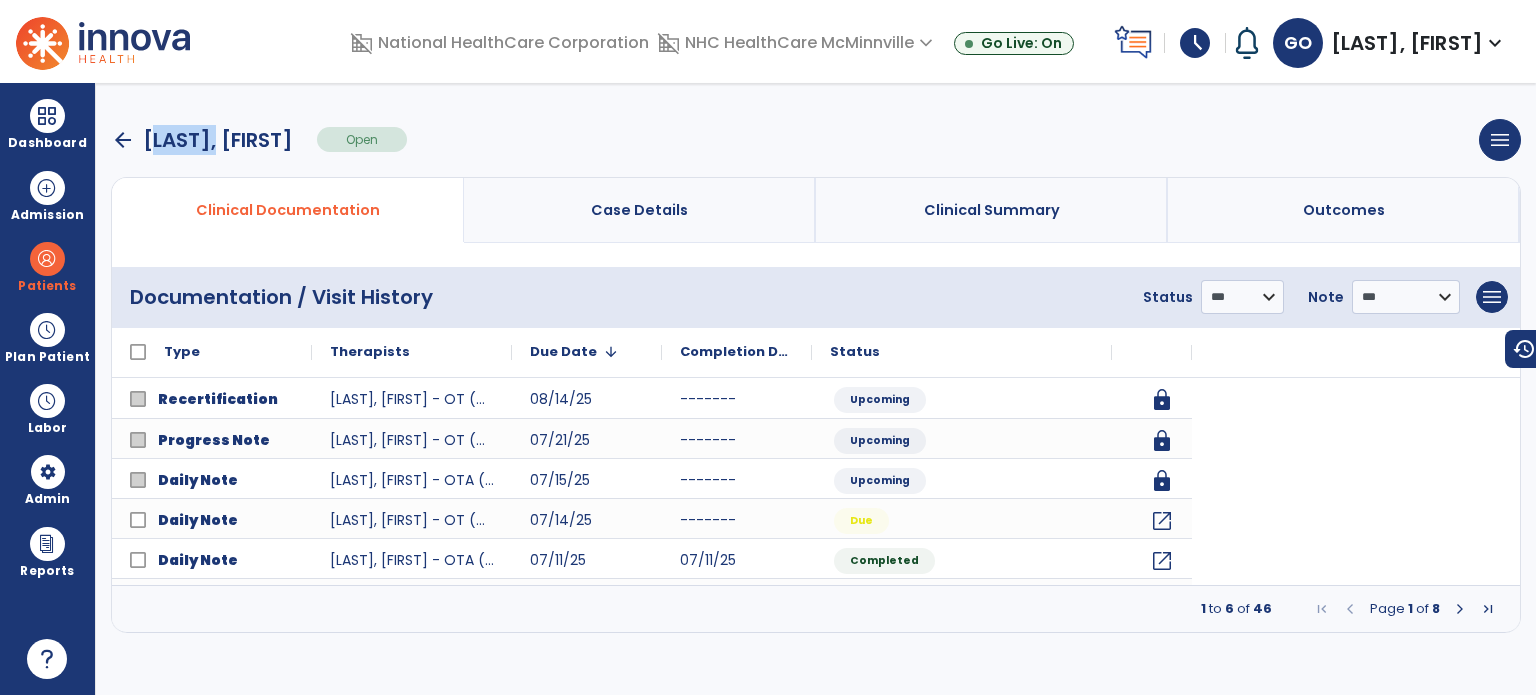 scroll, scrollTop: 0, scrollLeft: 0, axis: both 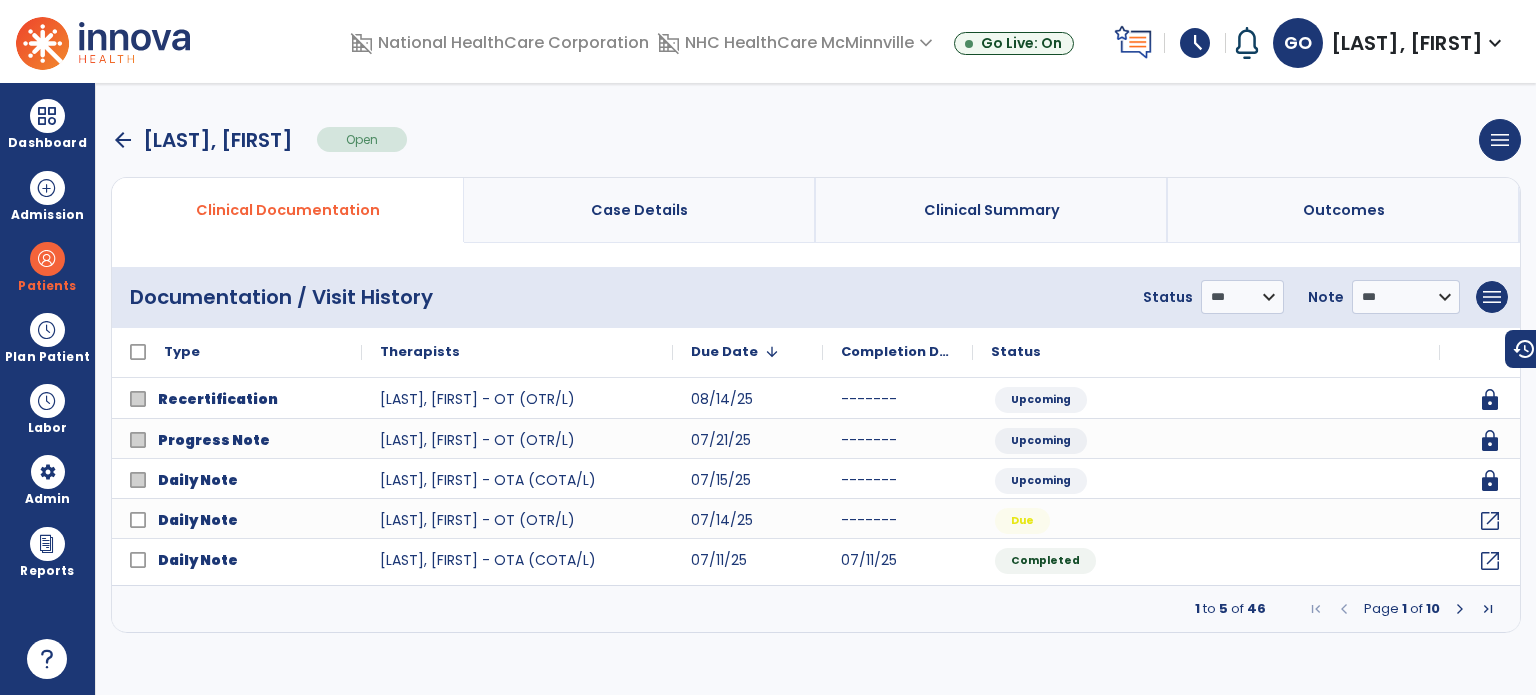 click on "arrow_back" at bounding box center (123, 140) 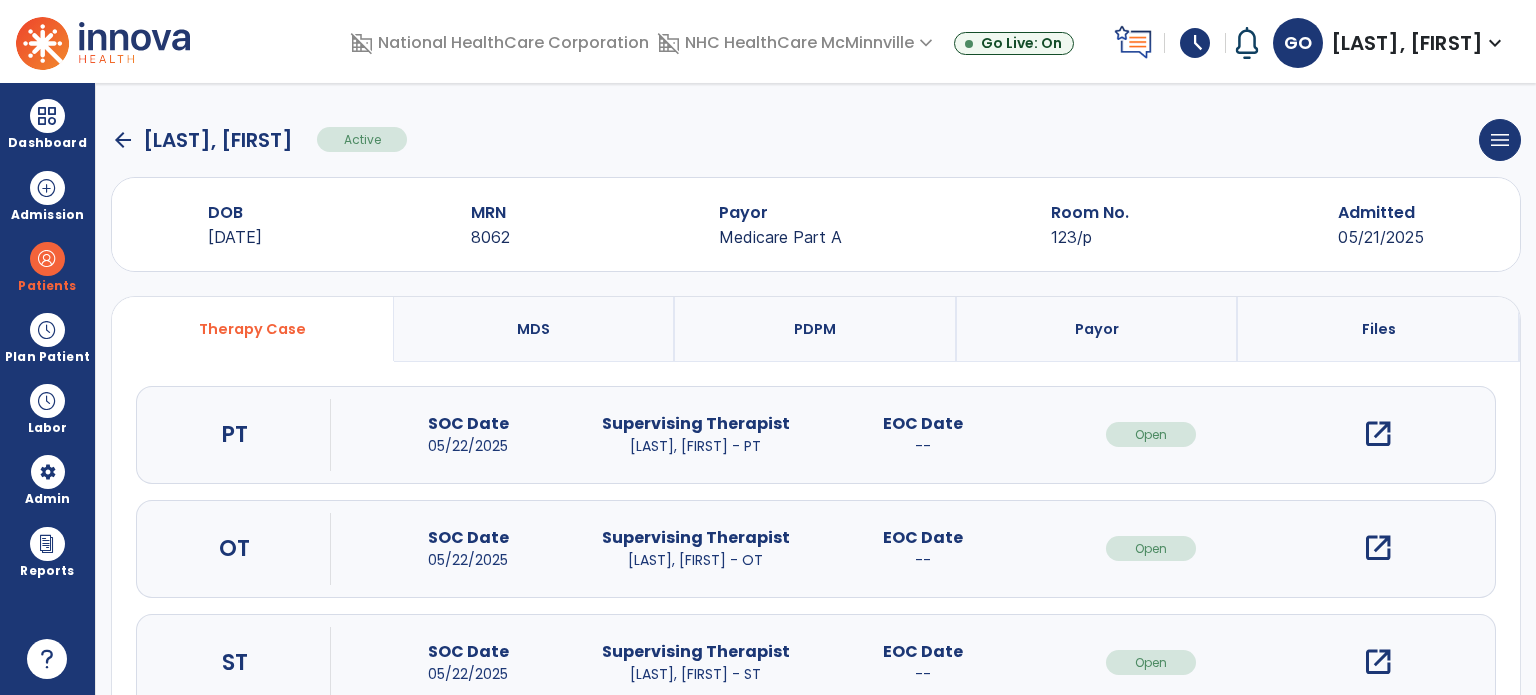 click on "open_in_new" at bounding box center [1378, 434] 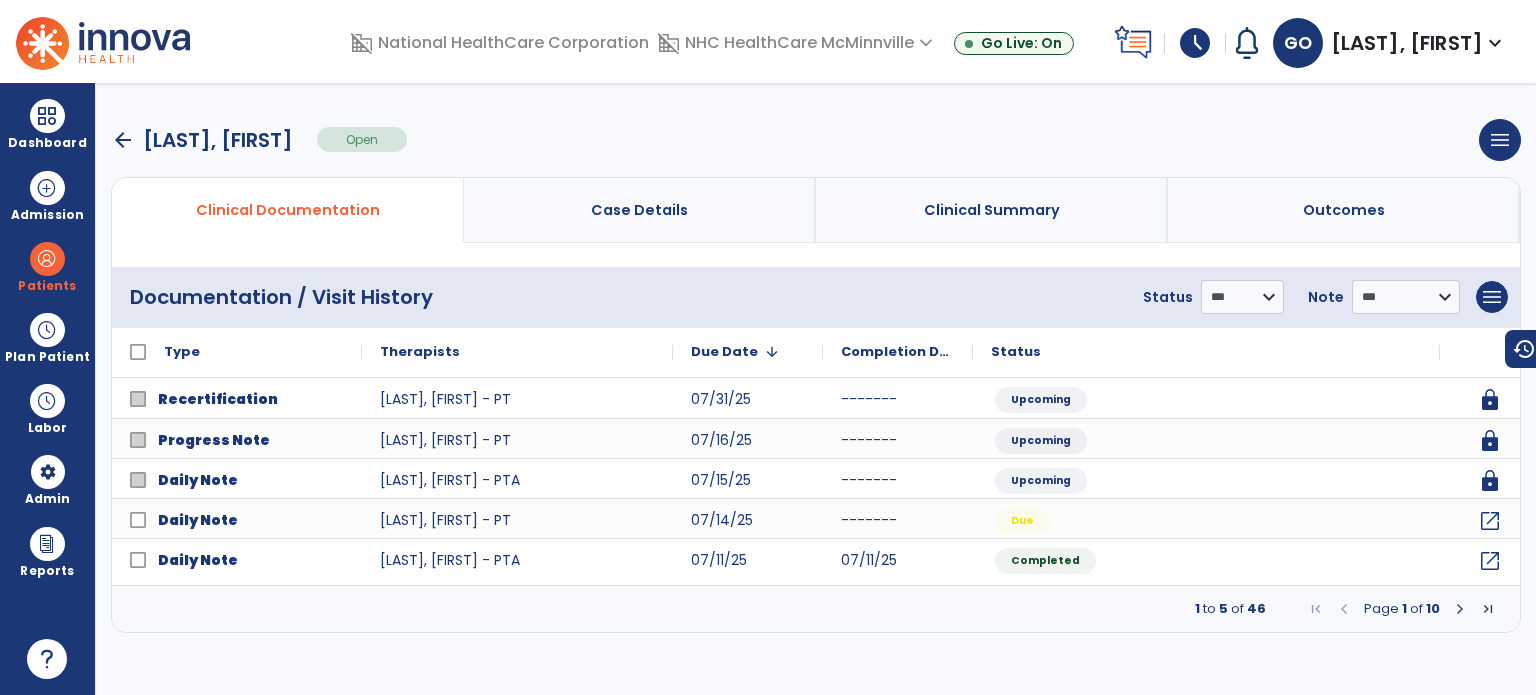 click at bounding box center (1460, 609) 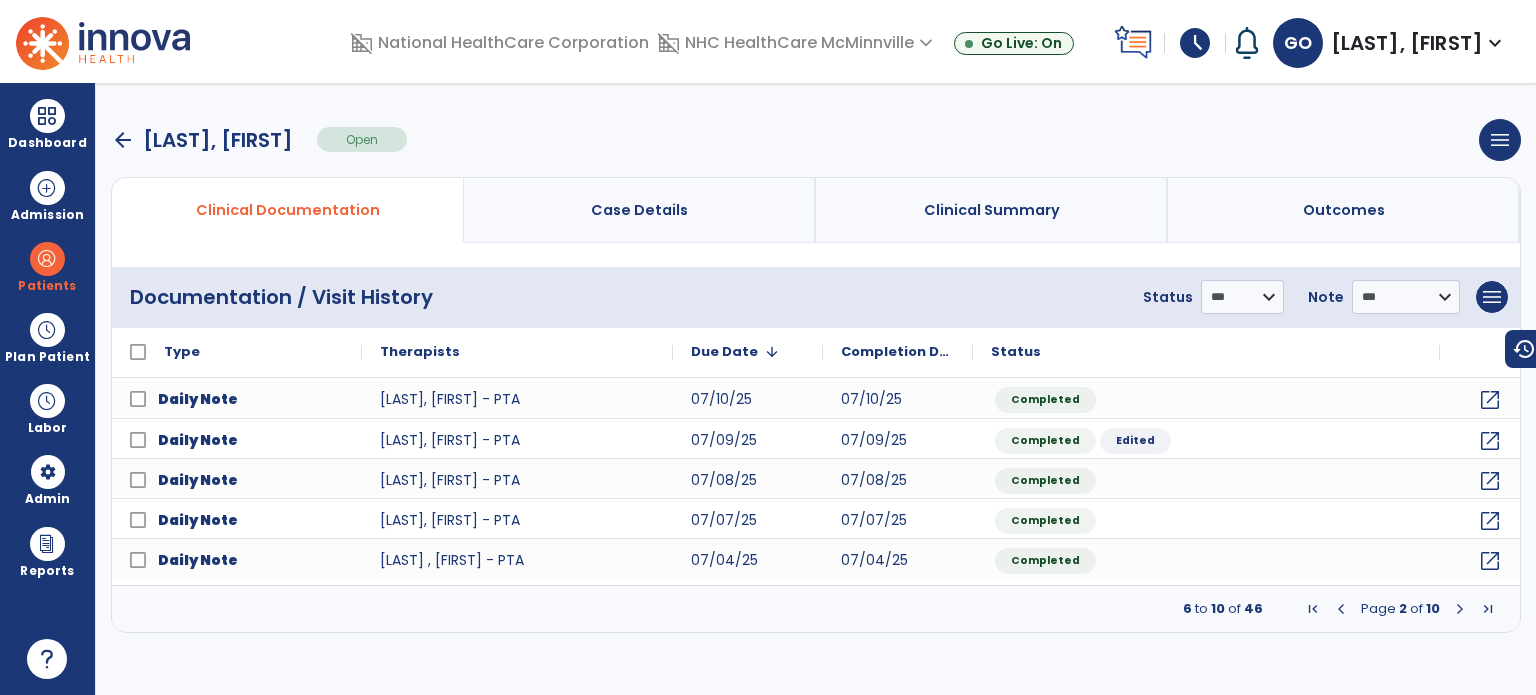 click at bounding box center [1460, 609] 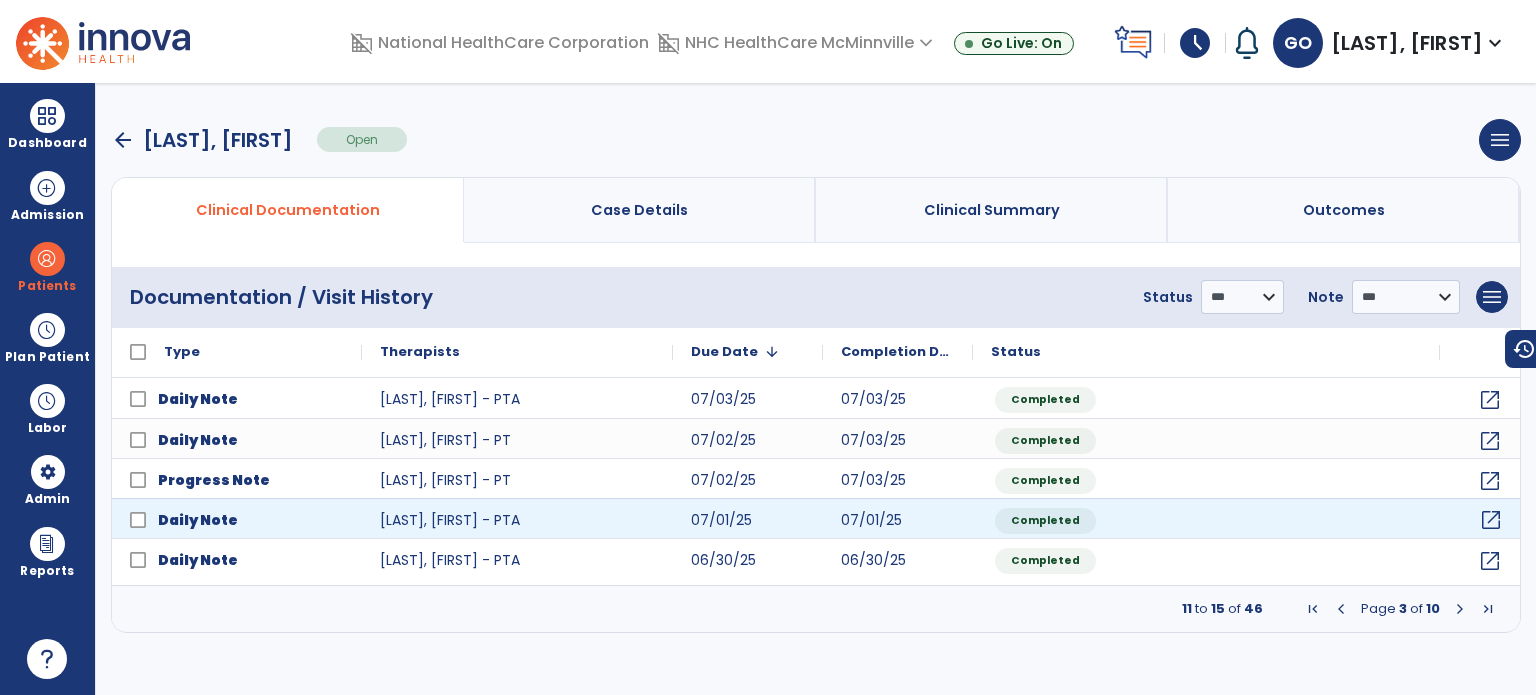 click on "open_in_new" 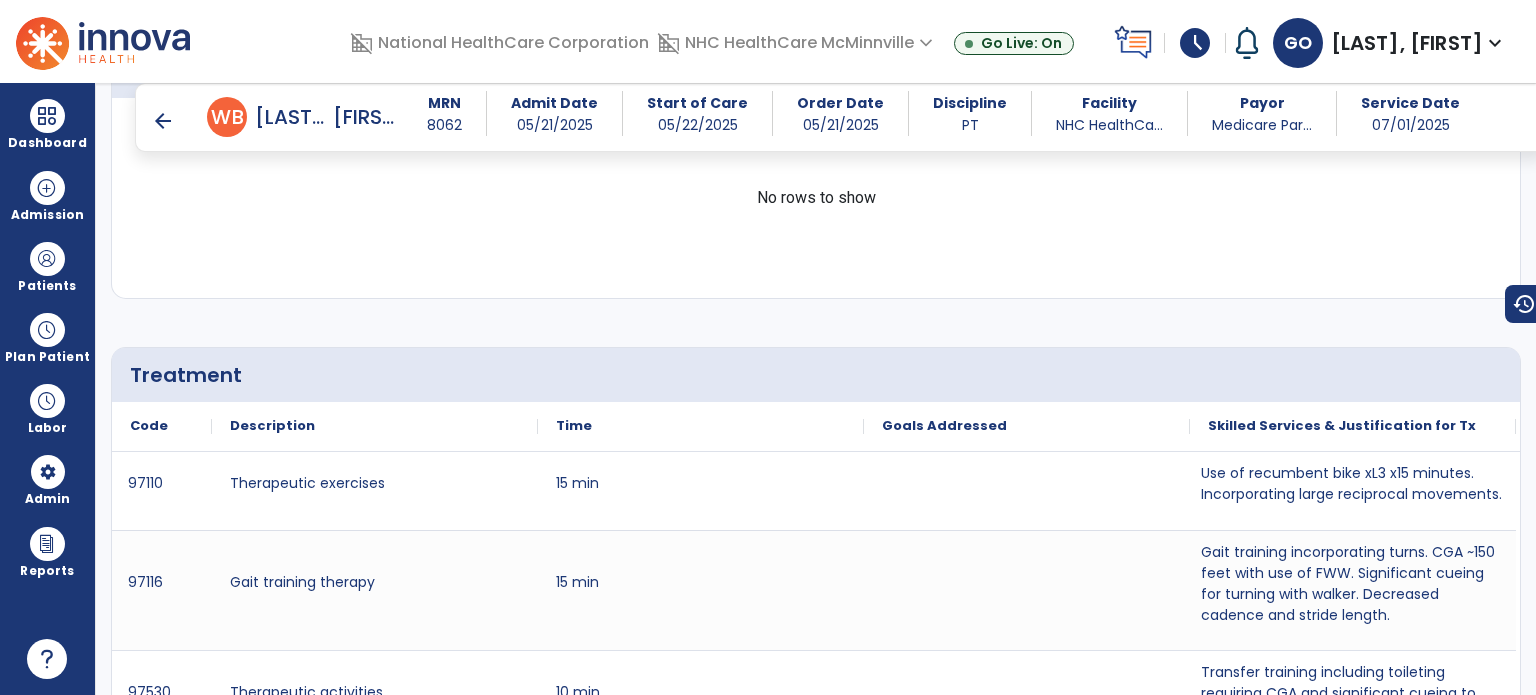 scroll, scrollTop: 2000, scrollLeft: 0, axis: vertical 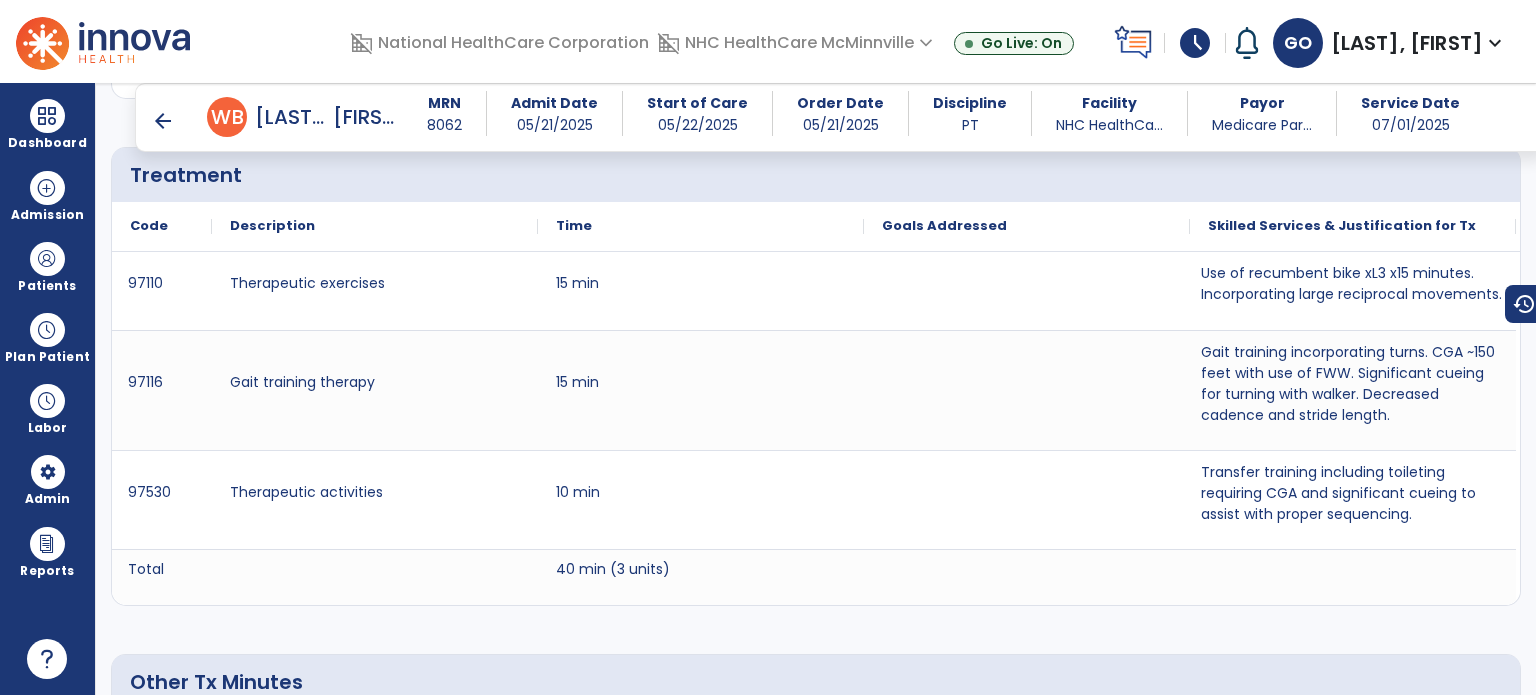 click on "arrow_back" at bounding box center (163, 121) 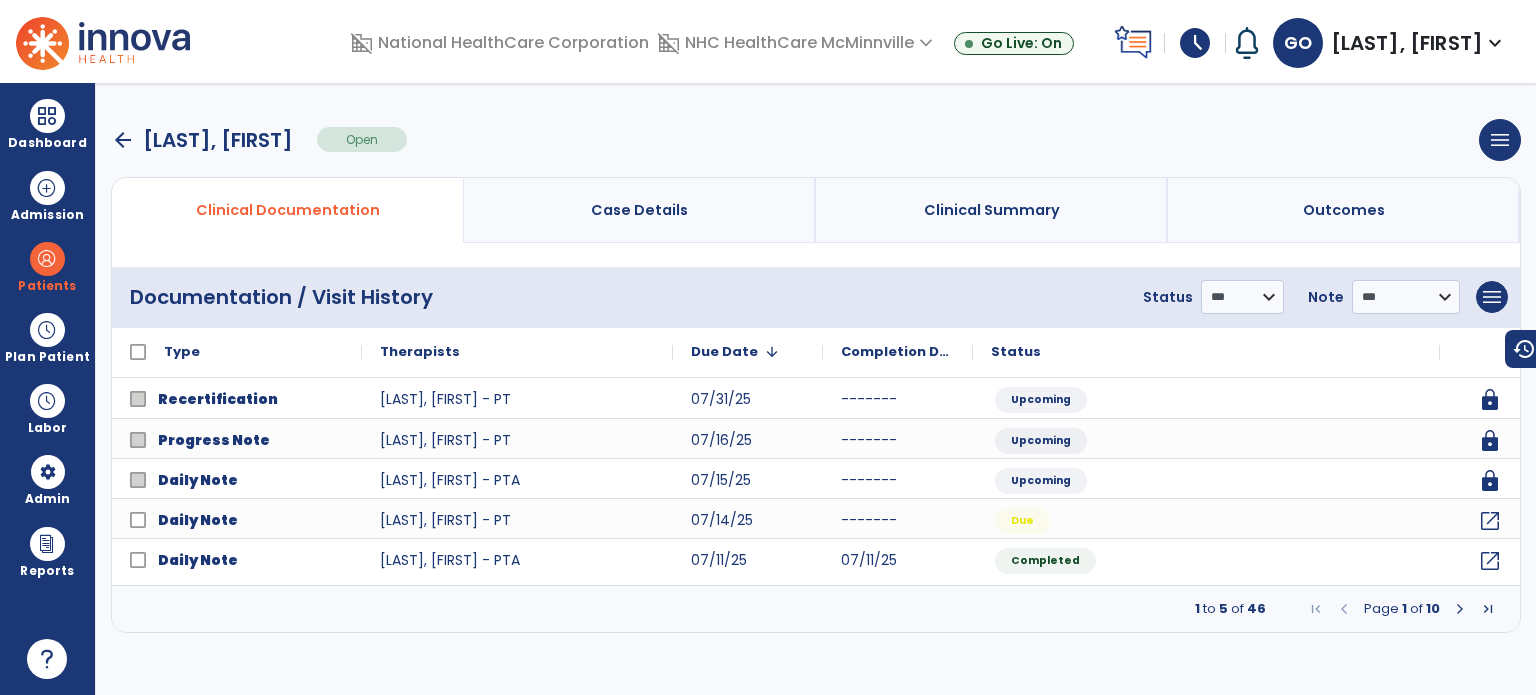 scroll, scrollTop: 0, scrollLeft: 0, axis: both 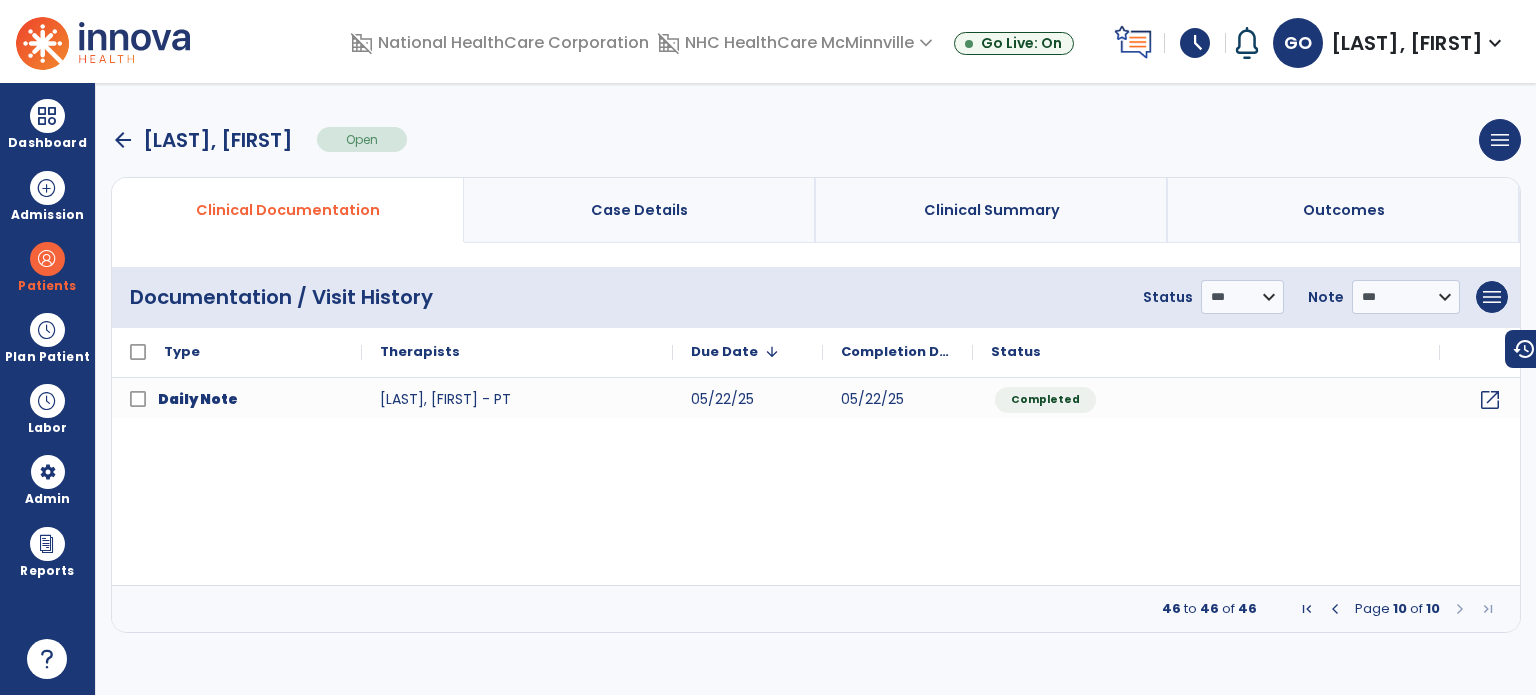 drag, startPoint x: 1487, startPoint y: 607, endPoint x: 1476, endPoint y: 612, distance: 12.083046 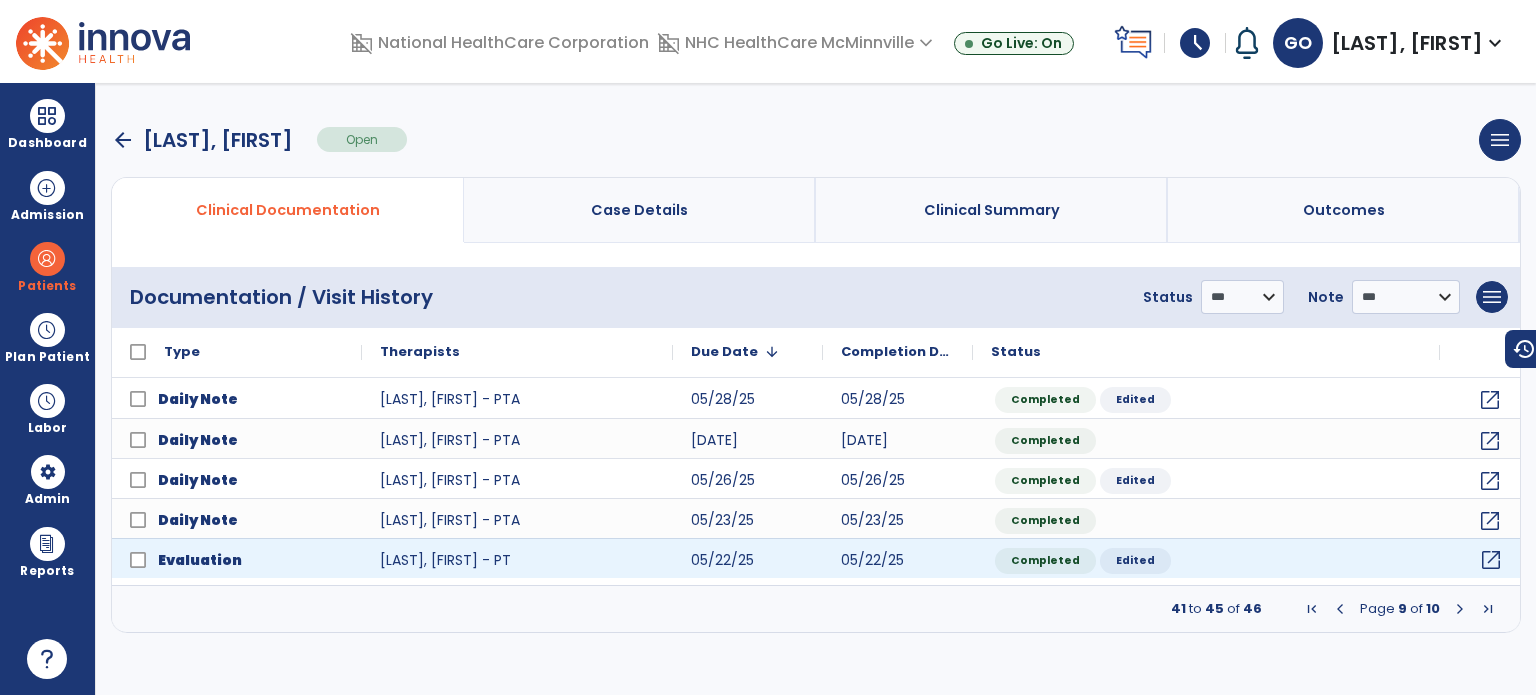 click on "open_in_new" 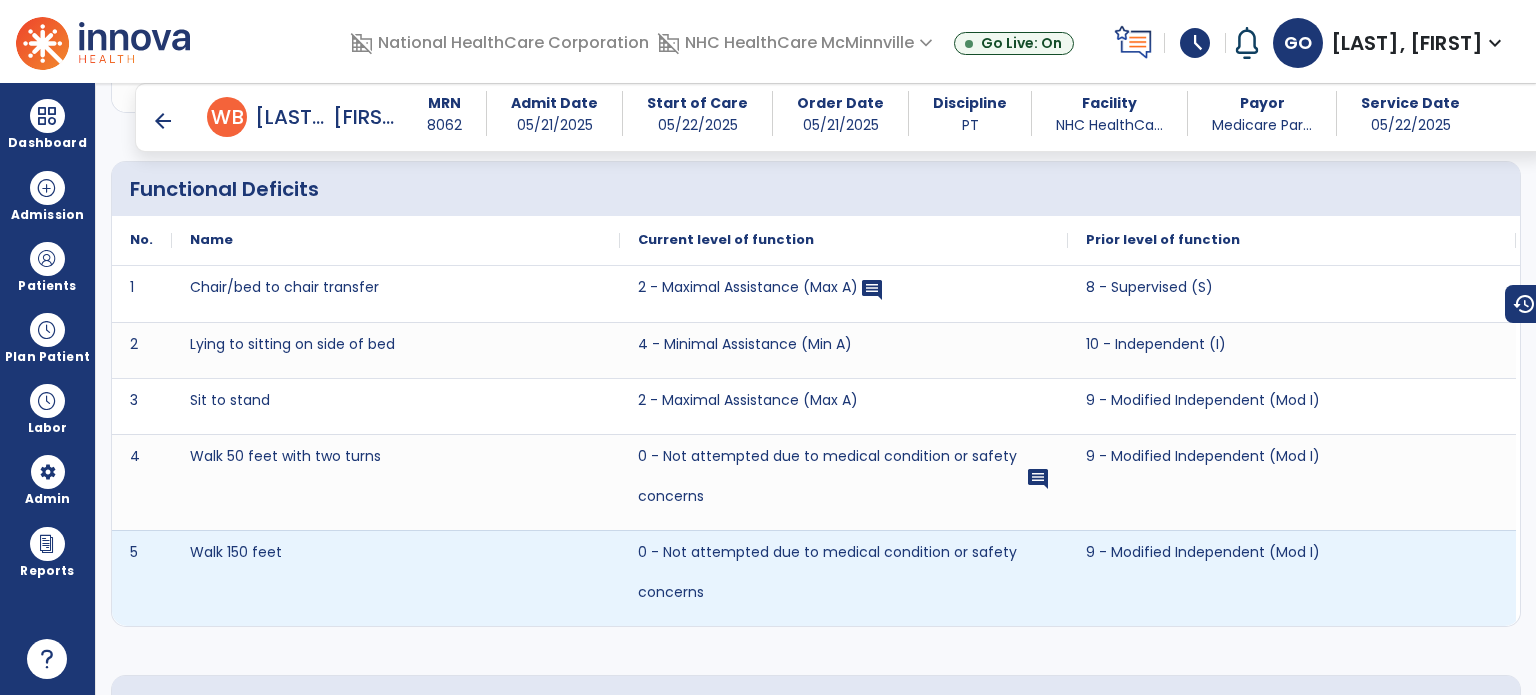 scroll, scrollTop: 4951, scrollLeft: 0, axis: vertical 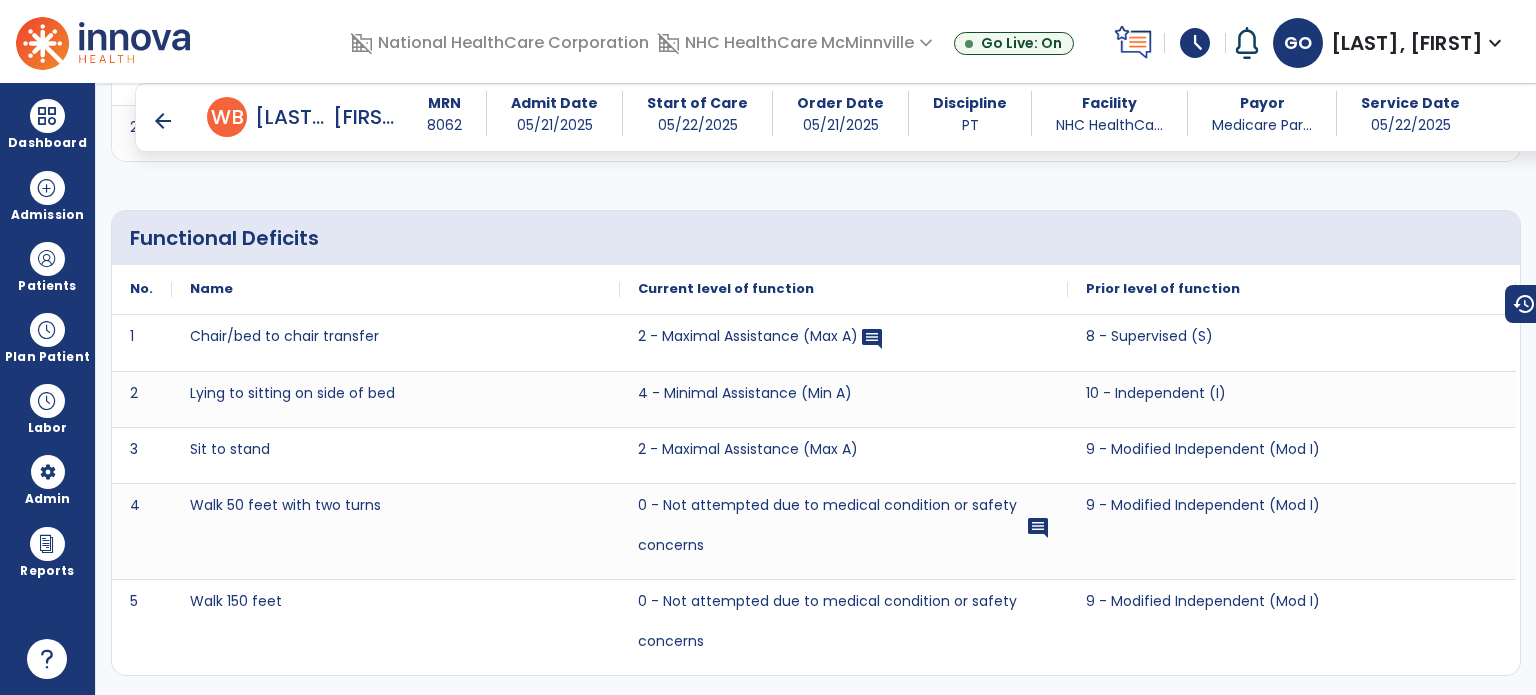 click on "arrow_back" at bounding box center [163, 121] 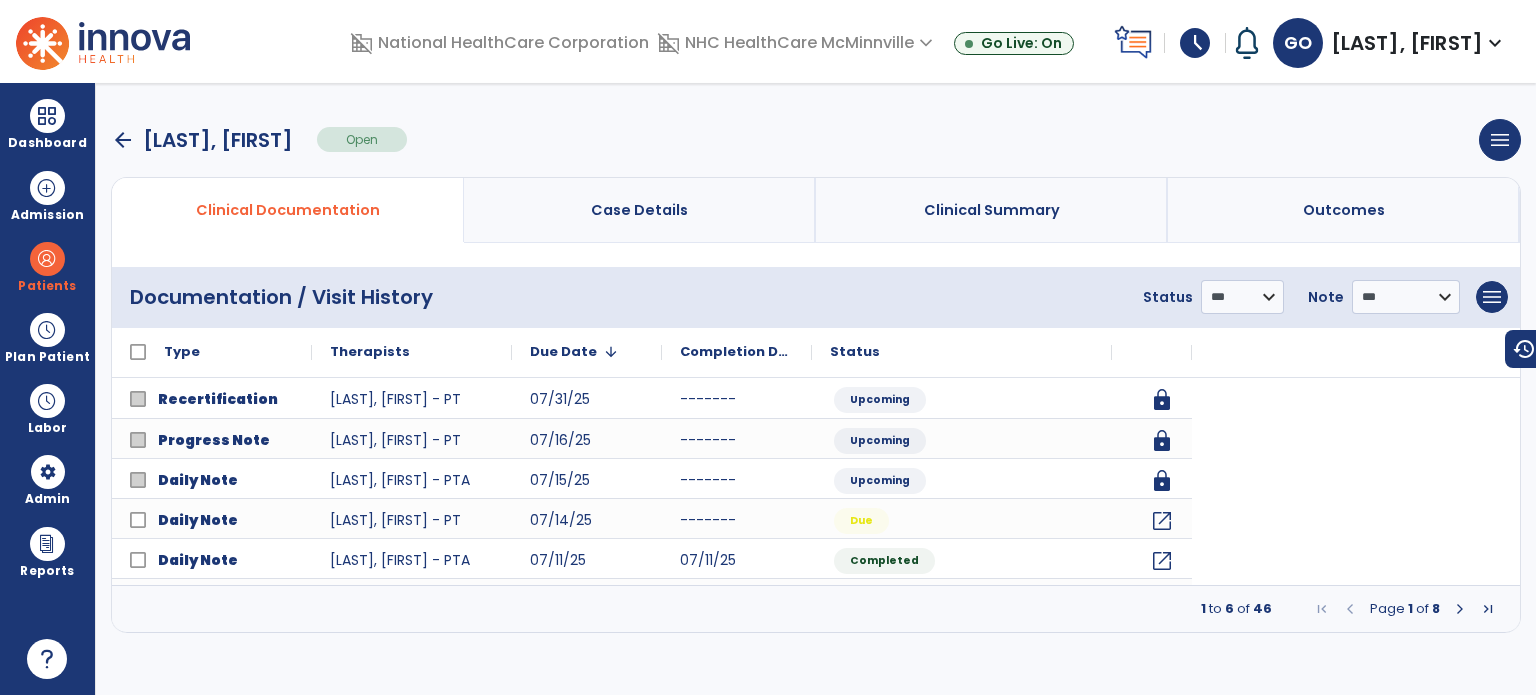 scroll, scrollTop: 0, scrollLeft: 0, axis: both 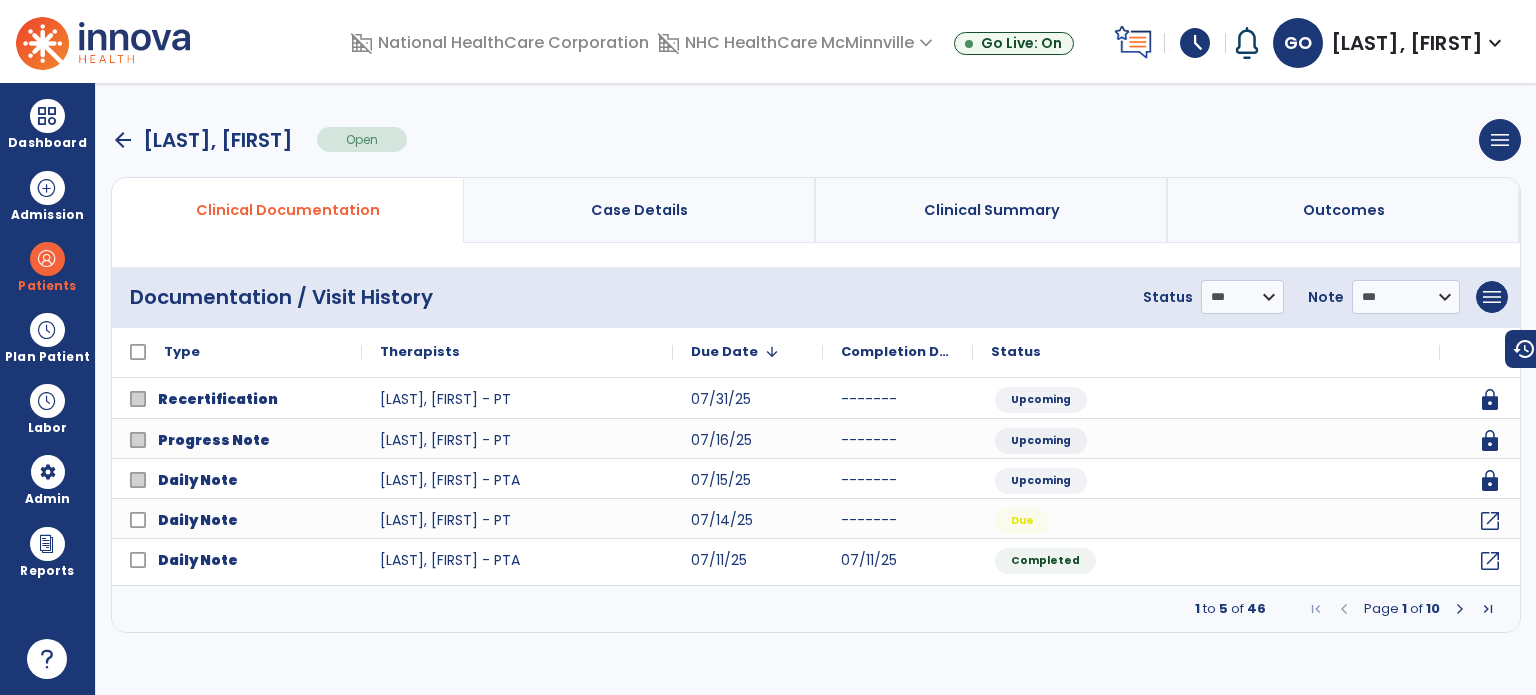 click on "arrow_back" at bounding box center (123, 140) 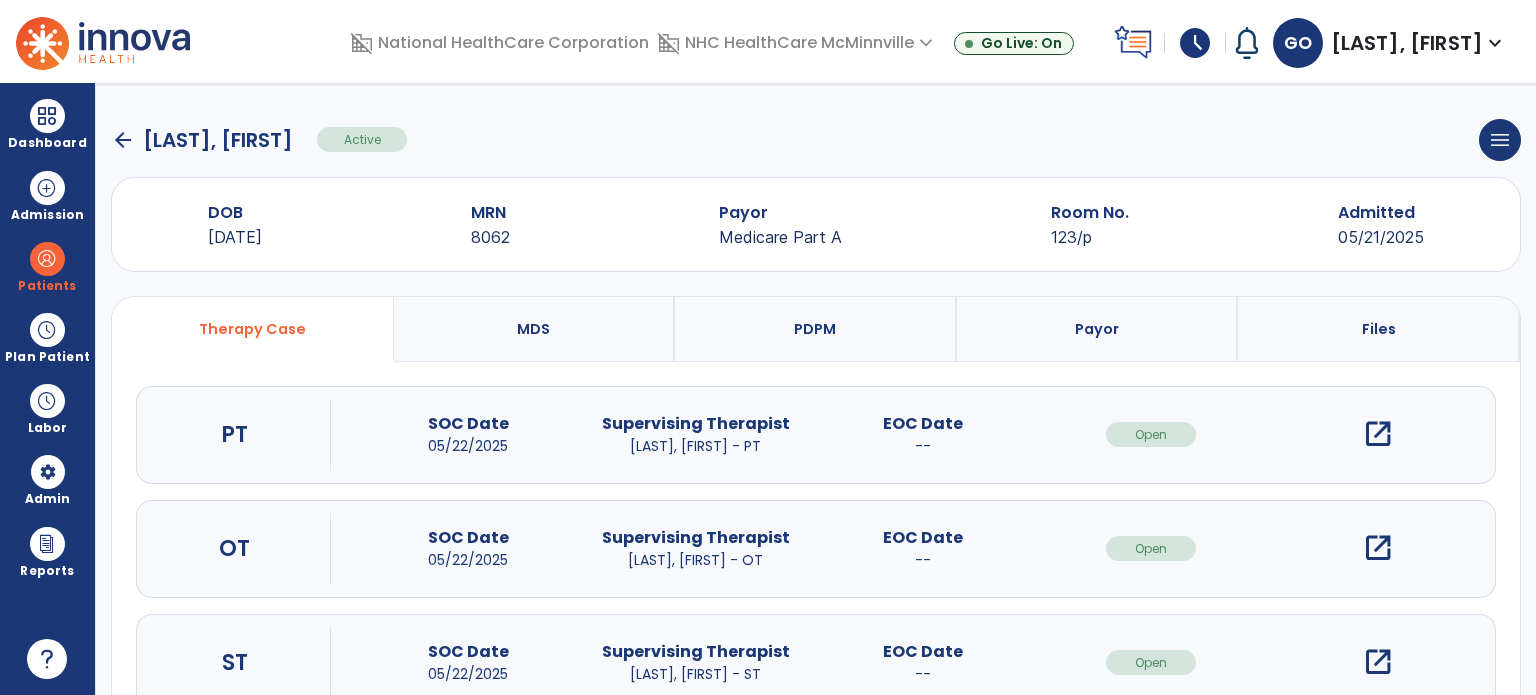 click on "arrow_back" 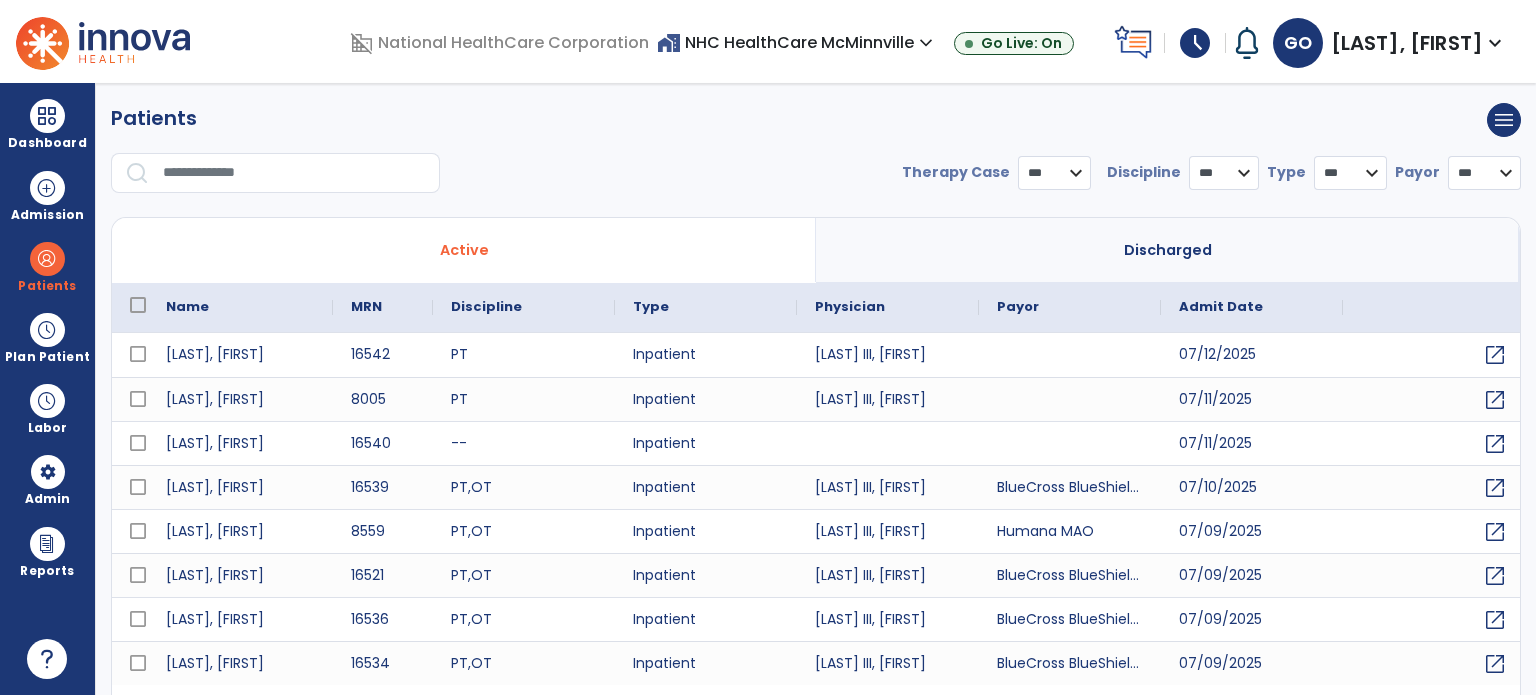 select on "***" 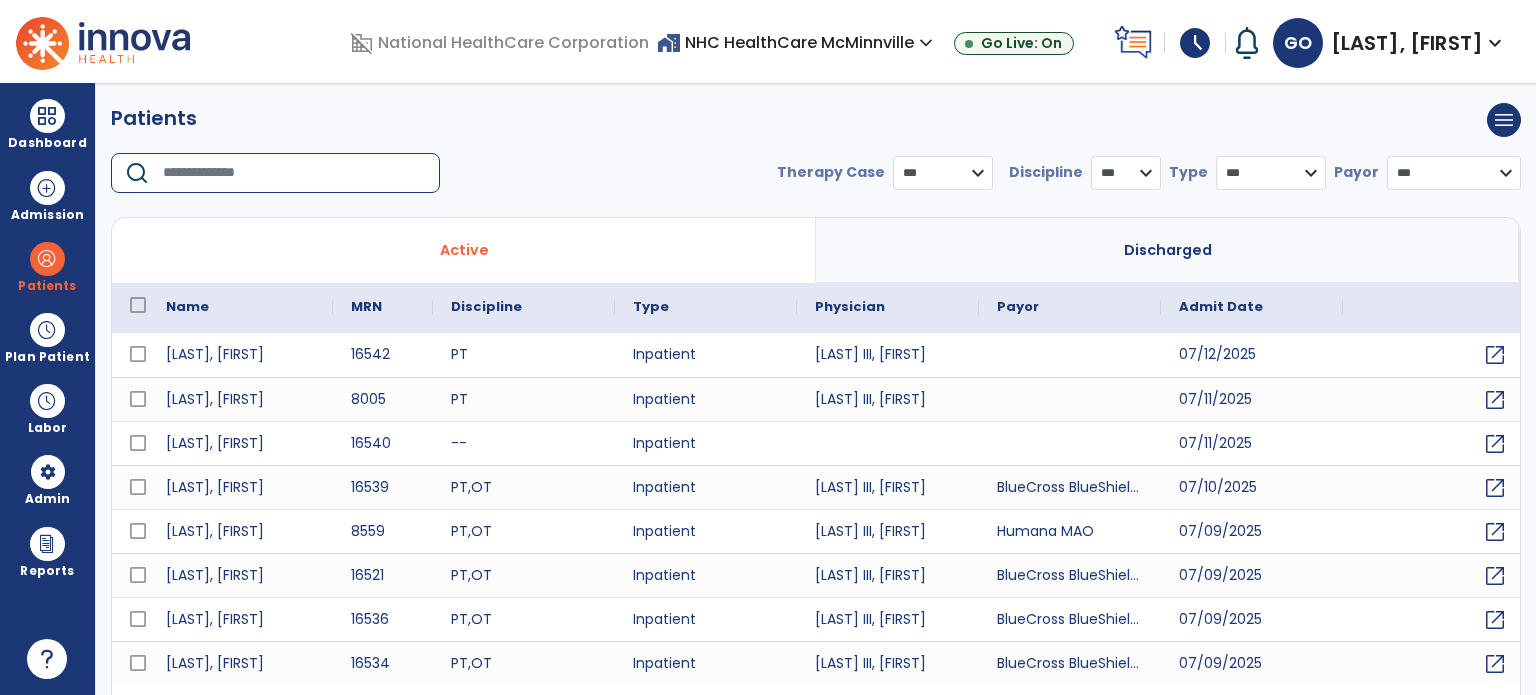 click at bounding box center (294, 173) 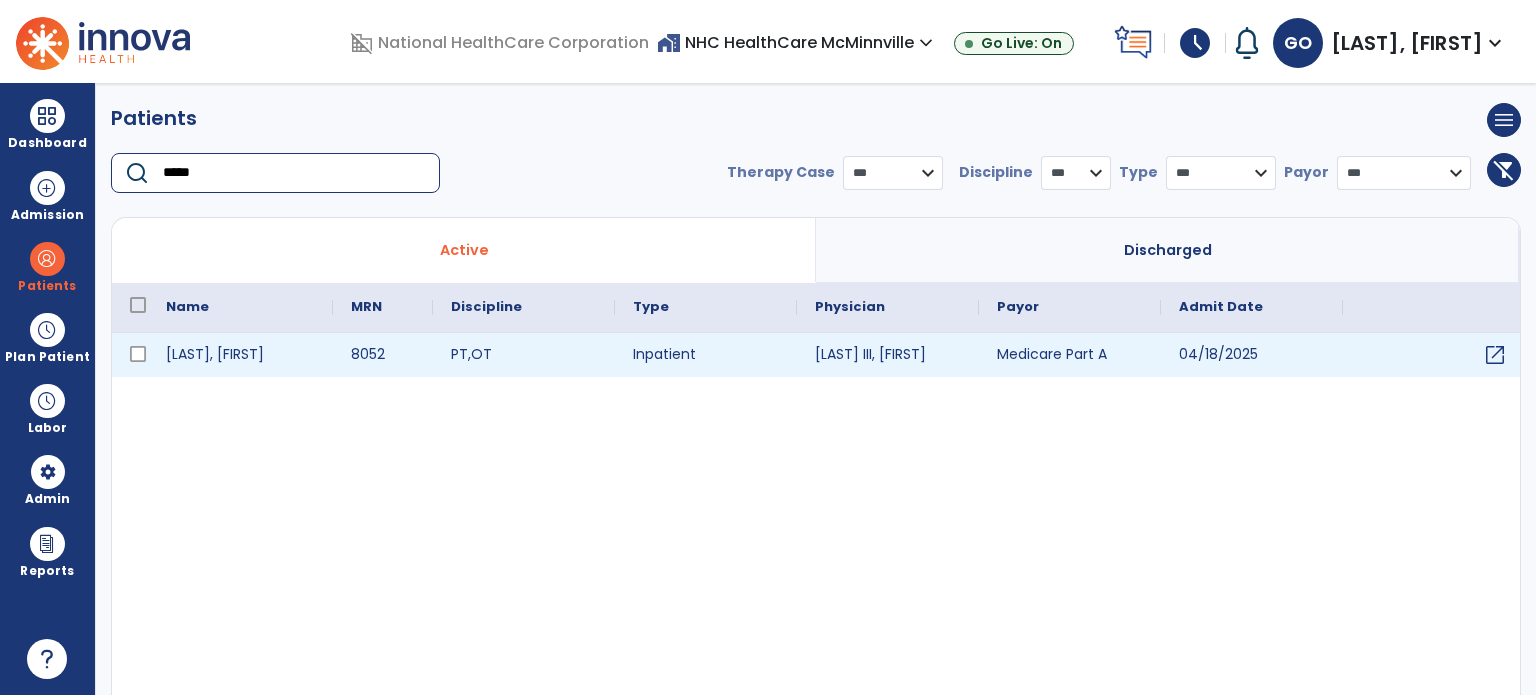 type on "*****" 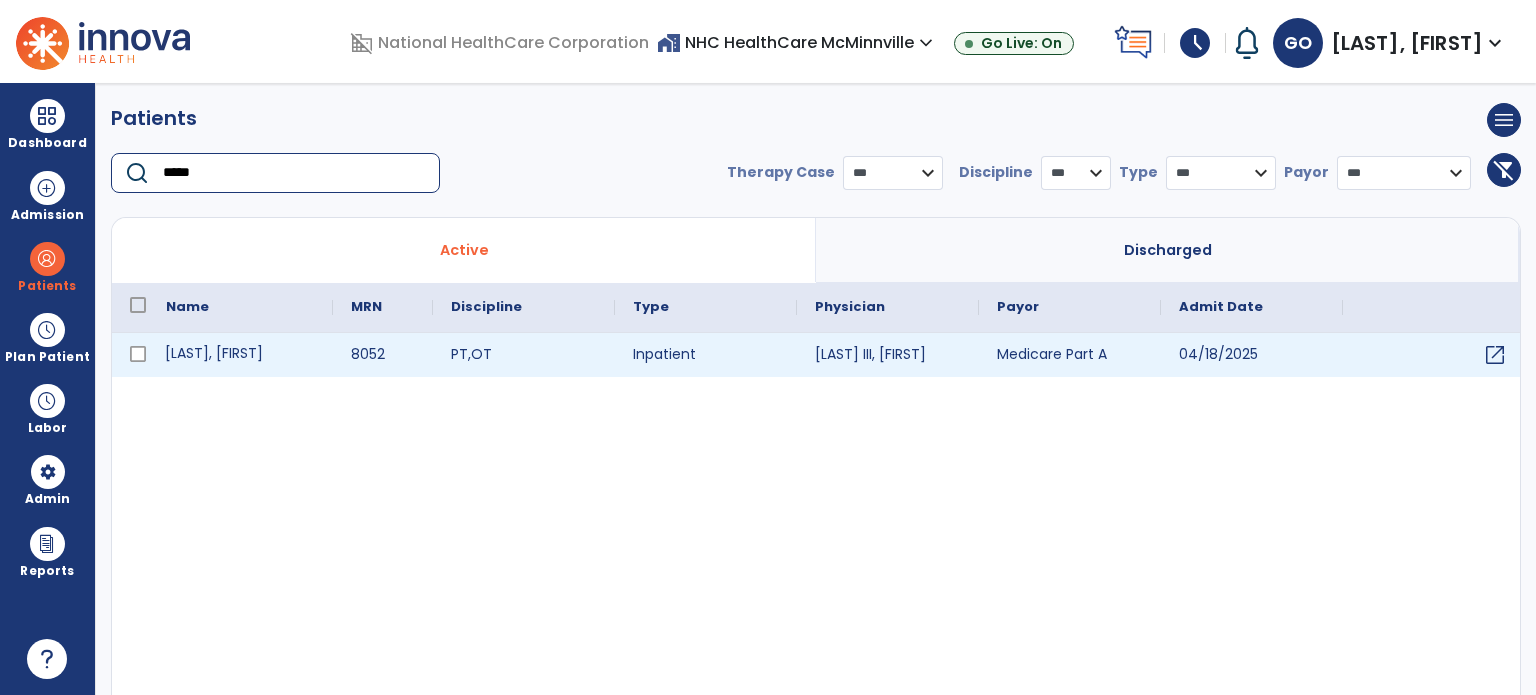 click on "[LAST_NAME], [FIRST_NAME]" at bounding box center (240, 355) 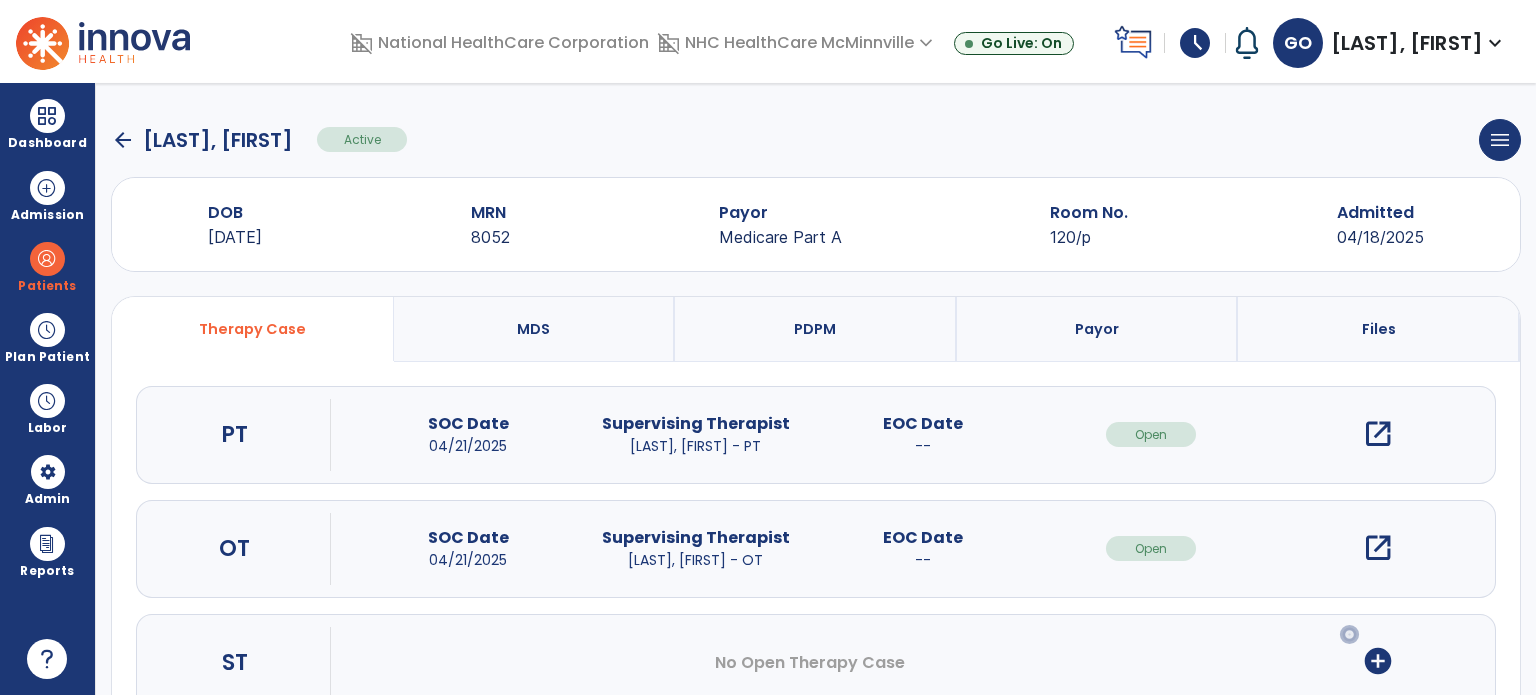 scroll, scrollTop: 62, scrollLeft: 0, axis: vertical 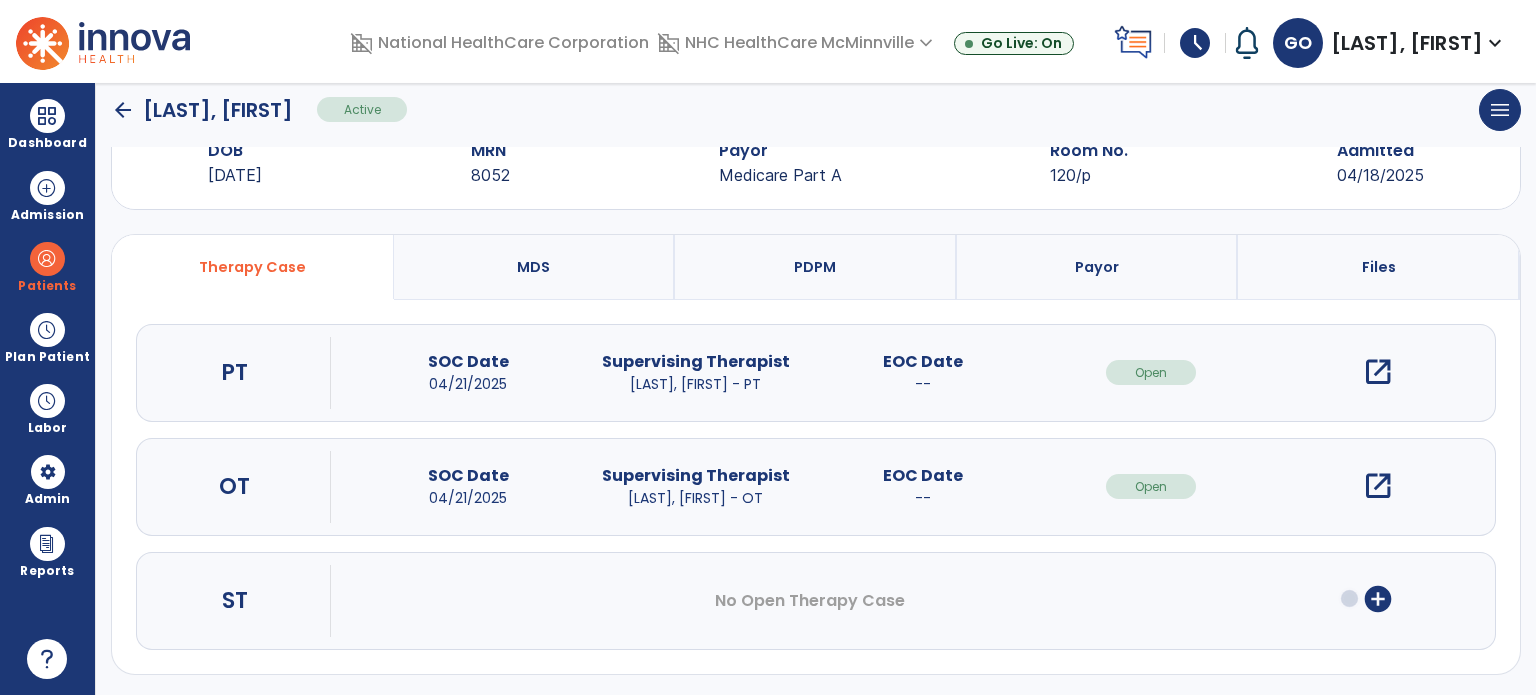 click on "open_in_new" at bounding box center [1378, 486] 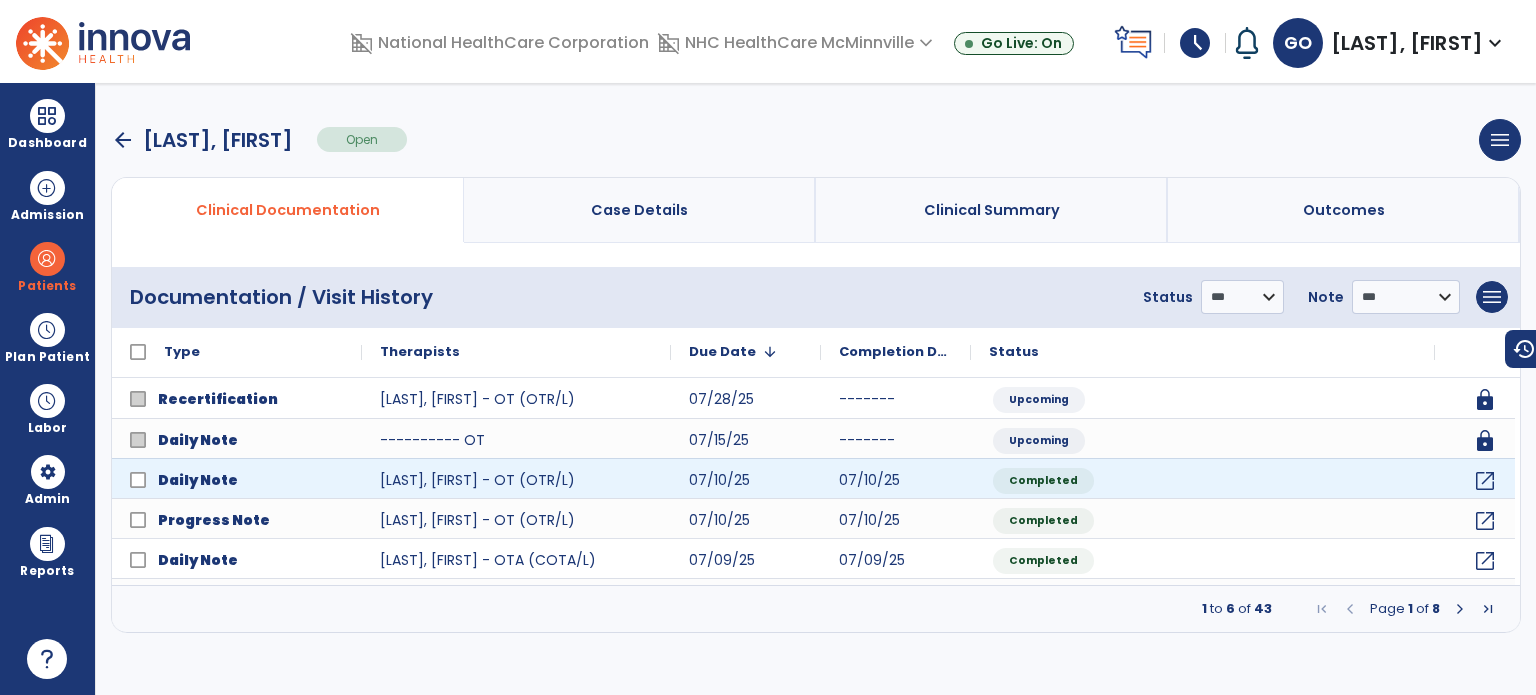 scroll, scrollTop: 0, scrollLeft: 0, axis: both 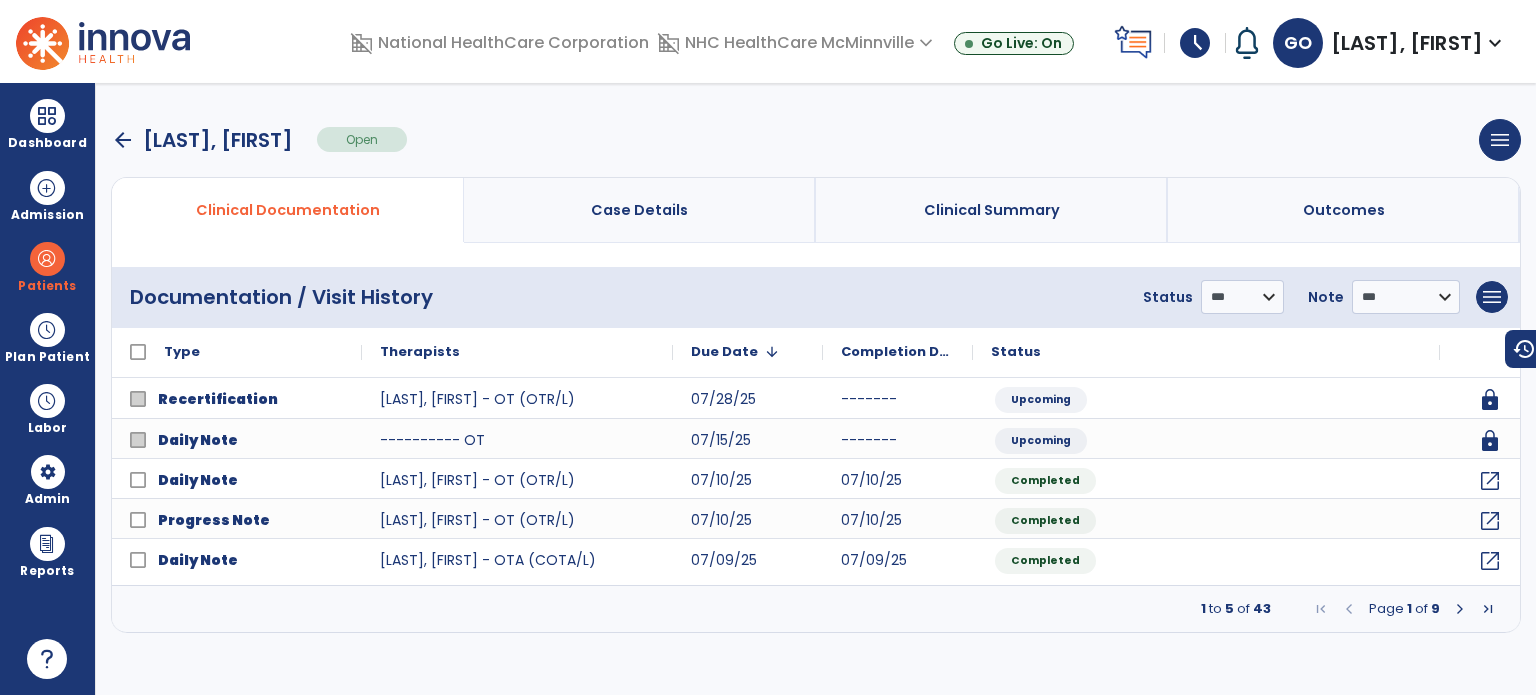 click at bounding box center [1488, 609] 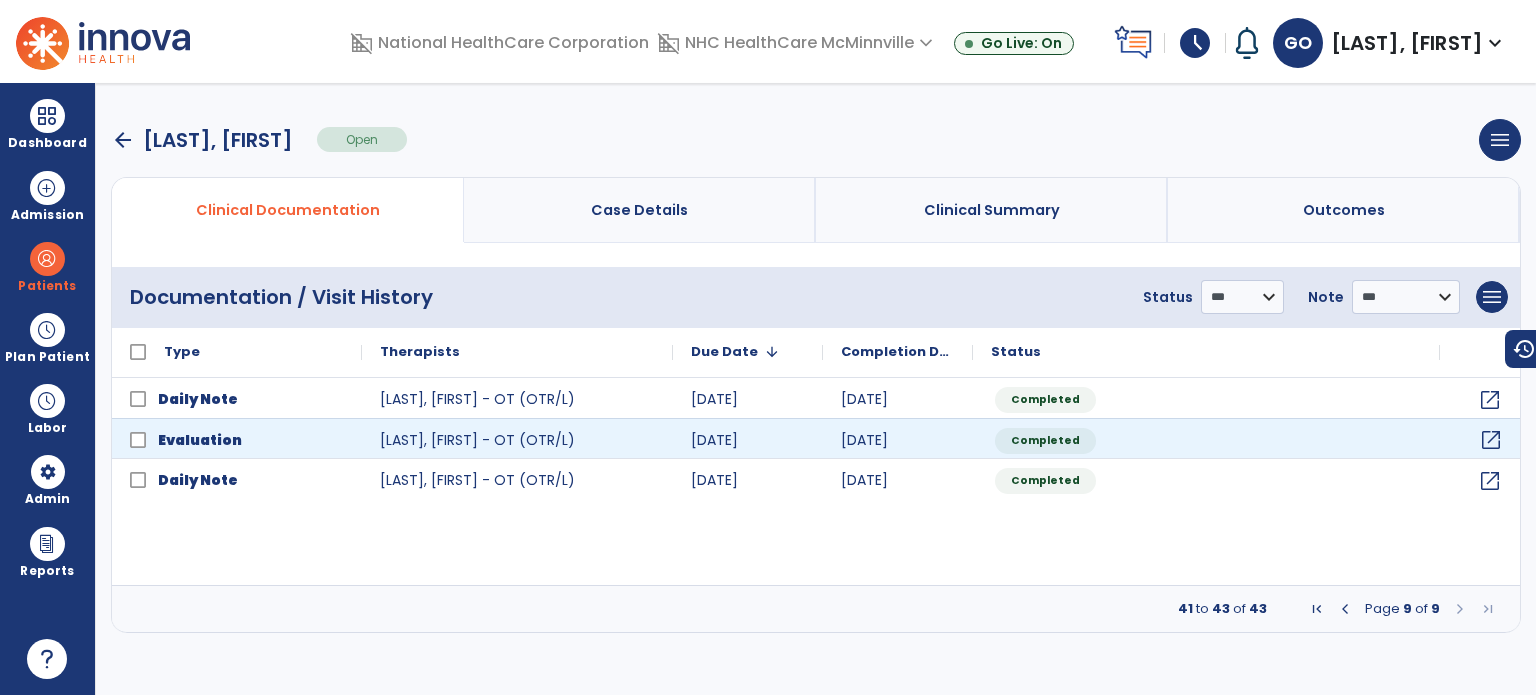 click on "open_in_new" 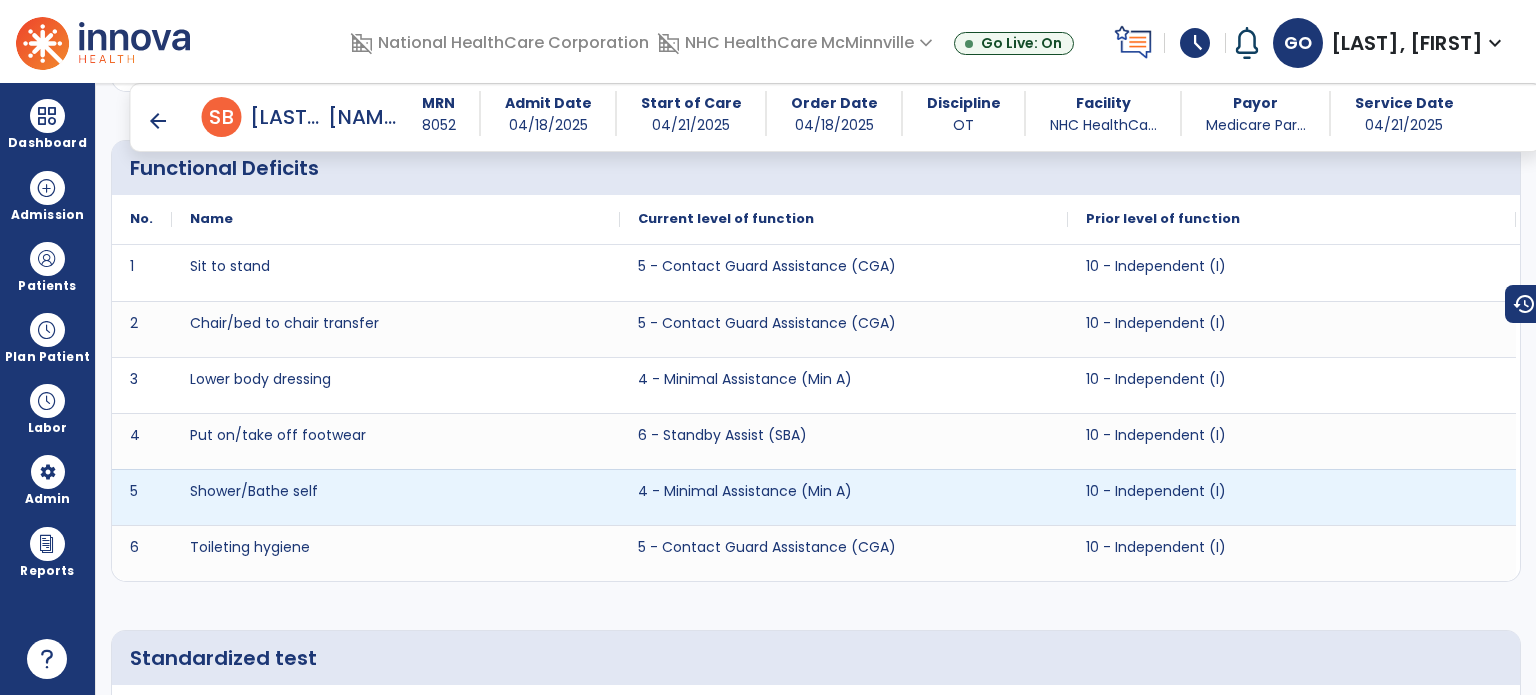 scroll, scrollTop: 4725, scrollLeft: 0, axis: vertical 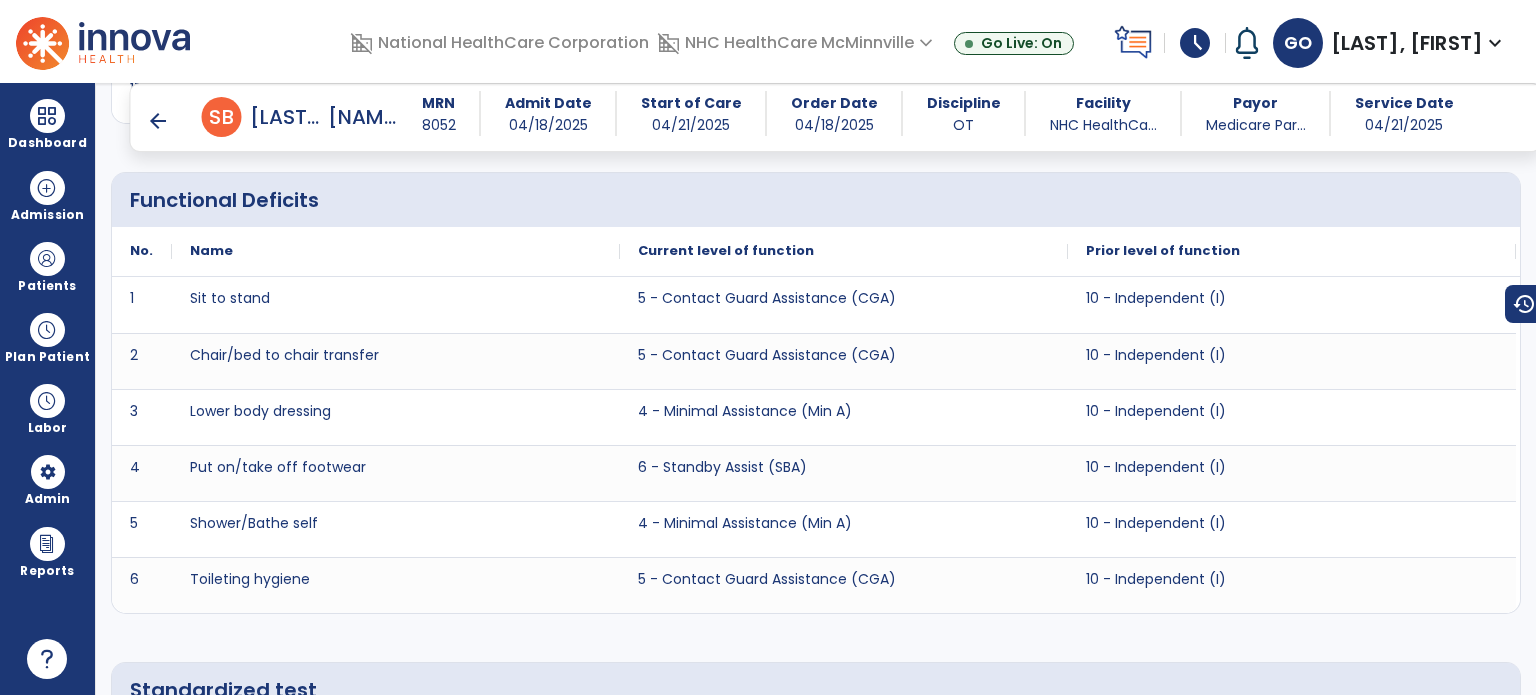 click on "arrow_back" at bounding box center (158, 121) 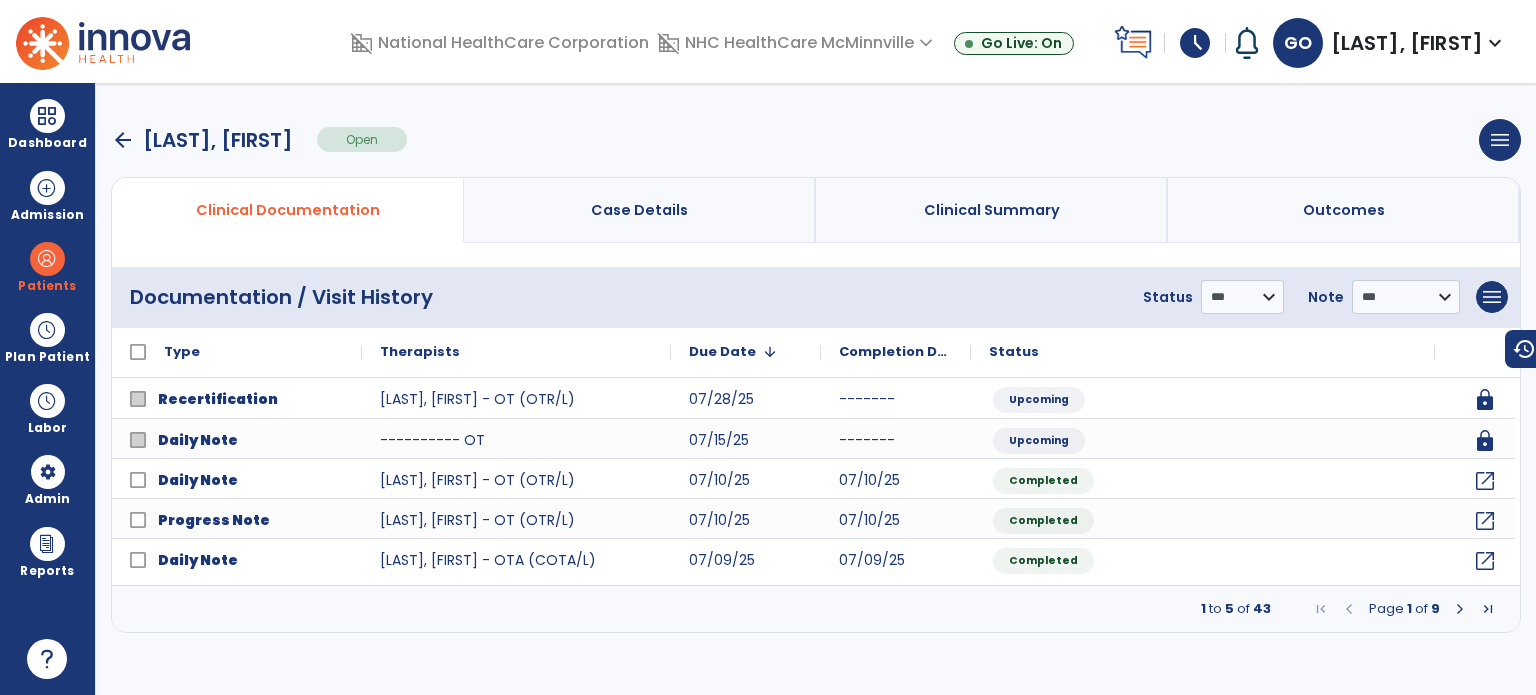 scroll, scrollTop: 0, scrollLeft: 0, axis: both 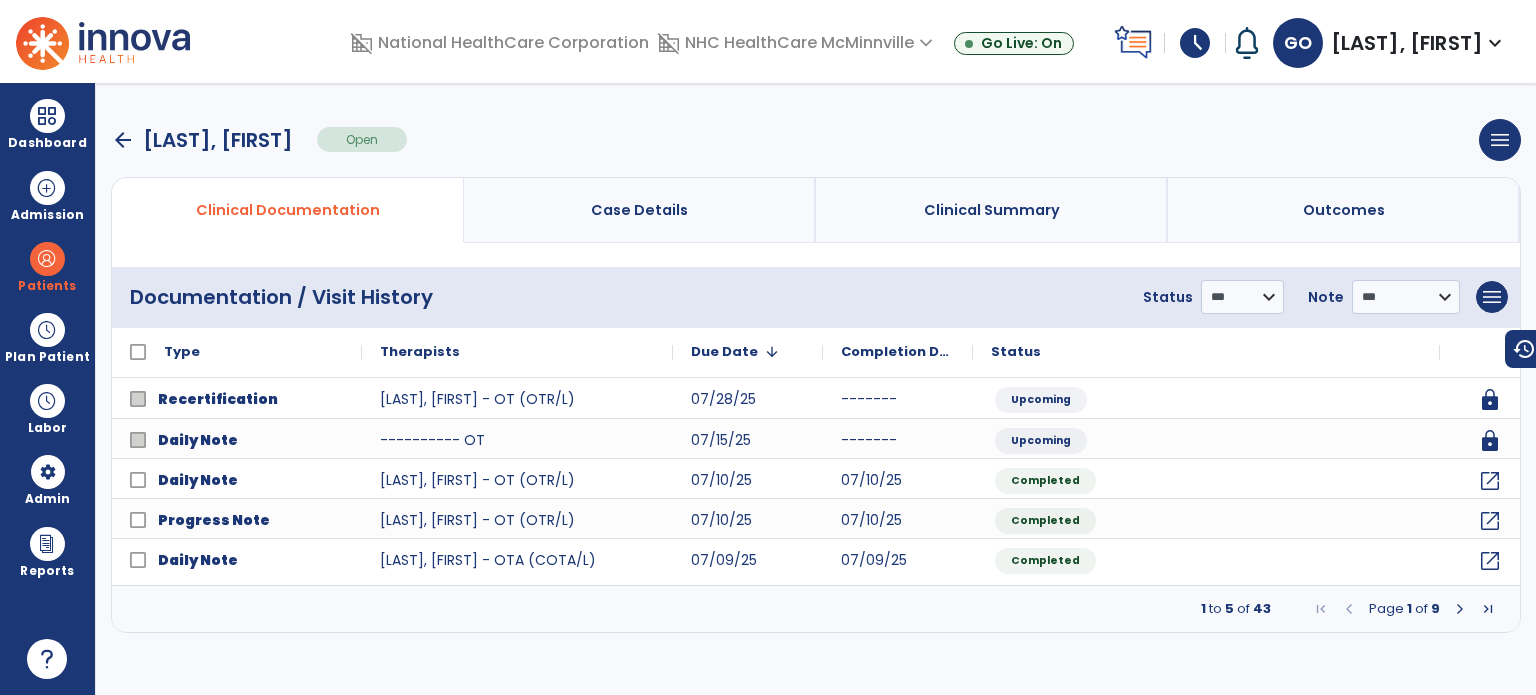 click on "Page
1
of
9" at bounding box center [1404, 609] 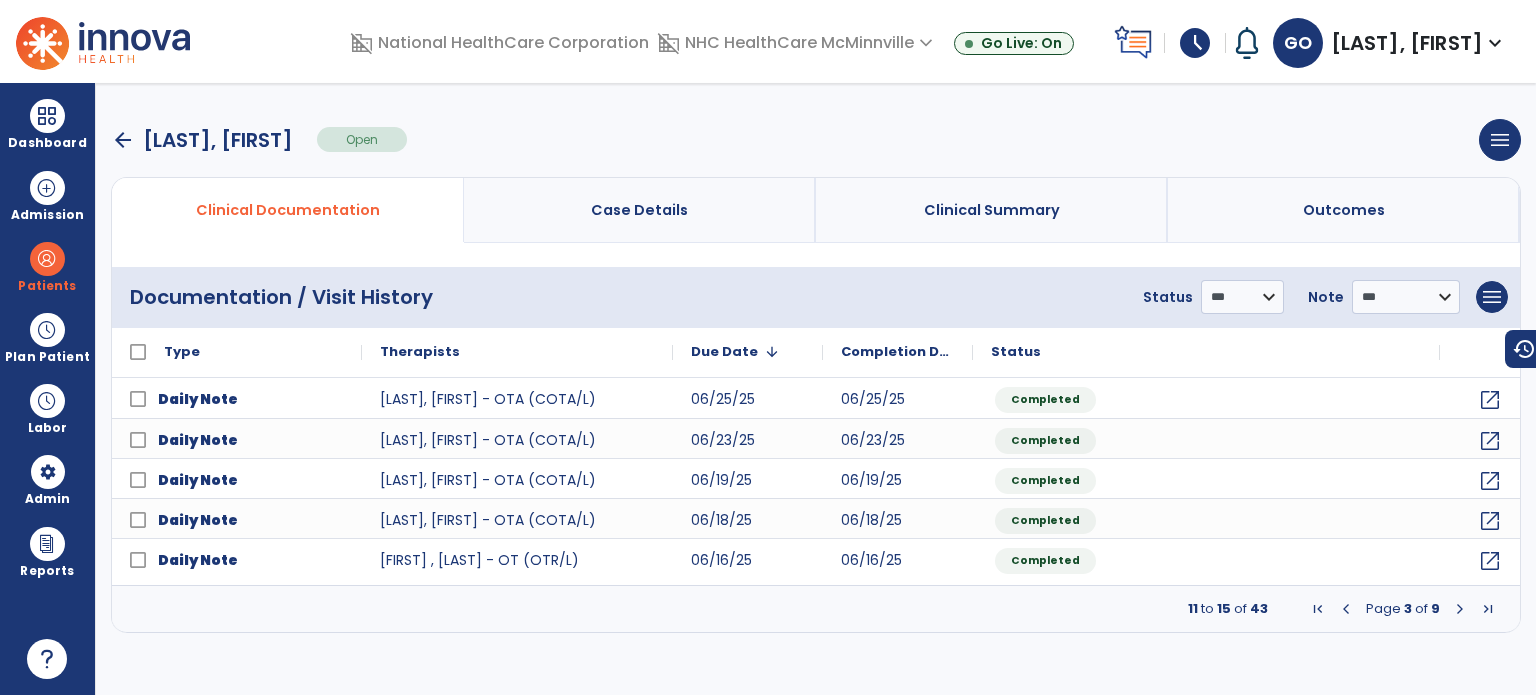 click at bounding box center [1460, 609] 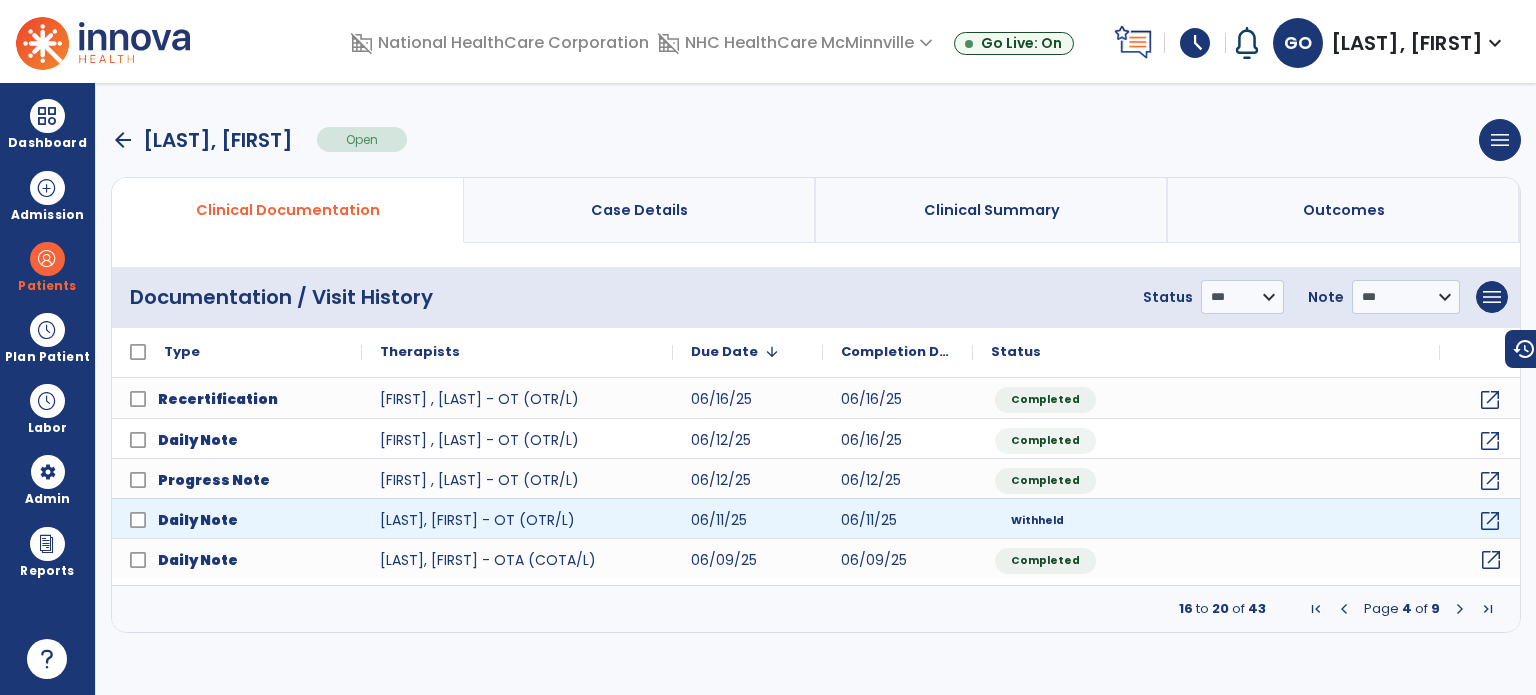 click on "open_in_new" 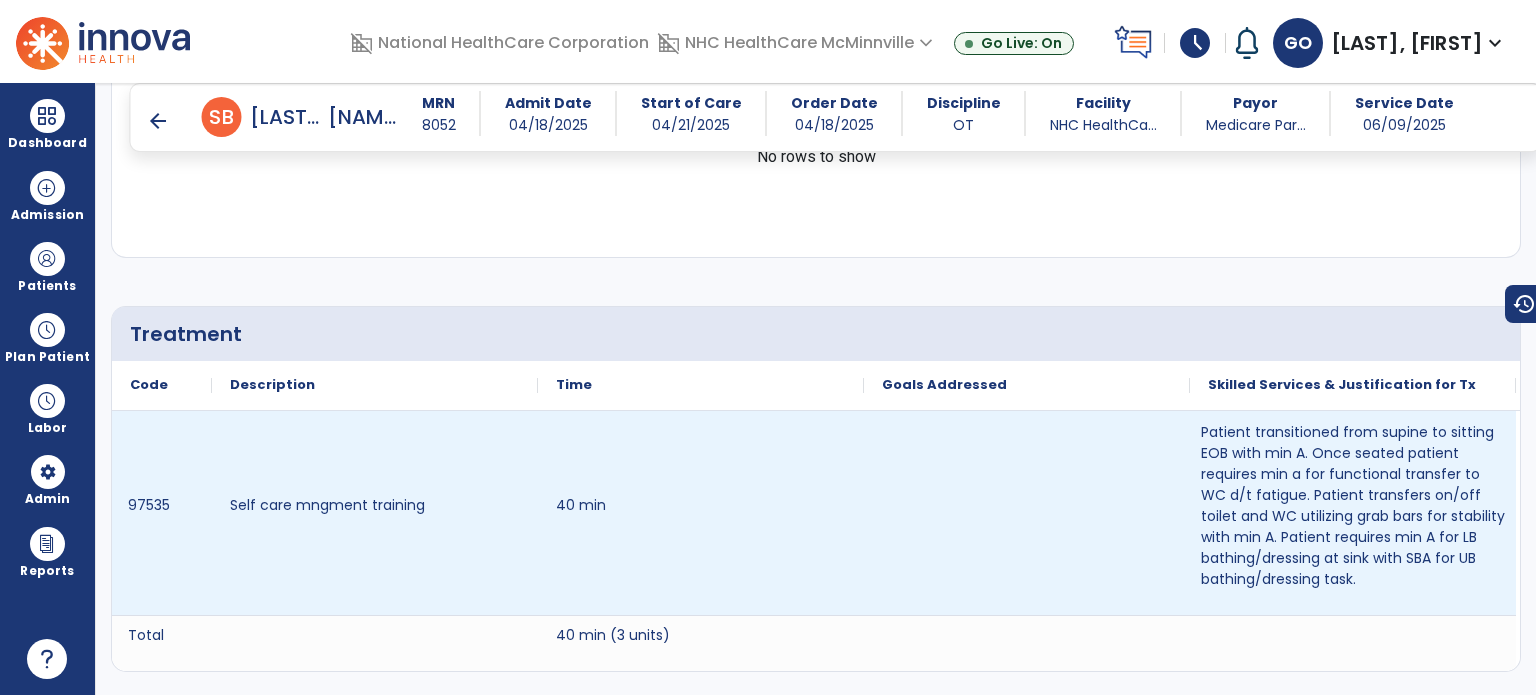 scroll, scrollTop: 1800, scrollLeft: 0, axis: vertical 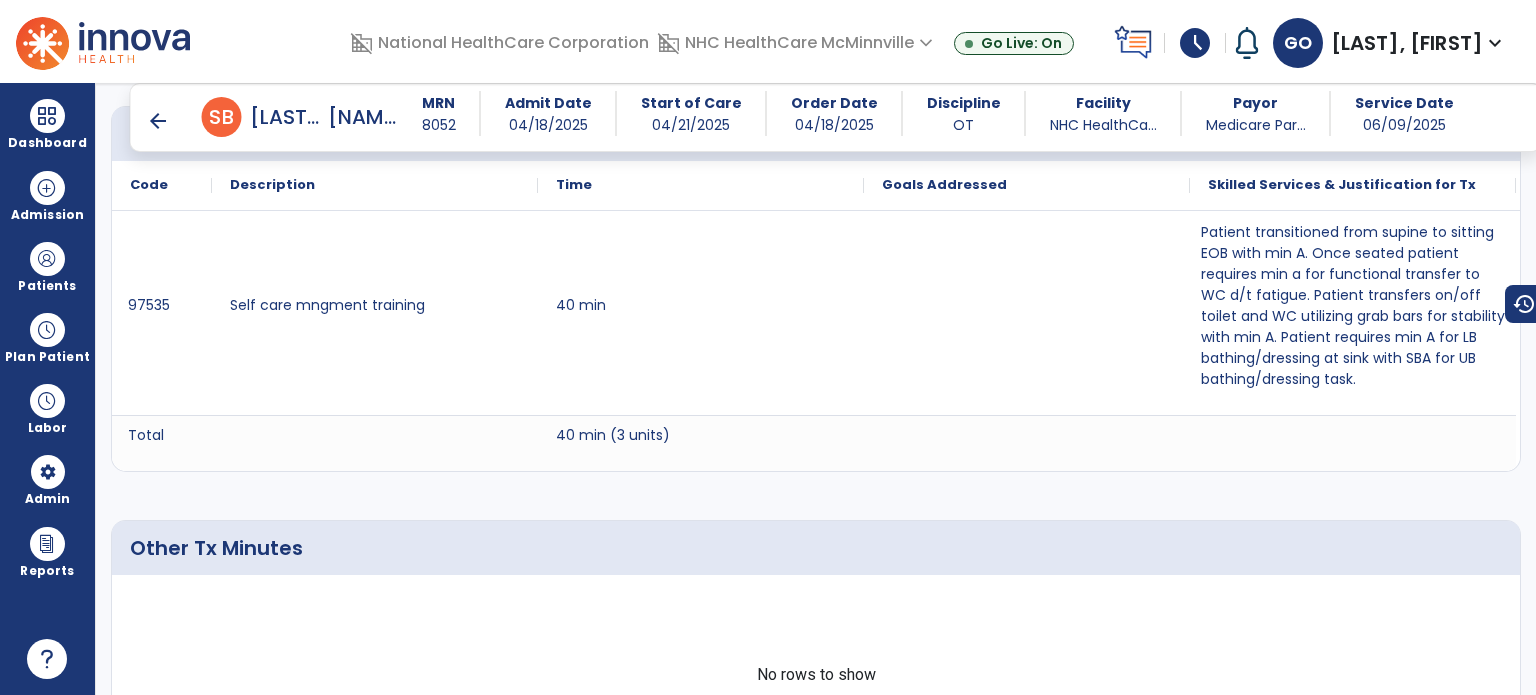 click on "arrow_back" at bounding box center (158, 121) 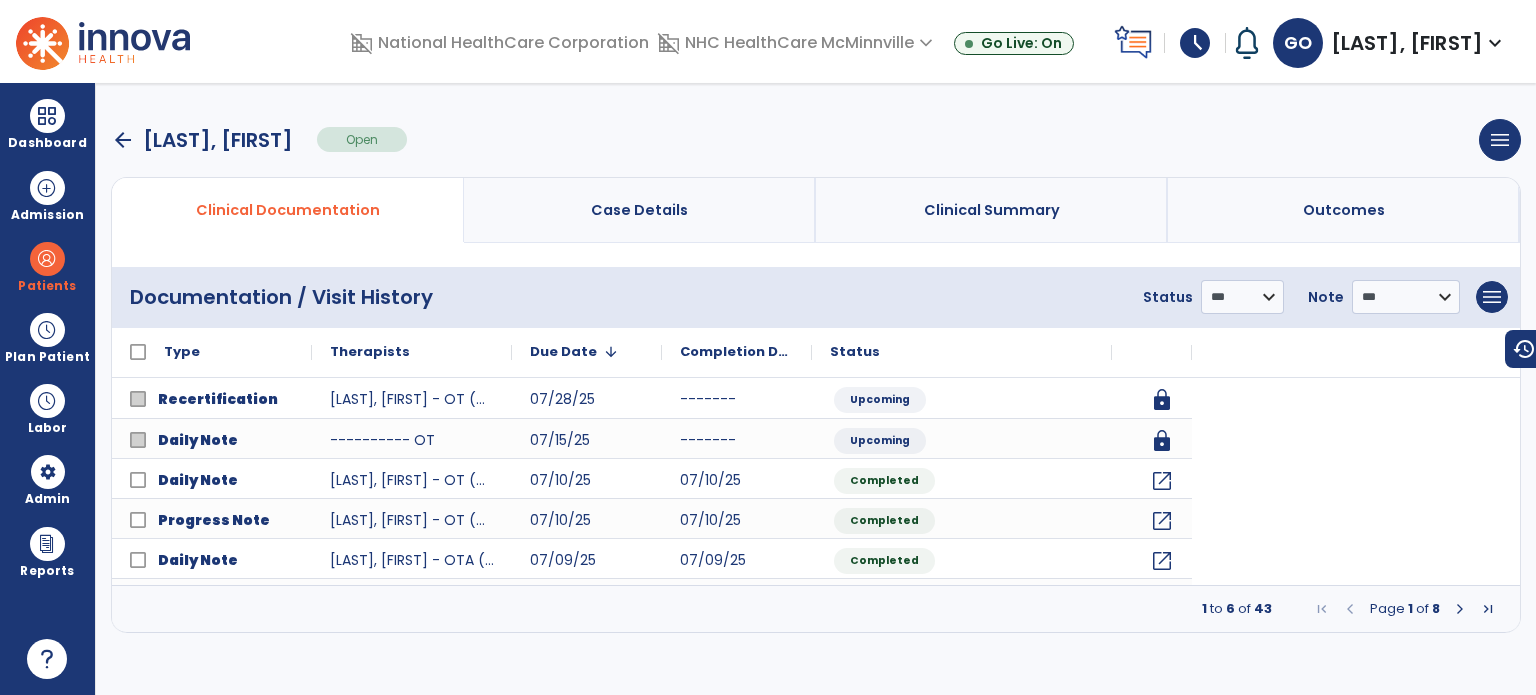 scroll, scrollTop: 0, scrollLeft: 0, axis: both 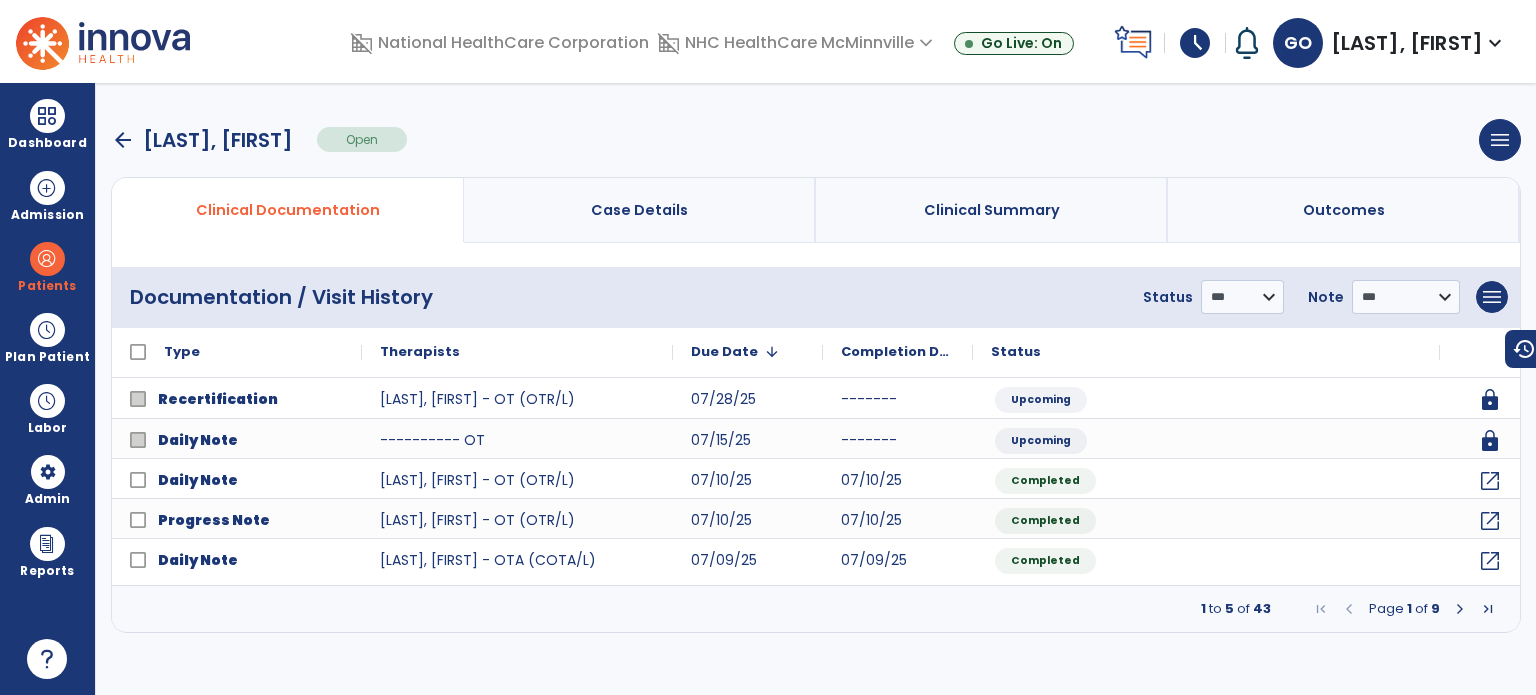 click at bounding box center [1460, 609] 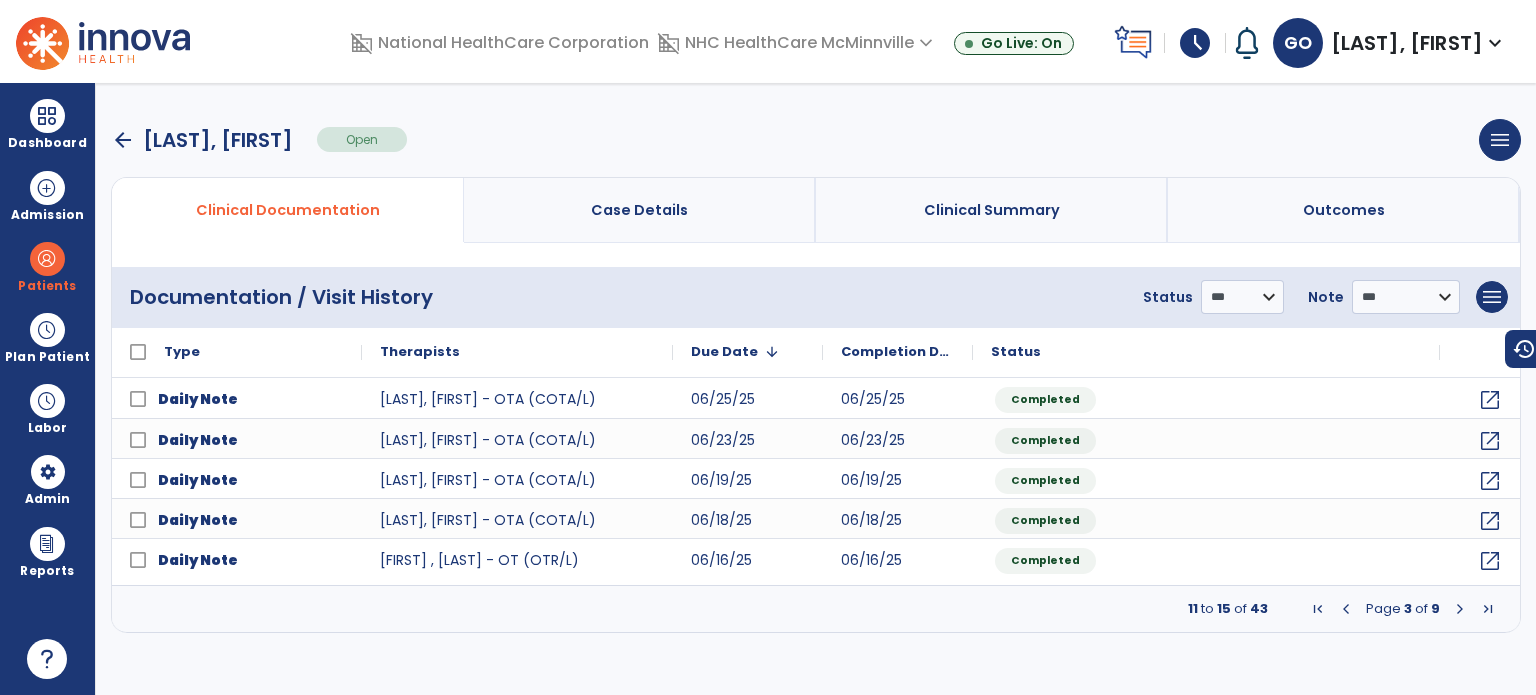 click at bounding box center (1460, 609) 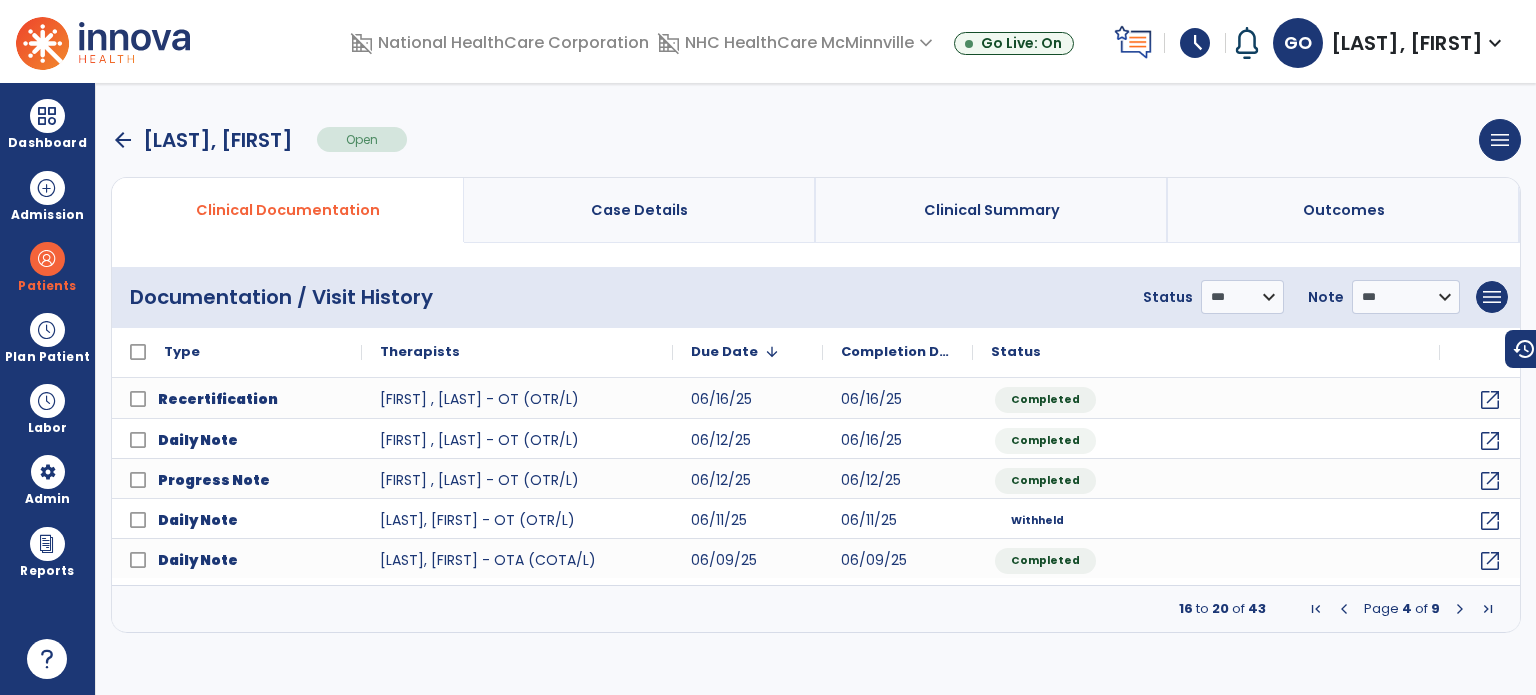 click at bounding box center (1344, 609) 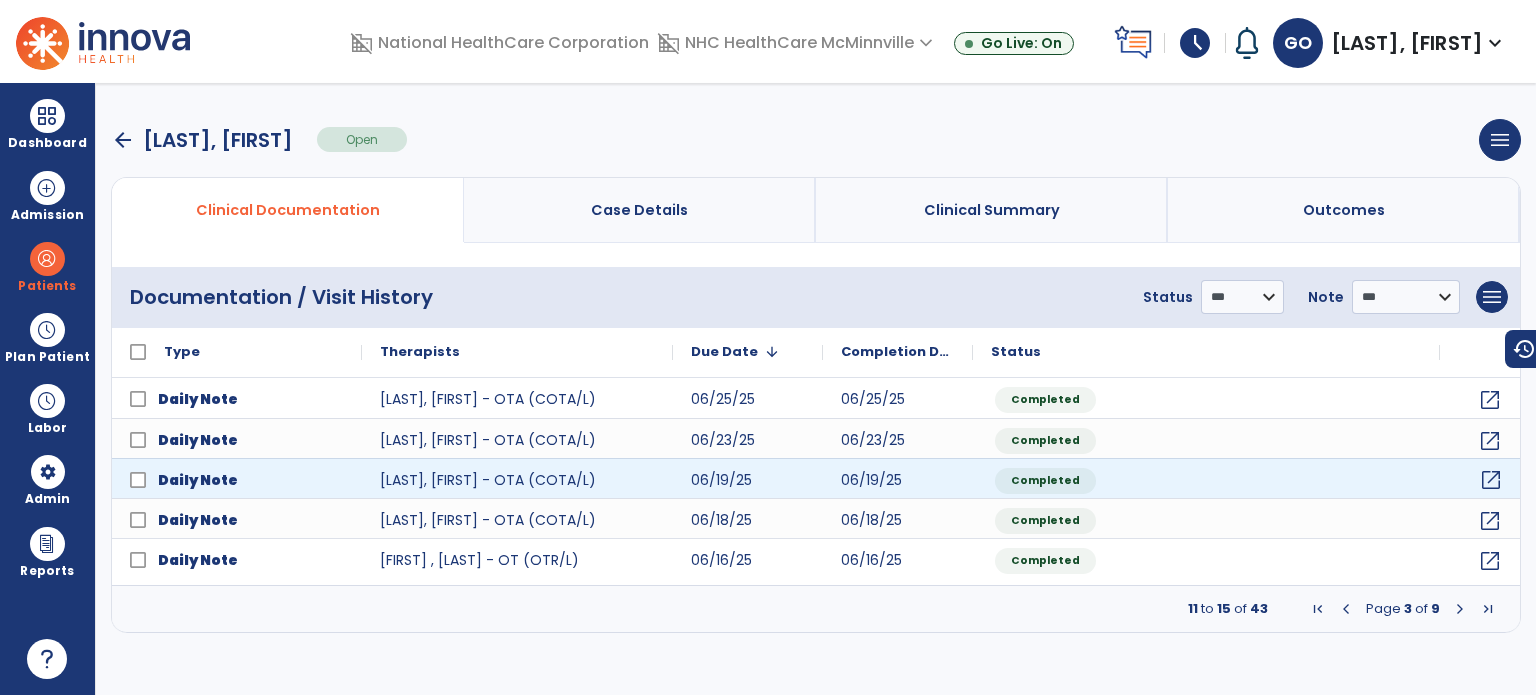click on "open_in_new" 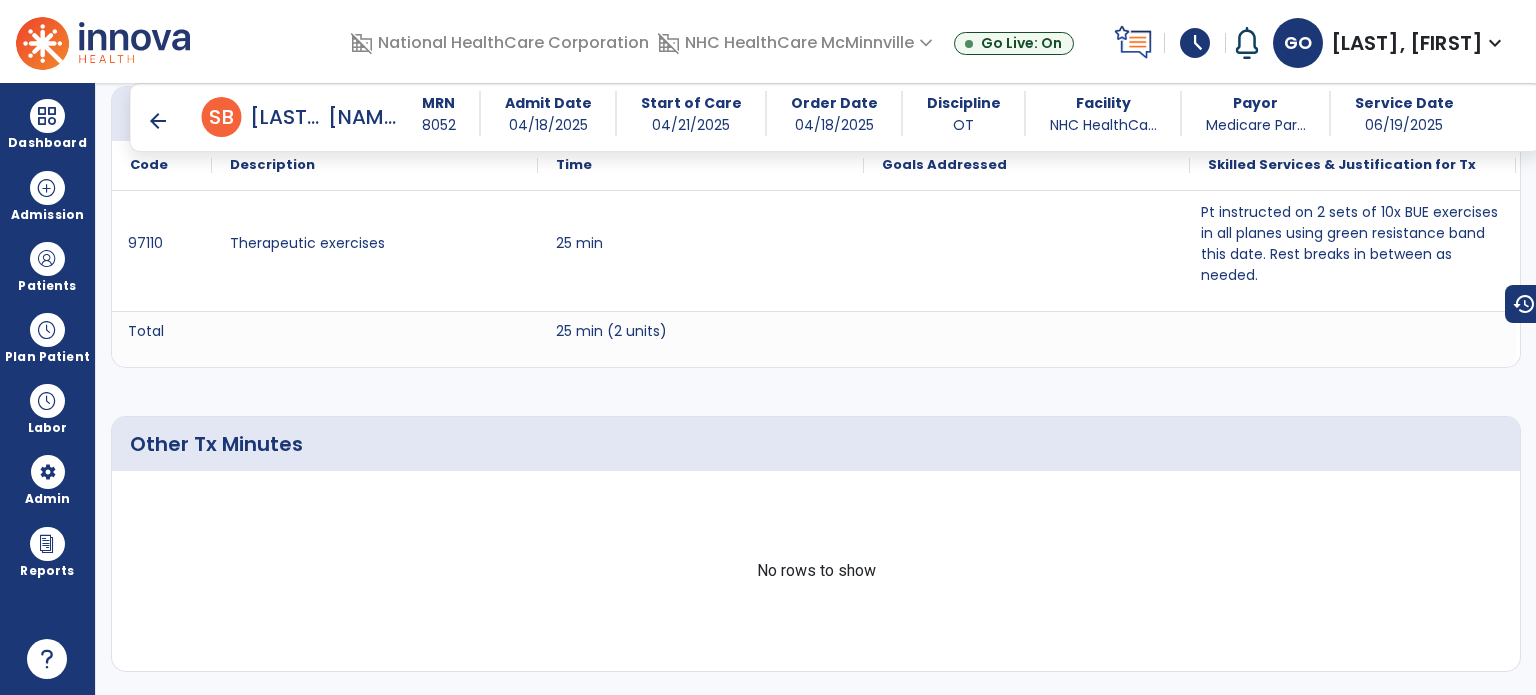 scroll, scrollTop: 1720, scrollLeft: 0, axis: vertical 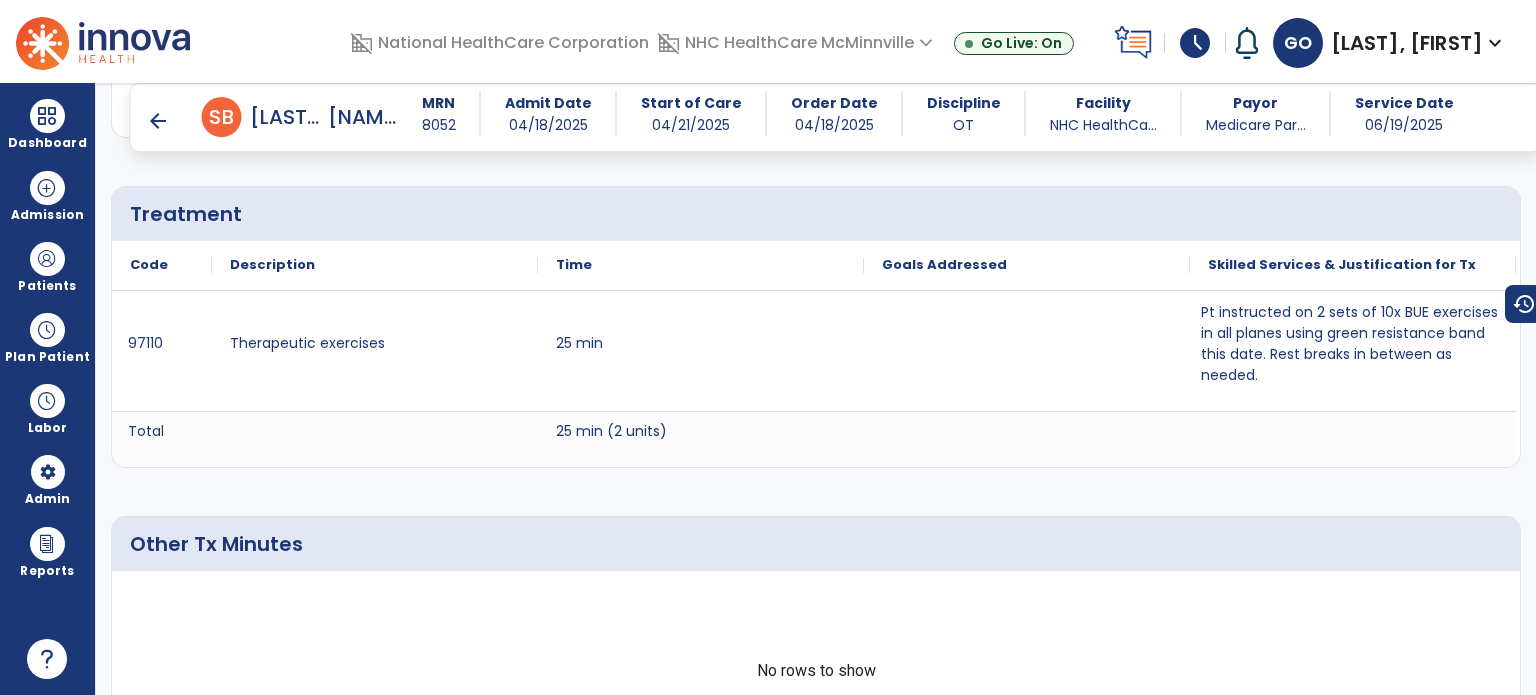 click on "arrow_back" at bounding box center (158, 121) 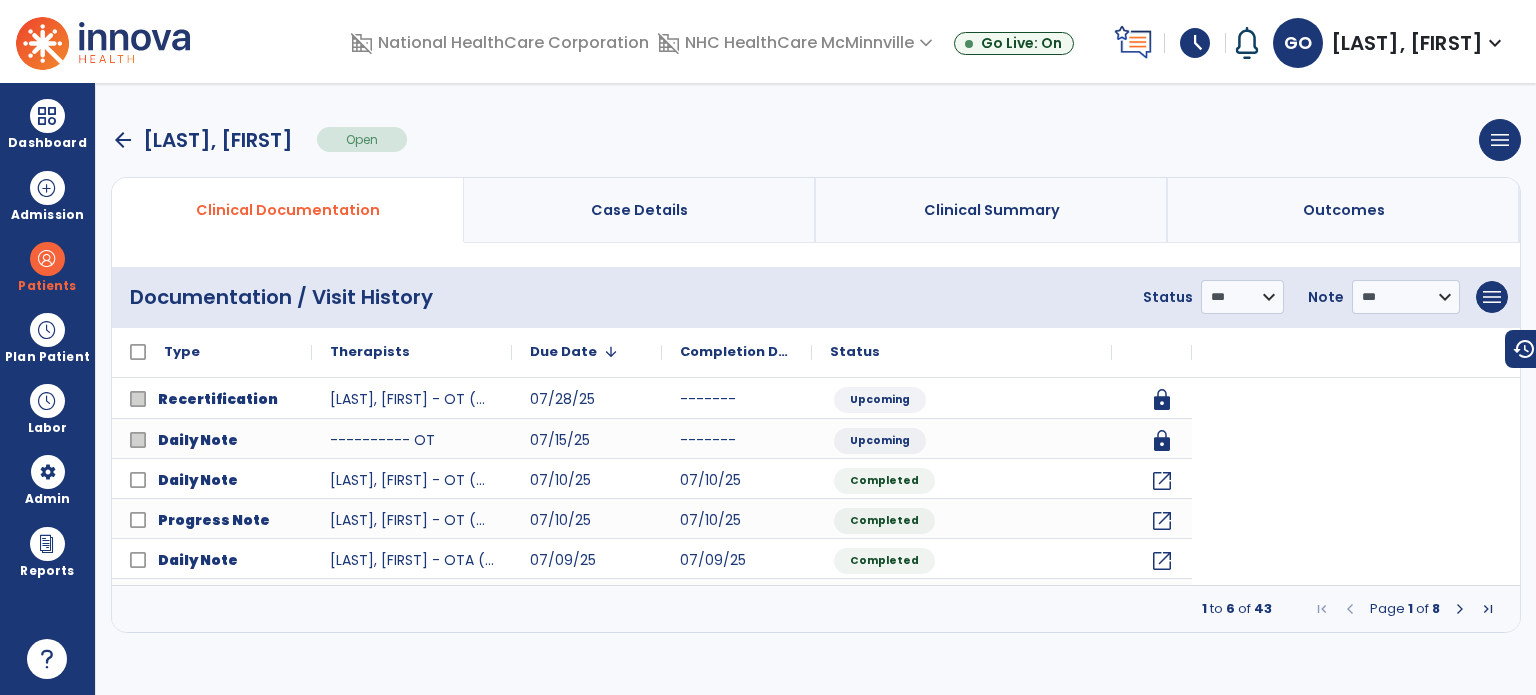 scroll, scrollTop: 0, scrollLeft: 0, axis: both 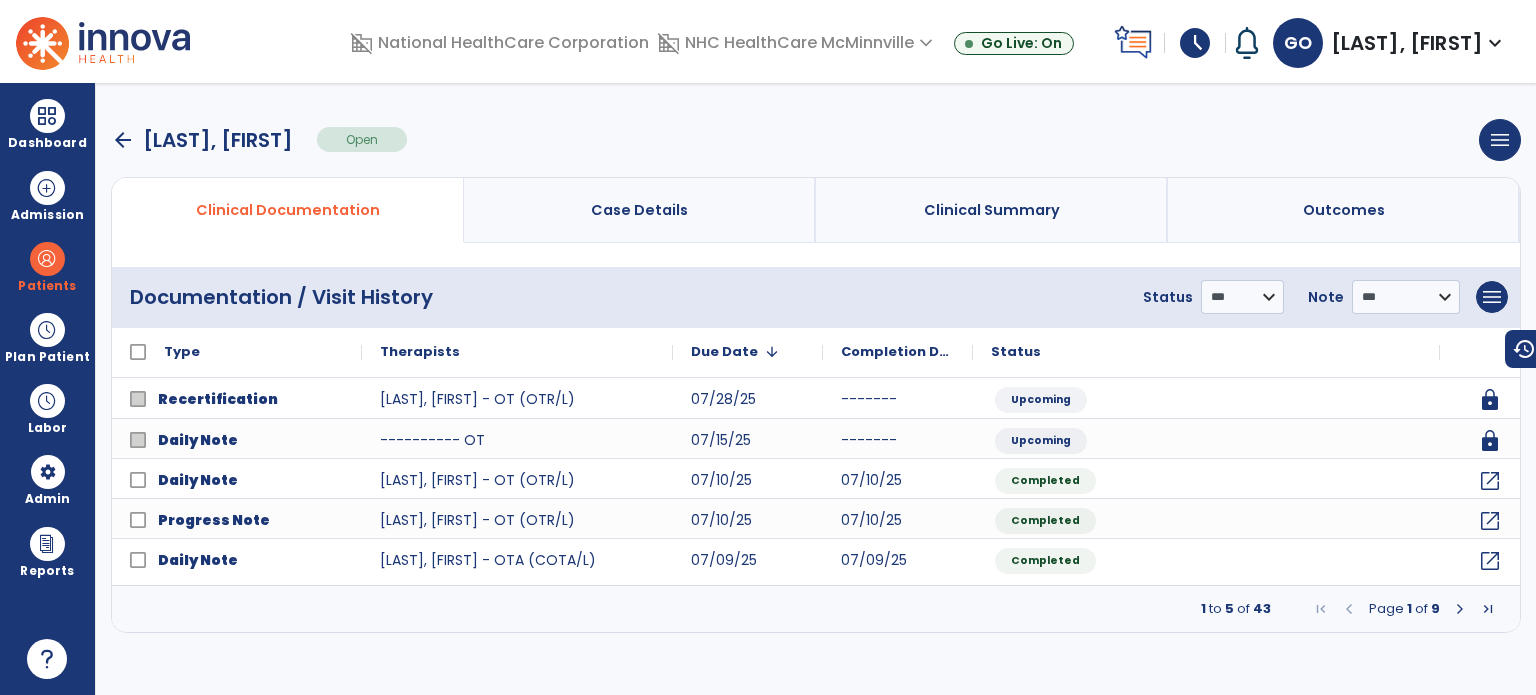 click at bounding box center (1460, 609) 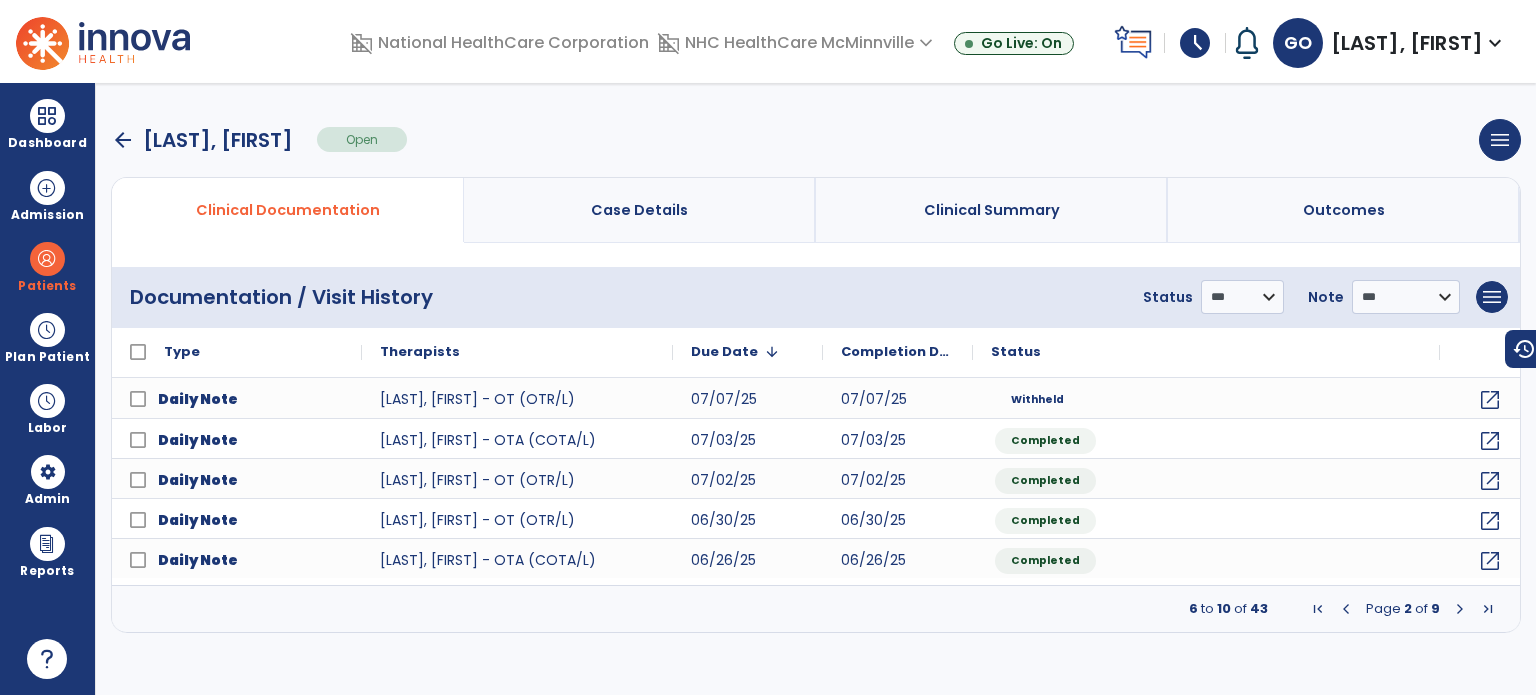 click at bounding box center [1460, 609] 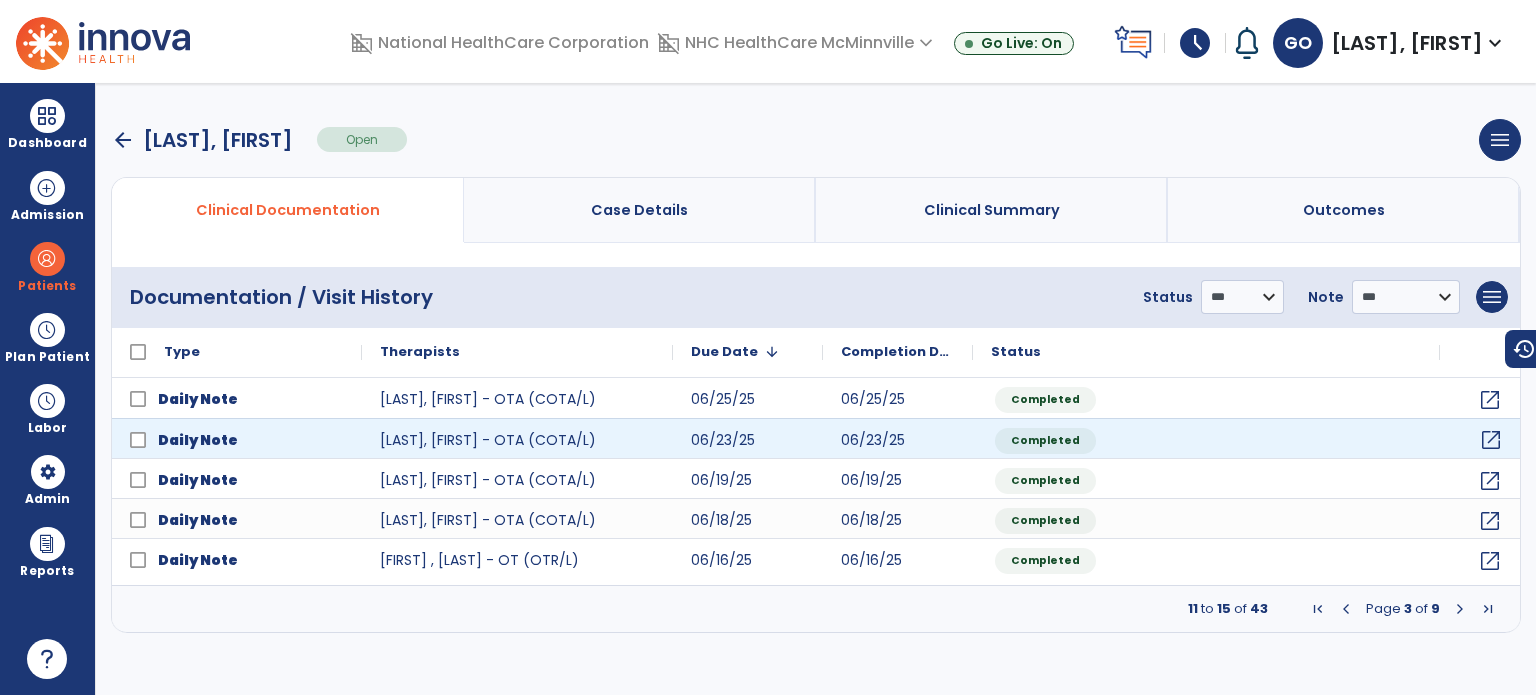 click on "open_in_new" 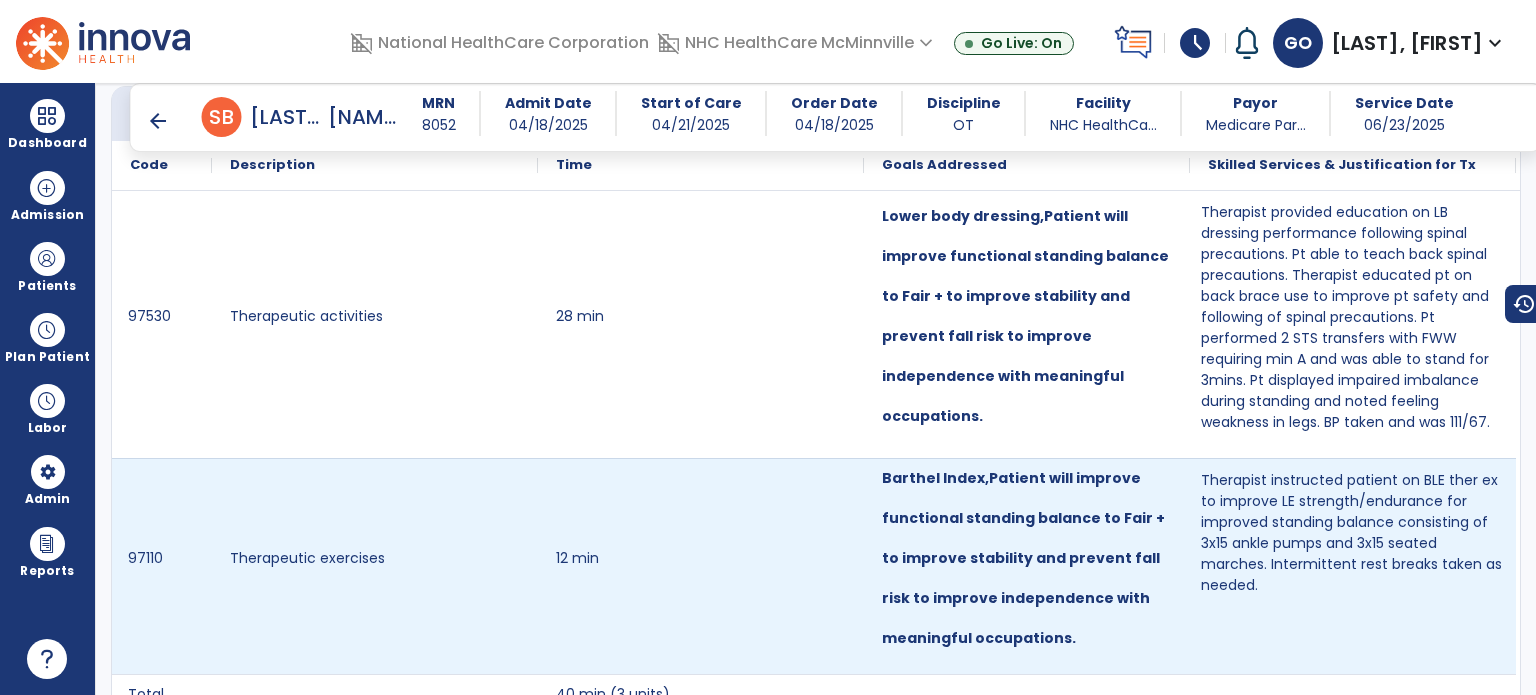 scroll, scrollTop: 1700, scrollLeft: 0, axis: vertical 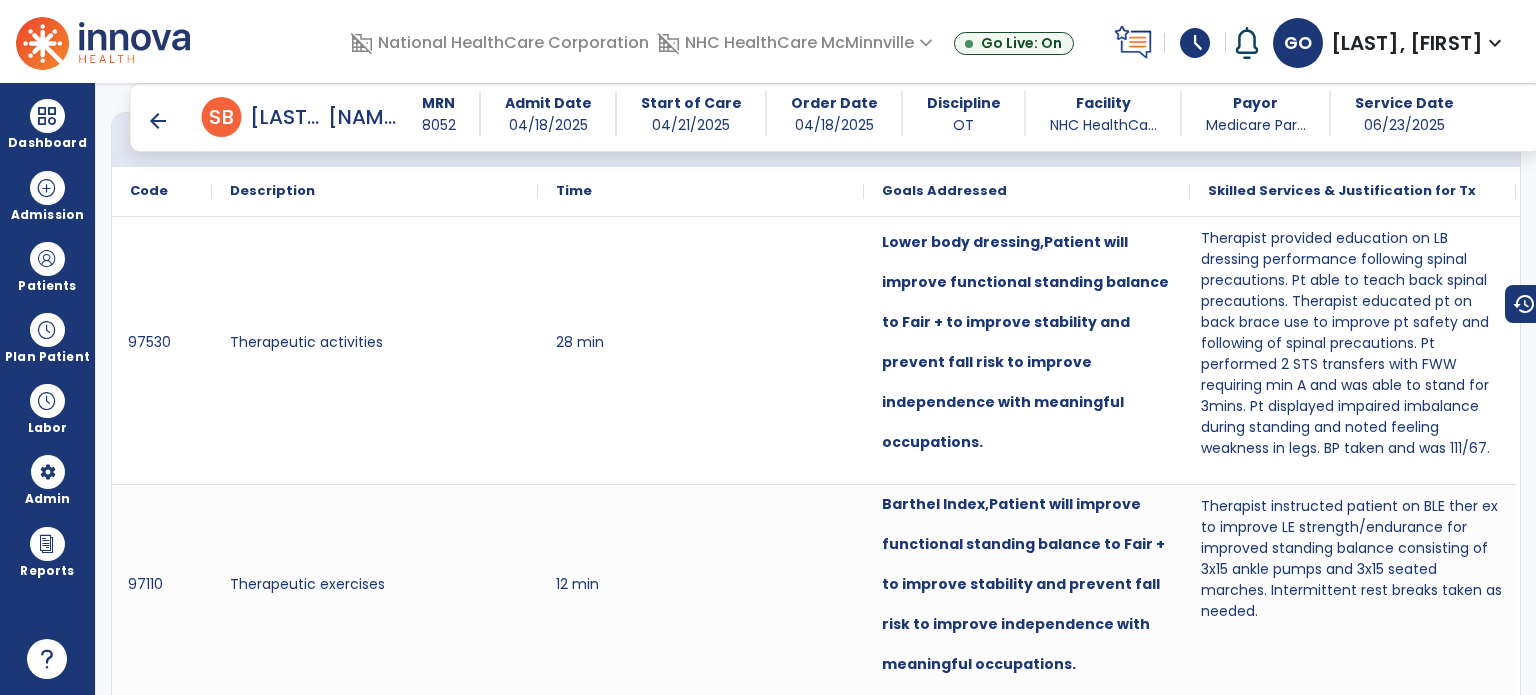 click on "arrow_back" at bounding box center [158, 121] 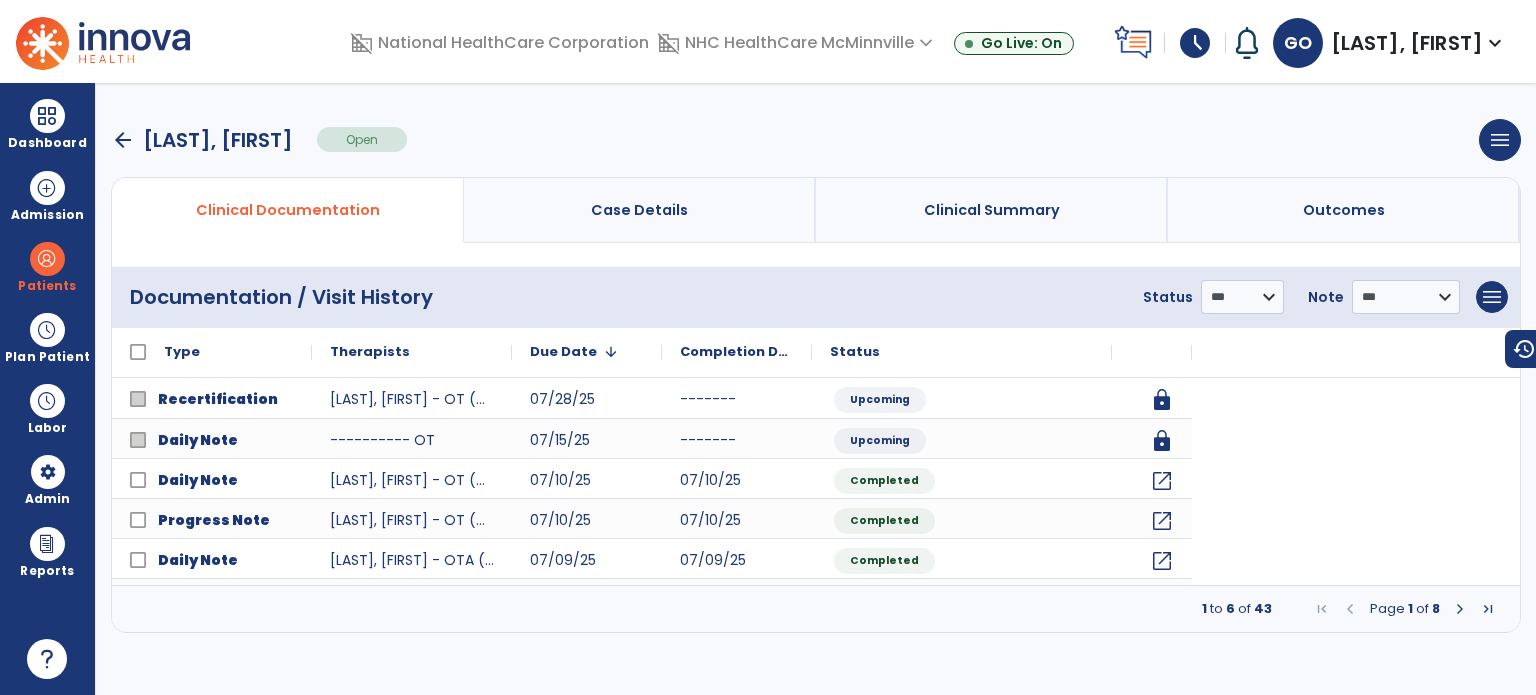 scroll, scrollTop: 0, scrollLeft: 0, axis: both 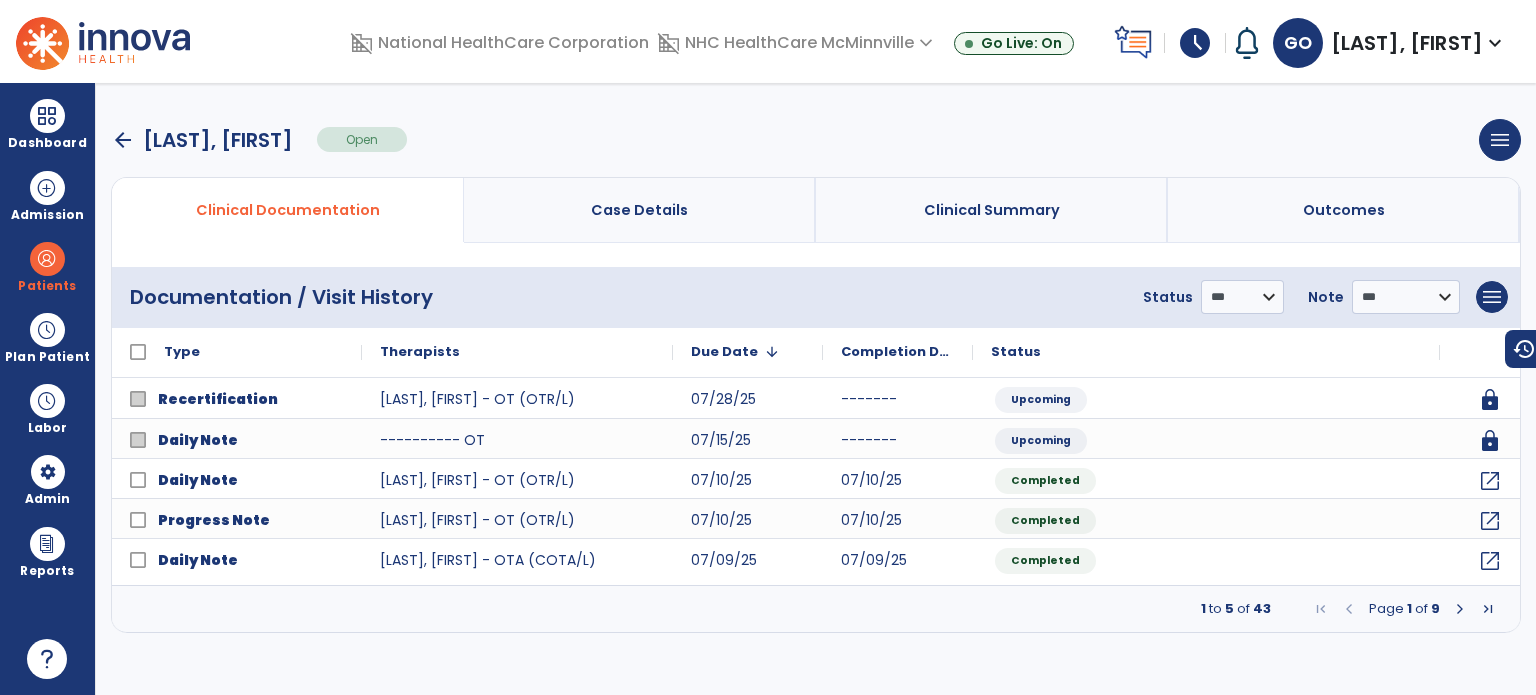 click at bounding box center [1460, 609] 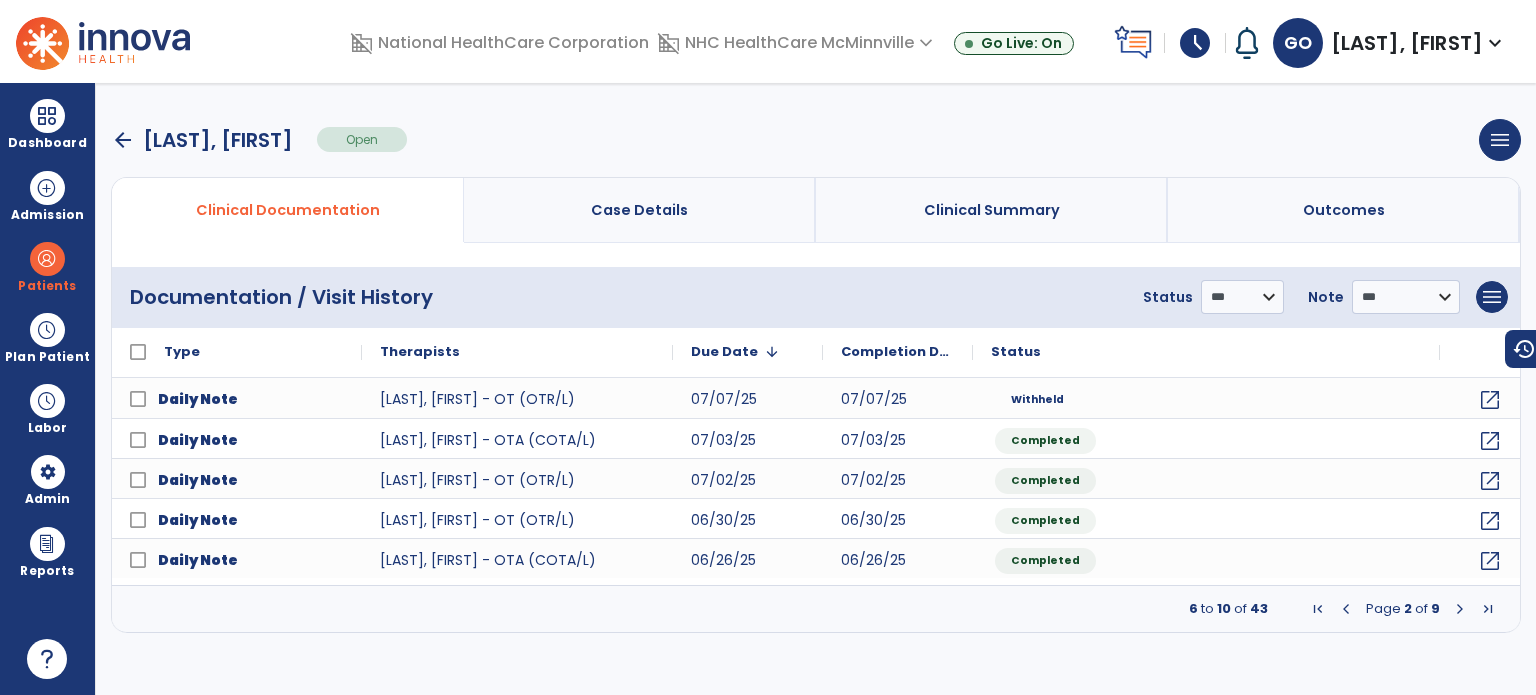 click at bounding box center (1460, 609) 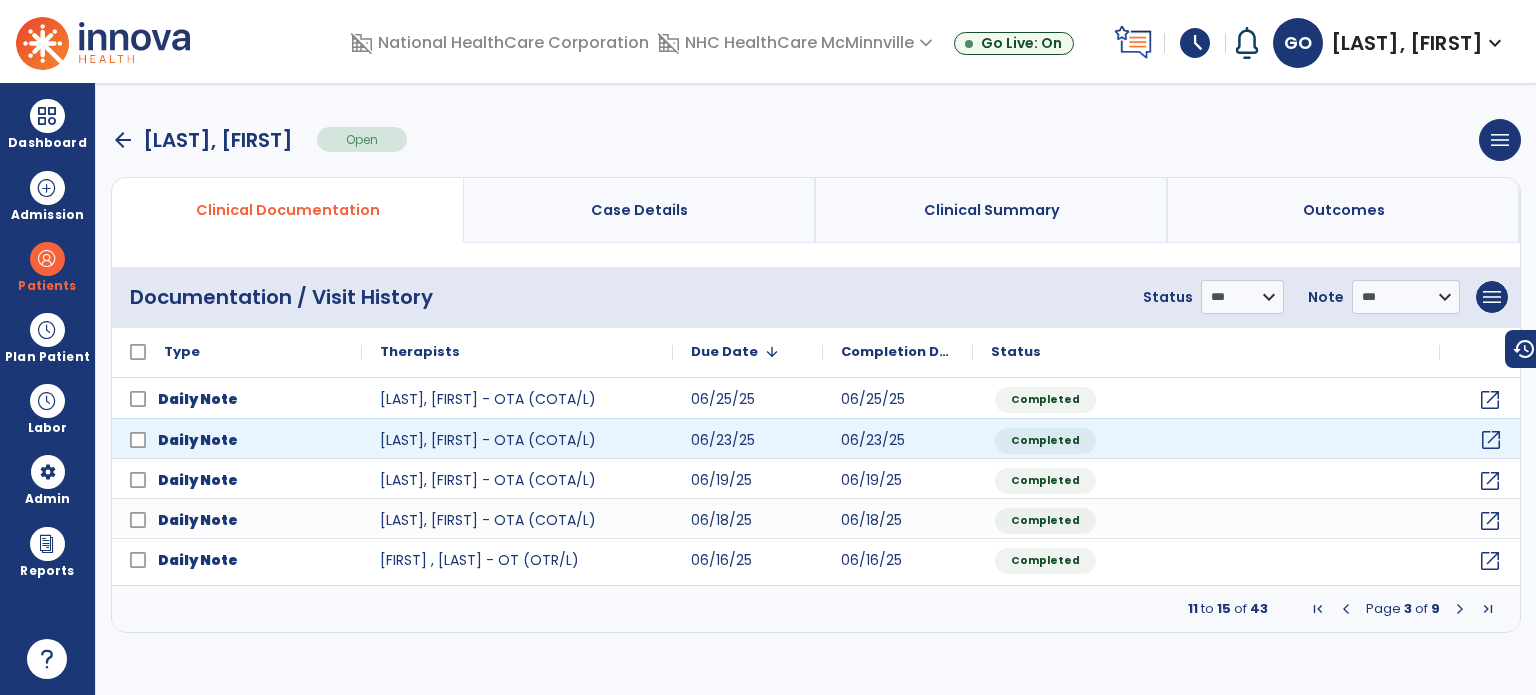 click on "open_in_new" 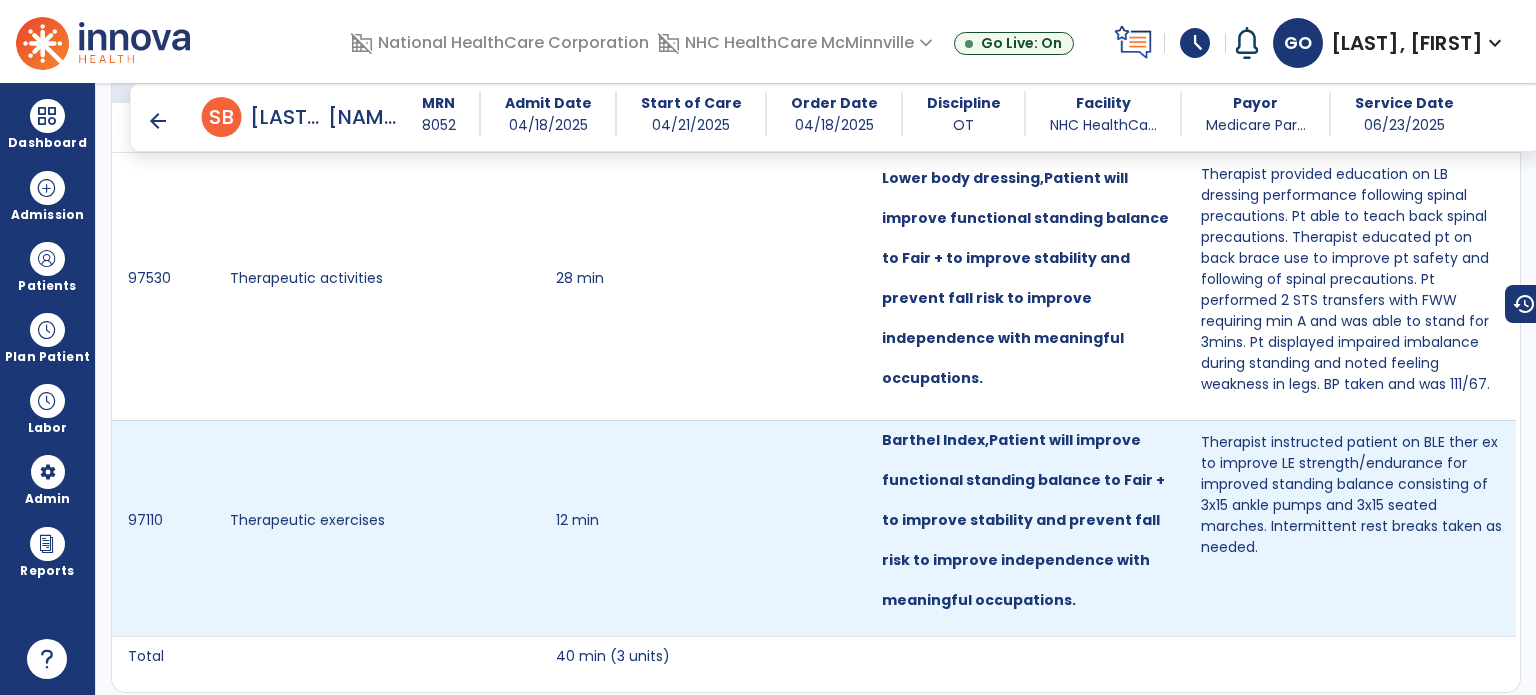 scroll, scrollTop: 1720, scrollLeft: 0, axis: vertical 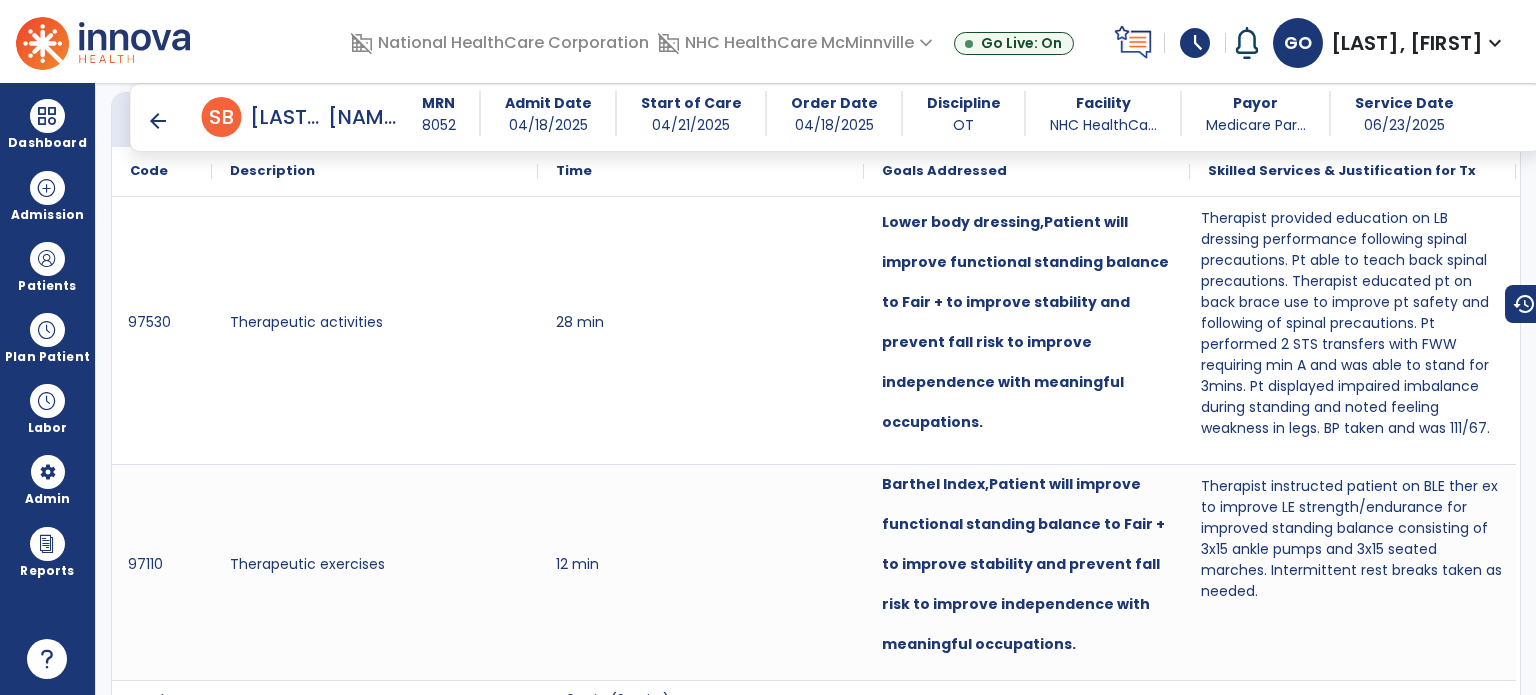 click on "arrow_back" at bounding box center [158, 121] 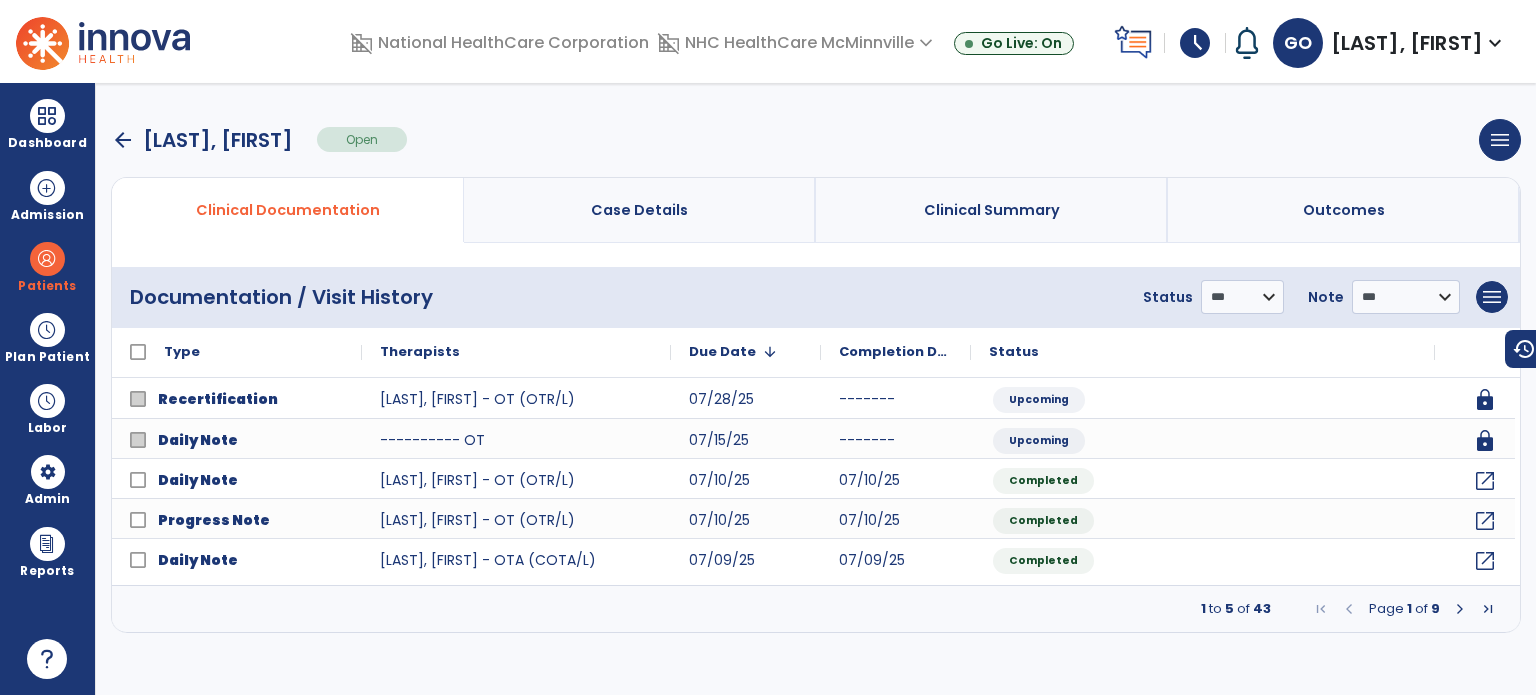 scroll, scrollTop: 0, scrollLeft: 0, axis: both 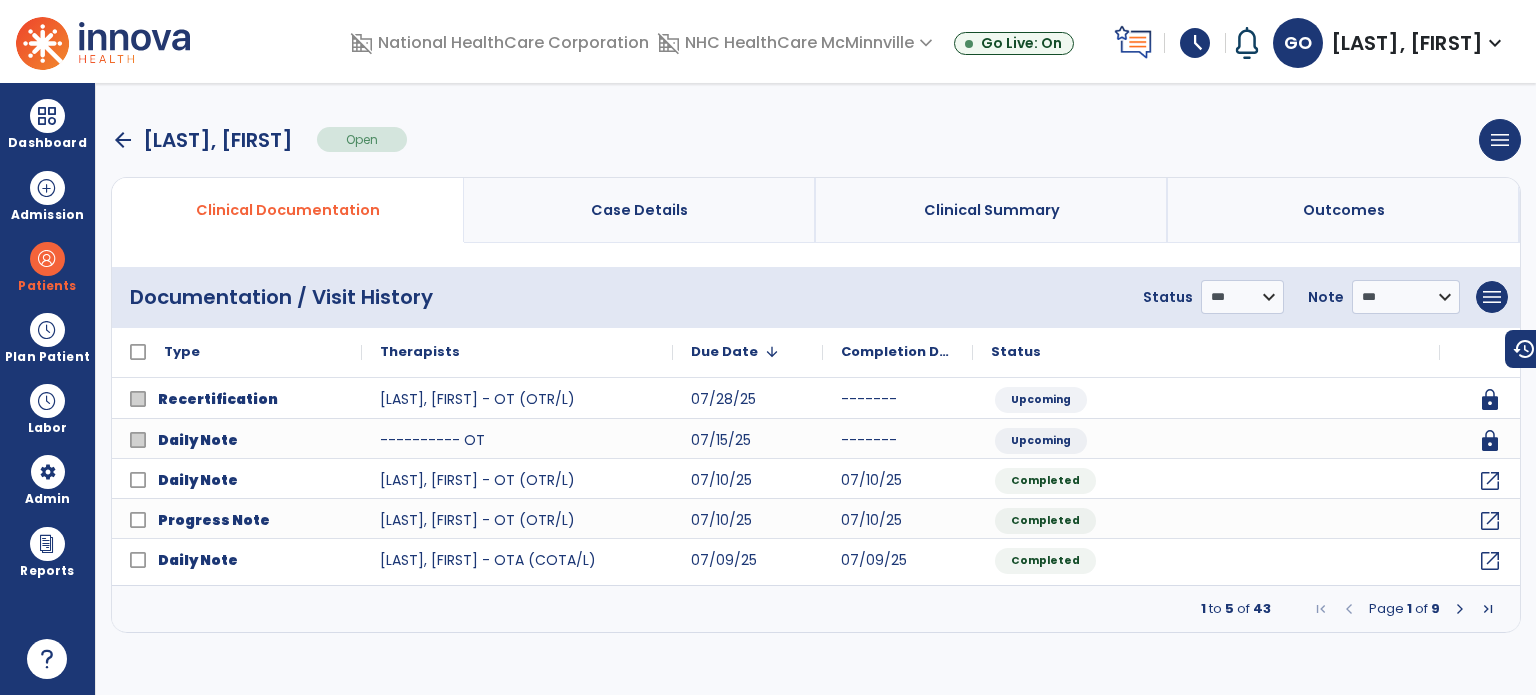click at bounding box center [1460, 609] 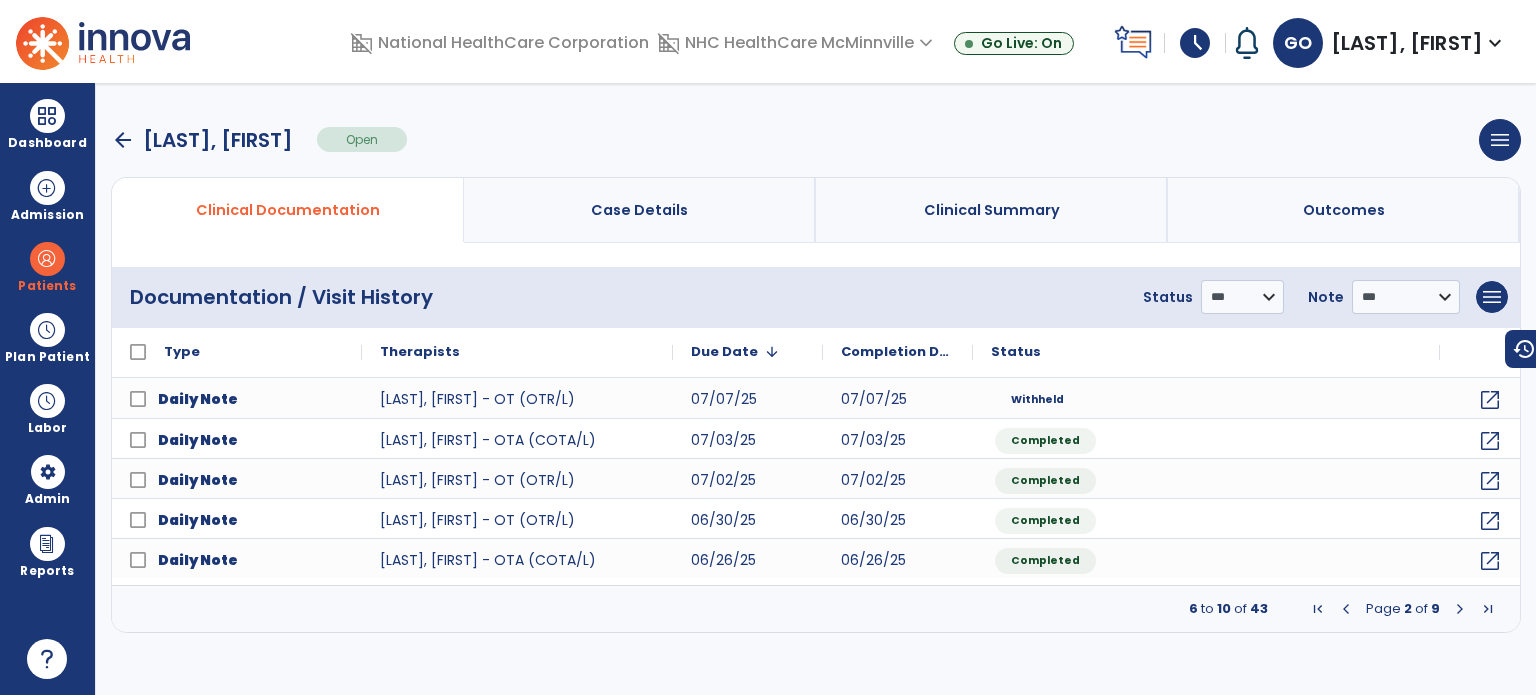 click at bounding box center (1460, 609) 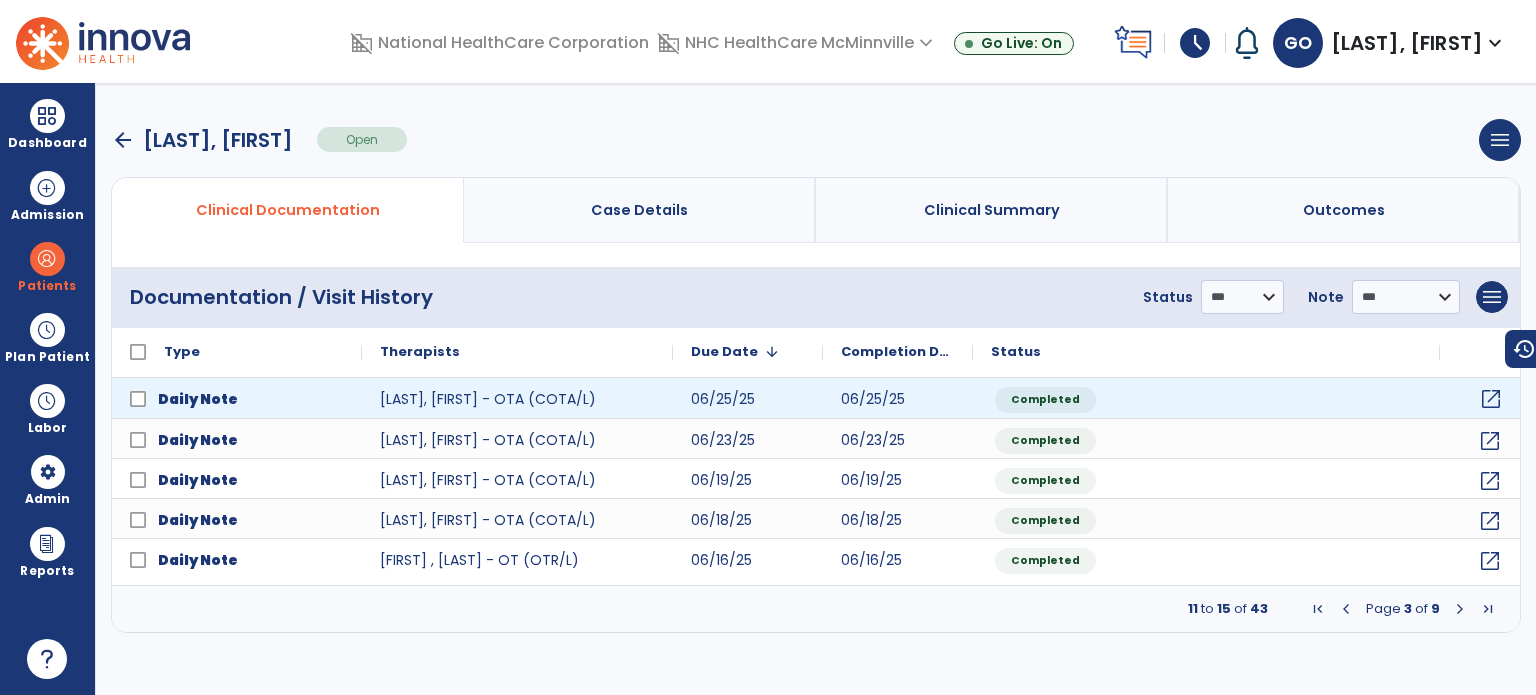 click on "open_in_new" 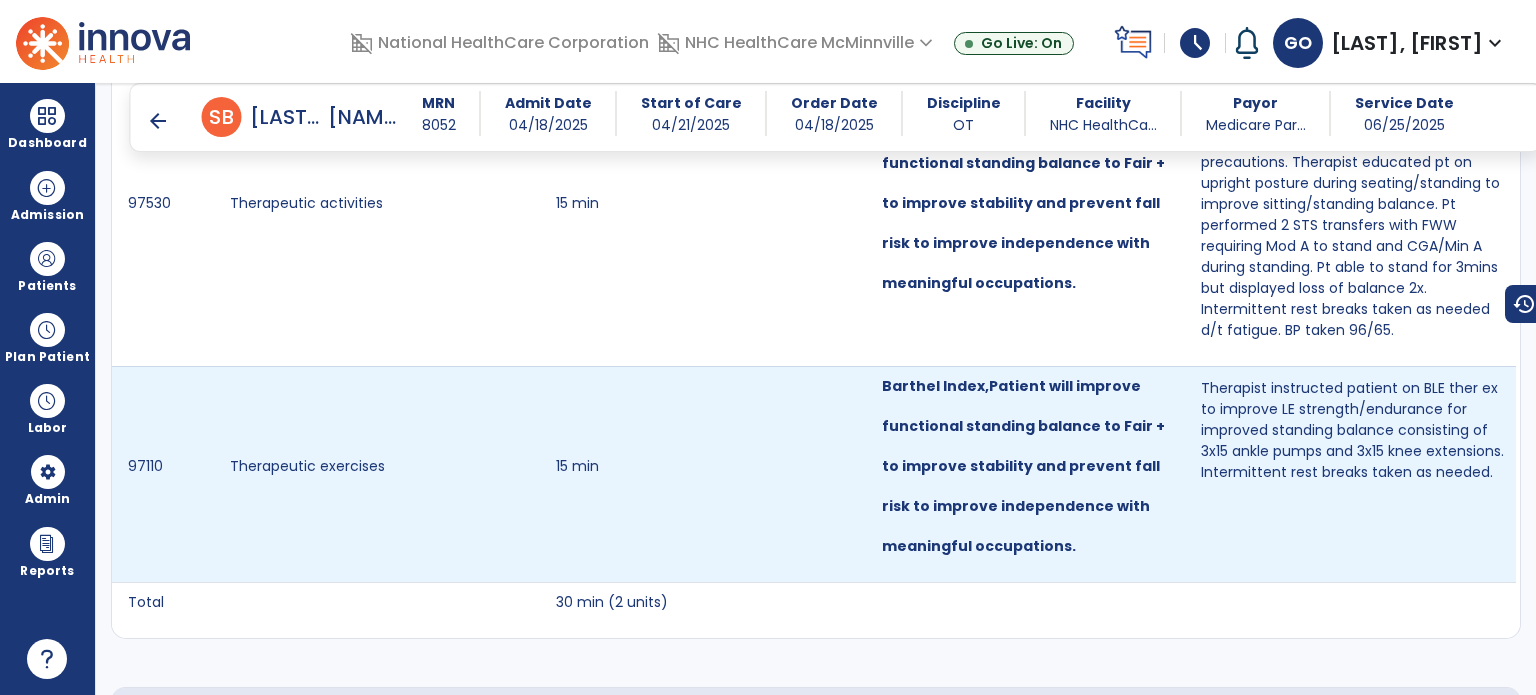 scroll, scrollTop: 1800, scrollLeft: 0, axis: vertical 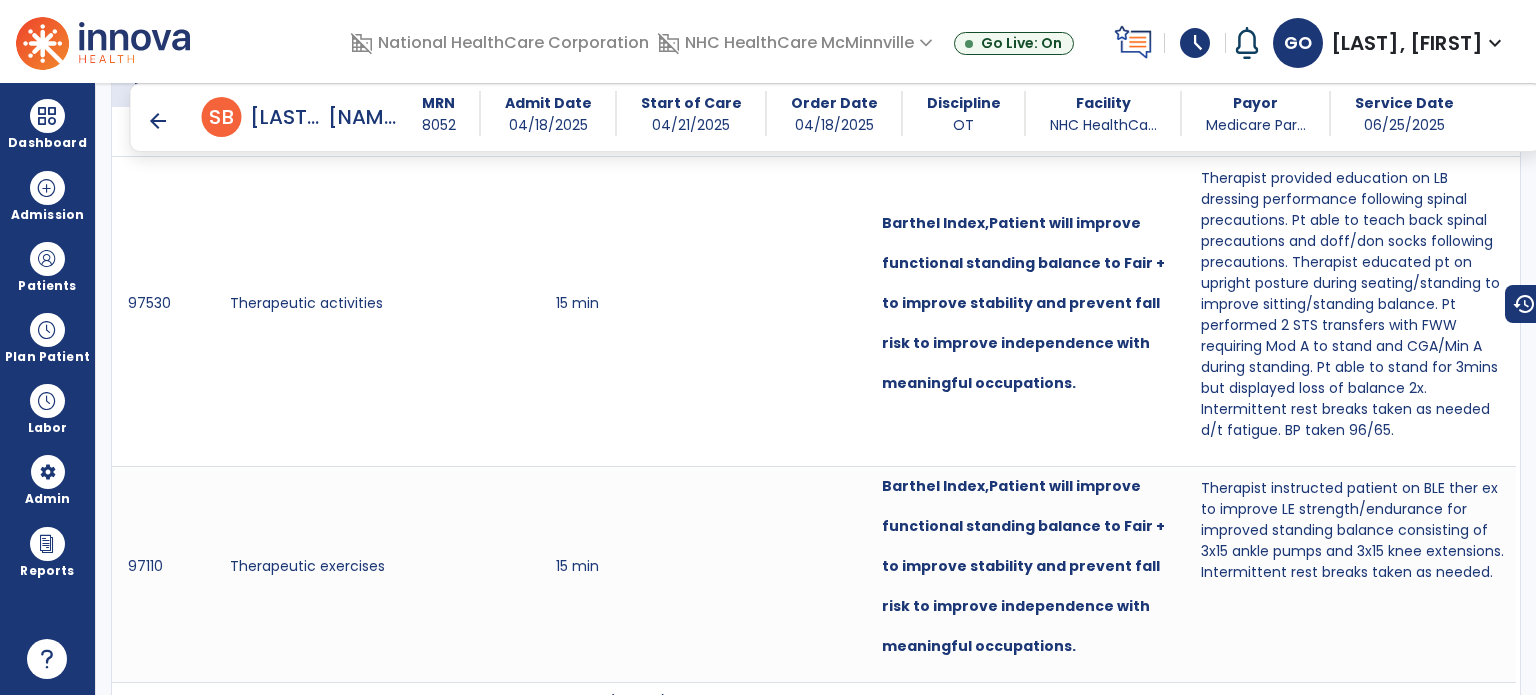 click on "arrow_back" at bounding box center [158, 121] 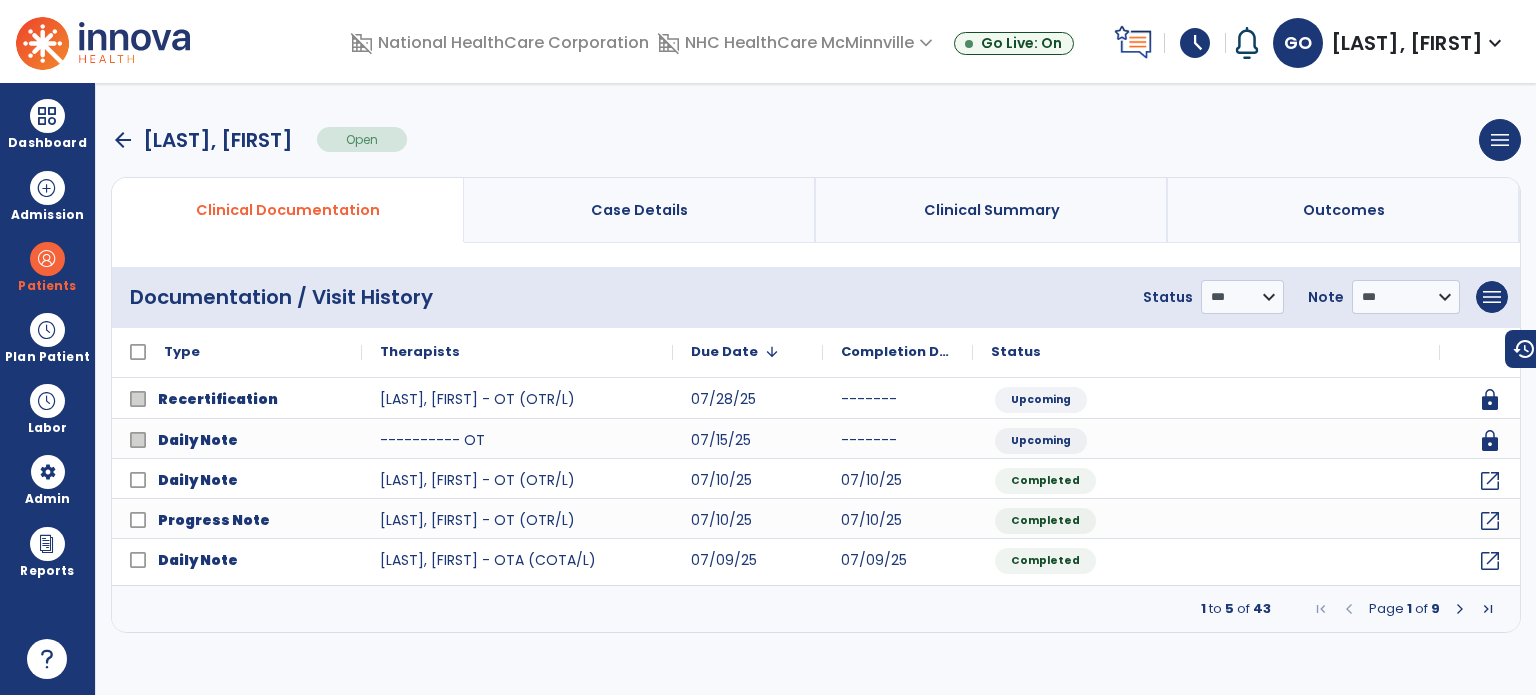 scroll, scrollTop: 0, scrollLeft: 0, axis: both 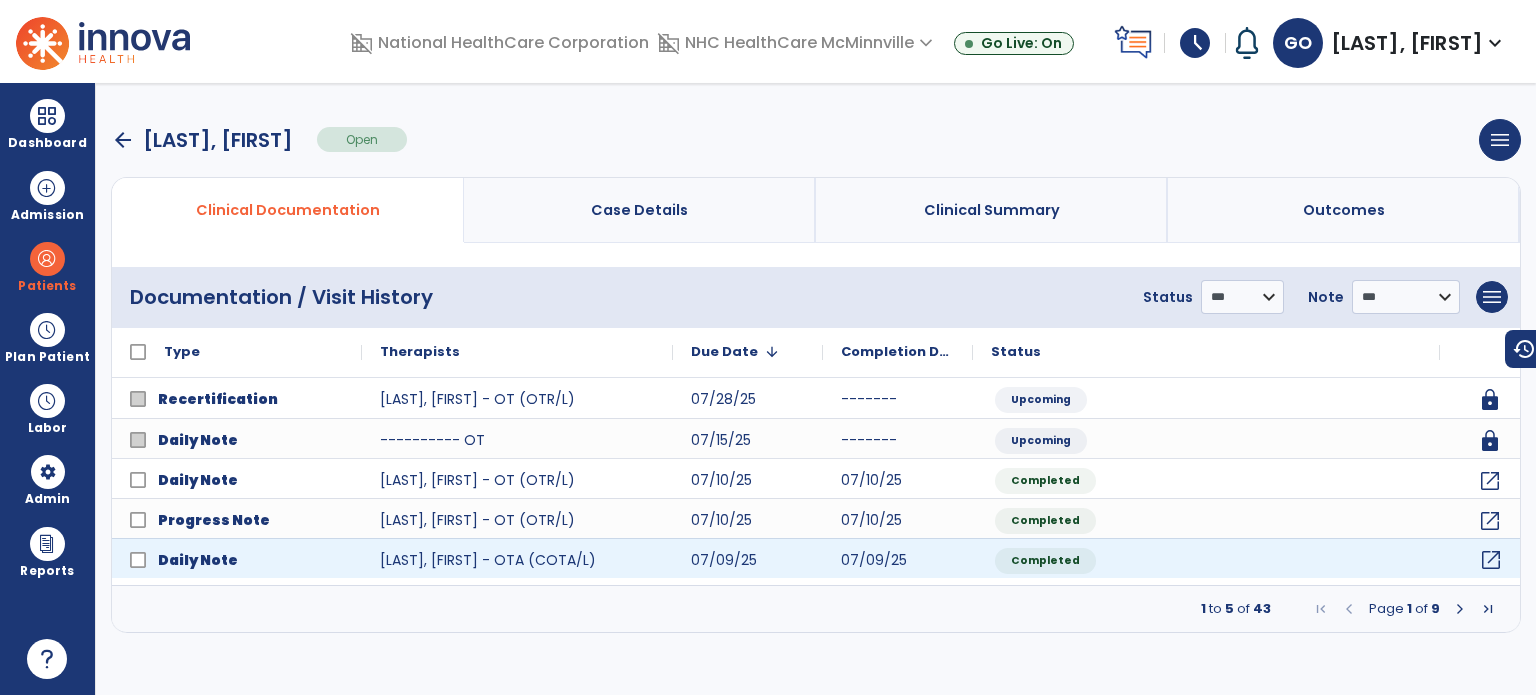 click on "open_in_new" 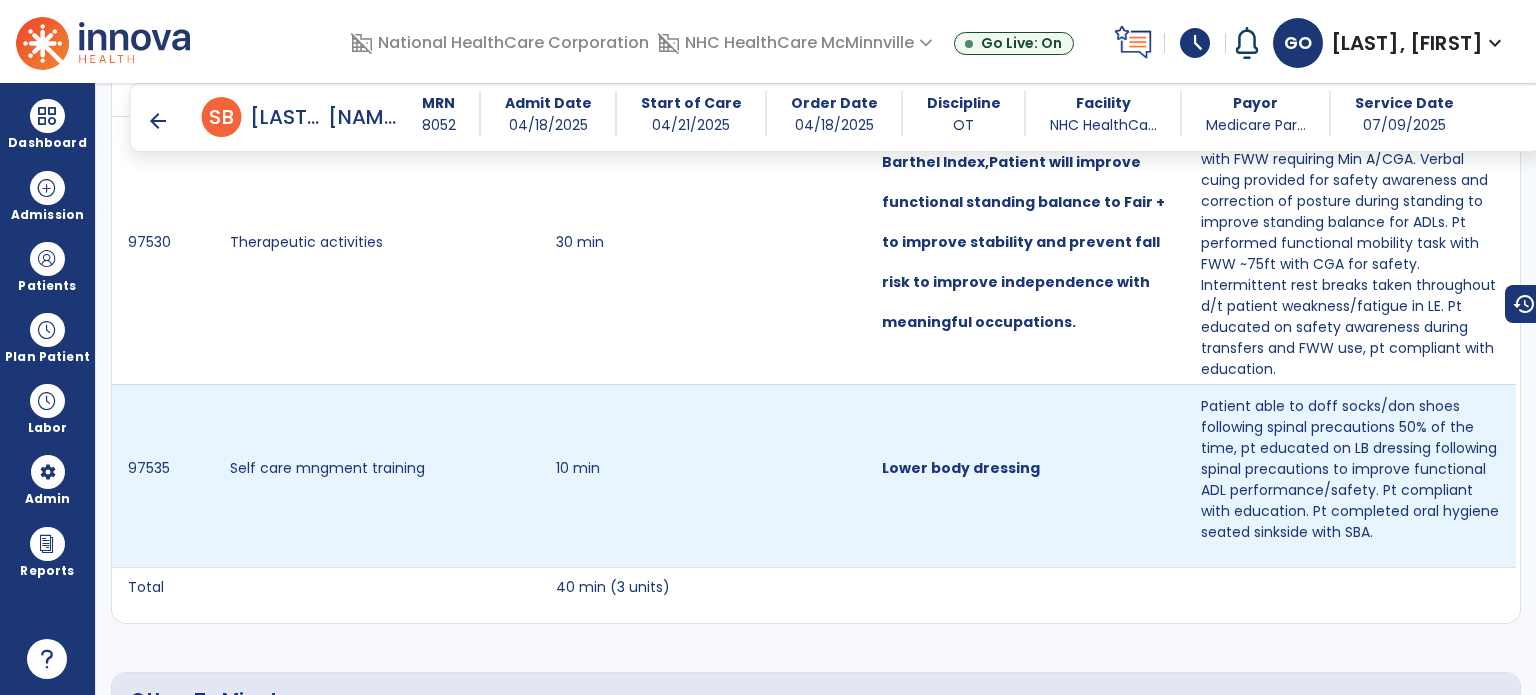 scroll, scrollTop: 1700, scrollLeft: 0, axis: vertical 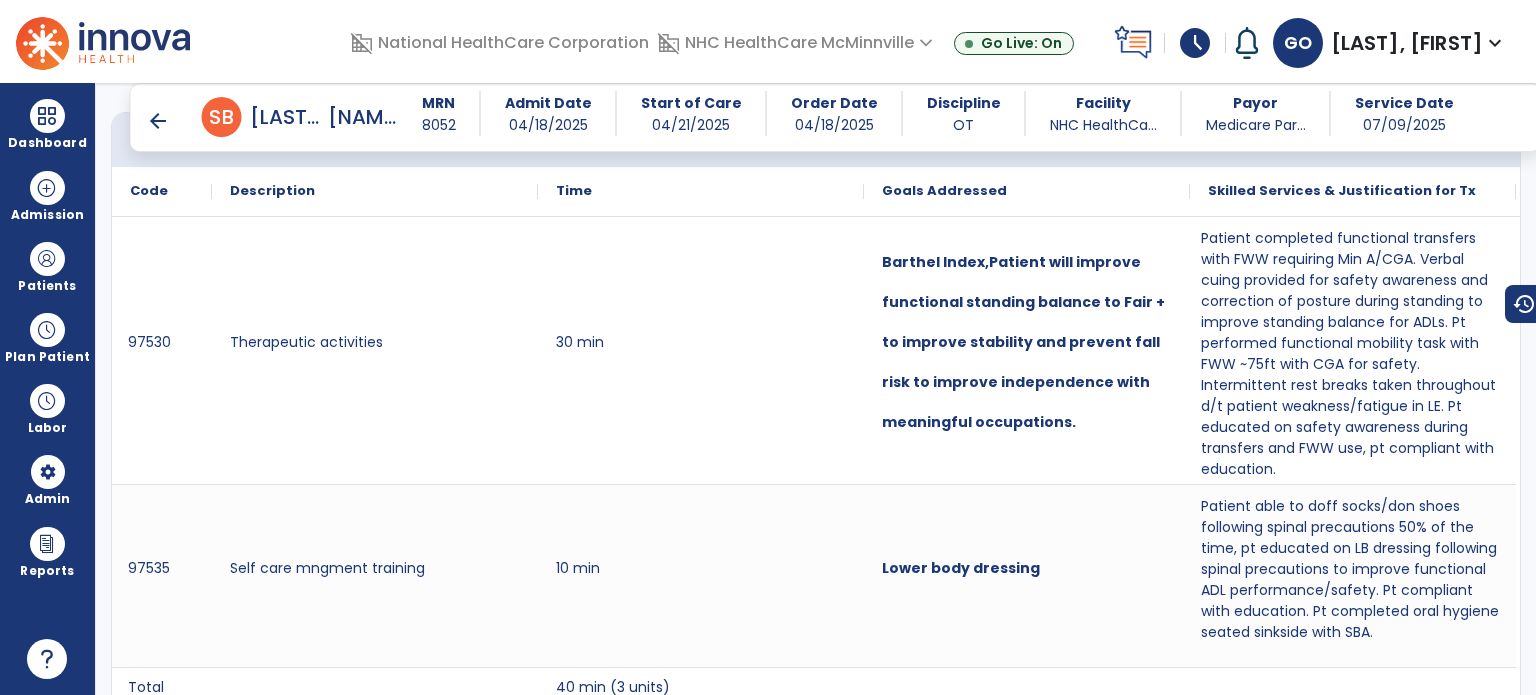 click on "arrow_back" at bounding box center [158, 121] 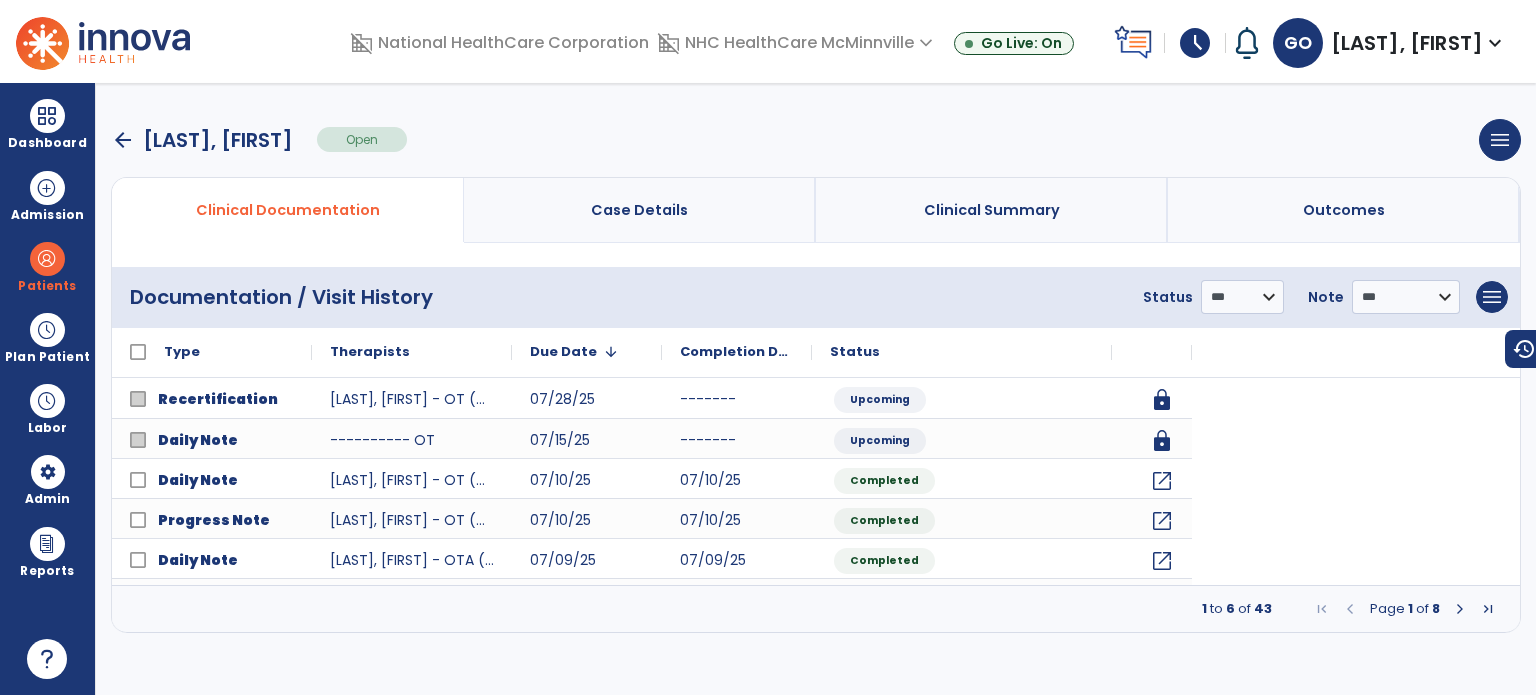 scroll, scrollTop: 0, scrollLeft: 0, axis: both 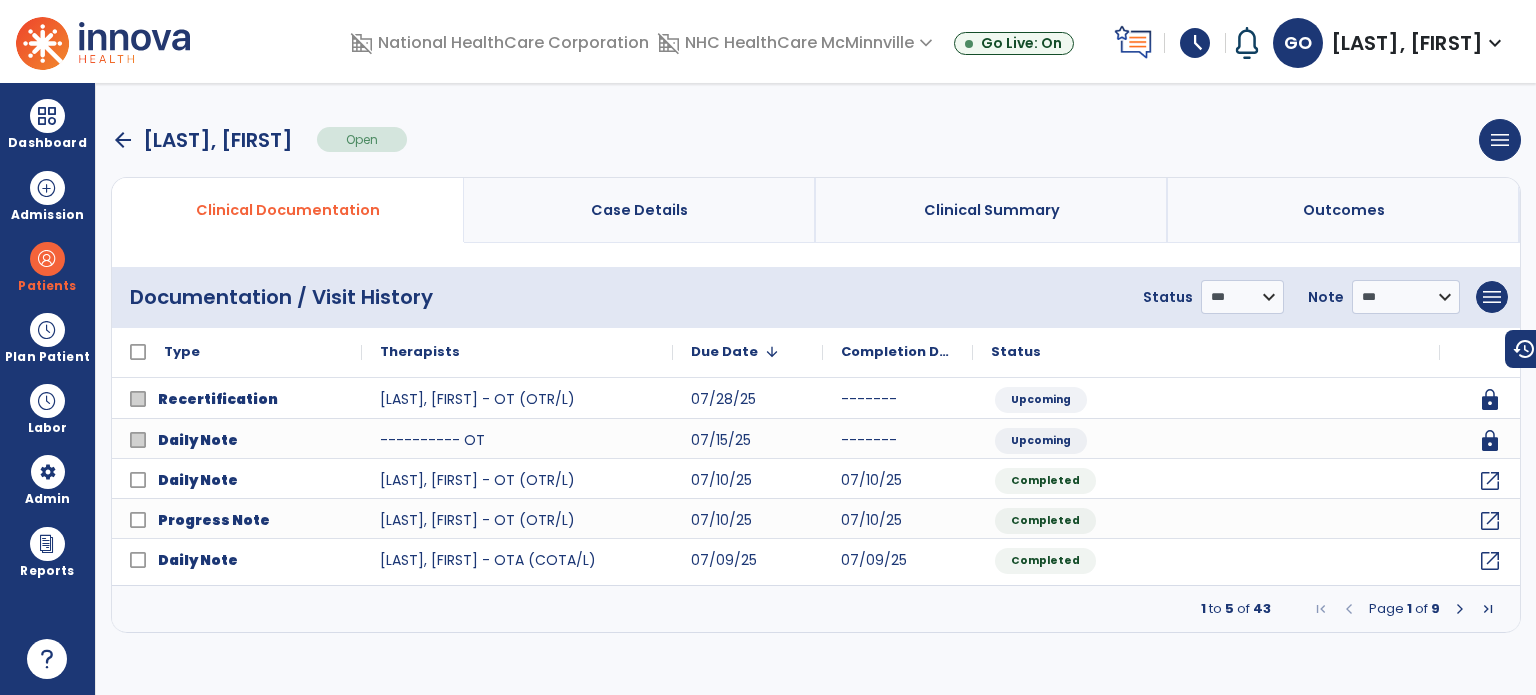 click on "Page
1
of
9" at bounding box center (1404, 609) 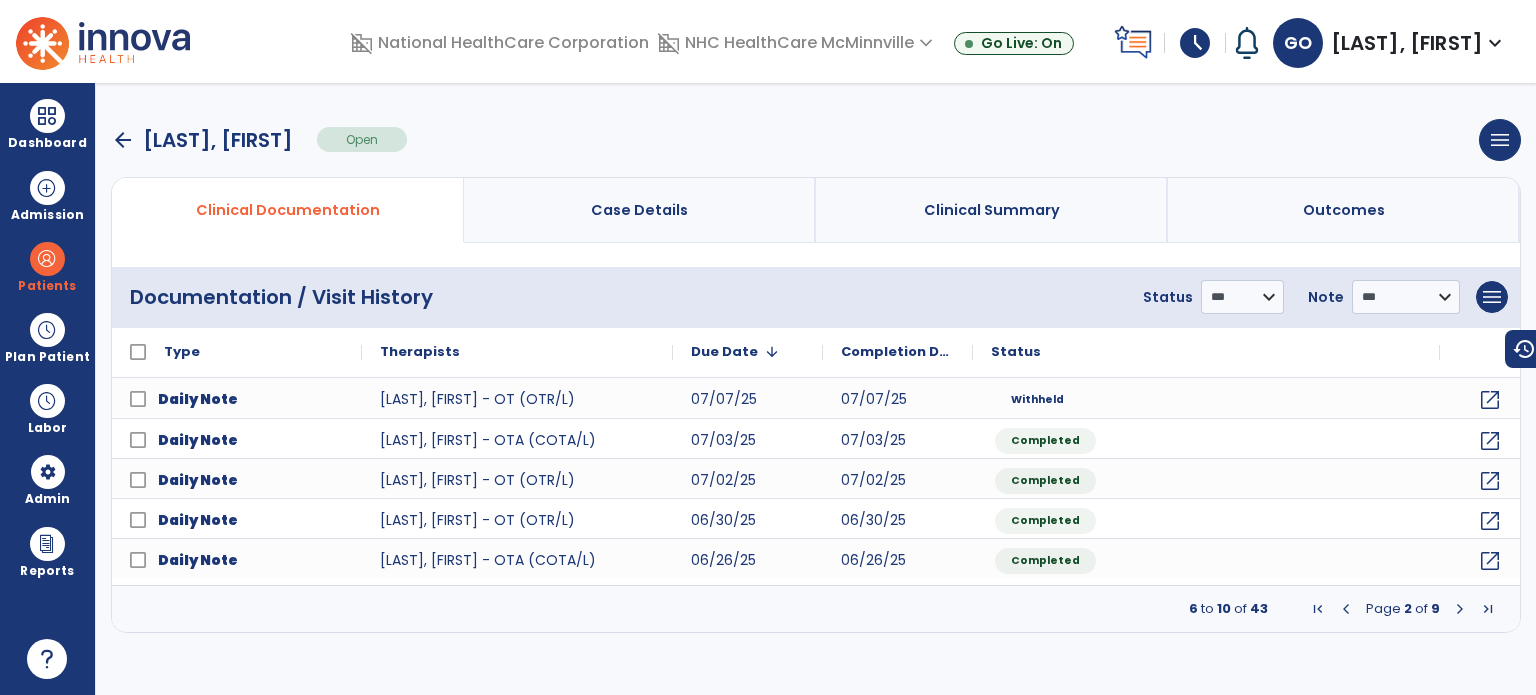 click at bounding box center [1460, 609] 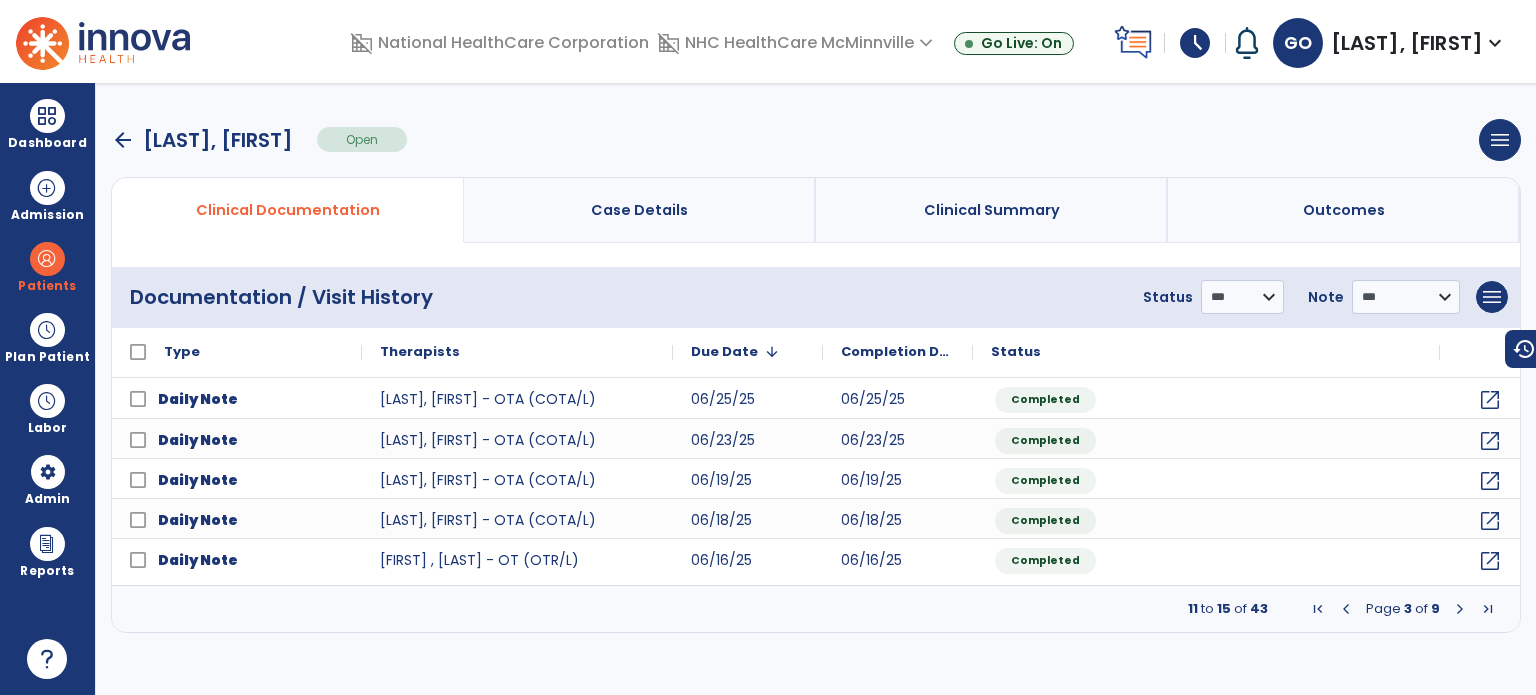 click at bounding box center [1460, 609] 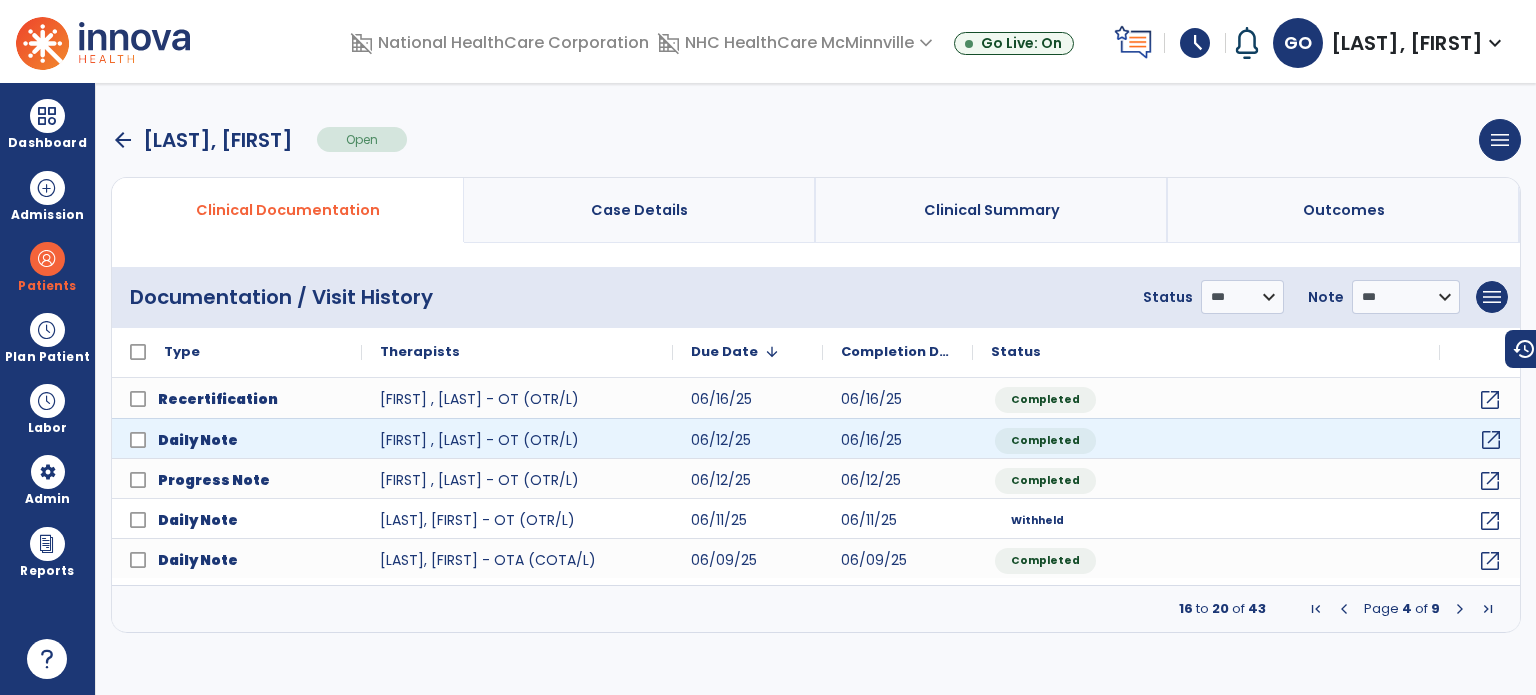 click on "open_in_new" 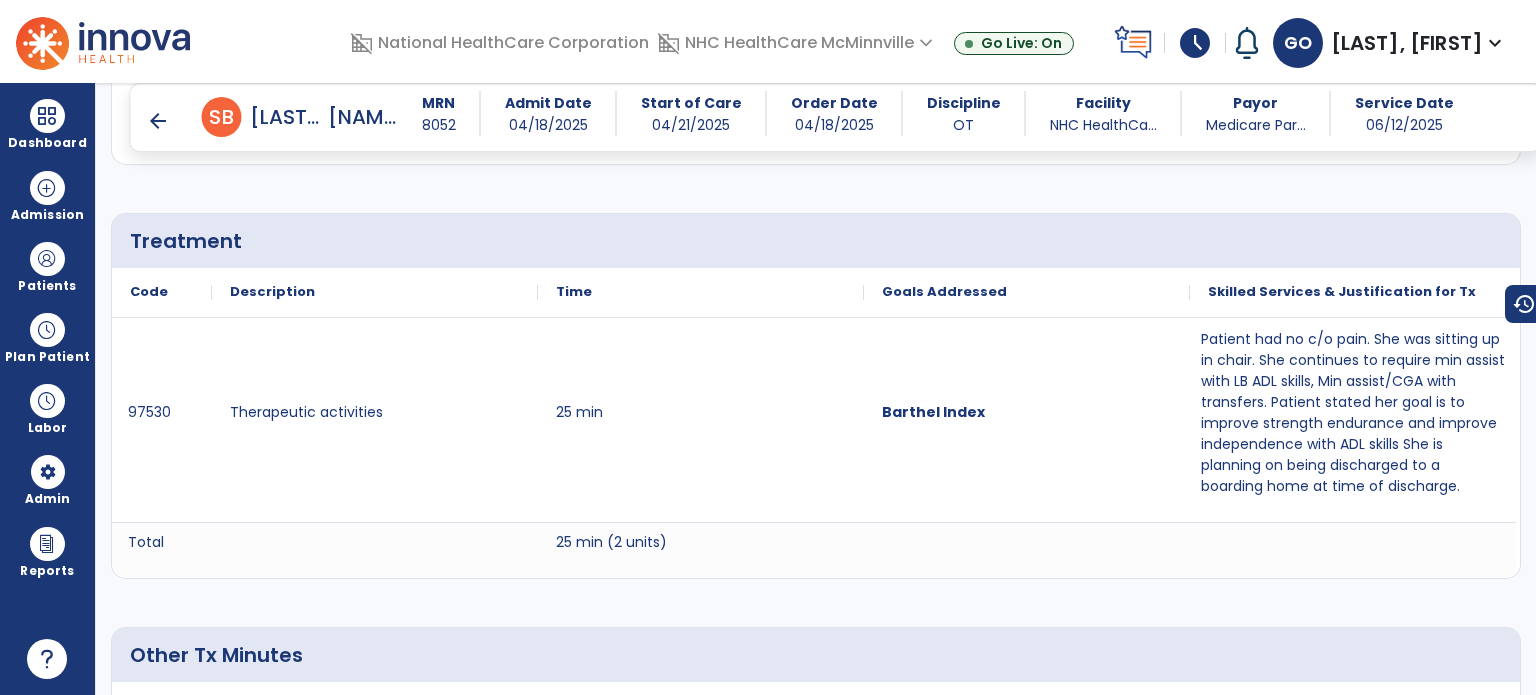 scroll, scrollTop: 1700, scrollLeft: 0, axis: vertical 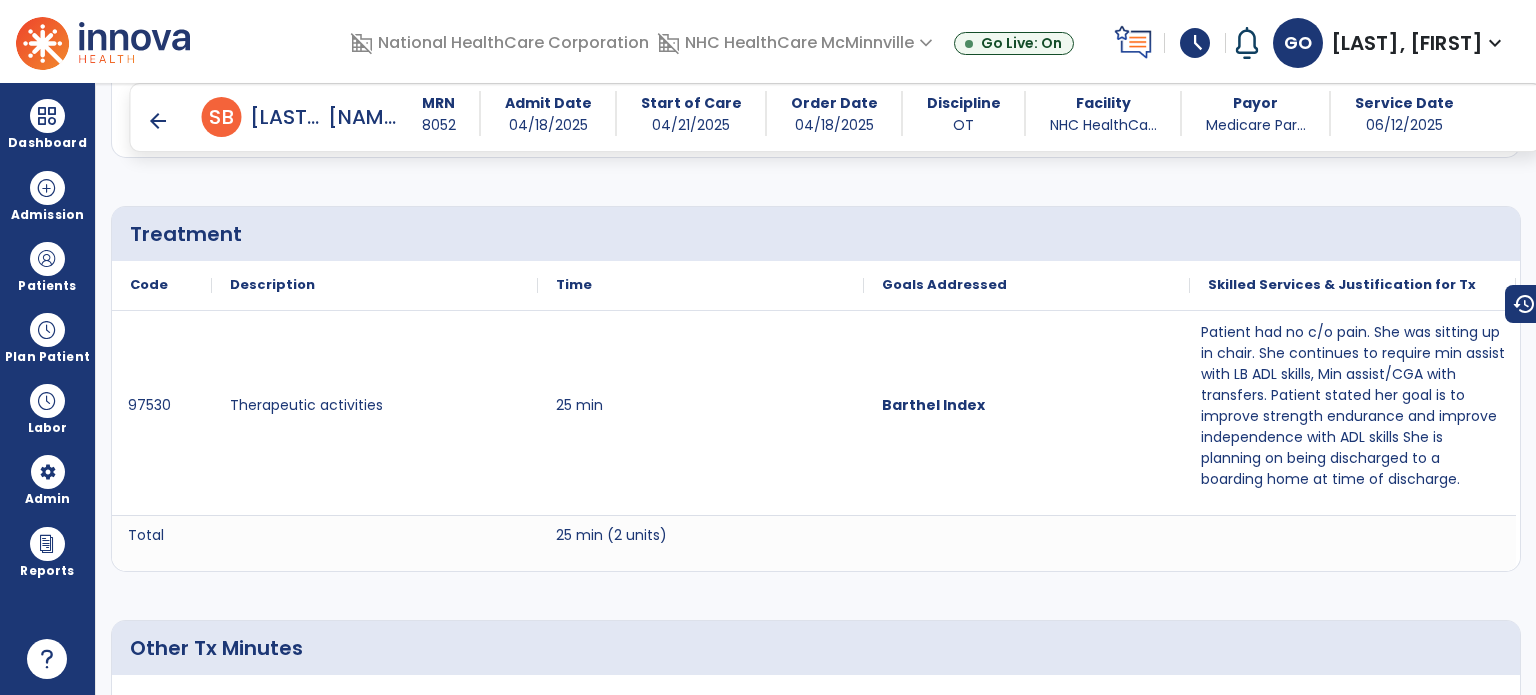click on "arrow_back" at bounding box center (158, 121) 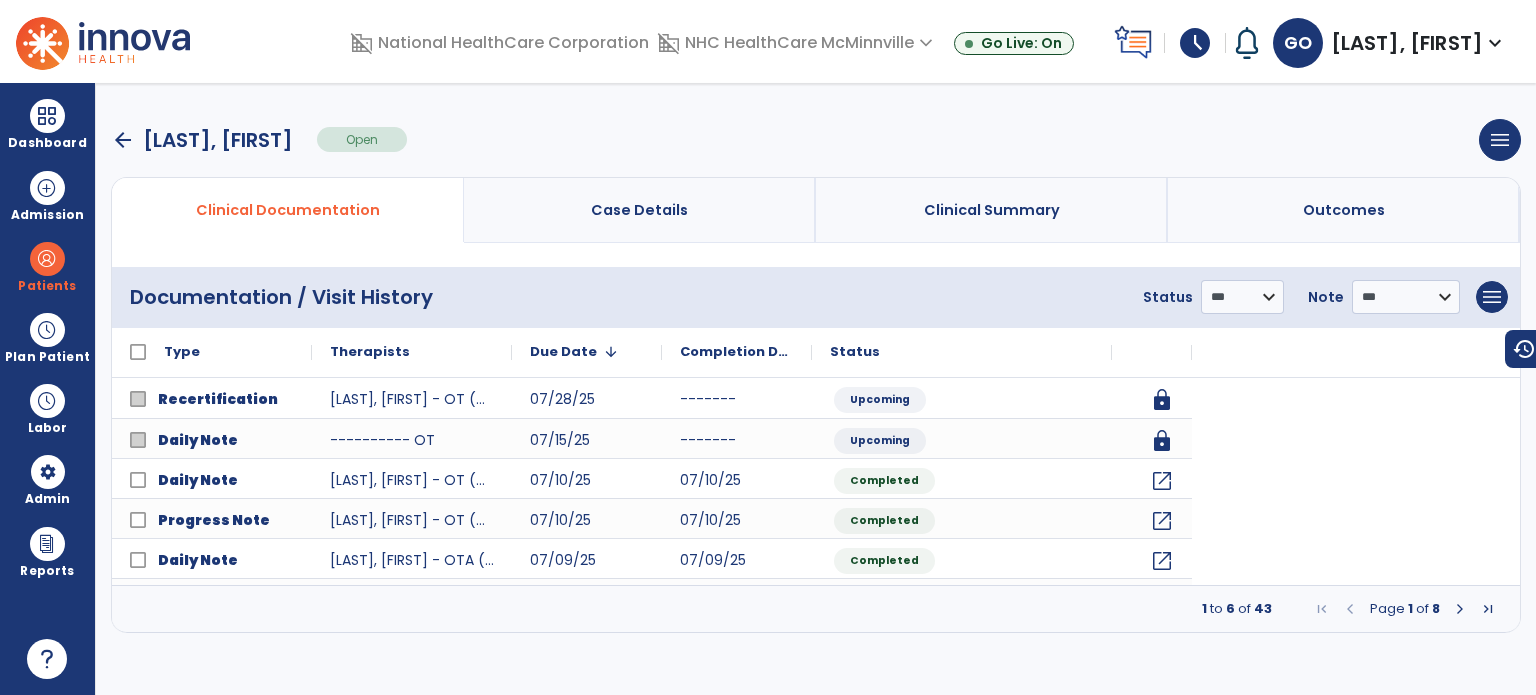 scroll, scrollTop: 0, scrollLeft: 0, axis: both 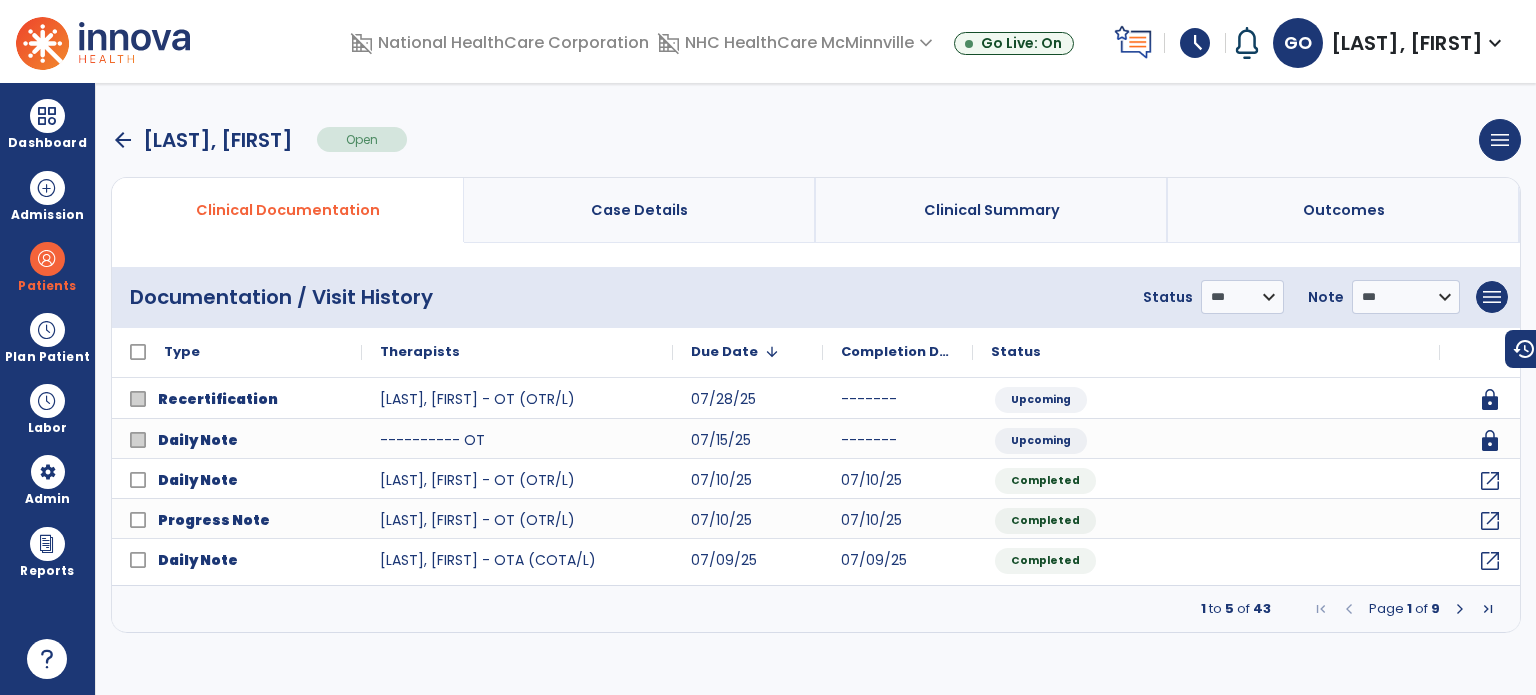 click at bounding box center [1460, 609] 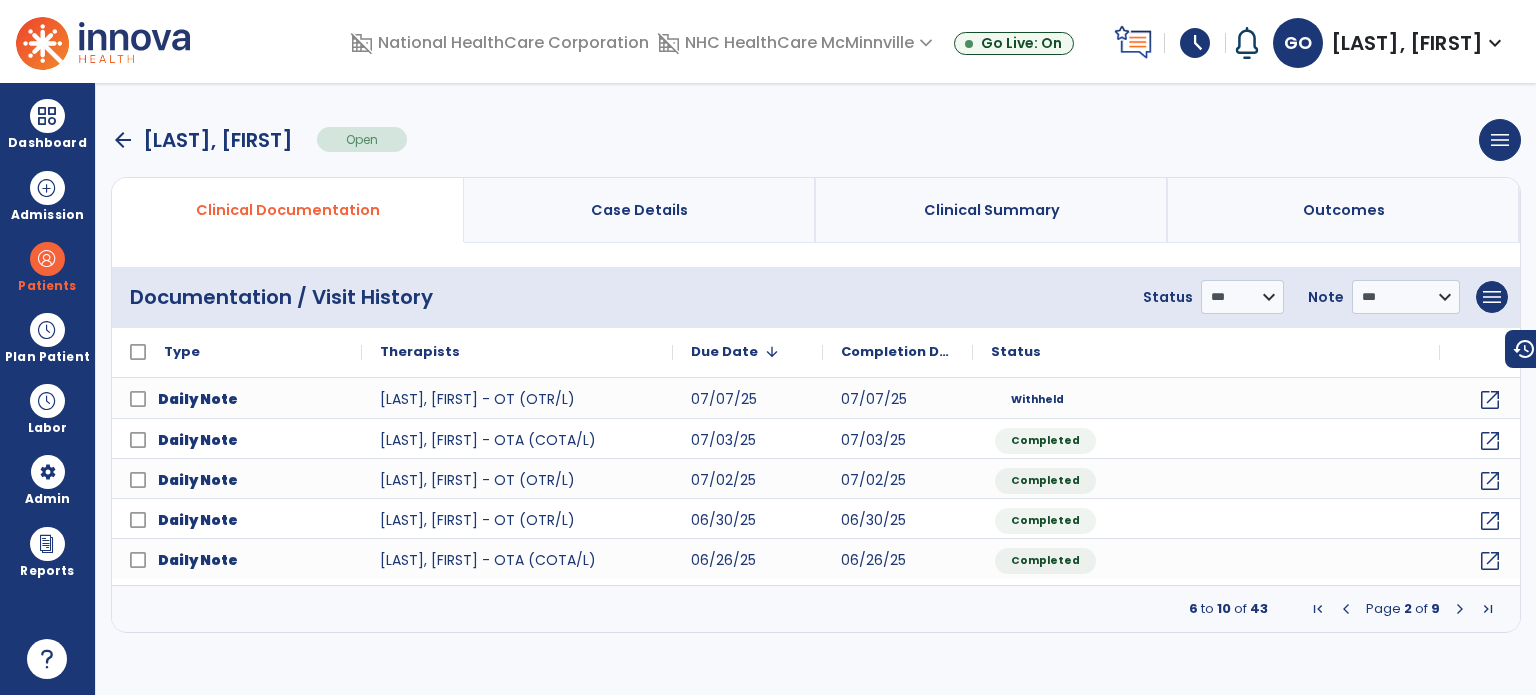 click at bounding box center (1460, 609) 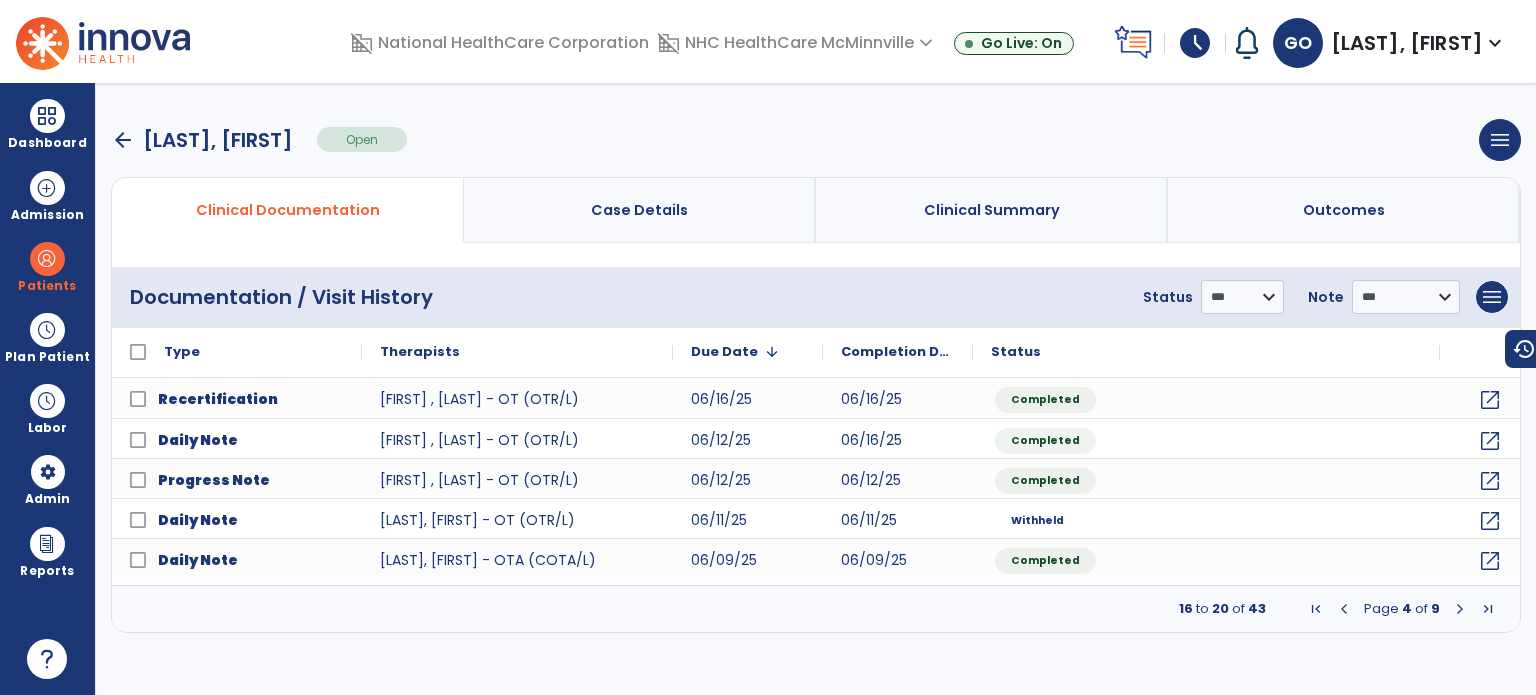 click at bounding box center (1460, 609) 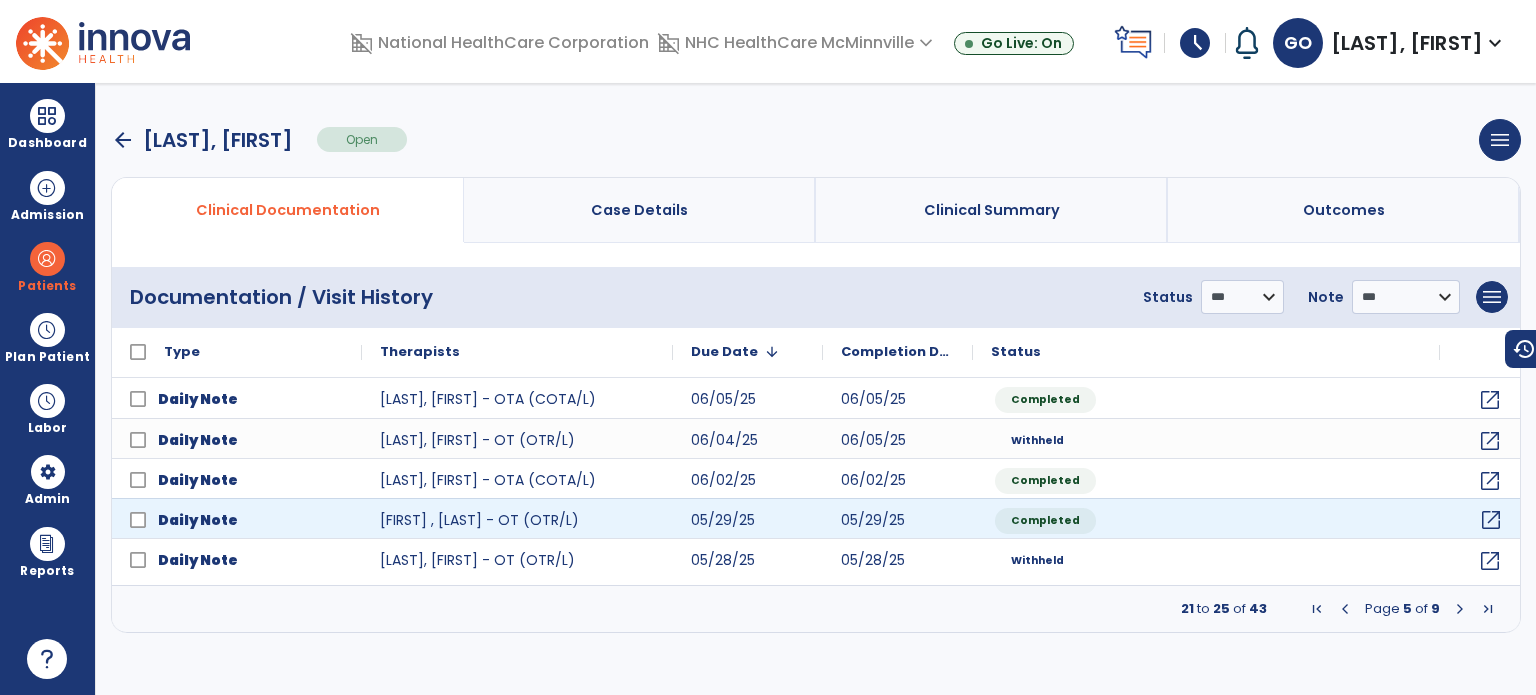 click on "open_in_new" 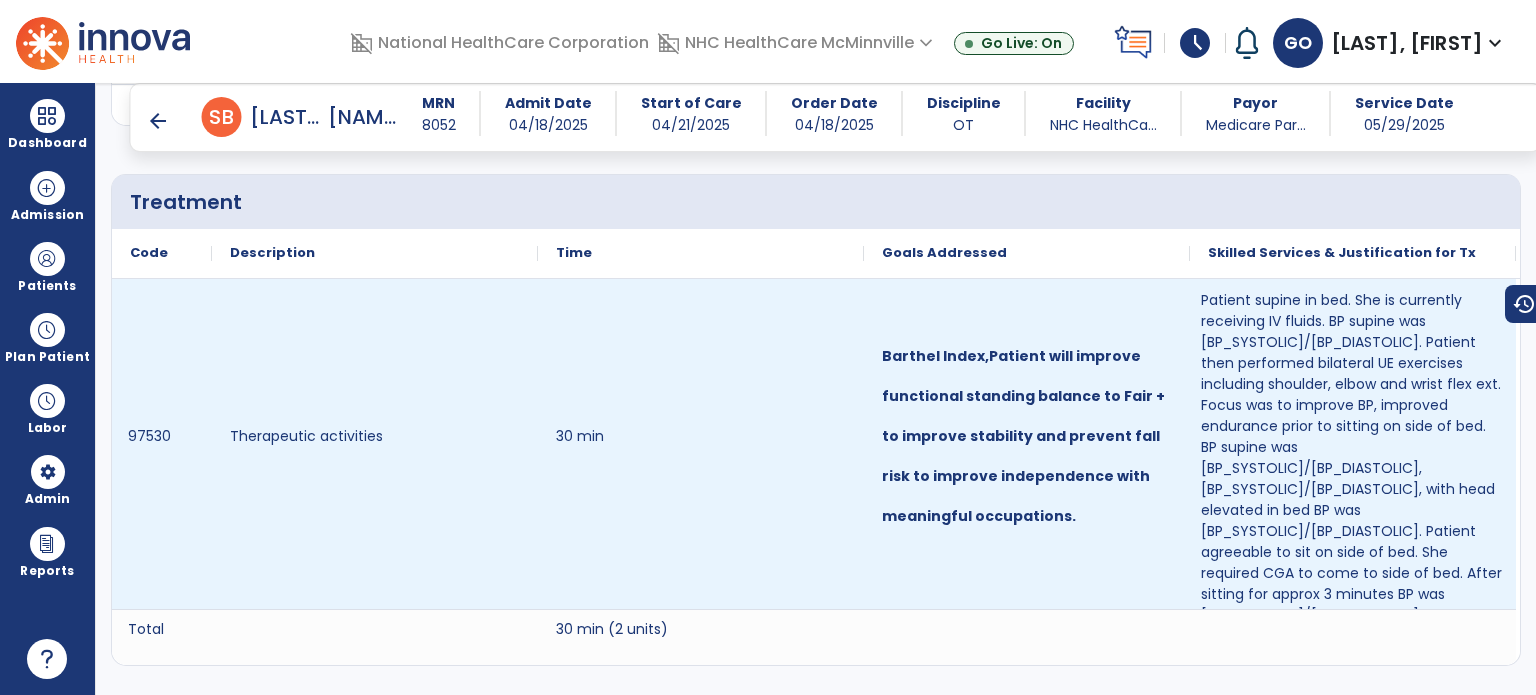 scroll, scrollTop: 1620, scrollLeft: 0, axis: vertical 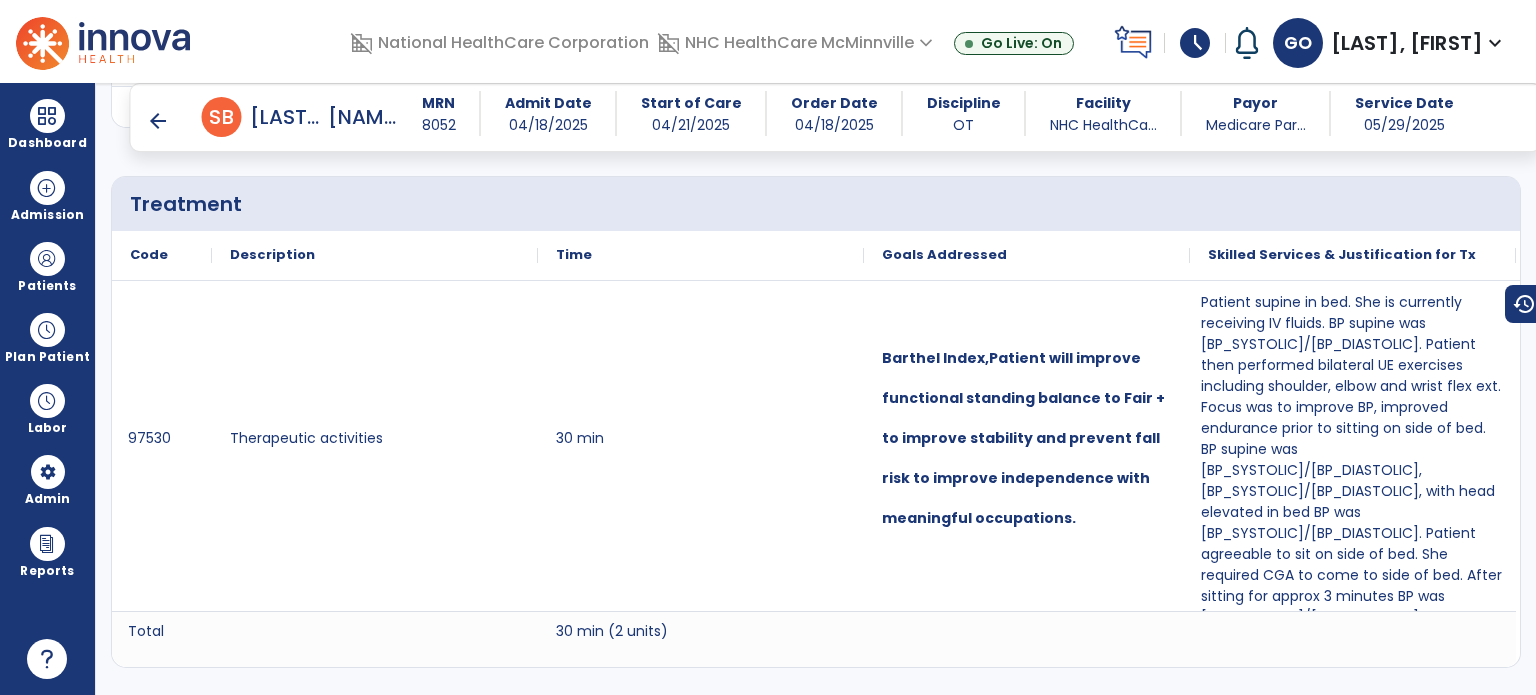 click on "arrow_back" at bounding box center (158, 121) 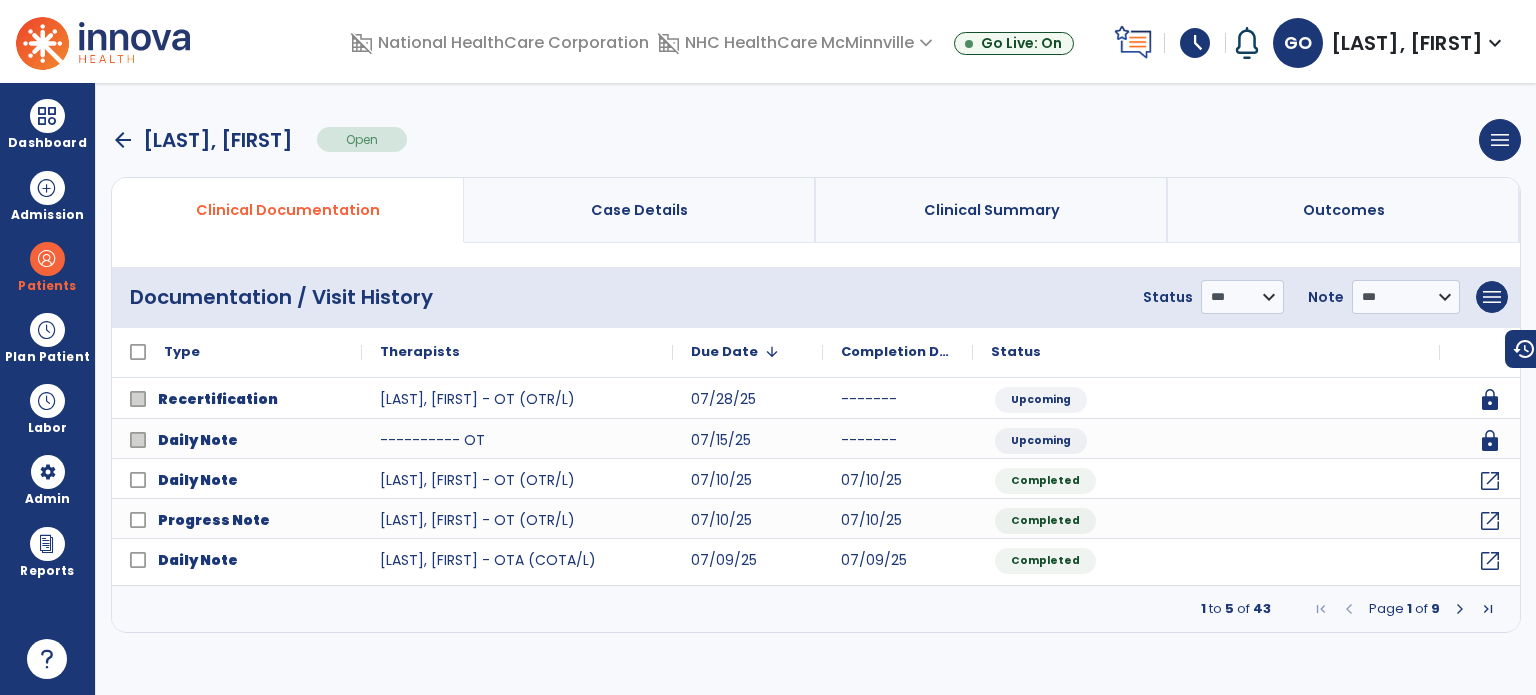 scroll, scrollTop: 0, scrollLeft: 0, axis: both 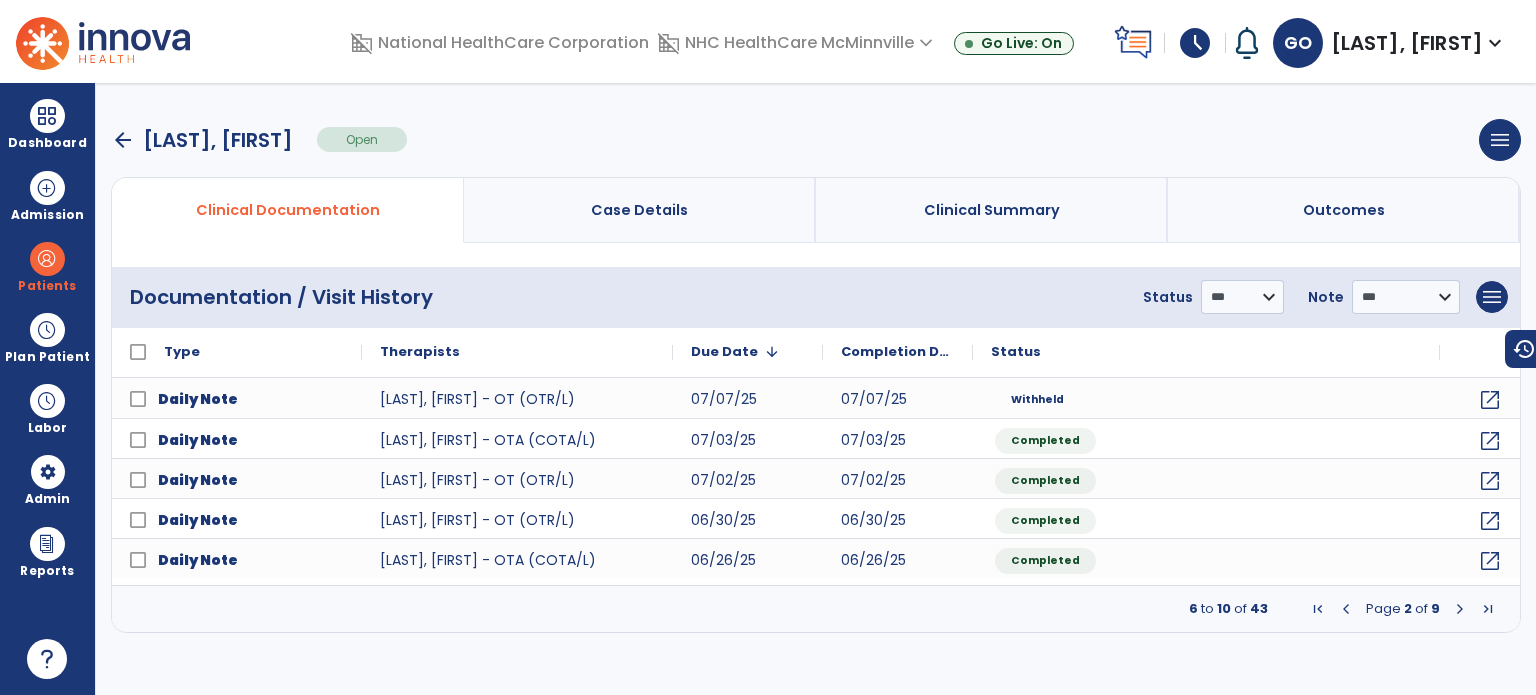 click at bounding box center [1460, 609] 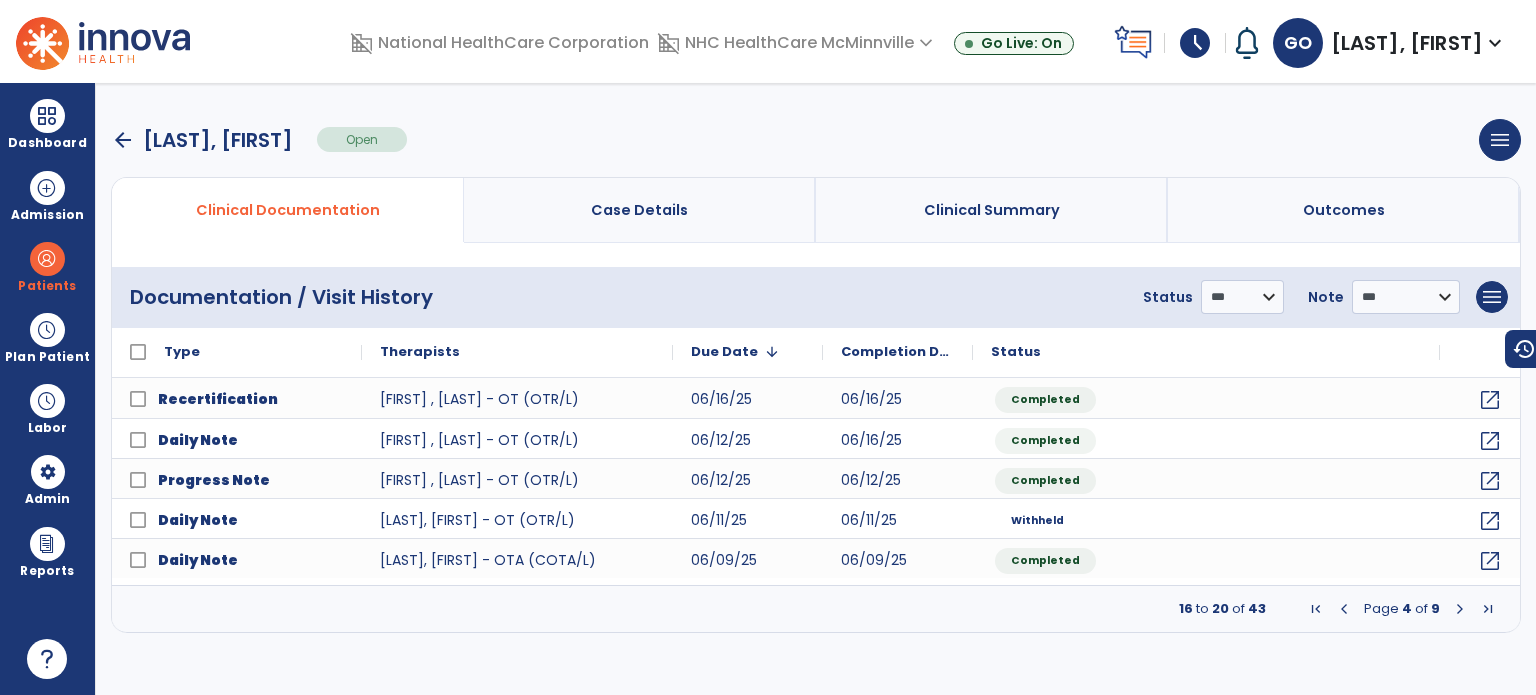 click at bounding box center (1460, 609) 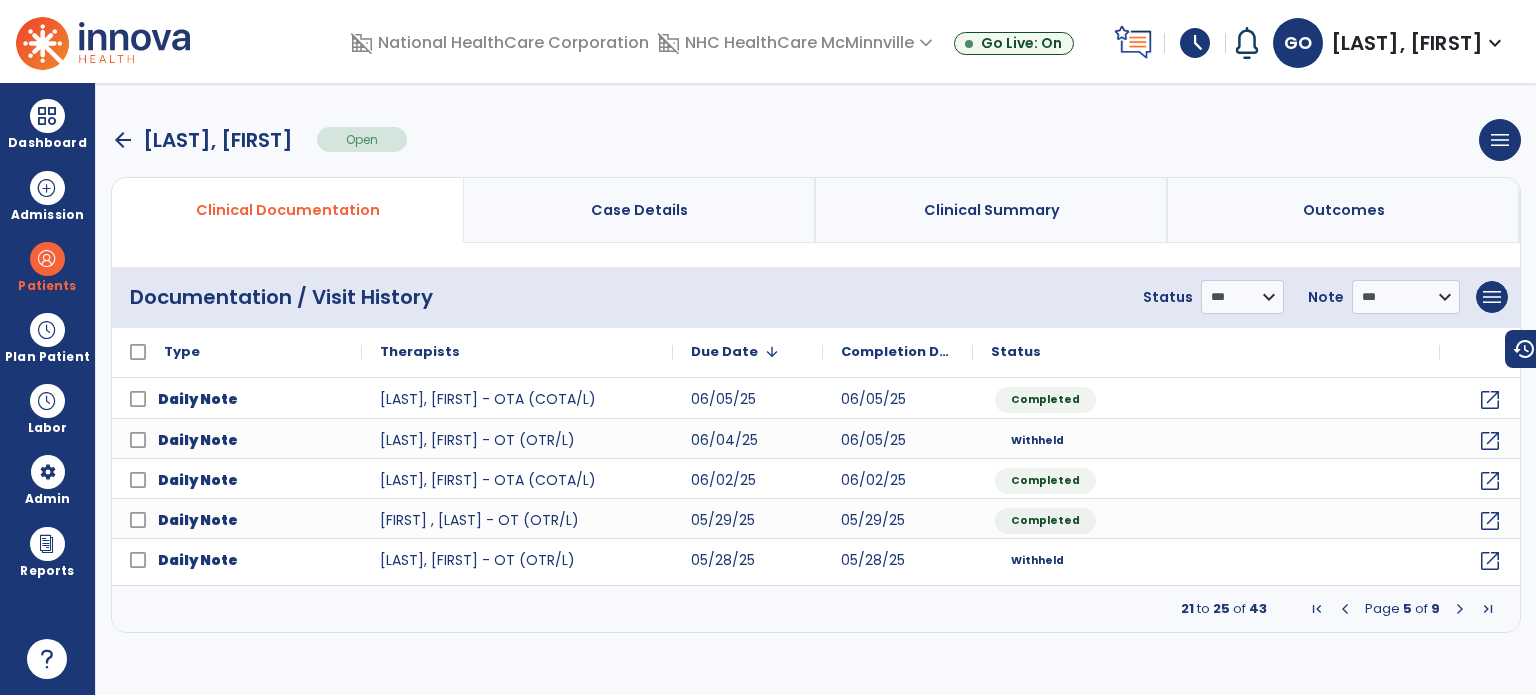 click at bounding box center [1460, 609] 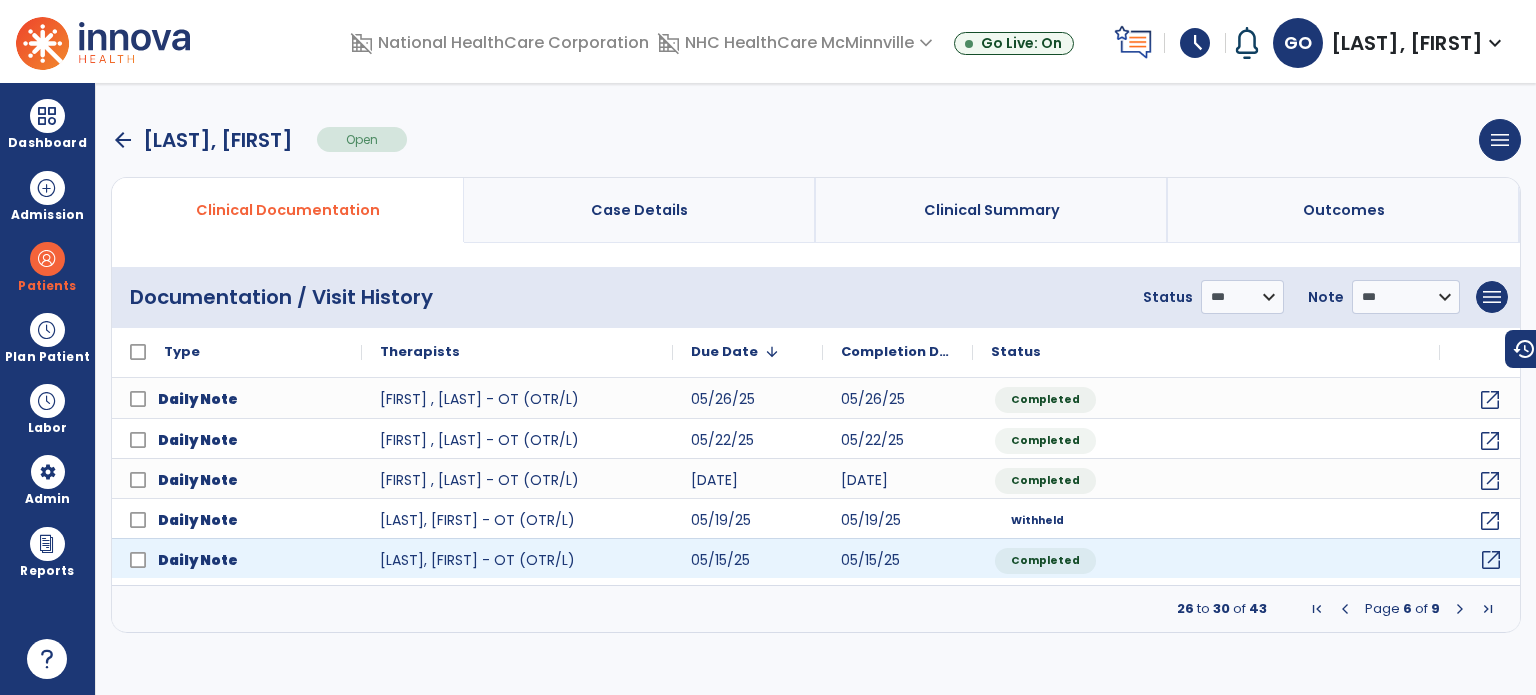 click on "open_in_new" 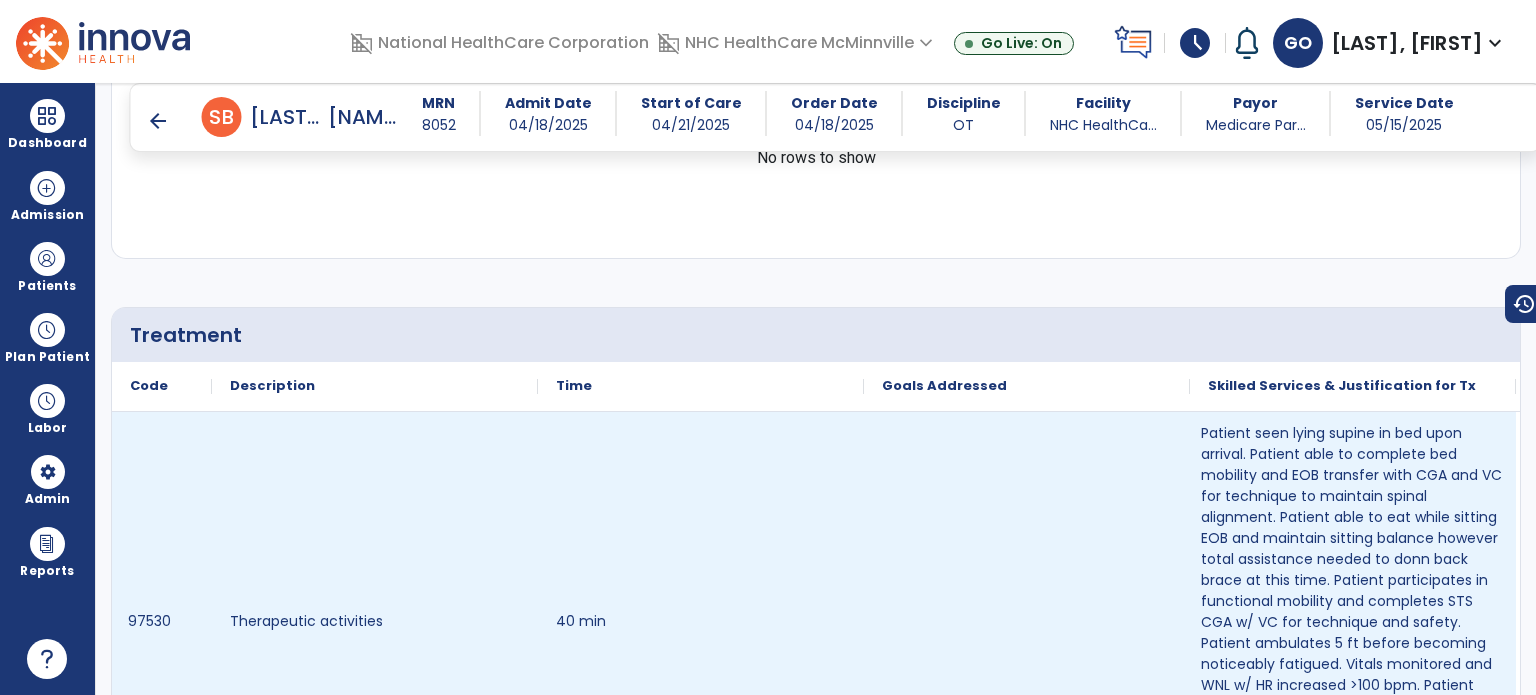 scroll, scrollTop: 1797, scrollLeft: 0, axis: vertical 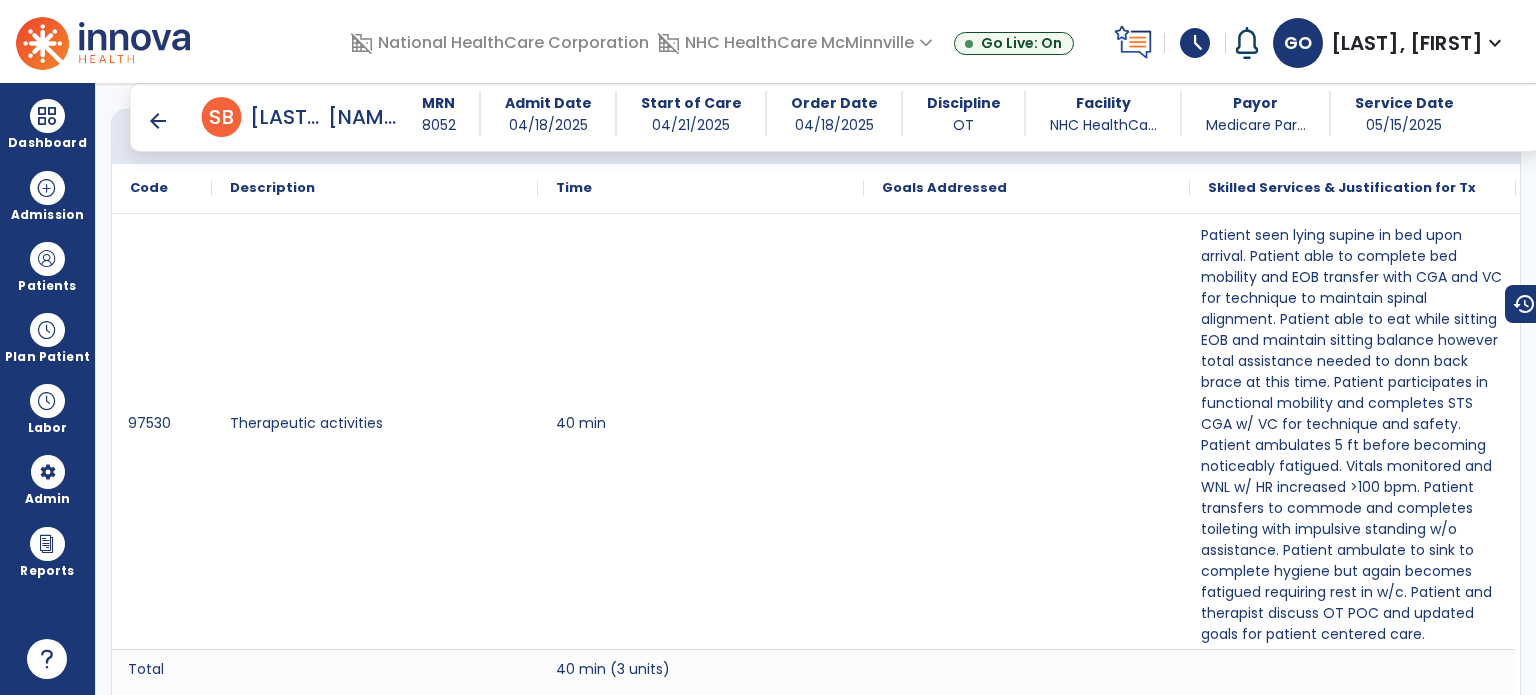 click on "arrow_back" at bounding box center (158, 121) 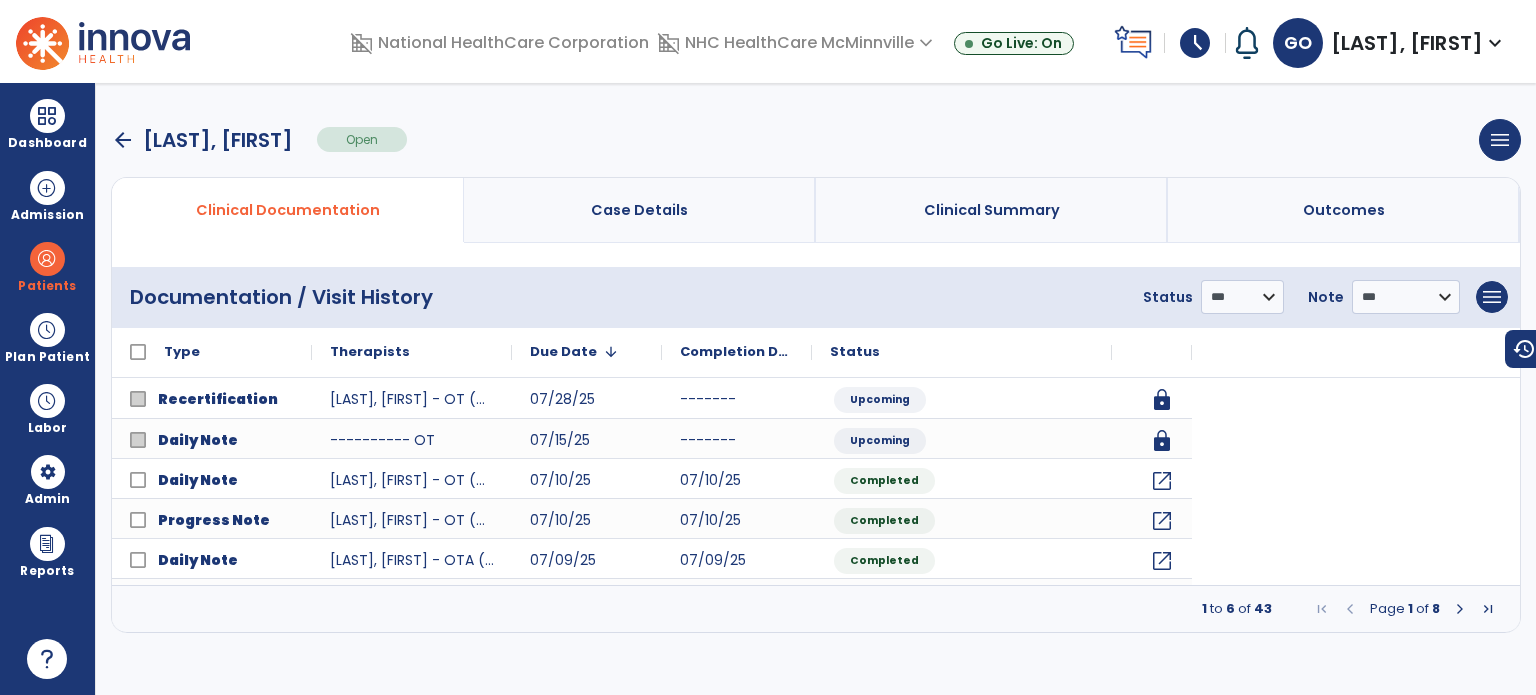 scroll, scrollTop: 0, scrollLeft: 0, axis: both 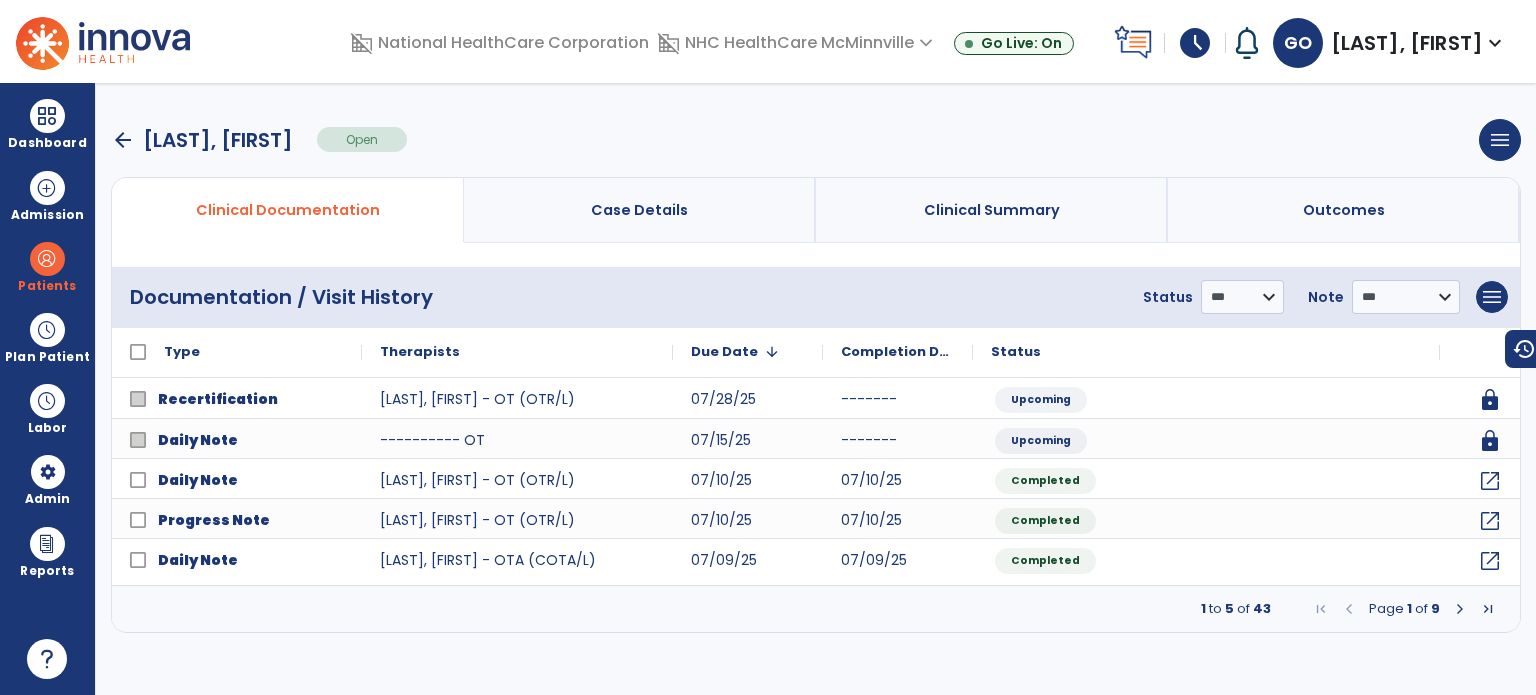 click at bounding box center (1460, 609) 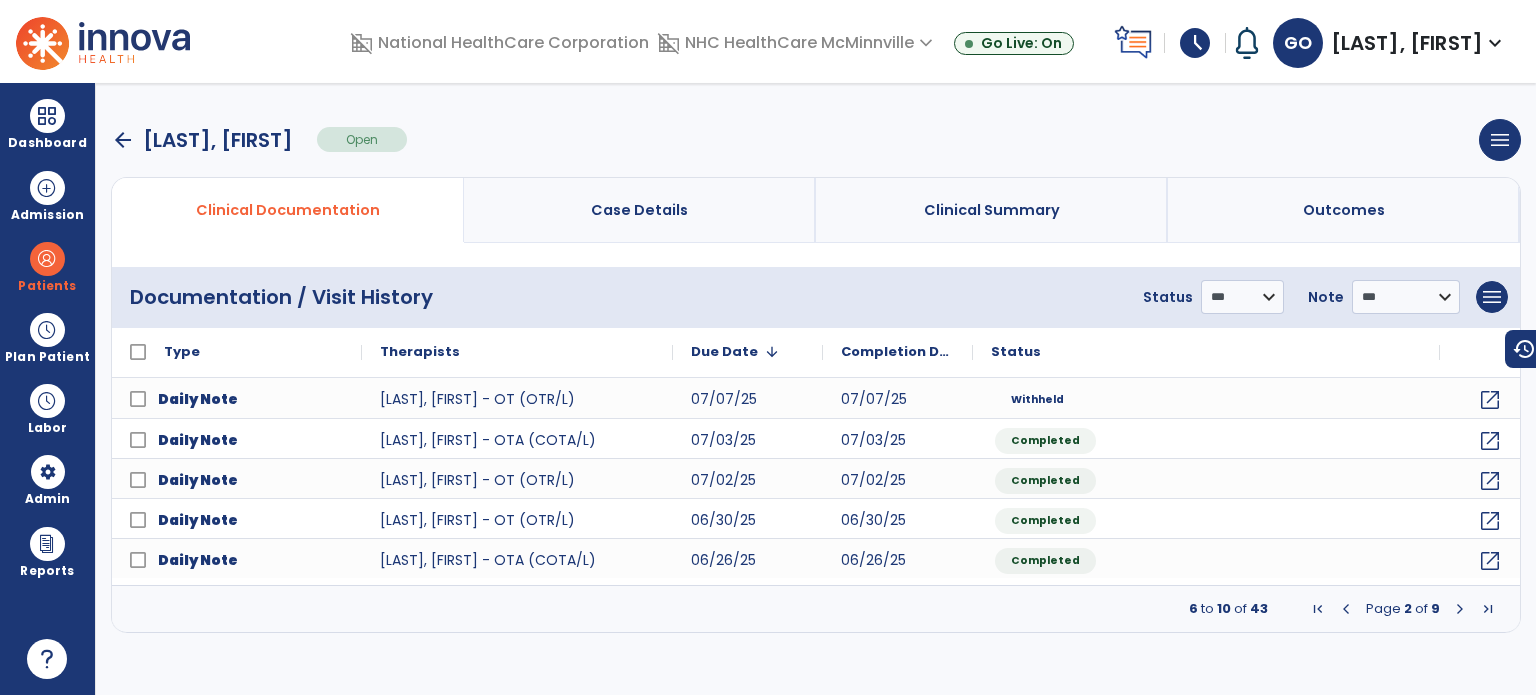 click at bounding box center (1460, 609) 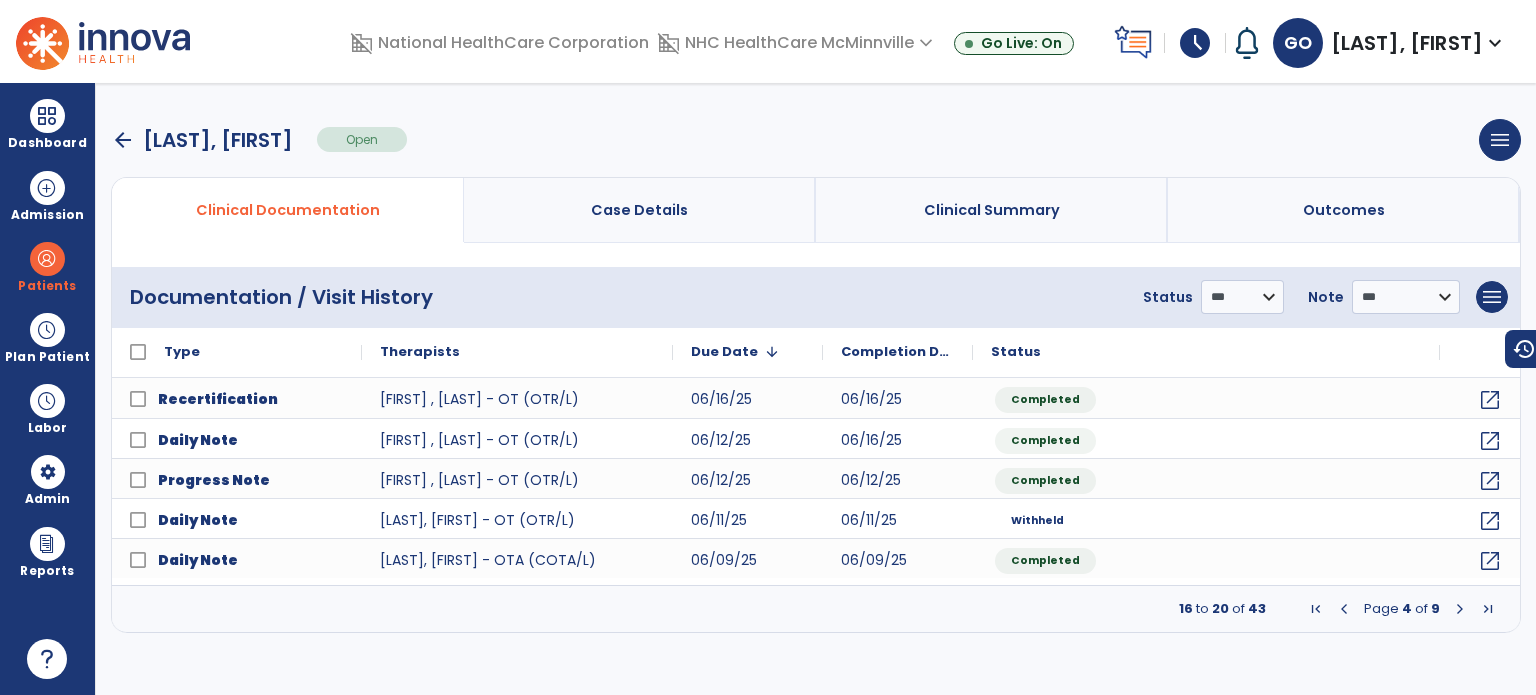 click at bounding box center [1460, 609] 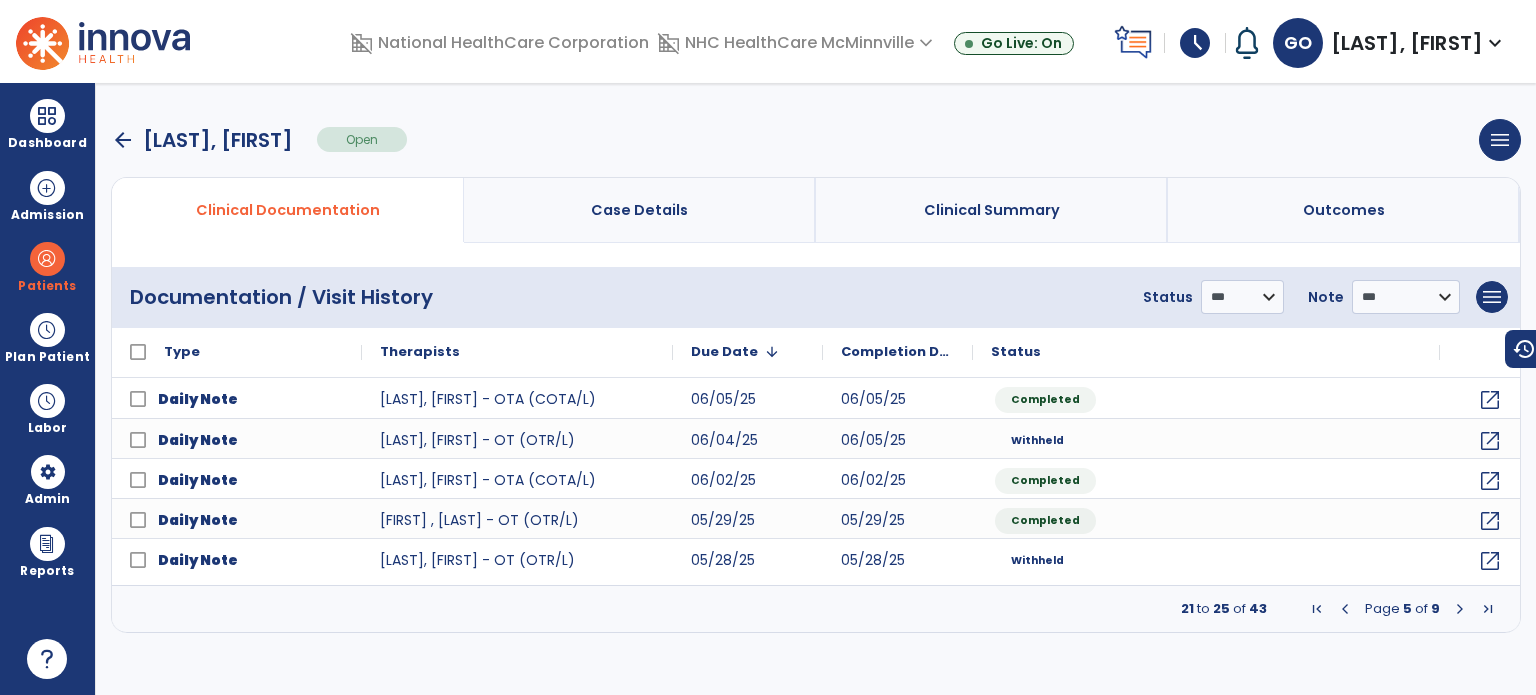 click at bounding box center (1460, 609) 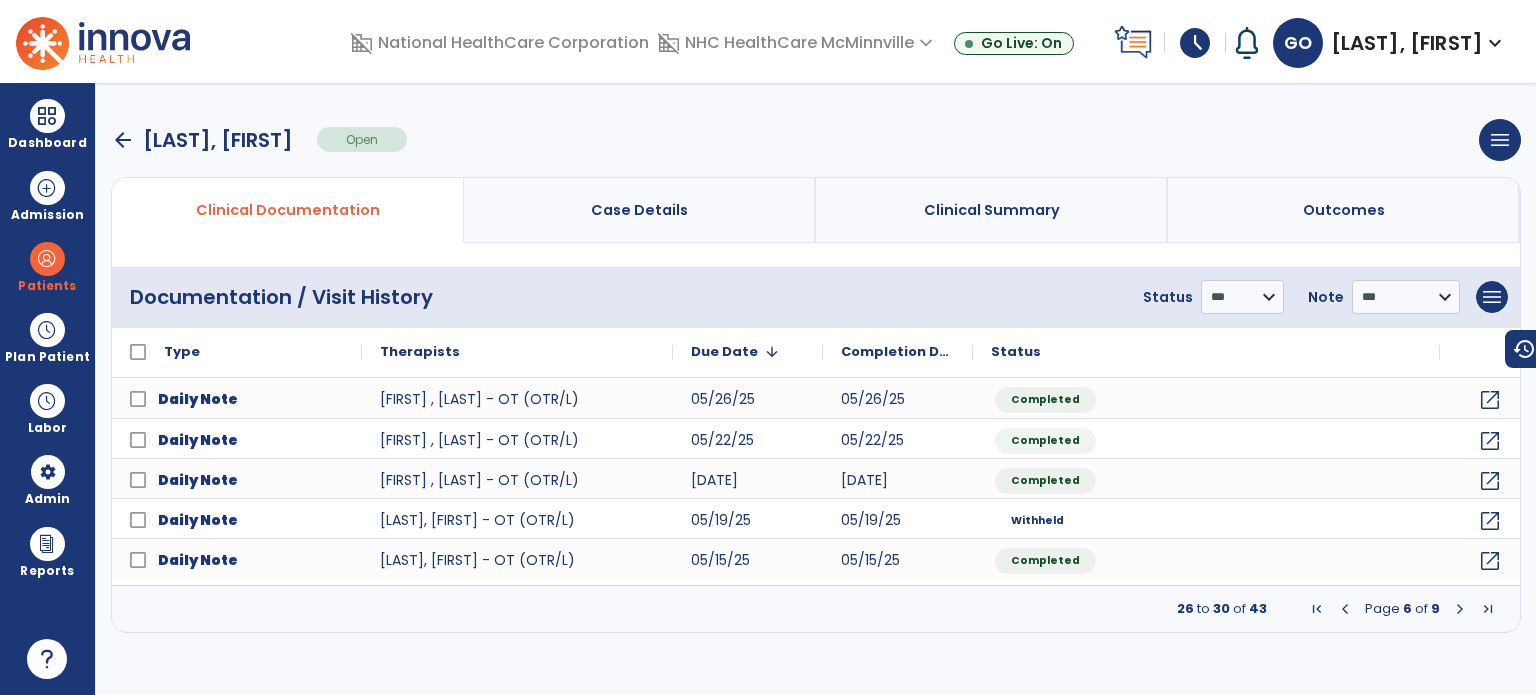 click at bounding box center [1460, 609] 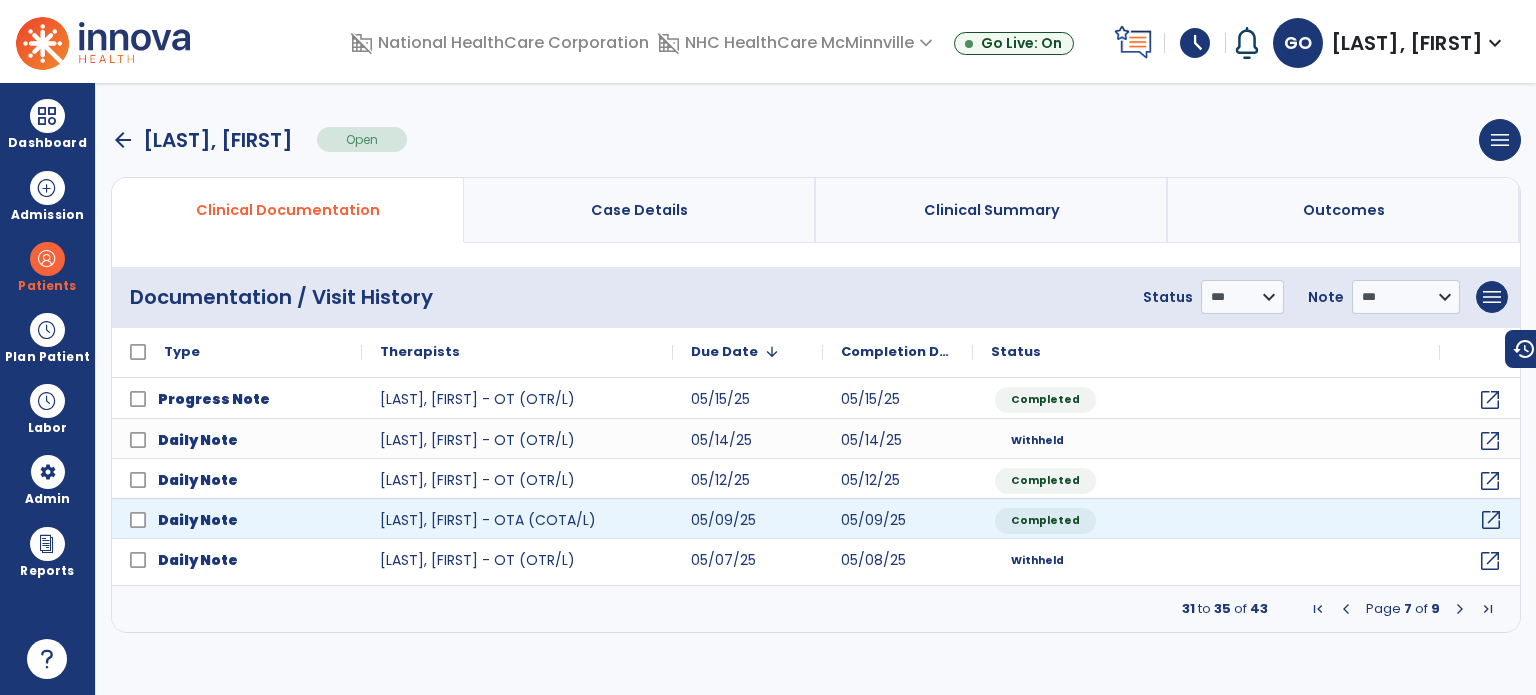 click on "open_in_new" 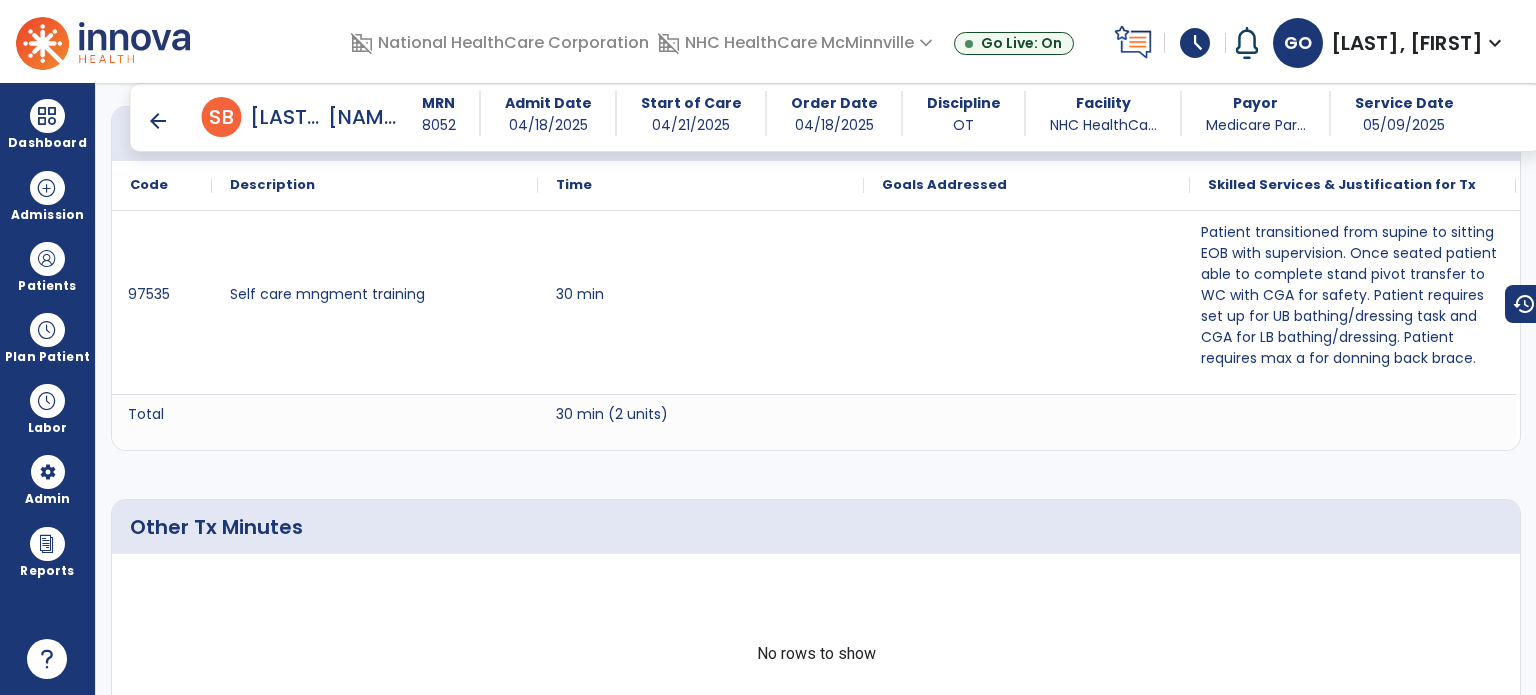 scroll, scrollTop: 1700, scrollLeft: 0, axis: vertical 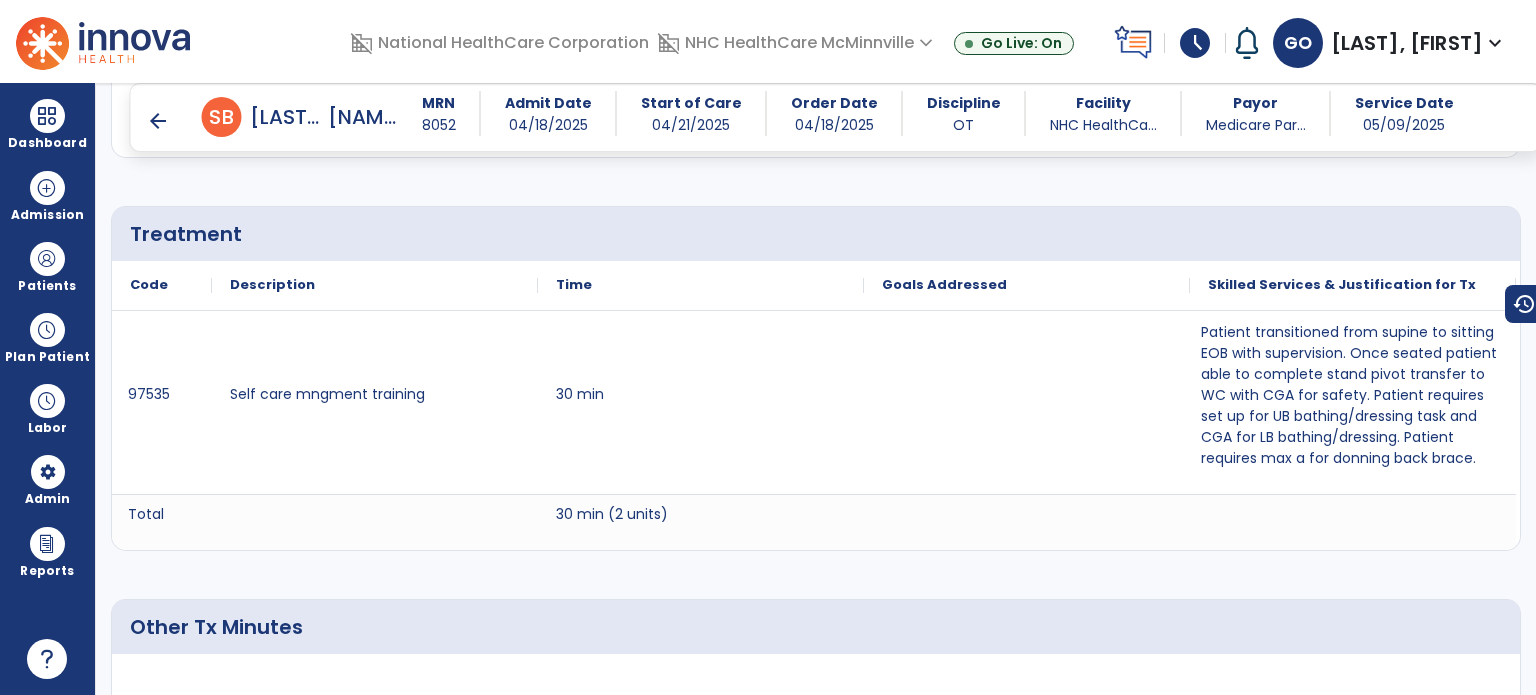 click on "arrow_back" at bounding box center [158, 121] 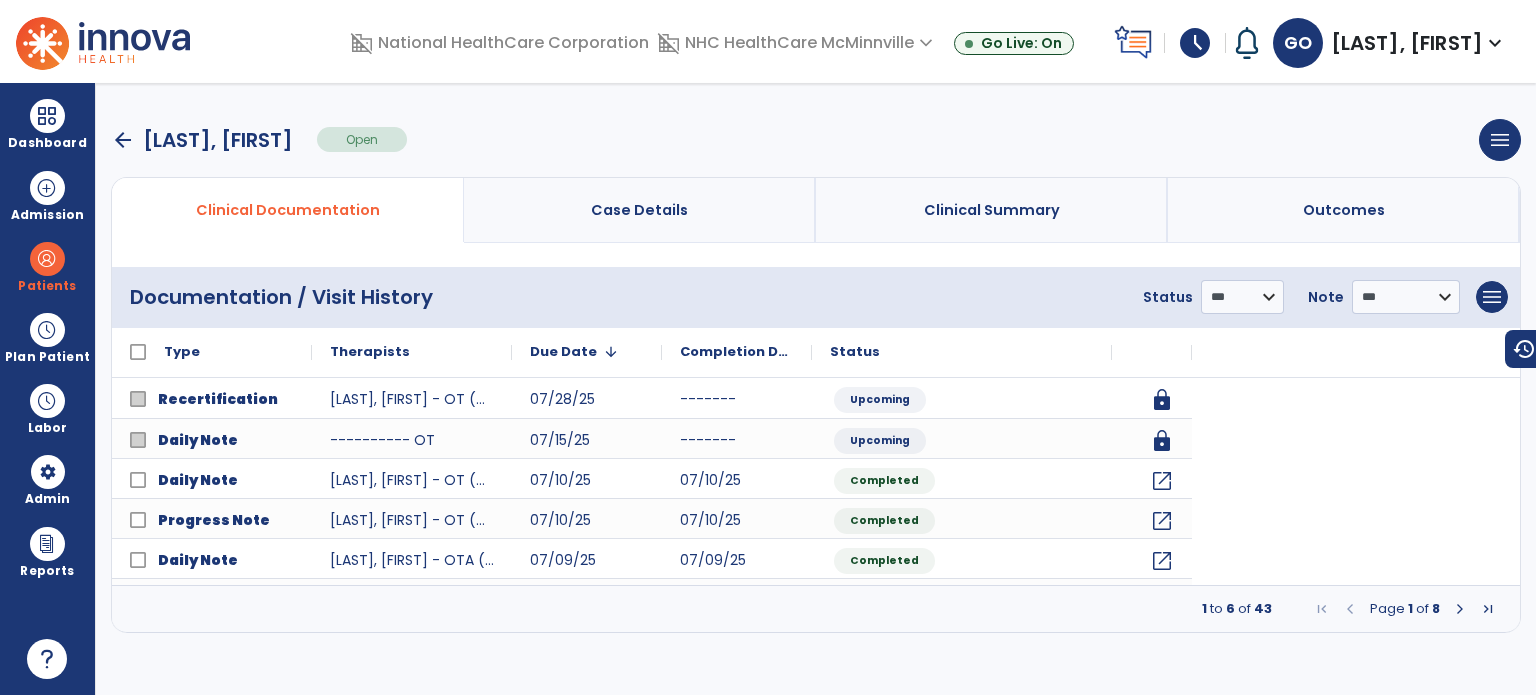 scroll, scrollTop: 0, scrollLeft: 0, axis: both 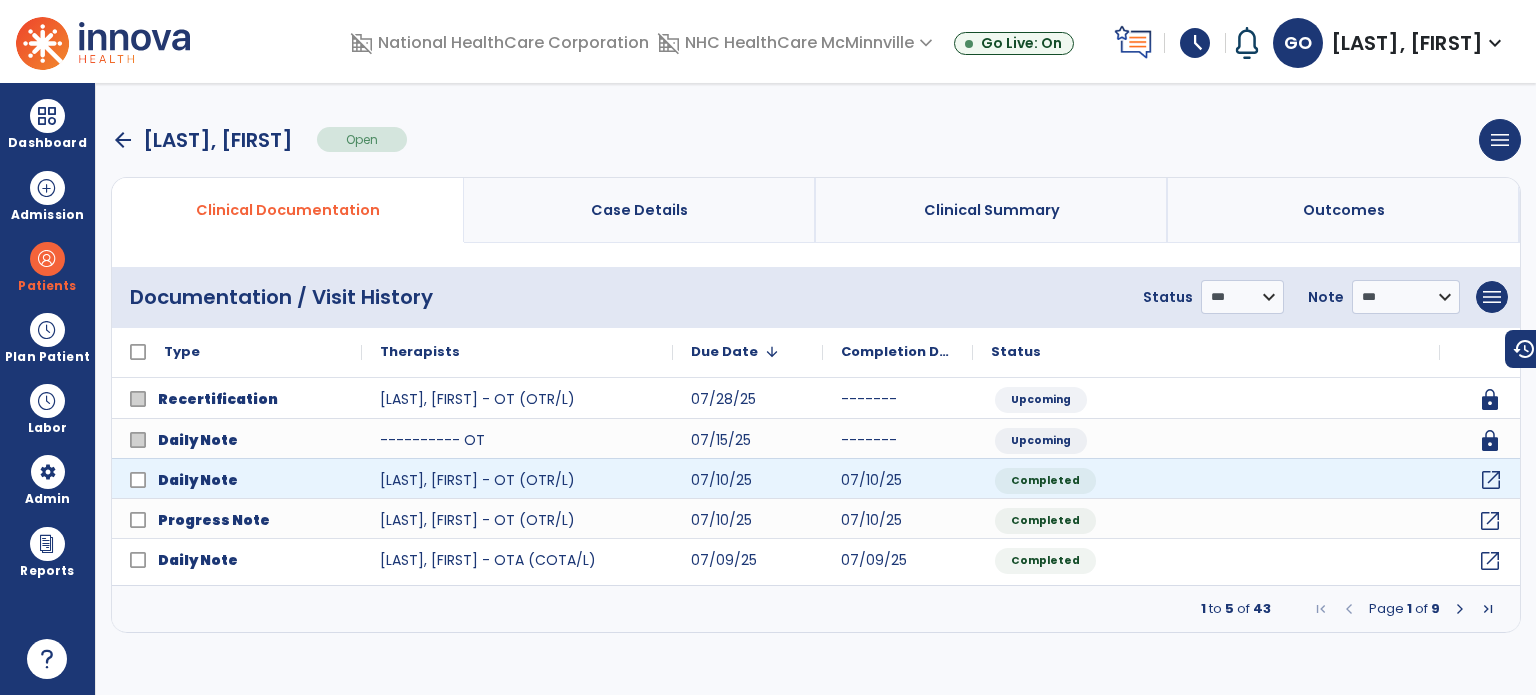 click on "open_in_new" 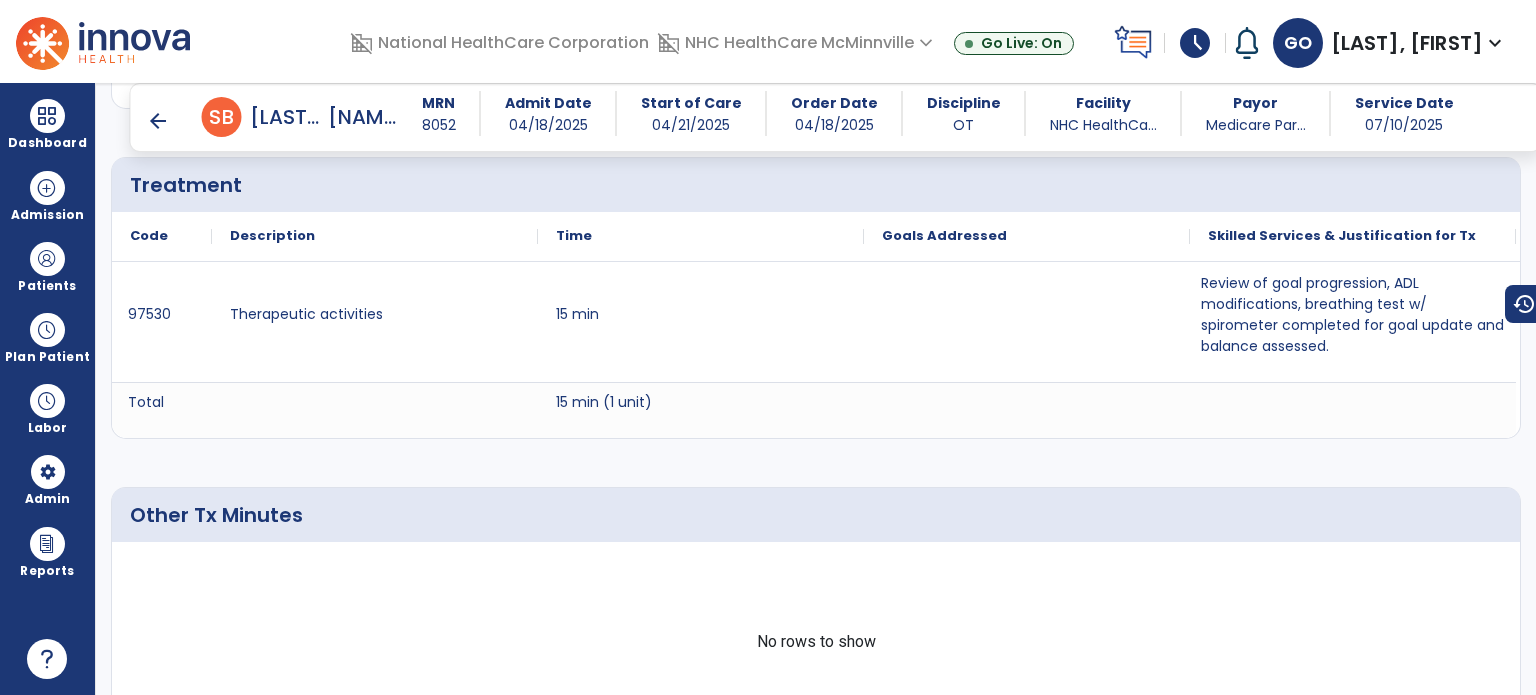 scroll, scrollTop: 1720, scrollLeft: 0, axis: vertical 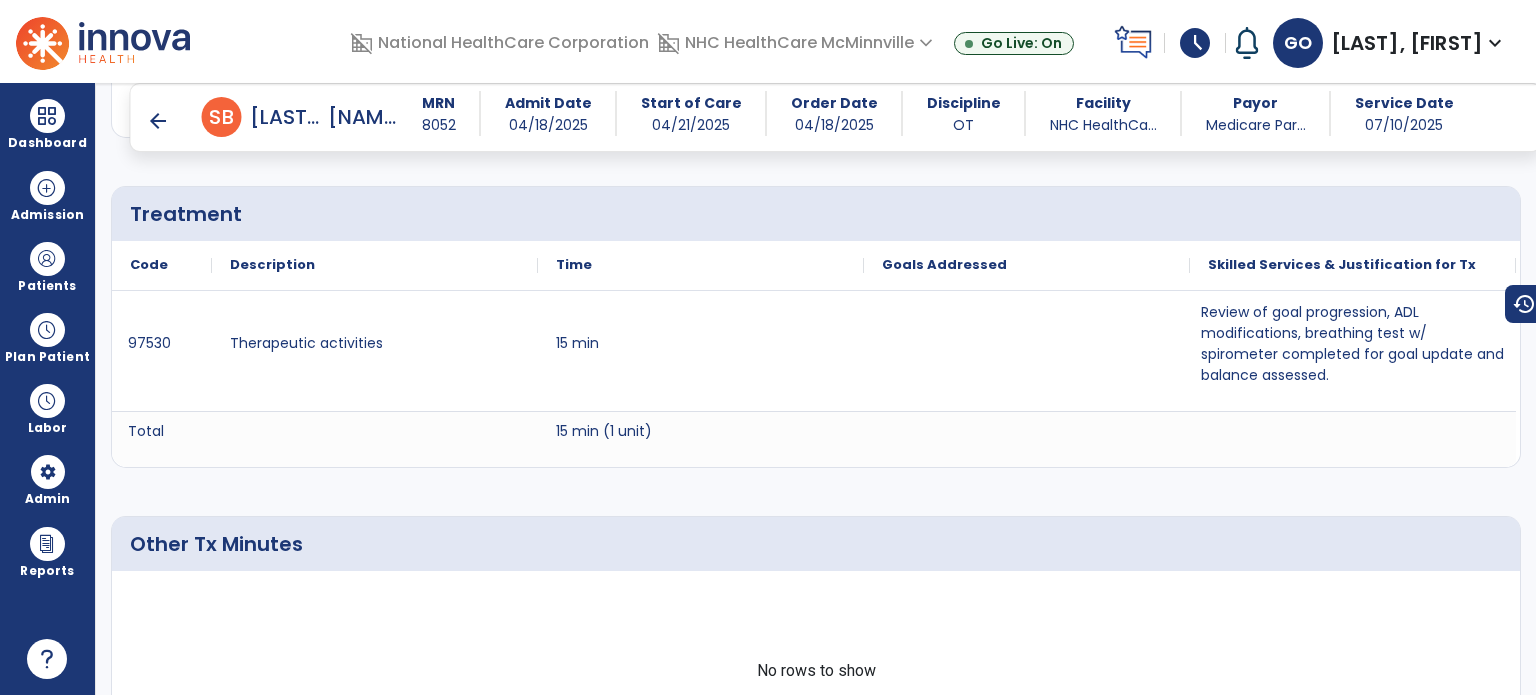 click on "arrow_back" at bounding box center (158, 121) 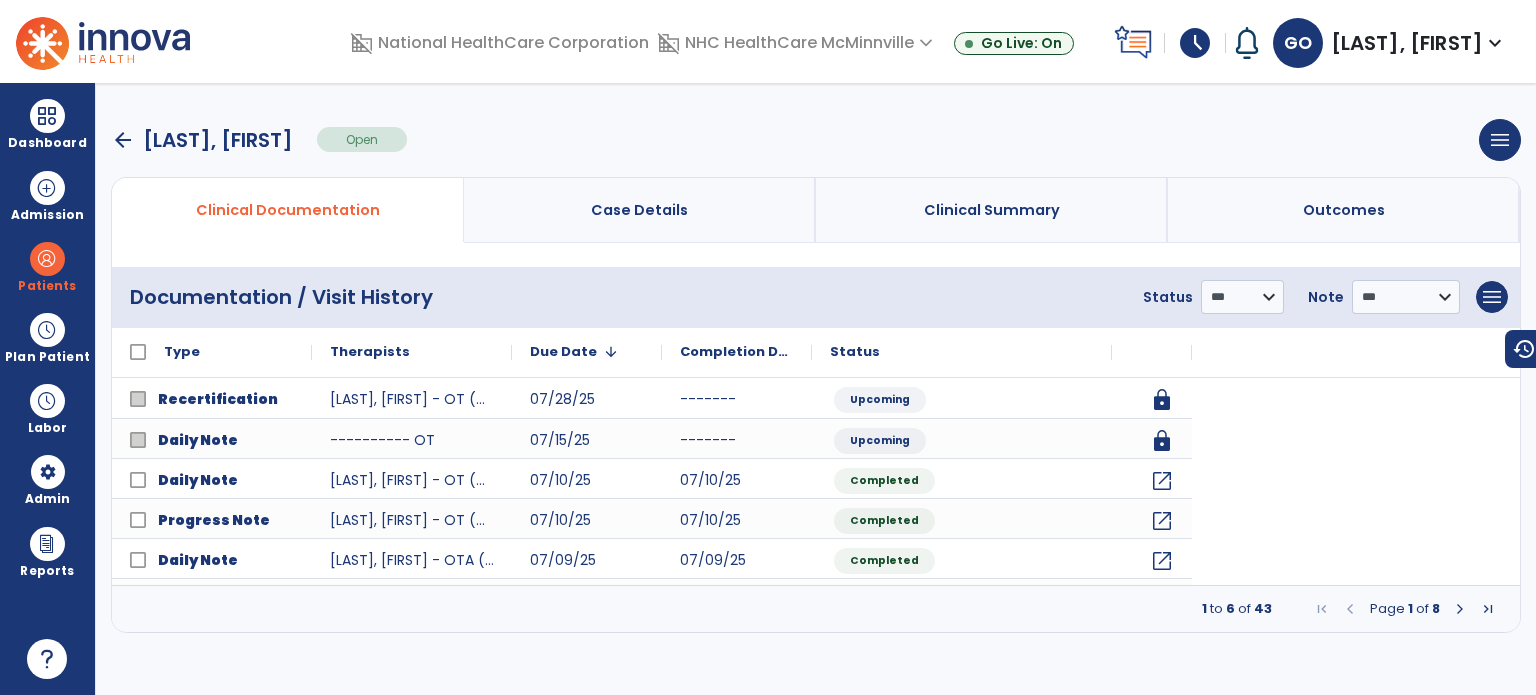 scroll, scrollTop: 0, scrollLeft: 0, axis: both 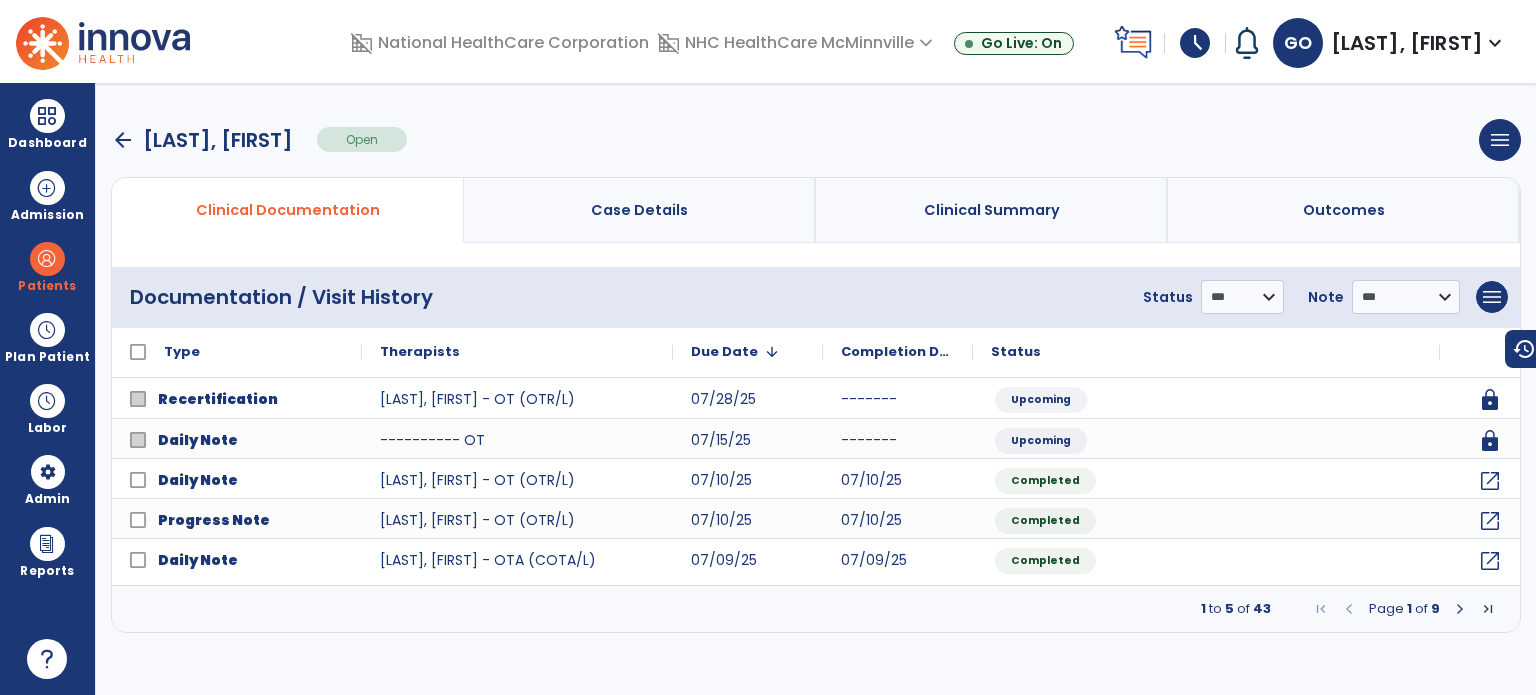 click at bounding box center [1460, 609] 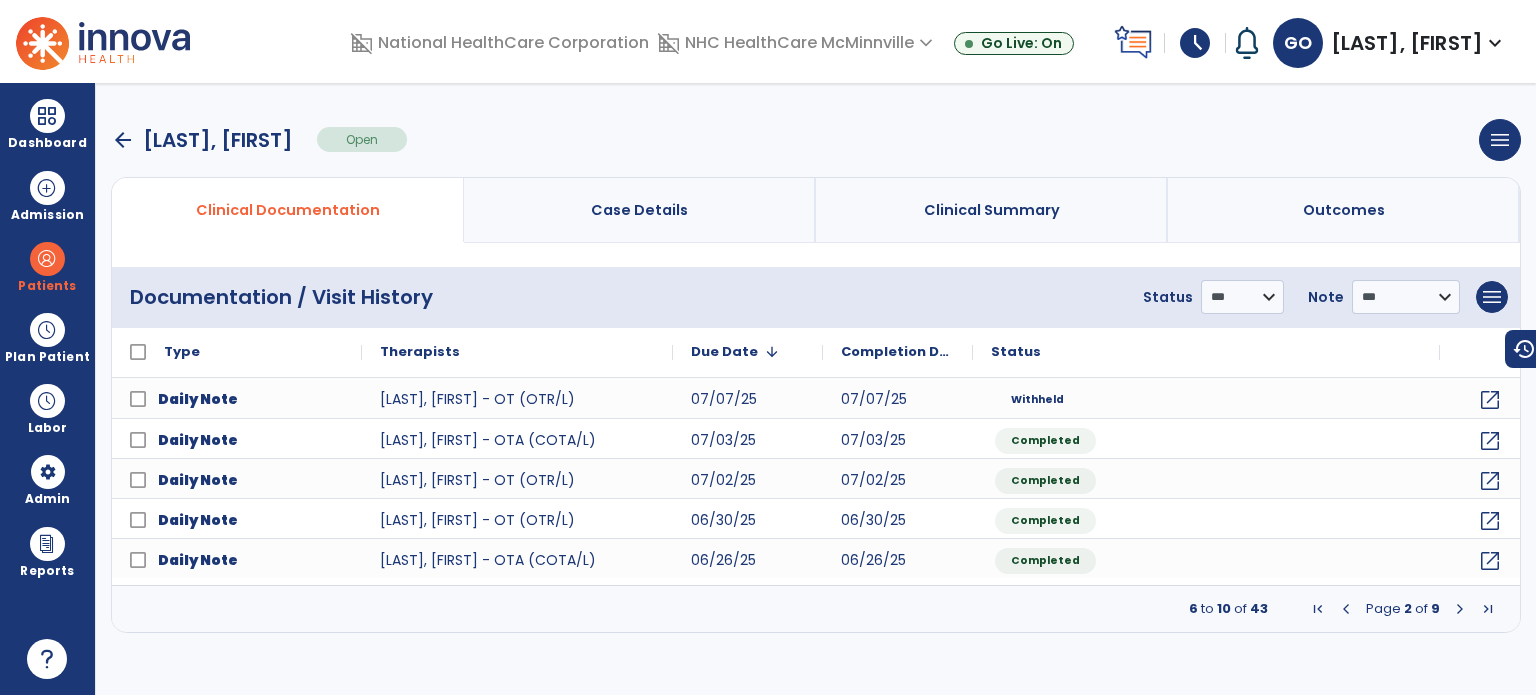 click on "arrow_back" at bounding box center (123, 140) 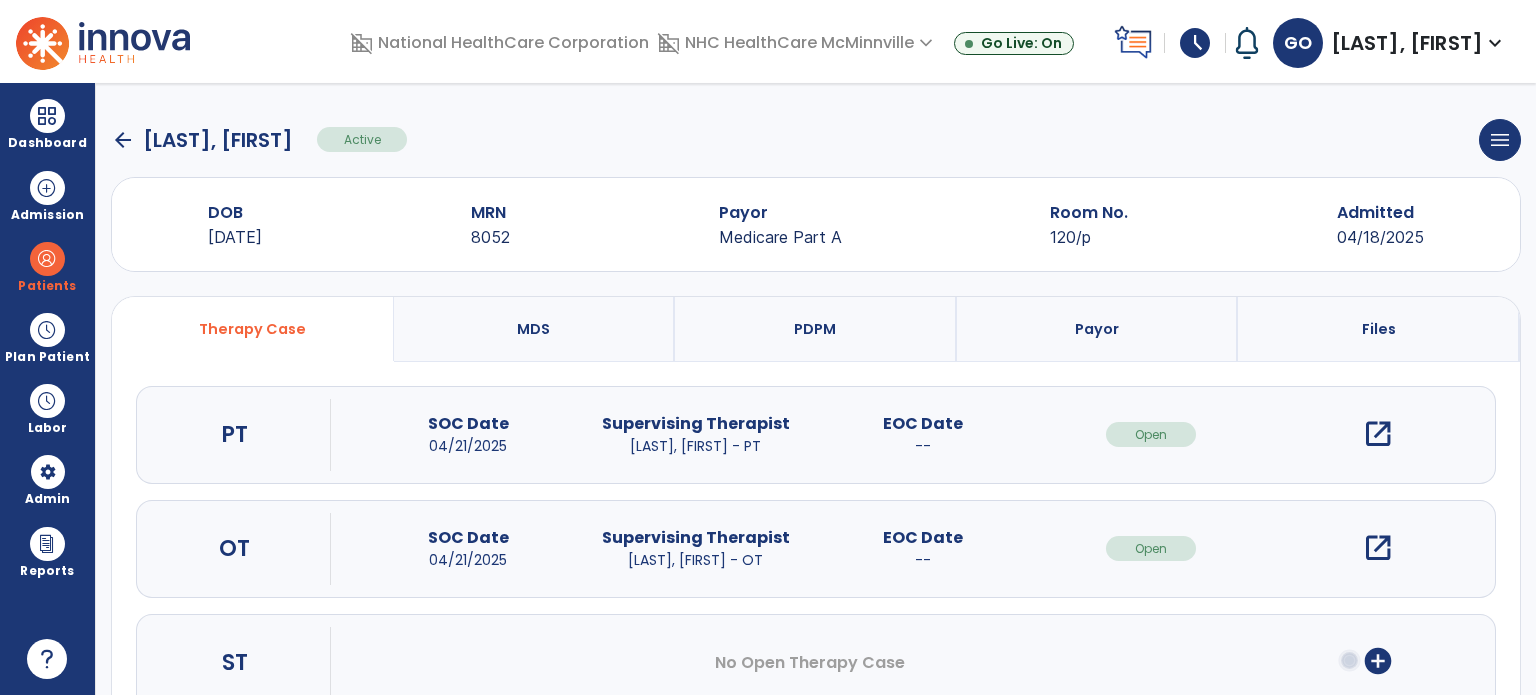 click on "open_in_new" at bounding box center [1378, 434] 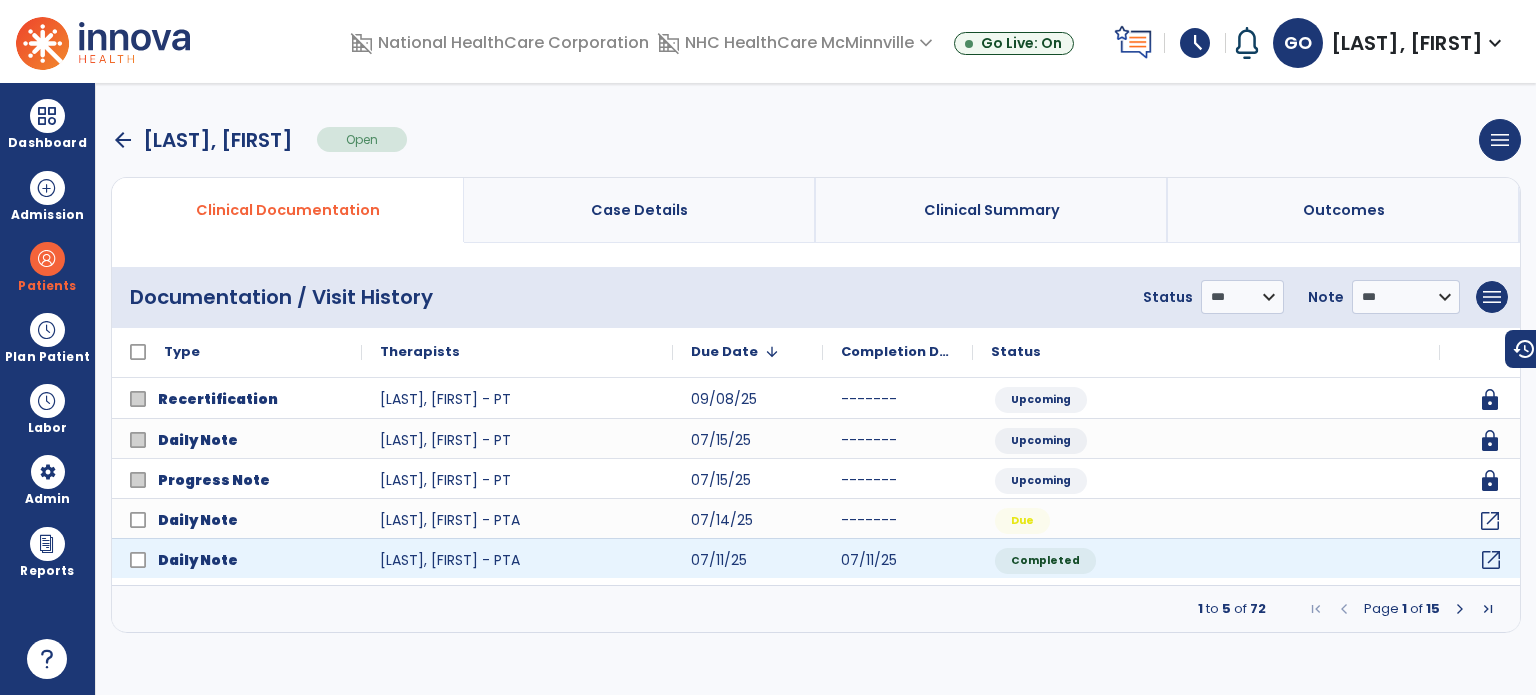 click on "open_in_new" 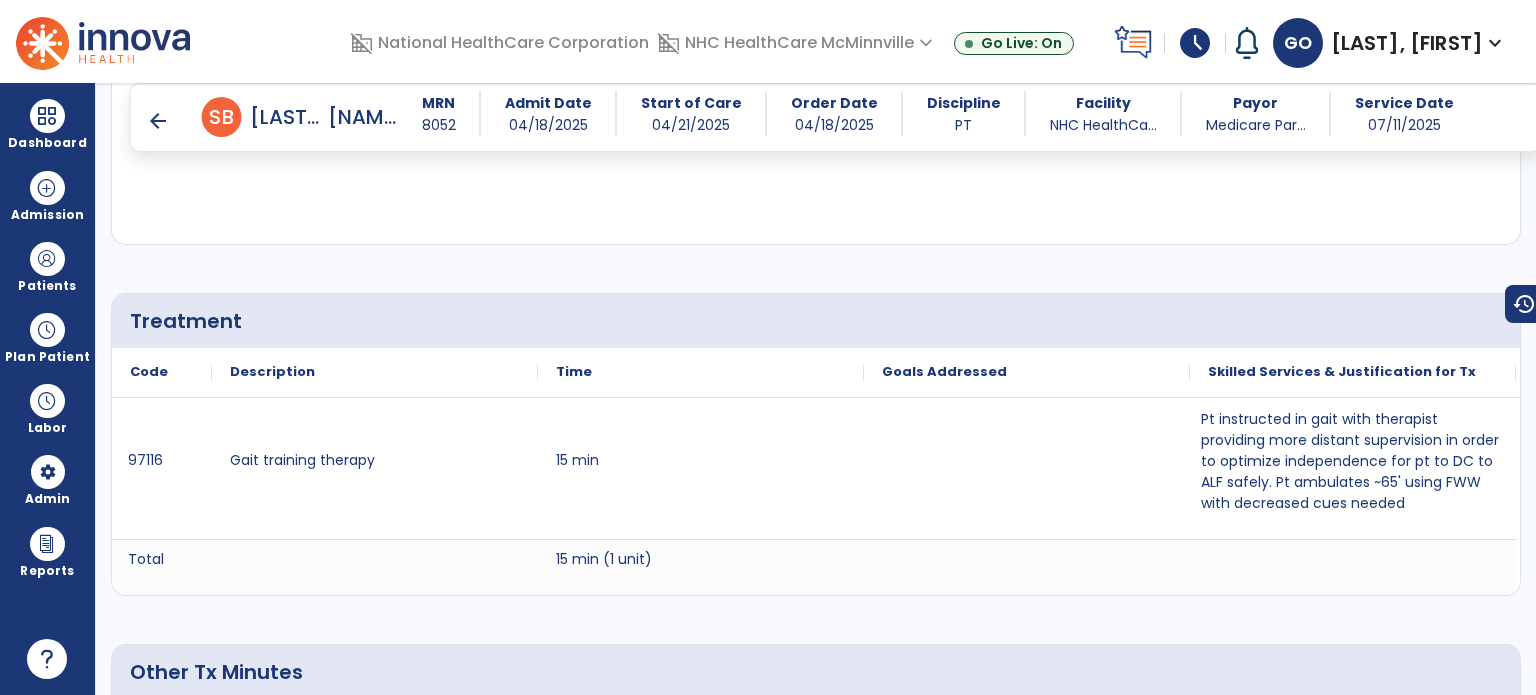 scroll, scrollTop: 1700, scrollLeft: 0, axis: vertical 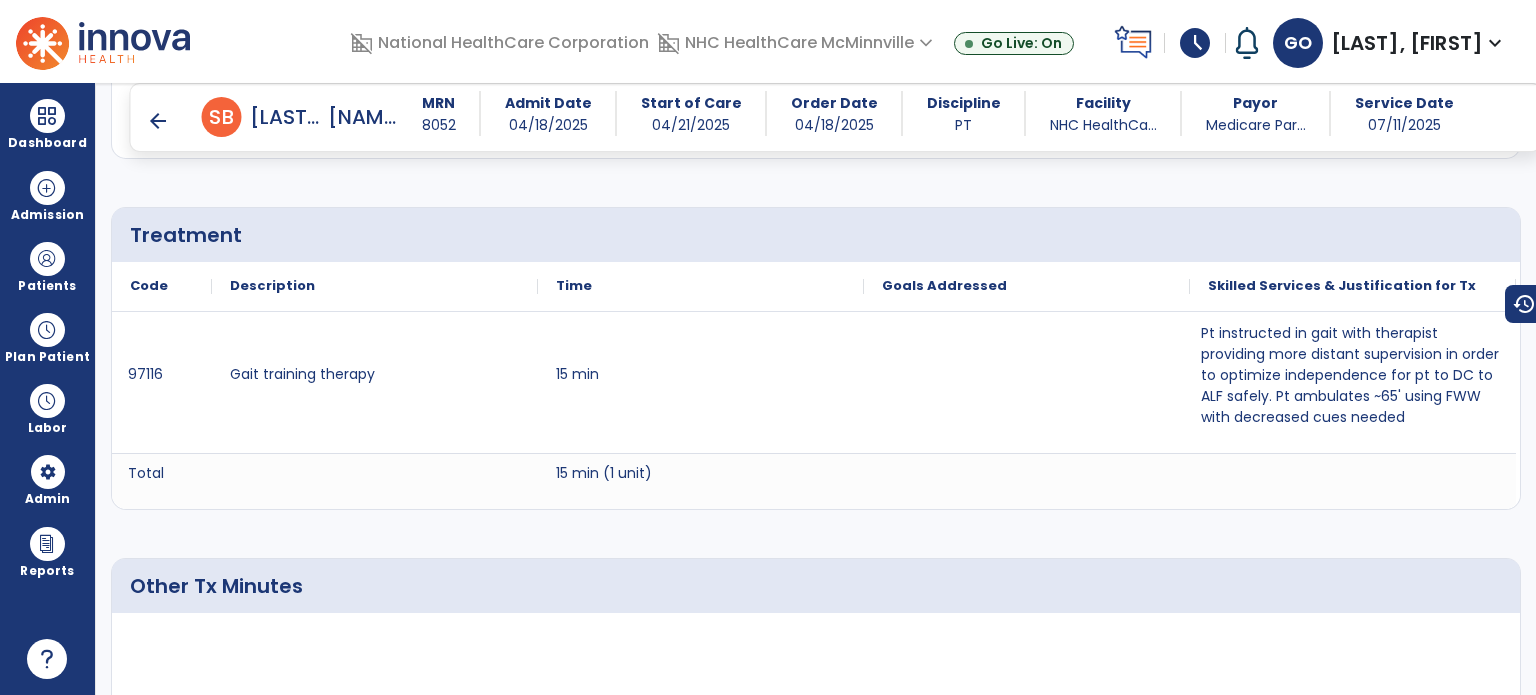 click on "arrow_back      S  B  Smith,   Beulah  MRN 8052 Admit Date 04/18/2025 Start of Care 04/21/2025 Order Date 04/18/2025 Discipline PT Facility NHC HealthCa... Payor Medicare Par... Service Date 07/11/2025" at bounding box center [836, 117] 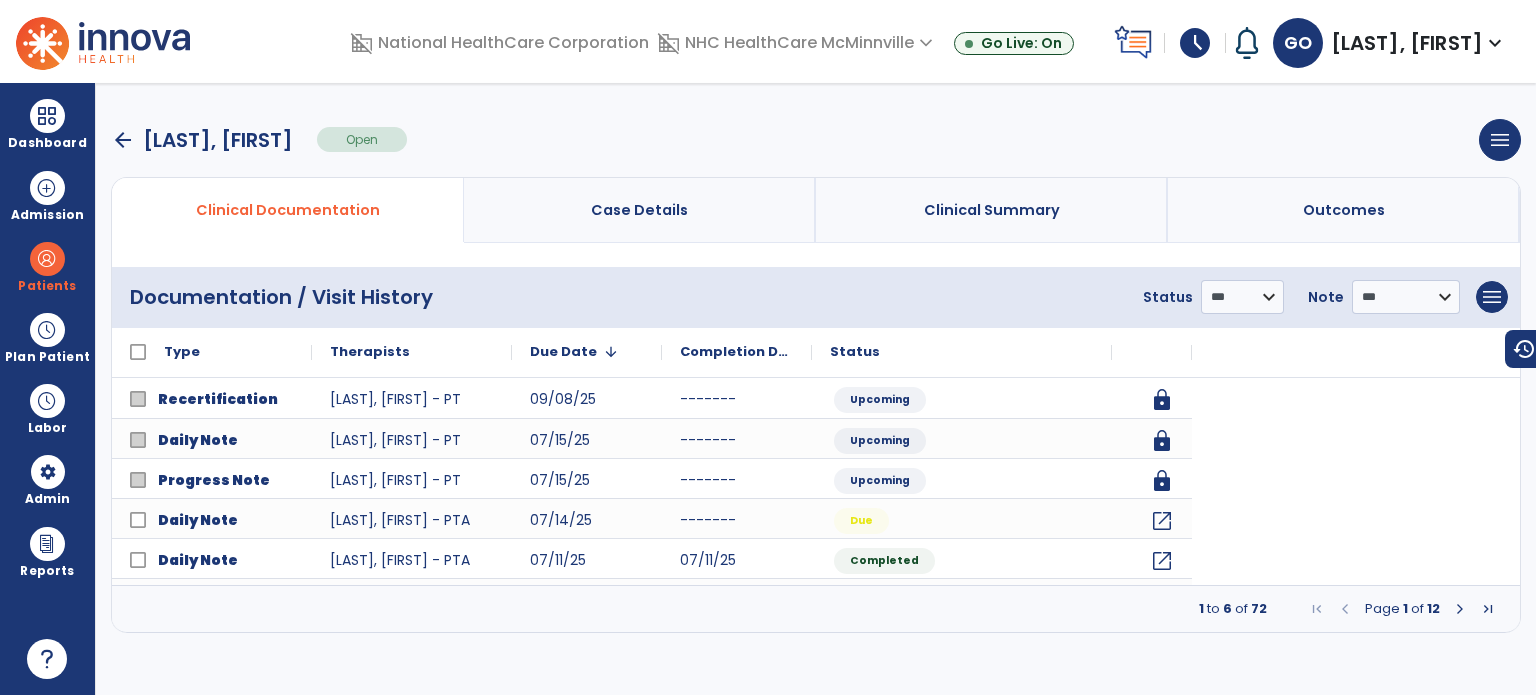 scroll, scrollTop: 0, scrollLeft: 0, axis: both 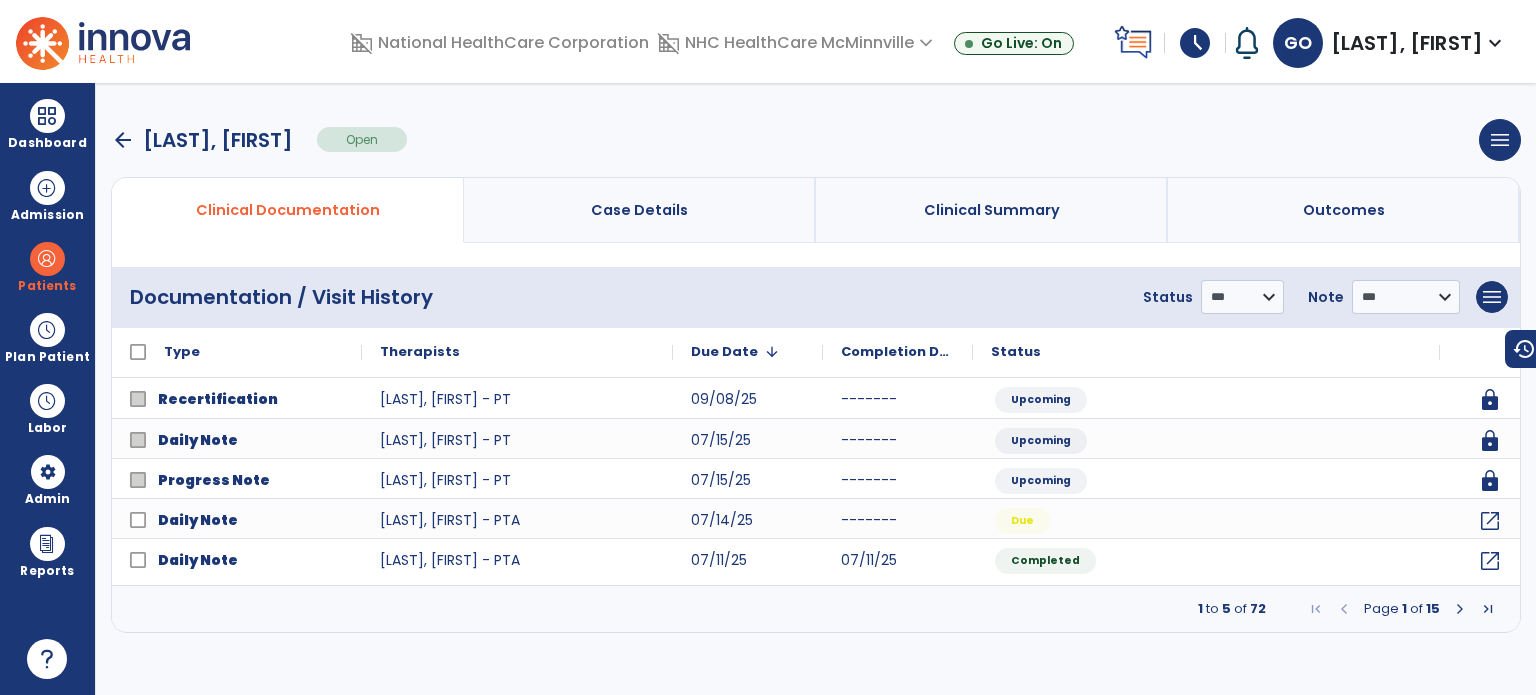 click at bounding box center [1460, 609] 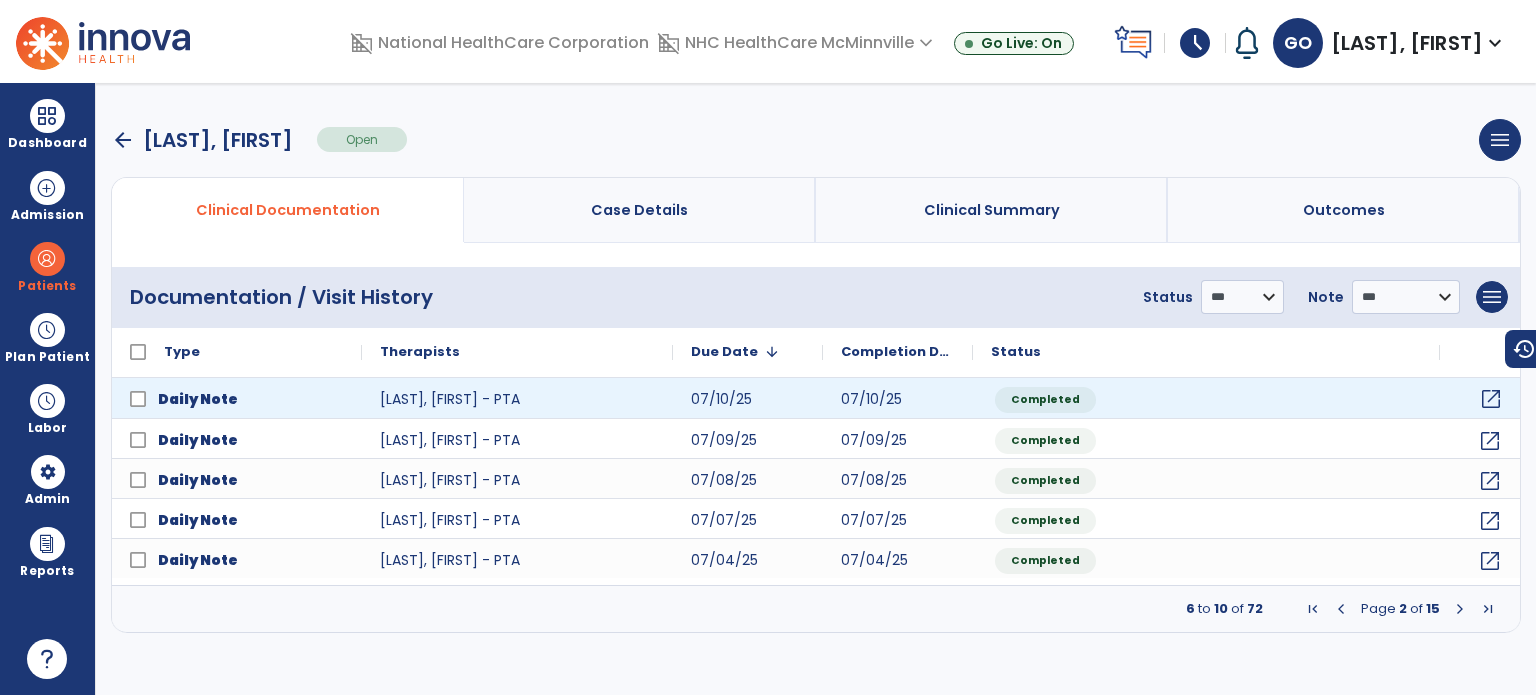 click on "open_in_new" 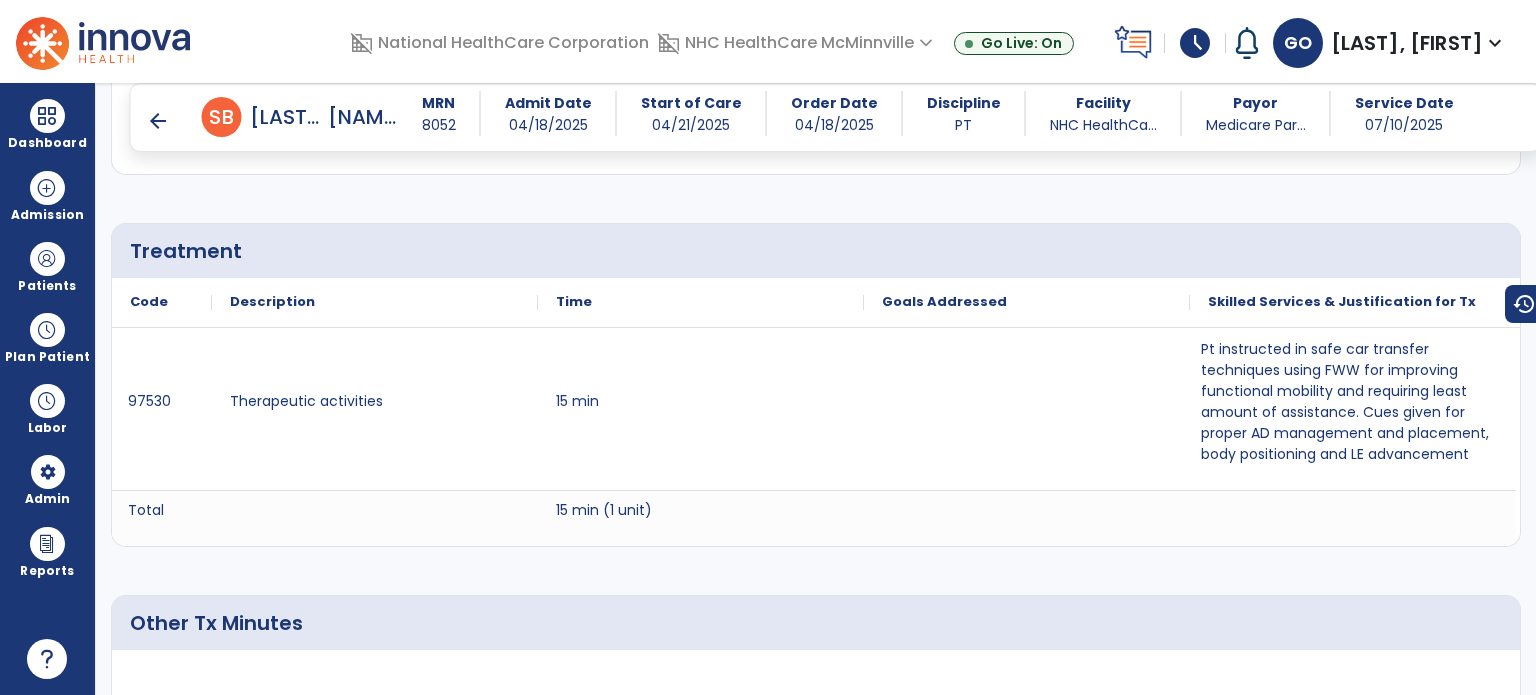 scroll, scrollTop: 1800, scrollLeft: 0, axis: vertical 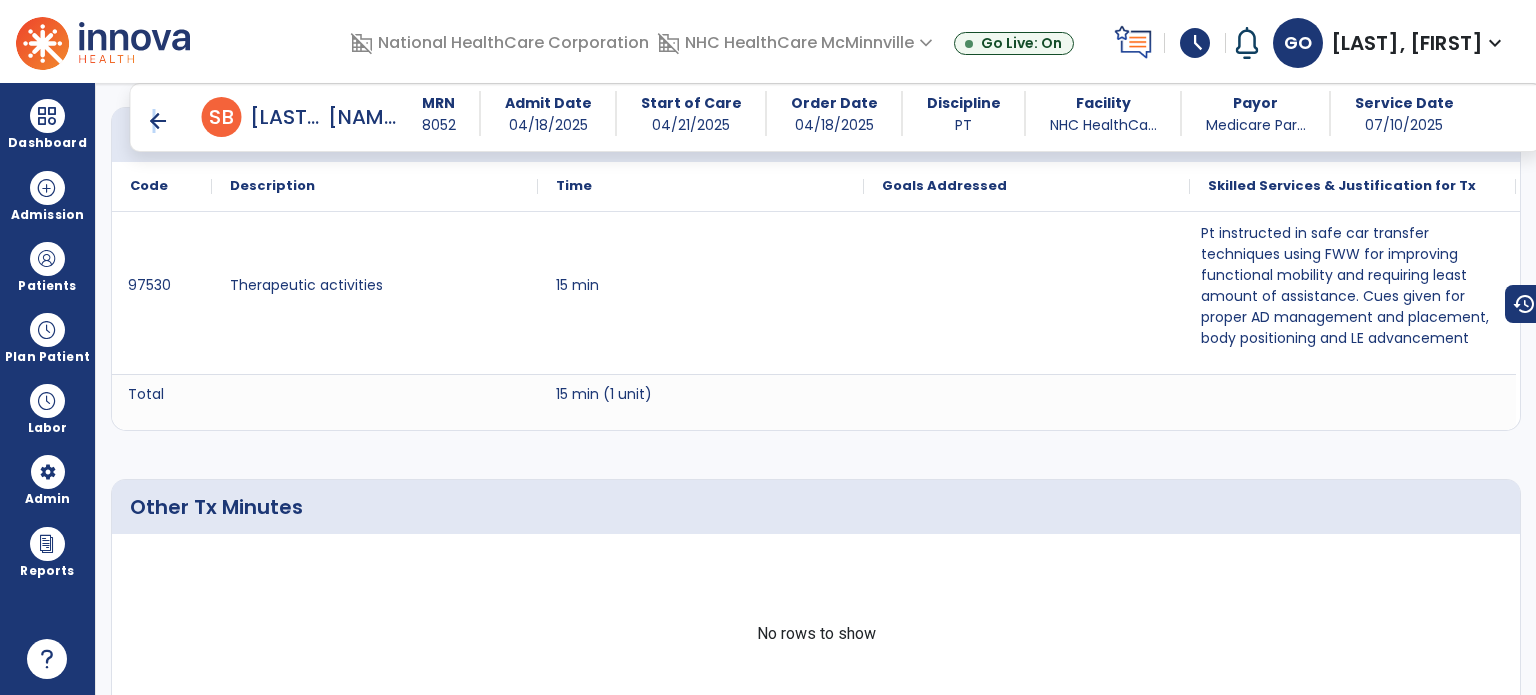click on "arrow_back" at bounding box center (158, 121) 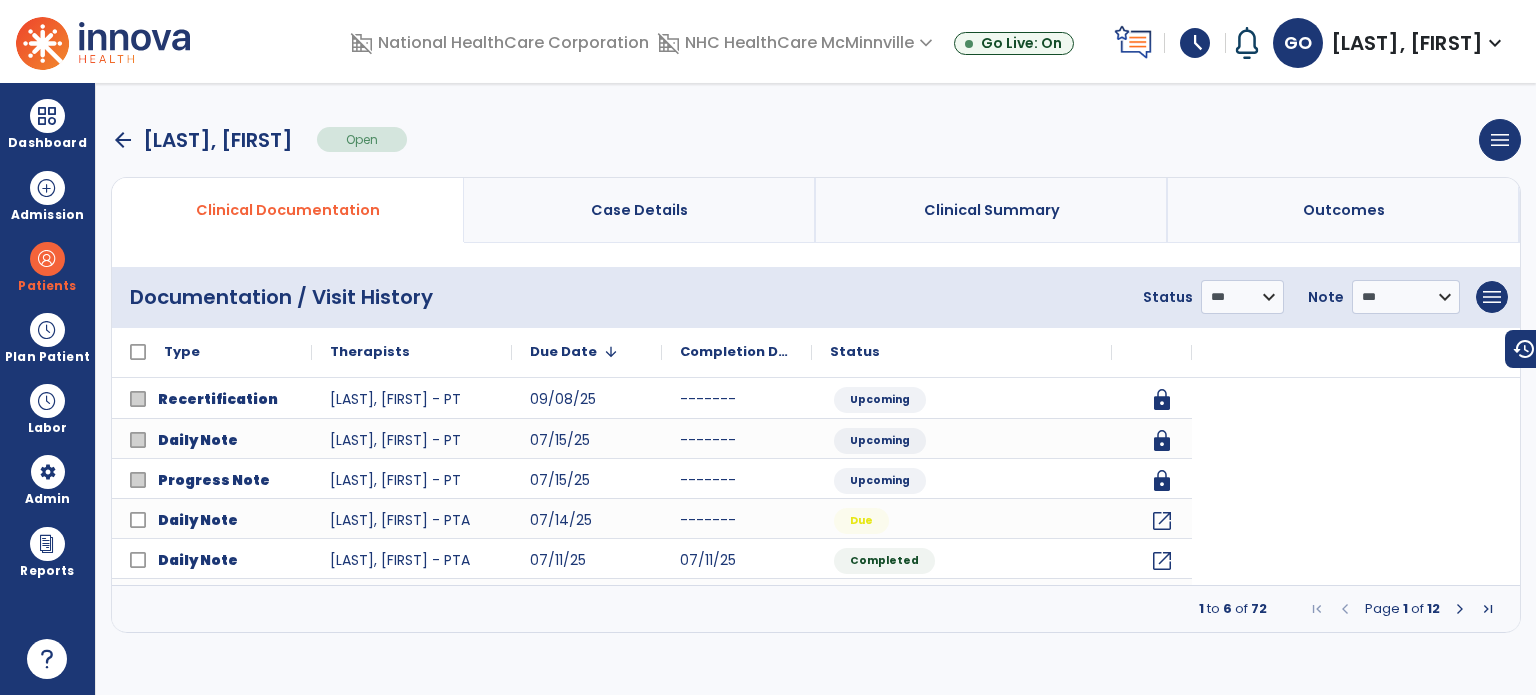 scroll, scrollTop: 0, scrollLeft: 0, axis: both 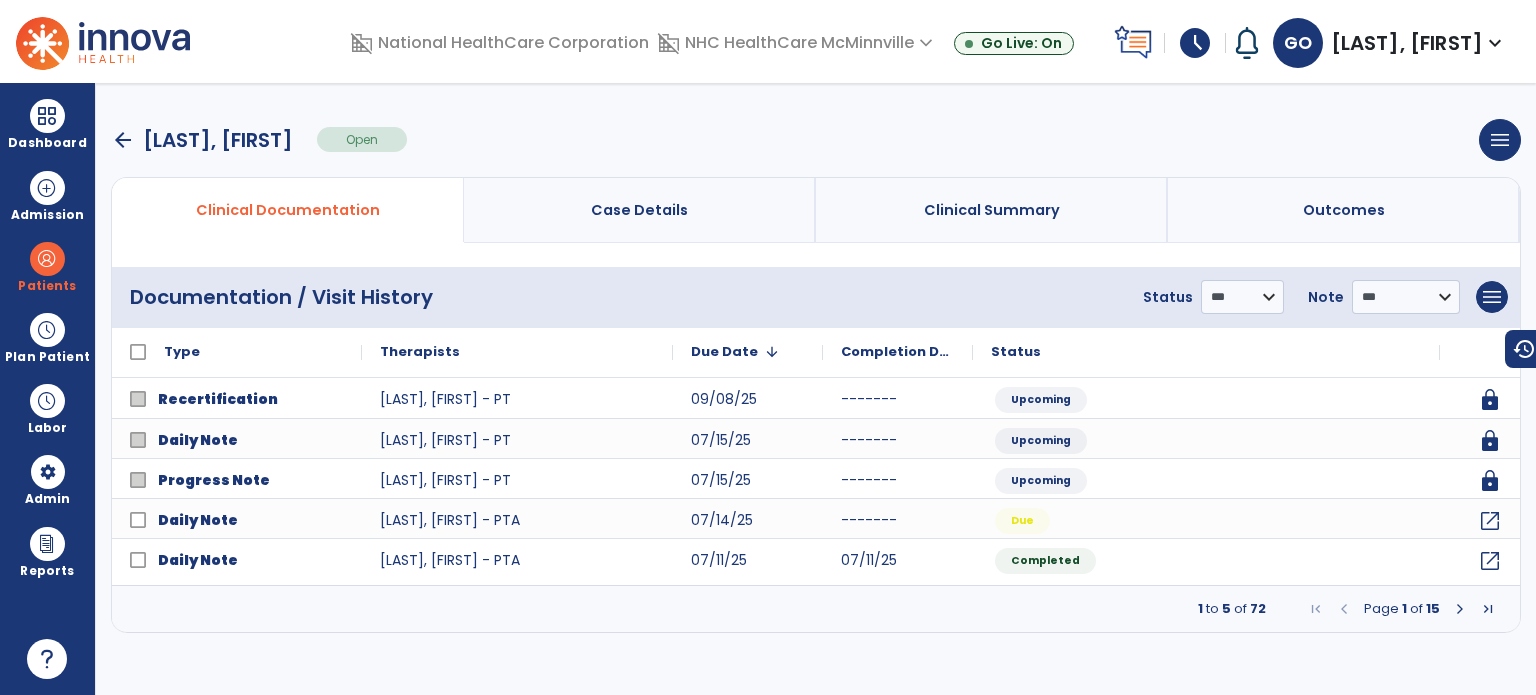 click at bounding box center (1460, 609) 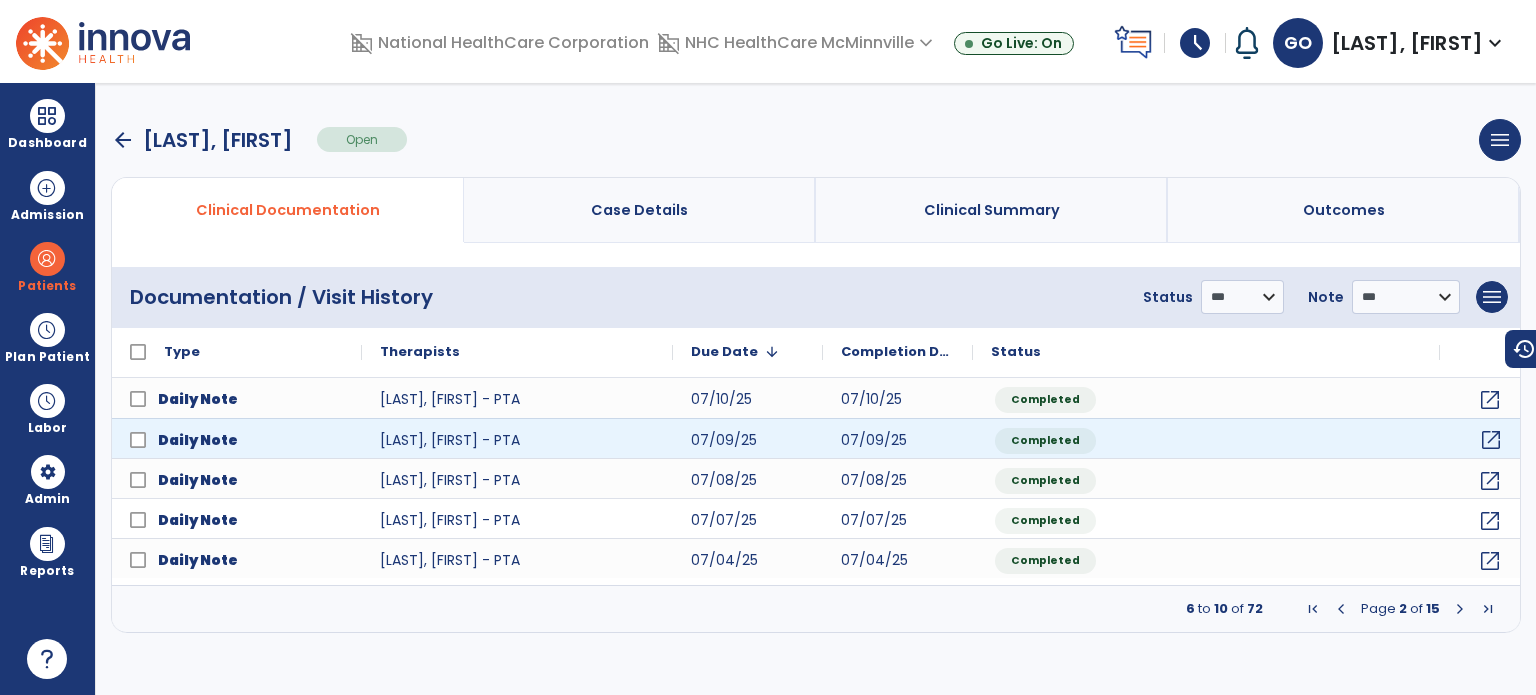 click on "open_in_new" 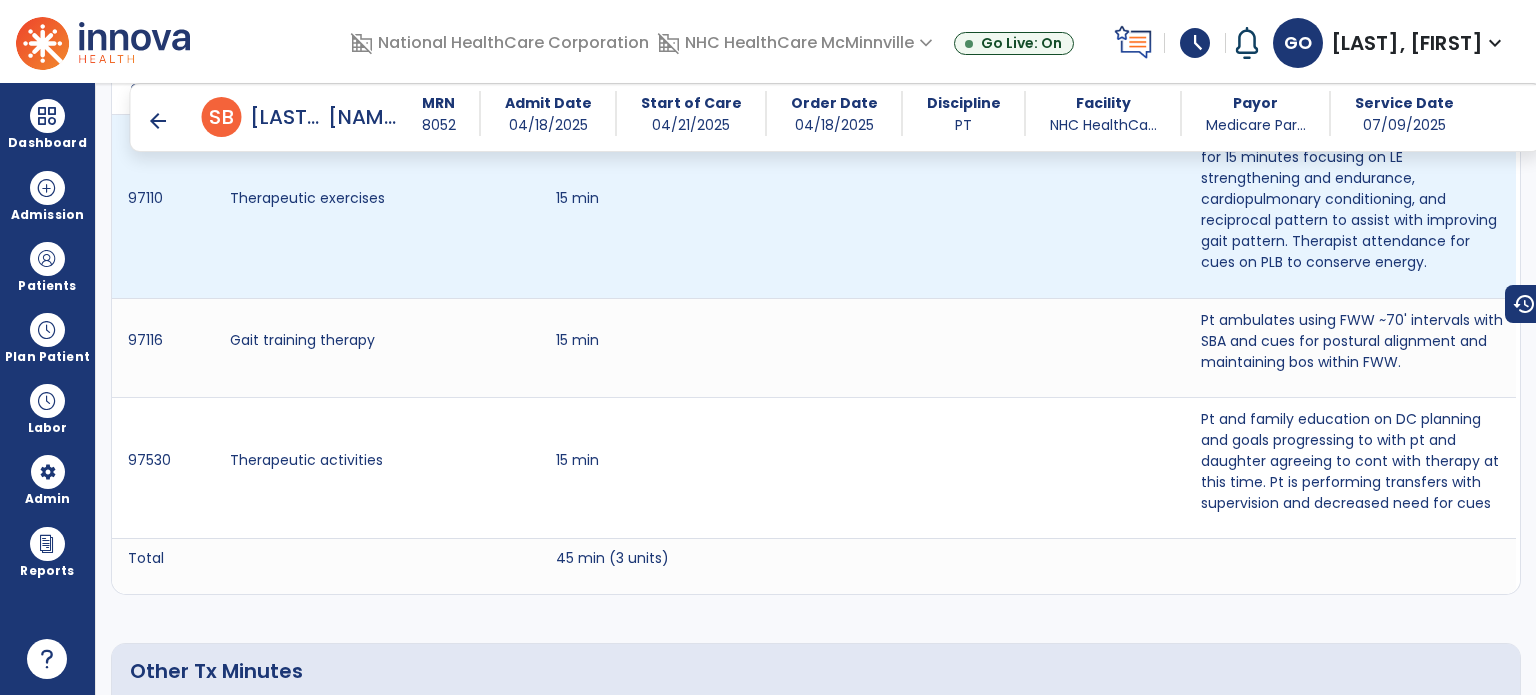 scroll, scrollTop: 1900, scrollLeft: 0, axis: vertical 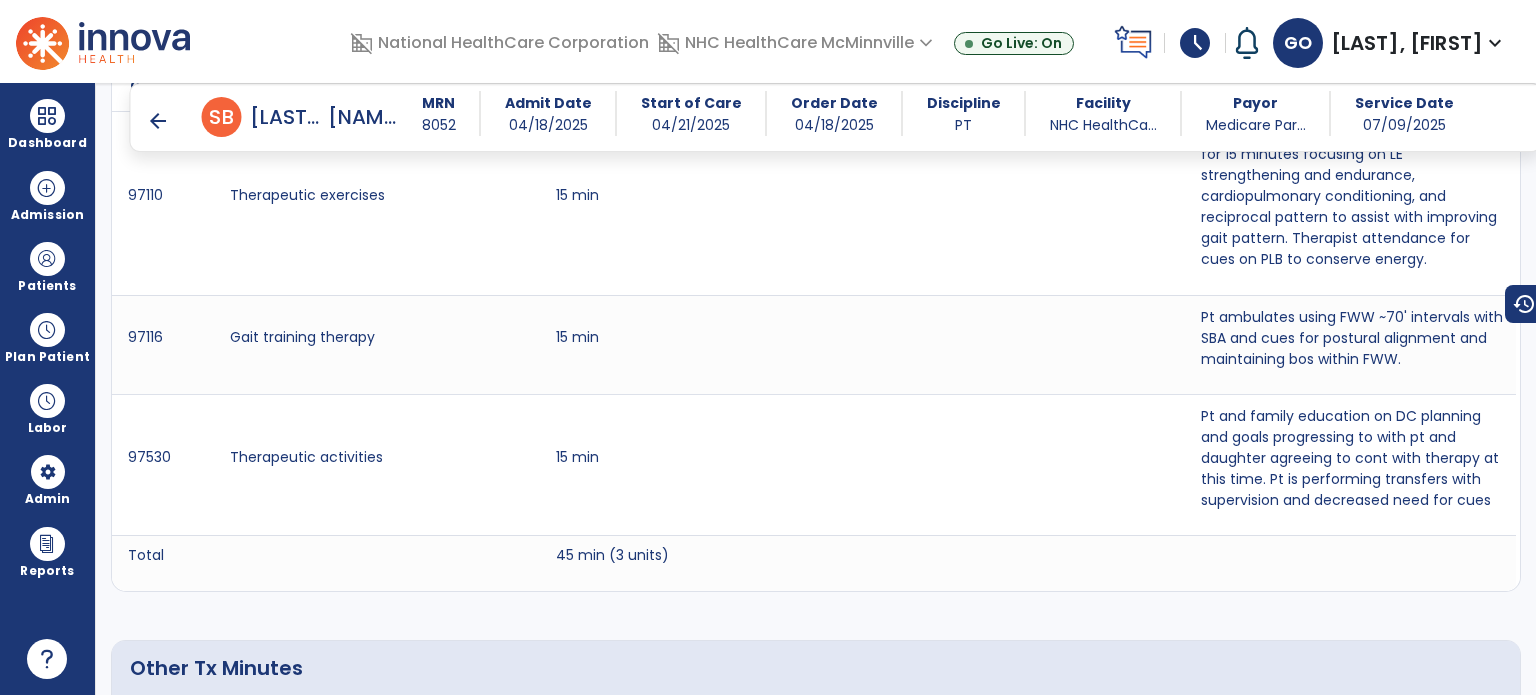 click on "arrow_back" at bounding box center (158, 121) 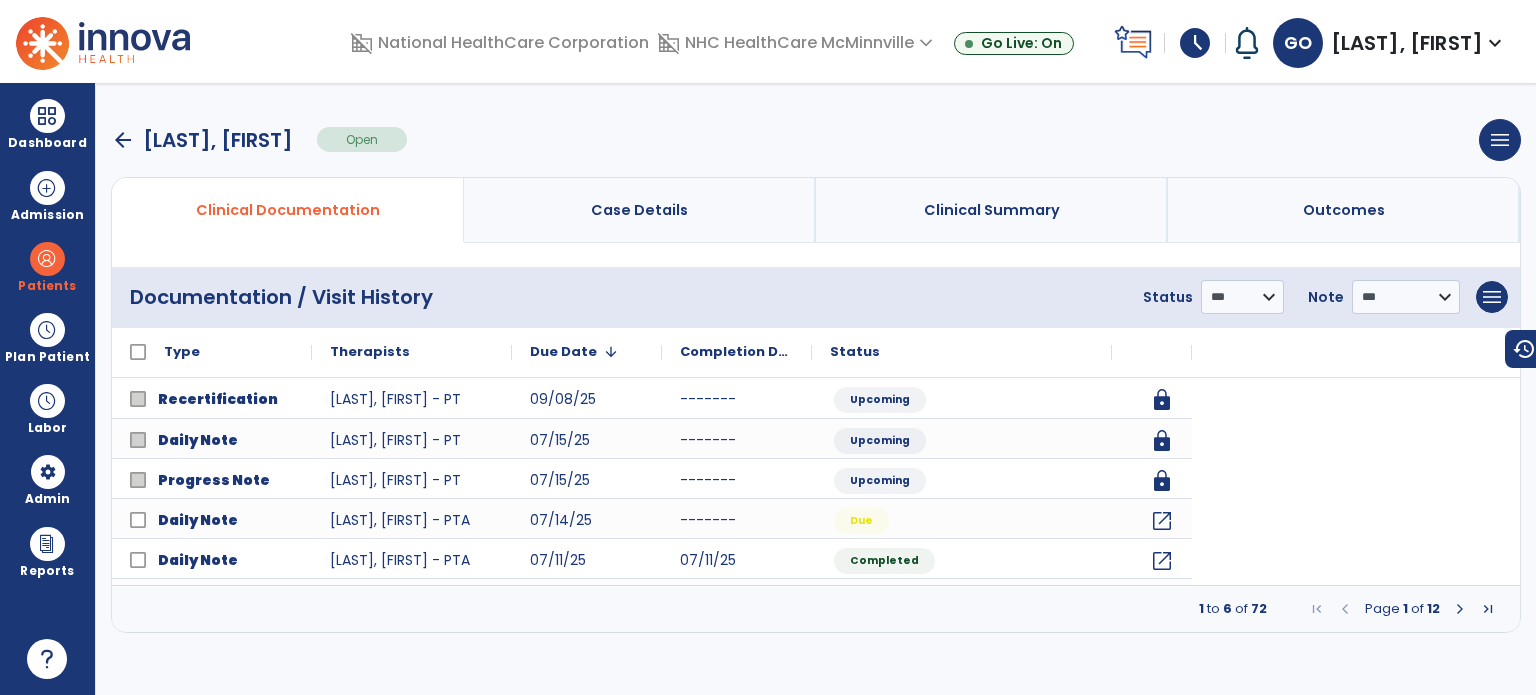 scroll, scrollTop: 0, scrollLeft: 0, axis: both 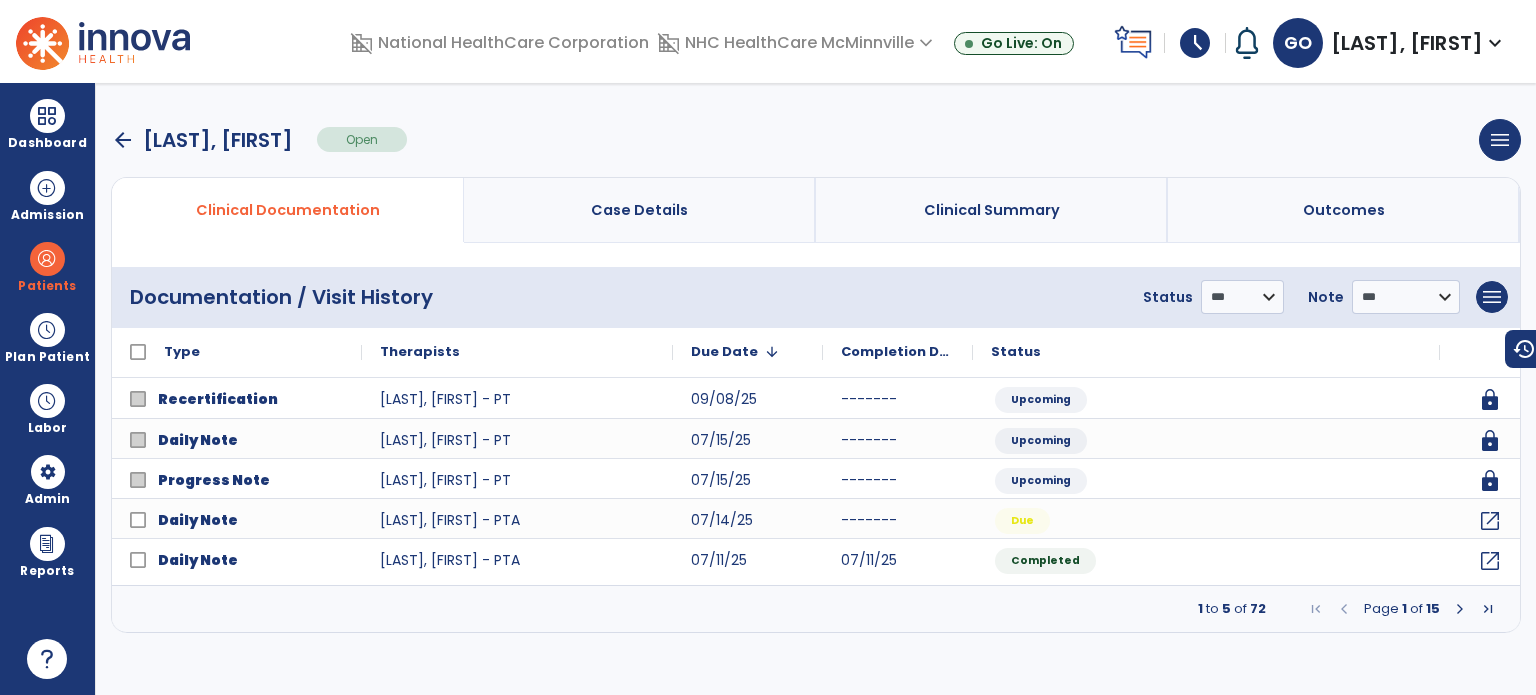 click at bounding box center [1460, 609] 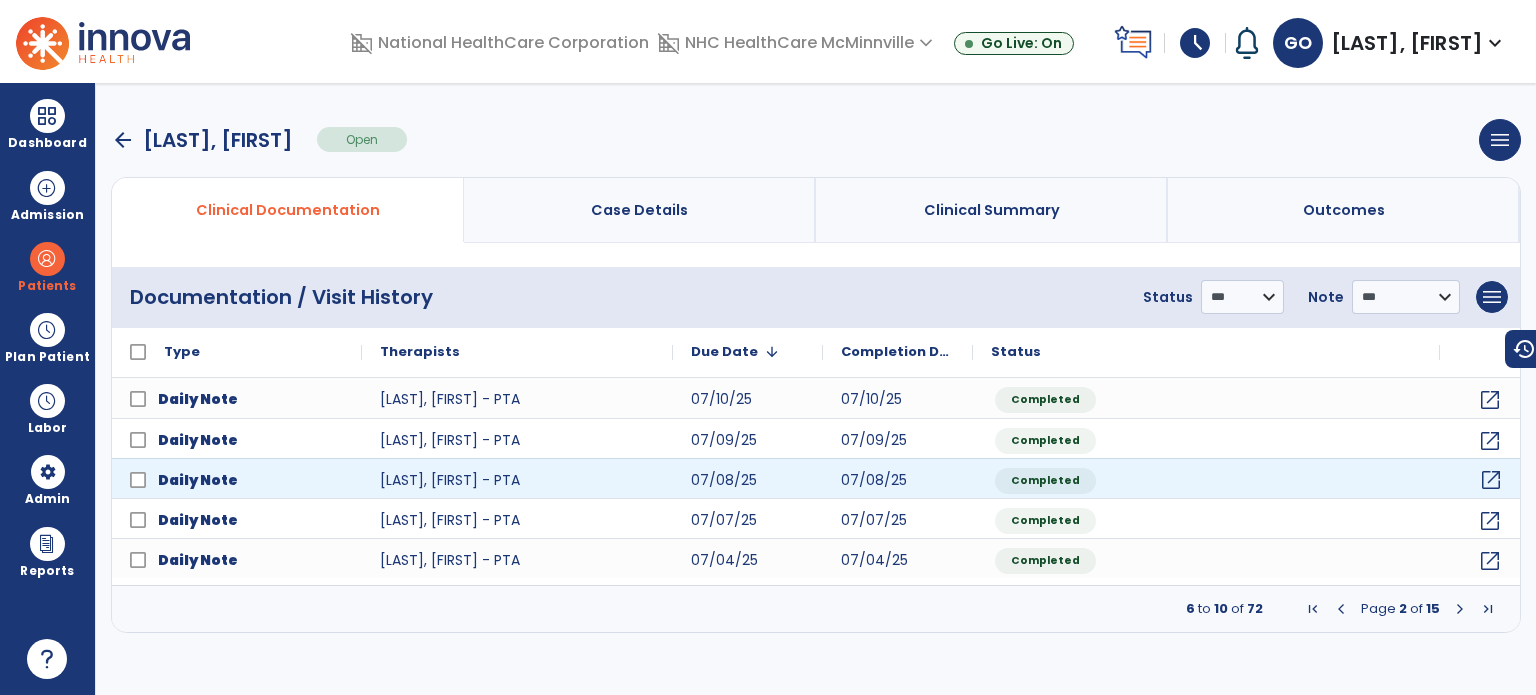 click on "open_in_new" 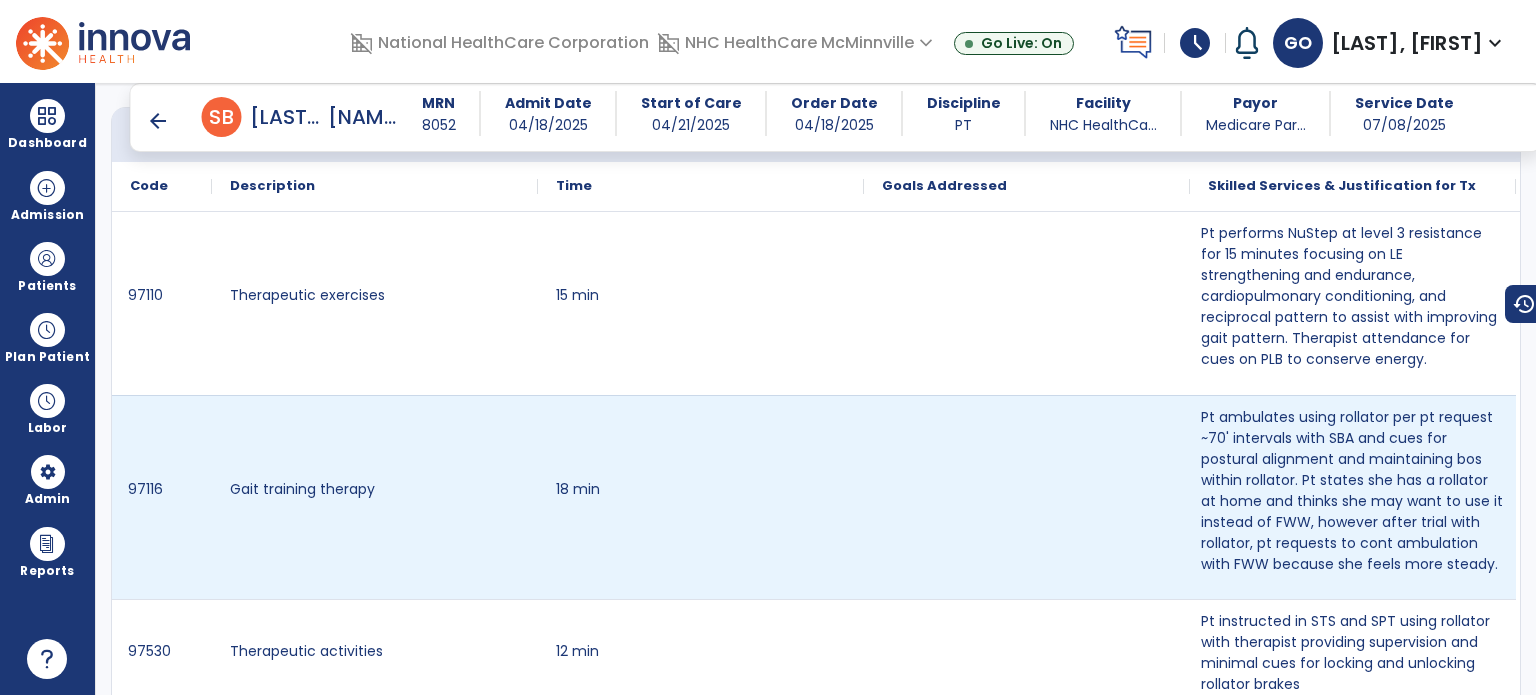 scroll, scrollTop: 1900, scrollLeft: 0, axis: vertical 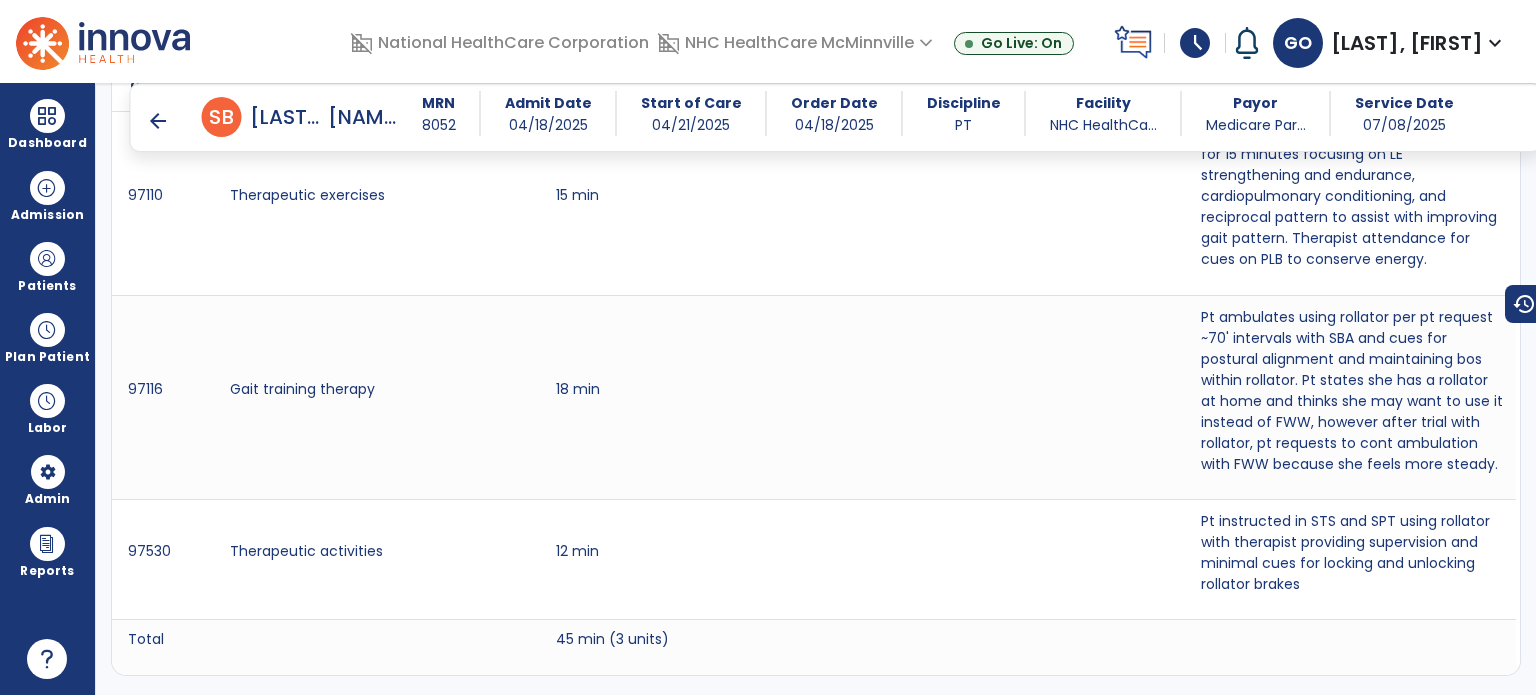 click on "arrow_back" at bounding box center [158, 121] 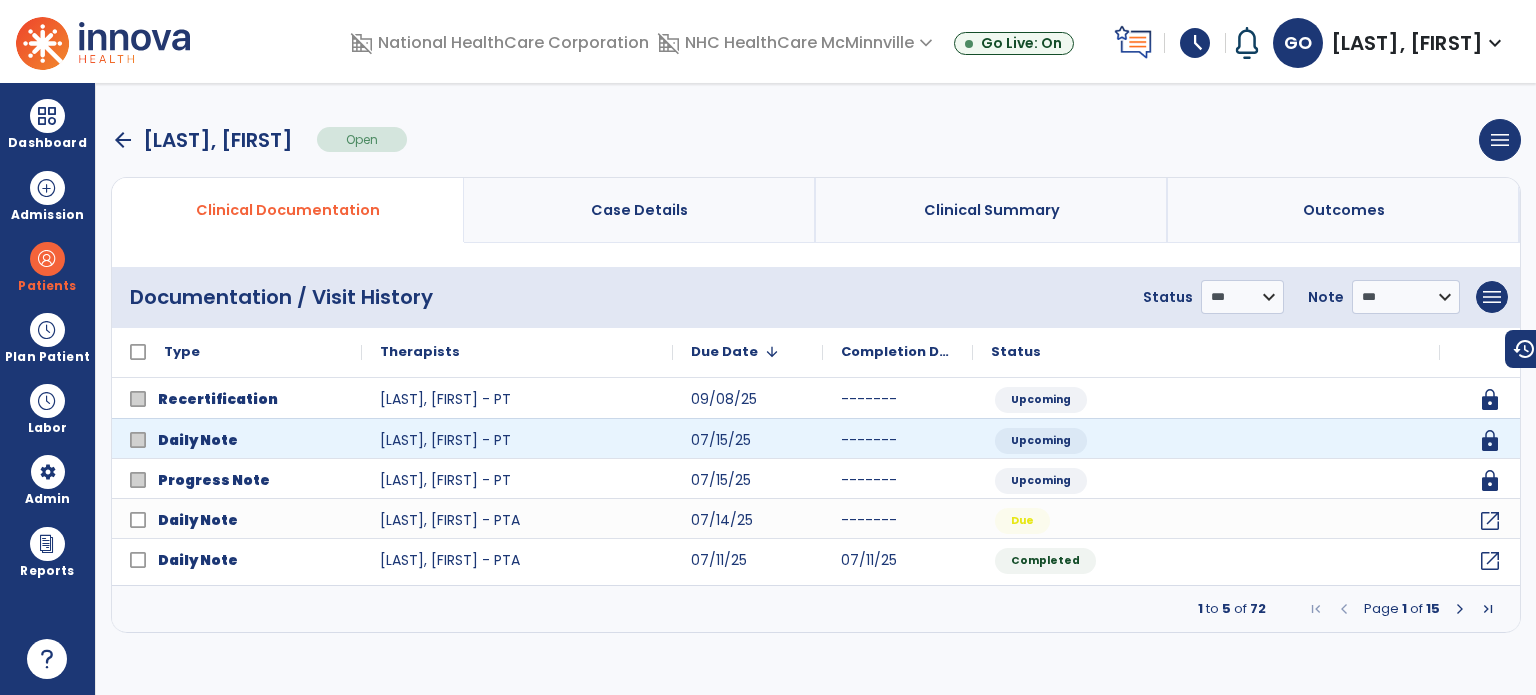scroll, scrollTop: 0, scrollLeft: 0, axis: both 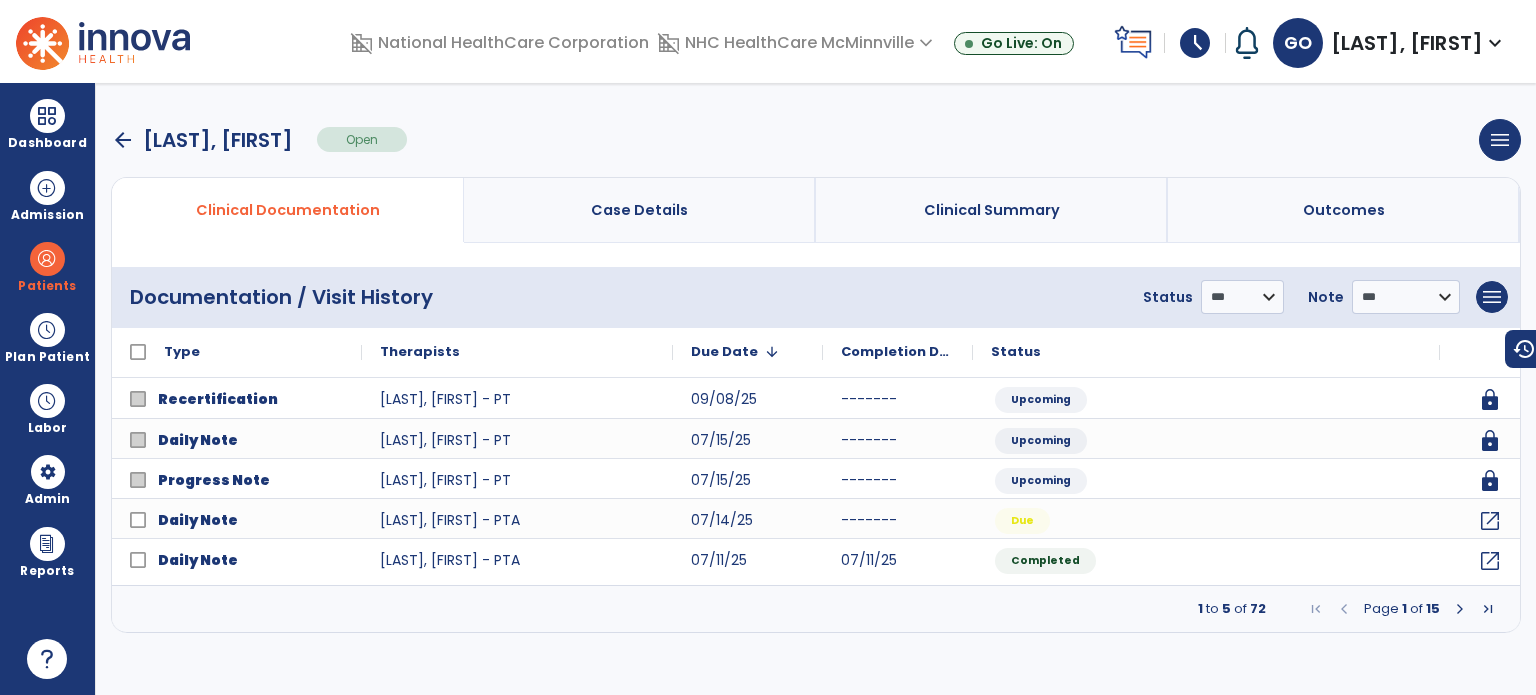 click at bounding box center (1460, 609) 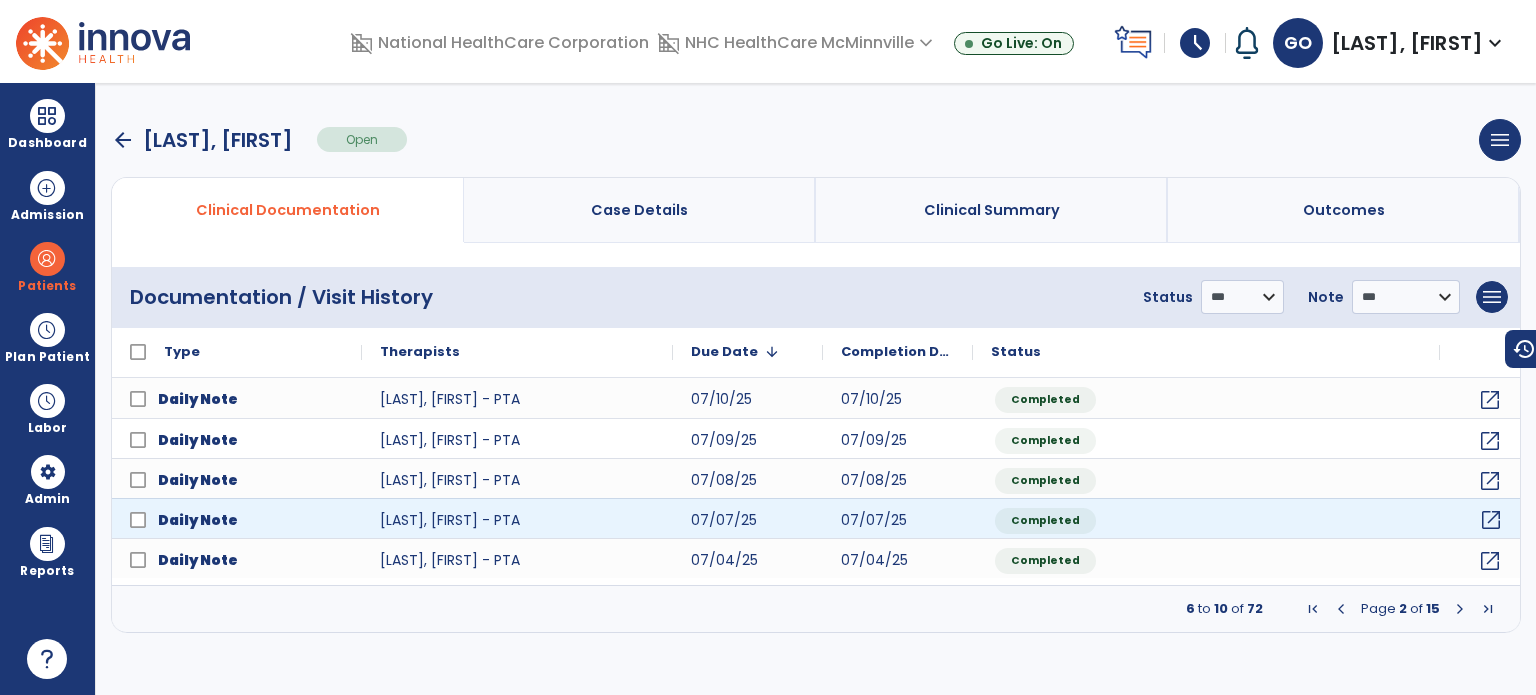 click on "open_in_new" 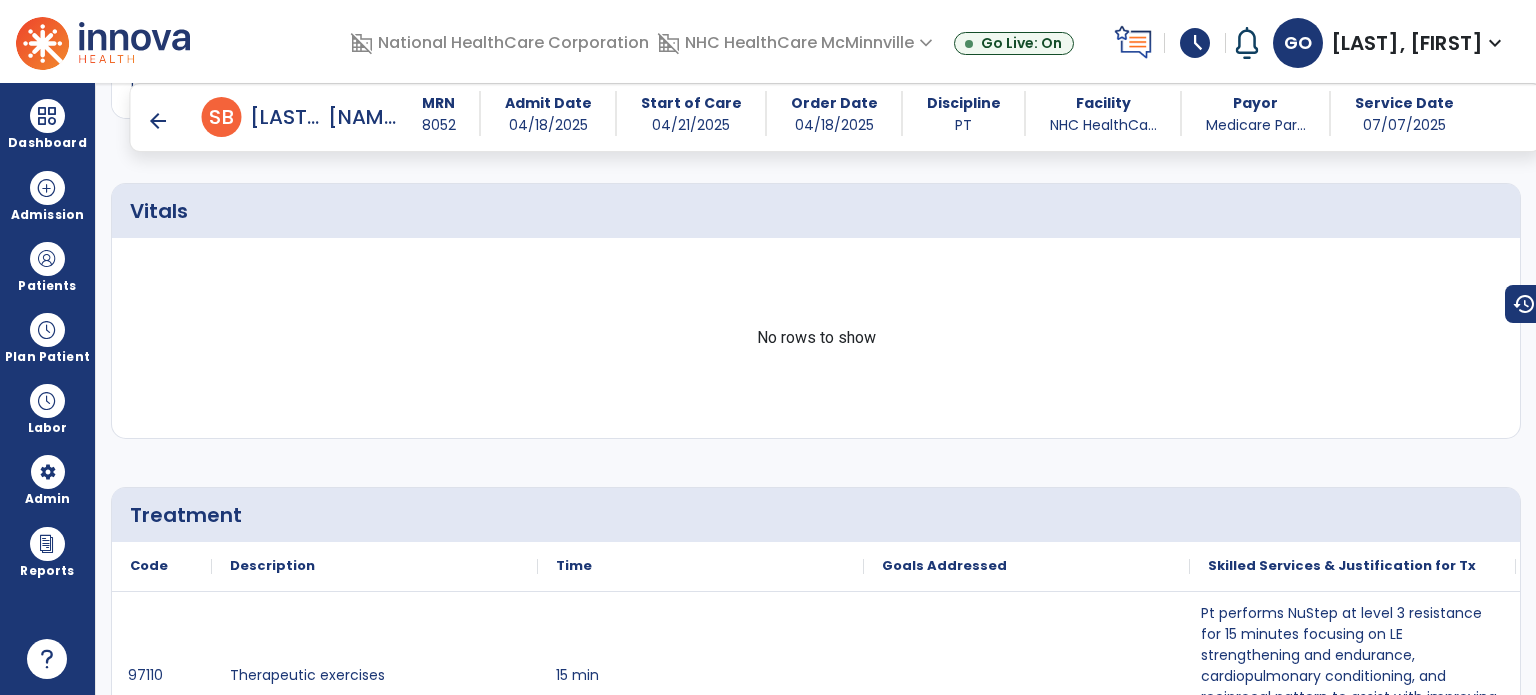 scroll, scrollTop: 1820, scrollLeft: 0, axis: vertical 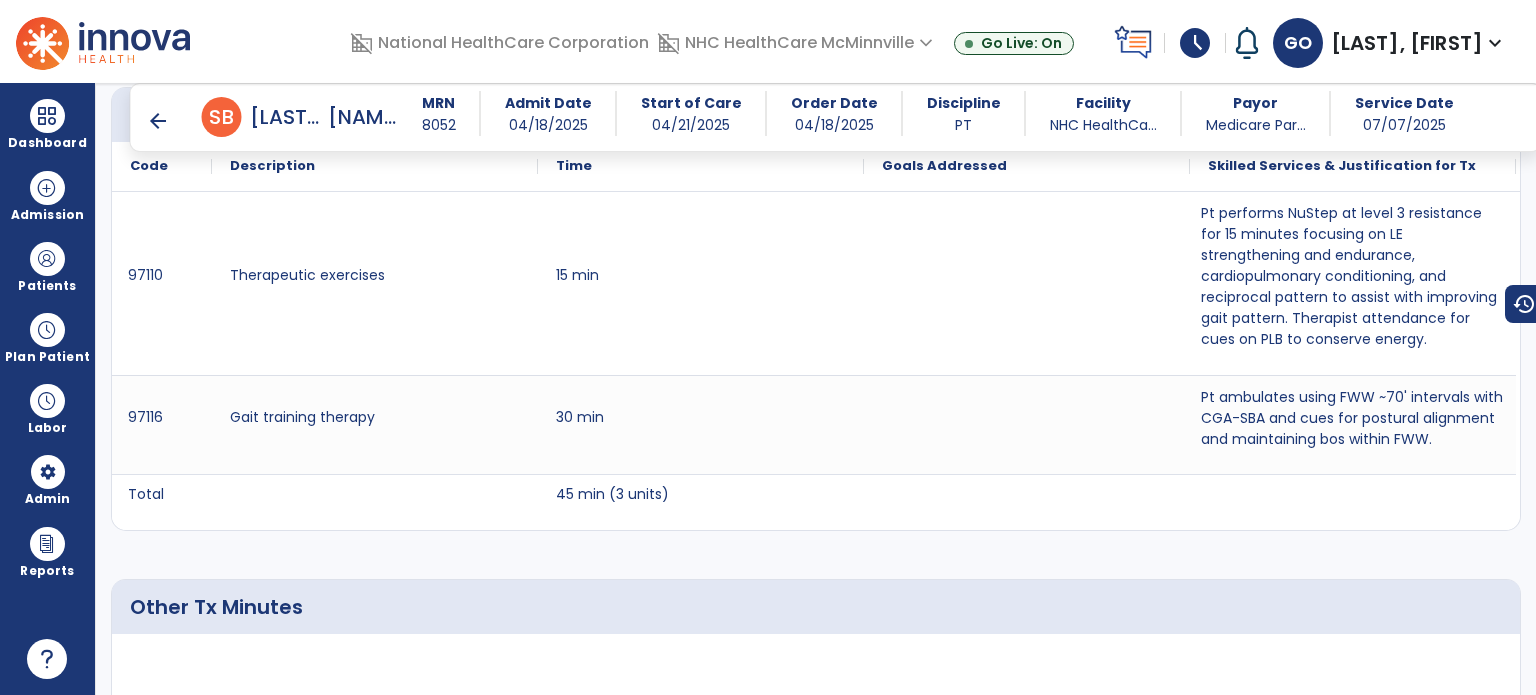 click on "arrow_back" at bounding box center [158, 121] 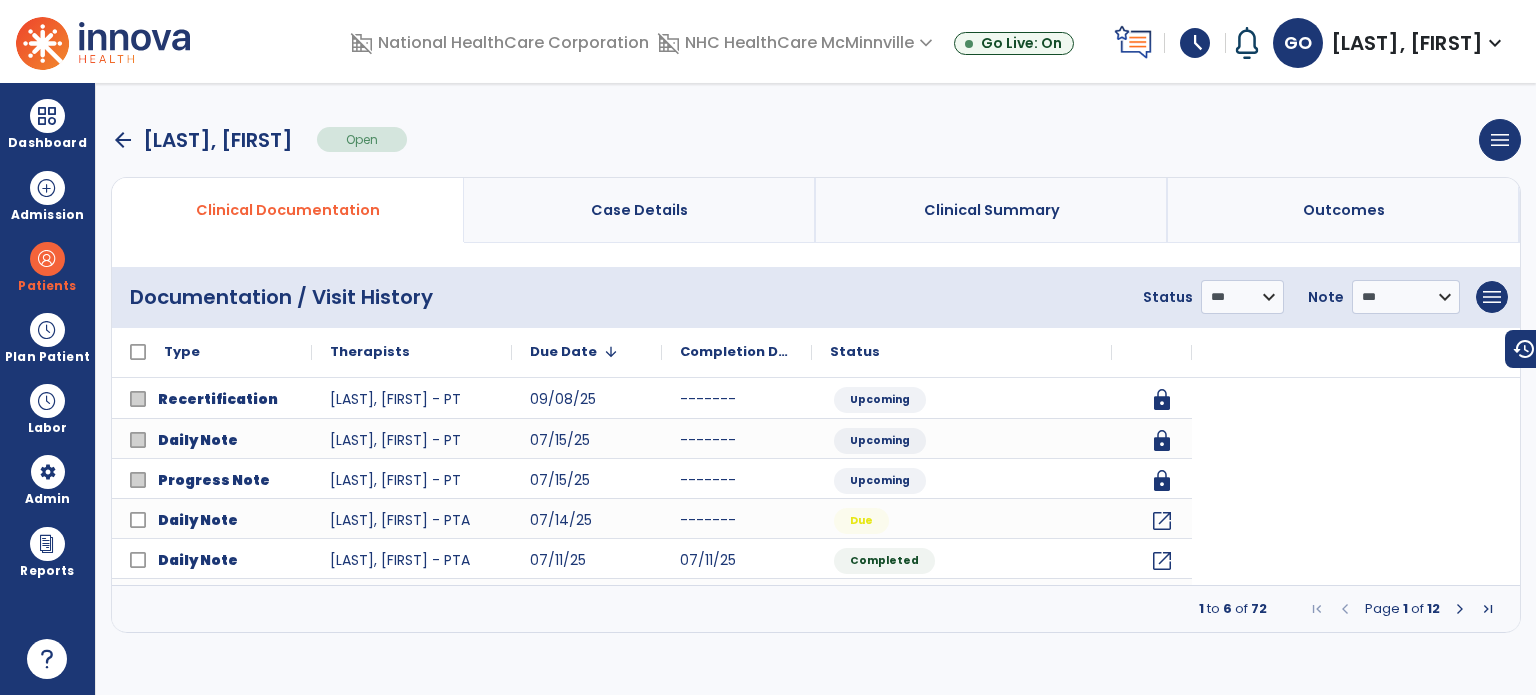 scroll, scrollTop: 0, scrollLeft: 0, axis: both 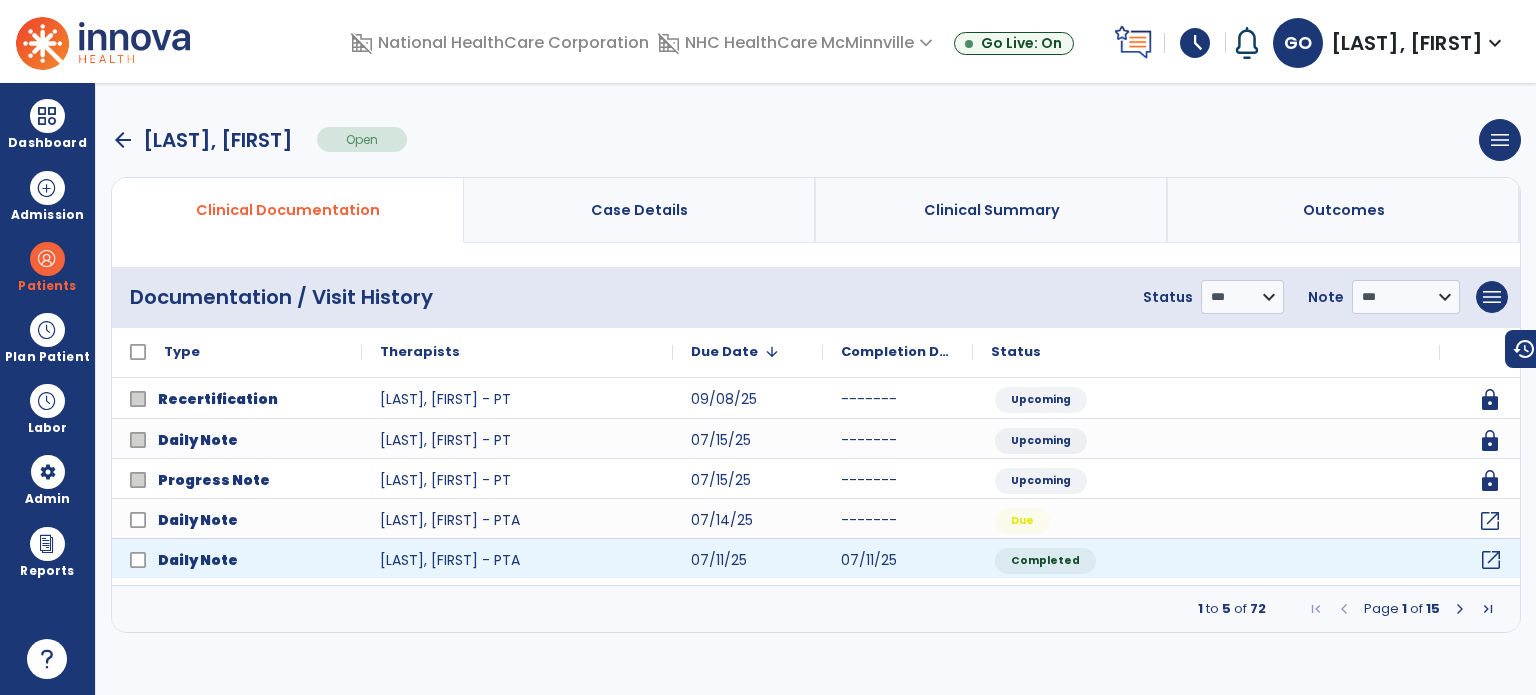 click on "open_in_new" 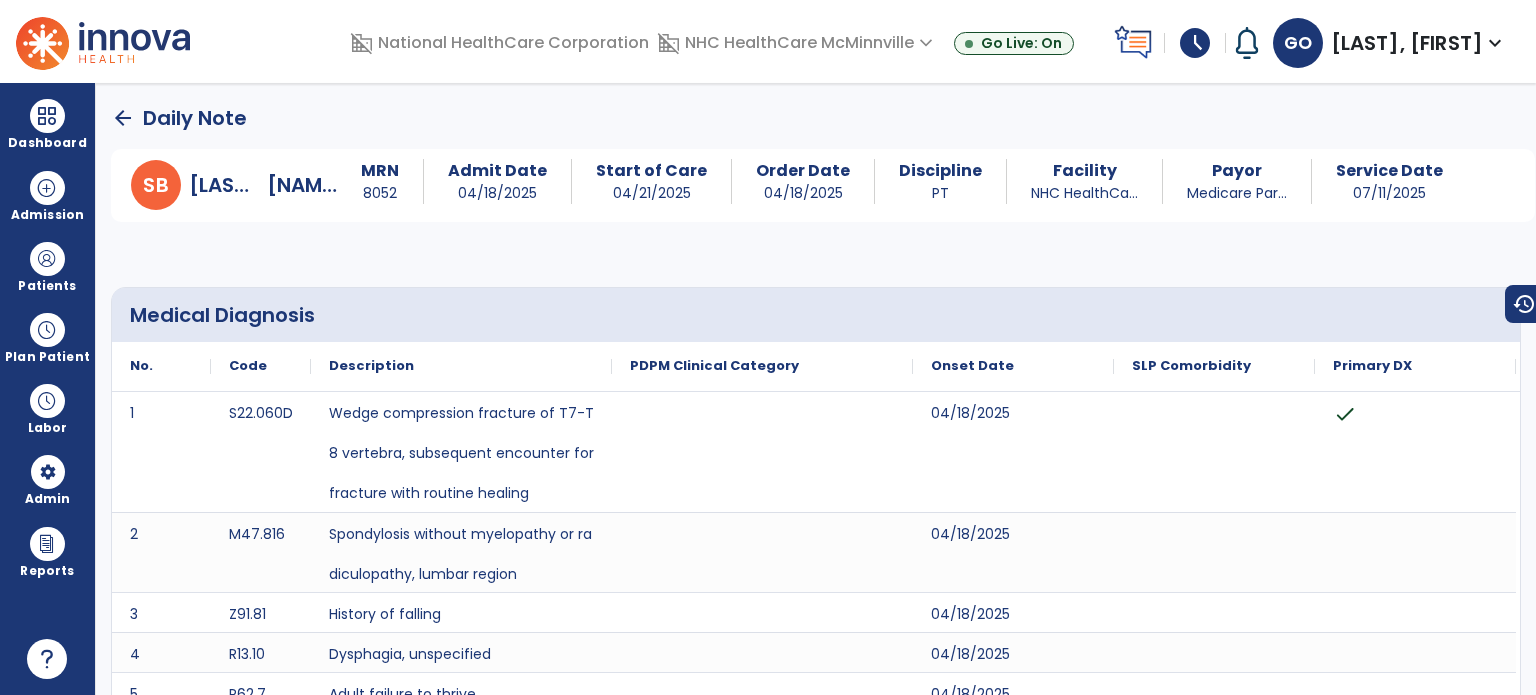 click on "arrow_back" 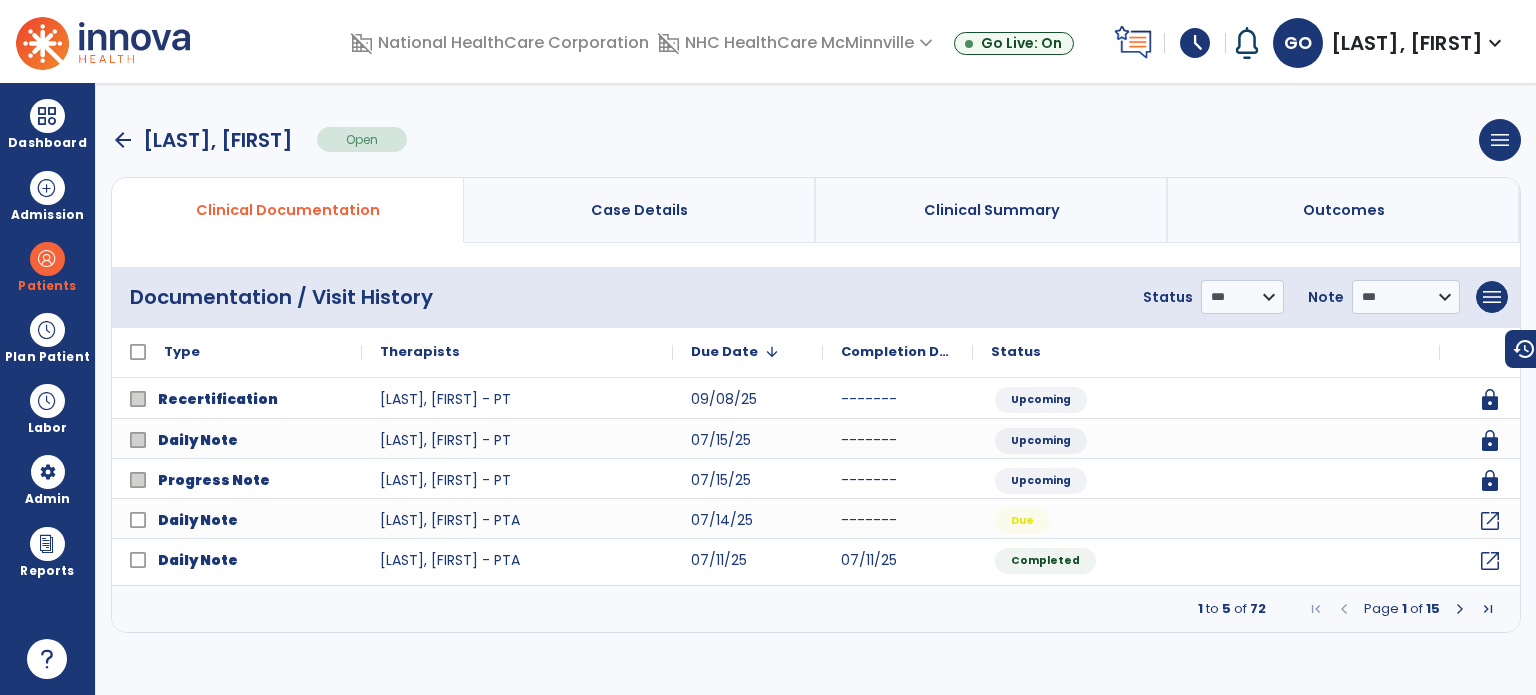 click at bounding box center (1460, 609) 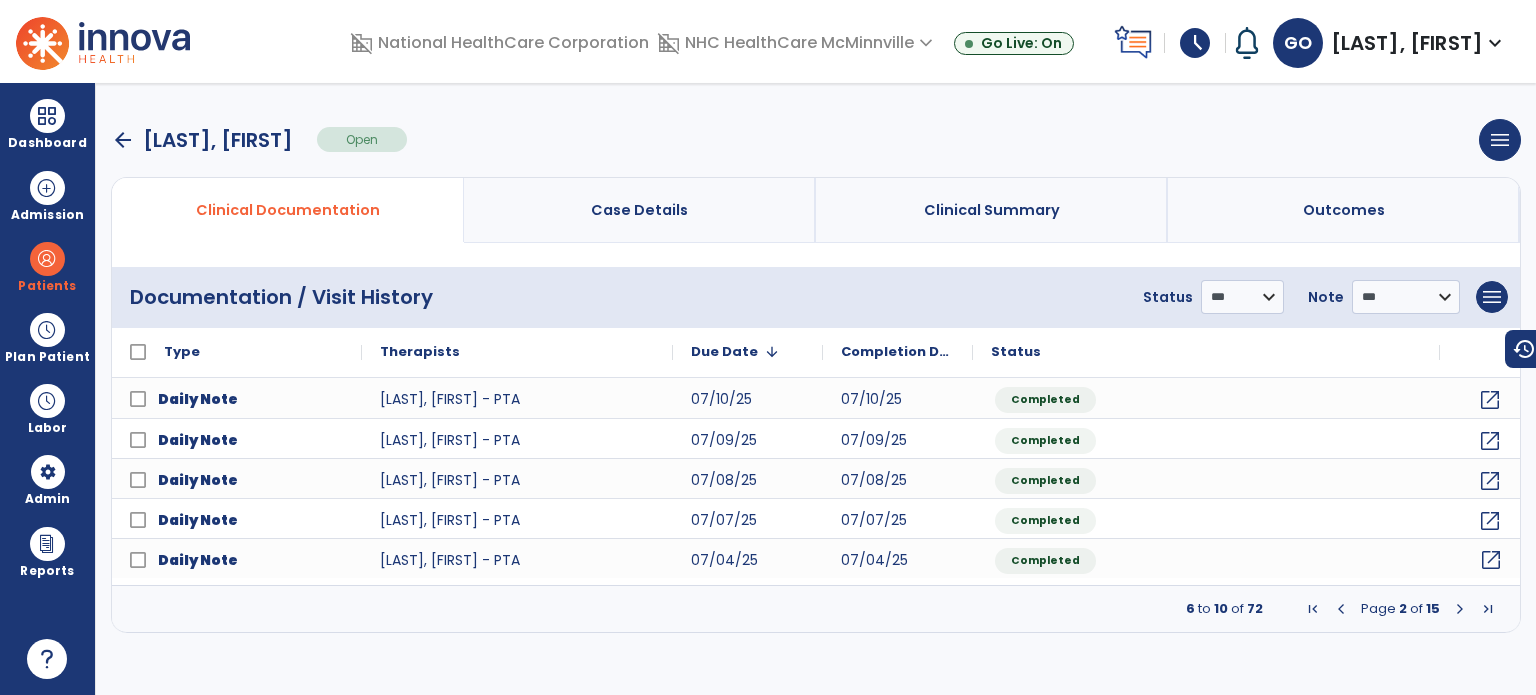 click on "open_in_new" 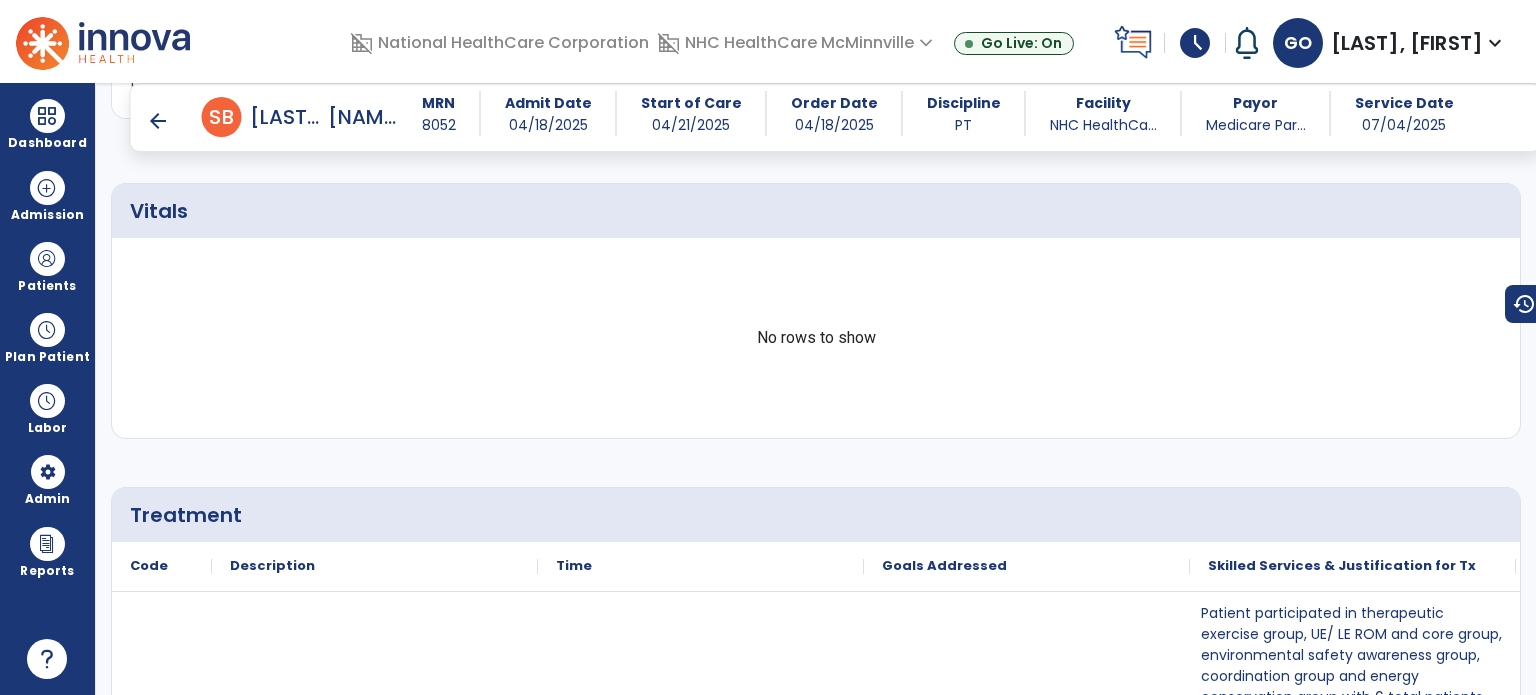 scroll, scrollTop: 1820, scrollLeft: 0, axis: vertical 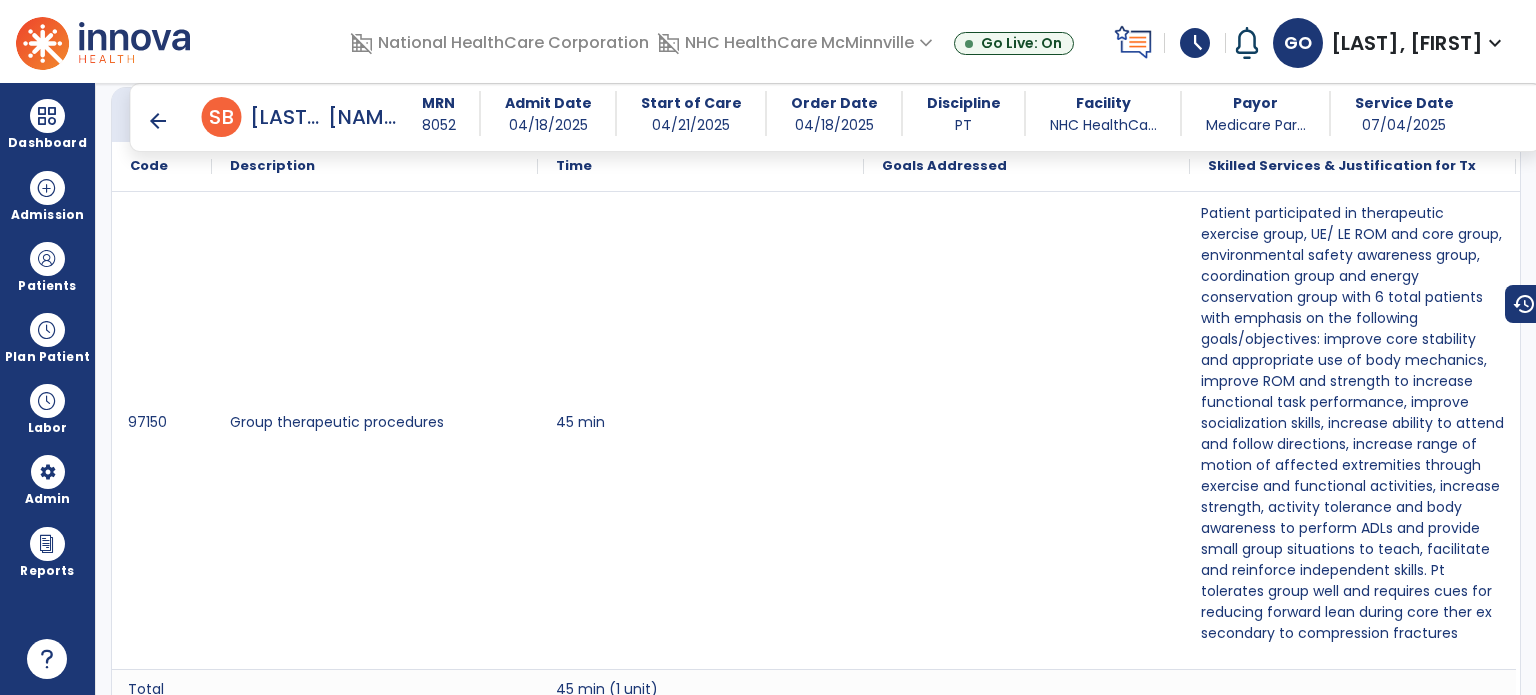 click on "arrow_back" at bounding box center [158, 121] 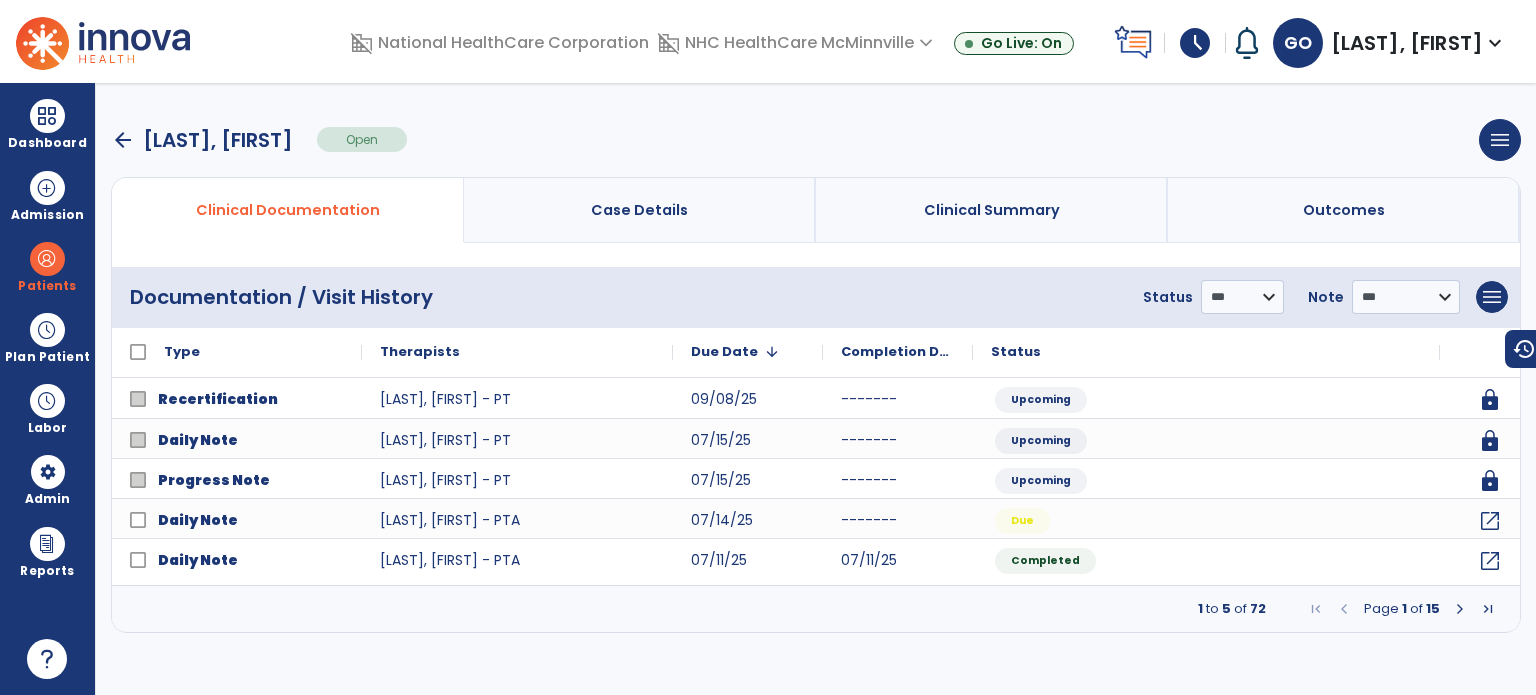 scroll, scrollTop: 0, scrollLeft: 0, axis: both 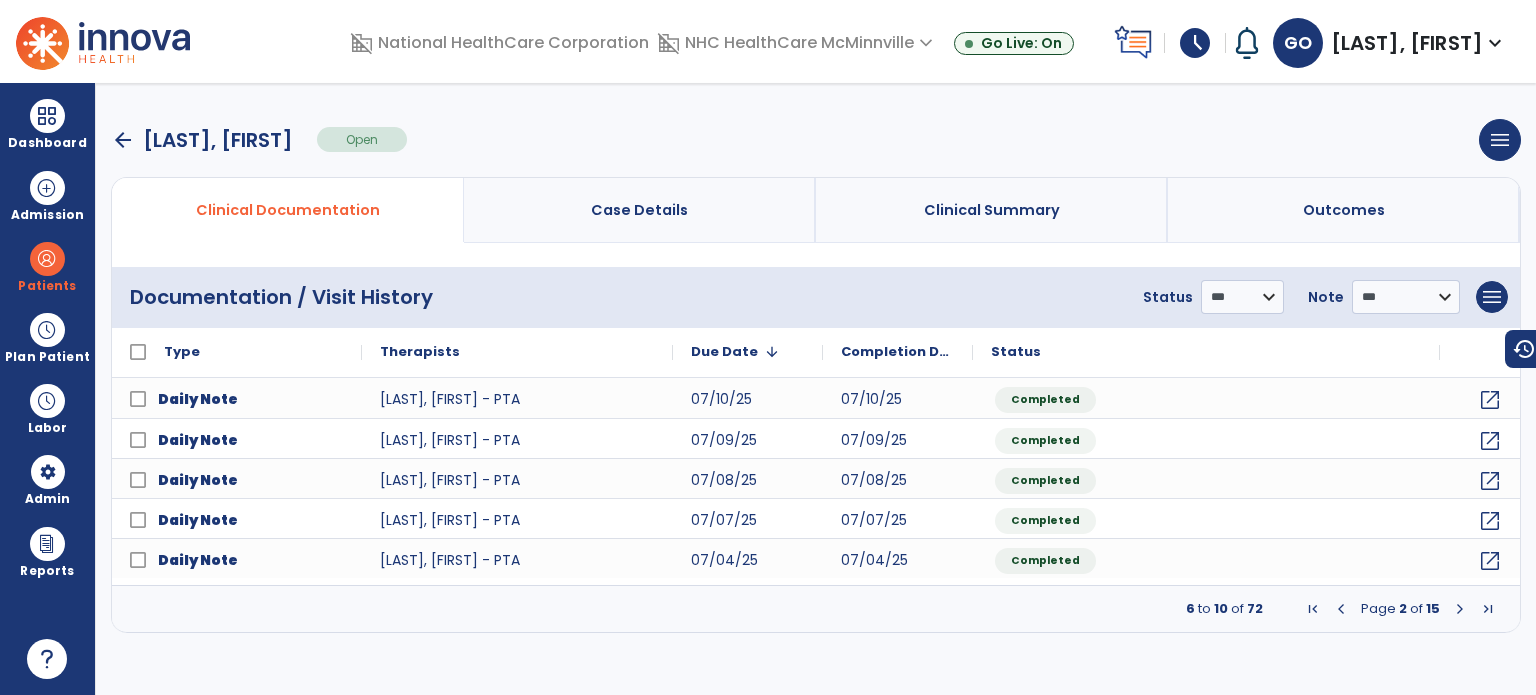 click at bounding box center (1460, 609) 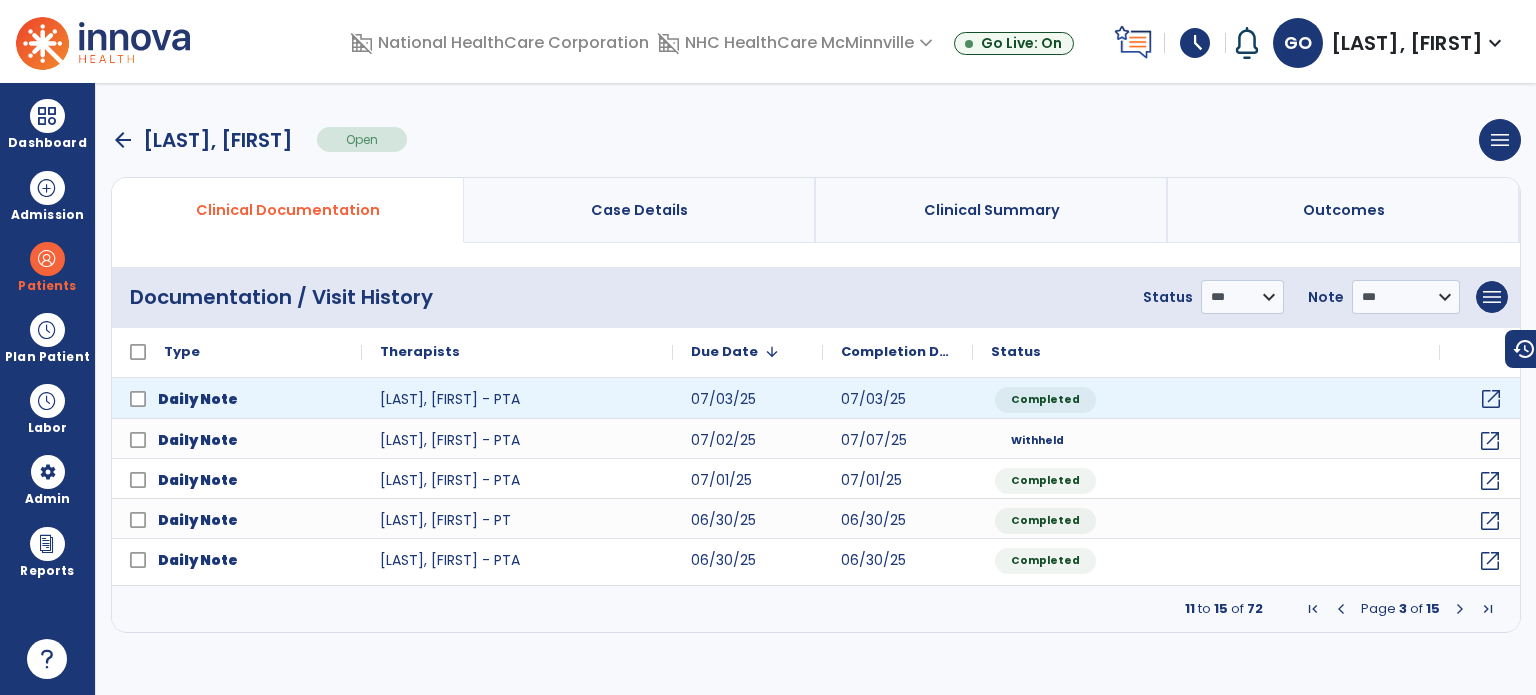 click on "open_in_new" 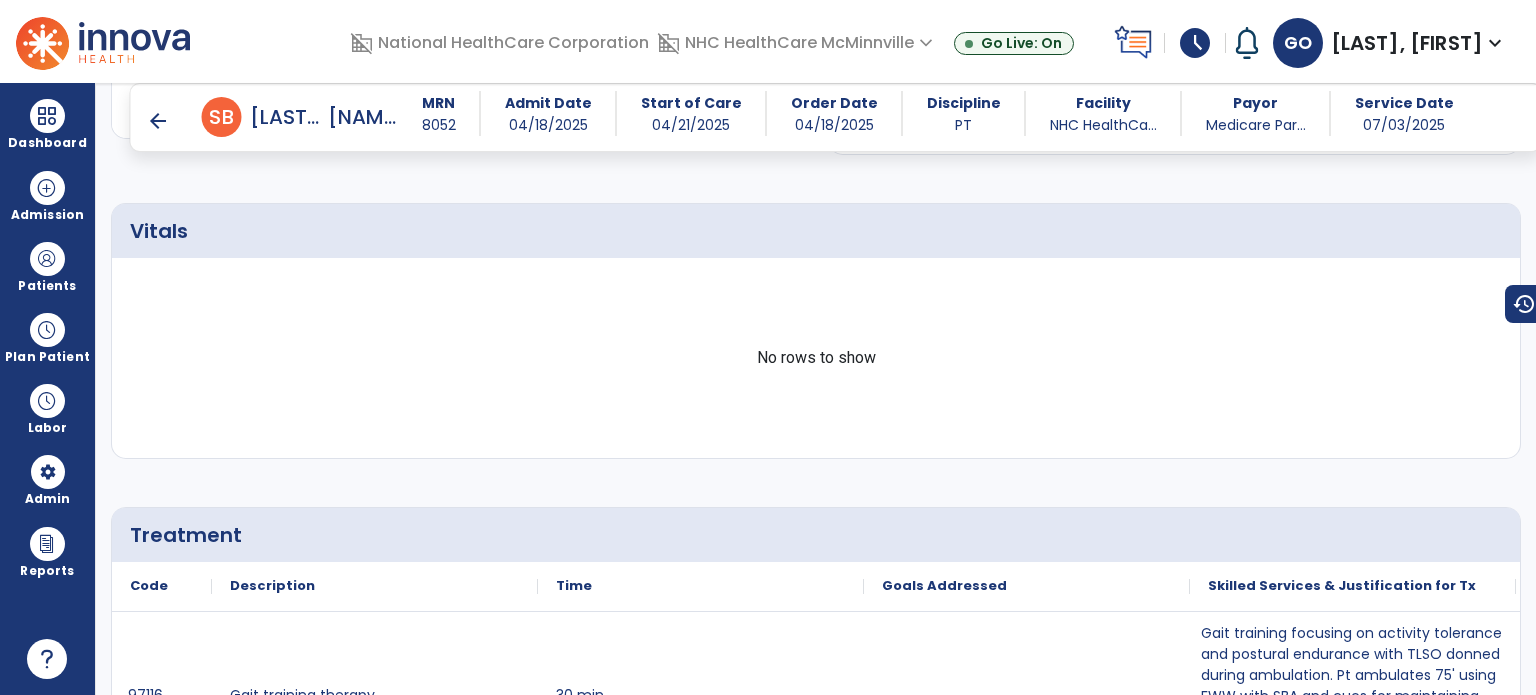 scroll, scrollTop: 1700, scrollLeft: 0, axis: vertical 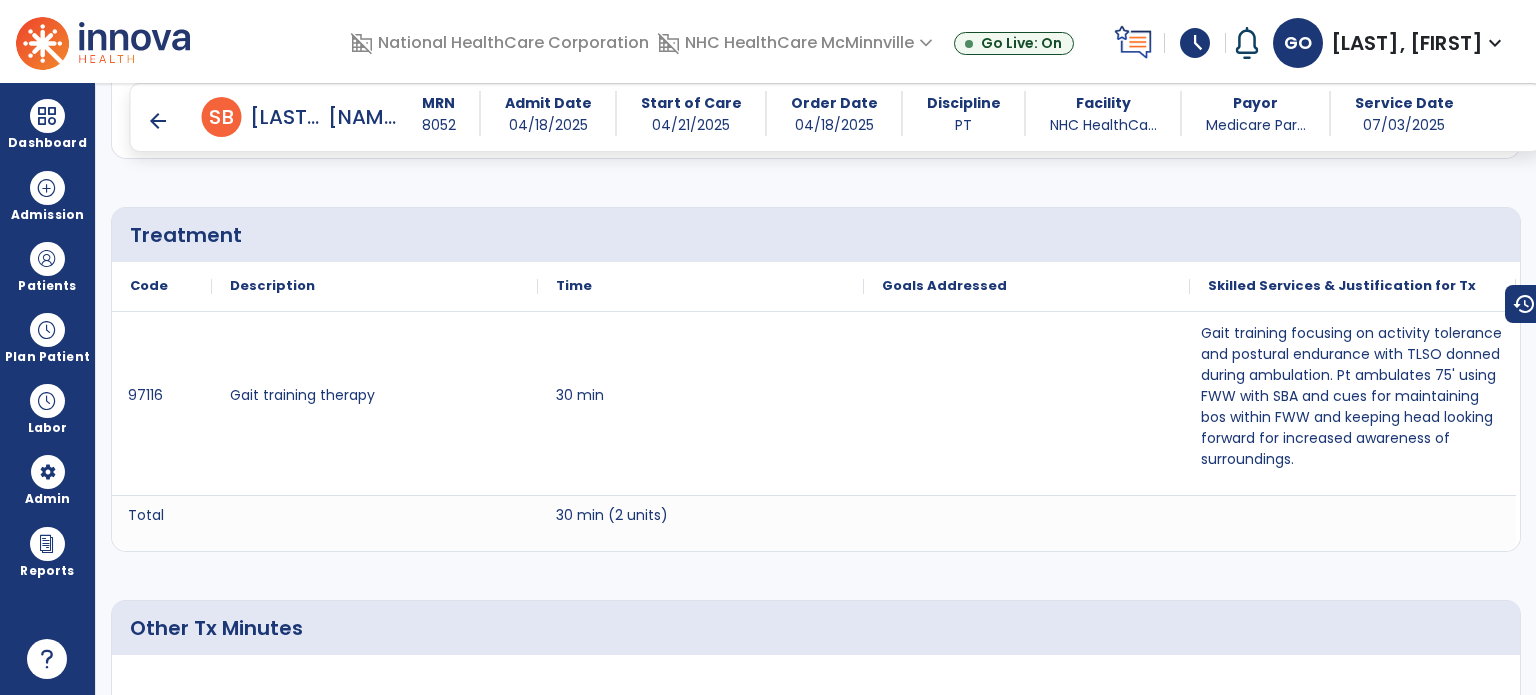 click on "arrow_back" at bounding box center [158, 121] 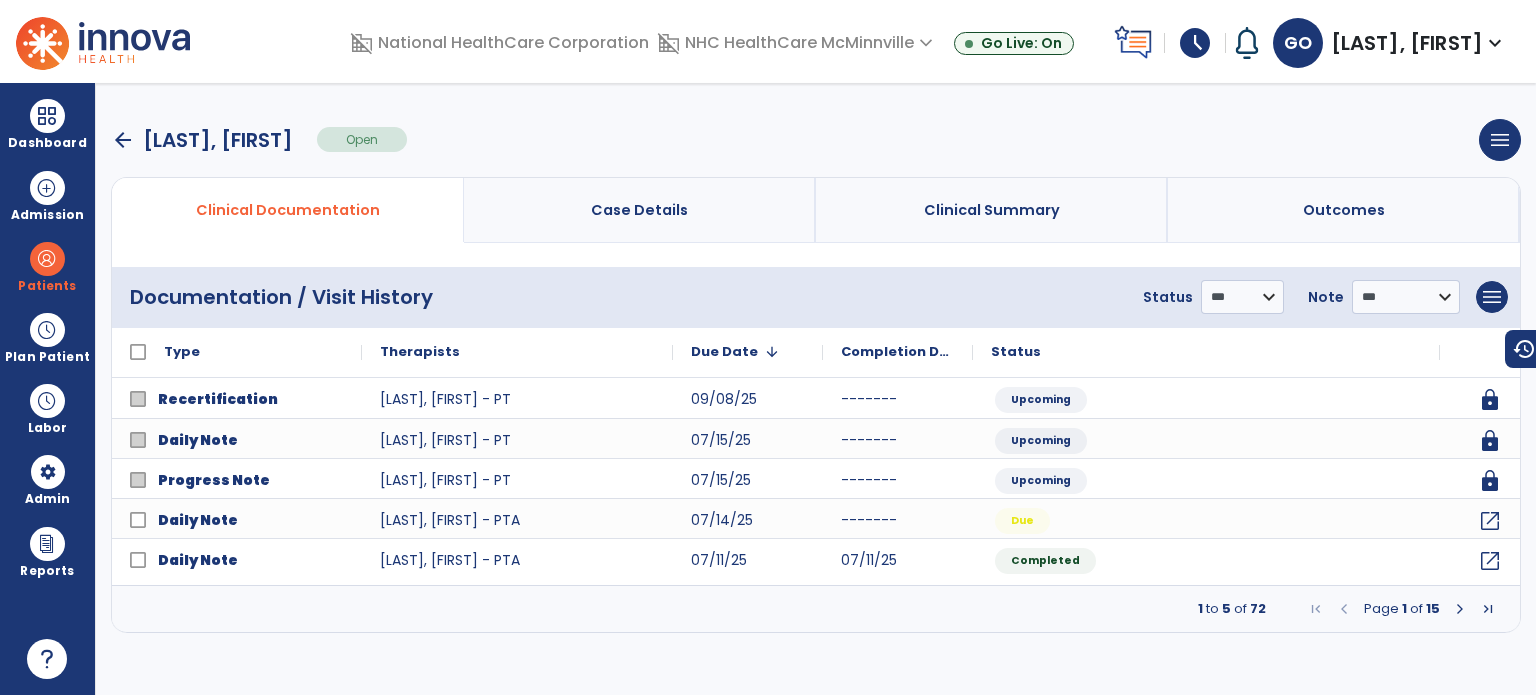 click at bounding box center (1488, 609) 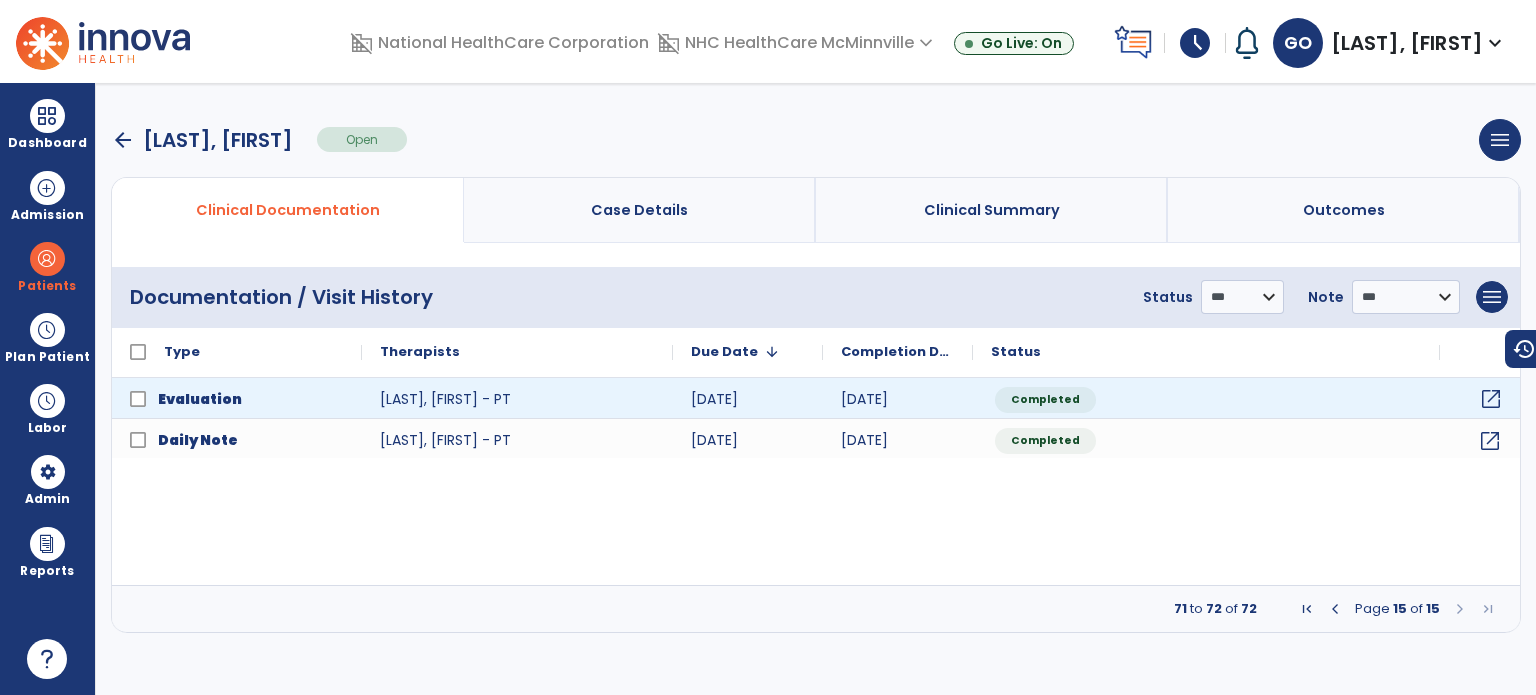 click on "open_in_new" 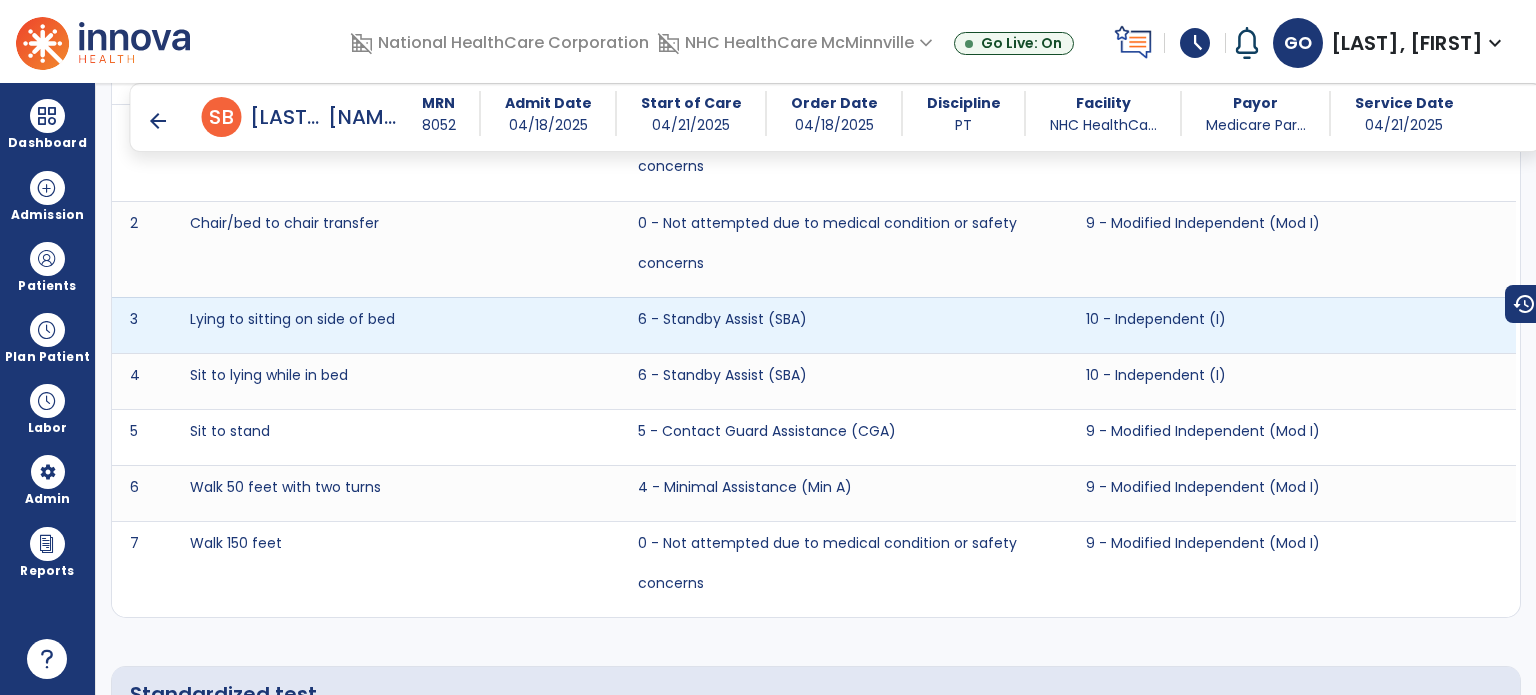 scroll, scrollTop: 4851, scrollLeft: 0, axis: vertical 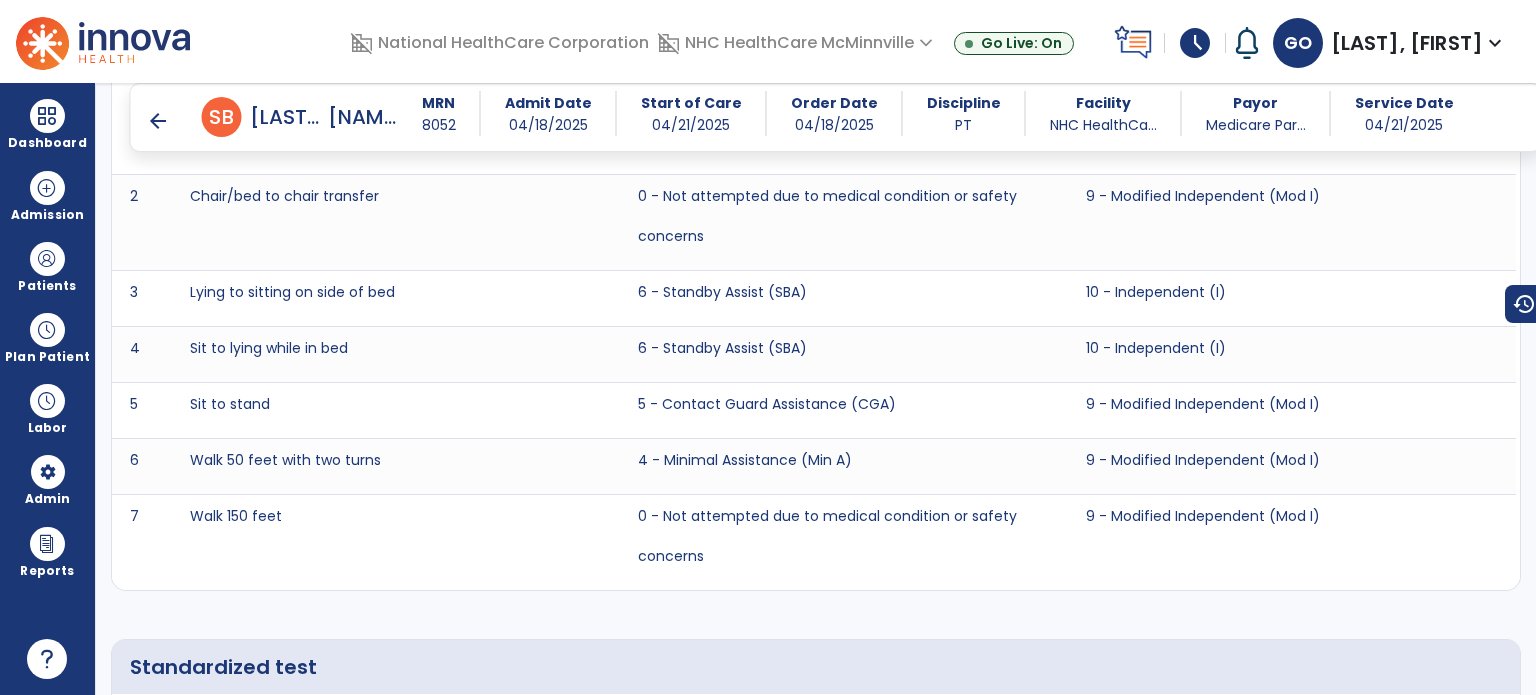 click on "arrow_back" at bounding box center [174, 117] 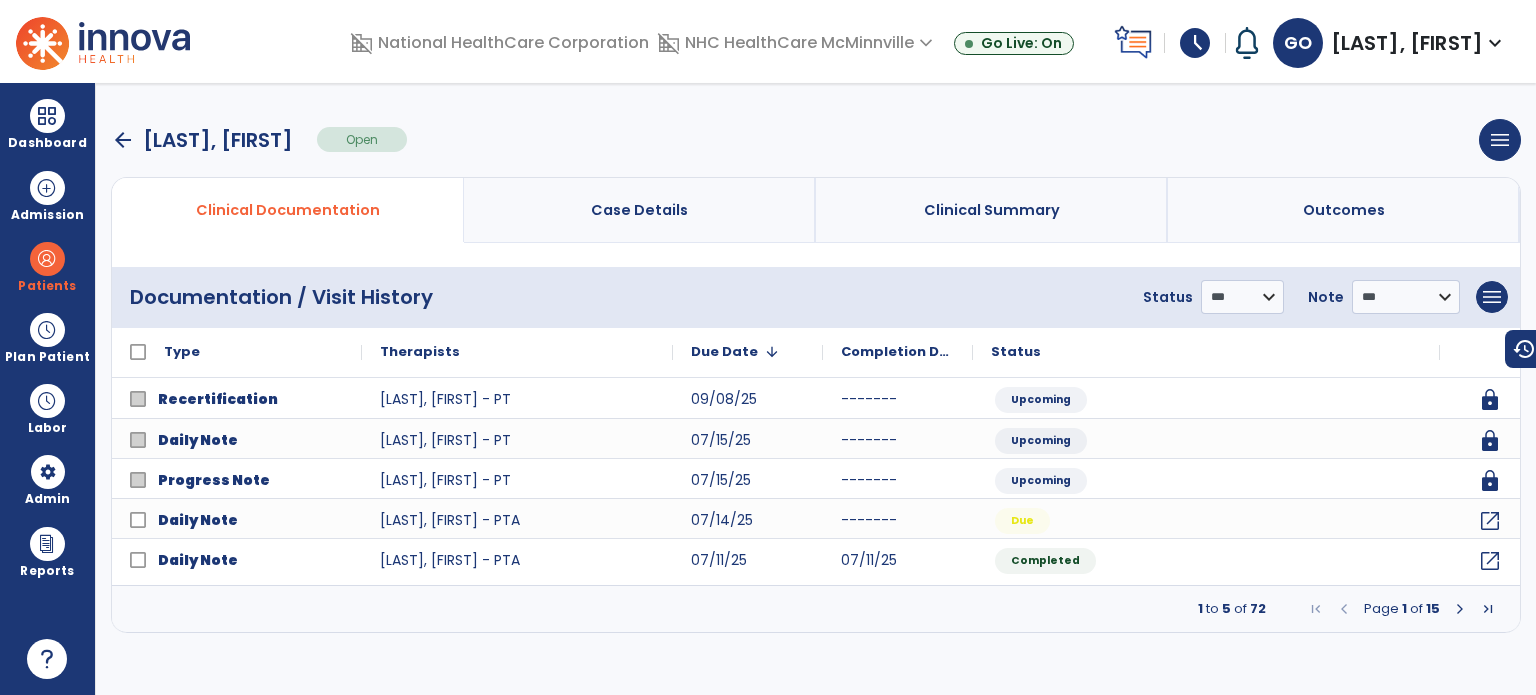 scroll, scrollTop: 0, scrollLeft: 0, axis: both 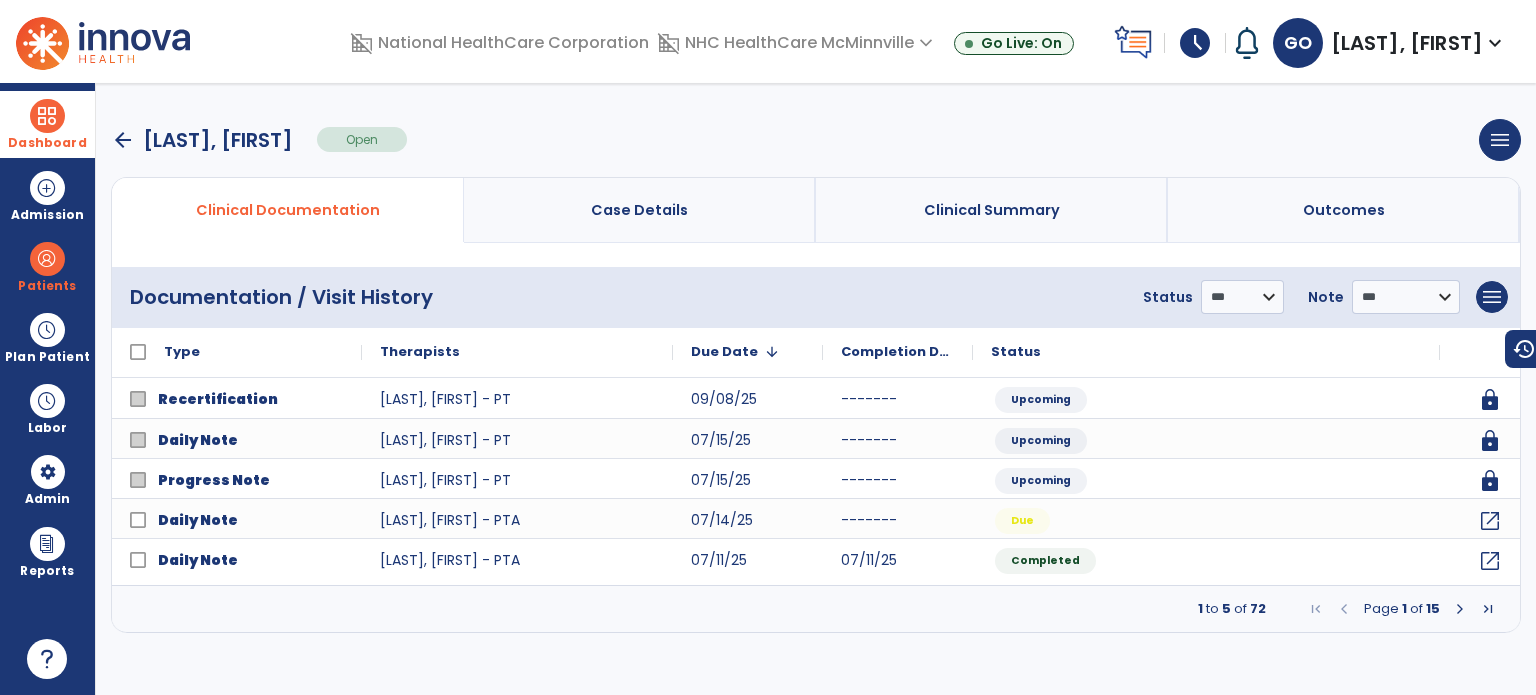 click on "Dashboard" at bounding box center (47, 143) 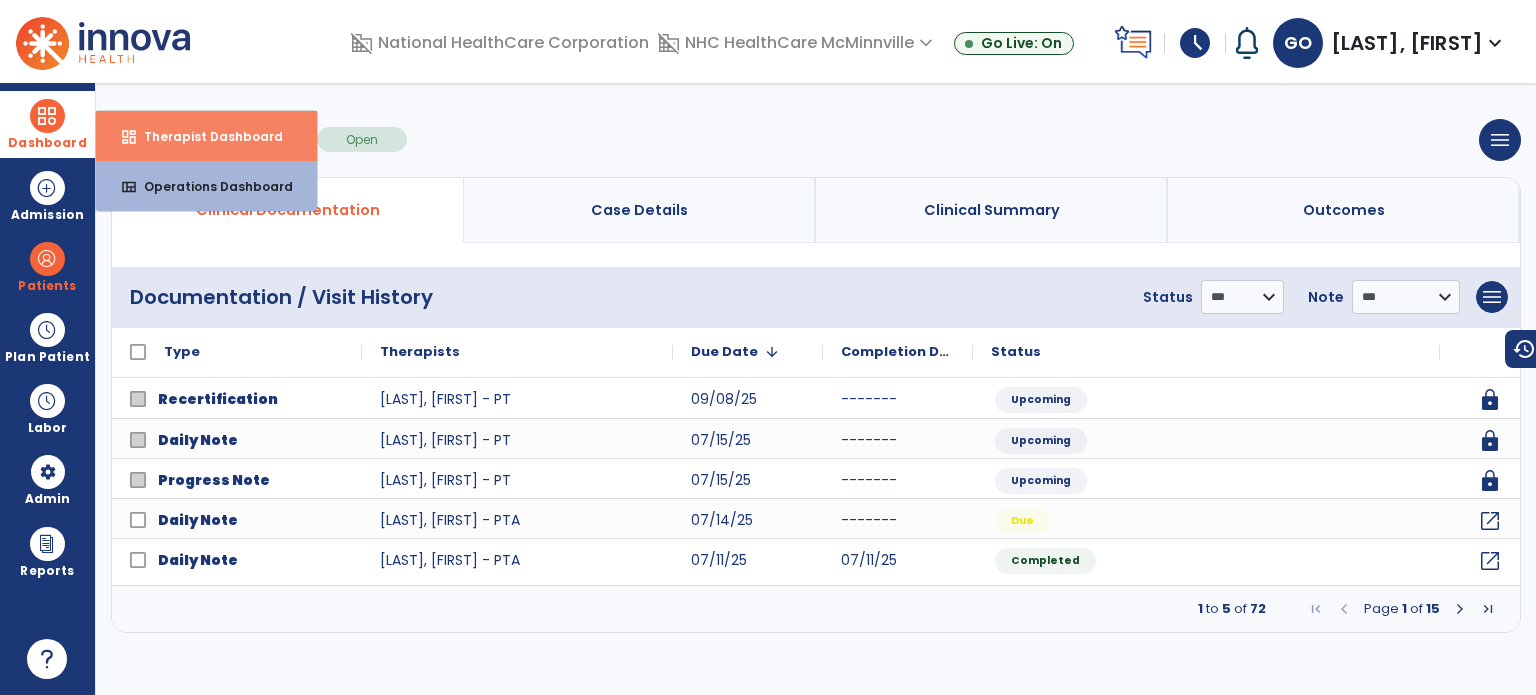 click on "dashboard  Therapist Dashboard" at bounding box center [206, 136] 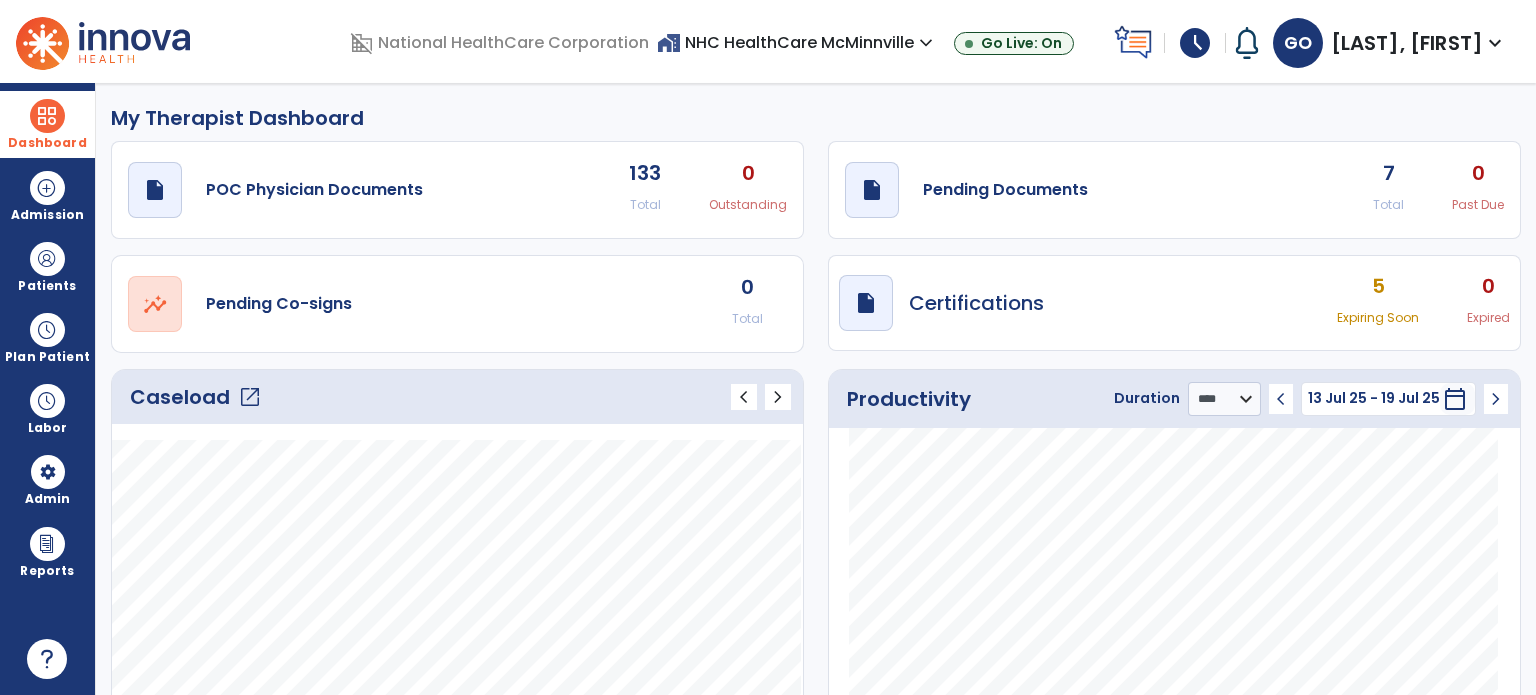 click on "draft   open_in_new  Pending Documents 7 Total 0 Past Due" 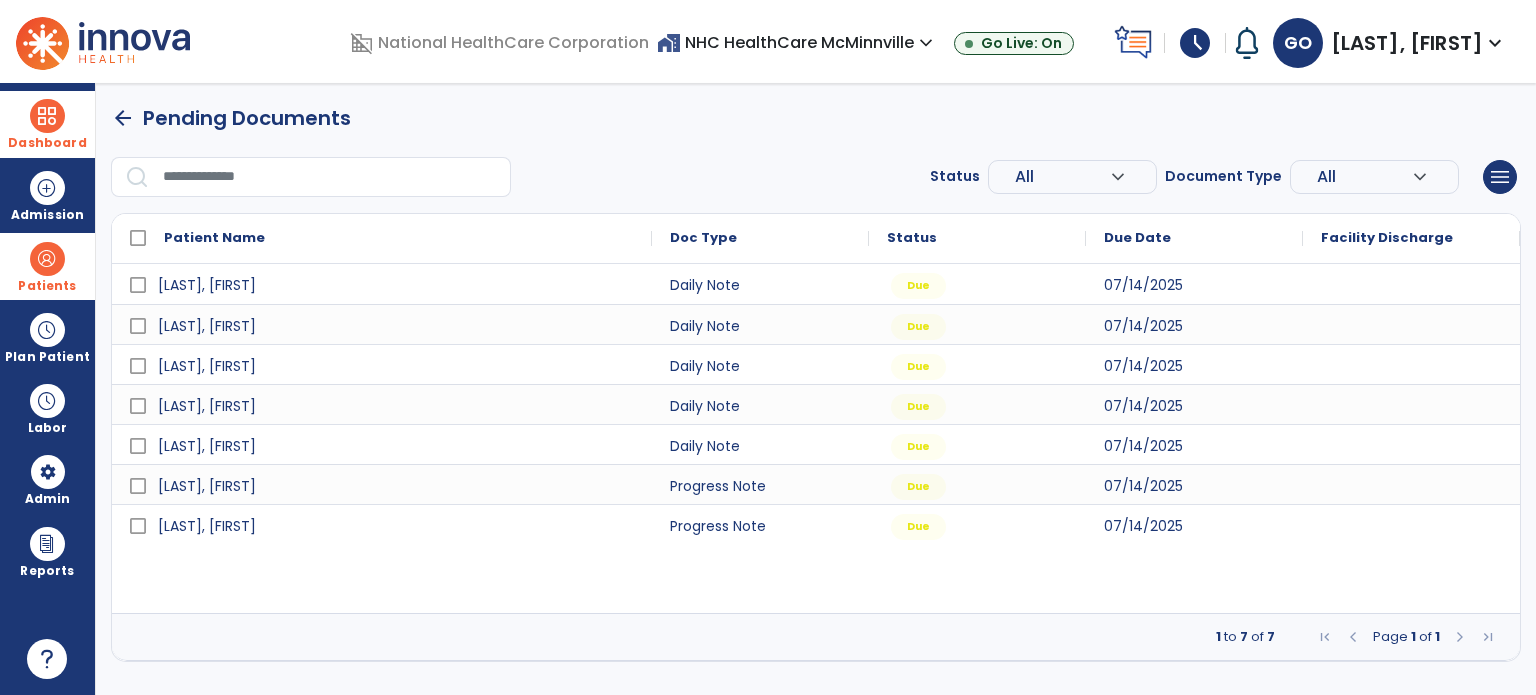 click on "Patients" at bounding box center [47, 266] 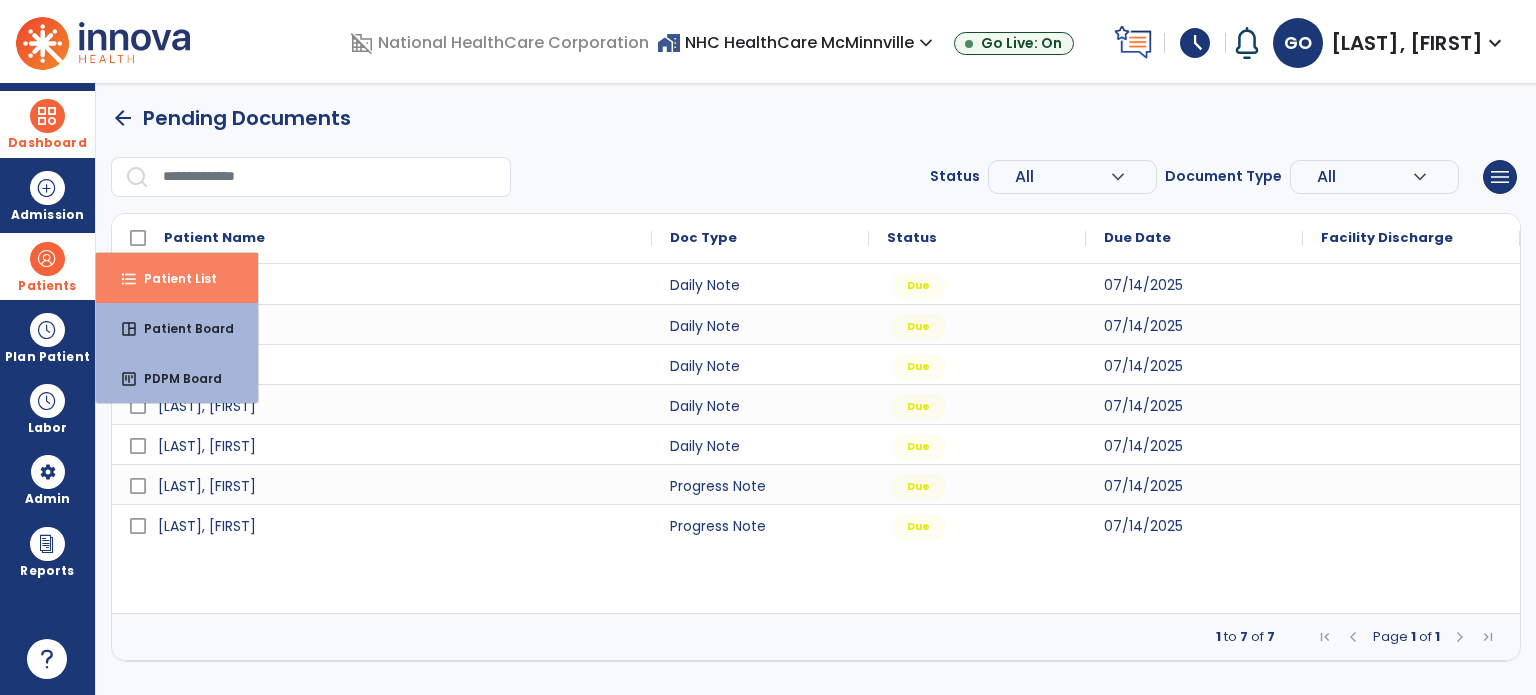 click on "Patient List" at bounding box center [172, 278] 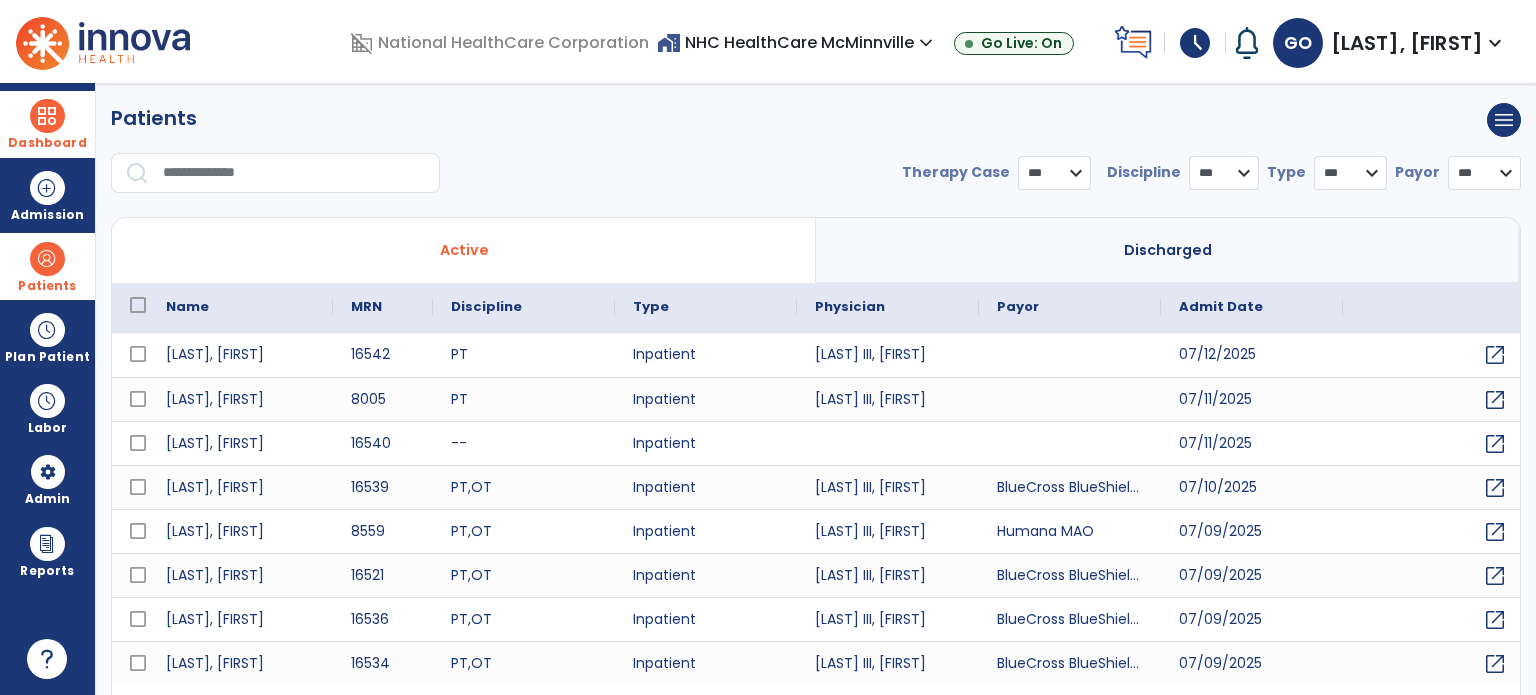 select on "***" 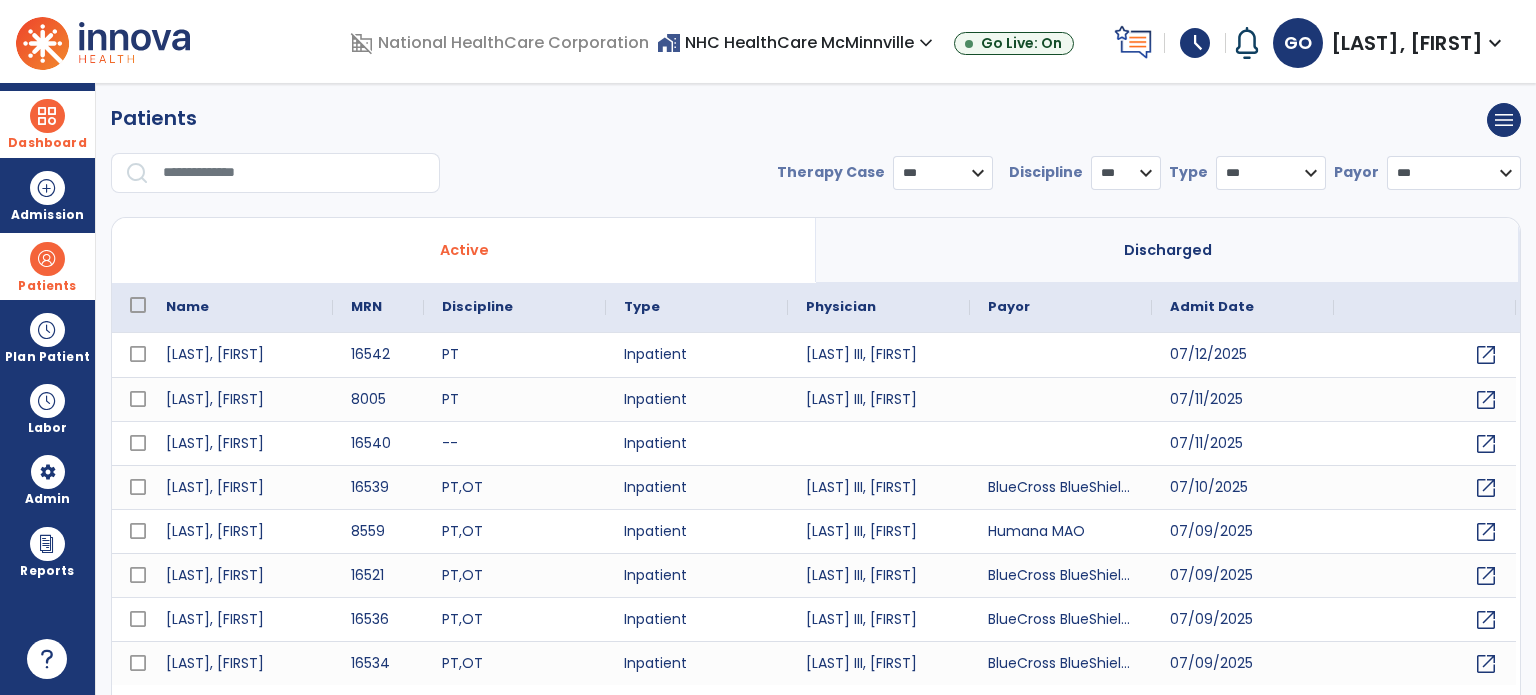 click on "Patients" at bounding box center (47, 286) 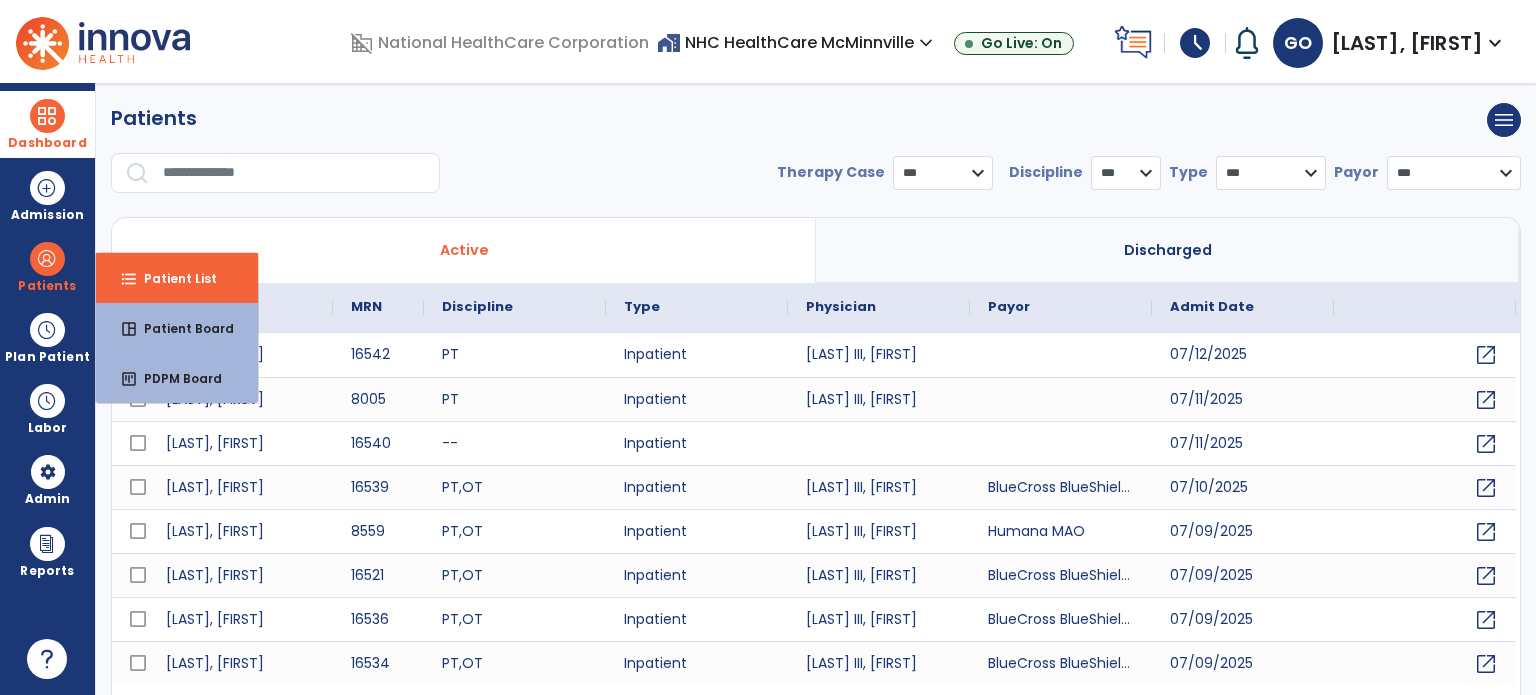 drag, startPoint x: 157, startPoint y: 274, endPoint x: 193, endPoint y: 187, distance: 94.15413 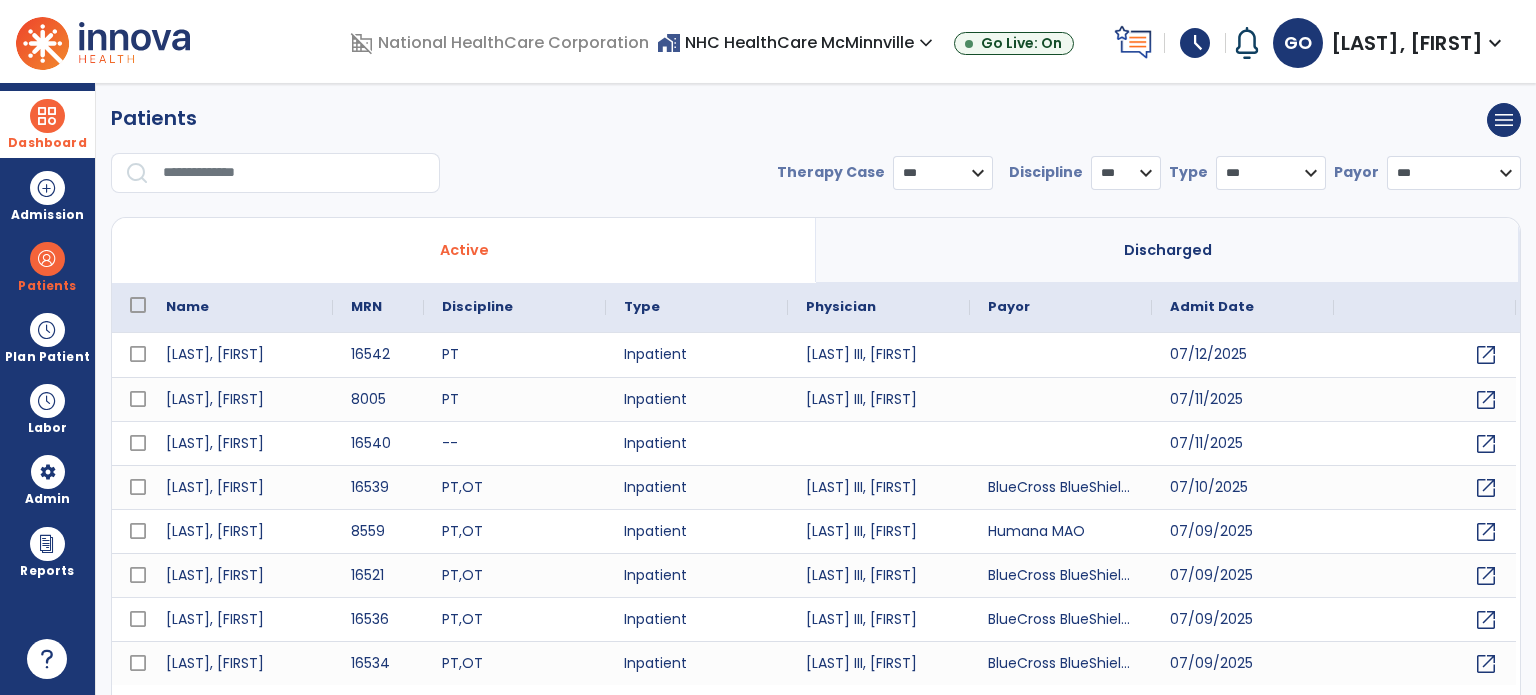click at bounding box center [294, 173] 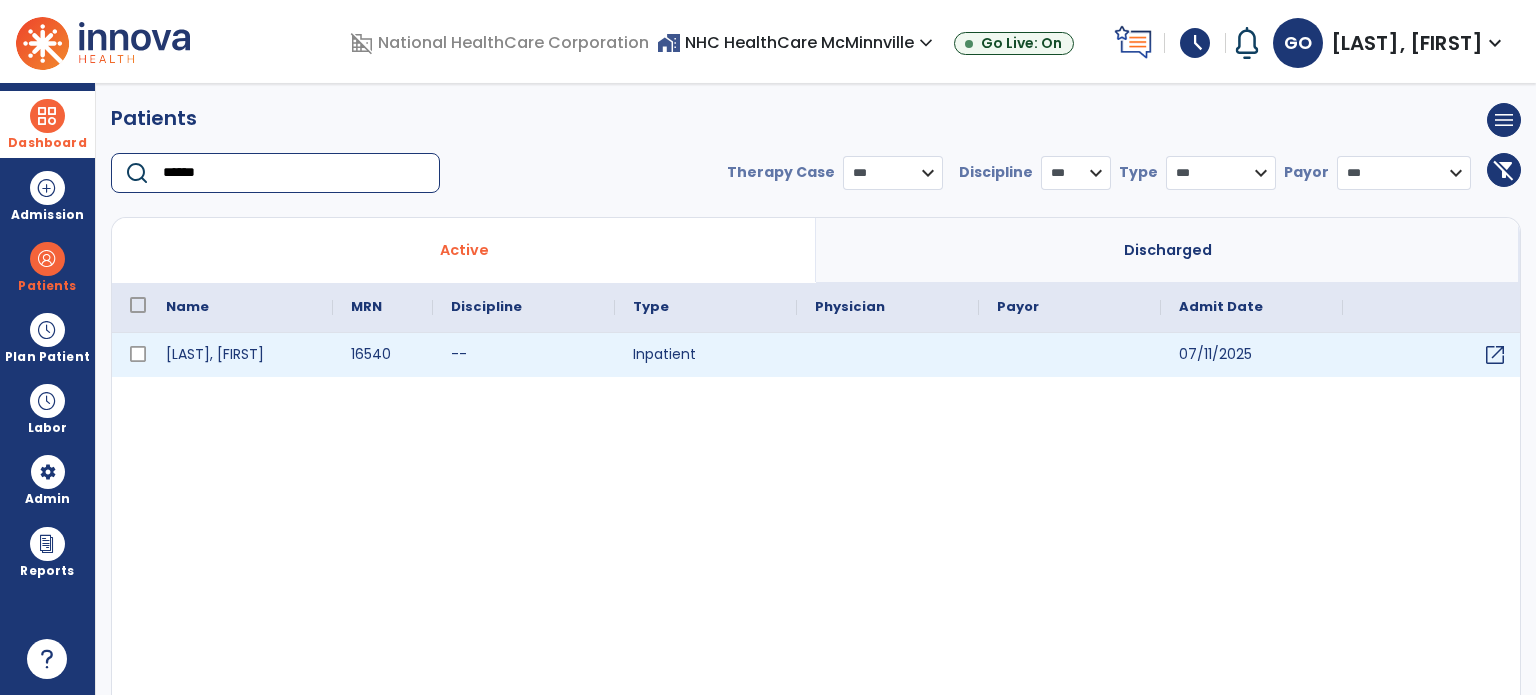 type on "******" 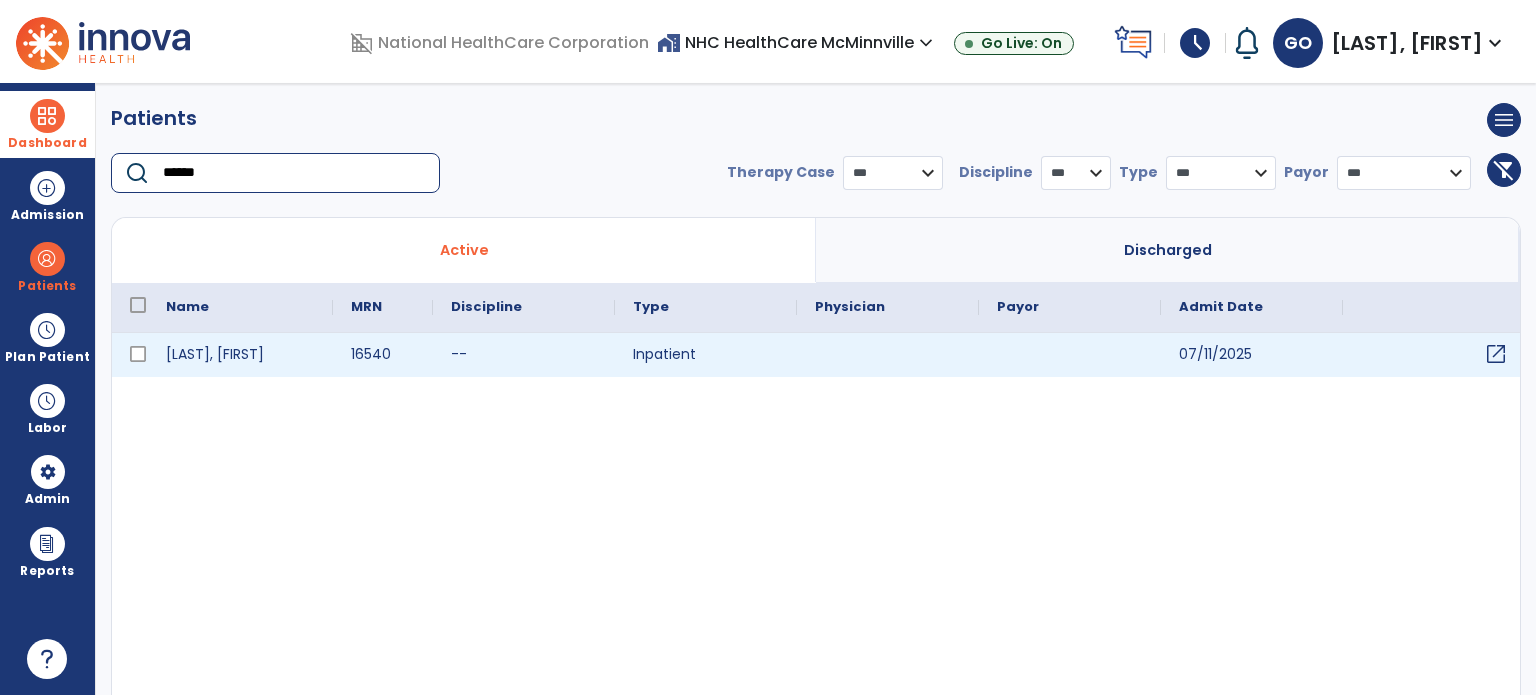click on "open_in_new" at bounding box center (1434, 355) 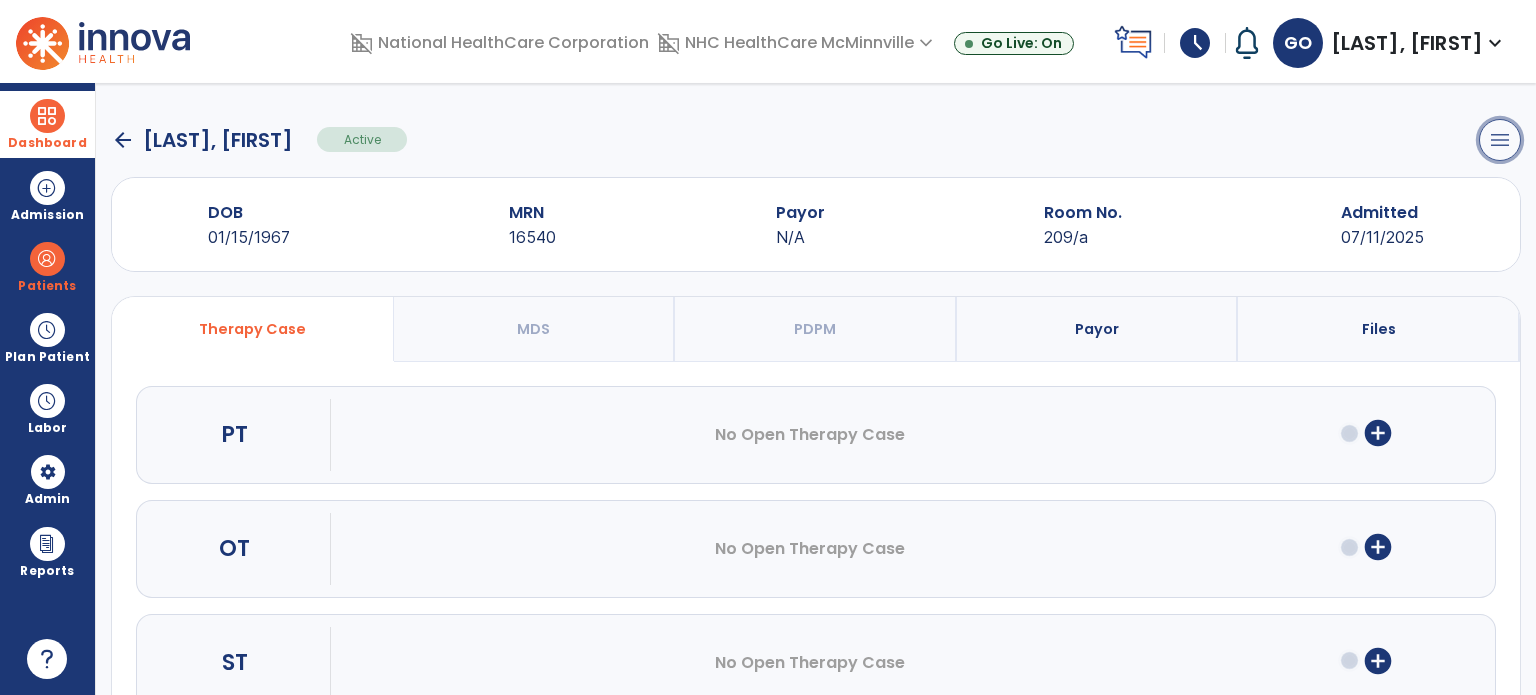 click on "menu" at bounding box center (1500, 140) 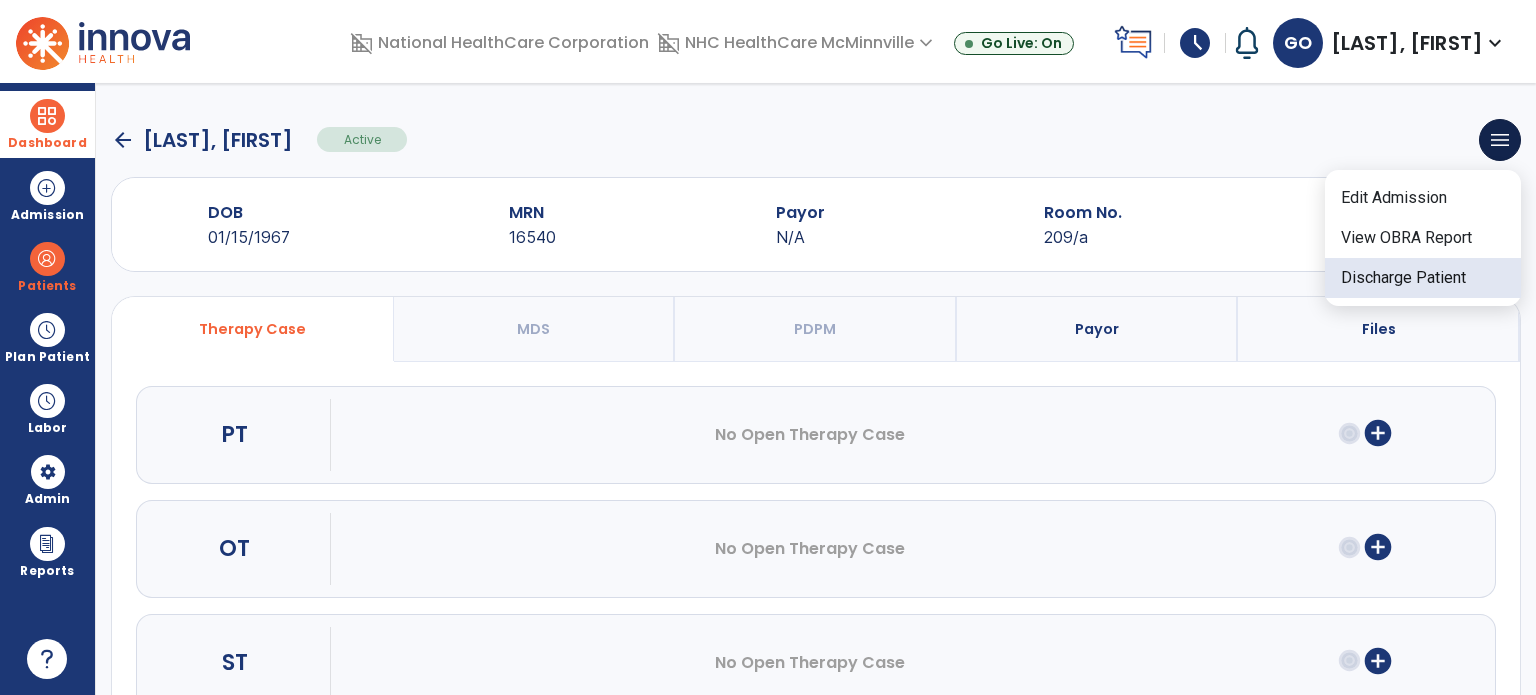 click on "Discharge Patient" 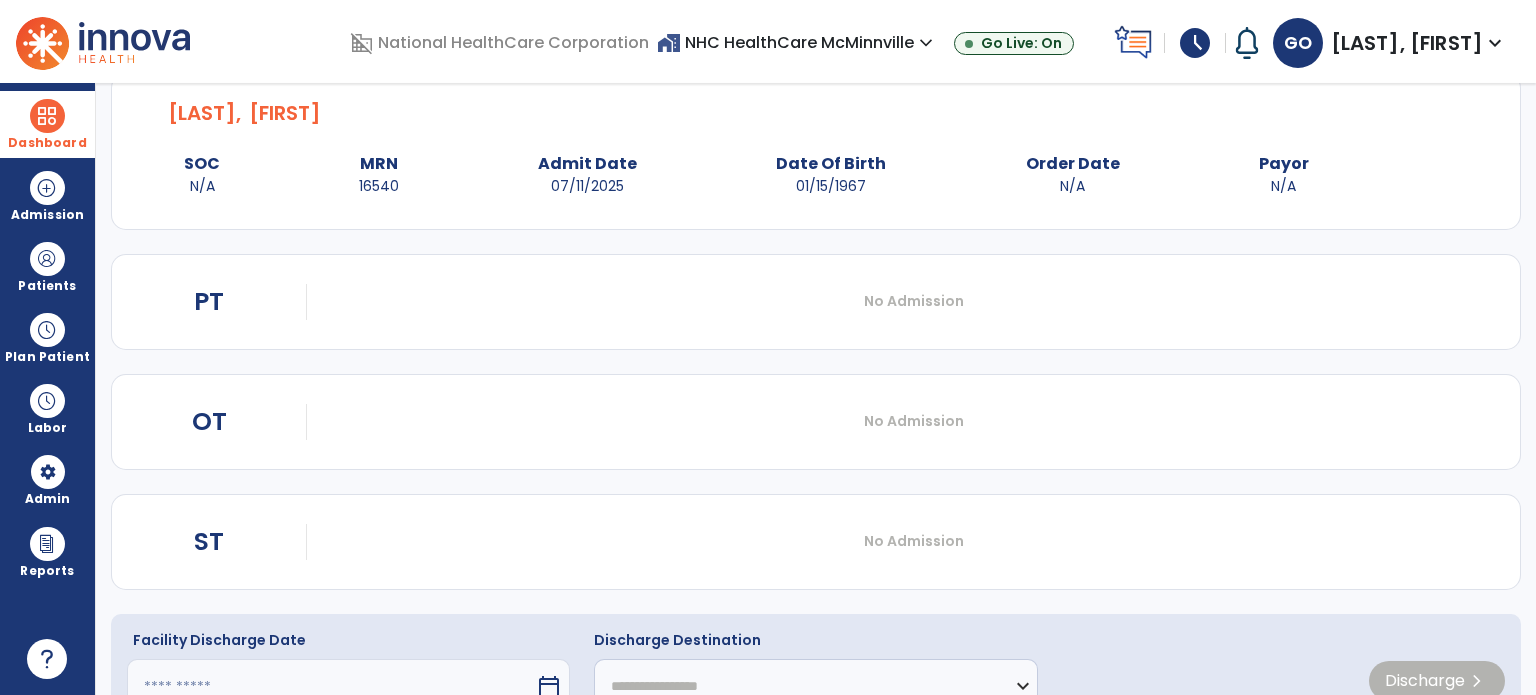scroll, scrollTop: 159, scrollLeft: 0, axis: vertical 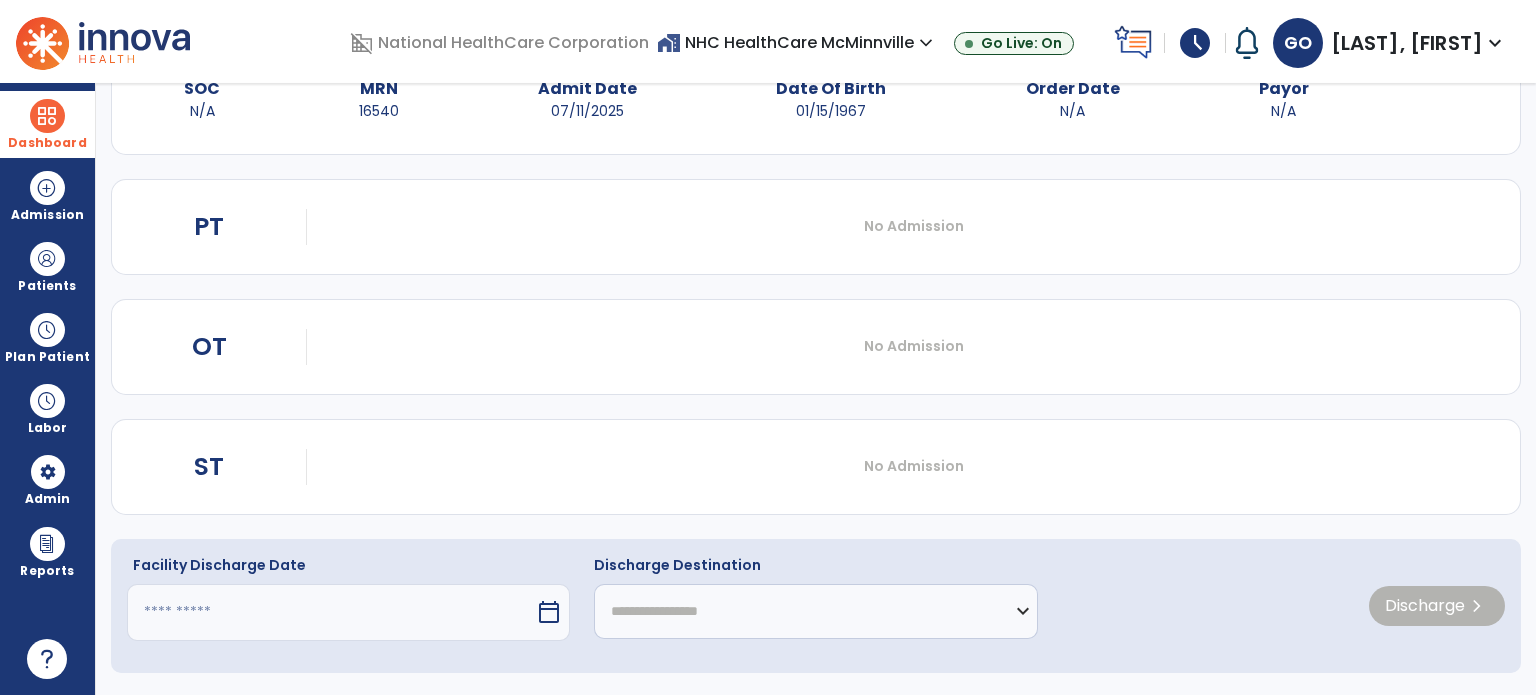 click at bounding box center [331, 612] 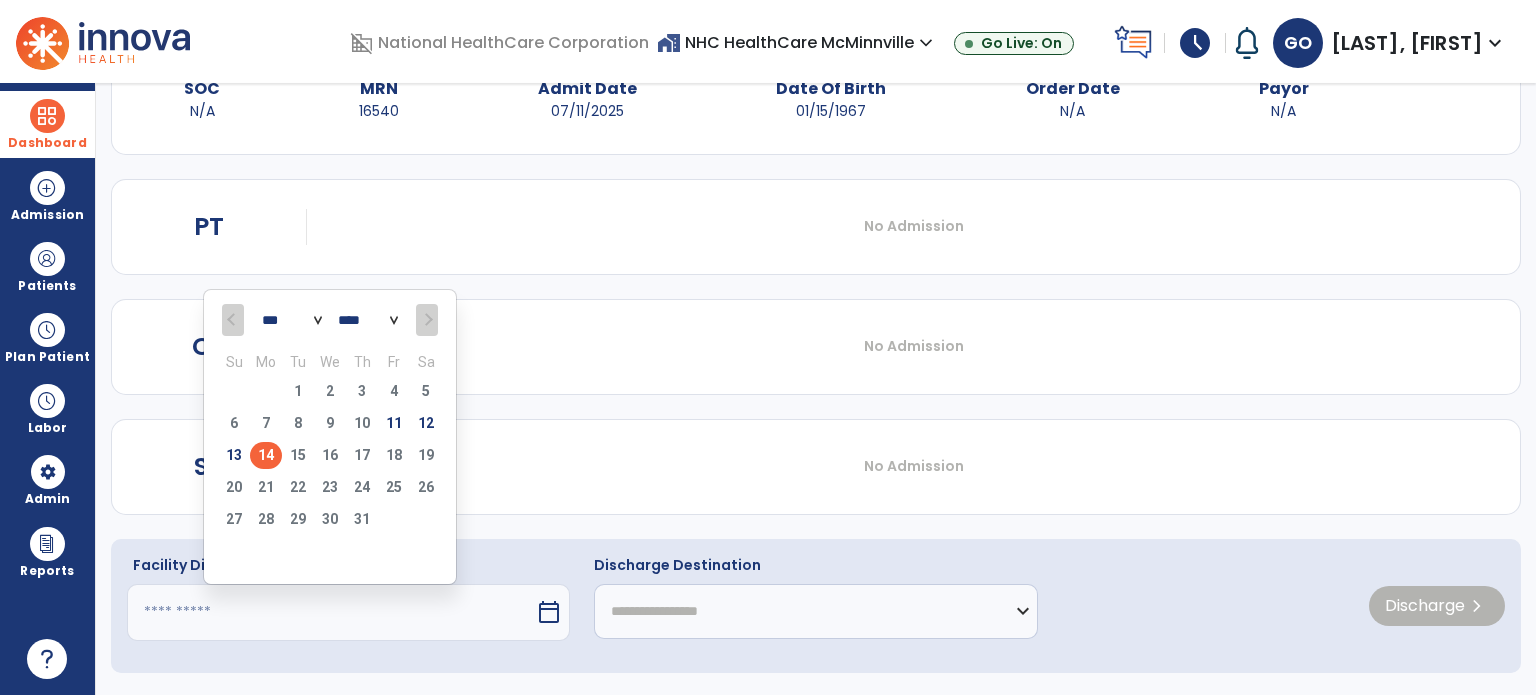click on "14" at bounding box center (266, 455) 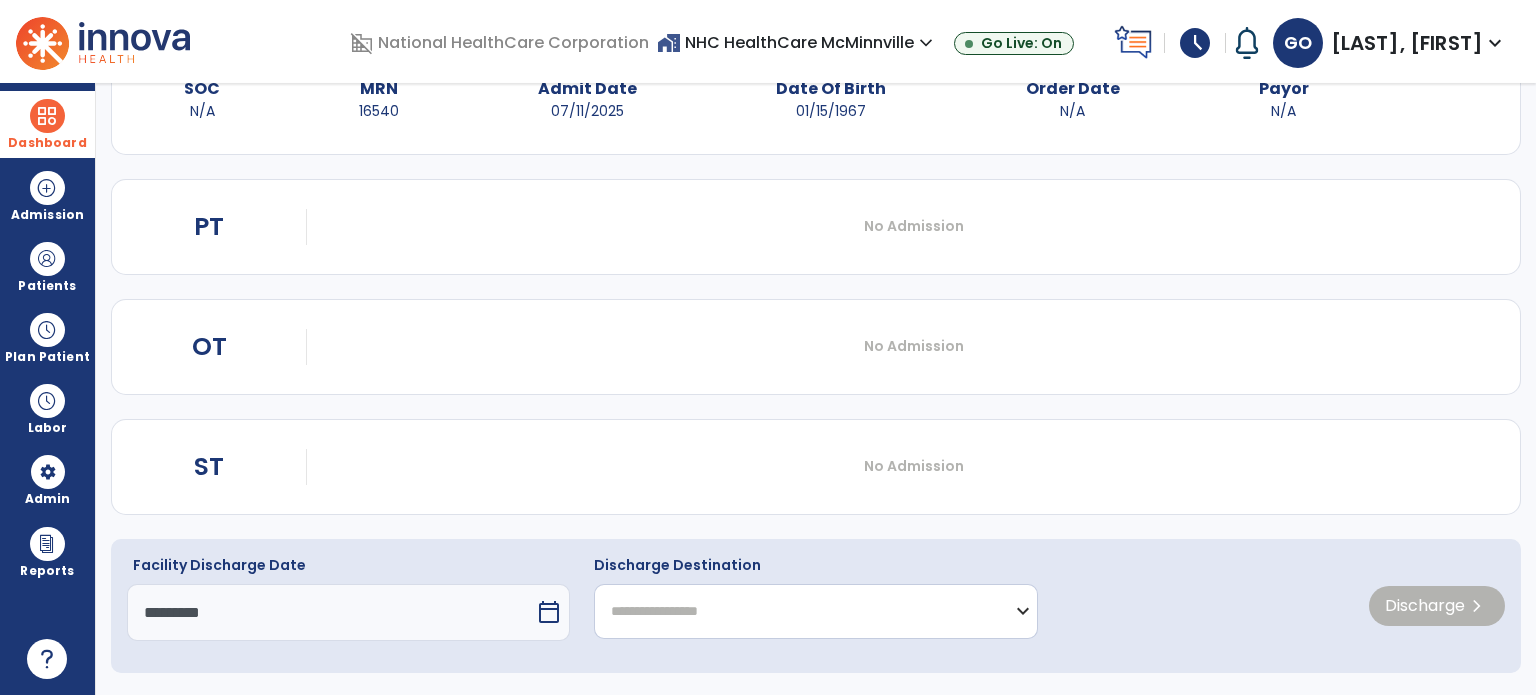 click on "**********" 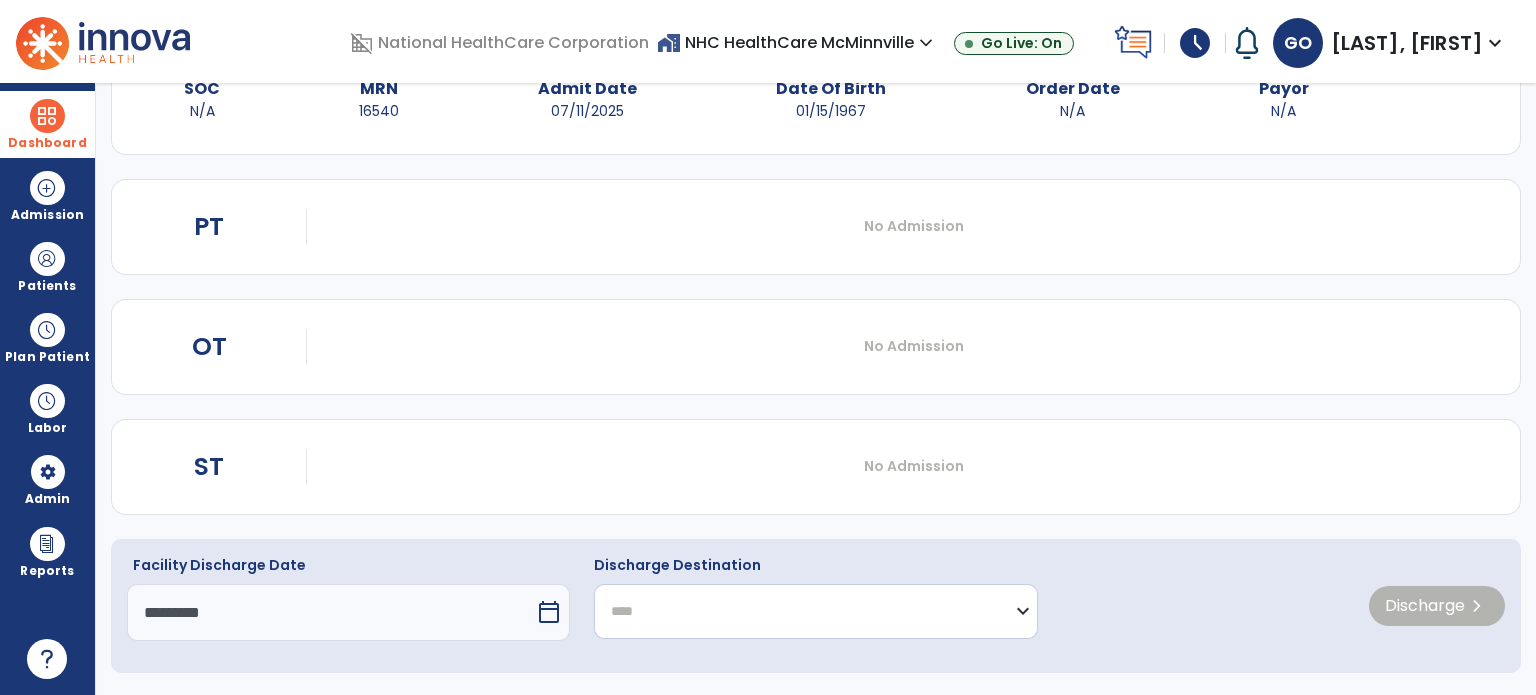 click on "**********" 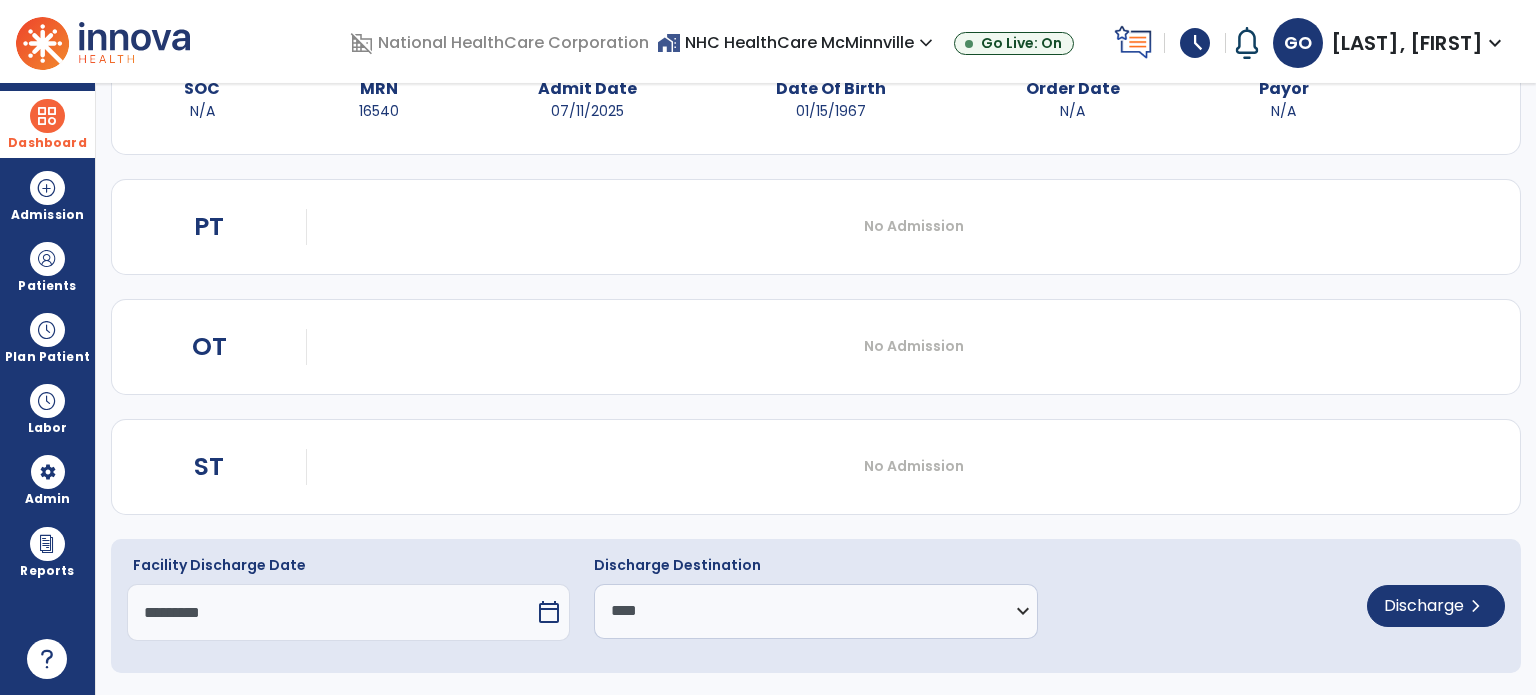 click on "Discharge  chevron_right" 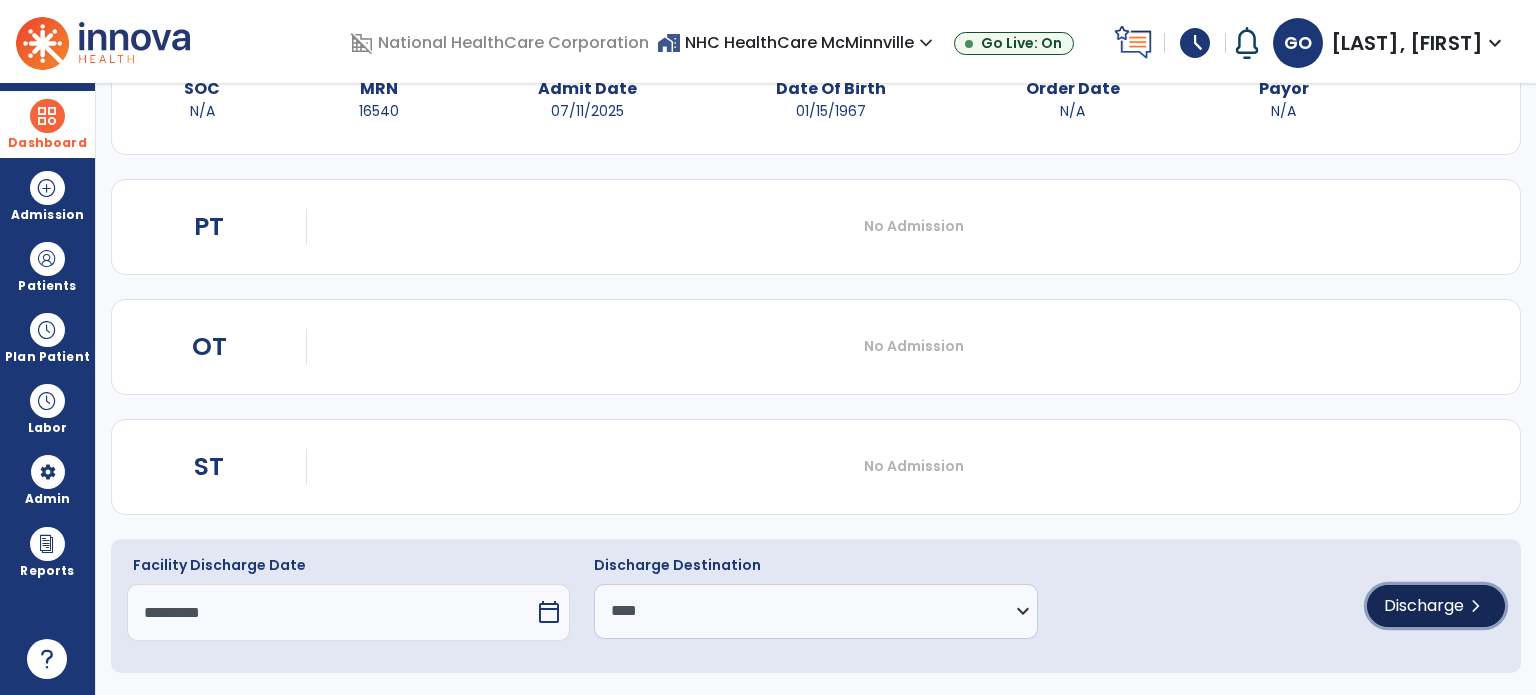 click on "chevron_right" 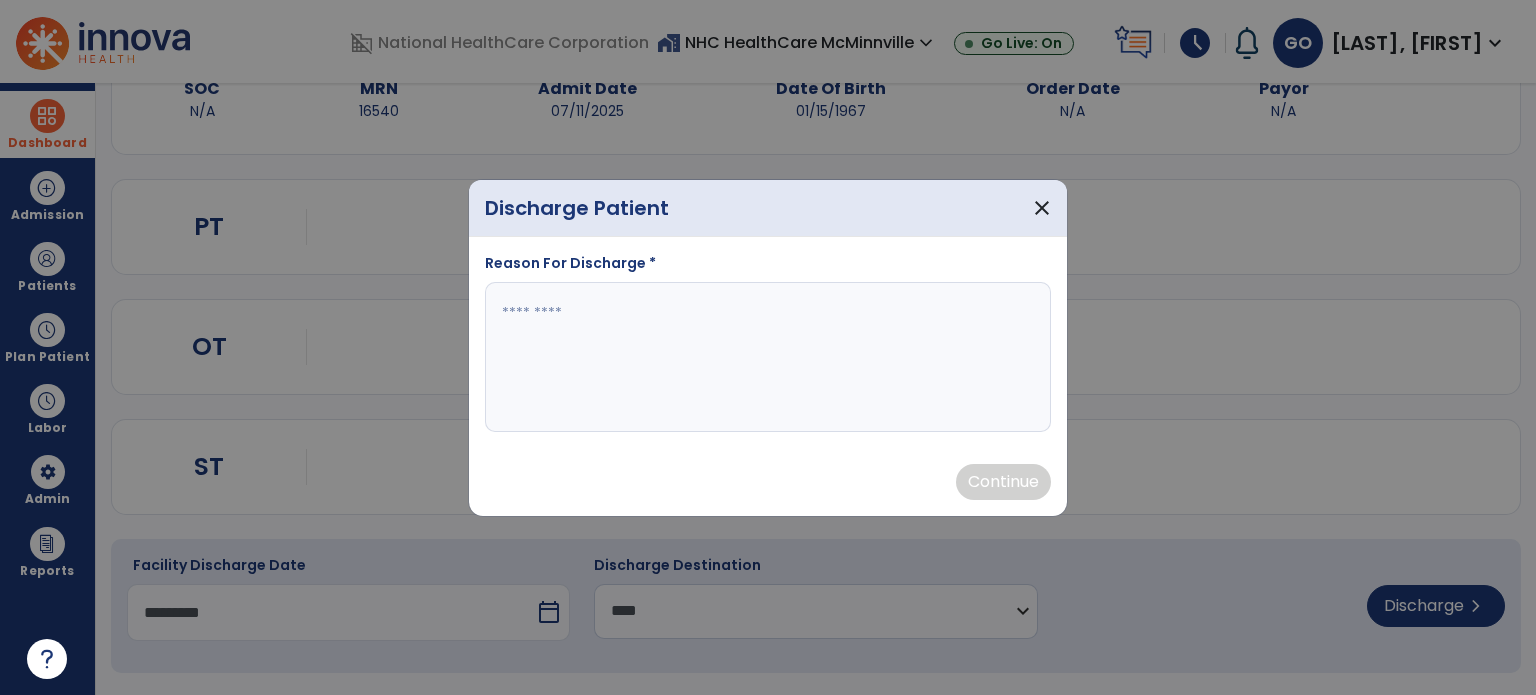 click at bounding box center [768, 357] 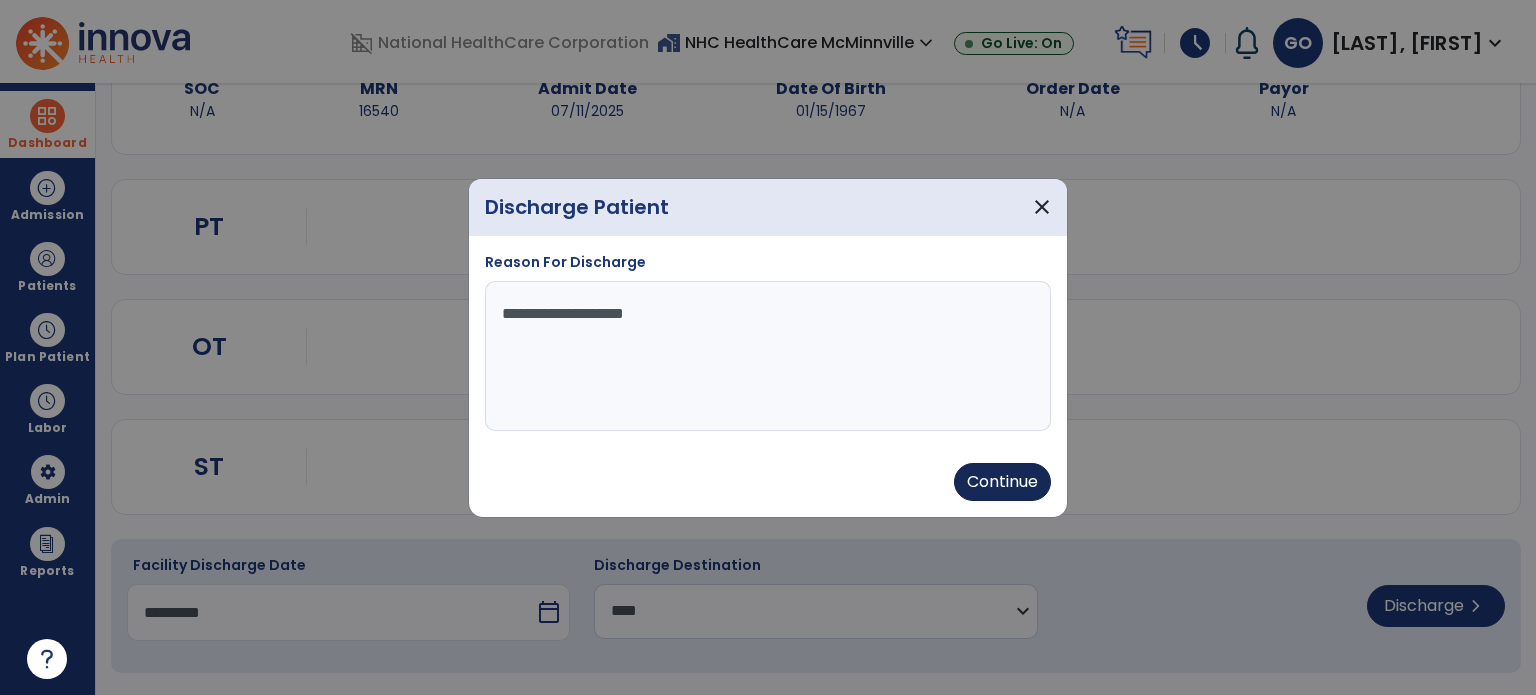 type on "**********" 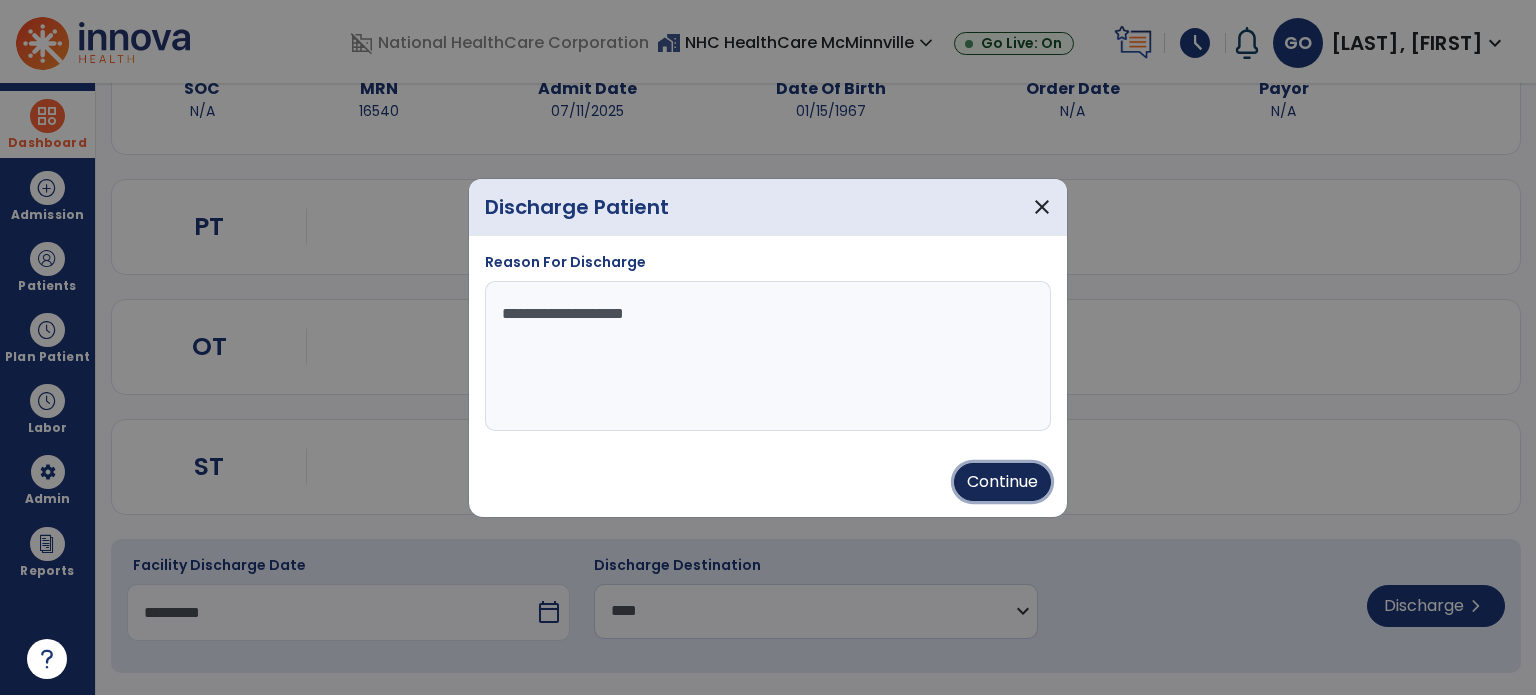 click on "Continue" at bounding box center (1002, 482) 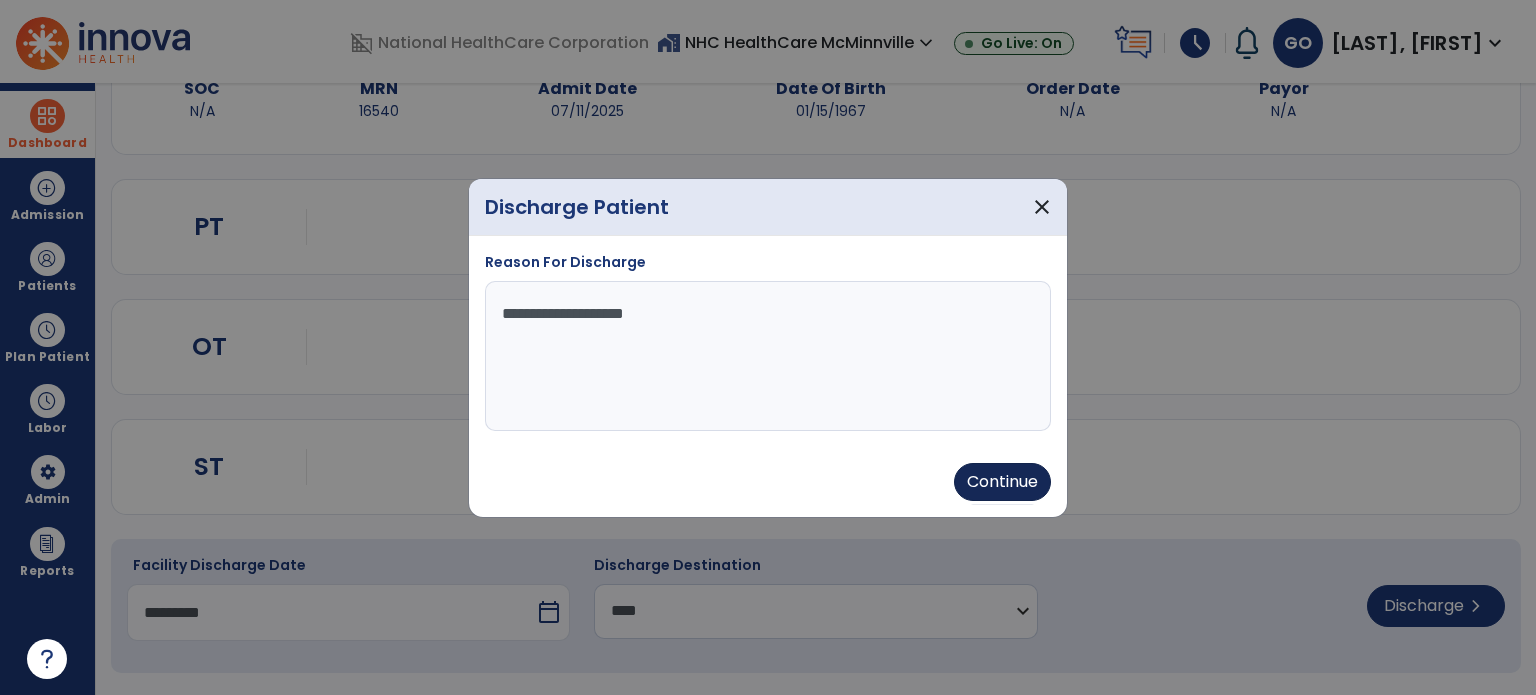 type on "*********" 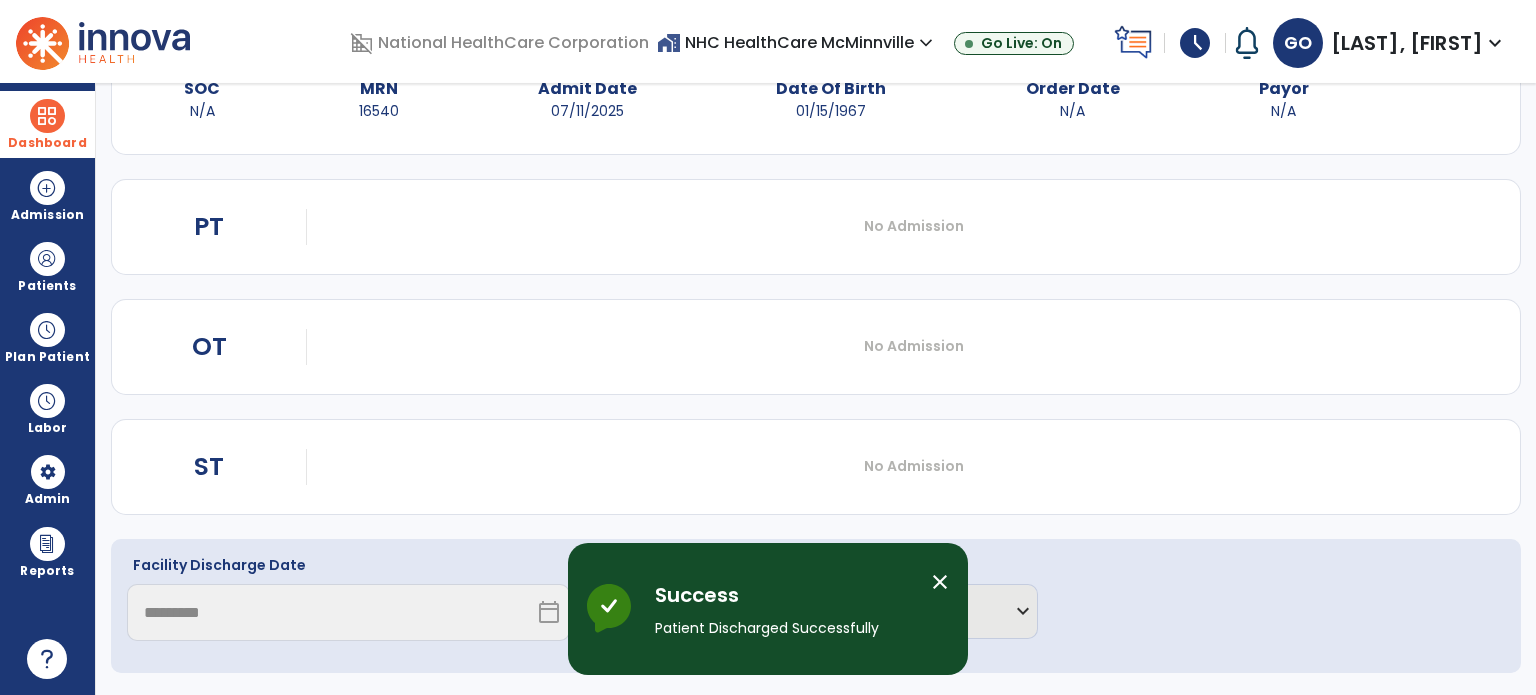 scroll, scrollTop: 62, scrollLeft: 0, axis: vertical 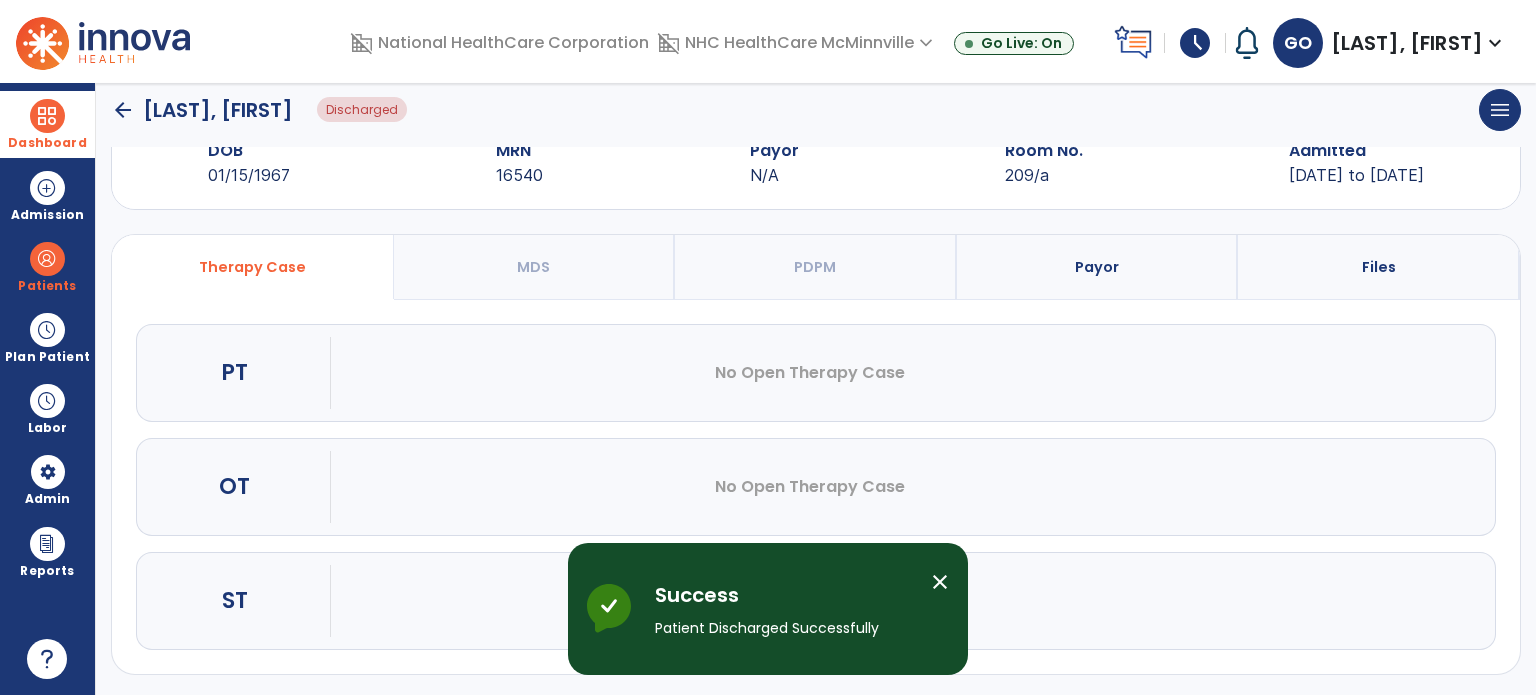 click on "arrow_back" 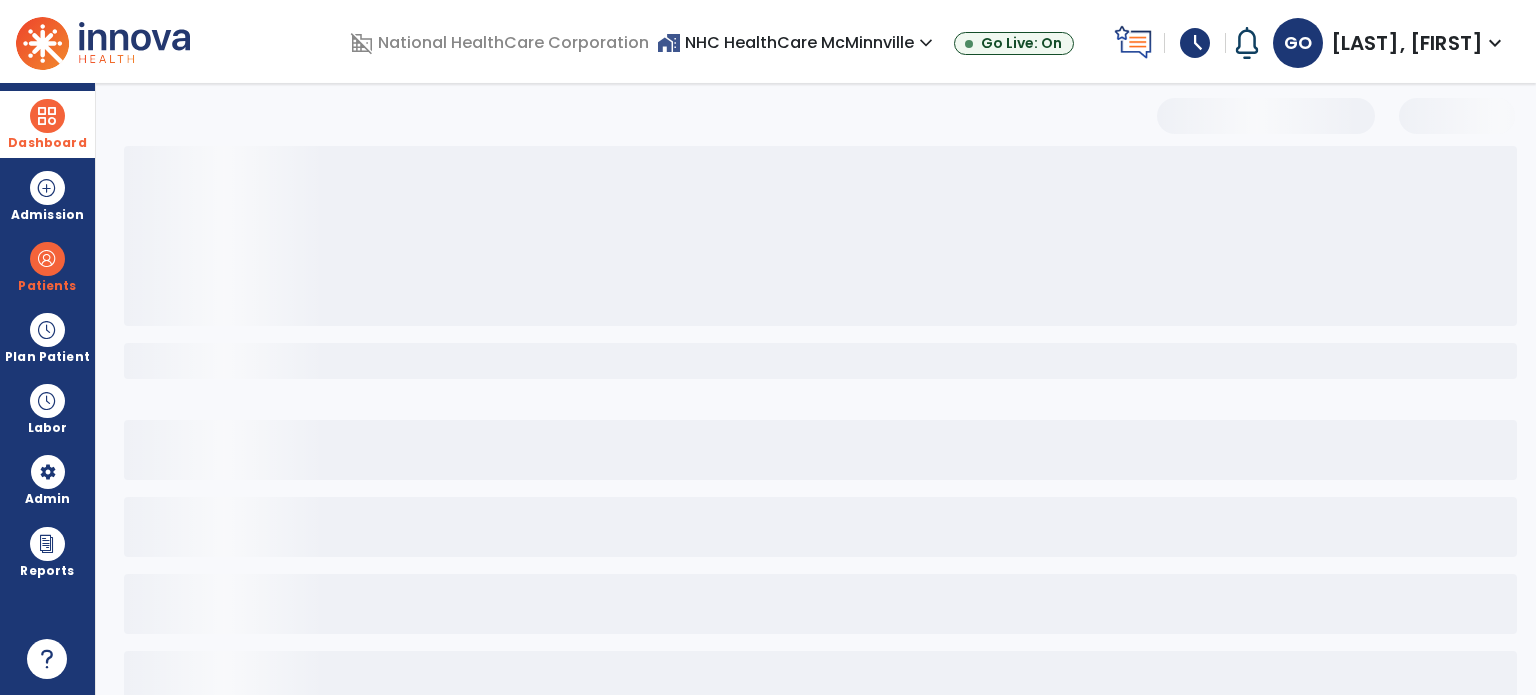 scroll, scrollTop: 46, scrollLeft: 0, axis: vertical 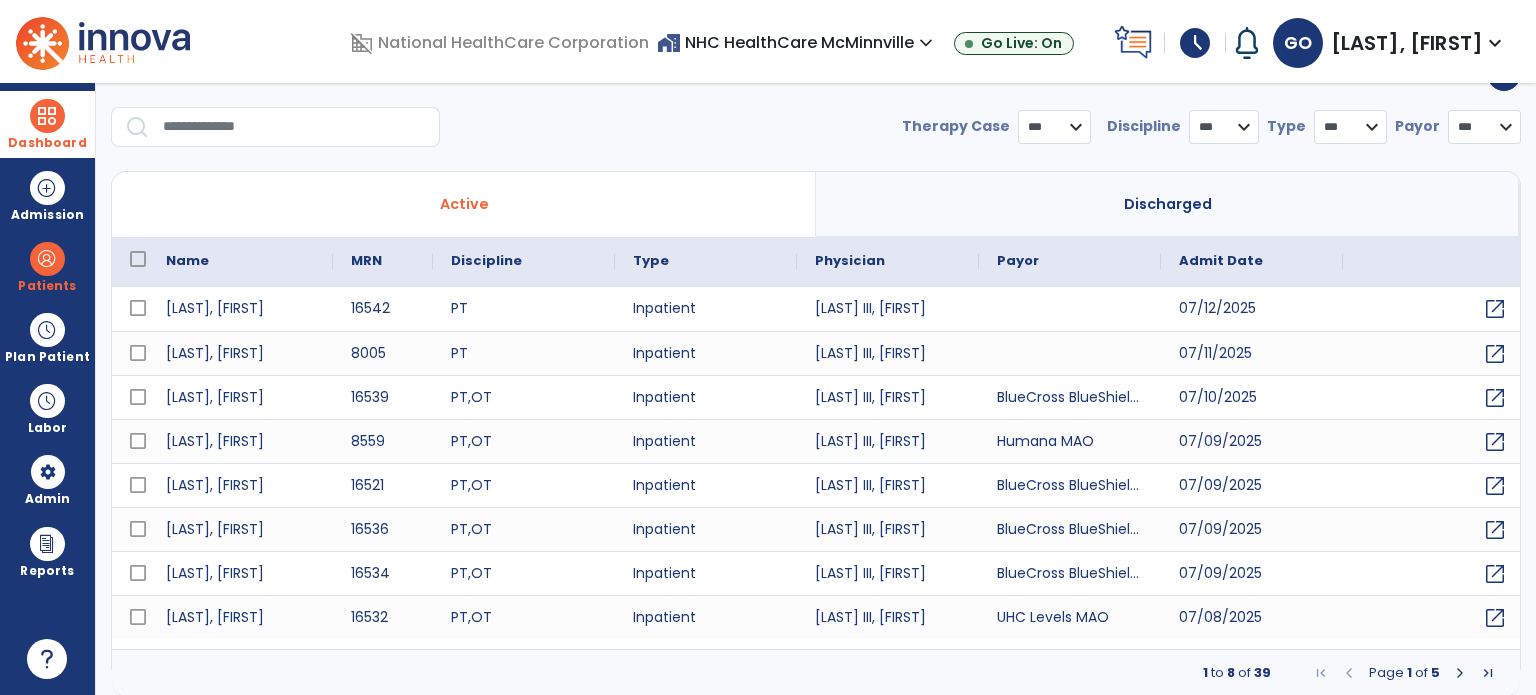 select on "***" 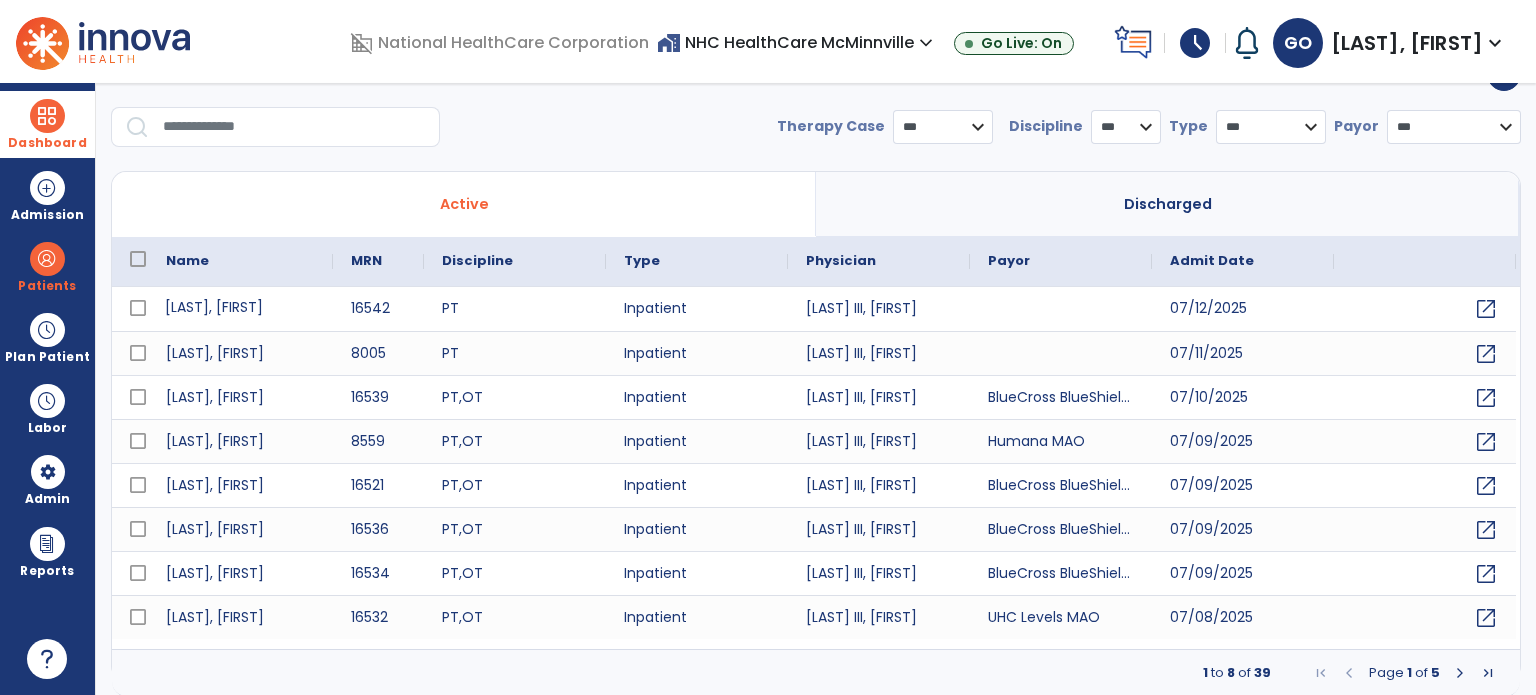click on "[LAST], [FIRST]" at bounding box center [240, 309] 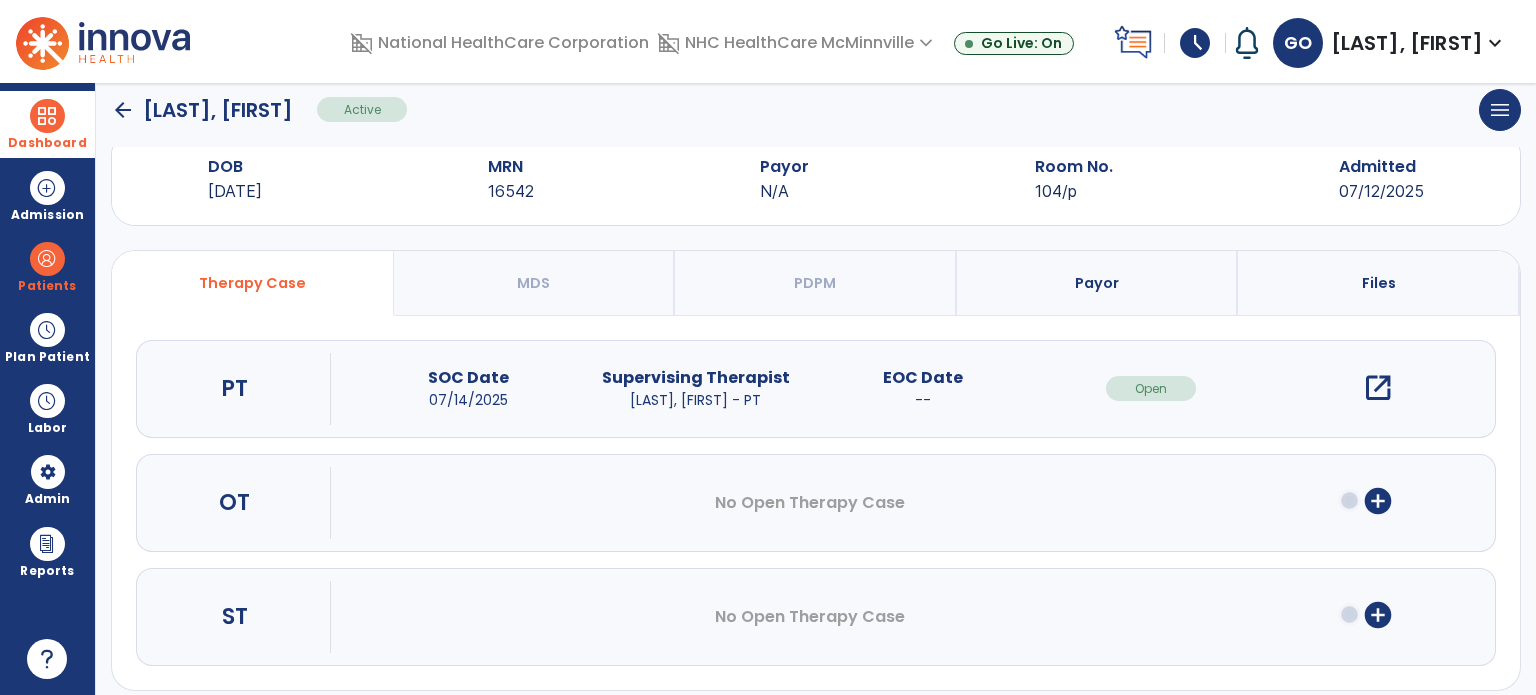 click 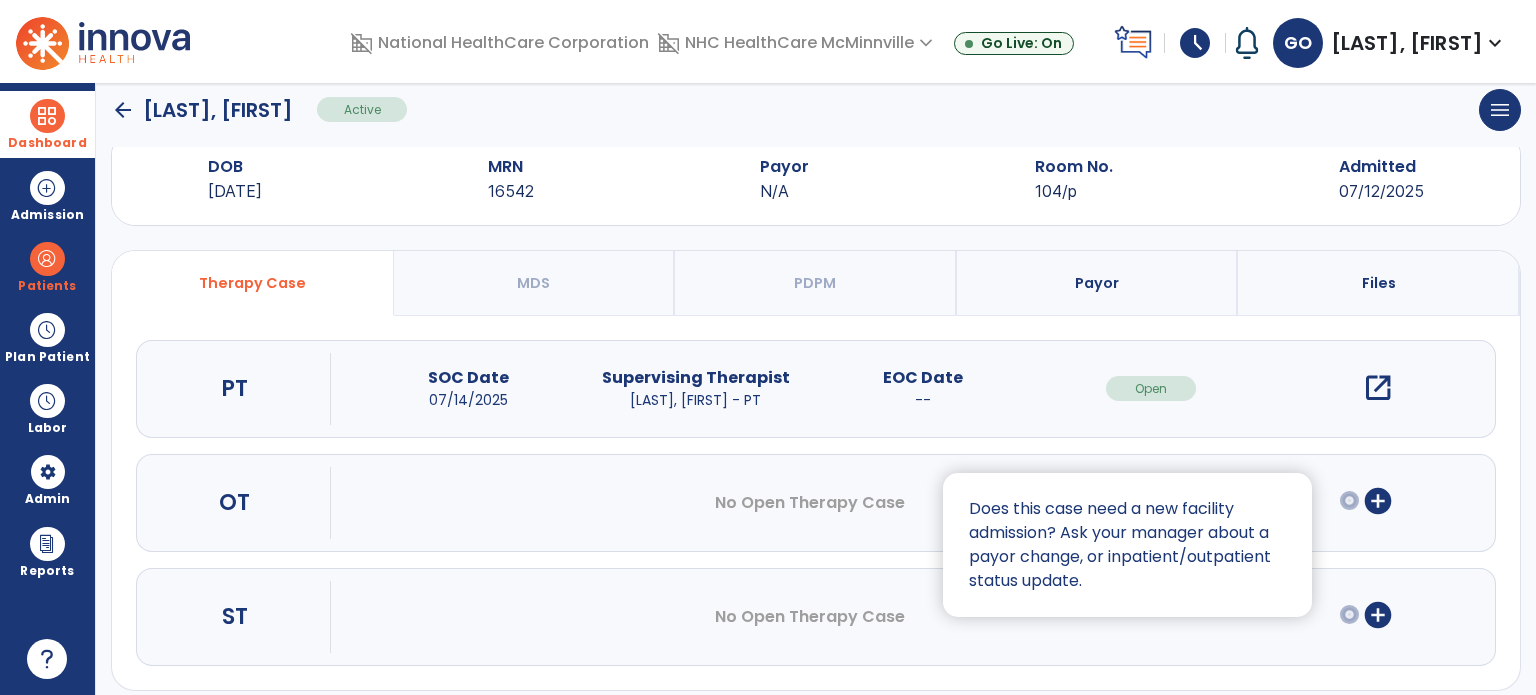 click at bounding box center (768, 347) 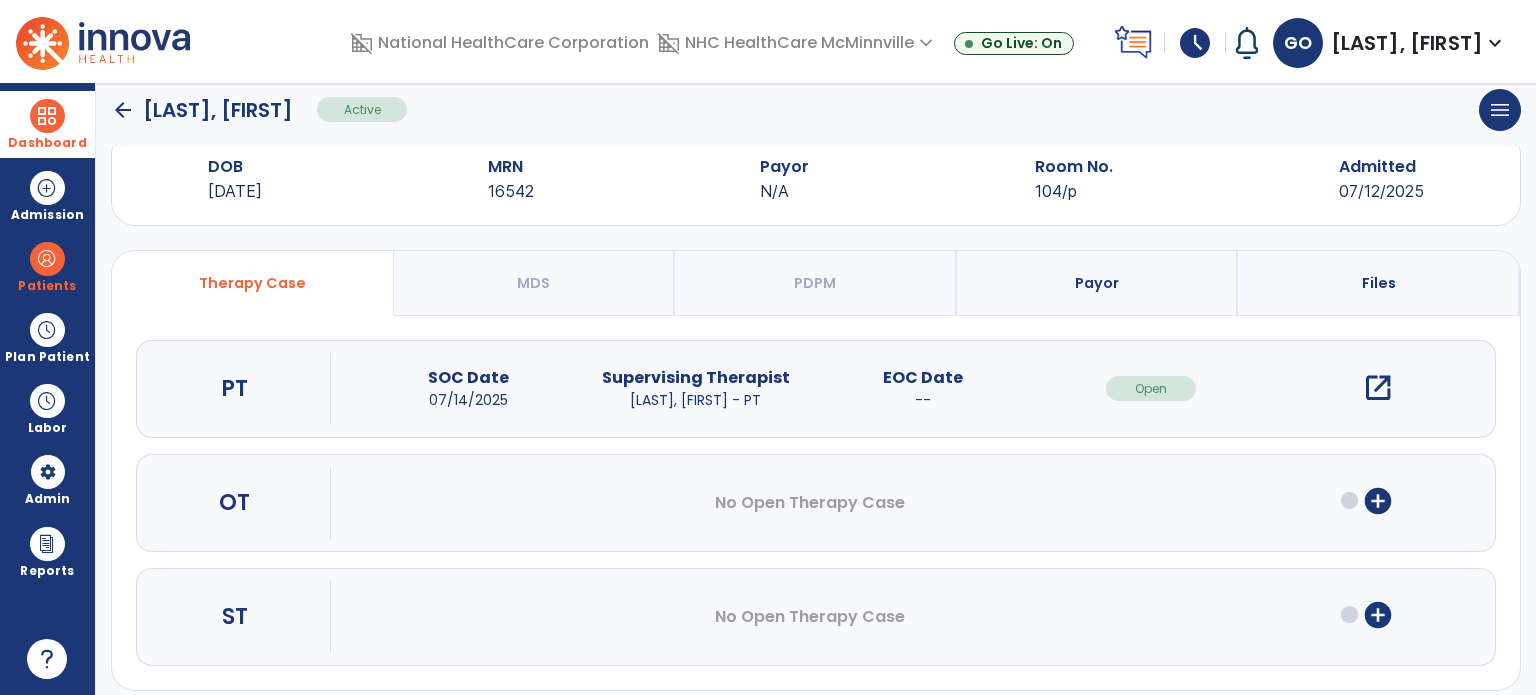 click on "add_circle" at bounding box center (1378, 501) 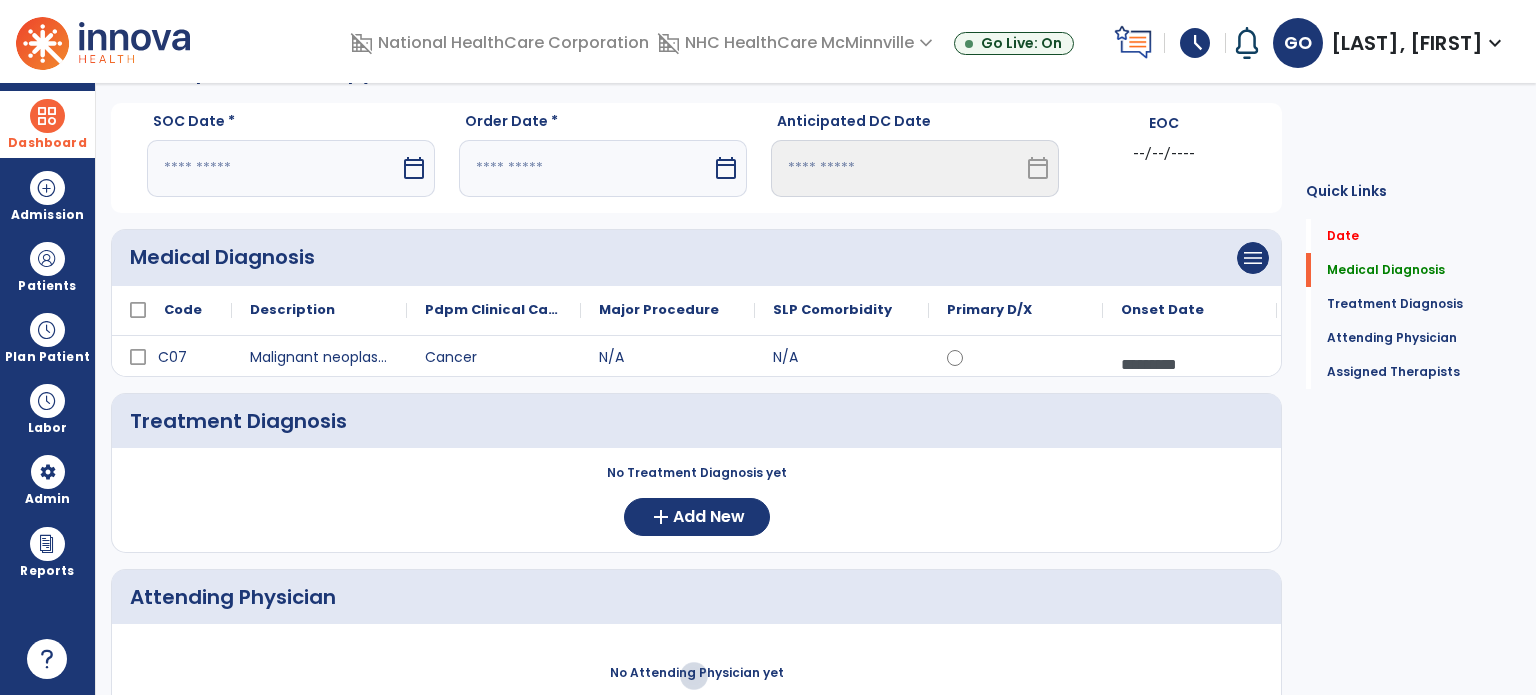 click at bounding box center [273, 168] 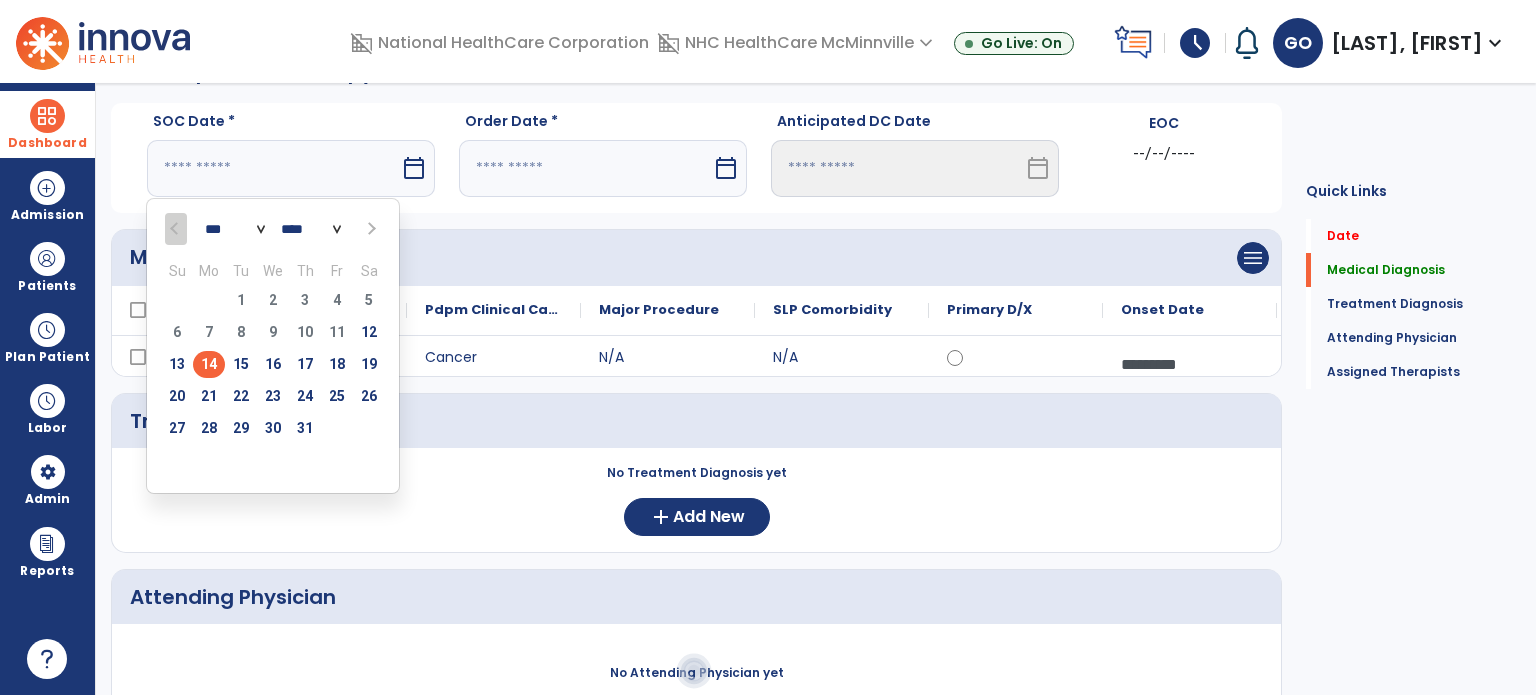 click on "14" at bounding box center [209, 364] 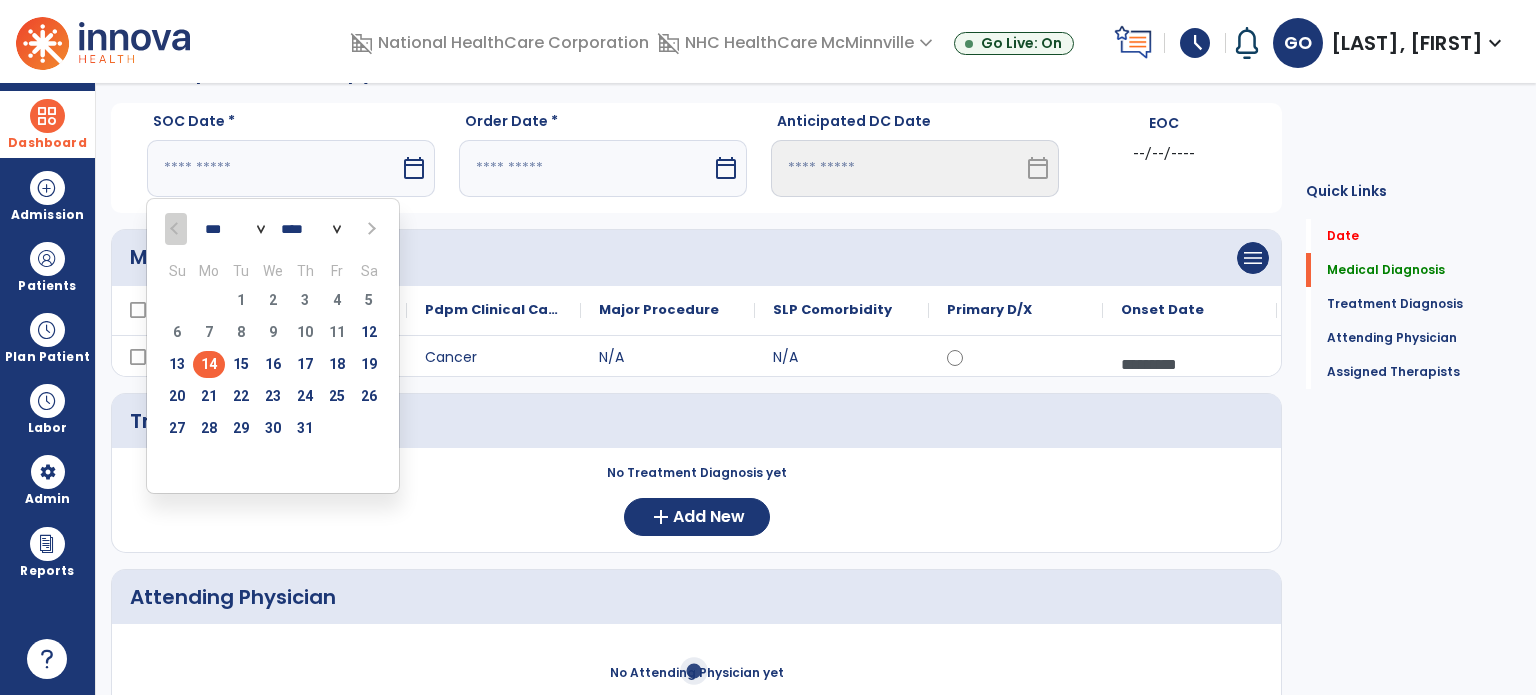 type on "*********" 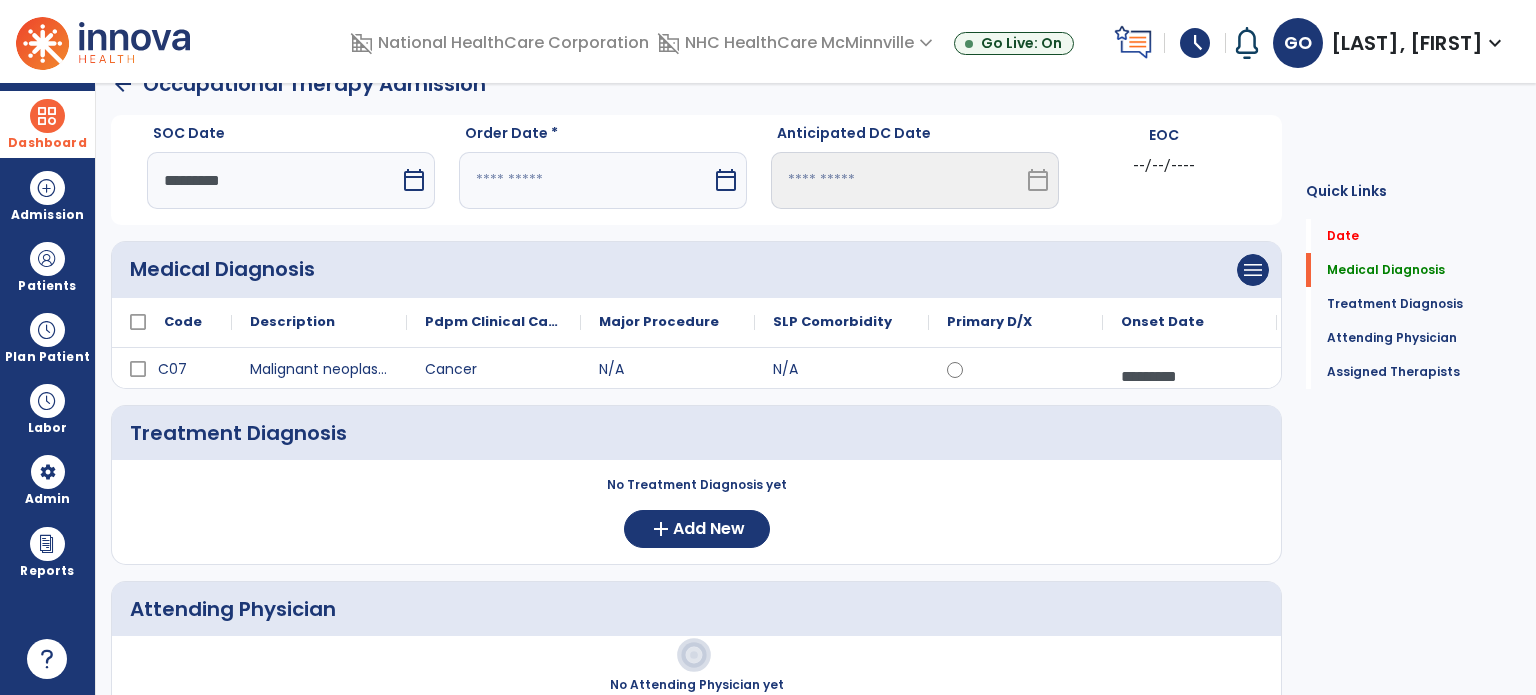scroll, scrollTop: 0, scrollLeft: 0, axis: both 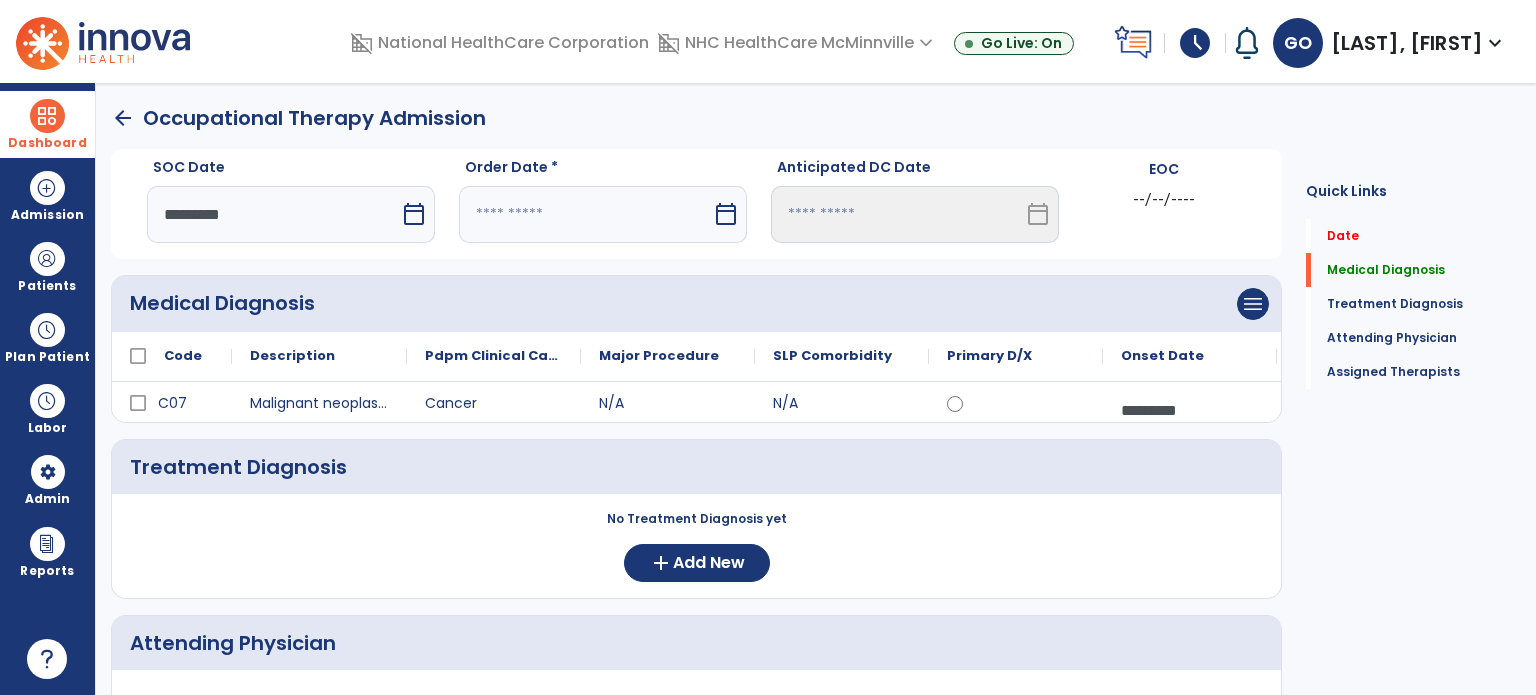 click at bounding box center [585, 214] 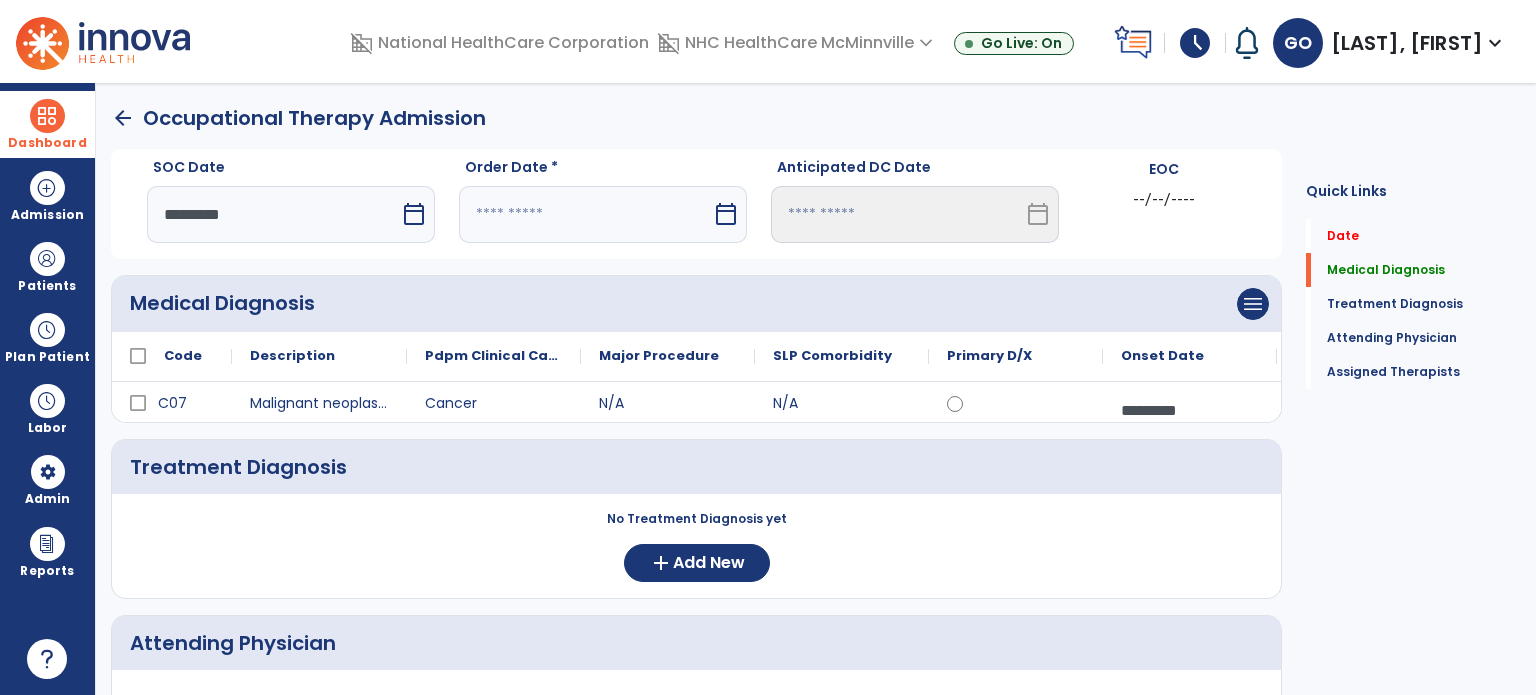 select on "*" 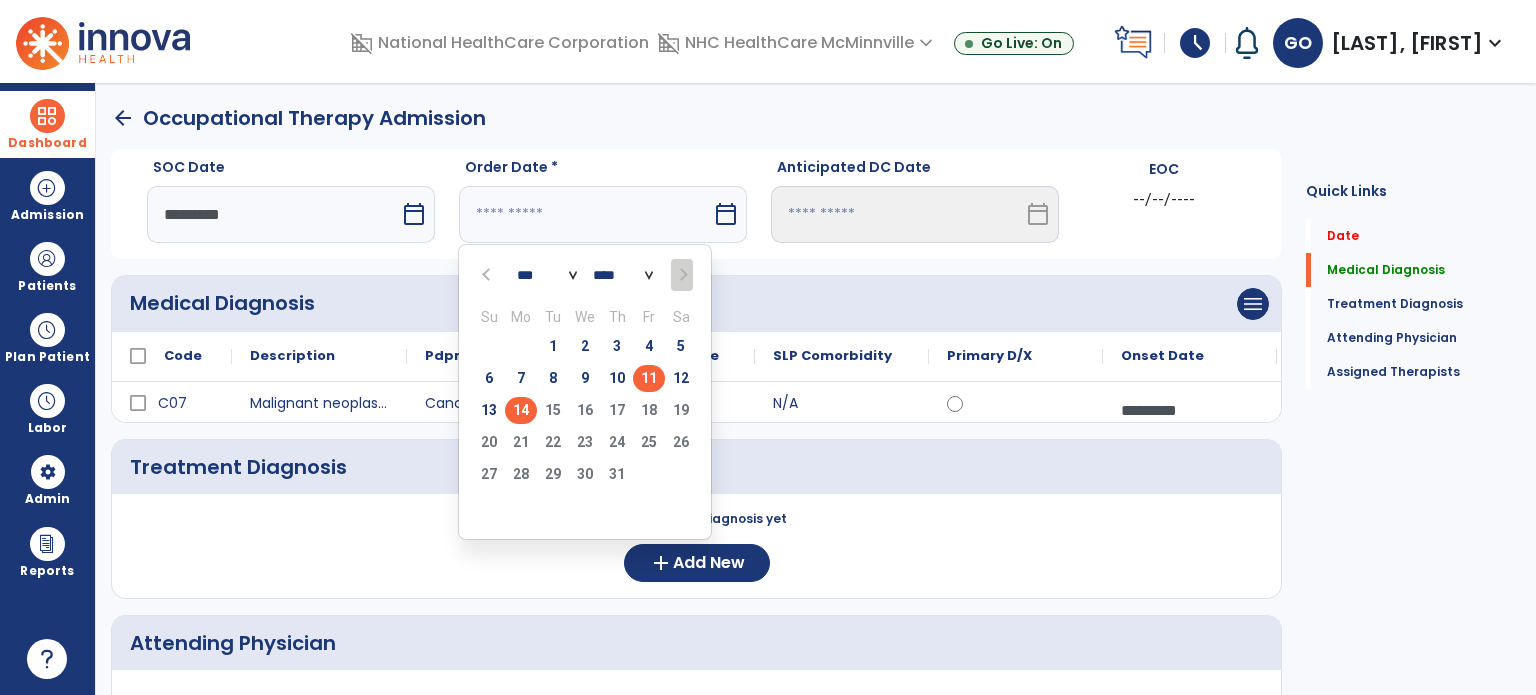 click on "11" at bounding box center (649, 378) 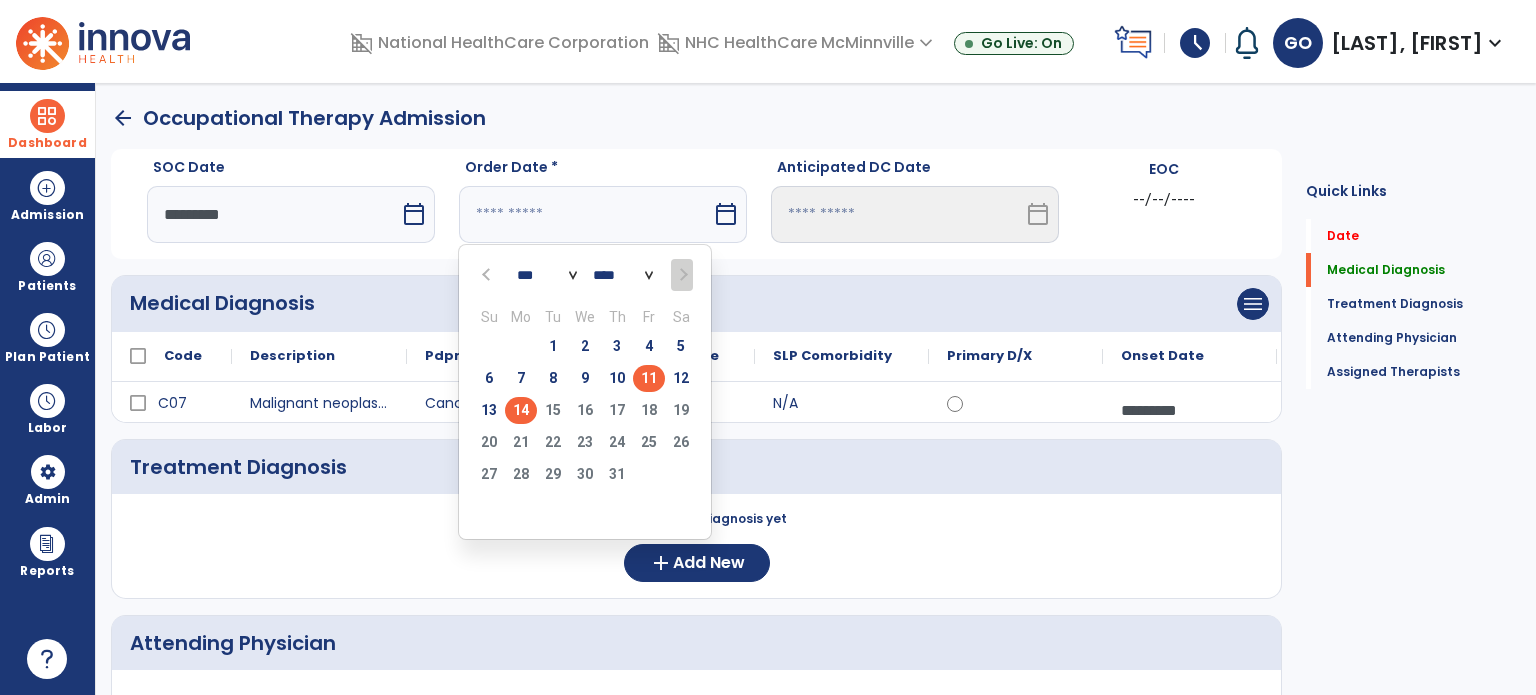 type on "*********" 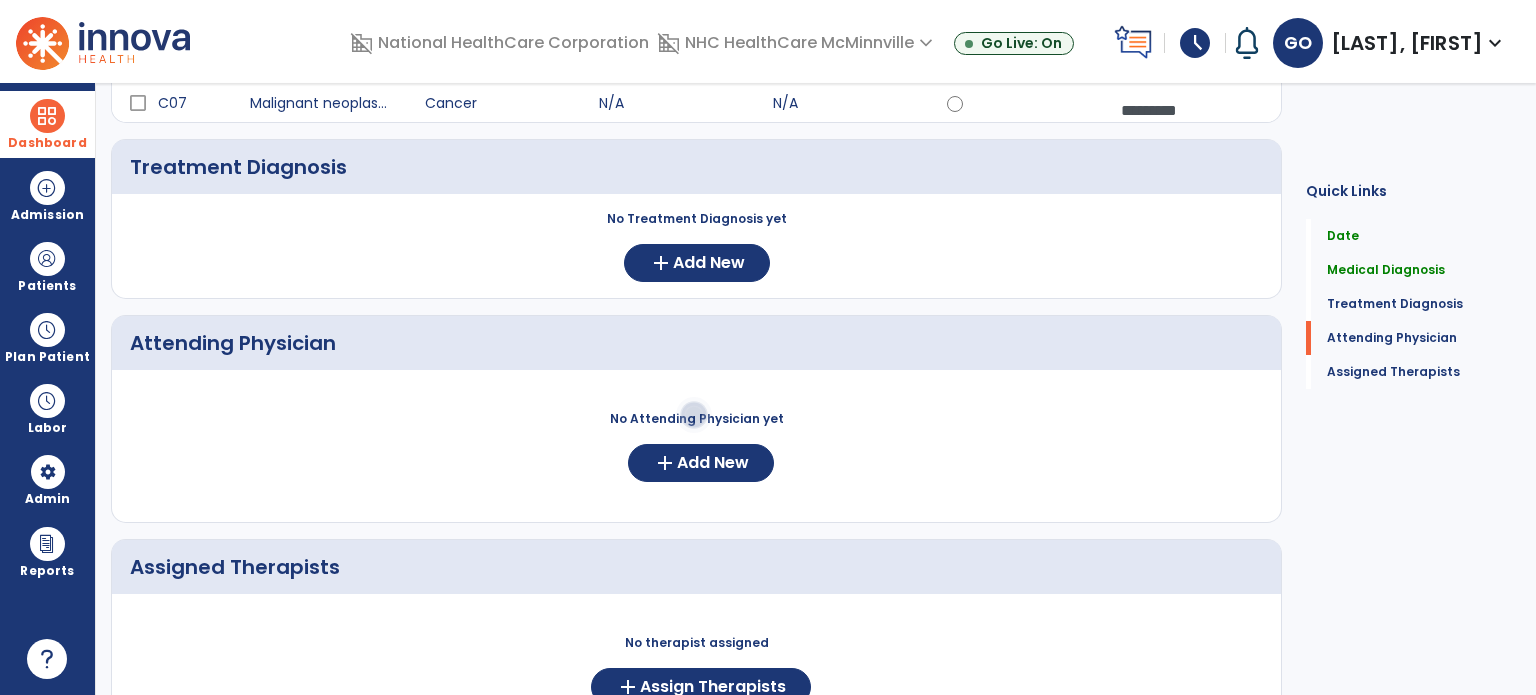 scroll, scrollTop: 400, scrollLeft: 0, axis: vertical 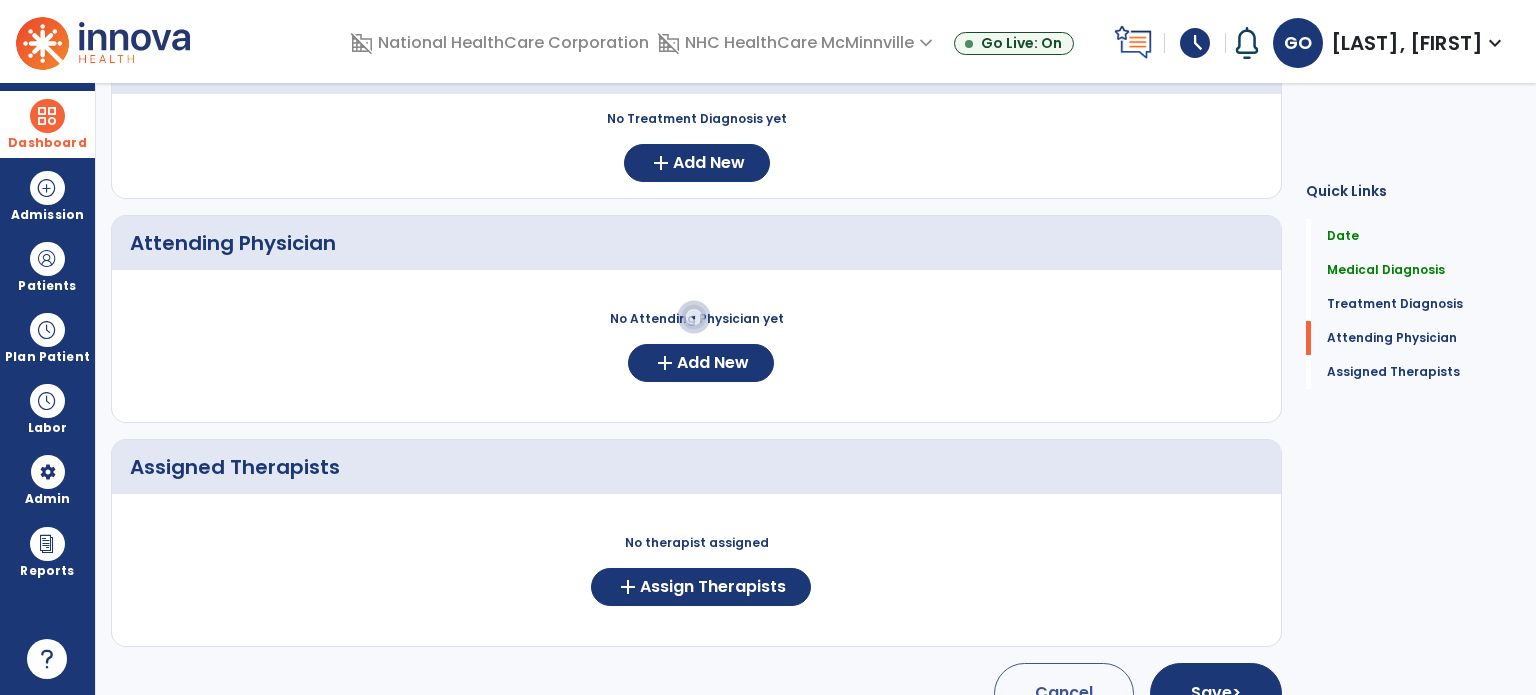 click on "No Attending Physician yet  add  Add New" 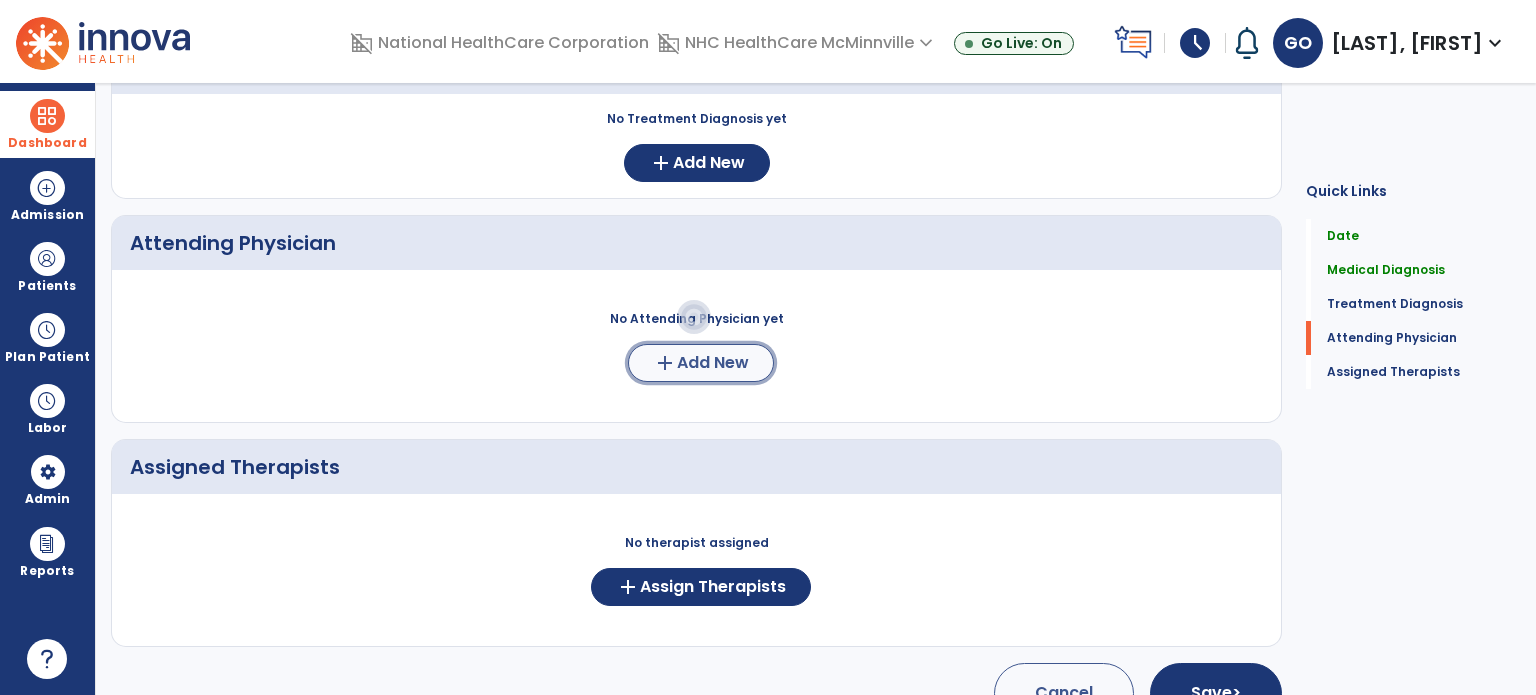click on "add" 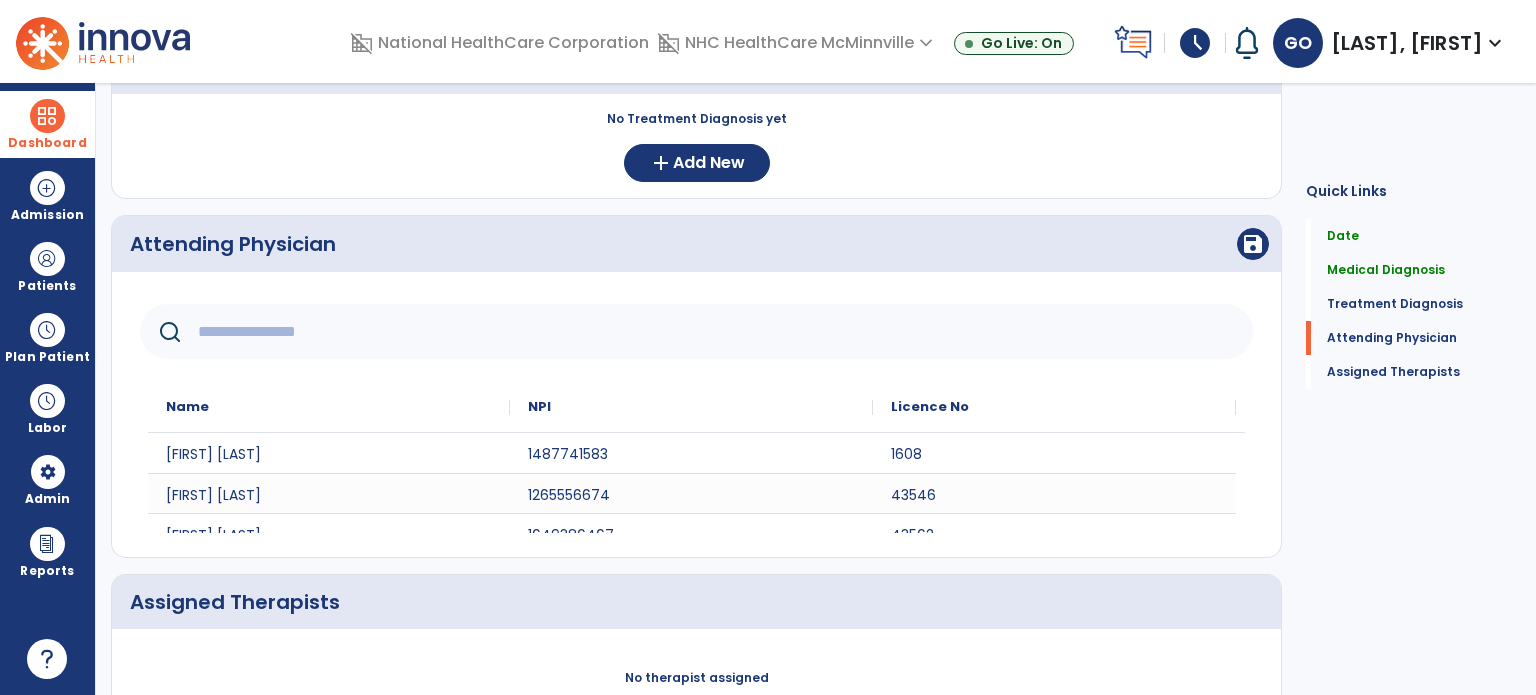 click 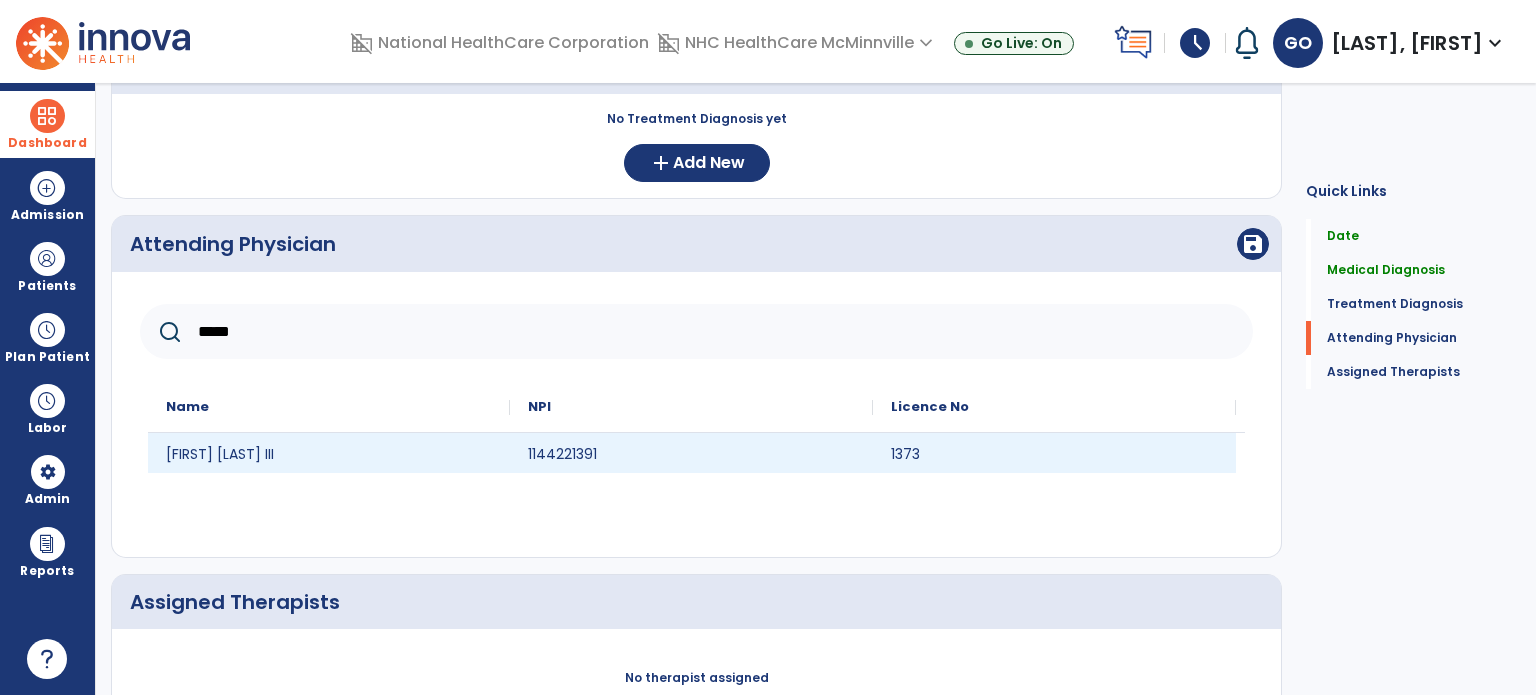 type on "*****" 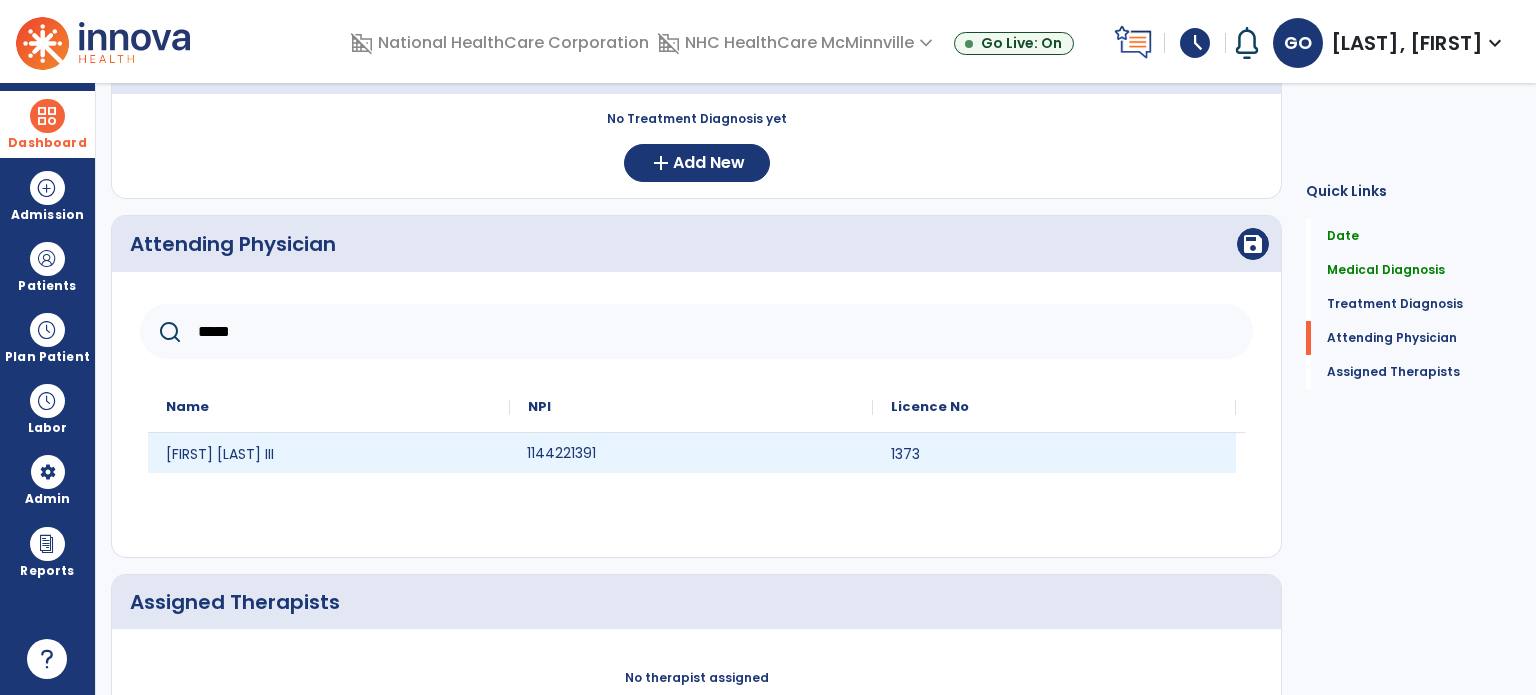 click on "1144221391" 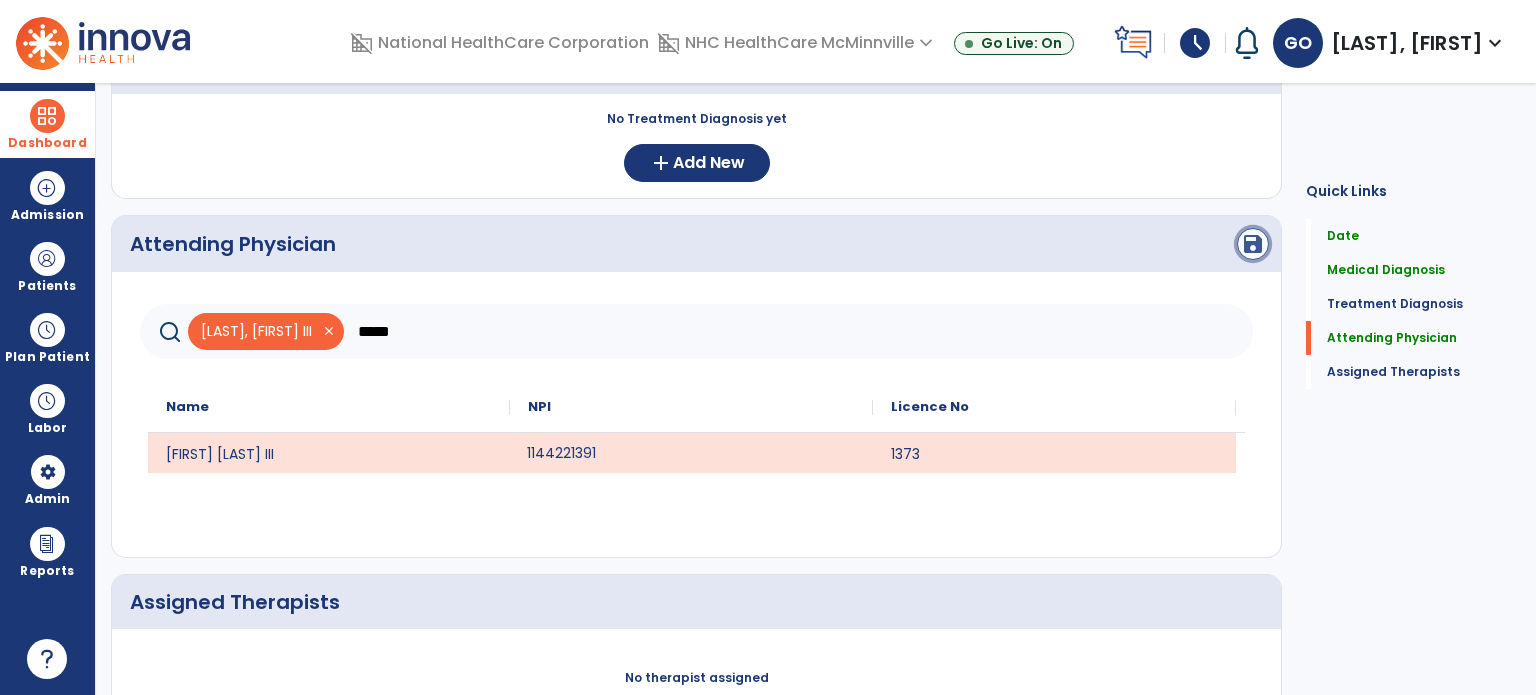 click on "save" 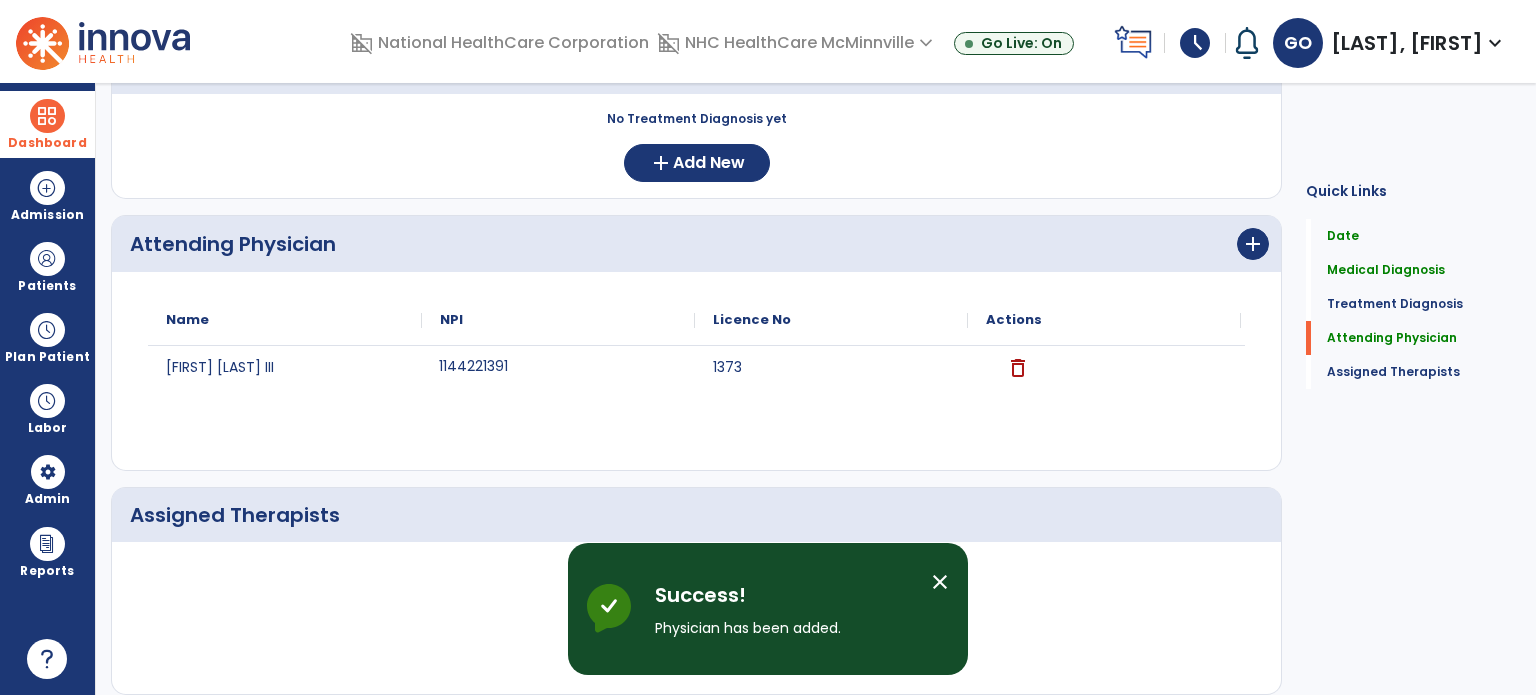 scroll, scrollTop: 489, scrollLeft: 0, axis: vertical 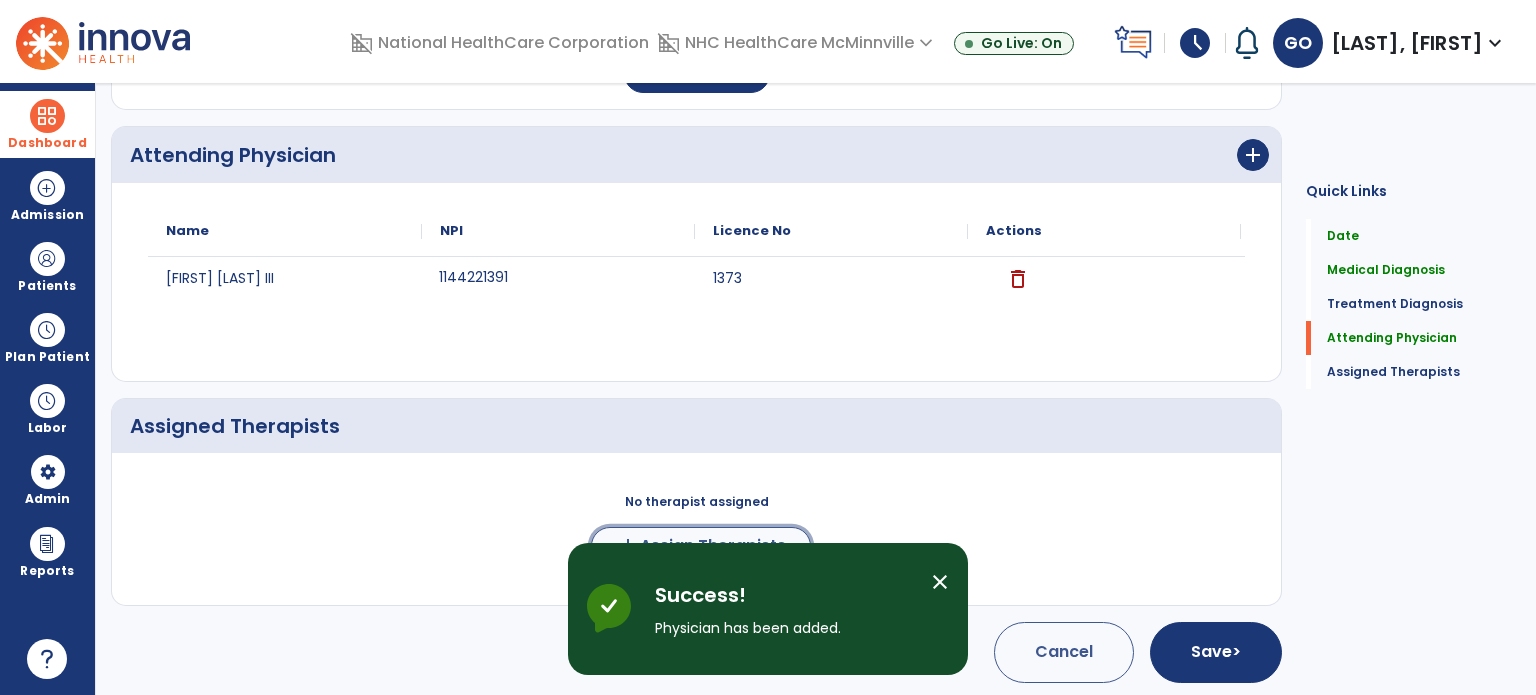 click on "Assign Therapists" 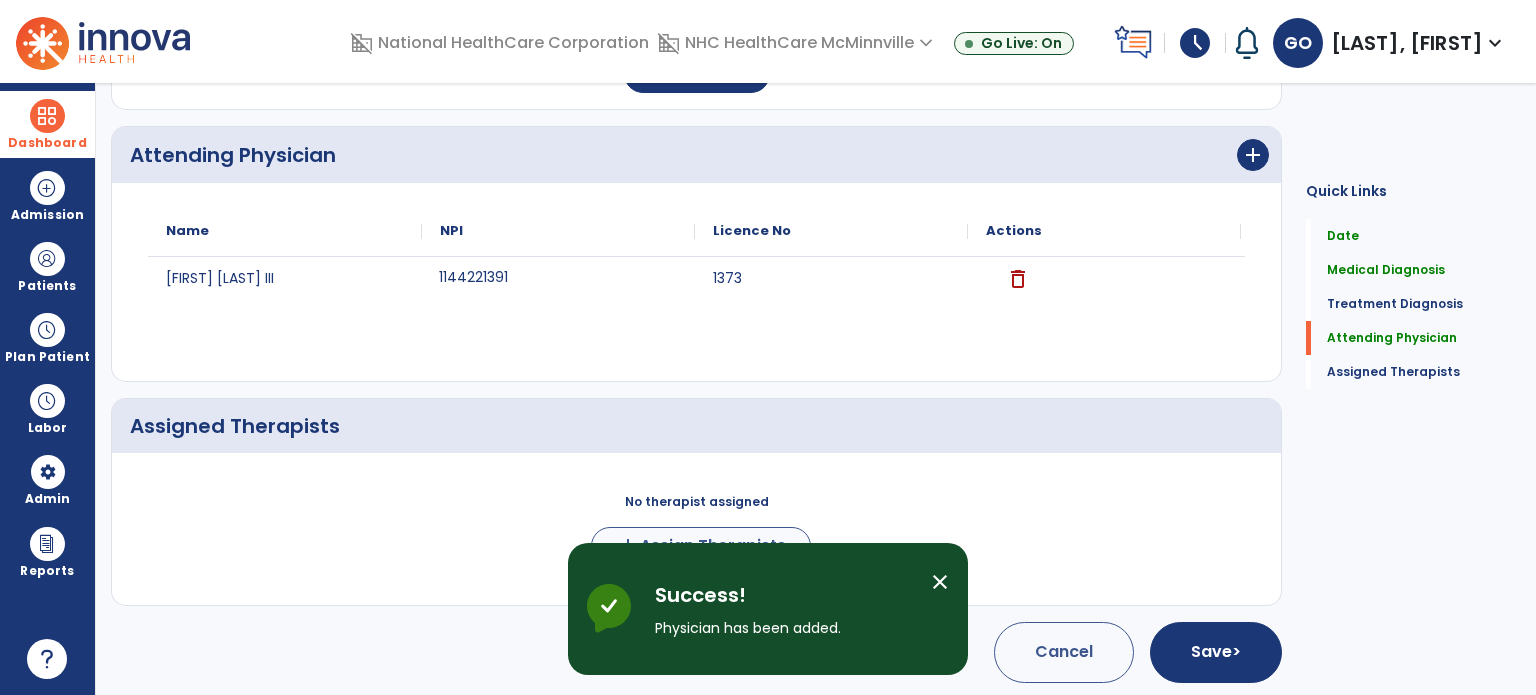 scroll, scrollTop: 485, scrollLeft: 0, axis: vertical 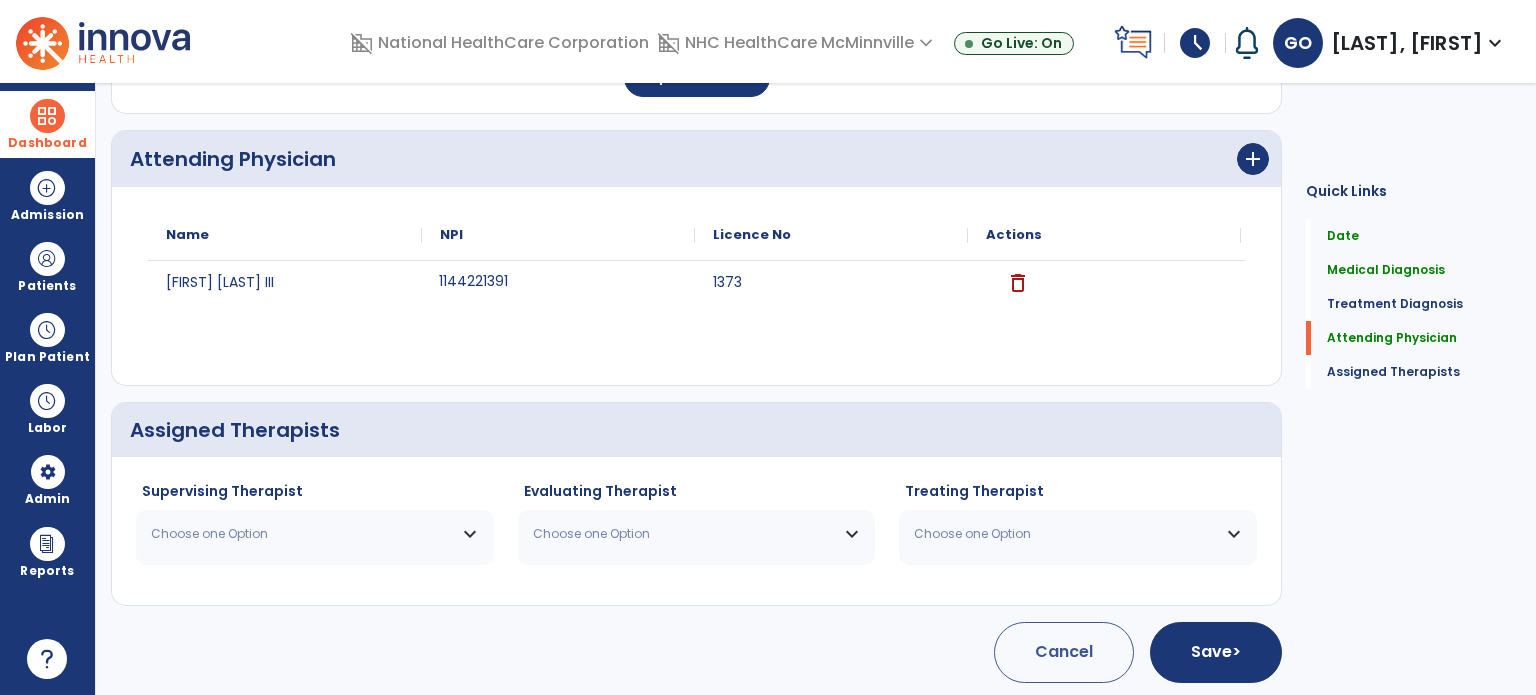 click on "Choose one Option" at bounding box center (315, 534) 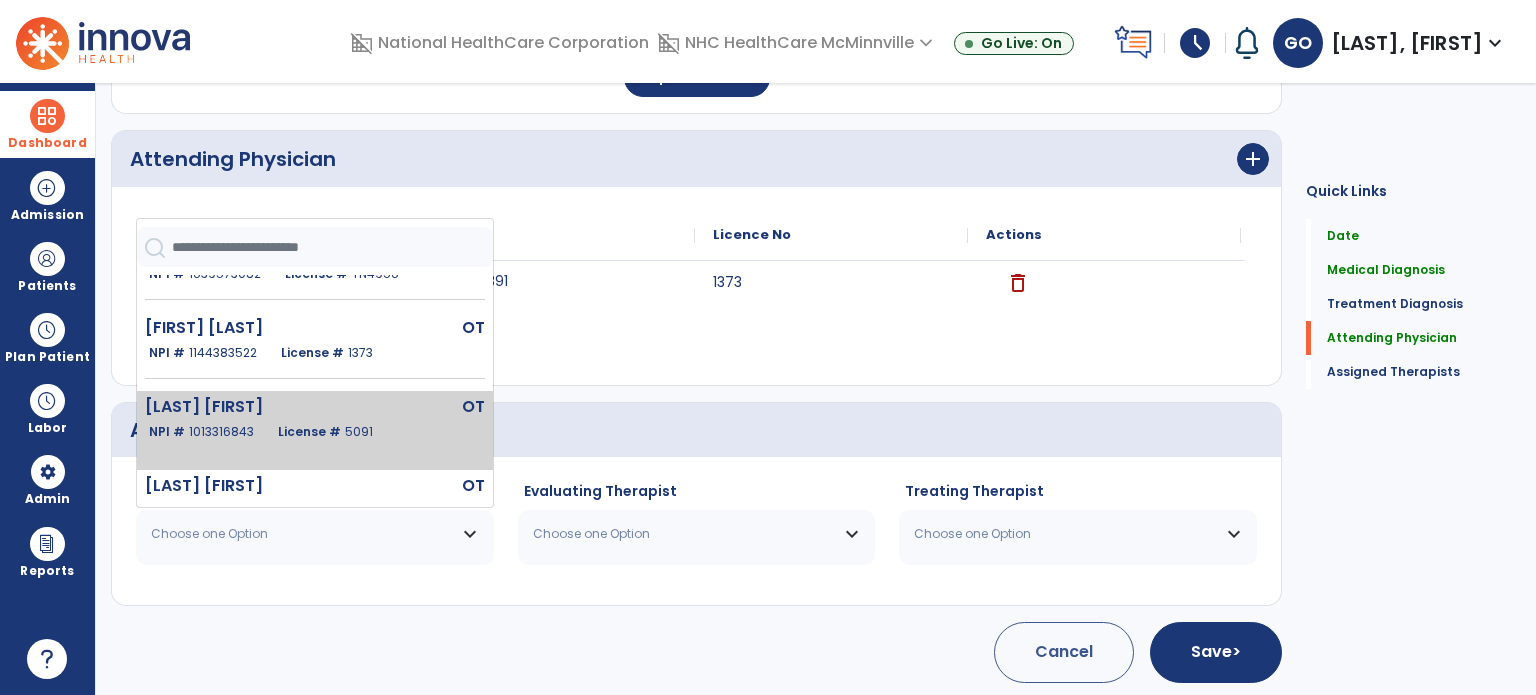 scroll, scrollTop: 300, scrollLeft: 0, axis: vertical 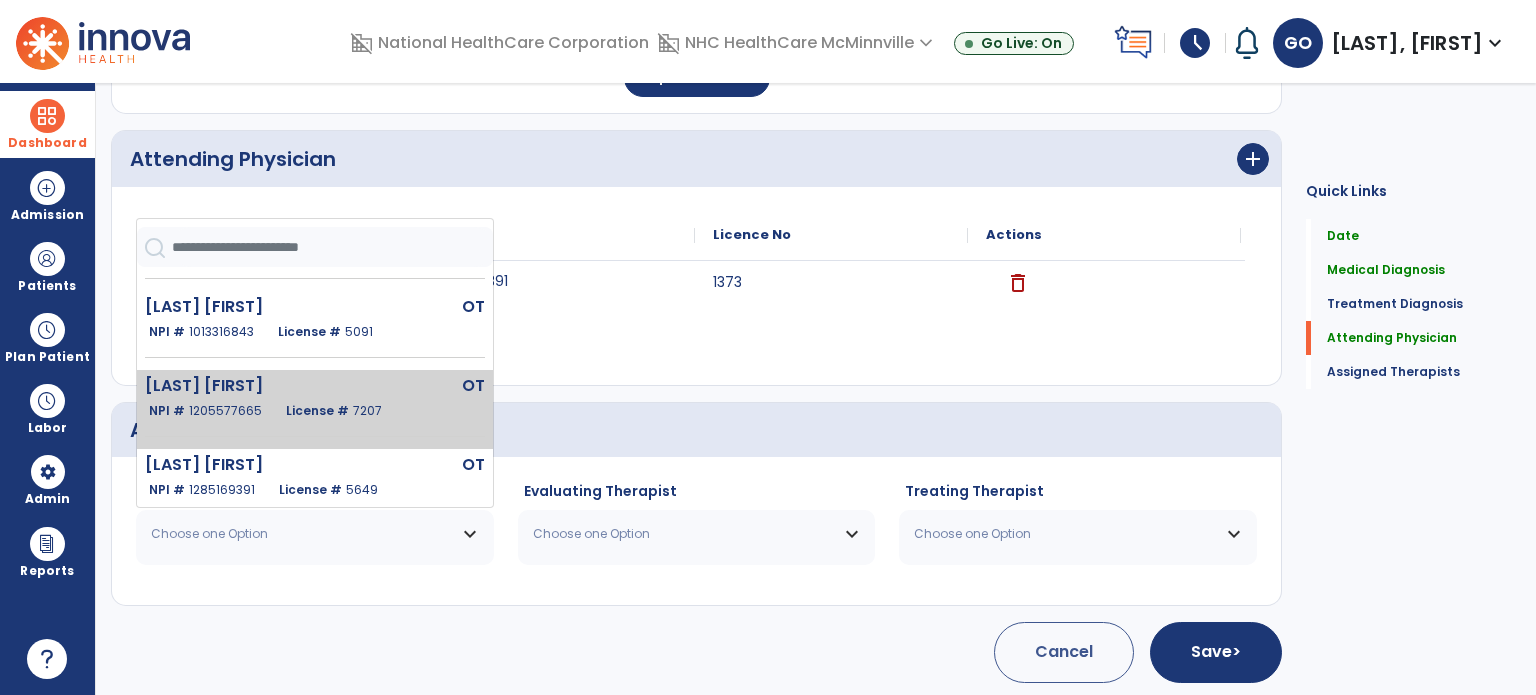 click on "Ortiz Garrett" 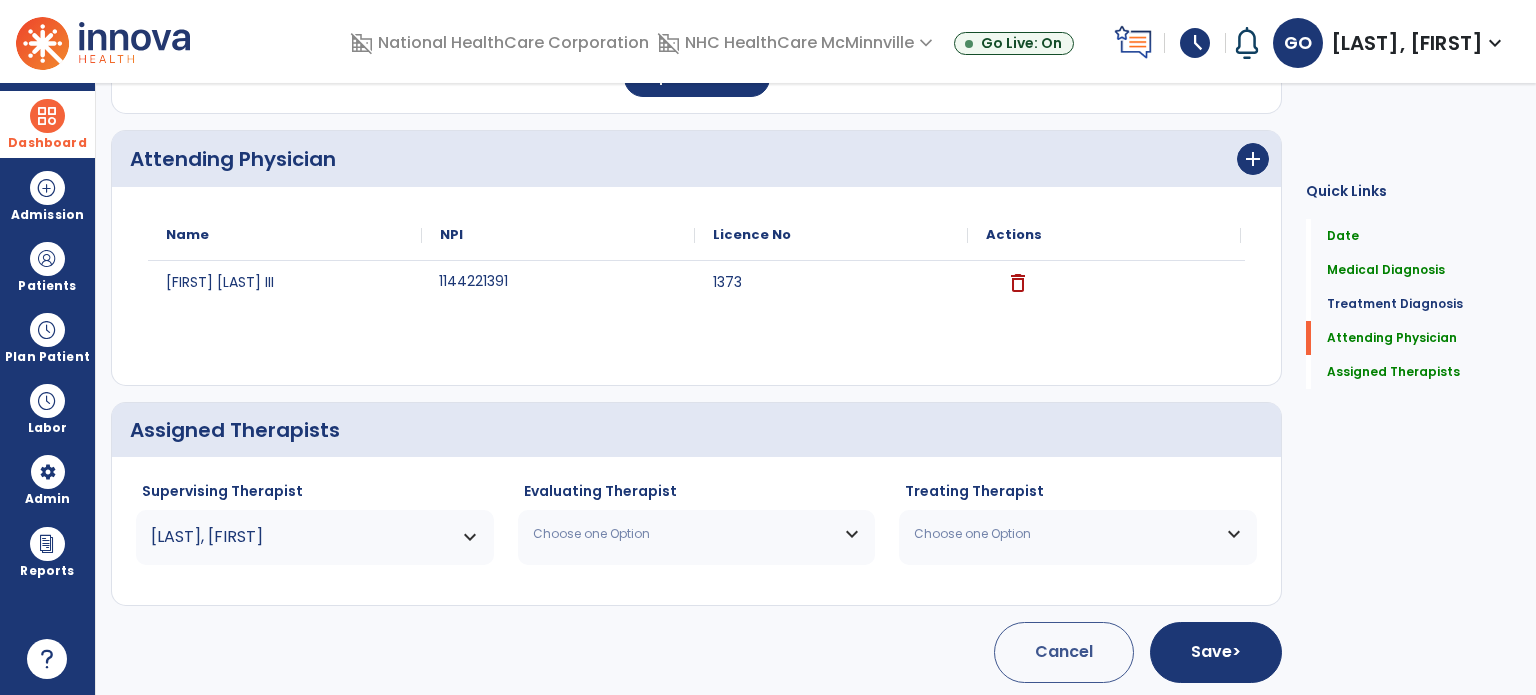 click on "Choose one Option" at bounding box center [684, 534] 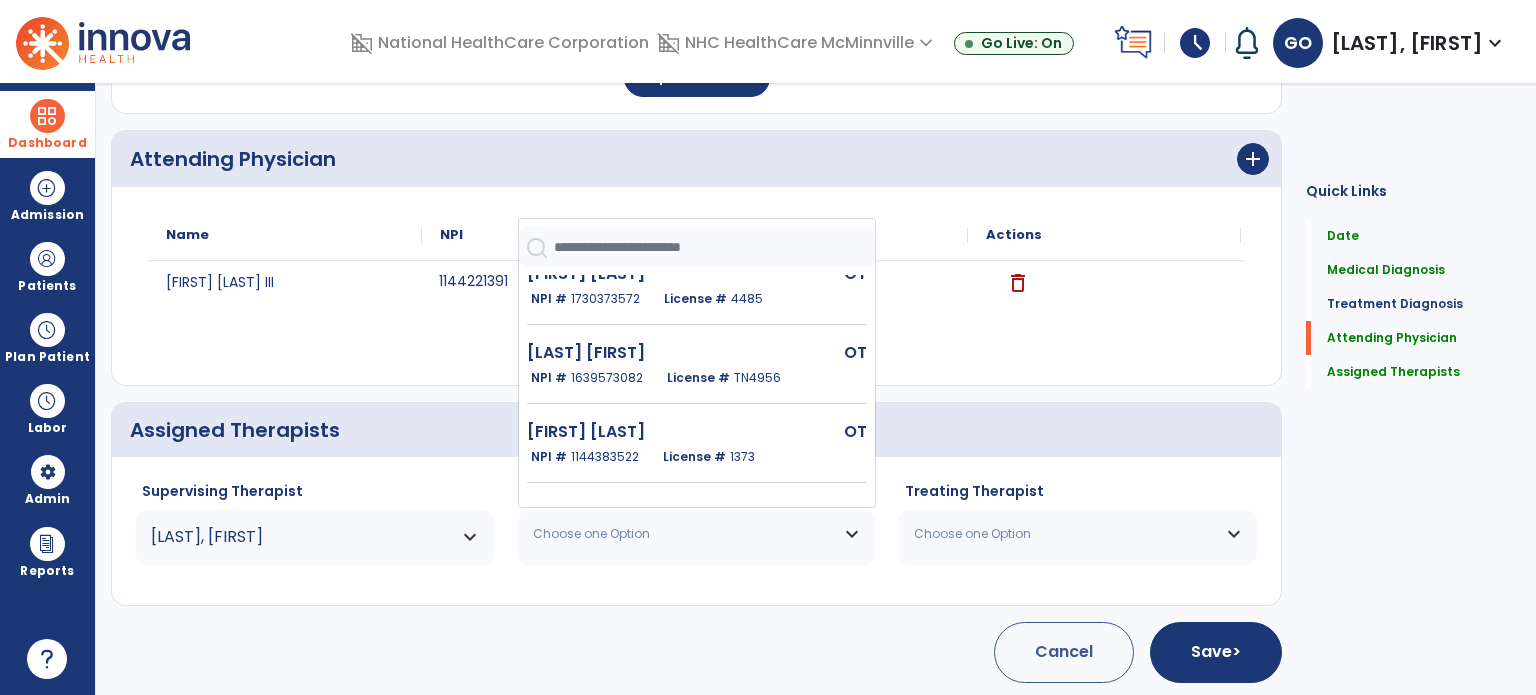 scroll, scrollTop: 300, scrollLeft: 0, axis: vertical 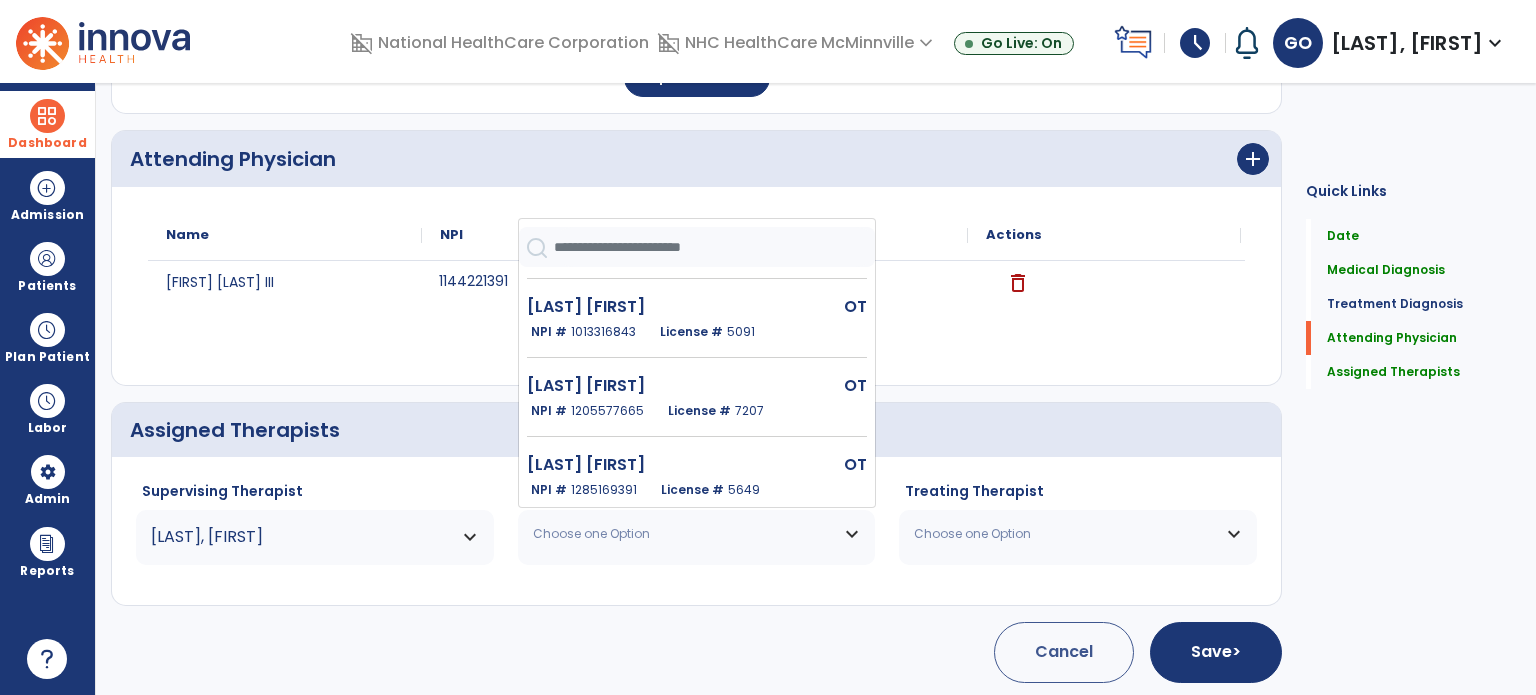 drag, startPoint x: 636, startPoint y: 406, endPoint x: 963, endPoint y: 553, distance: 358.52197 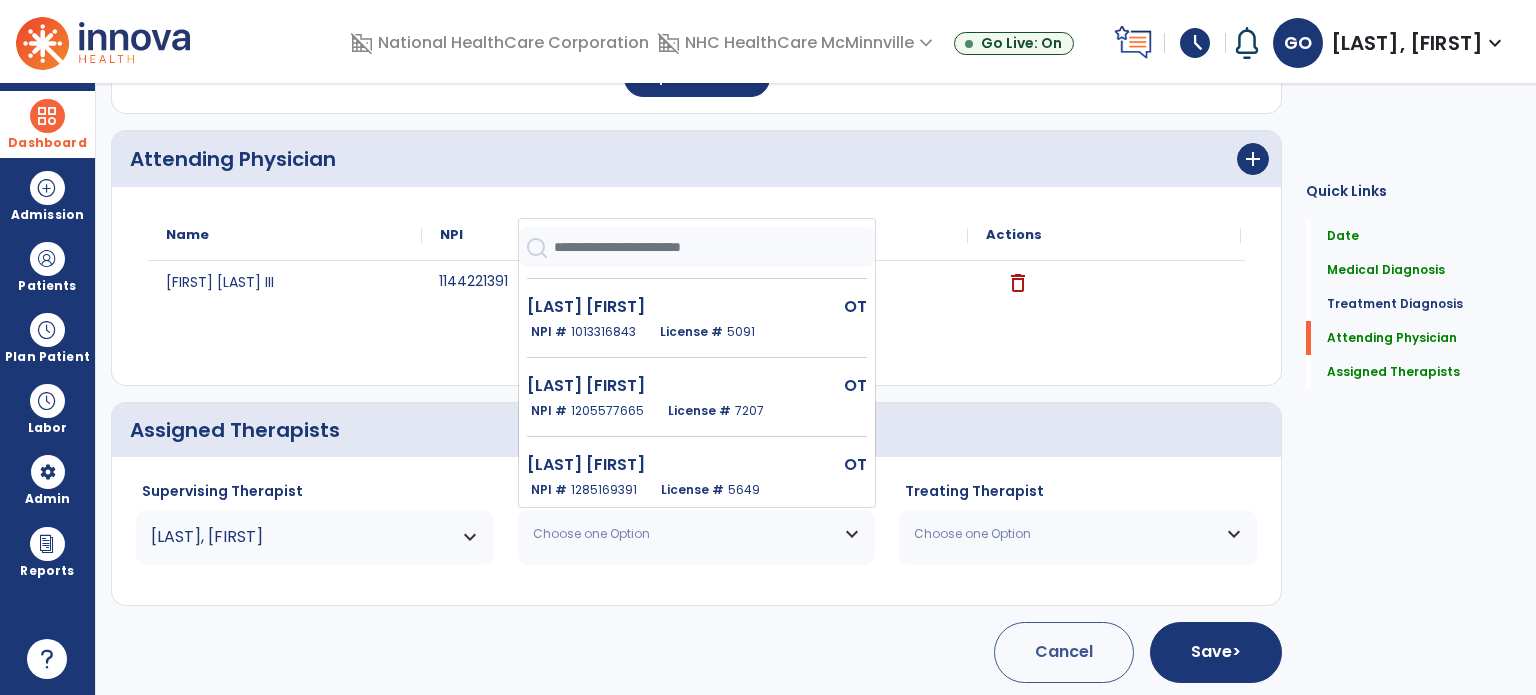 click on "NPI #  1205577665" 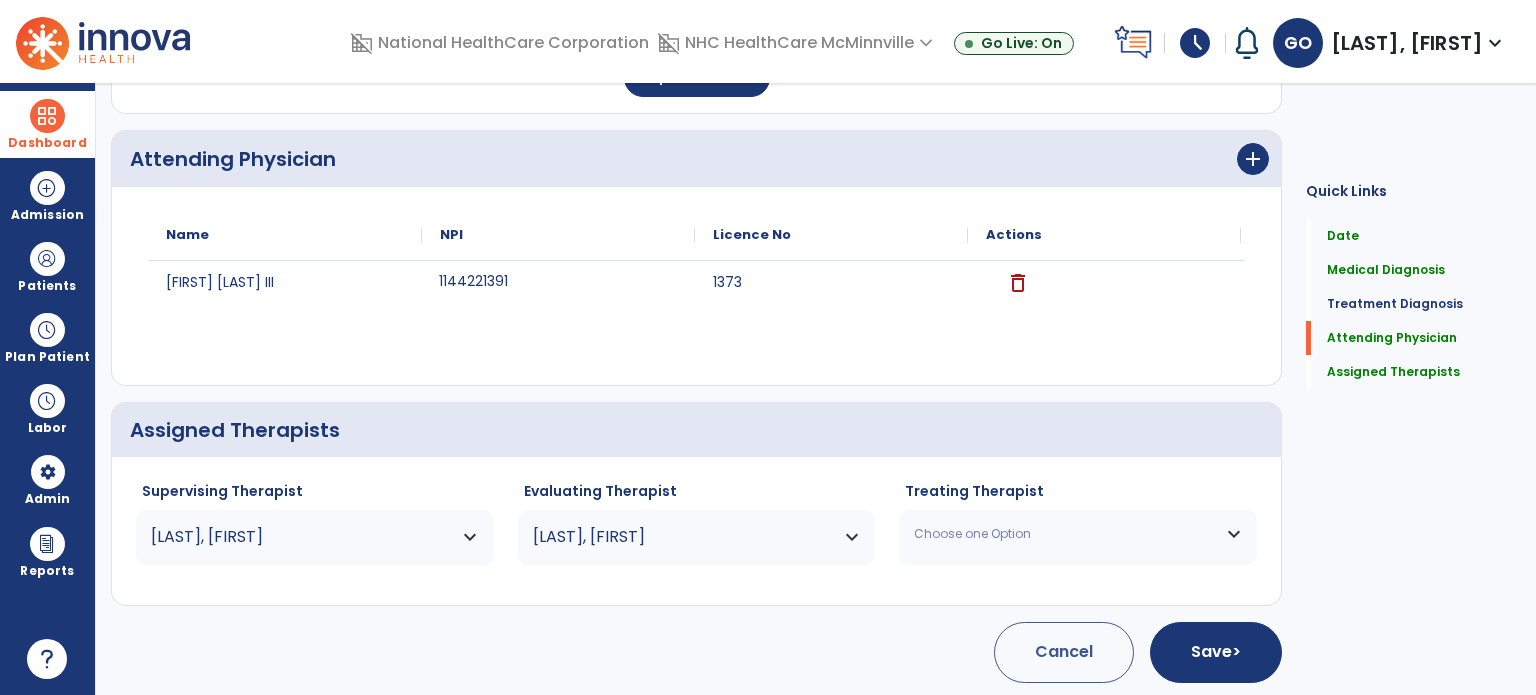 click on "Choose one Option Berger  Cameron   OT   NPI #  1912463803  License #  6109 Henderson Lauren  OT   NPI #  1730373572  License #  4485 Hobbs E. Taylor   OTA   NPI #  1326419680  License #  2407 Holt John  OT   NPI #  1639573082  License #  TN4956 King  Britt   OT   NPI #  1144383522  License #  1373 Morrissey Andrea  OT   NPI #  1013316843  License #  5091 Ortiz Garrett  OT   NPI #  1205577665  License #  7207 Perez Najely  OTA   NPI #  1043948177  License #  TN 3831 Pickerell Haley  OT   NPI #  1285169391  License #  5649 Stoner Noelle  OTA   NPI #  1154211381  License #  4067 Wells Brandy  OT   NPI #  1831223783  License #  2327 Wirth  Melissa  OT   NPI #  1023717725  License #  6100" 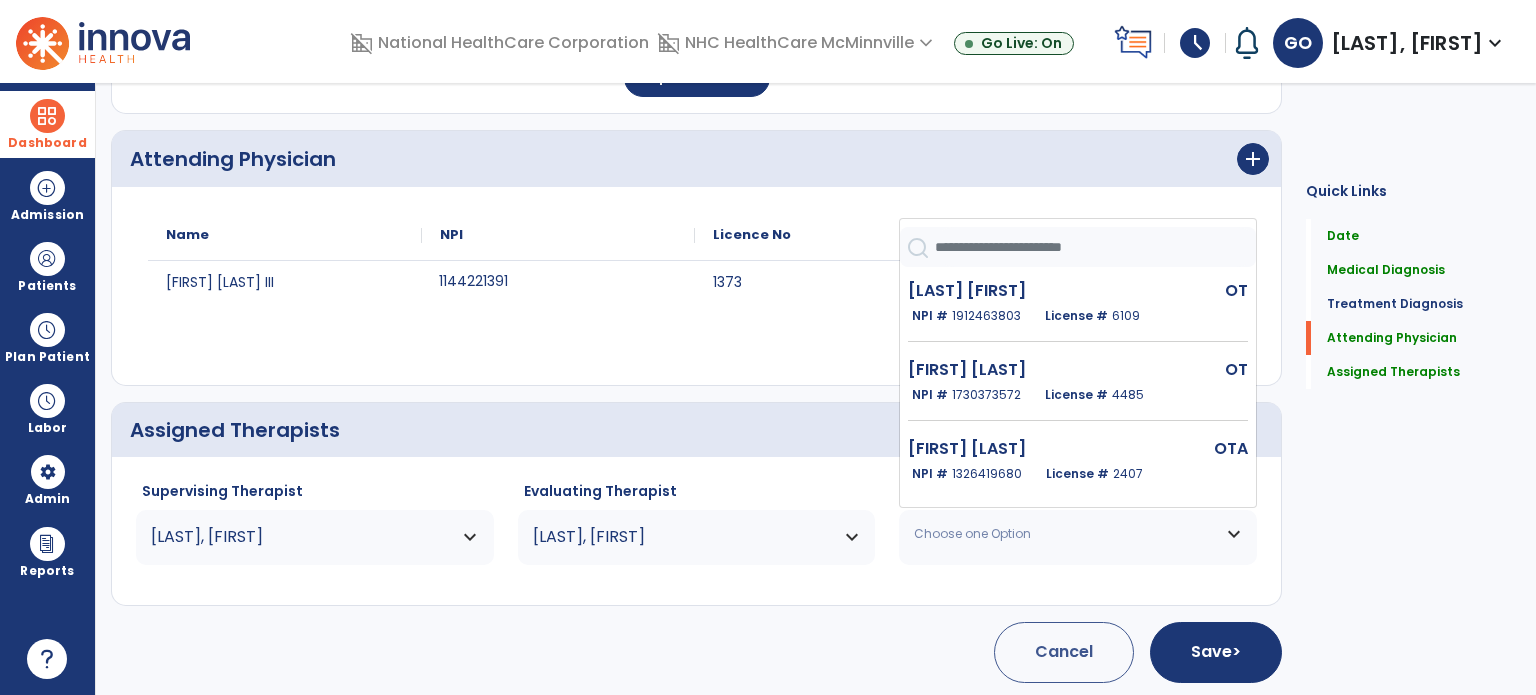 click on "Hobbs E. Taylor" 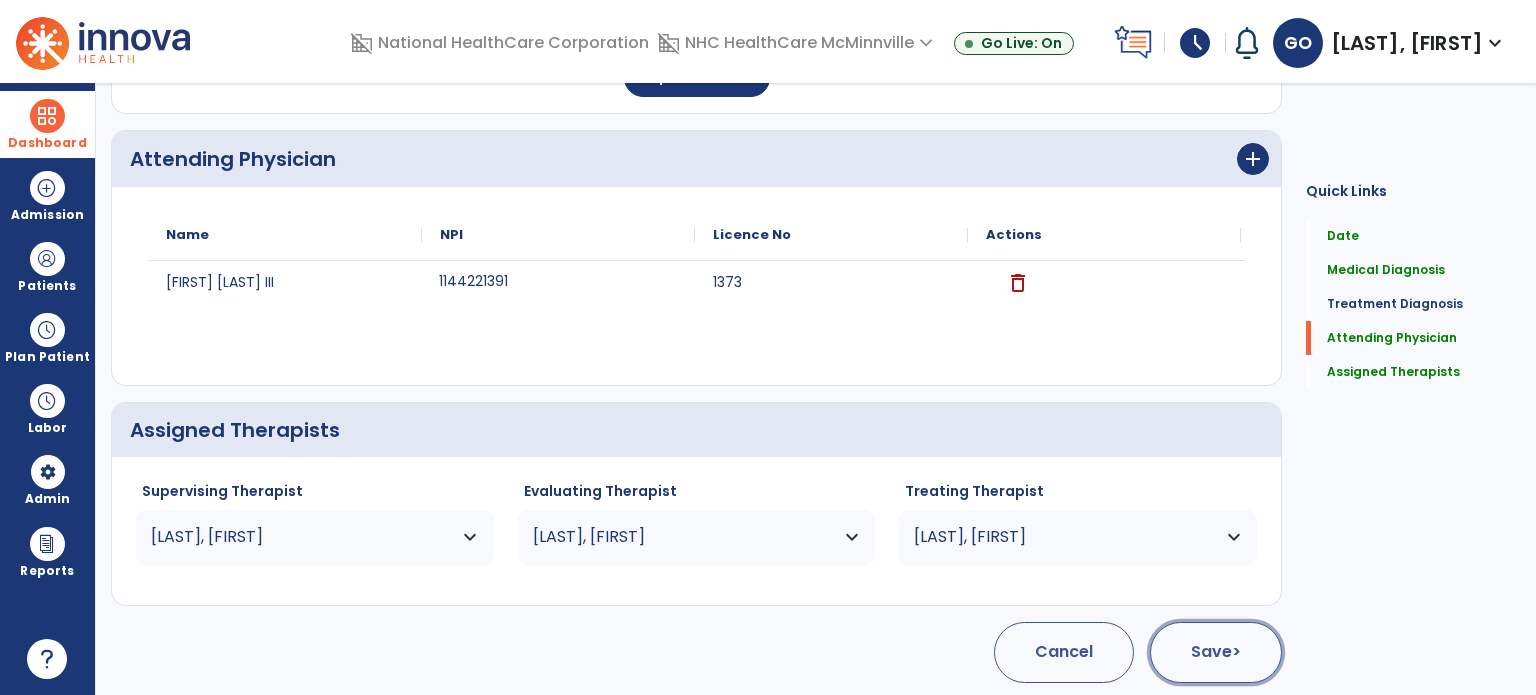 click on "Save  >" 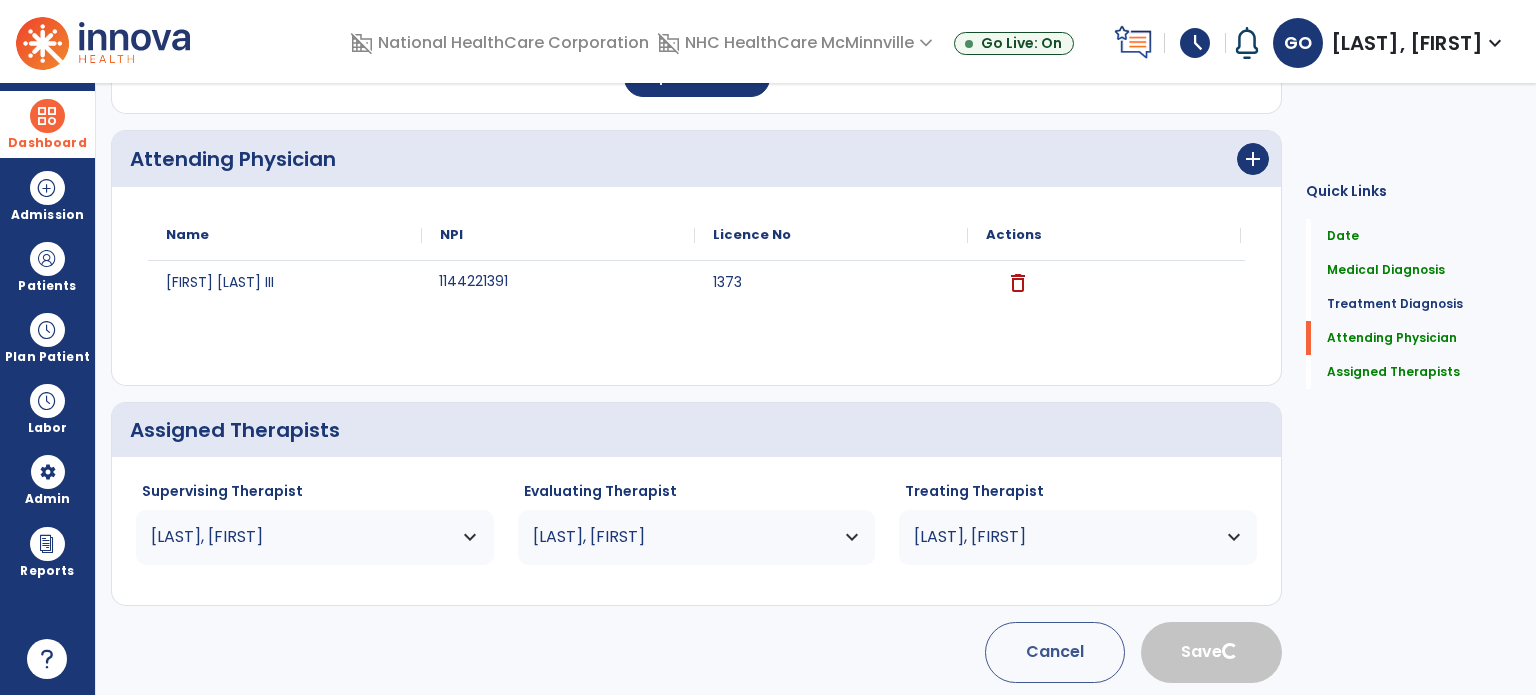 type 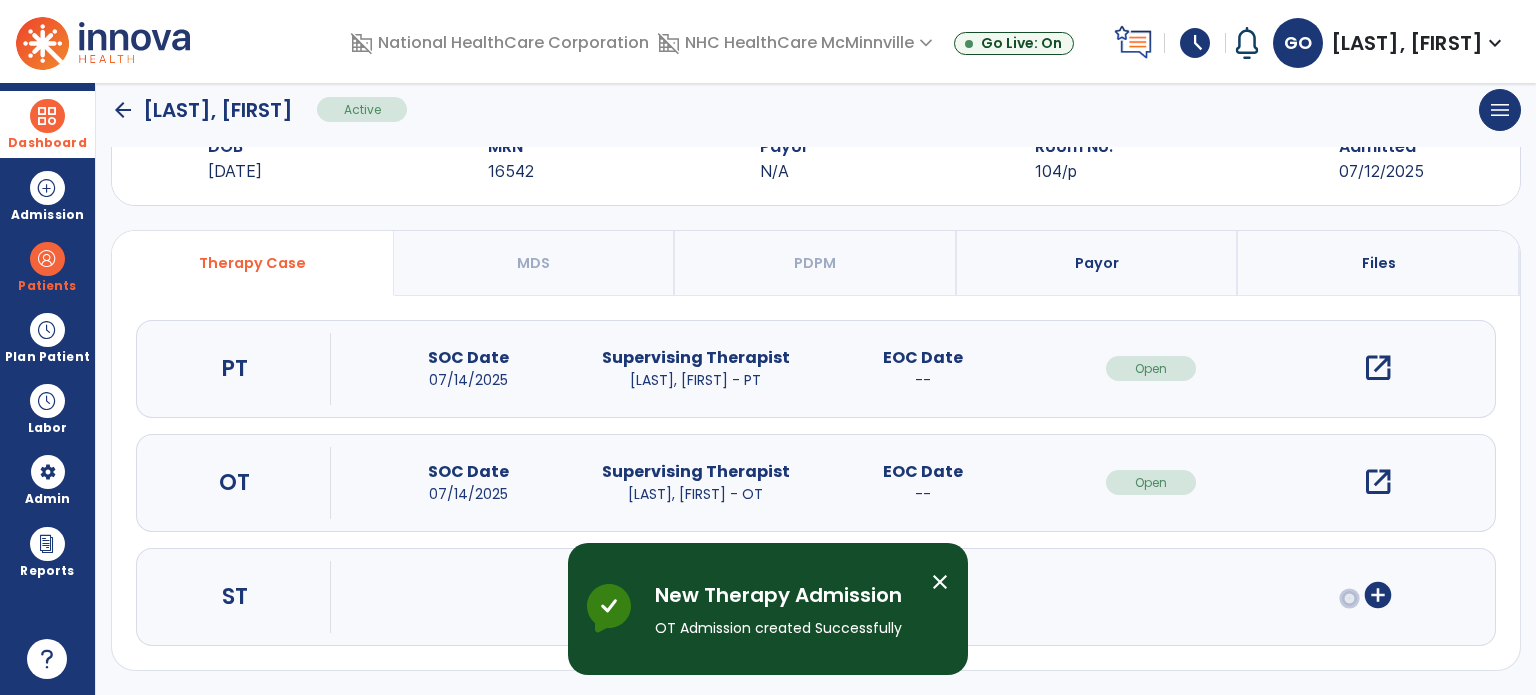 scroll, scrollTop: 62, scrollLeft: 0, axis: vertical 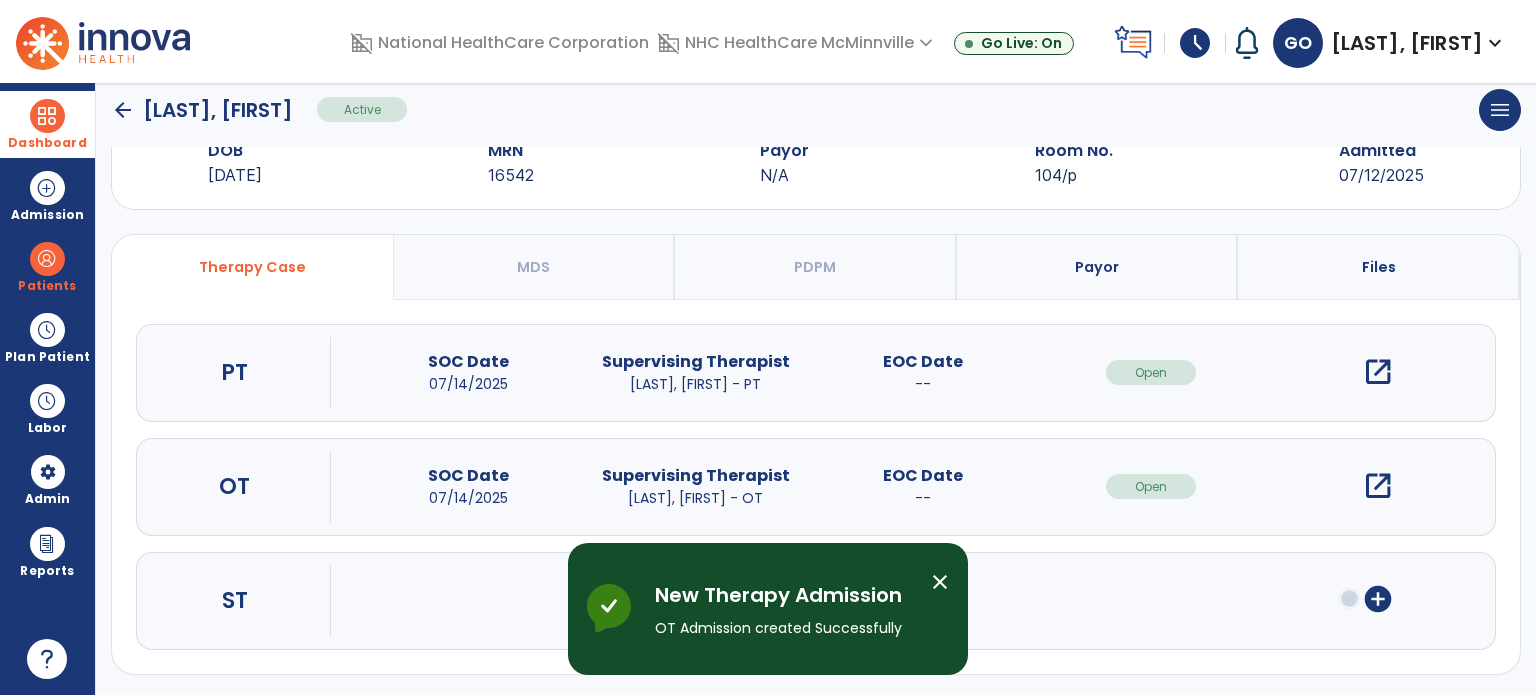 click on "arrow_back" 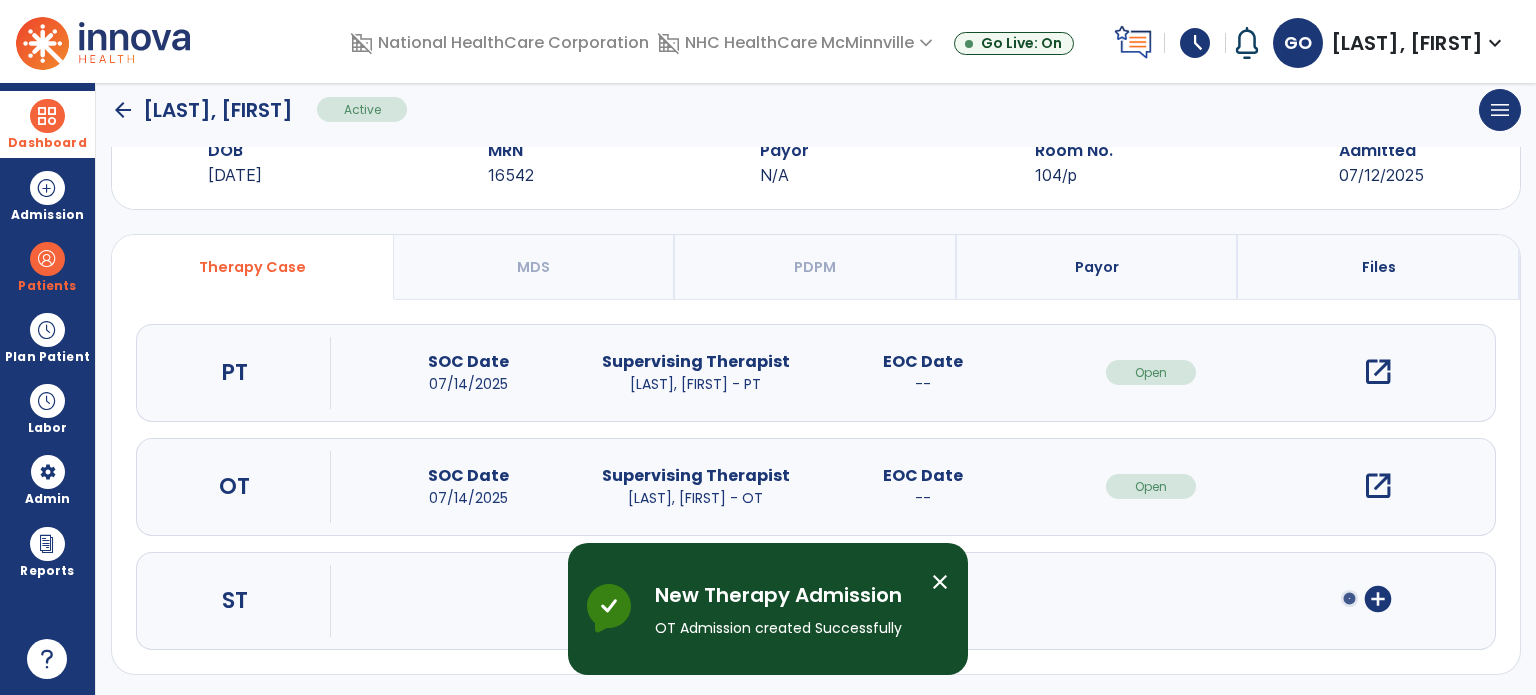 scroll, scrollTop: 46, scrollLeft: 0, axis: vertical 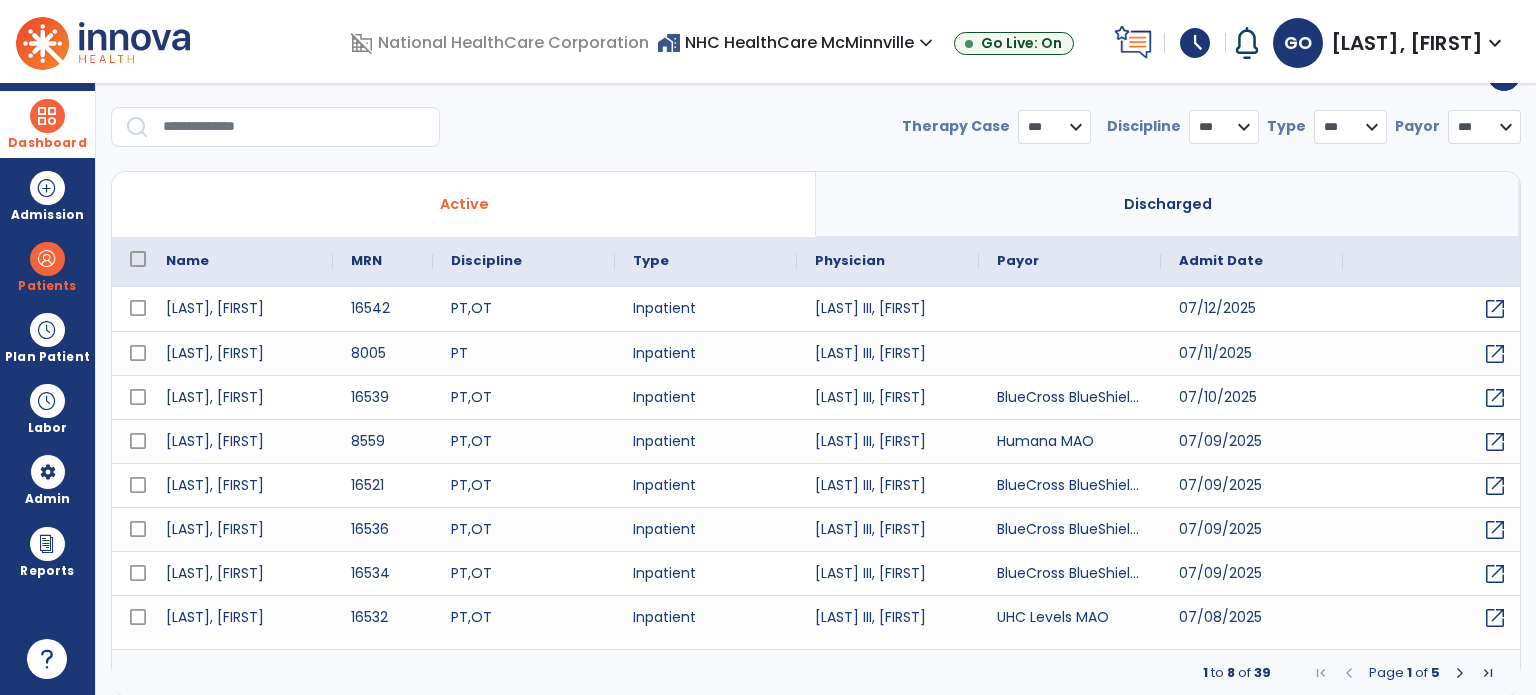 select on "***" 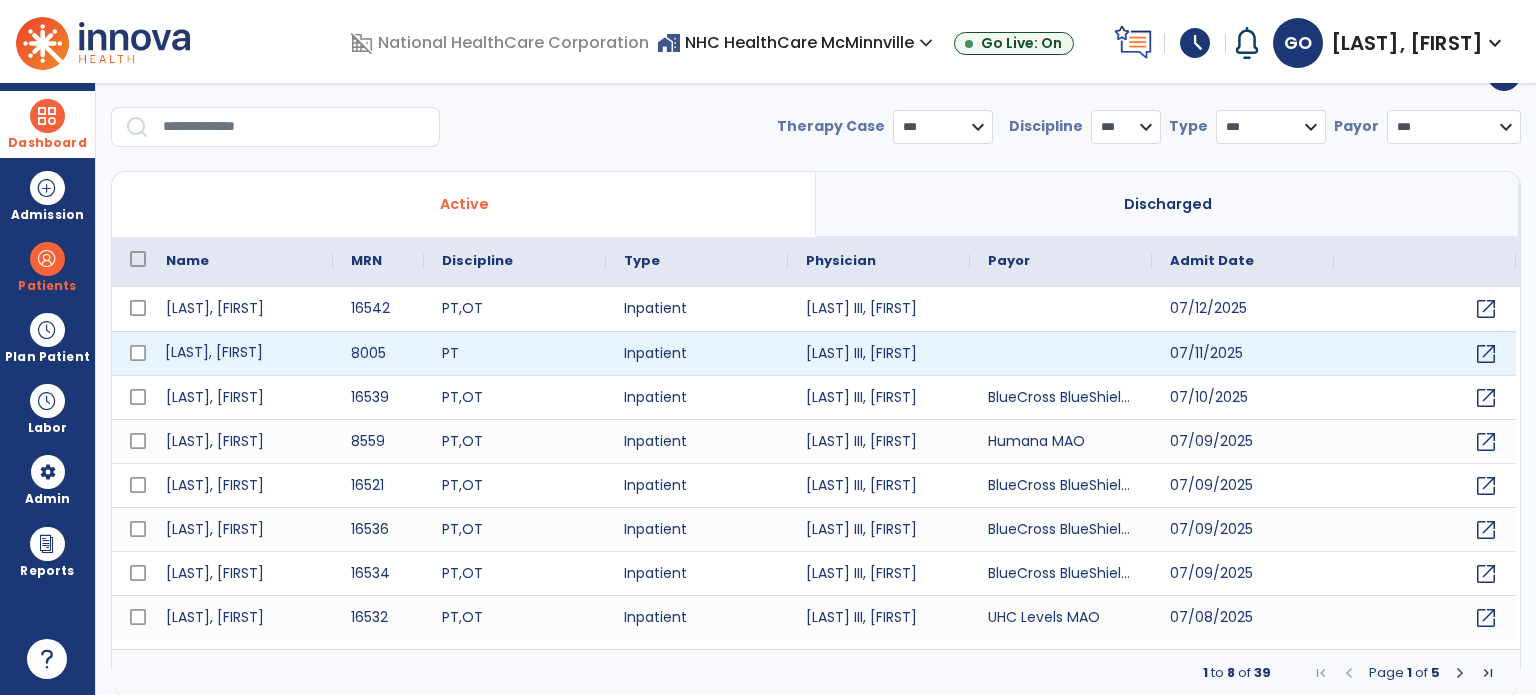 click on "[LAST], [FIRST]" at bounding box center (240, 353) 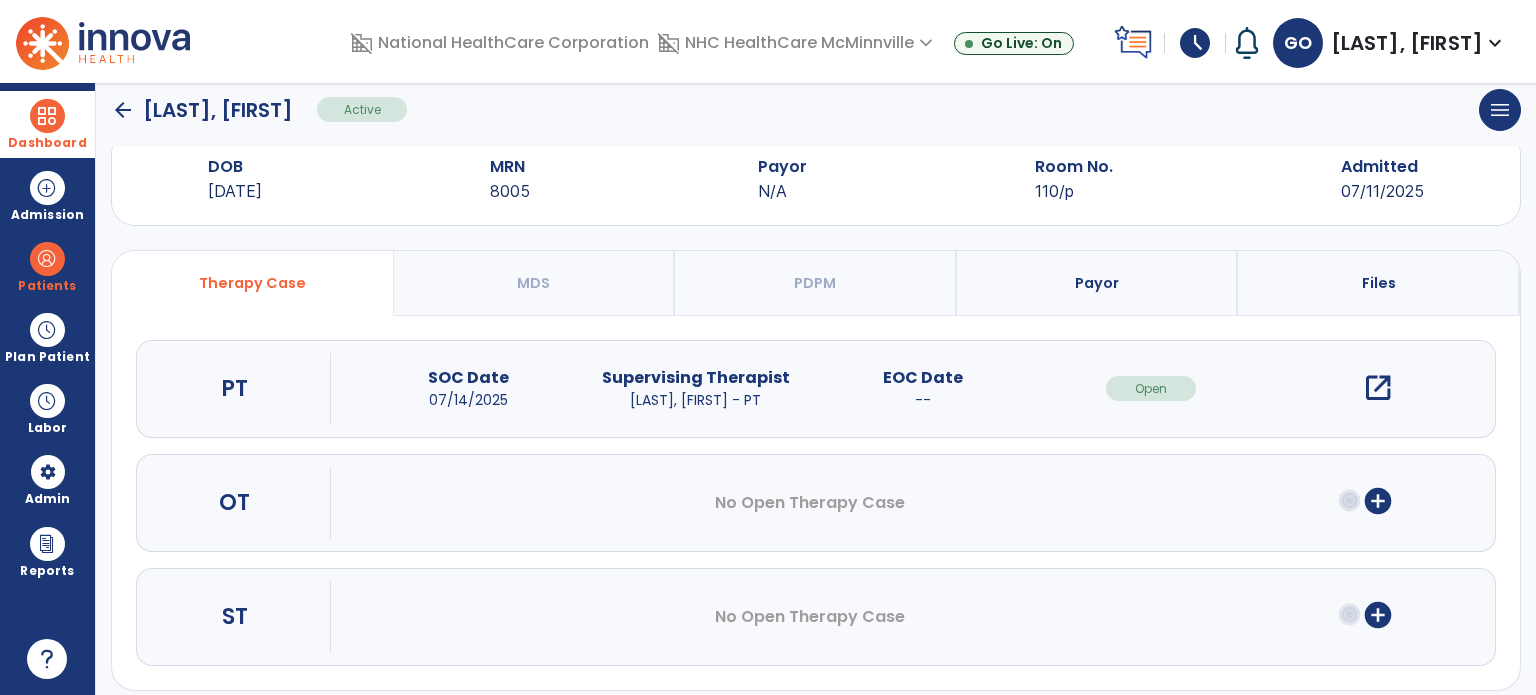 click on "add_circle" at bounding box center (1378, 501) 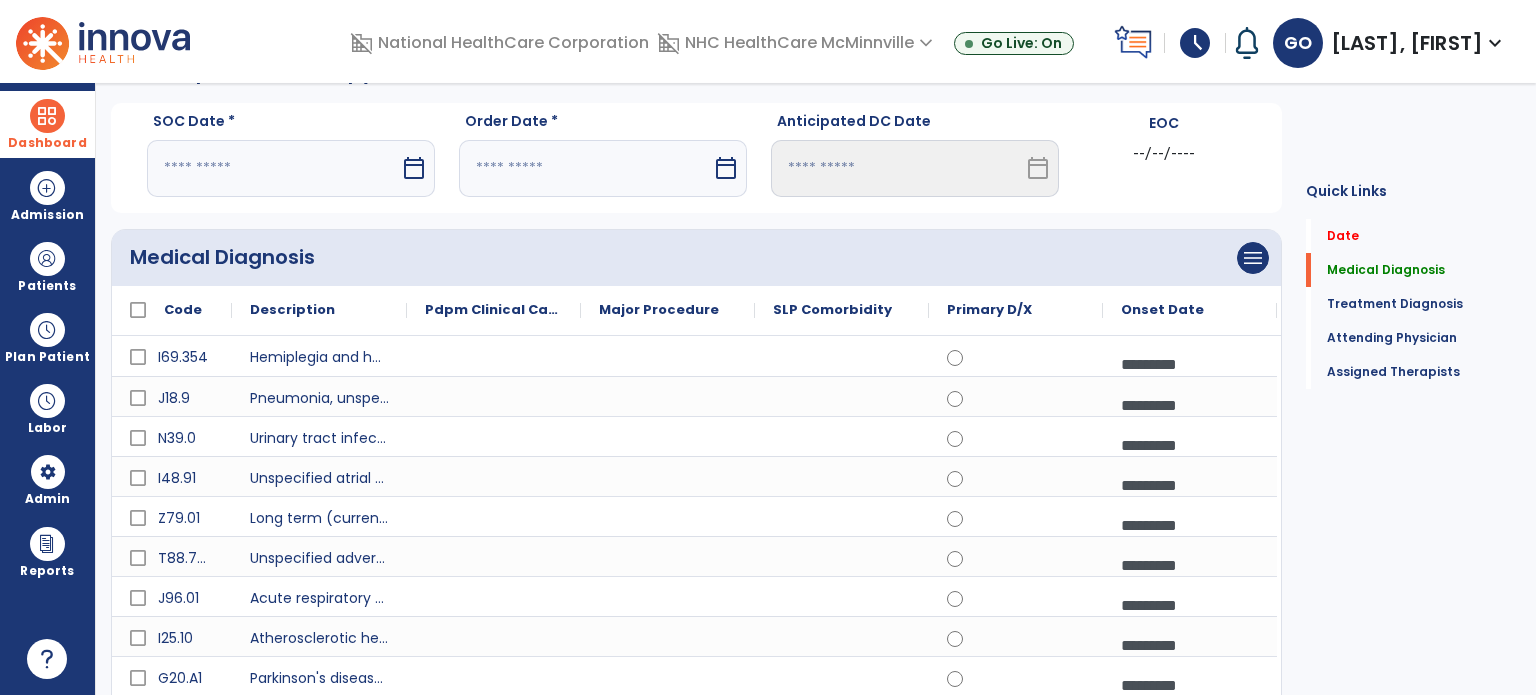 click at bounding box center (273, 168) 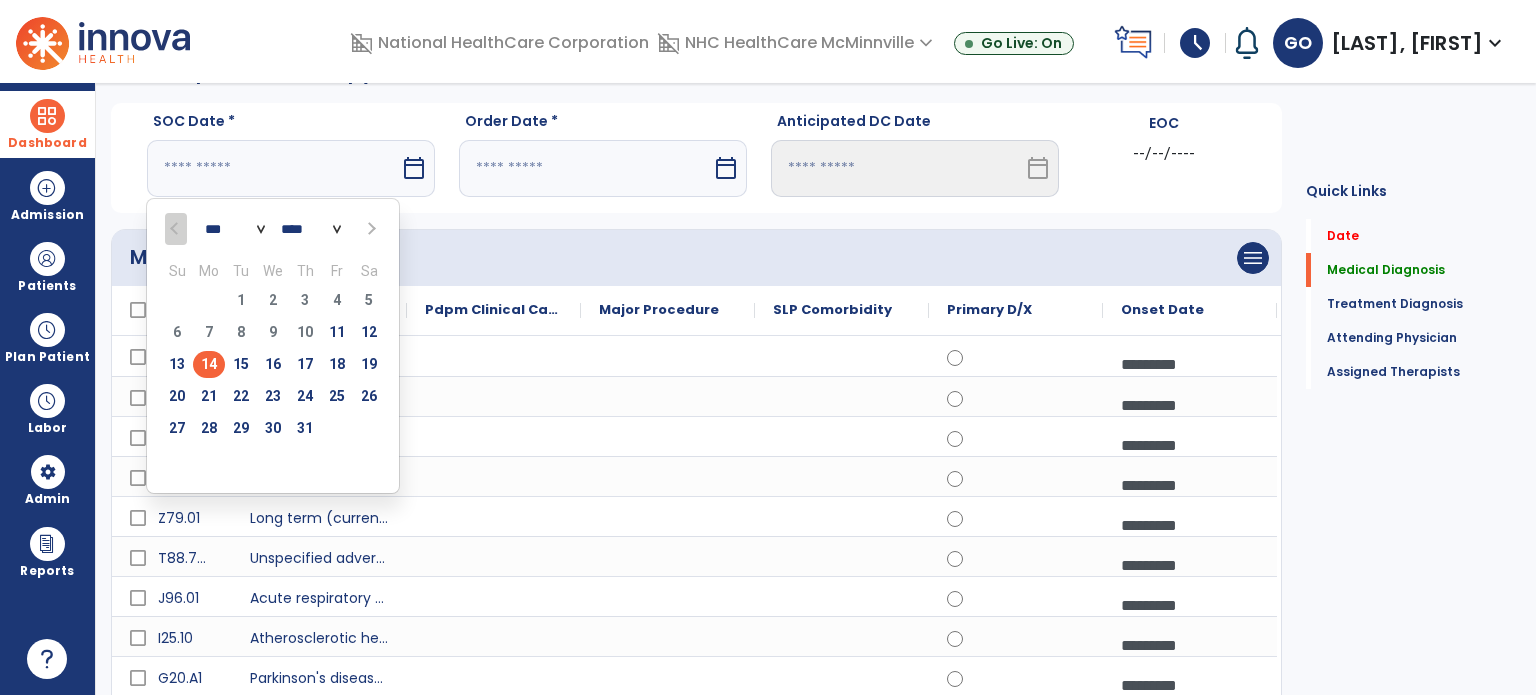 click on "14" at bounding box center (209, 364) 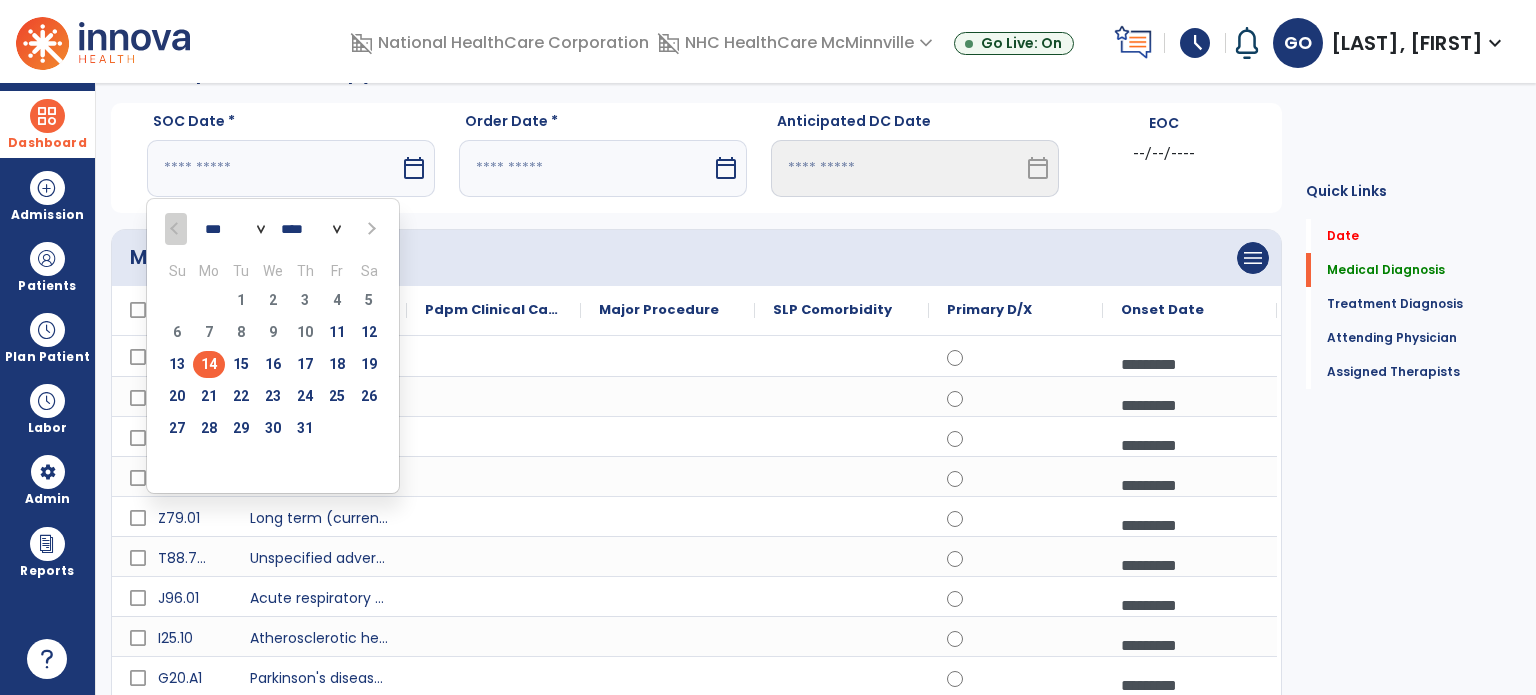 type on "*********" 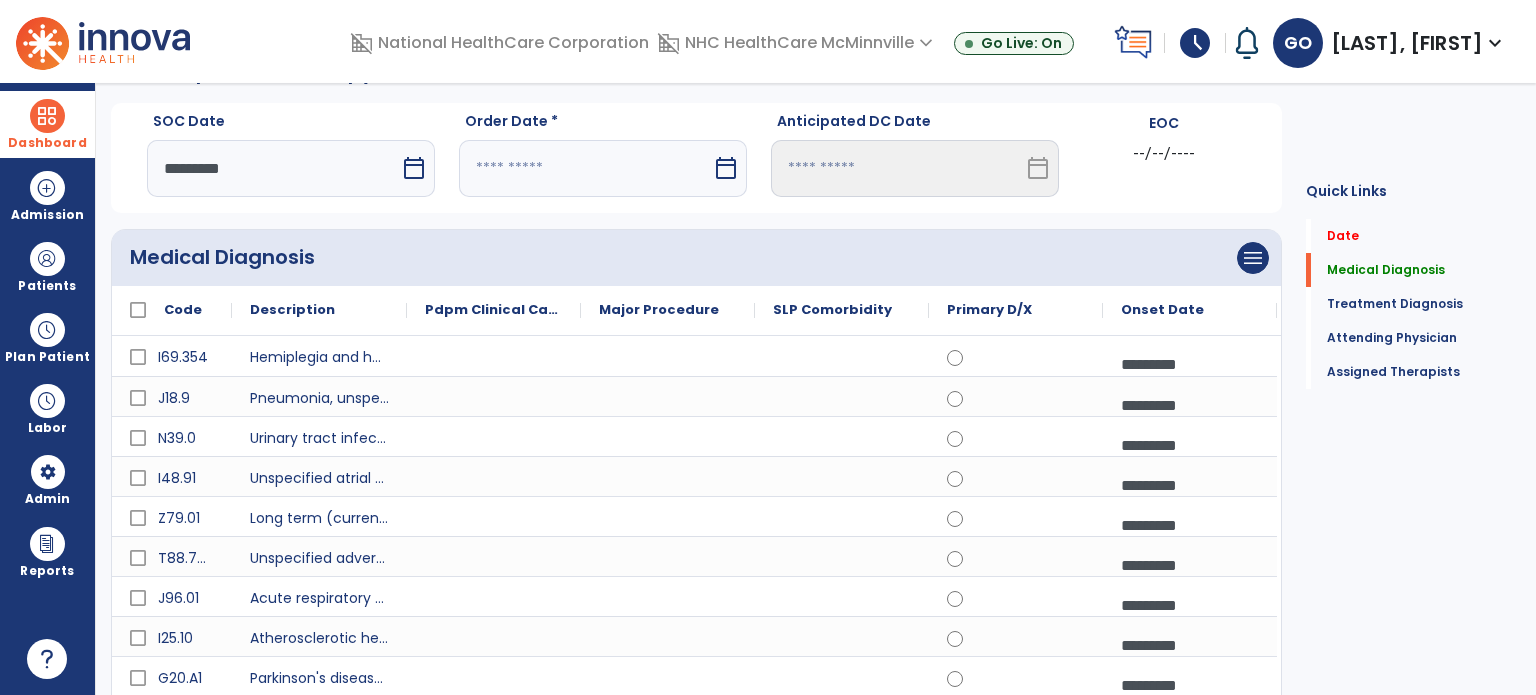 click at bounding box center (585, 168) 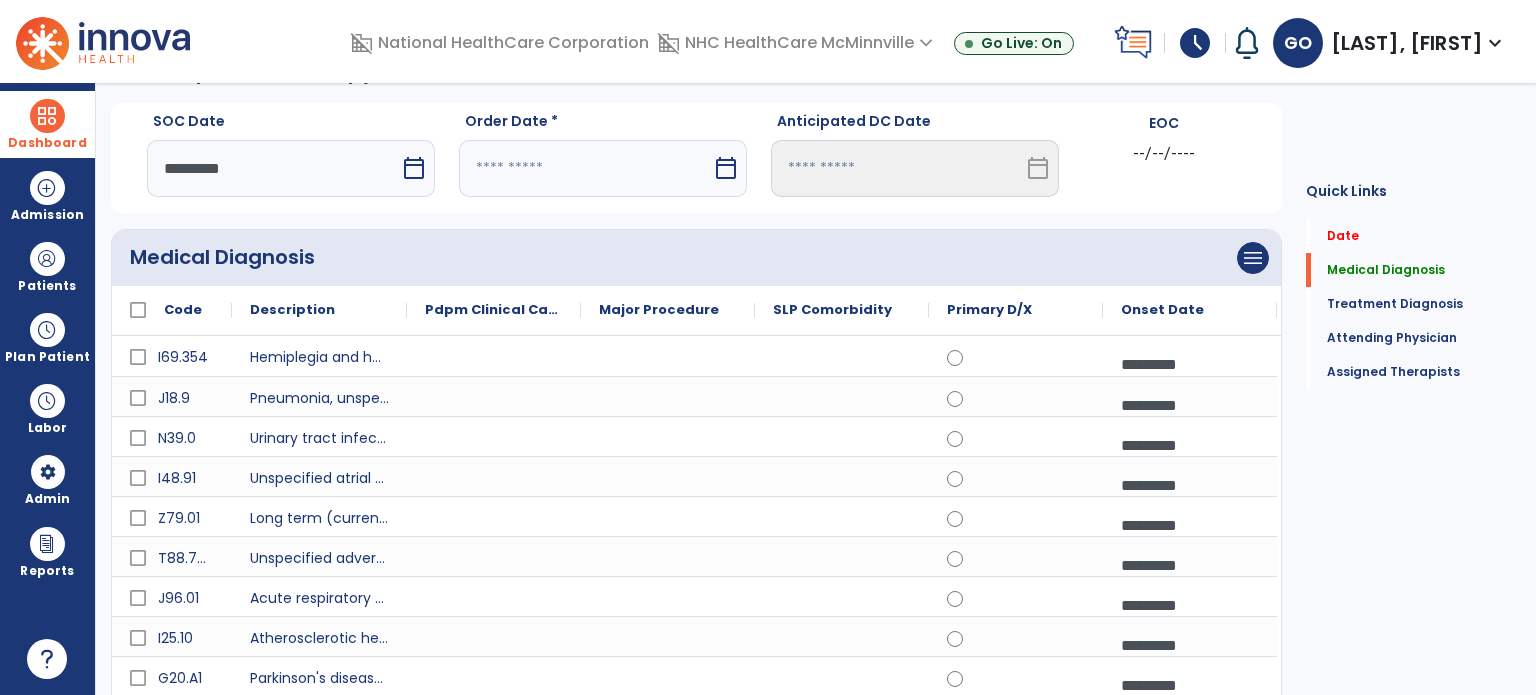 select on "*" 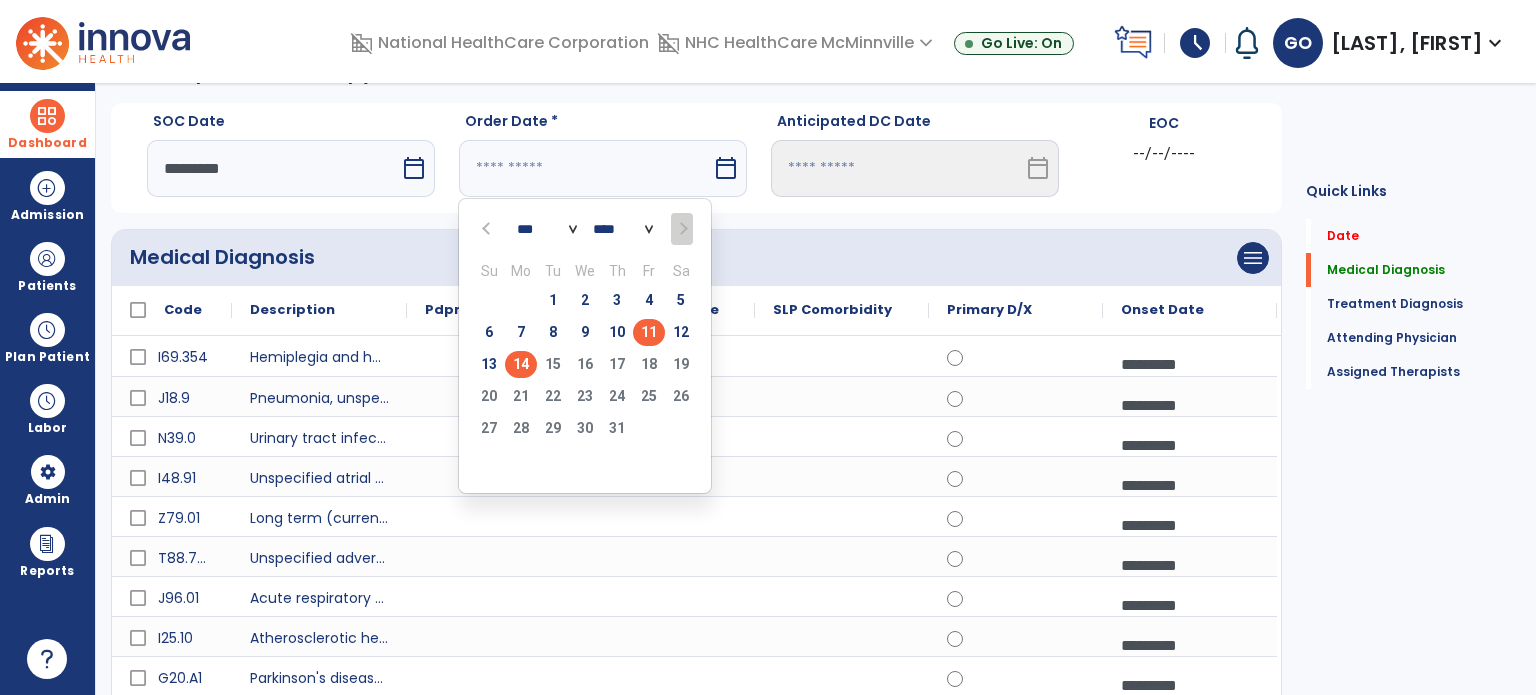 click on "11" at bounding box center (649, 332) 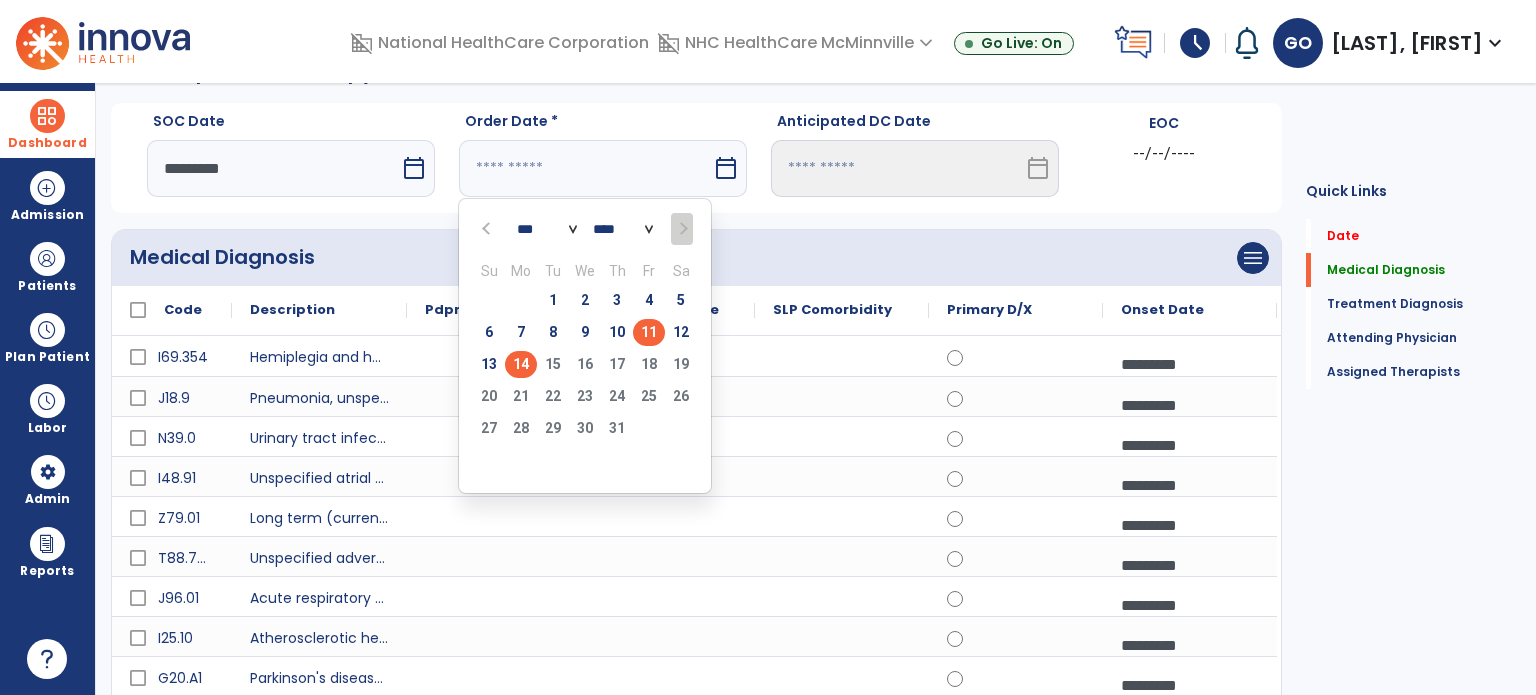 type on "*********" 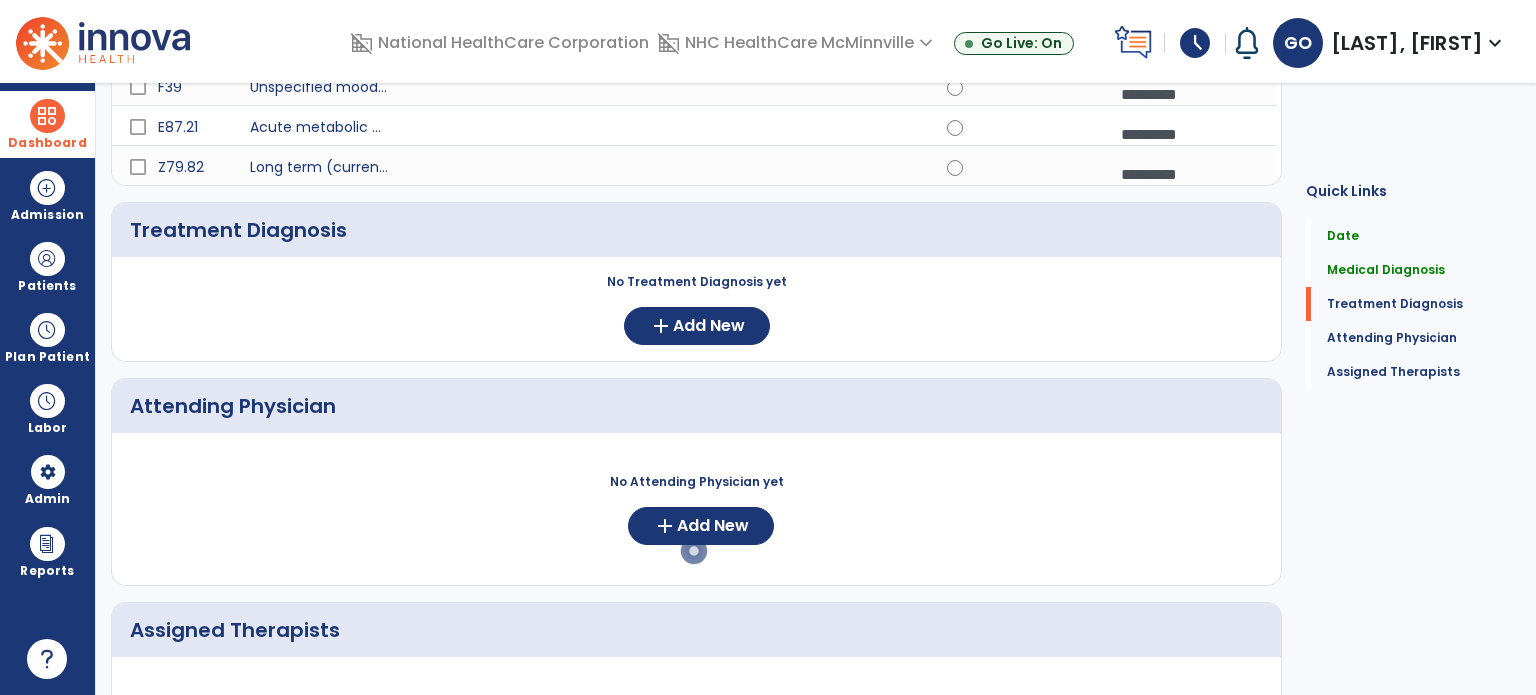 scroll, scrollTop: 1046, scrollLeft: 0, axis: vertical 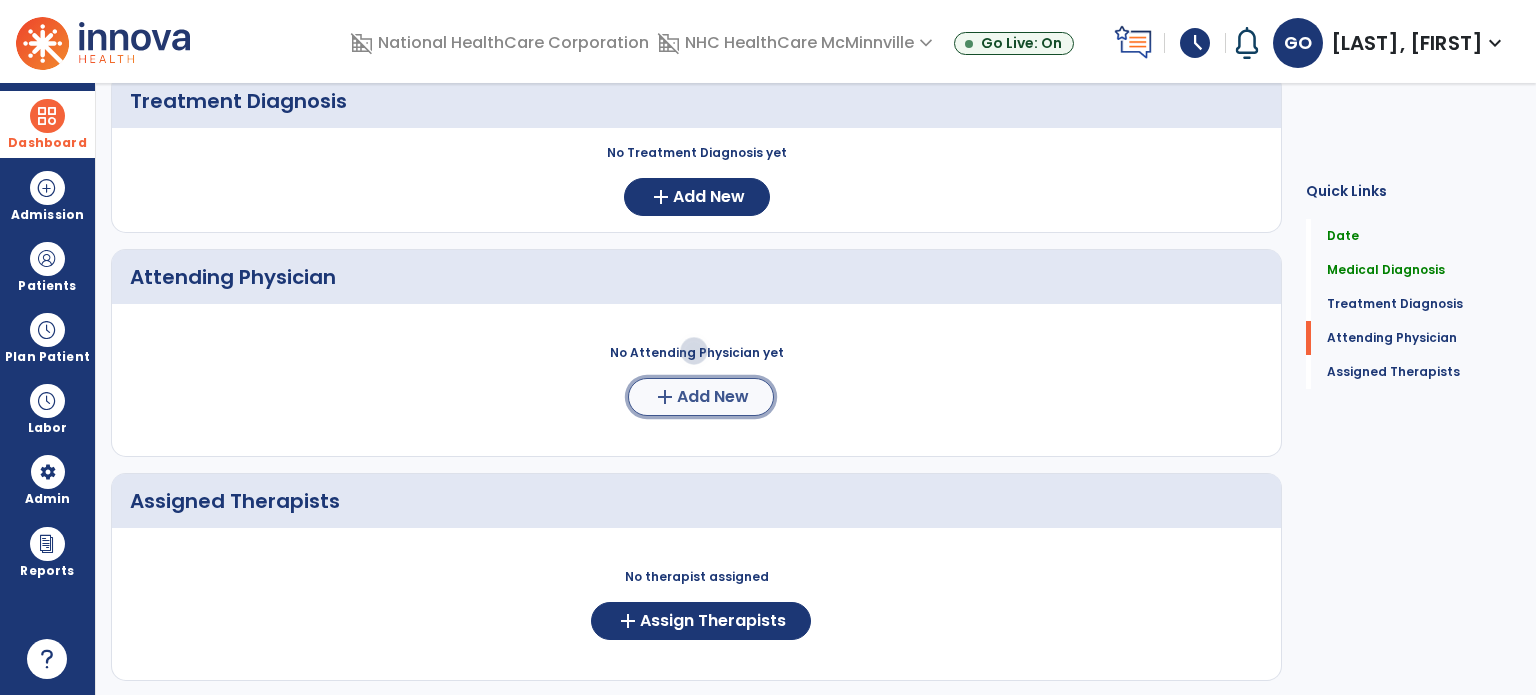 click on "Add New" 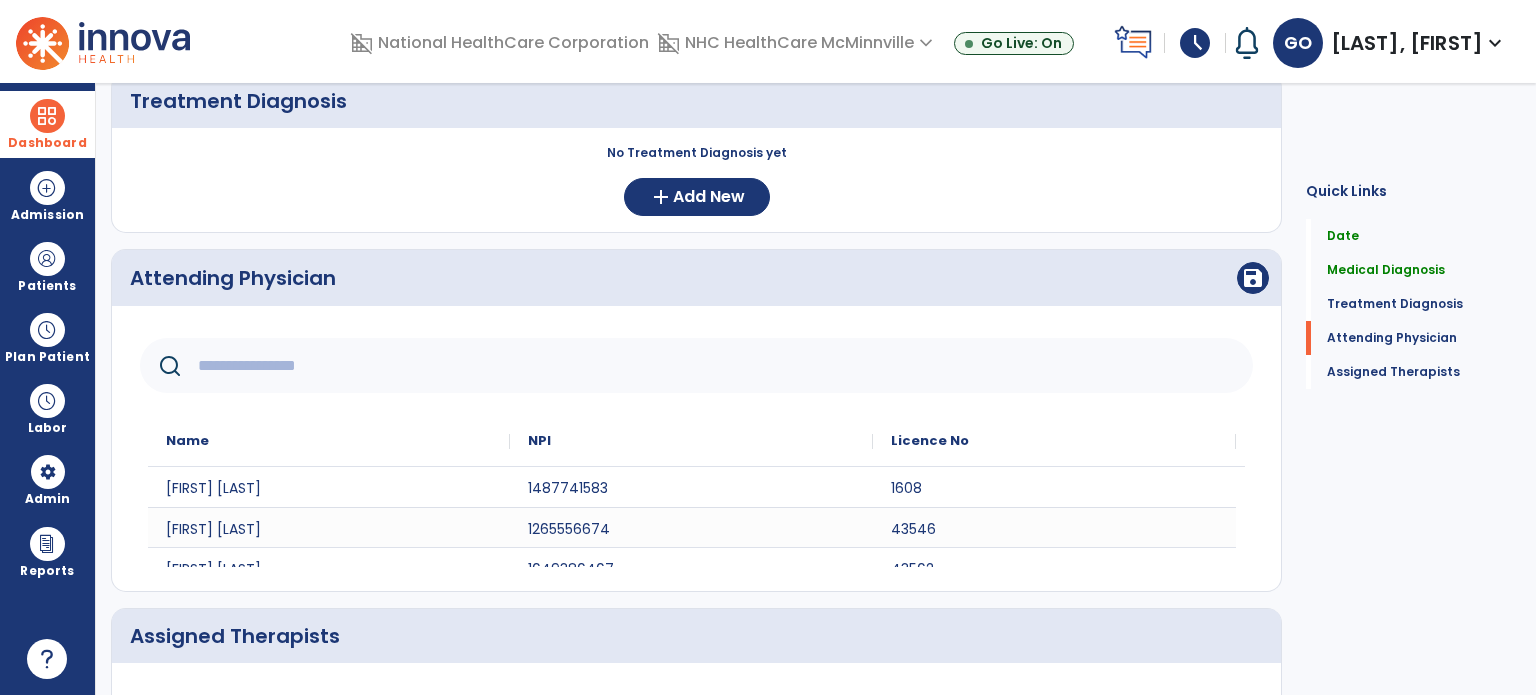 click 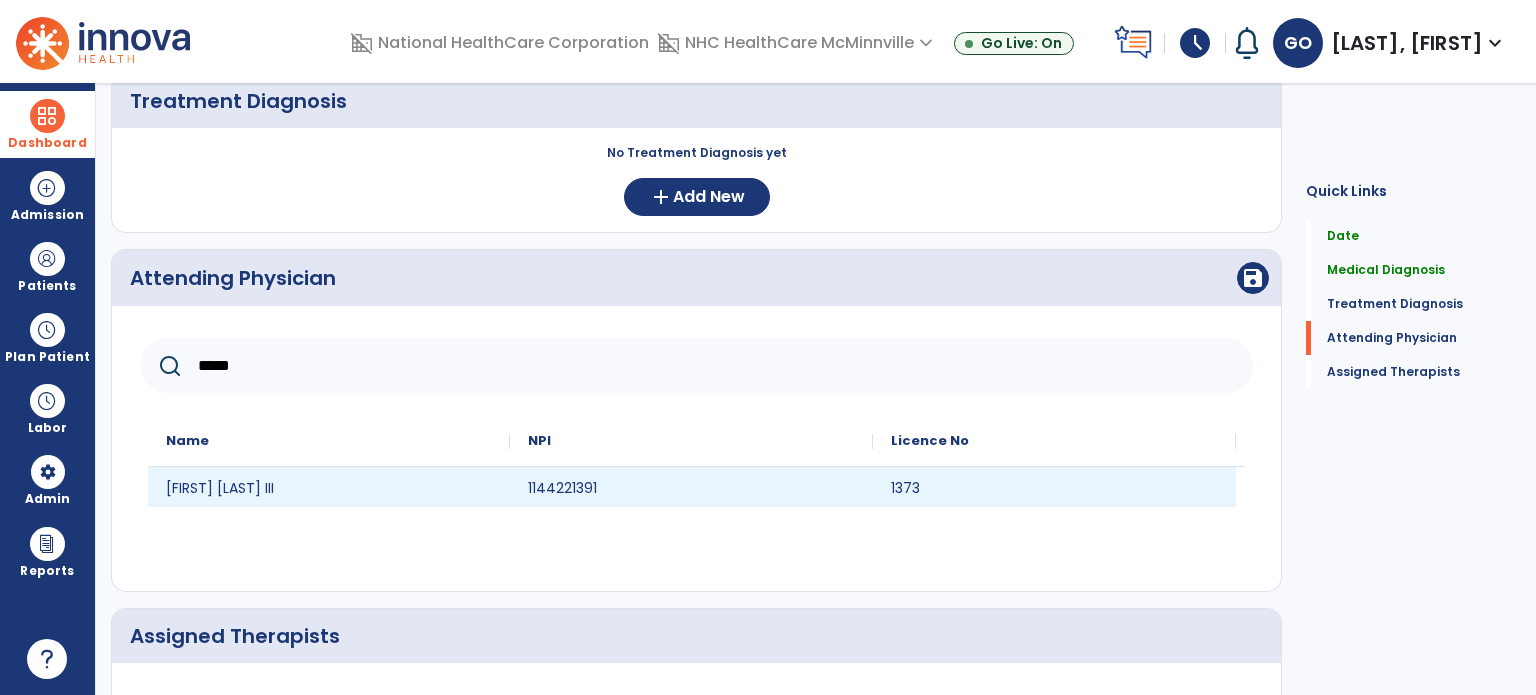 type on "*****" 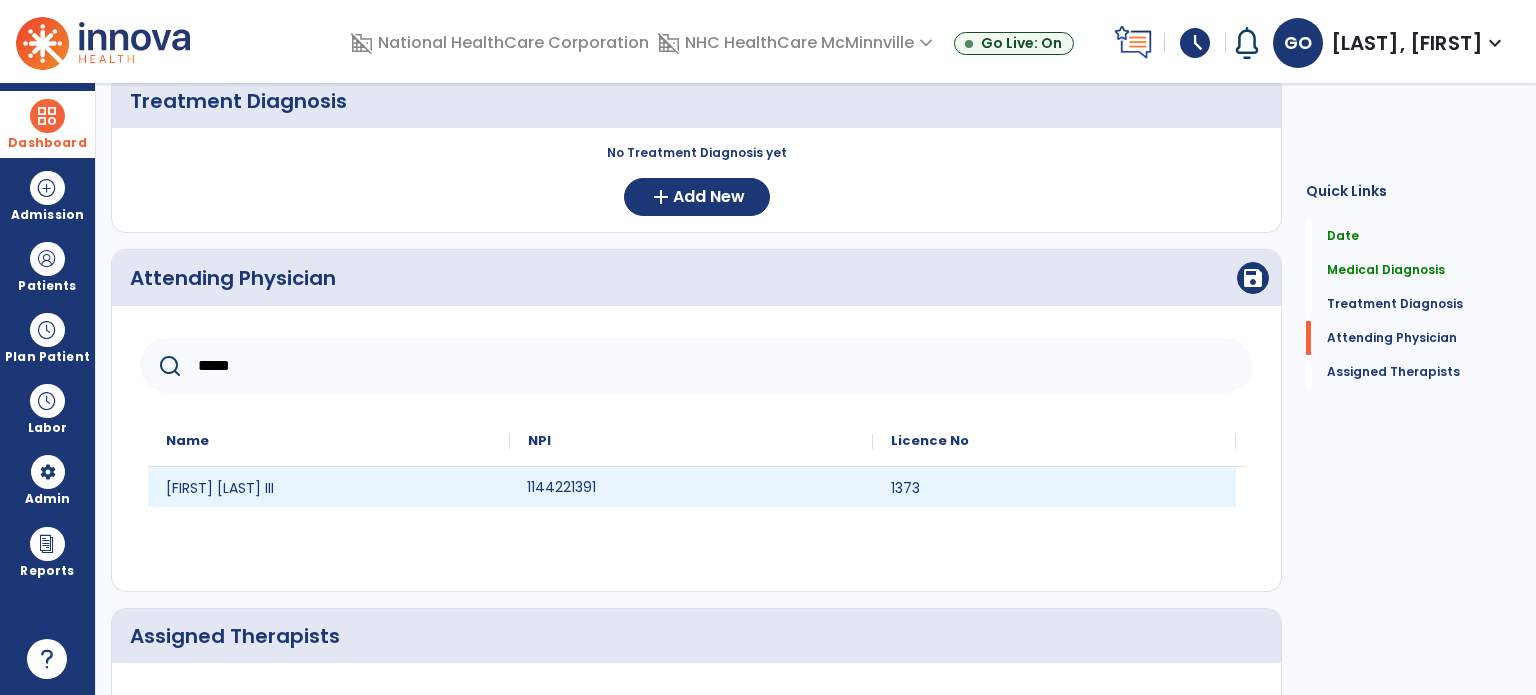 click on "1144221391" 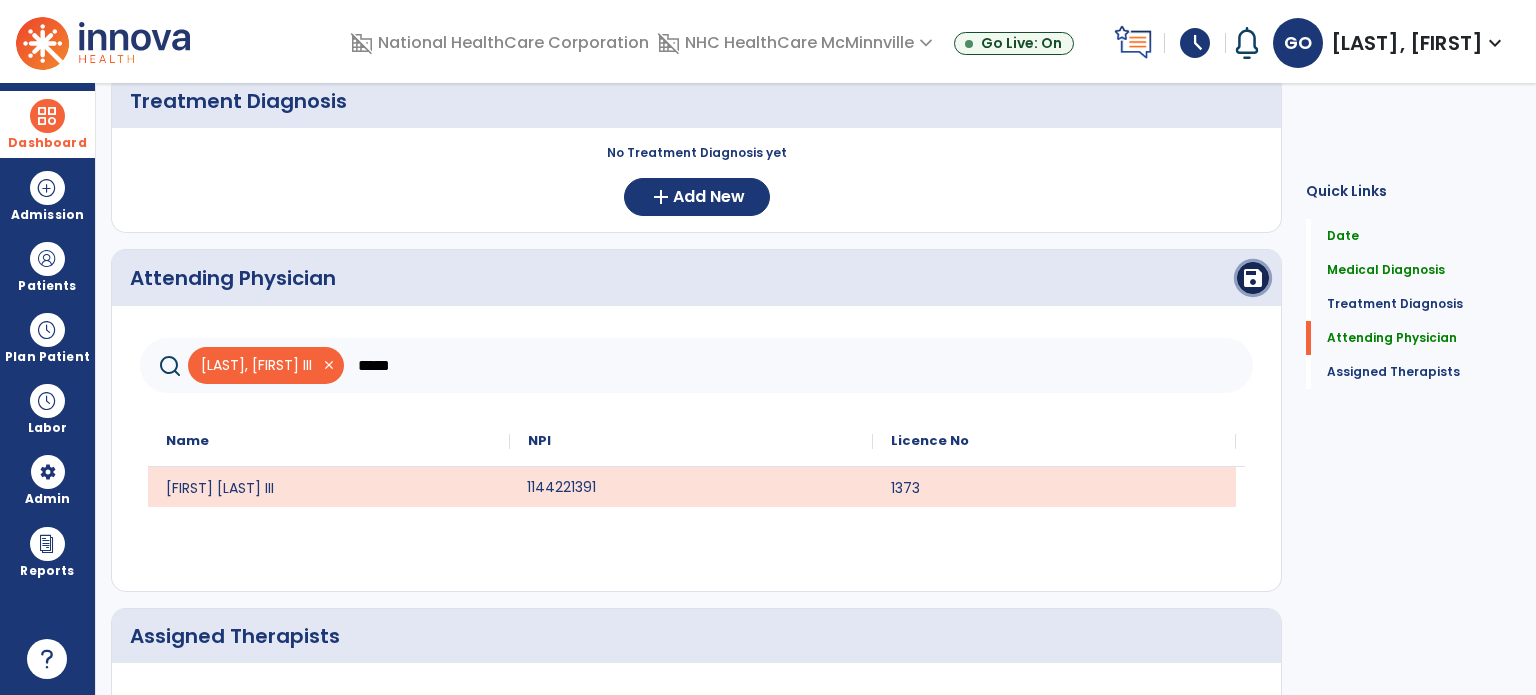 drag, startPoint x: 1246, startPoint y: 271, endPoint x: 1218, endPoint y: 287, distance: 32.24903 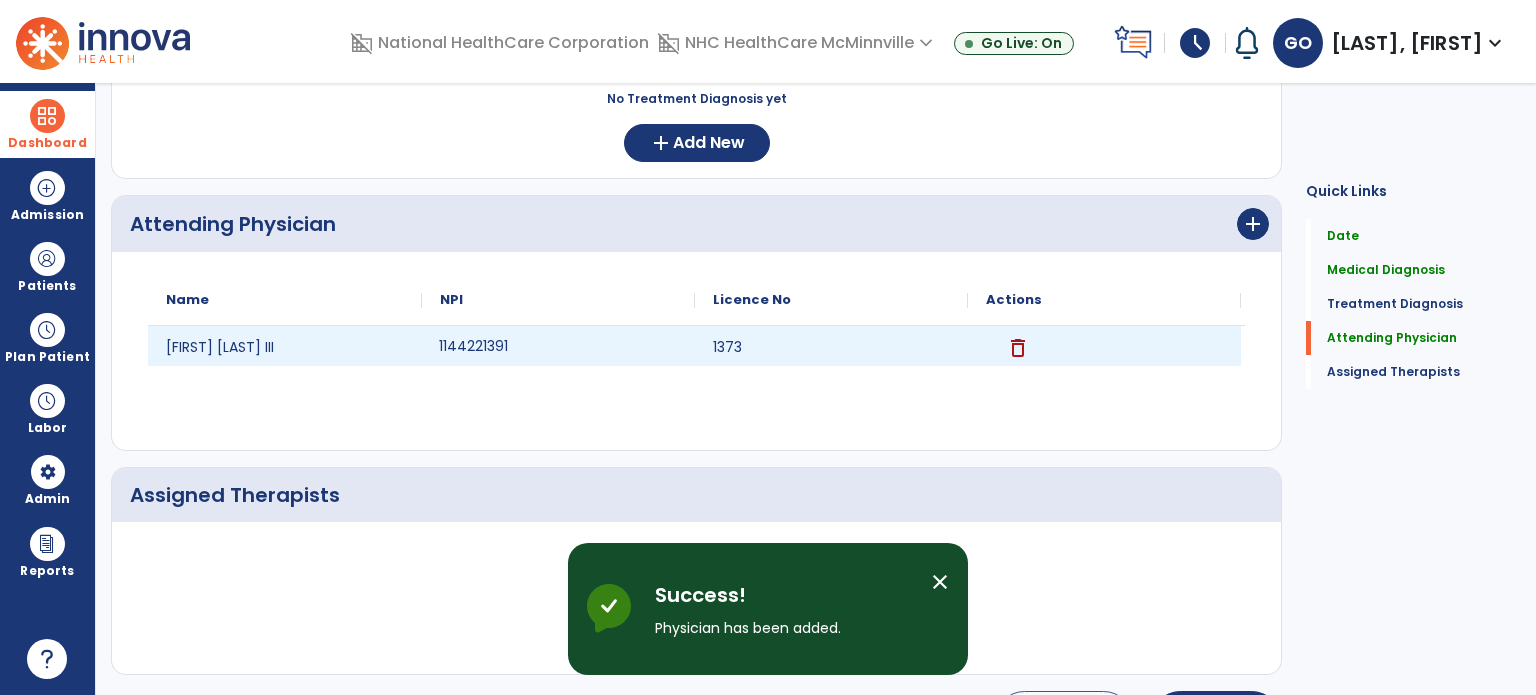 scroll, scrollTop: 1169, scrollLeft: 0, axis: vertical 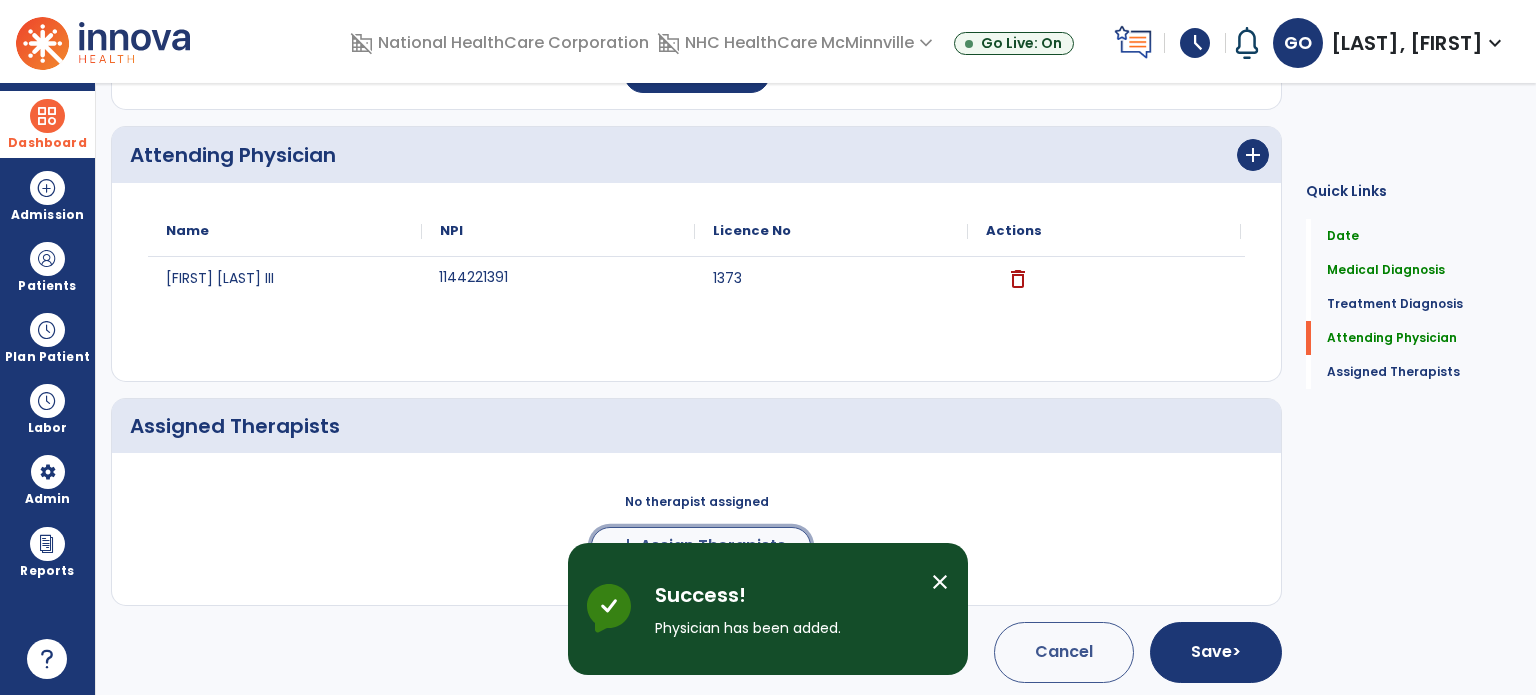 click on "add  Assign Therapists" 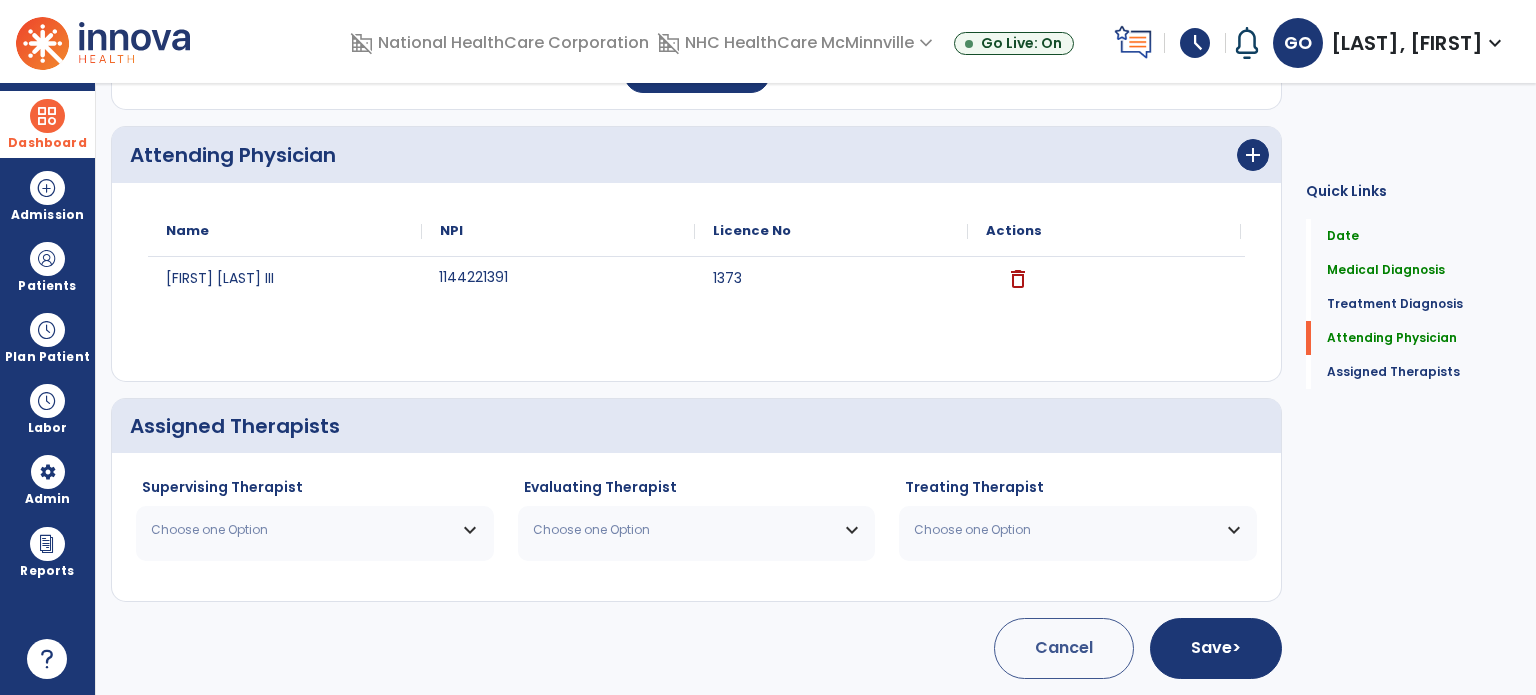 scroll, scrollTop: 1165, scrollLeft: 0, axis: vertical 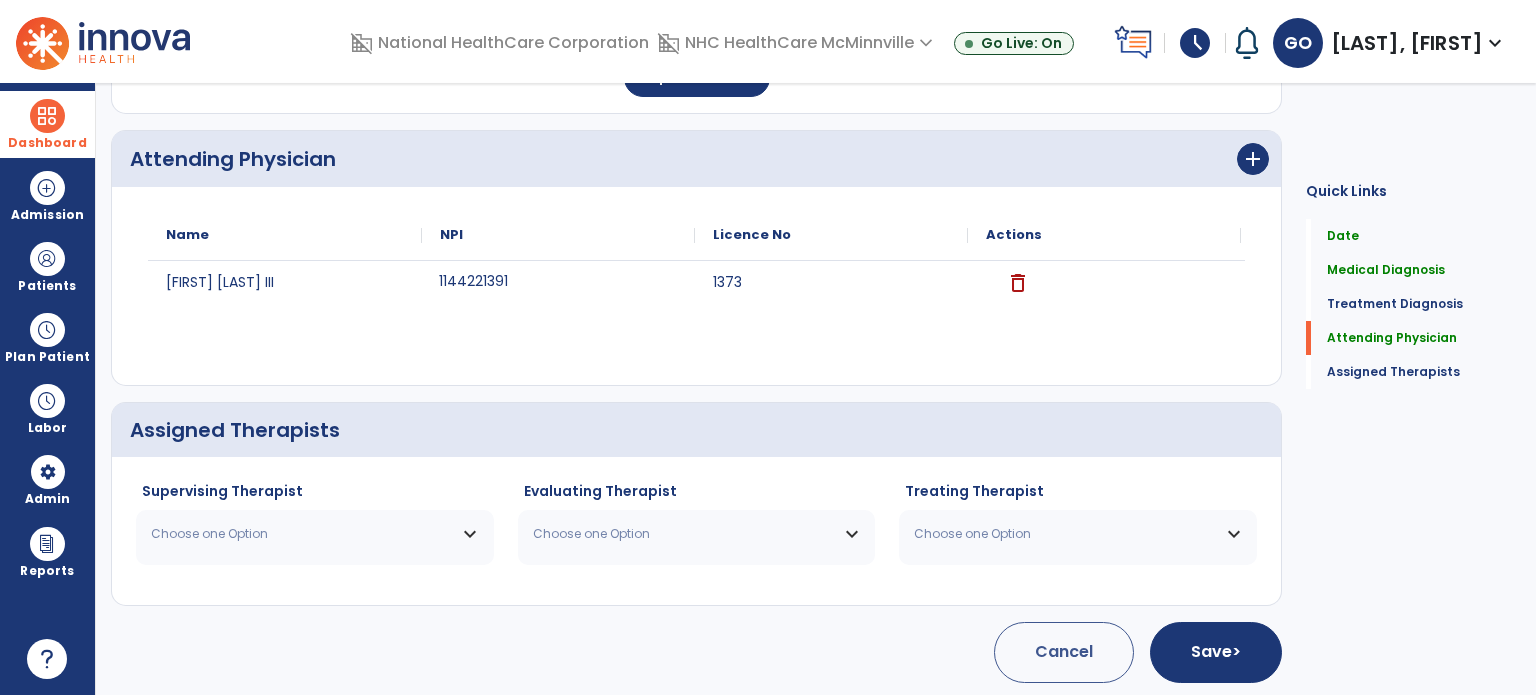 click on "Choose one Option" at bounding box center (302, 534) 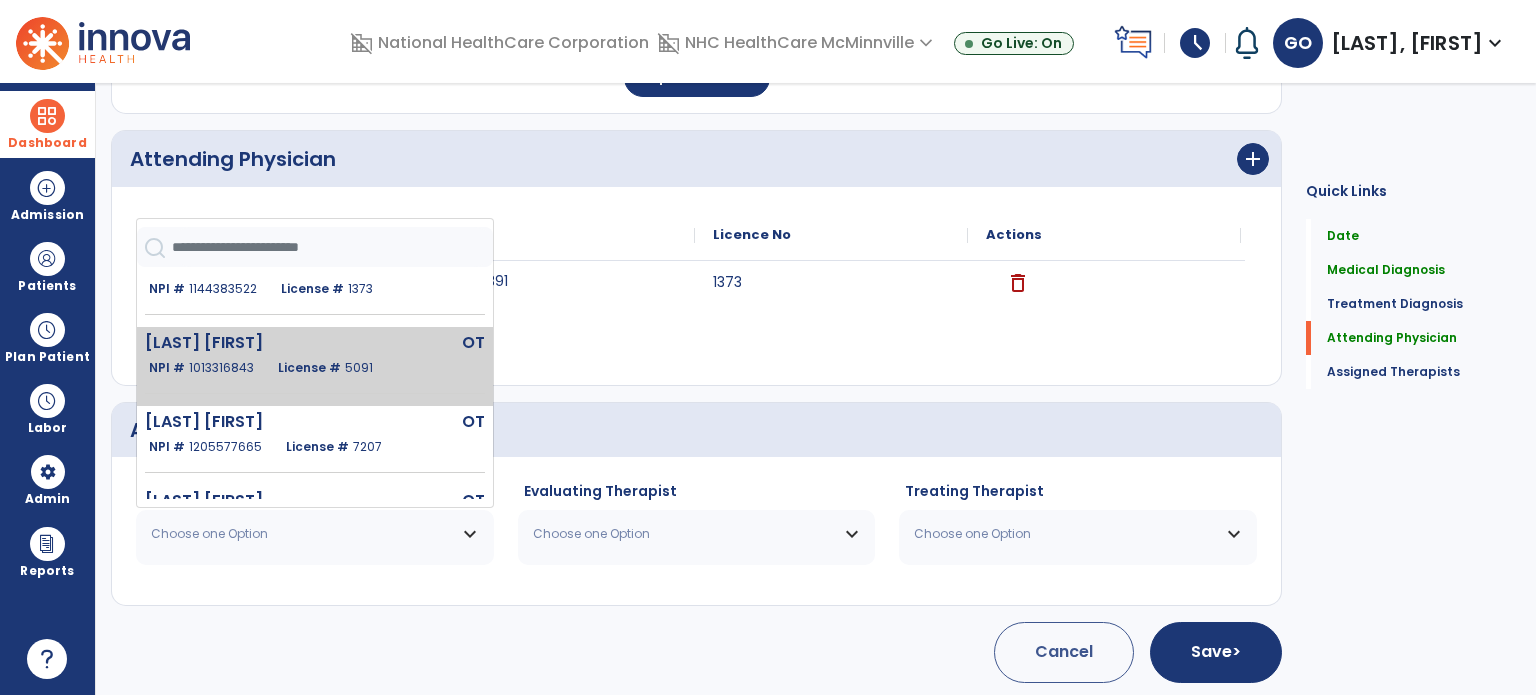 scroll, scrollTop: 300, scrollLeft: 0, axis: vertical 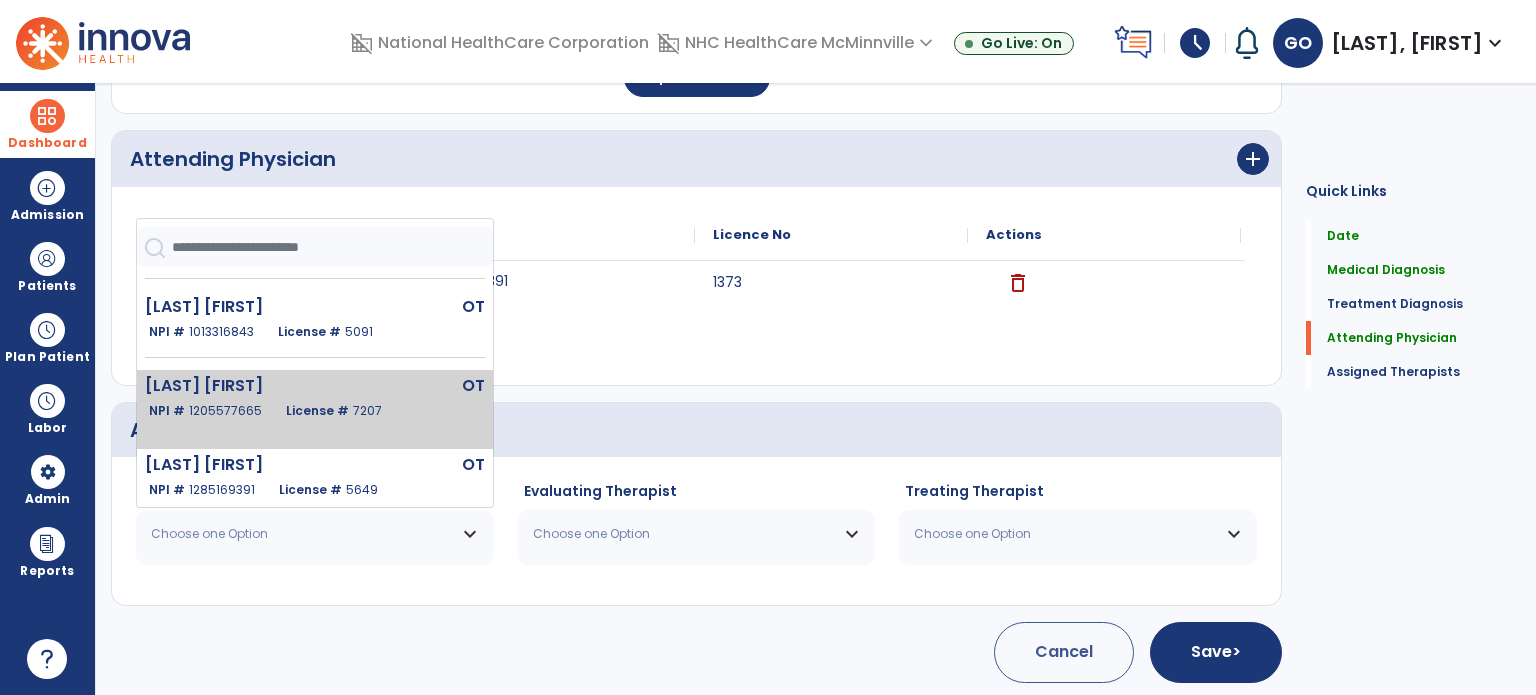 click on "Ortiz Garrett" 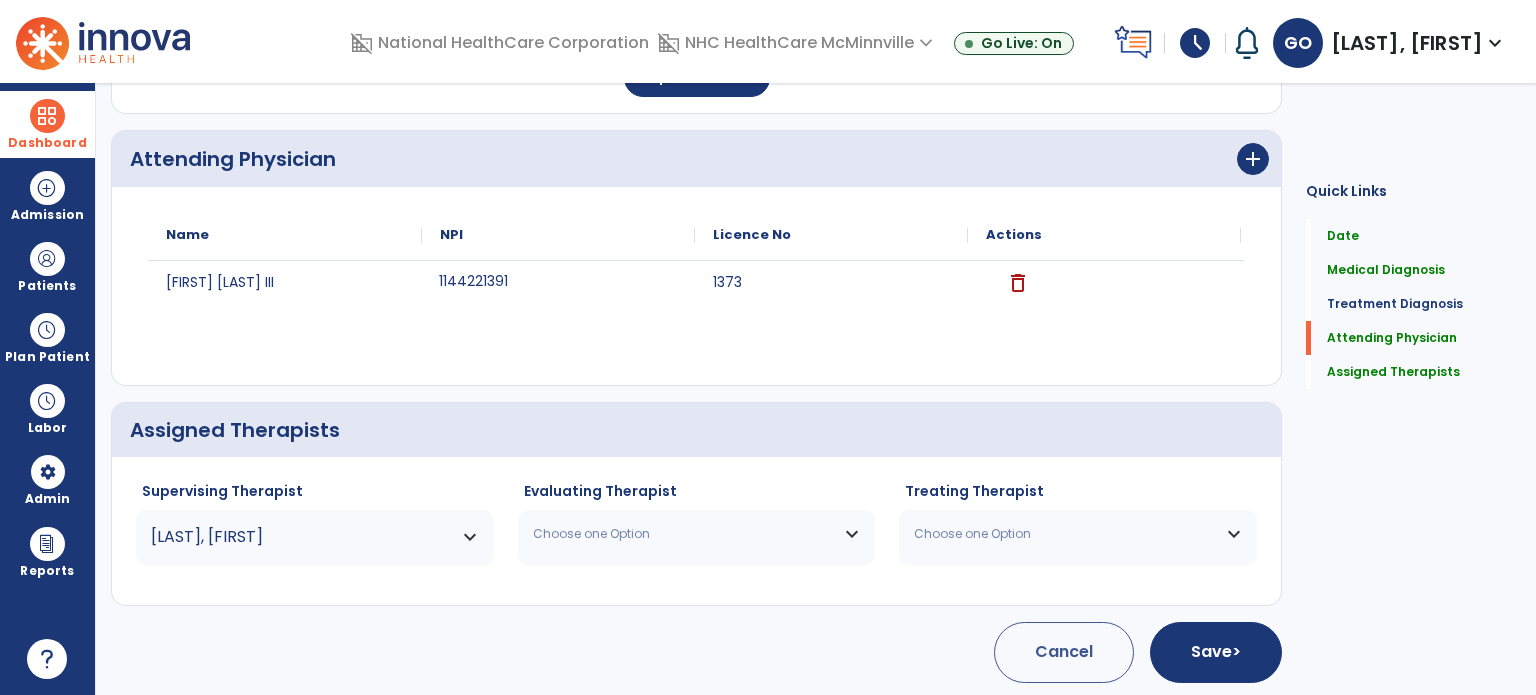 click on "Choose one Option" at bounding box center (684, 534) 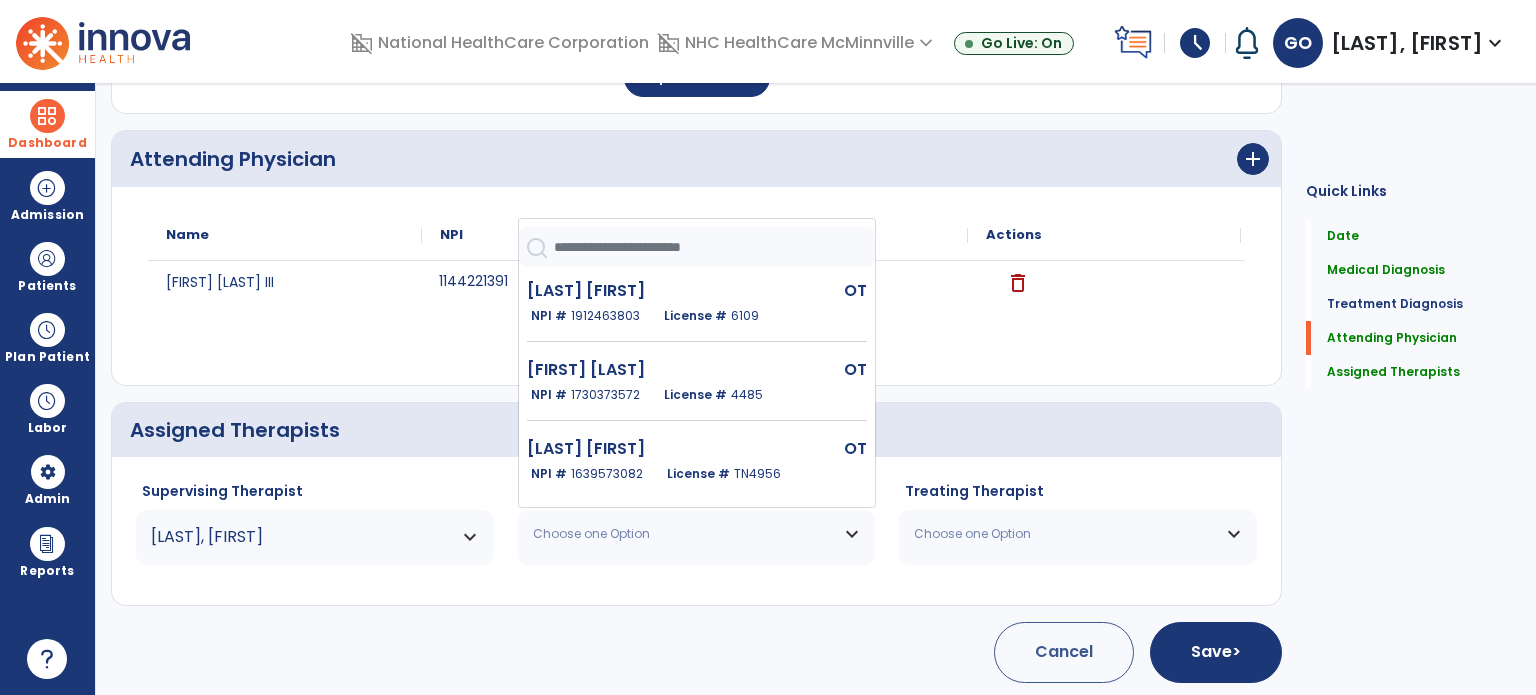 scroll, scrollTop: 200, scrollLeft: 0, axis: vertical 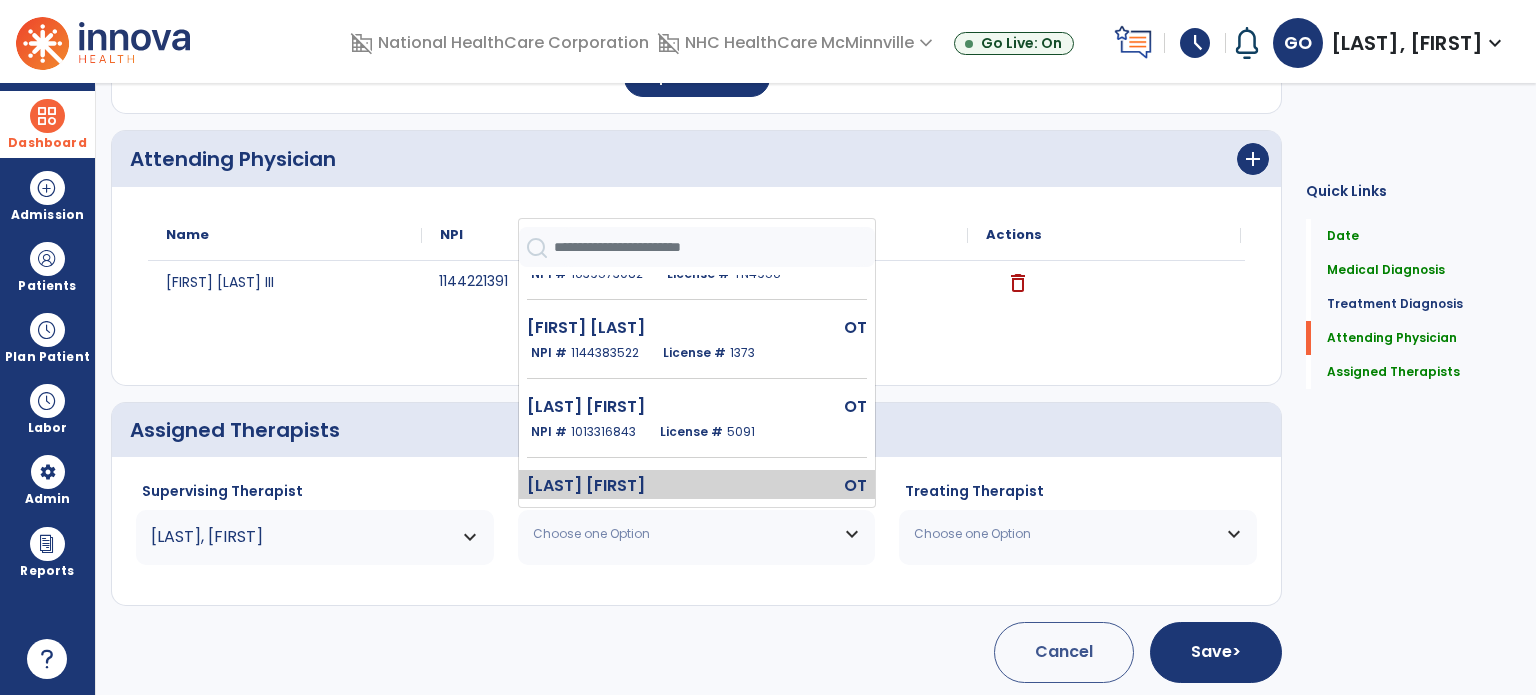 click on "Ortiz Garrett  OT   NPI #  1205577665  License #  7207" 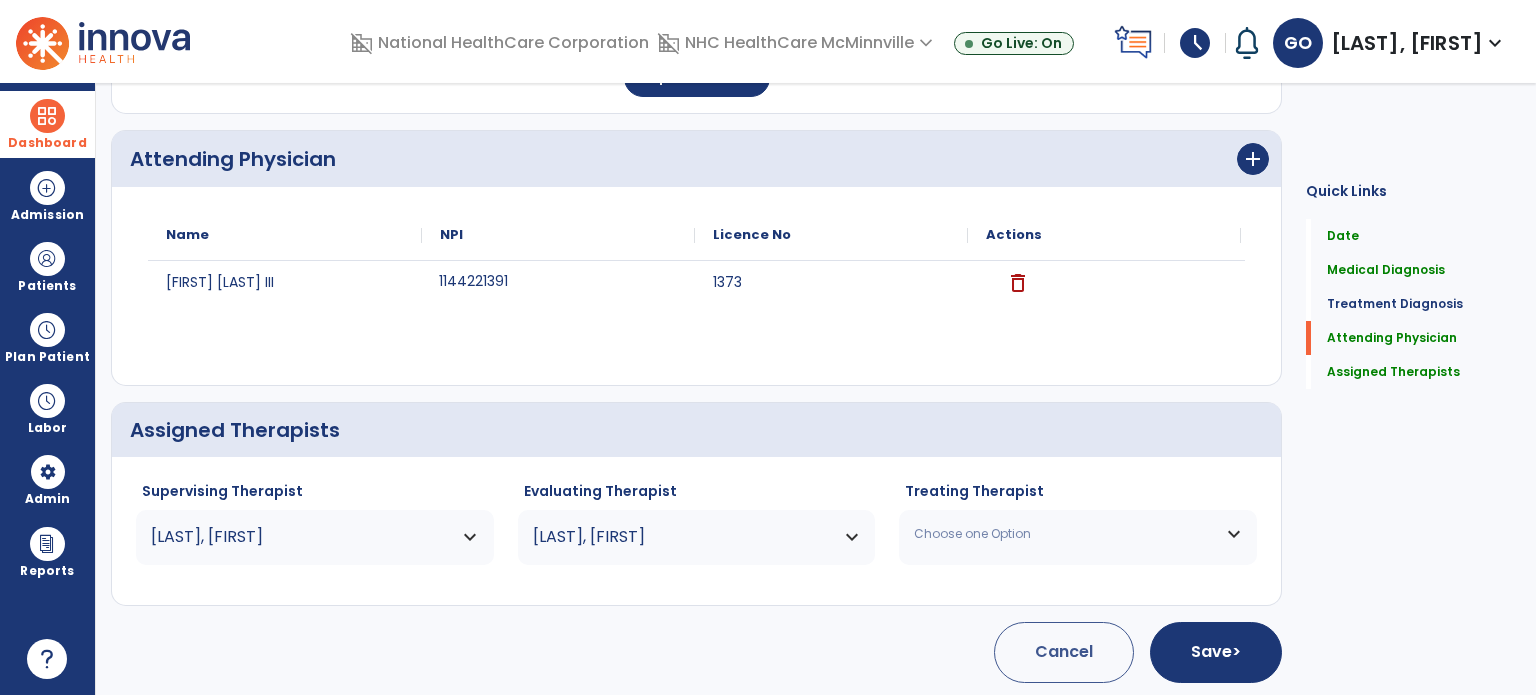 click on "Choose one Option" at bounding box center [1065, 534] 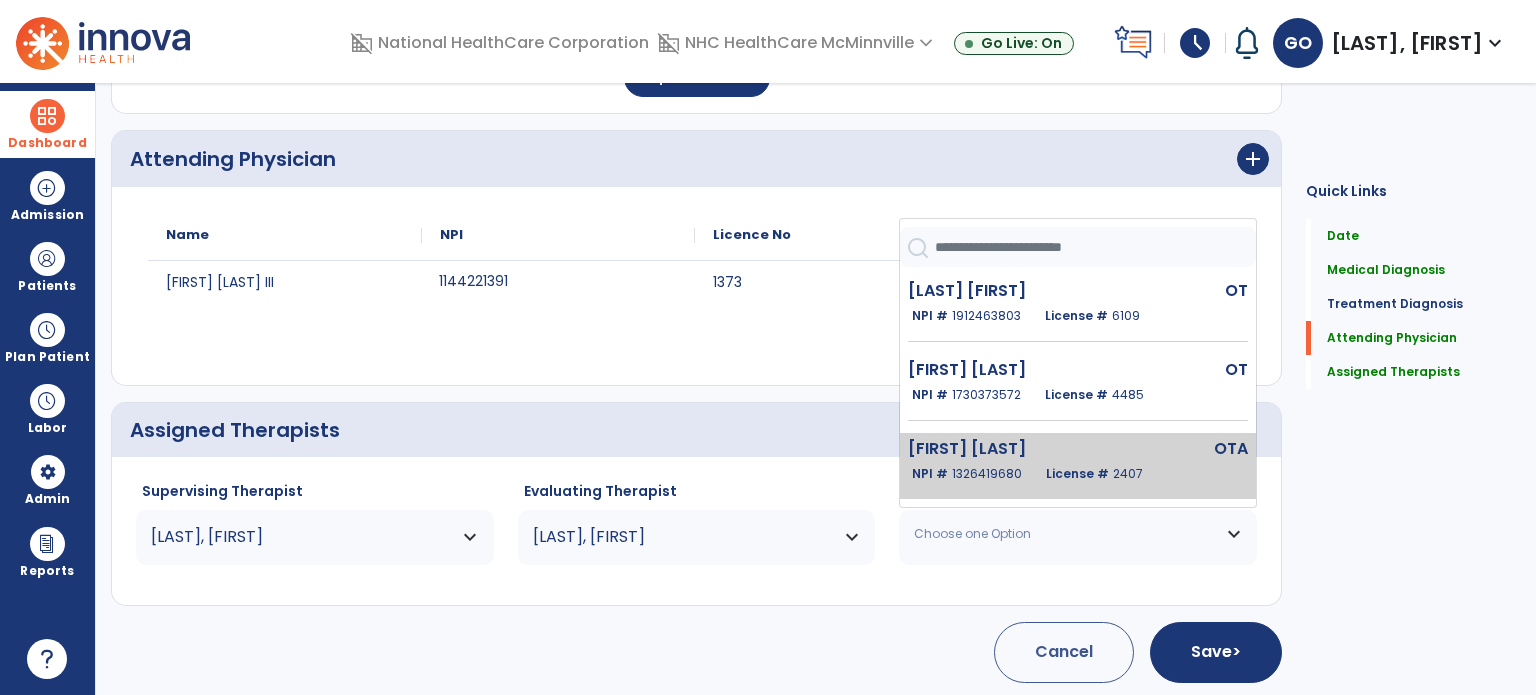 click on "Hobbs E. Taylor" 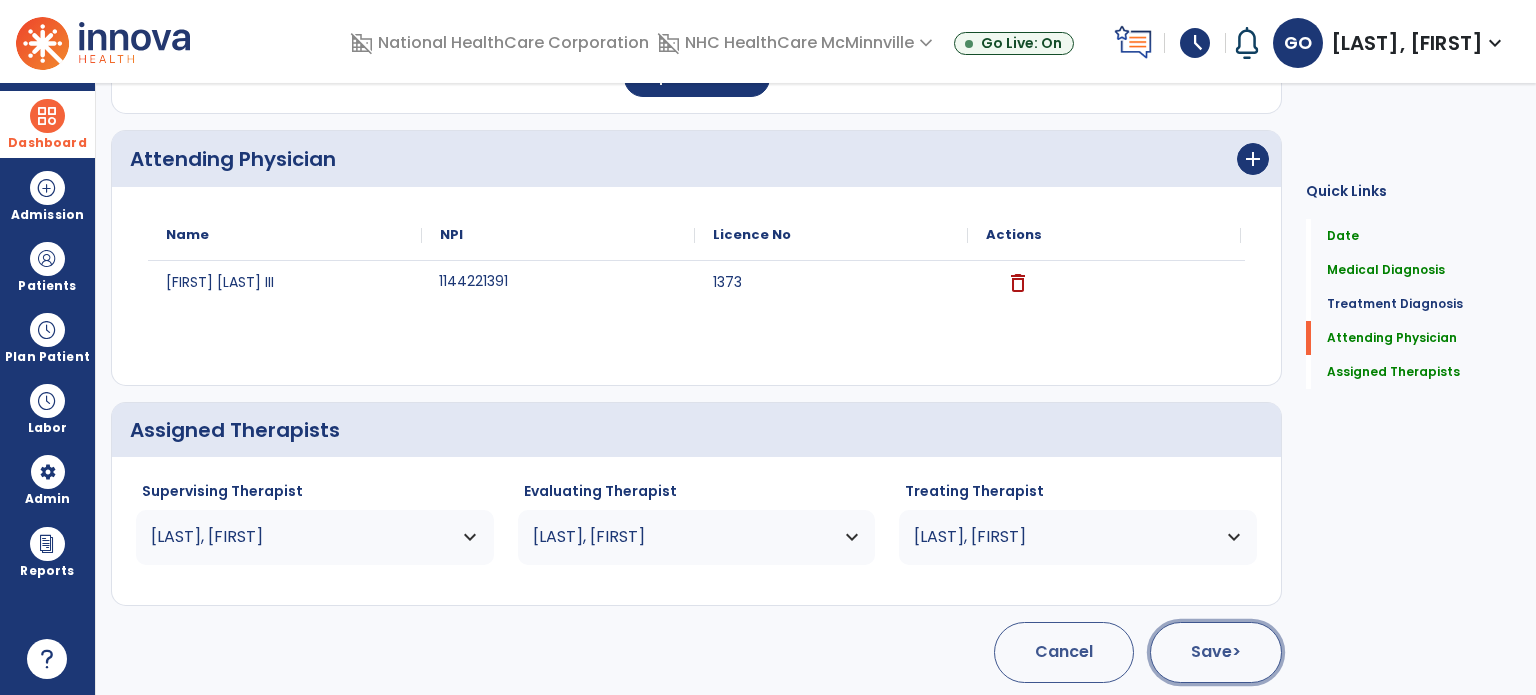 click on ">" 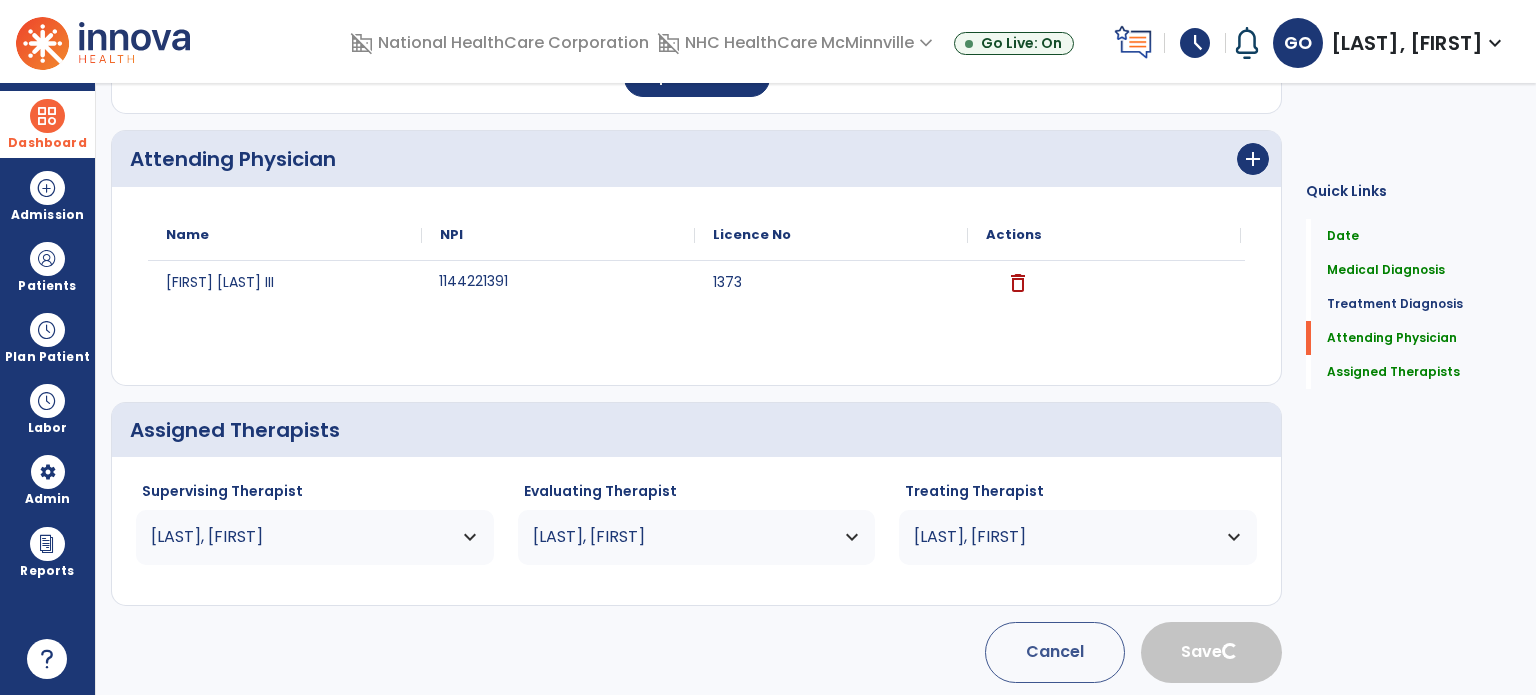 type 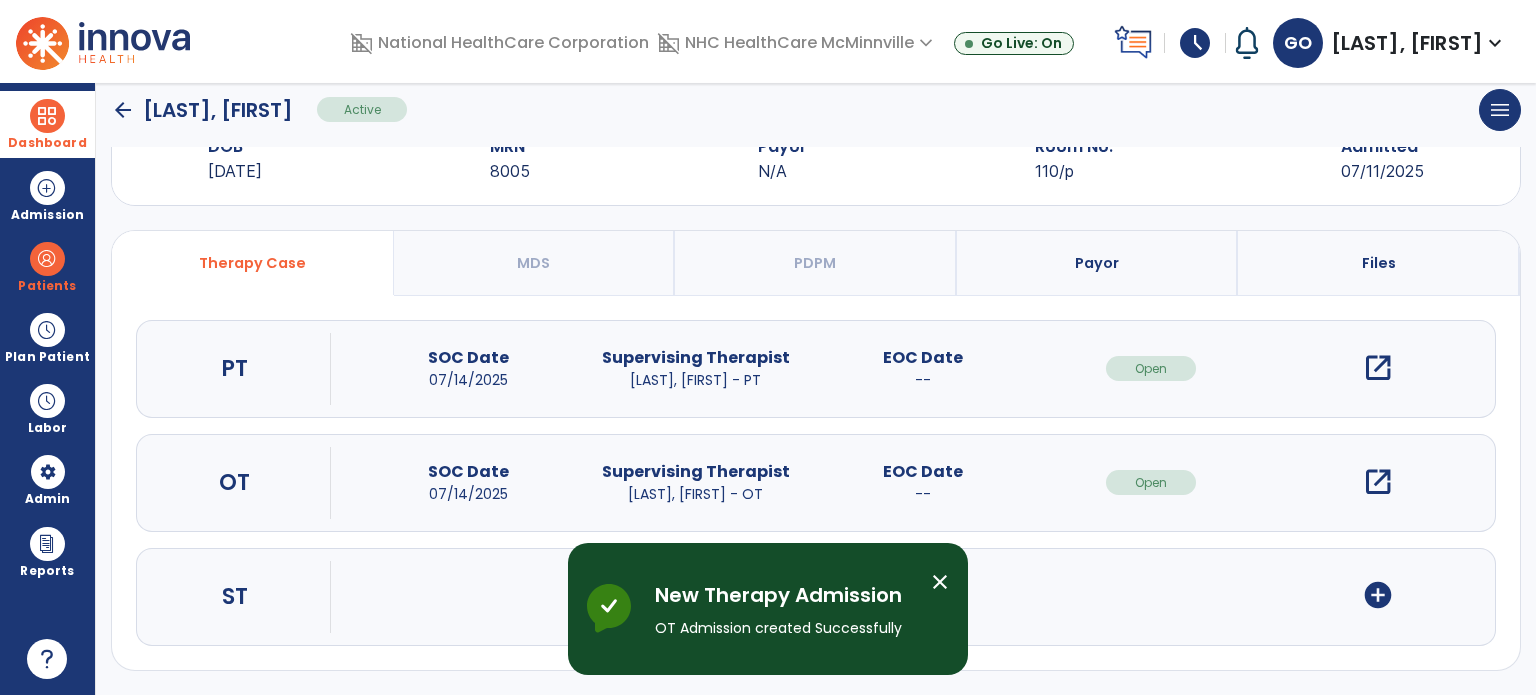 scroll, scrollTop: 62, scrollLeft: 0, axis: vertical 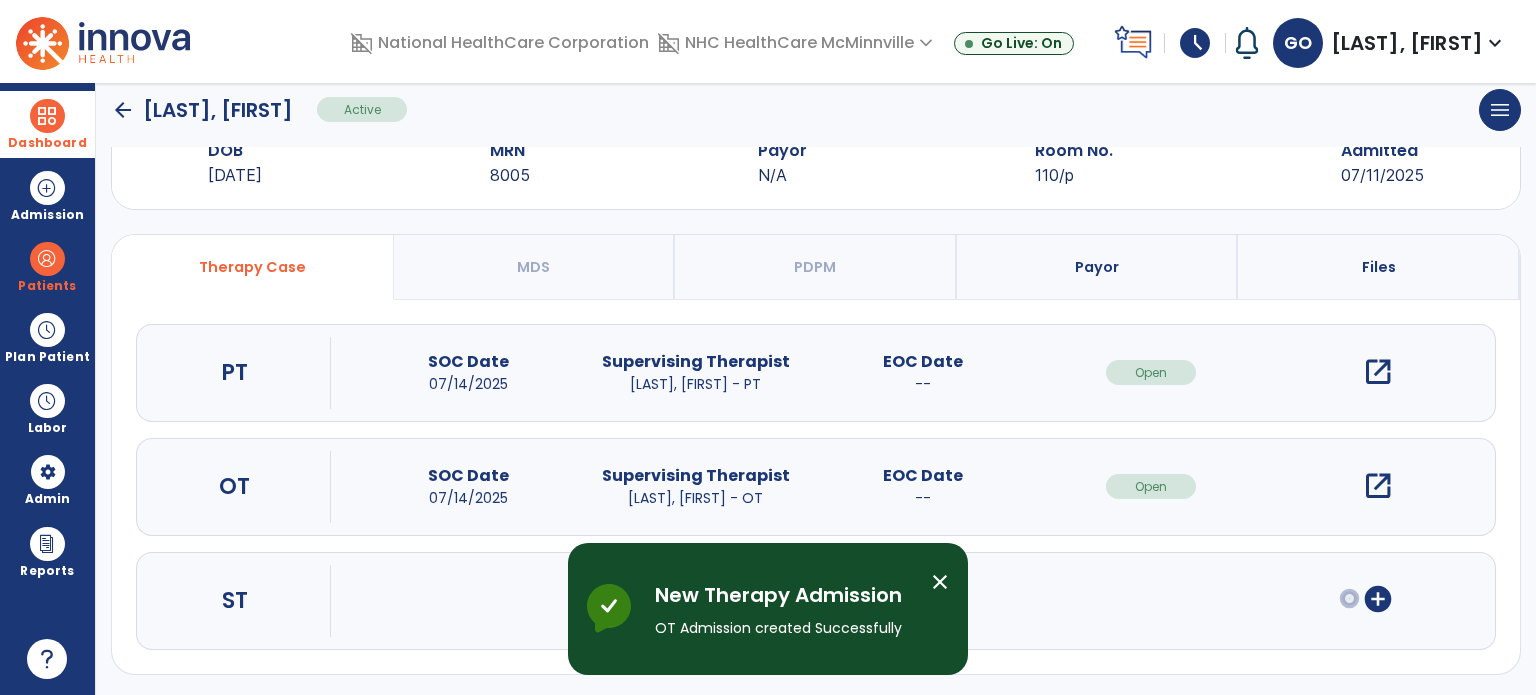 click on "arrow_back" 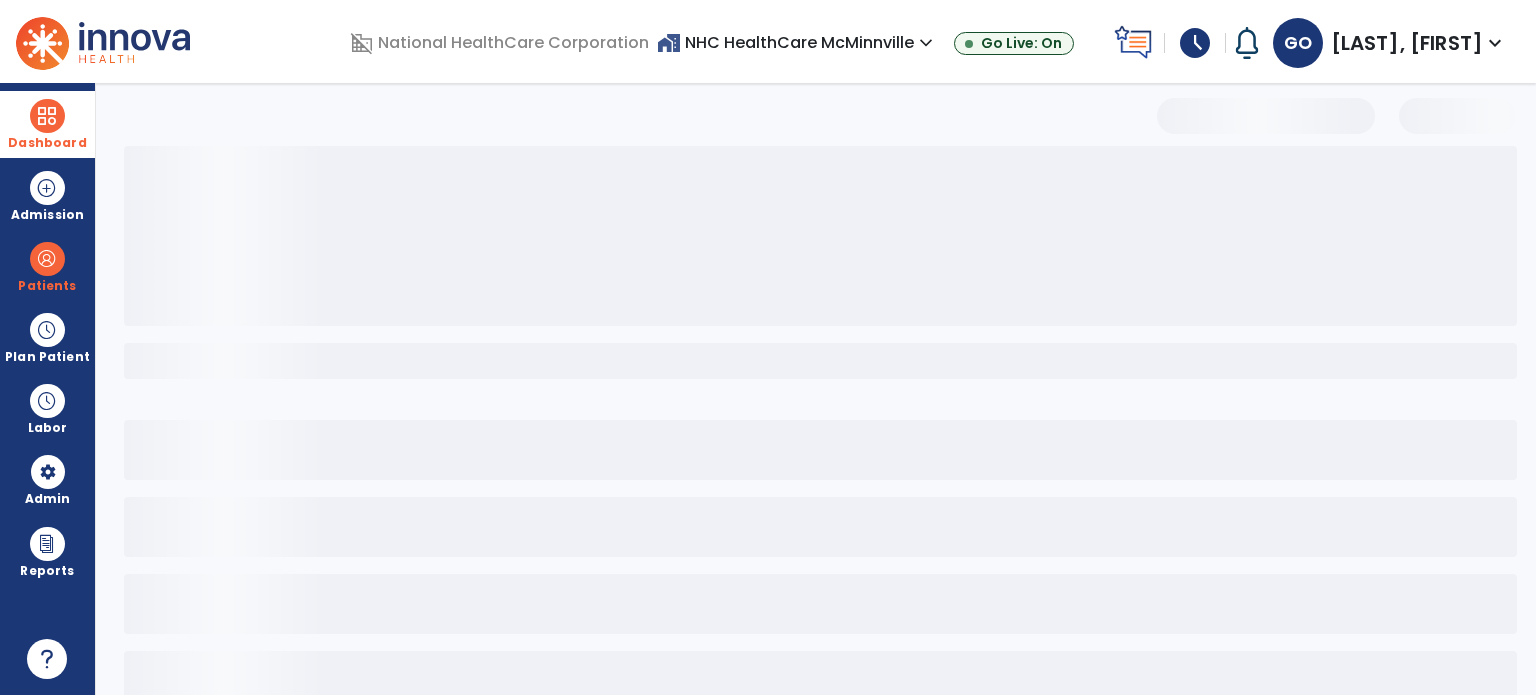 scroll, scrollTop: 46, scrollLeft: 0, axis: vertical 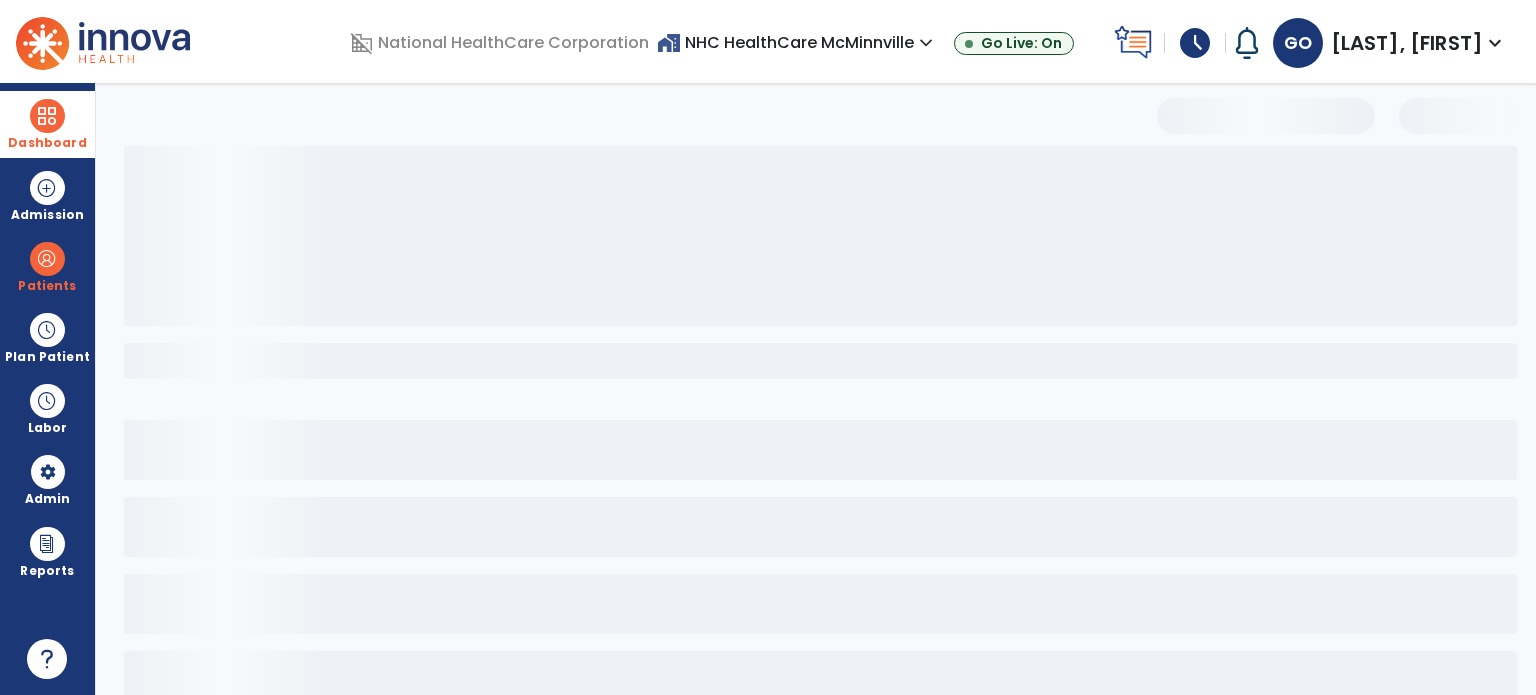 select on "***" 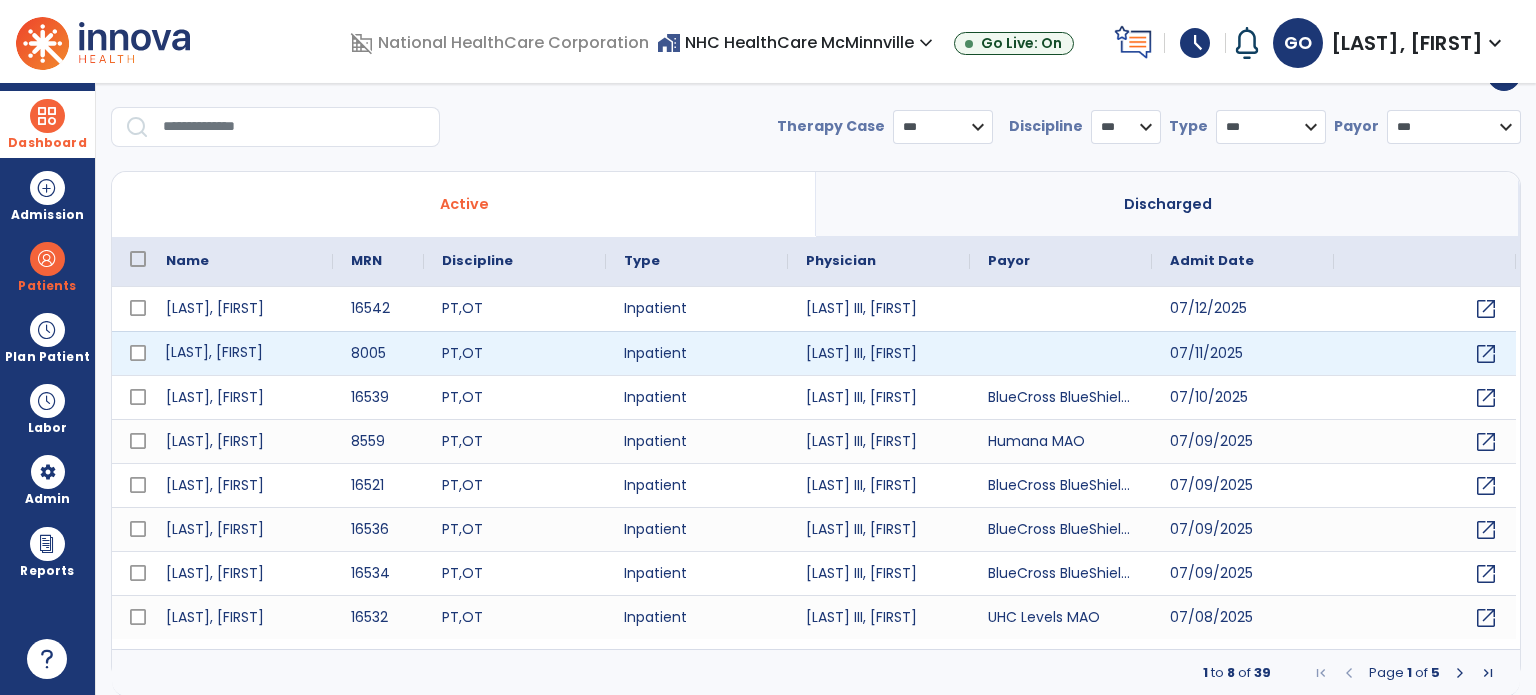 click on "[LAST], [FIRST]" at bounding box center [240, 353] 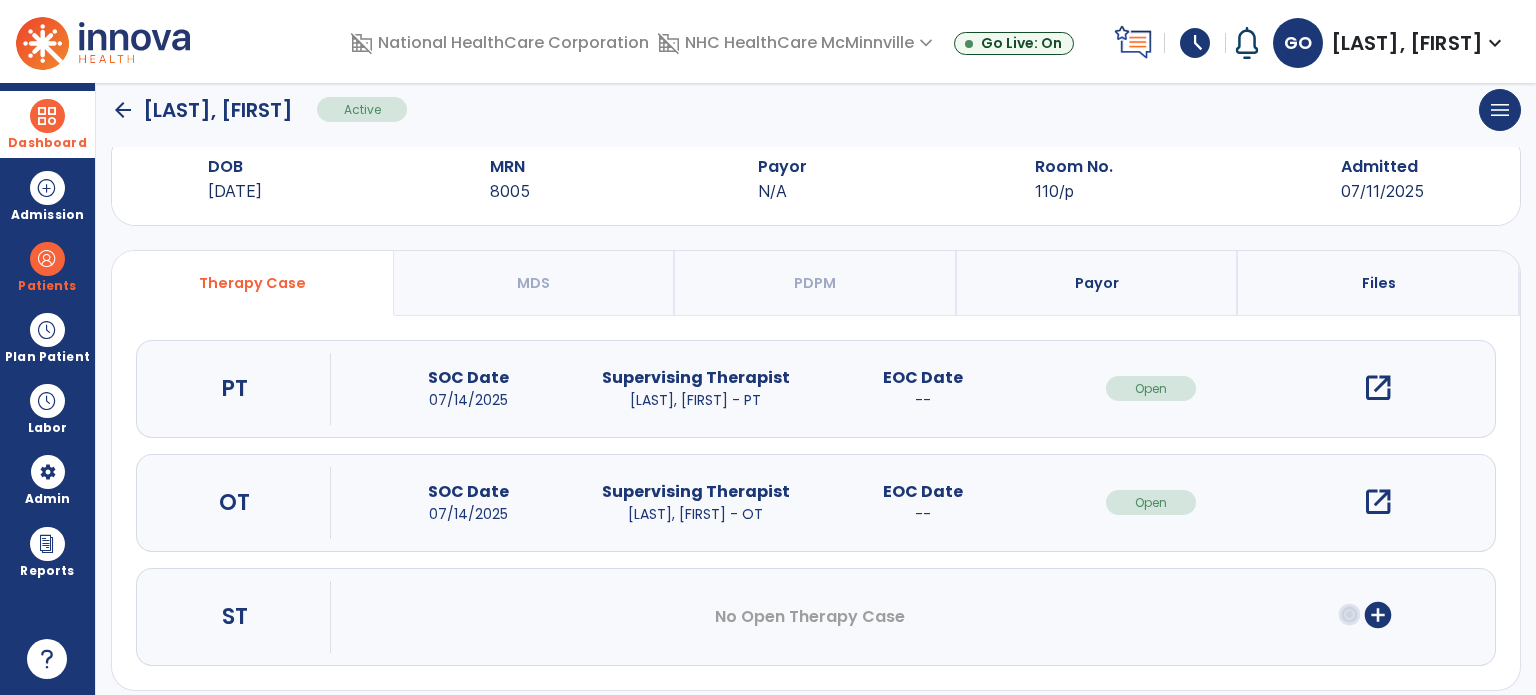click on "Payor" at bounding box center (1098, 283) 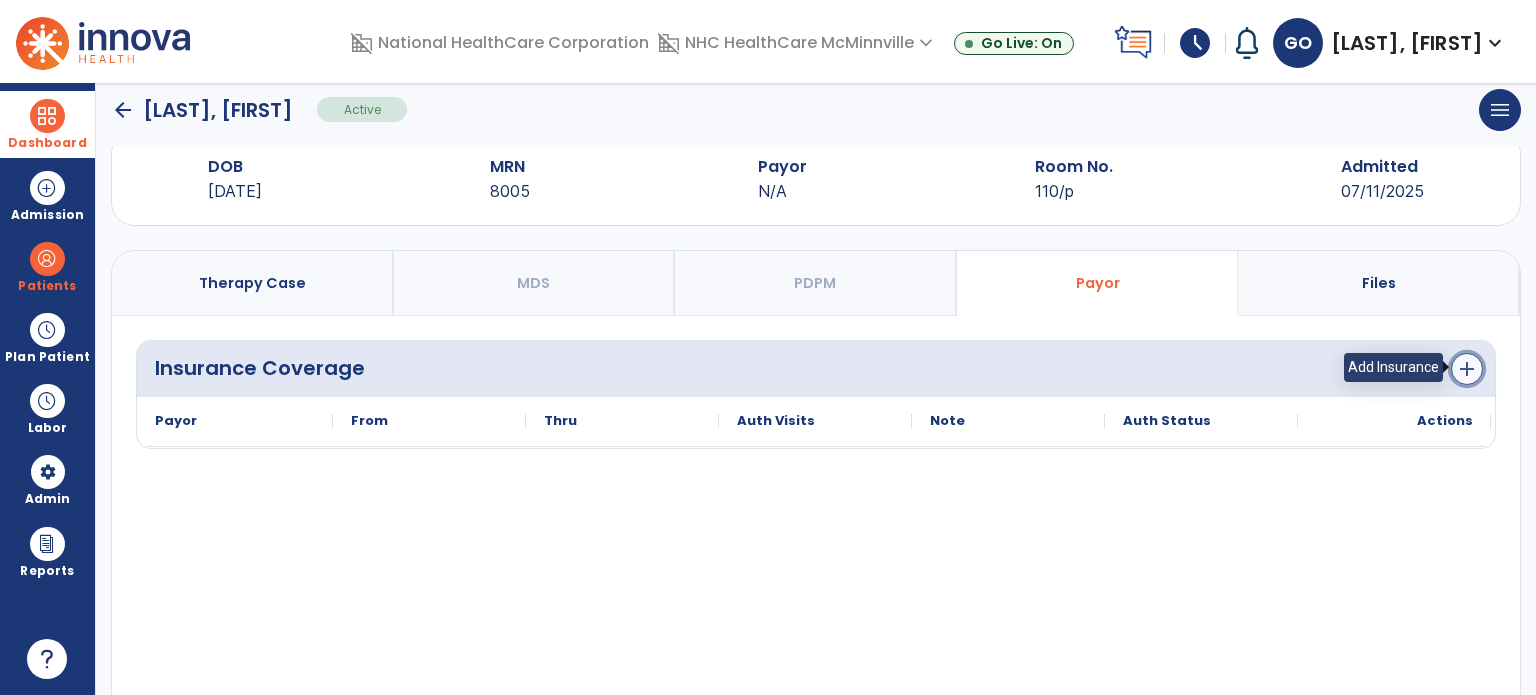 click on "add" 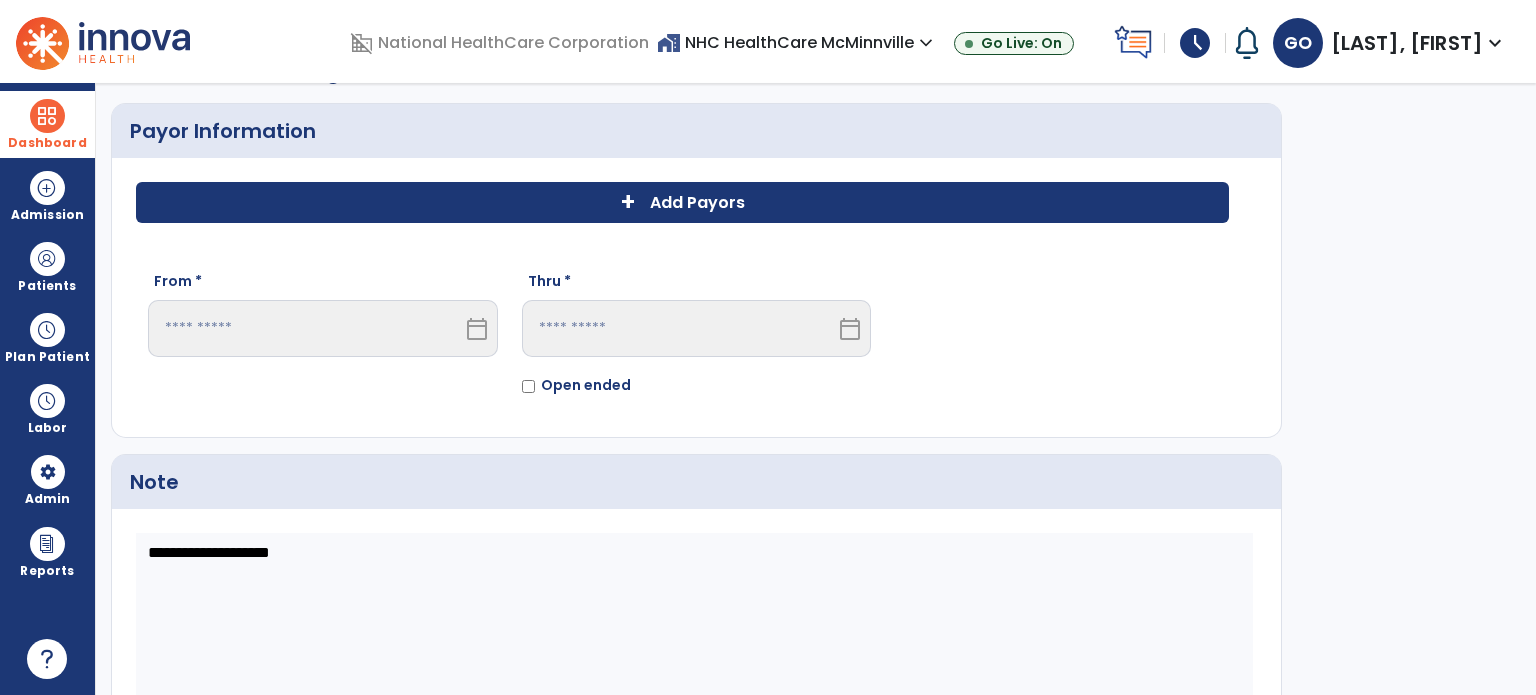 click on "Add Payors" 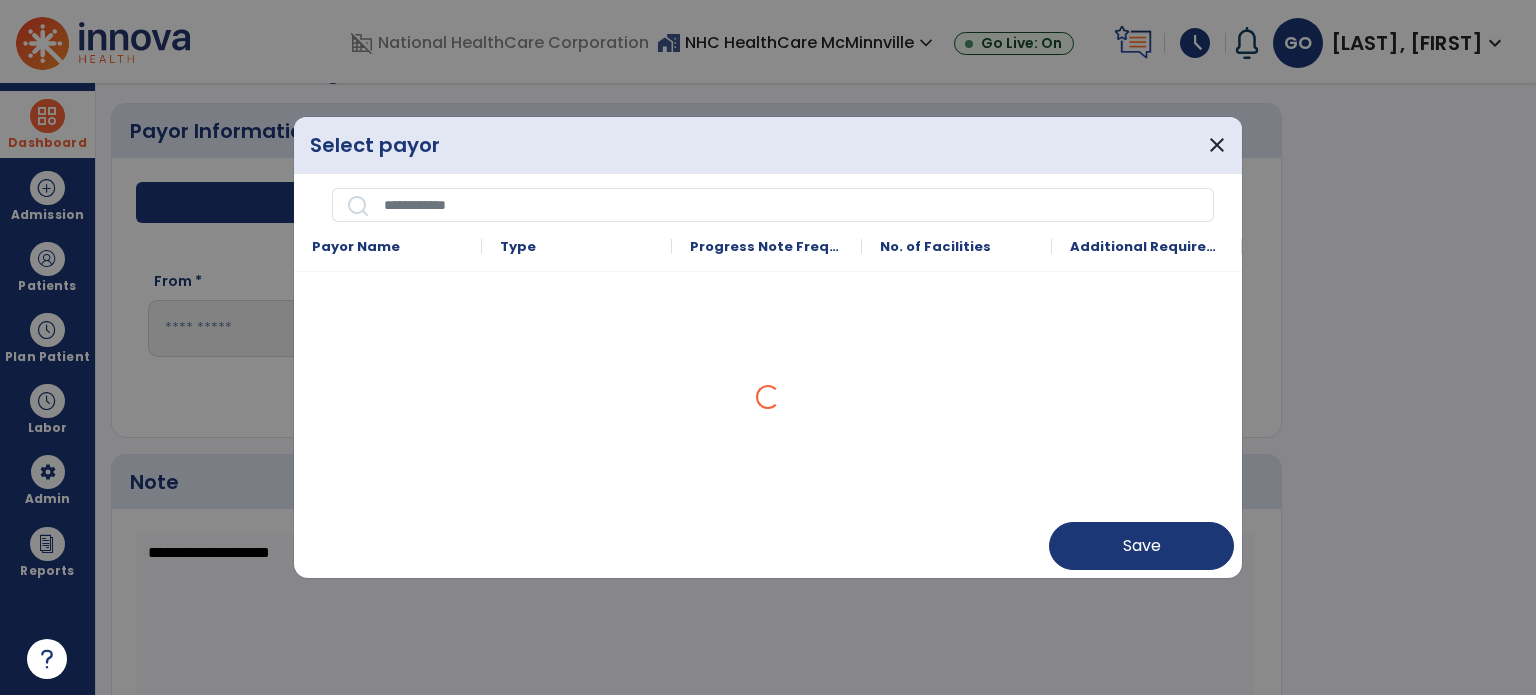 click at bounding box center [792, 205] 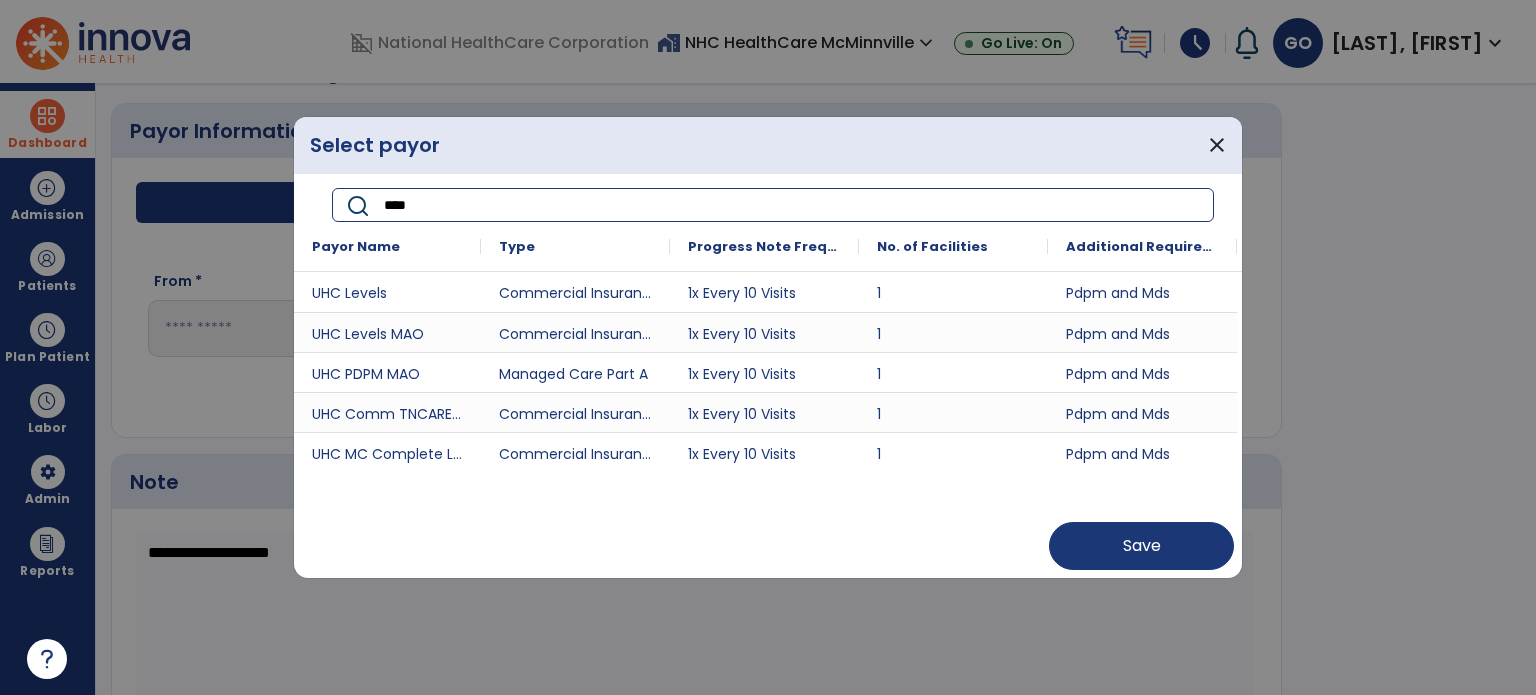 type on "***" 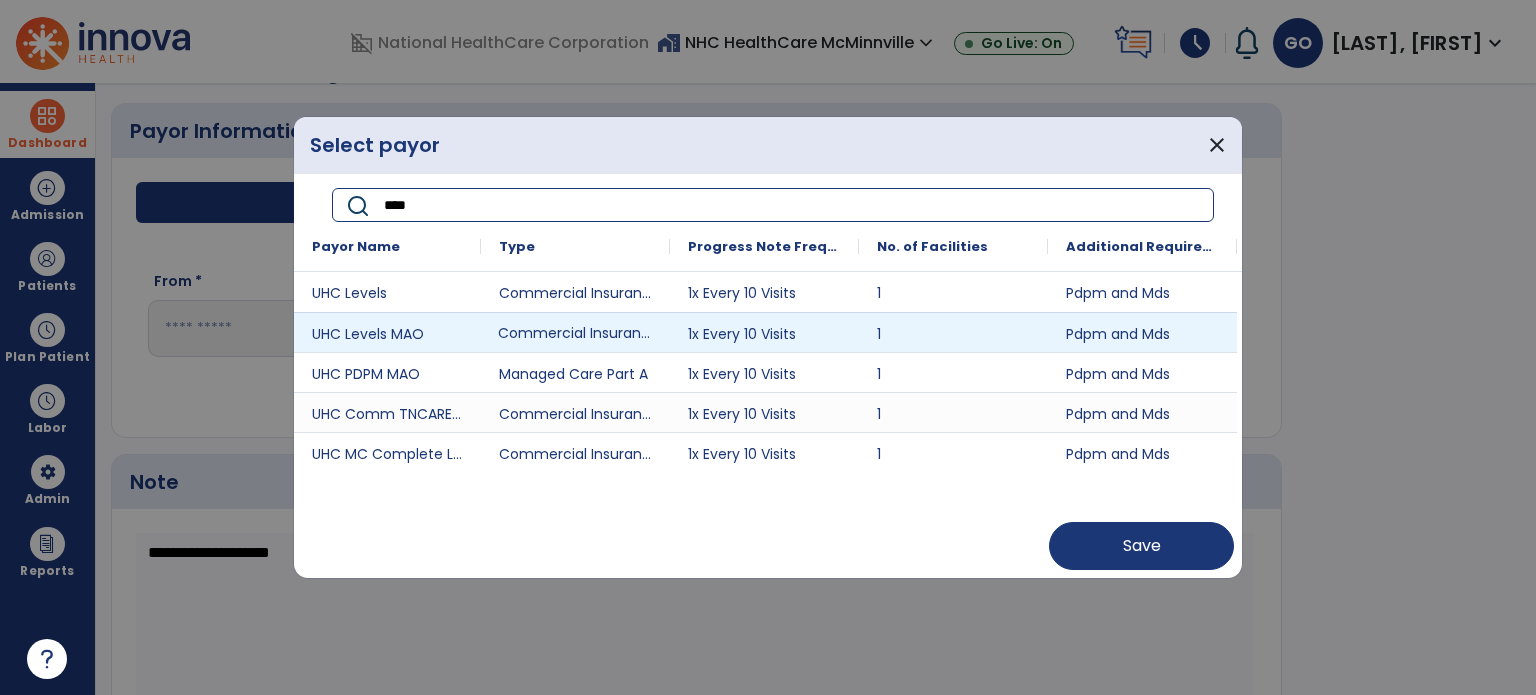 click on "Commercial Insurance" at bounding box center [575, 332] 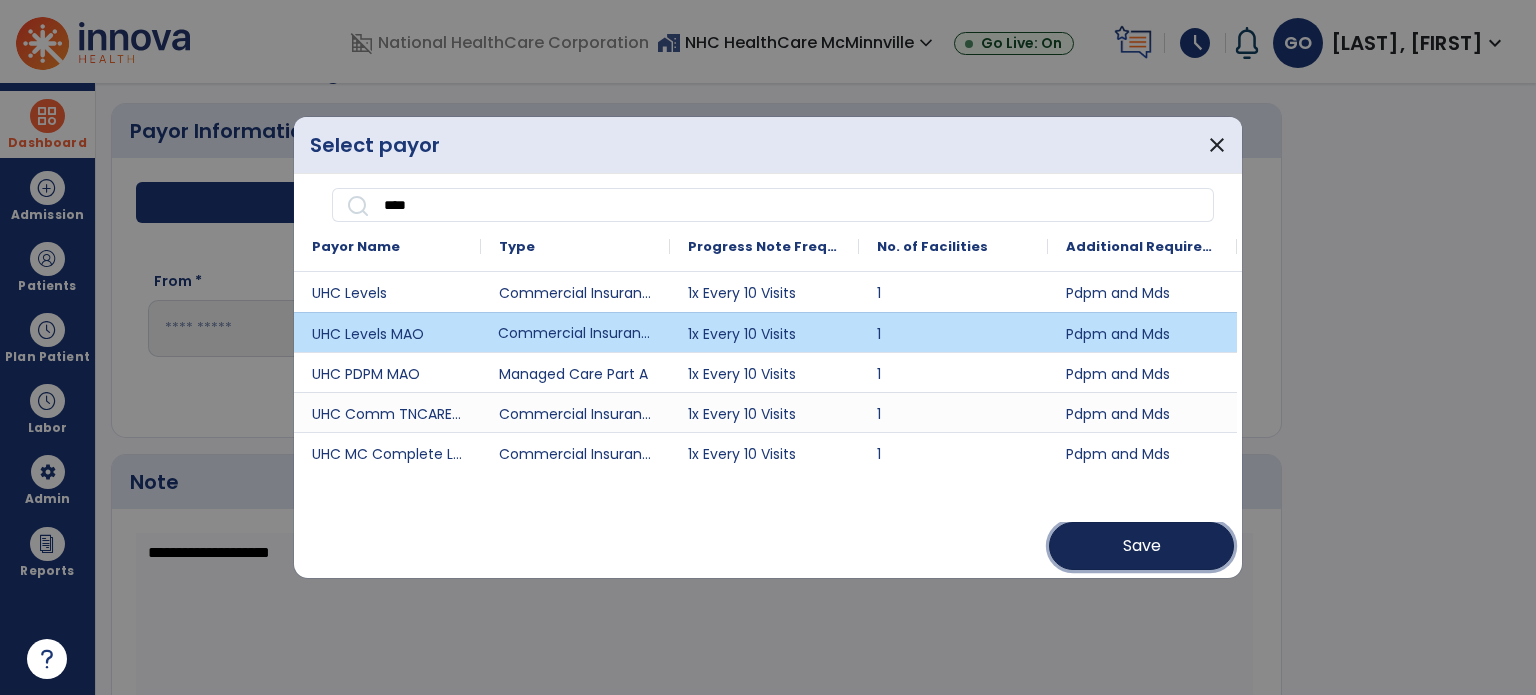 click on "Save" at bounding box center [1141, 546] 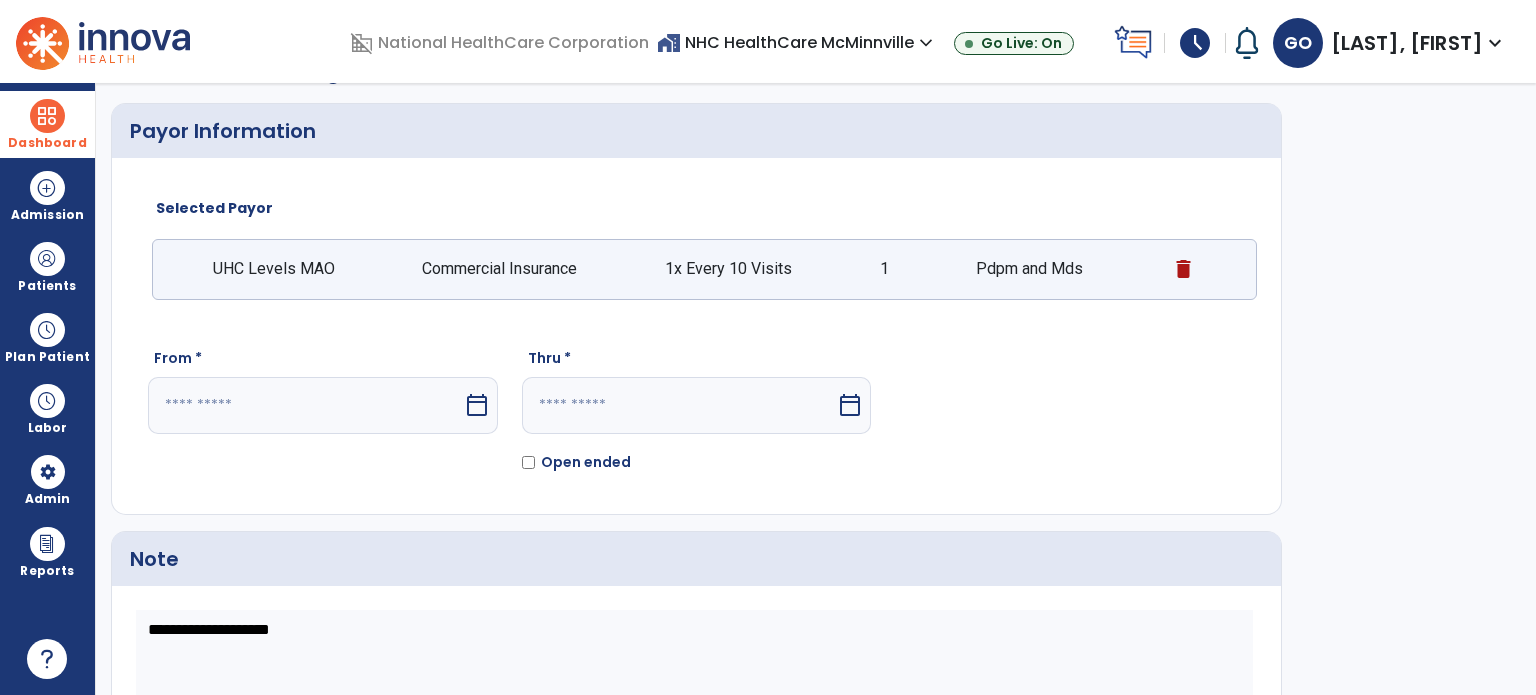 click at bounding box center (305, 405) 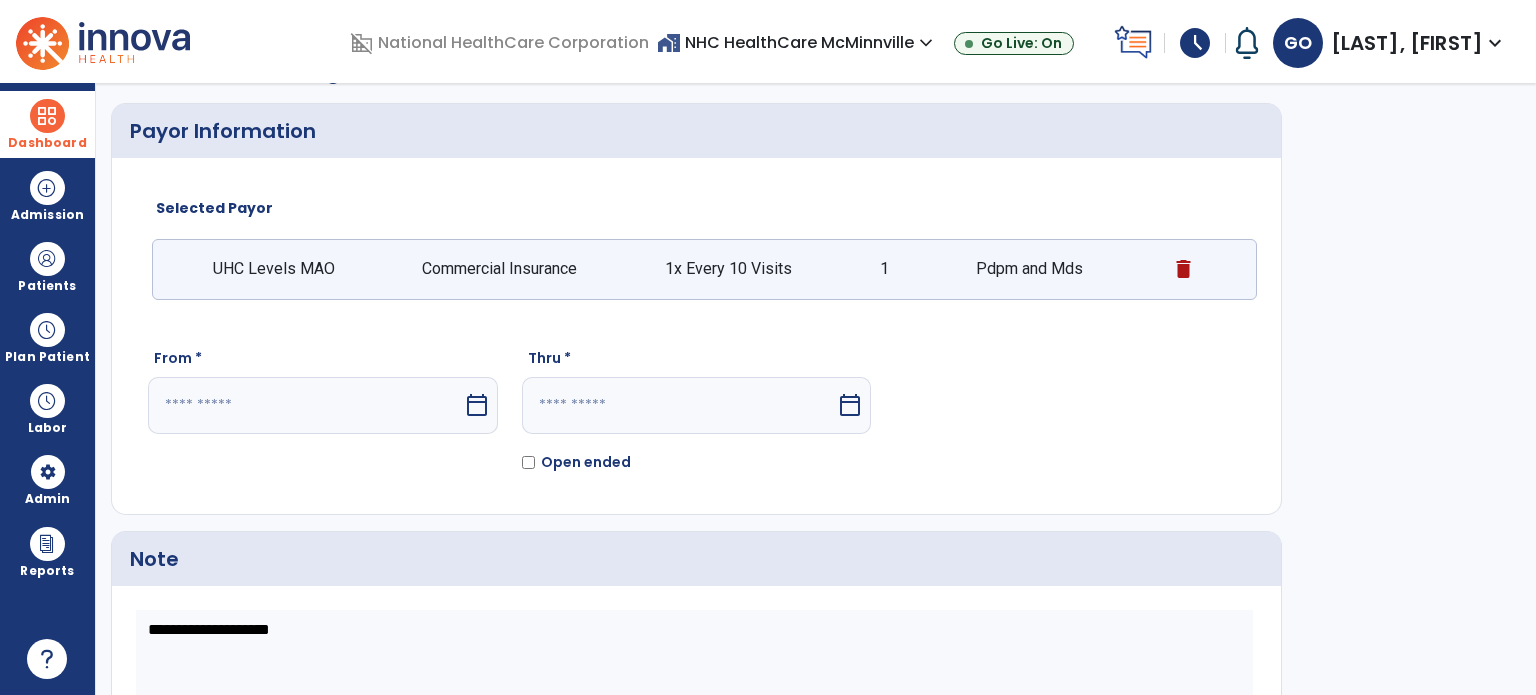 select on "*" 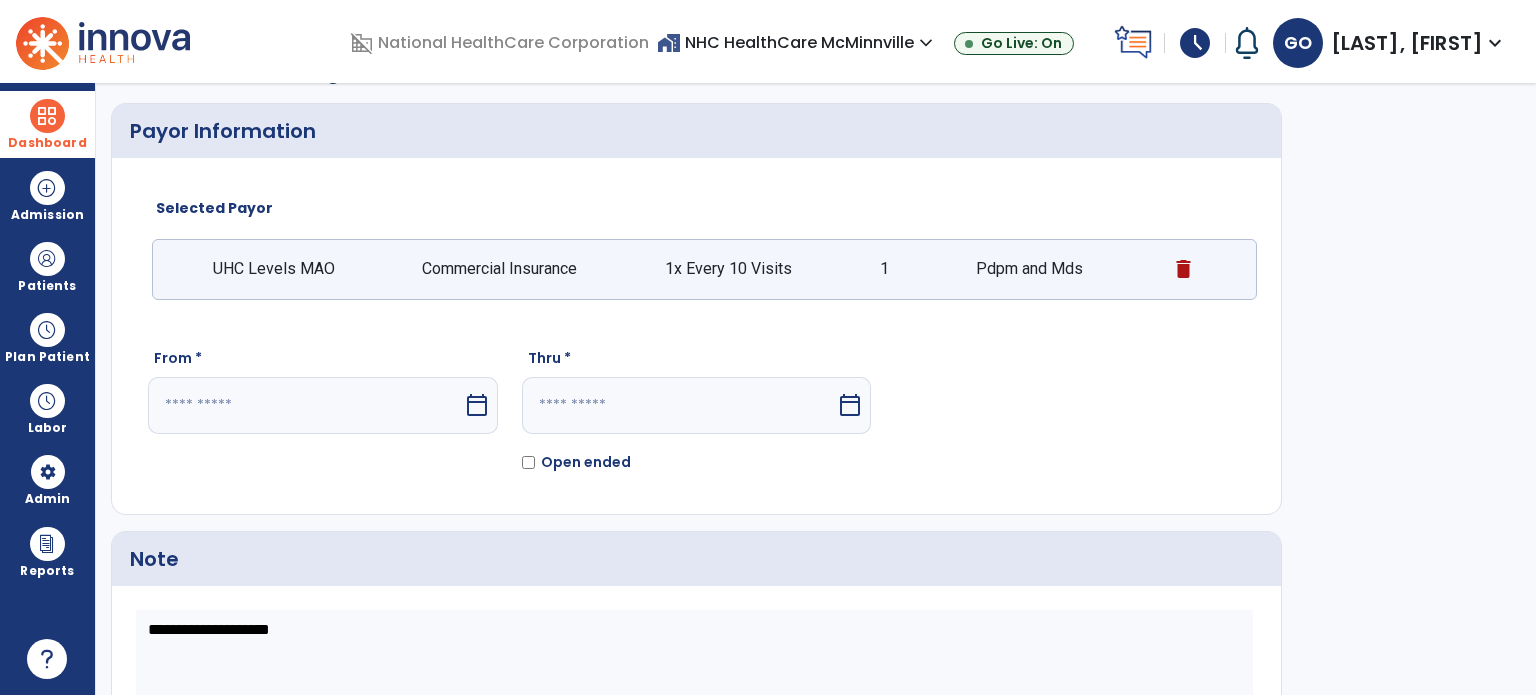 select on "****" 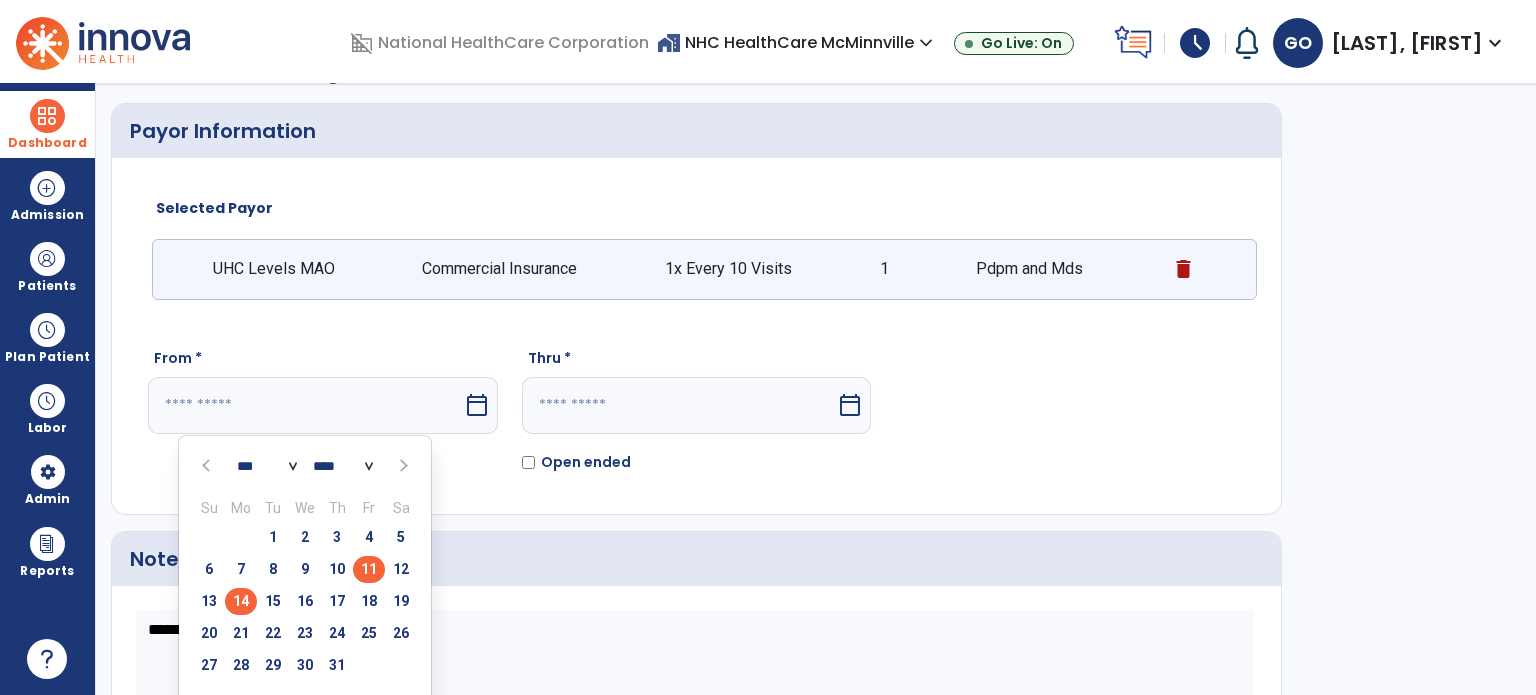 click on "11" at bounding box center [369, 569] 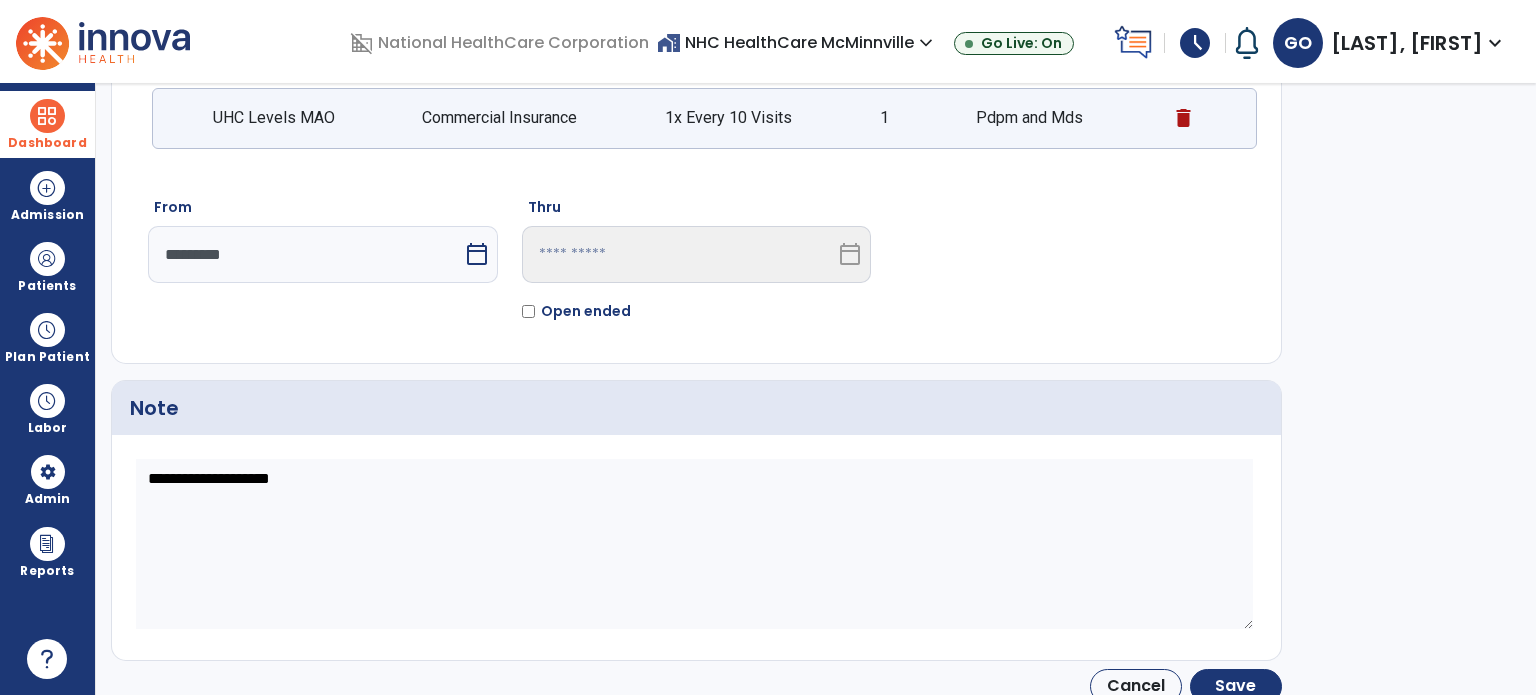 scroll, scrollTop: 210, scrollLeft: 0, axis: vertical 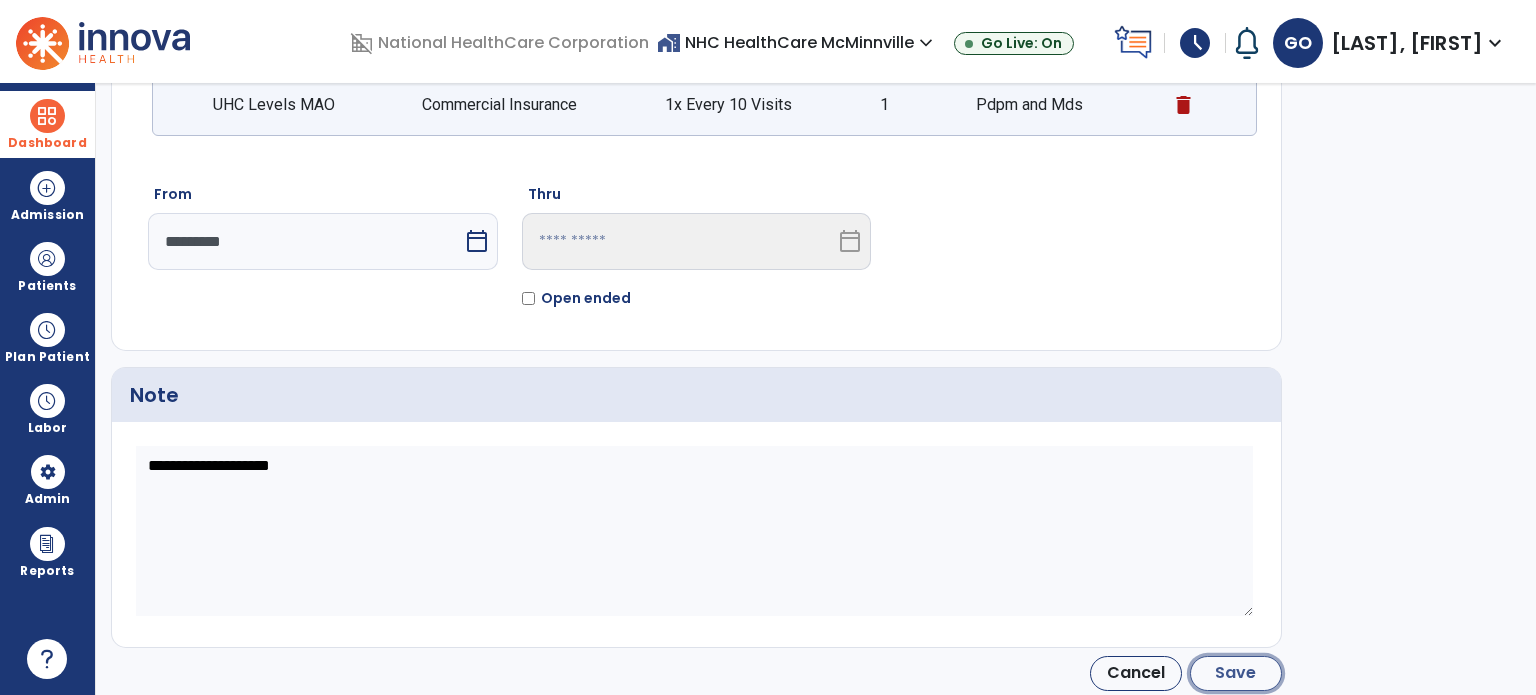 click on "Save" 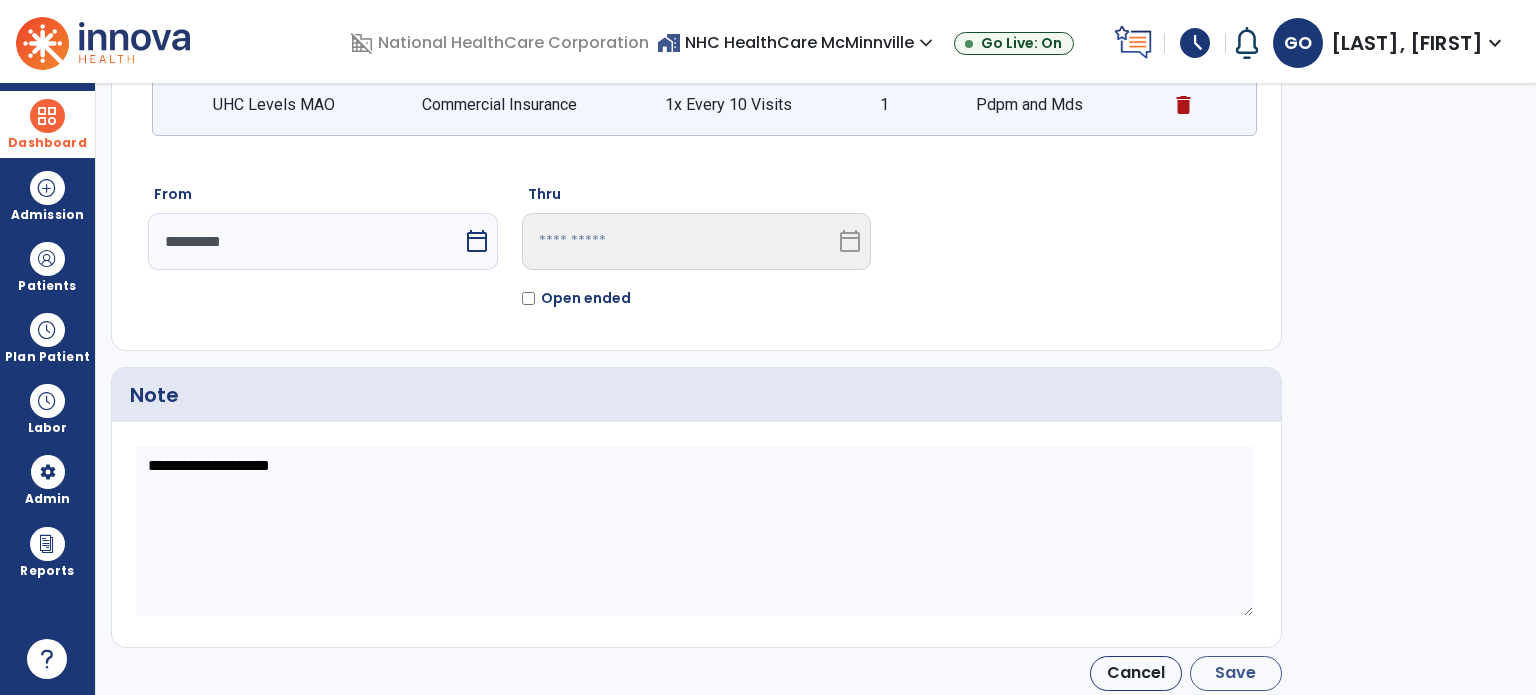 type on "*********" 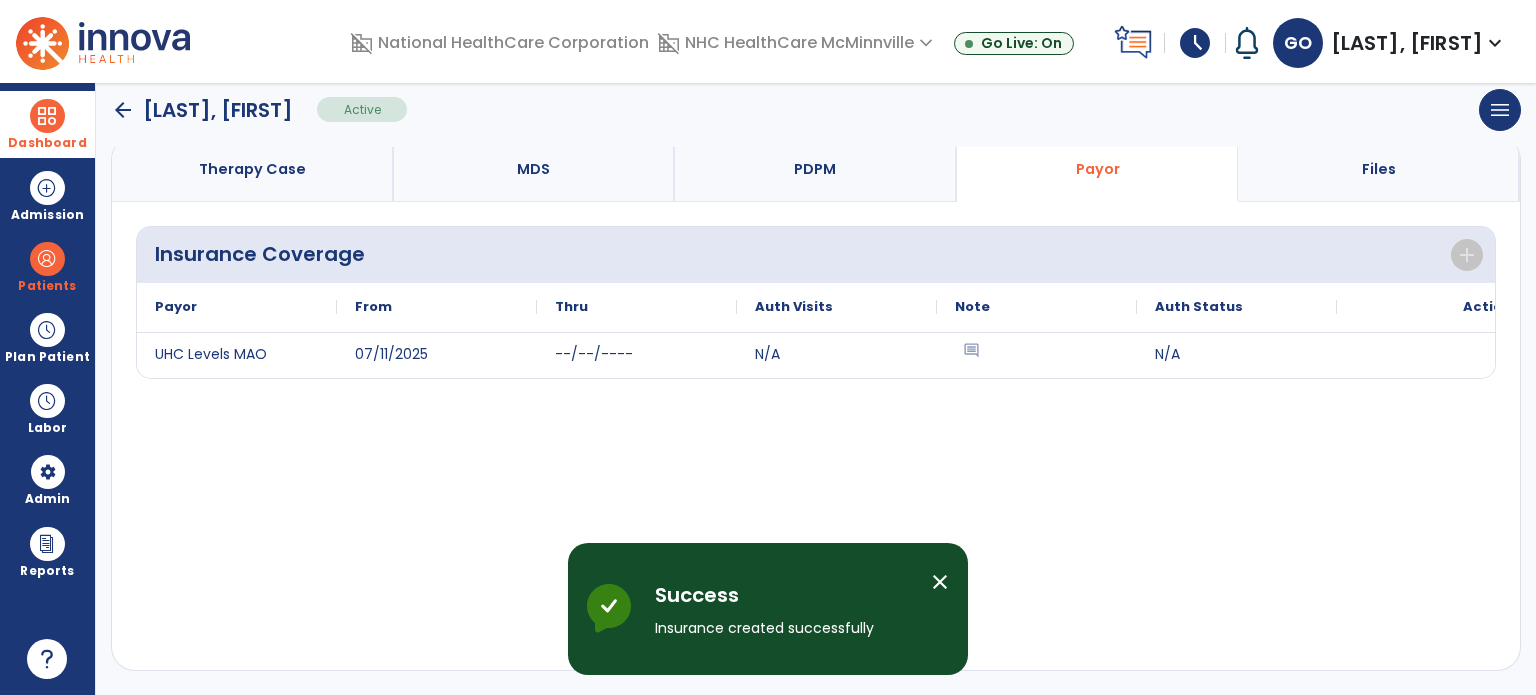 scroll, scrollTop: 158, scrollLeft: 0, axis: vertical 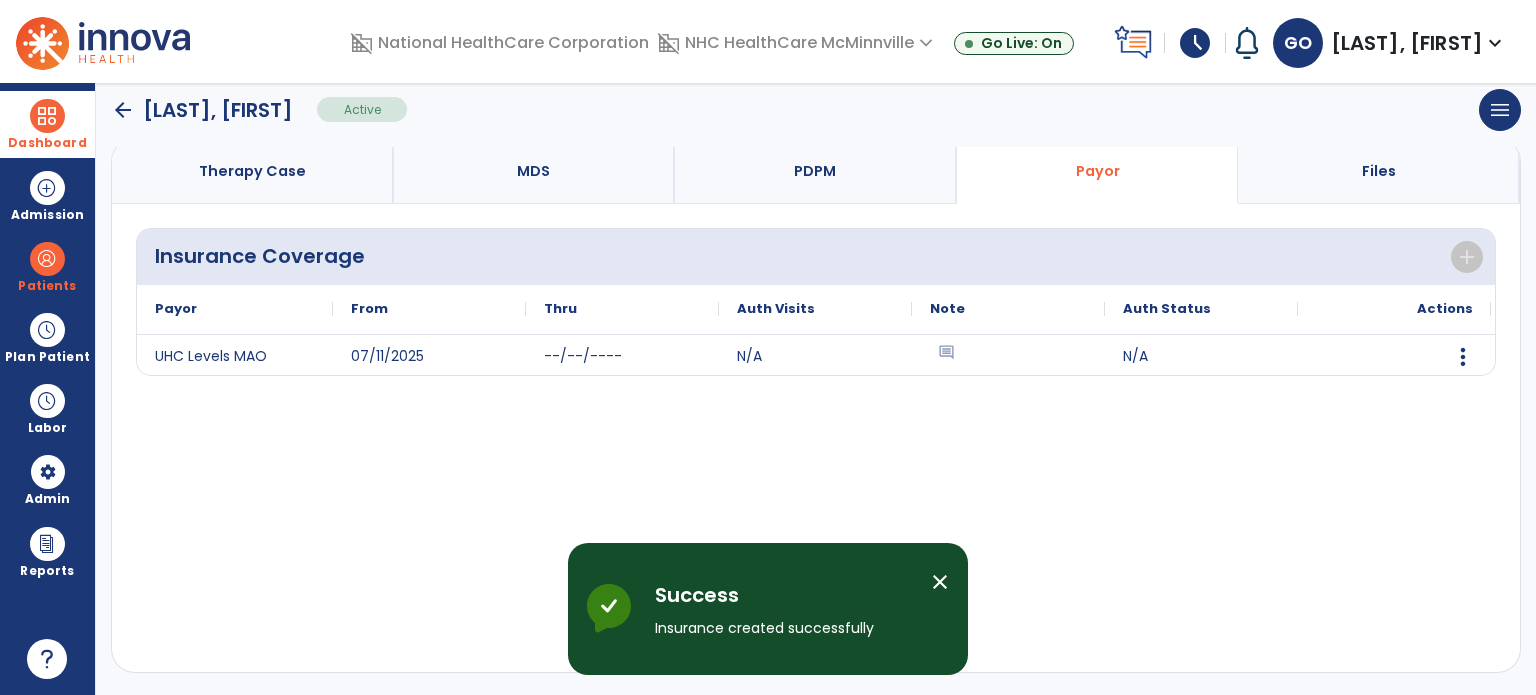 click on "arrow_back" 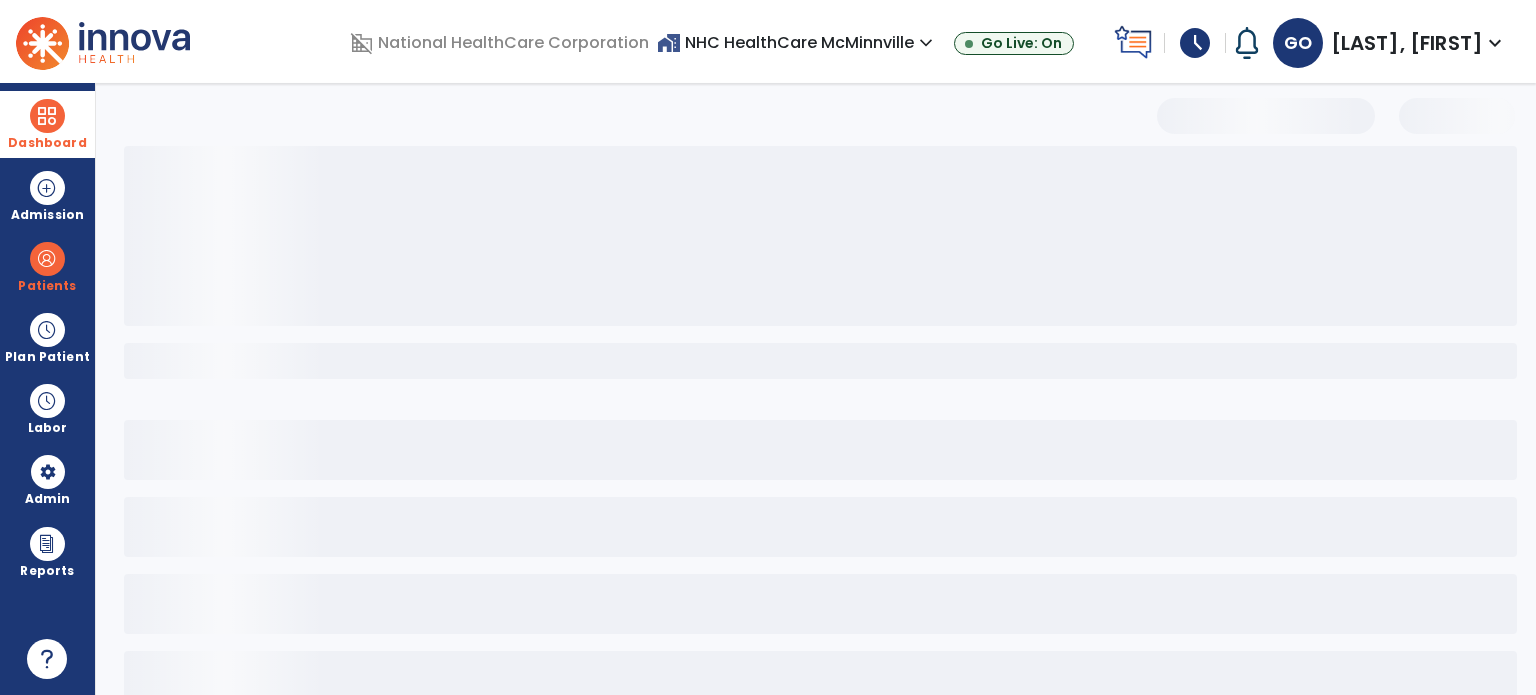 scroll, scrollTop: 46, scrollLeft: 0, axis: vertical 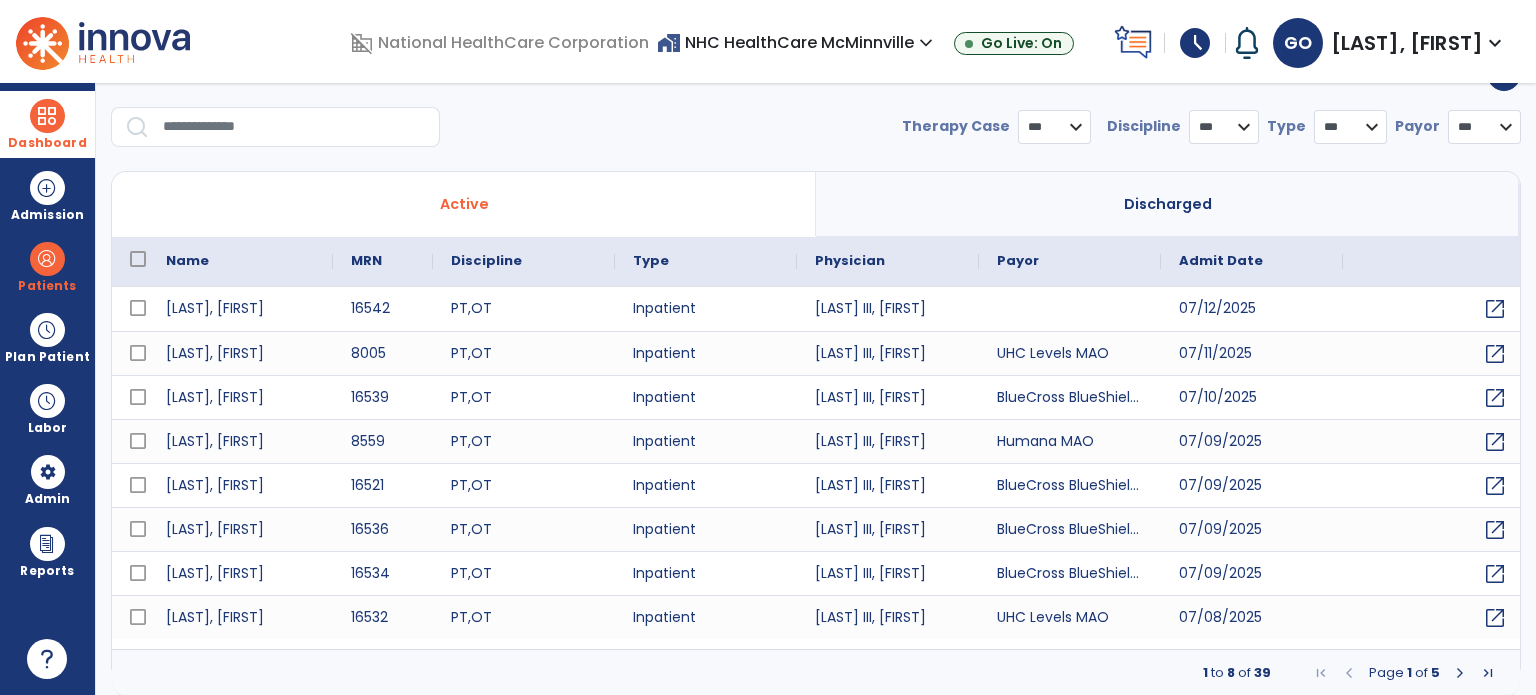 select on "***" 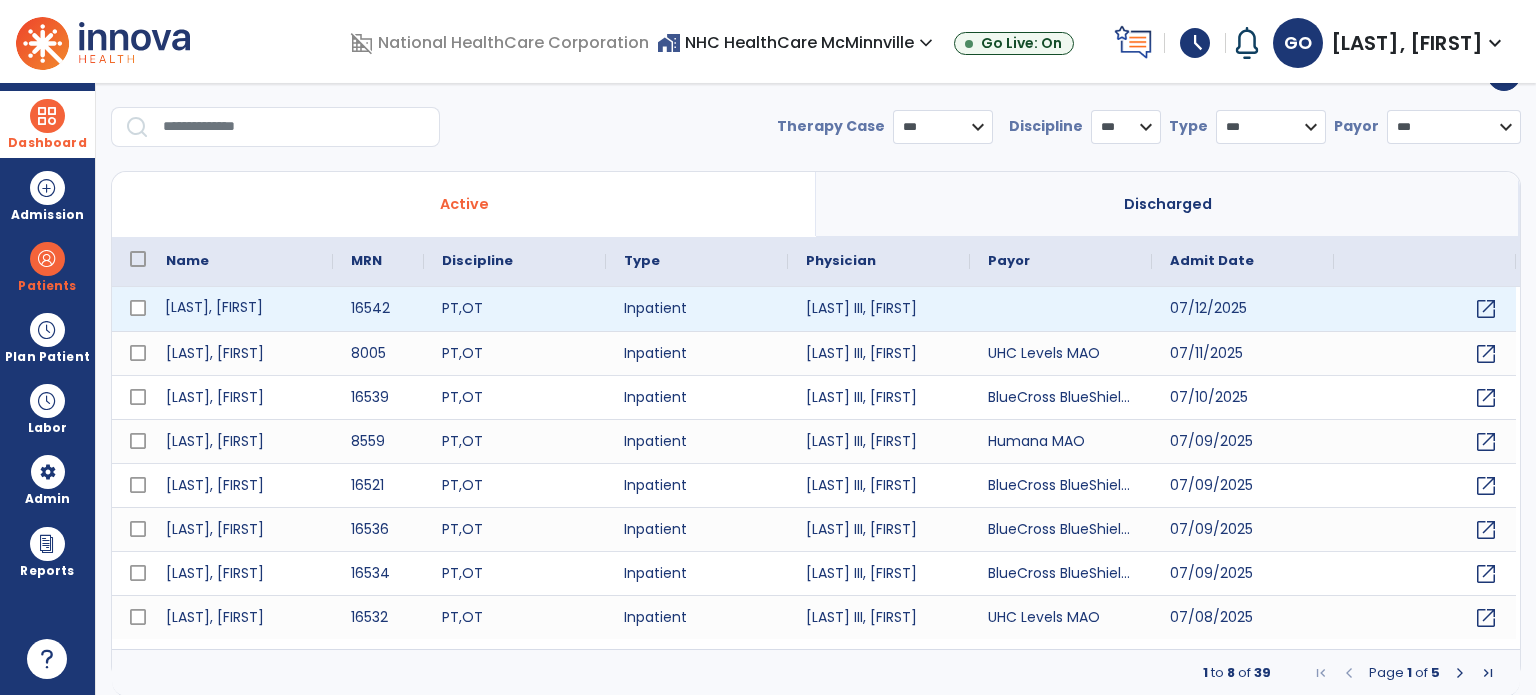 click on "[LAST], [FIRST]" at bounding box center (240, 309) 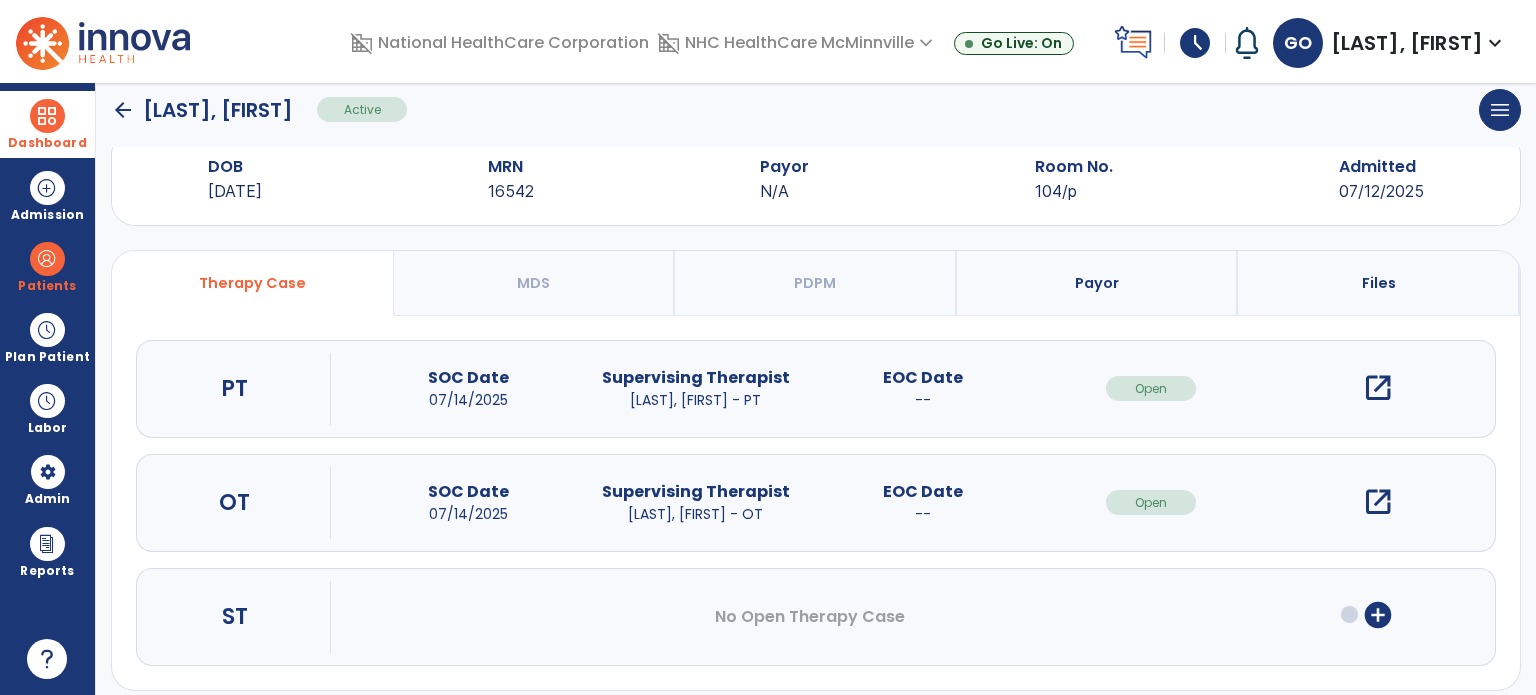 click on "Payor" at bounding box center [1098, 283] 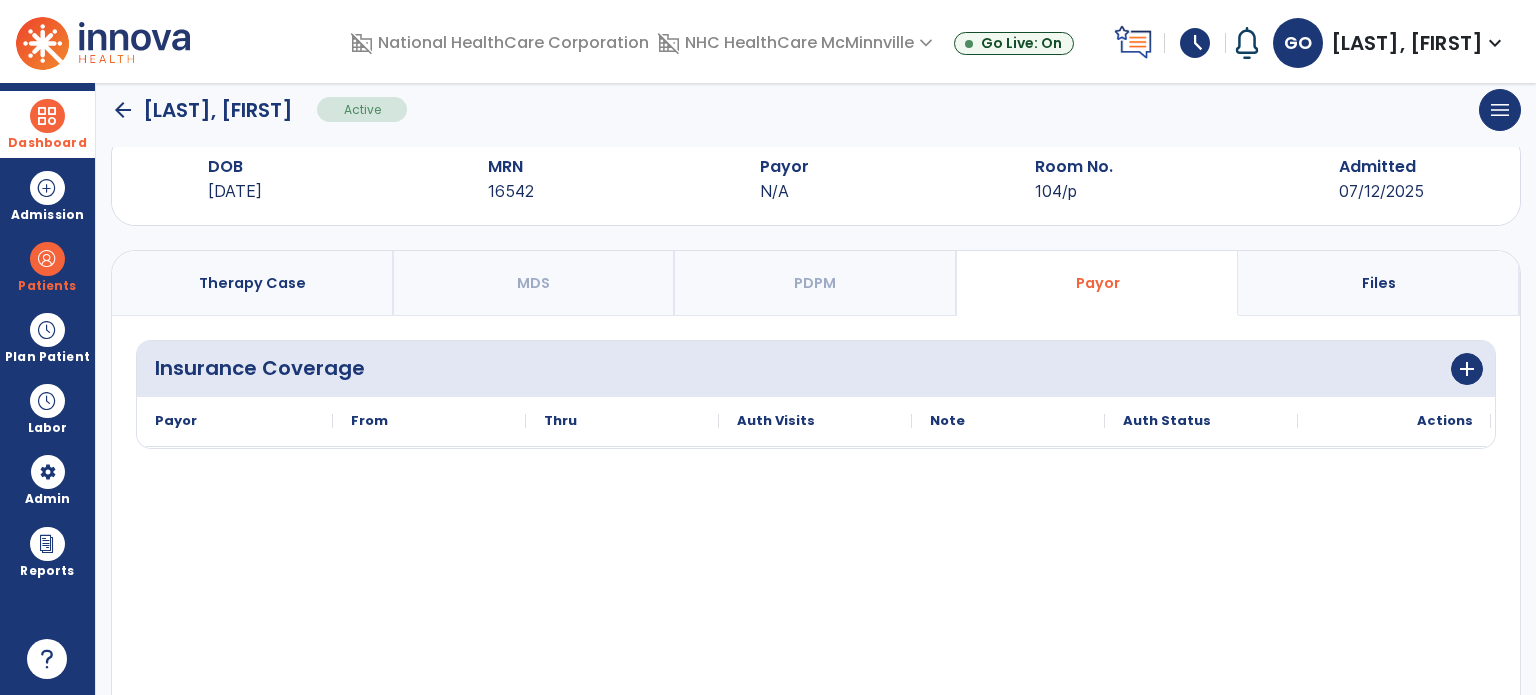 click on "Insurance Coverage  add" 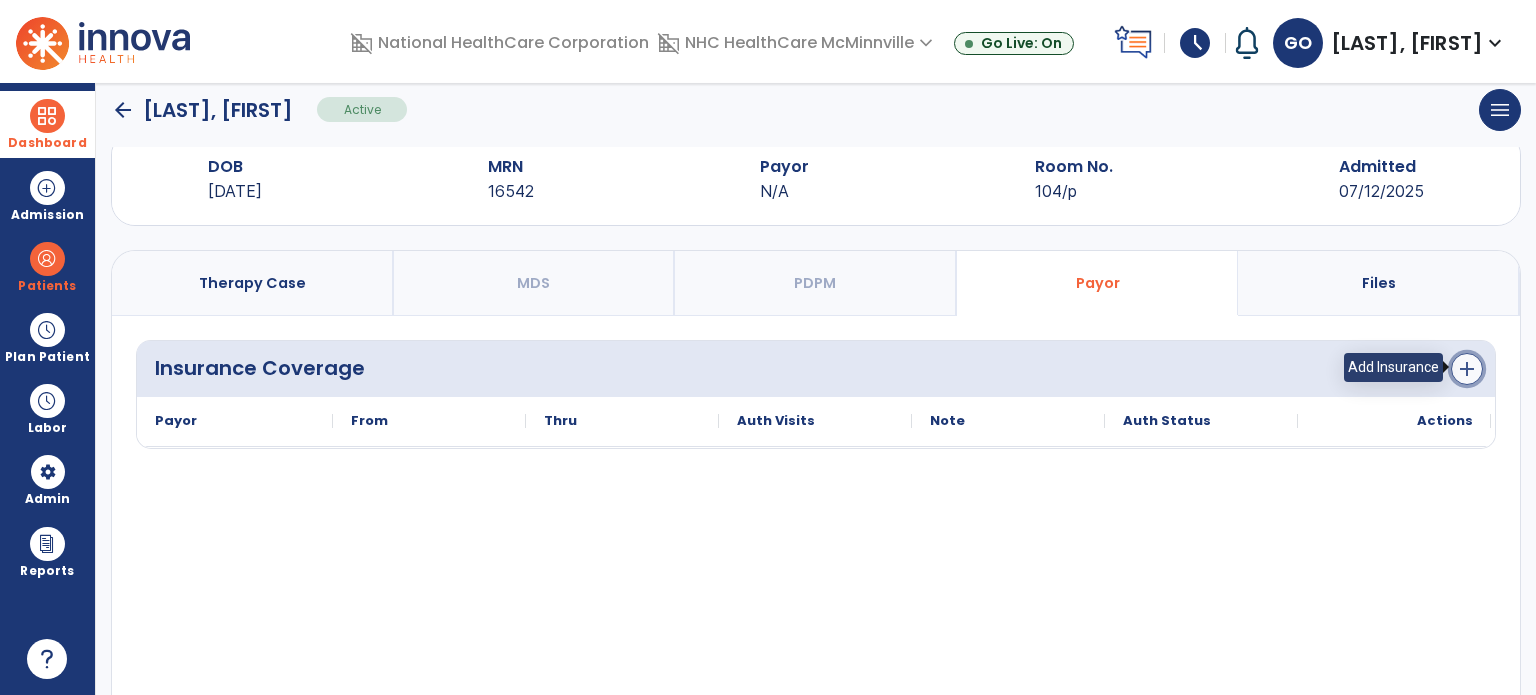 click on "add" 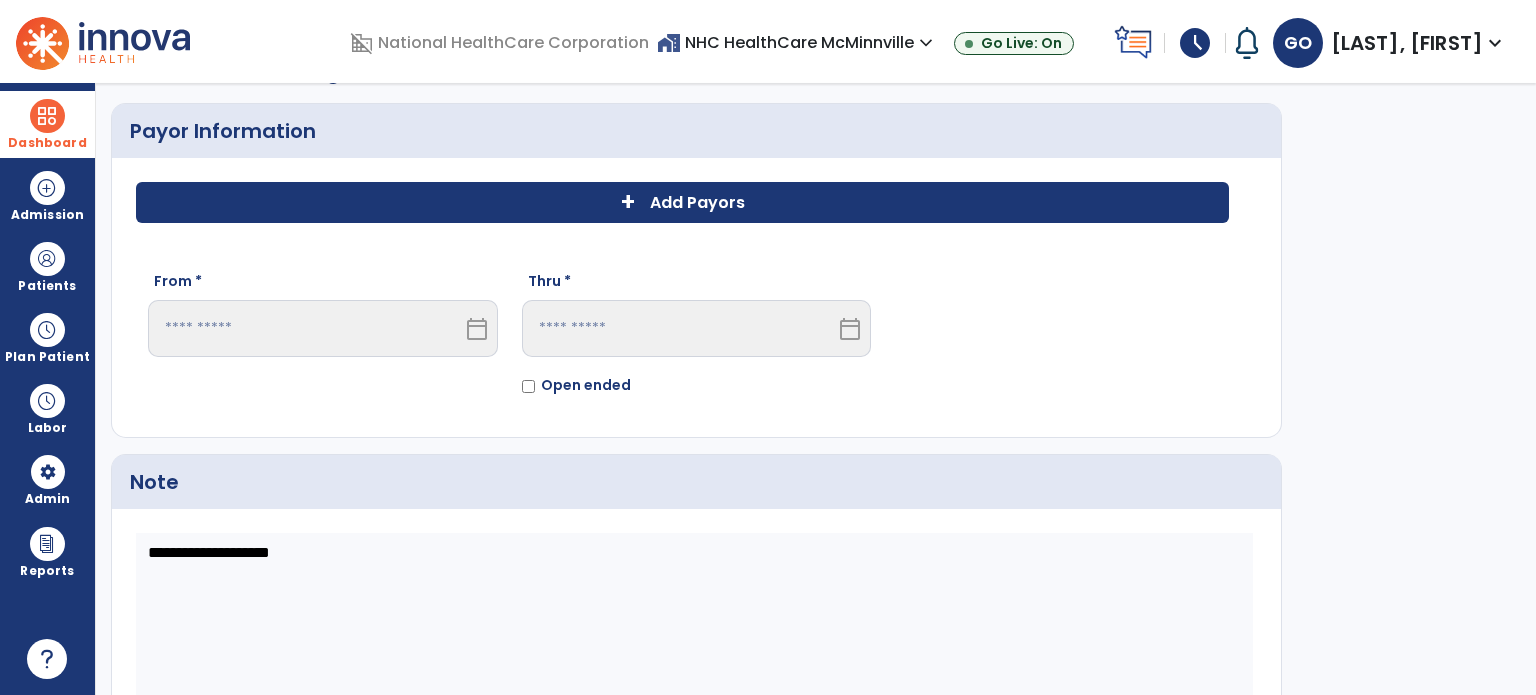 click on "+ Add Payors" 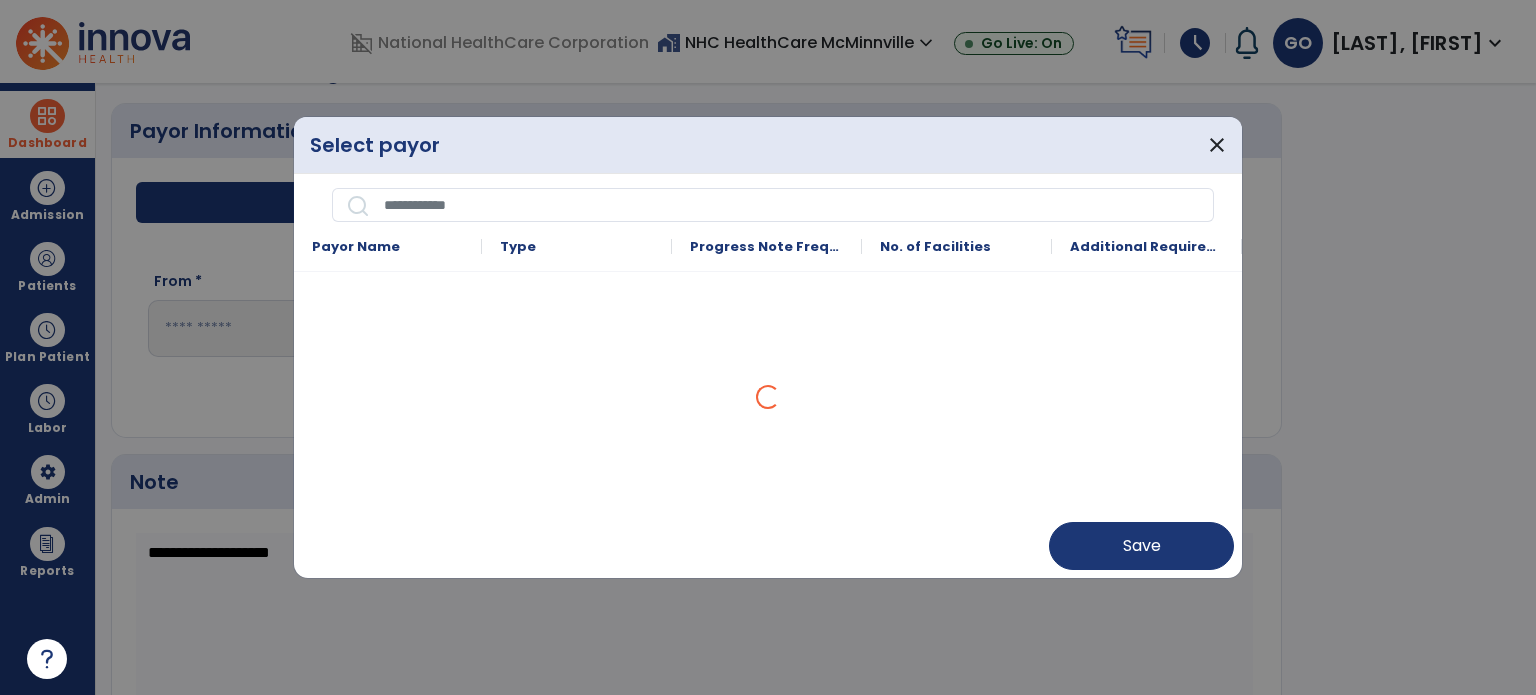 click at bounding box center [792, 205] 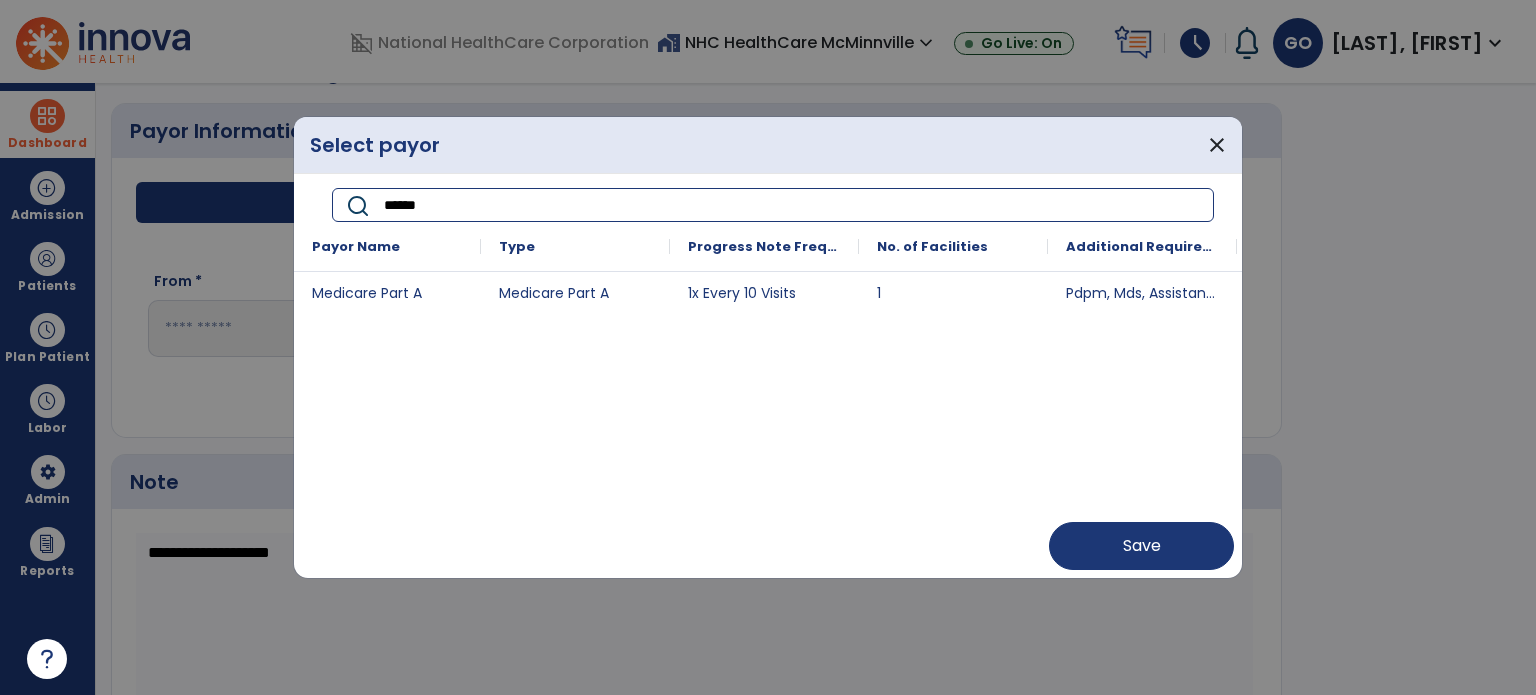 type on "******" 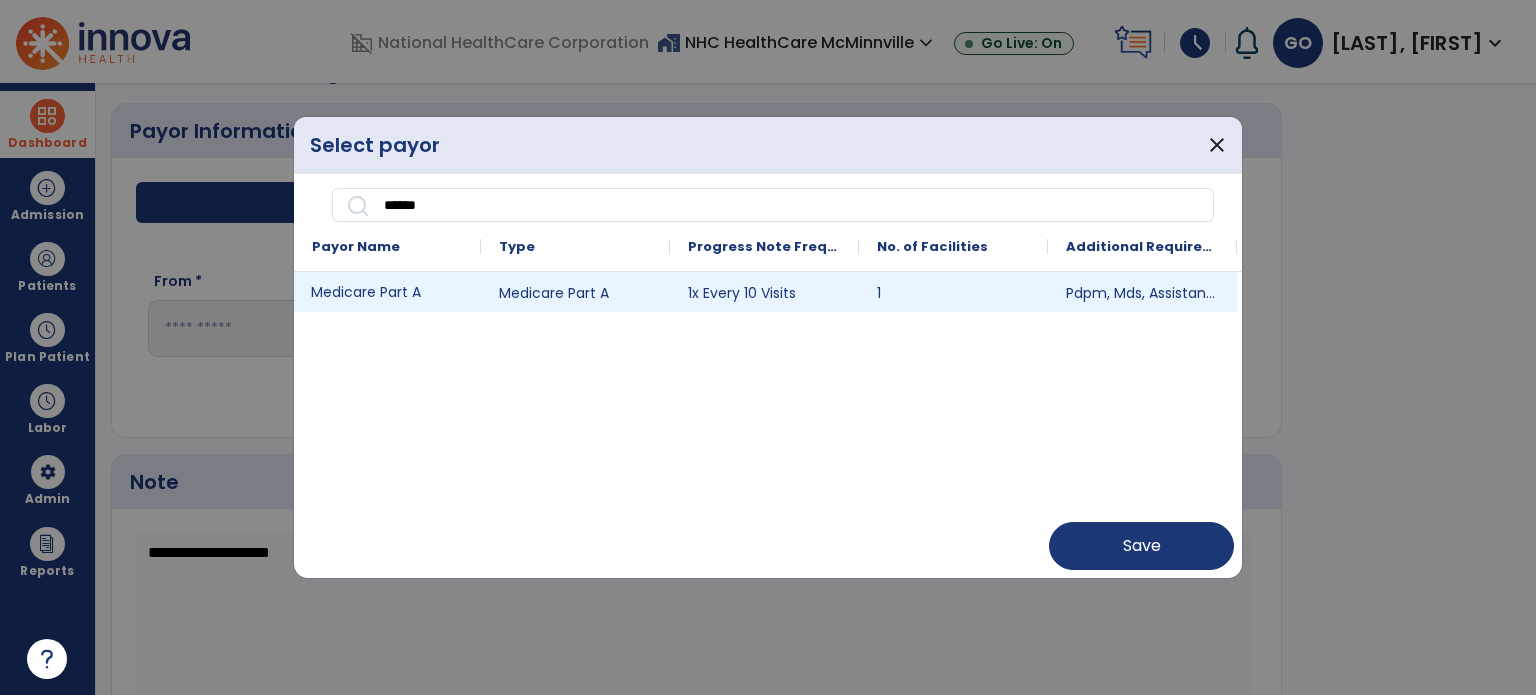 click on "Medicare Part A" at bounding box center (387, 292) 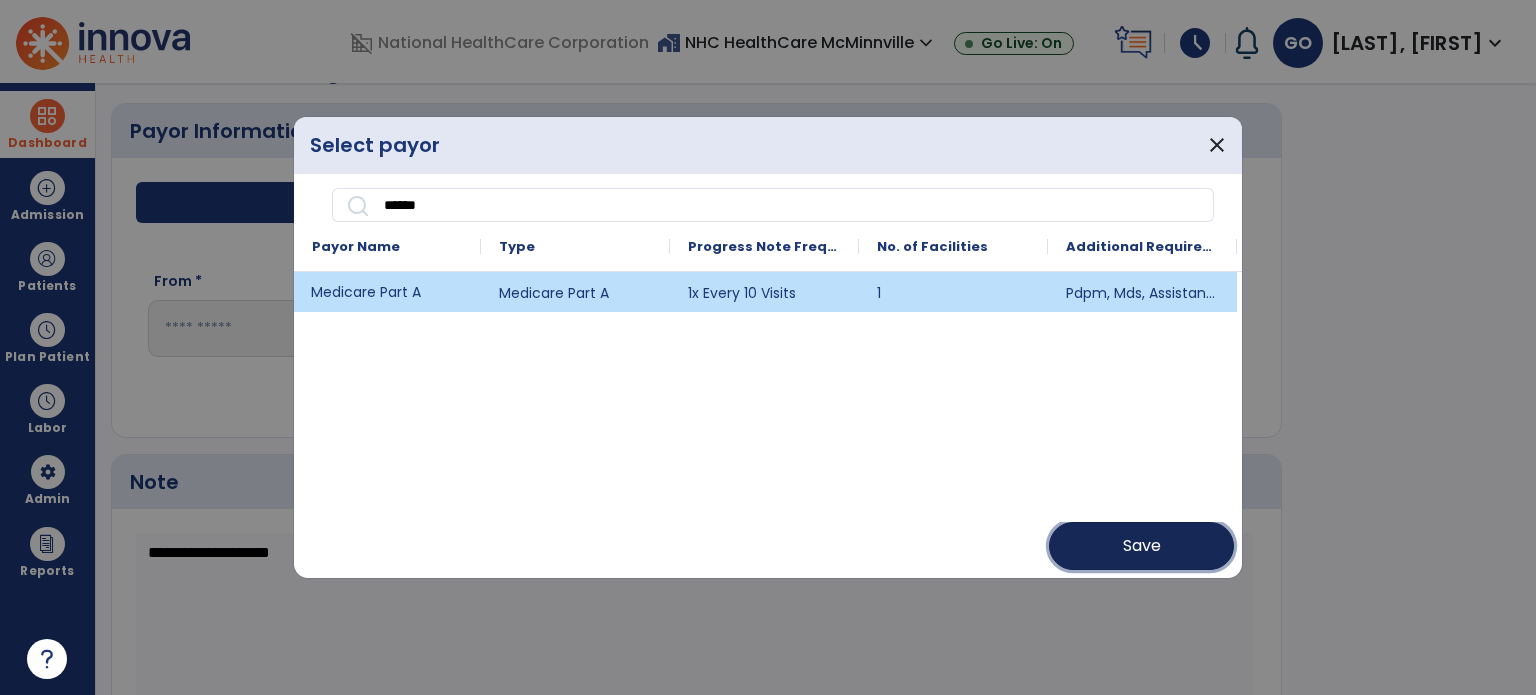 click on "Save" at bounding box center [1141, 546] 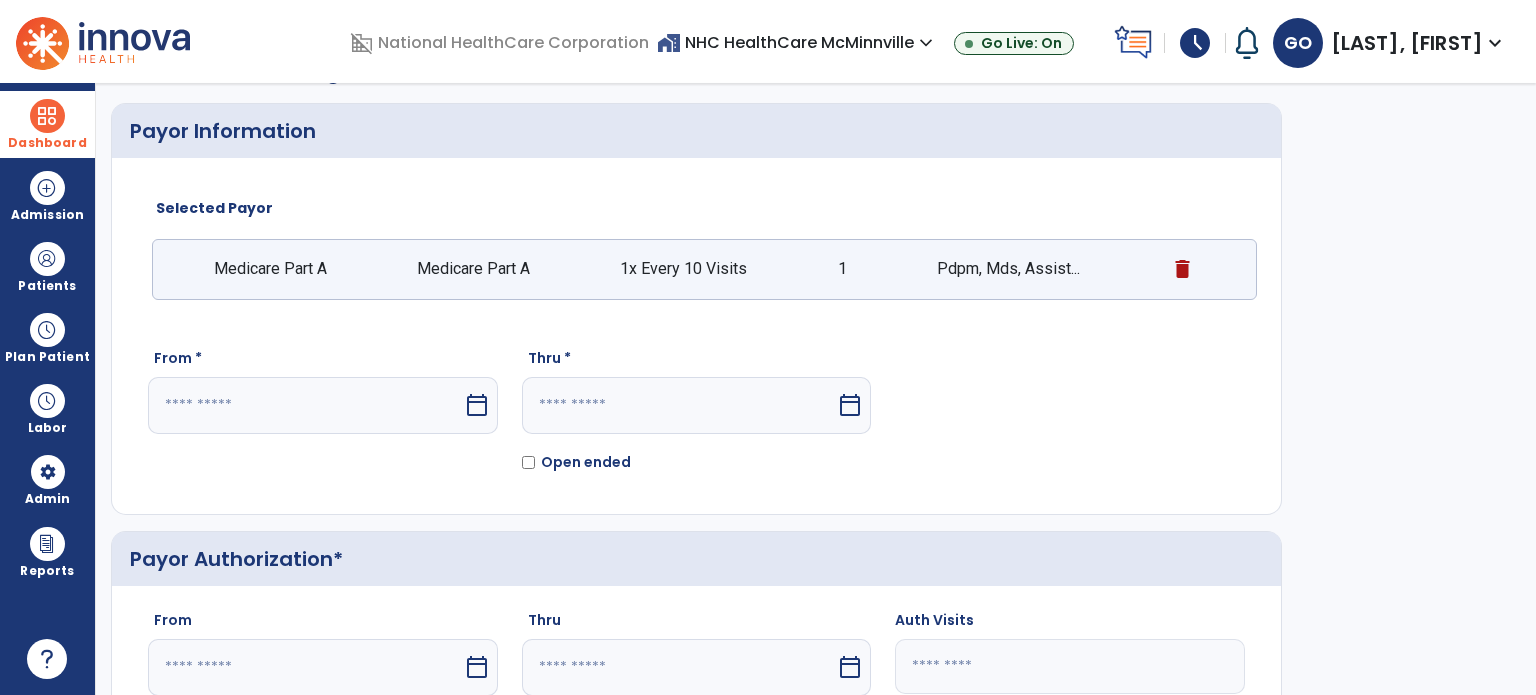 click at bounding box center [305, 405] 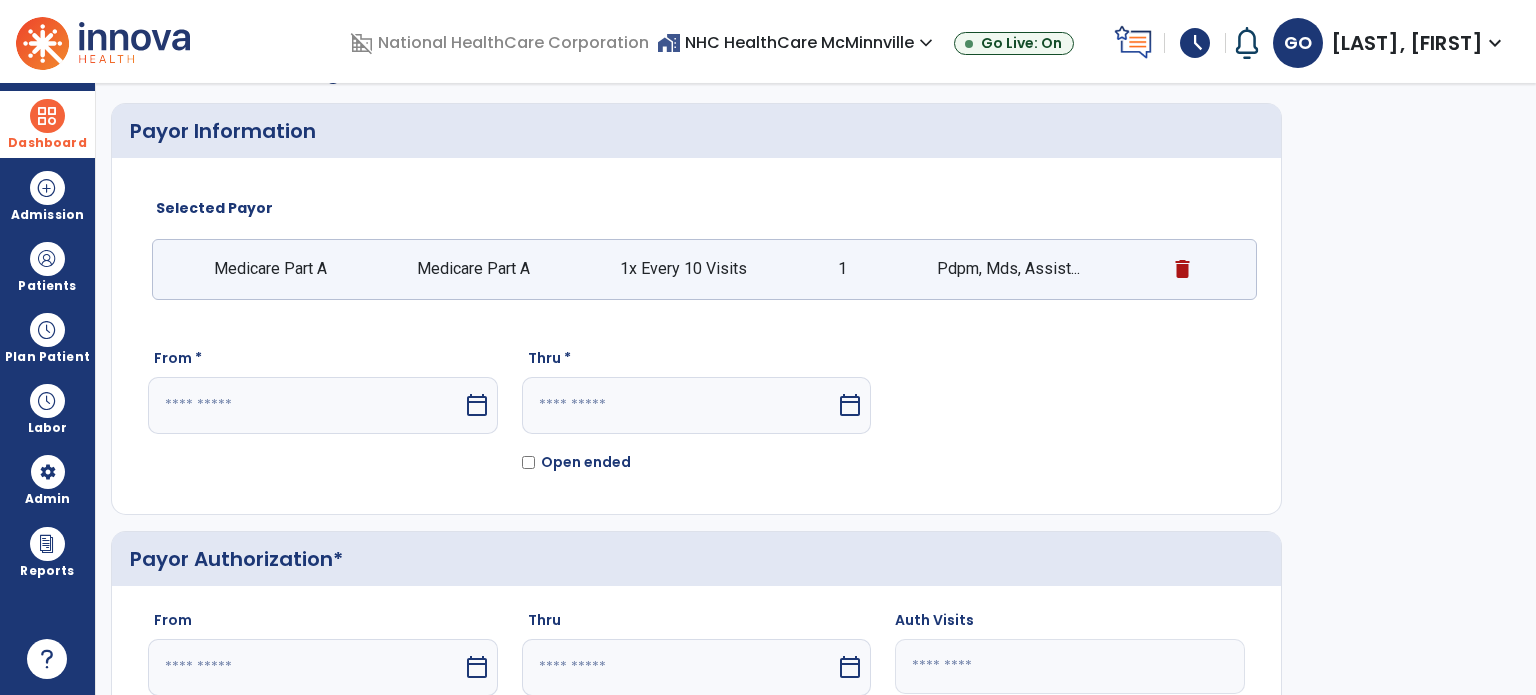 select on "*" 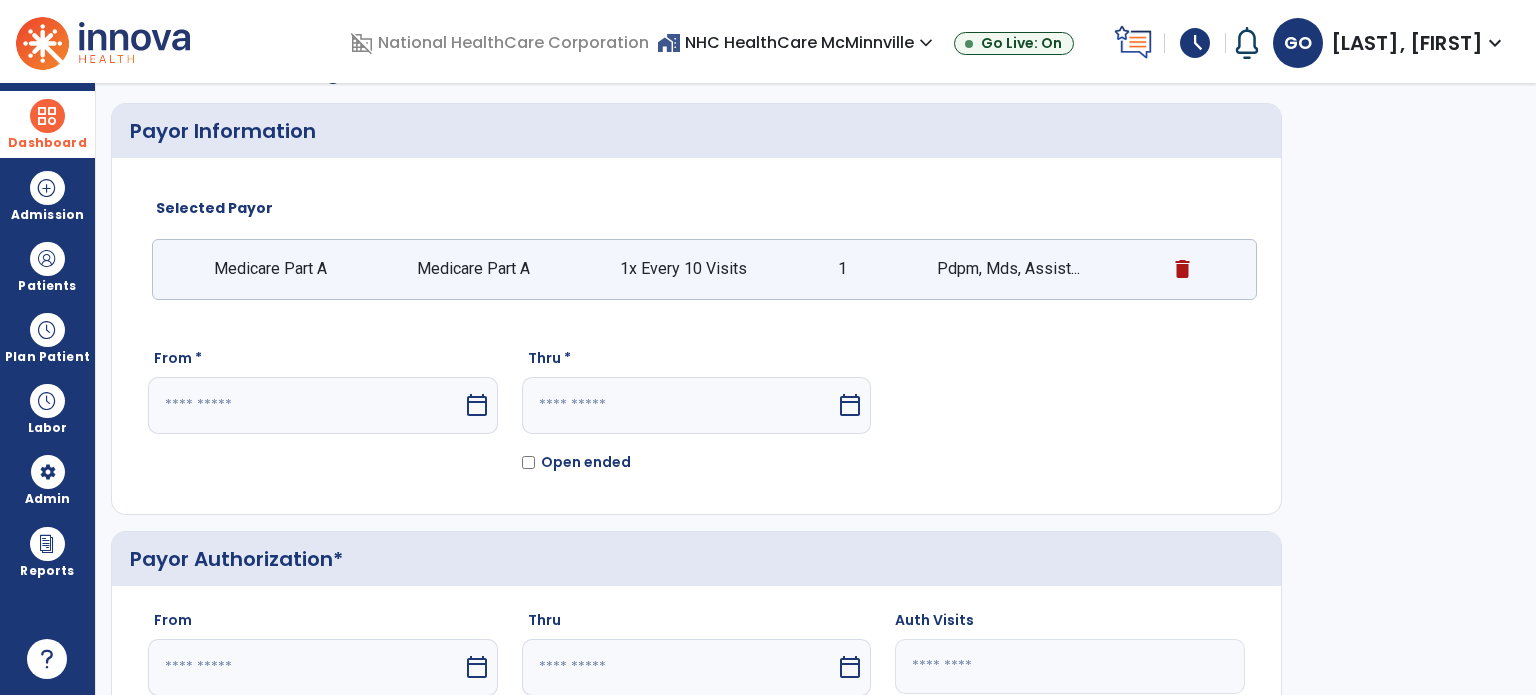 select on "****" 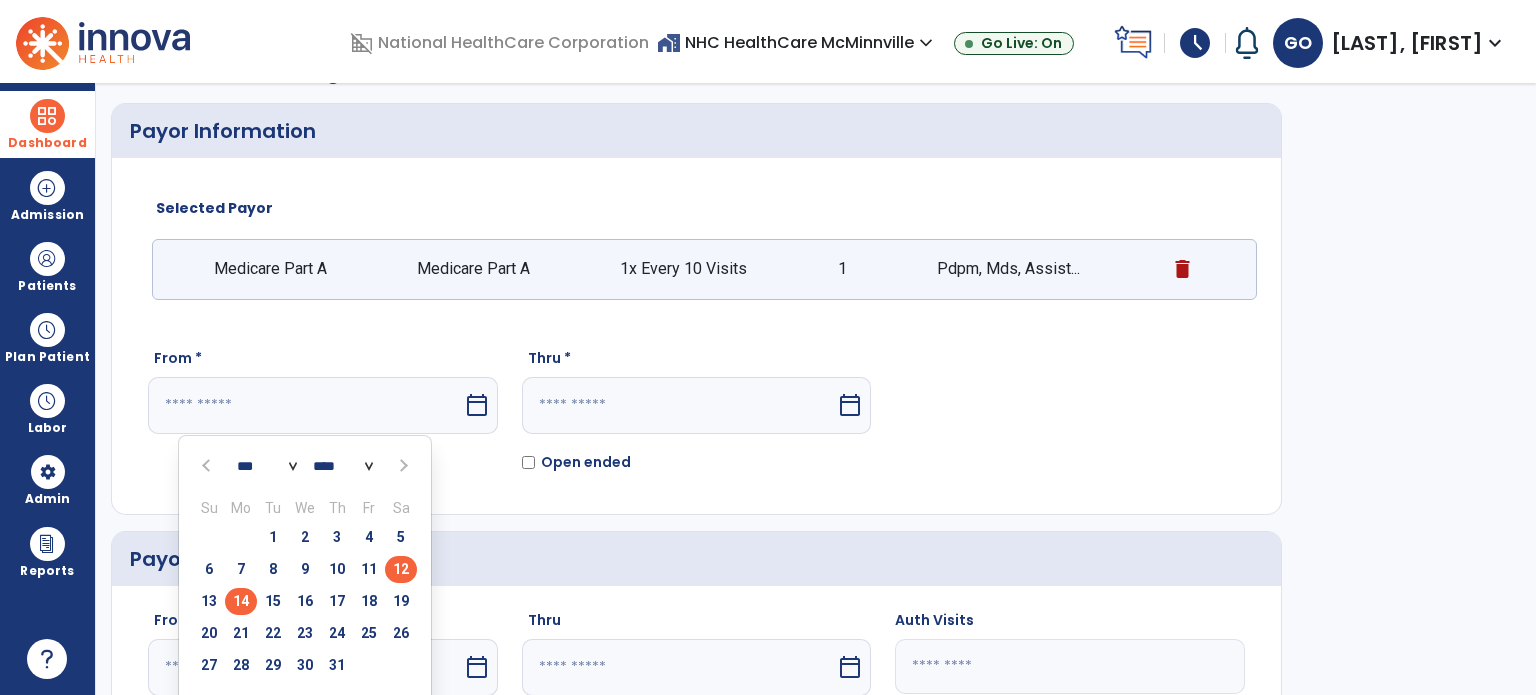 click on "12" at bounding box center [401, 569] 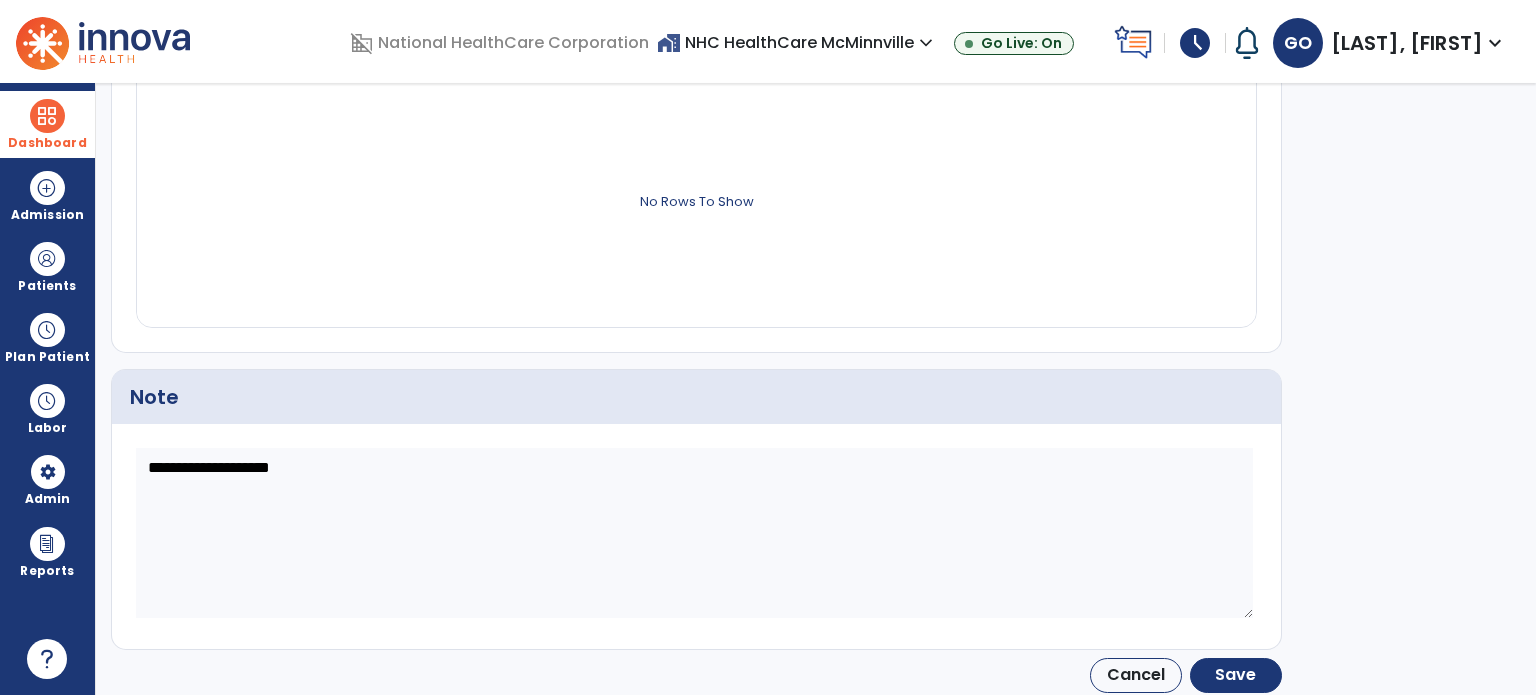 scroll, scrollTop: 788, scrollLeft: 0, axis: vertical 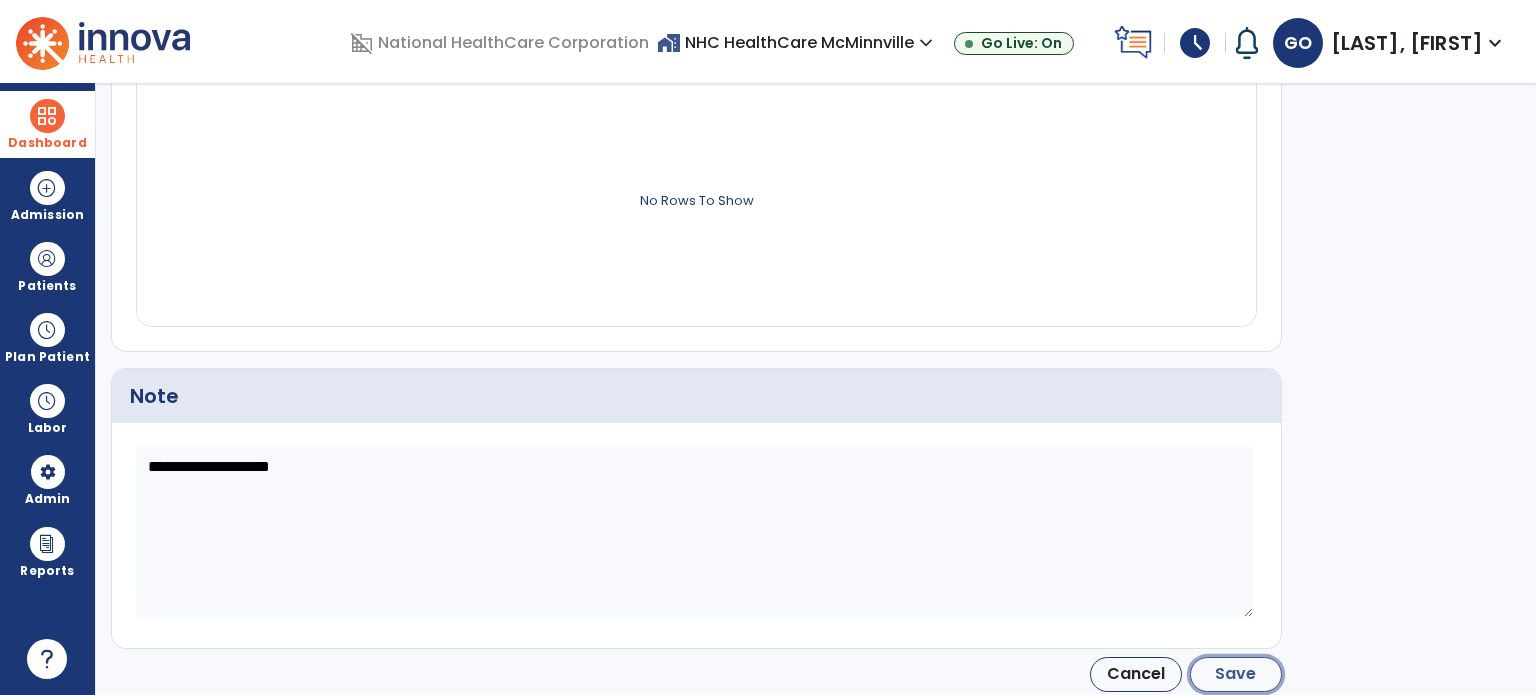 click on "Save" 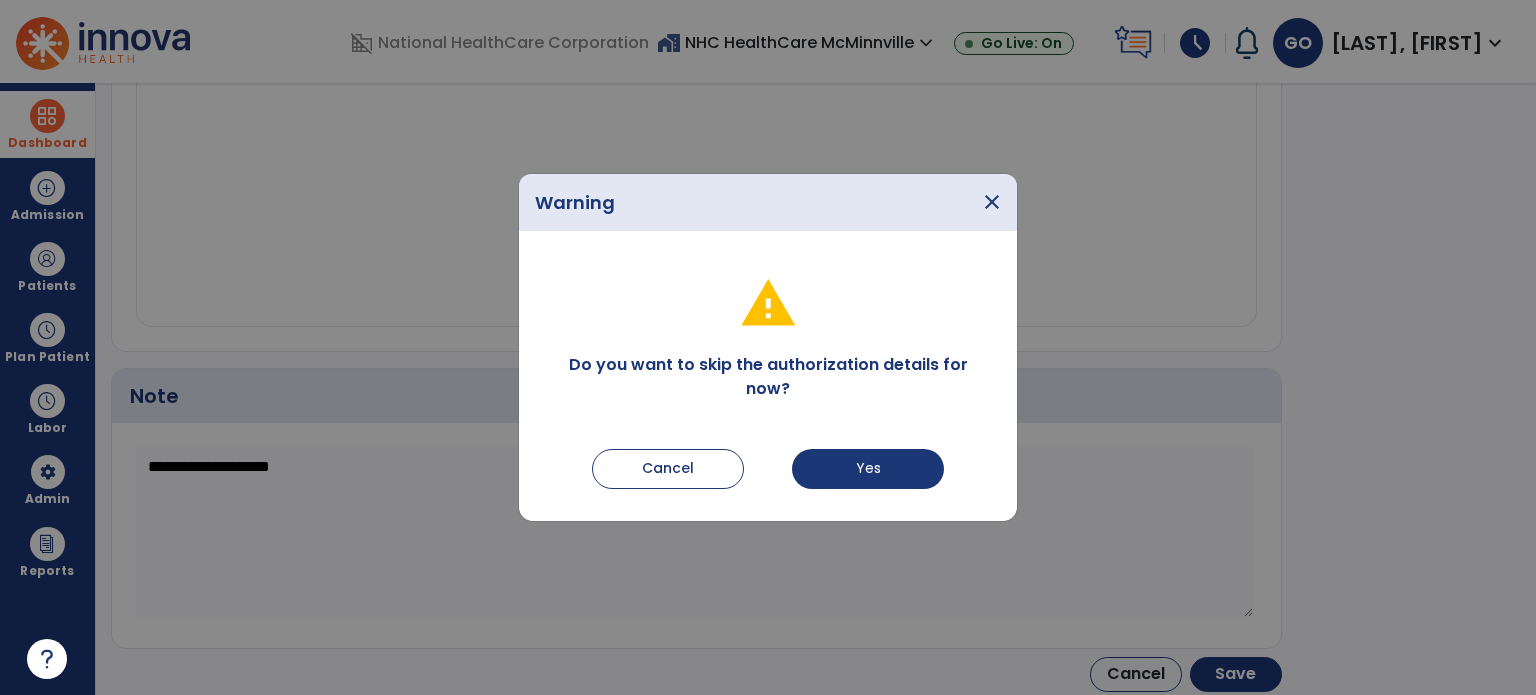 click on "Do you want to skip the authorization details for now?     Cancel   Yes" at bounding box center (768, 376) 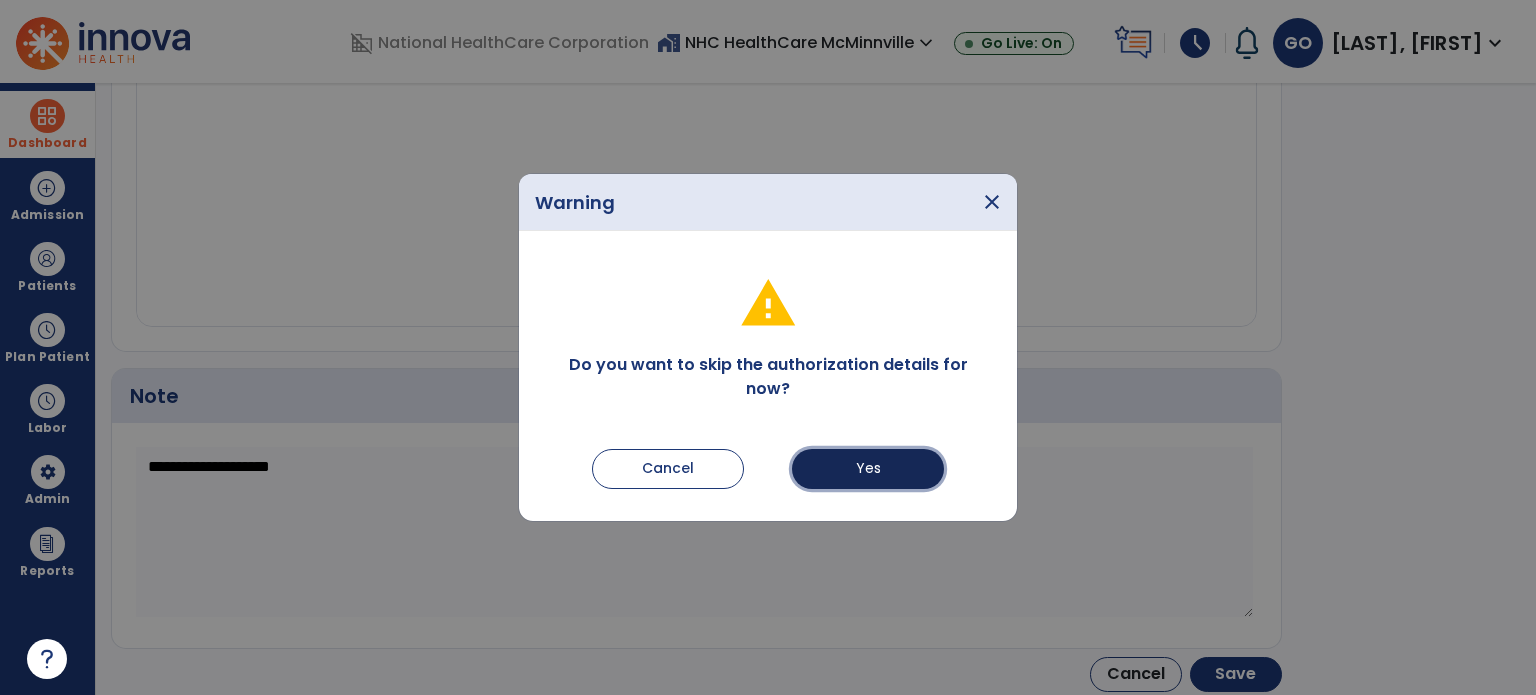 click on "Yes" at bounding box center (868, 469) 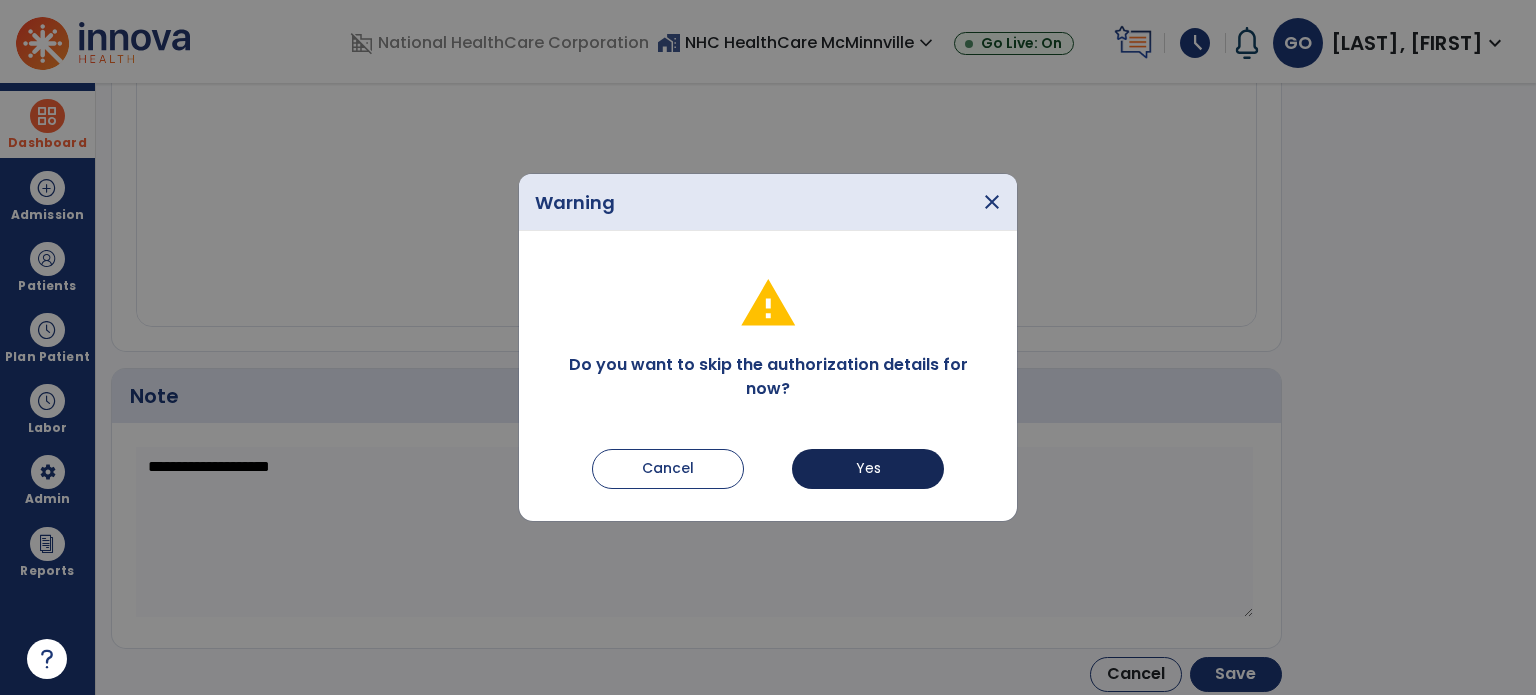 type on "*********" 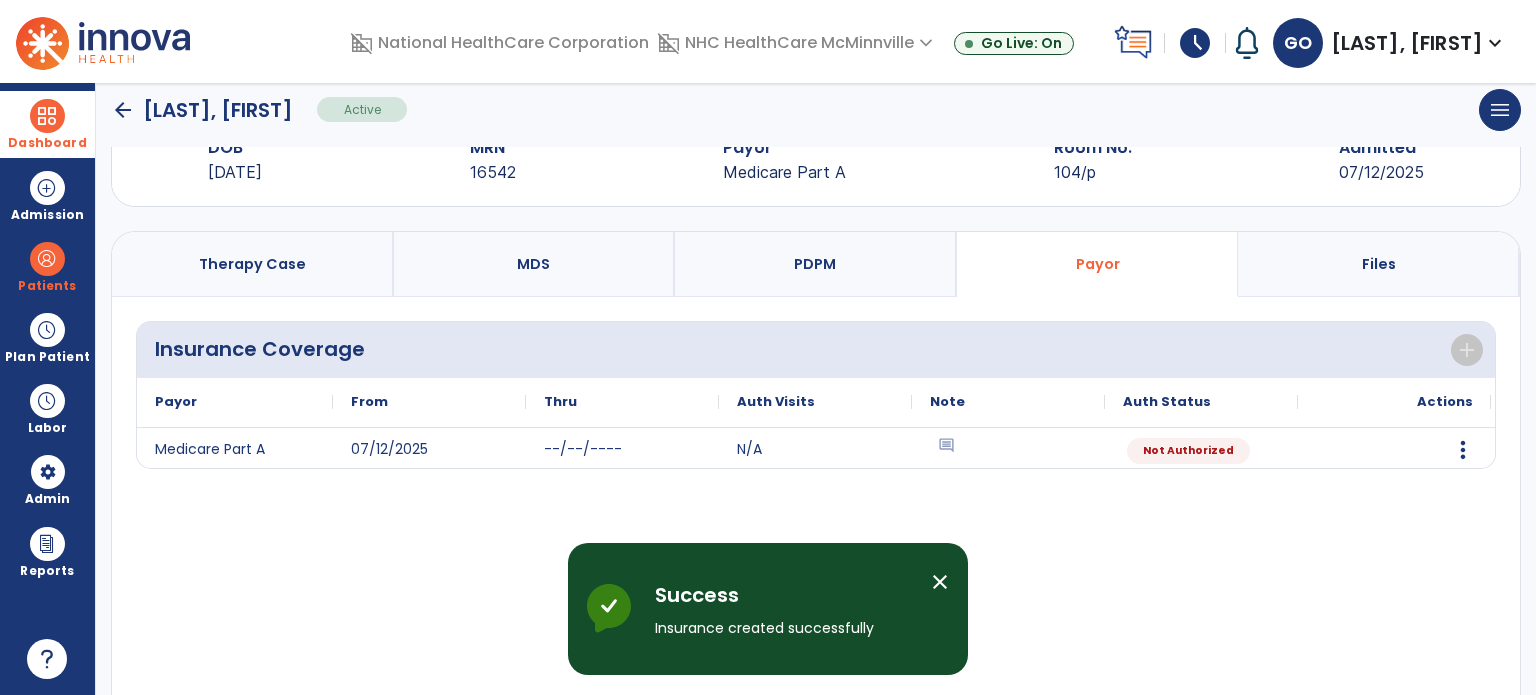 scroll, scrollTop: 0, scrollLeft: 0, axis: both 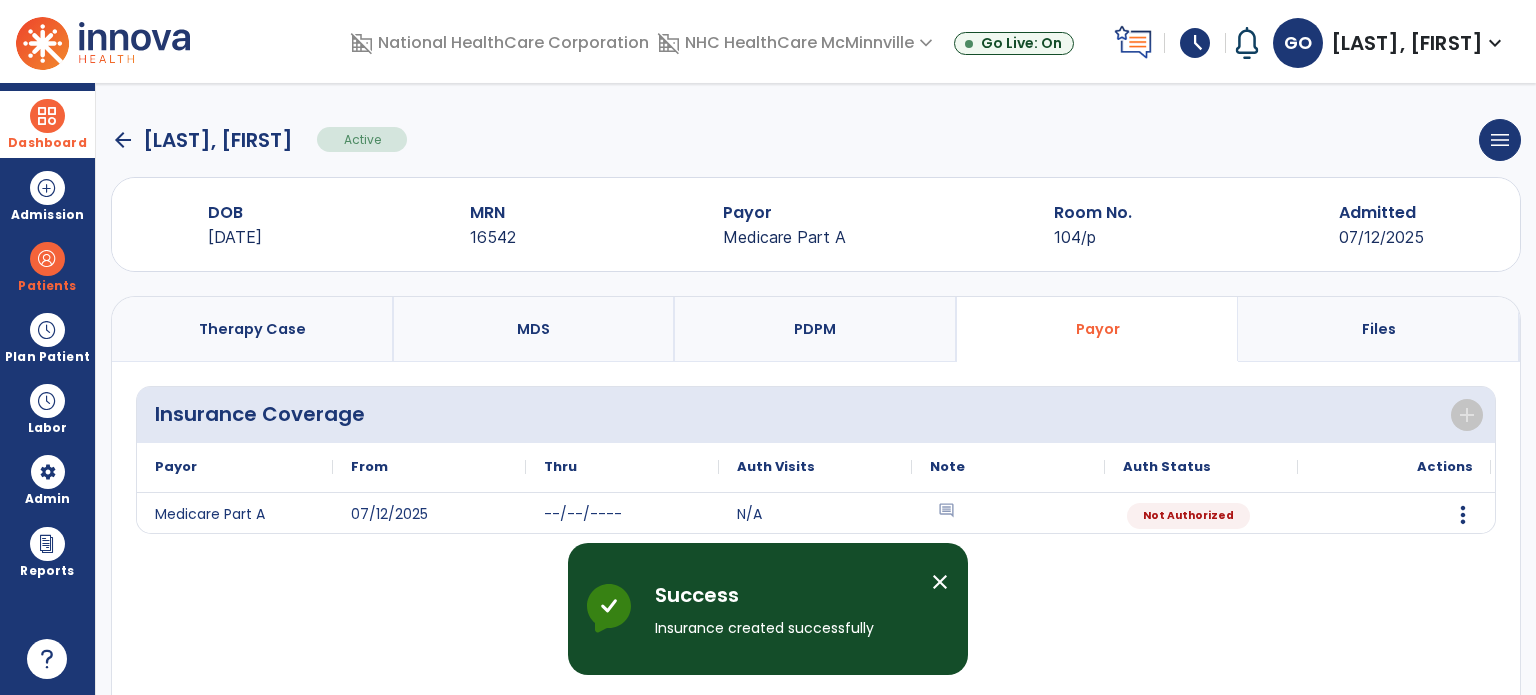 click on "arrow_back" 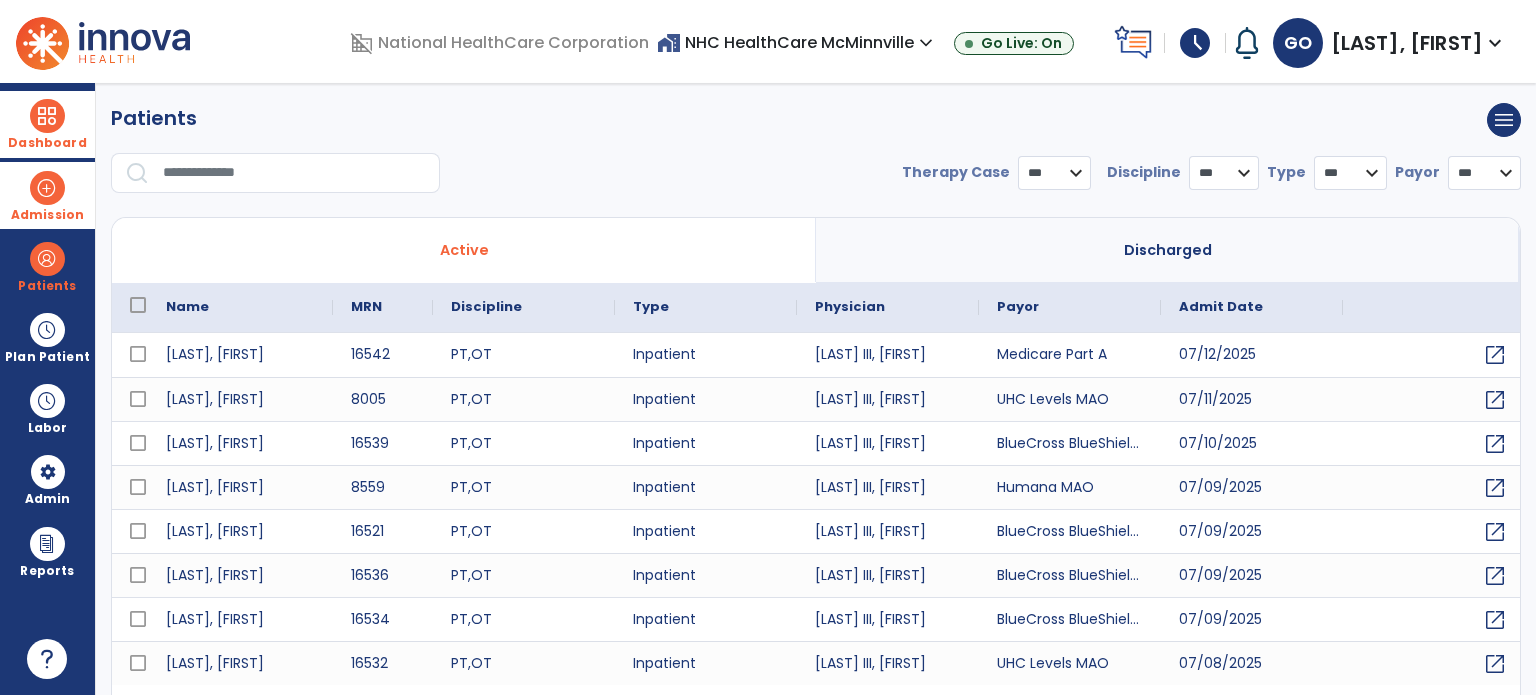 click on "Admission" at bounding box center (47, 195) 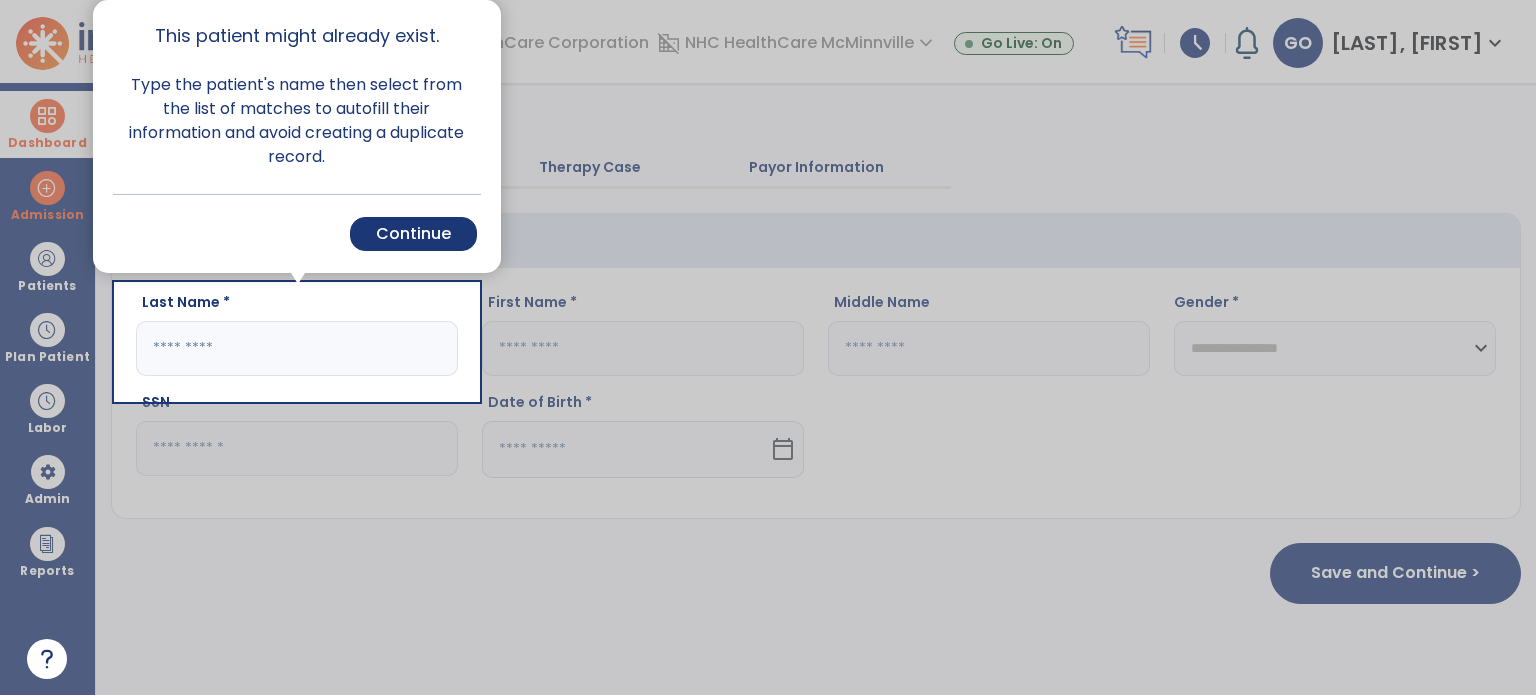 click on "Continue" at bounding box center [413, 234] 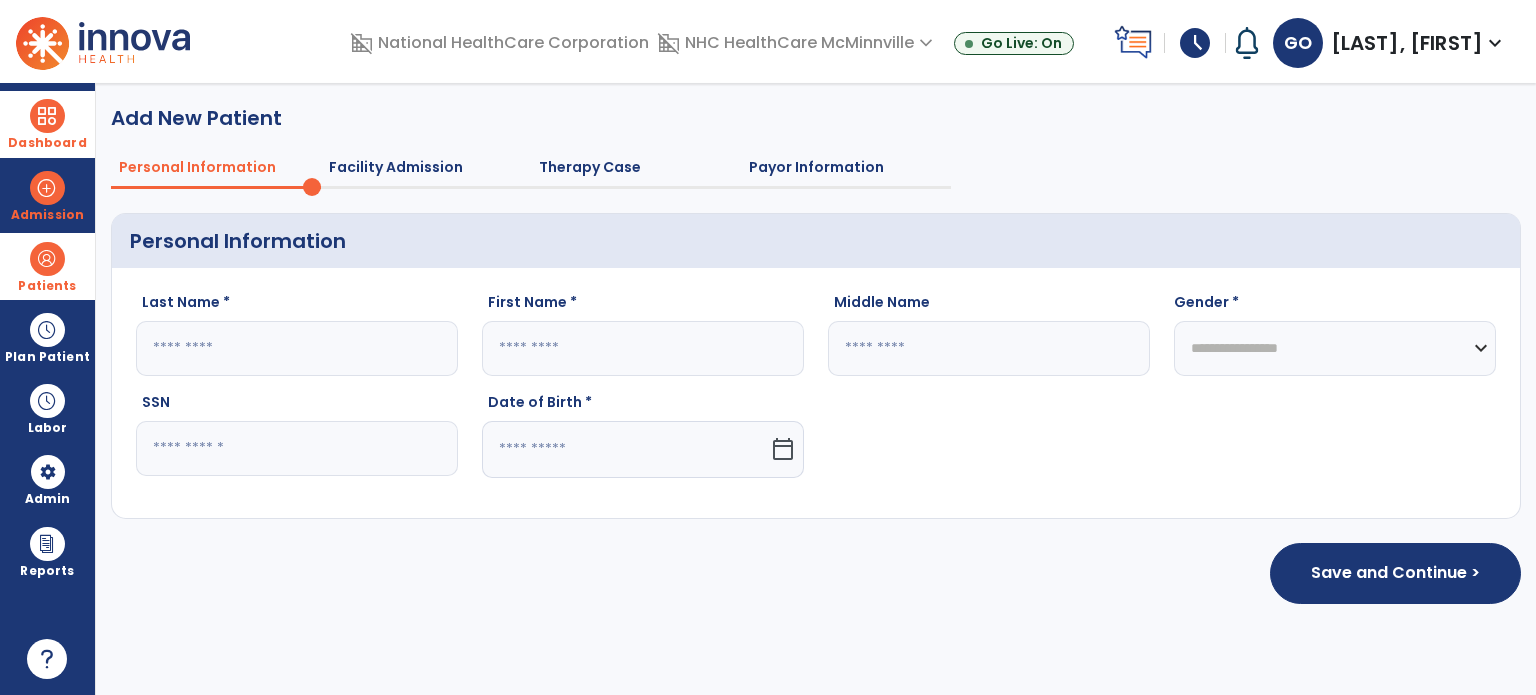 click on "Patients" at bounding box center [47, 266] 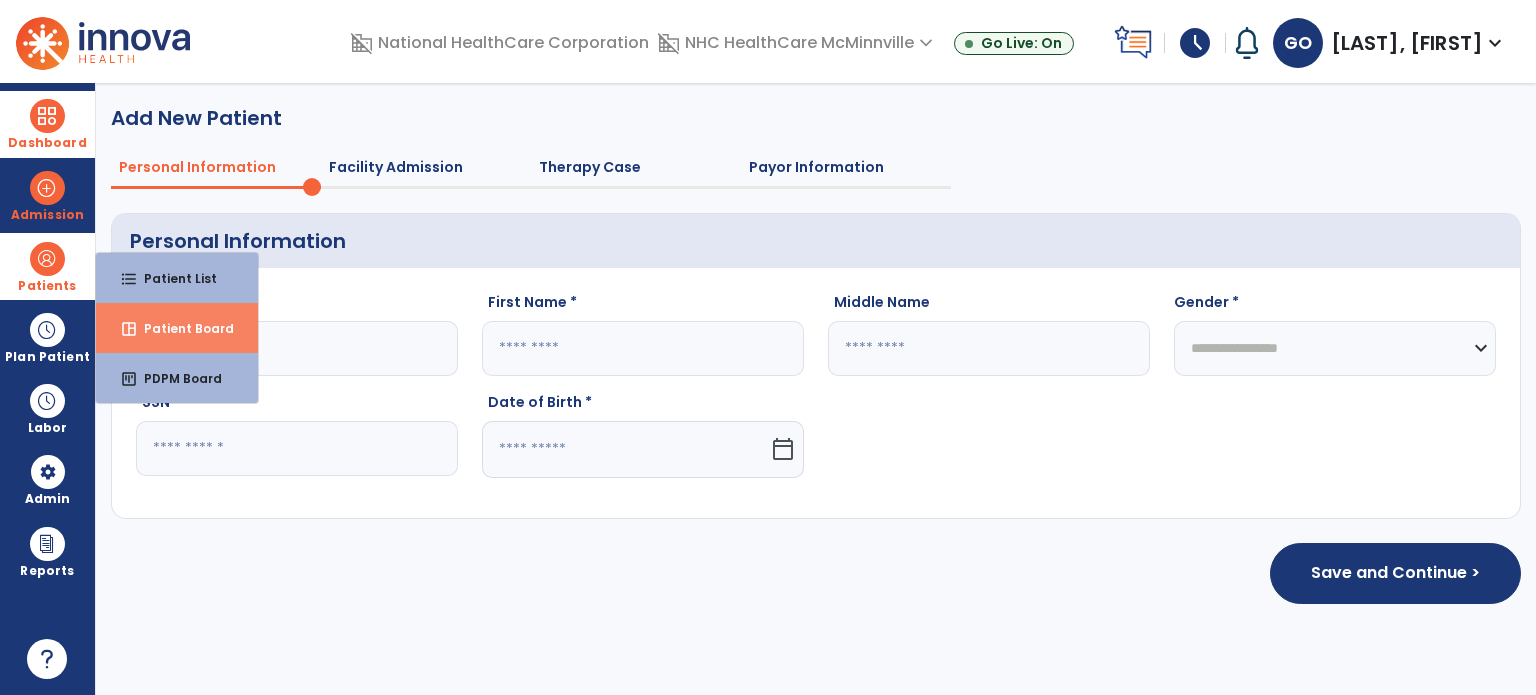 click on "space_dashboard  Patient Board" at bounding box center [177, 328] 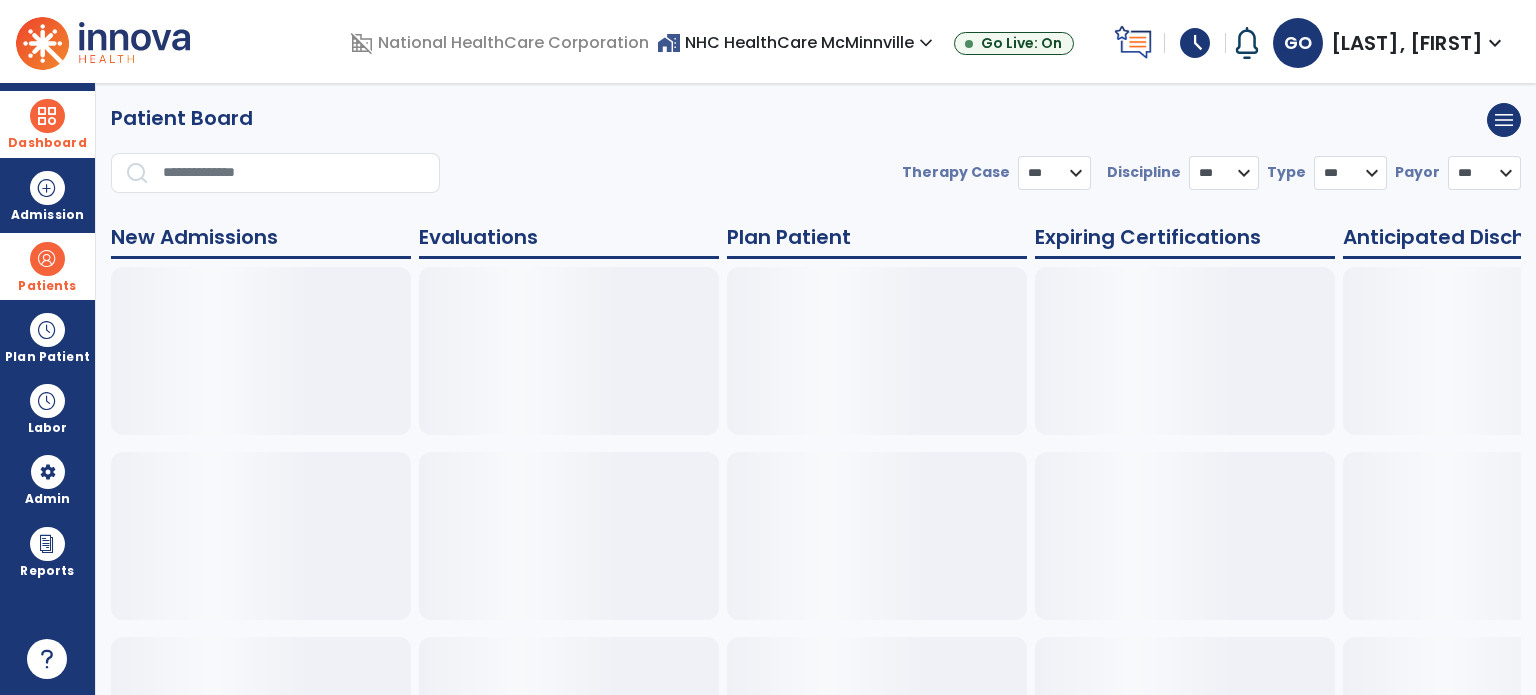 select on "***" 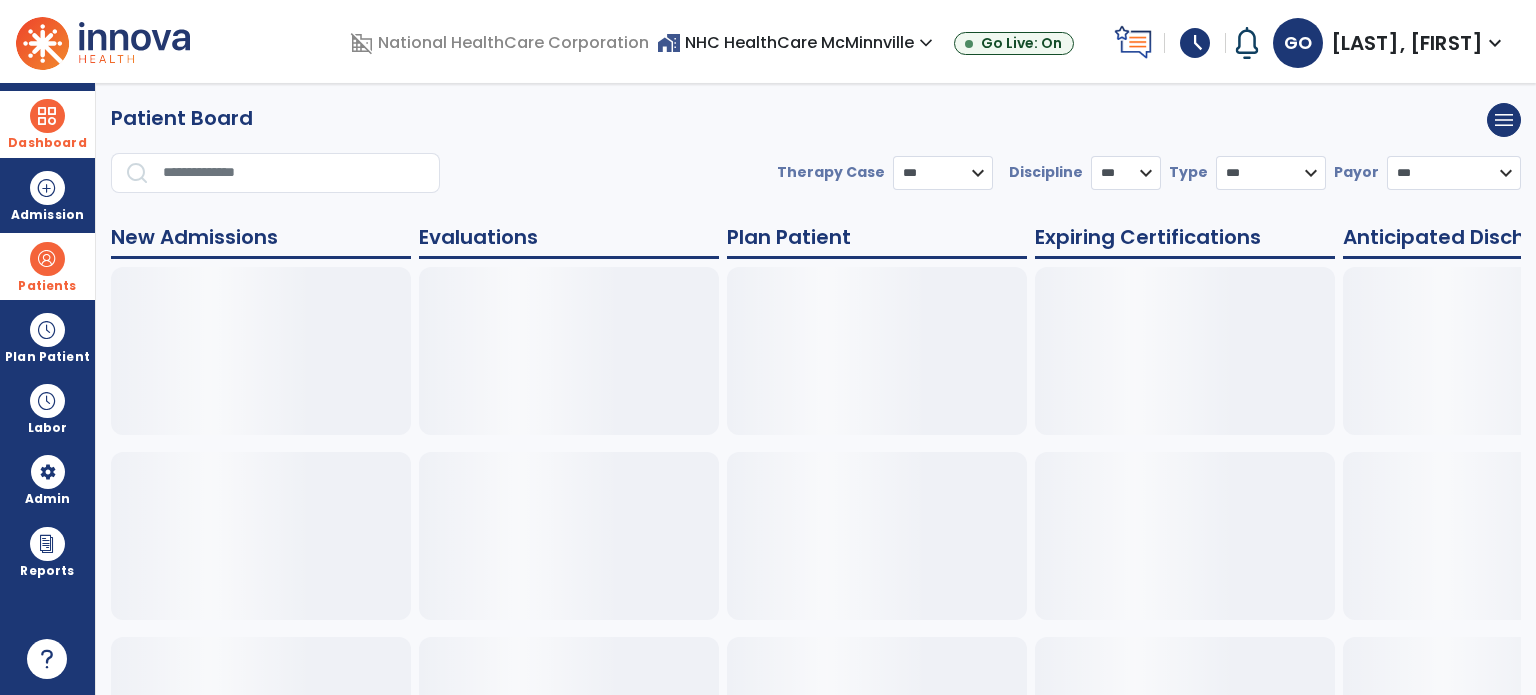 drag, startPoint x: 64, startPoint y: 270, endPoint x: 88, endPoint y: 279, distance: 25.632011 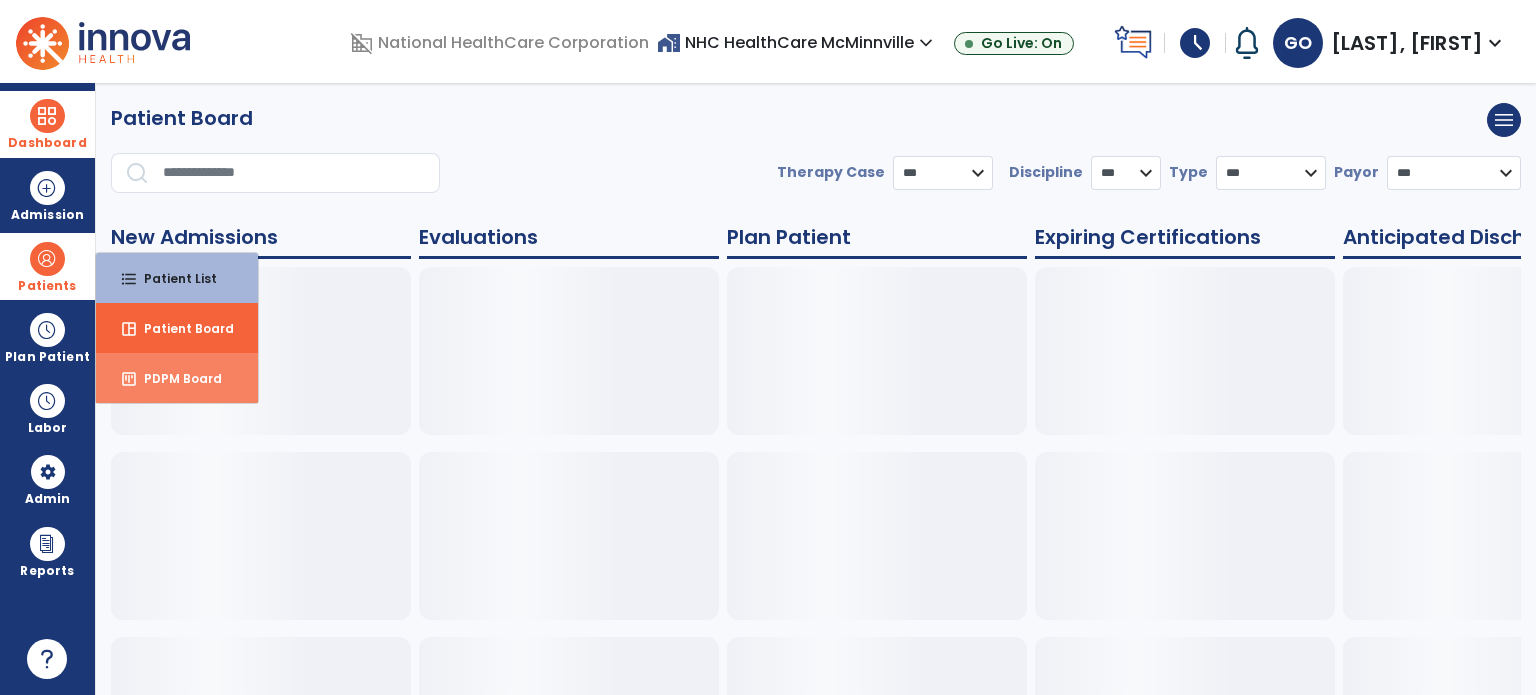 click on "PDPM Board" at bounding box center [175, 378] 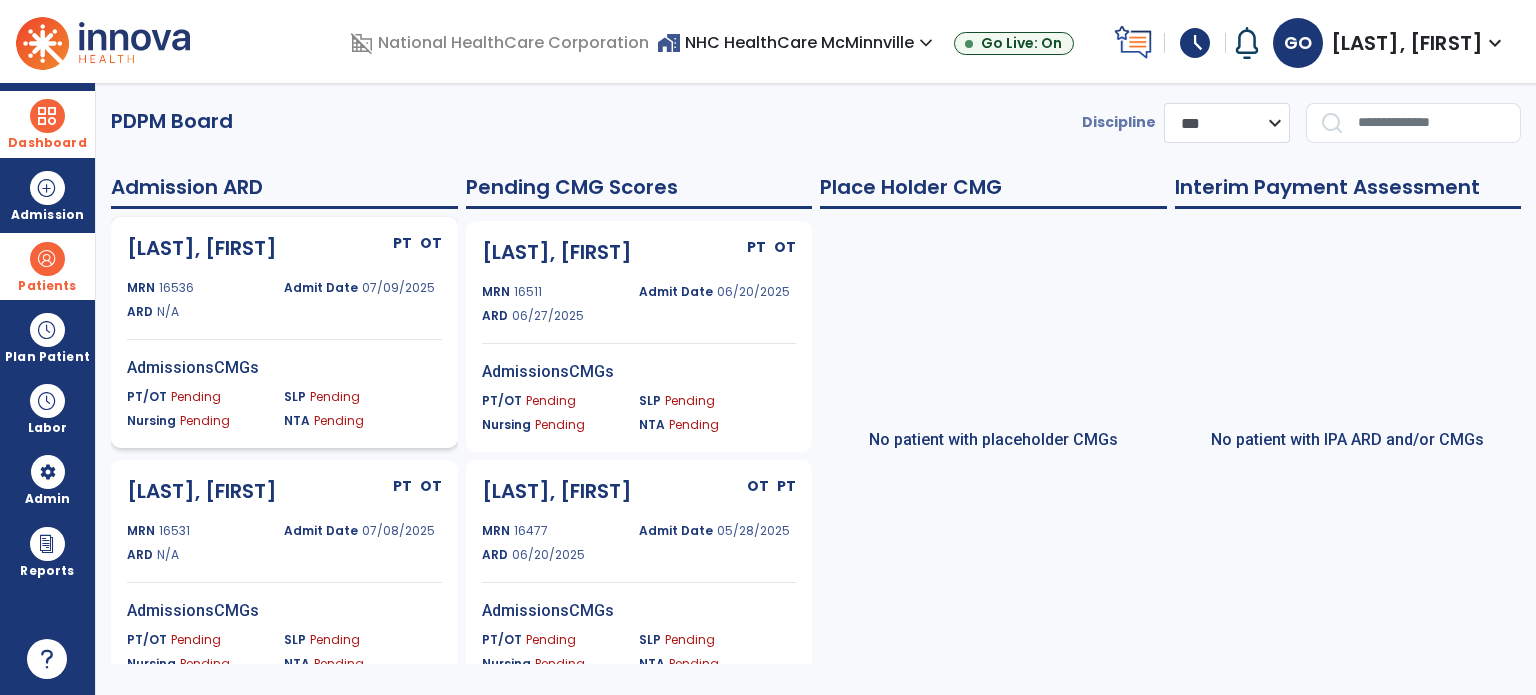 scroll, scrollTop: 0, scrollLeft: 0, axis: both 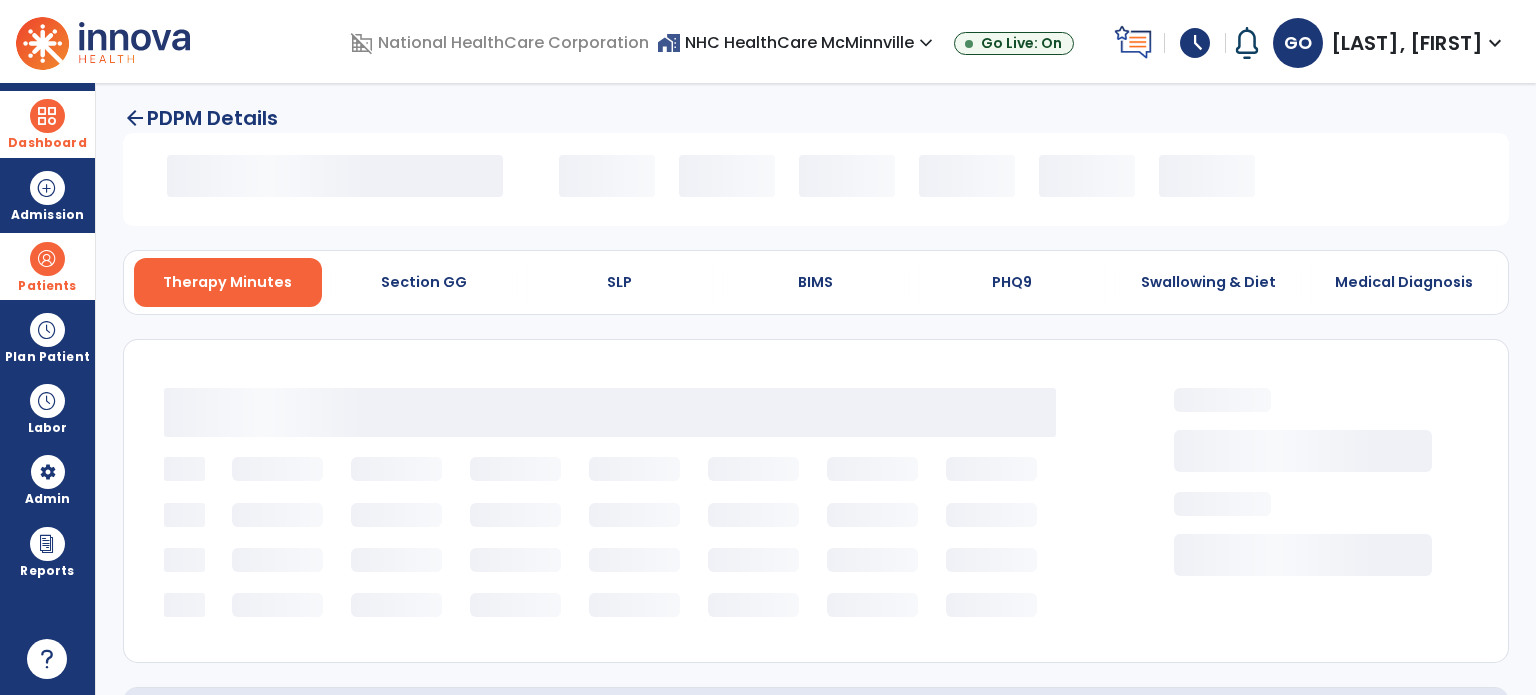 select on "*********" 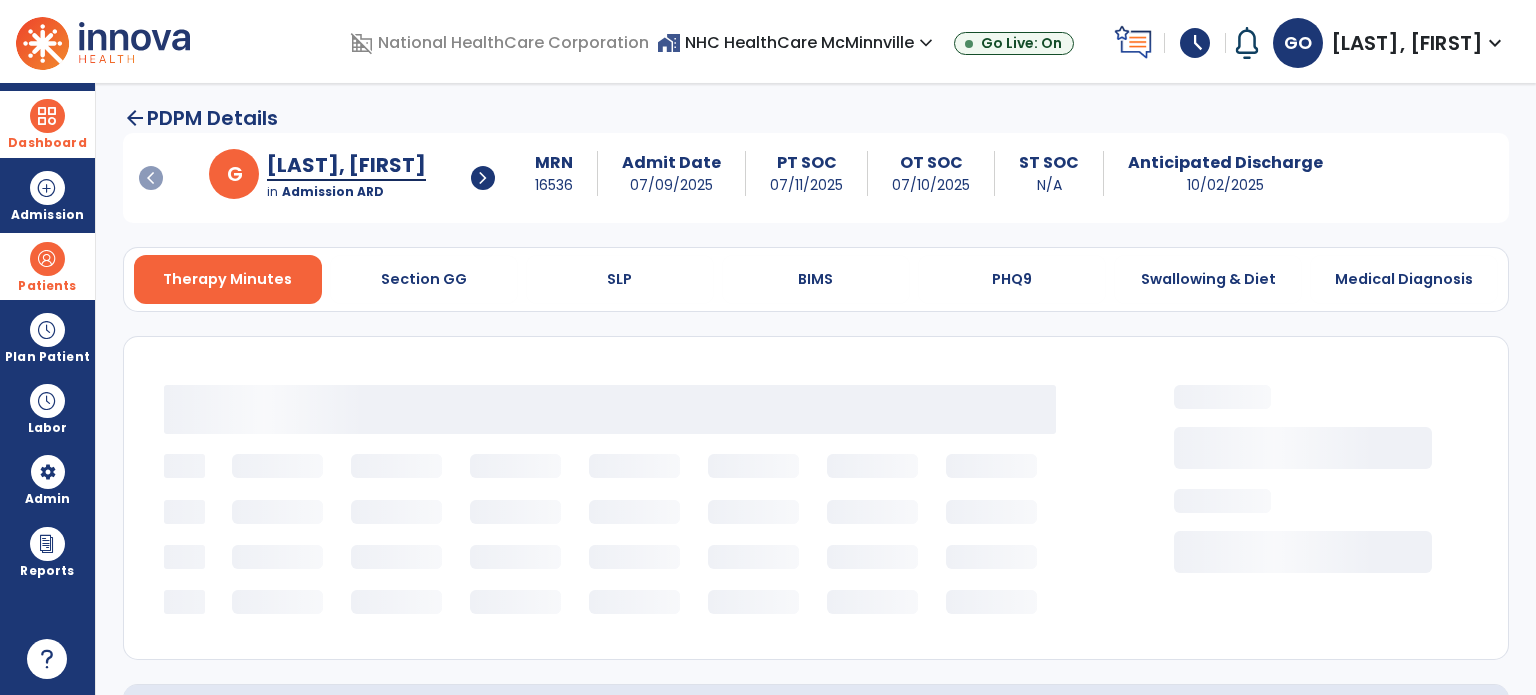 select on "***" 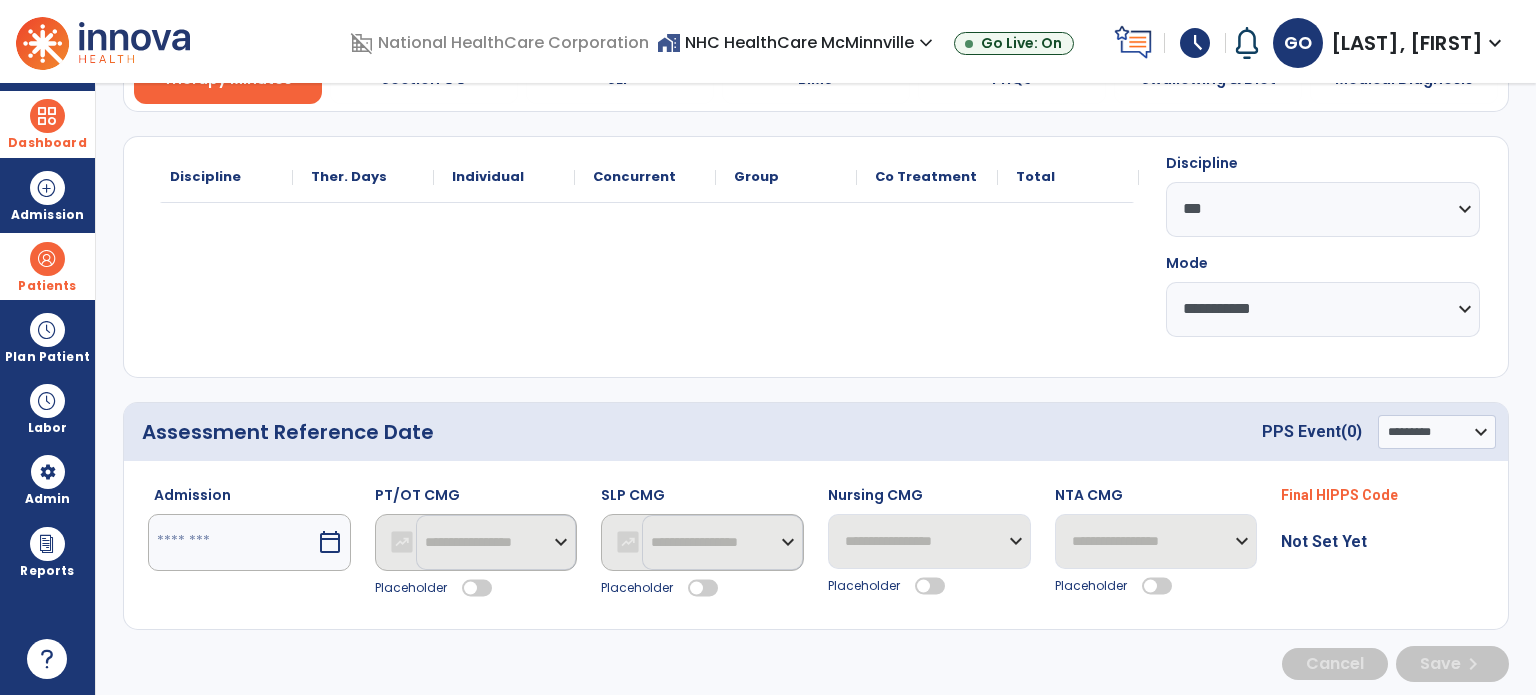 scroll, scrollTop: 208, scrollLeft: 0, axis: vertical 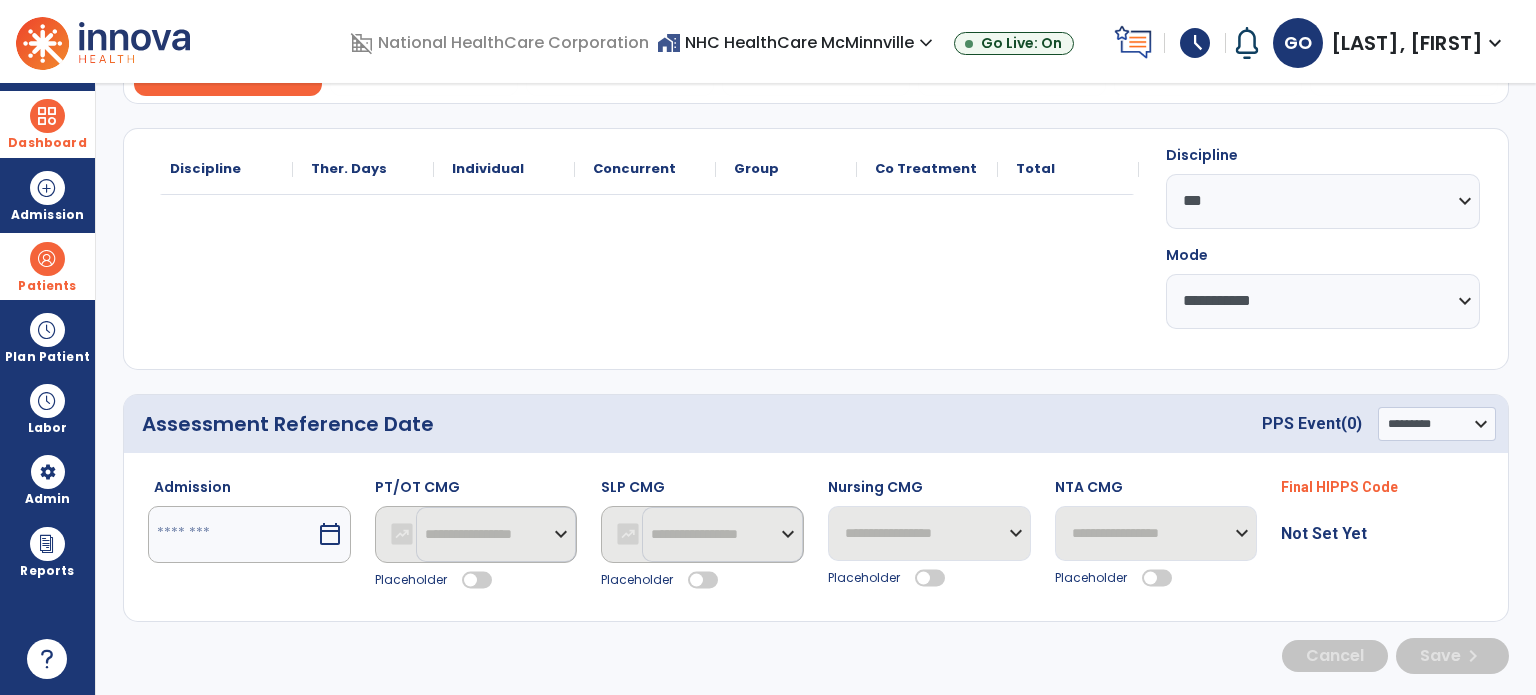 click at bounding box center [232, 534] 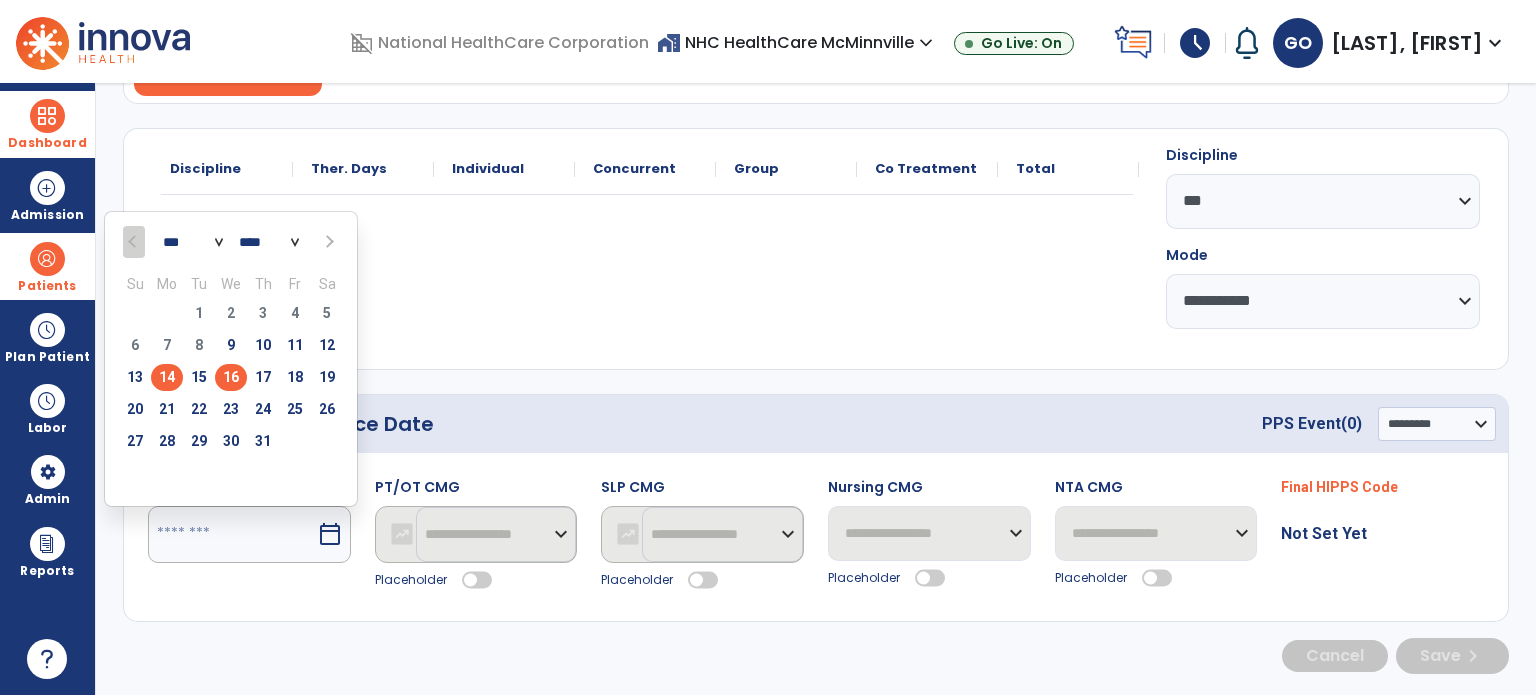 click on "16" at bounding box center [231, 377] 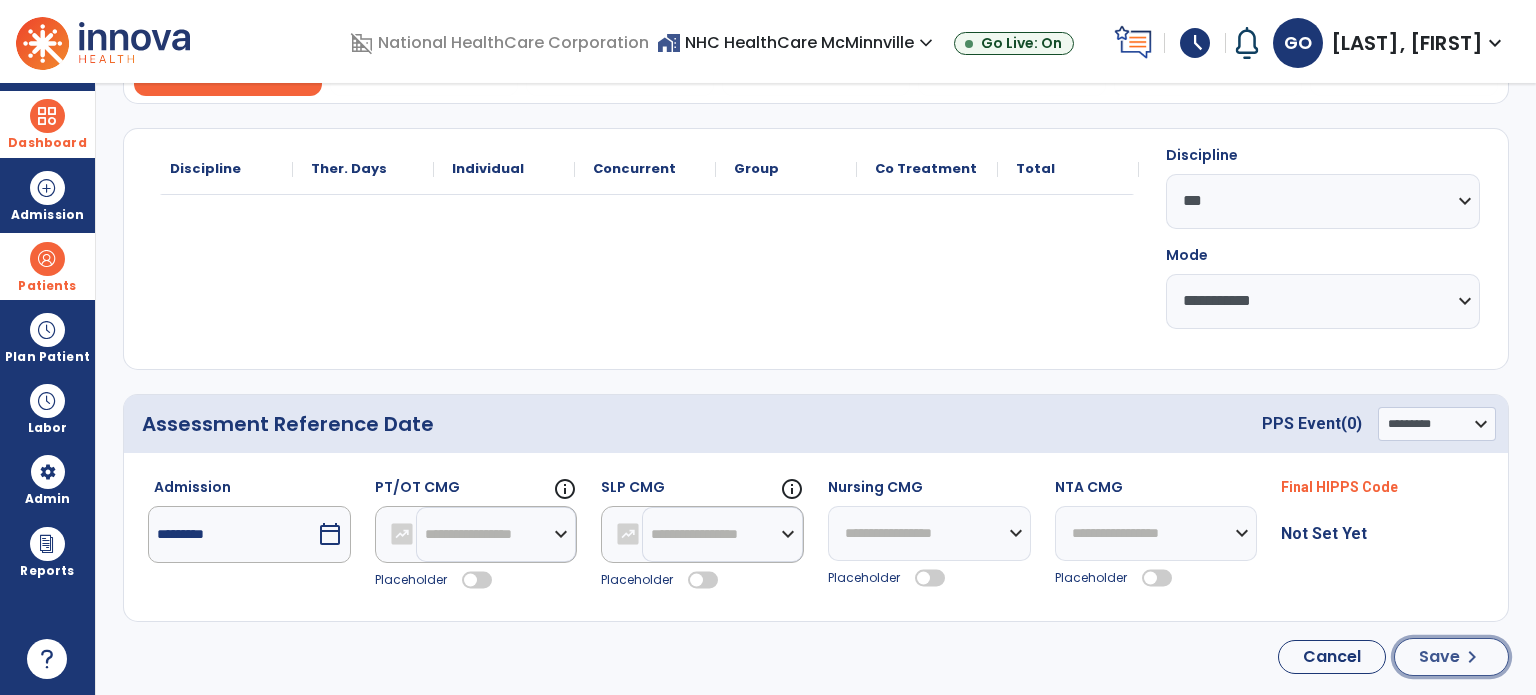 click on "Save" 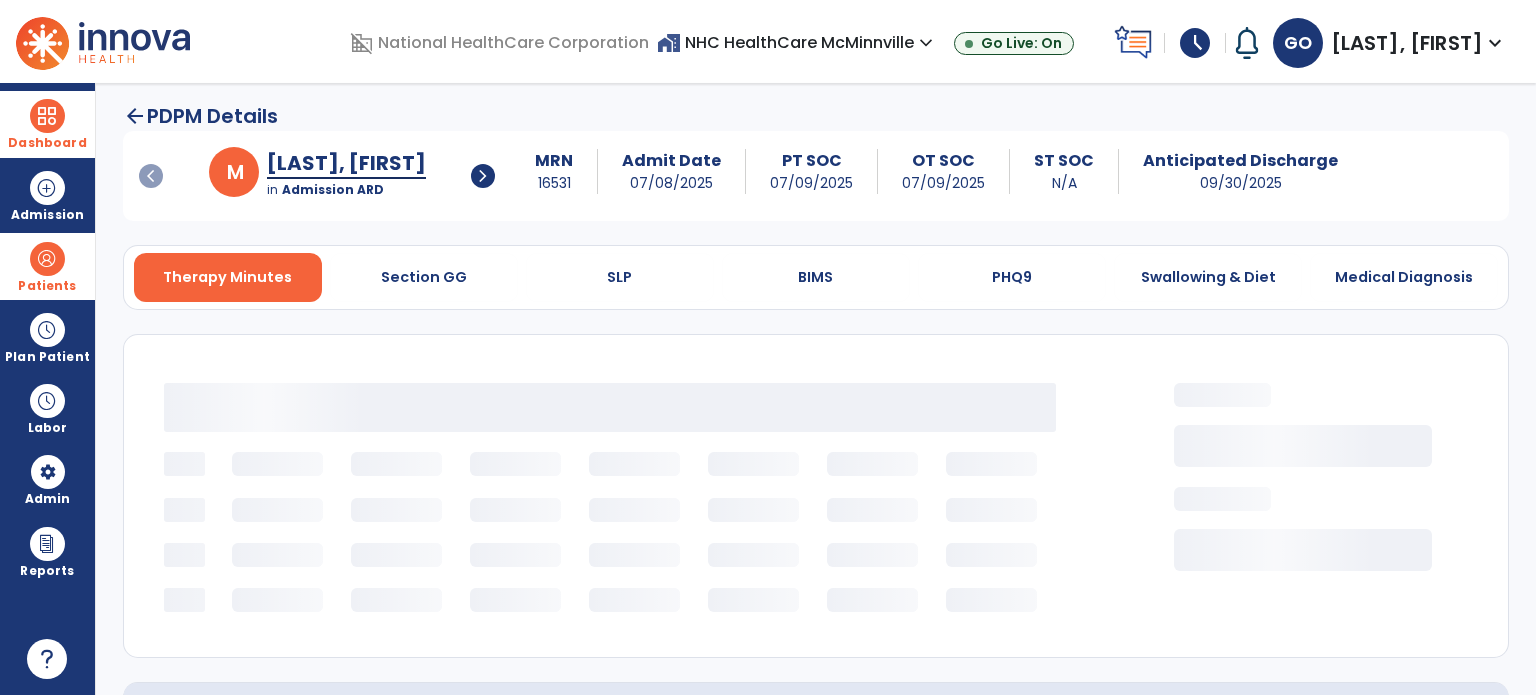 scroll, scrollTop: 0, scrollLeft: 0, axis: both 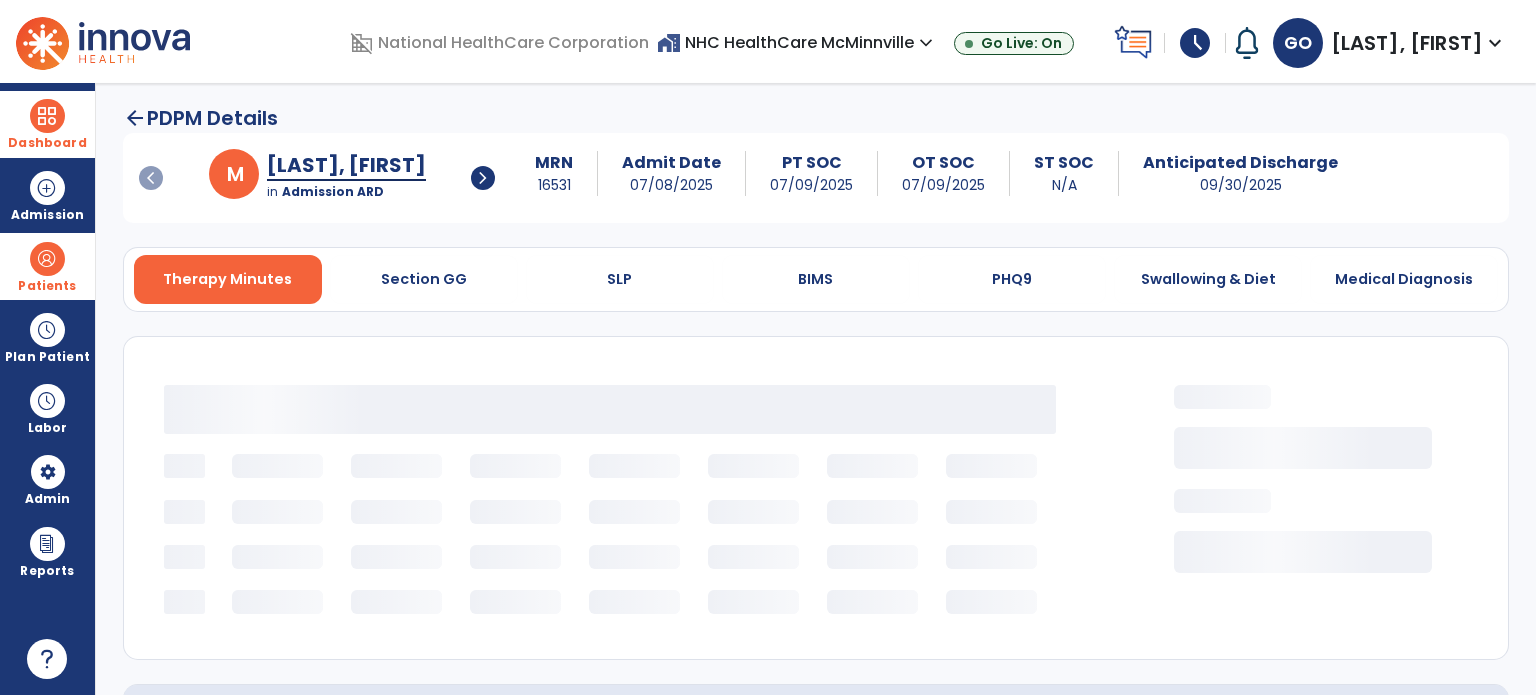 select on "***" 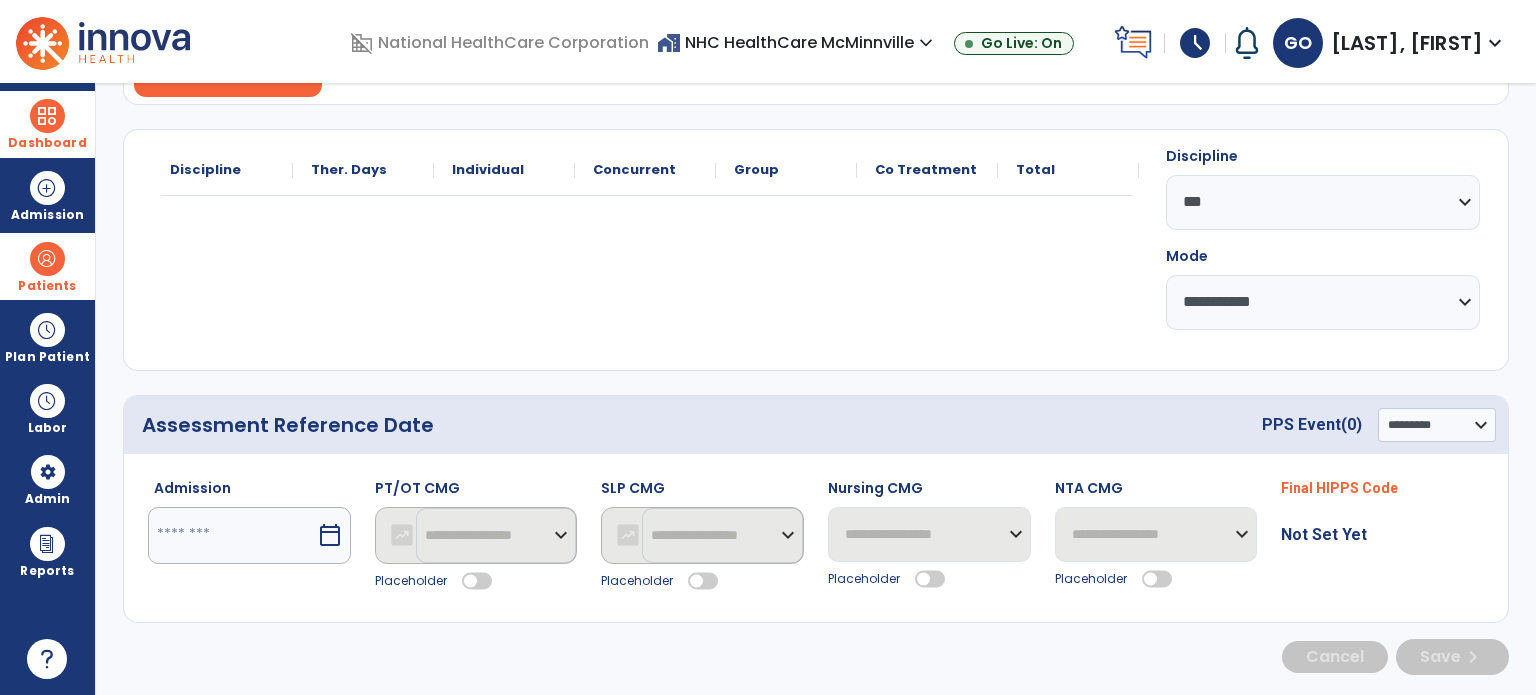 scroll, scrollTop: 208, scrollLeft: 0, axis: vertical 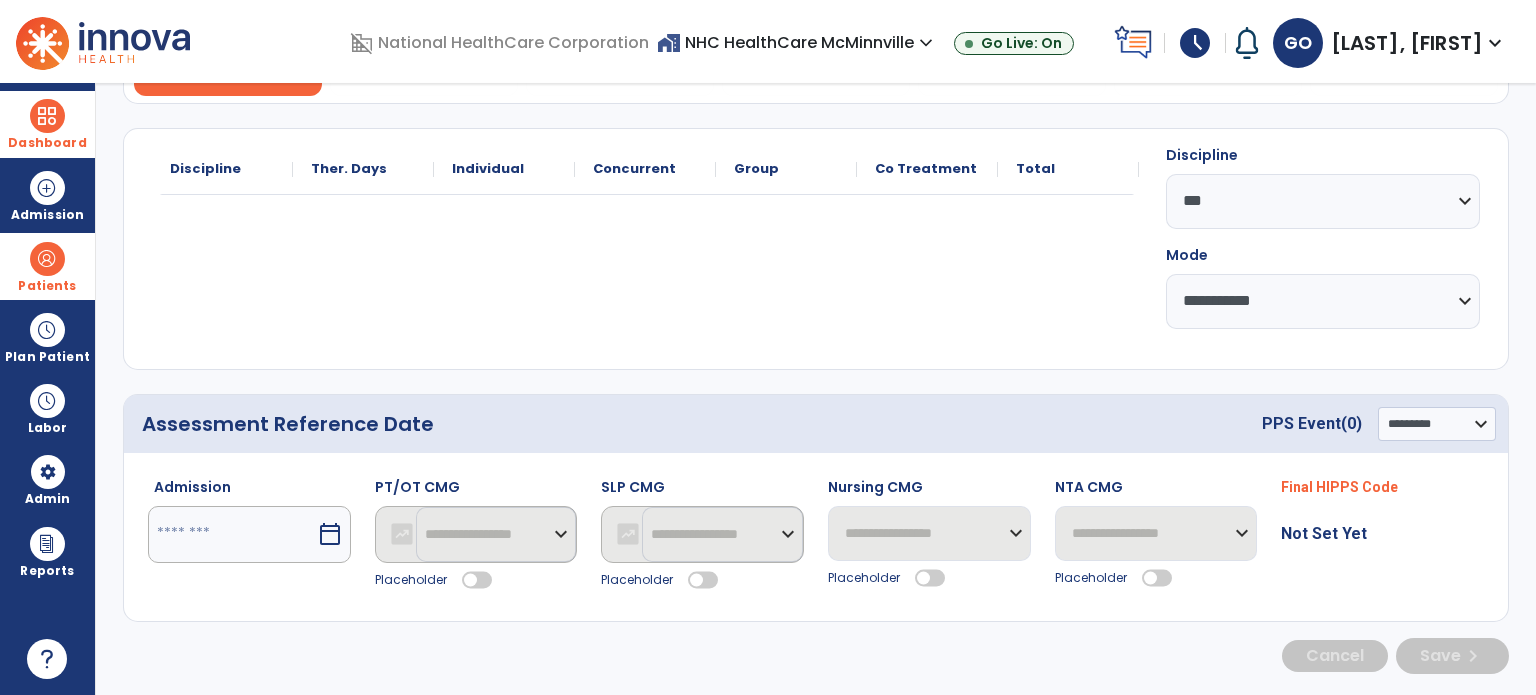 click at bounding box center (232, 534) 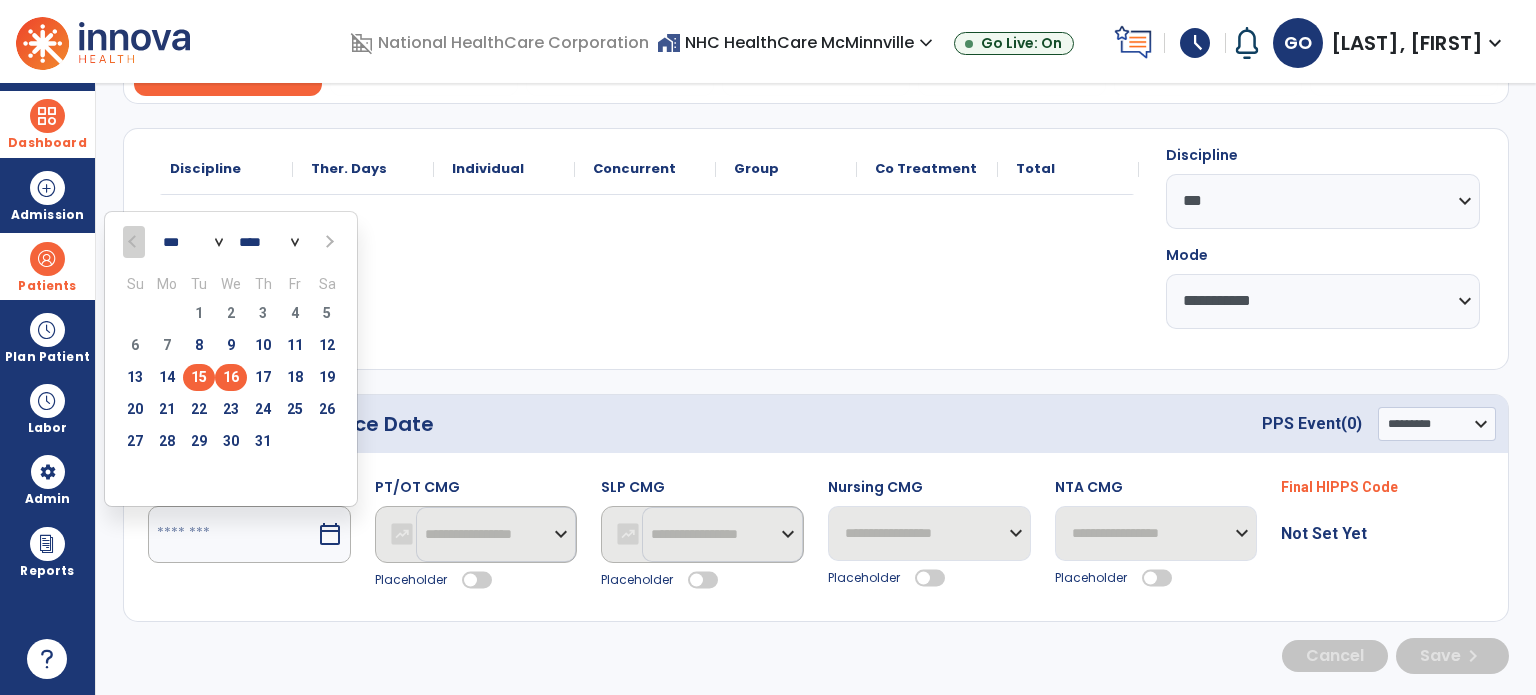 click on "15" at bounding box center (199, 377) 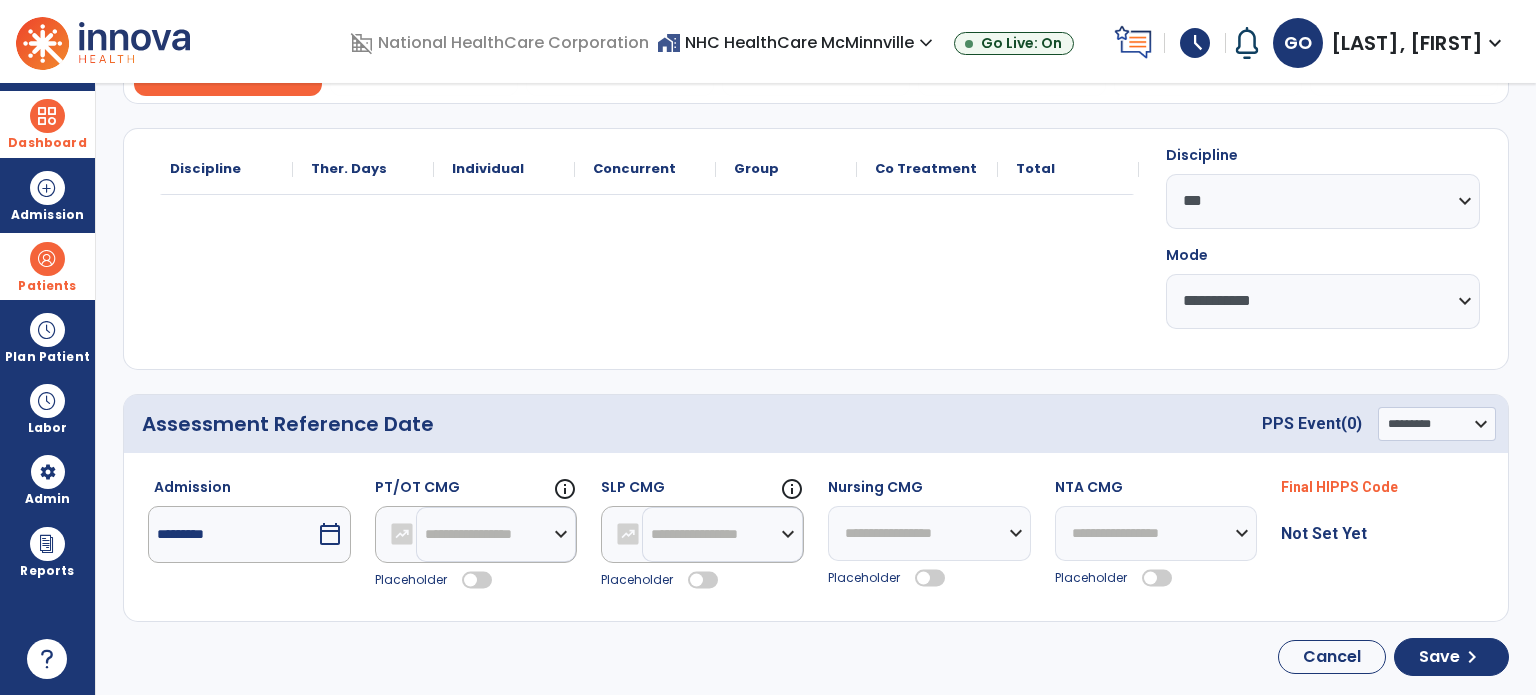 click on "Cancel Save  chevron_right" 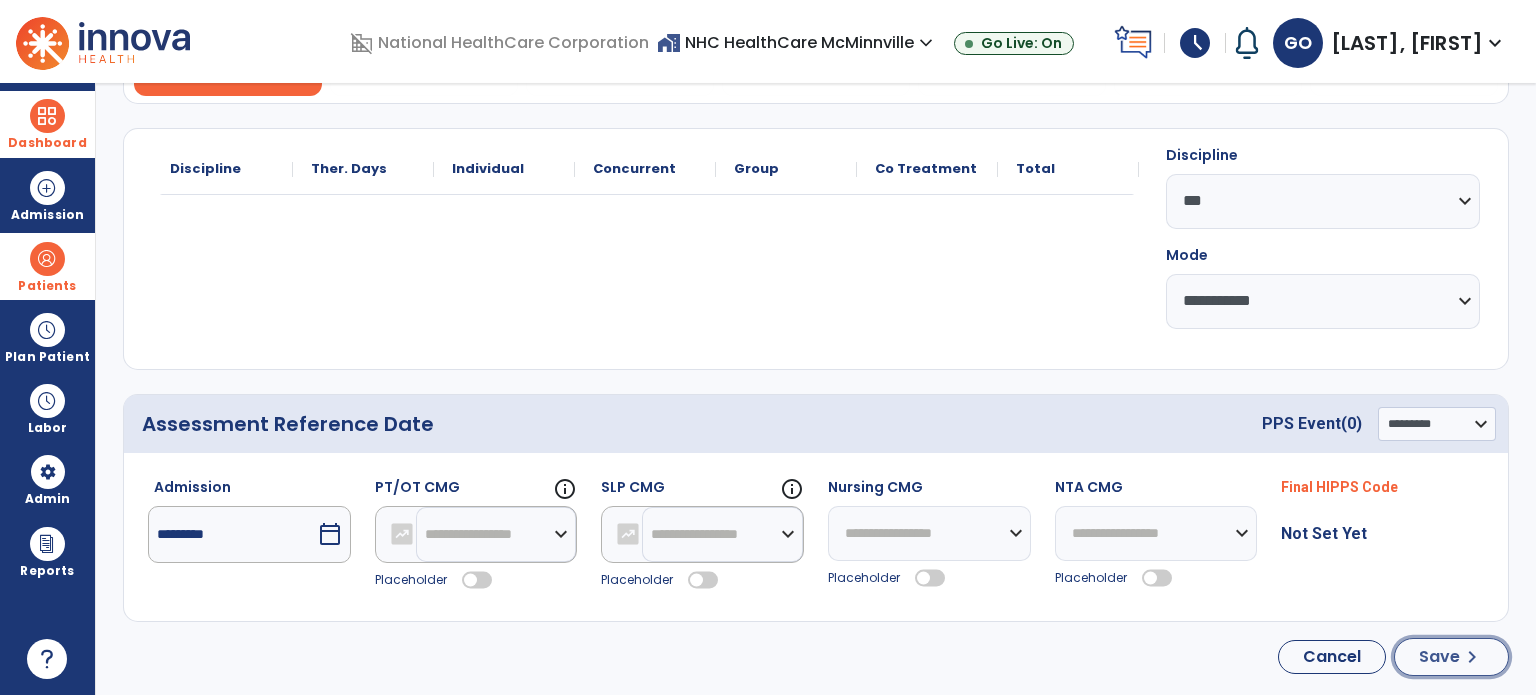 click on "Save" 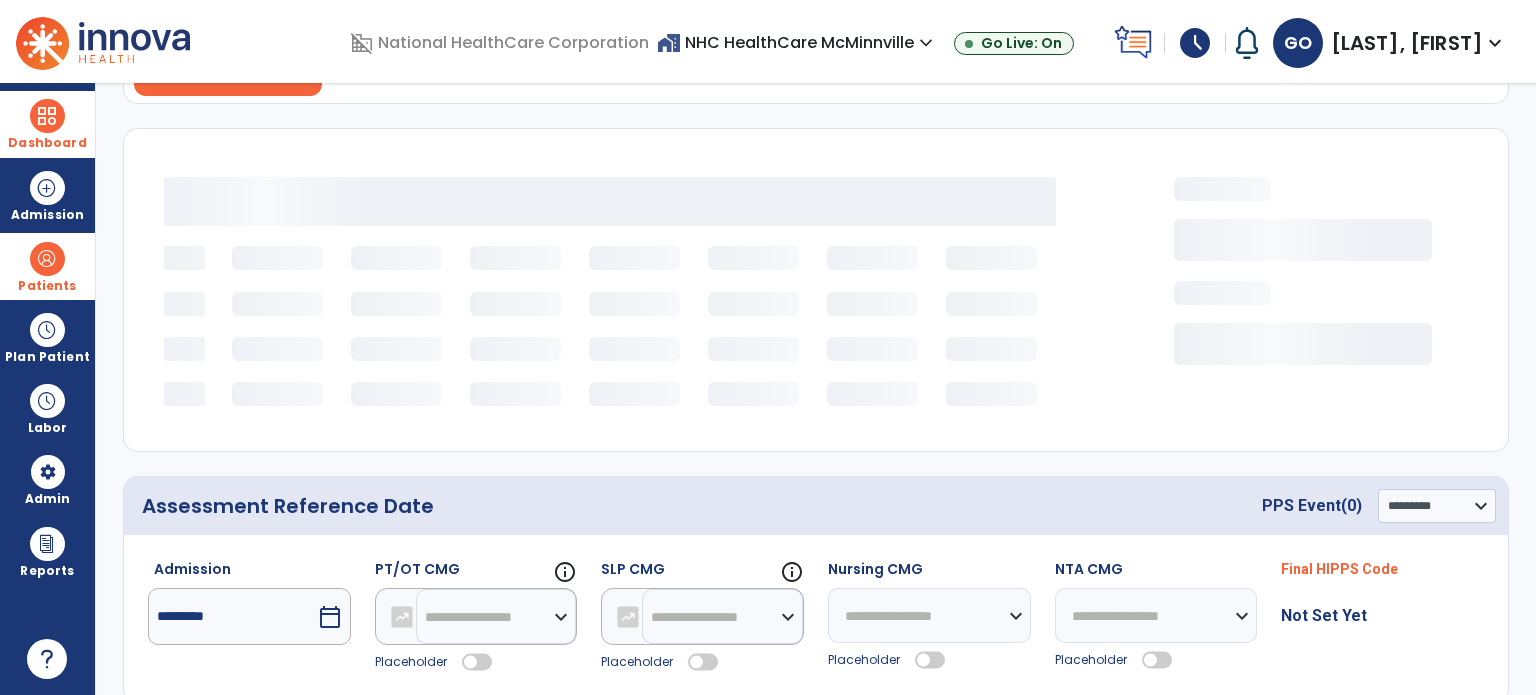 type 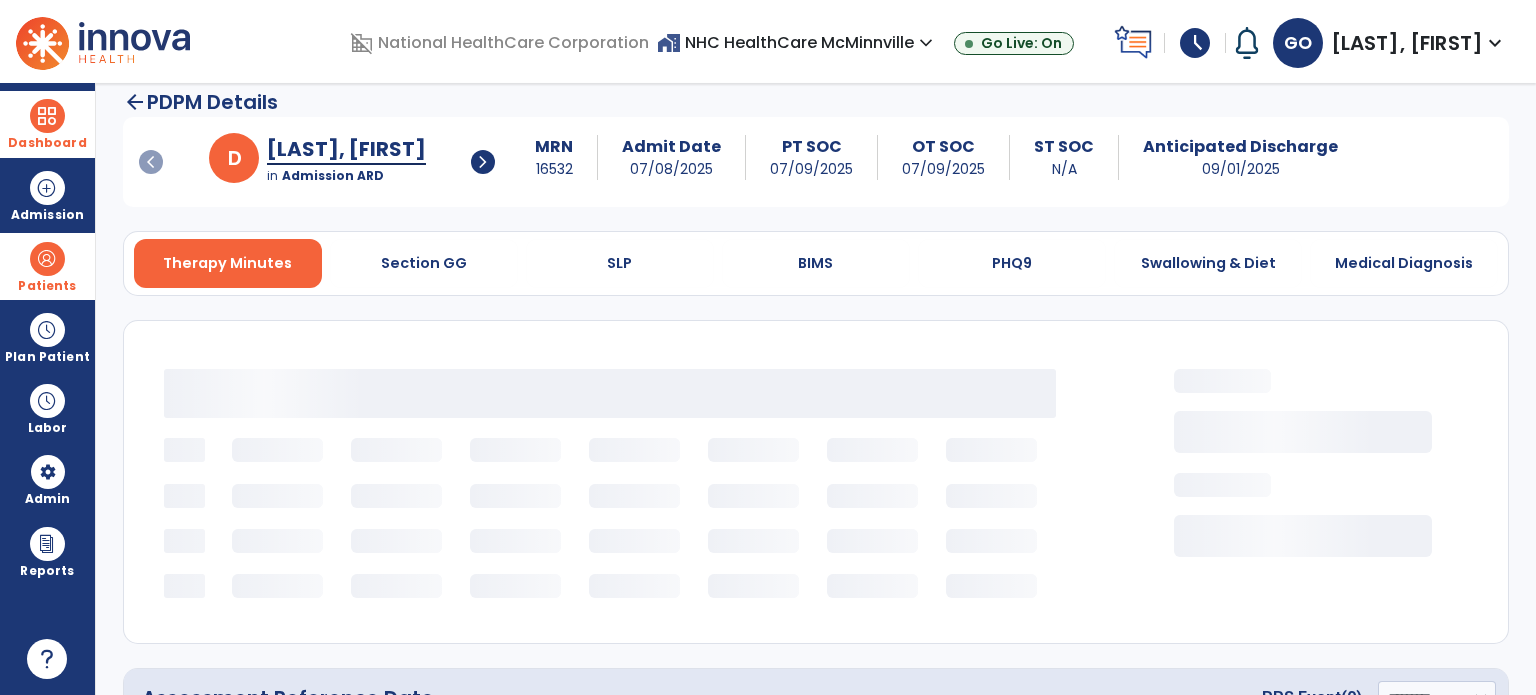 scroll, scrollTop: 0, scrollLeft: 0, axis: both 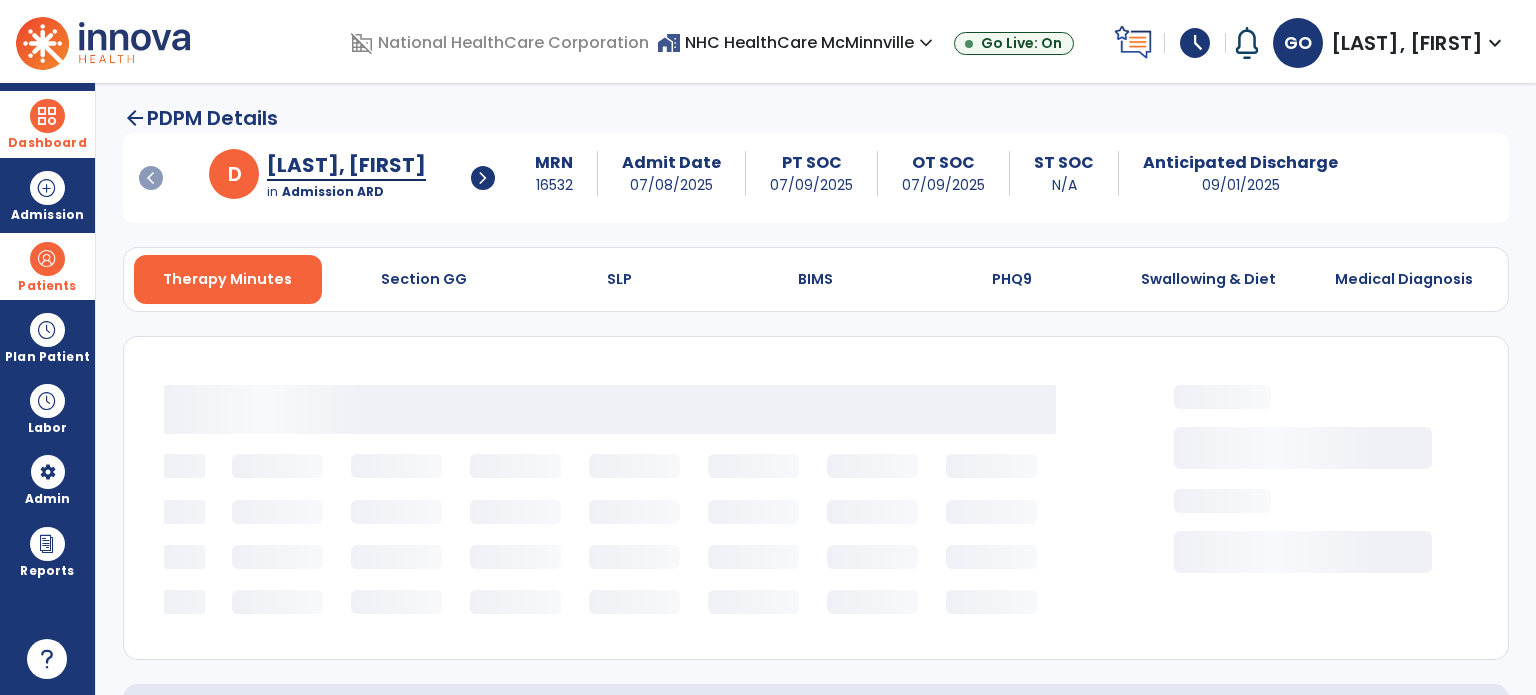 select on "***" 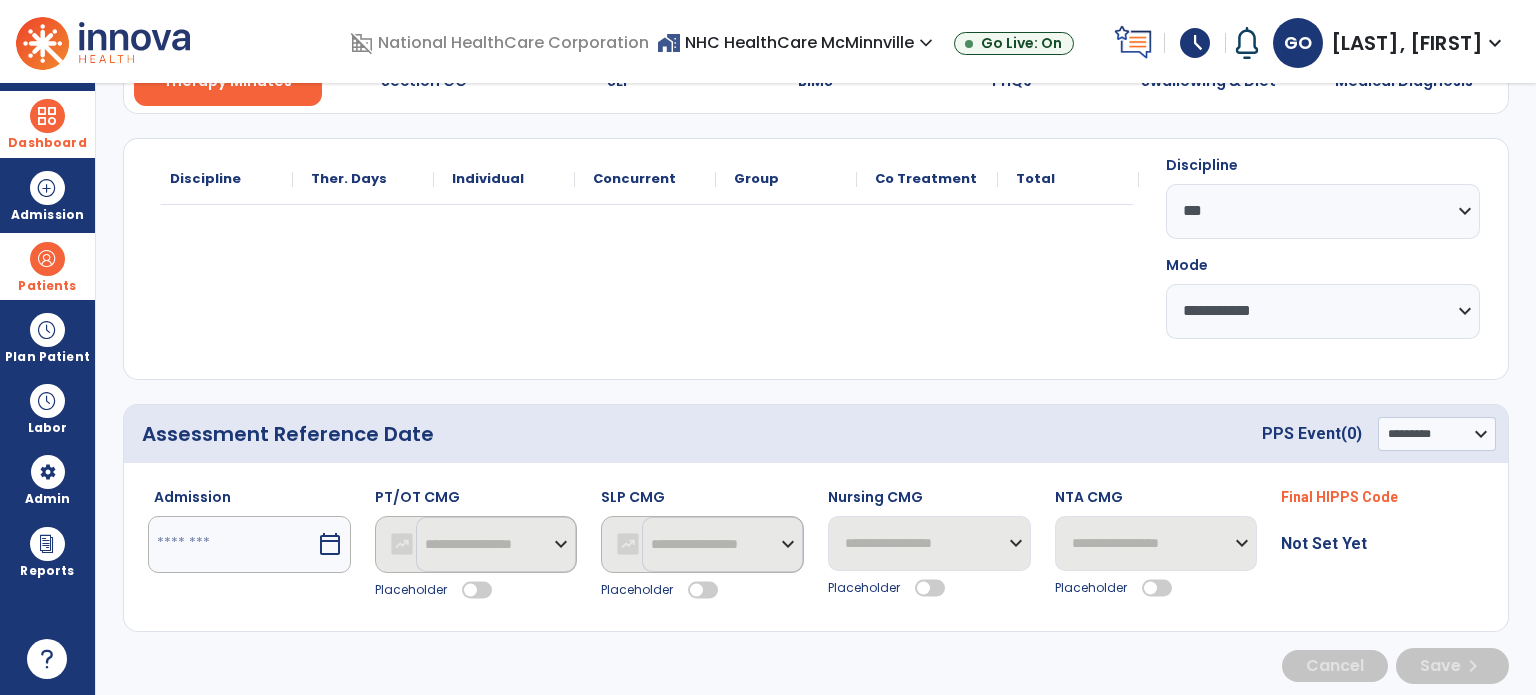 scroll, scrollTop: 208, scrollLeft: 0, axis: vertical 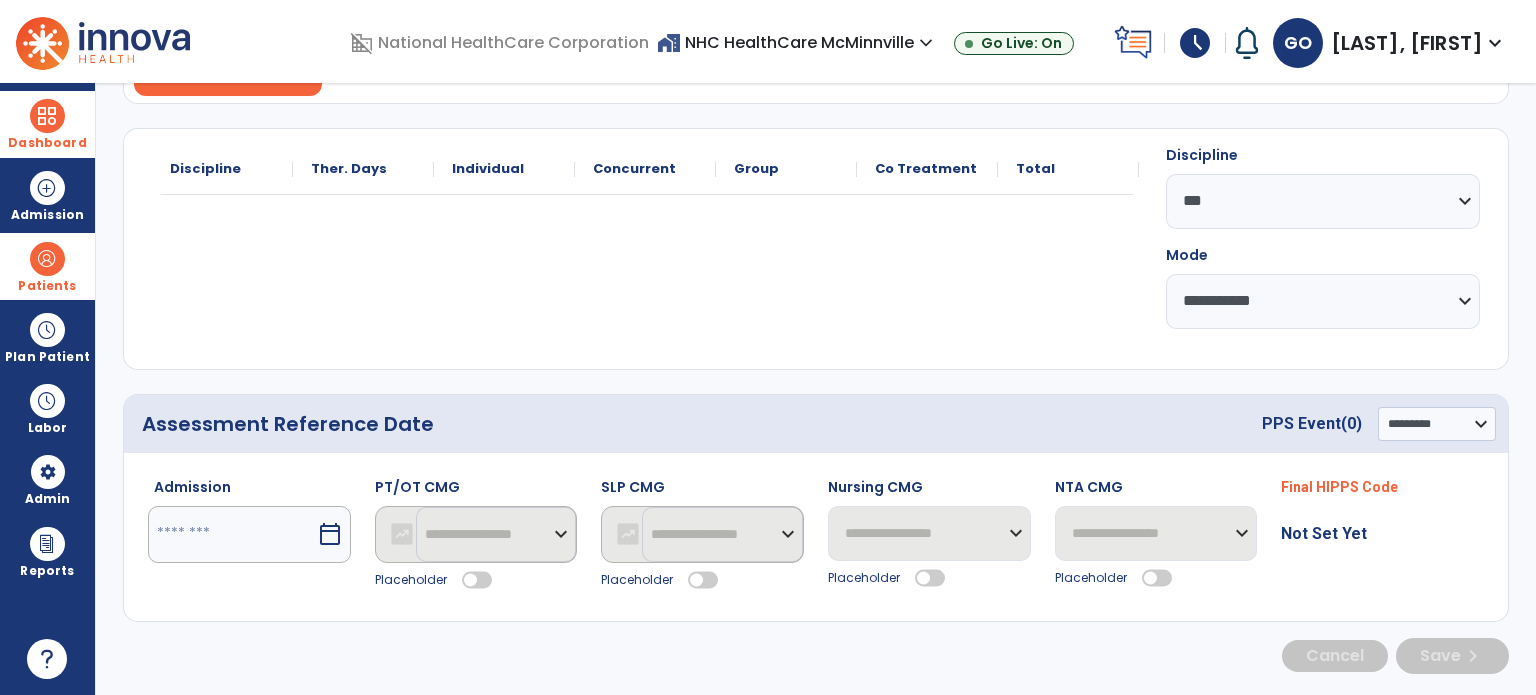 click at bounding box center (232, 534) 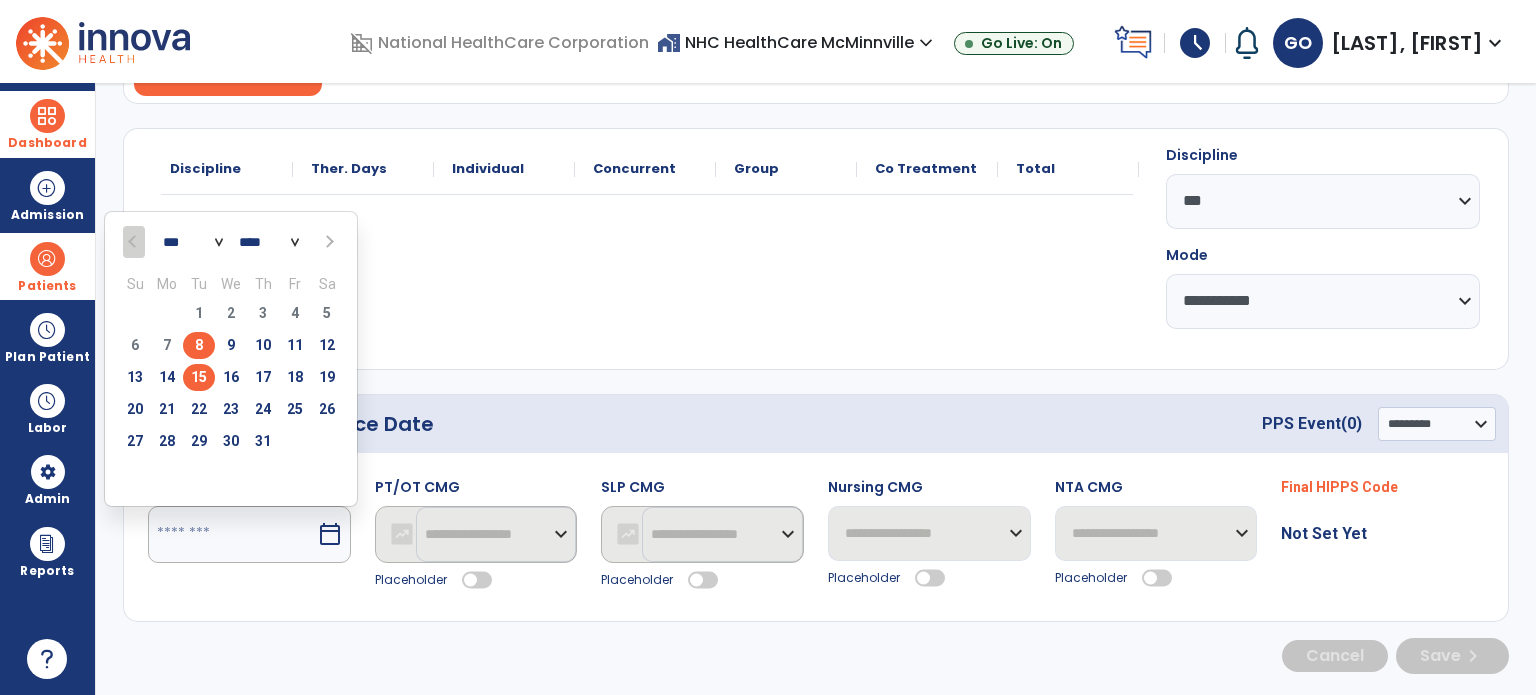 click on "8" at bounding box center [199, 345] 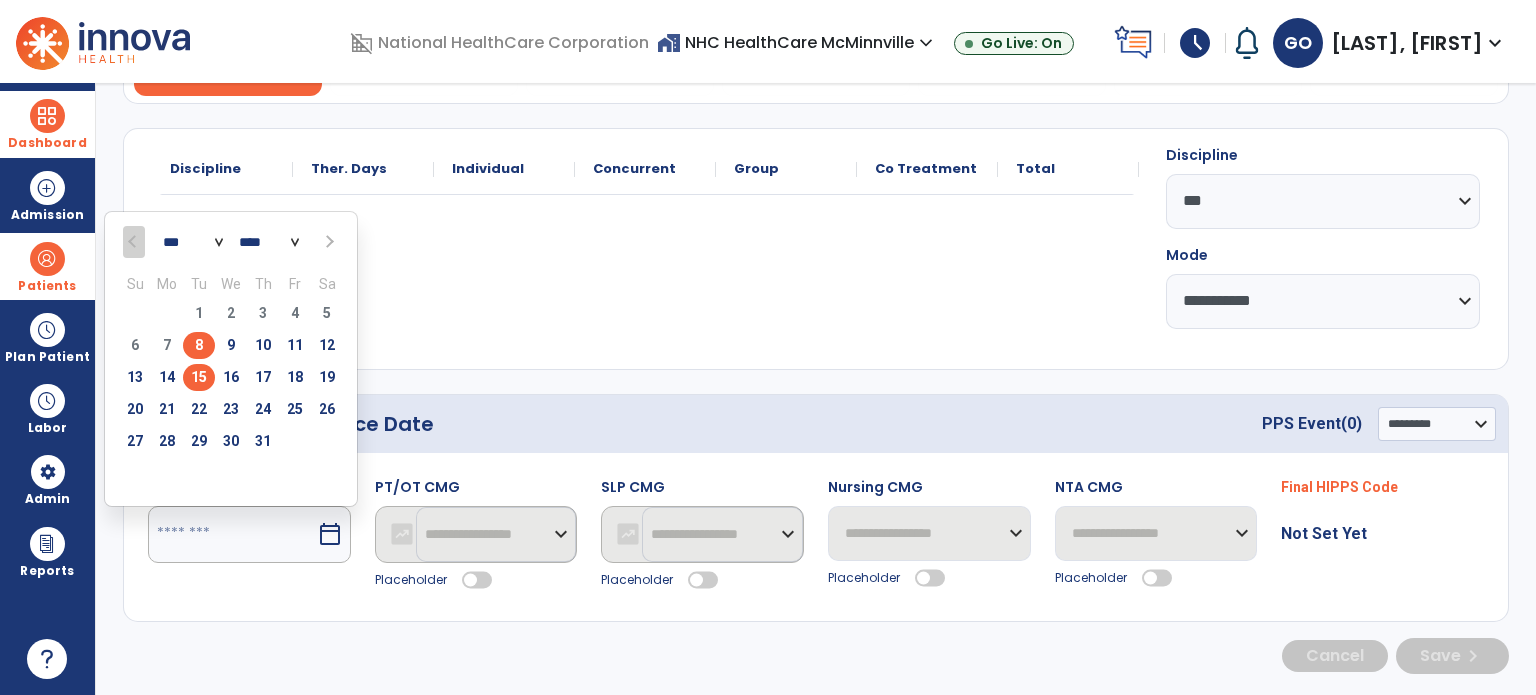 type on "********" 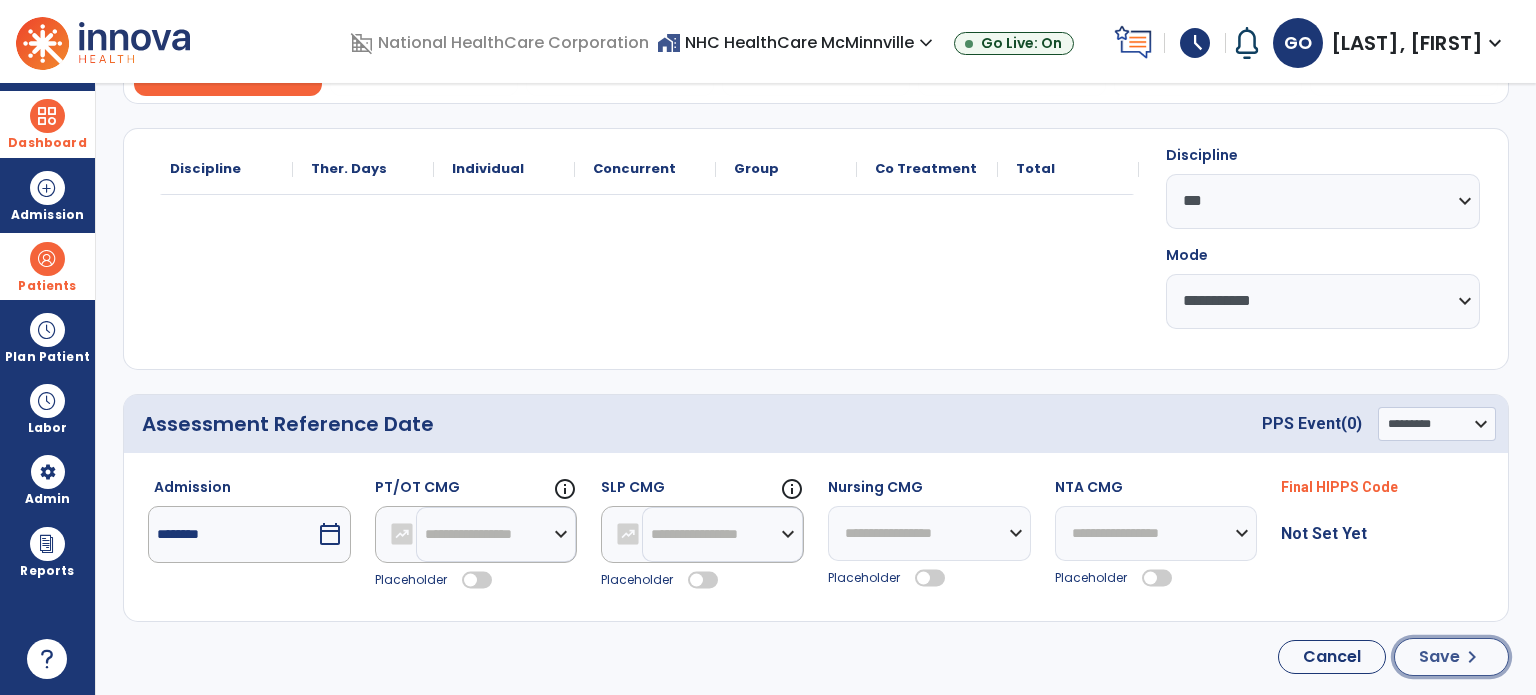 click on "Save  chevron_right" 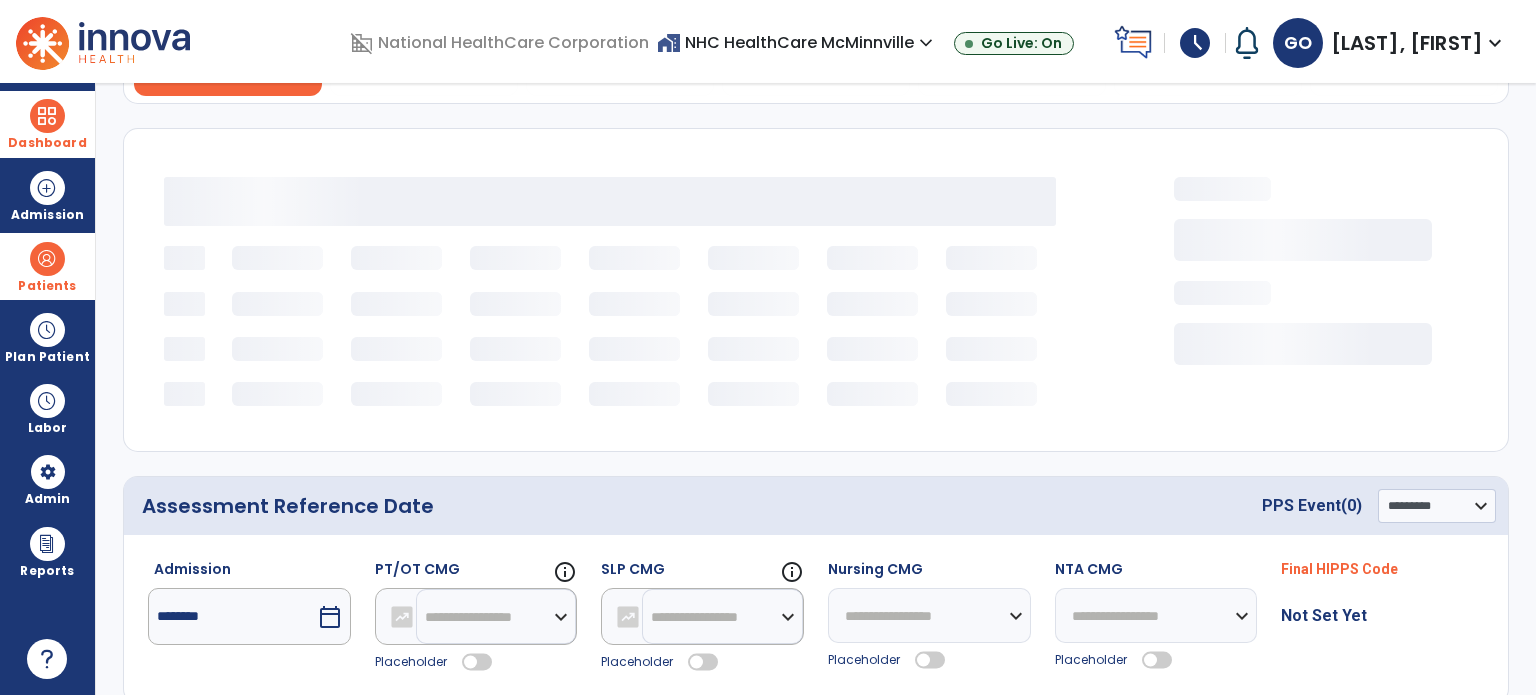 type 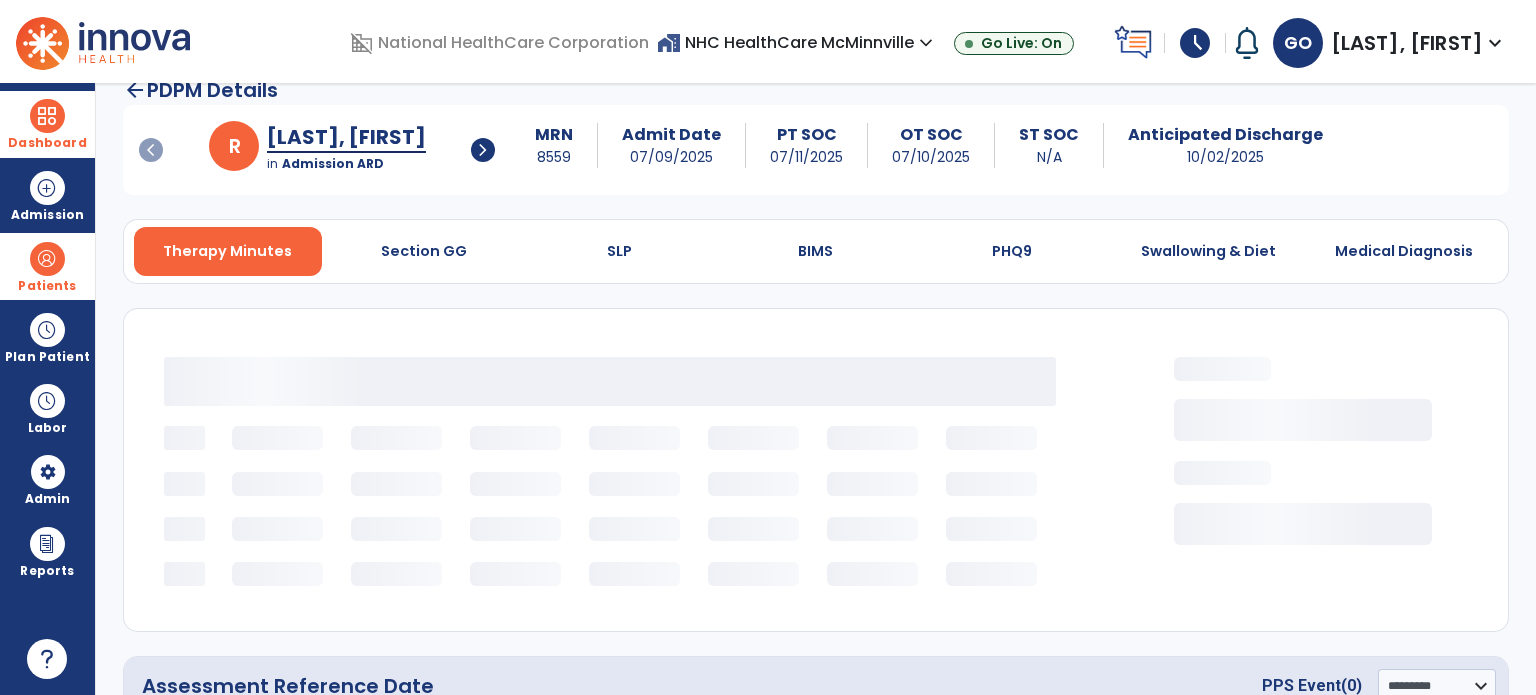 scroll, scrollTop: 0, scrollLeft: 0, axis: both 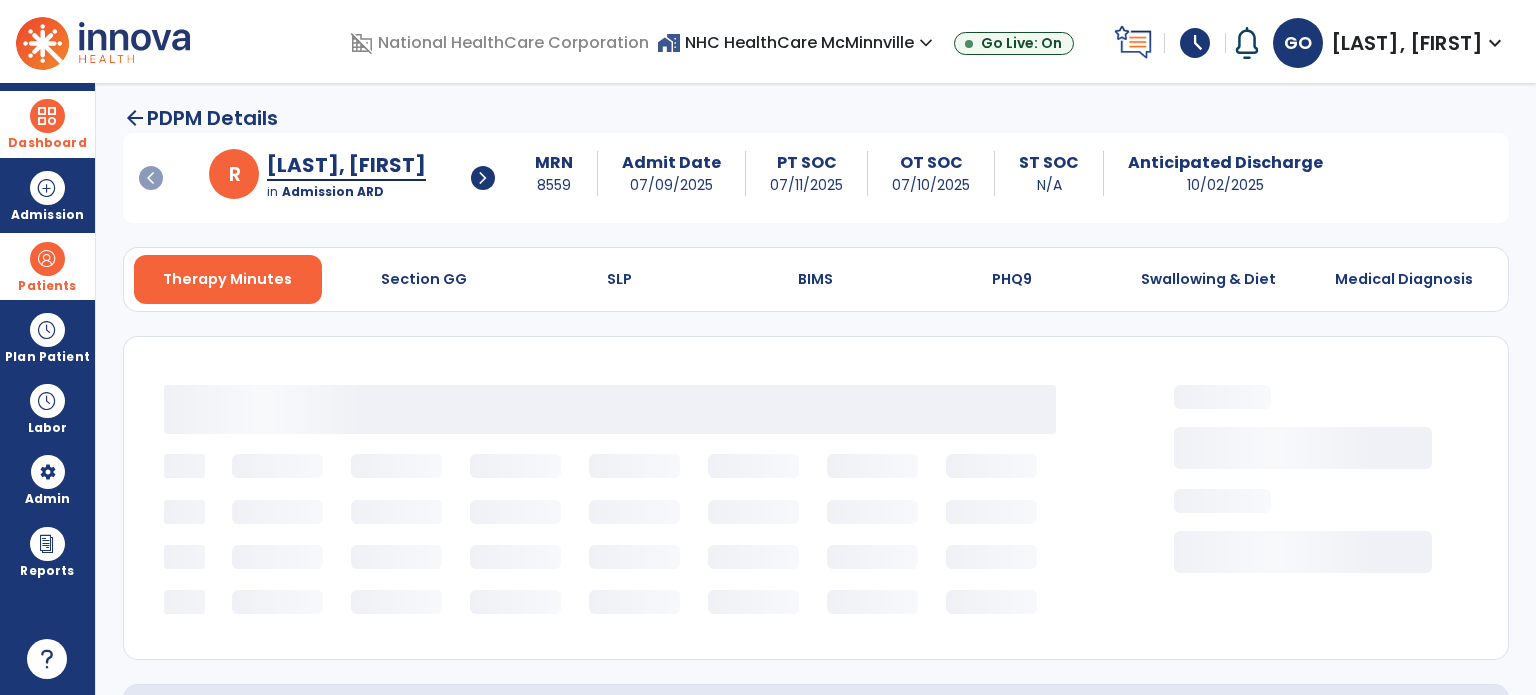 select on "***" 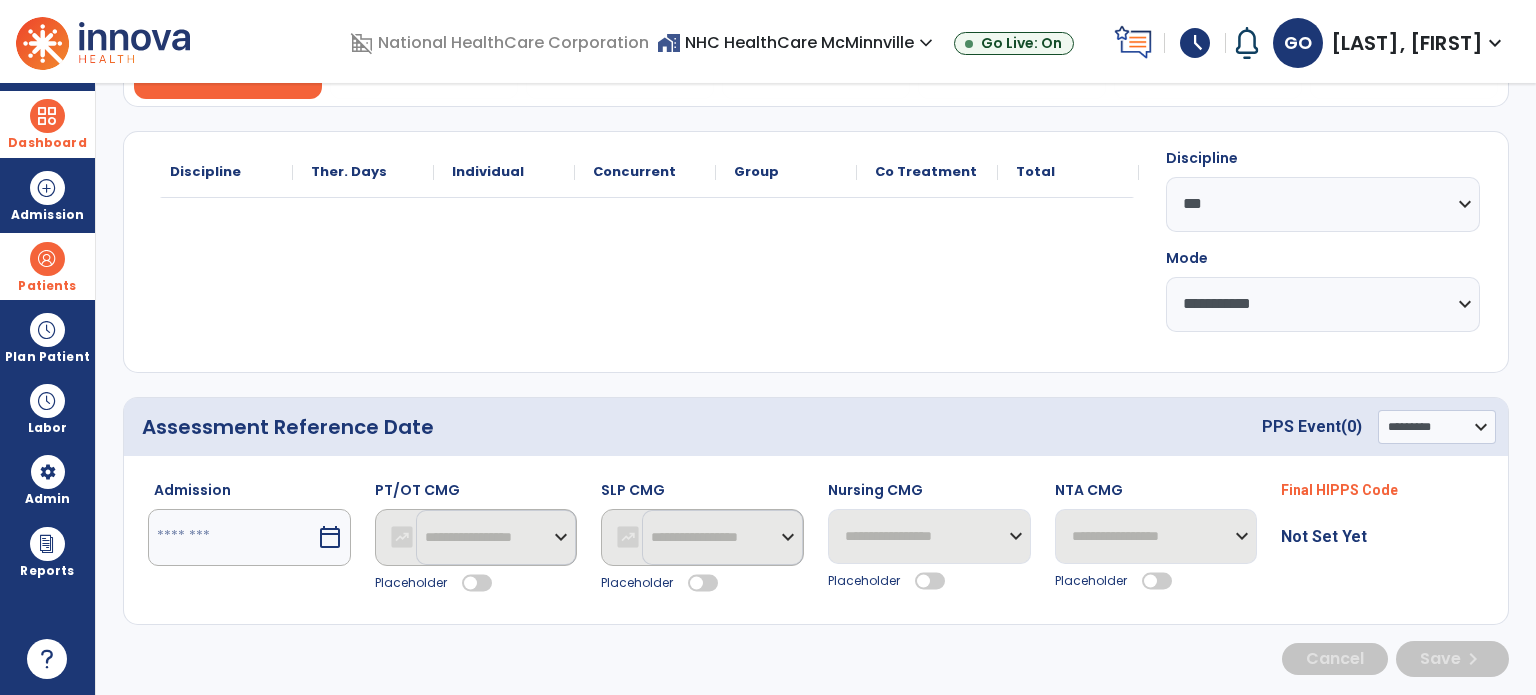 scroll, scrollTop: 208, scrollLeft: 0, axis: vertical 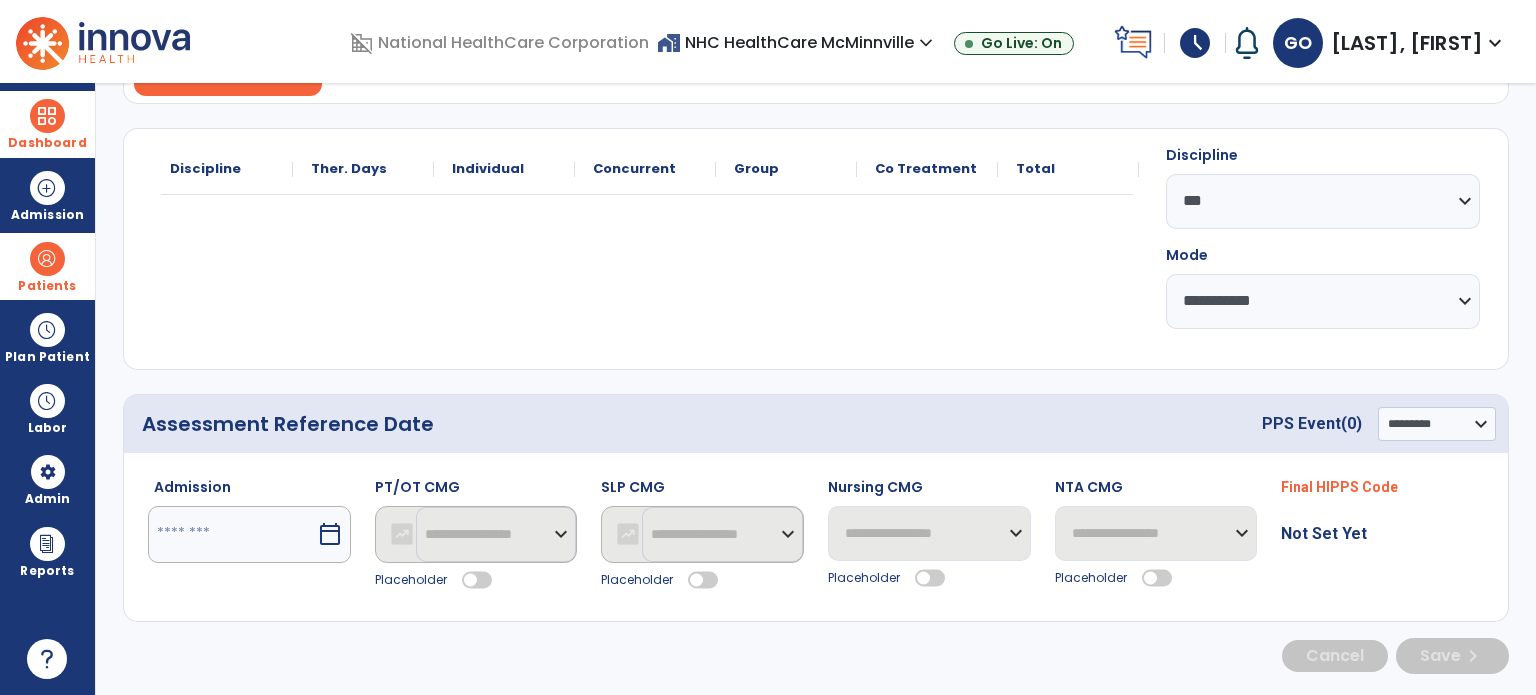 click at bounding box center (232, 534) 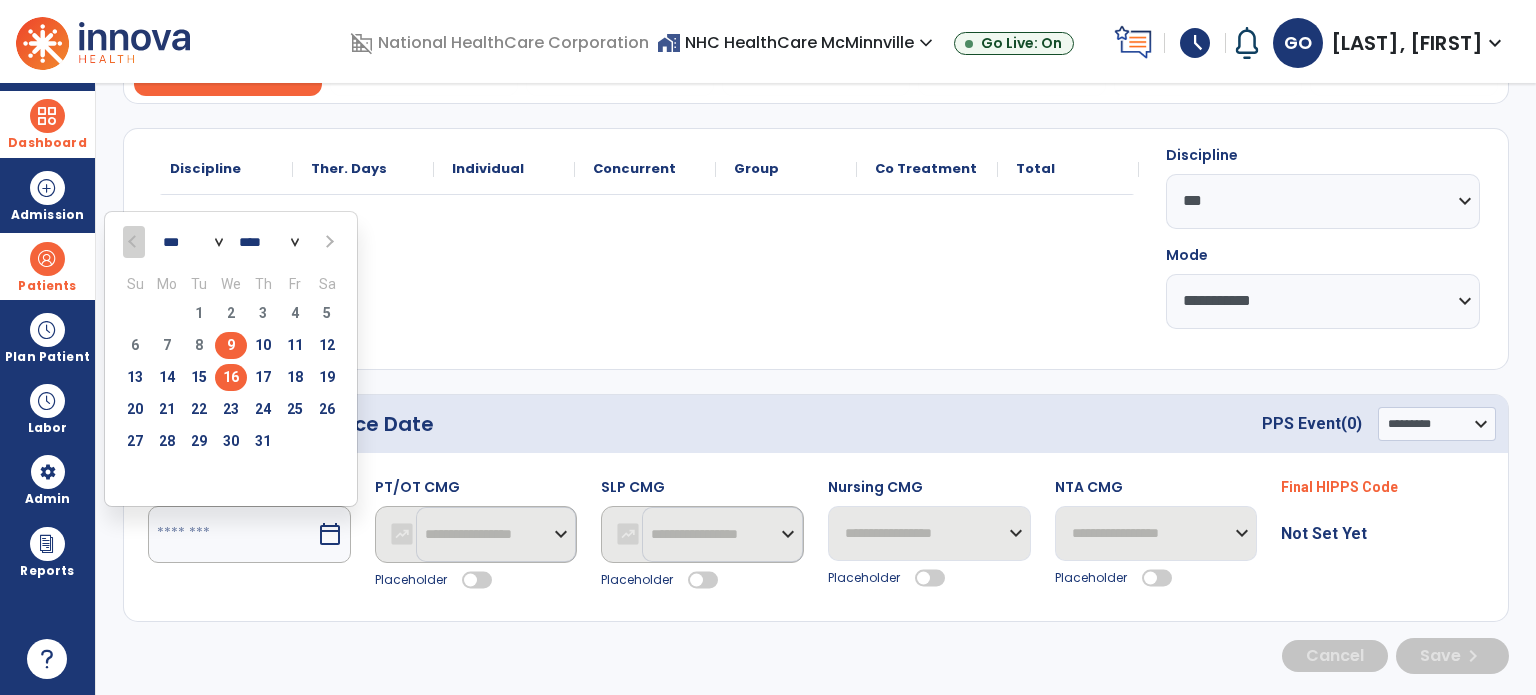 click on "16" at bounding box center (231, 377) 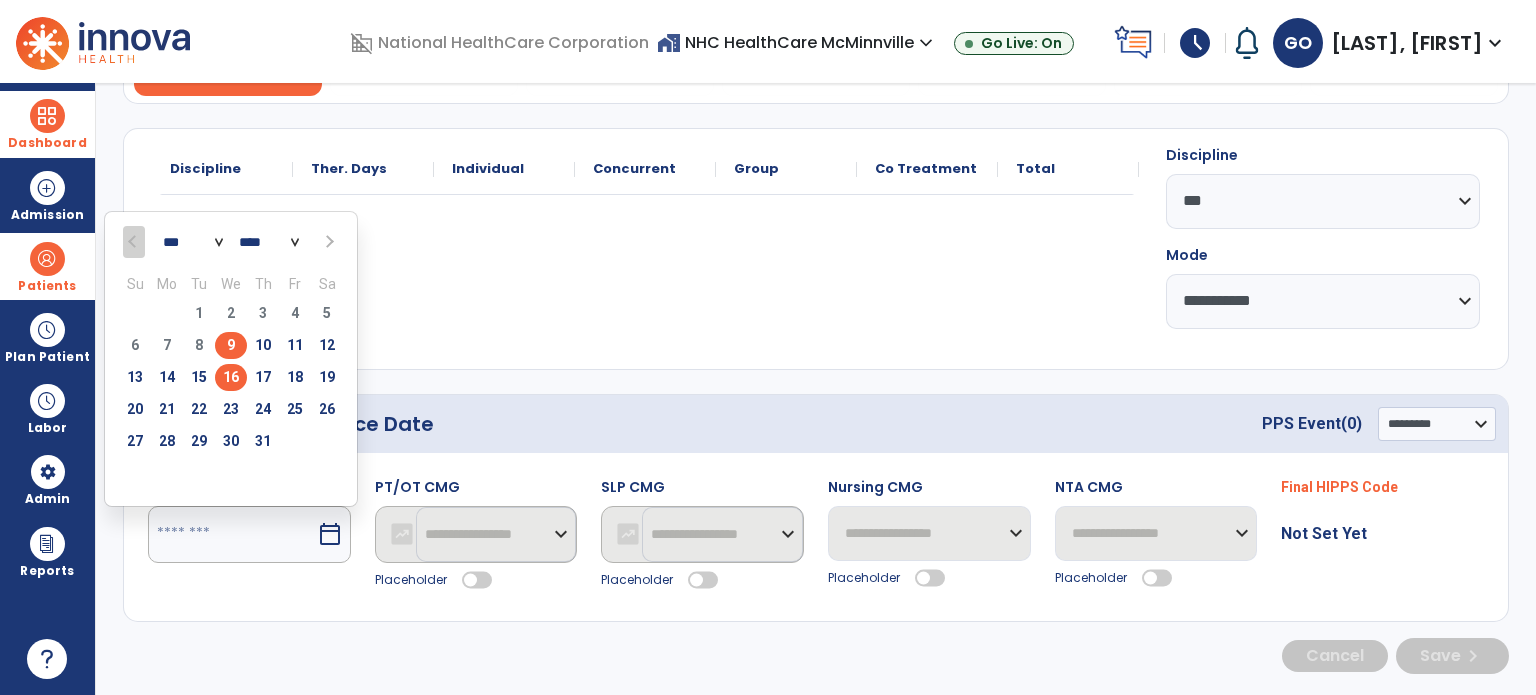 type on "*********" 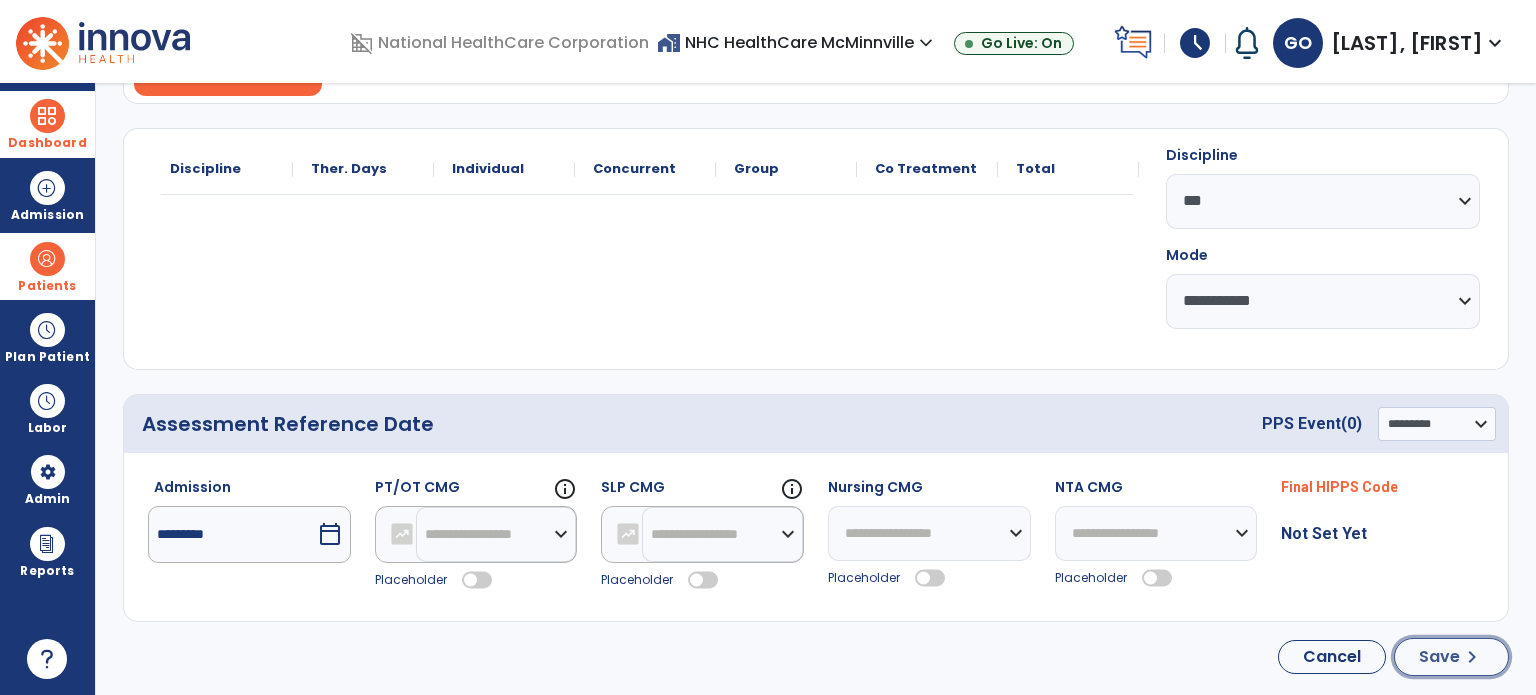 click on "Save" 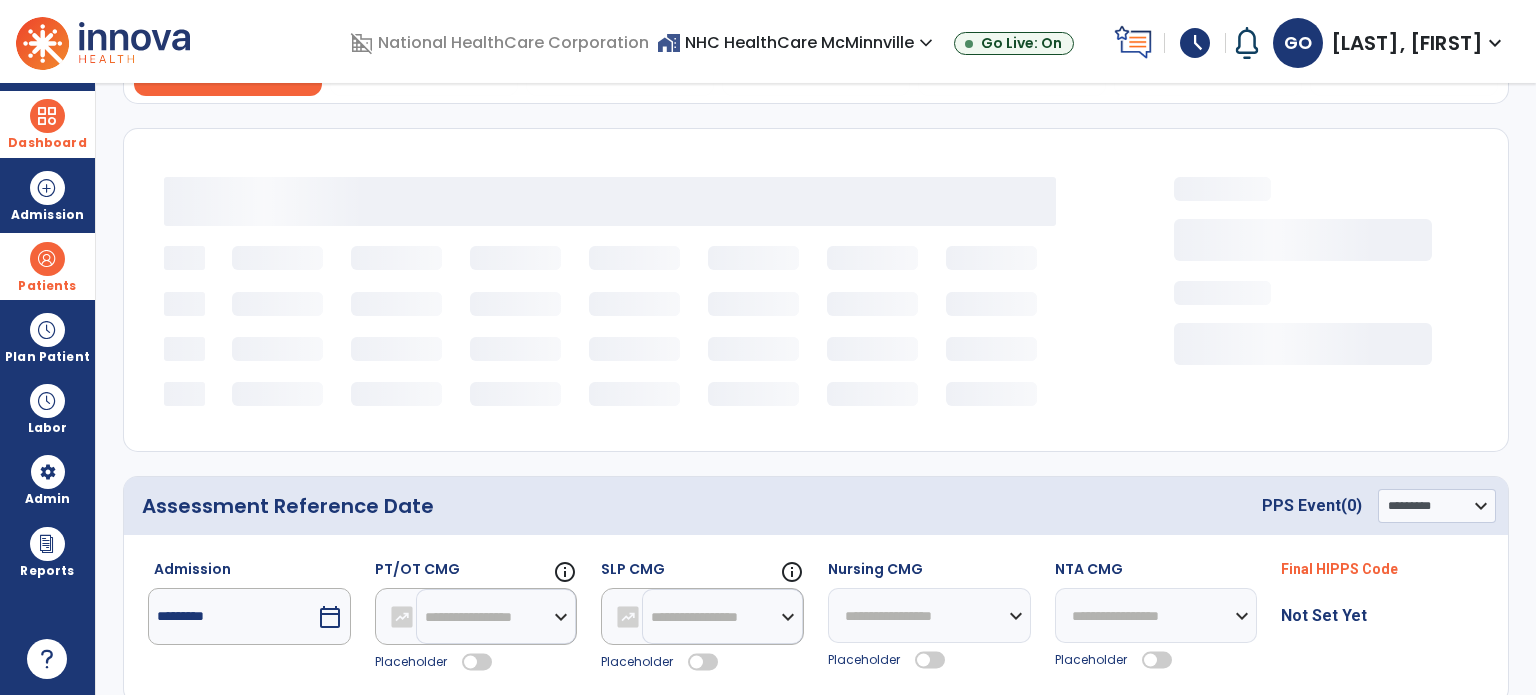 type 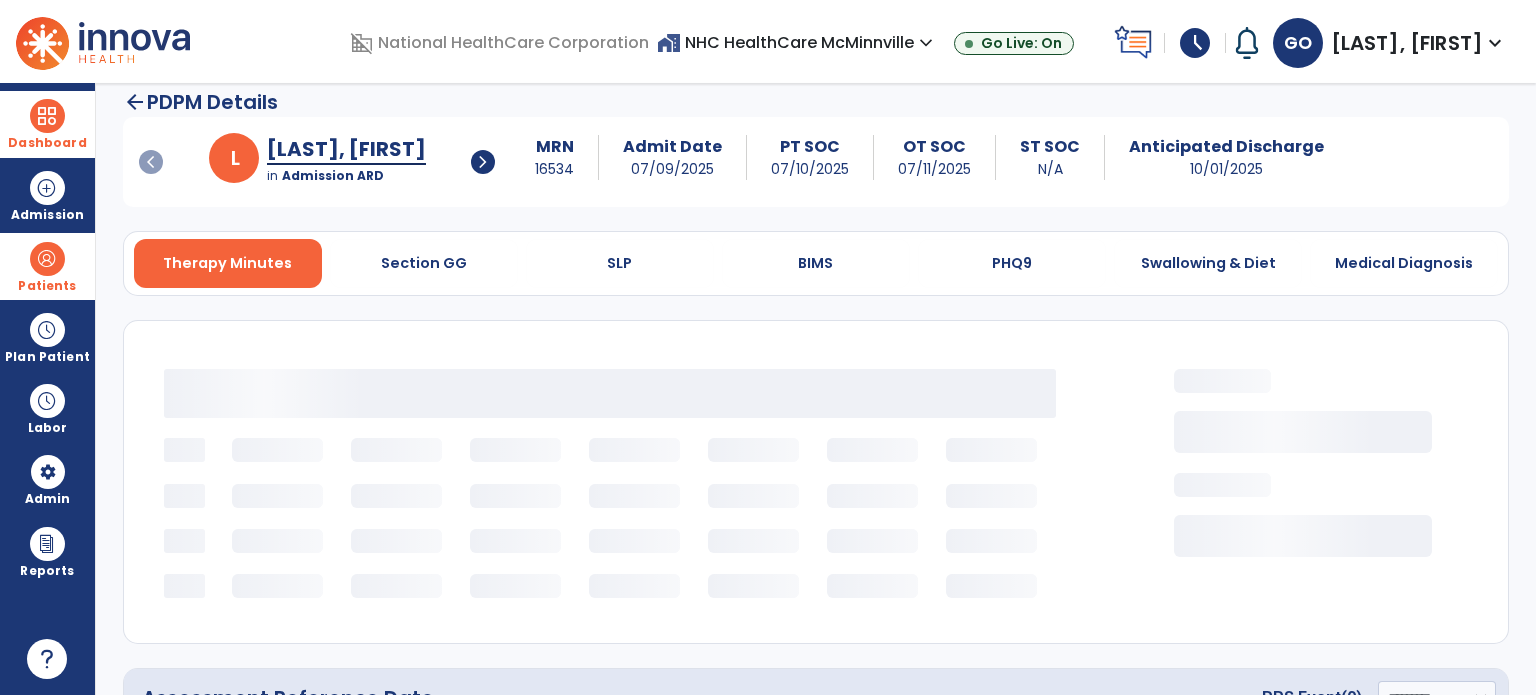 scroll, scrollTop: 0, scrollLeft: 0, axis: both 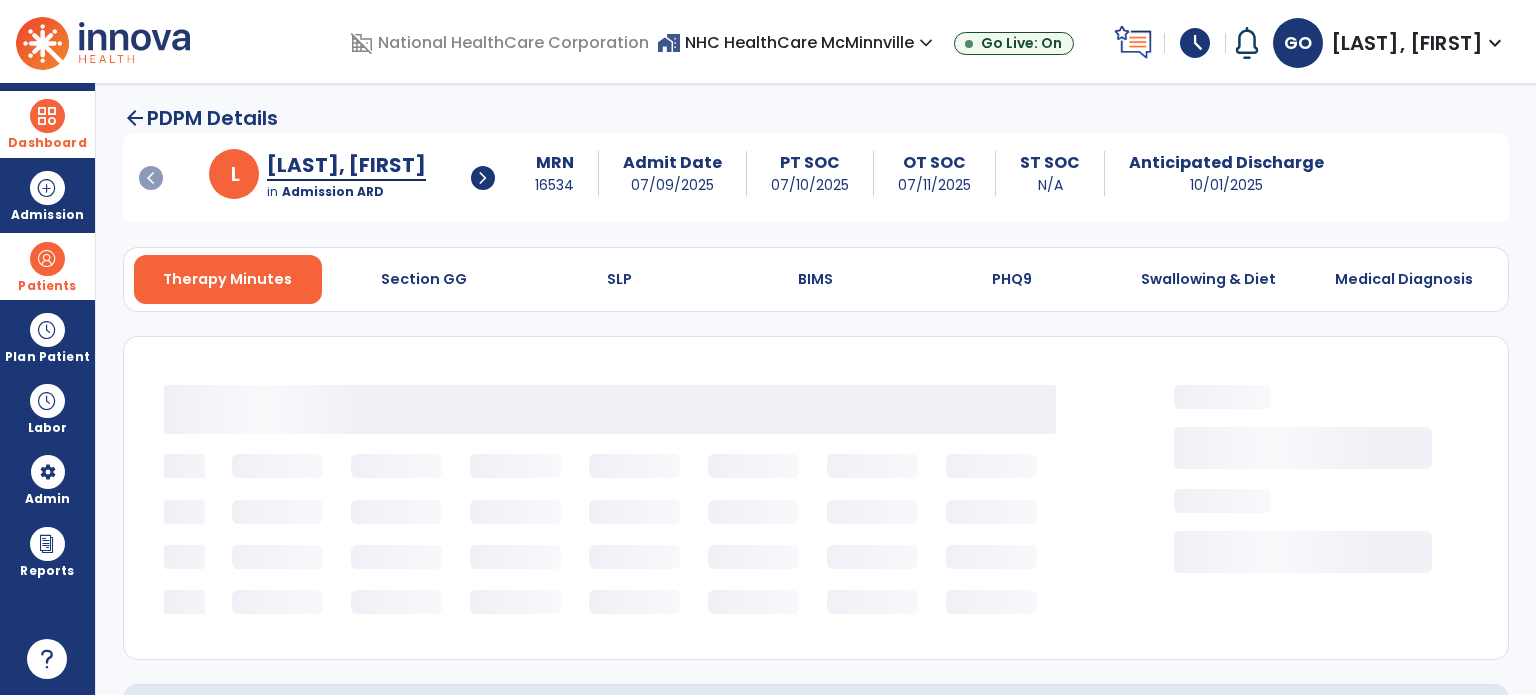 select on "***" 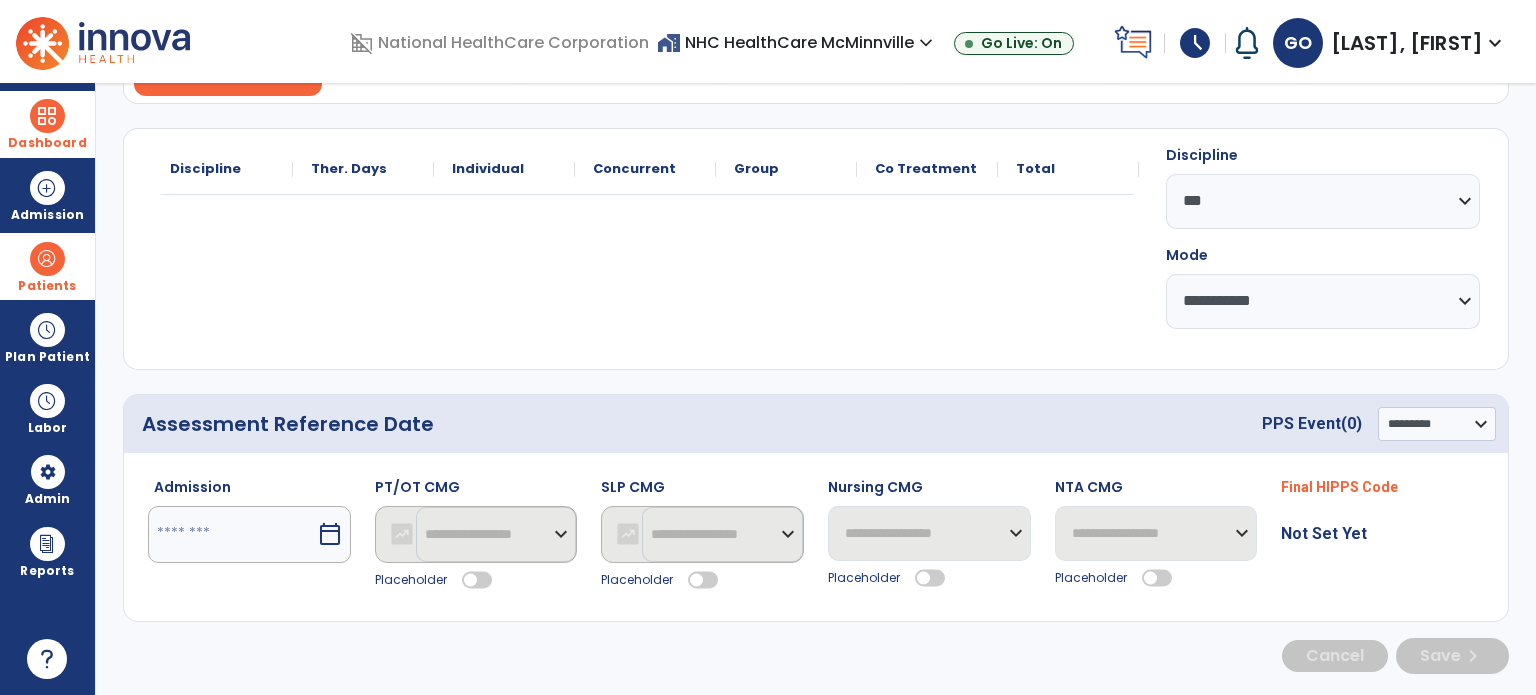 scroll, scrollTop: 208, scrollLeft: 0, axis: vertical 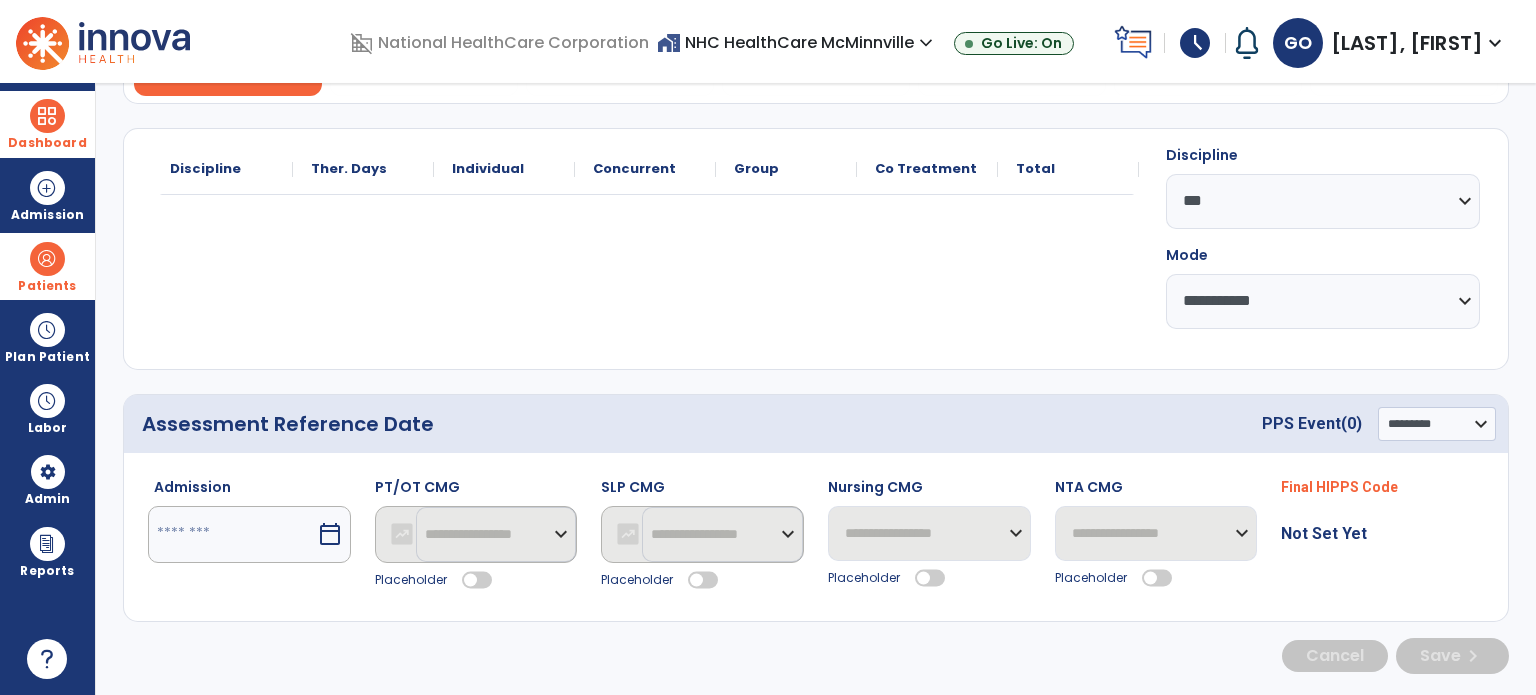 click at bounding box center [232, 534] 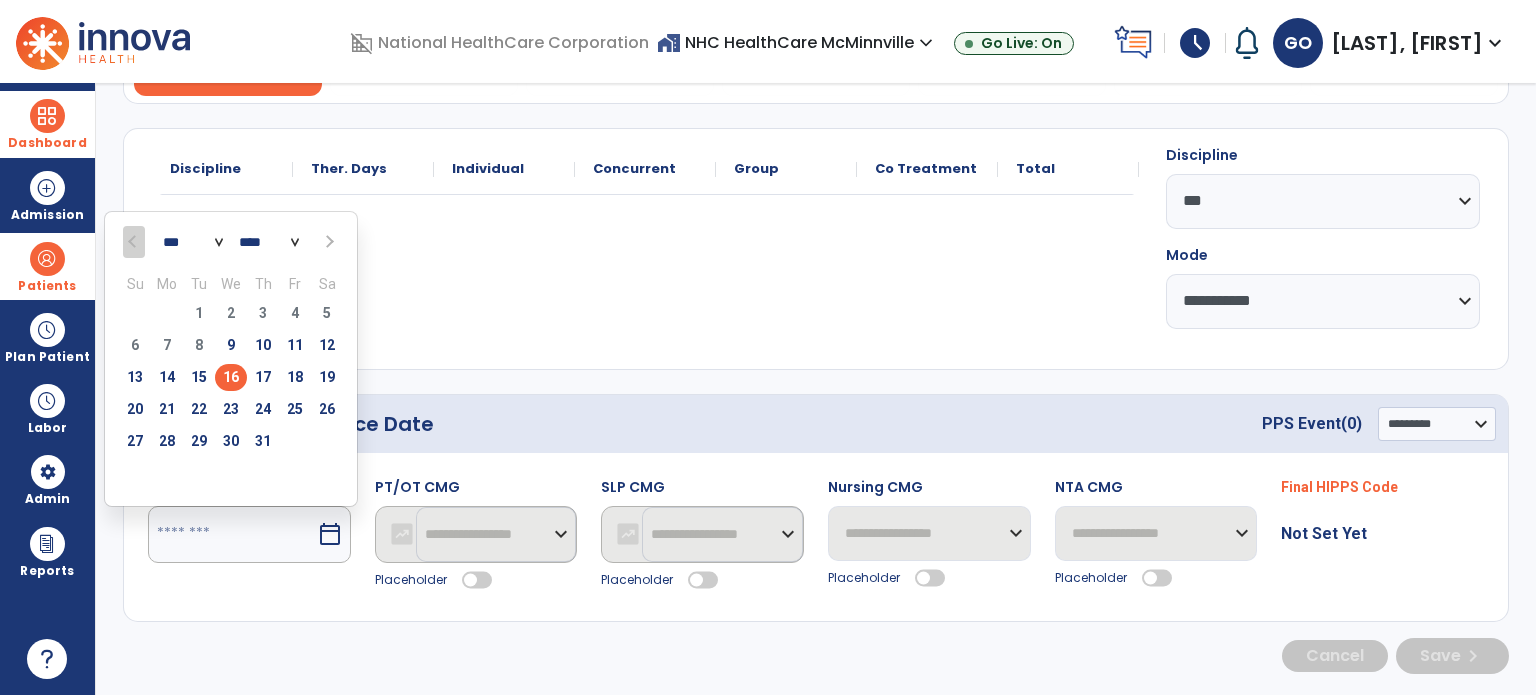 click on "16" at bounding box center (231, 377) 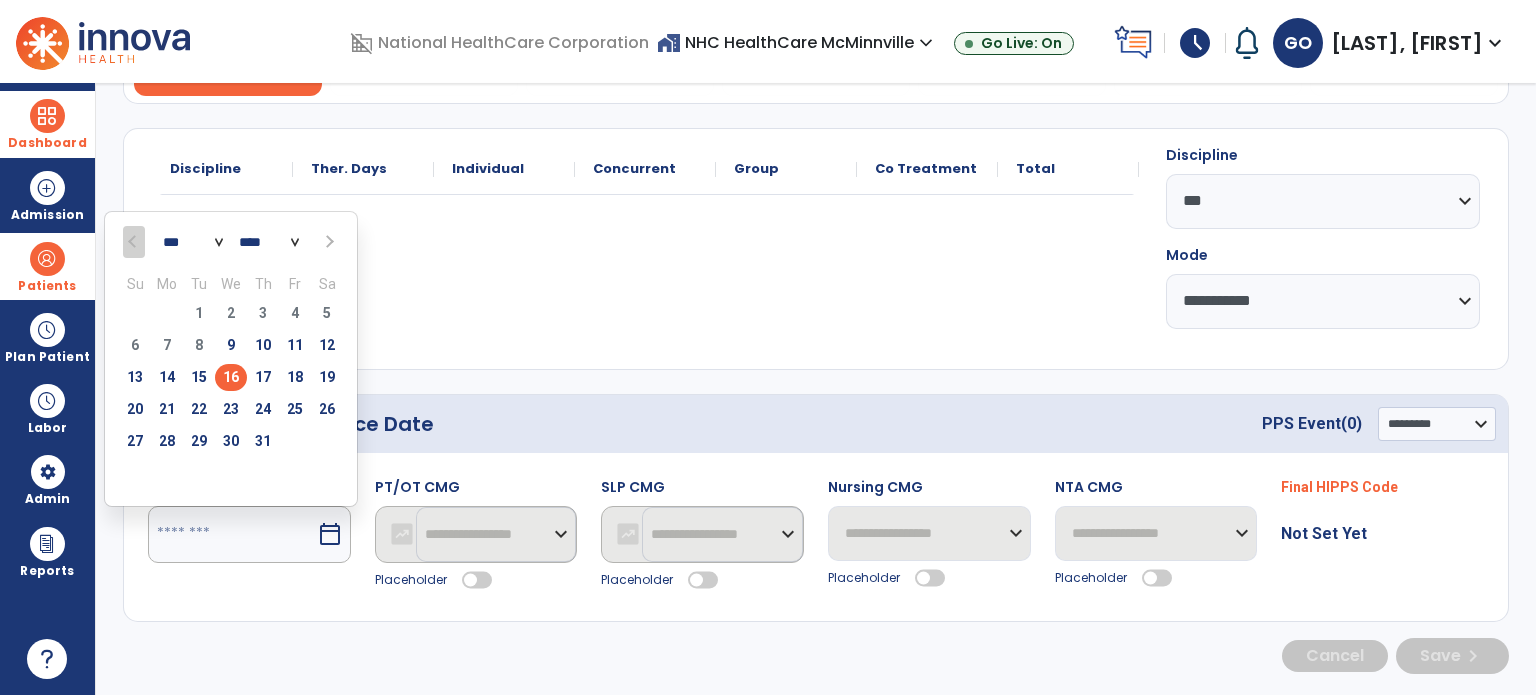 type on "*********" 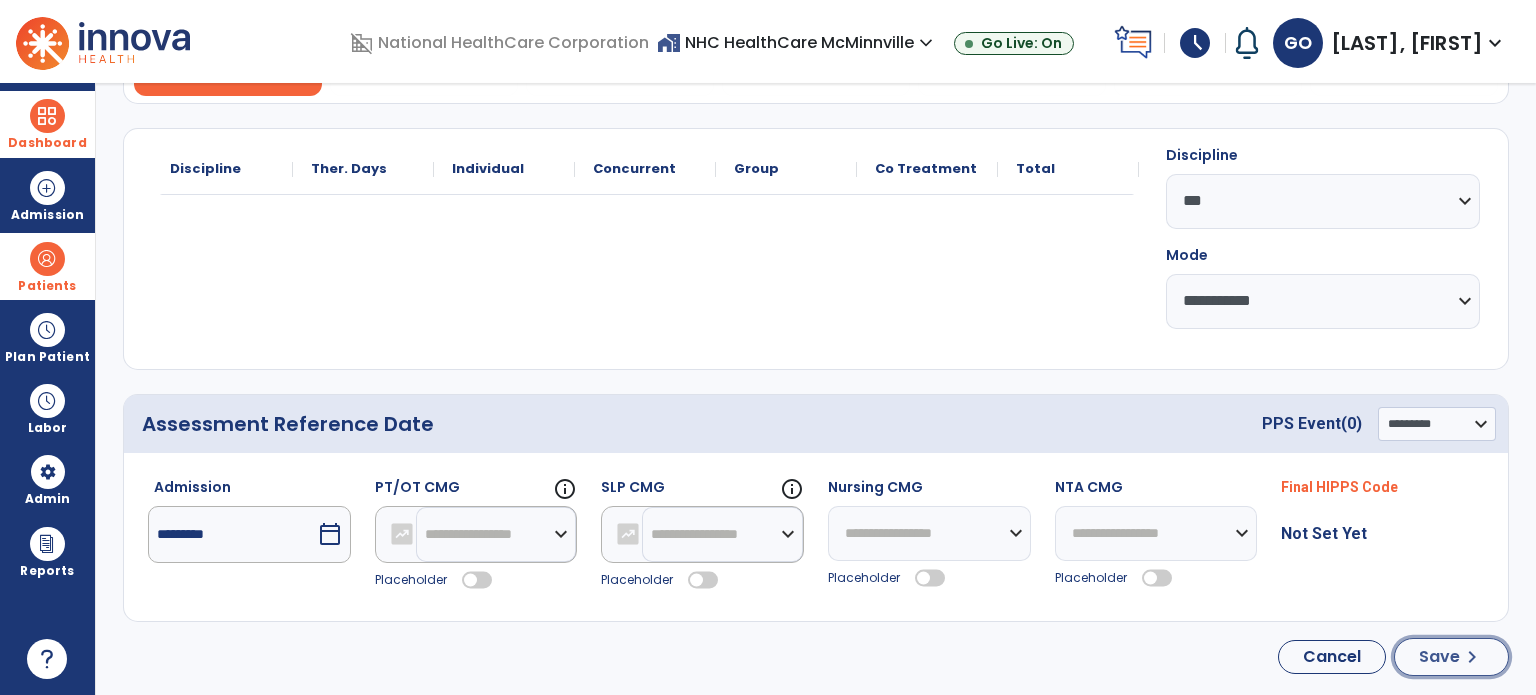 click on "chevron_right" 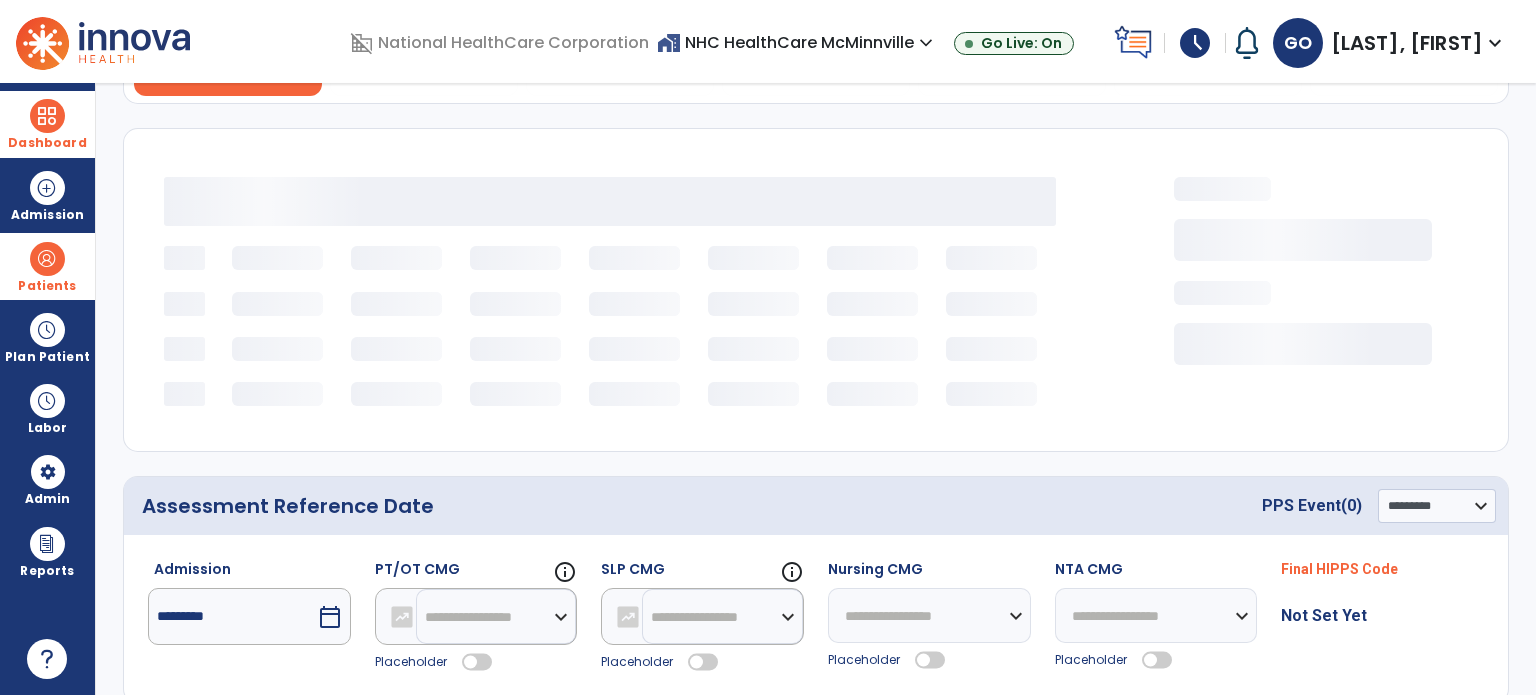 type 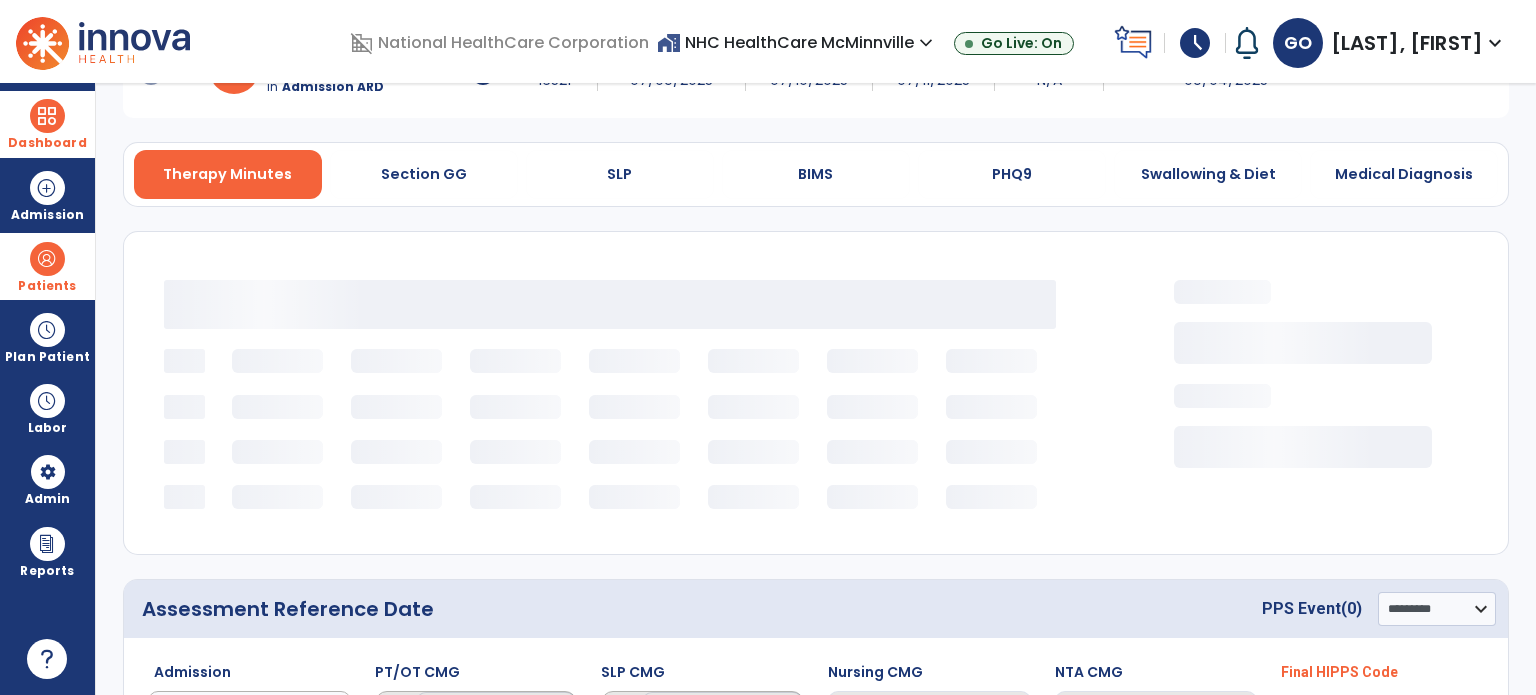 scroll, scrollTop: 0, scrollLeft: 0, axis: both 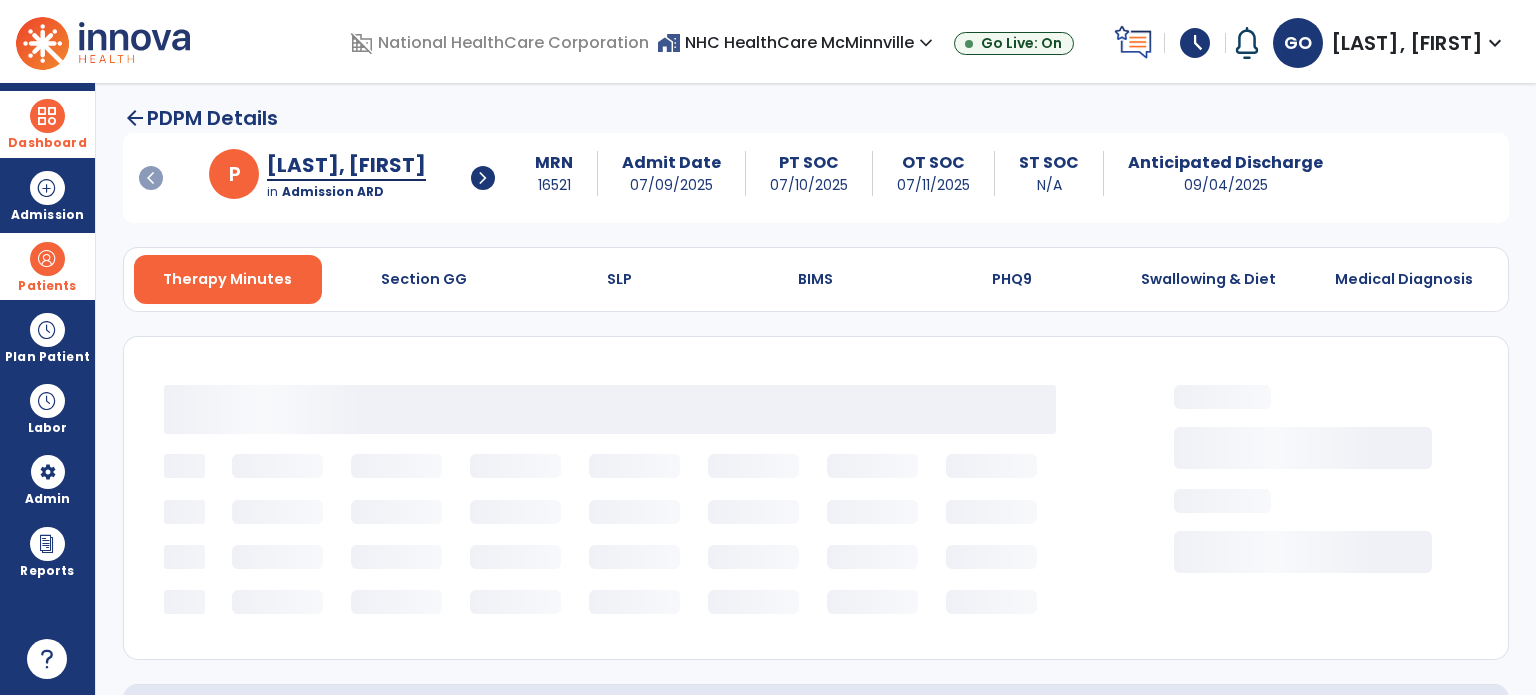 select on "***" 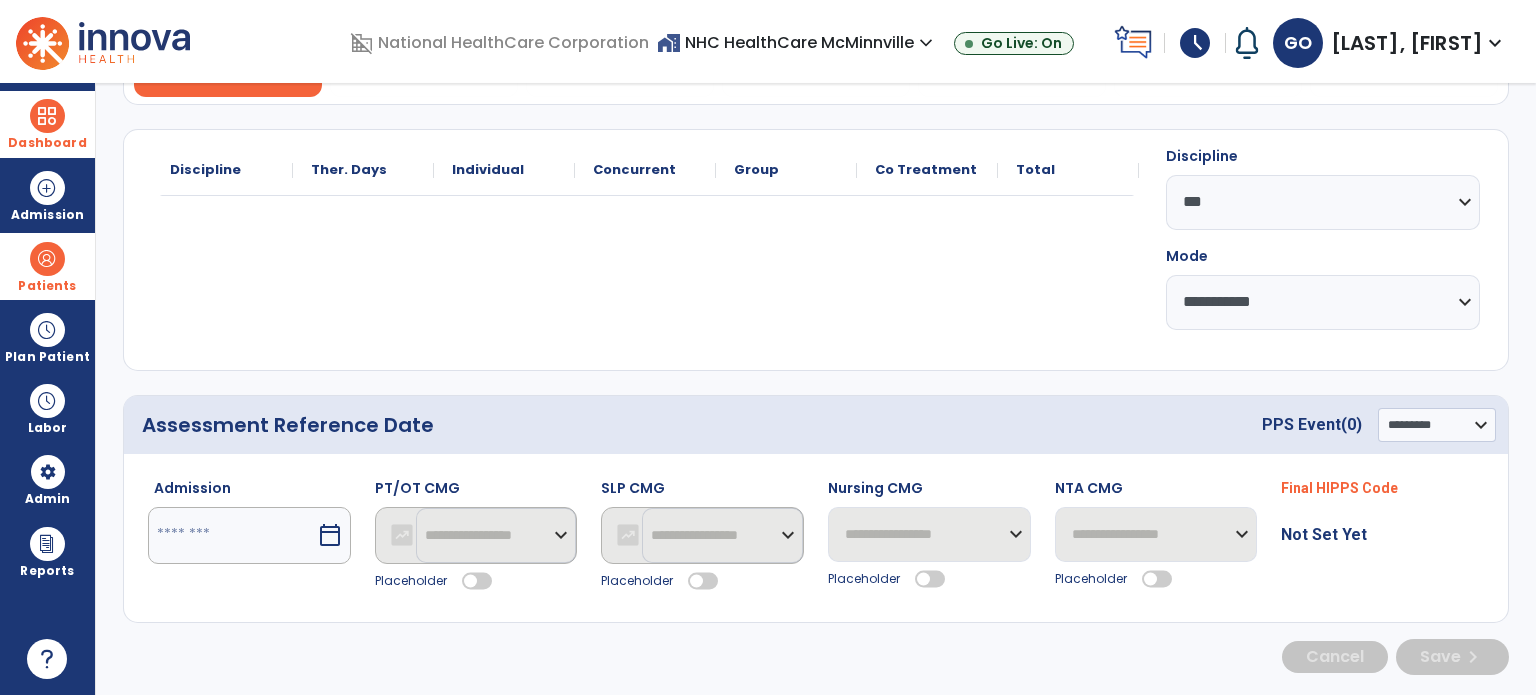 scroll, scrollTop: 208, scrollLeft: 0, axis: vertical 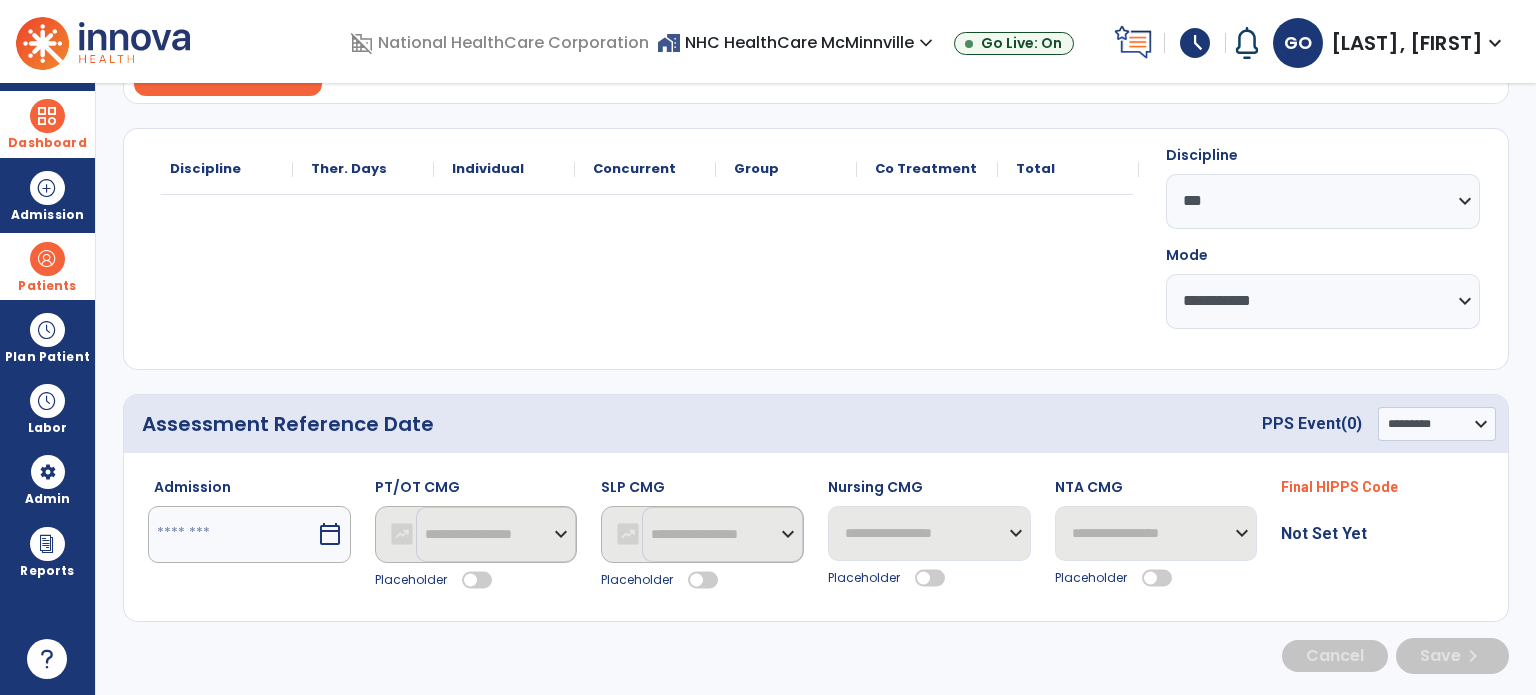 click at bounding box center [232, 534] 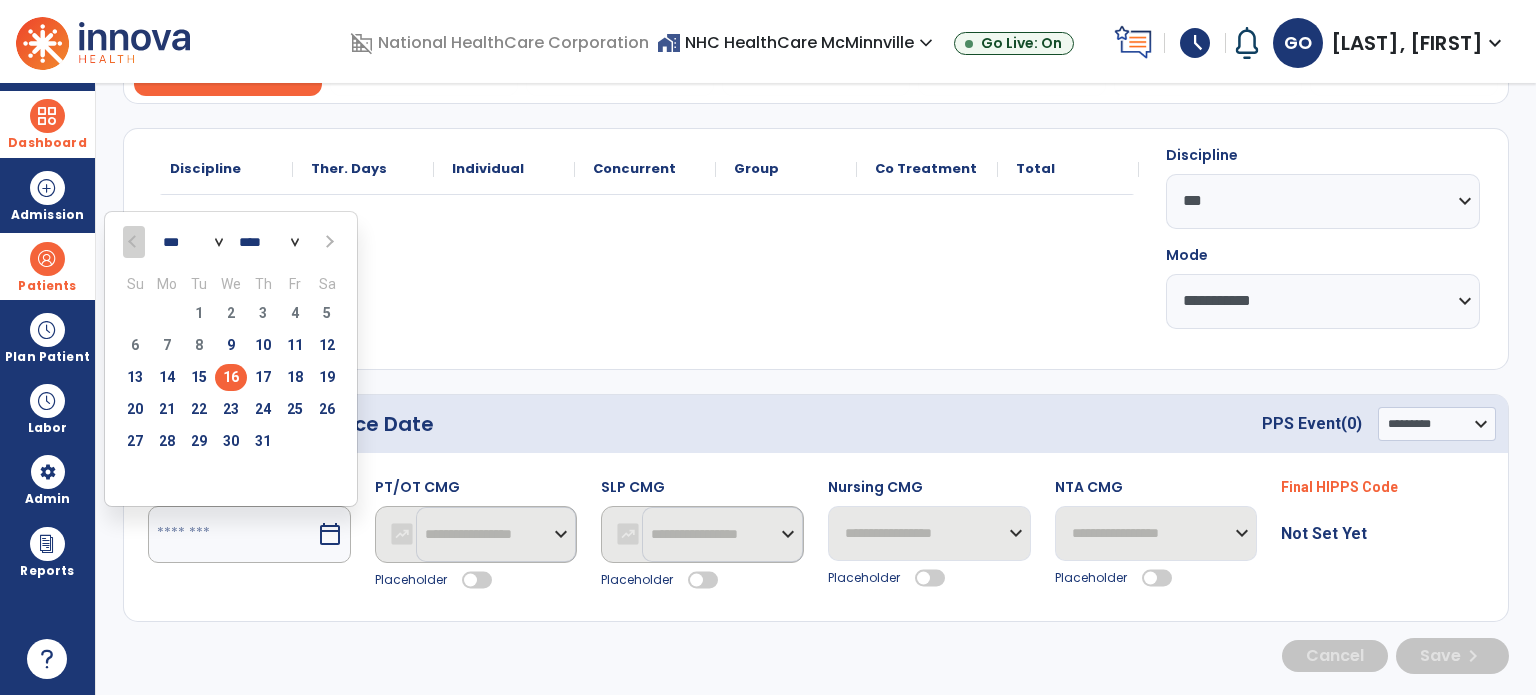 click on "16" at bounding box center (231, 377) 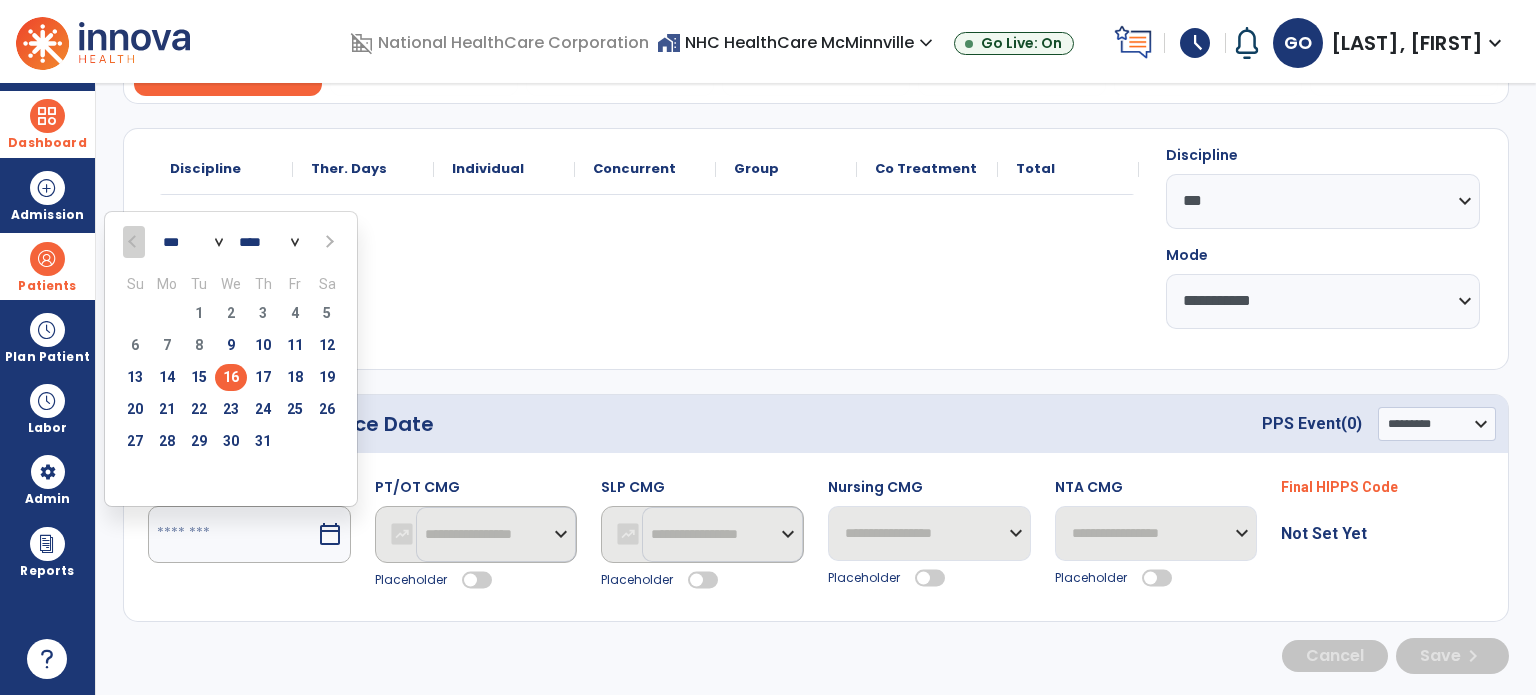 type on "*********" 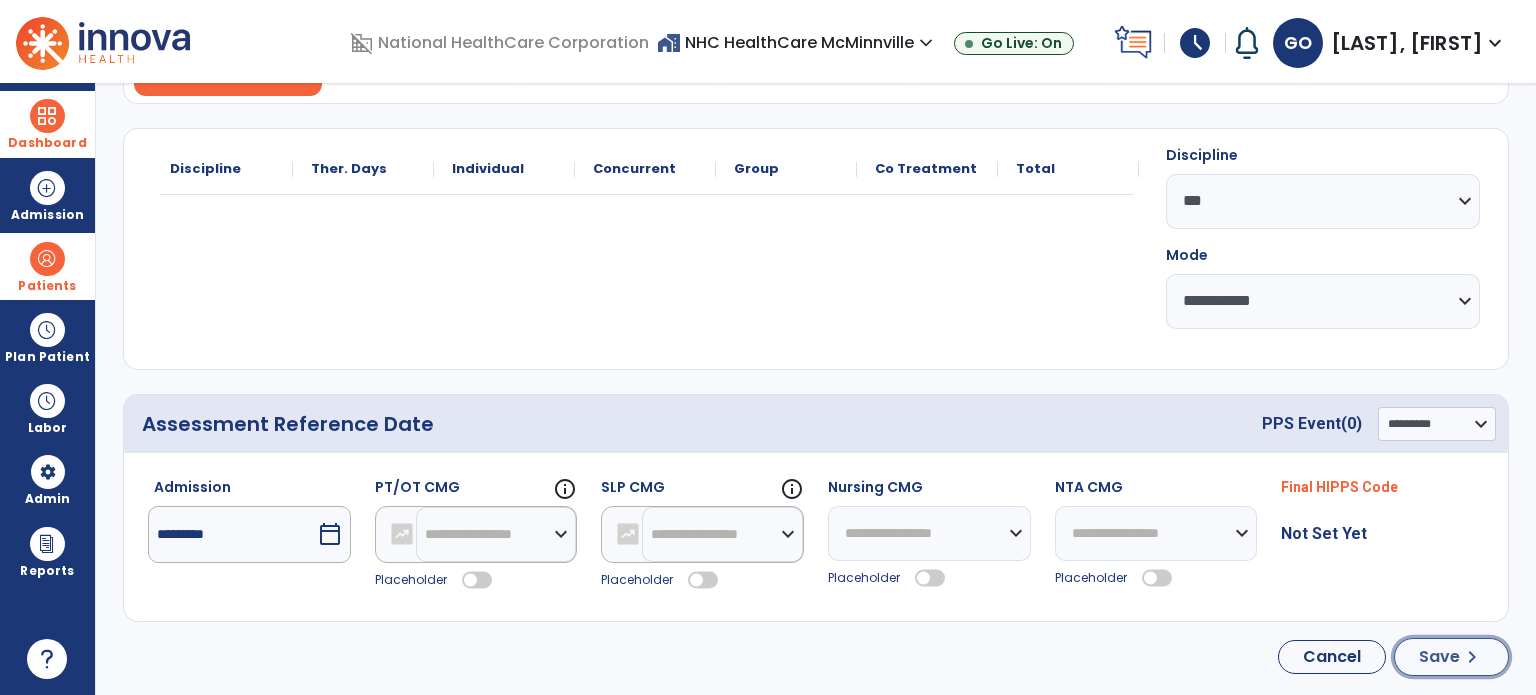 click on "Save" 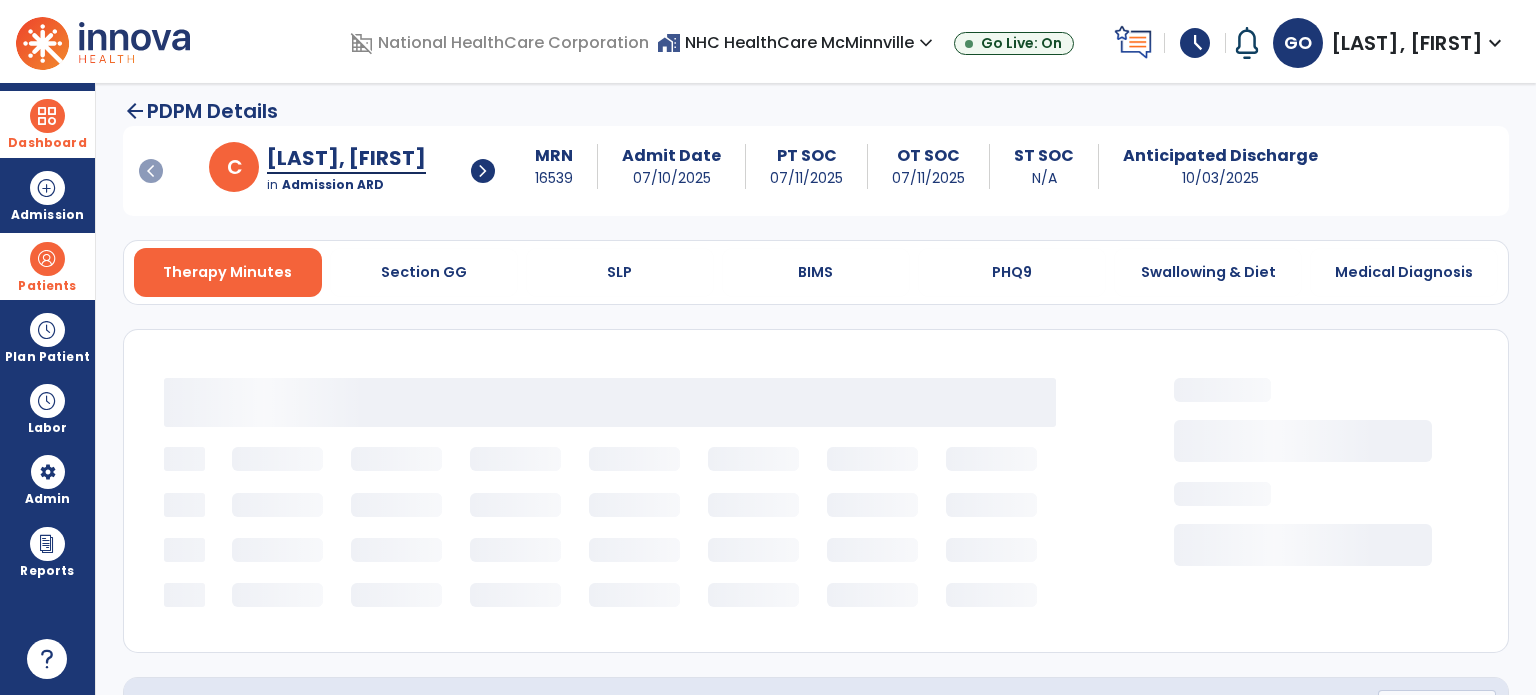 scroll, scrollTop: 0, scrollLeft: 0, axis: both 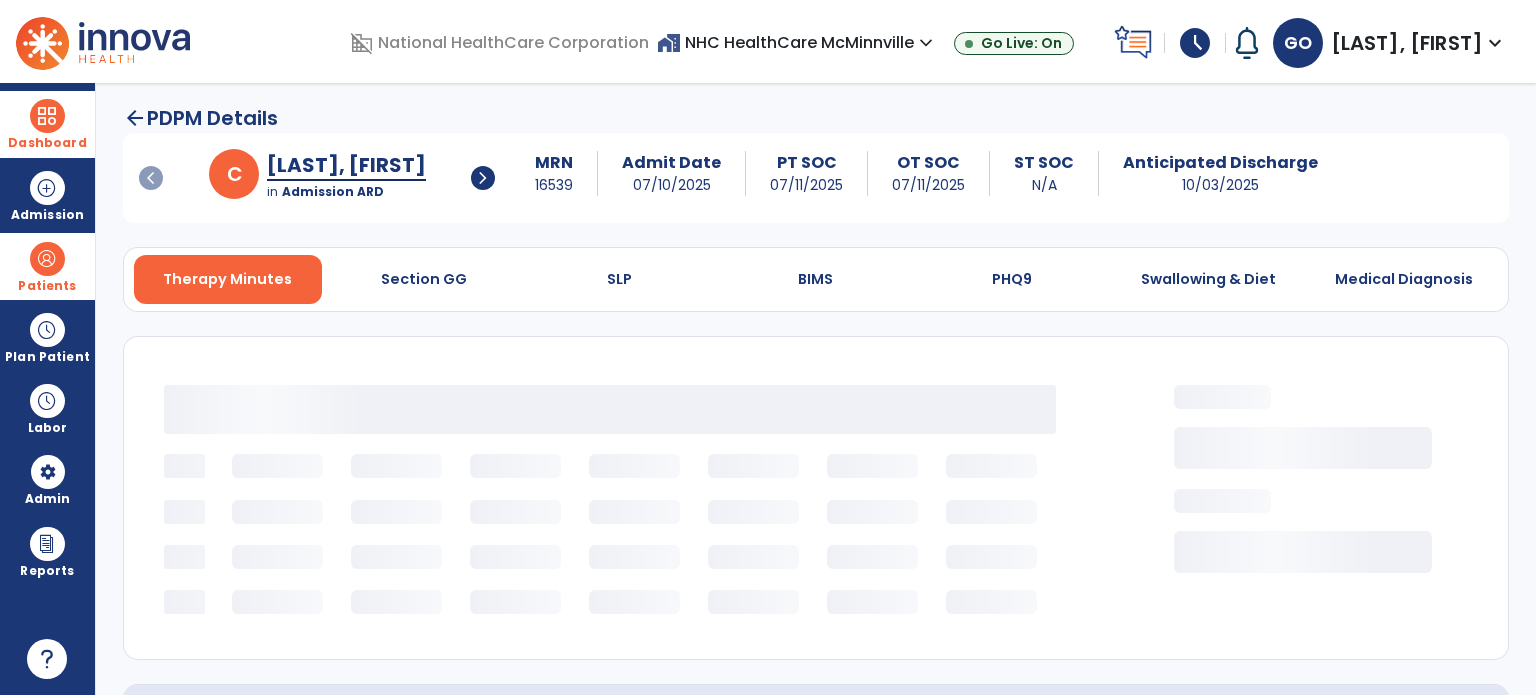 select on "***" 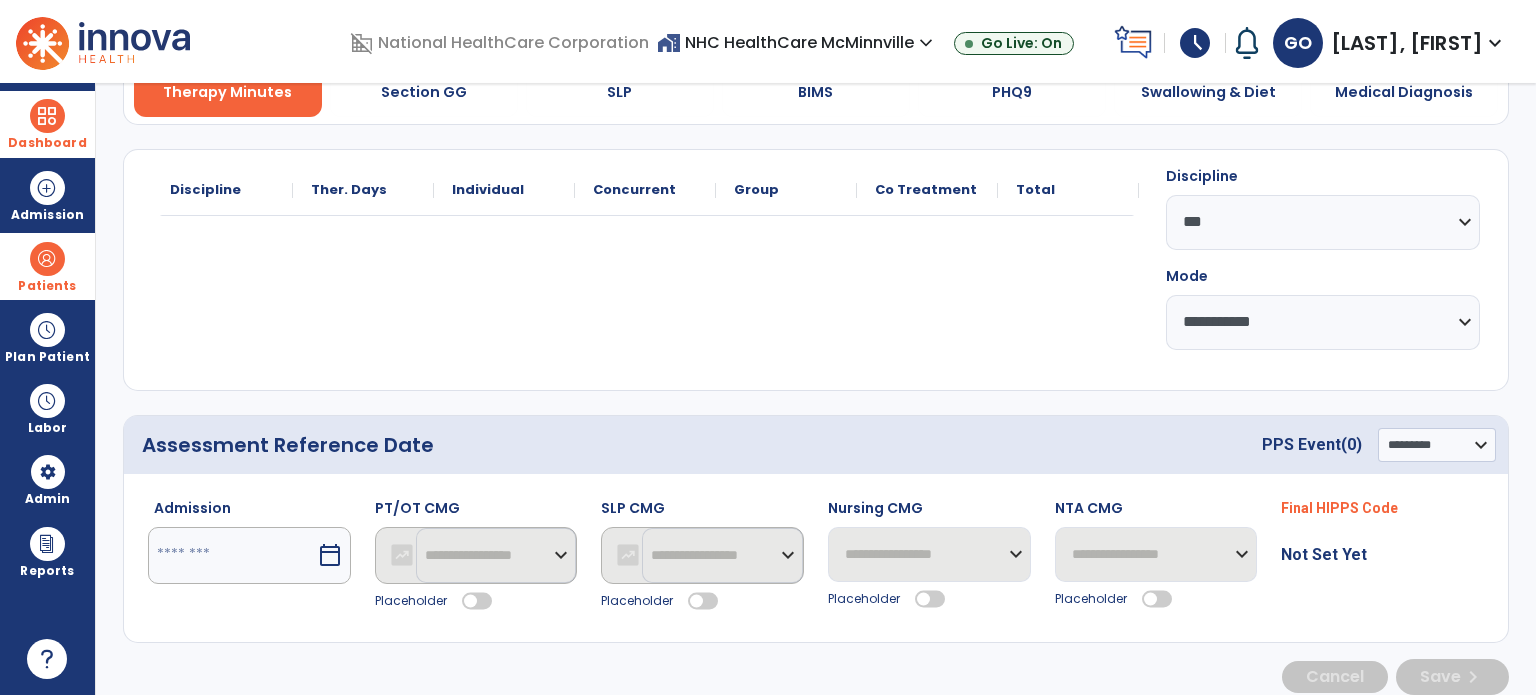 scroll, scrollTop: 200, scrollLeft: 0, axis: vertical 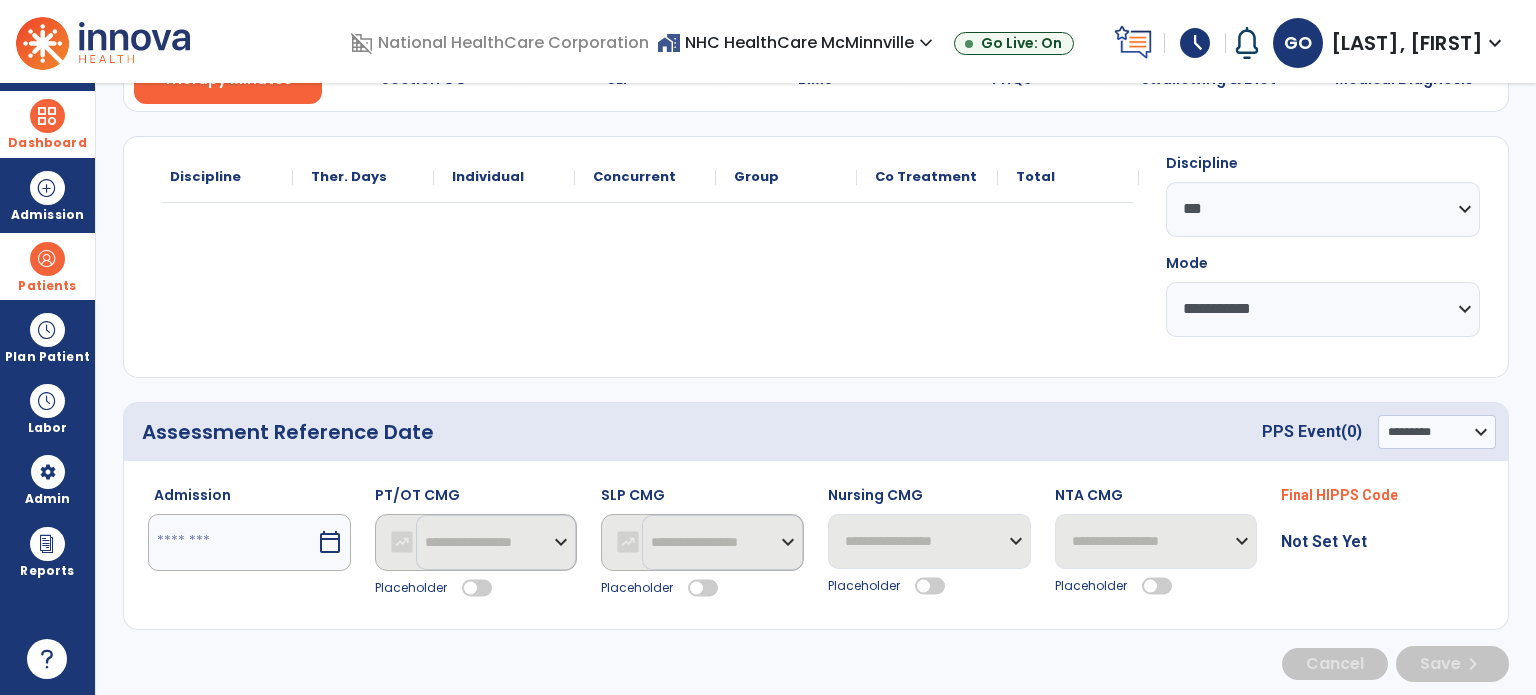 click at bounding box center [232, 542] 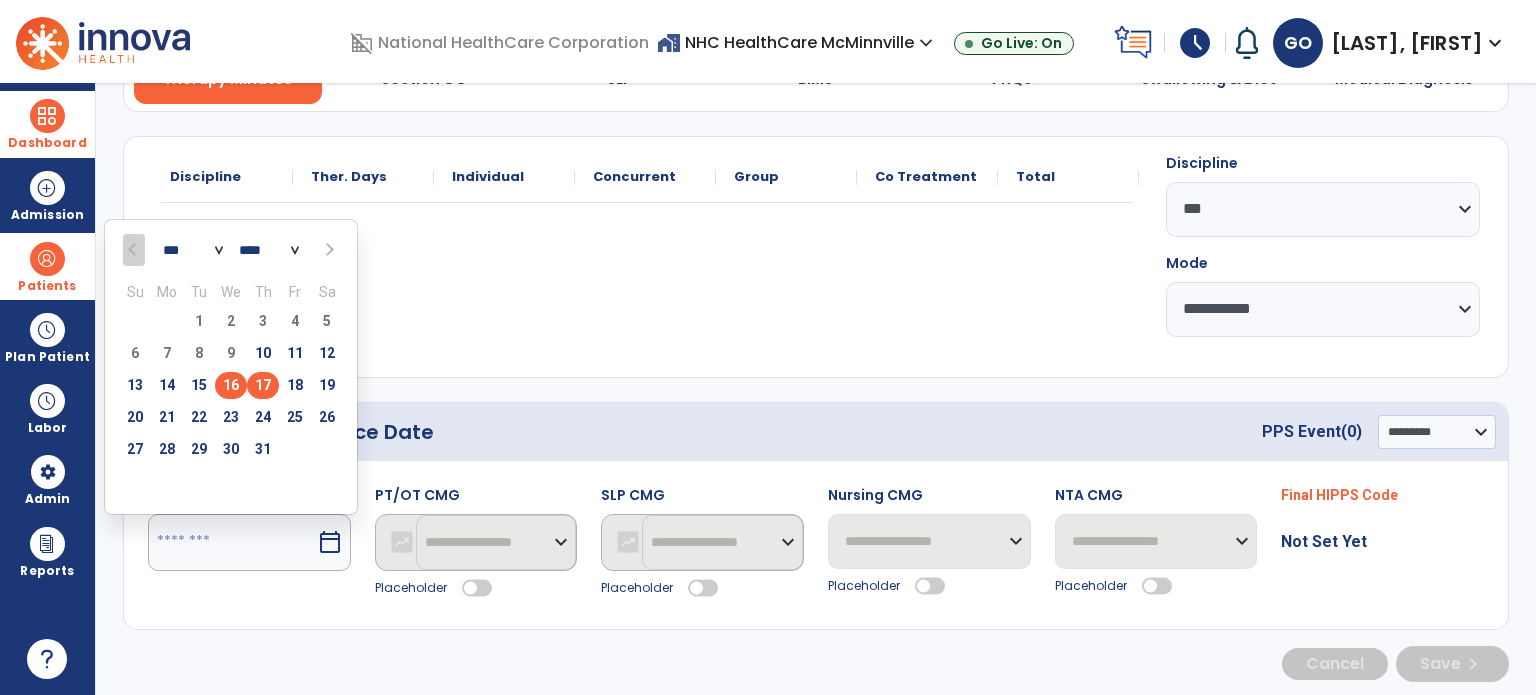 click on "17" at bounding box center (263, 385) 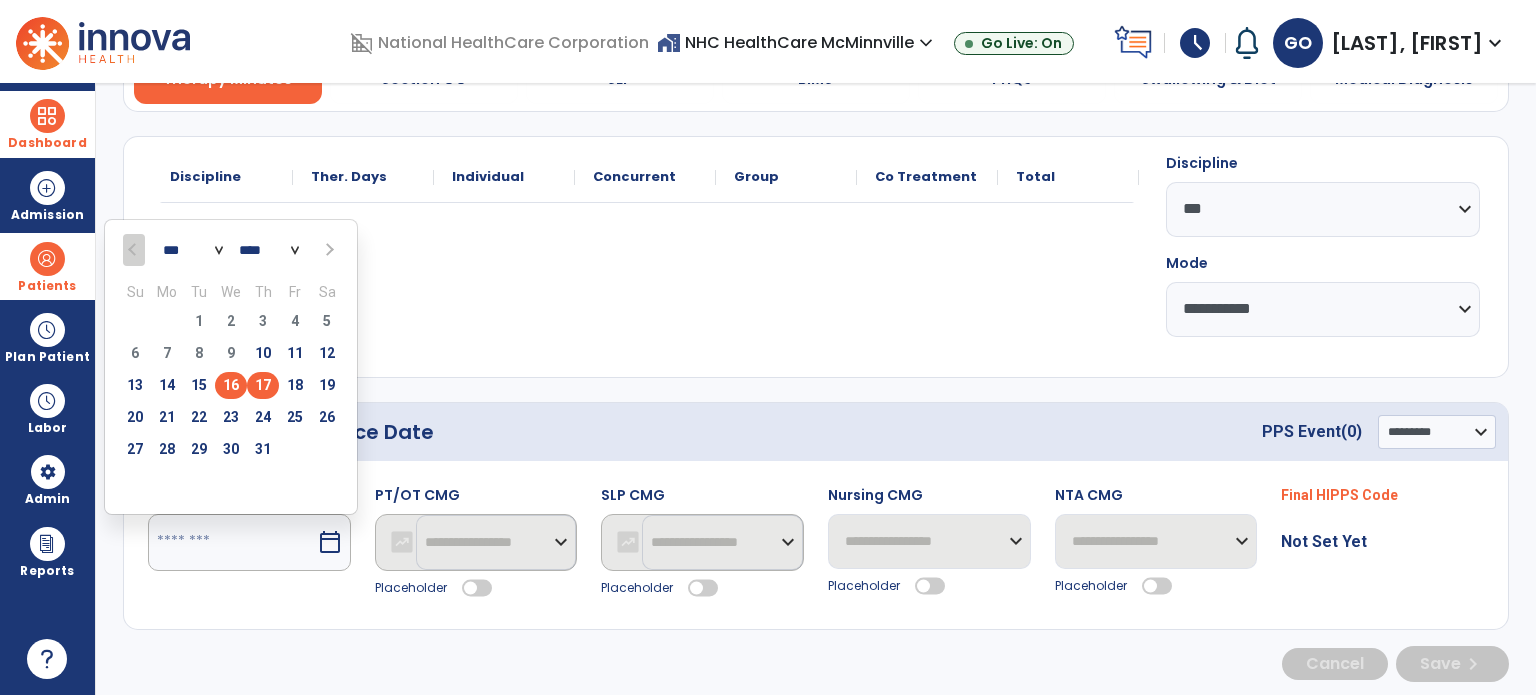 type on "*********" 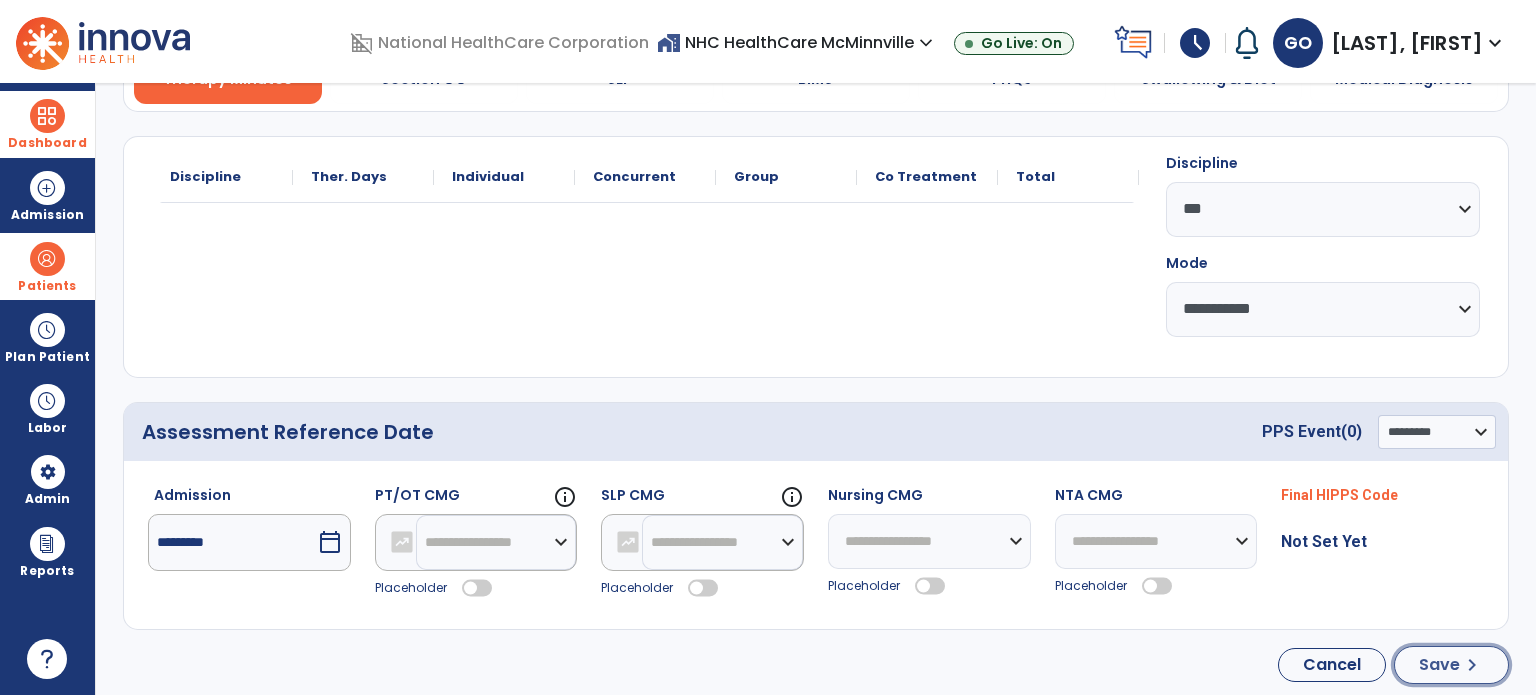 click on "Save" 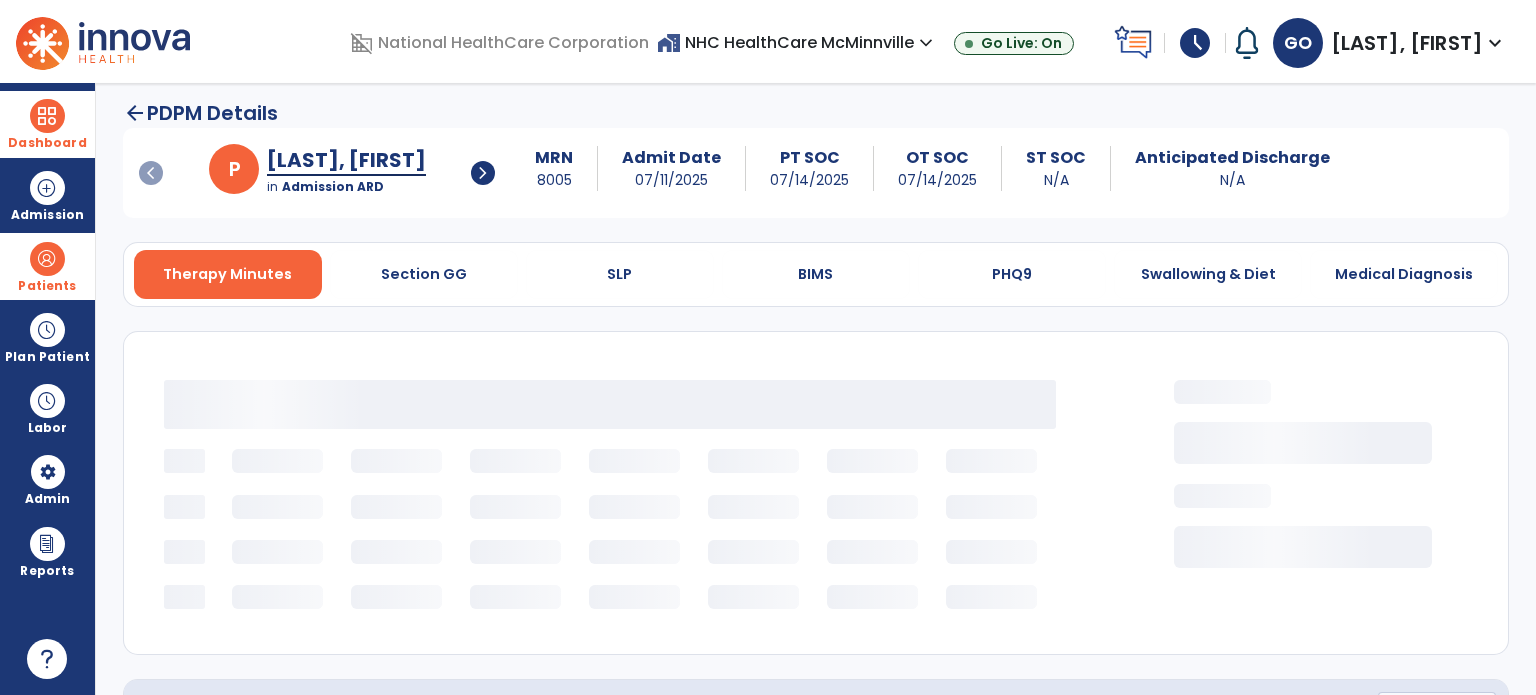scroll, scrollTop: 0, scrollLeft: 0, axis: both 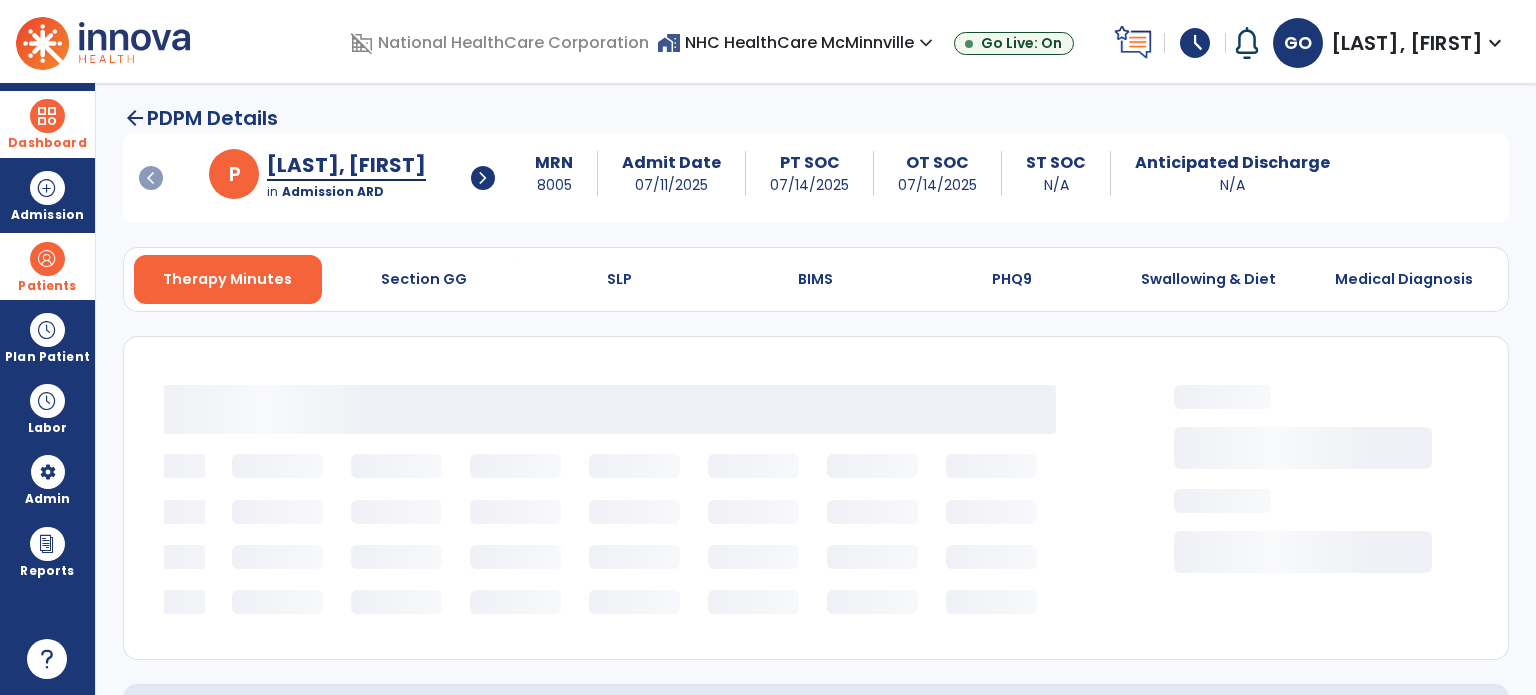 select on "***" 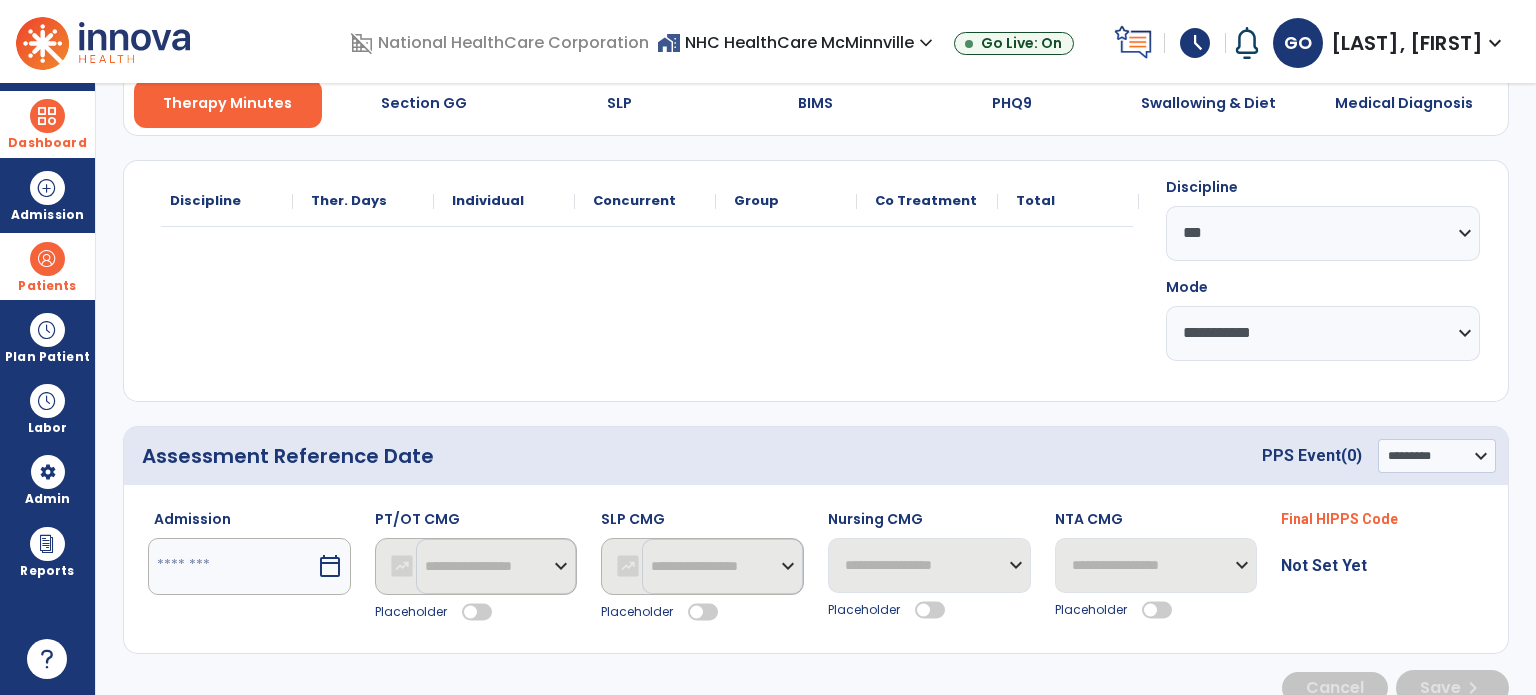 scroll, scrollTop: 208, scrollLeft: 0, axis: vertical 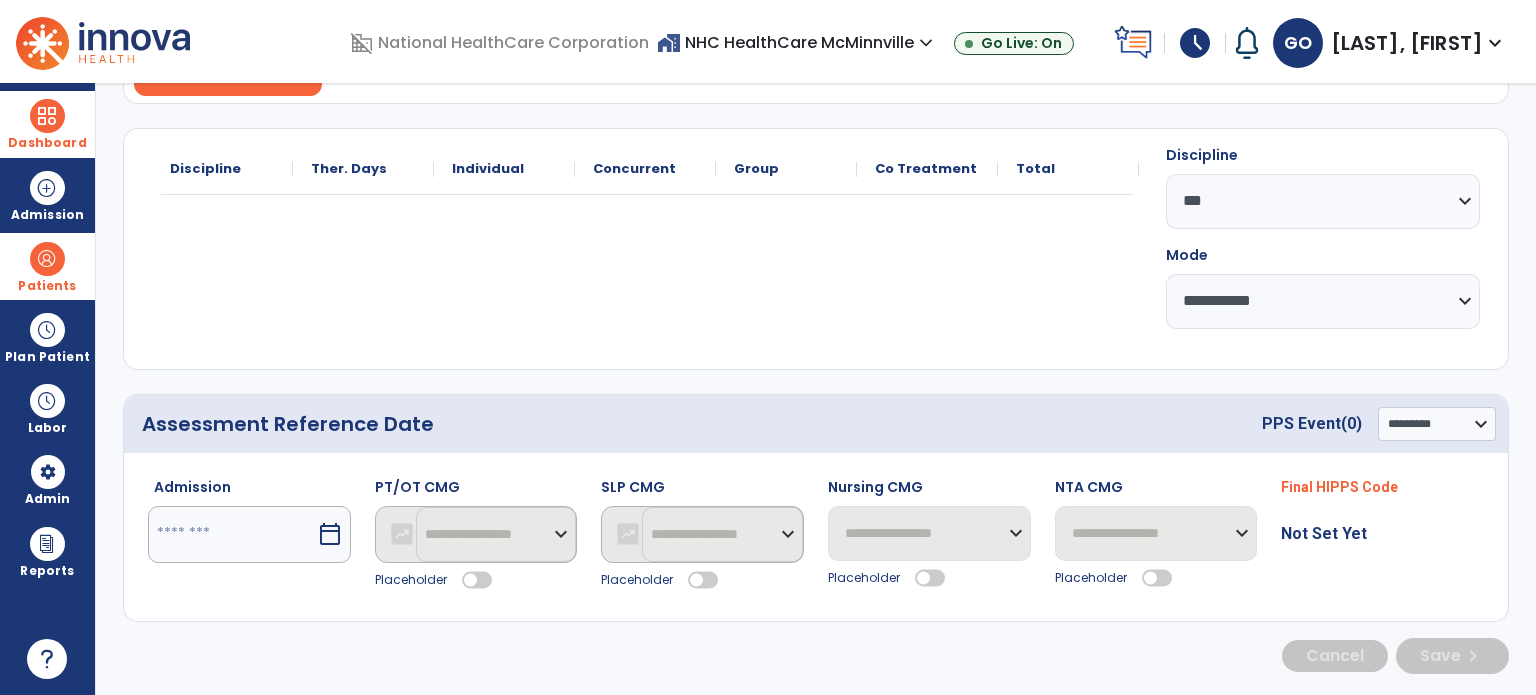click at bounding box center (232, 534) 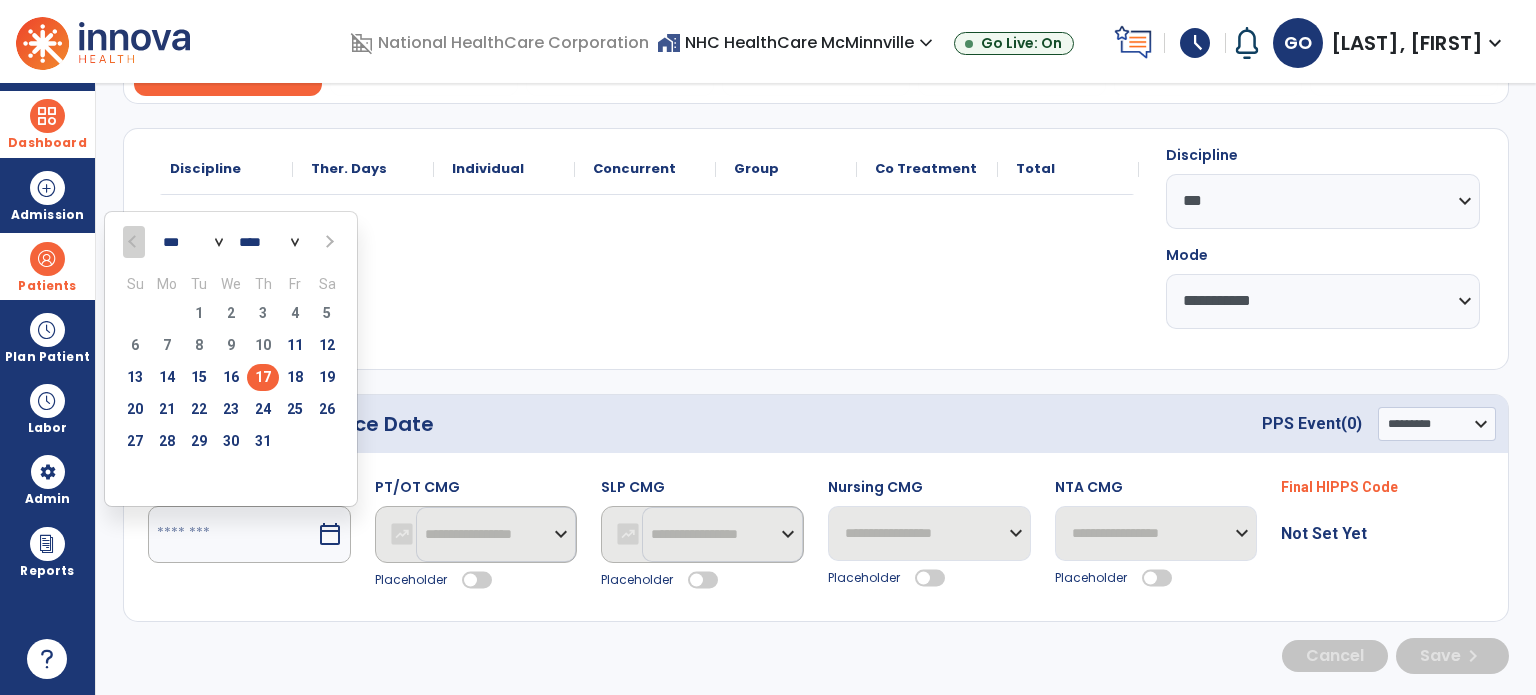 click on "18" at bounding box center [295, 377] 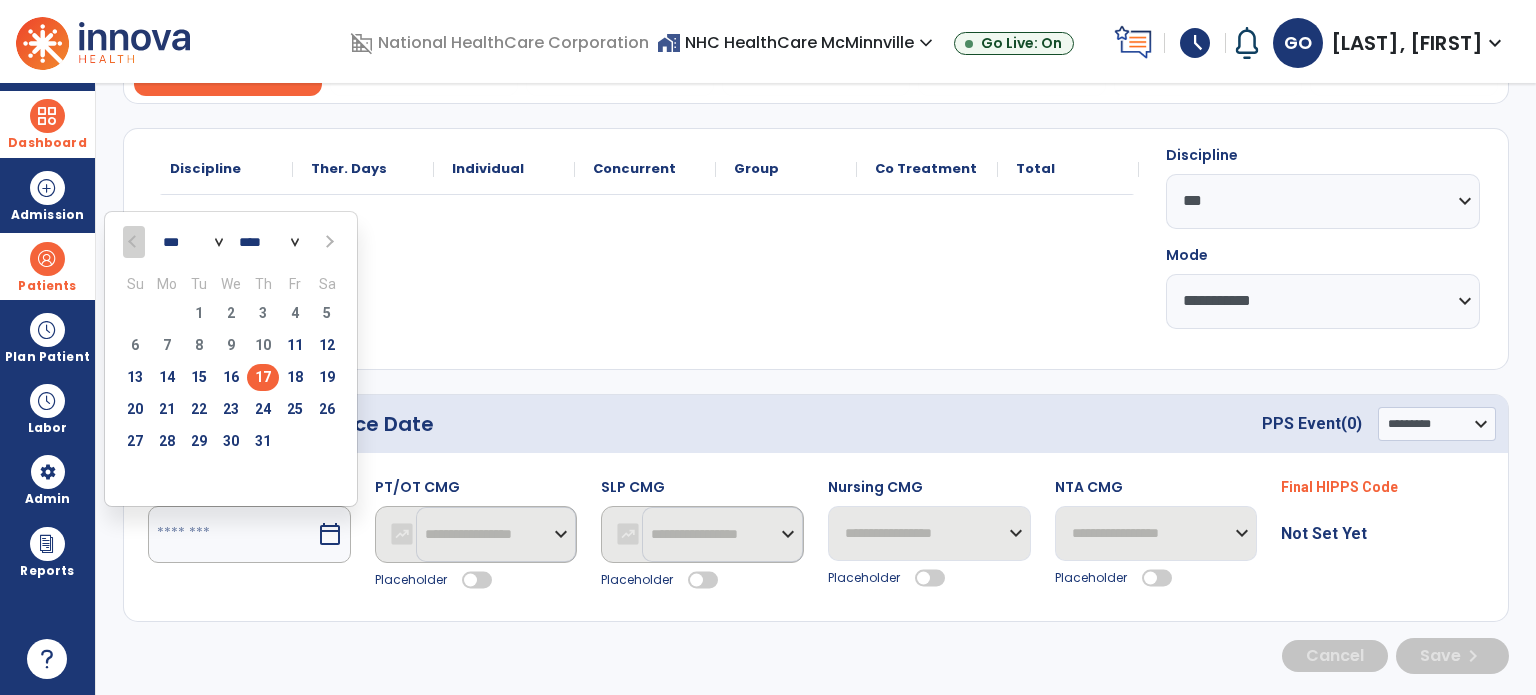 type on "*********" 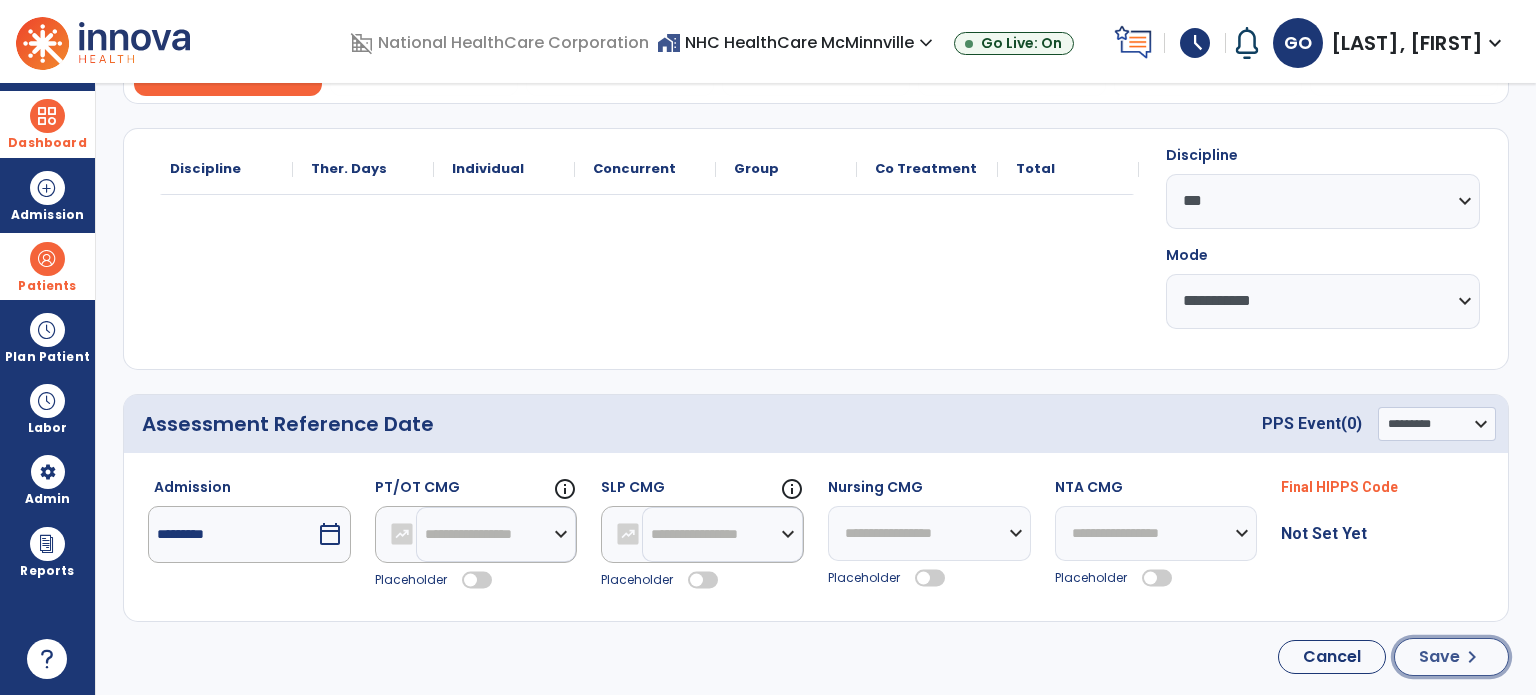 click on "Save" 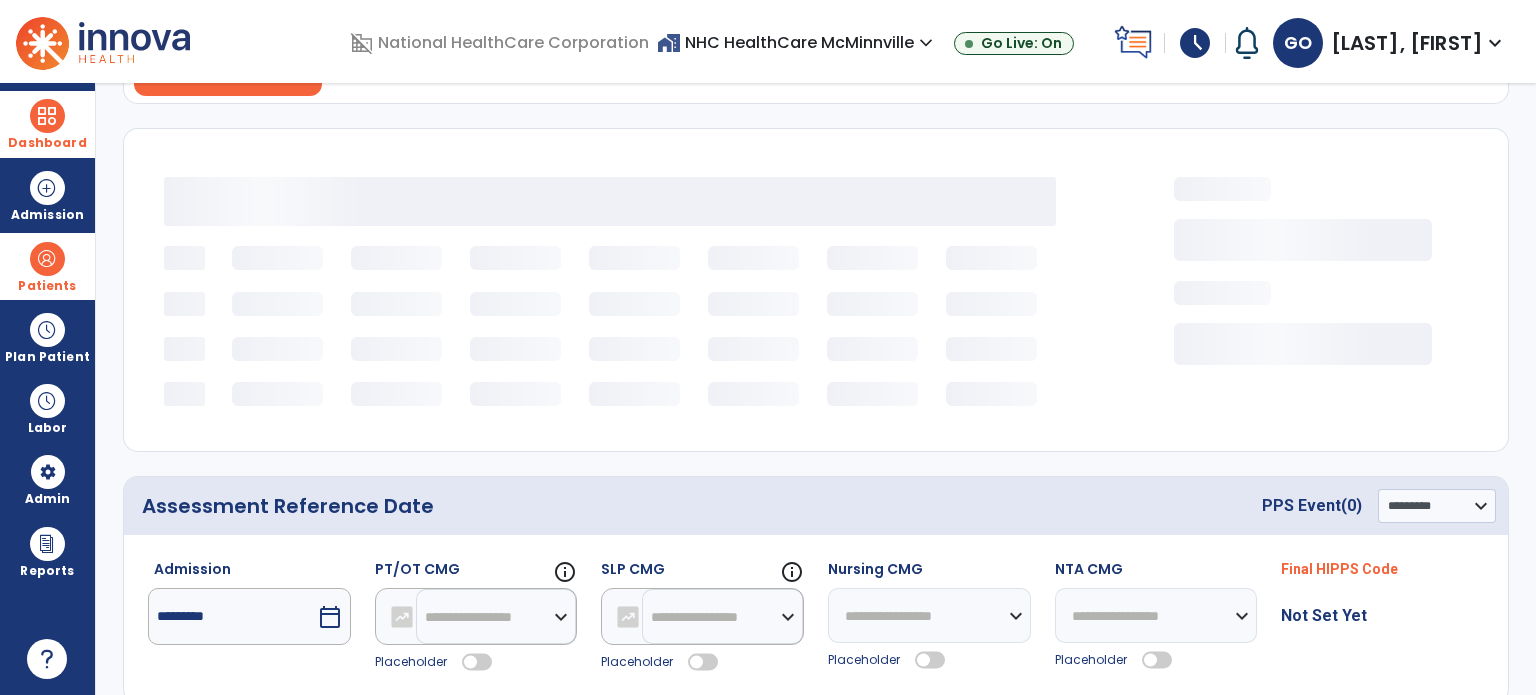 type 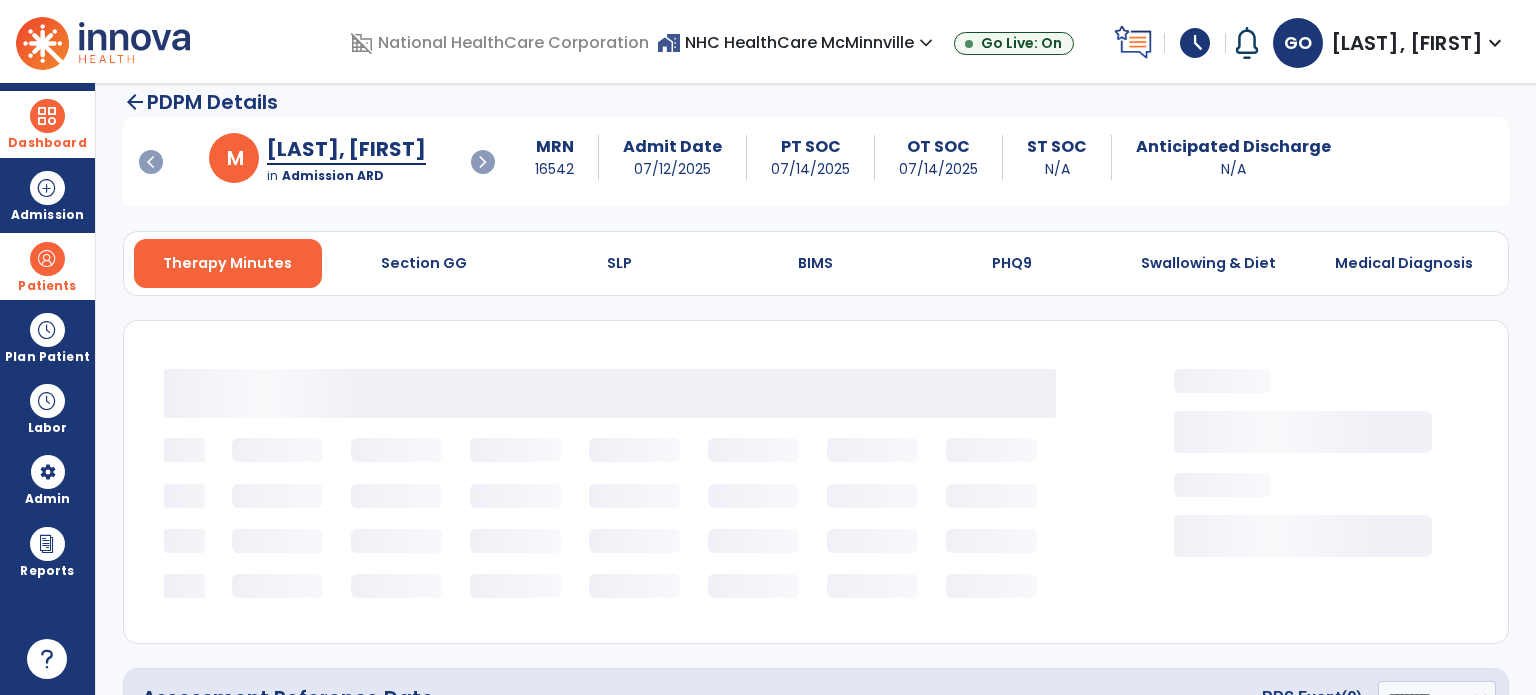 scroll, scrollTop: 0, scrollLeft: 0, axis: both 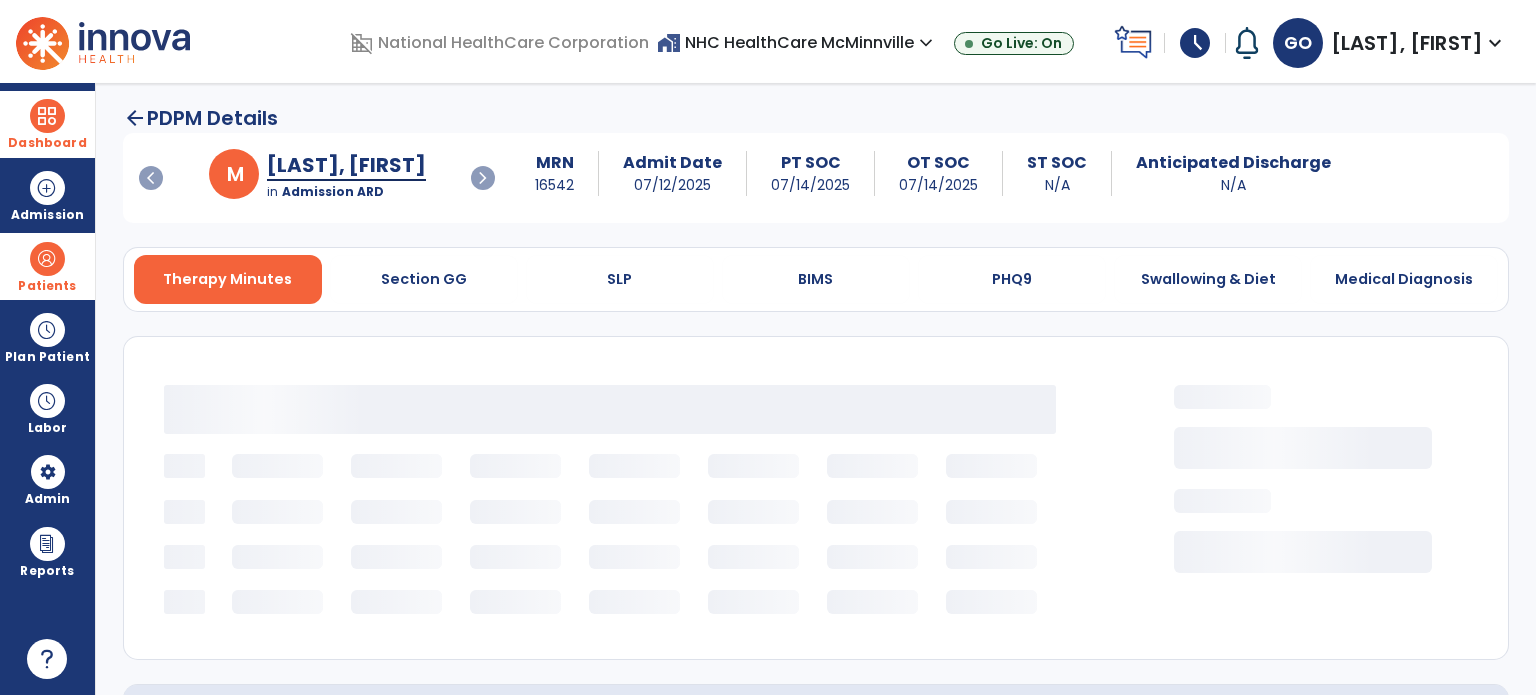 select on "***" 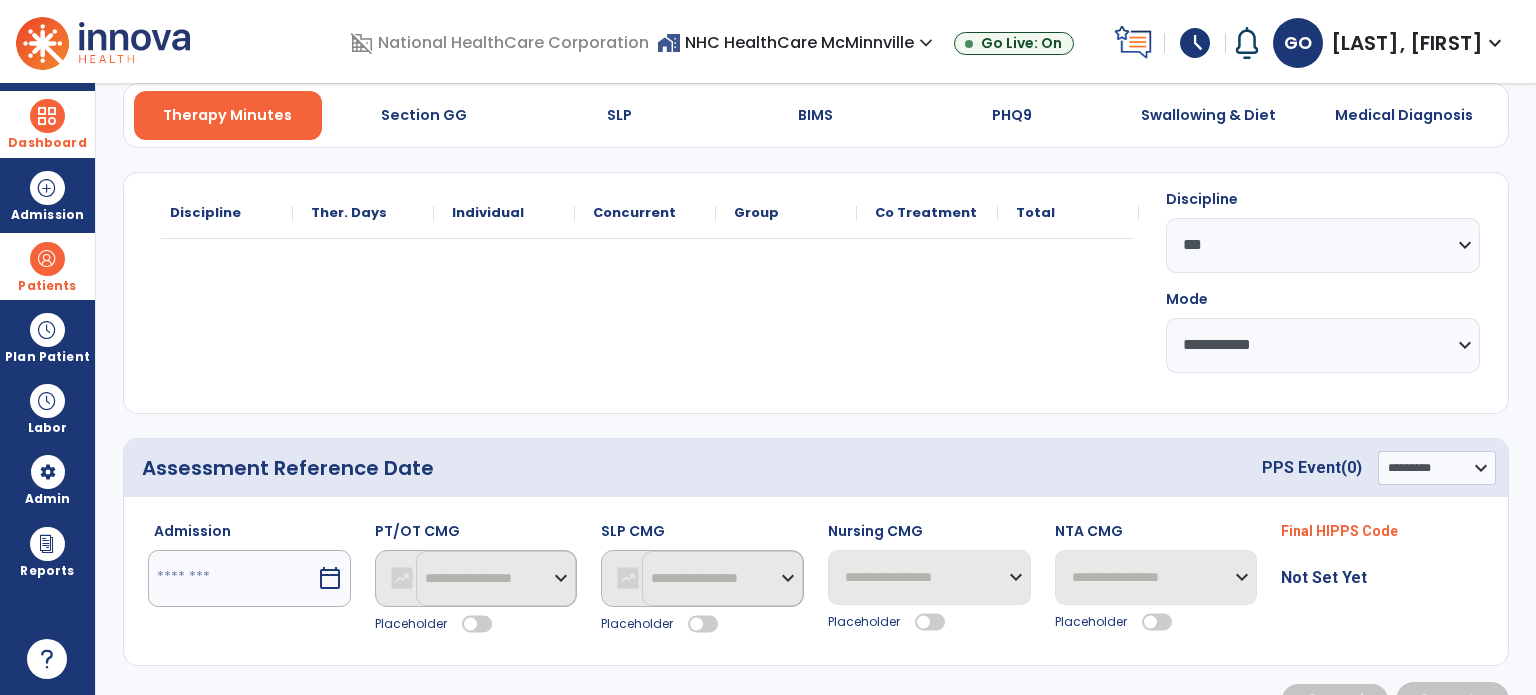 scroll 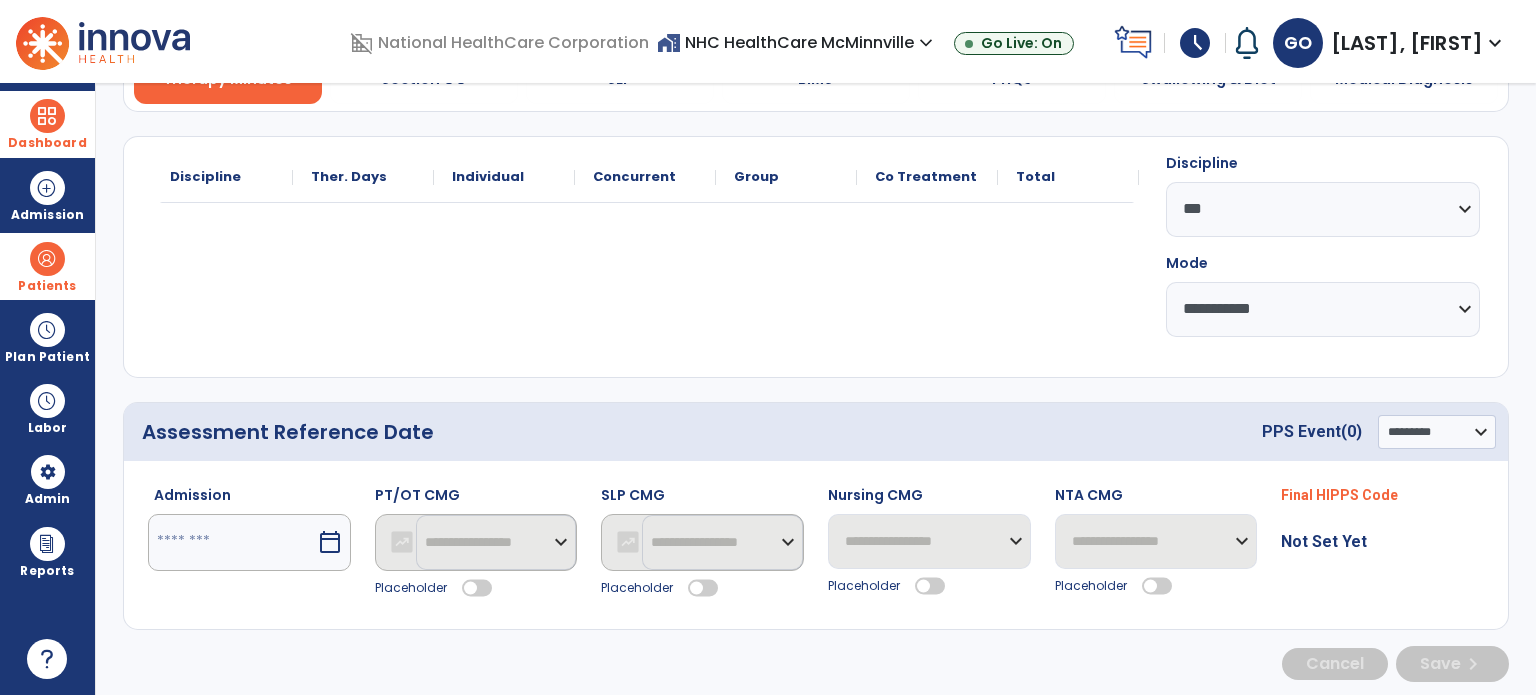 click at bounding box center [232, 542] 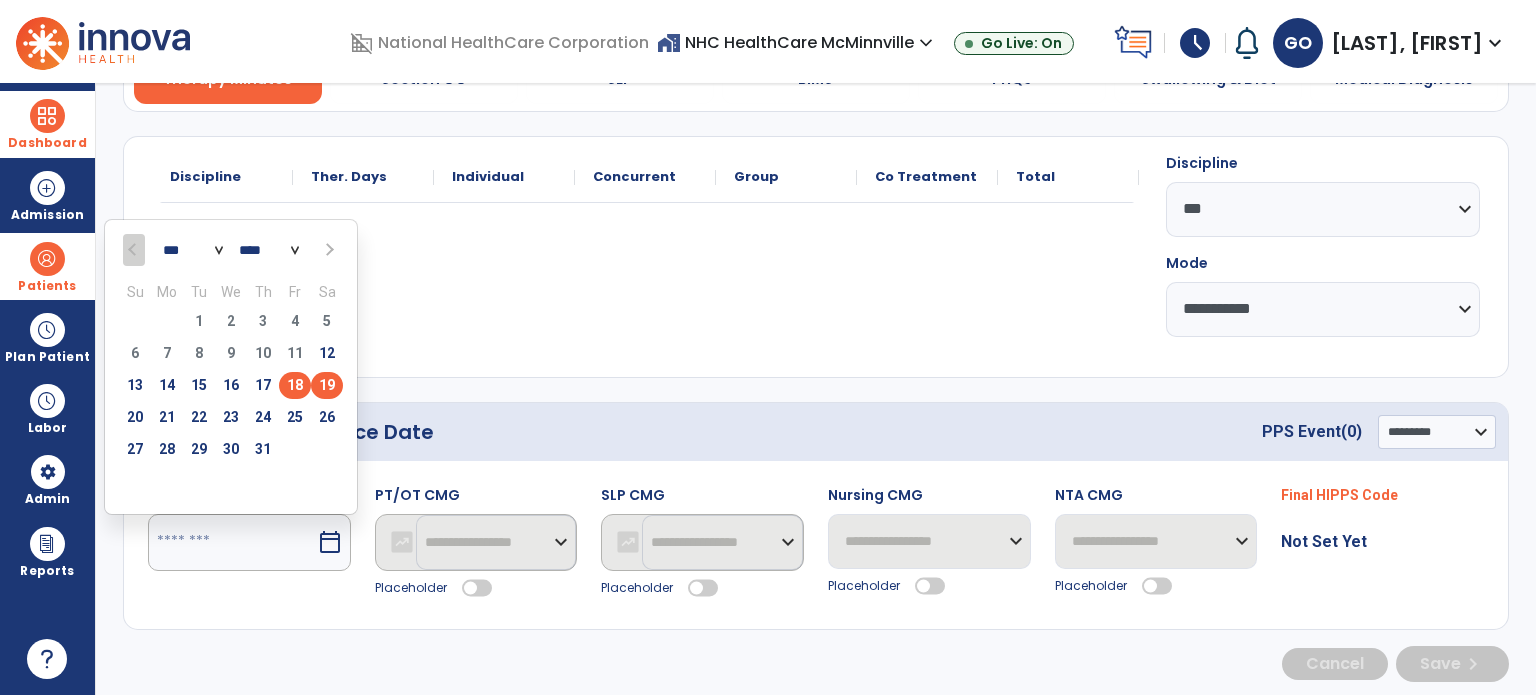 click on "19" at bounding box center [327, 385] 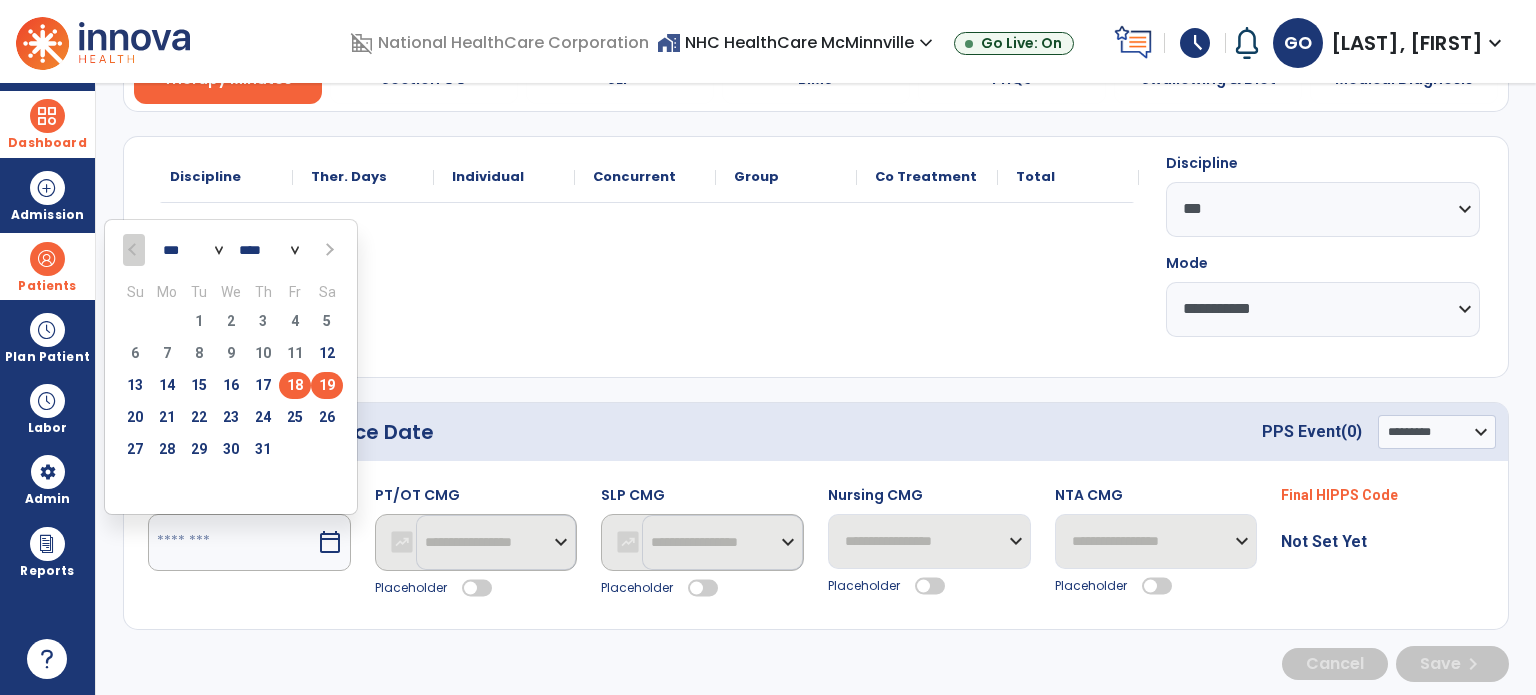 type on "*********" 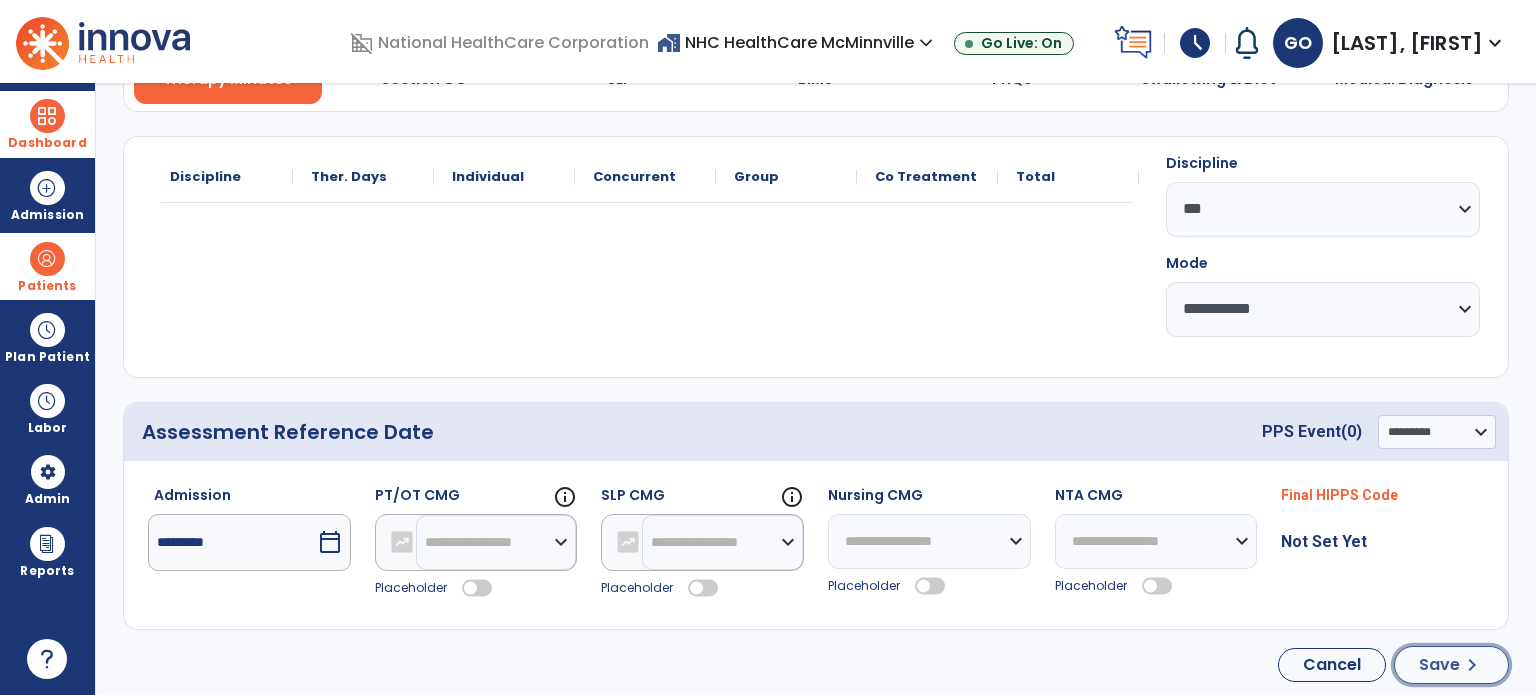 click on "Save" 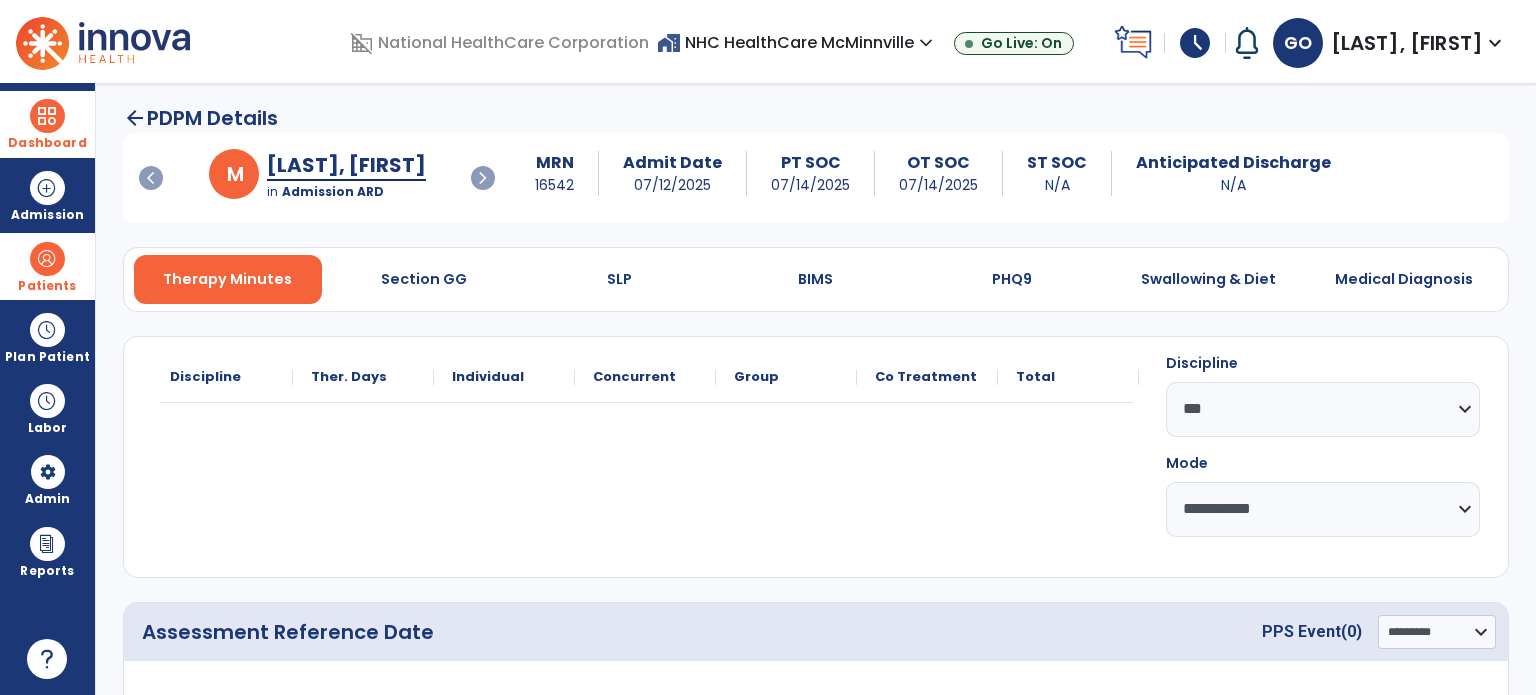 select on "***" 